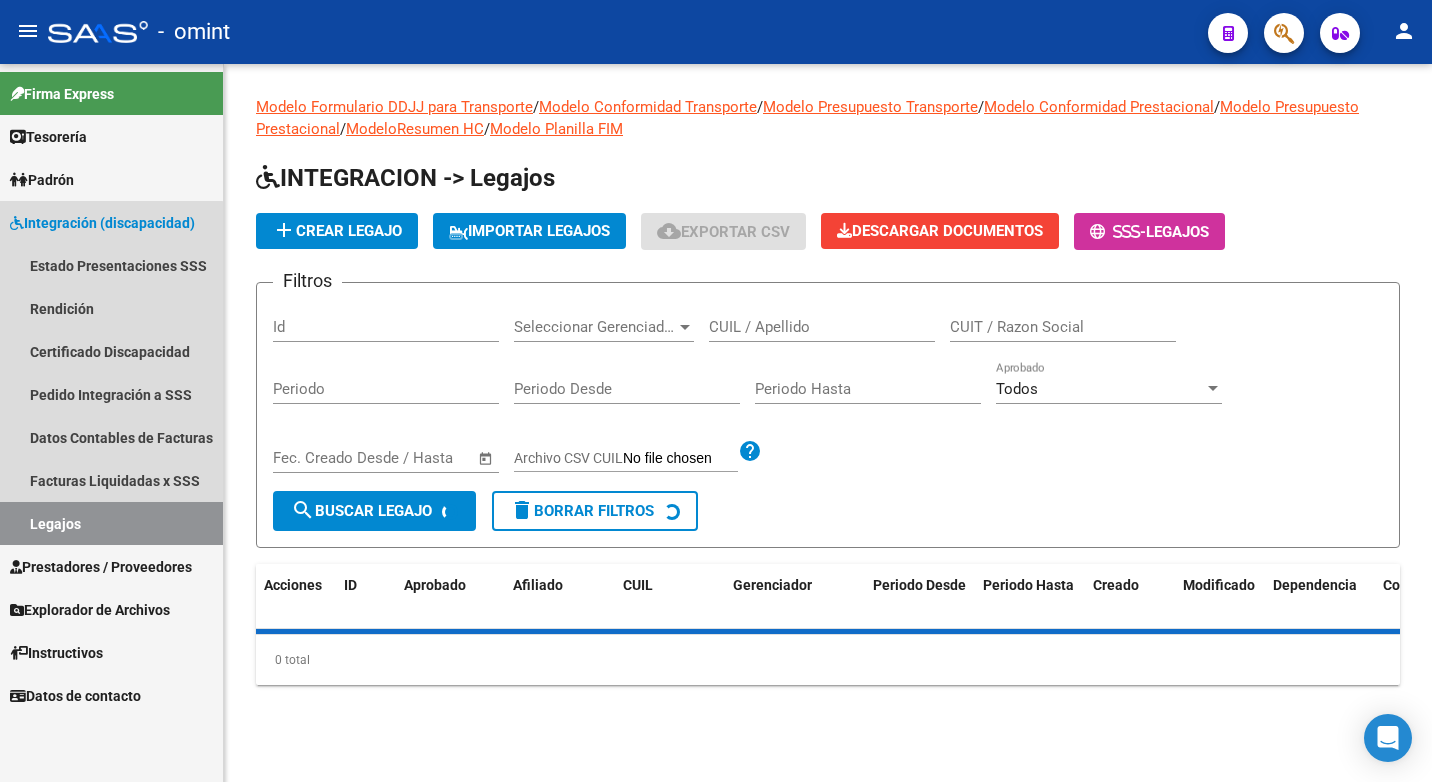 scroll, scrollTop: 0, scrollLeft: 0, axis: both 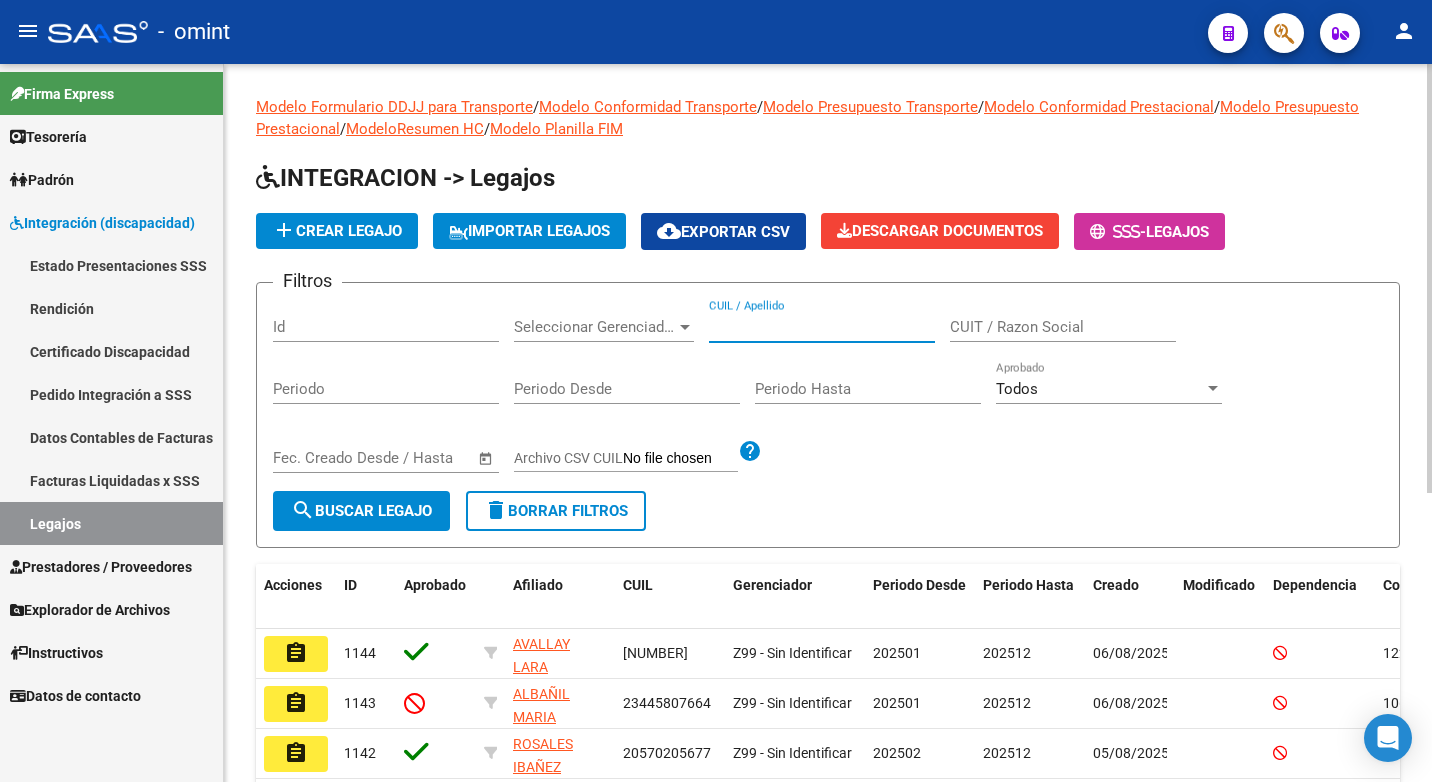 paste on "[NUMBER]" 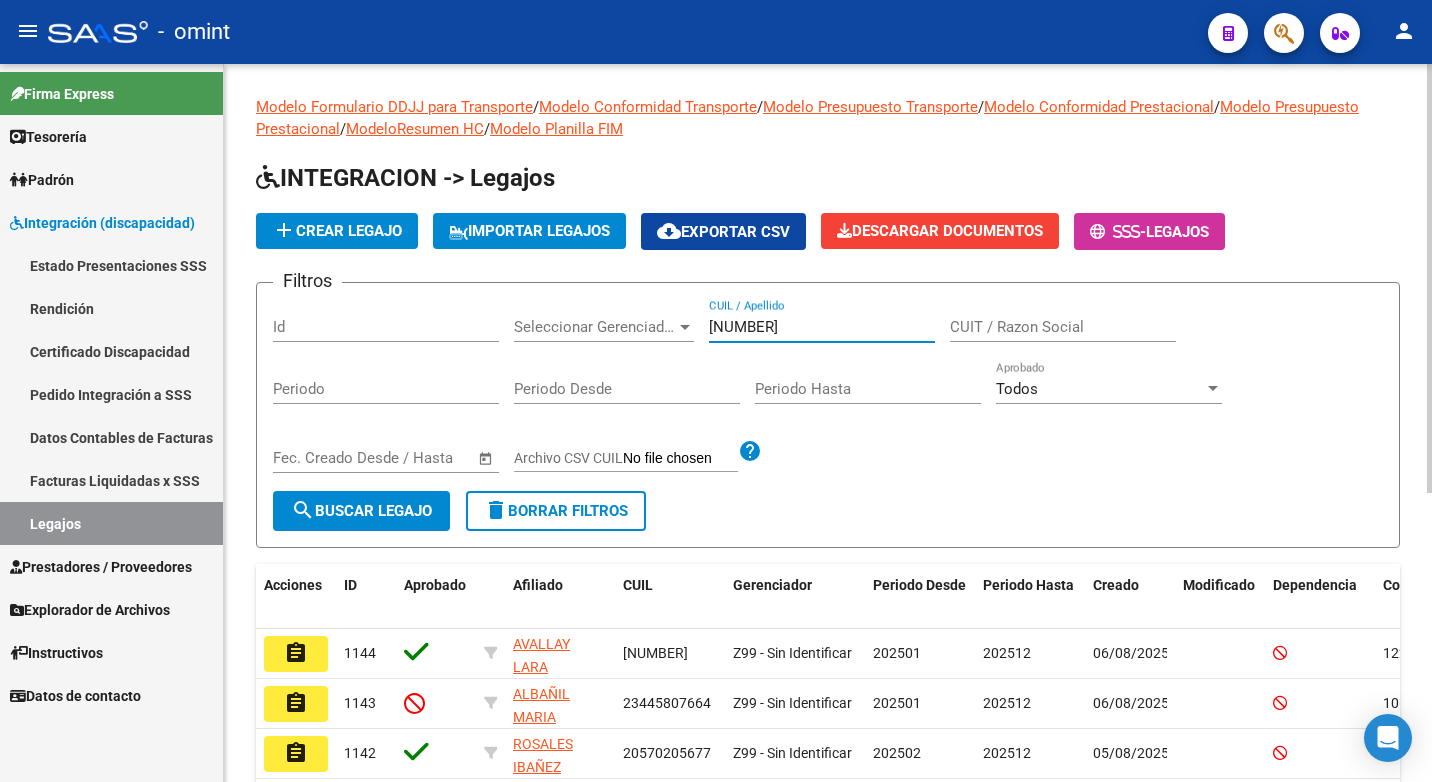 type on "[NUMBER]" 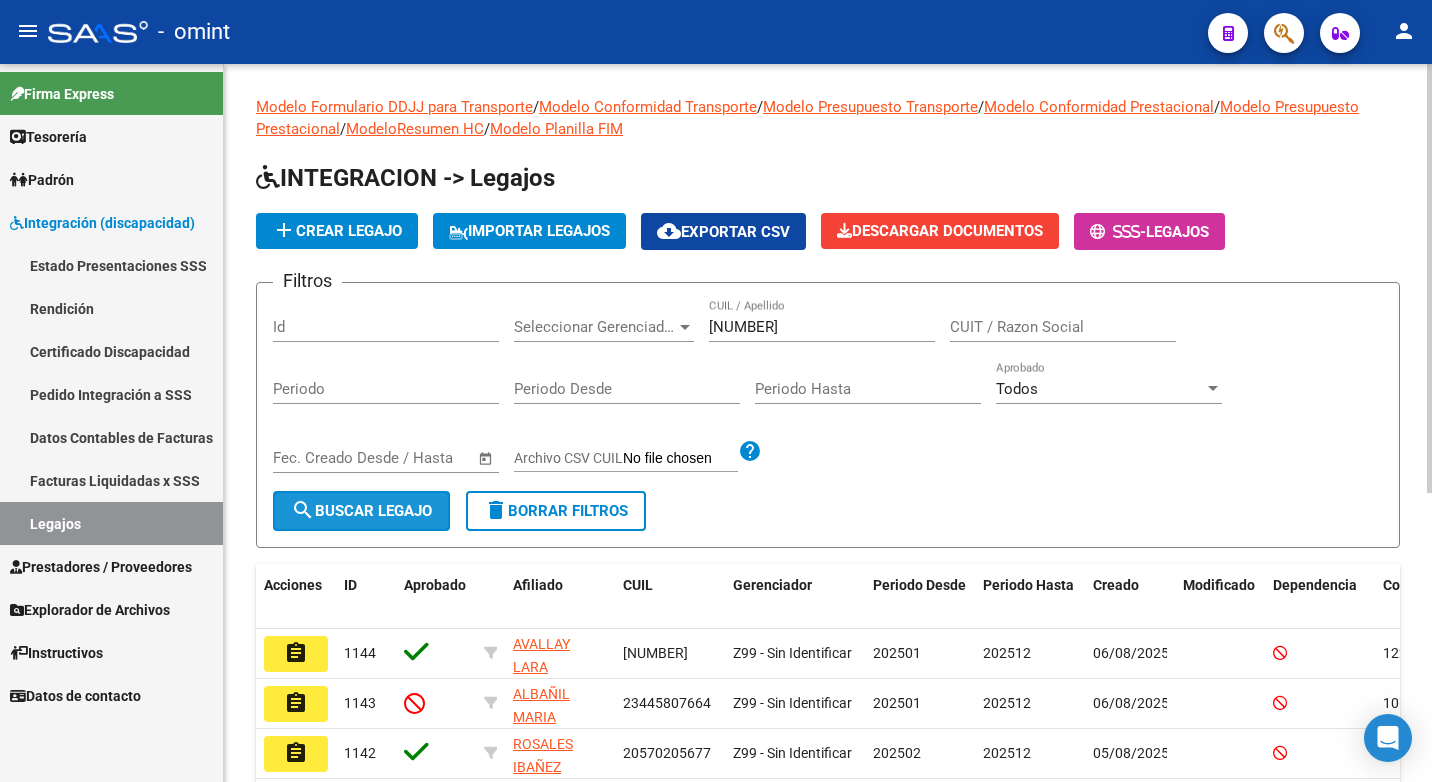 click on "search  Buscar Legajo" 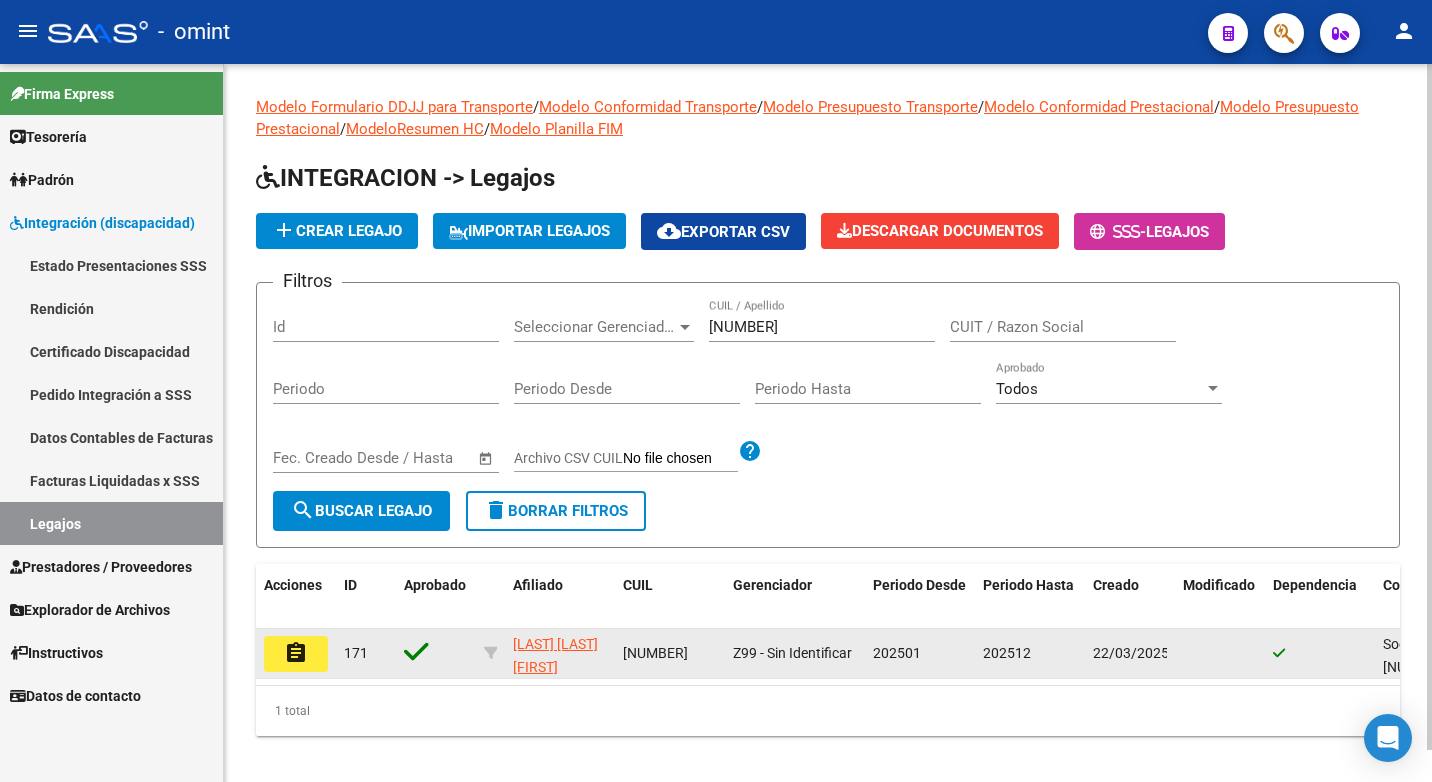 click on "assignment" 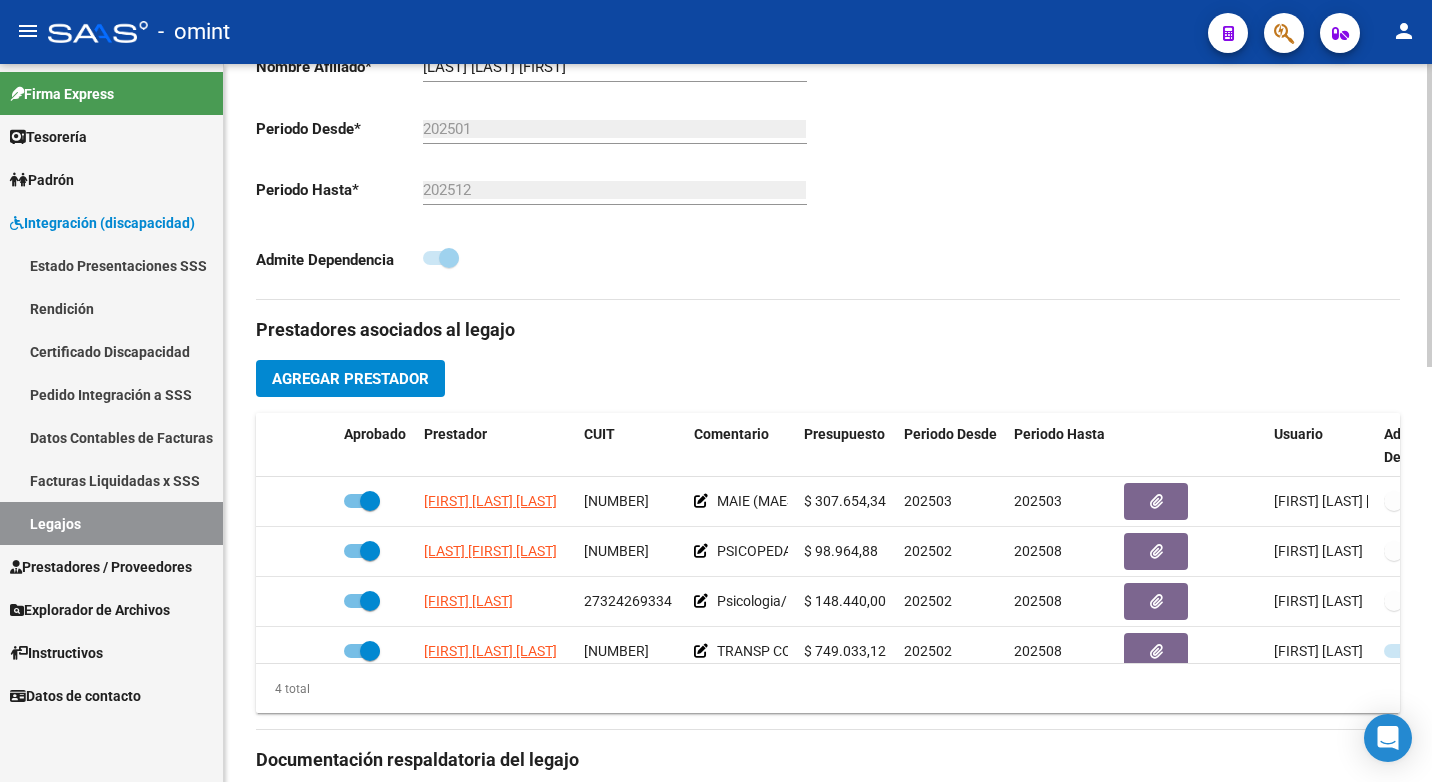 scroll, scrollTop: 600, scrollLeft: 0, axis: vertical 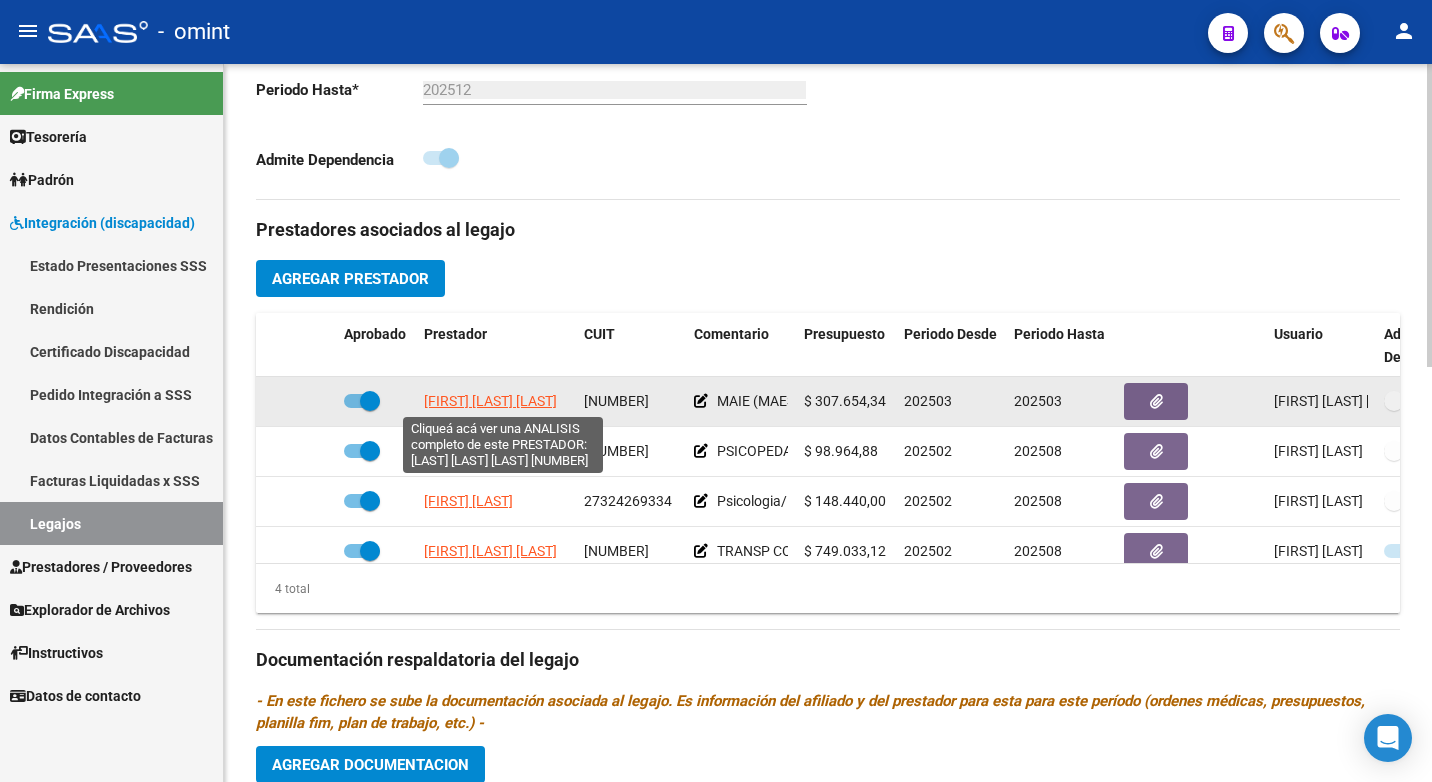 click on "[FIRST] [LAST] [LAST]" 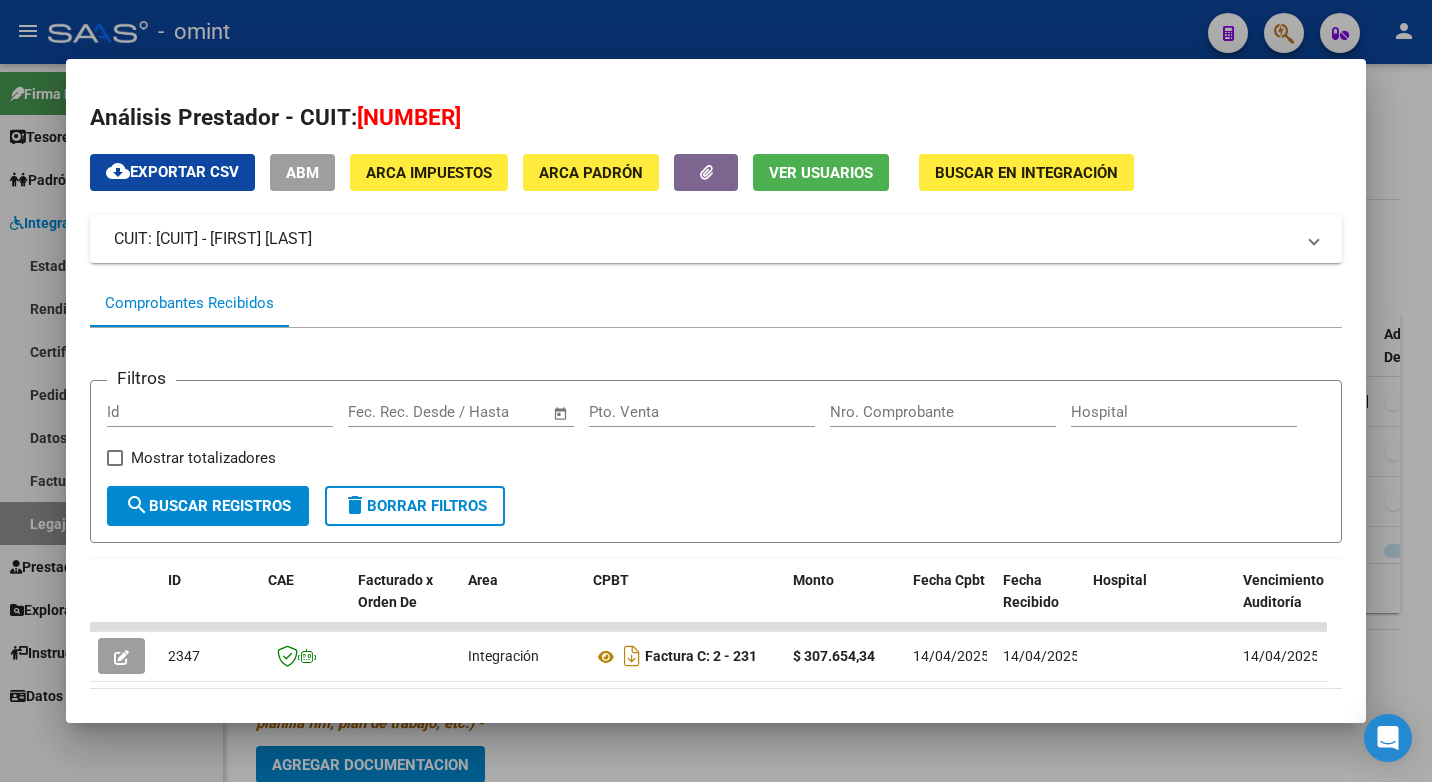 scroll, scrollTop: 102, scrollLeft: 0, axis: vertical 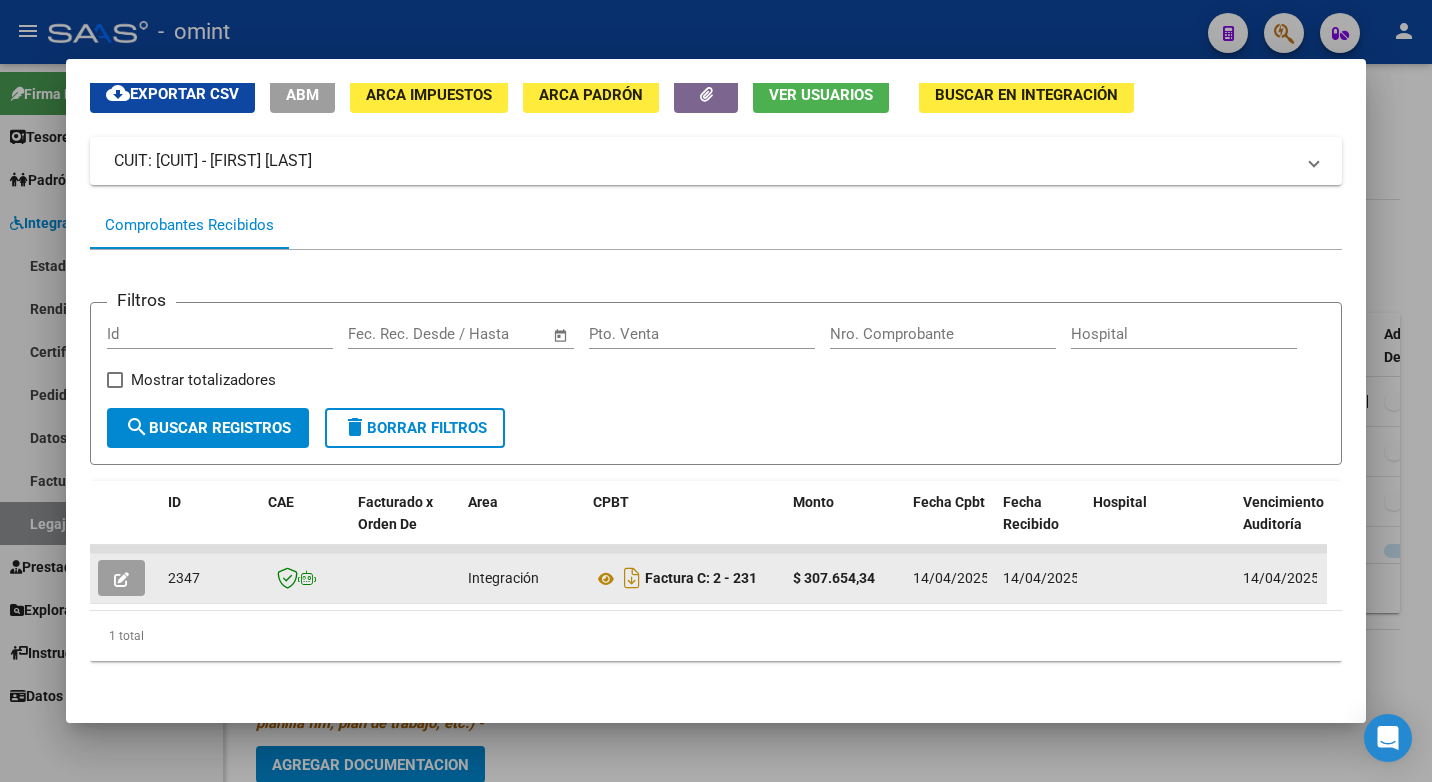 click 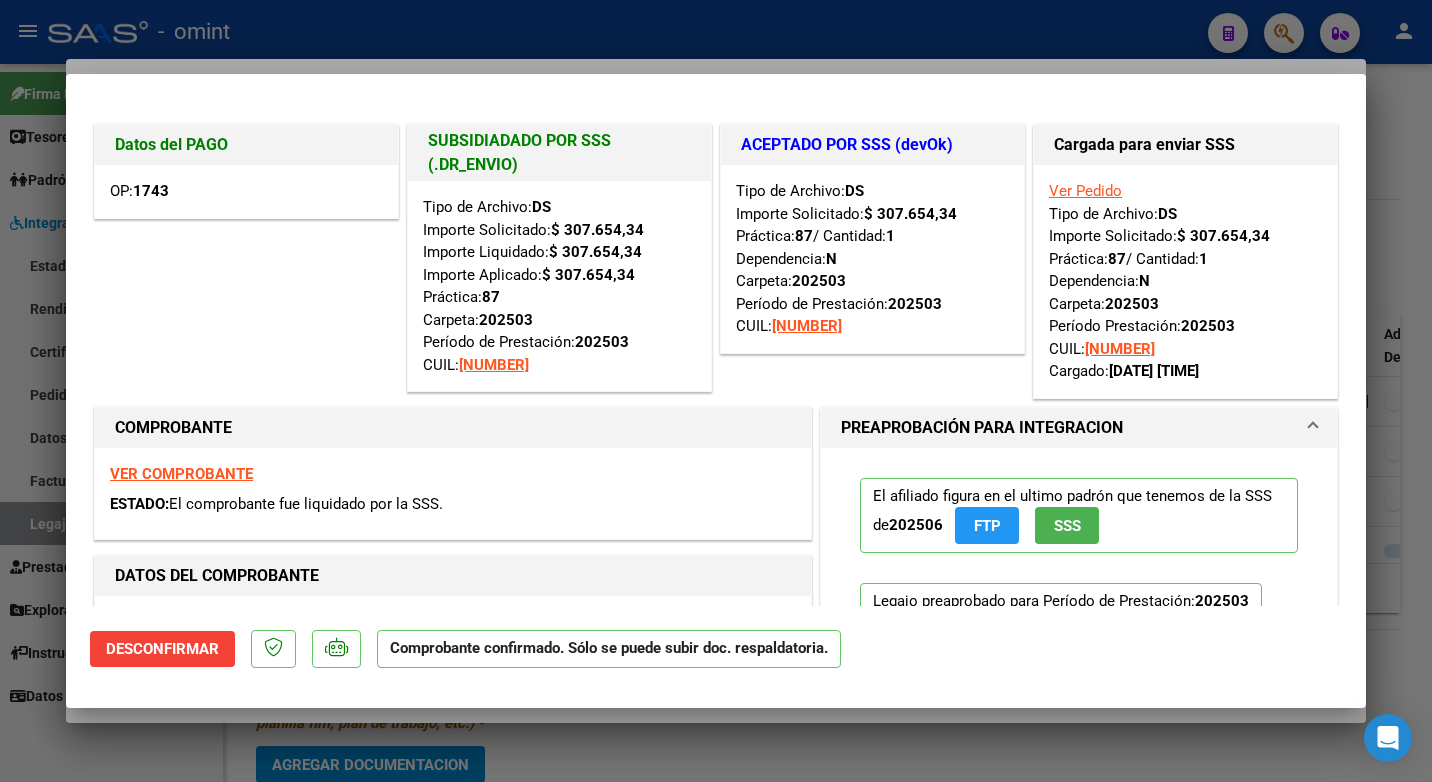 click at bounding box center (716, 391) 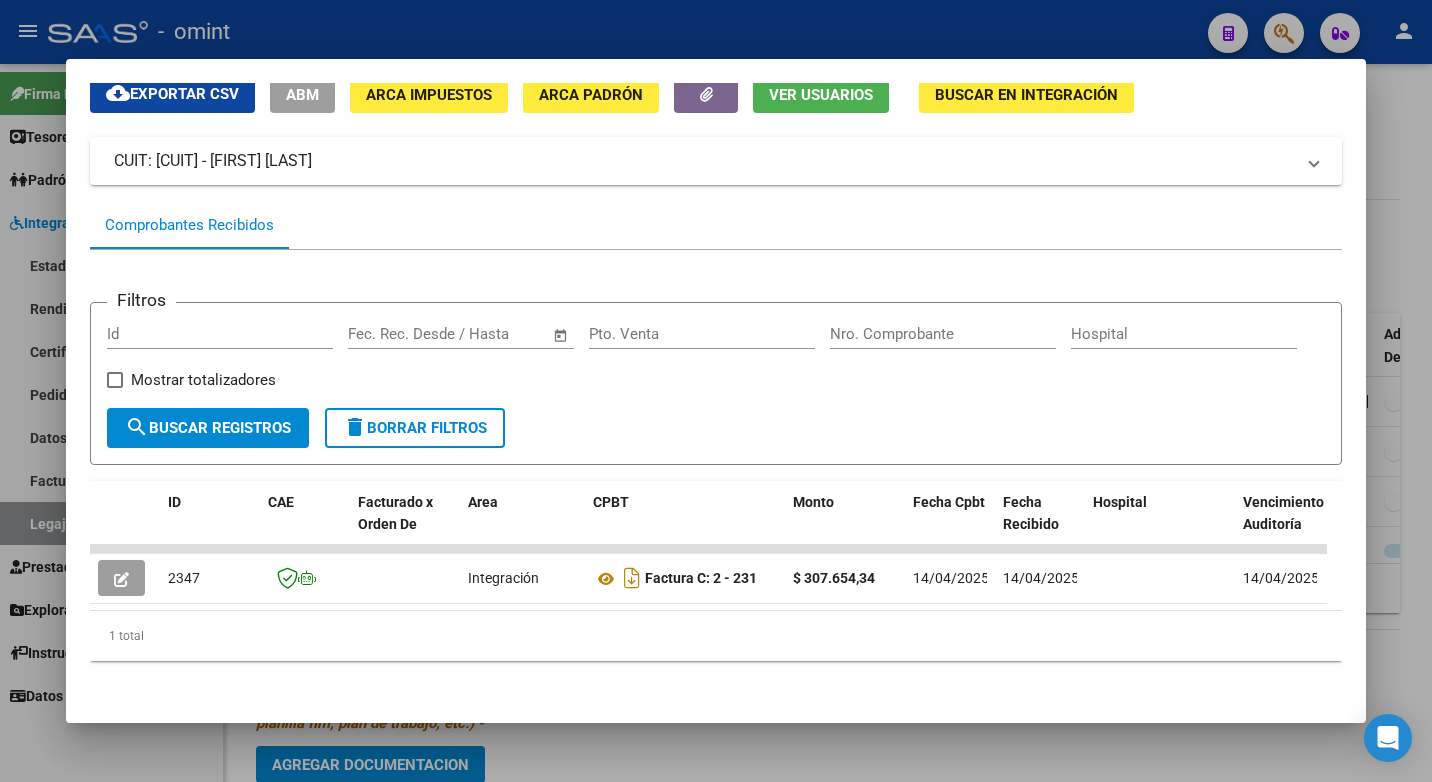 click at bounding box center (716, 391) 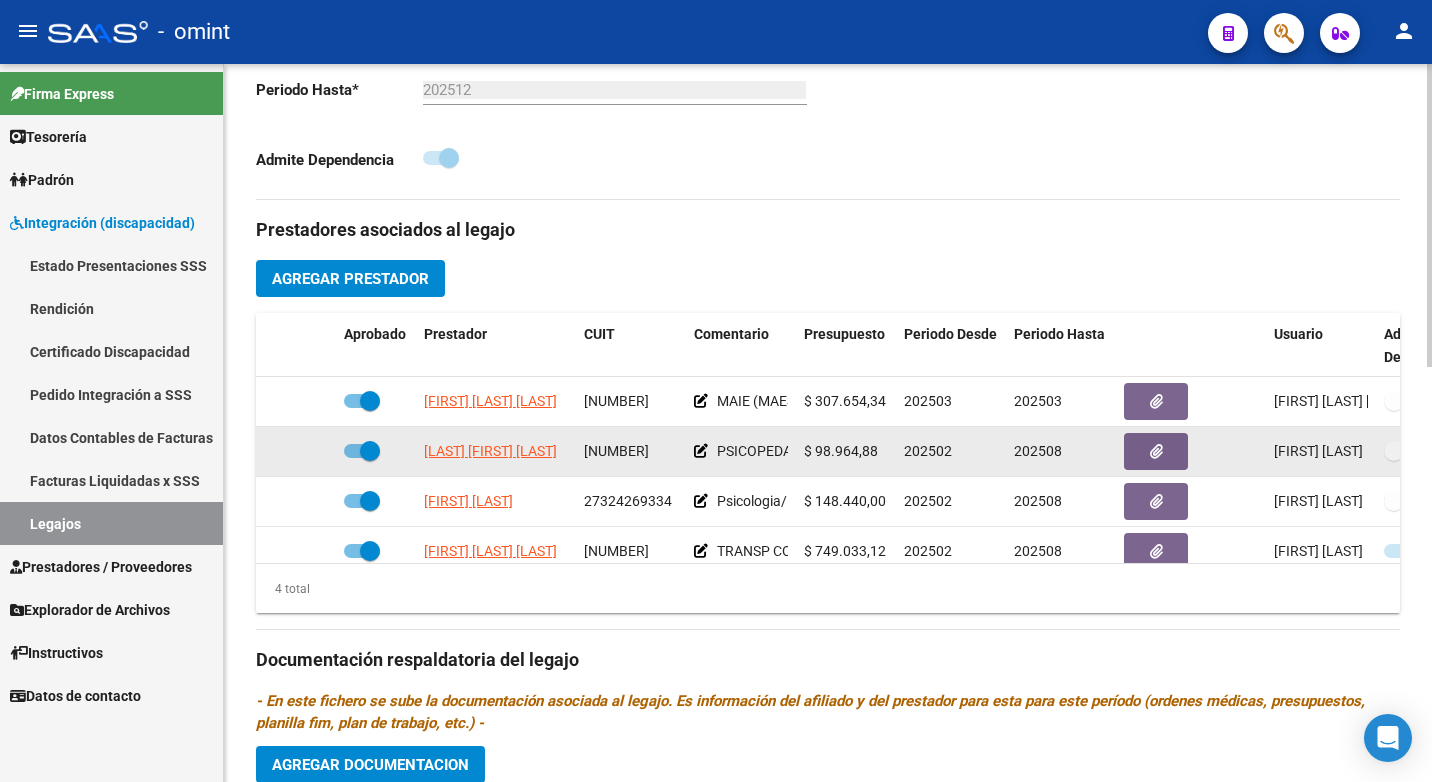 scroll, scrollTop: 35, scrollLeft: 0, axis: vertical 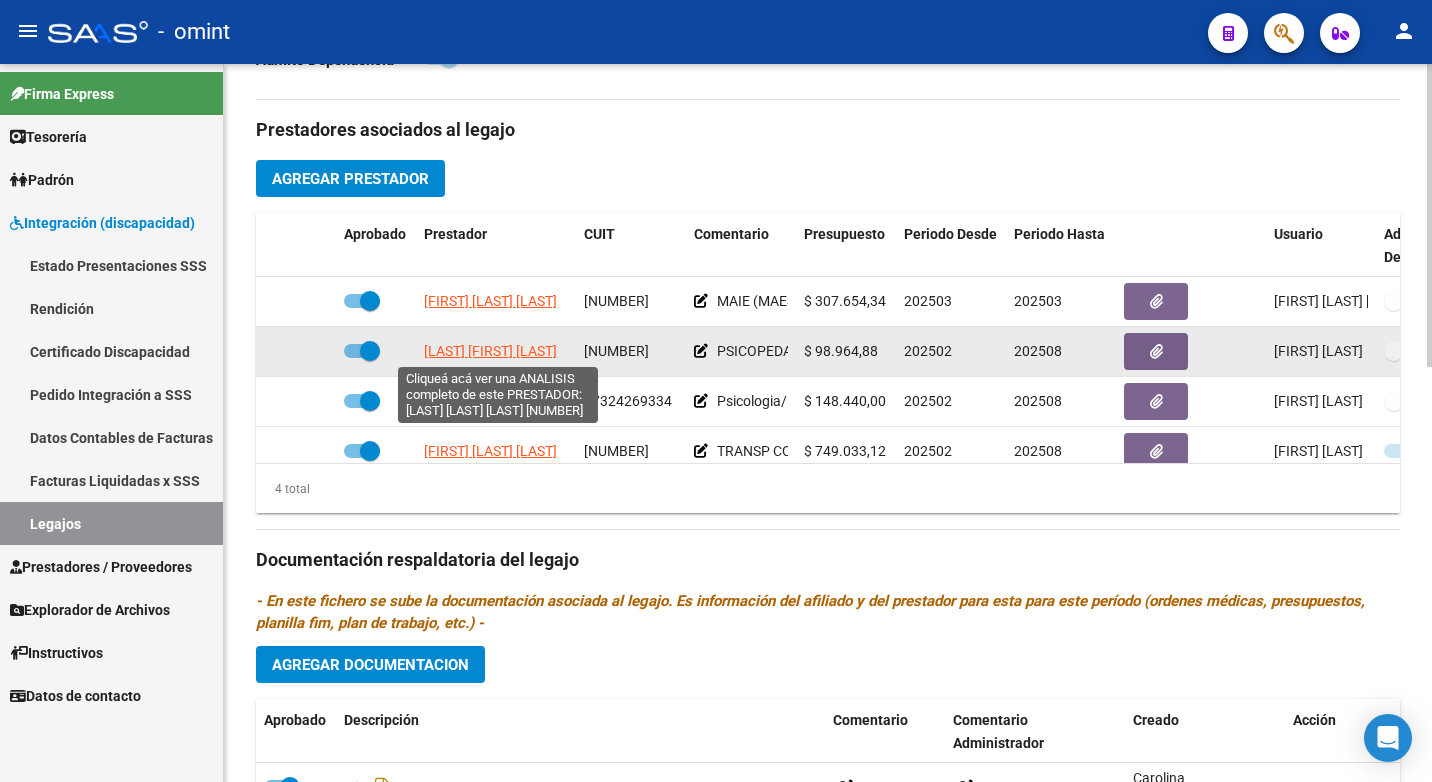 click on "SARDA FEDERICO JOSE" 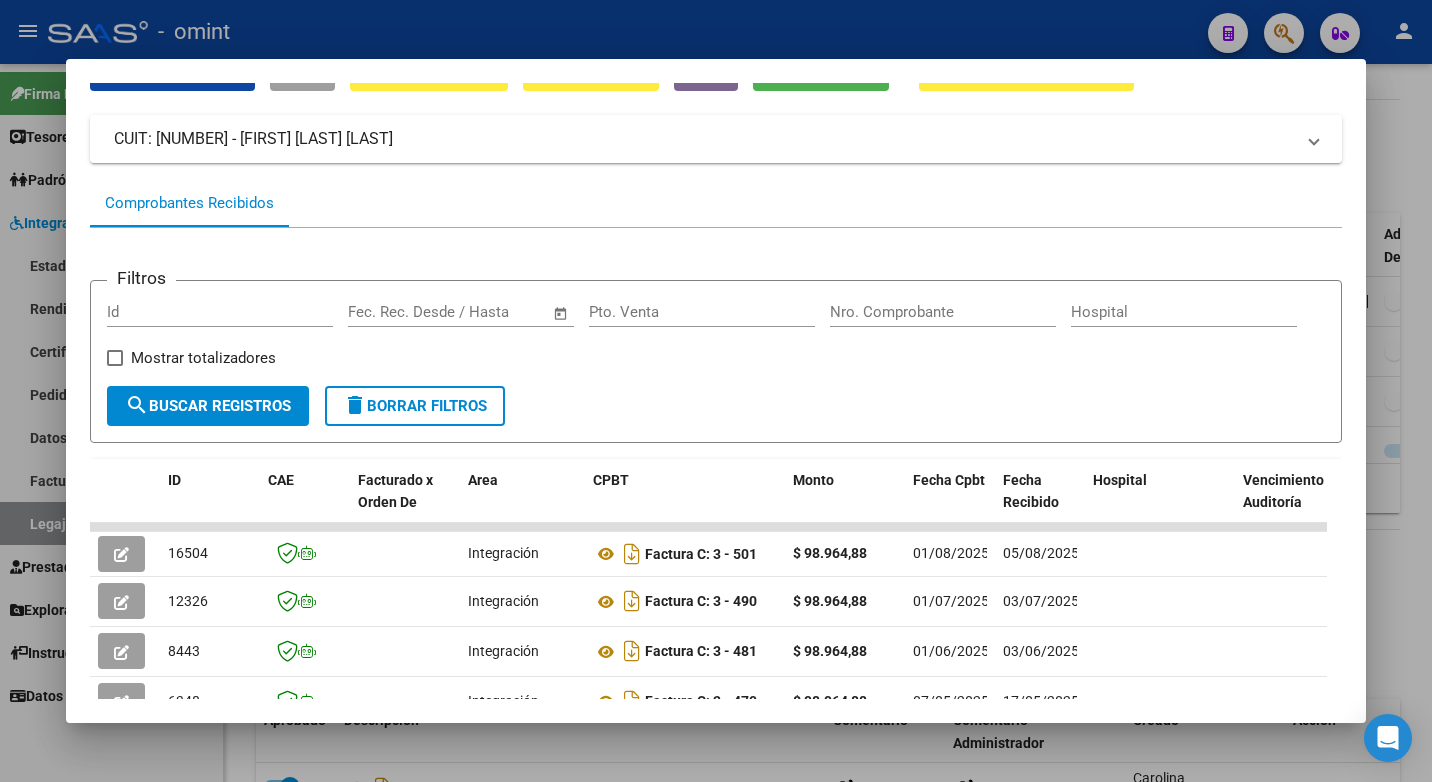 scroll, scrollTop: 347, scrollLeft: 0, axis: vertical 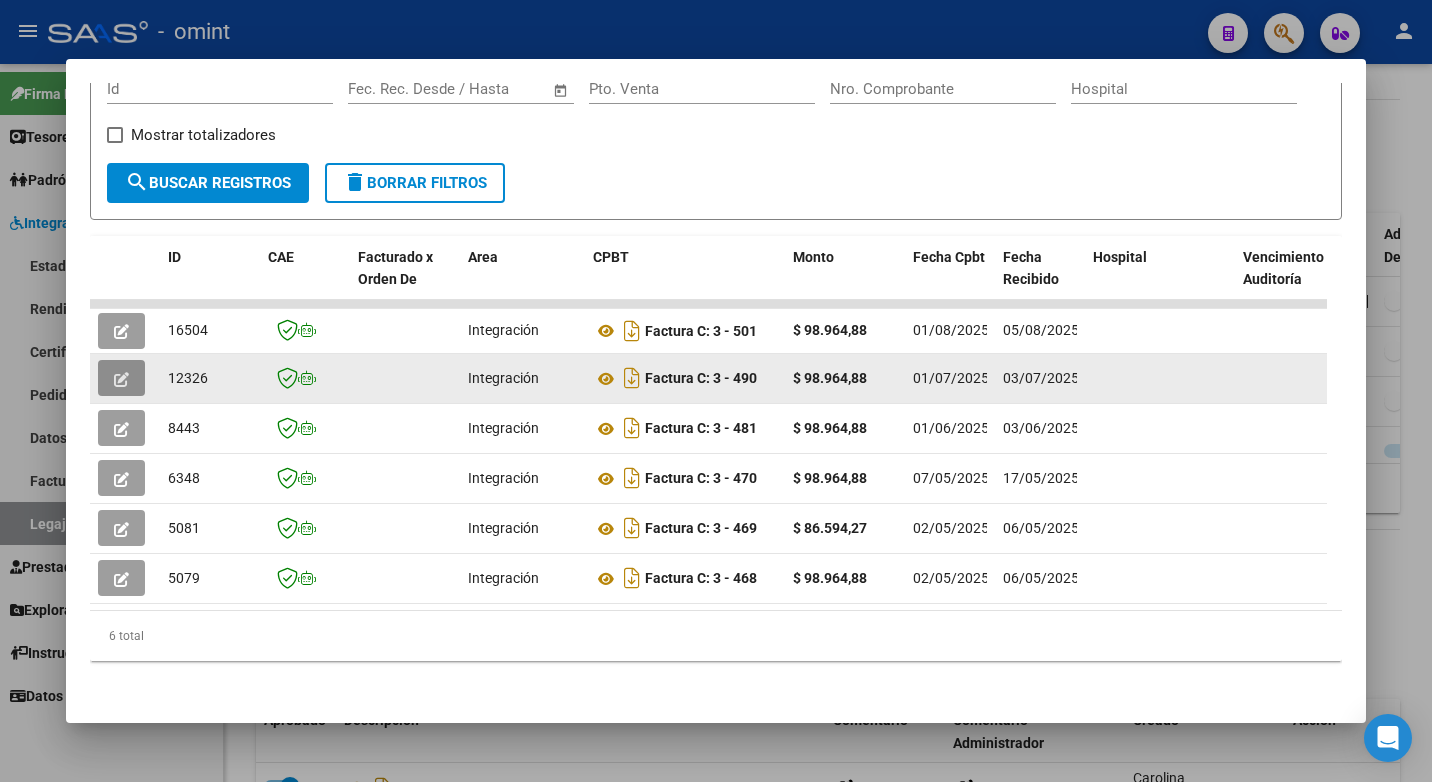 click 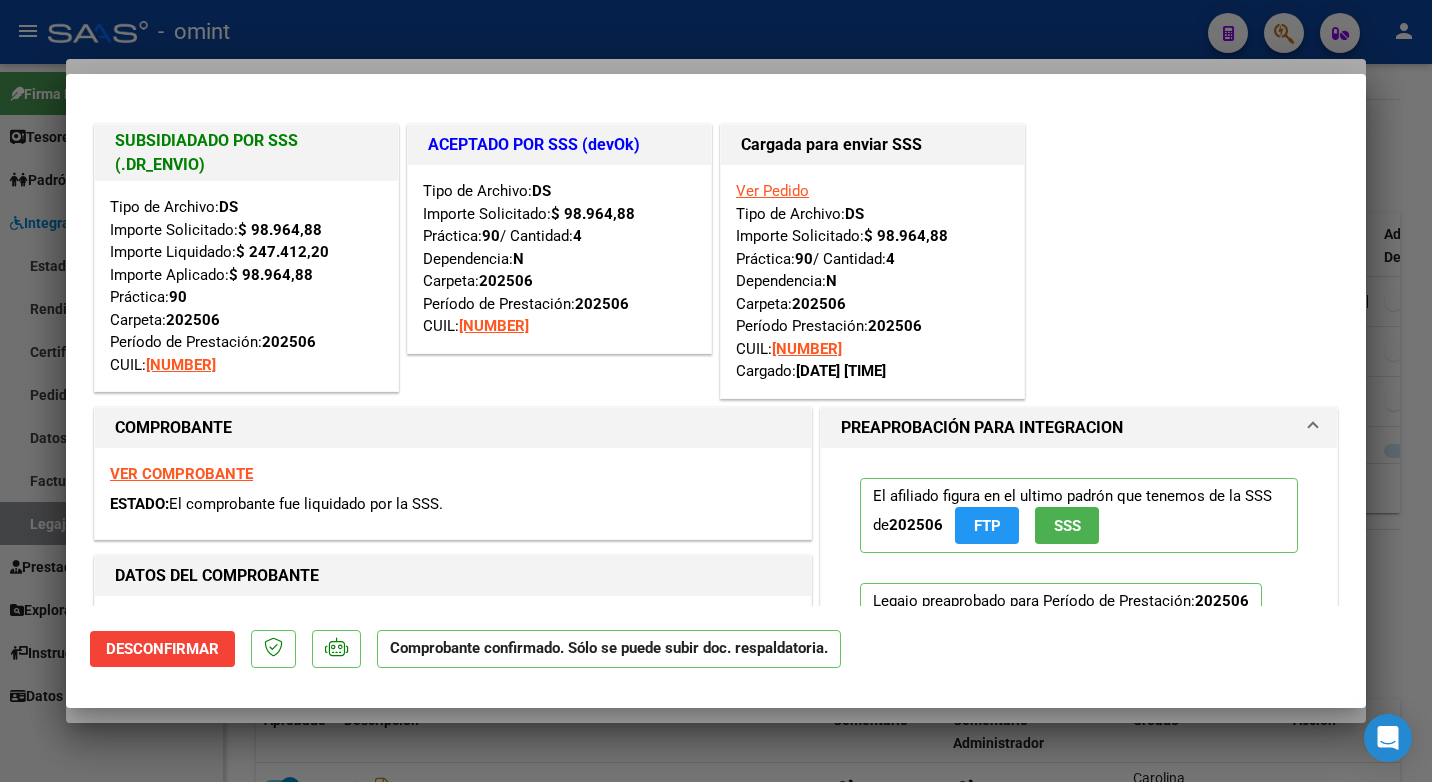 click at bounding box center (716, 391) 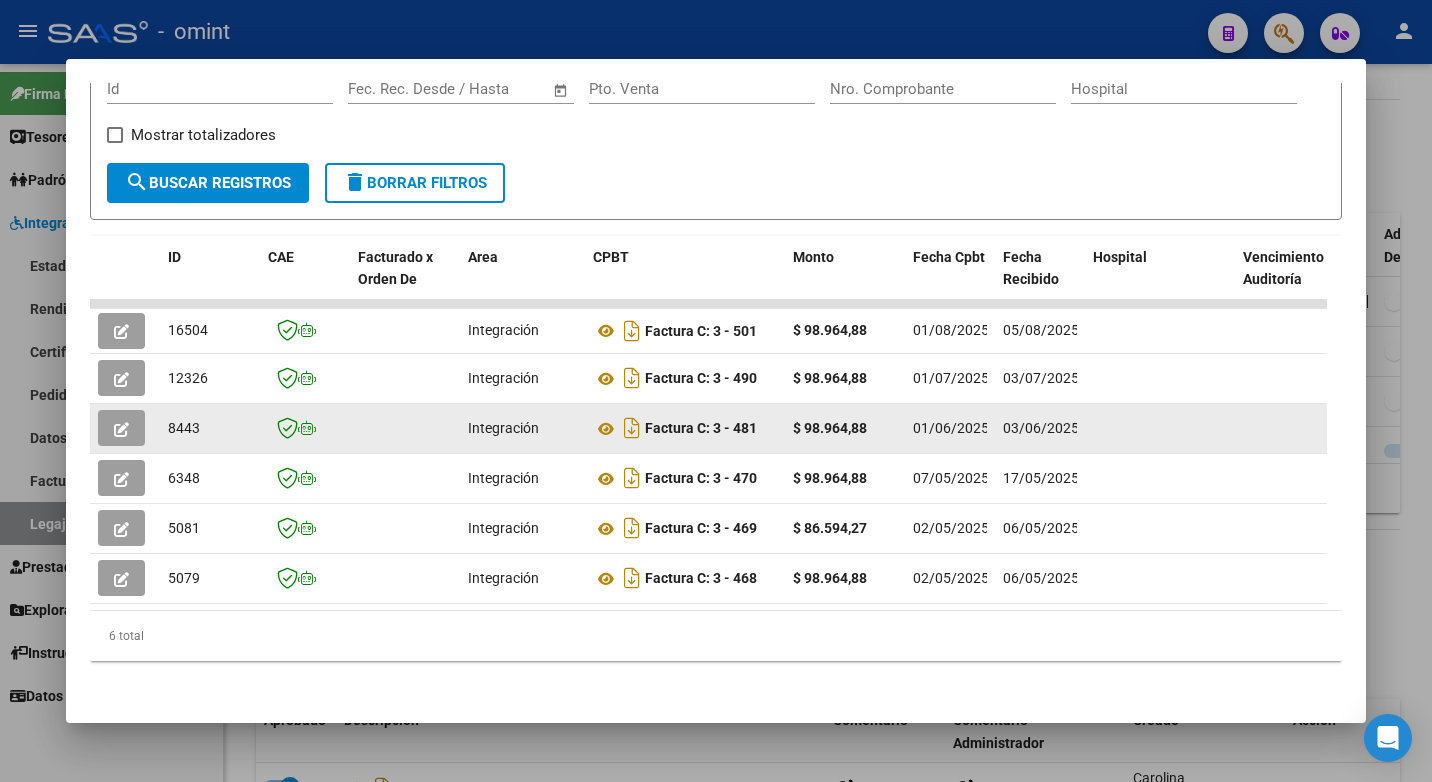 scroll, scrollTop: 247, scrollLeft: 0, axis: vertical 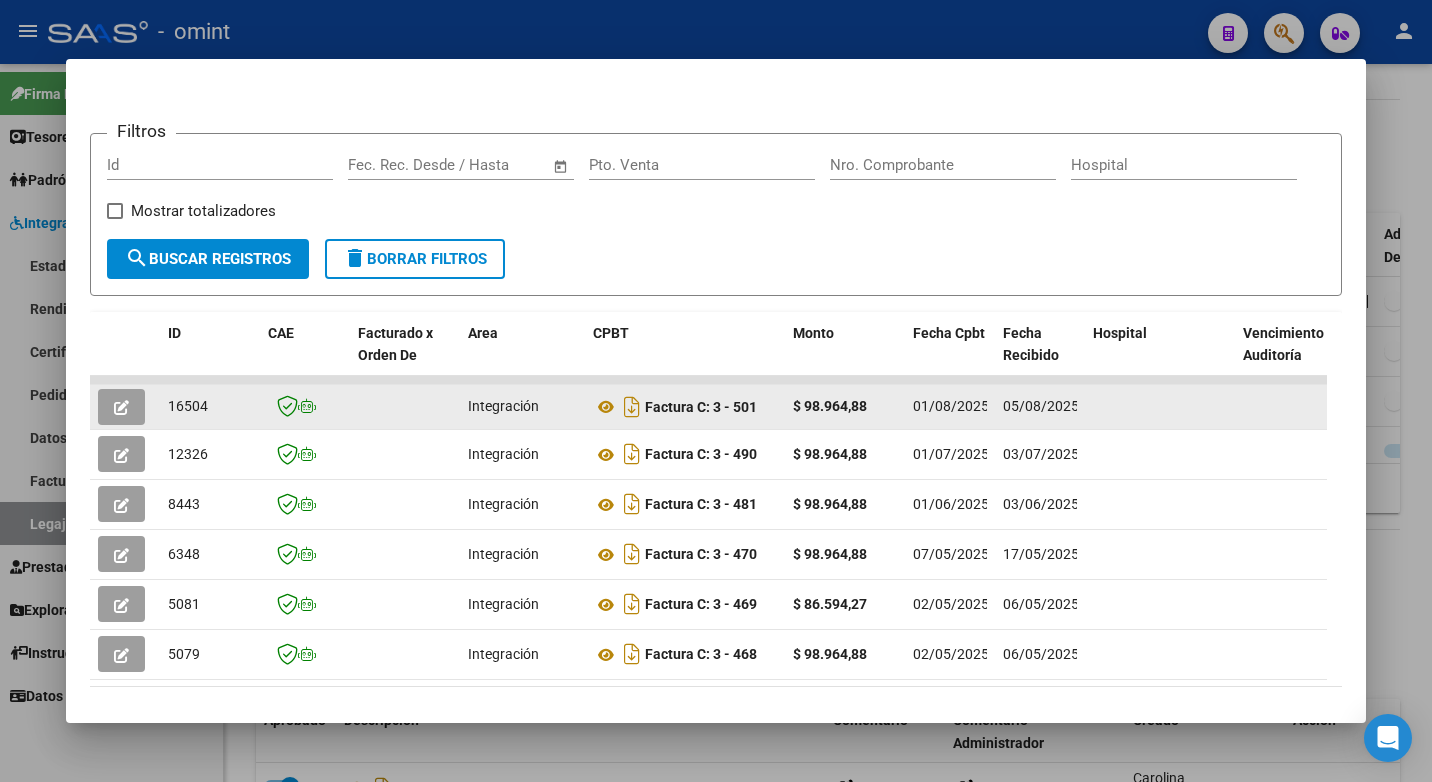 click 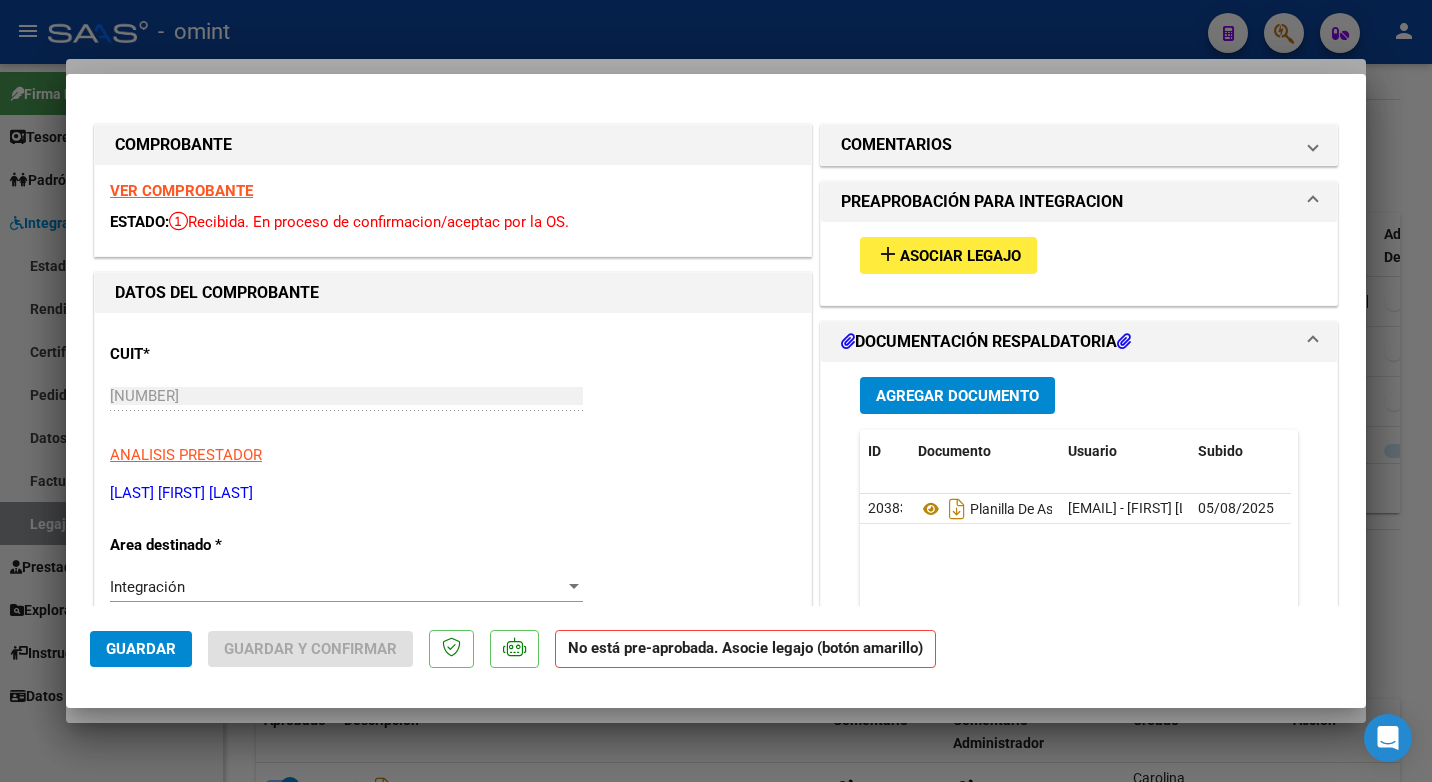 click on "VER COMPROBANTE" at bounding box center [181, 191] 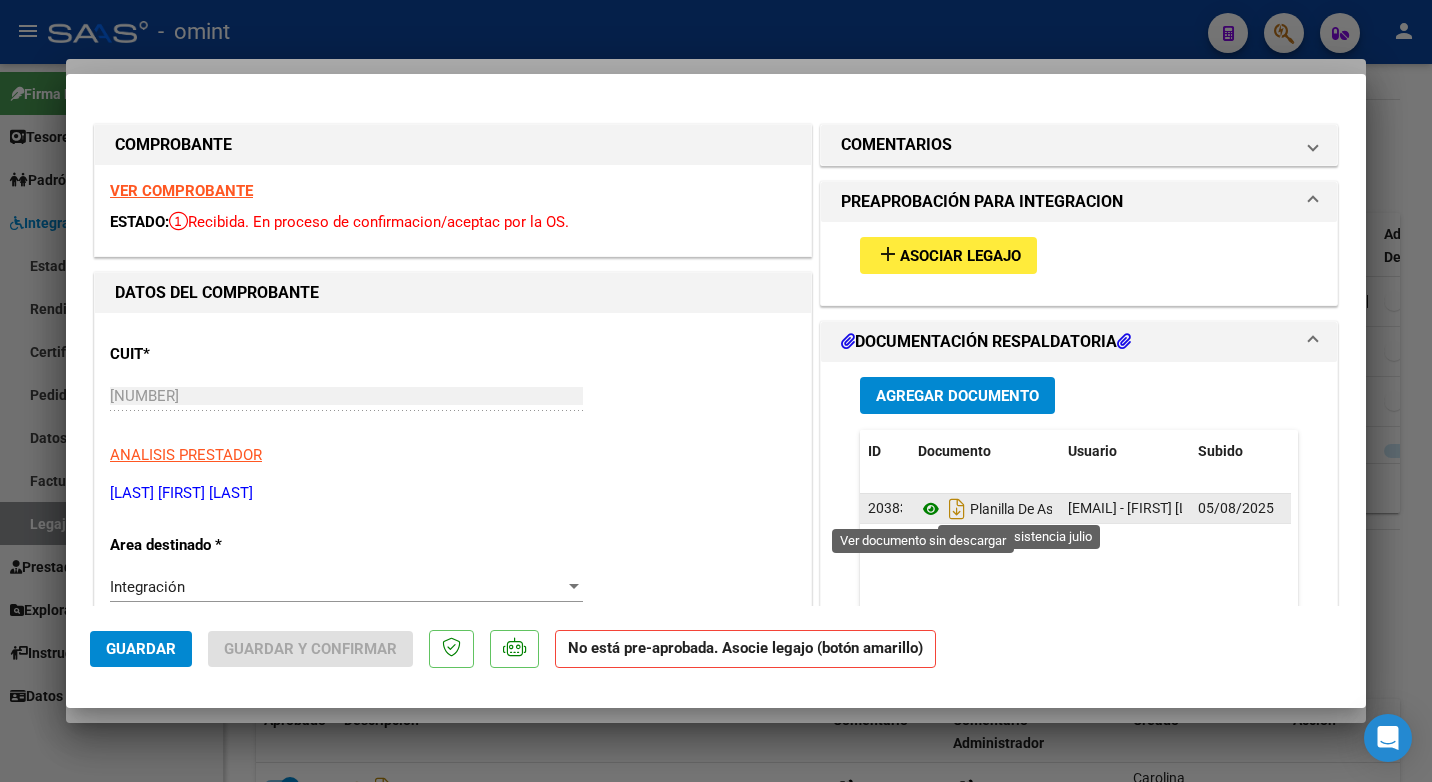 click 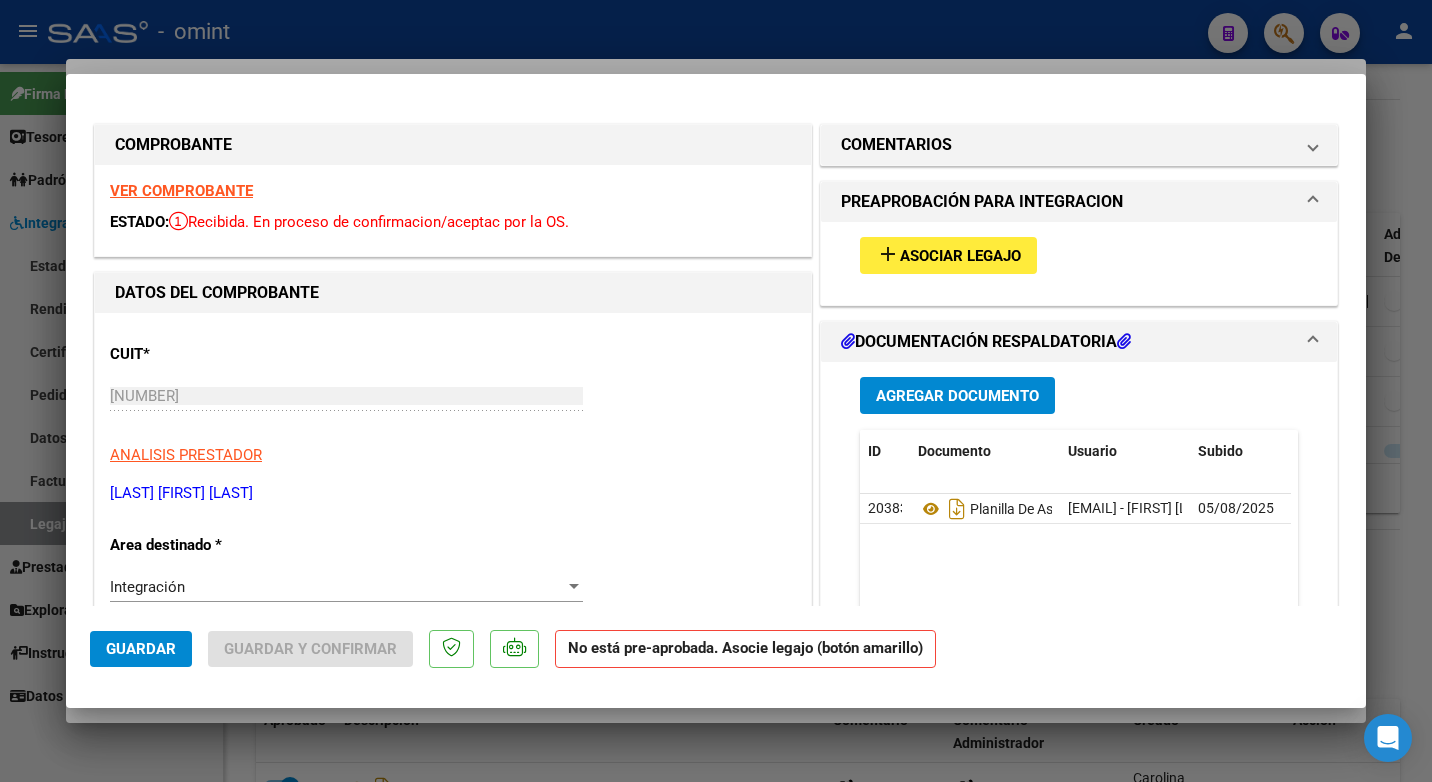 click on "Asociar Legajo" at bounding box center [960, 256] 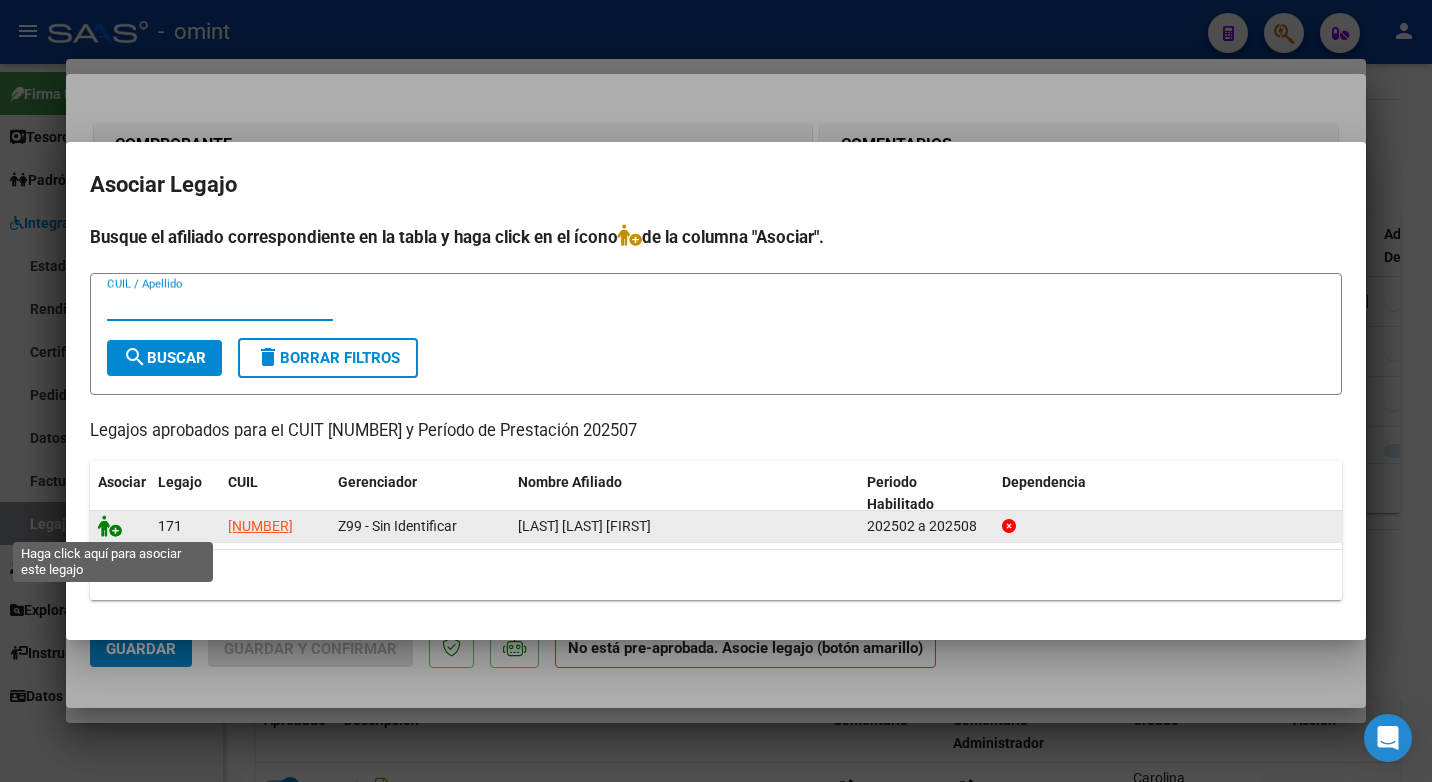 click 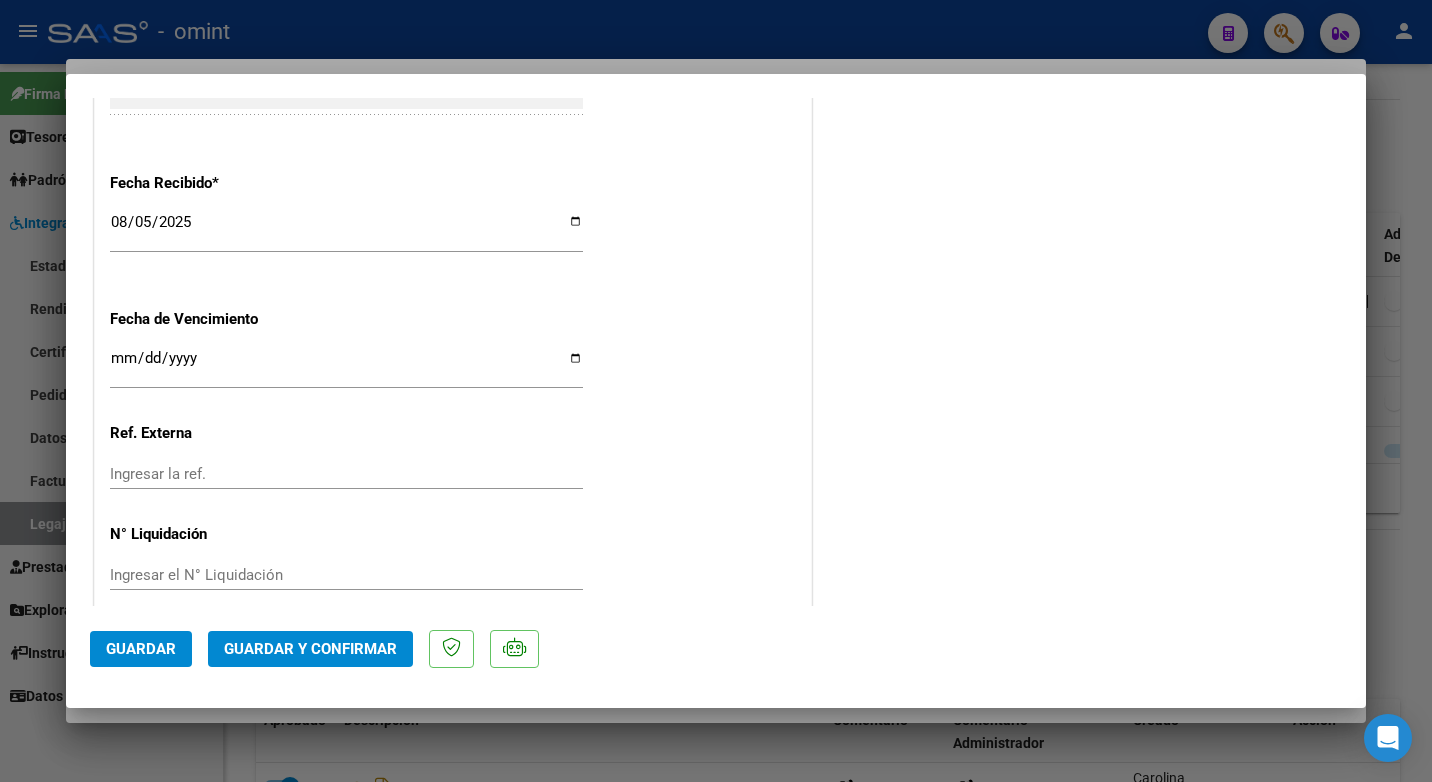 scroll, scrollTop: 1423, scrollLeft: 0, axis: vertical 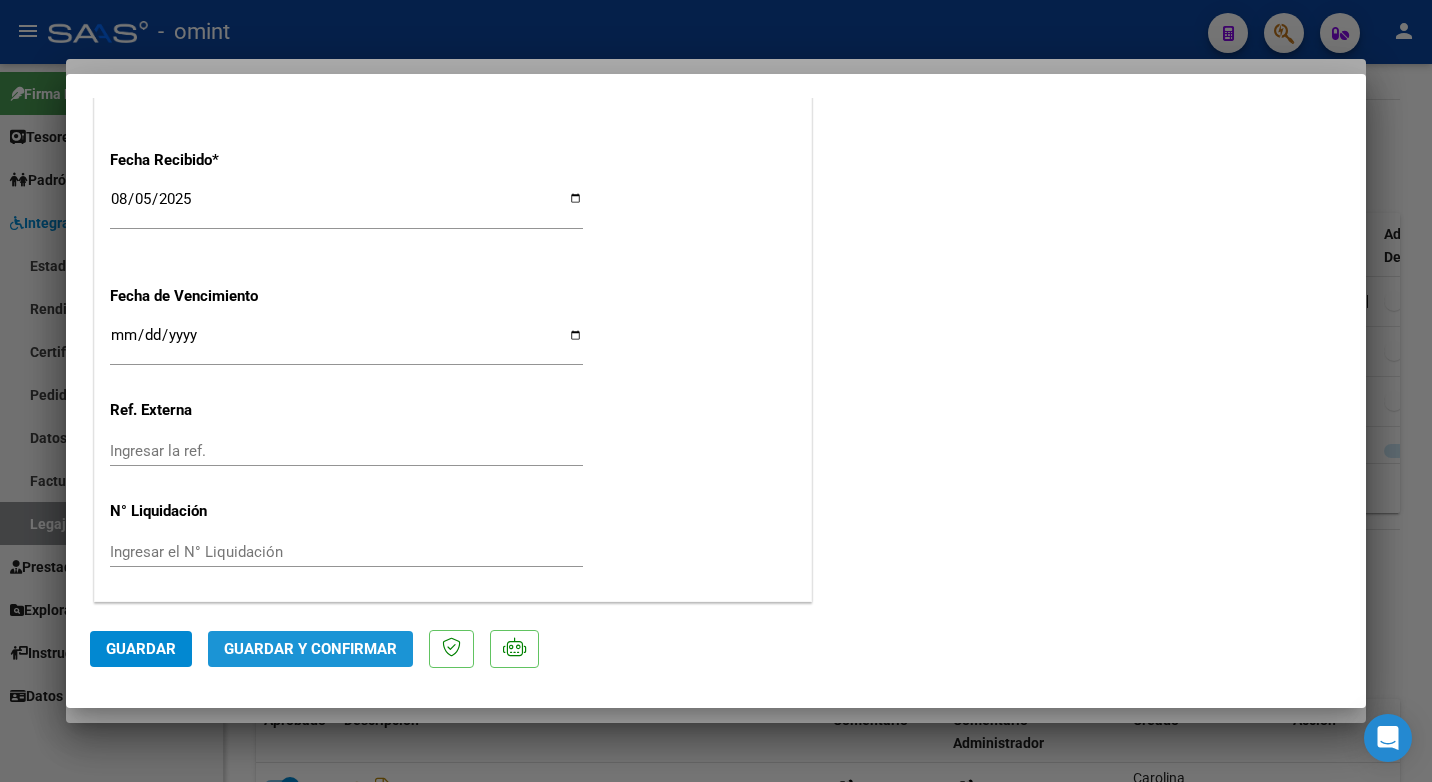click on "Guardar y Confirmar" 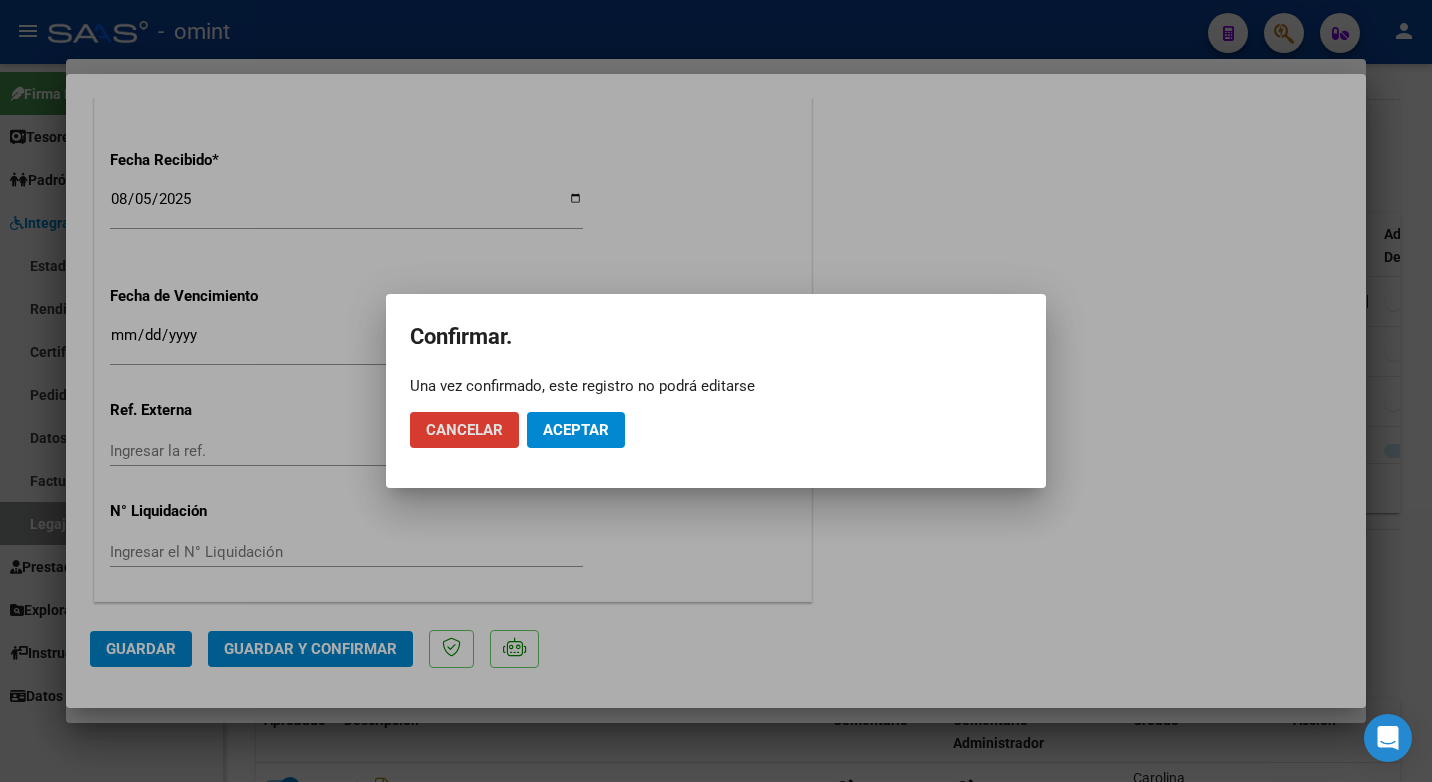 click on "Aceptar" 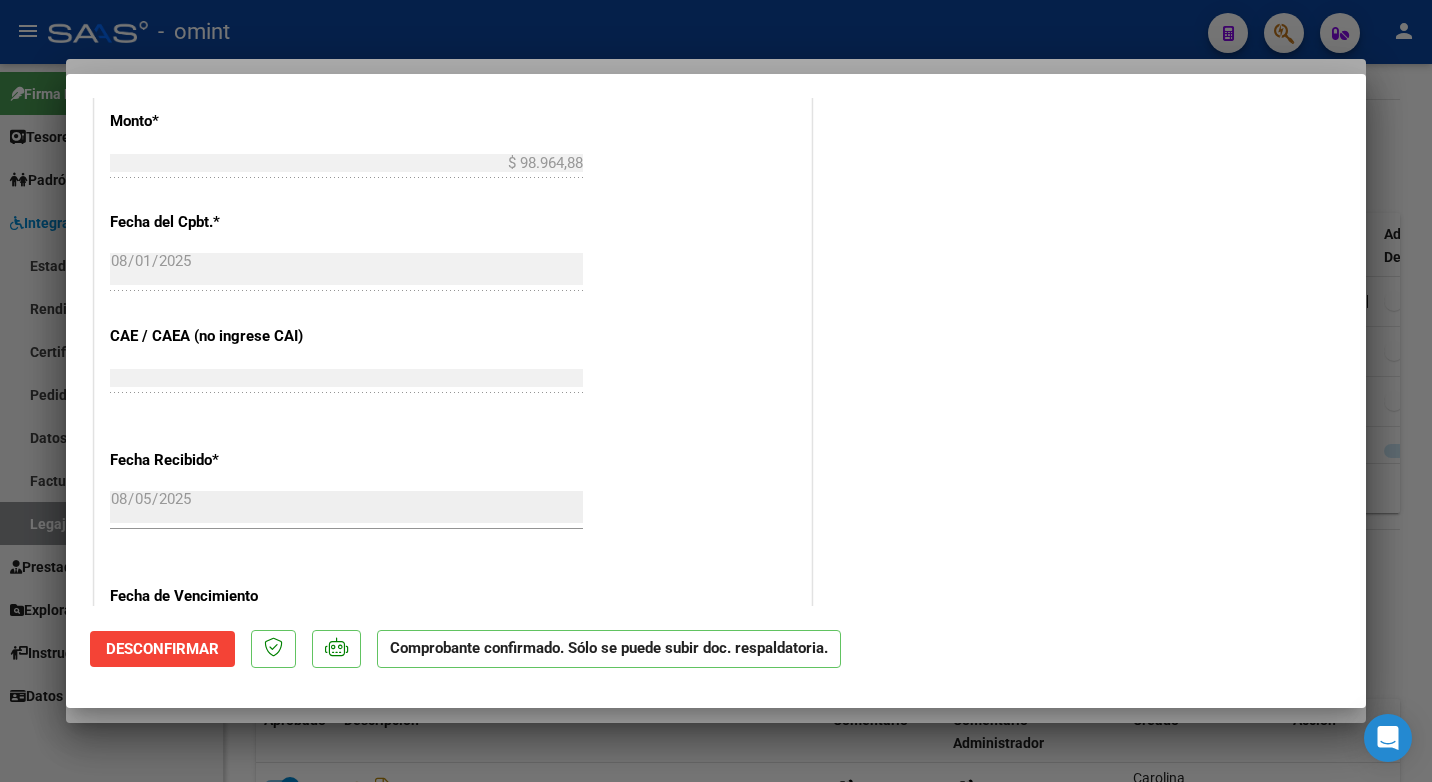 scroll, scrollTop: 599, scrollLeft: 0, axis: vertical 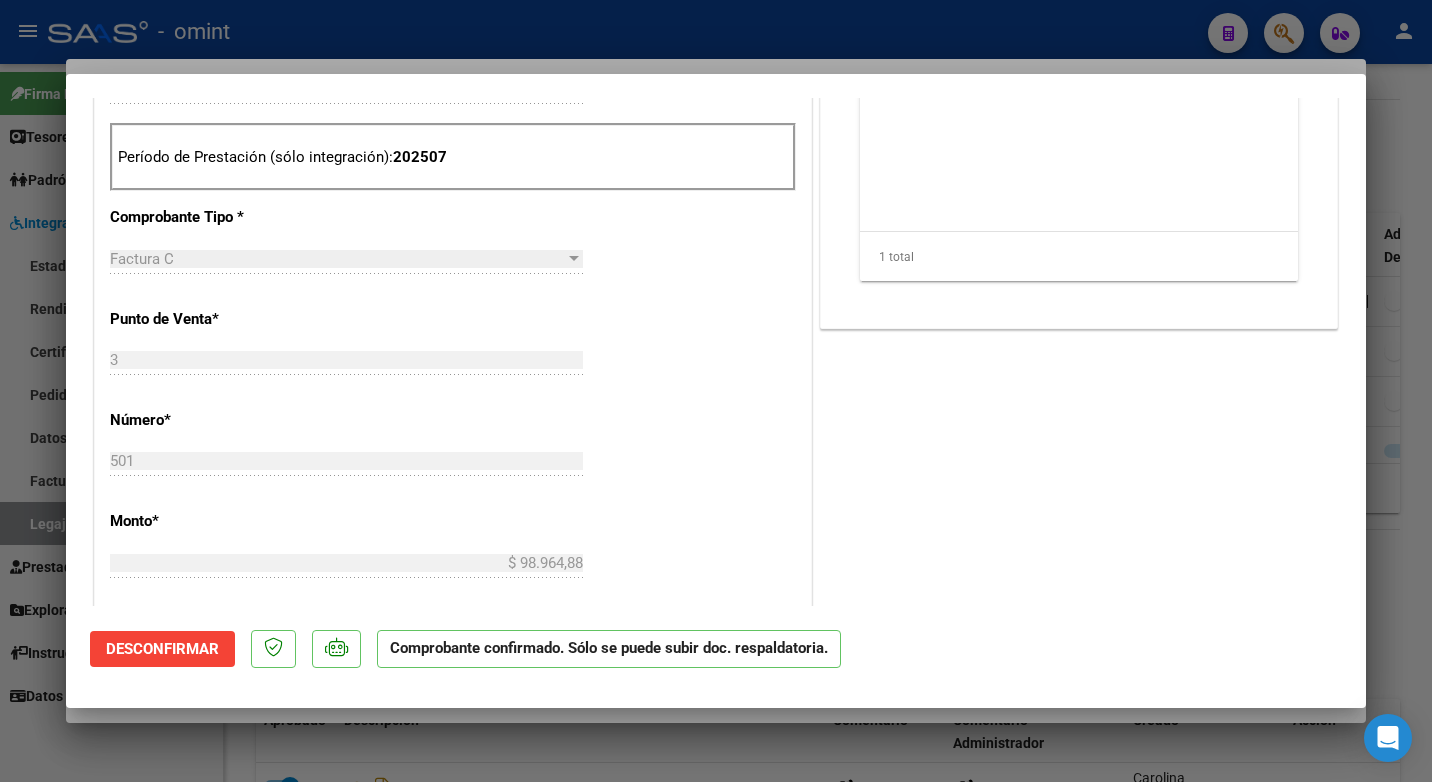 click at bounding box center (716, 391) 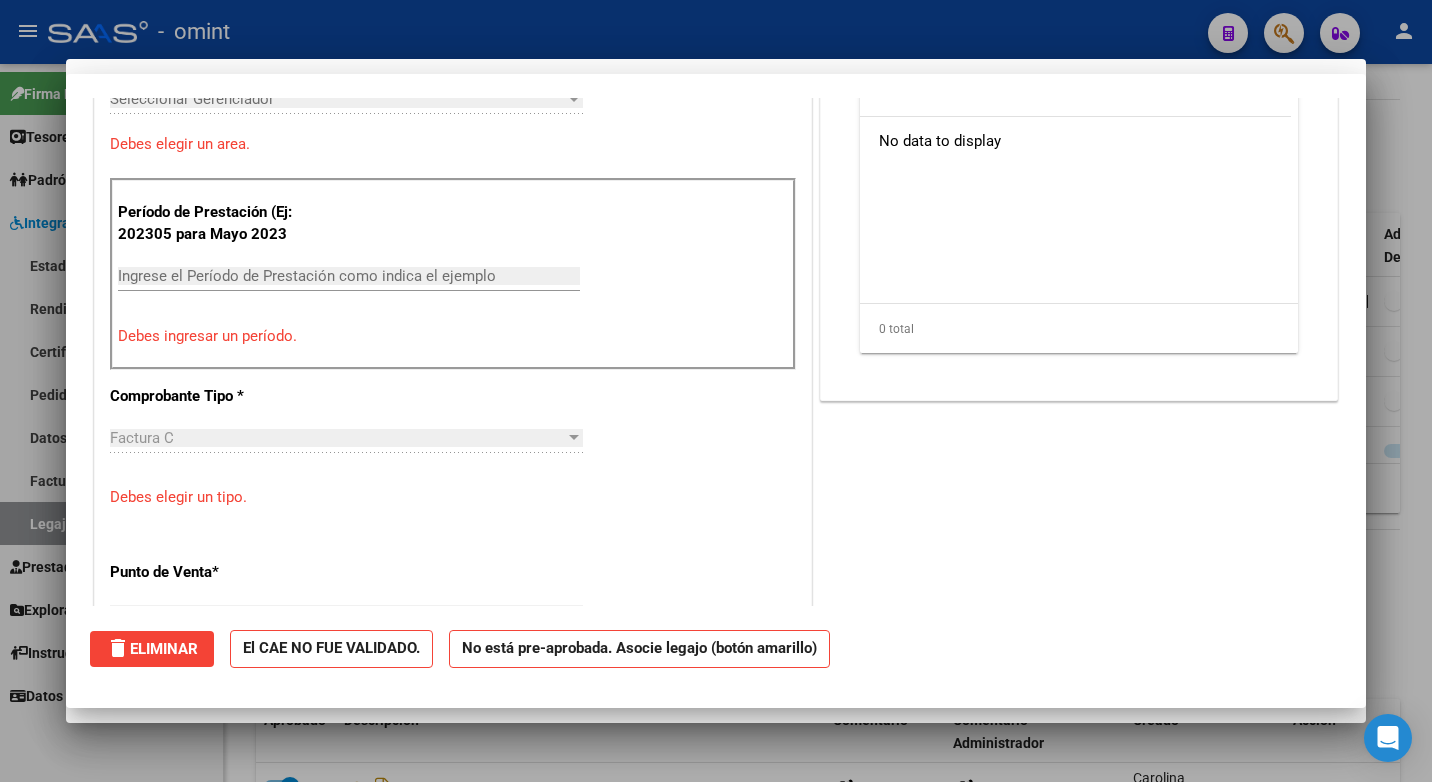 scroll, scrollTop: 847, scrollLeft: 0, axis: vertical 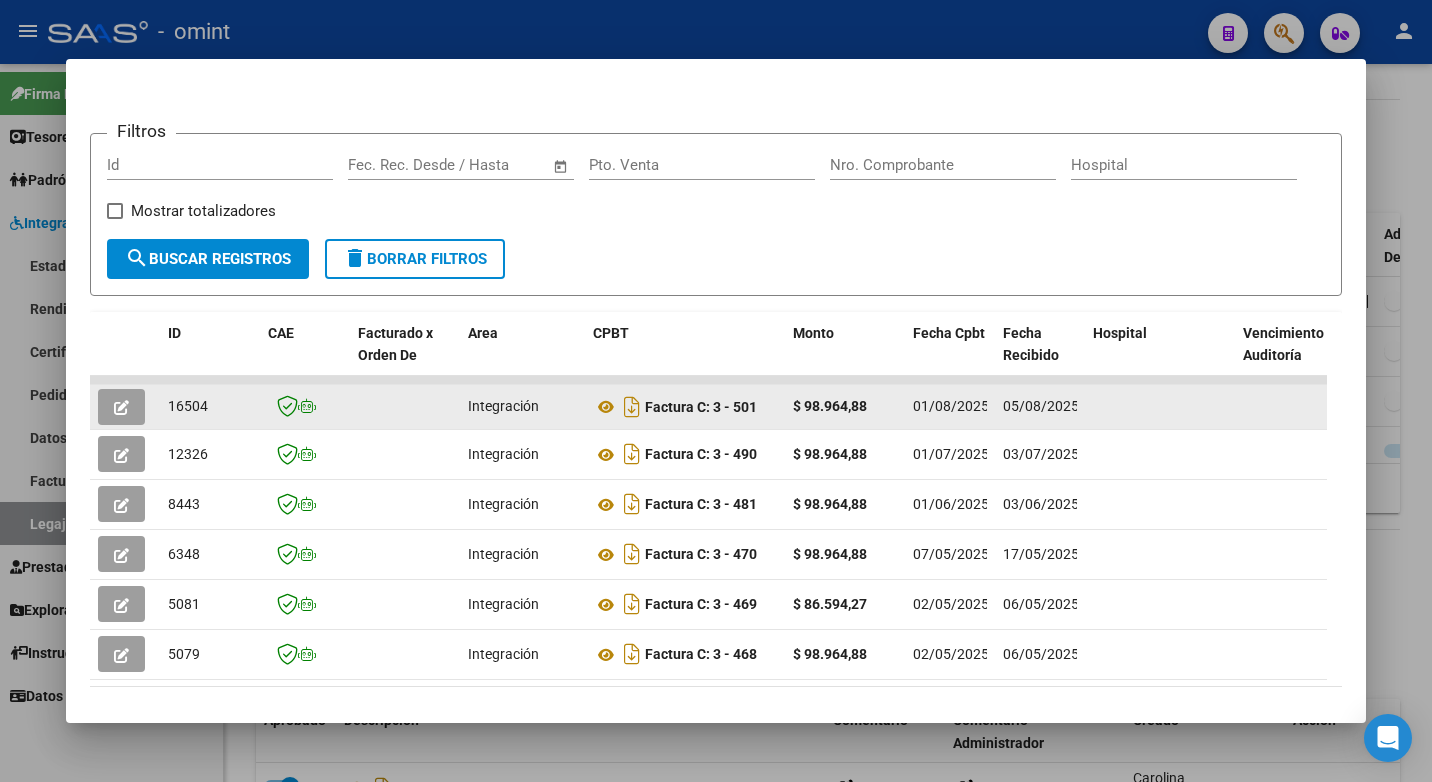 click on "16504" 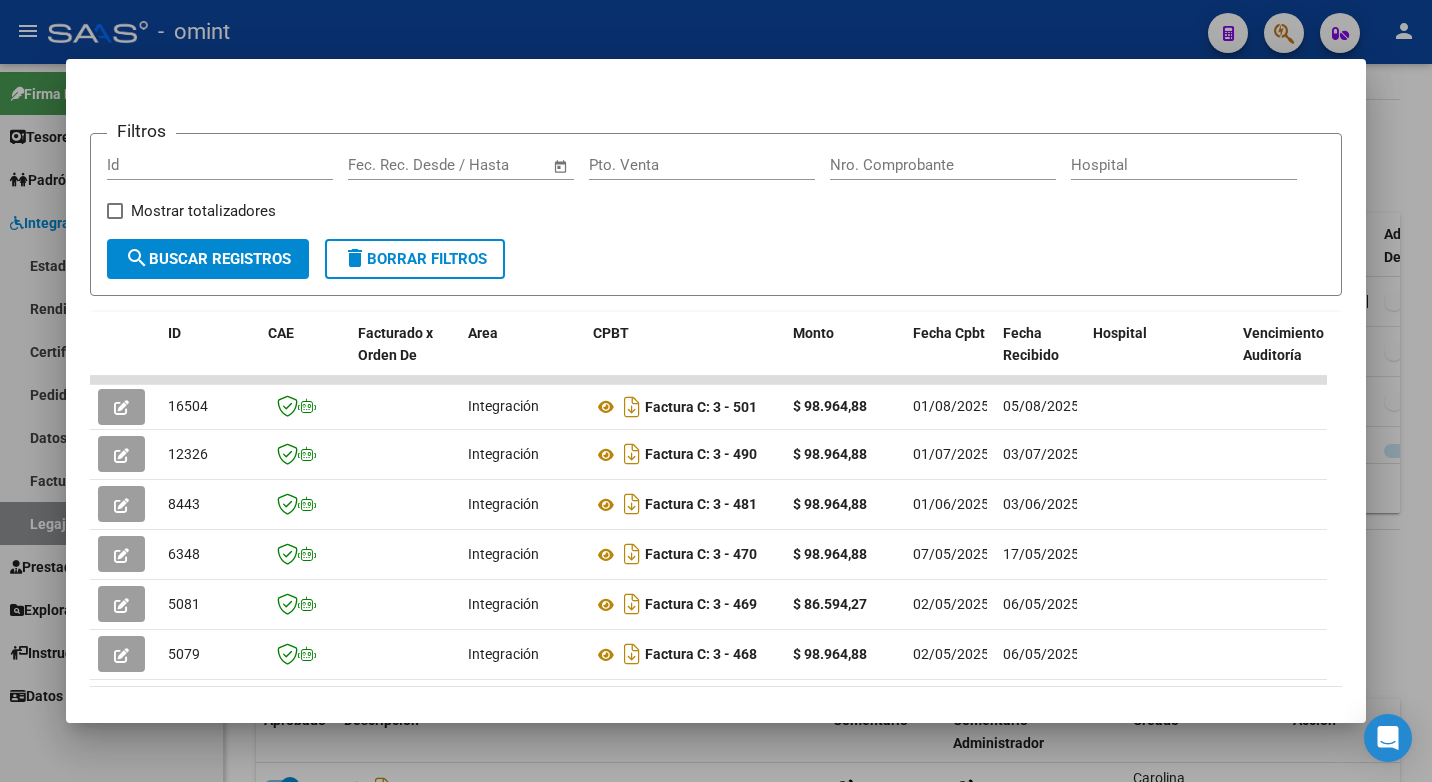 click at bounding box center [716, 391] 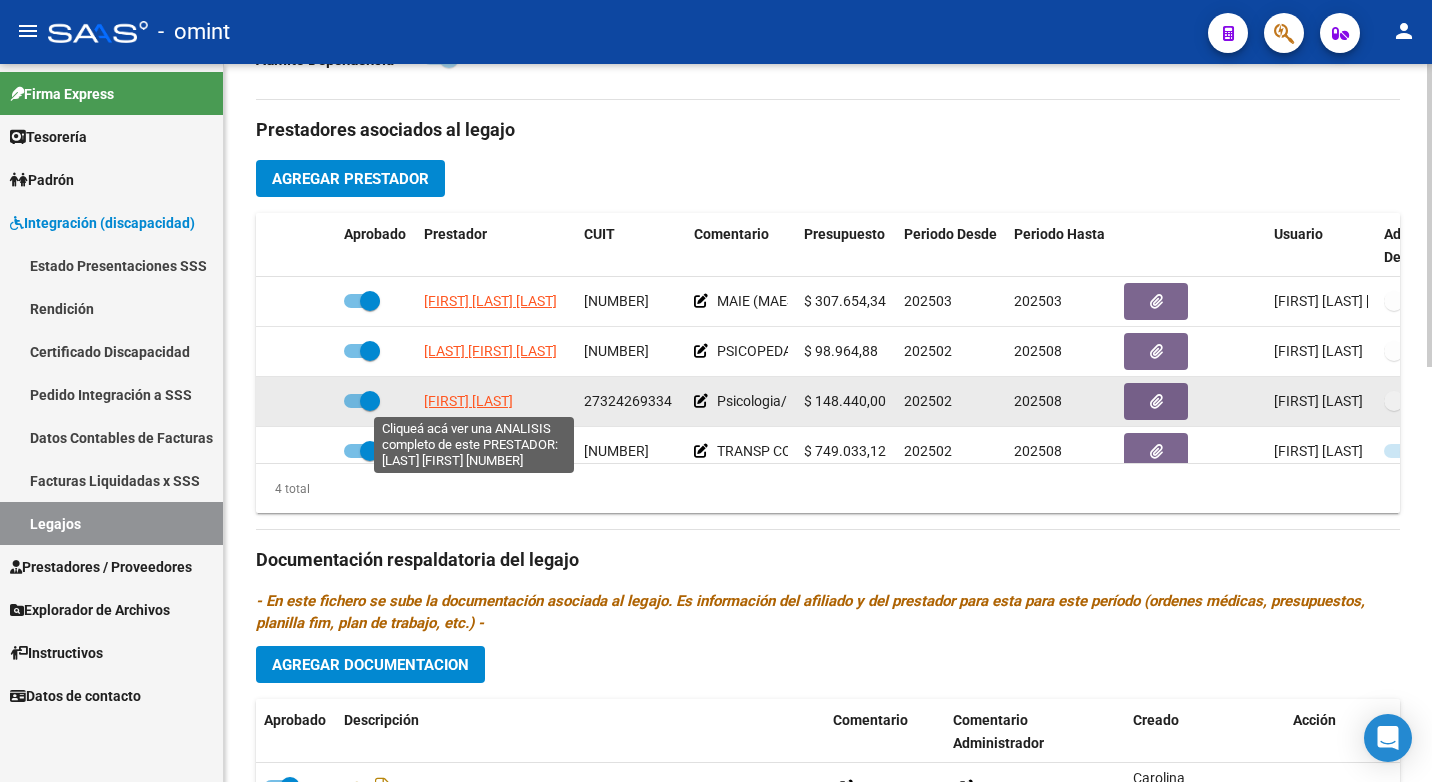 click on "MINETTI MARIA" 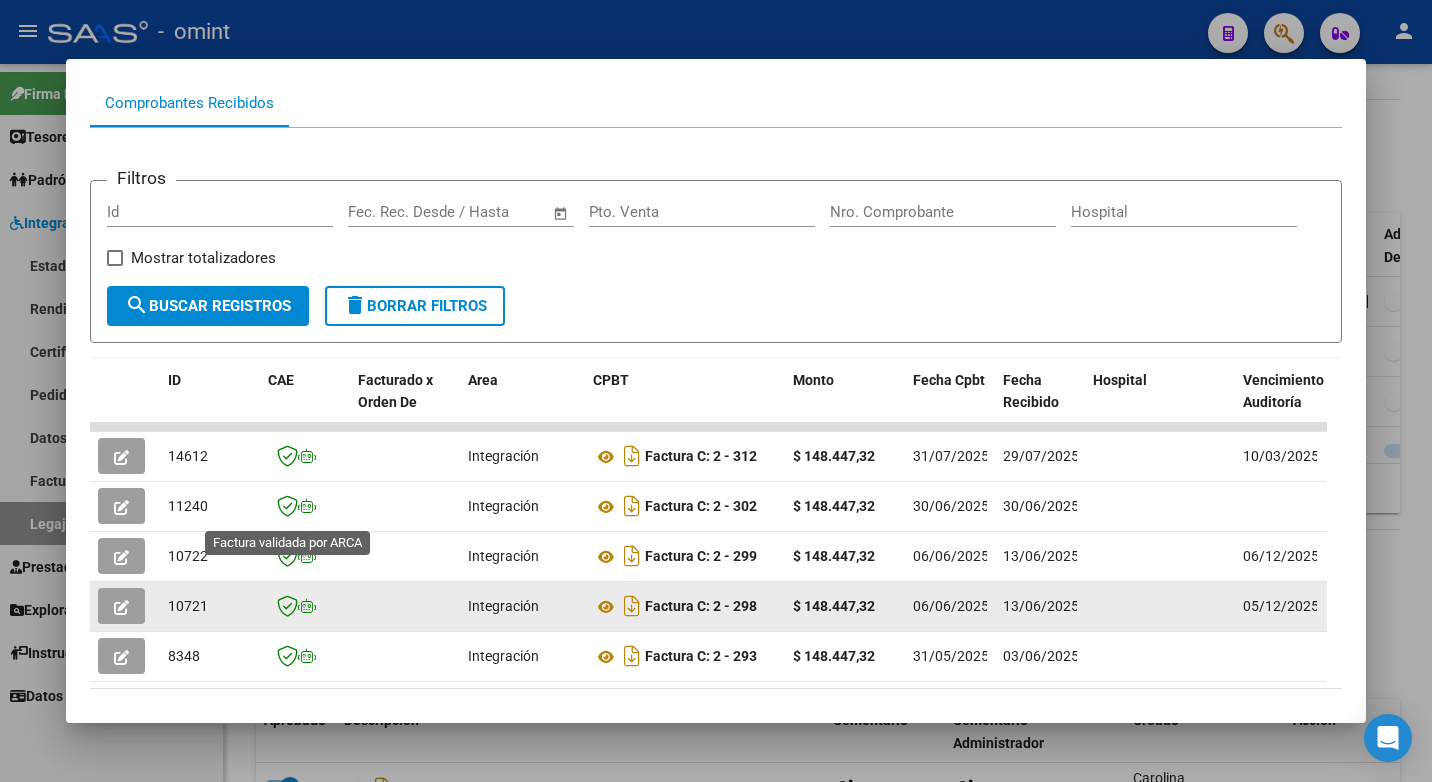 scroll, scrollTop: 300, scrollLeft: 0, axis: vertical 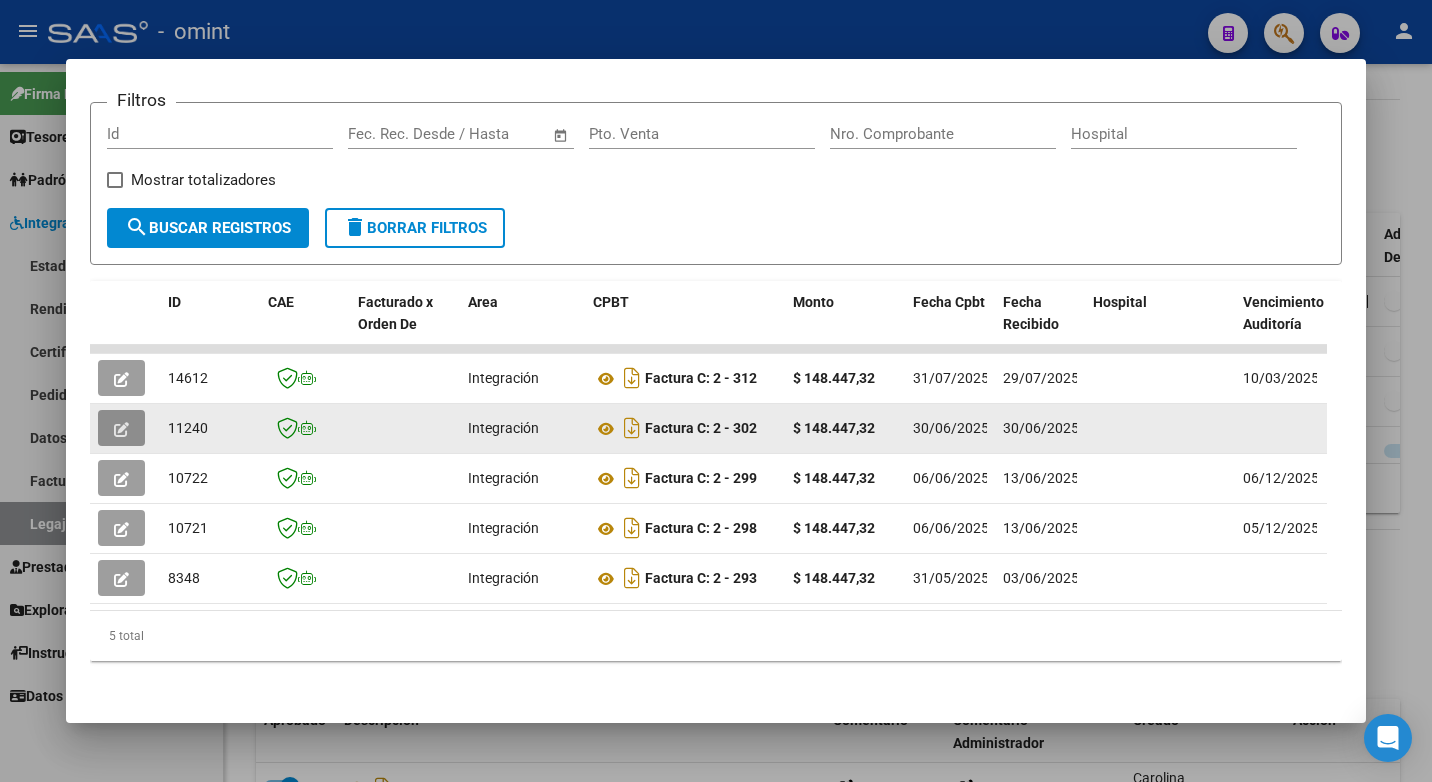click 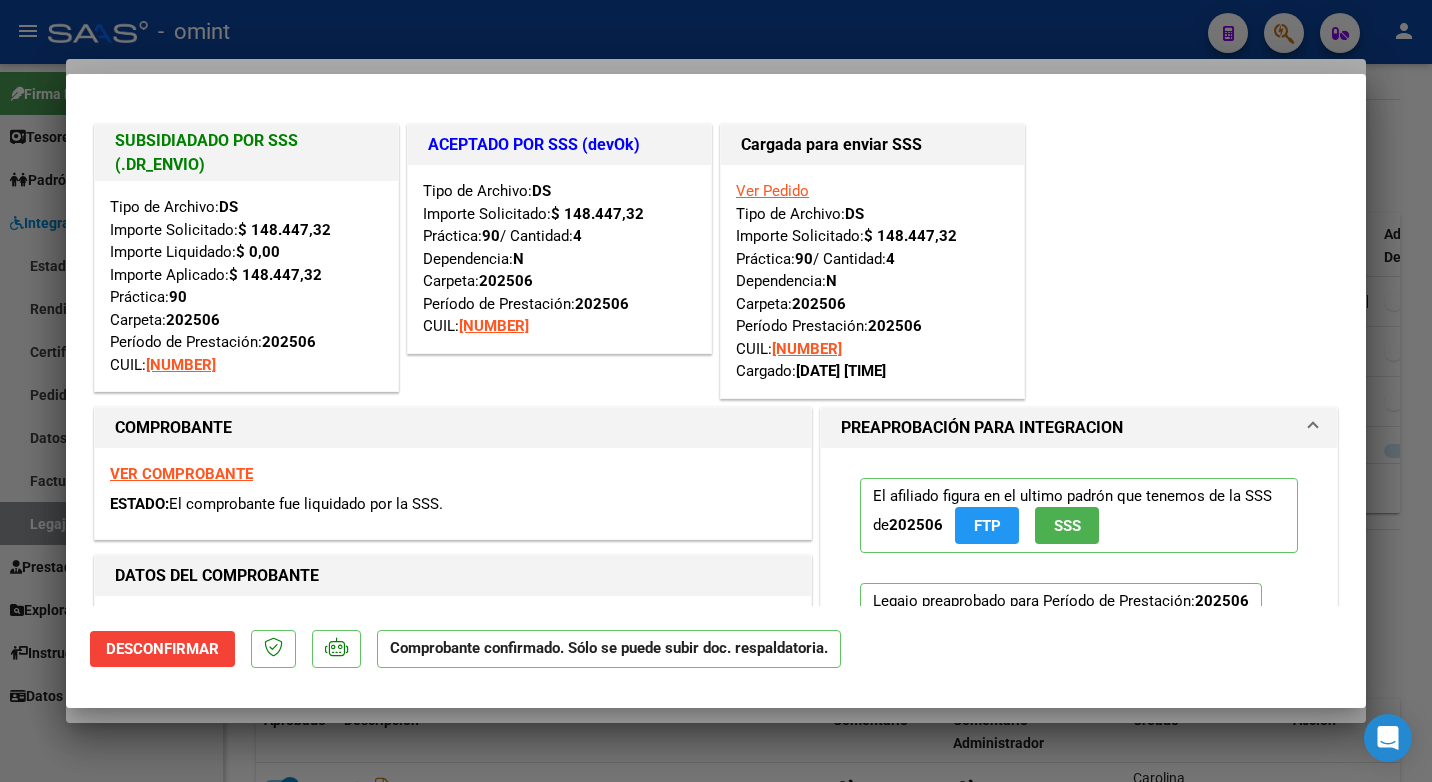 drag, startPoint x: 385, startPoint y: 44, endPoint x: 397, endPoint y: 52, distance: 14.422205 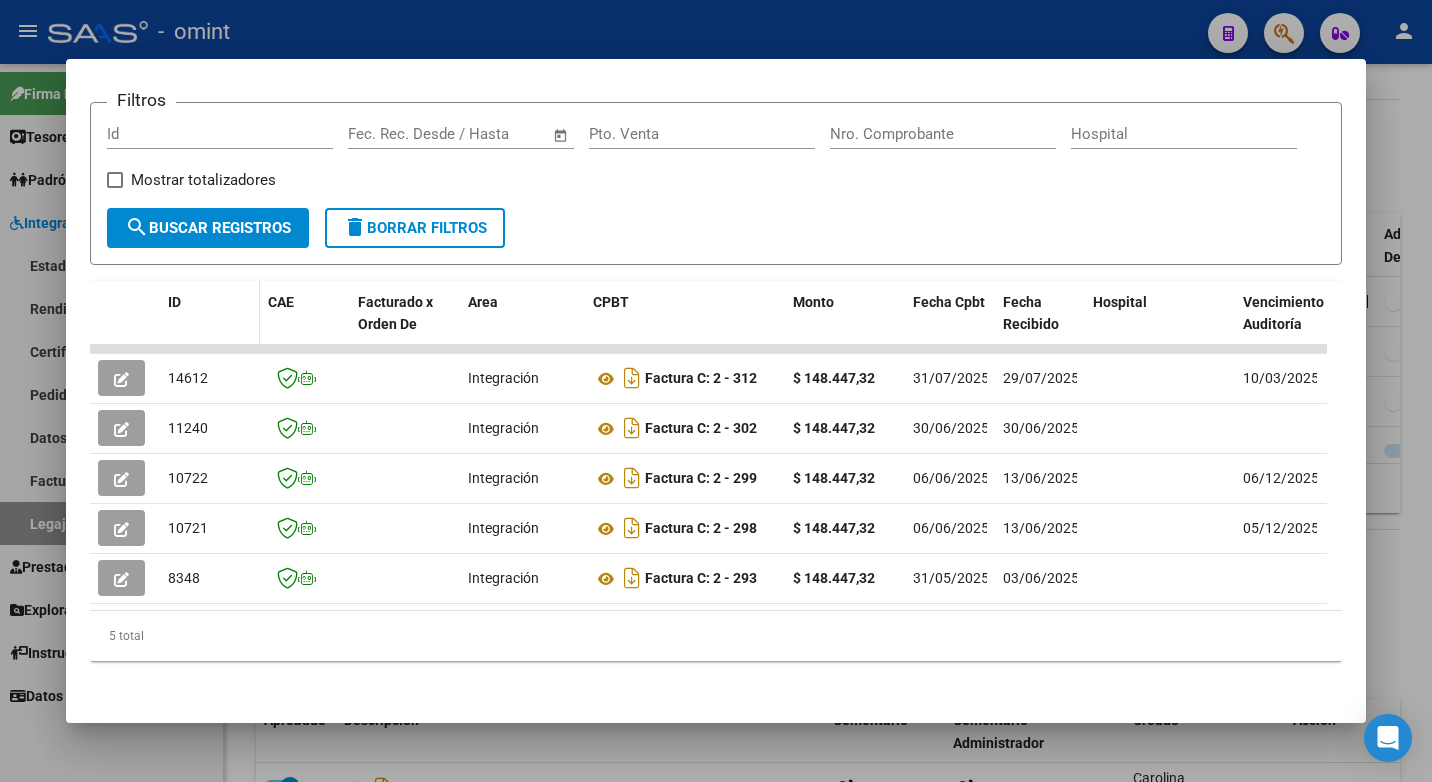 scroll, scrollTop: 200, scrollLeft: 0, axis: vertical 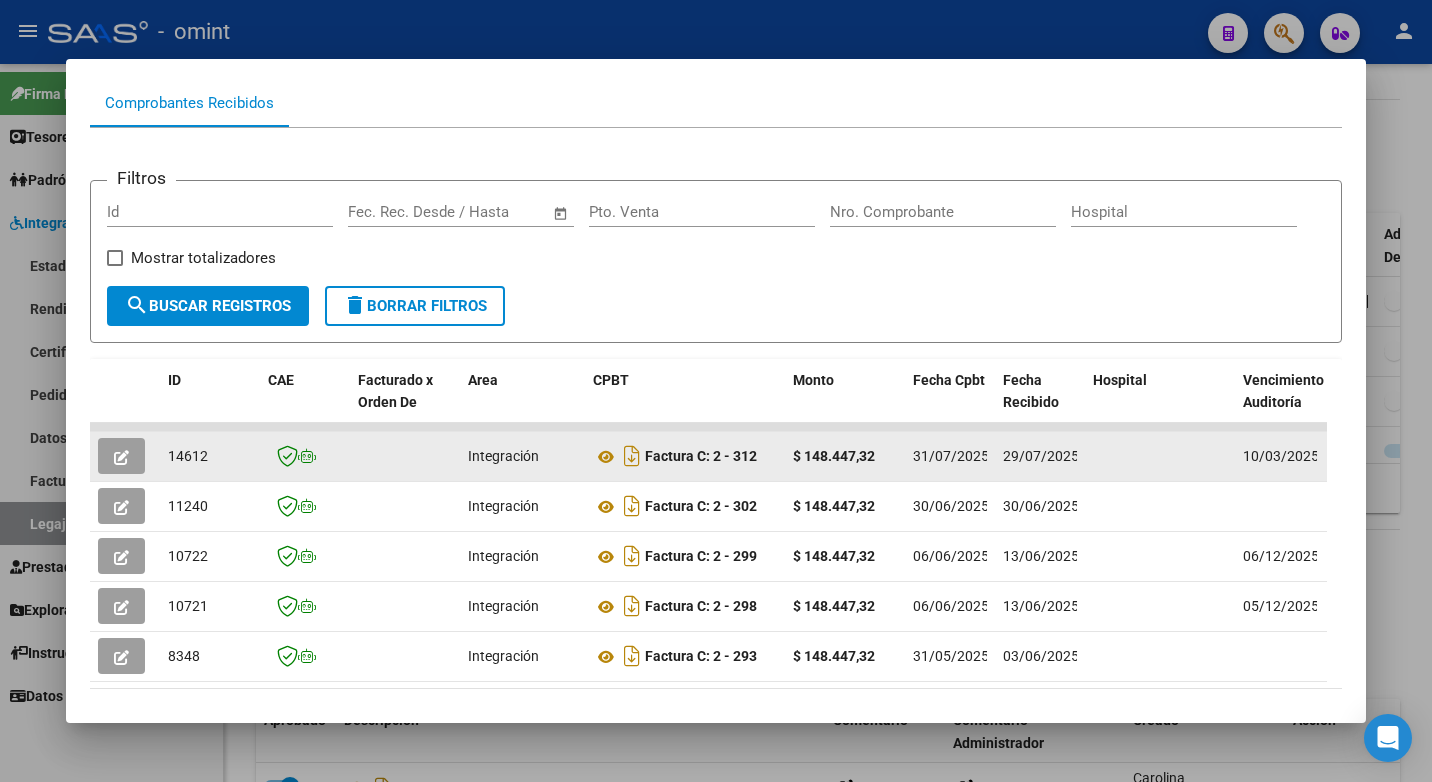 click 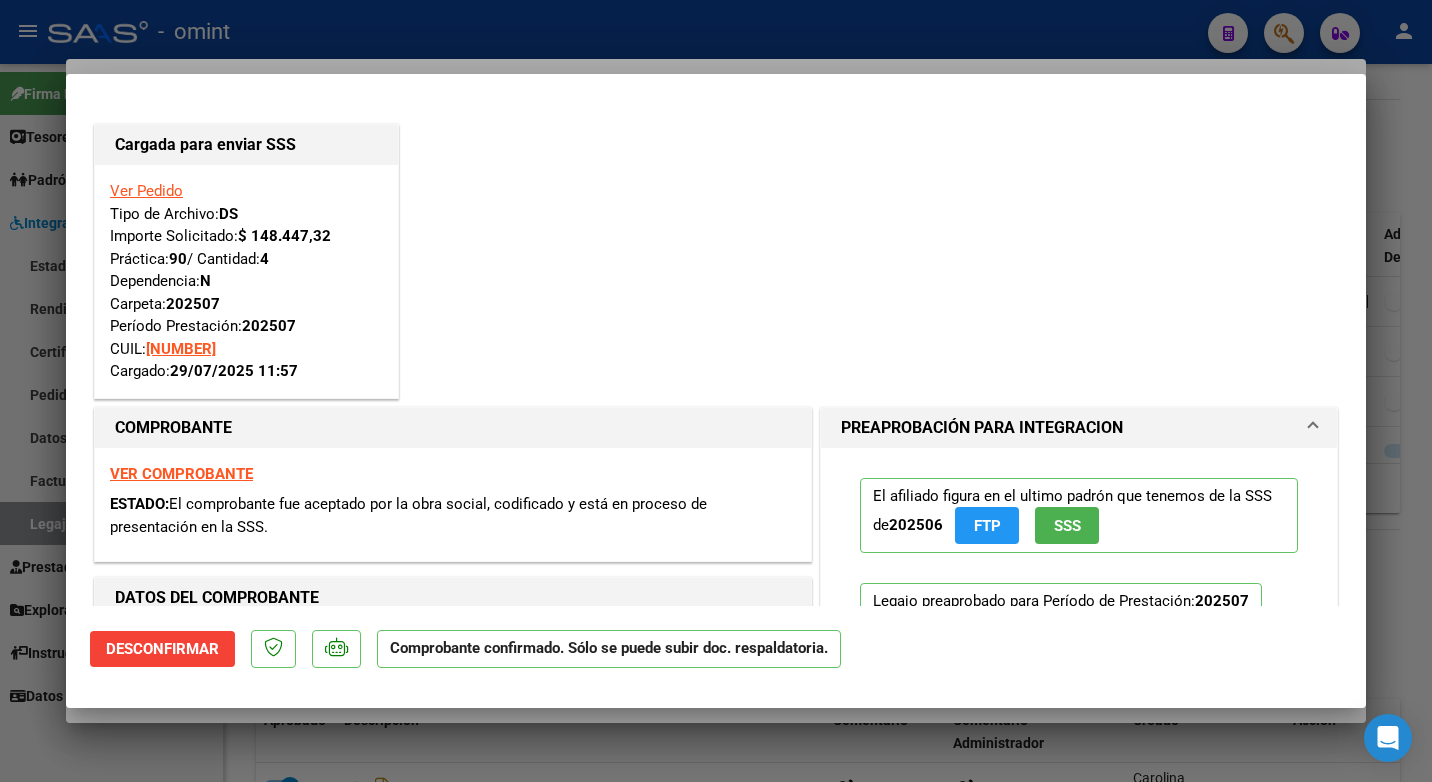 click at bounding box center (716, 391) 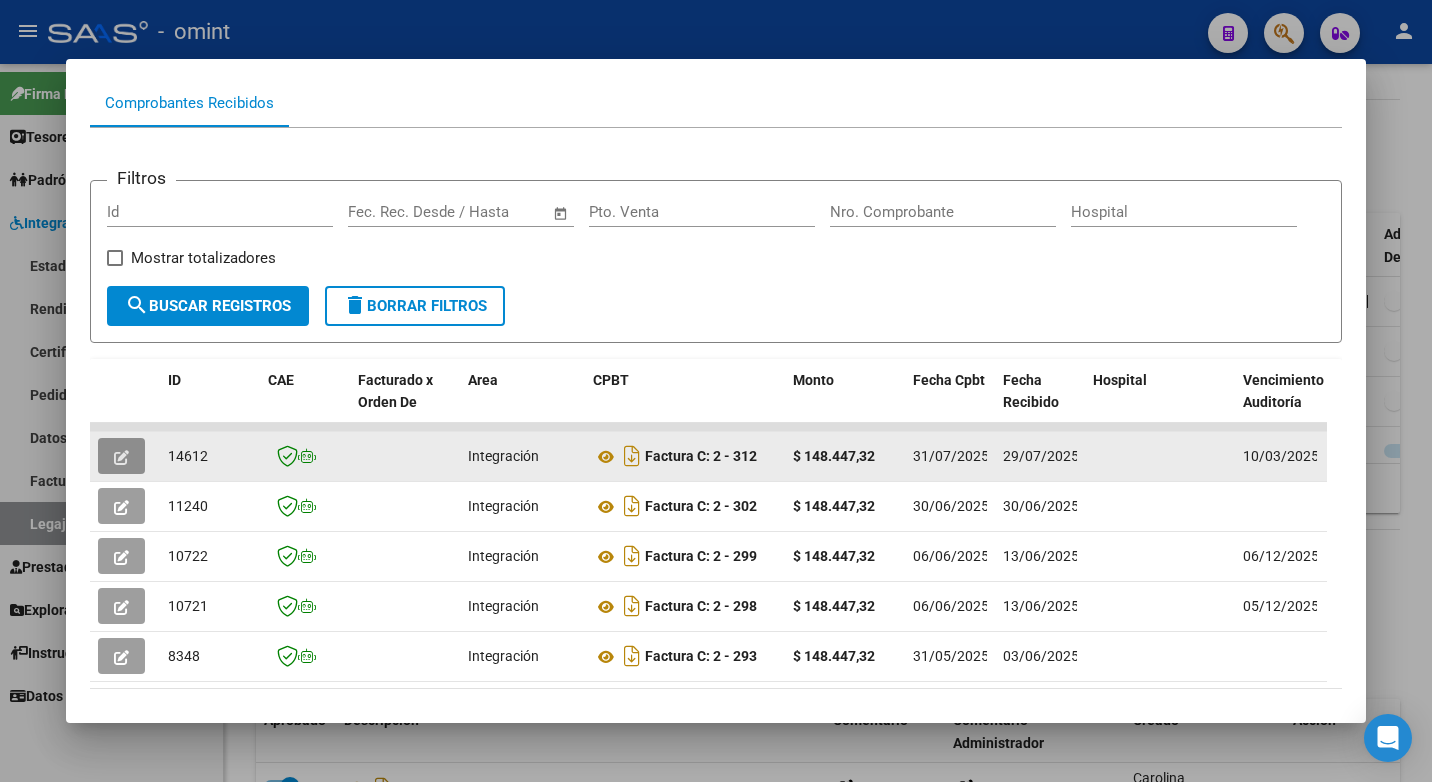click 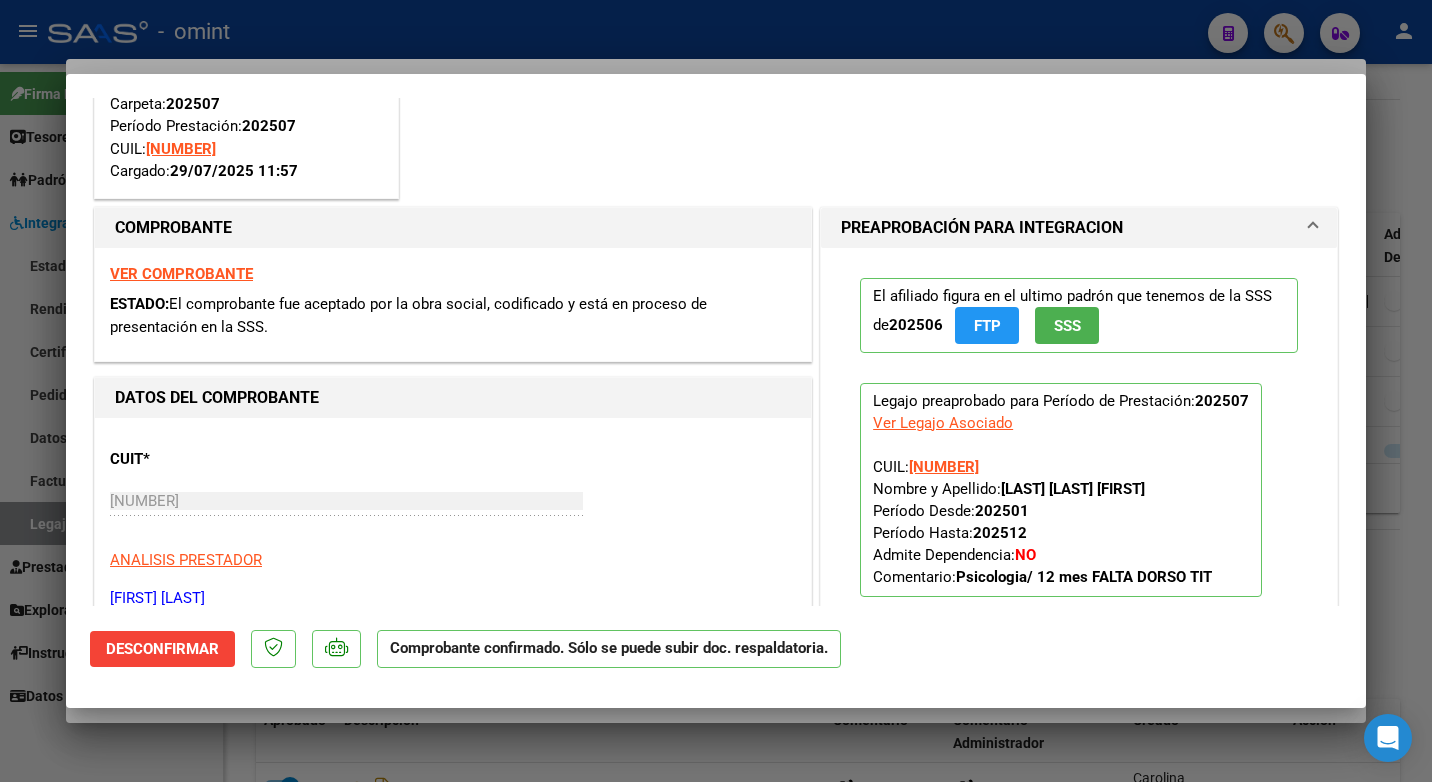 scroll, scrollTop: 0, scrollLeft: 0, axis: both 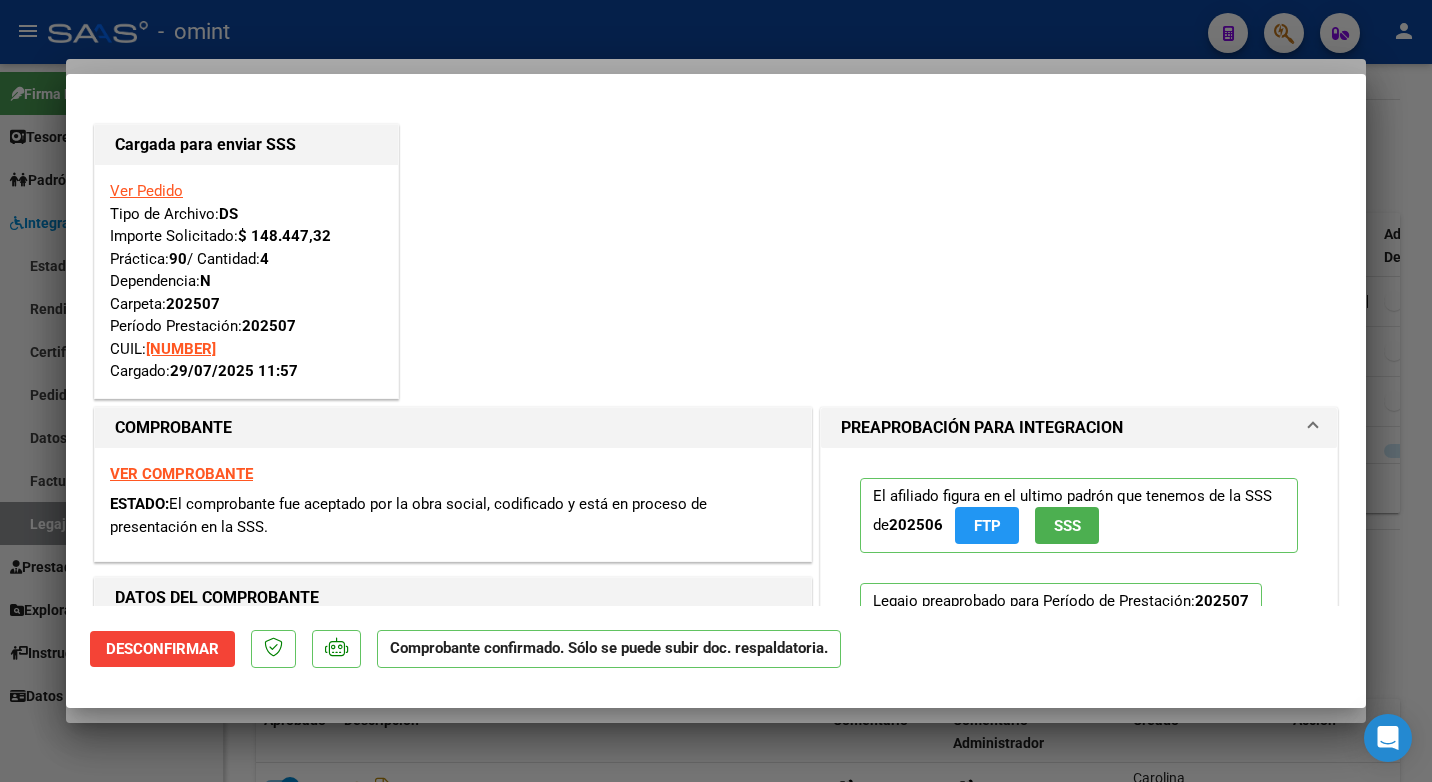 click at bounding box center [716, 391] 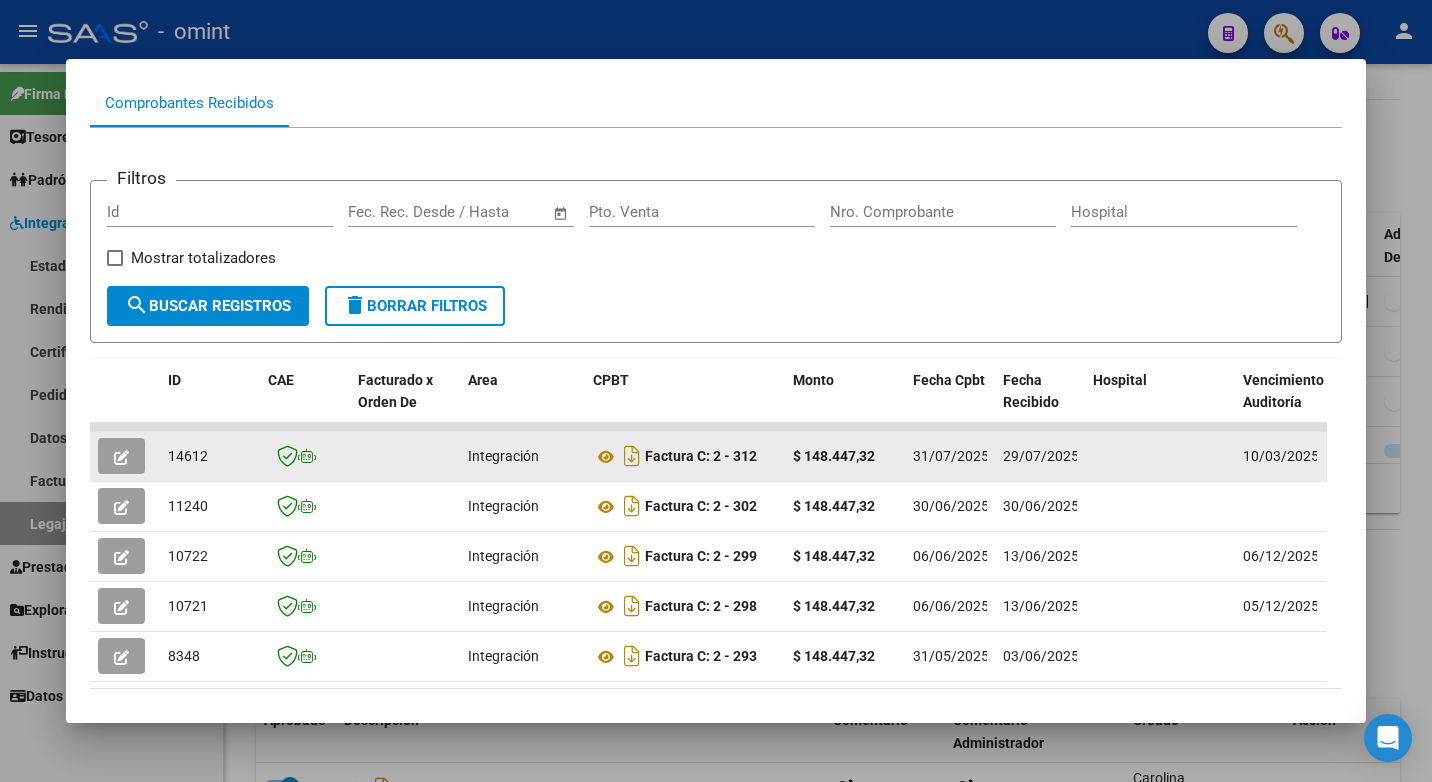 click on "14612" 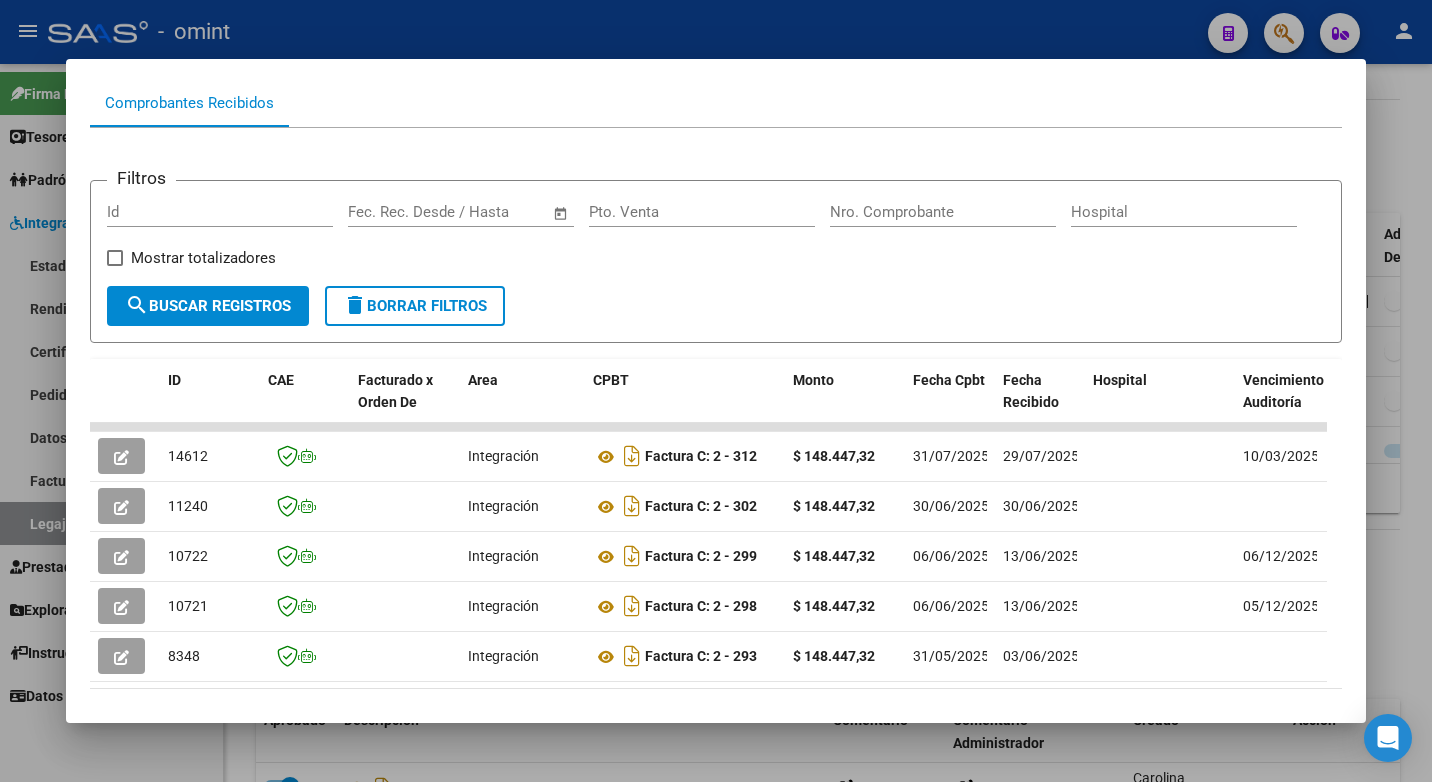 drag, startPoint x: 340, startPoint y: 29, endPoint x: 390, endPoint y: 29, distance: 50 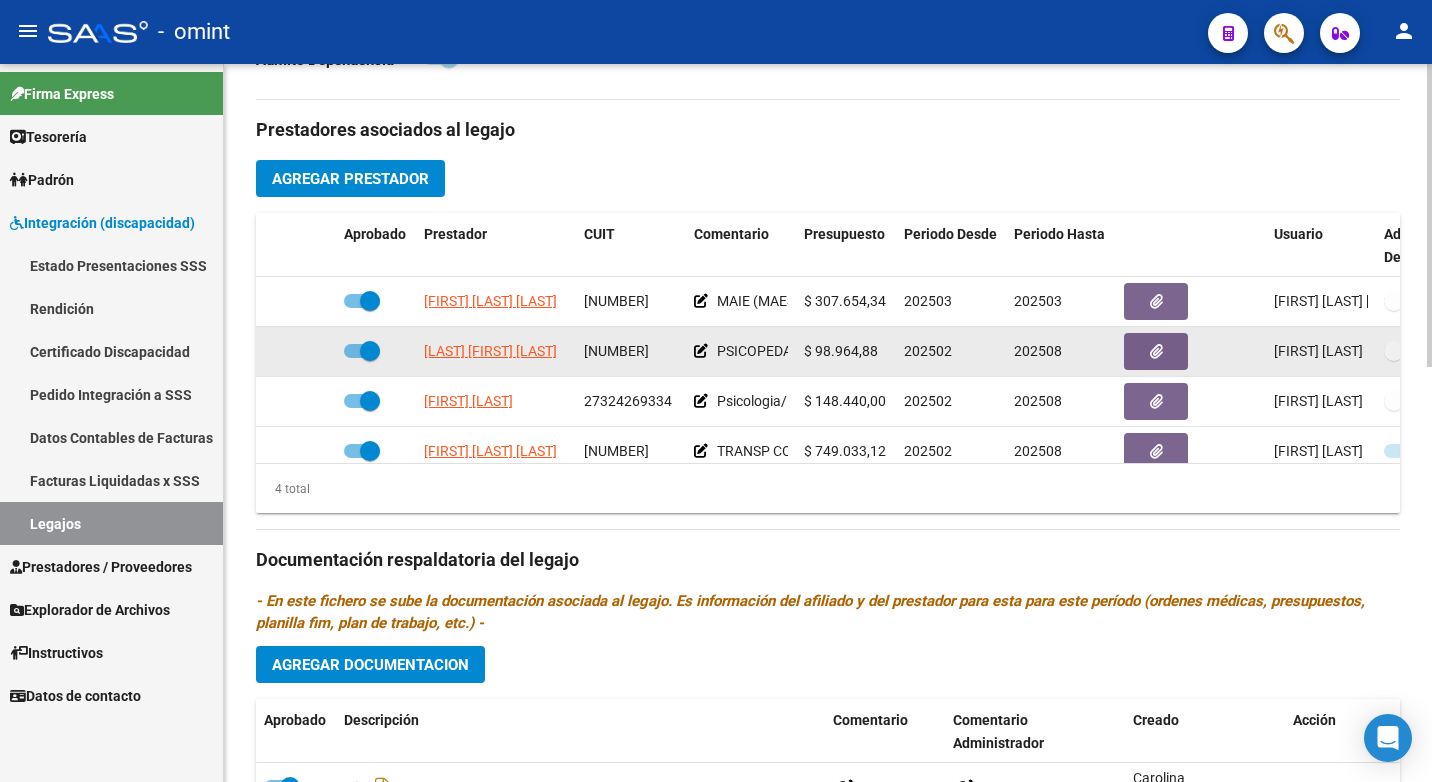 scroll, scrollTop: 35, scrollLeft: 0, axis: vertical 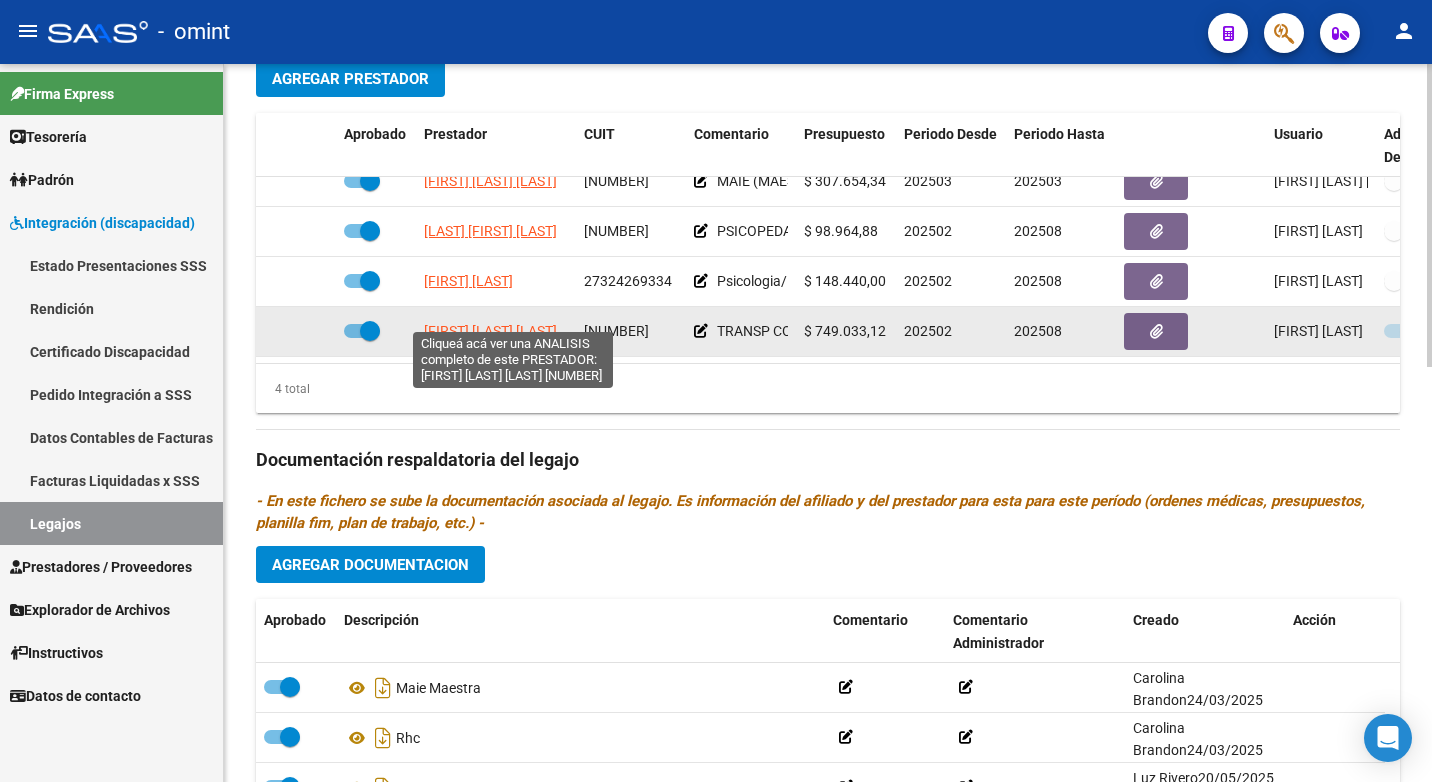click on "ISPIZUA GABRIELA BEATRIZ" 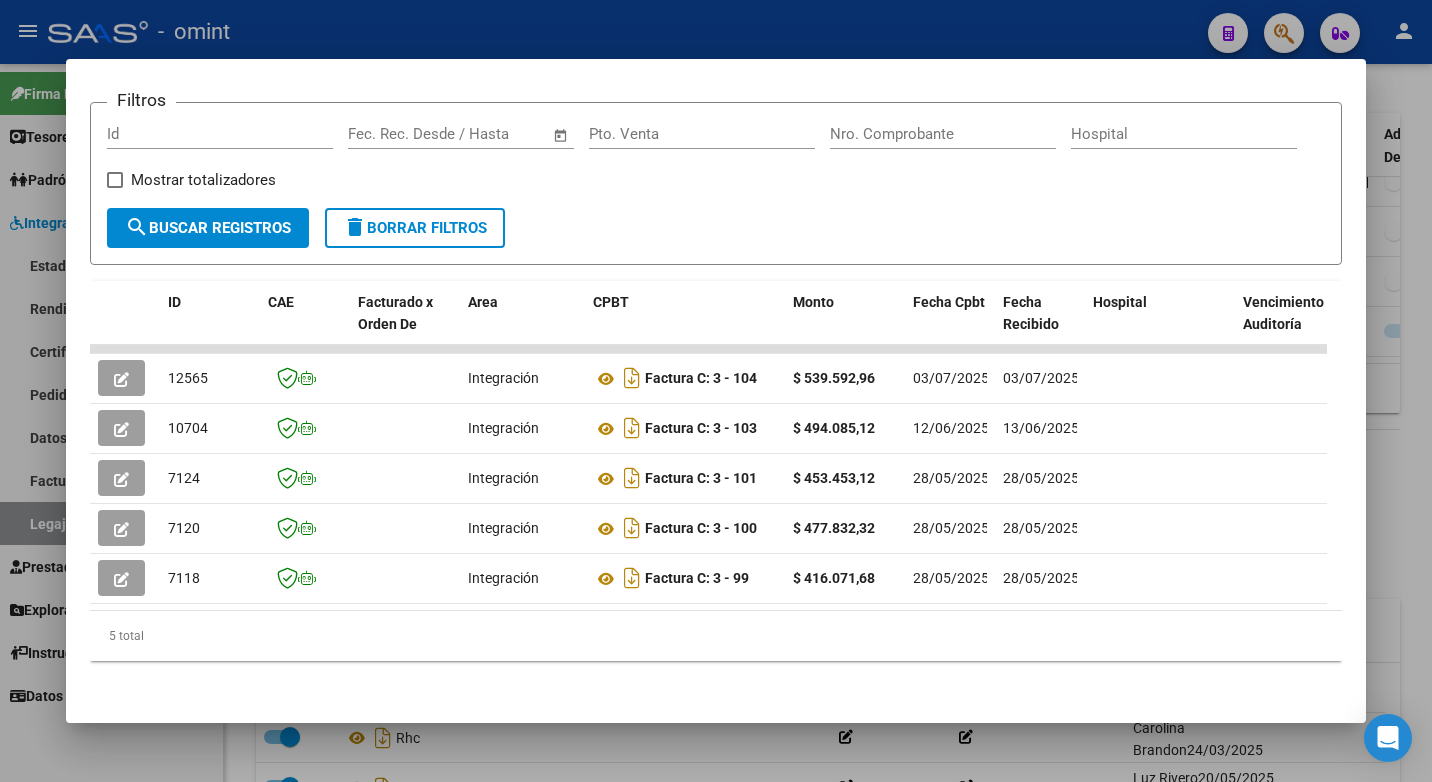 scroll, scrollTop: 302, scrollLeft: 0, axis: vertical 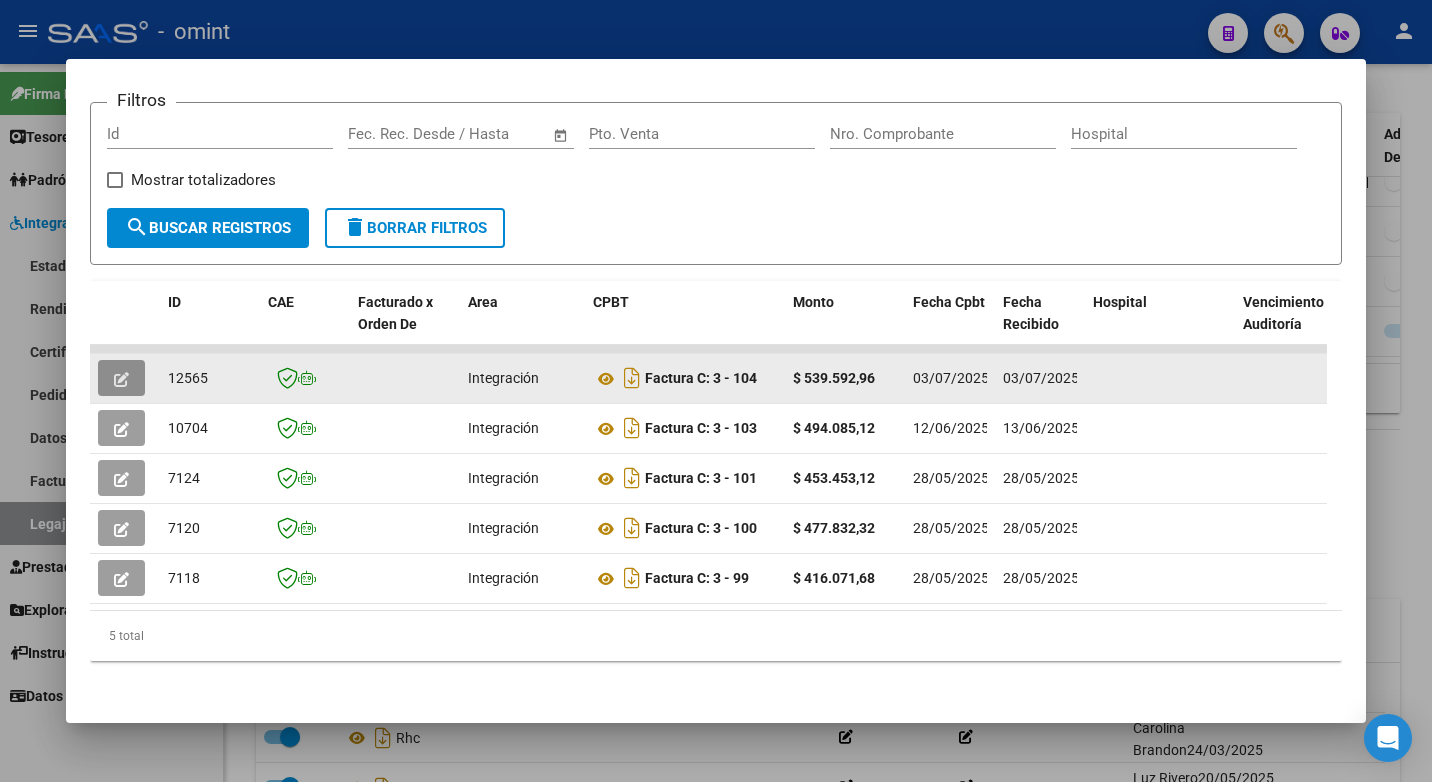 click 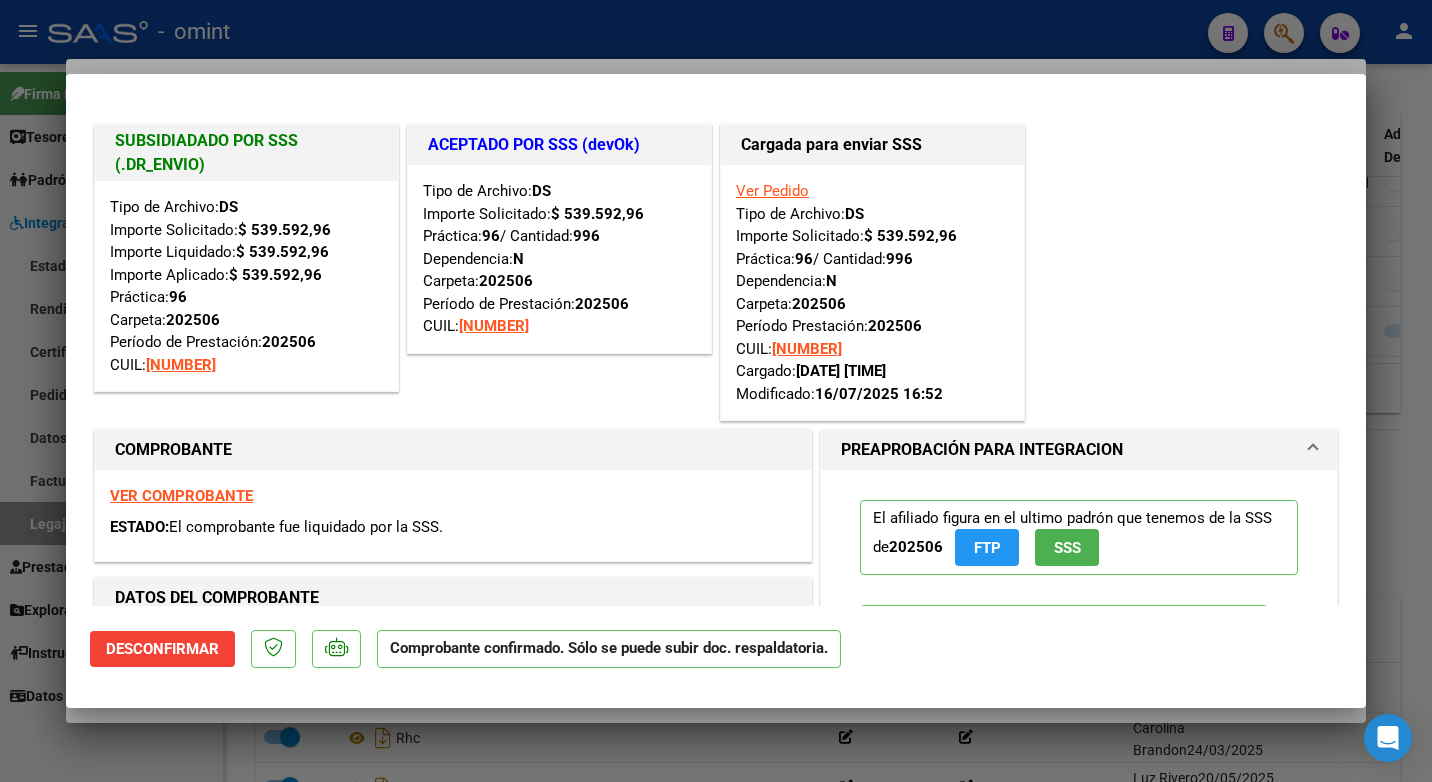 click at bounding box center (716, 391) 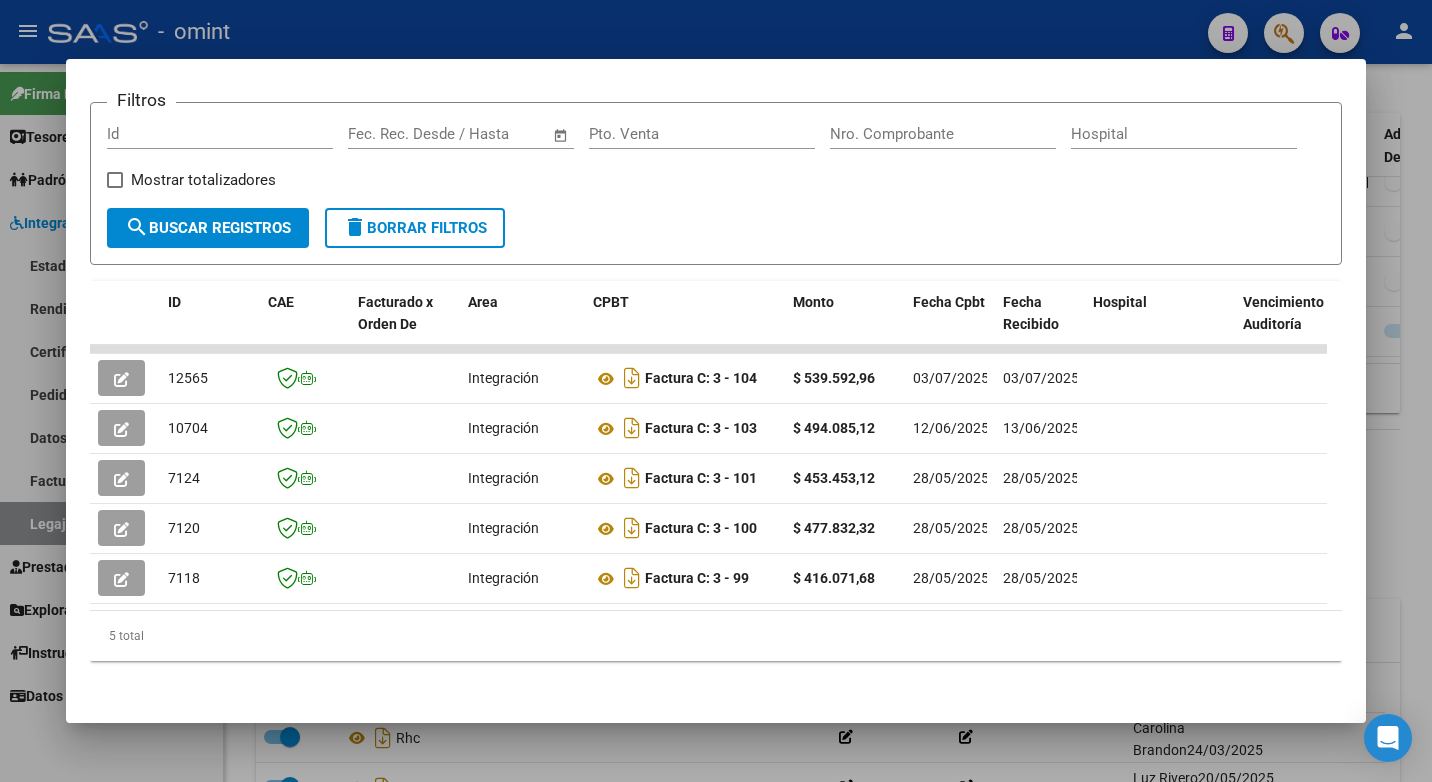 click at bounding box center [716, 391] 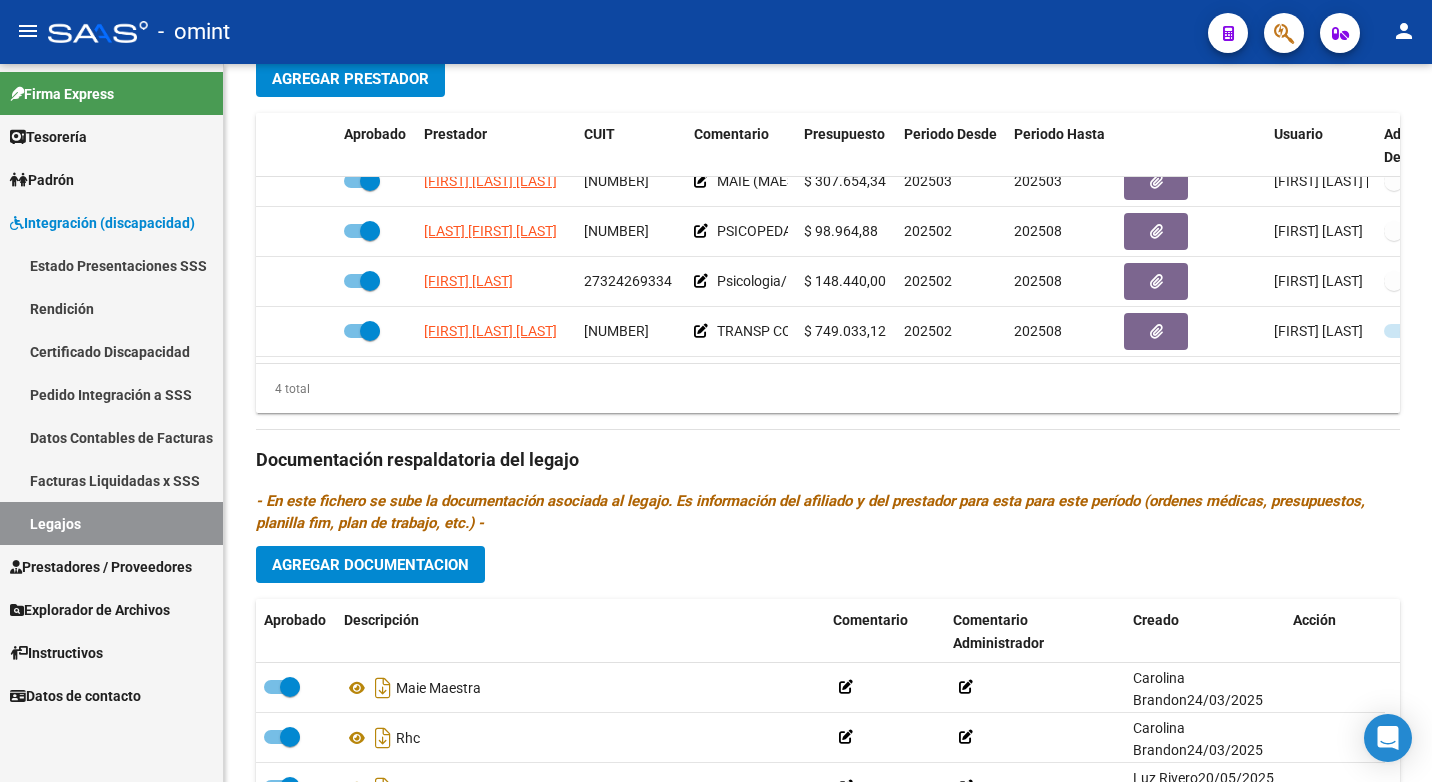 click on "Legajos" at bounding box center [111, 523] 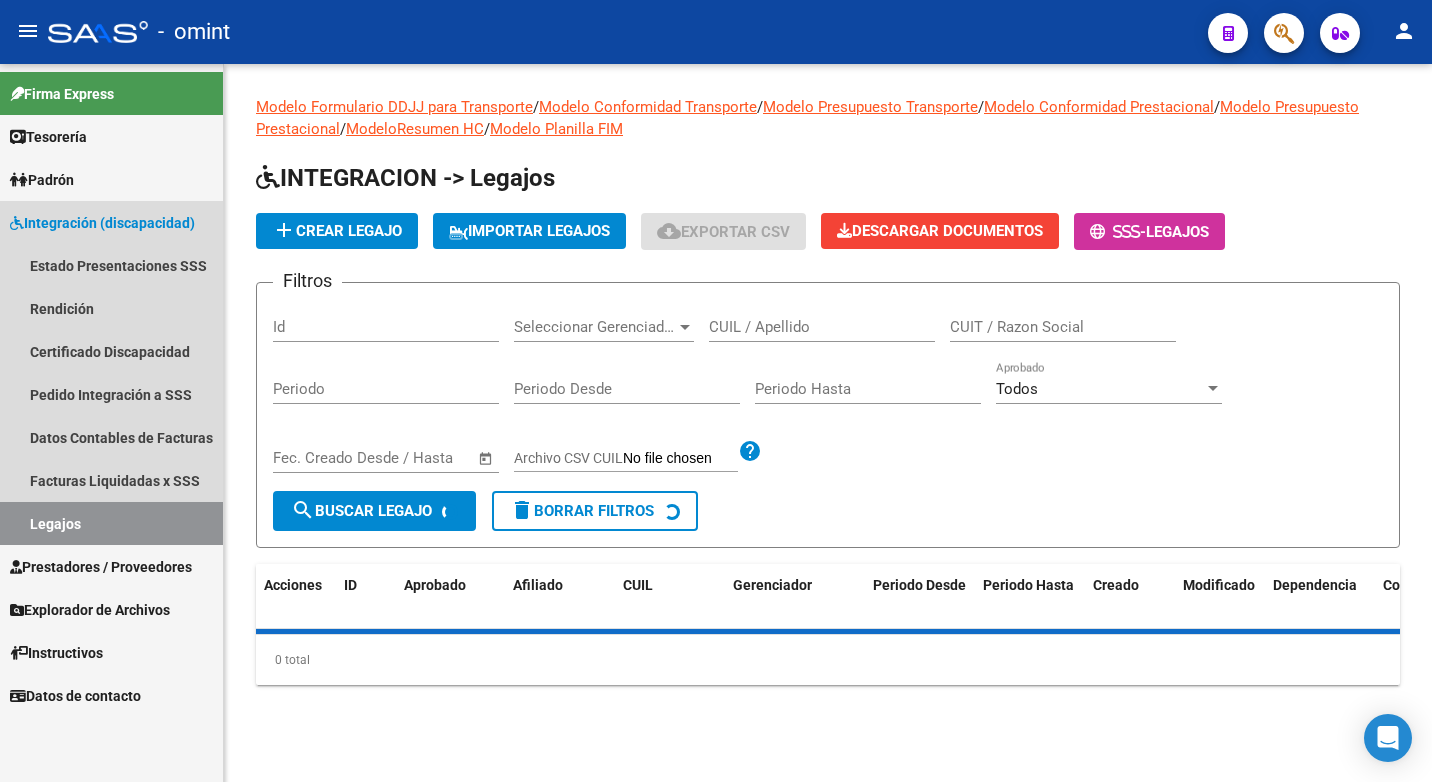 scroll, scrollTop: 0, scrollLeft: 0, axis: both 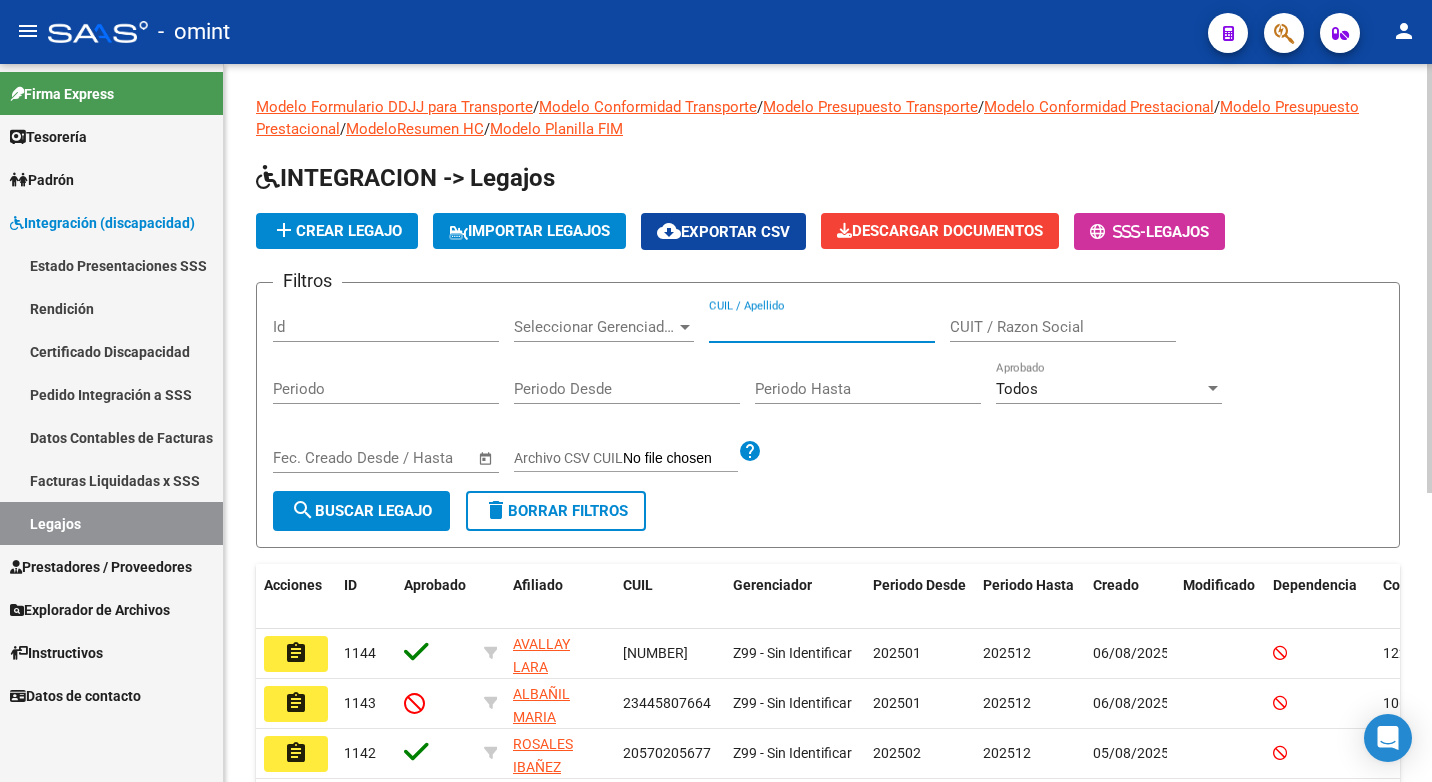 paste on "20566847869" 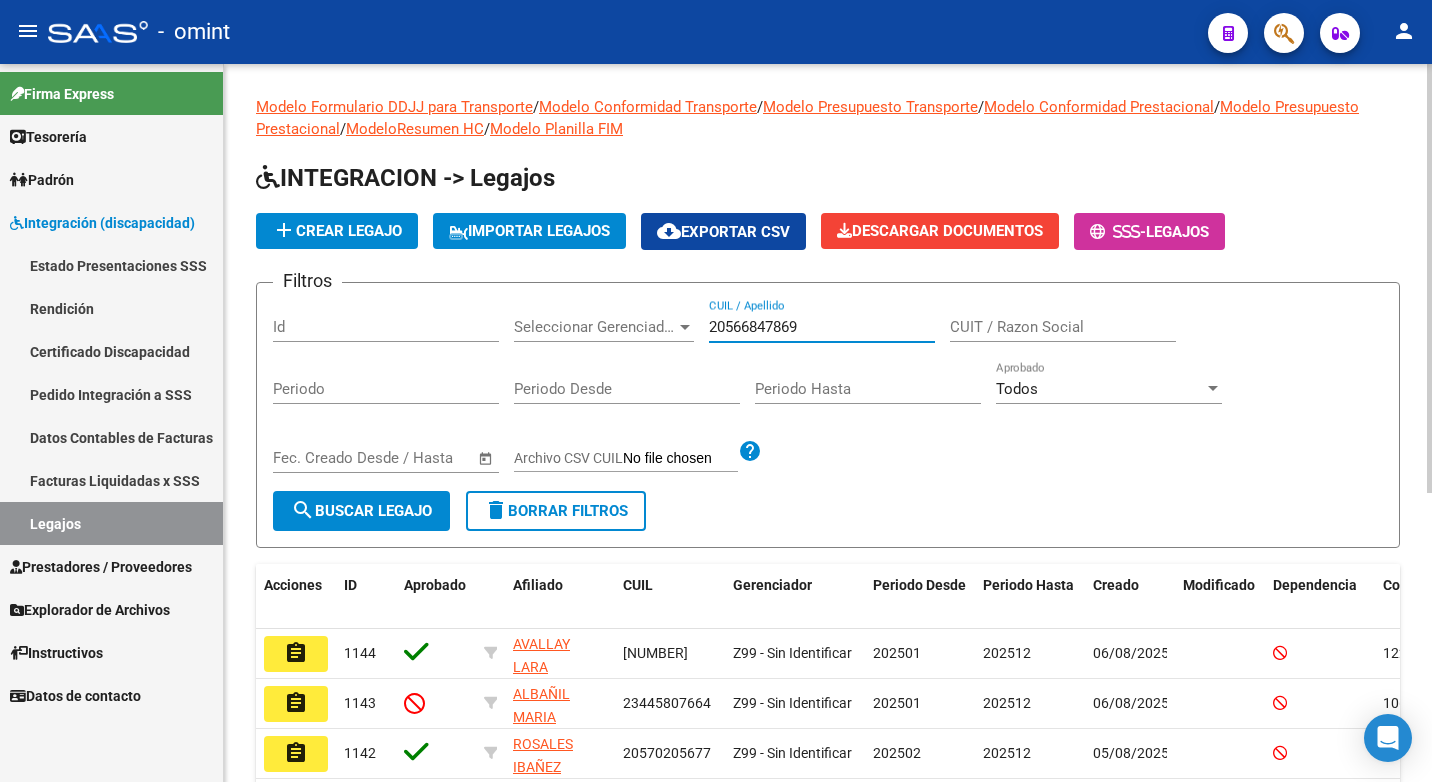type on "20566847869" 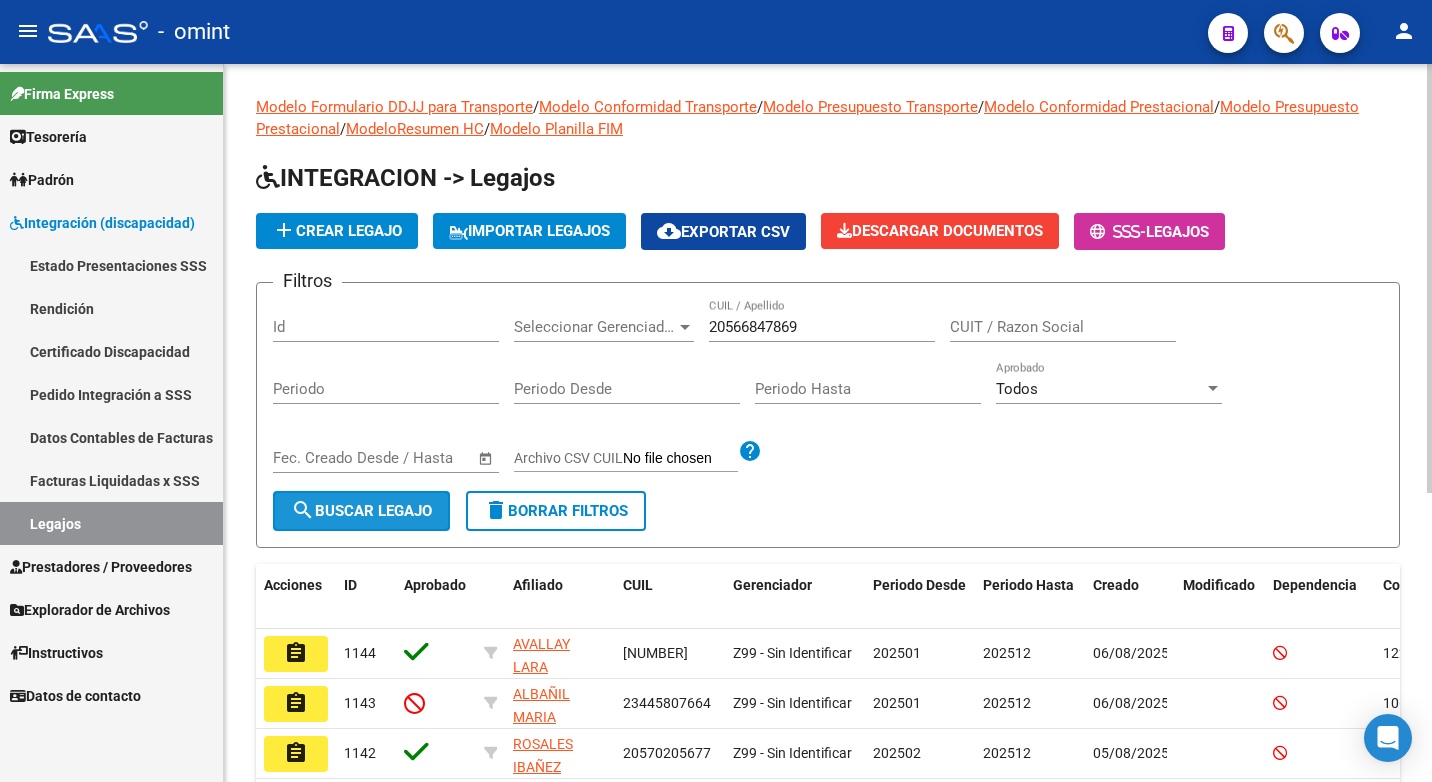 click on "search  Buscar Legajo" 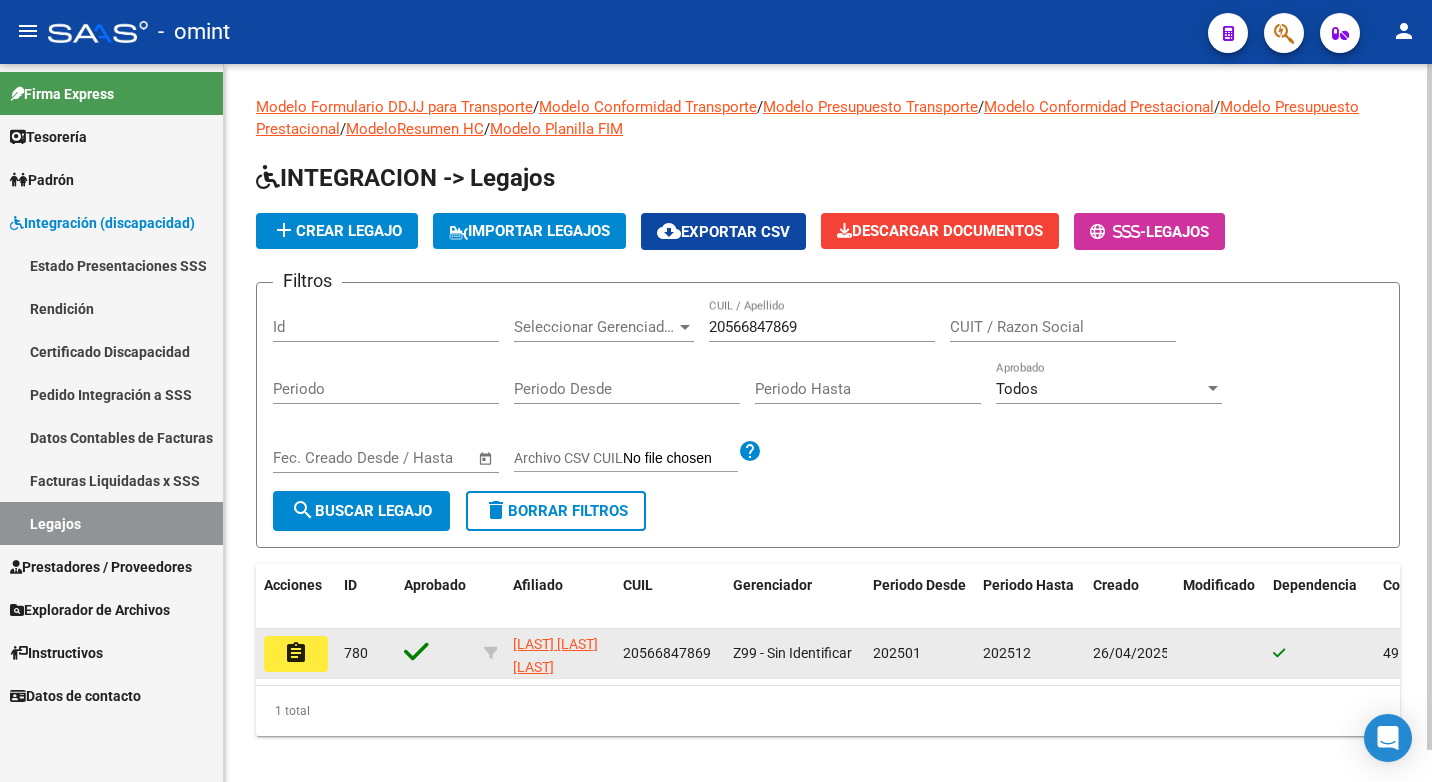 click on "assignment" 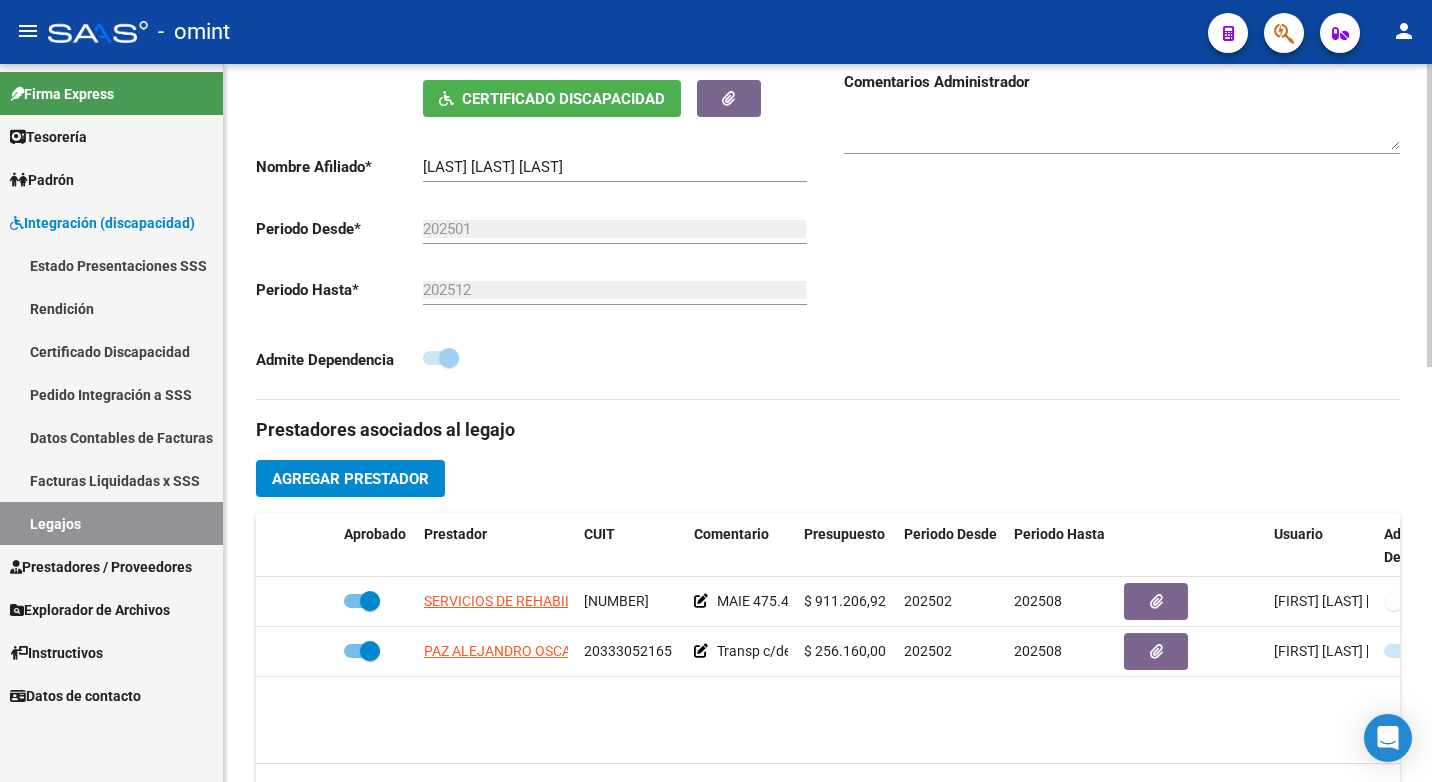 scroll, scrollTop: 500, scrollLeft: 0, axis: vertical 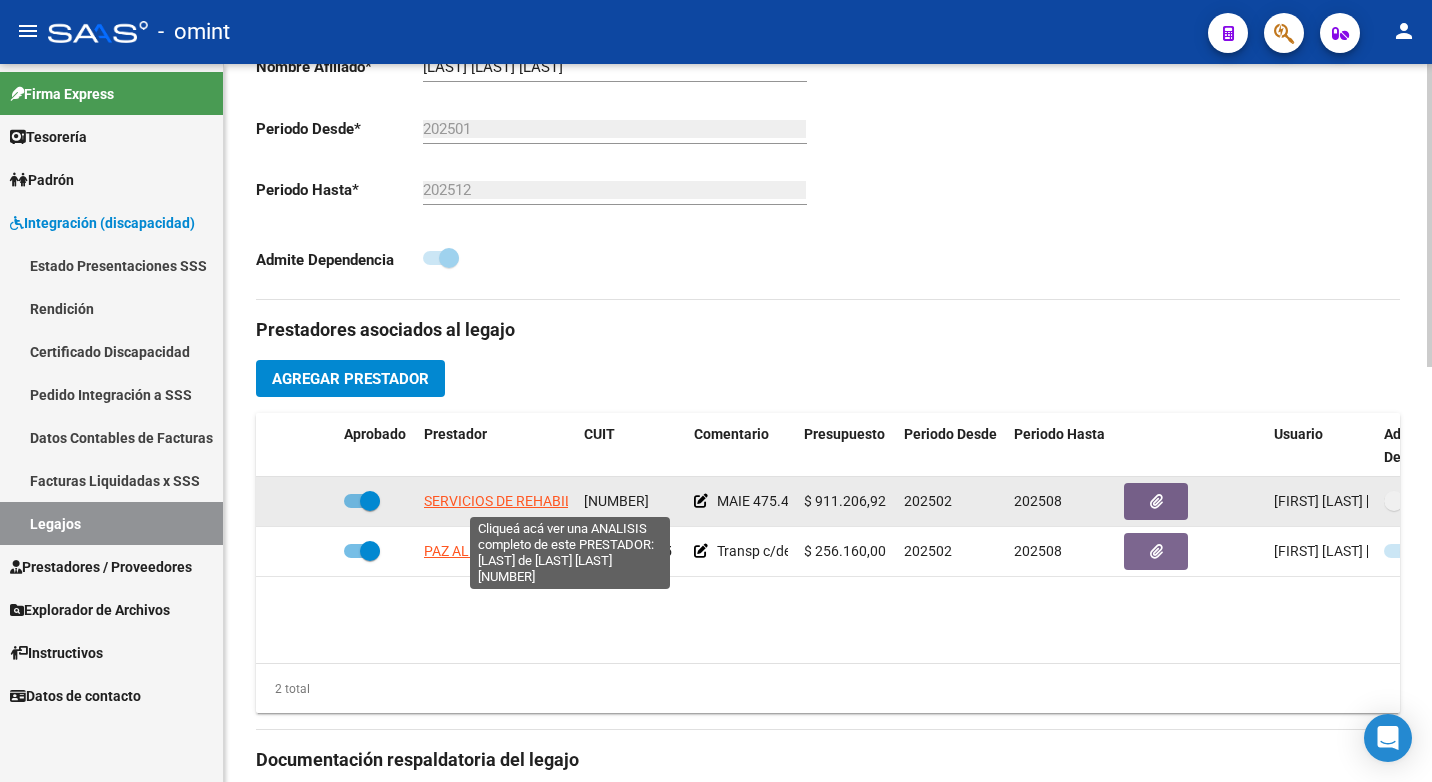 click on "SERVICIOS DE REHABILITACION ROSARIO SRL" 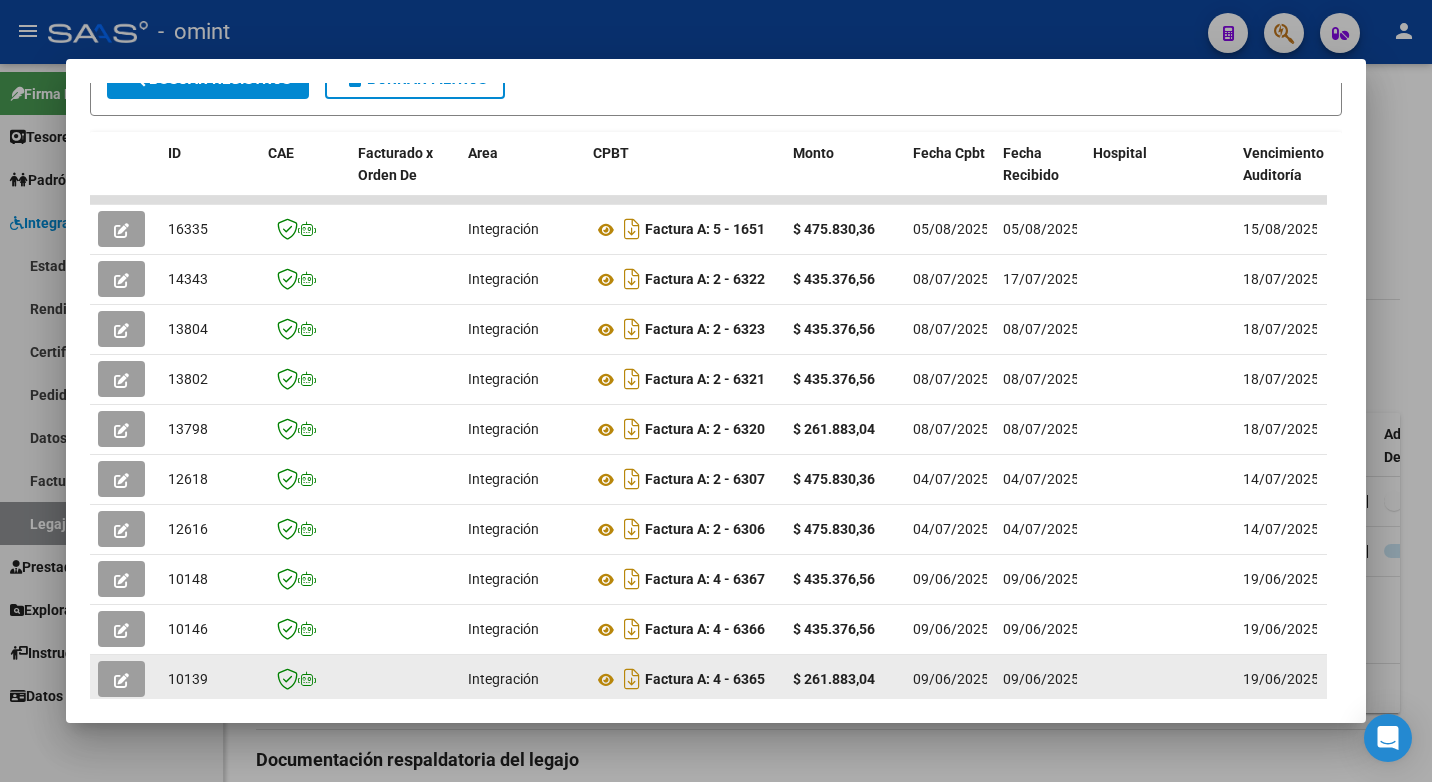 scroll, scrollTop: 527, scrollLeft: 0, axis: vertical 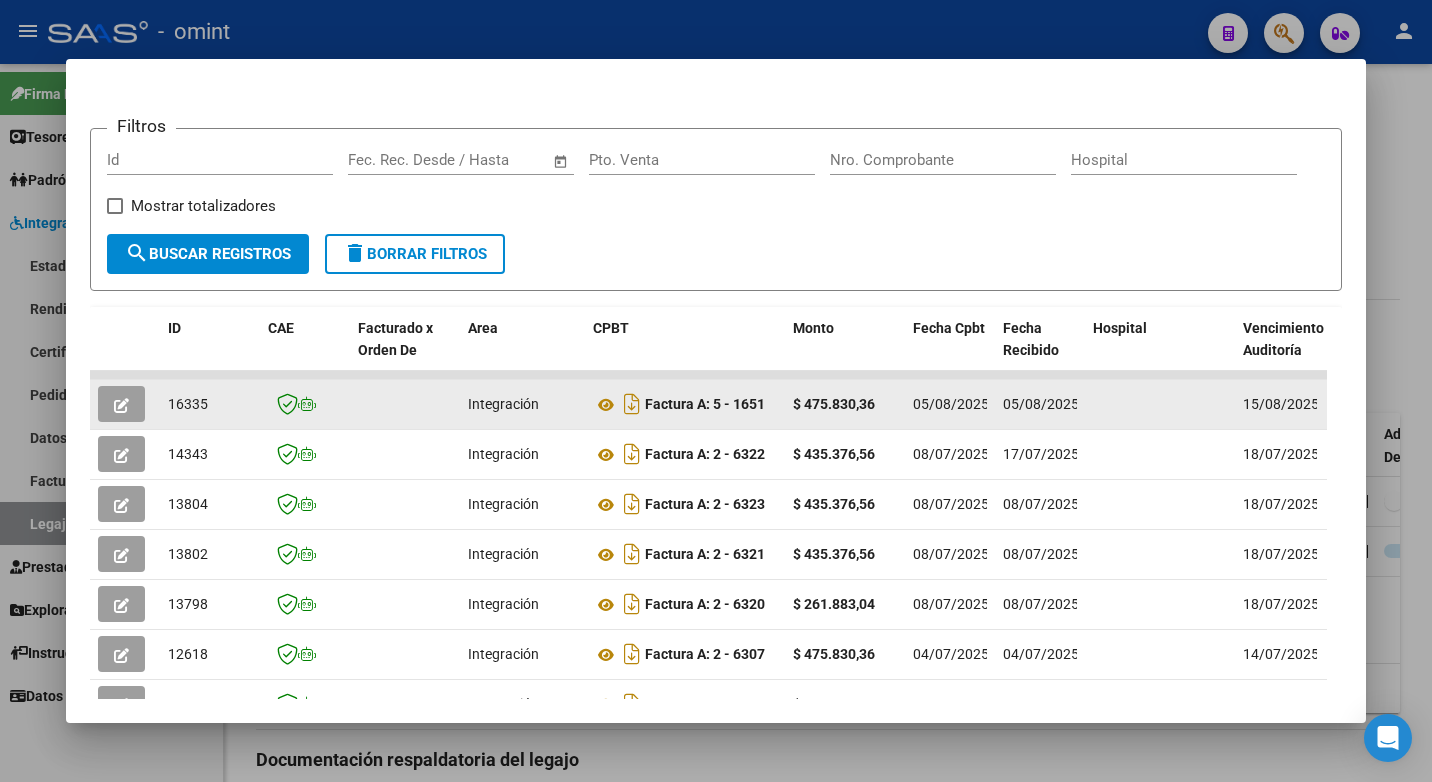 click 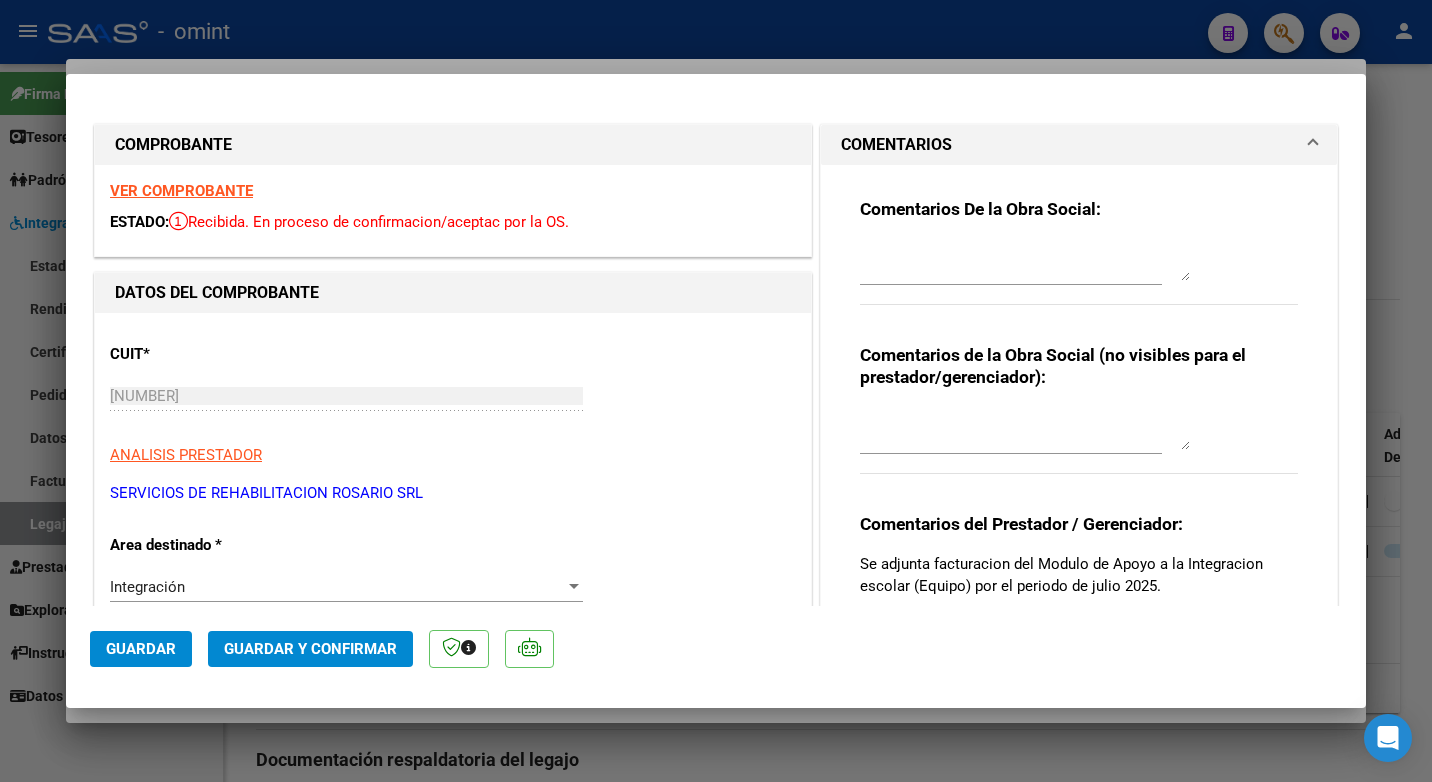 click on "VER COMPROBANTE" at bounding box center [181, 191] 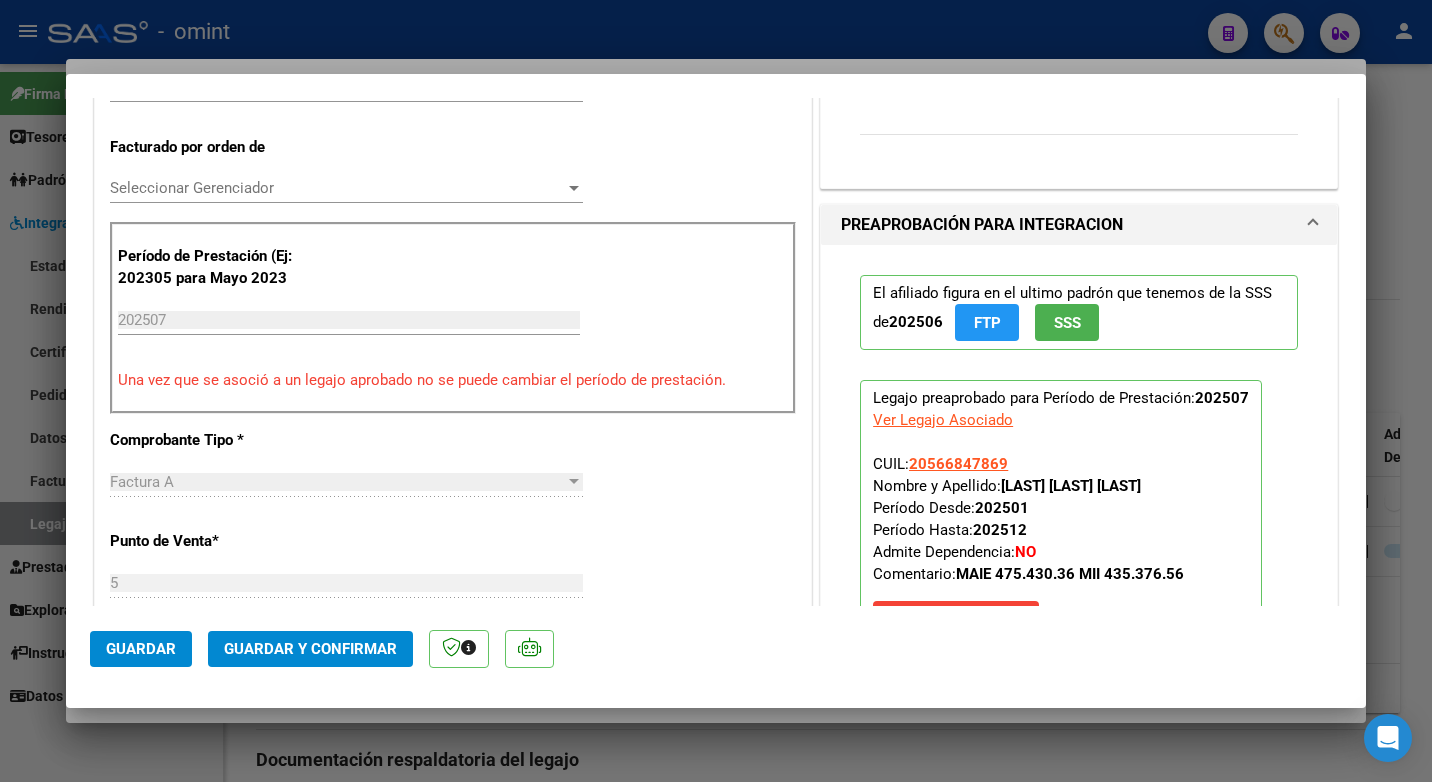 scroll, scrollTop: 900, scrollLeft: 0, axis: vertical 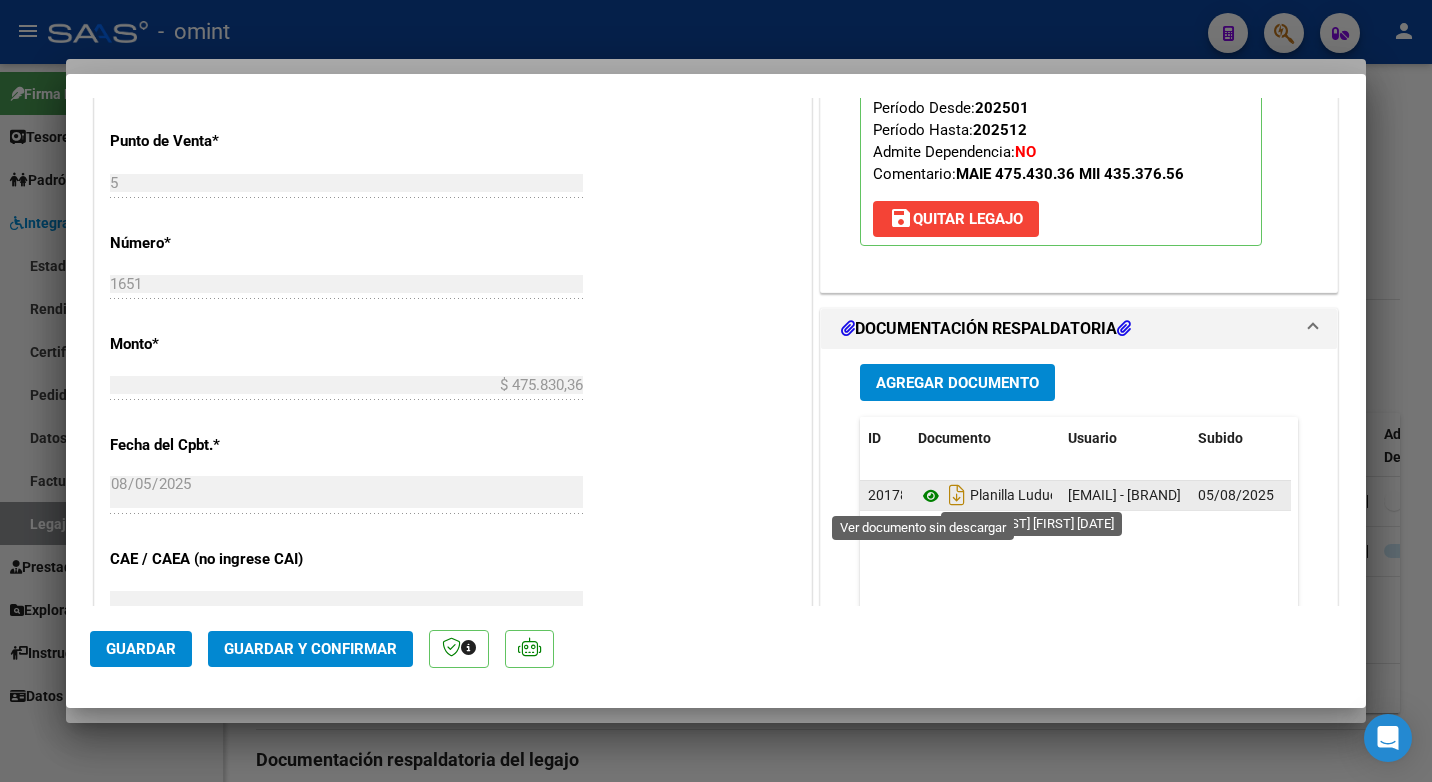 click 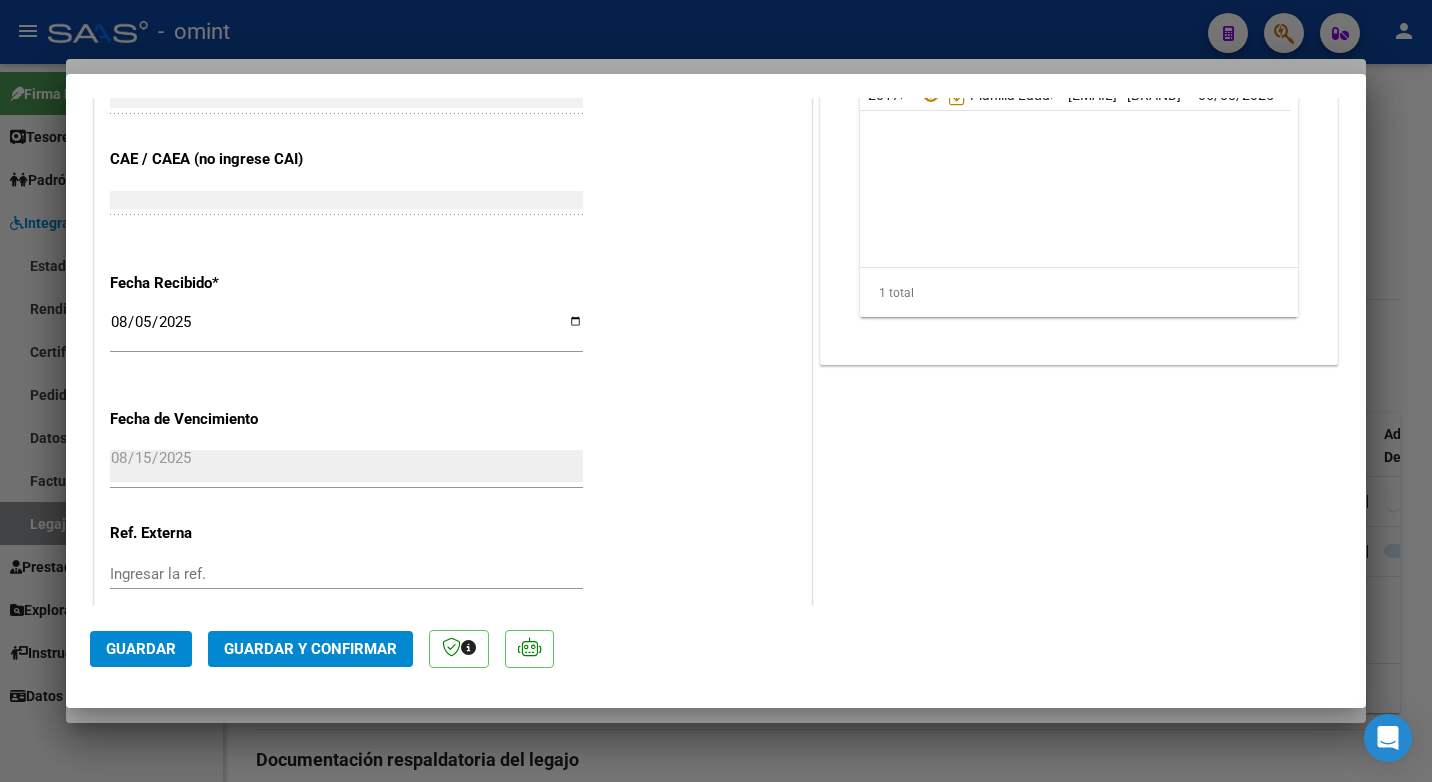 scroll, scrollTop: 1423, scrollLeft: 0, axis: vertical 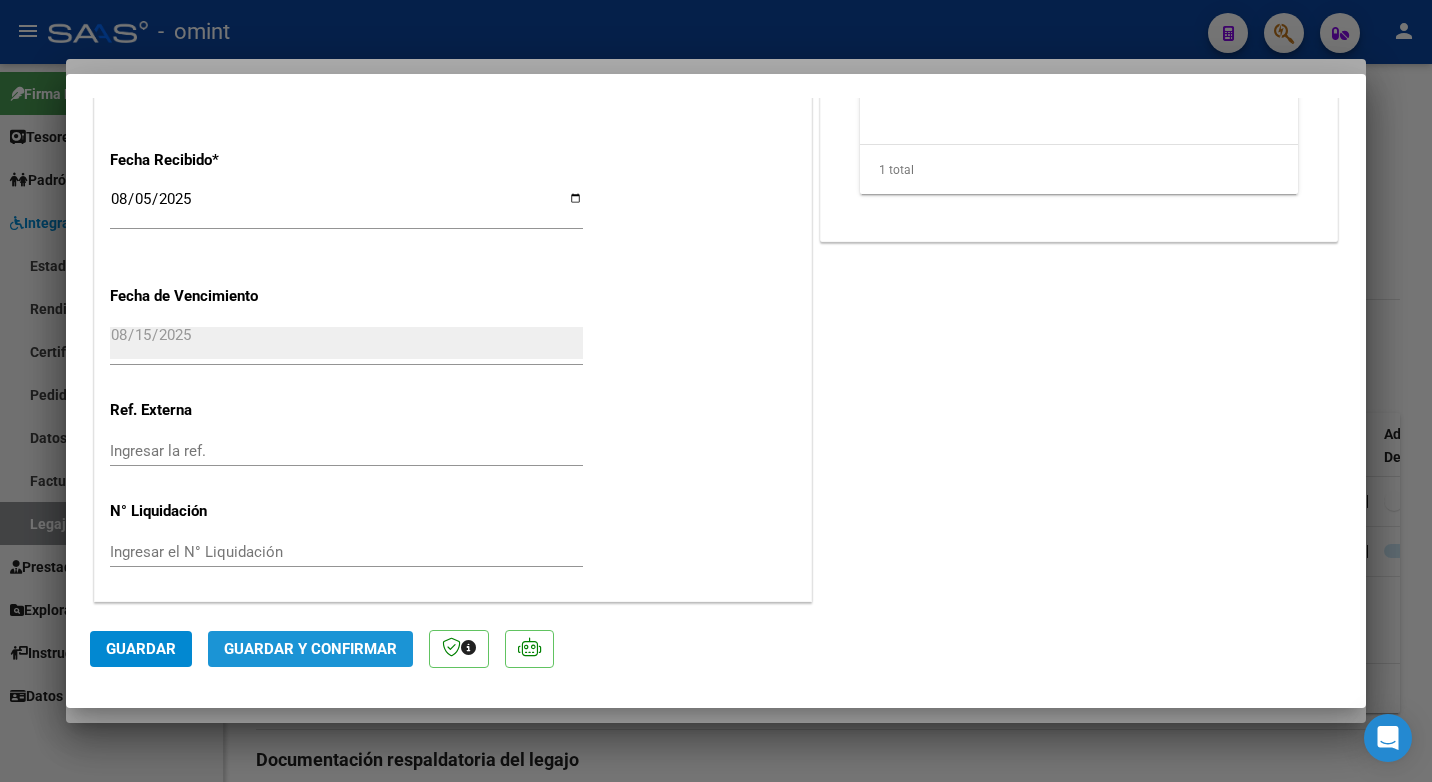 click on "Guardar y Confirmar" 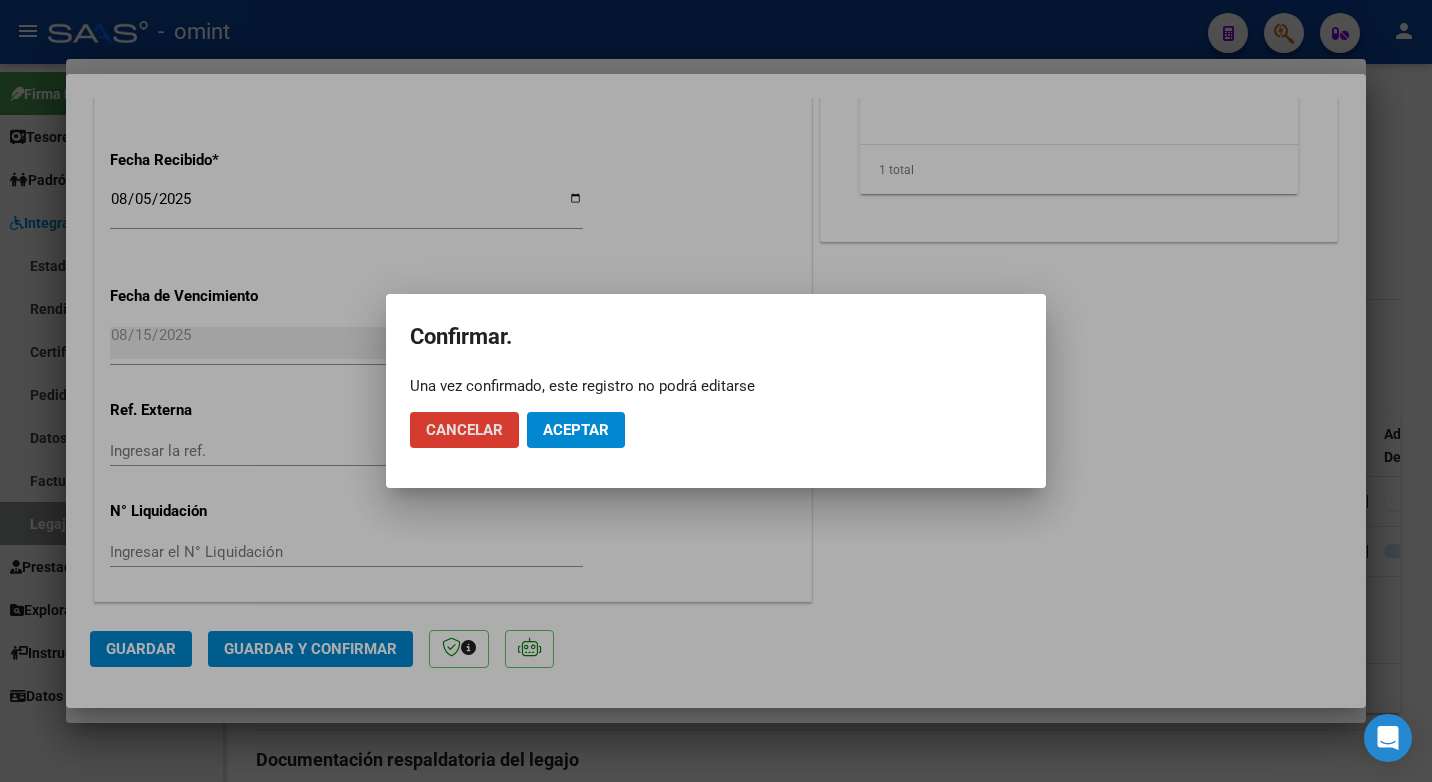 drag, startPoint x: 586, startPoint y: 415, endPoint x: 596, endPoint y: 417, distance: 10.198039 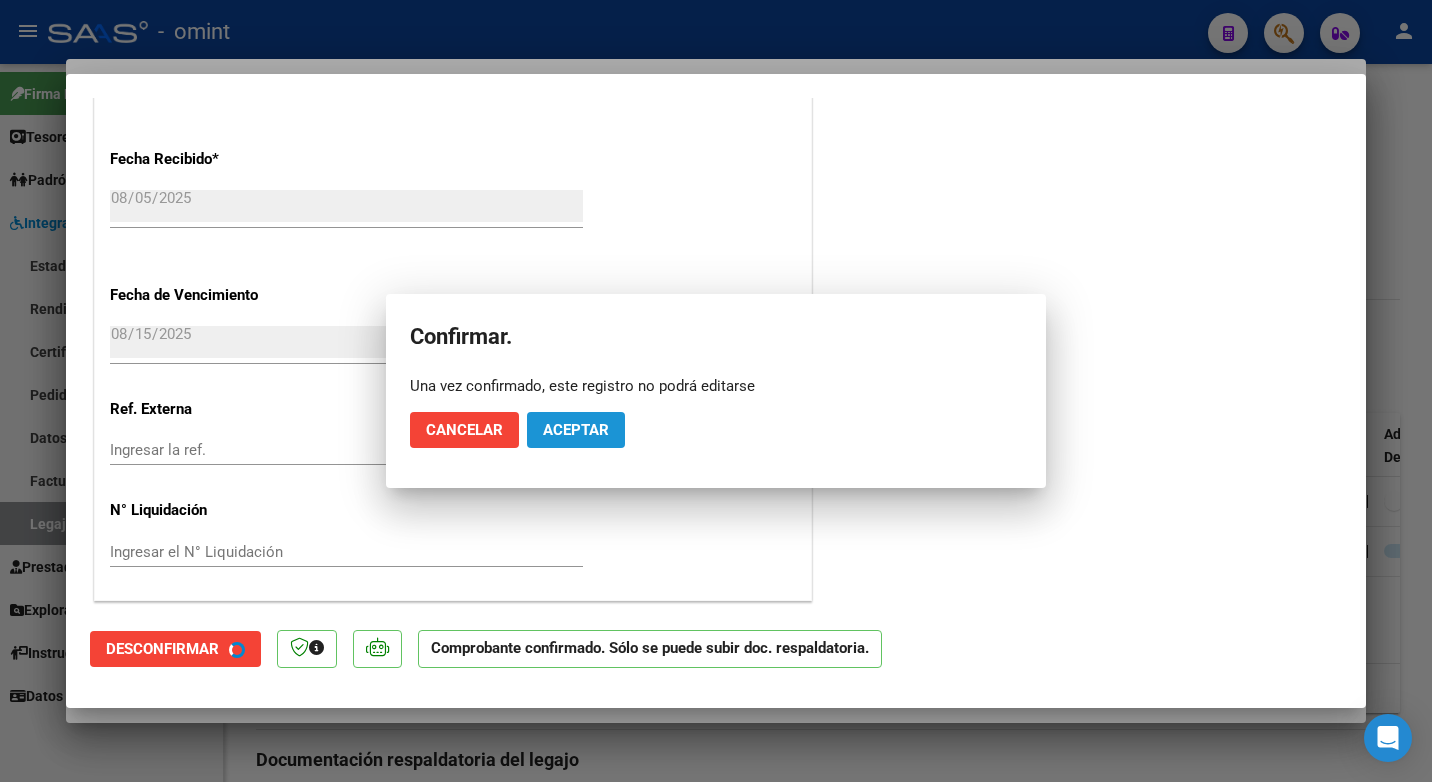 scroll, scrollTop: 1299, scrollLeft: 0, axis: vertical 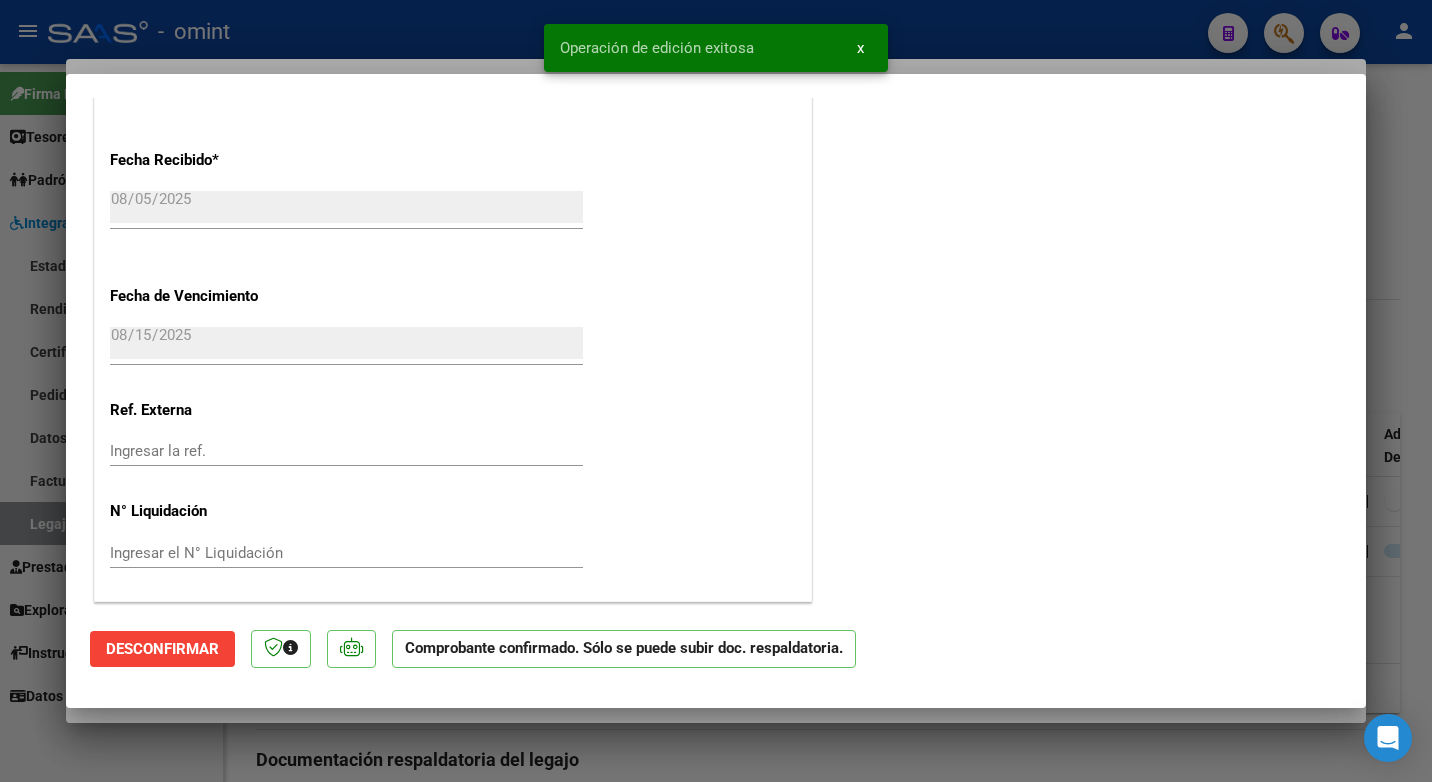 click at bounding box center [716, 391] 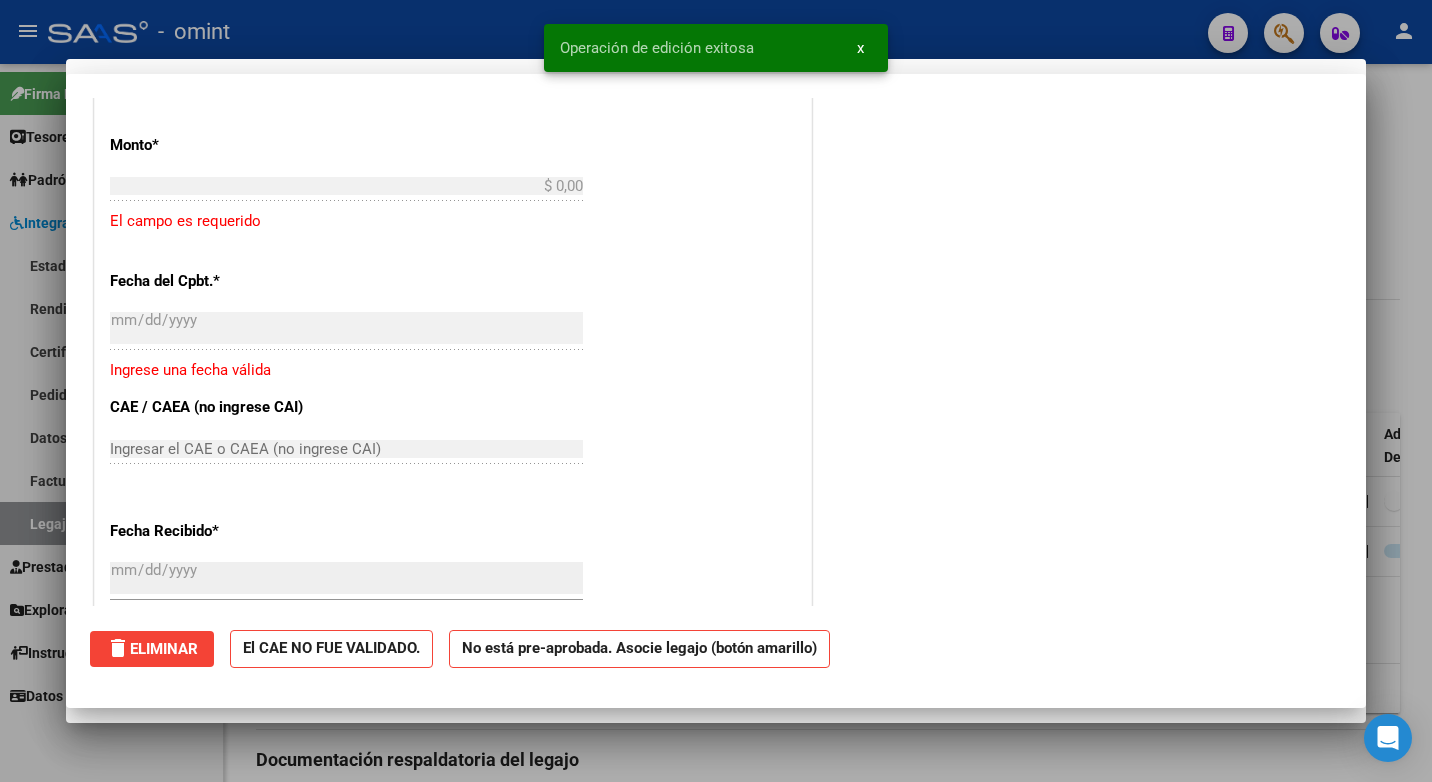 scroll, scrollTop: 0, scrollLeft: 0, axis: both 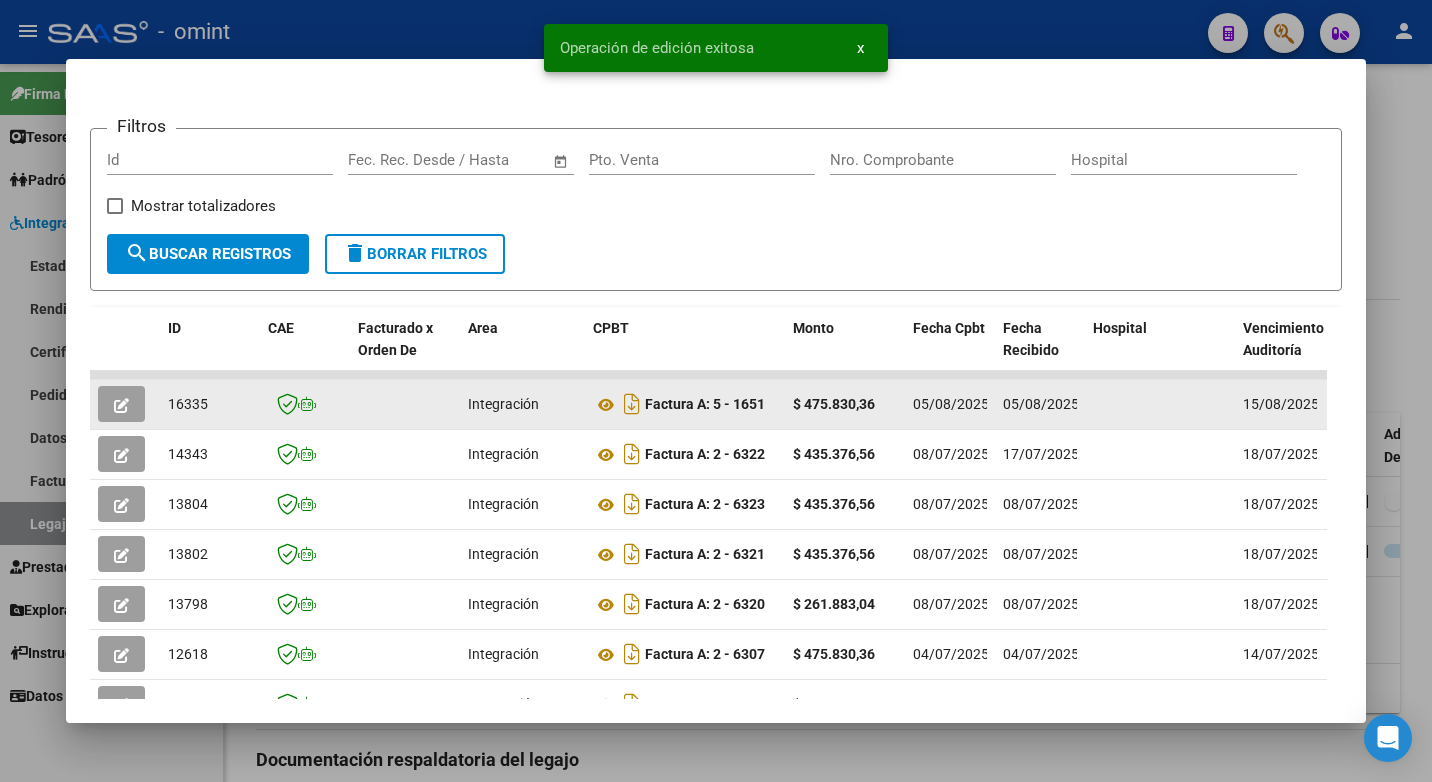 click on "16335" 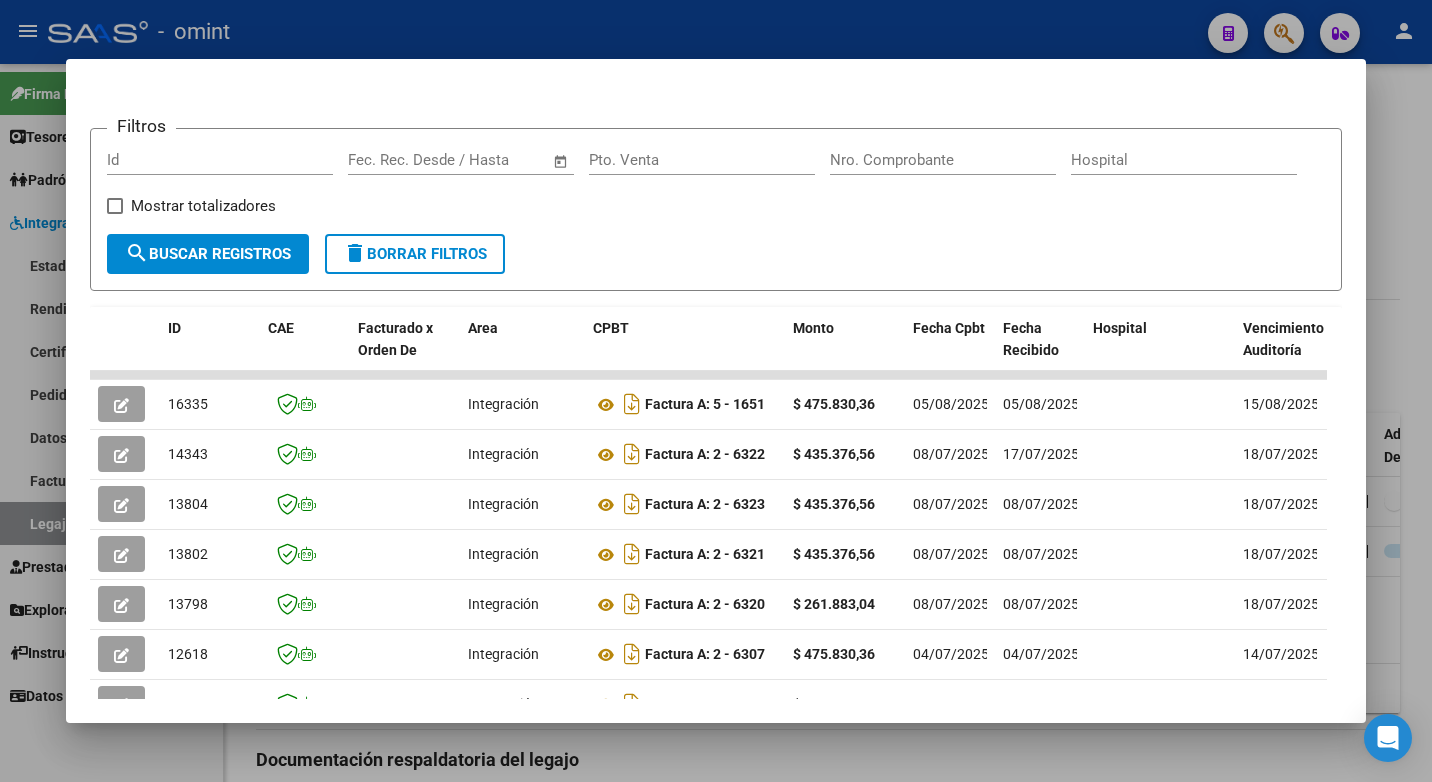 click at bounding box center (716, 391) 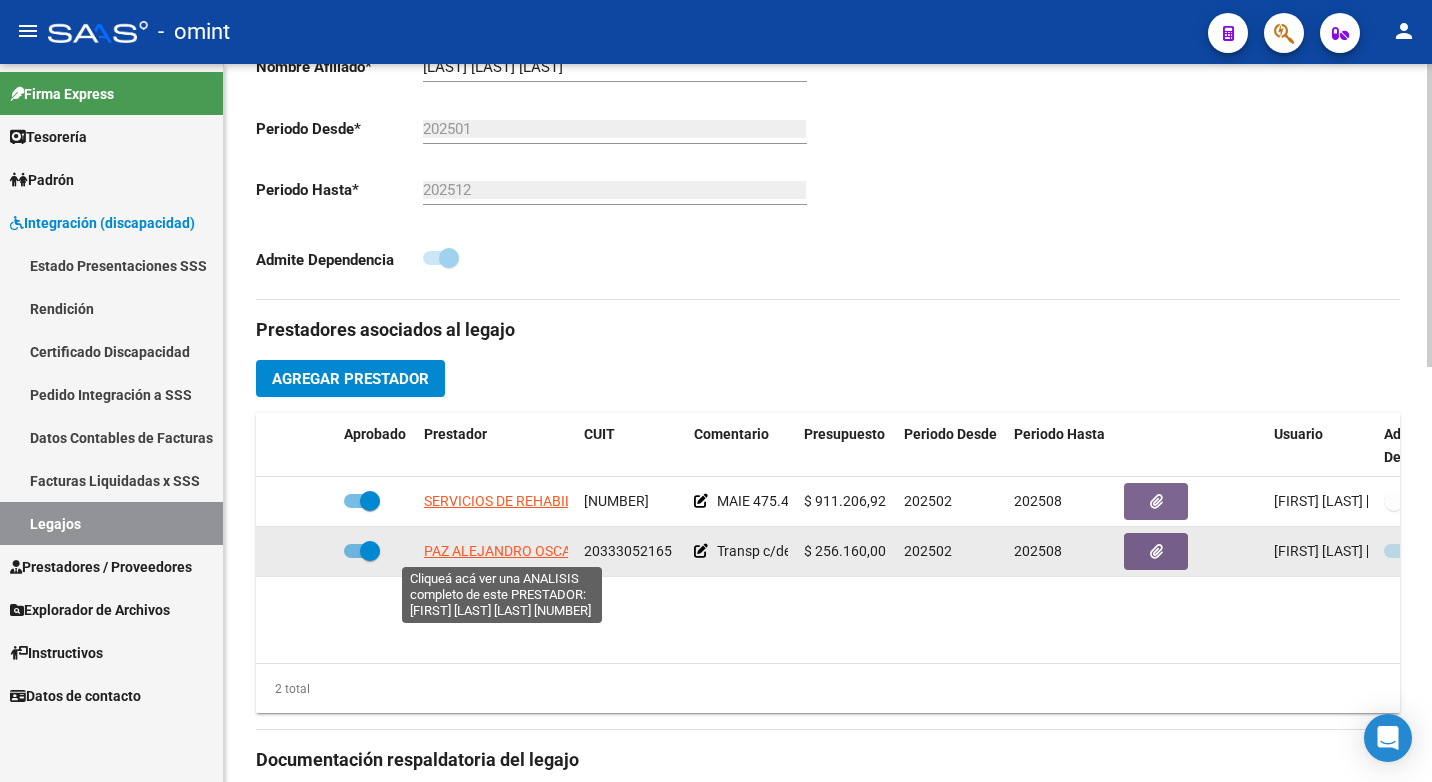 click on "PAZ ALEJANDRO OSCAR" 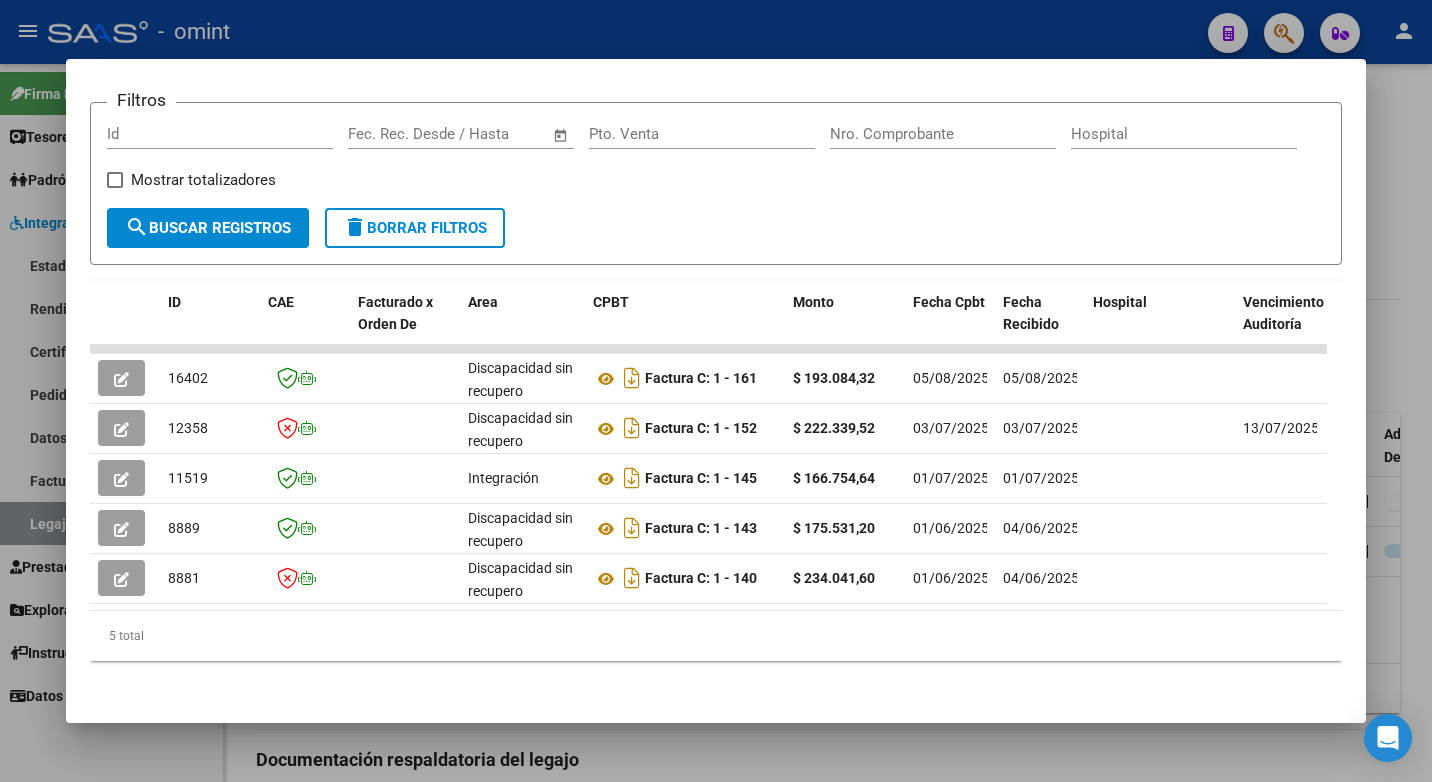 scroll, scrollTop: 302, scrollLeft: 0, axis: vertical 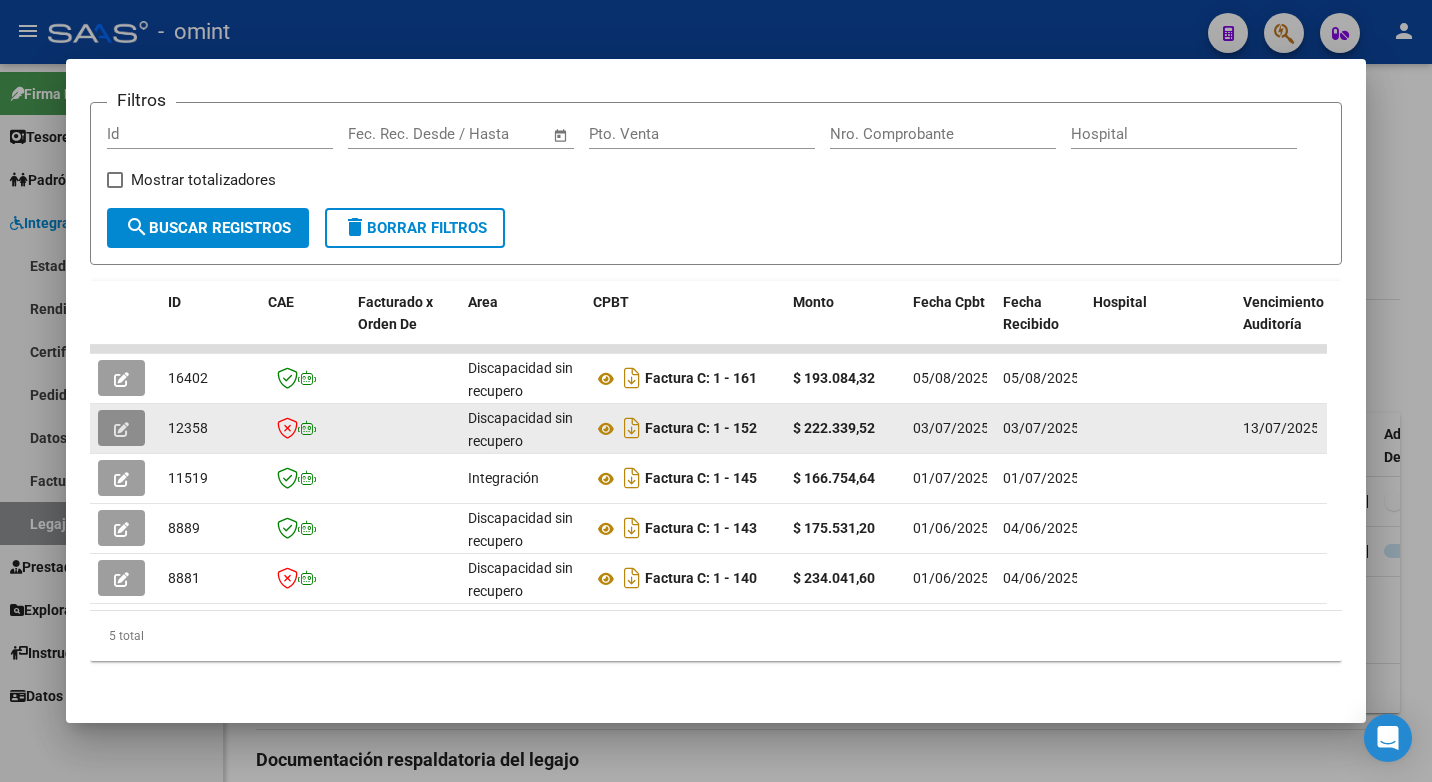 click 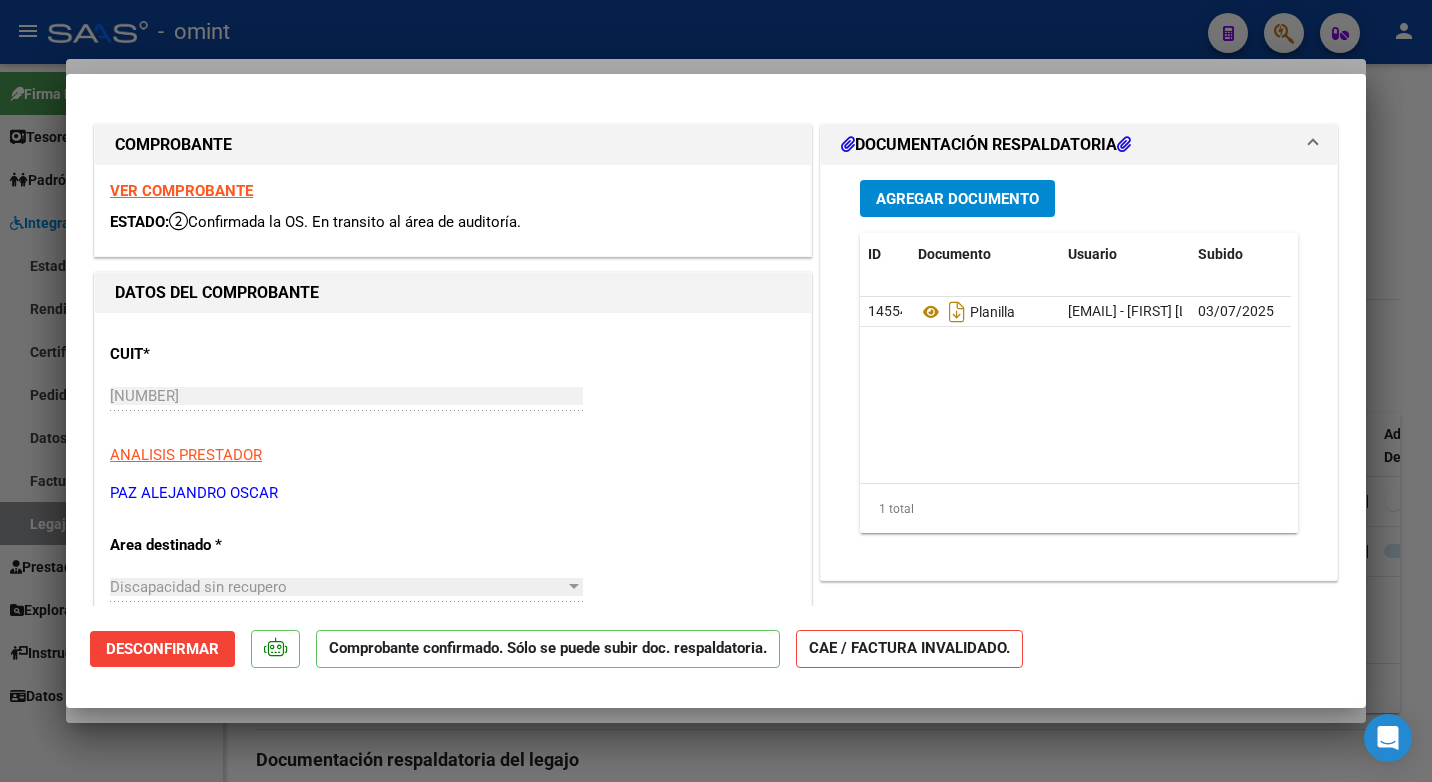 click at bounding box center [716, 391] 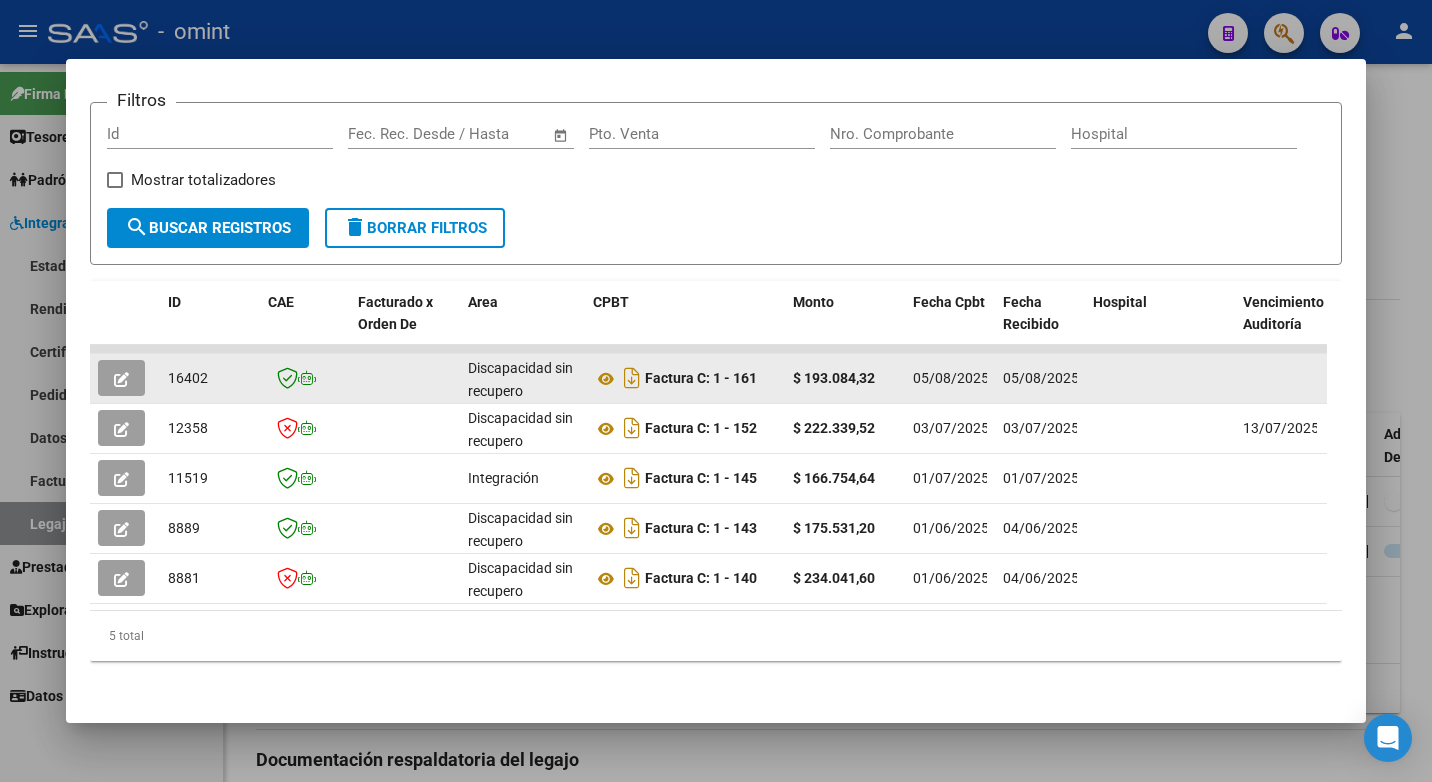 click 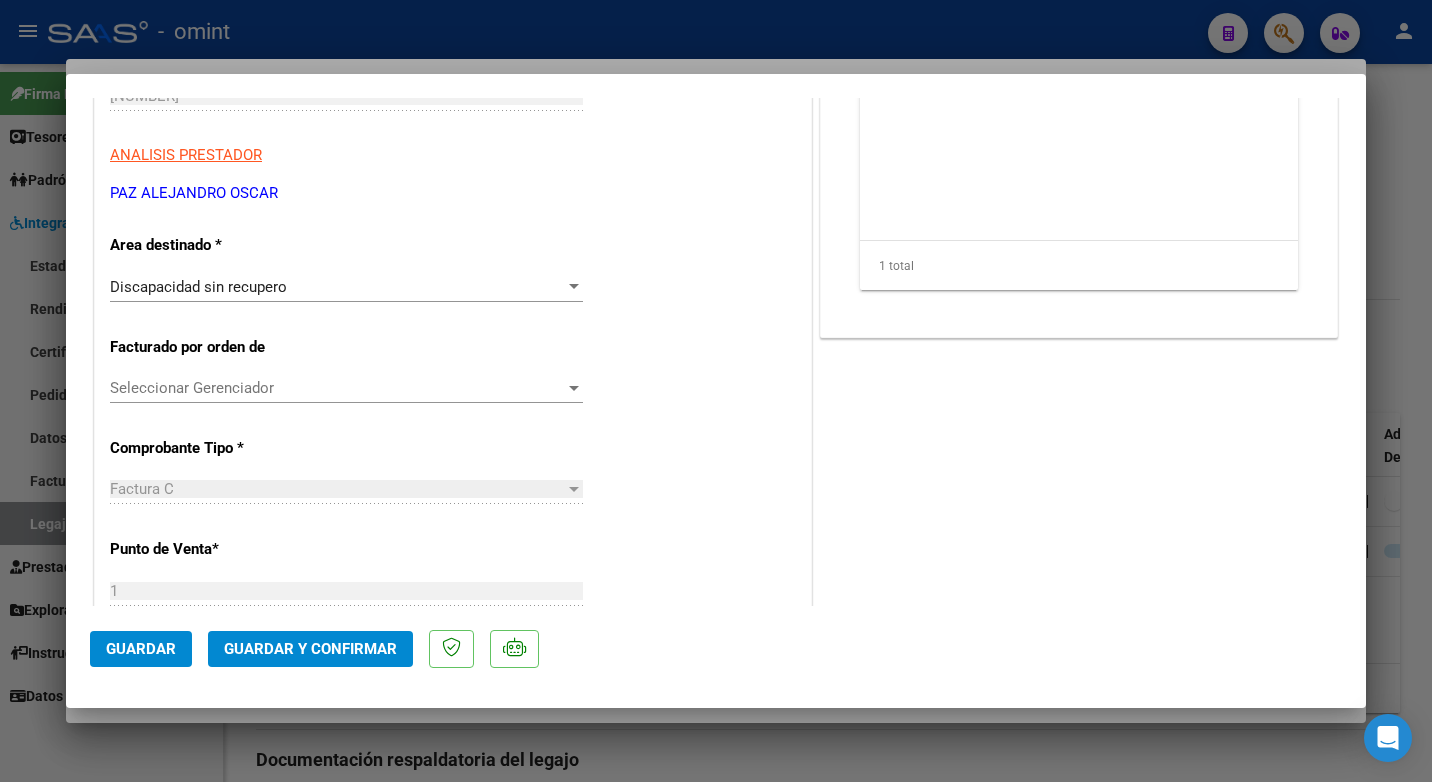 scroll, scrollTop: 0, scrollLeft: 0, axis: both 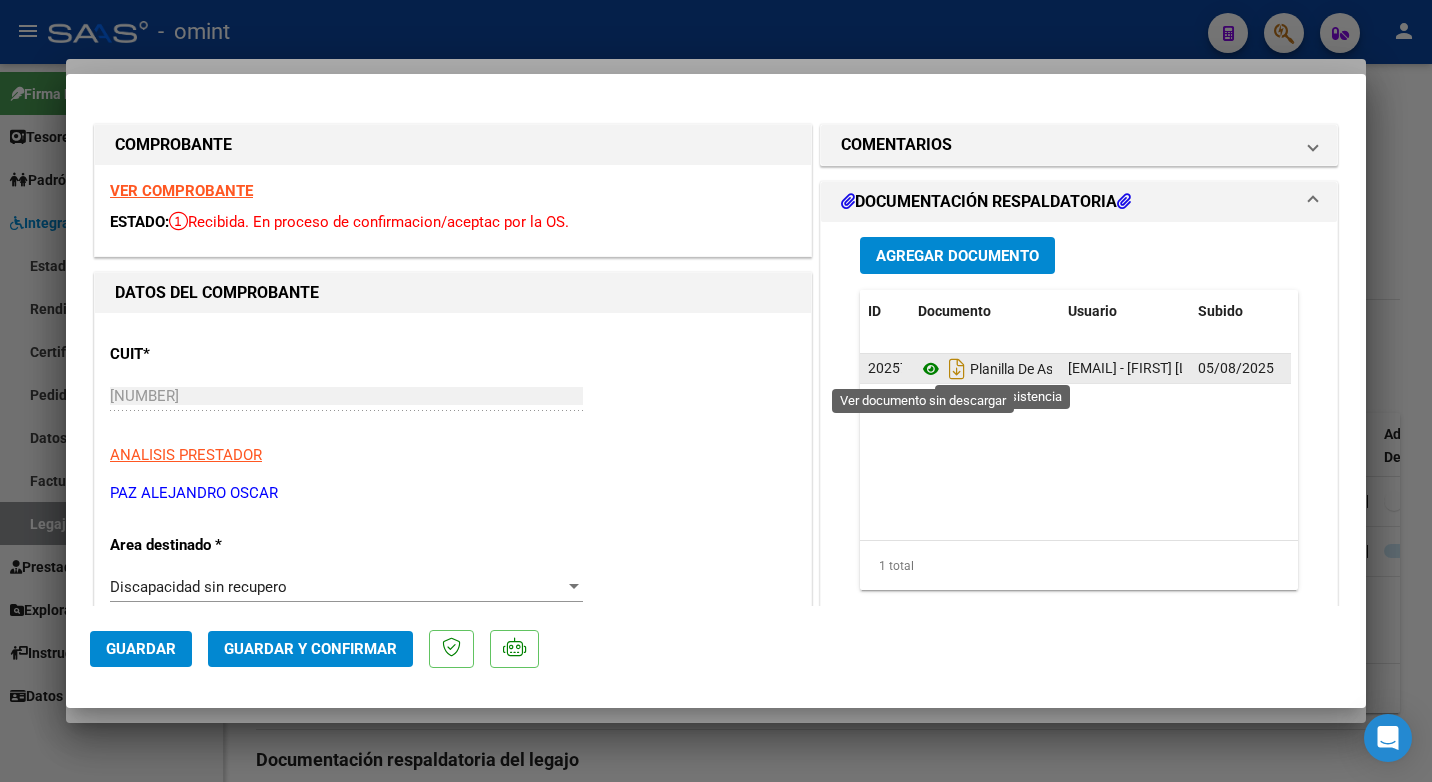 click 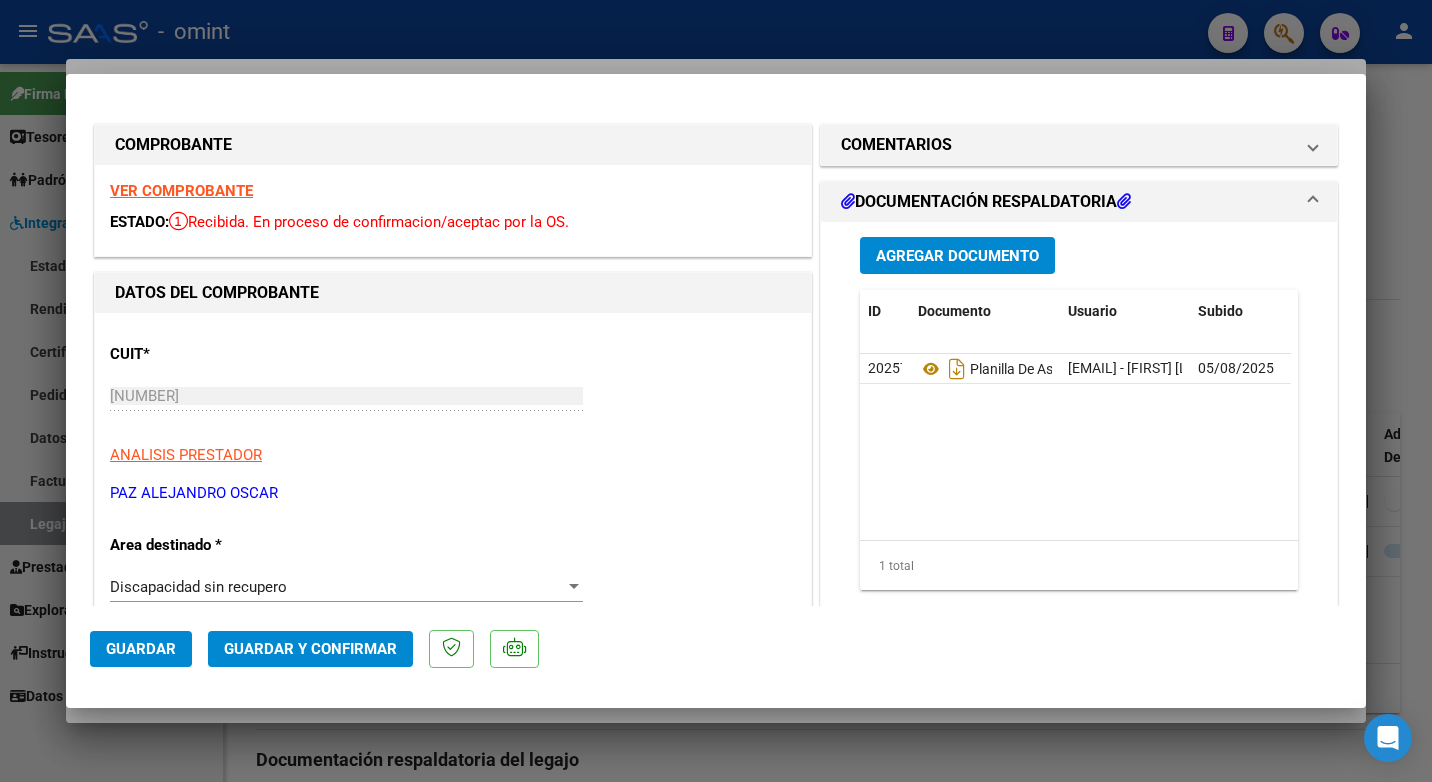 drag, startPoint x: 384, startPoint y: 25, endPoint x: 397, endPoint y: 33, distance: 15.264338 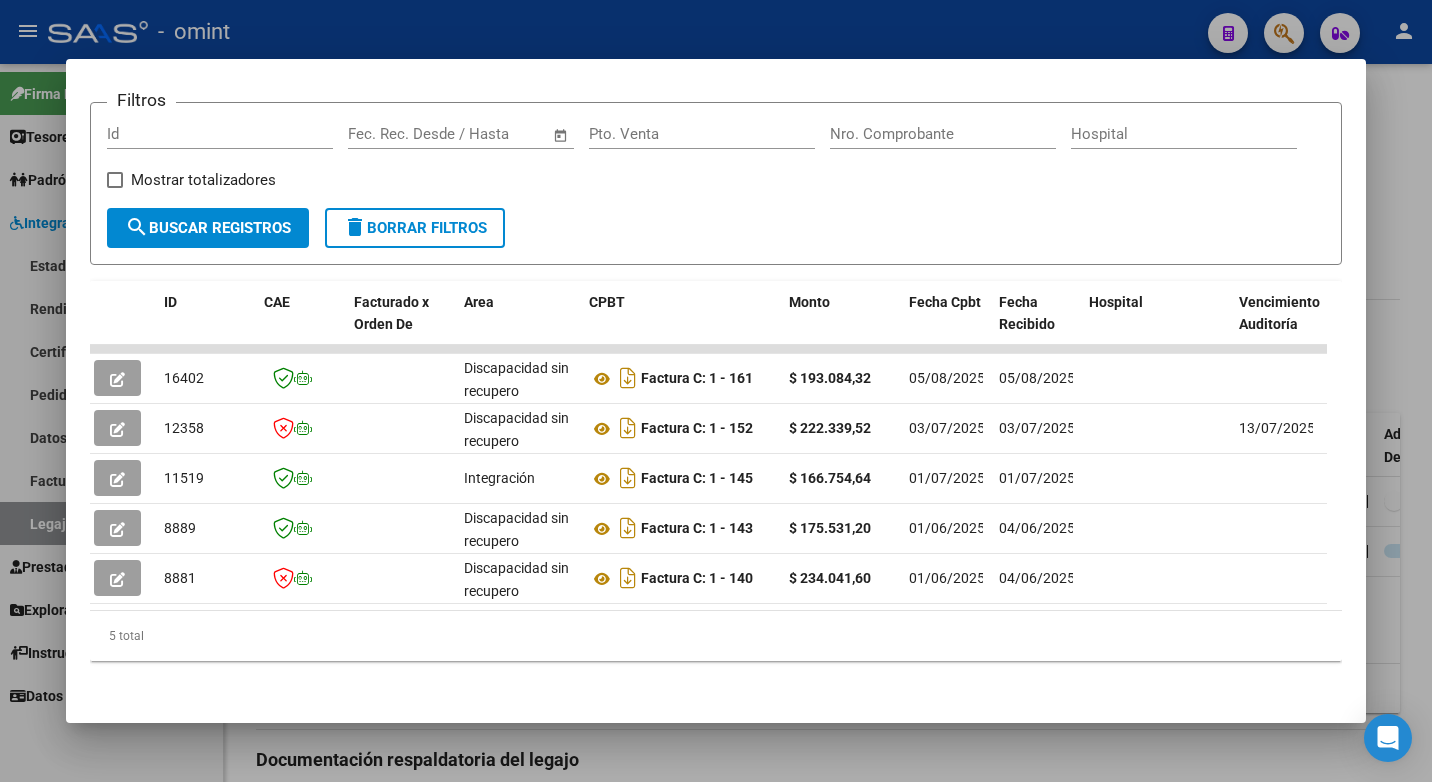 scroll, scrollTop: 0, scrollLeft: 0, axis: both 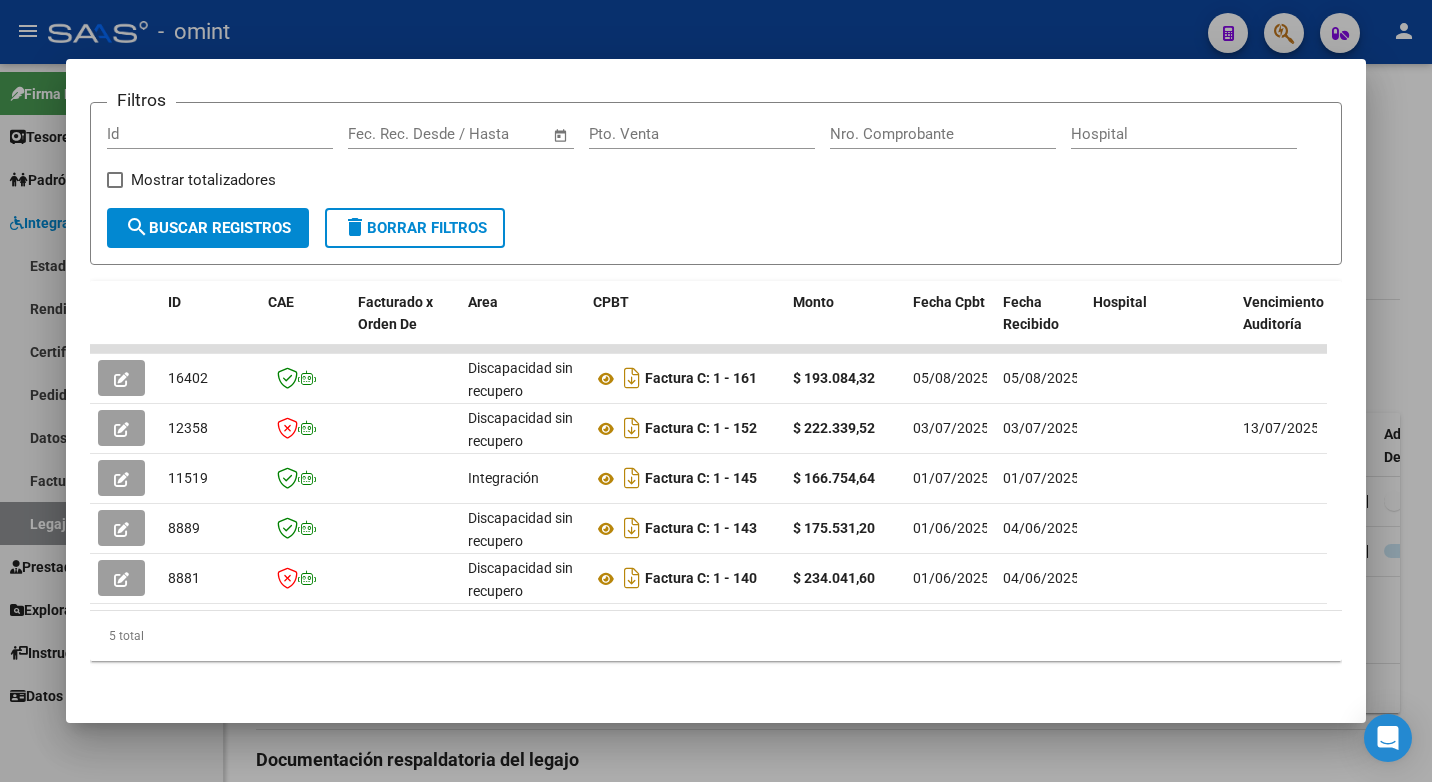 drag, startPoint x: 378, startPoint y: 24, endPoint x: 561, endPoint y: 77, distance: 190.52034 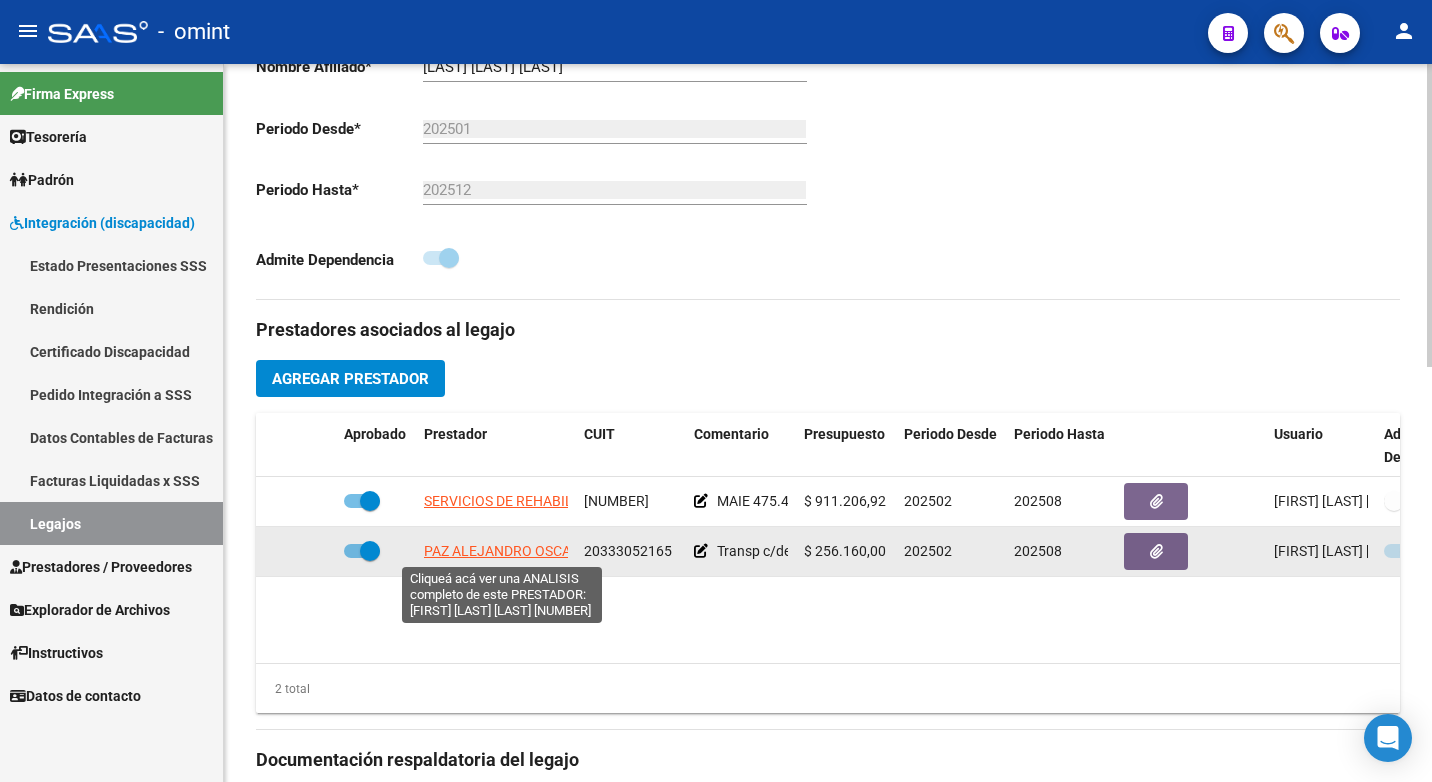 click on "PAZ ALEJANDRO OSCAR" 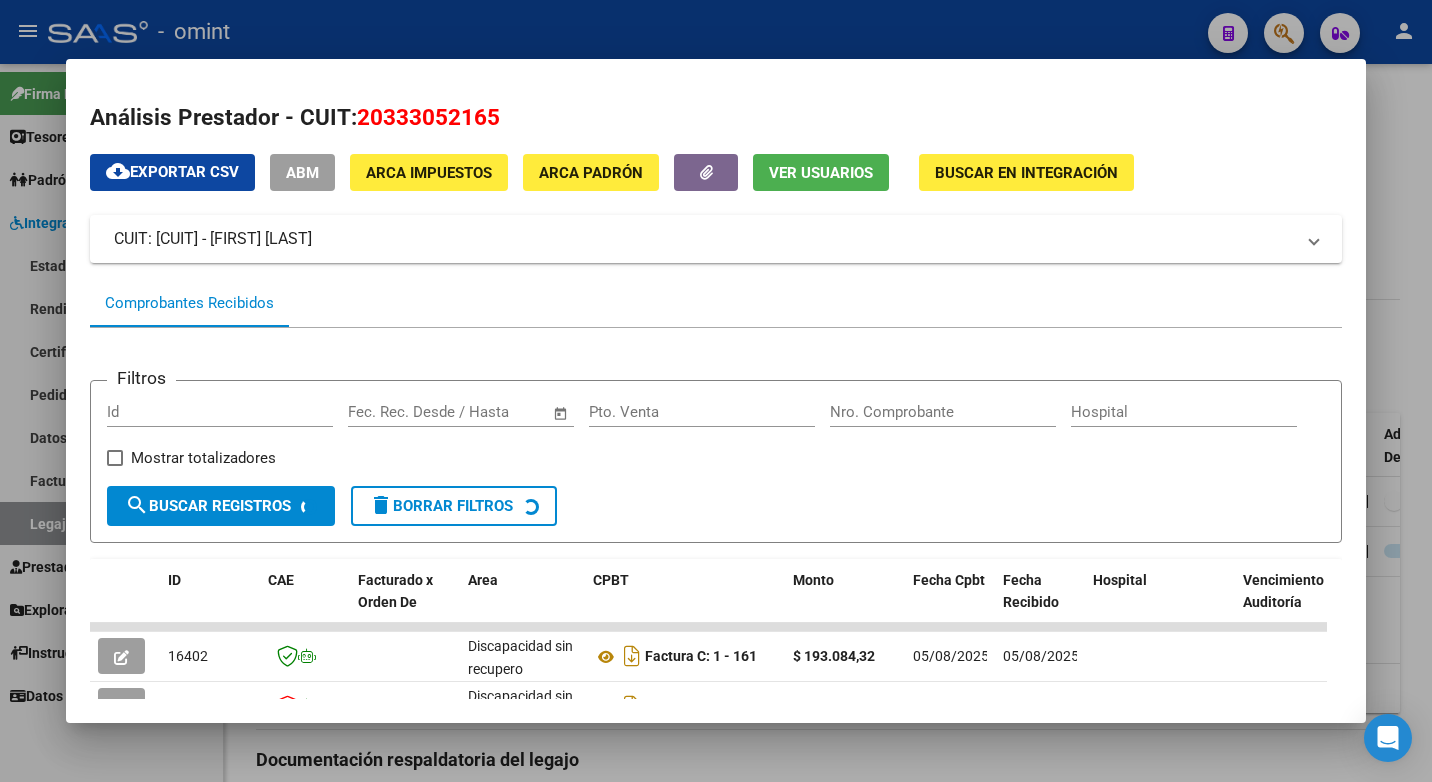 scroll, scrollTop: 302, scrollLeft: 0, axis: vertical 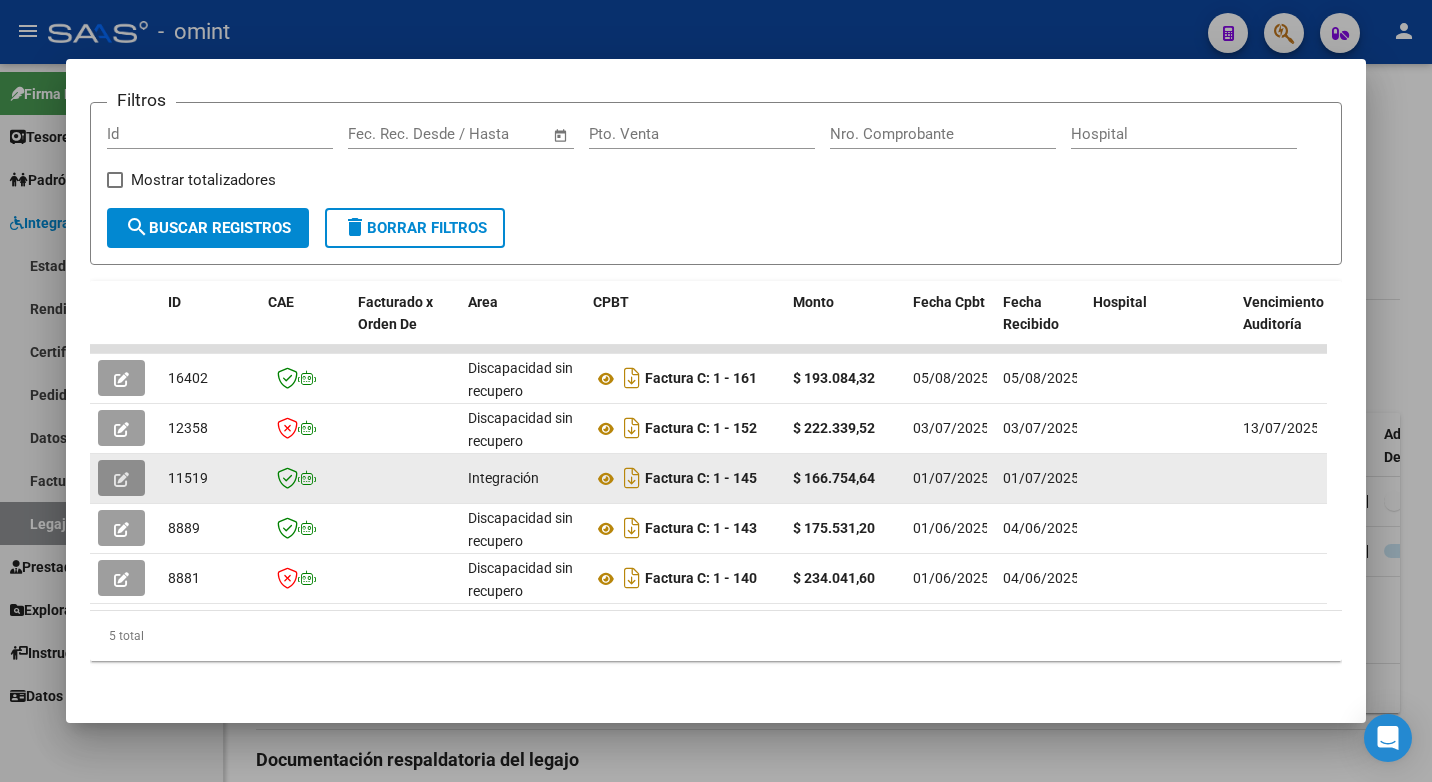 click 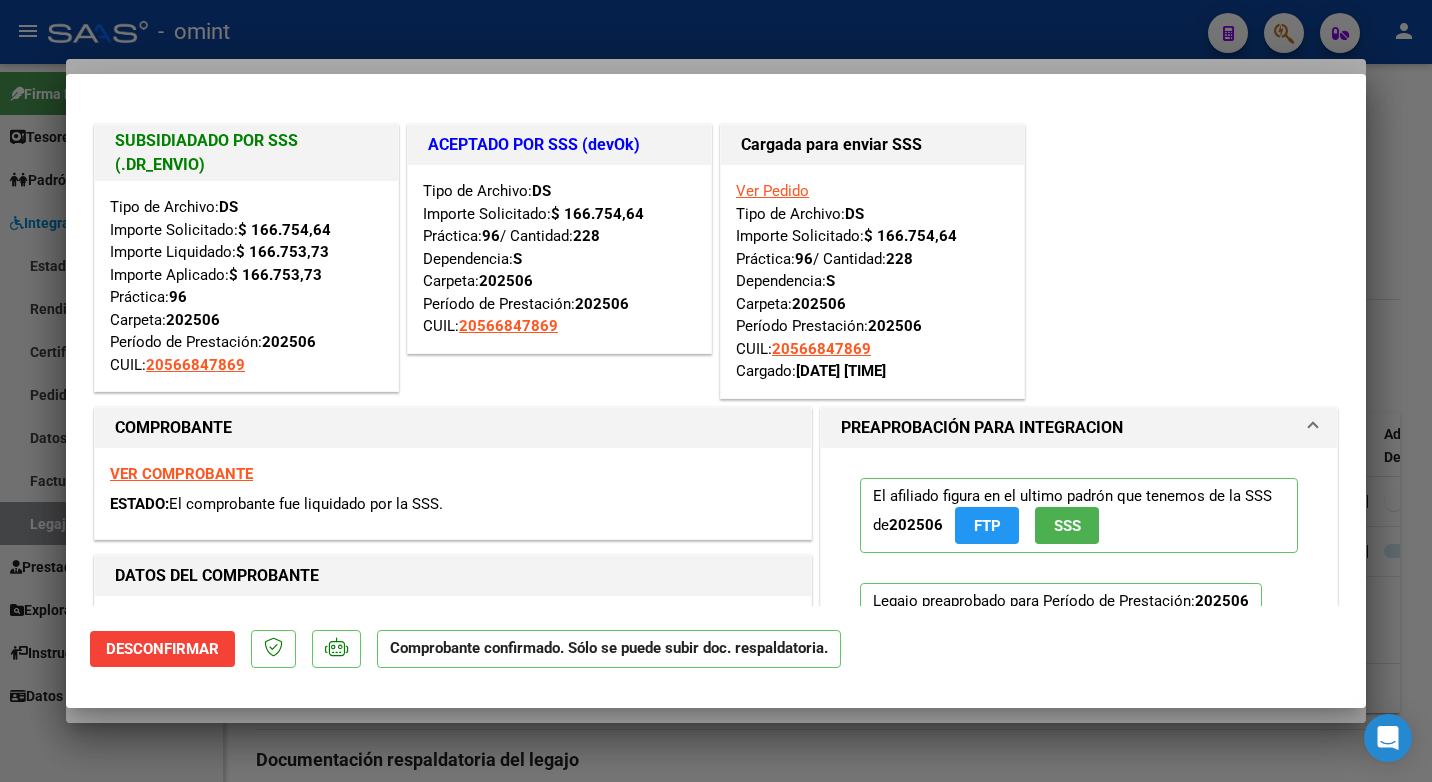 click at bounding box center [716, 391] 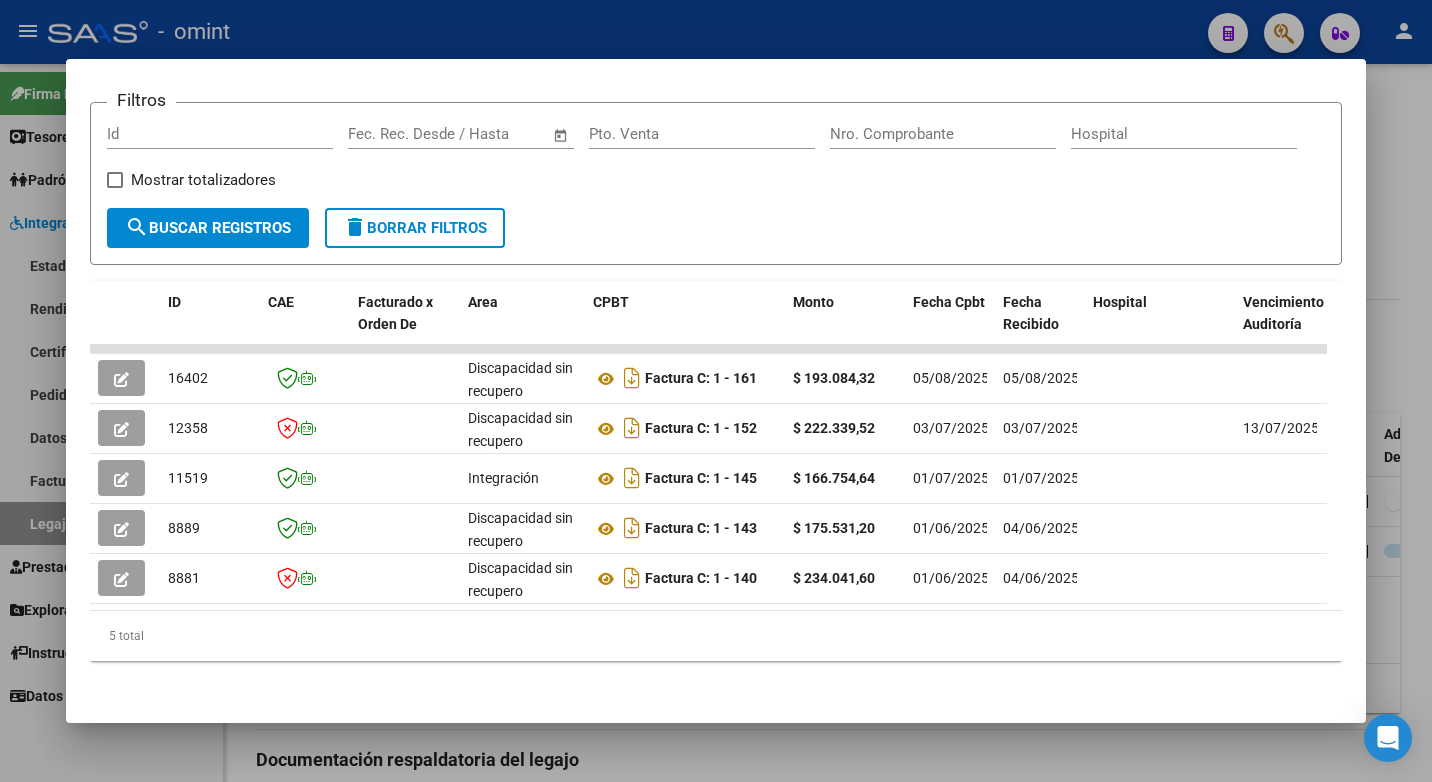 click at bounding box center (716, 391) 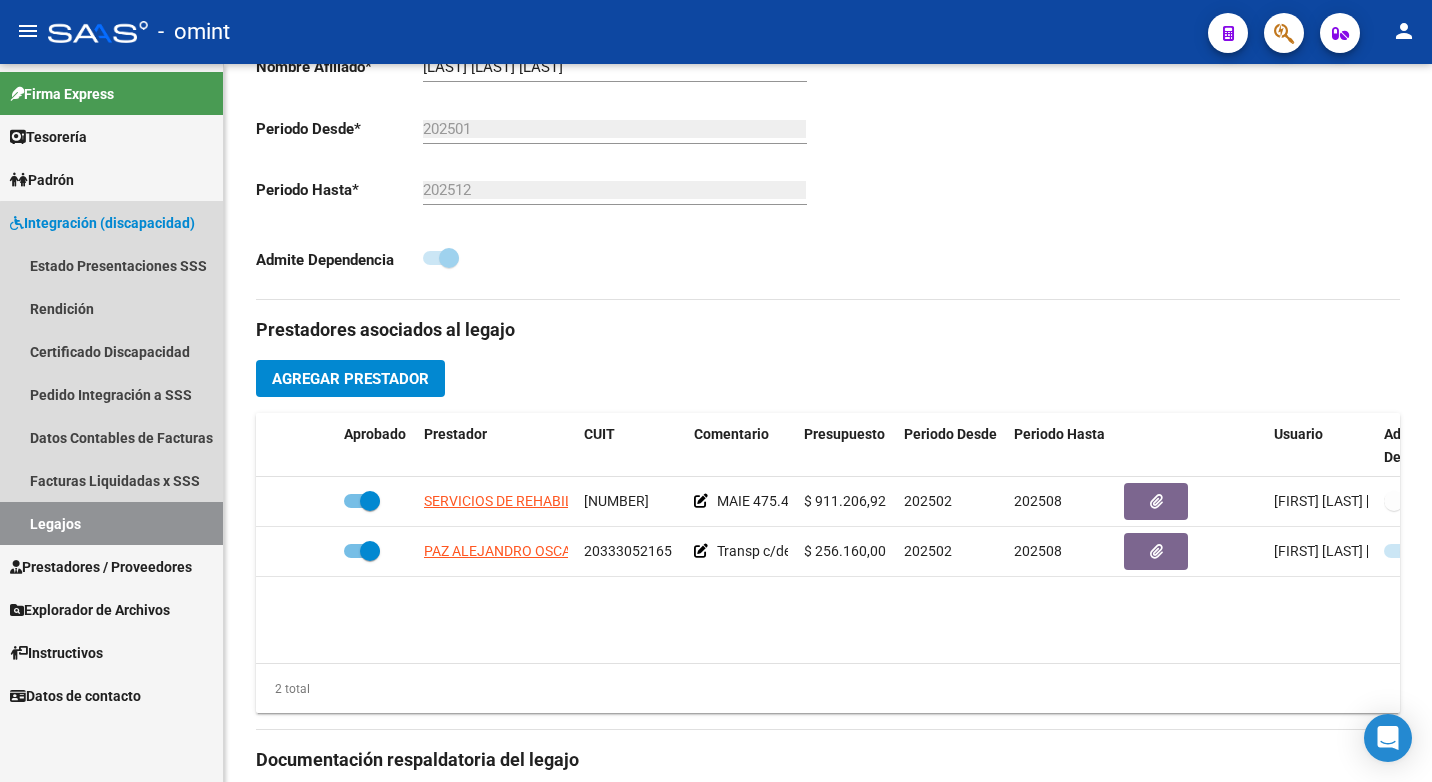click on "Legajos" at bounding box center [111, 523] 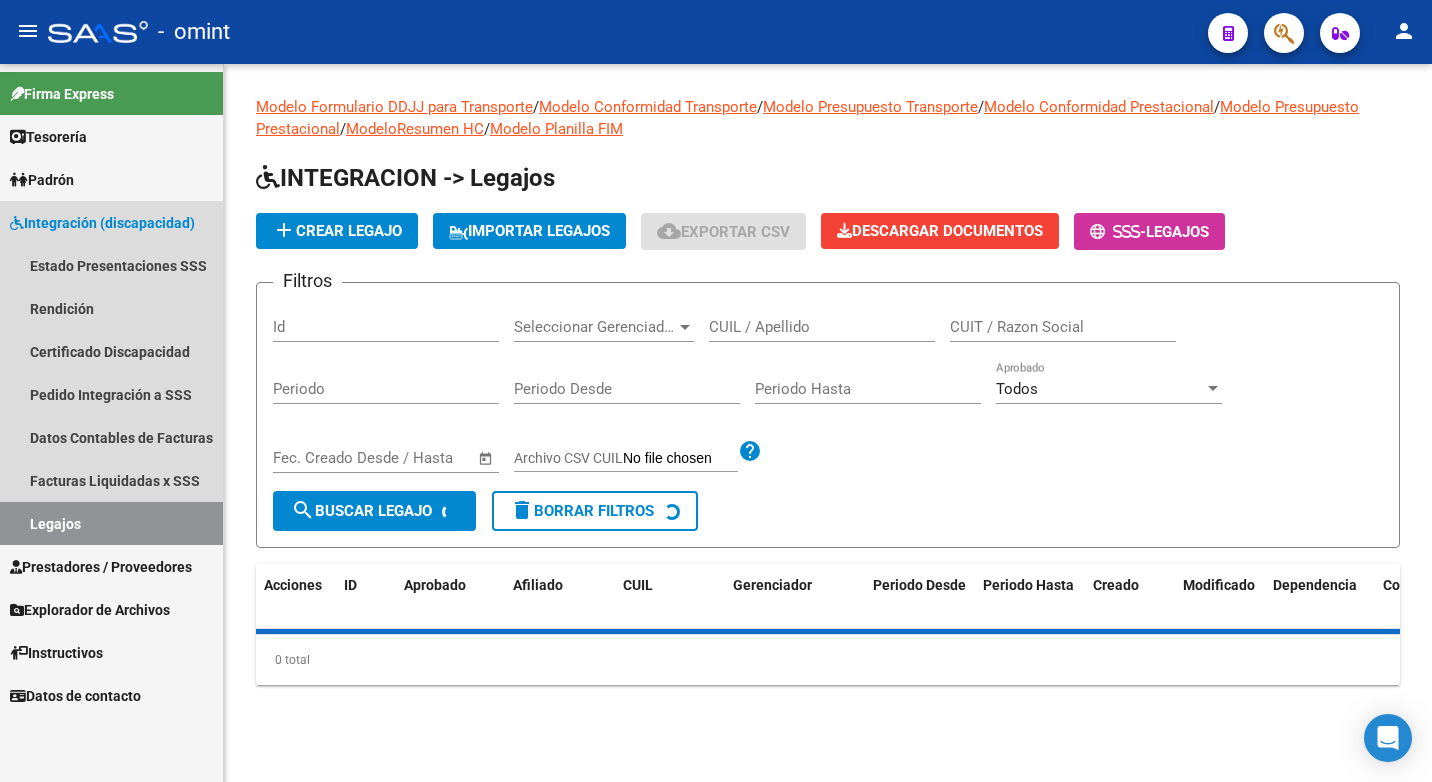 scroll, scrollTop: 0, scrollLeft: 0, axis: both 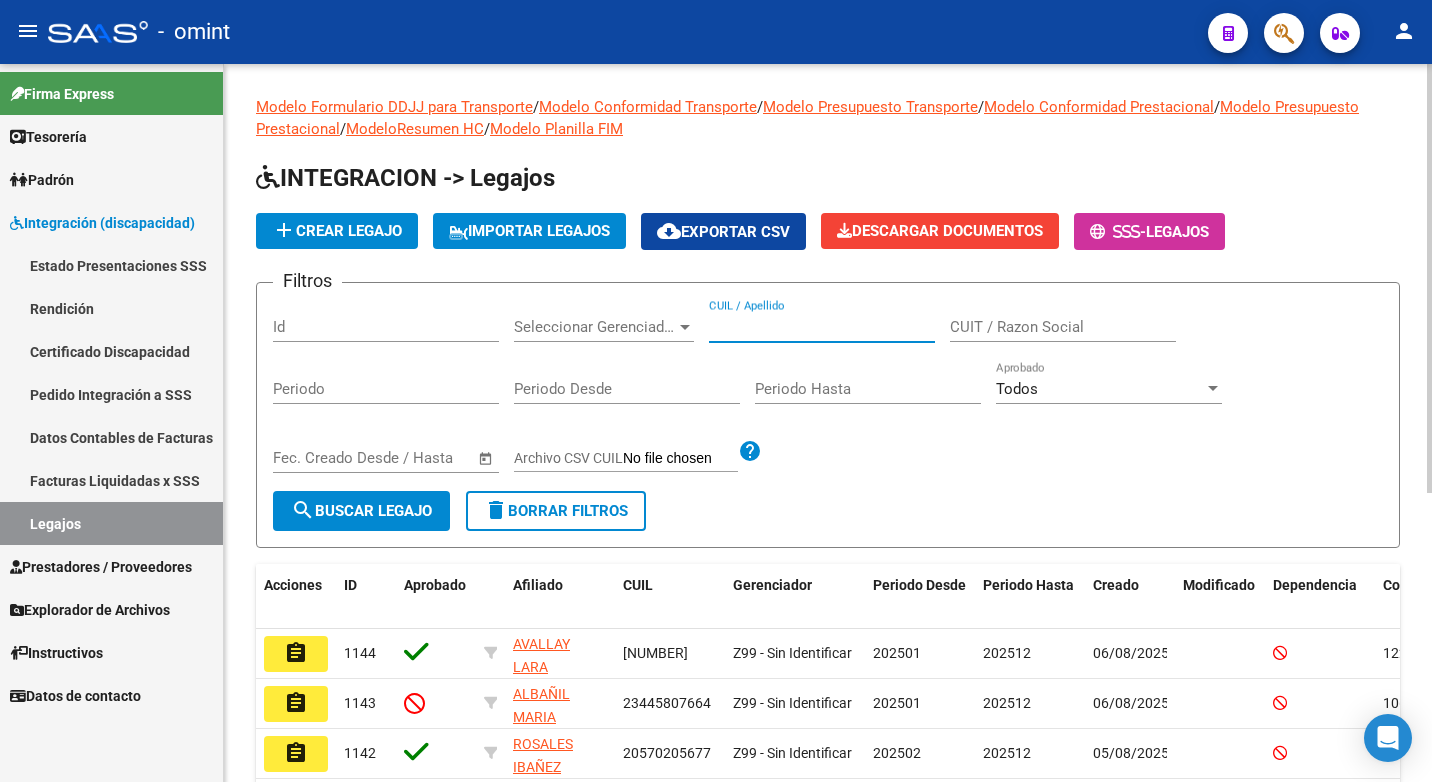 paste on "20507449876" 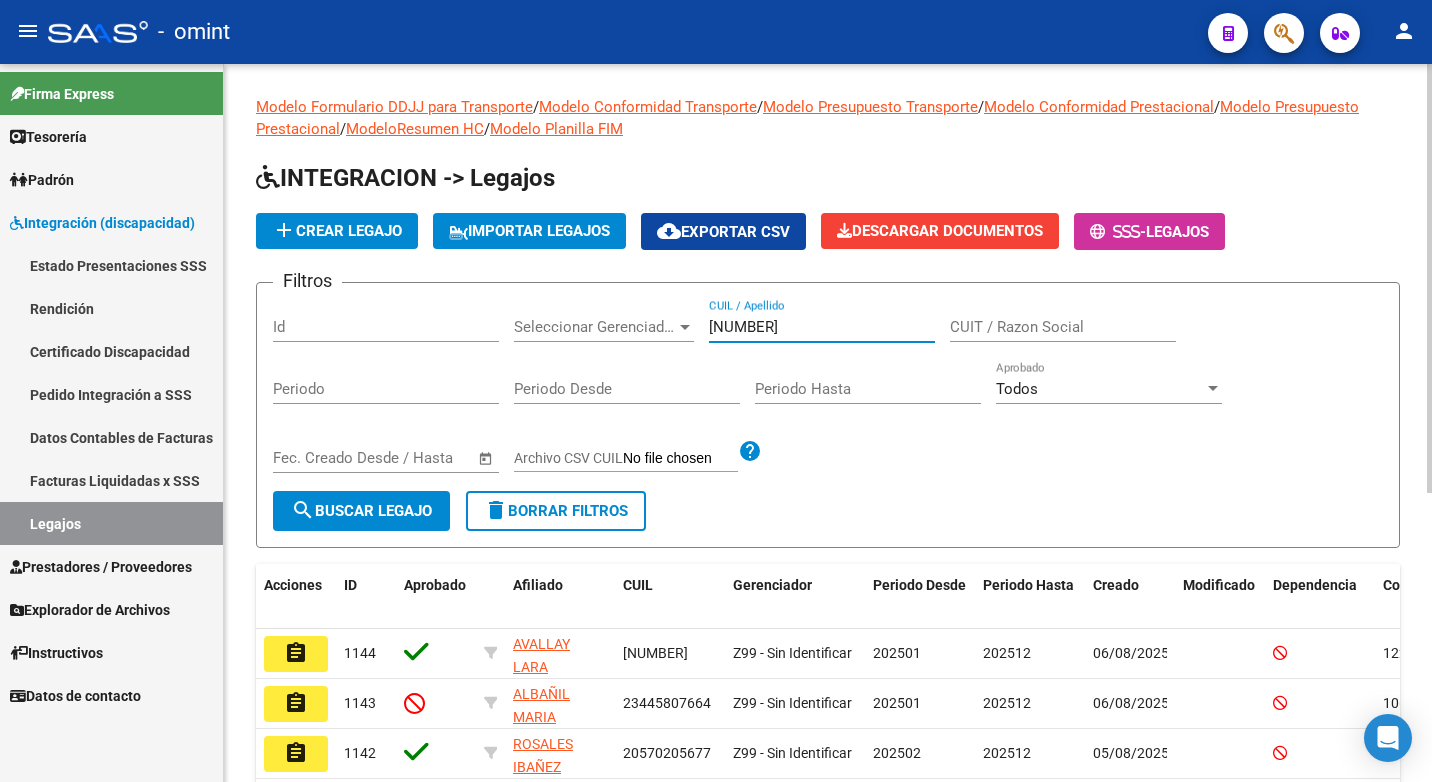 type on "20507449876" 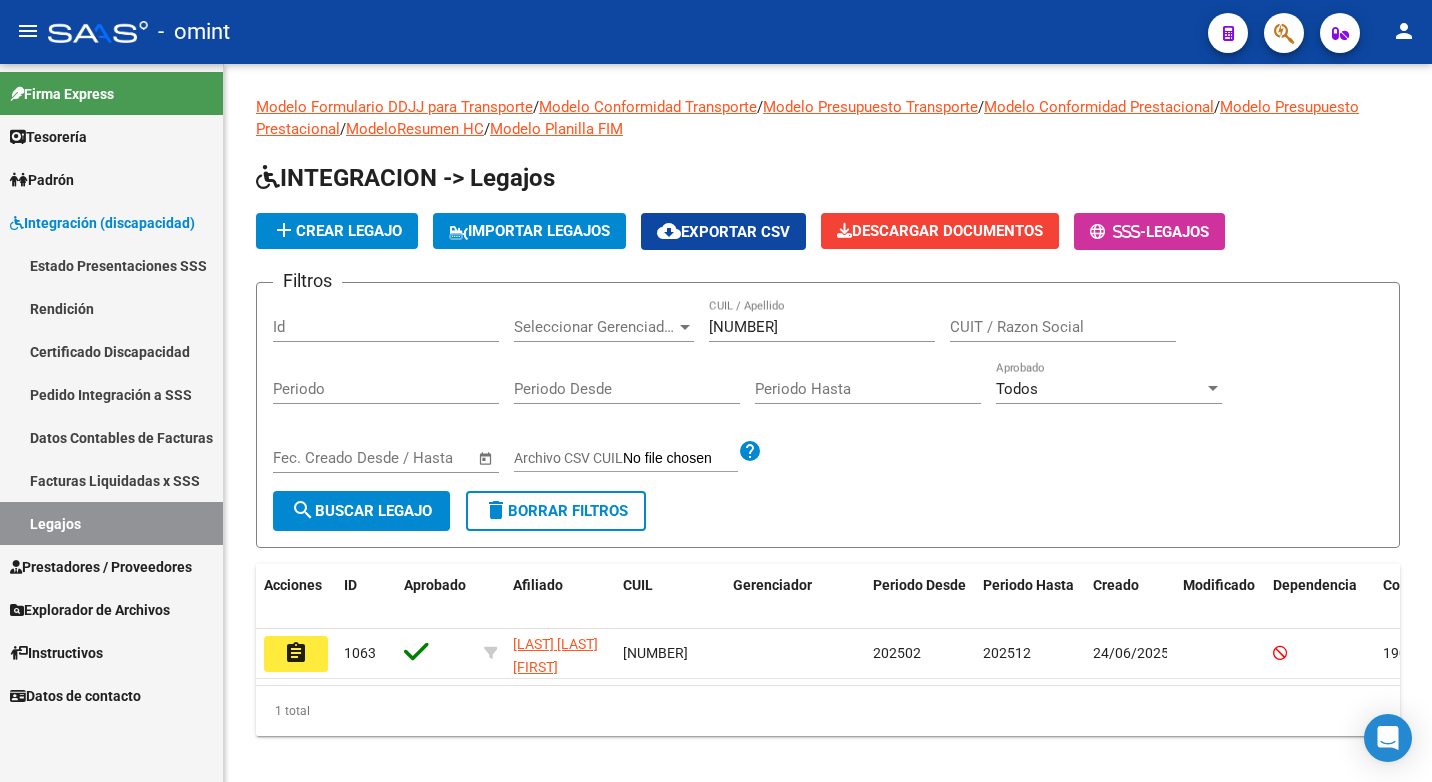 click on "assignment" 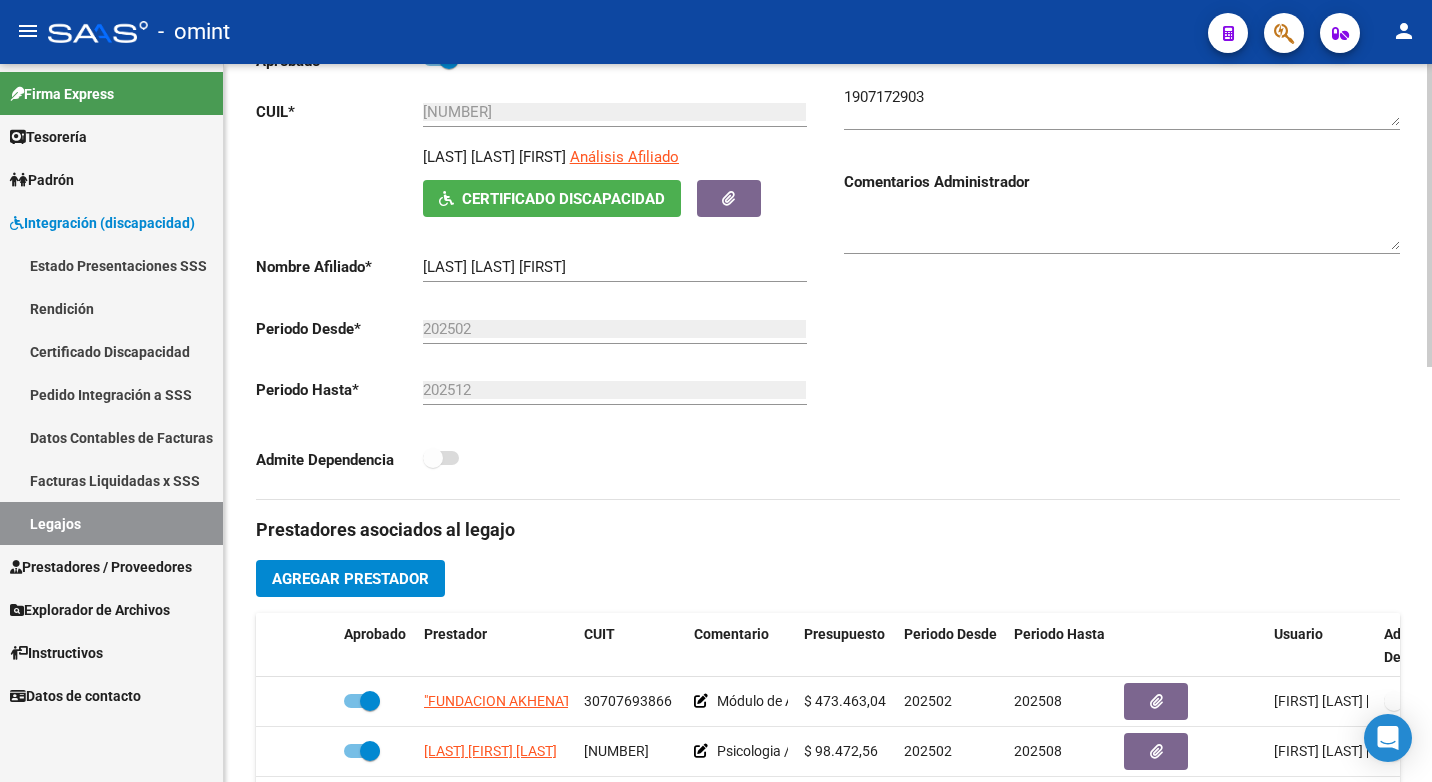 scroll, scrollTop: 500, scrollLeft: 0, axis: vertical 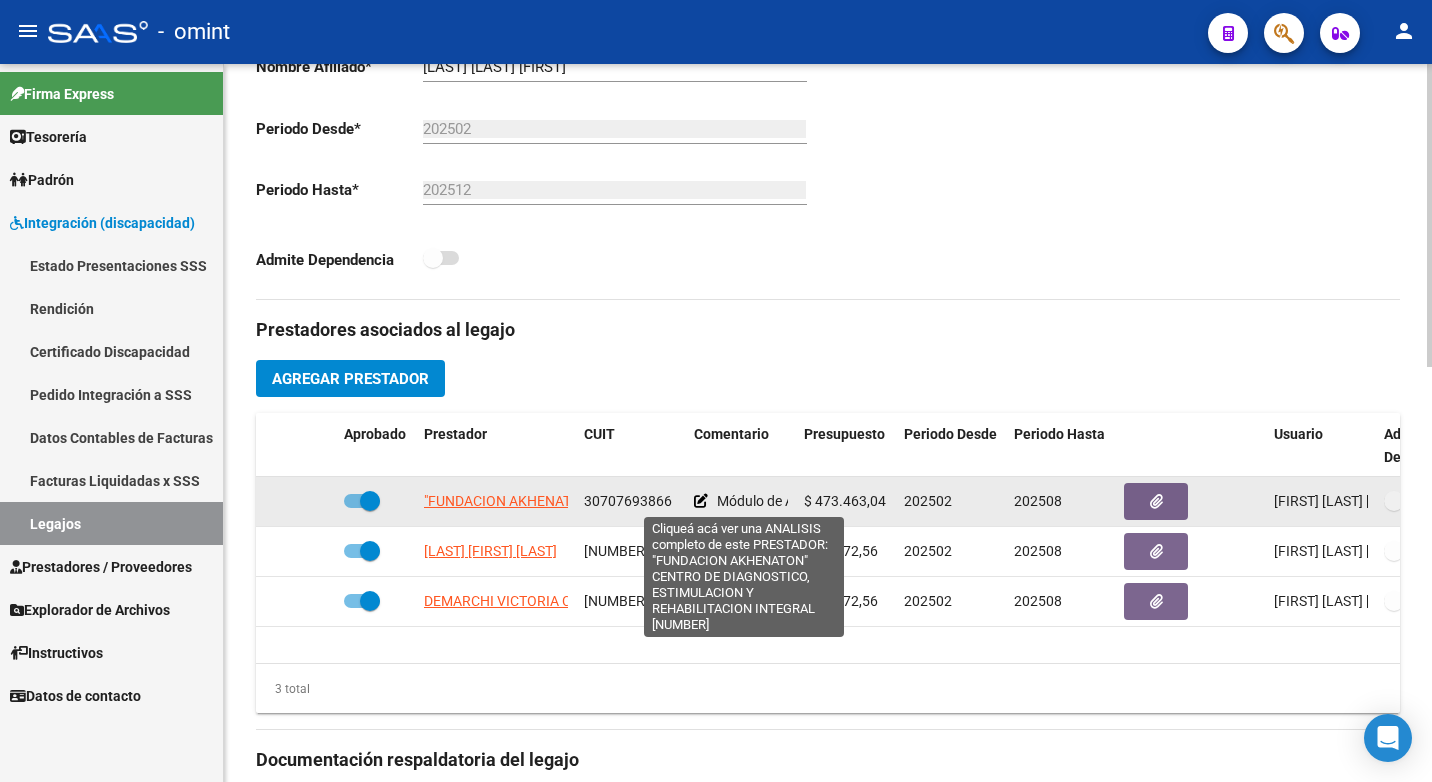 click on ""FUNDACION AKHENATON" CENTRO DE DIAGNOSTICO, ESTIMULACION Y REHABILITACION INTEGRAL" 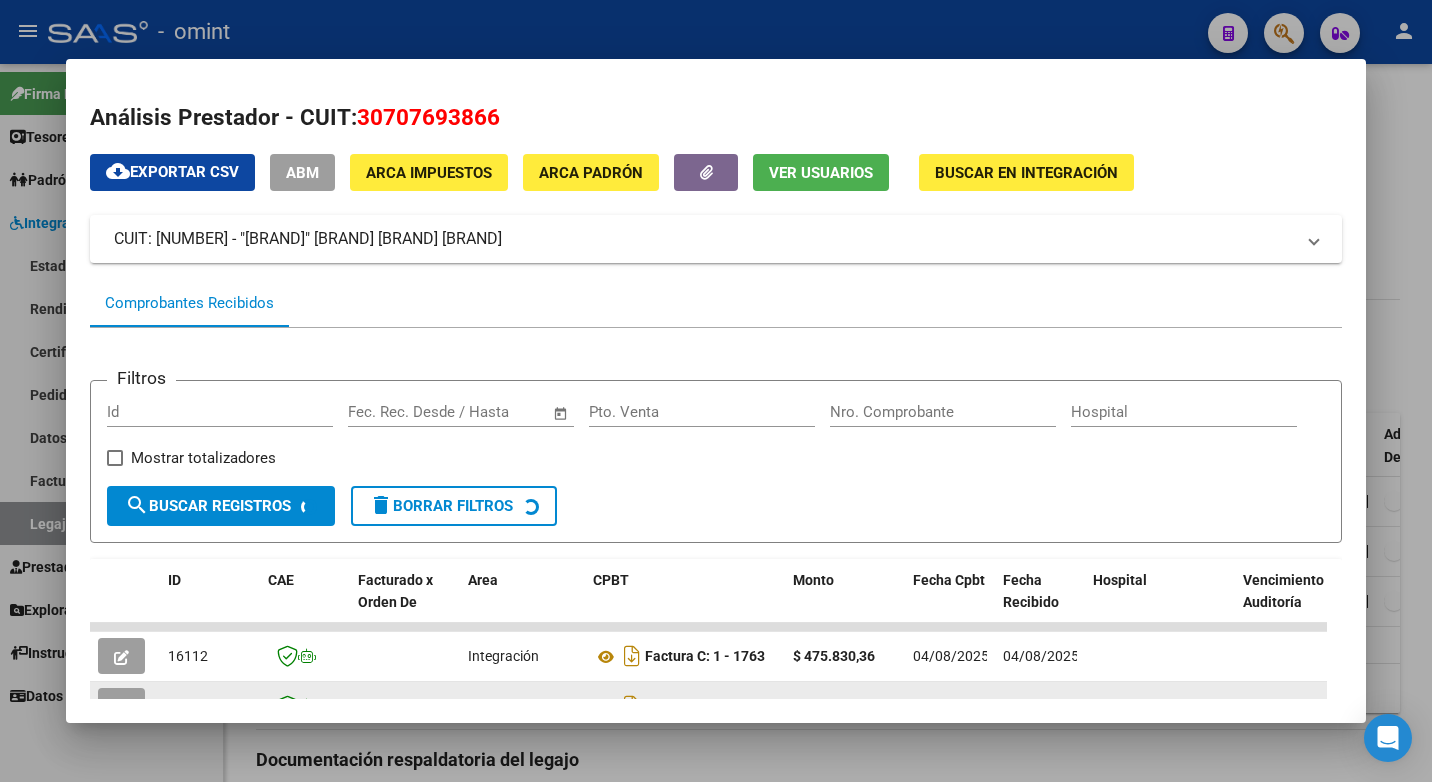 scroll, scrollTop: 252, scrollLeft: 0, axis: vertical 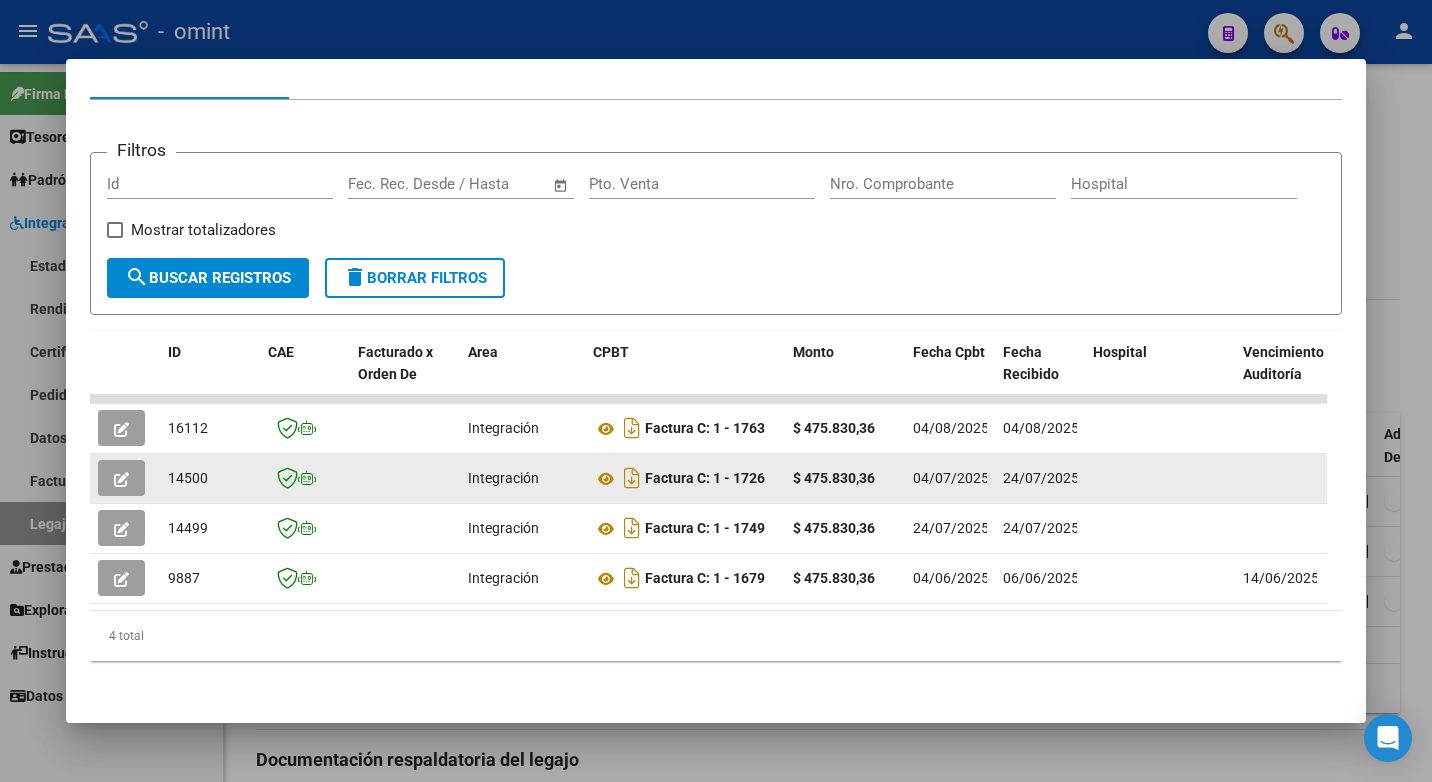 click 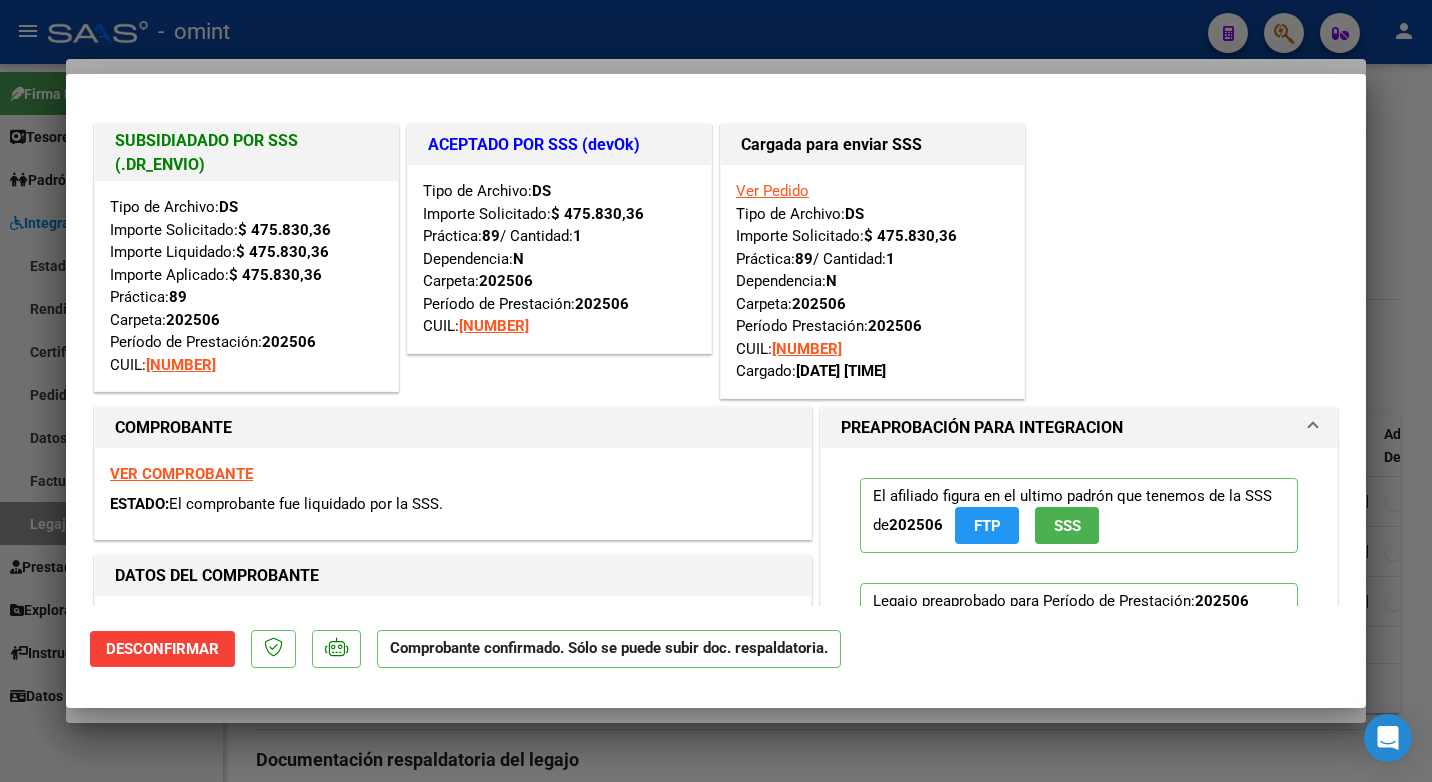 click at bounding box center (716, 391) 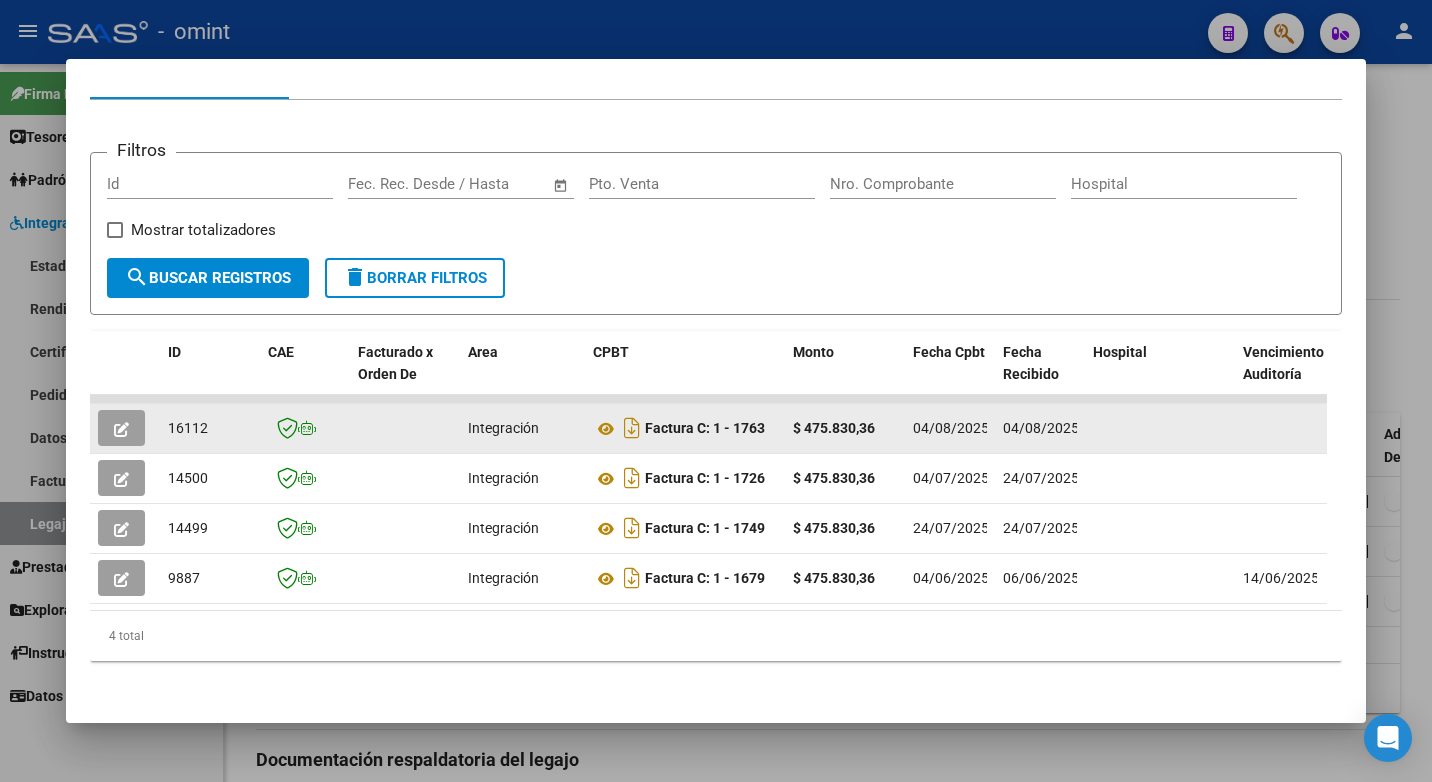click 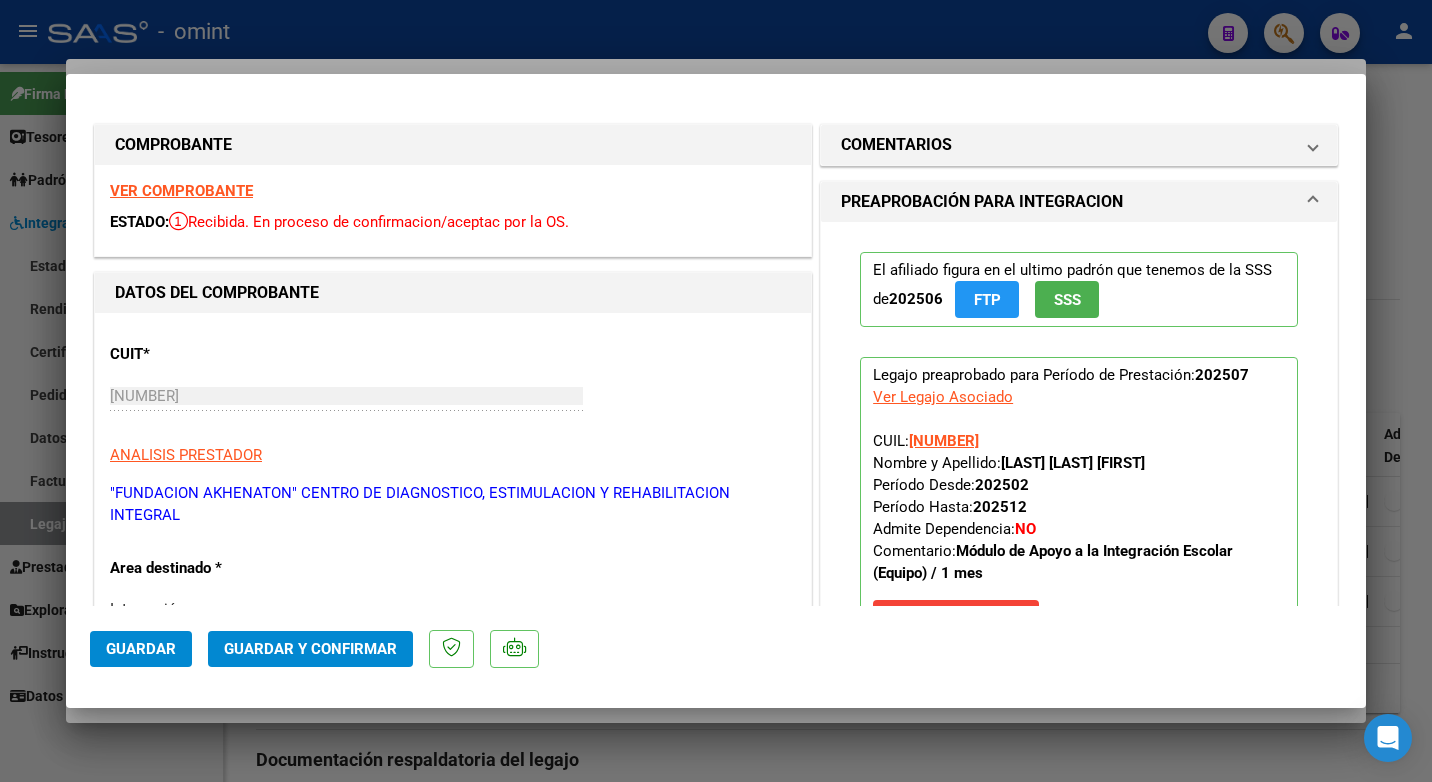 click on "VER COMPROBANTE" at bounding box center (181, 191) 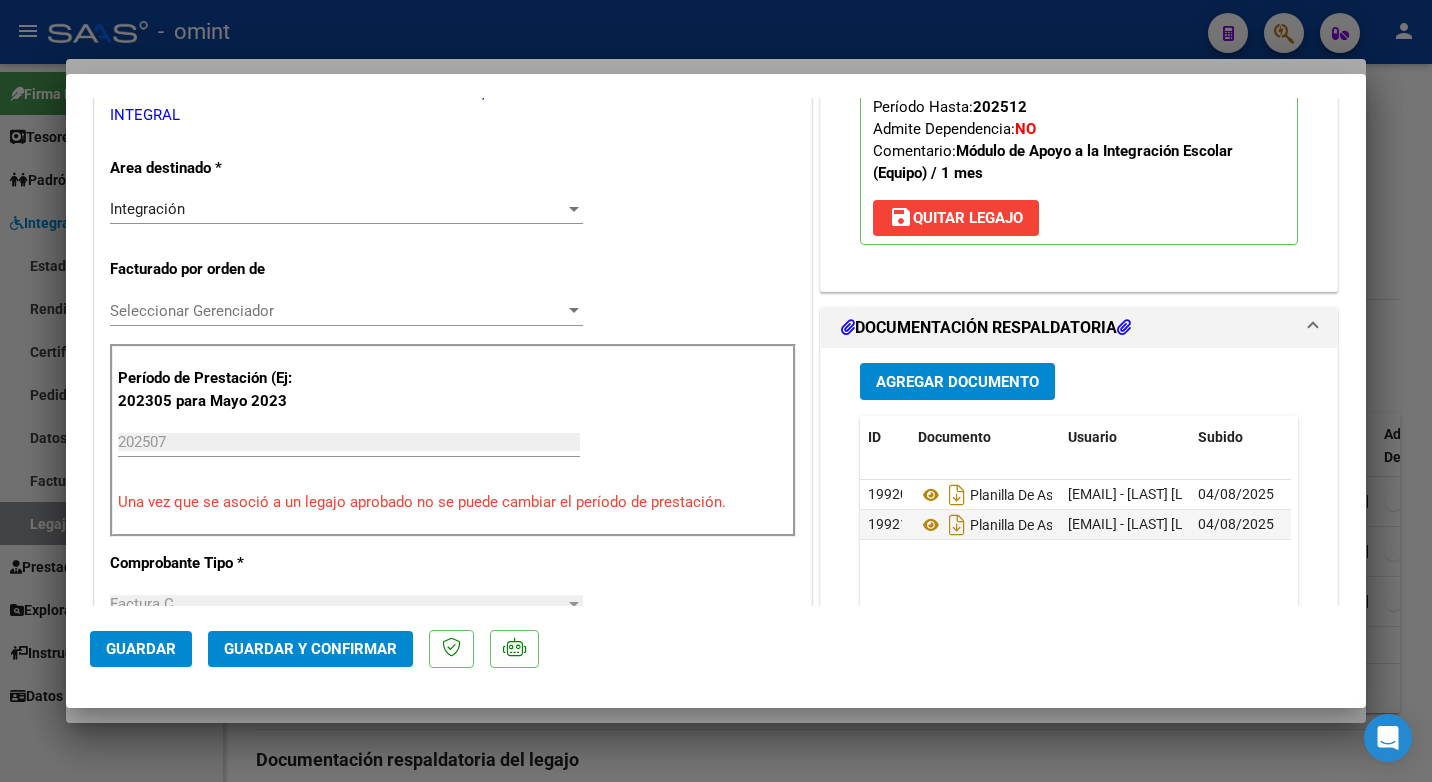 scroll, scrollTop: 600, scrollLeft: 0, axis: vertical 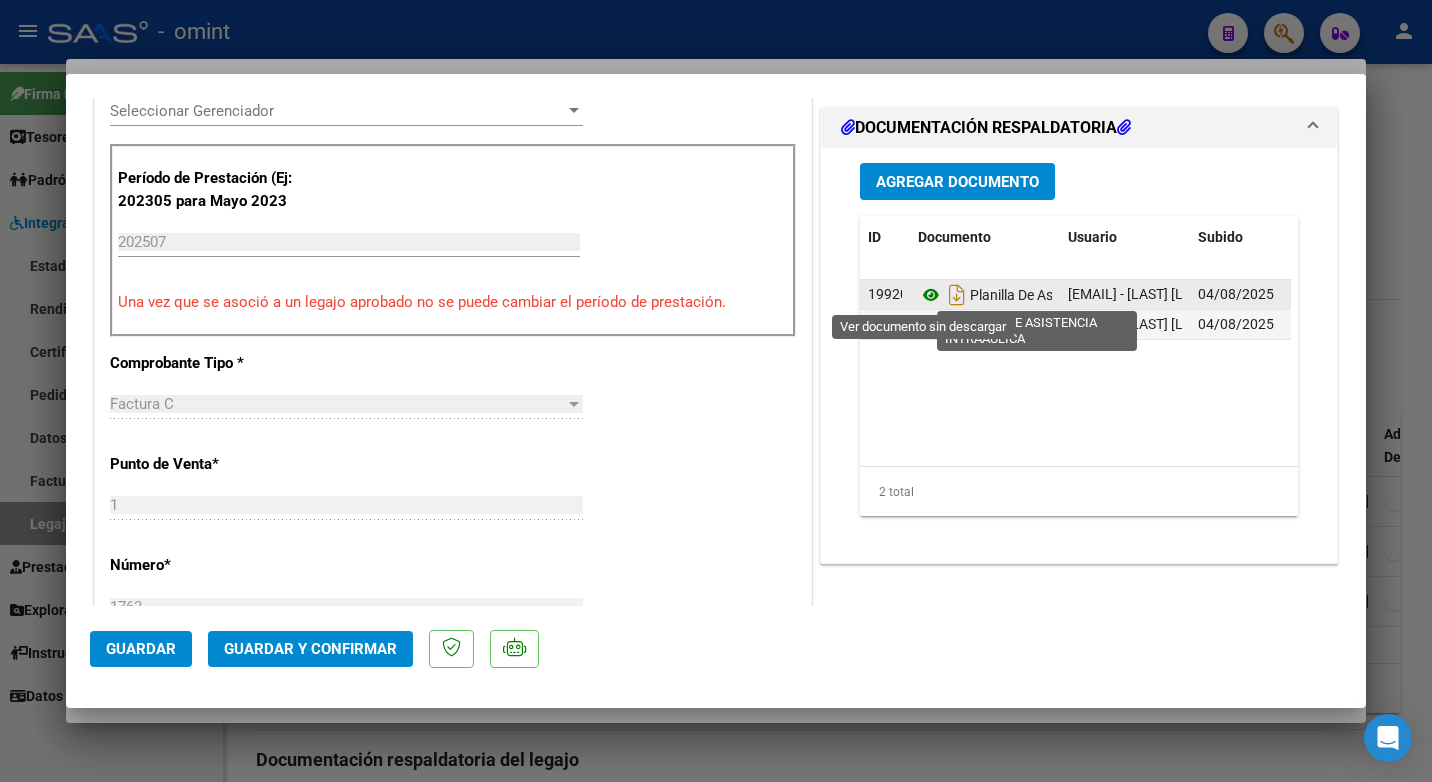 click 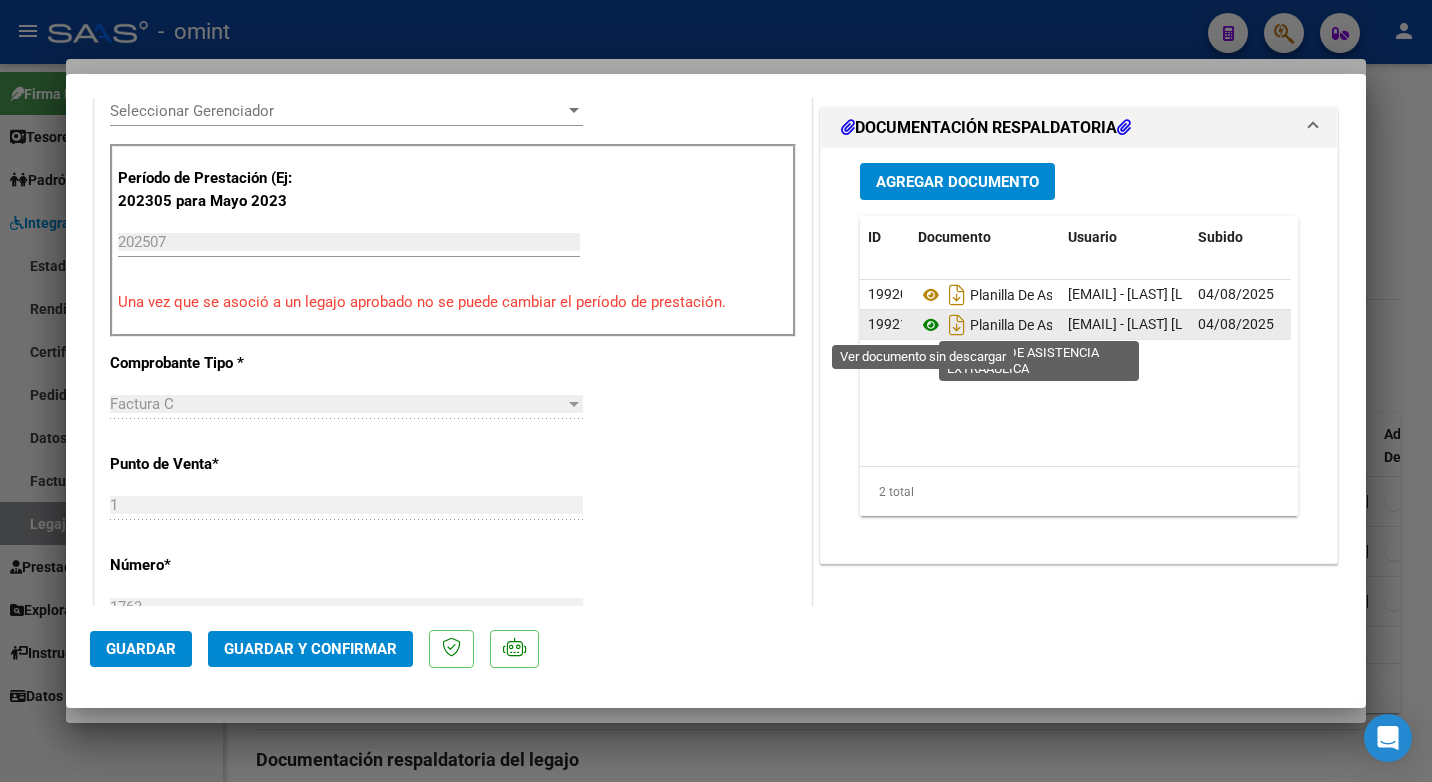 click 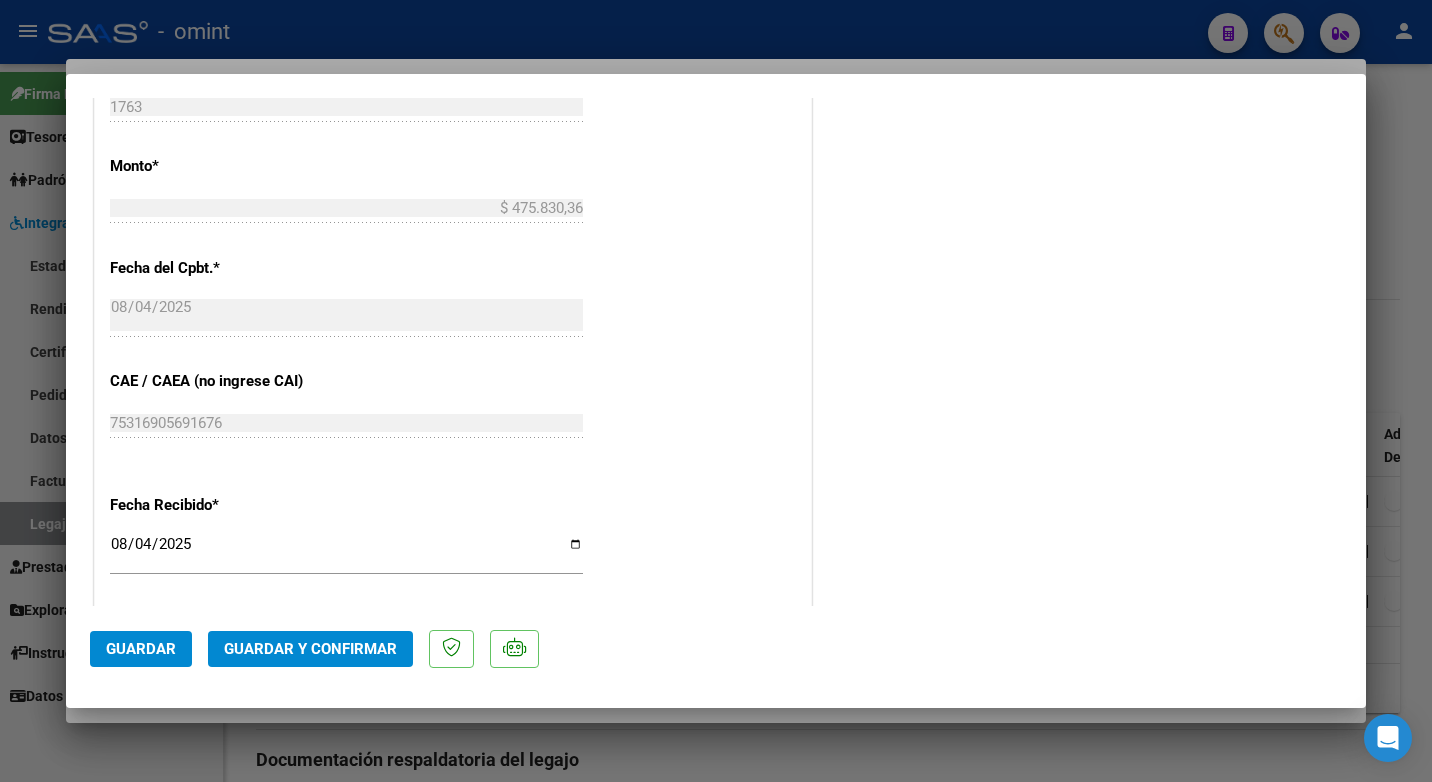 scroll, scrollTop: 1446, scrollLeft: 0, axis: vertical 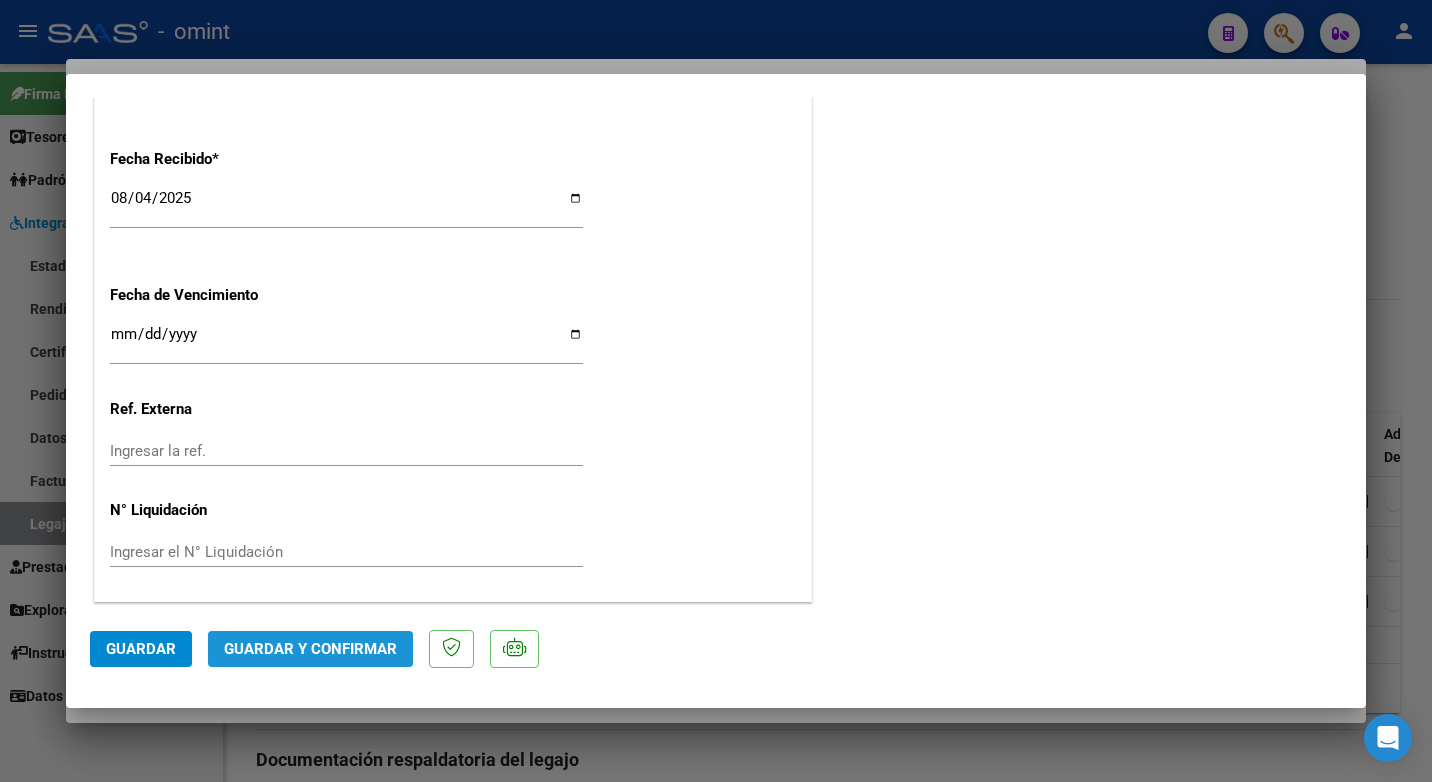 click on "Guardar y Confirmar" 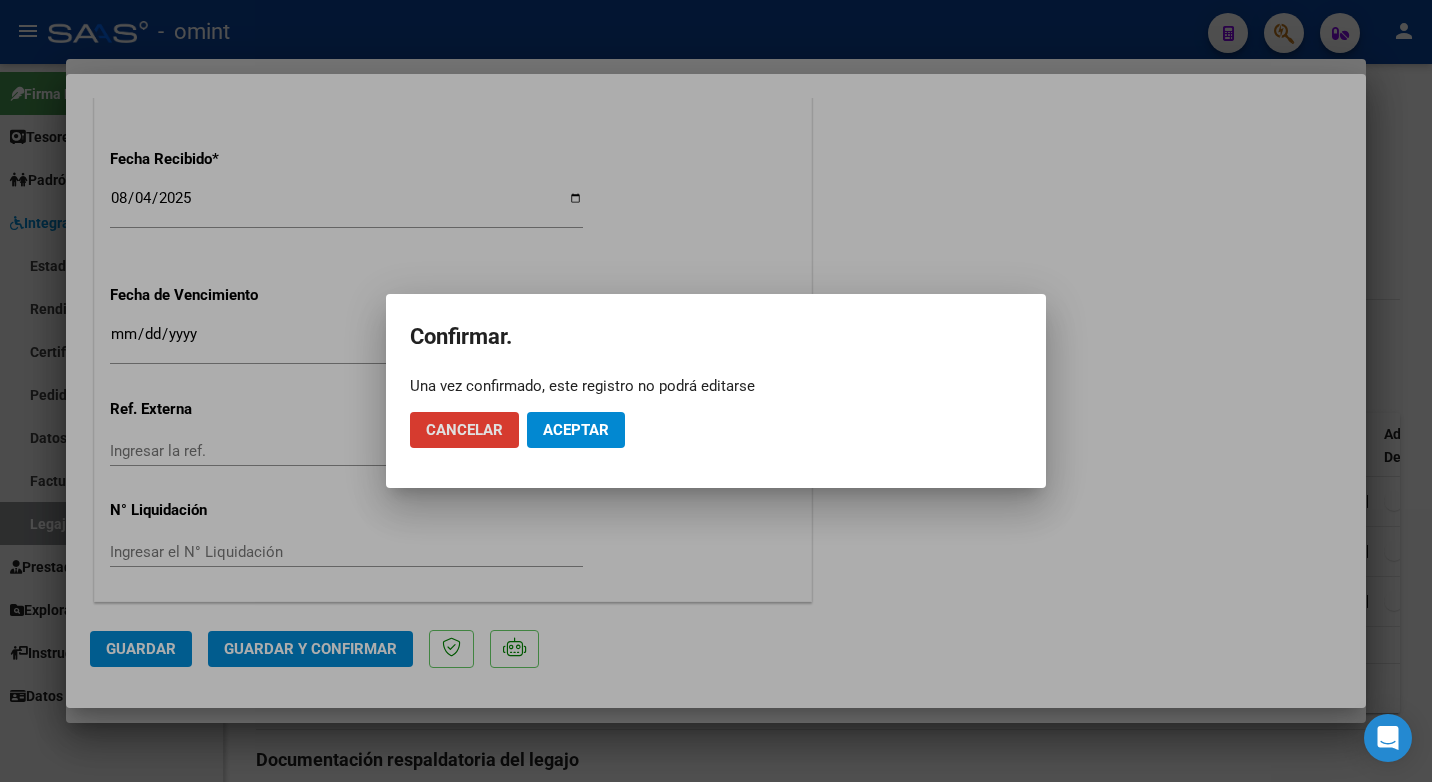 click on "Aceptar" 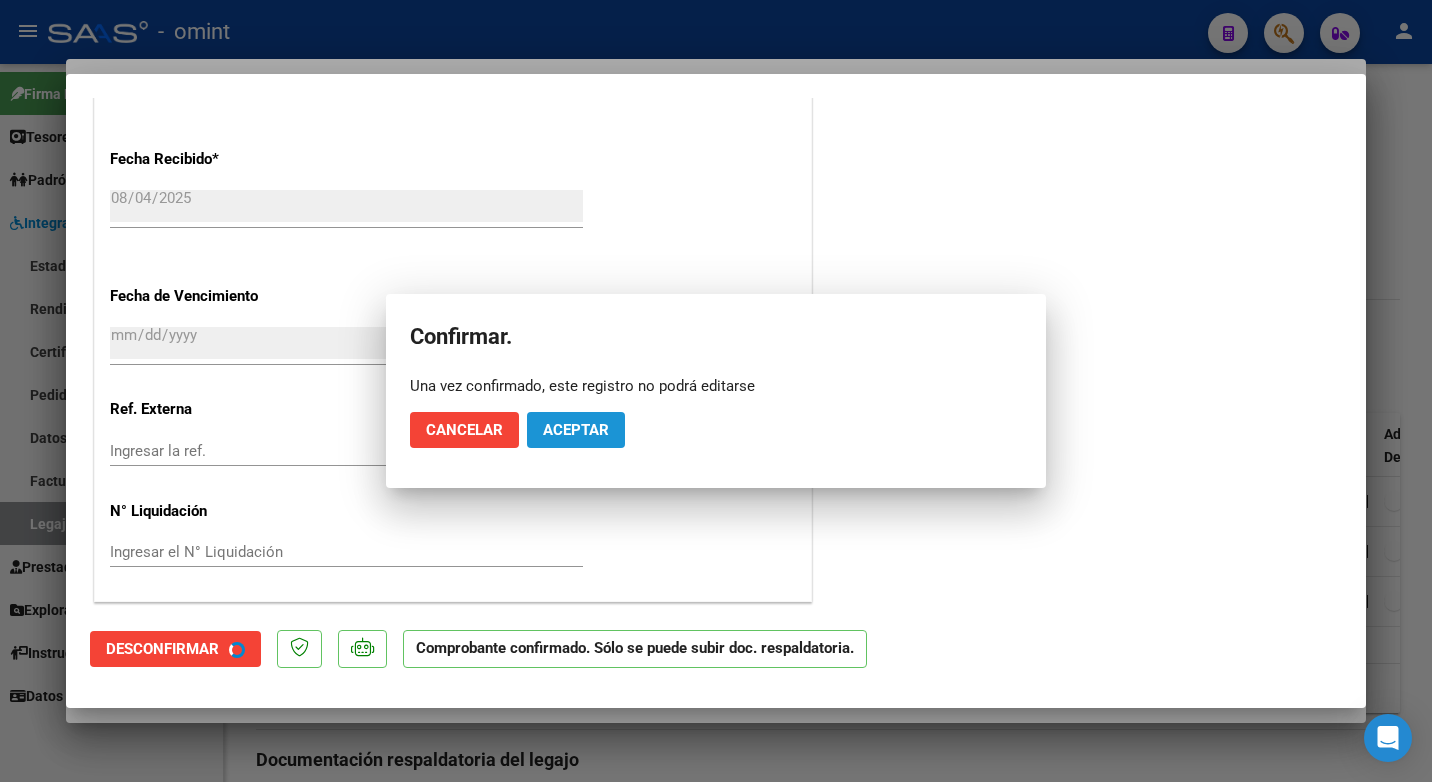 scroll, scrollTop: 1322, scrollLeft: 0, axis: vertical 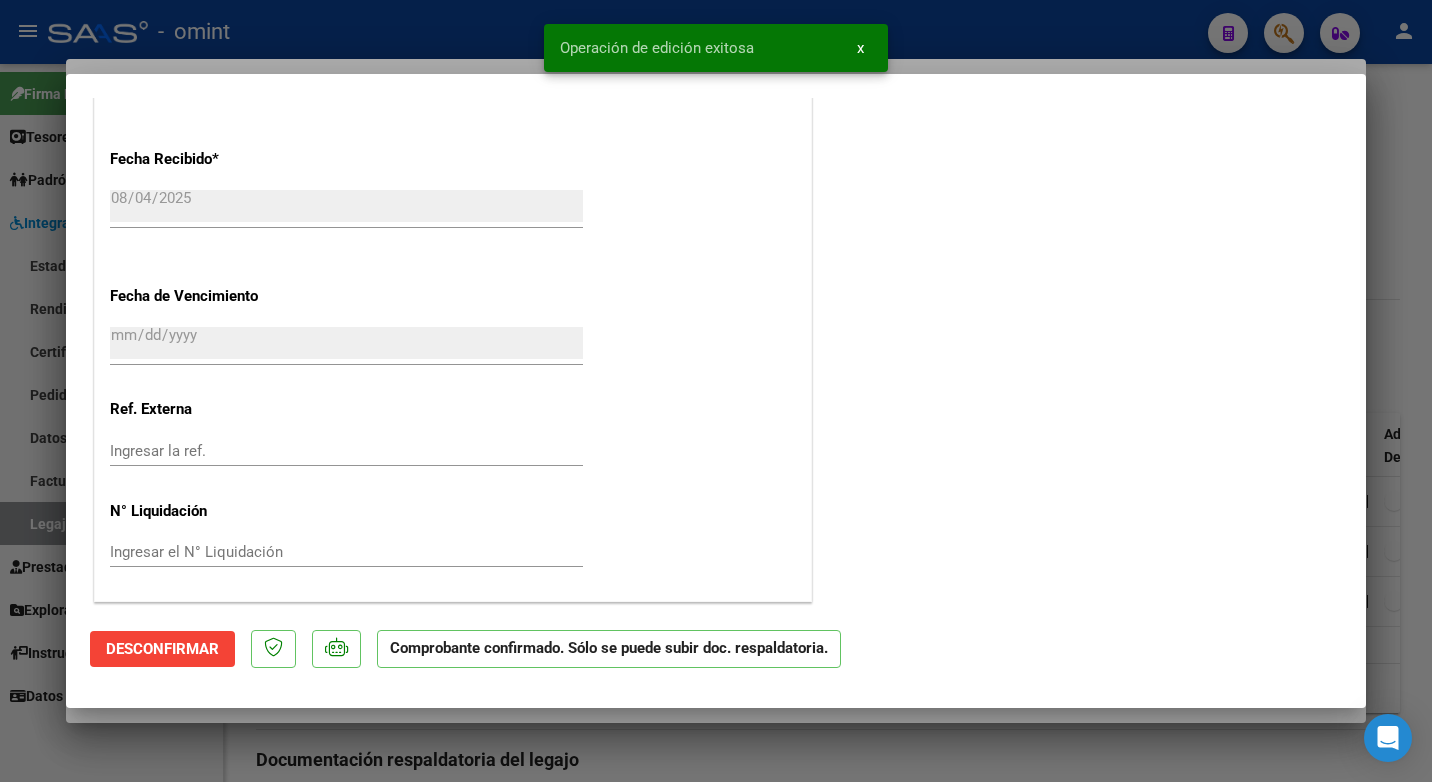click at bounding box center [716, 391] 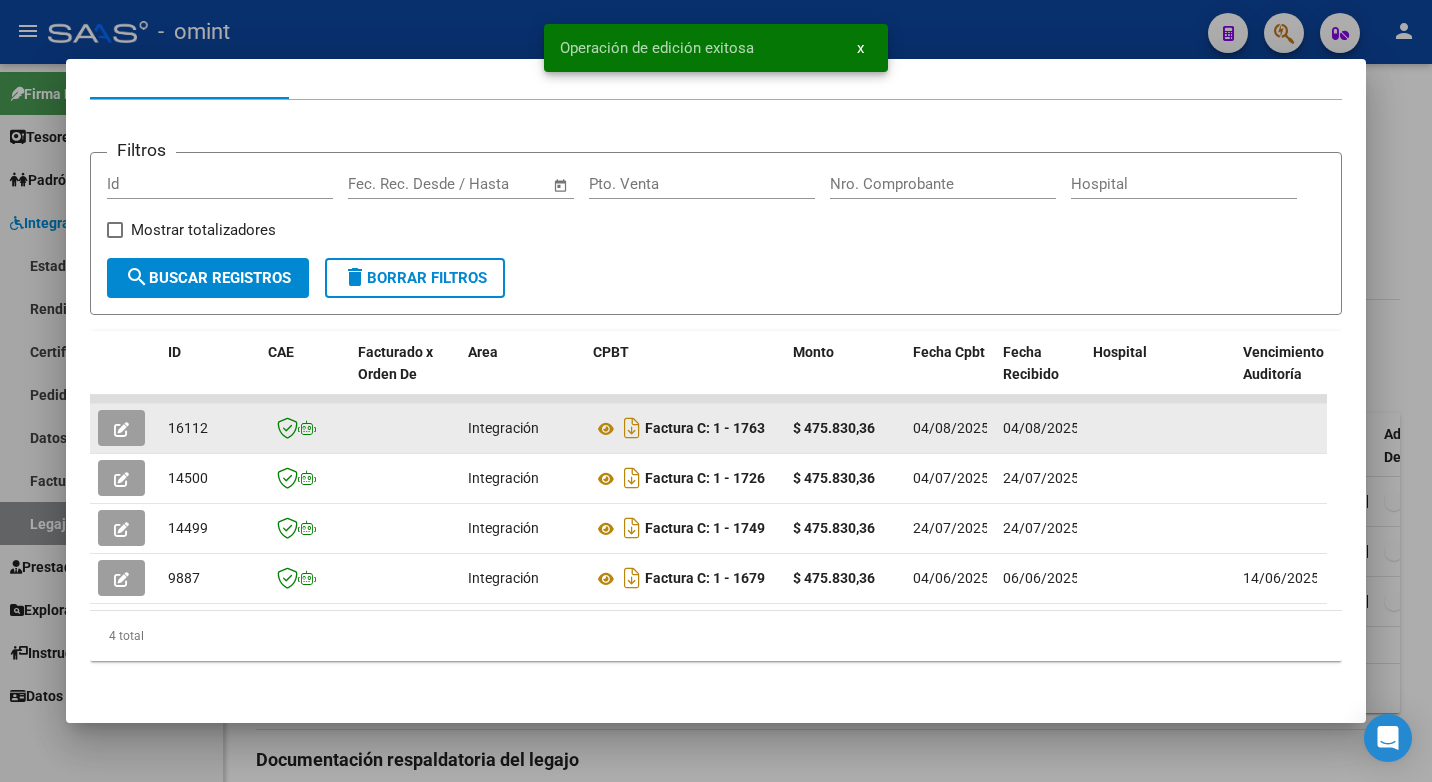 click on "16112" 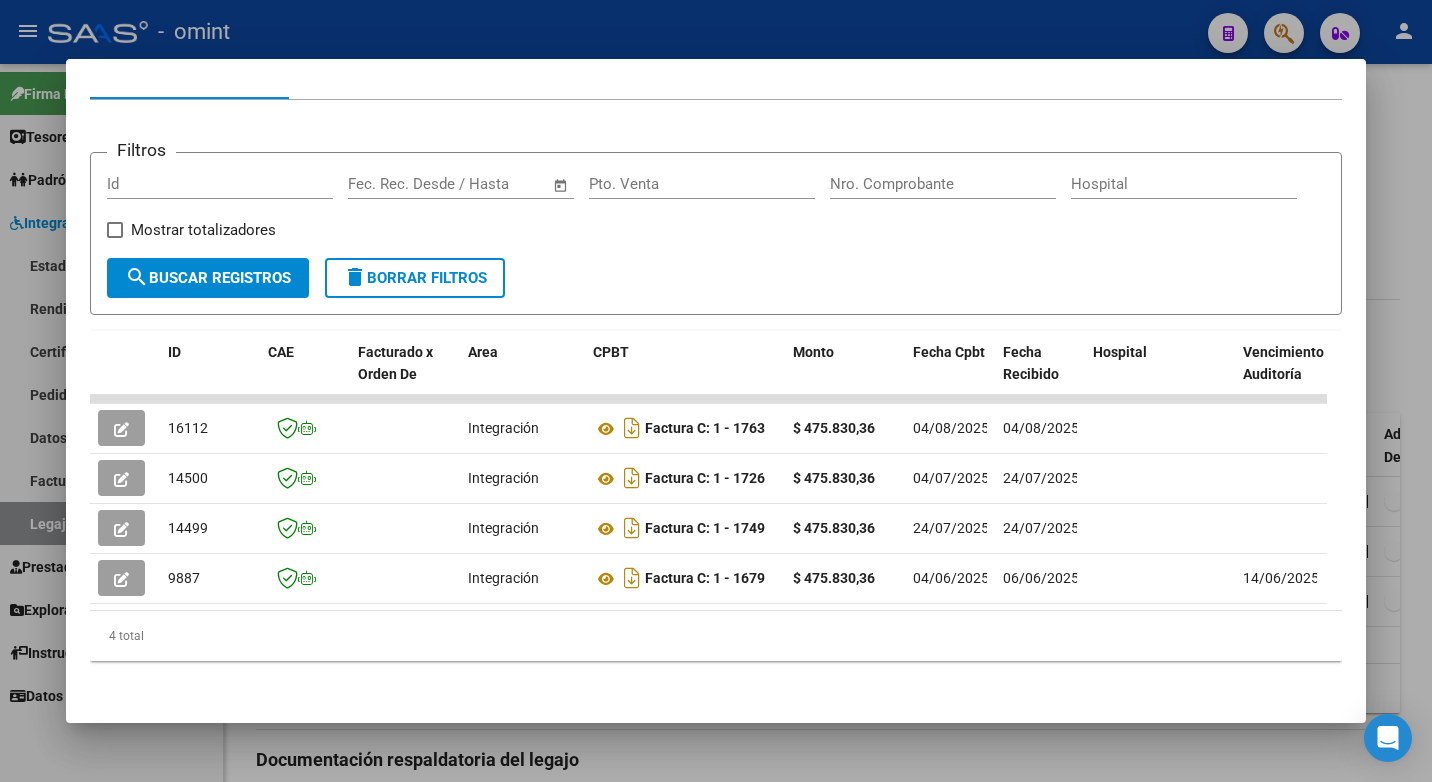 click at bounding box center (716, 391) 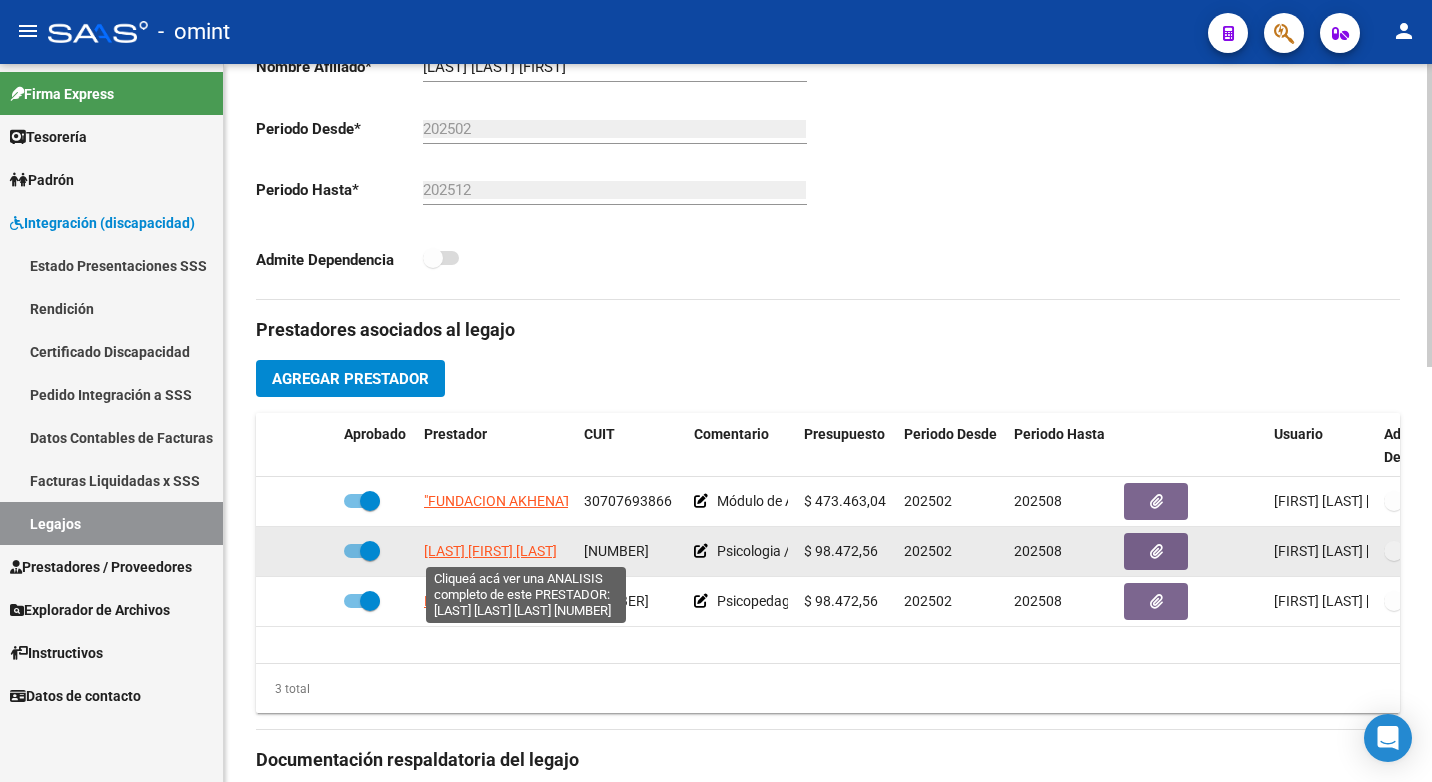 click on "CHIABRANDO TOMAS BAUTISTA" 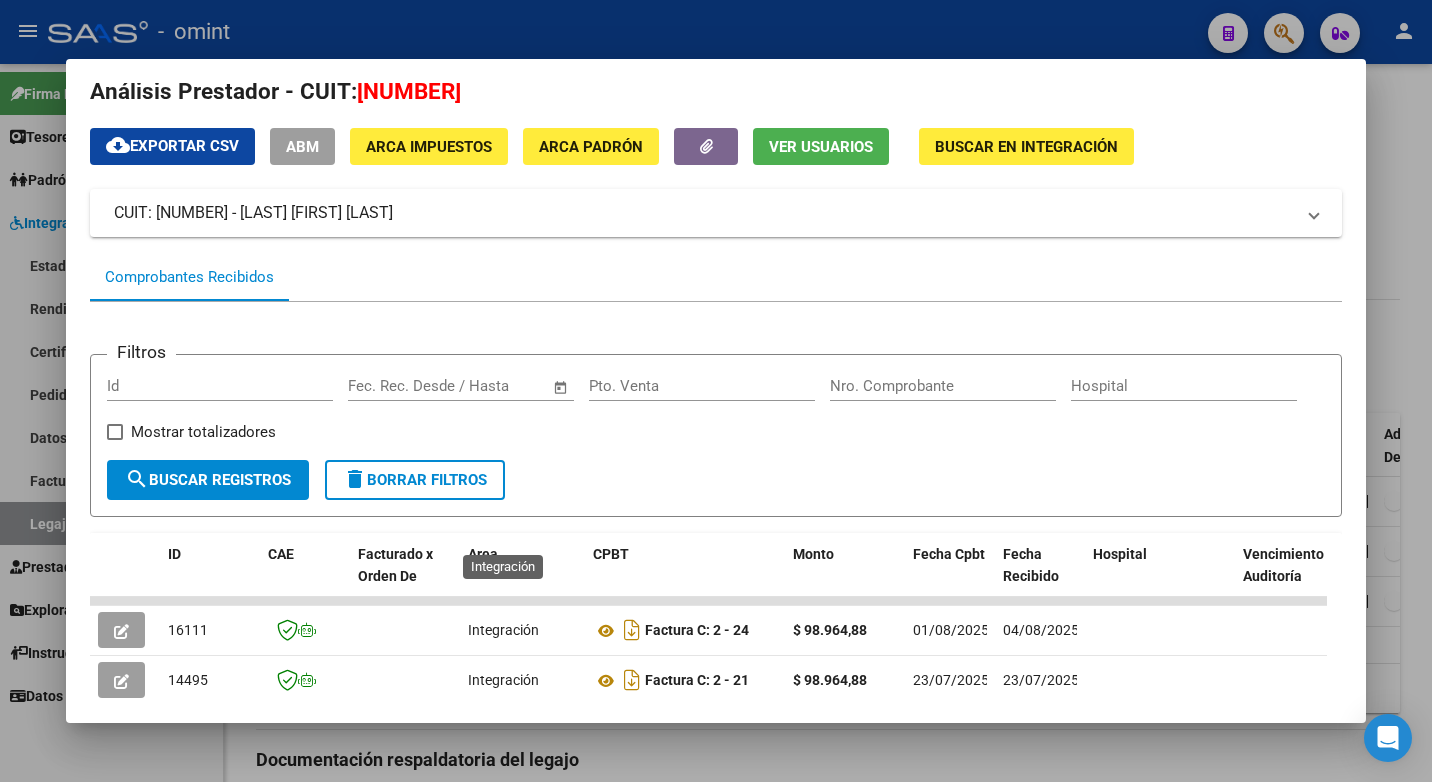 scroll, scrollTop: 302, scrollLeft: 0, axis: vertical 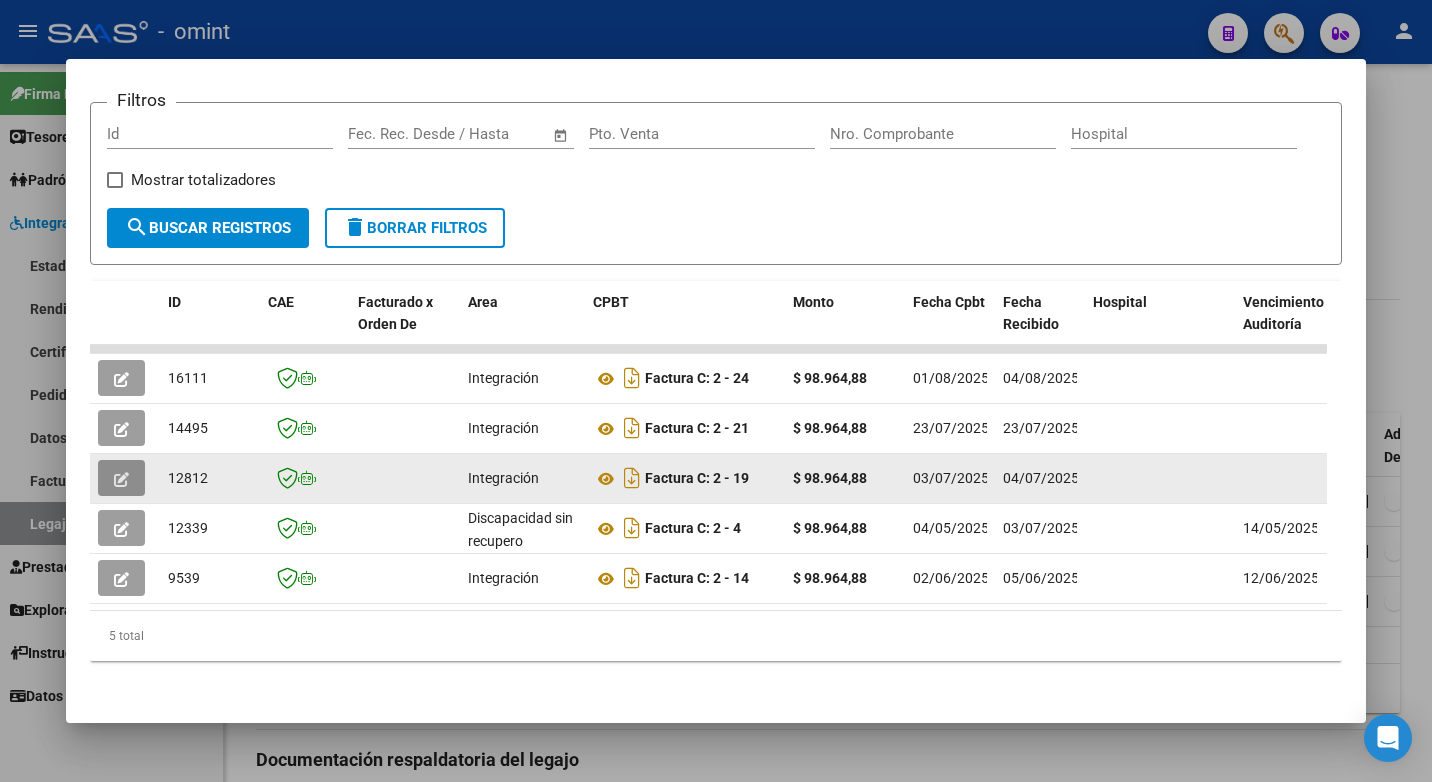 click 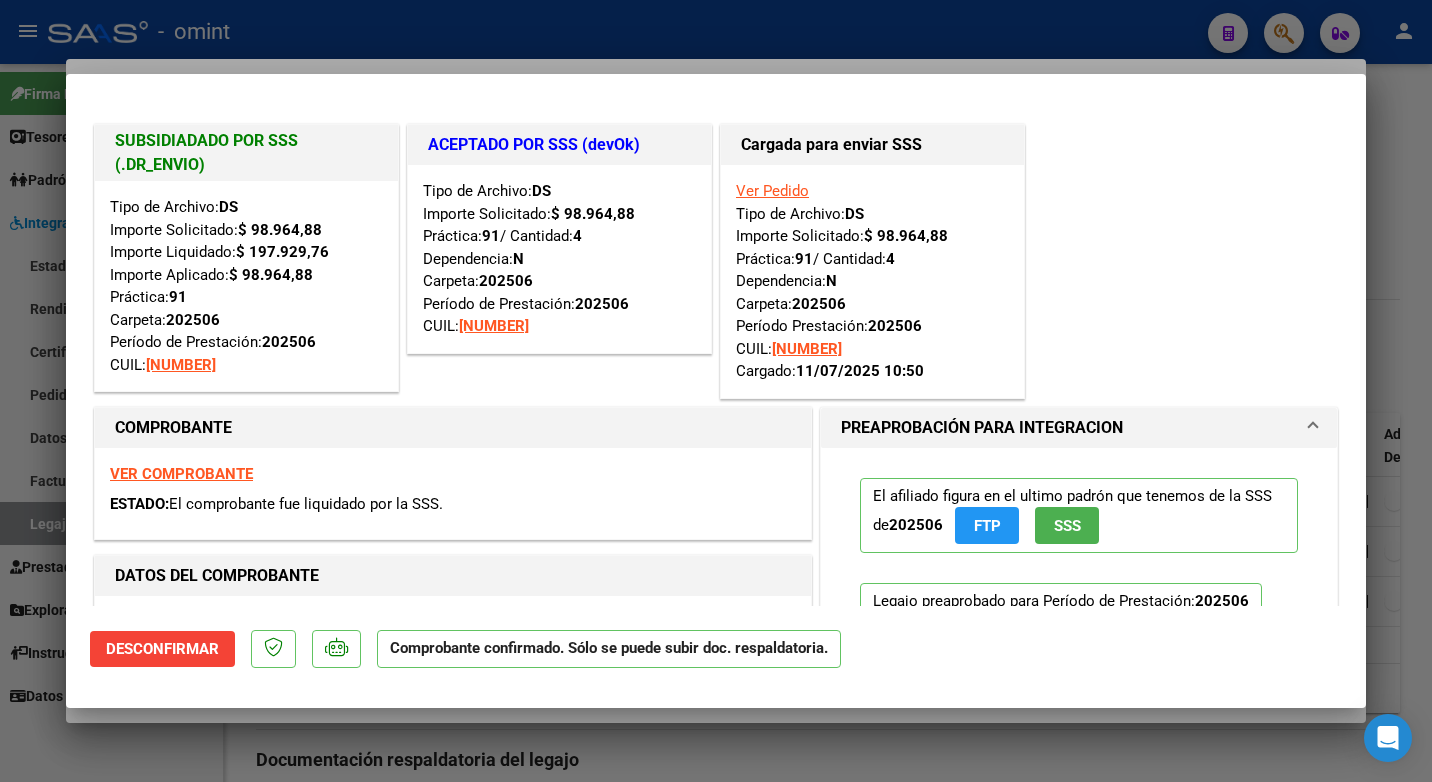 drag, startPoint x: 390, startPoint y: 25, endPoint x: 409, endPoint y: 58, distance: 38.078865 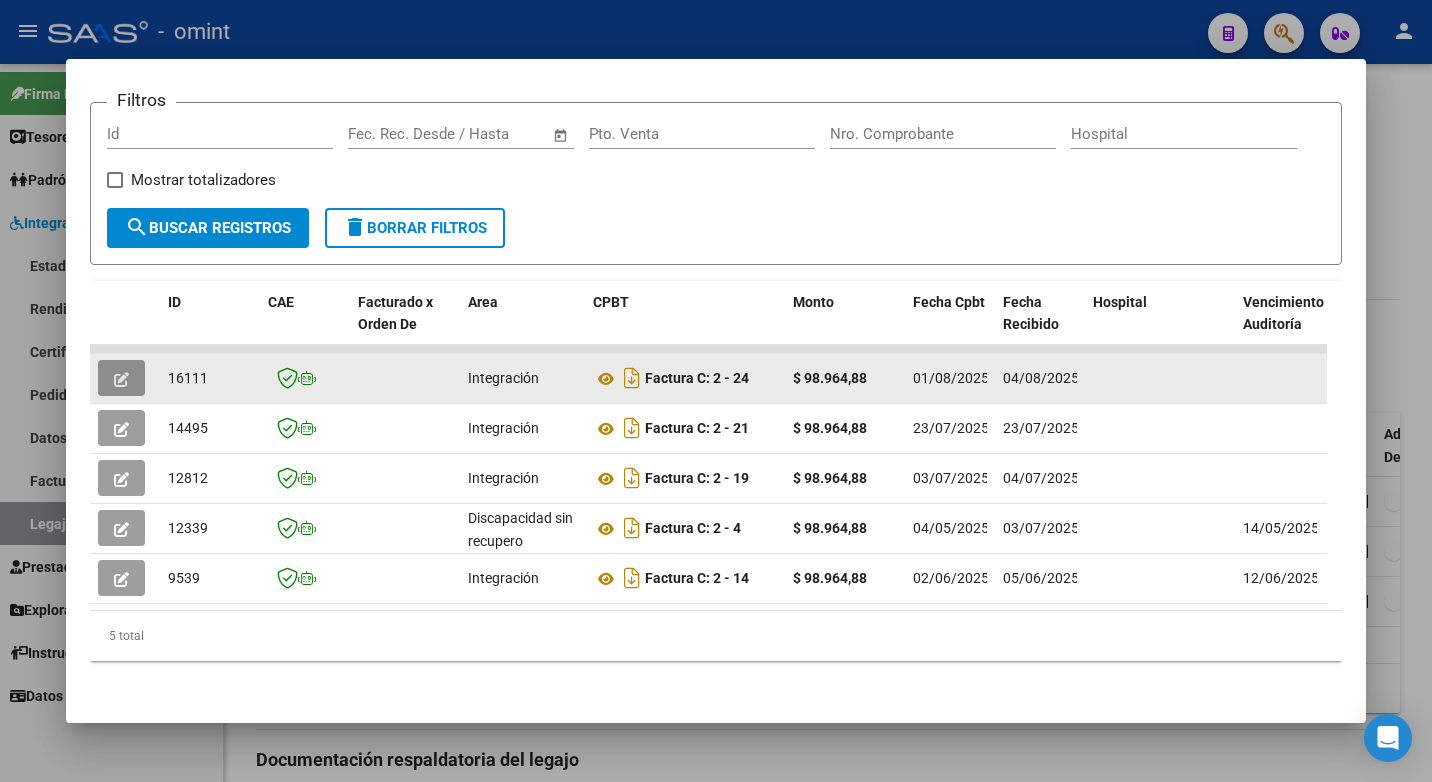 click 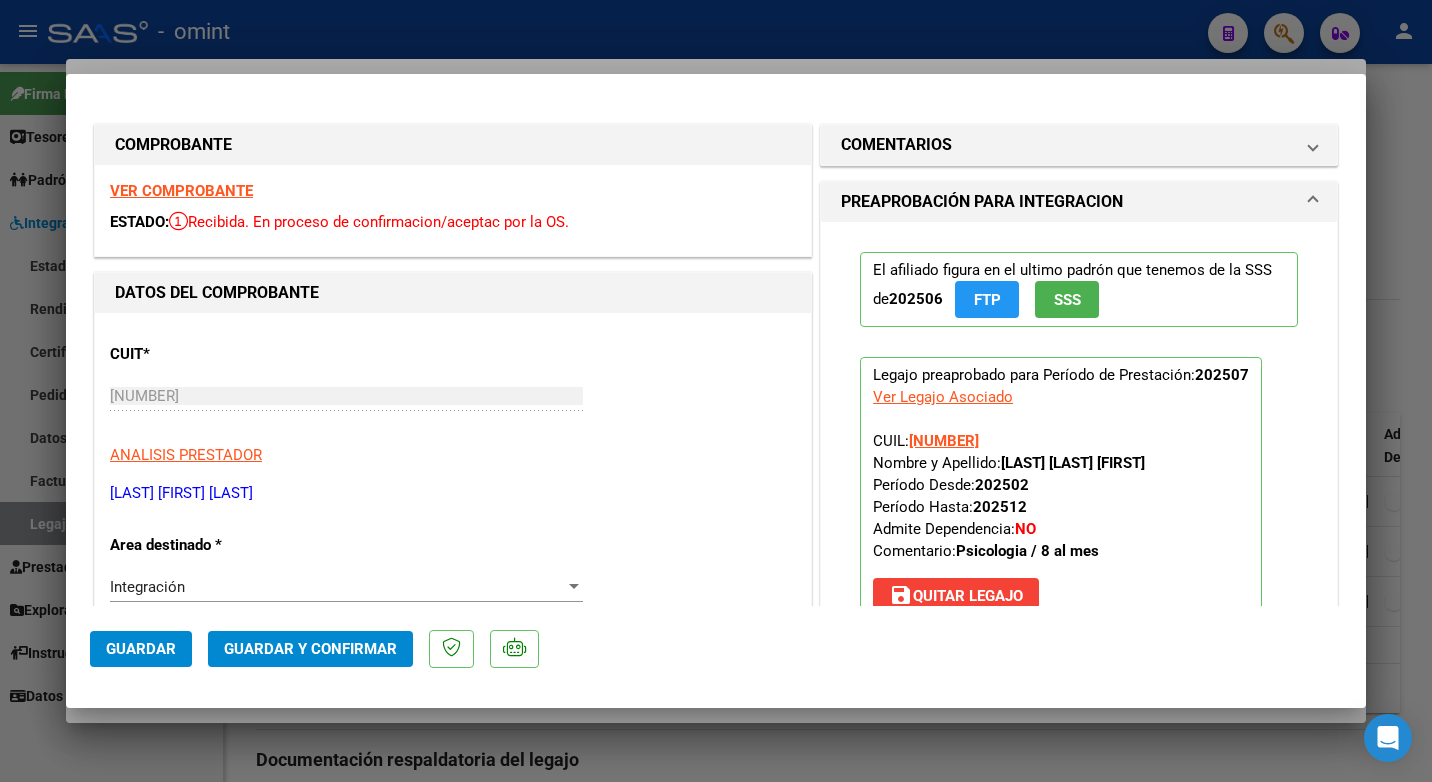click on "VER COMPROBANTE" at bounding box center [181, 191] 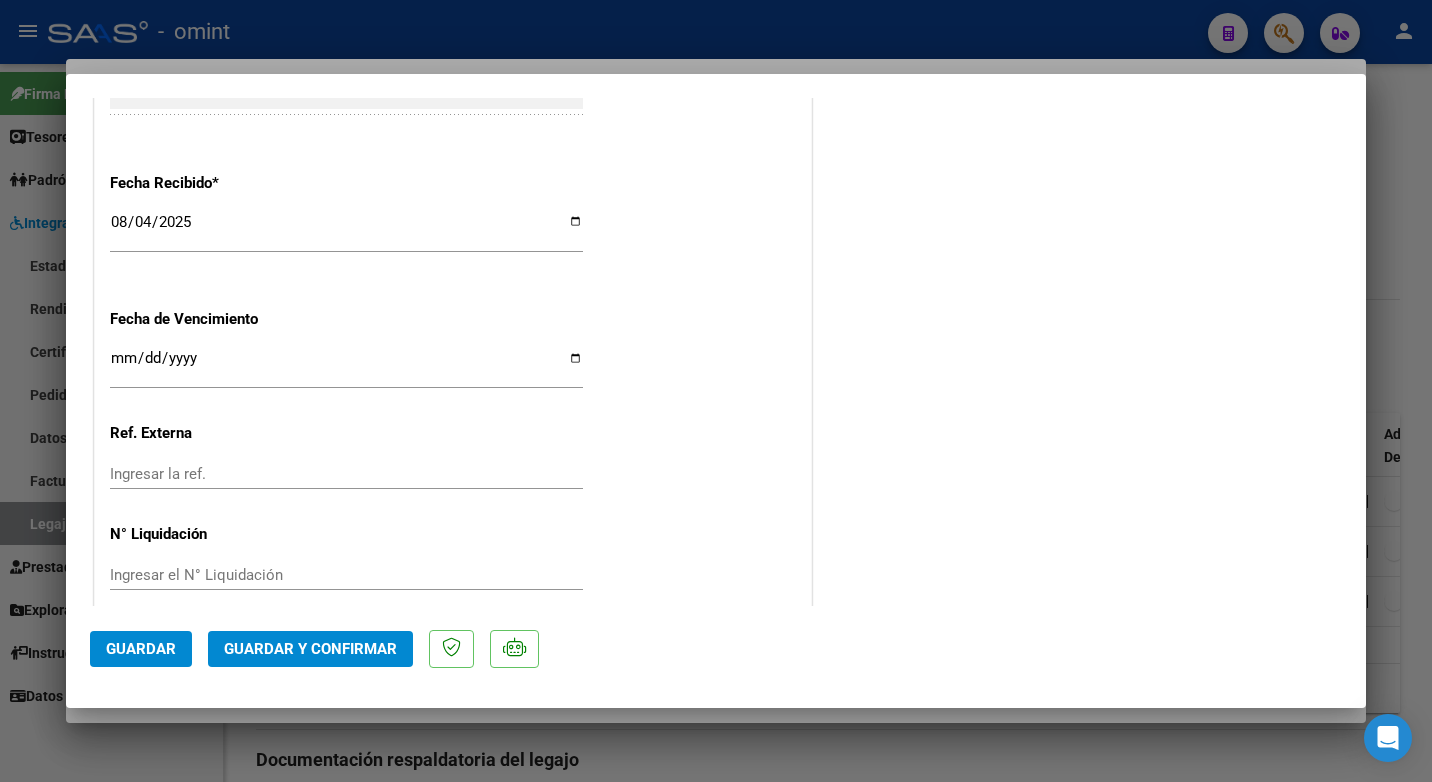 scroll, scrollTop: 1423, scrollLeft: 0, axis: vertical 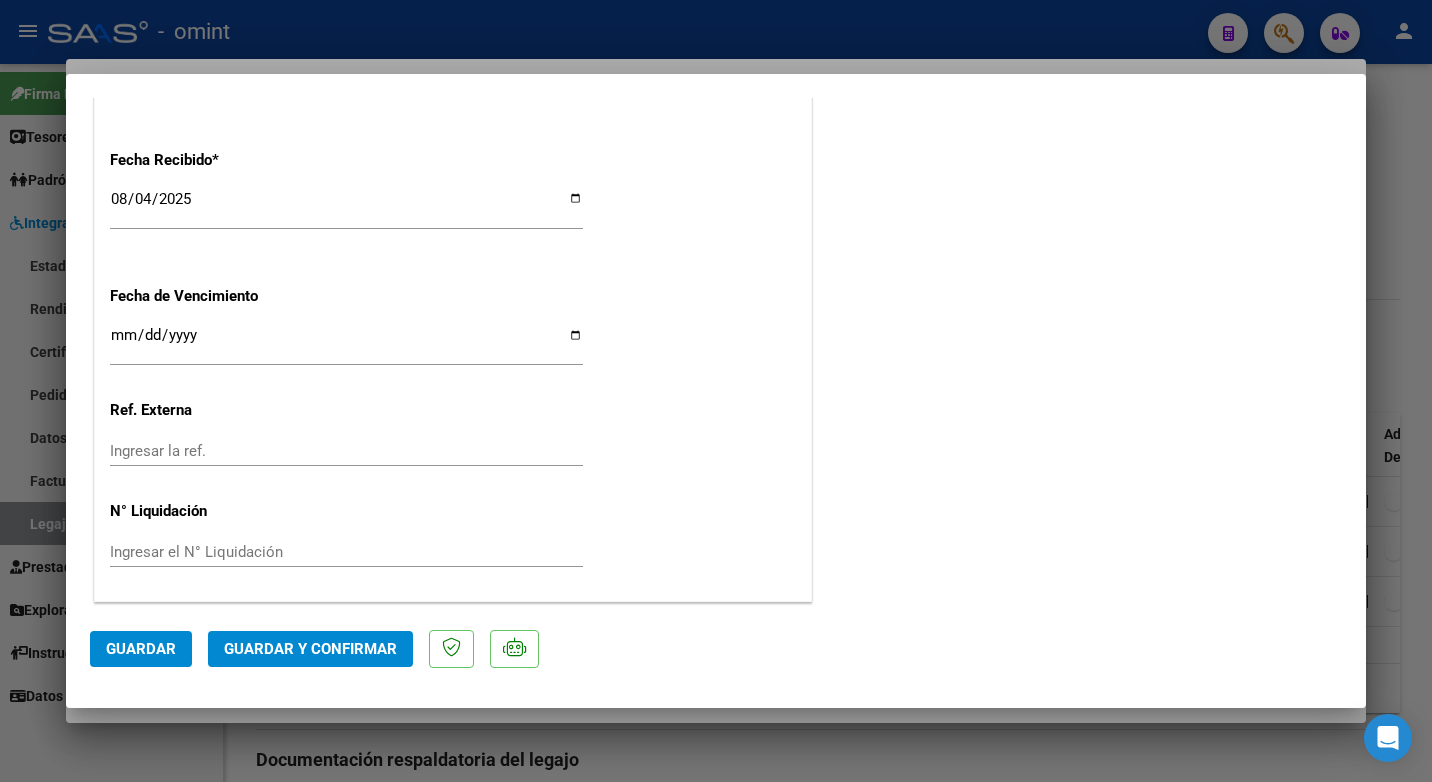 click on "Guardar y Confirmar" 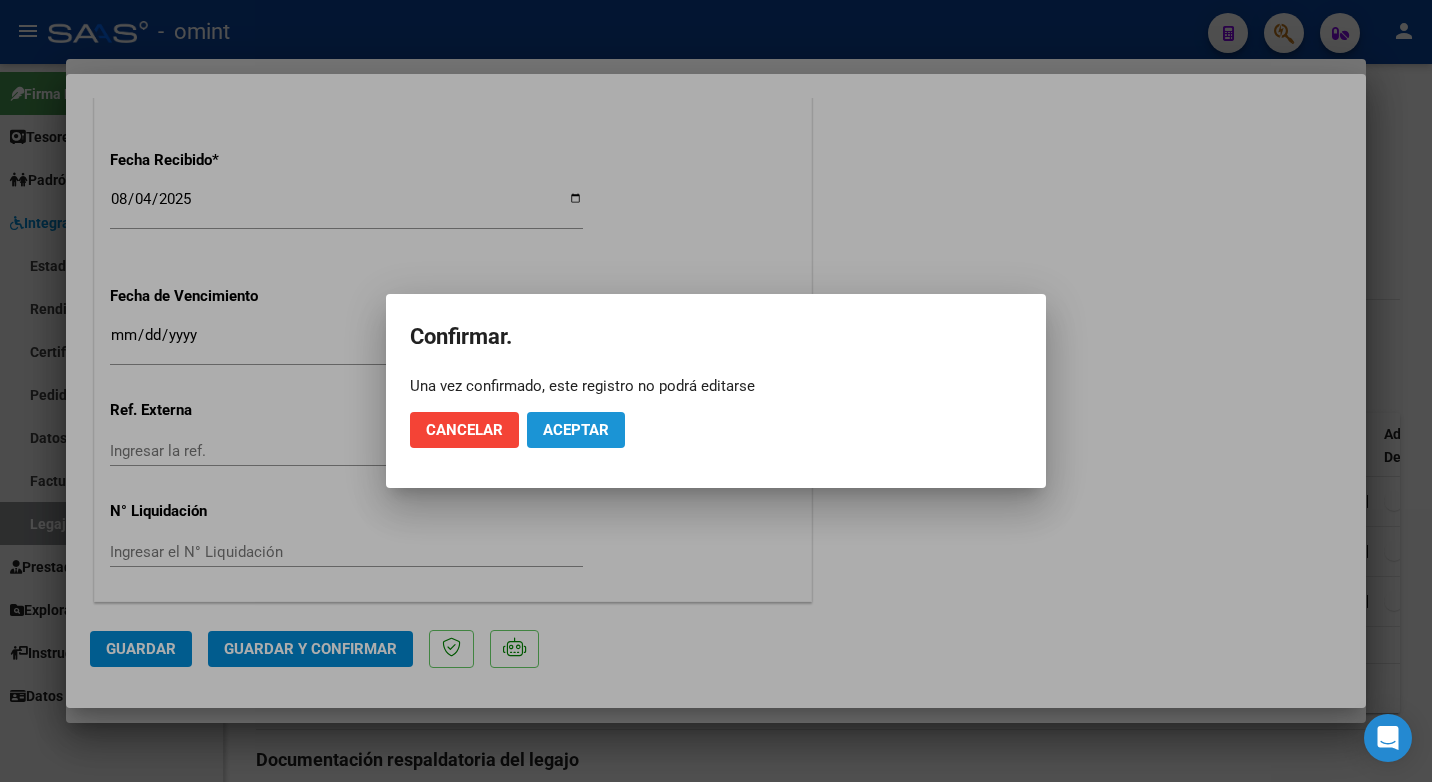 click on "Aceptar" 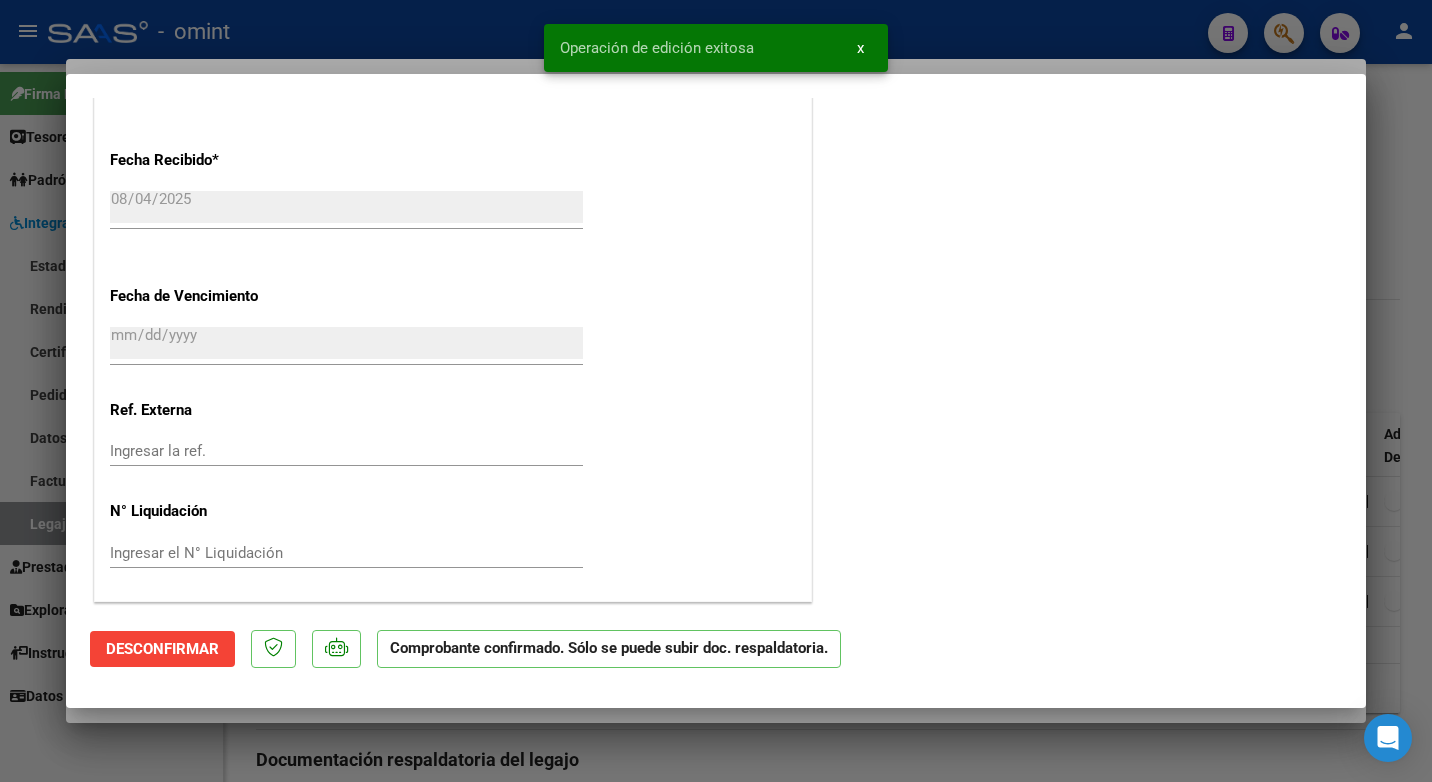 click at bounding box center (716, 391) 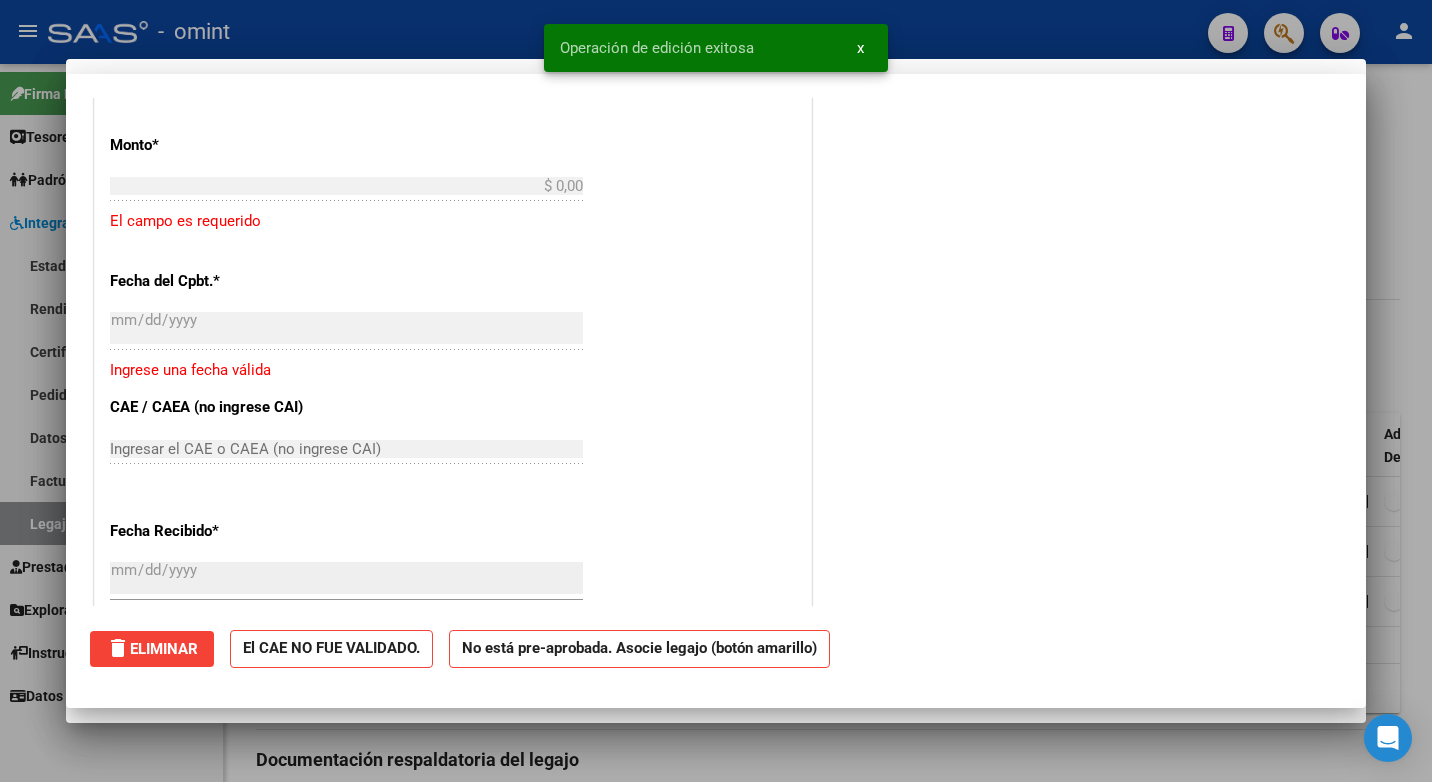scroll, scrollTop: 0, scrollLeft: 0, axis: both 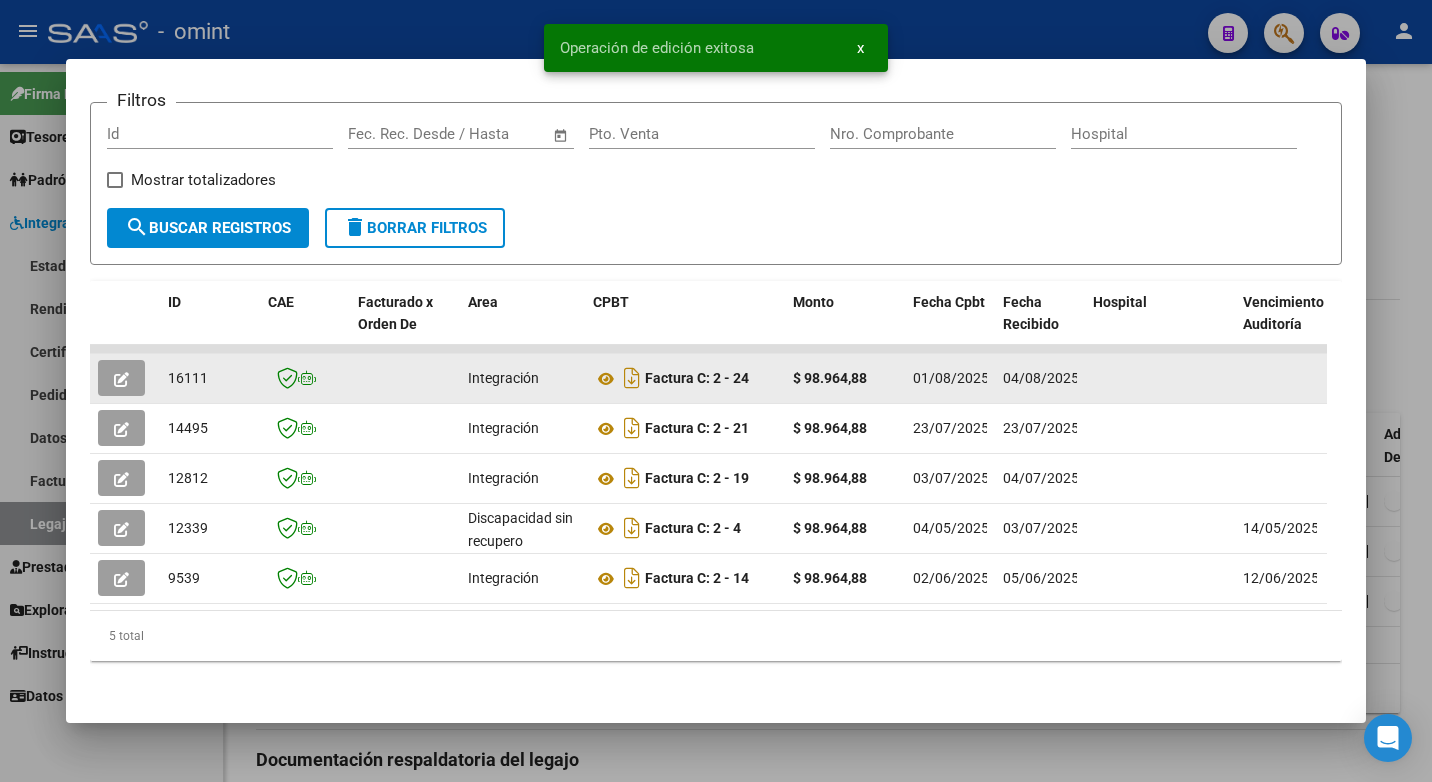 click on "16111" 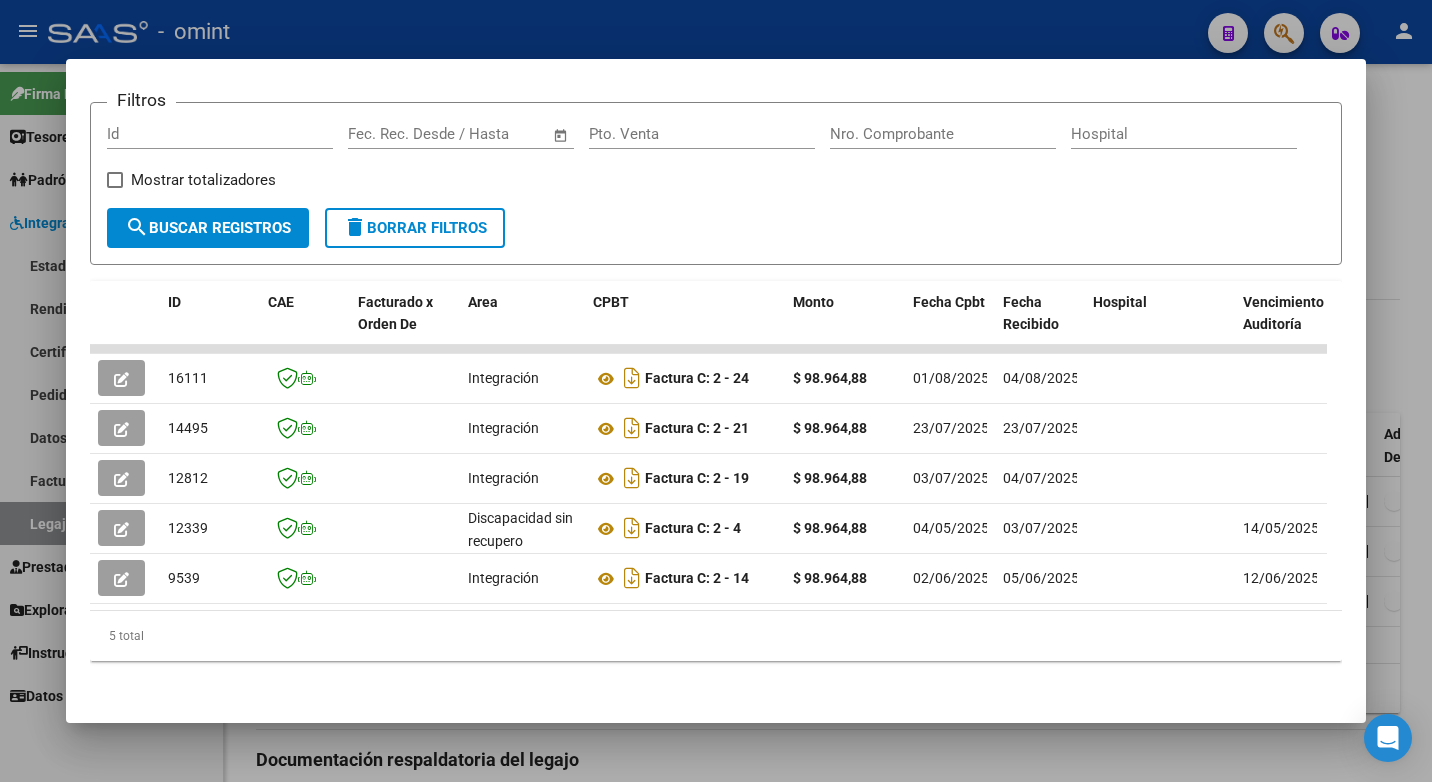 click at bounding box center [716, 391] 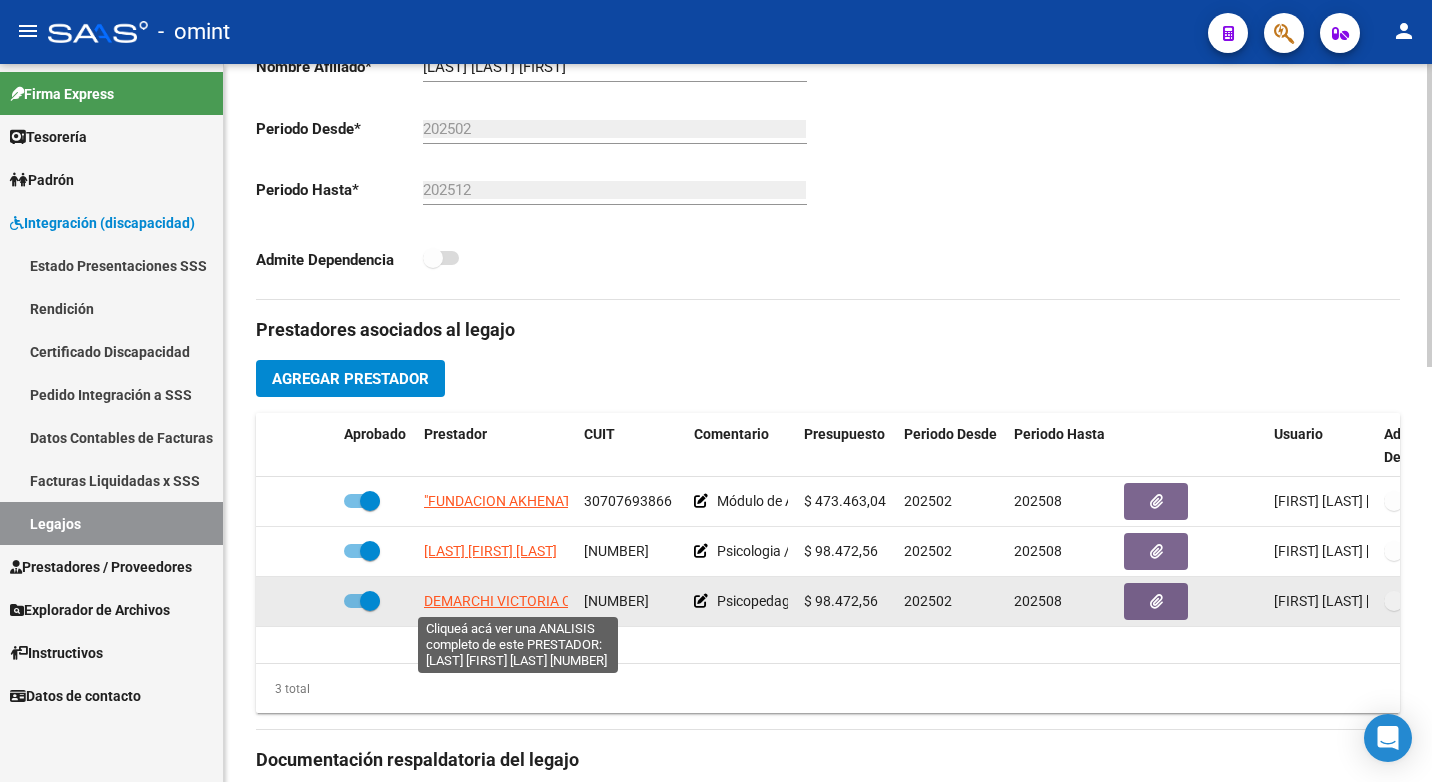 click on "DEMARCHI VICTORIA CECILIA" 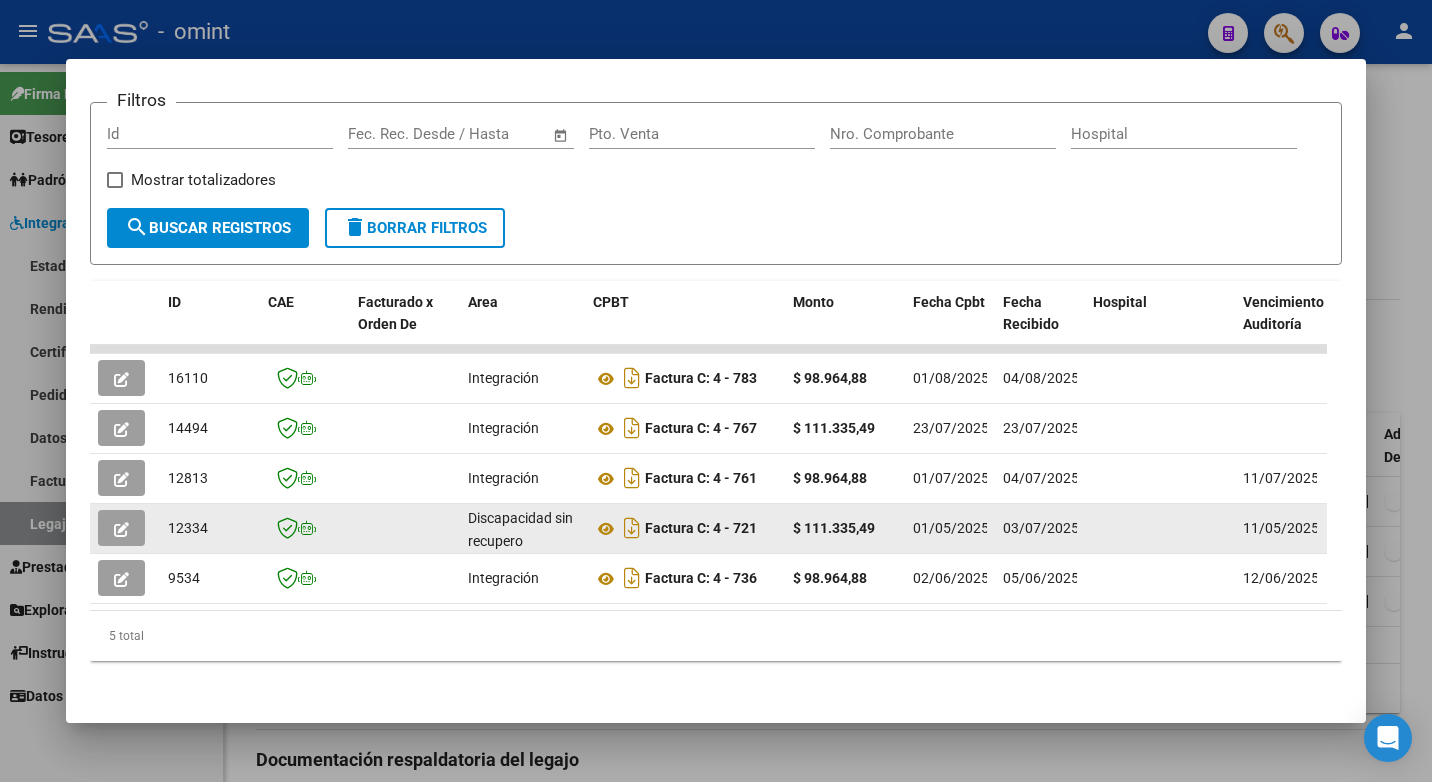 scroll, scrollTop: 302, scrollLeft: 0, axis: vertical 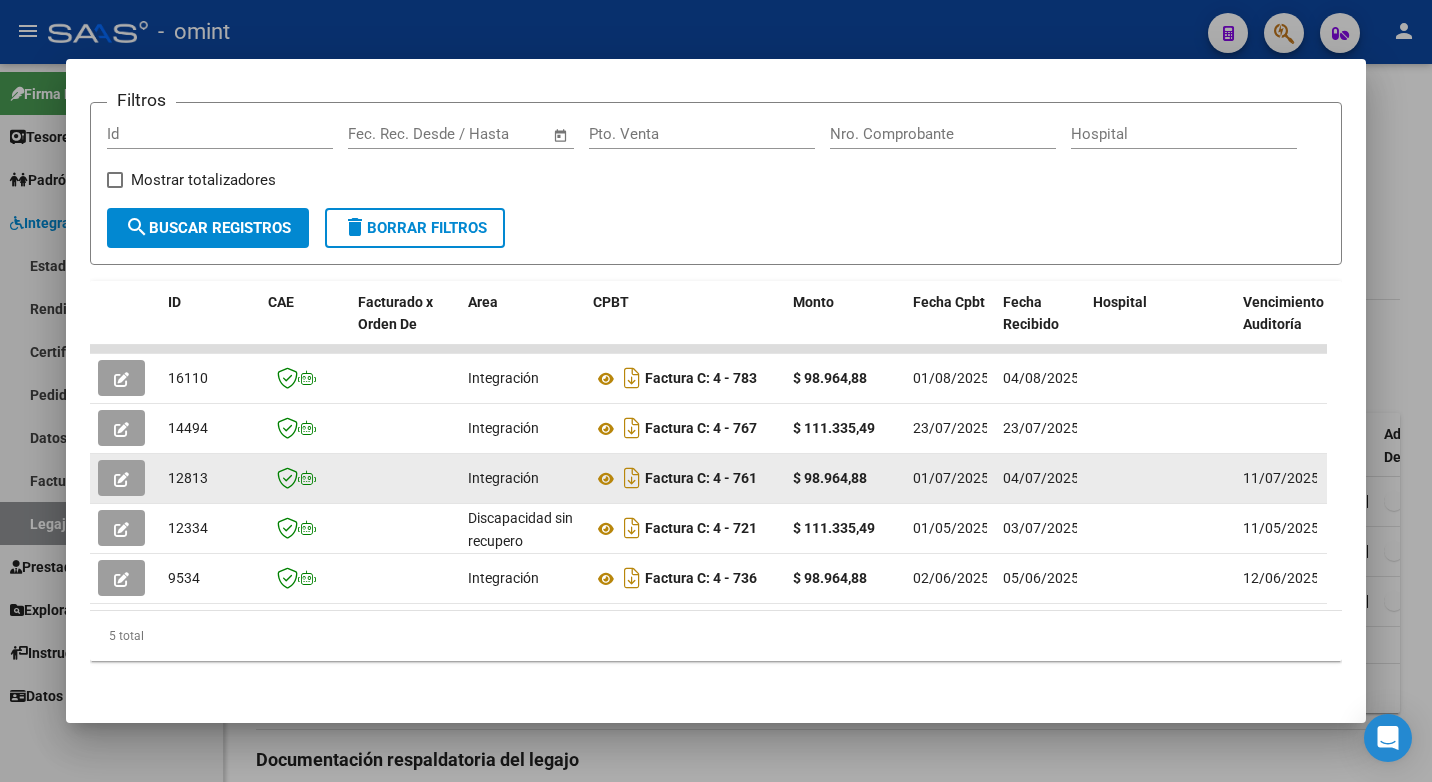 click 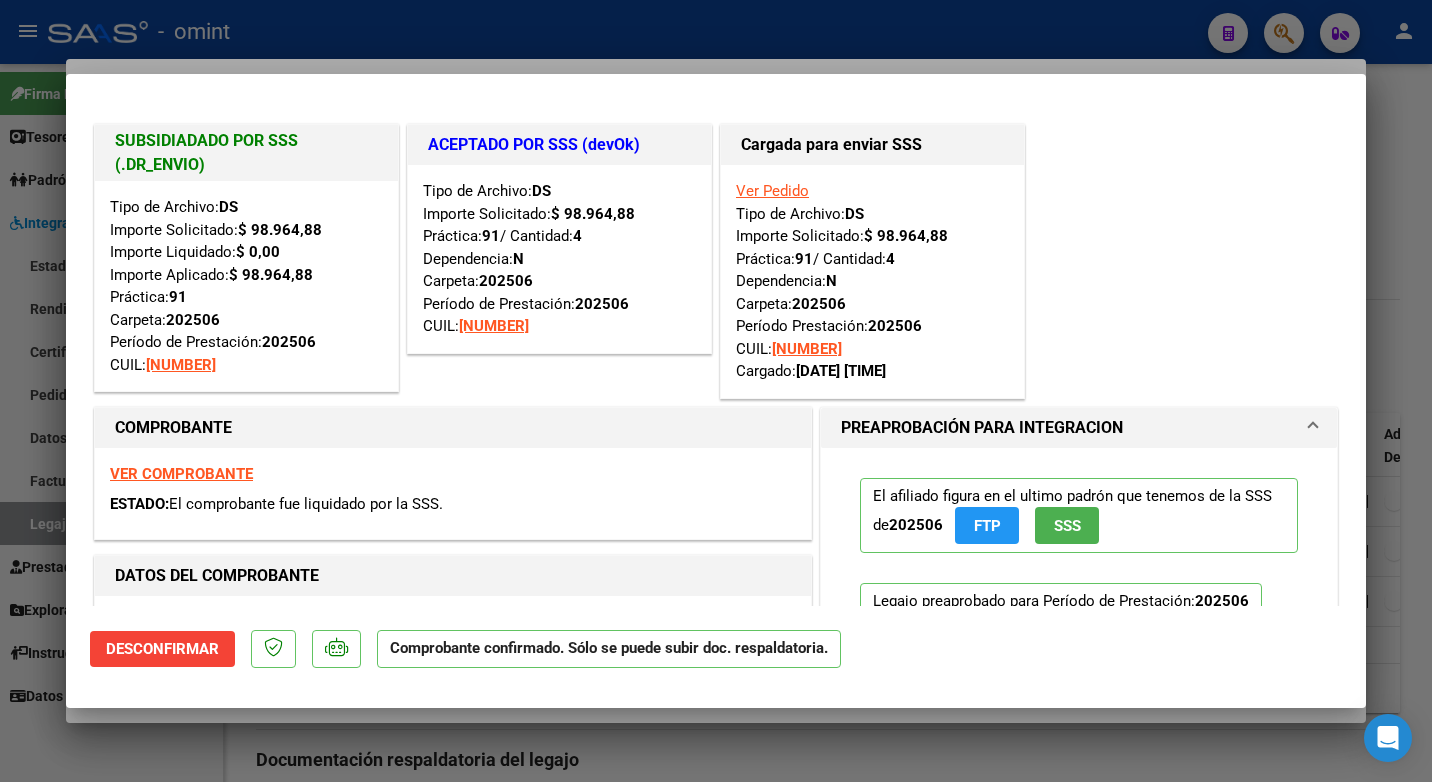 click at bounding box center (716, 391) 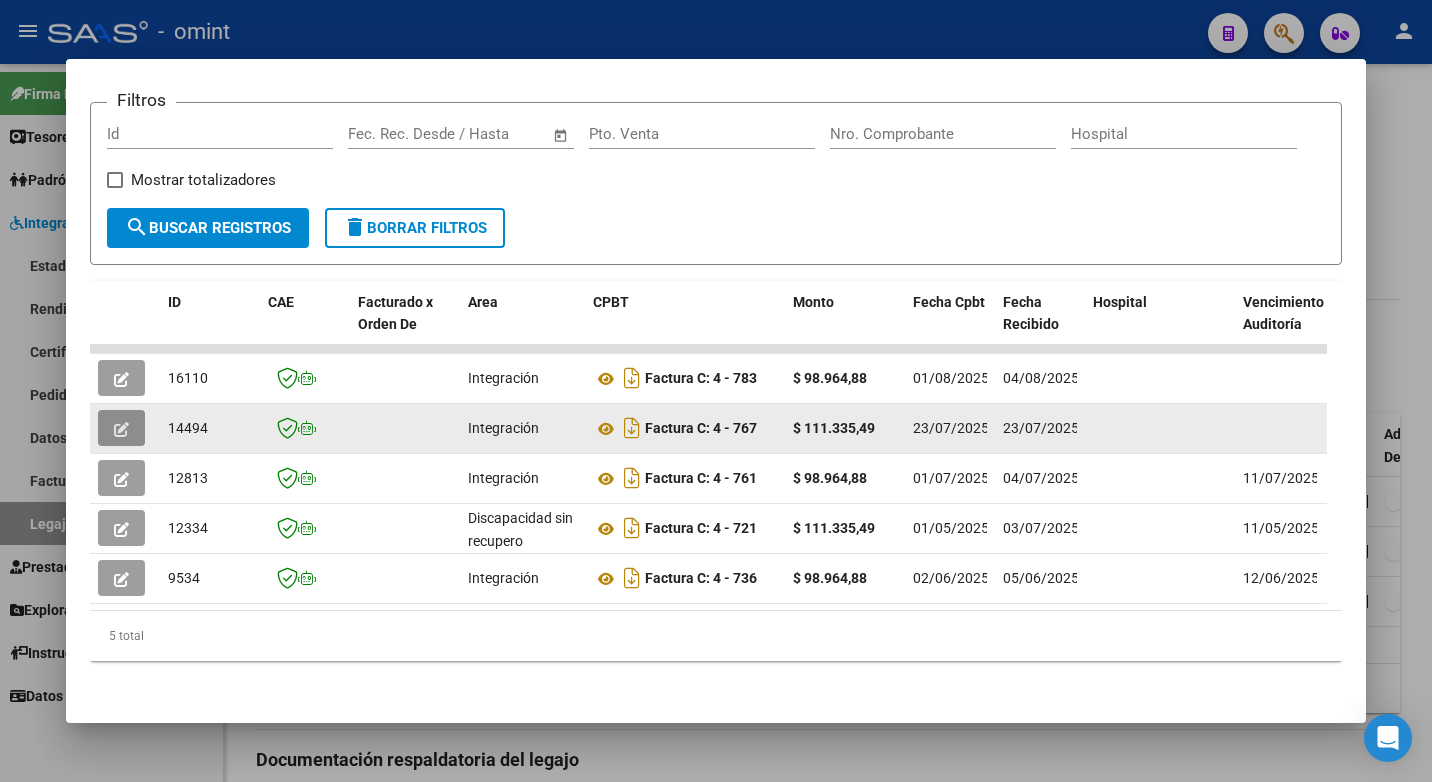 click 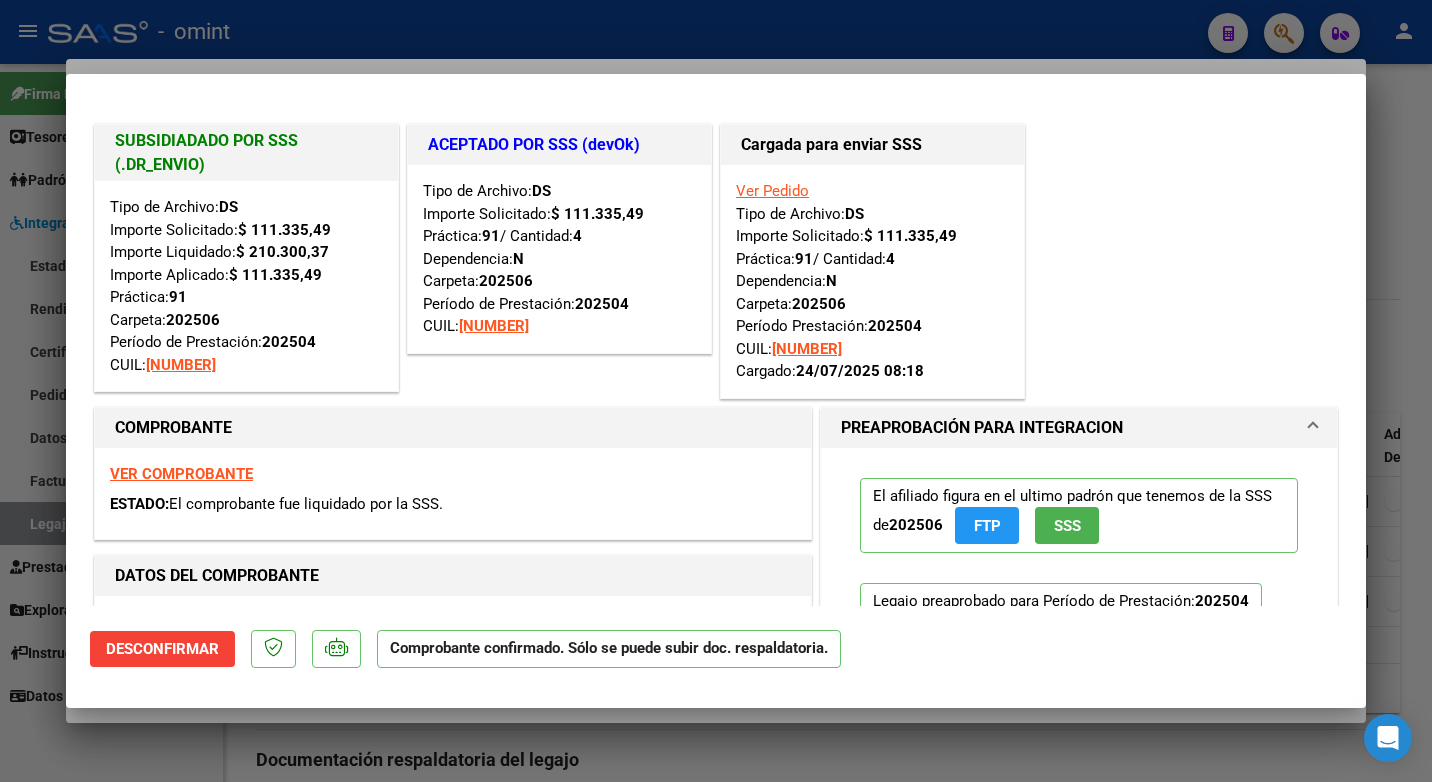 click at bounding box center [716, 391] 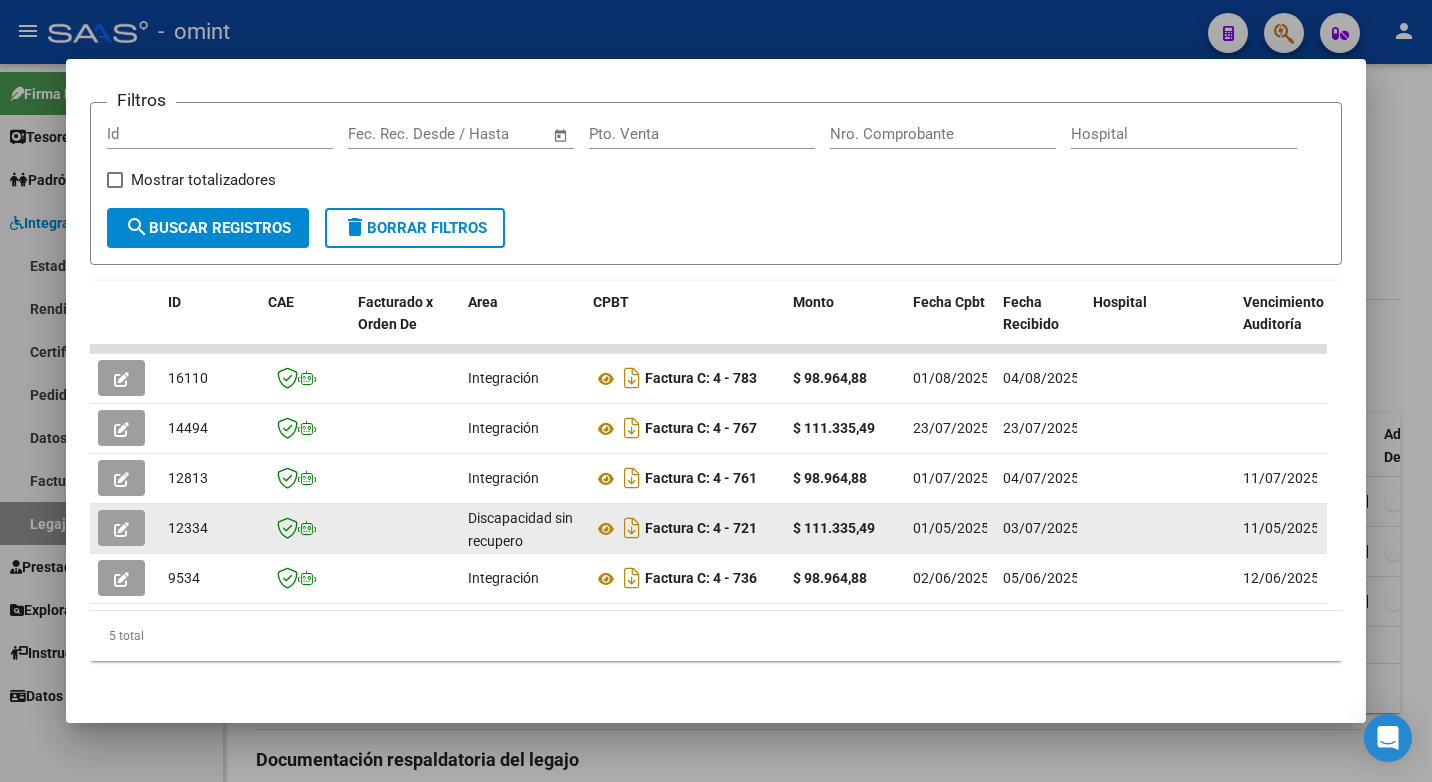click 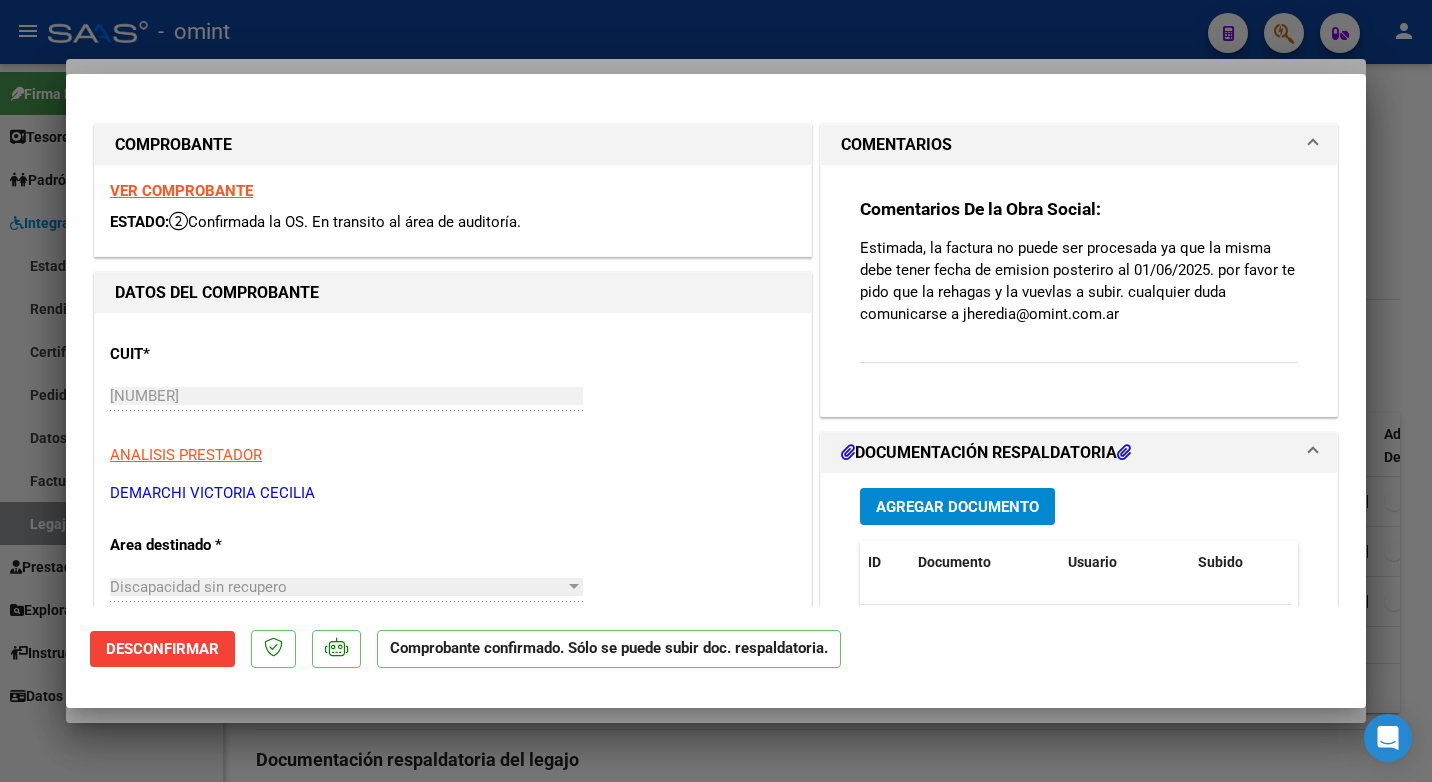 click at bounding box center [716, 391] 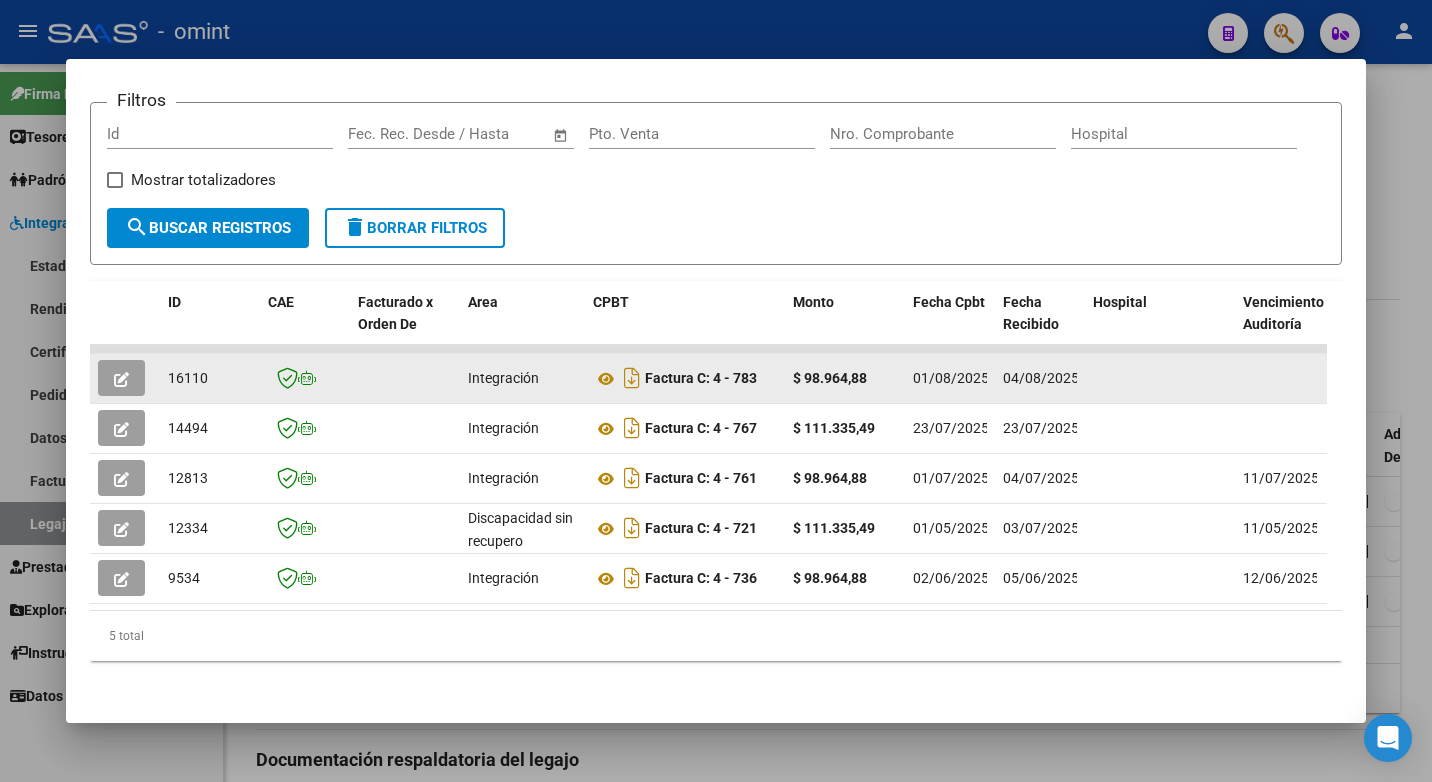 click 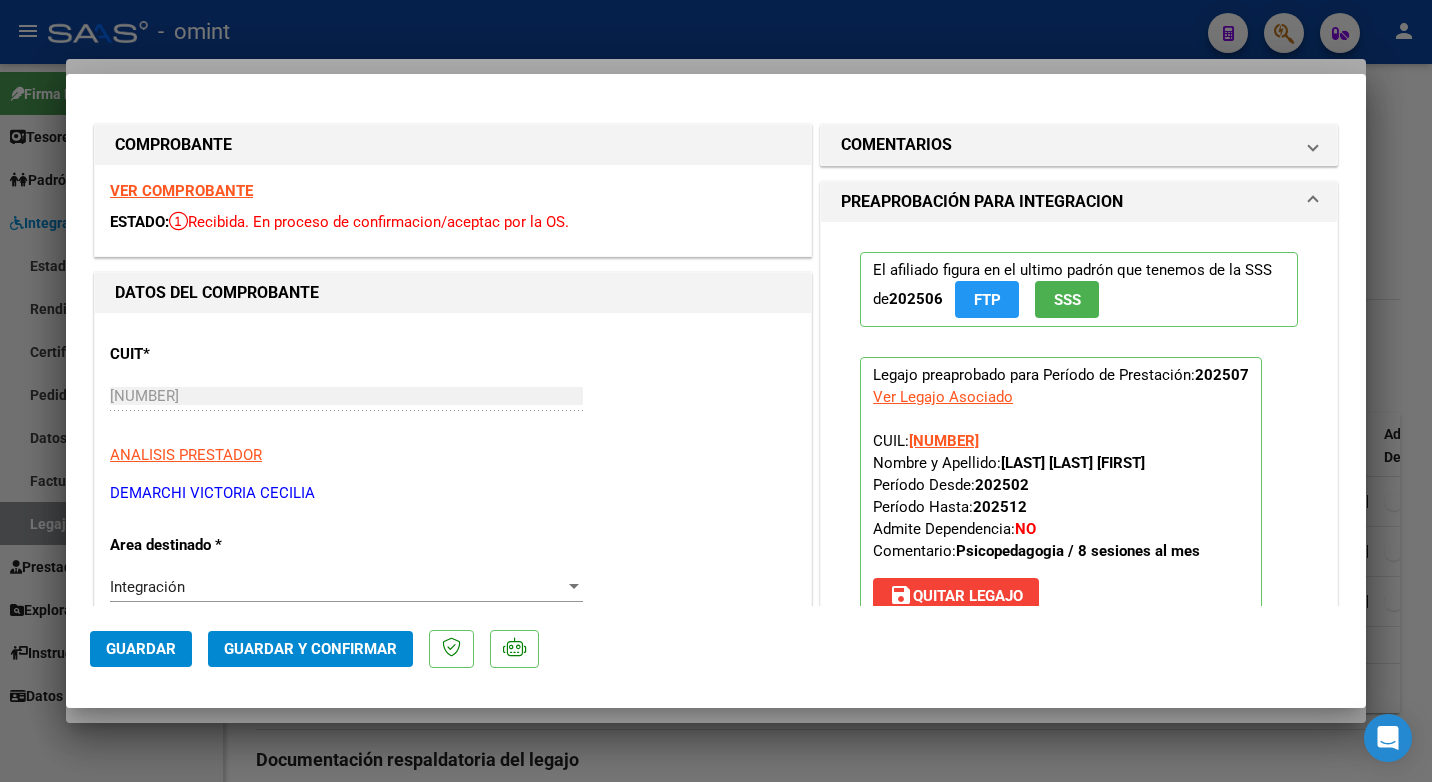 click on "VER COMPROBANTE" at bounding box center (181, 191) 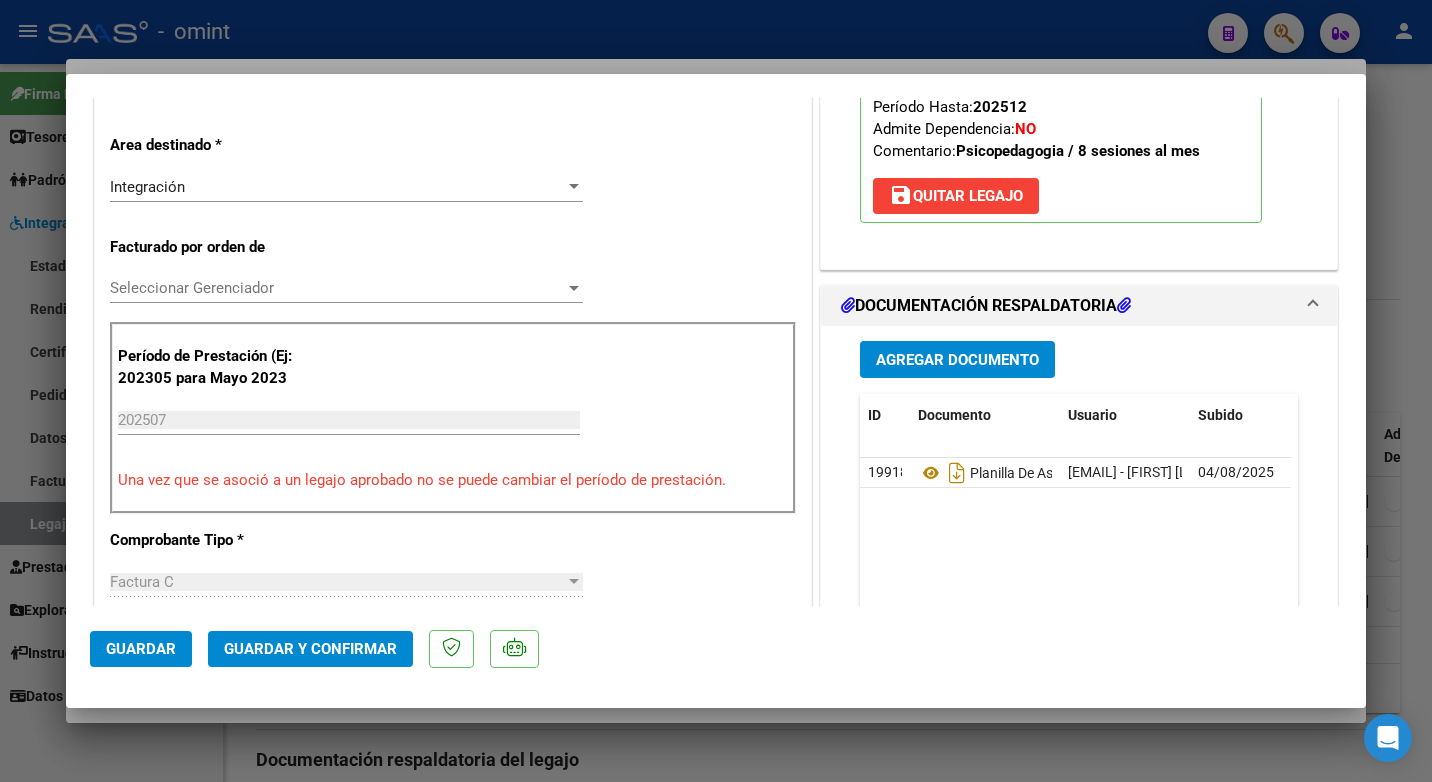 scroll, scrollTop: 500, scrollLeft: 0, axis: vertical 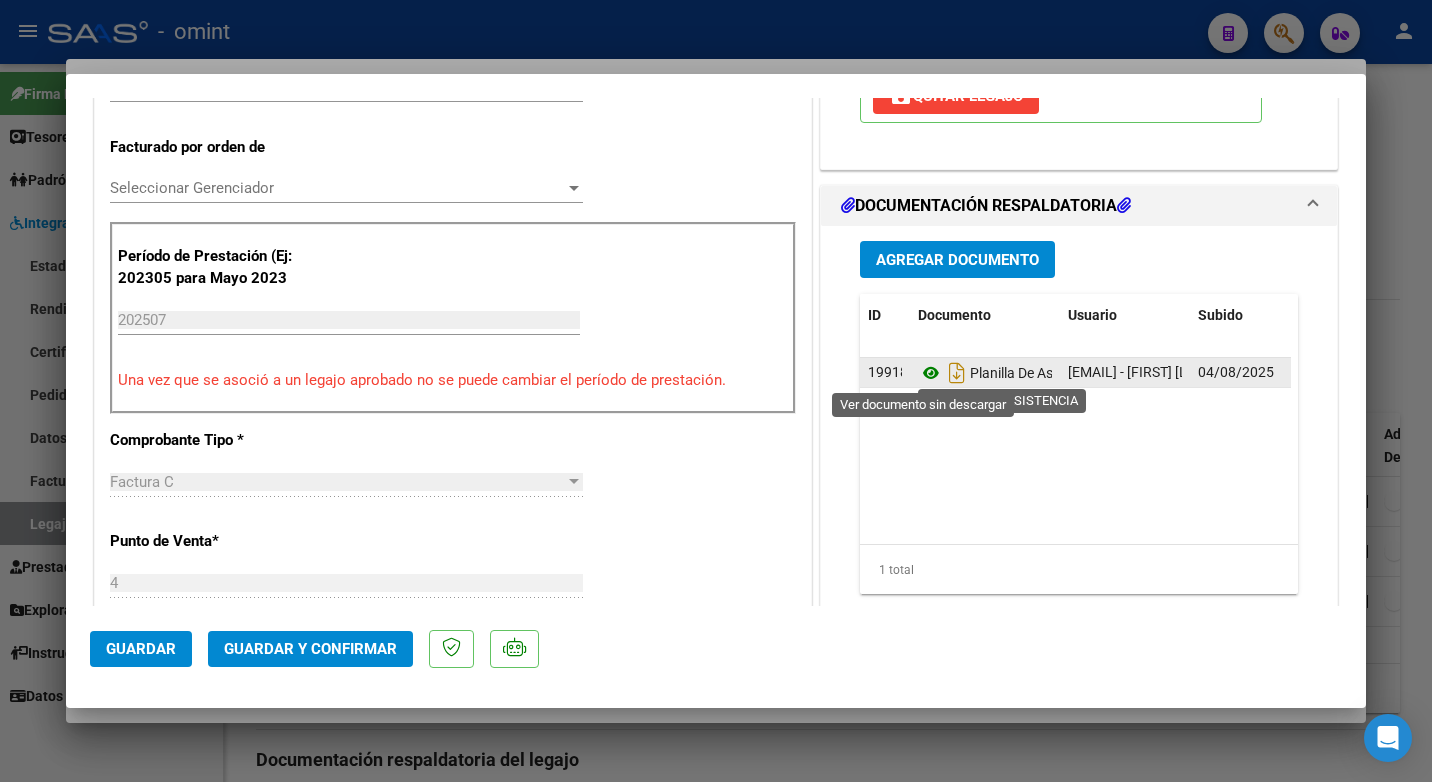 click 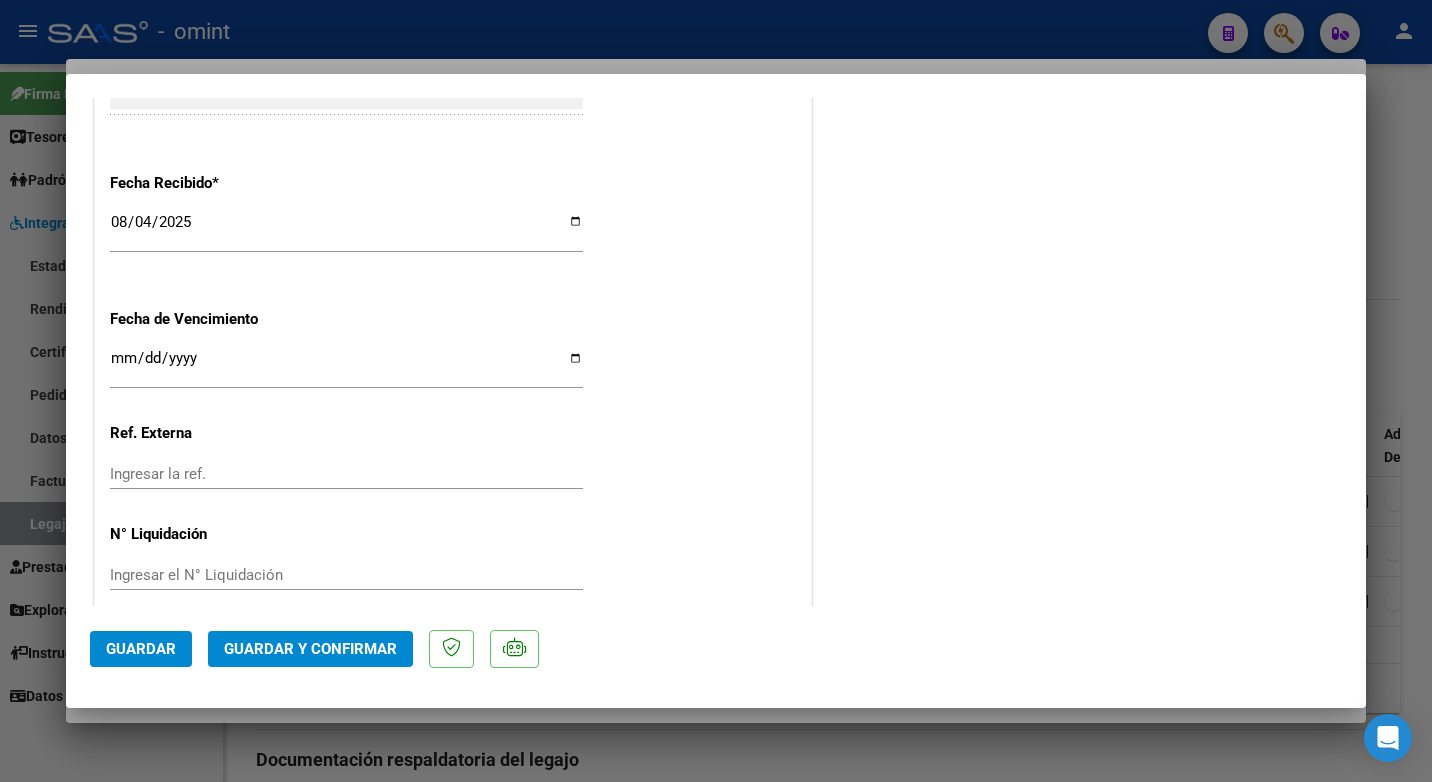 scroll, scrollTop: 1423, scrollLeft: 0, axis: vertical 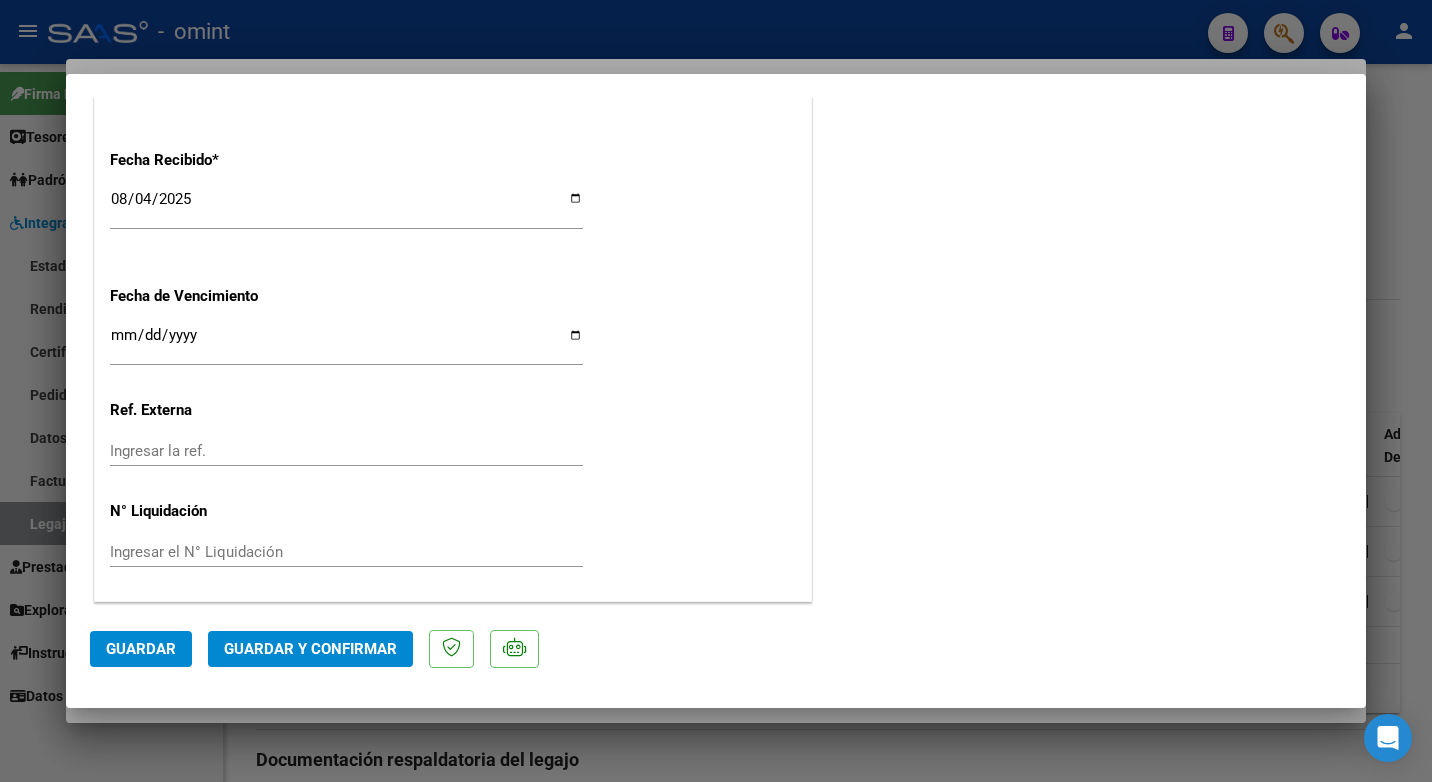 click on "Guardar y Confirmar" 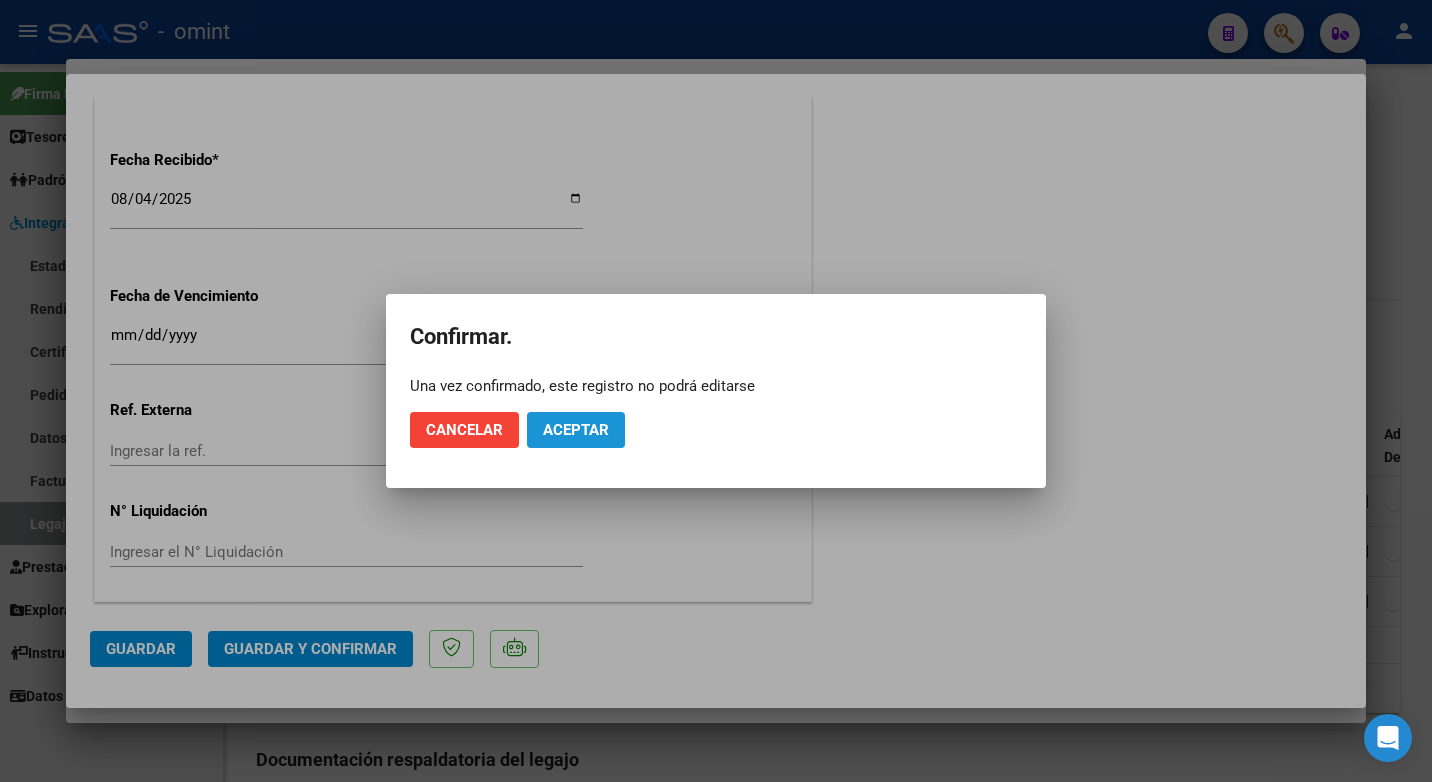click on "Aceptar" 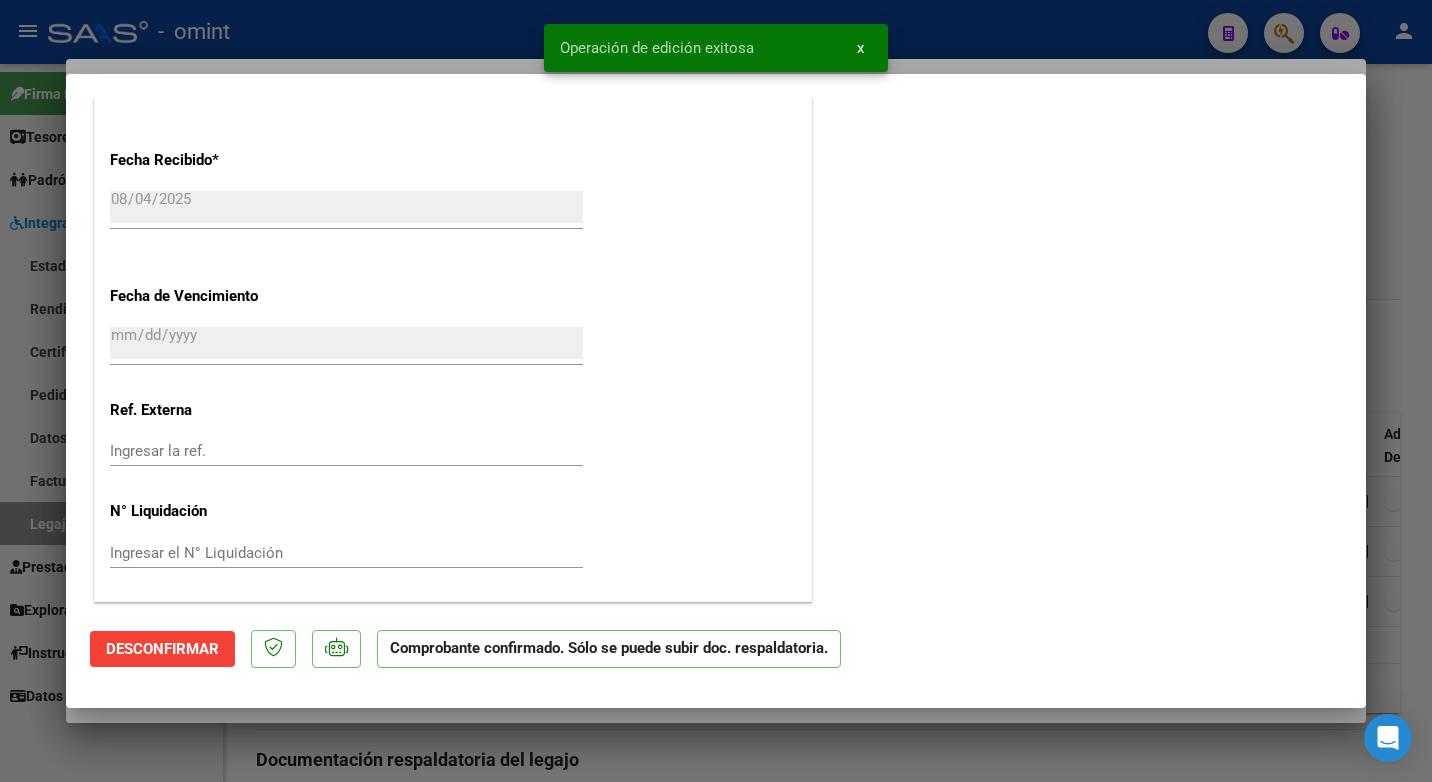 click at bounding box center (716, 391) 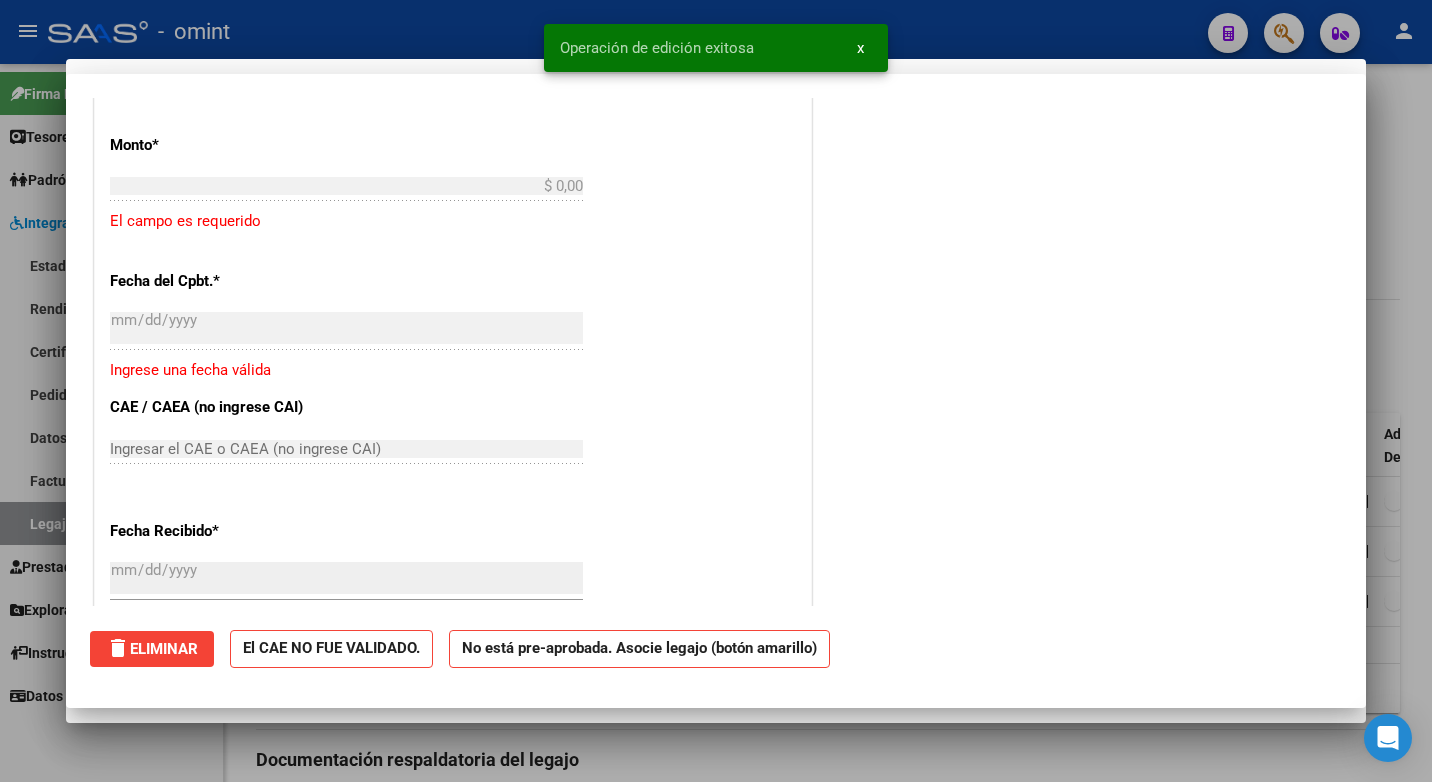 scroll, scrollTop: 0, scrollLeft: 0, axis: both 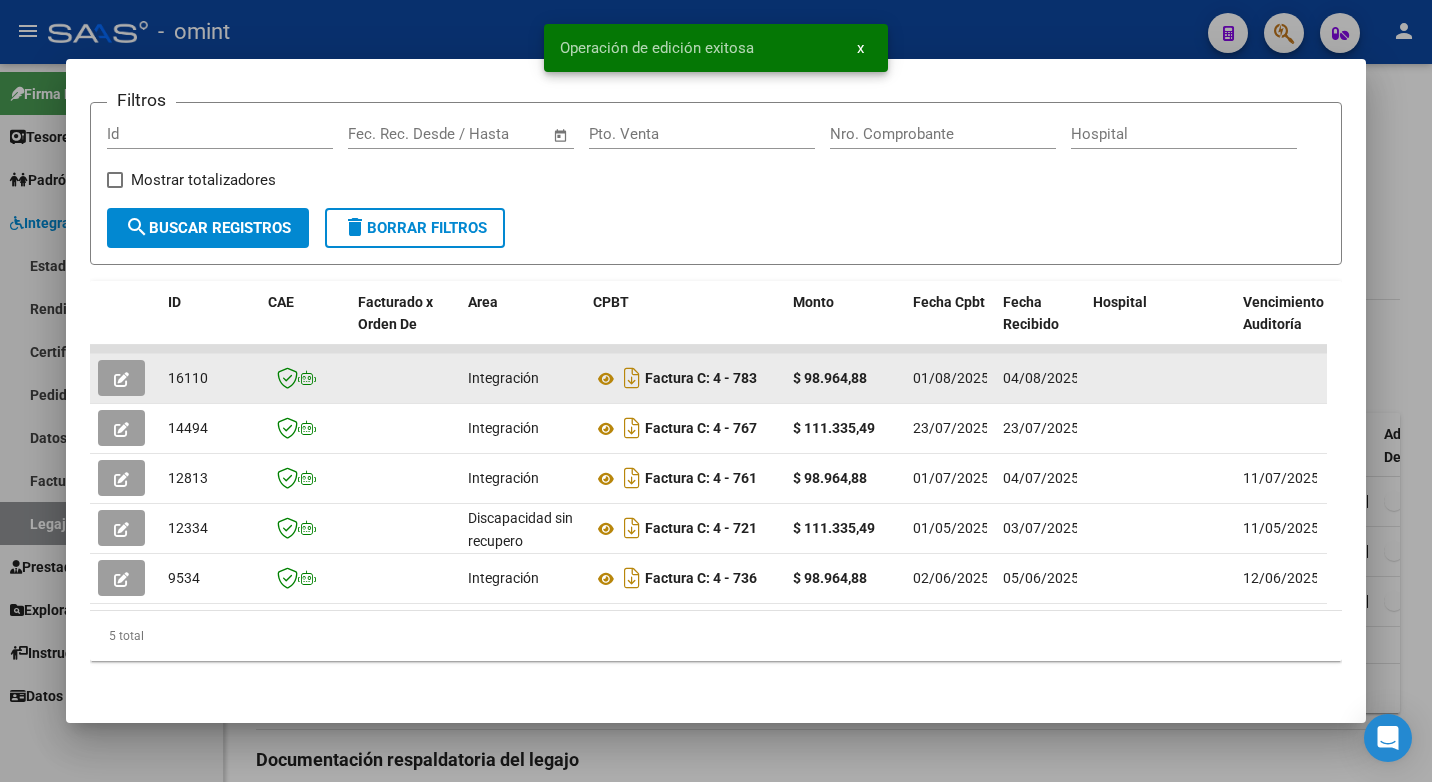 click on "16110" 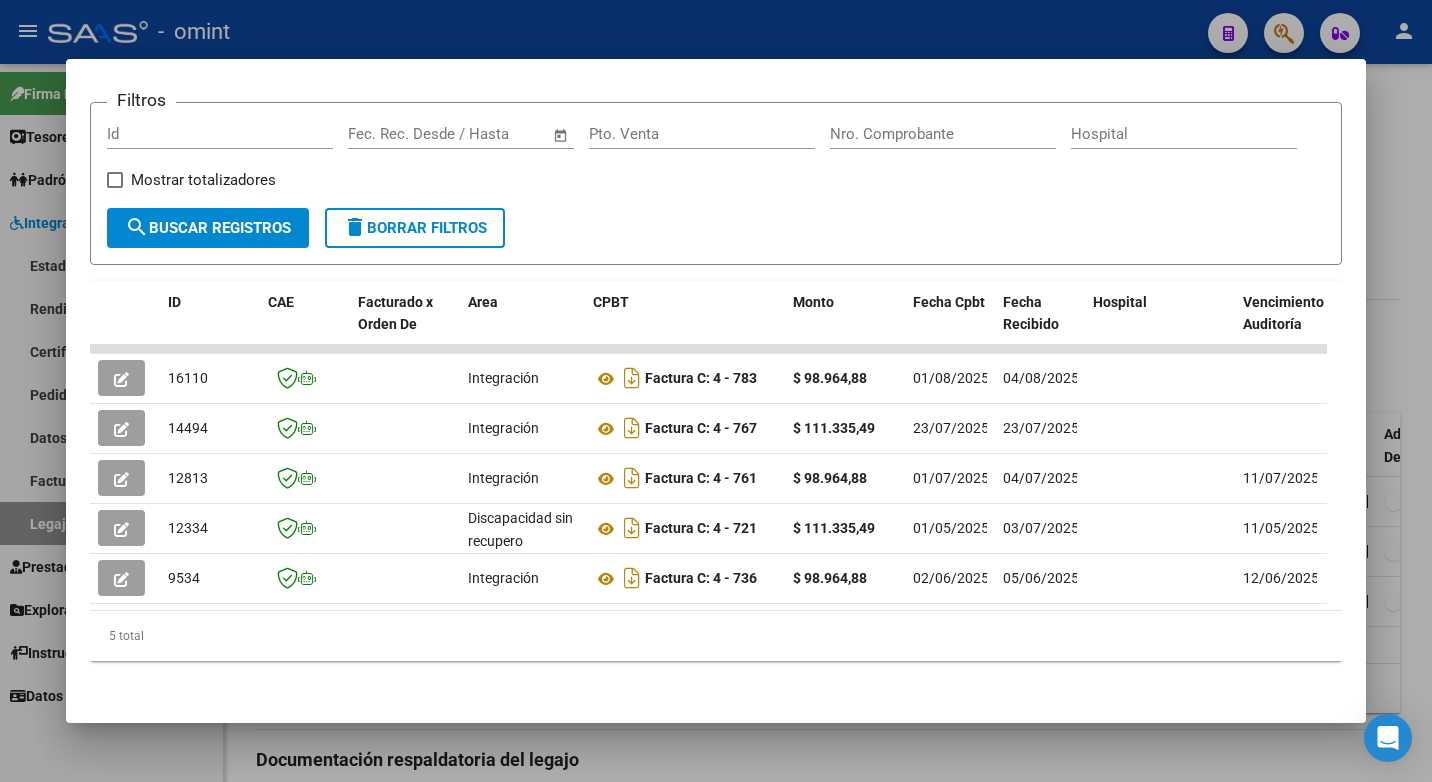 drag, startPoint x: 312, startPoint y: 25, endPoint x: 333, endPoint y: 17, distance: 22.472204 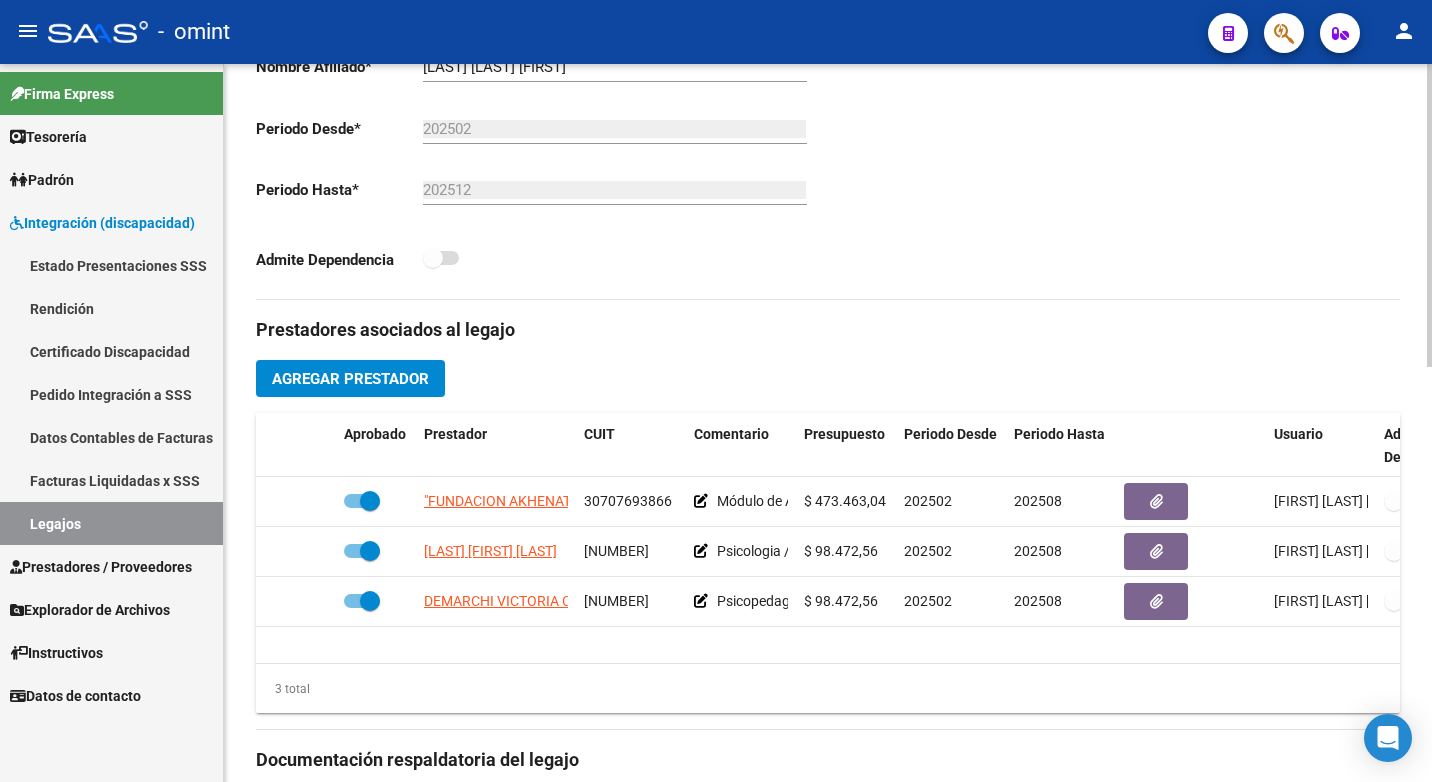 scroll, scrollTop: 200, scrollLeft: 0, axis: vertical 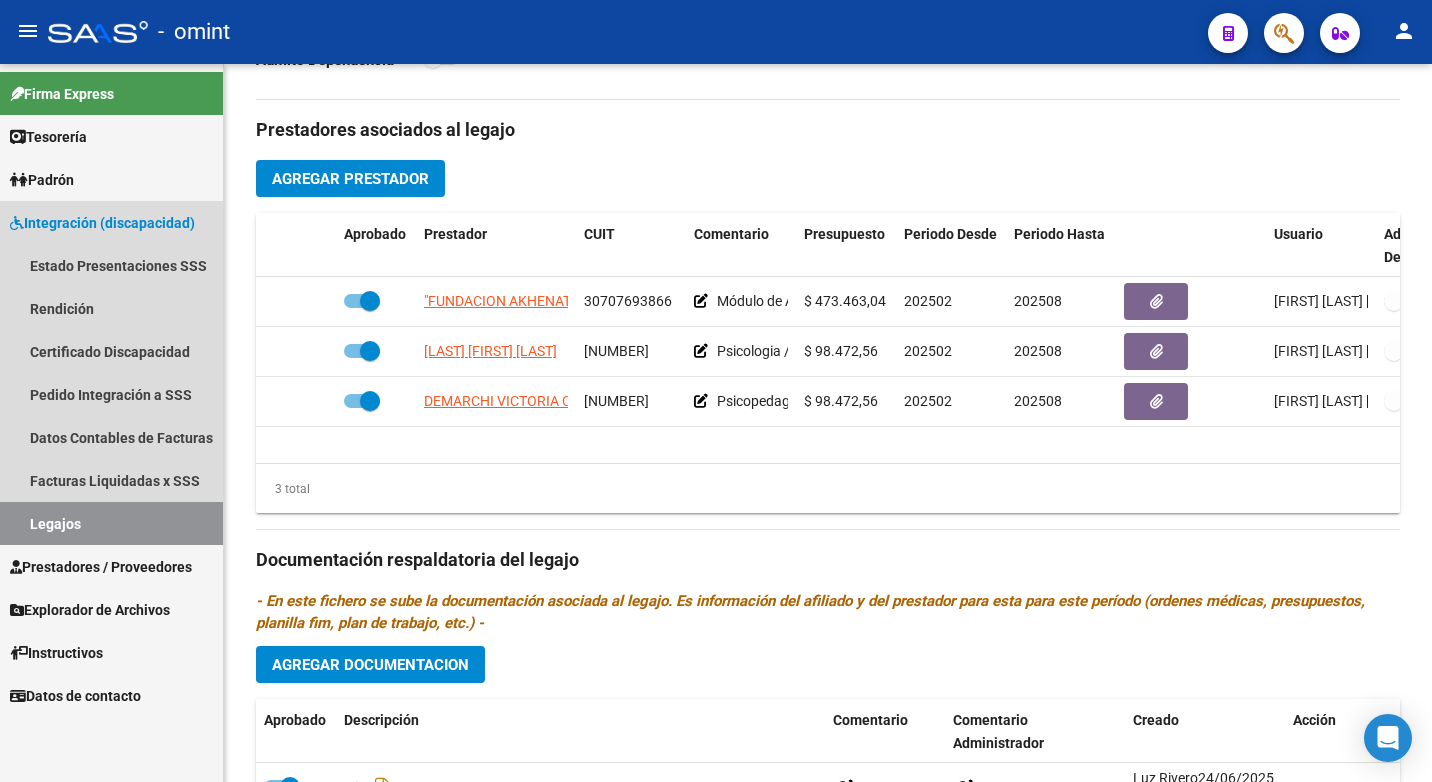 click on "Legajos" at bounding box center (111, 523) 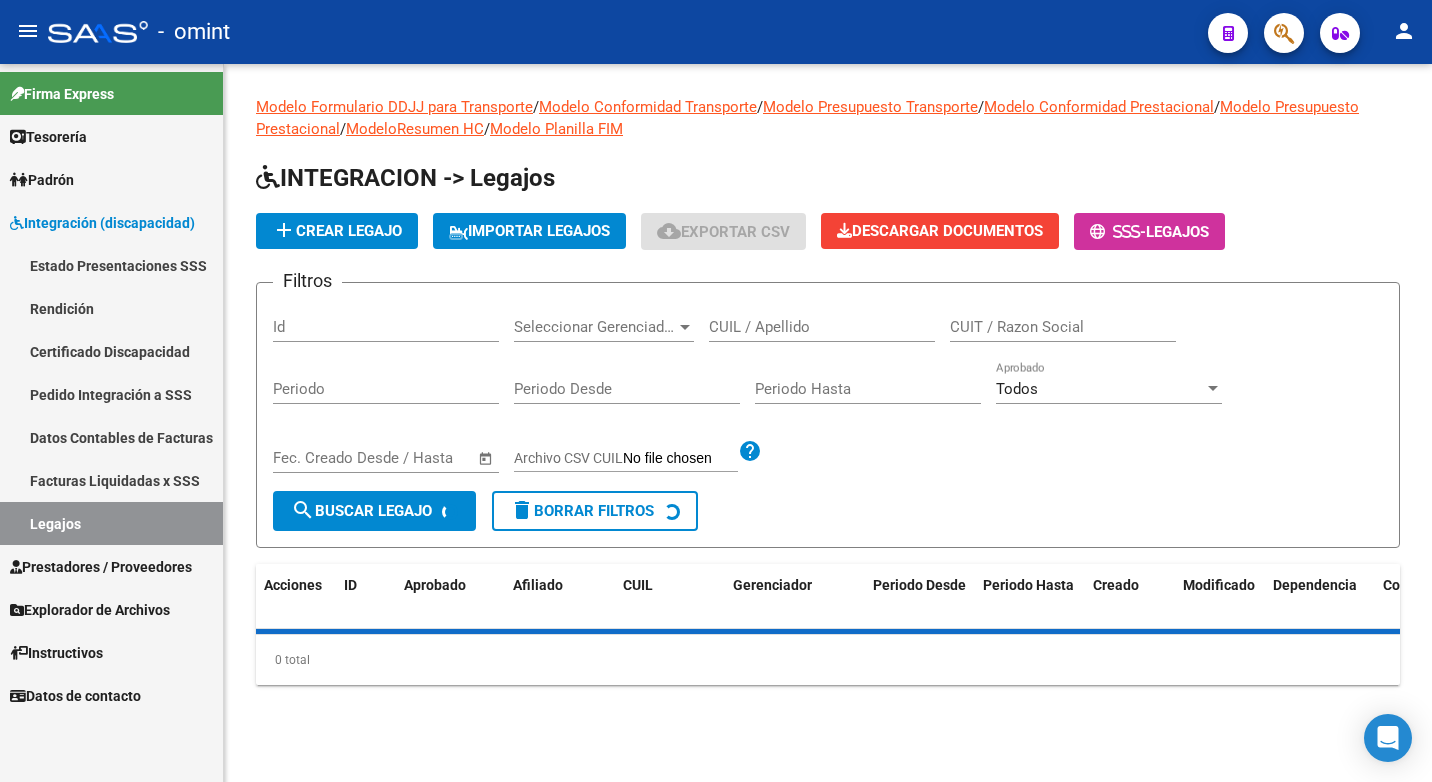 scroll, scrollTop: 0, scrollLeft: 0, axis: both 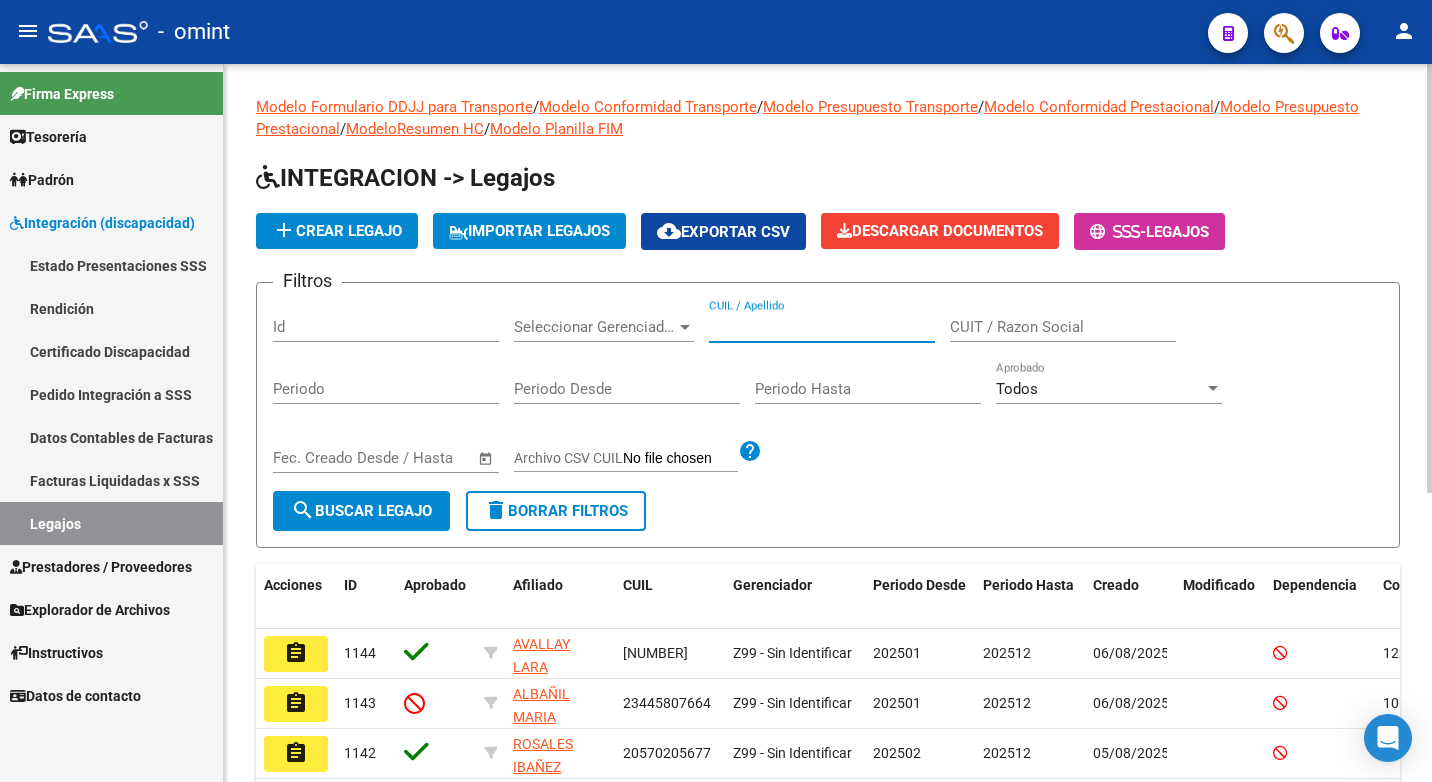 paste on "20561403857" 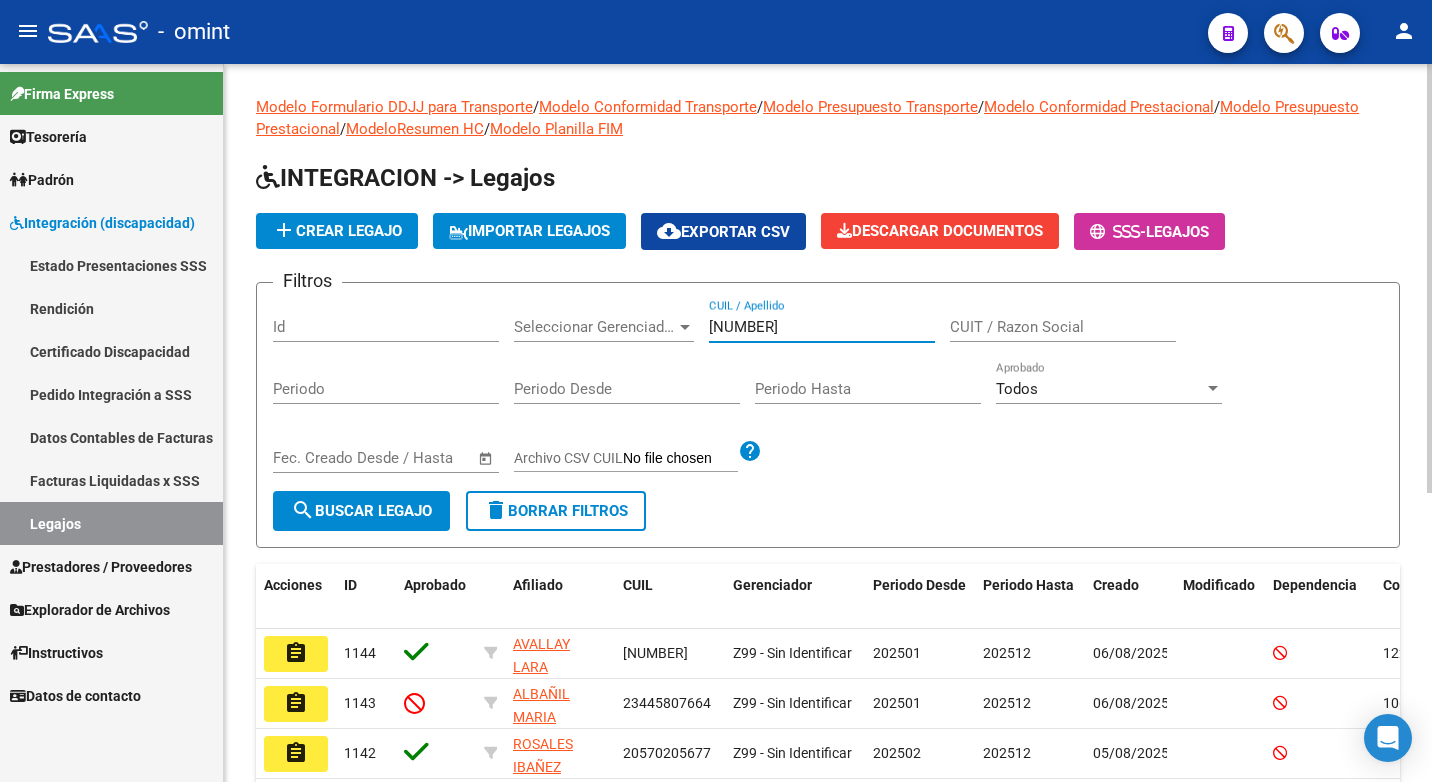 type on "20561403857" 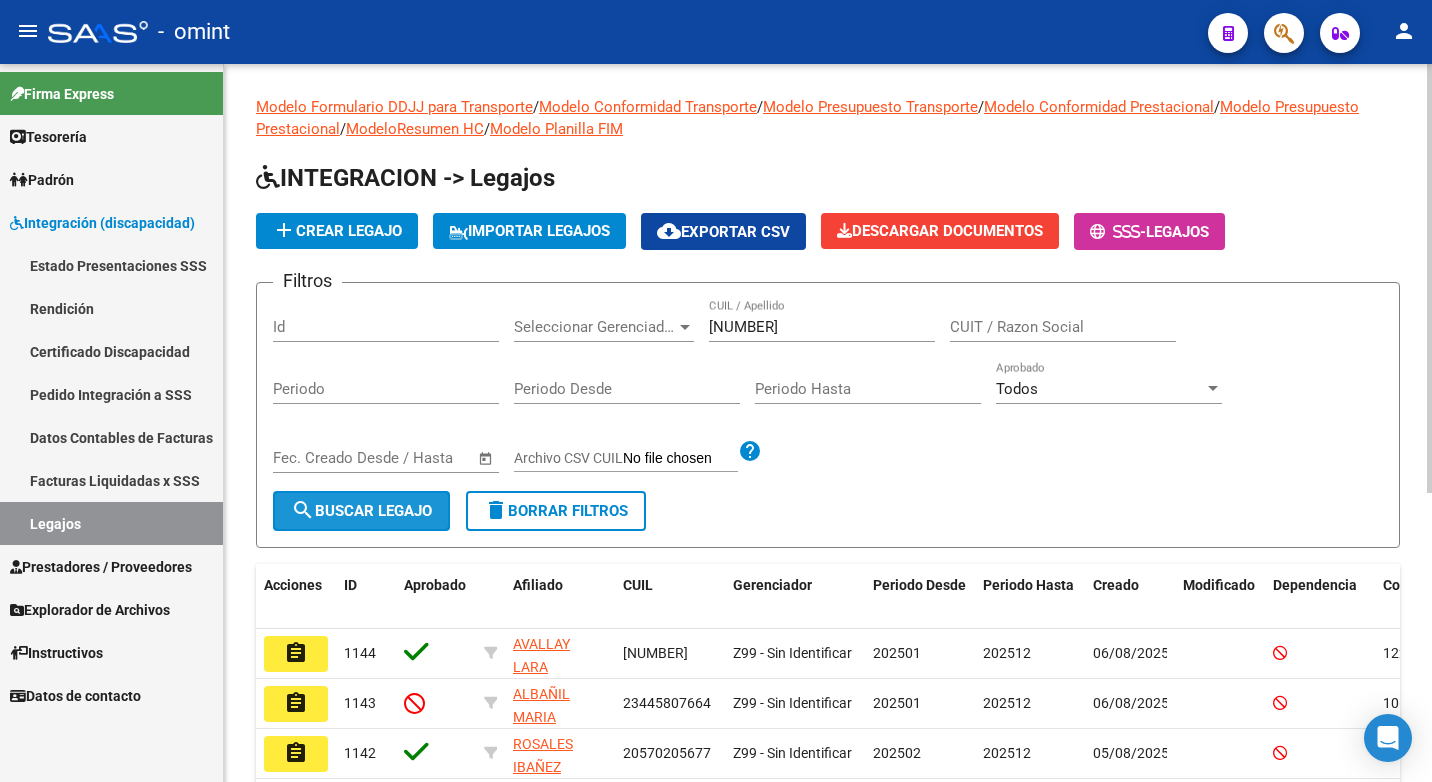click on "search  Buscar Legajo" 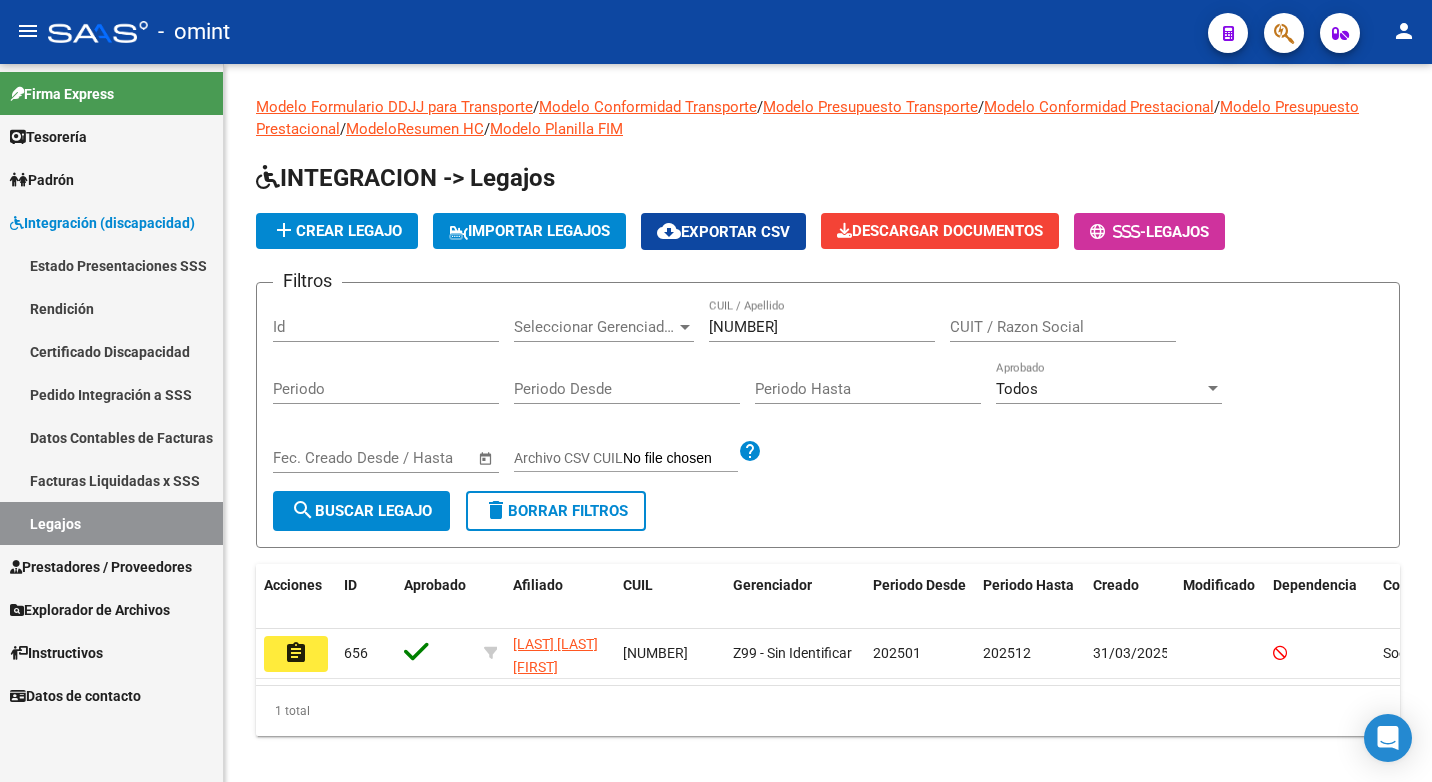 click on "assignment" 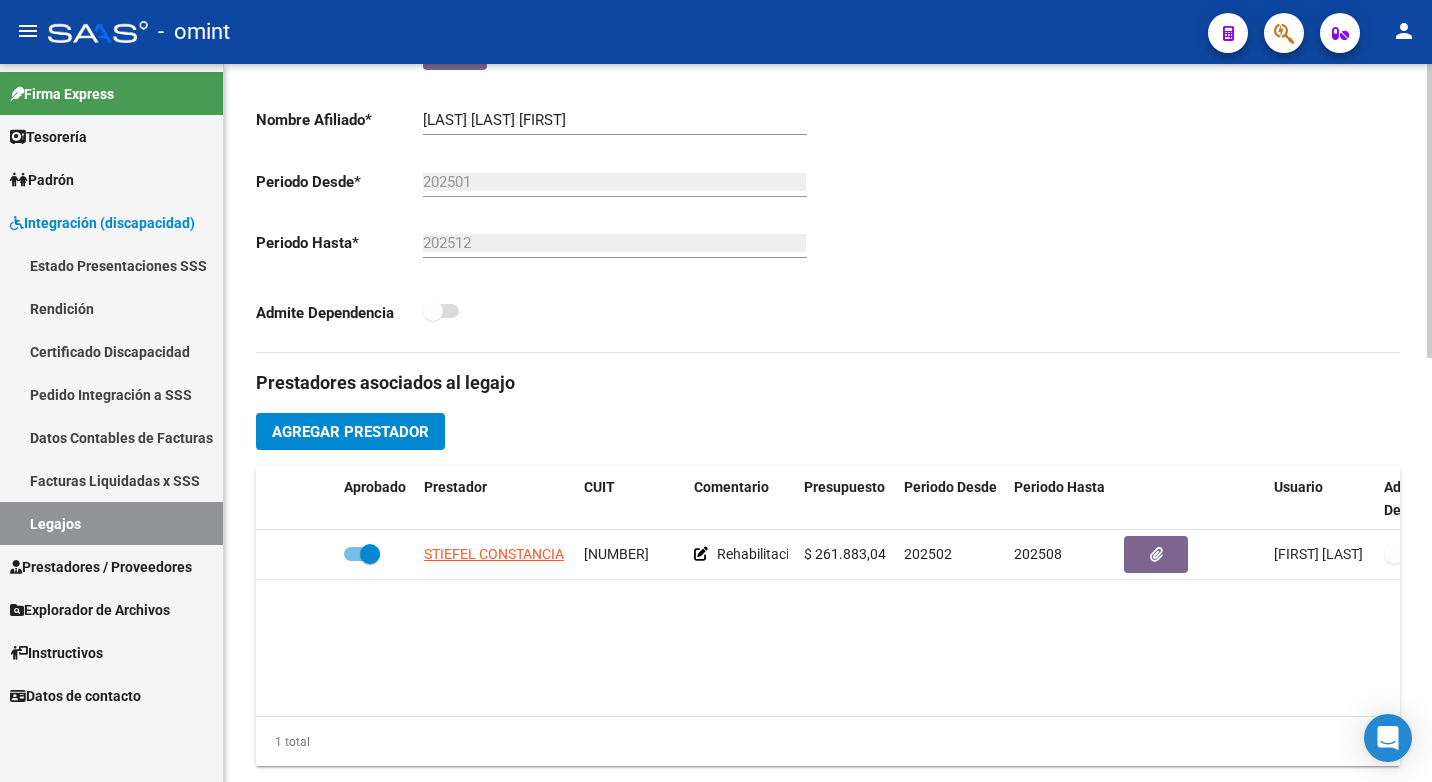 scroll, scrollTop: 600, scrollLeft: 0, axis: vertical 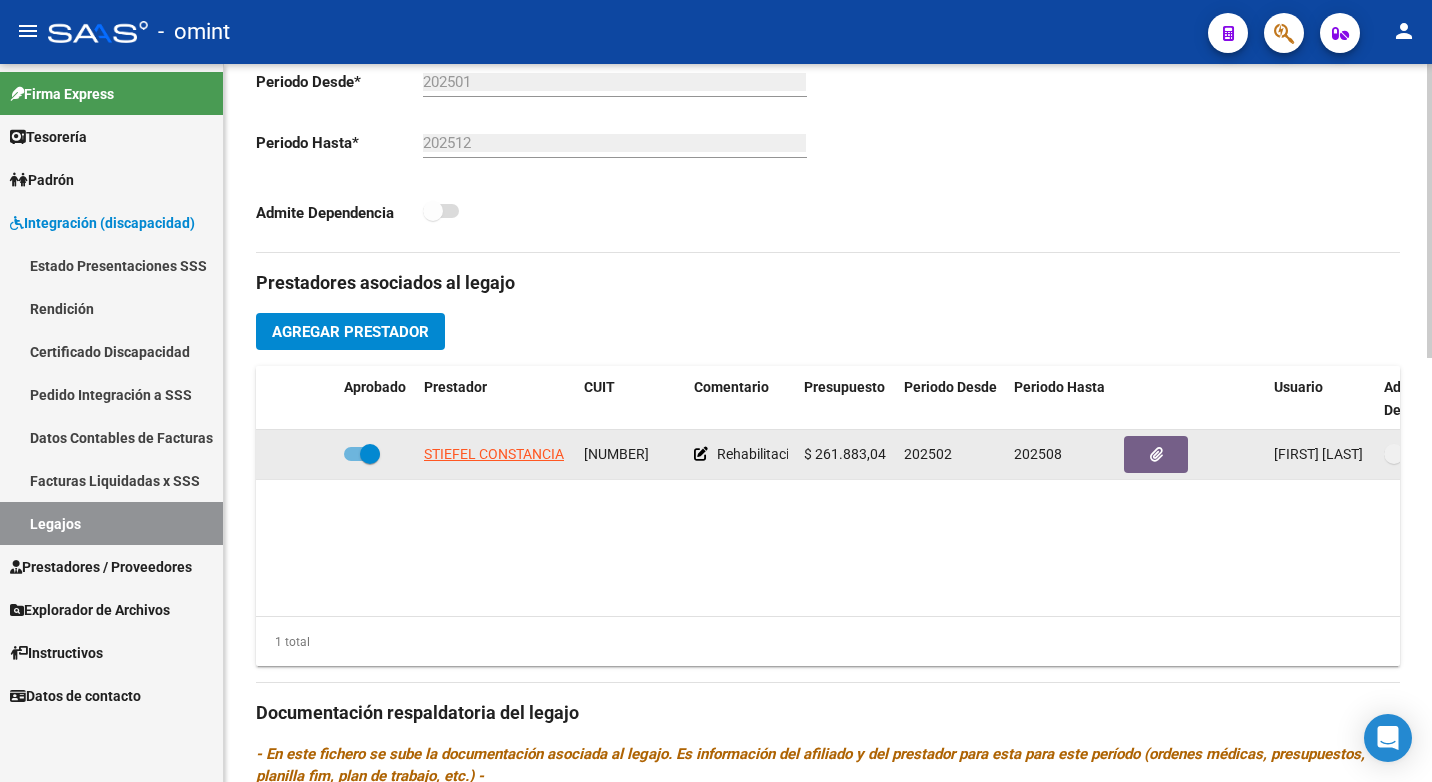 click on "STIEFEL CONSTANCIA" 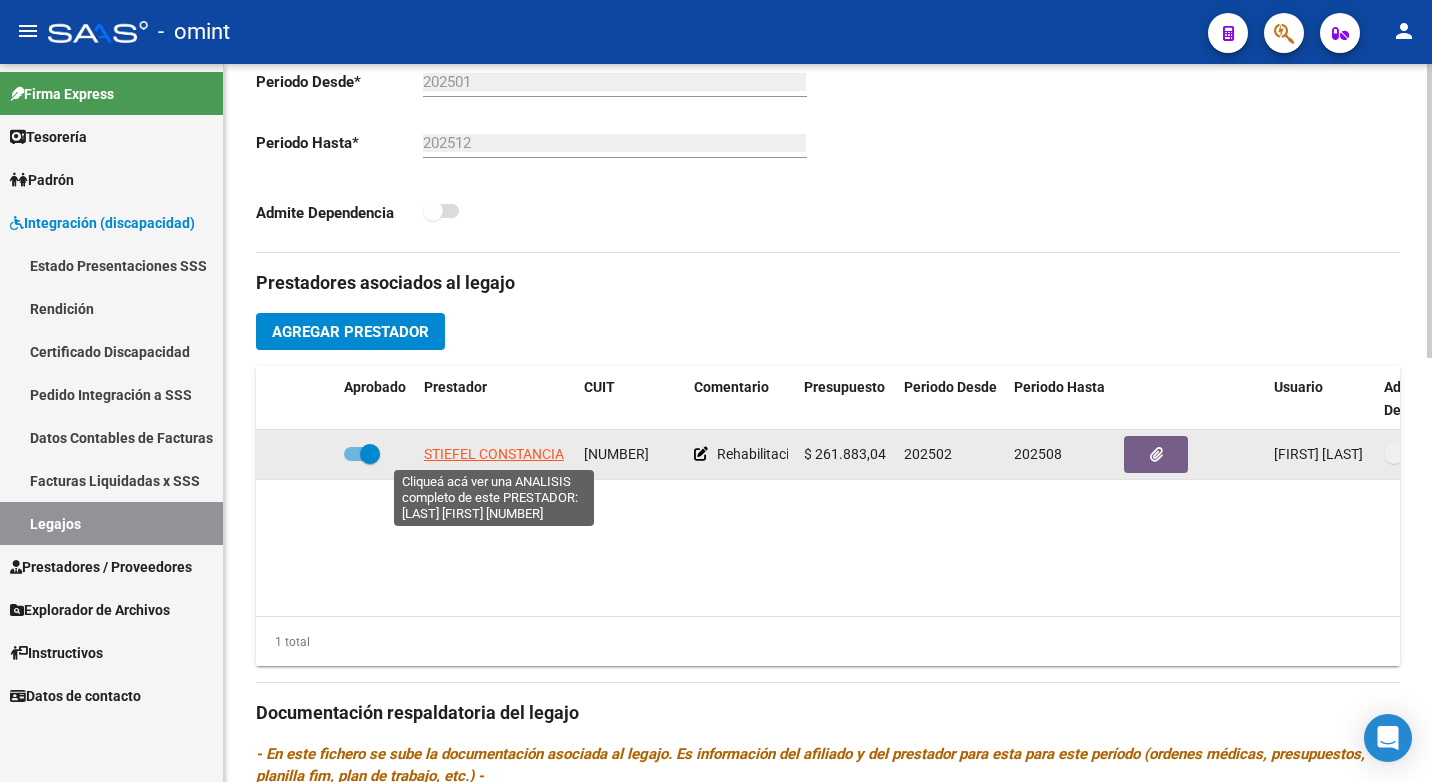 click on "STIEFEL CONSTANCIA" 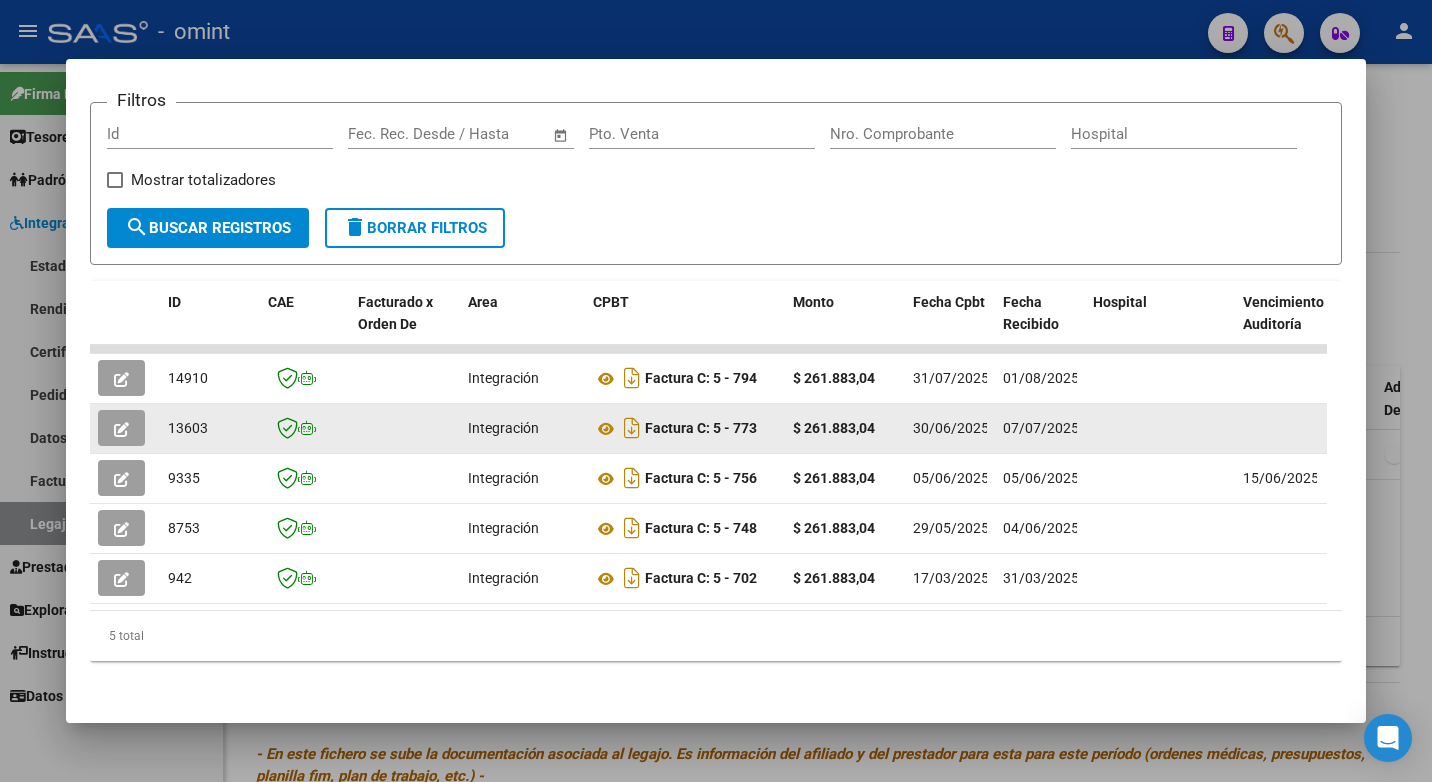 scroll, scrollTop: 302, scrollLeft: 0, axis: vertical 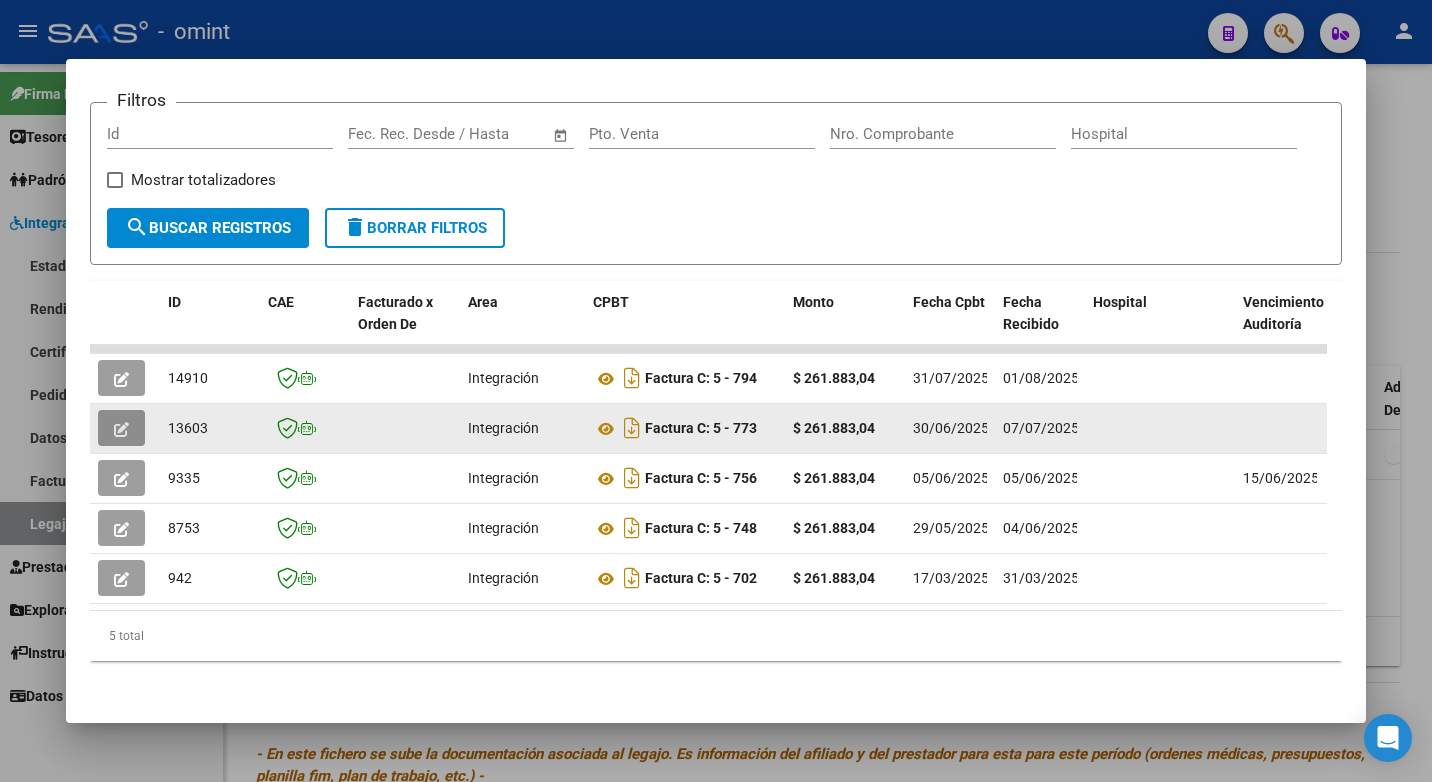click 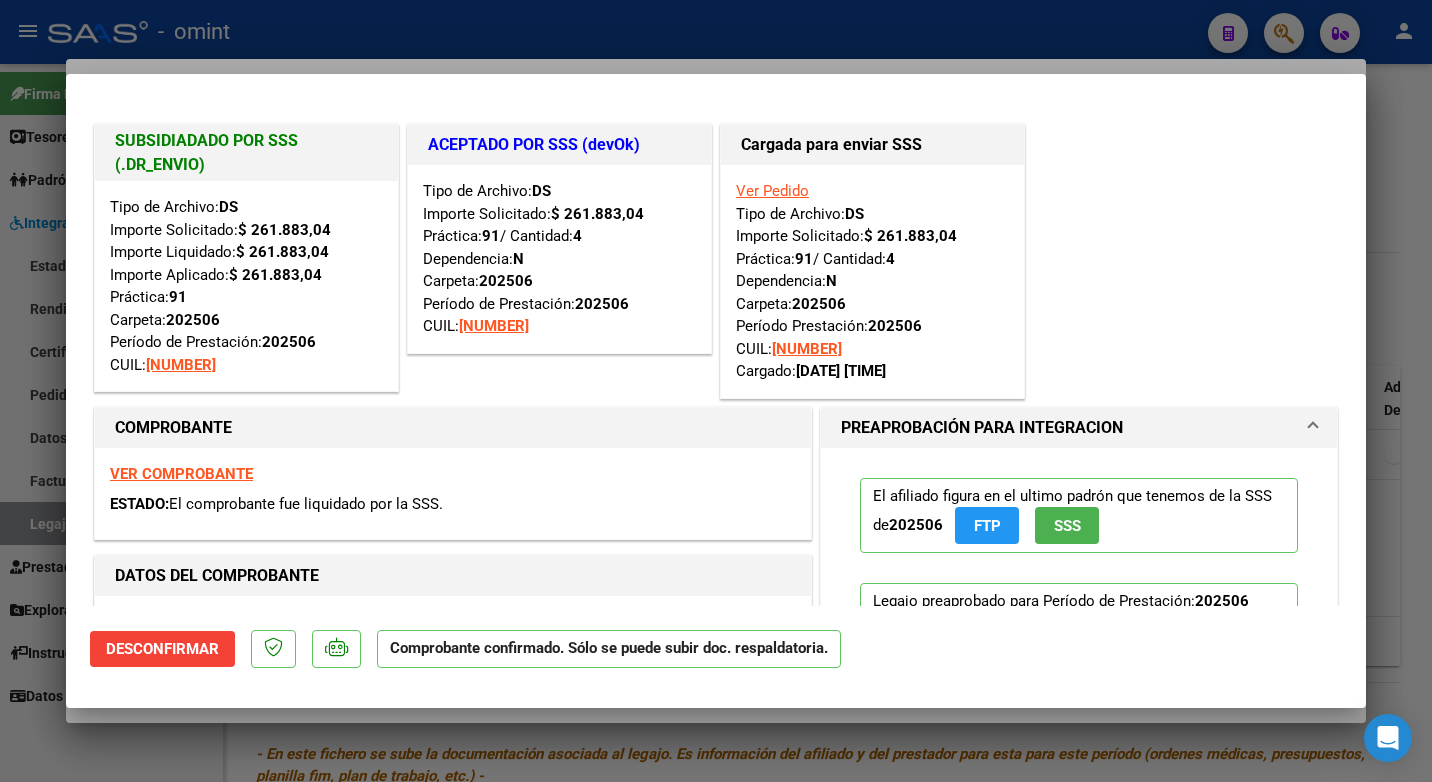 click at bounding box center (716, 391) 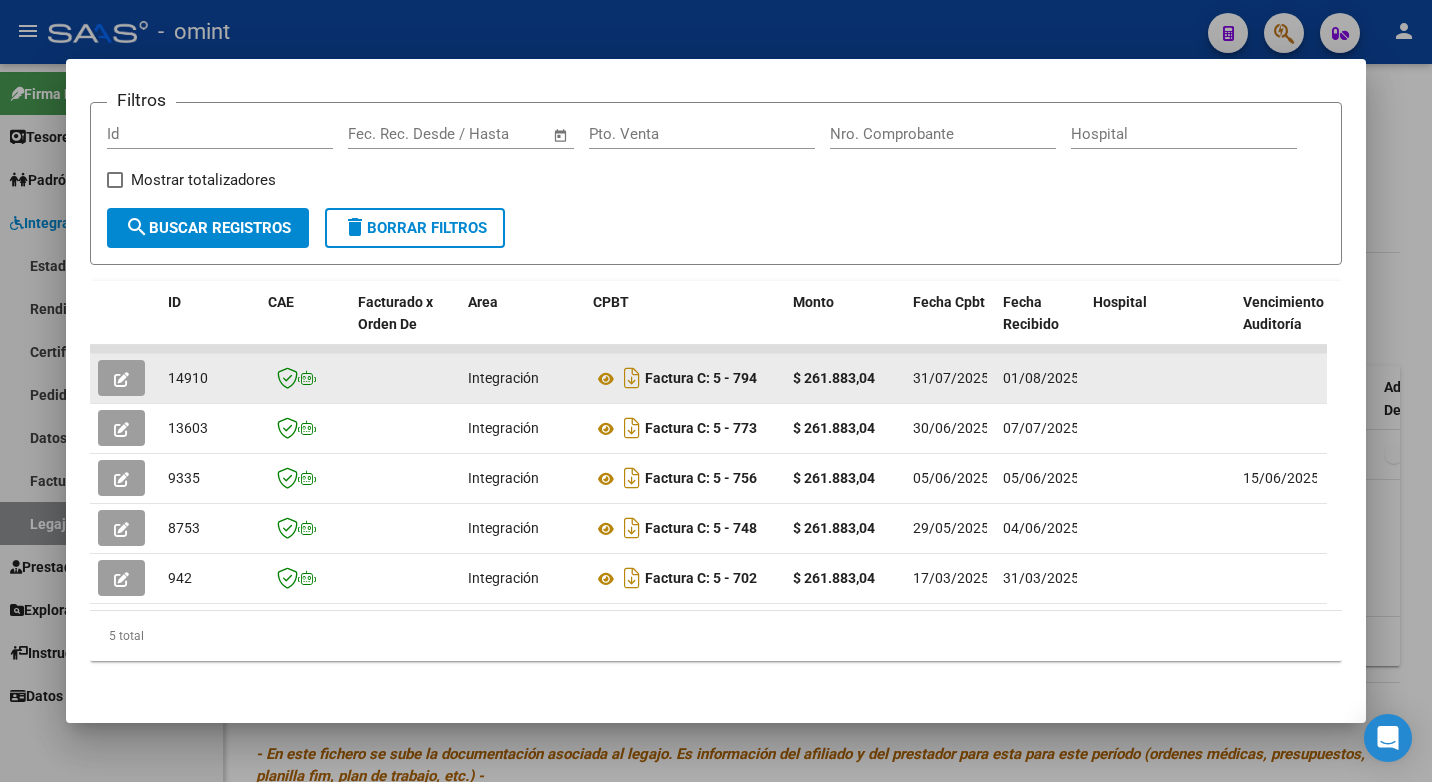 click 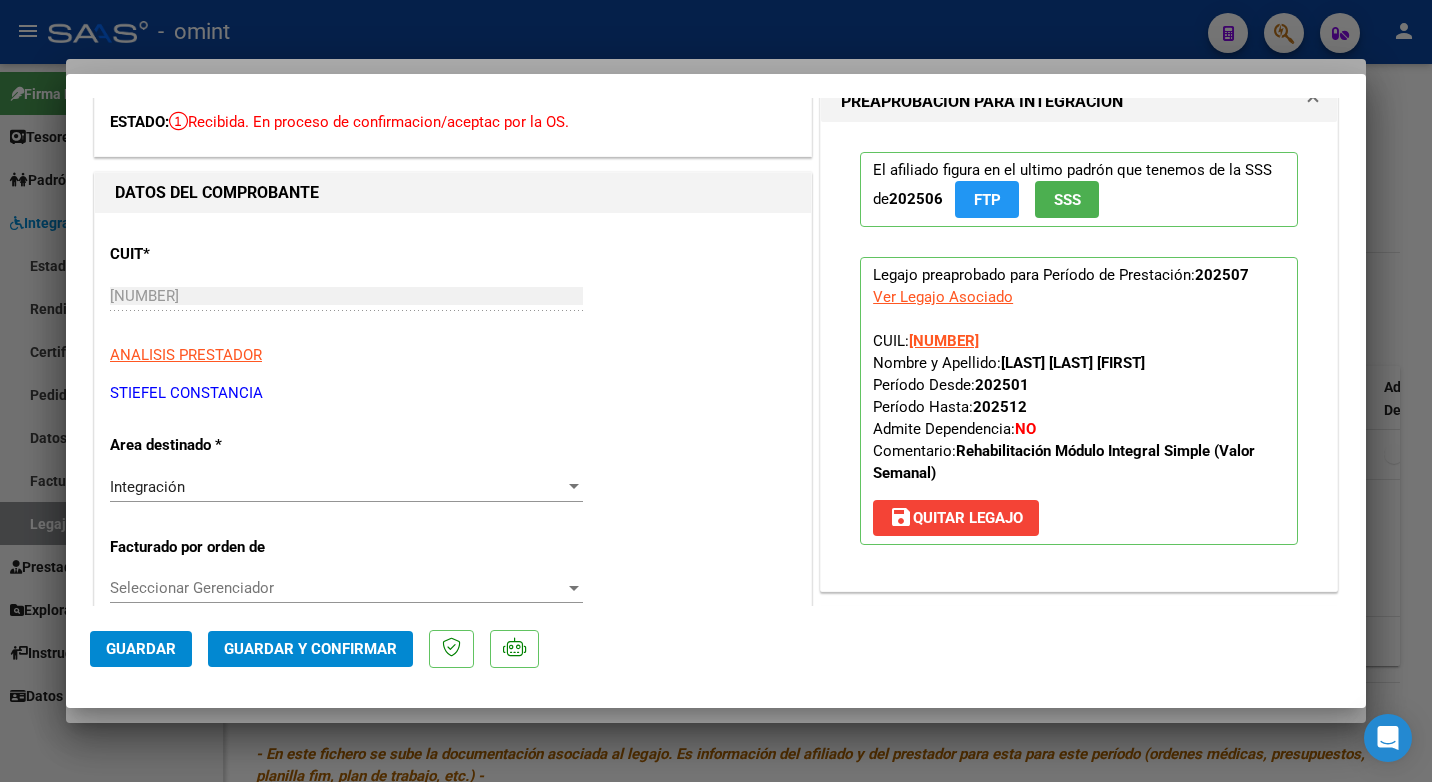 scroll, scrollTop: 0, scrollLeft: 0, axis: both 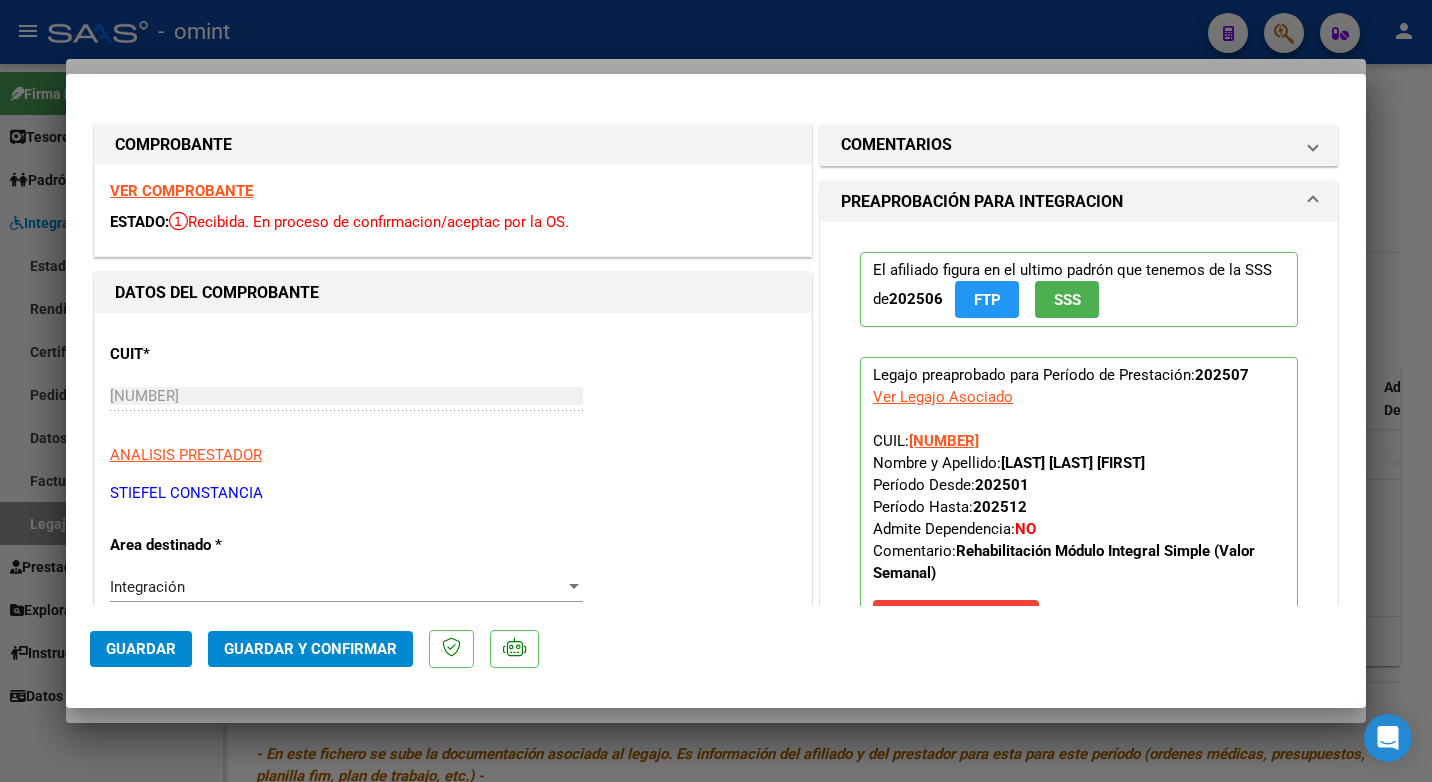 click on "VER COMPROBANTE" at bounding box center [181, 191] 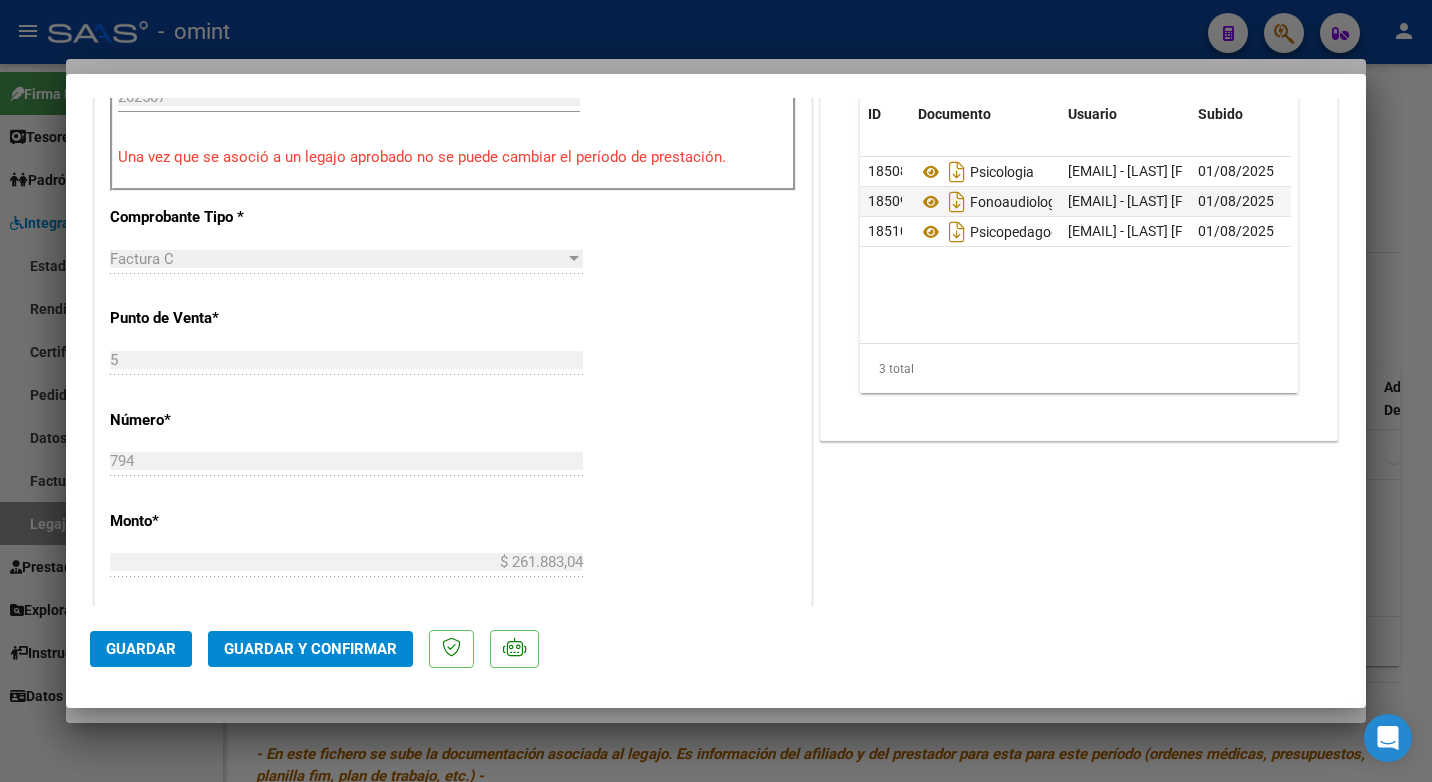 scroll, scrollTop: 523, scrollLeft: 0, axis: vertical 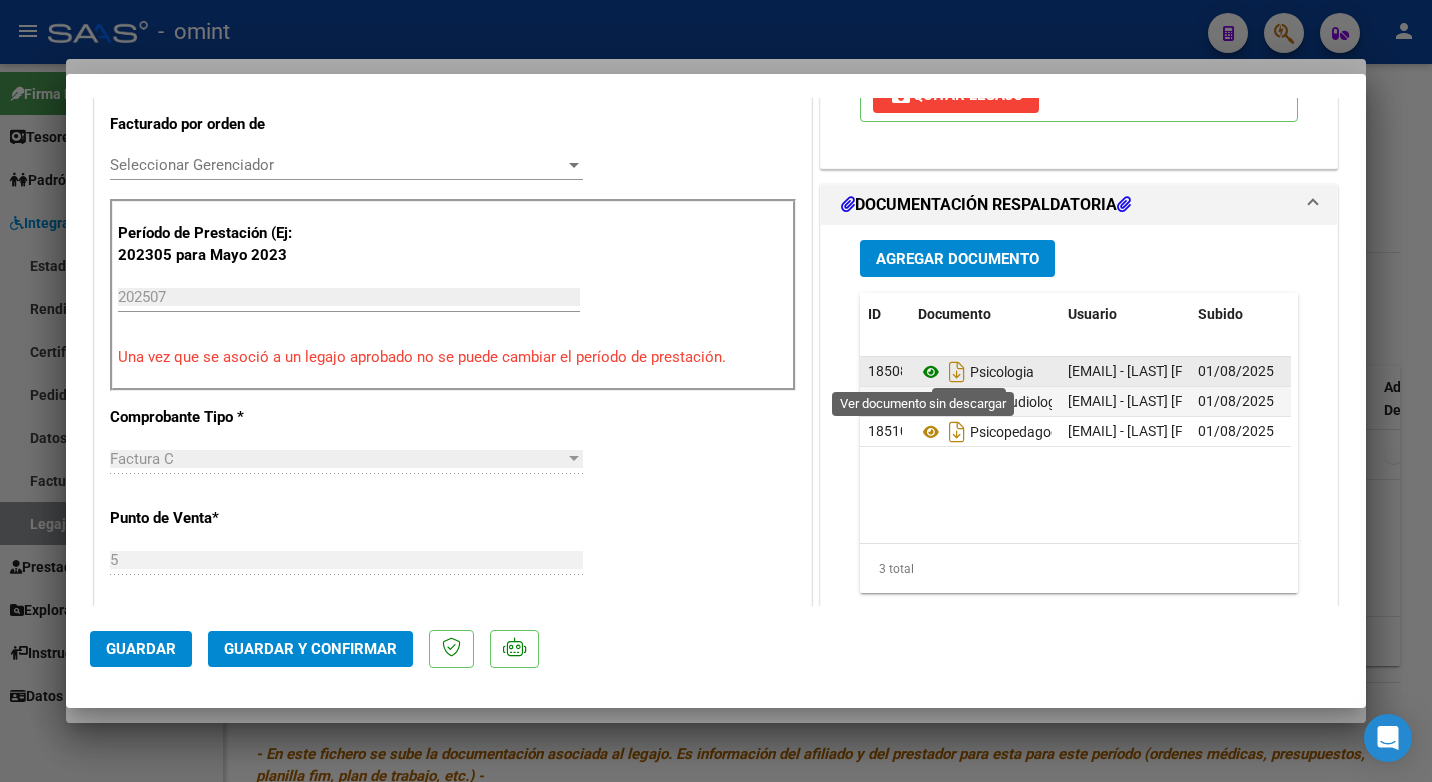 click 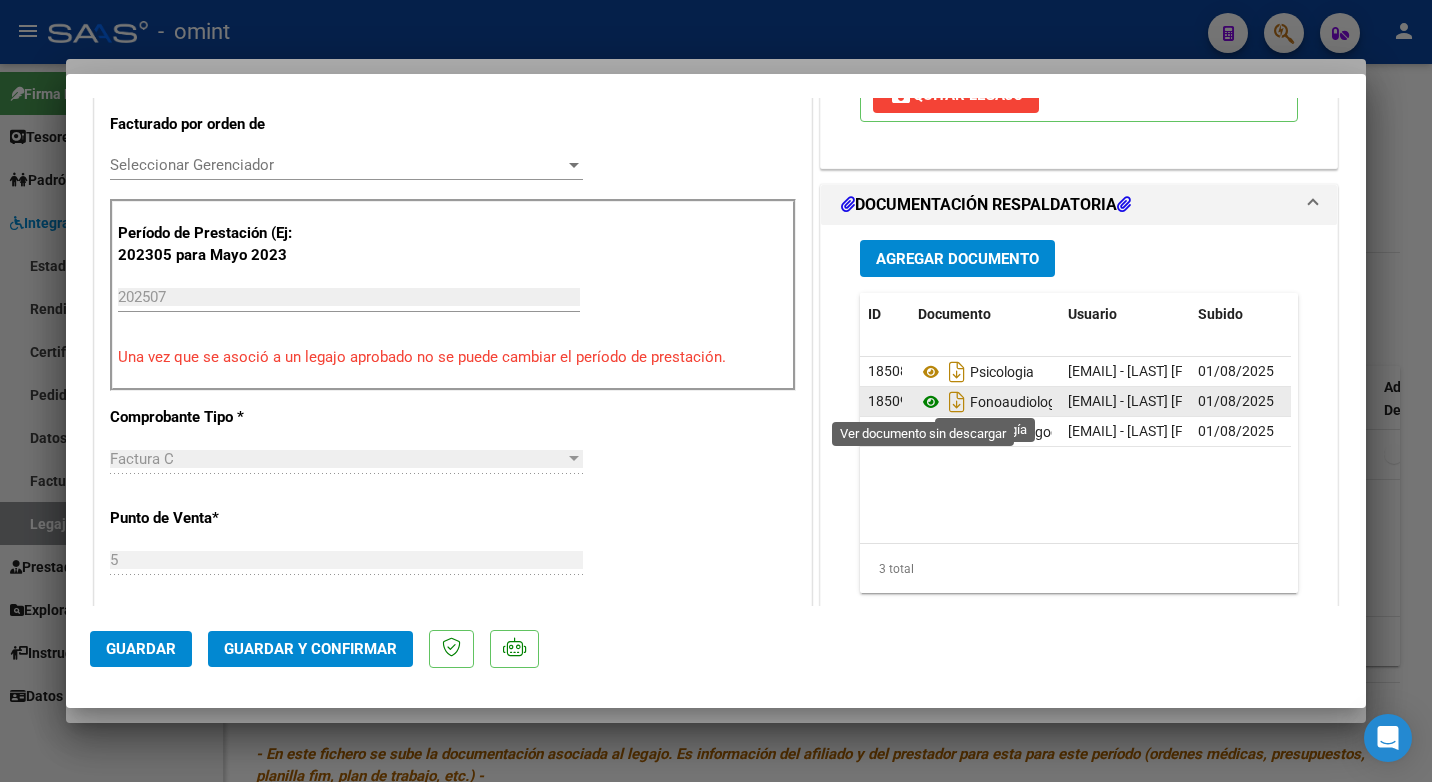 click 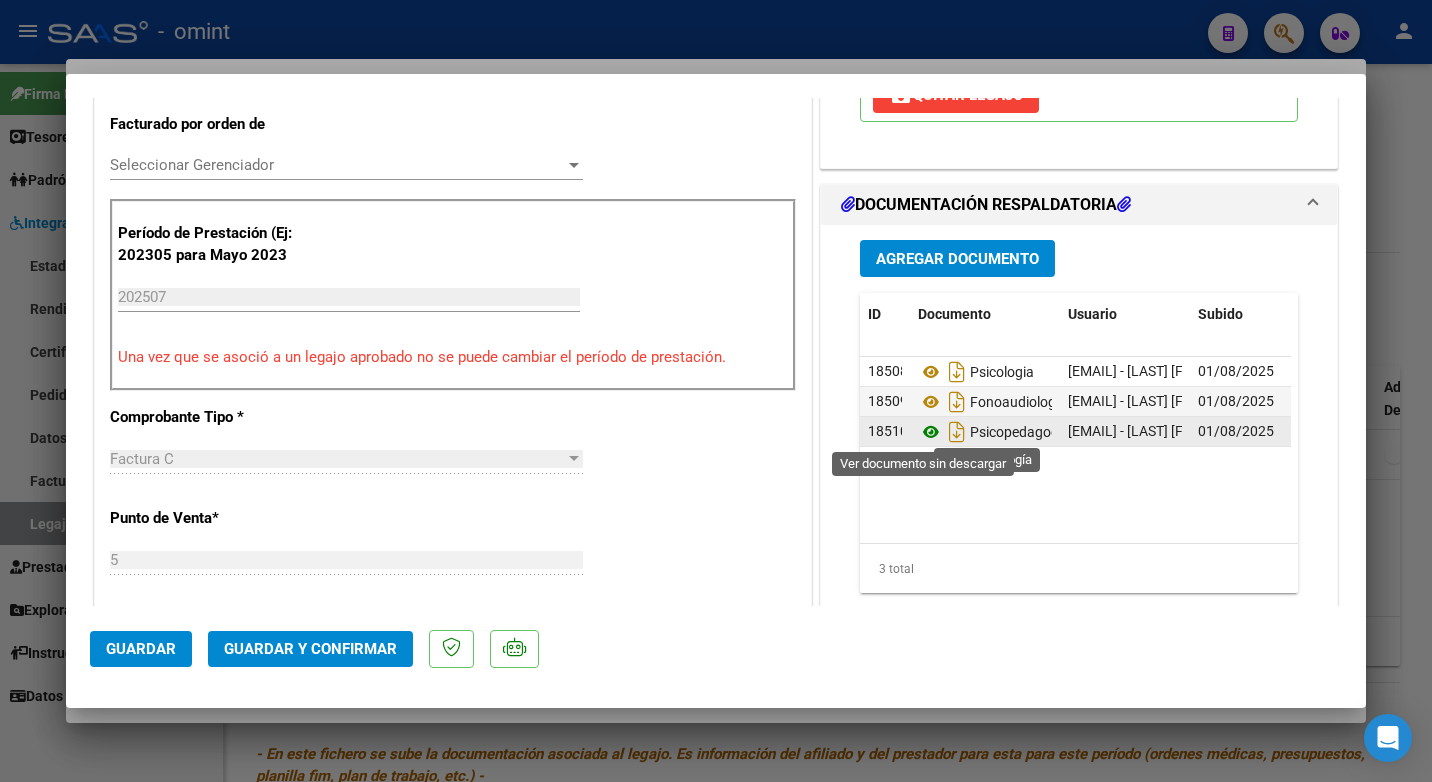 click 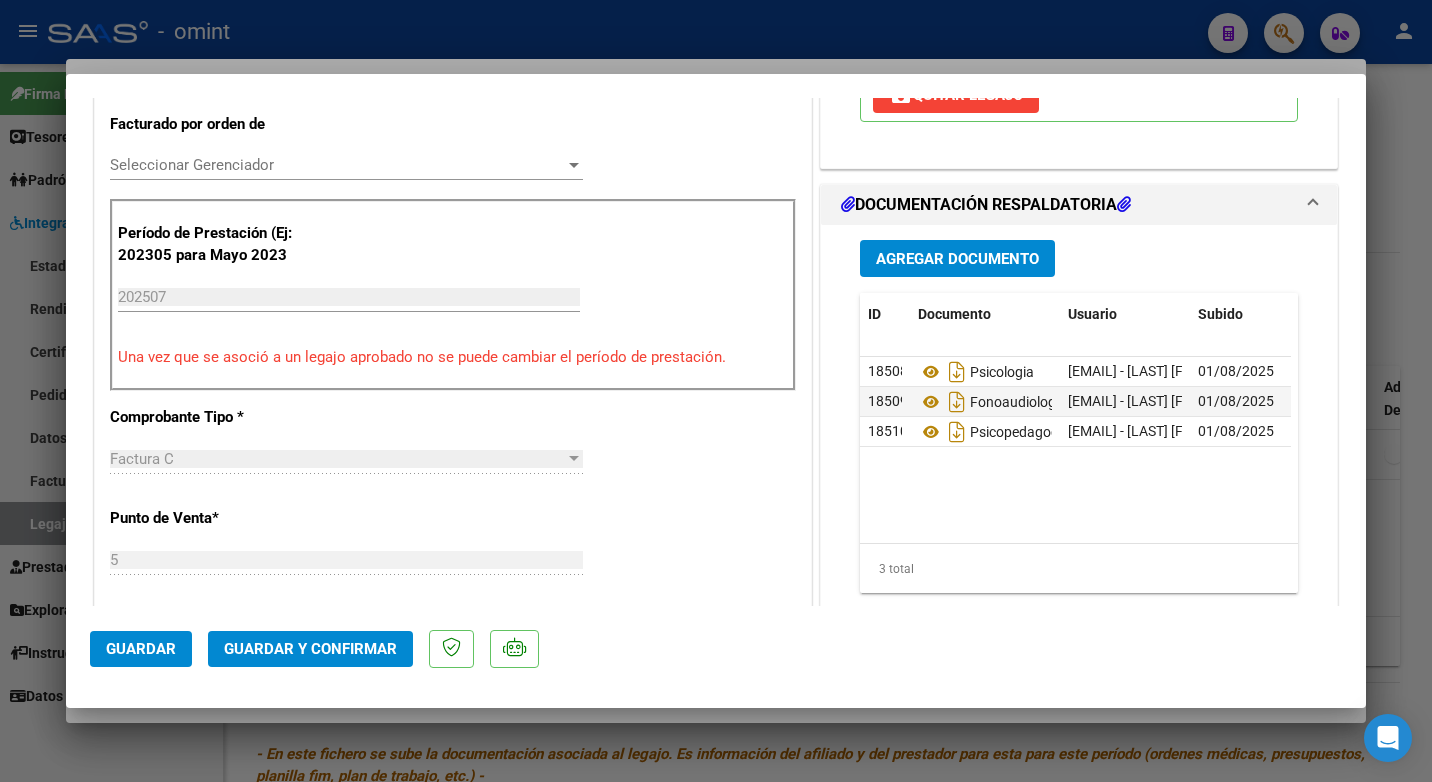 scroll, scrollTop: 623, scrollLeft: 0, axis: vertical 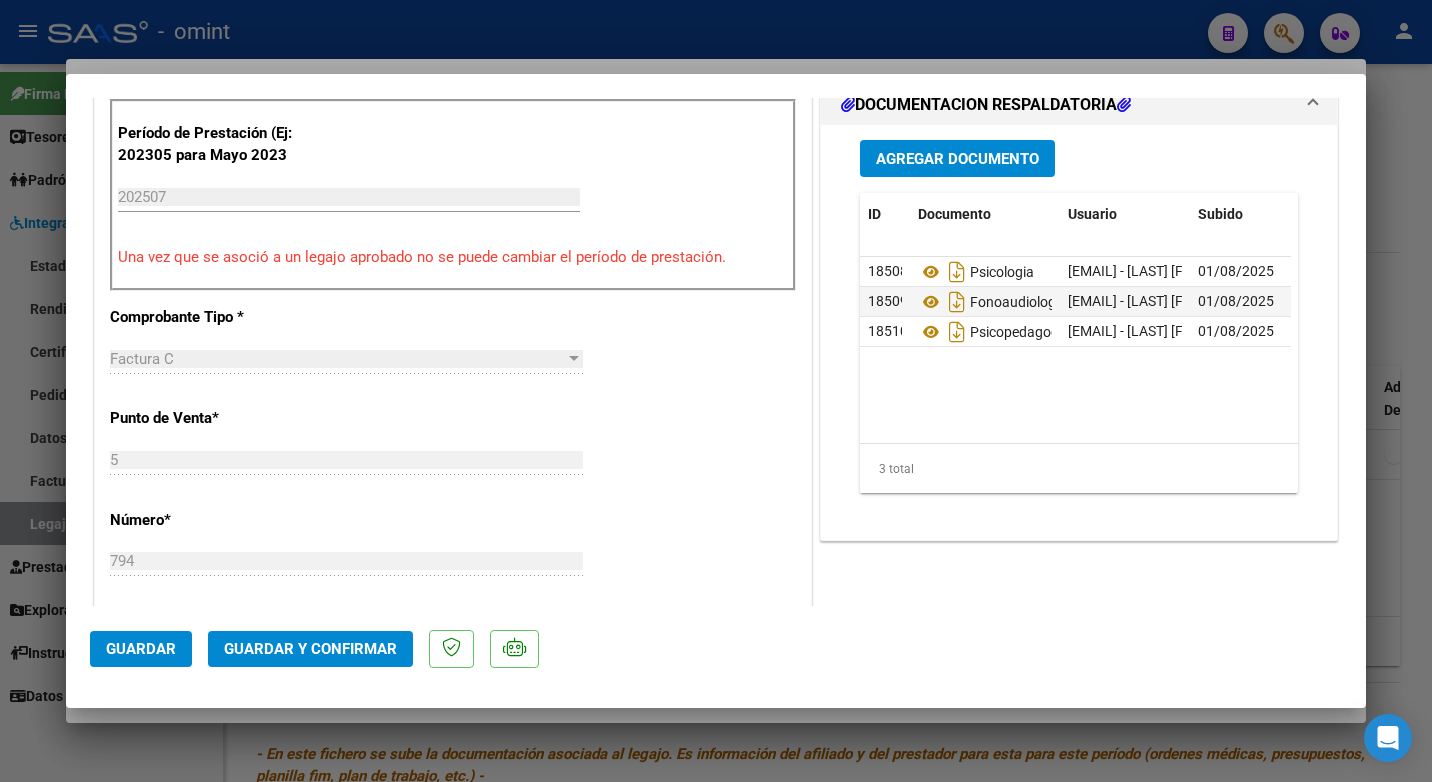 click on "Guardar y Confirmar" 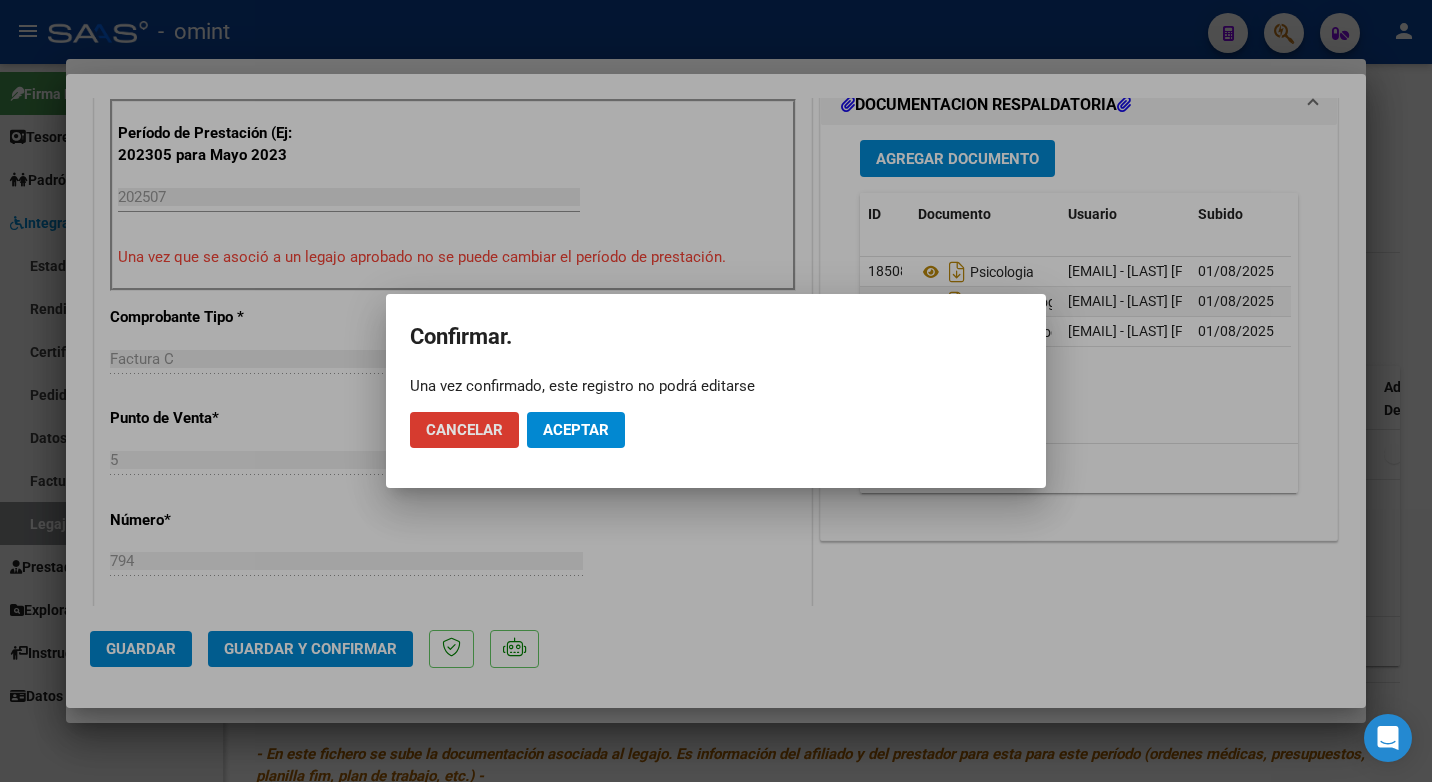 click on "Aceptar" 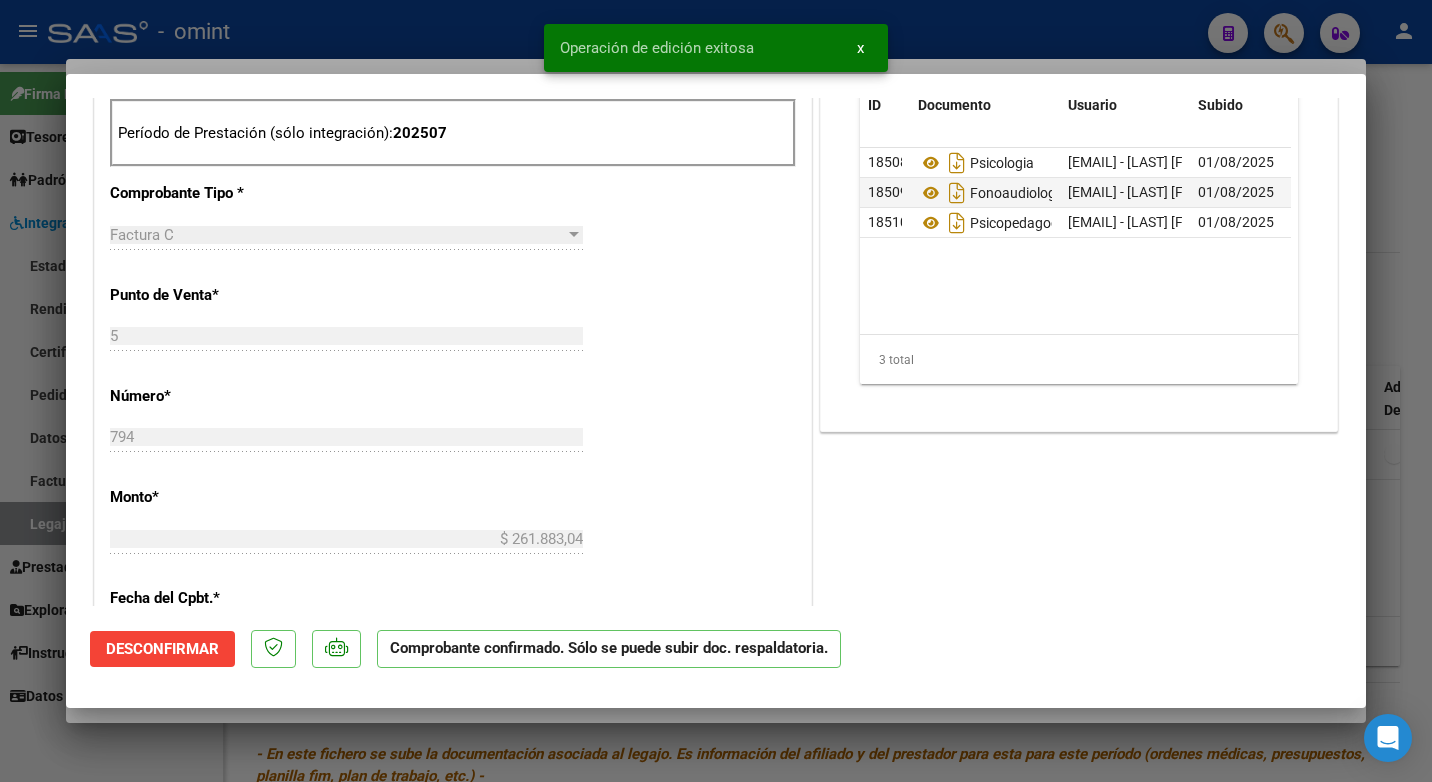 click at bounding box center (716, 391) 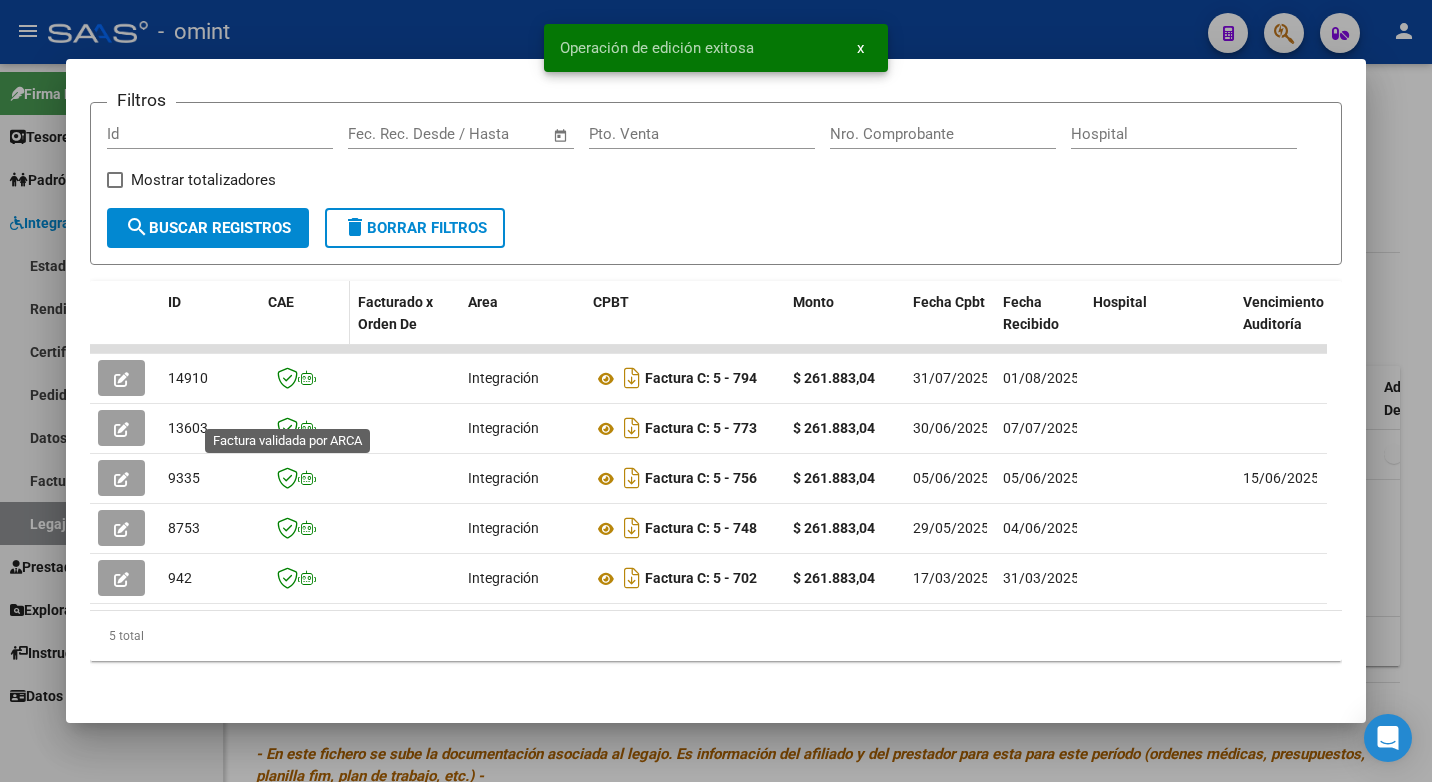 scroll, scrollTop: 202, scrollLeft: 0, axis: vertical 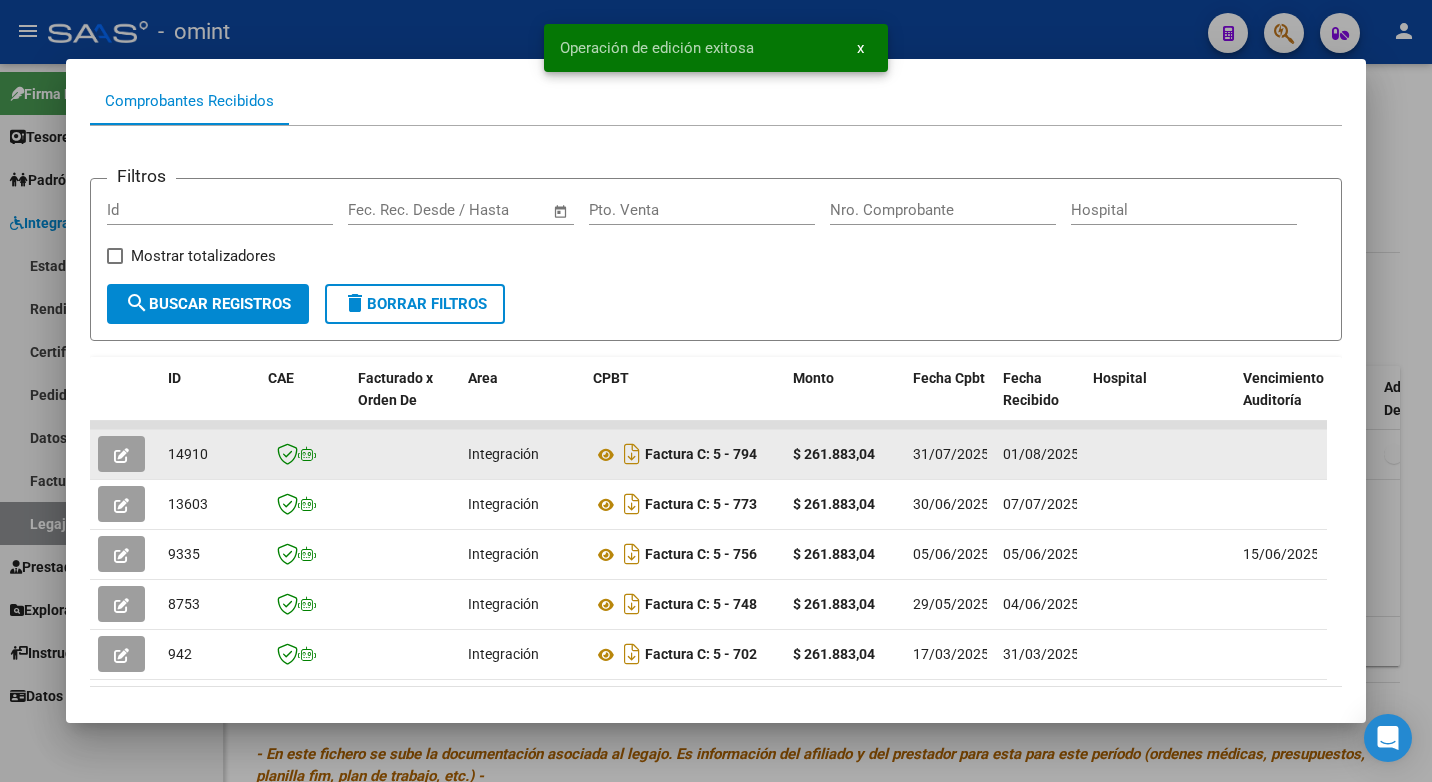 click on "14910" 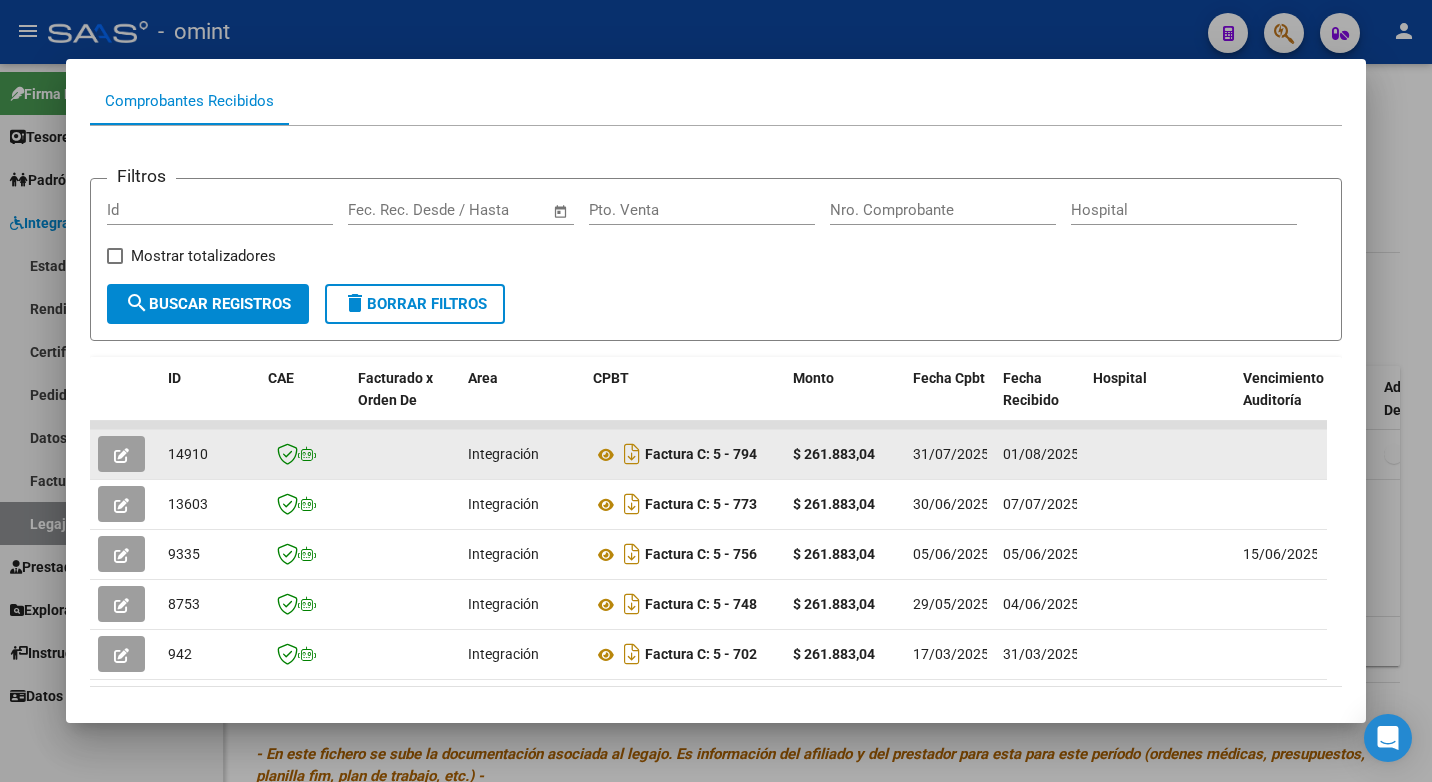 copy on "14910" 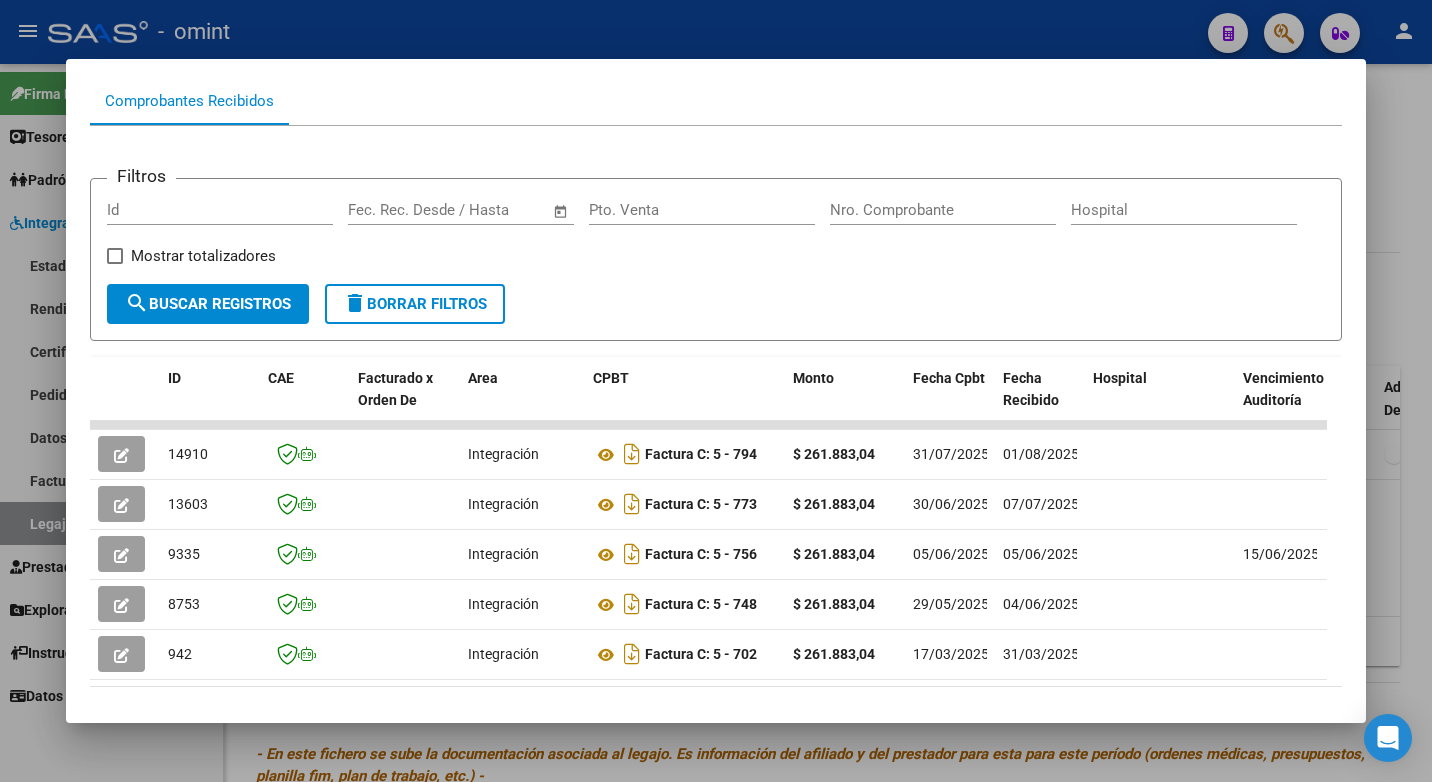 click at bounding box center [716, 391] 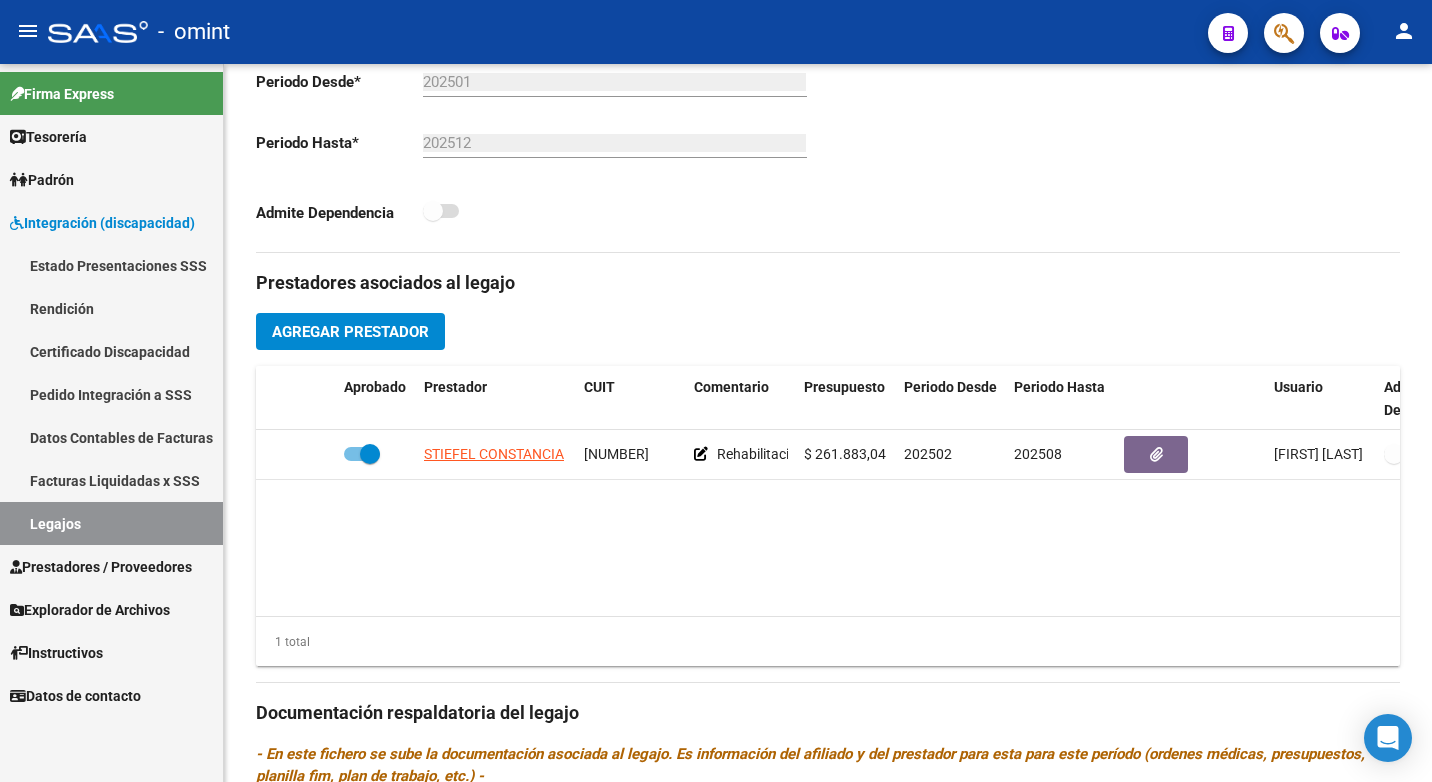 click on "Legajos" at bounding box center [111, 523] 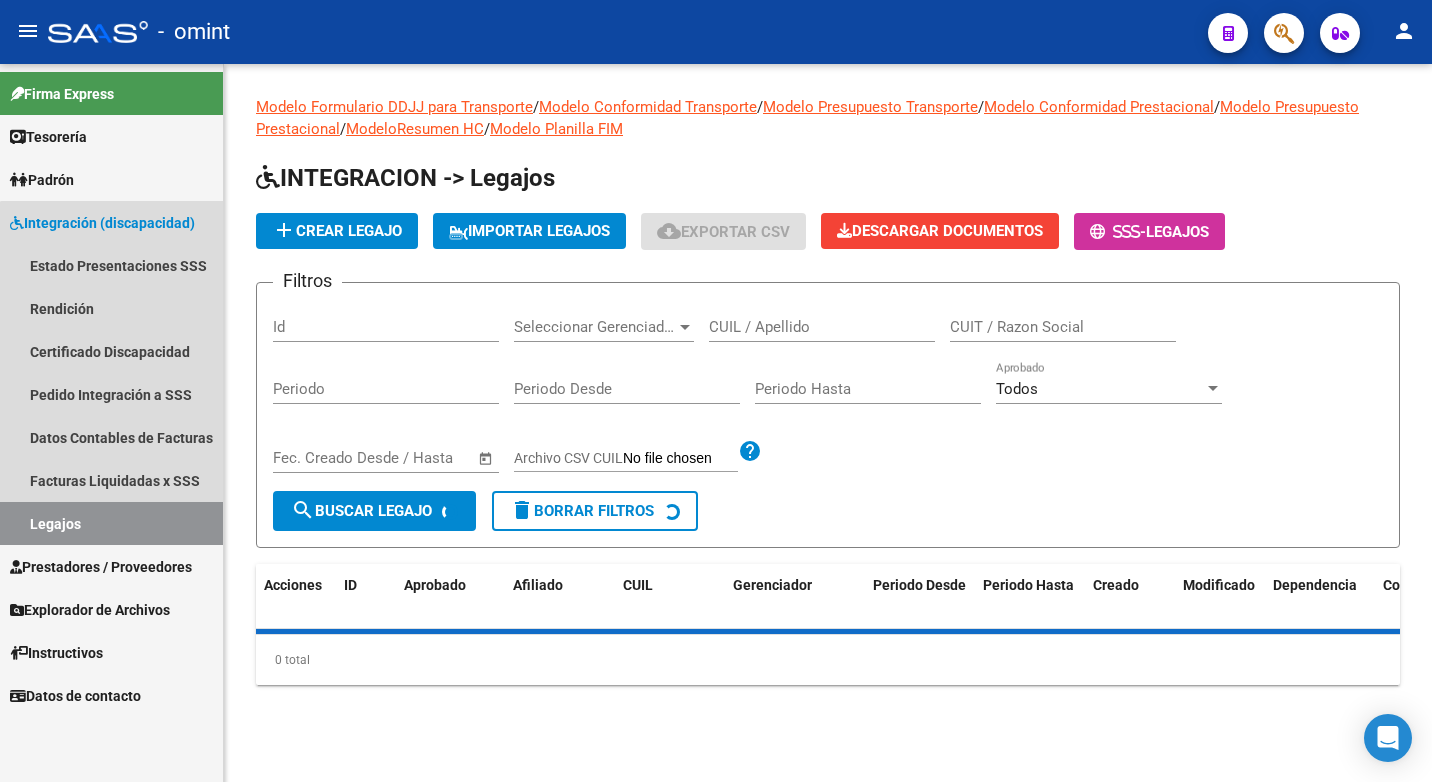 scroll, scrollTop: 0, scrollLeft: 0, axis: both 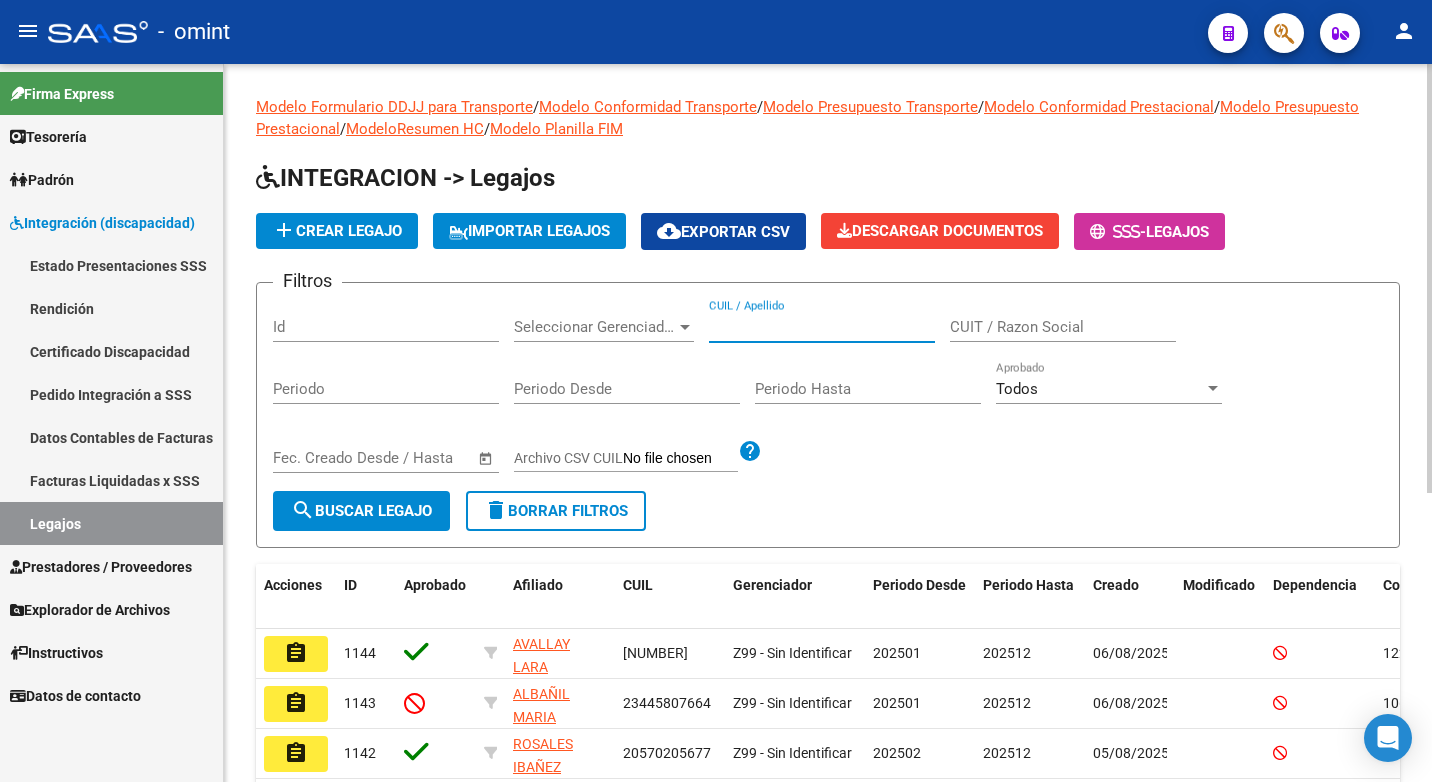 paste on "20527563780" 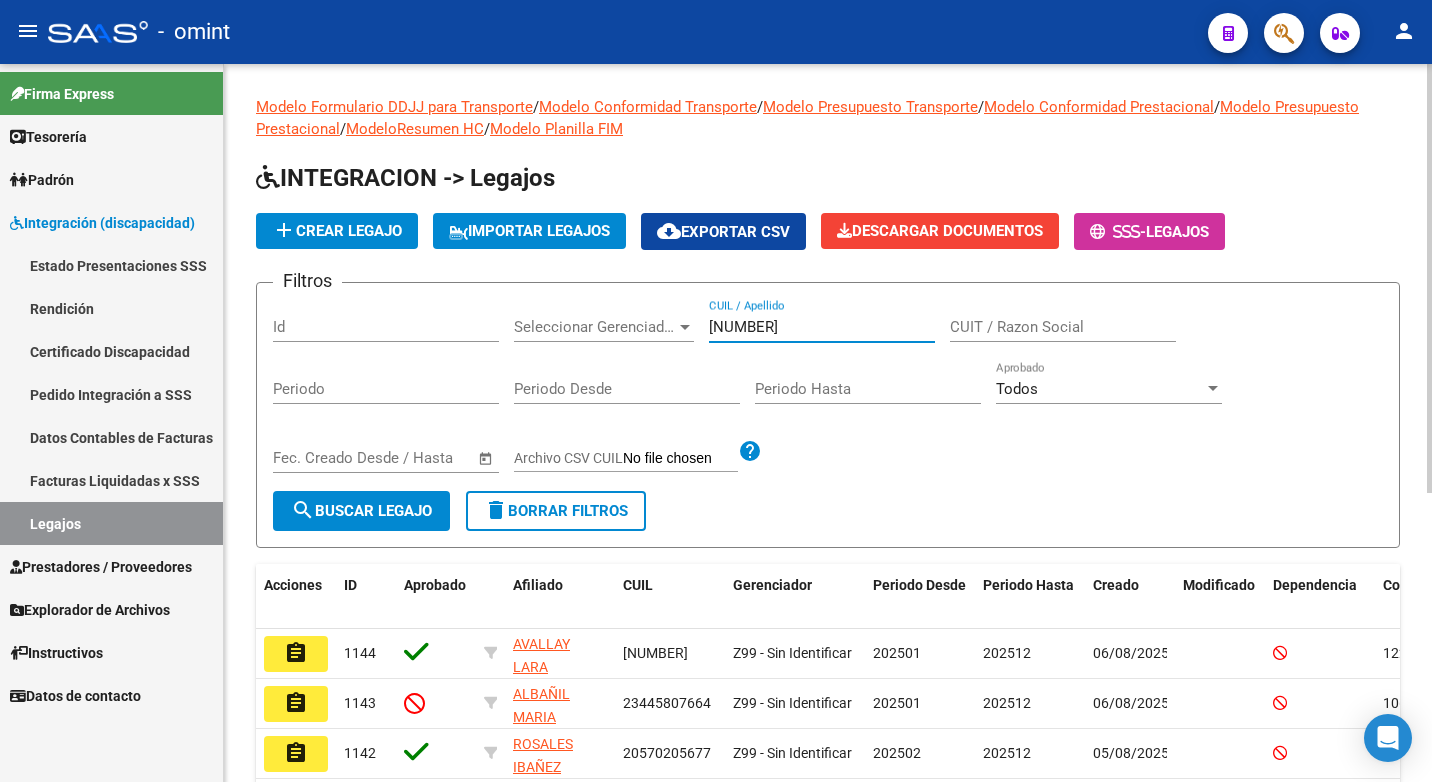 type on "20527563780" 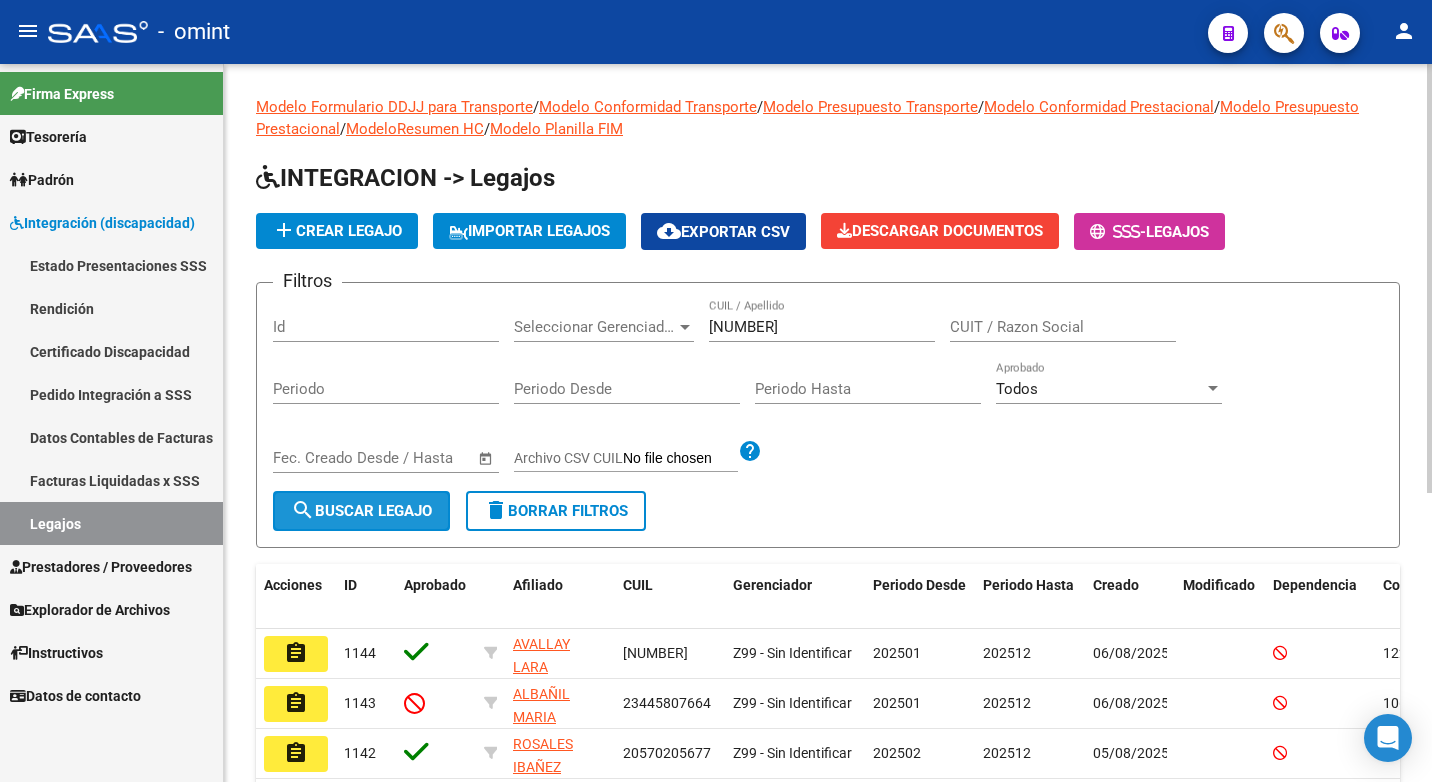 click on "search  Buscar Legajo" 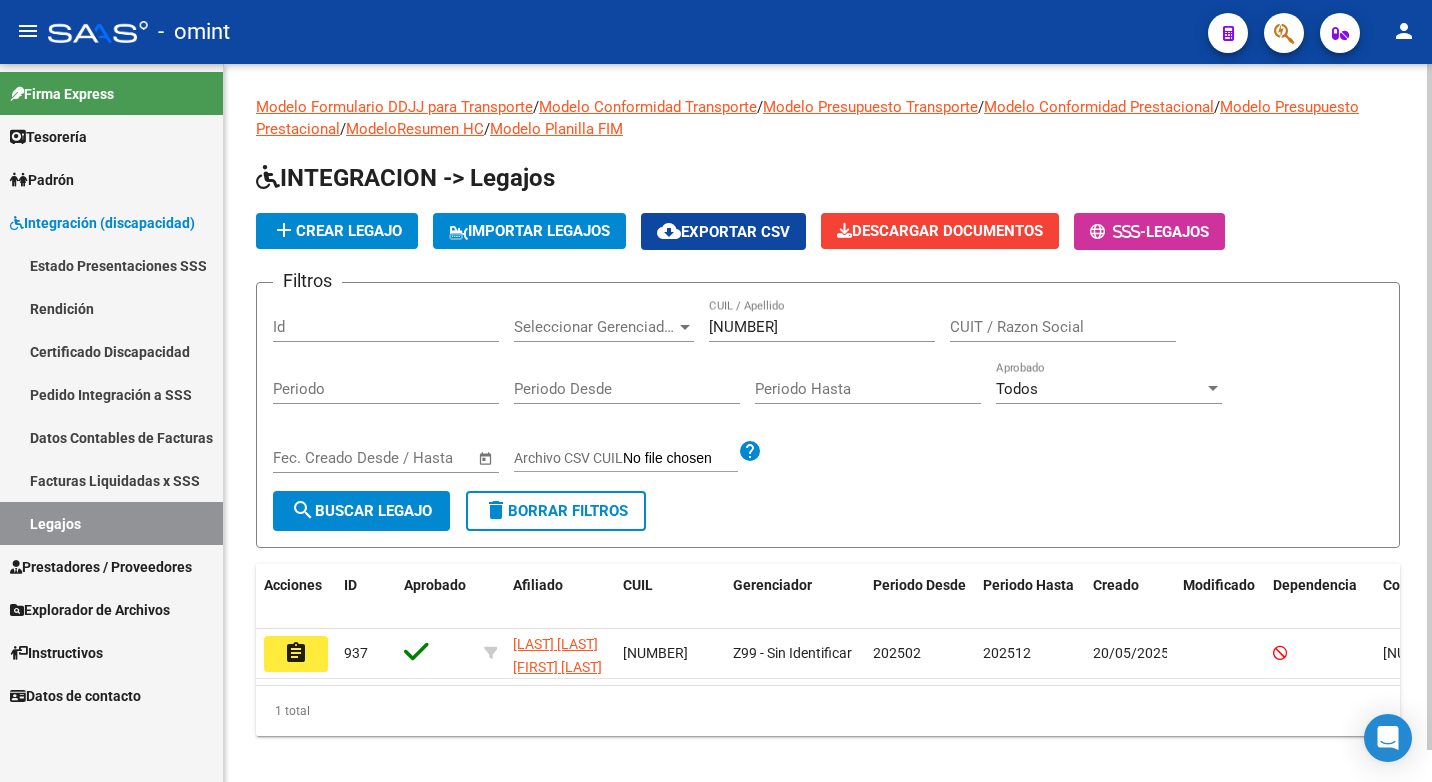scroll, scrollTop: 33, scrollLeft: 0, axis: vertical 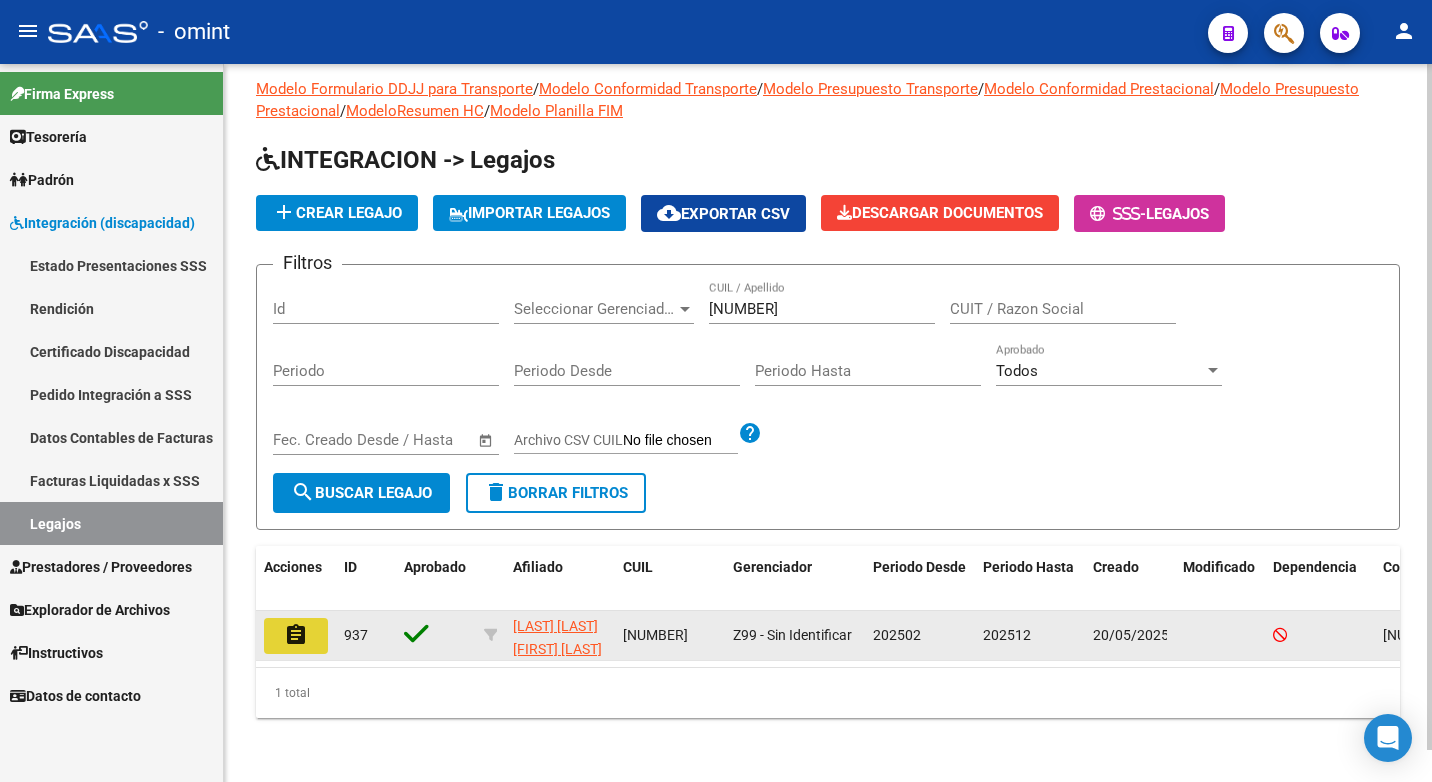 click on "assignment" 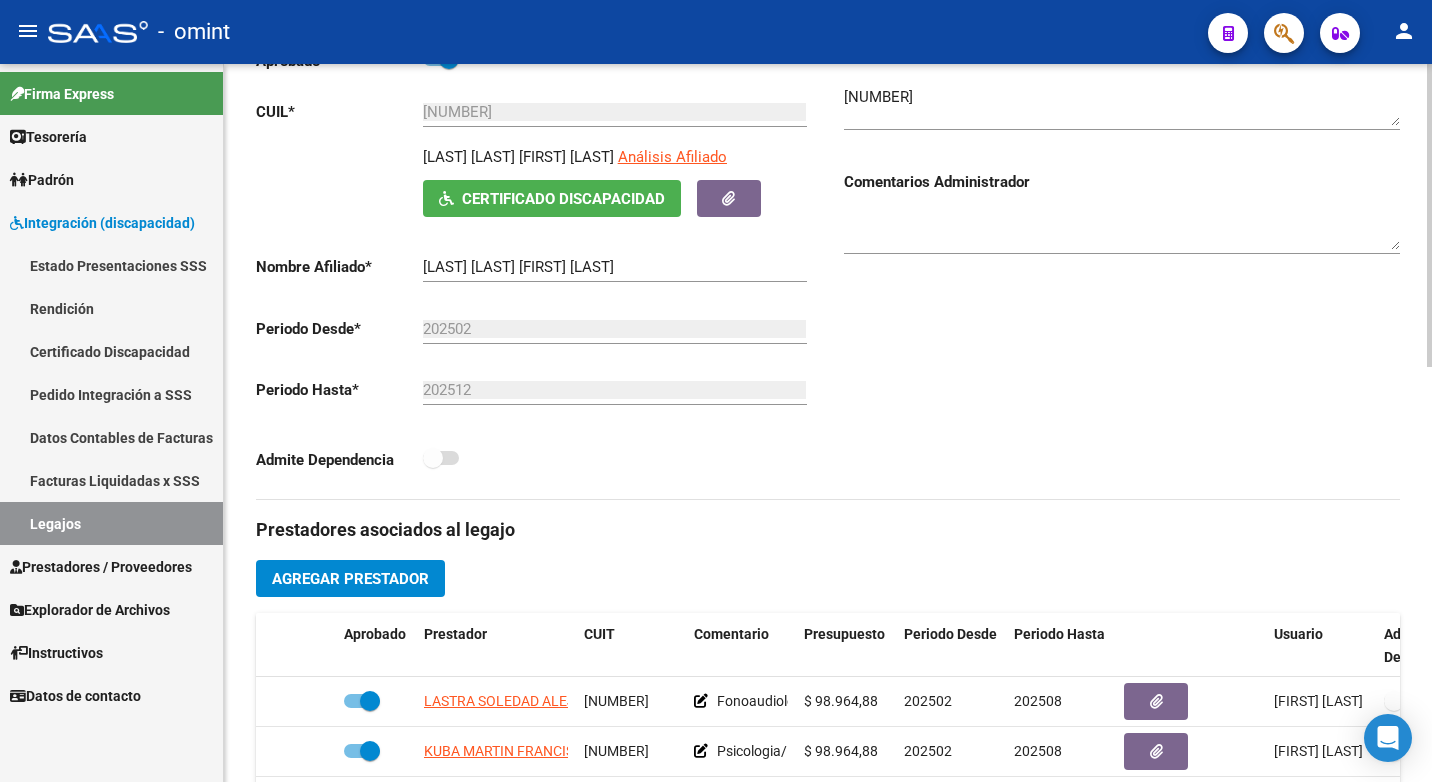 scroll, scrollTop: 600, scrollLeft: 0, axis: vertical 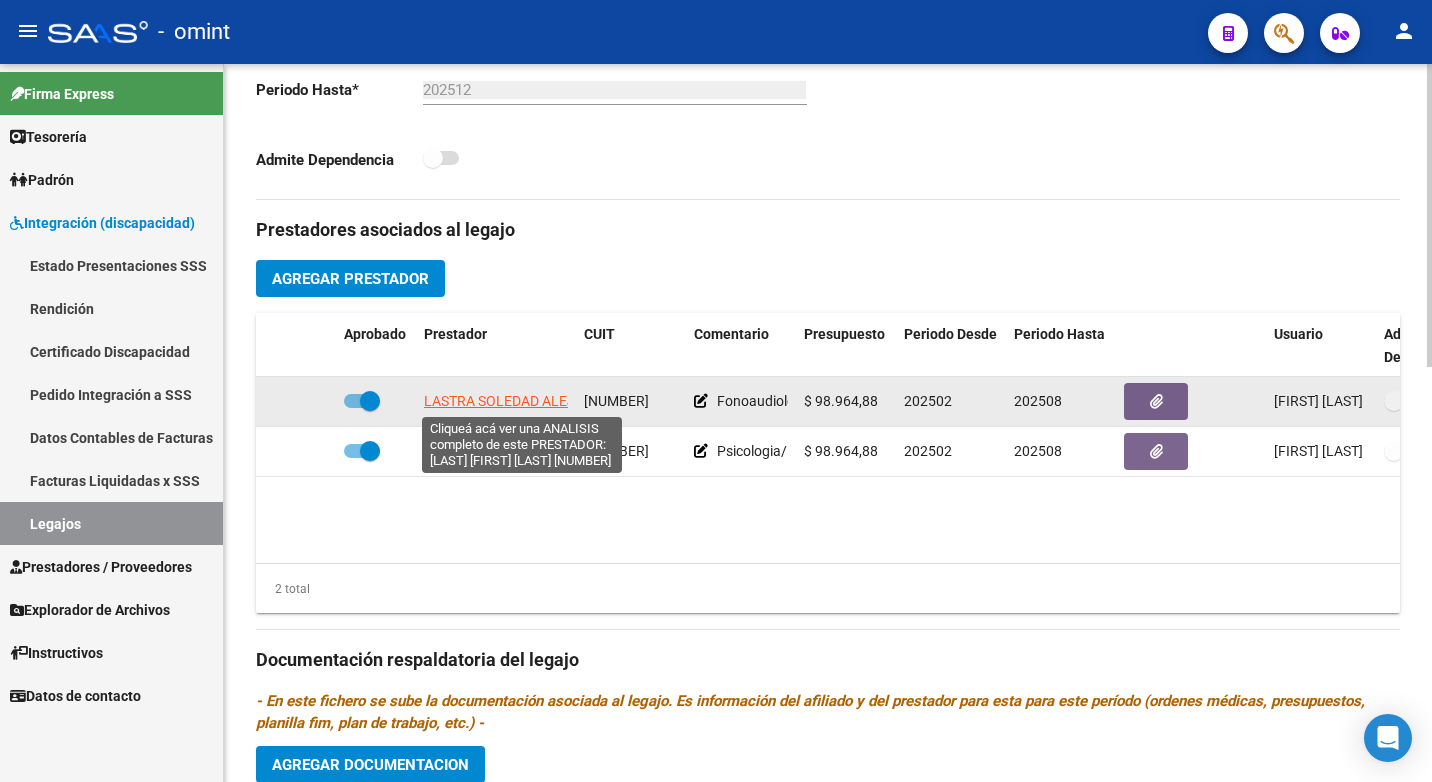 click on "LASTRA SOLEDAD ALEJANDRA" 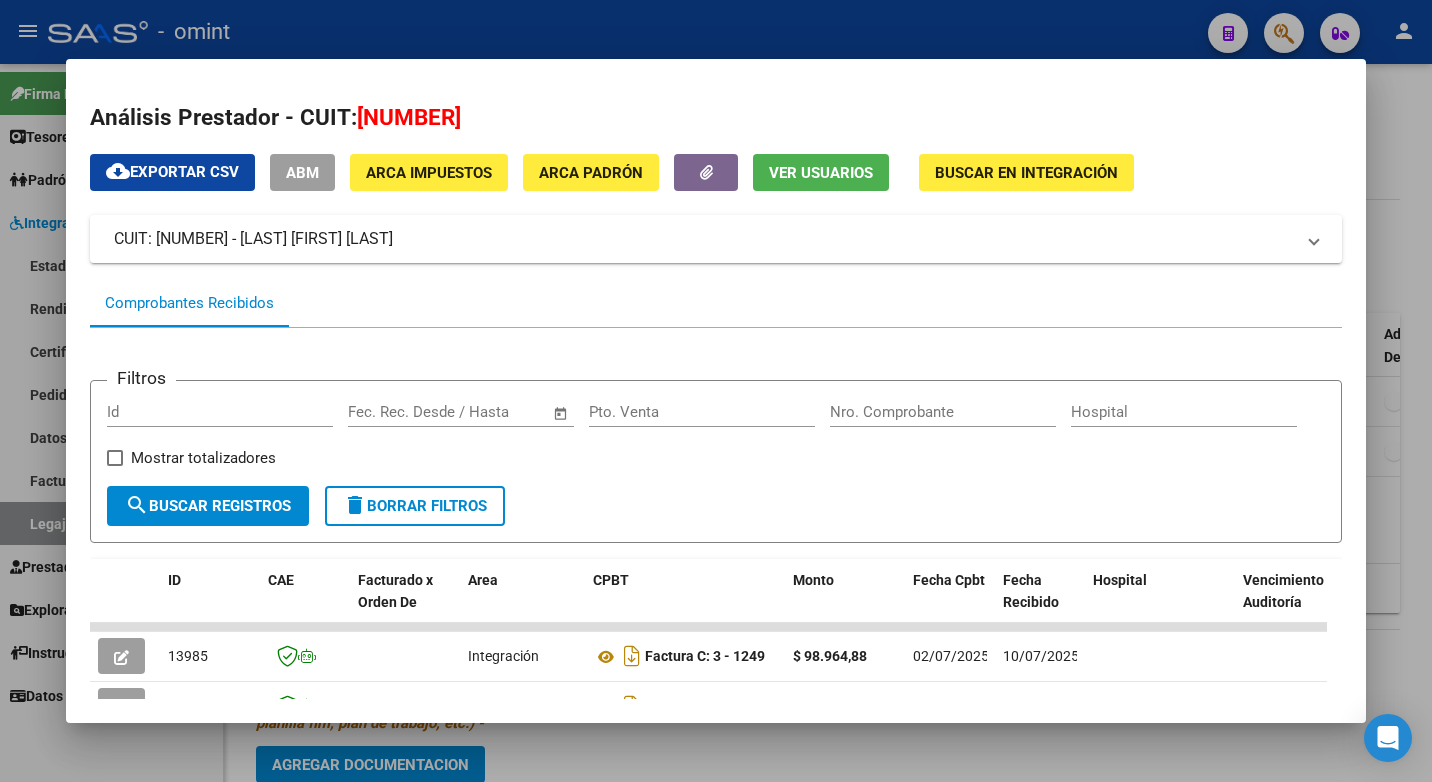 scroll, scrollTop: 202, scrollLeft: 0, axis: vertical 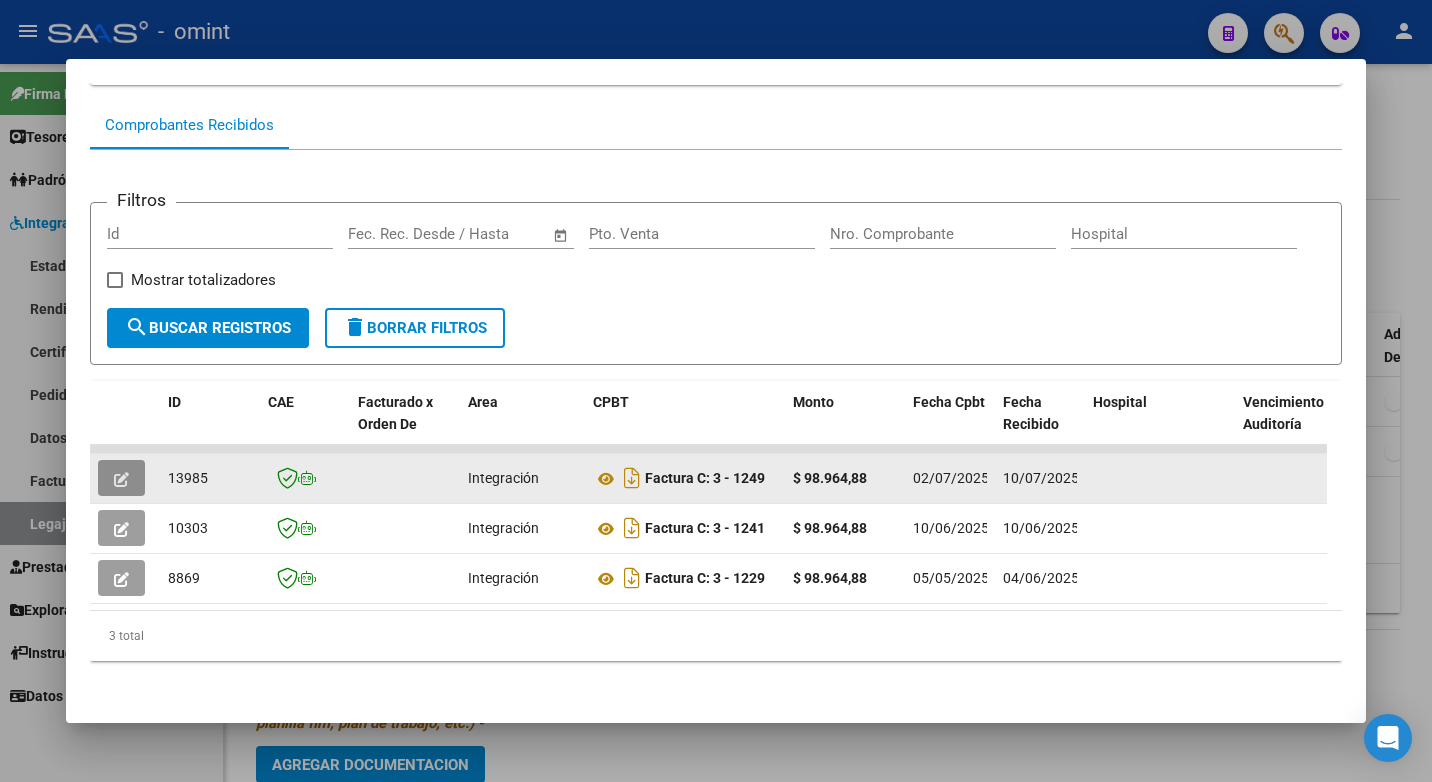 click 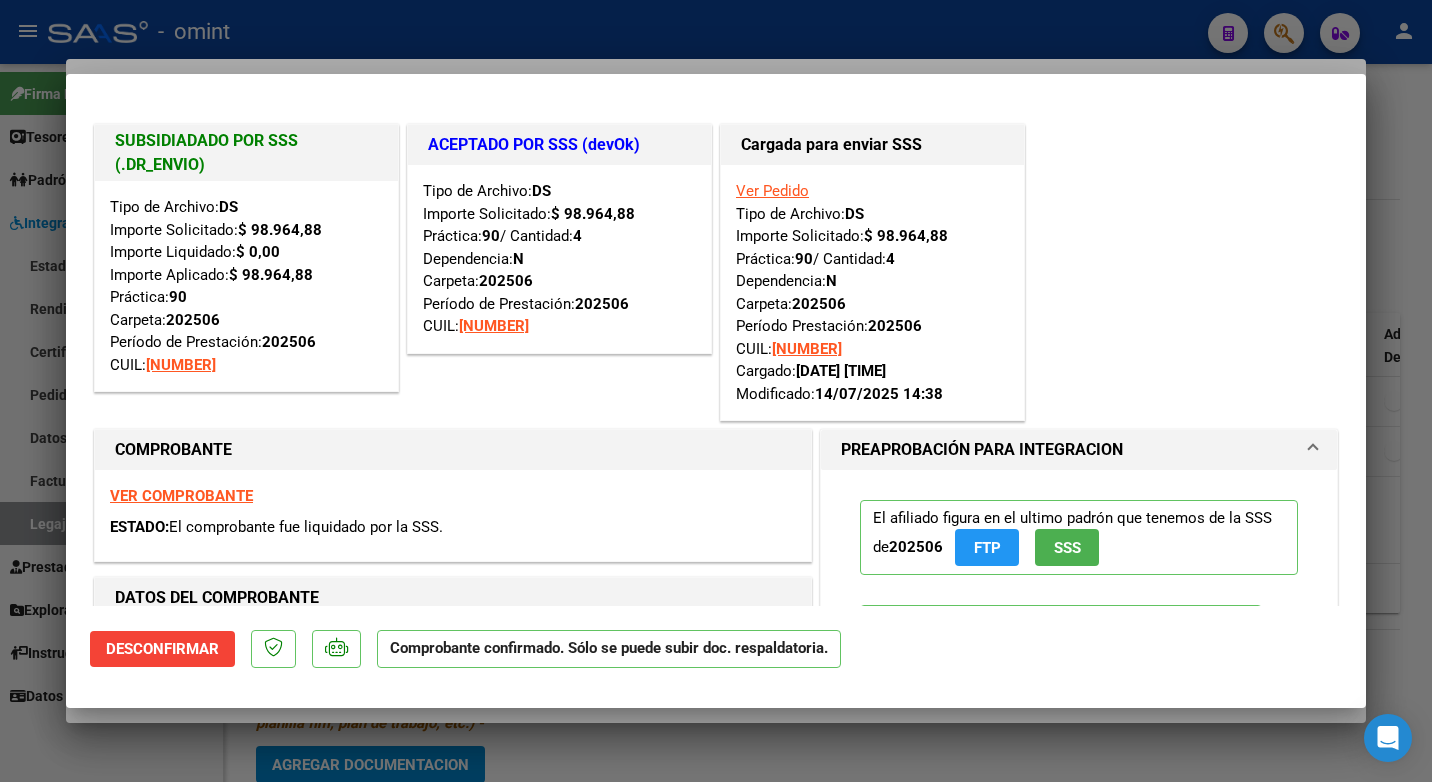 click at bounding box center (716, 391) 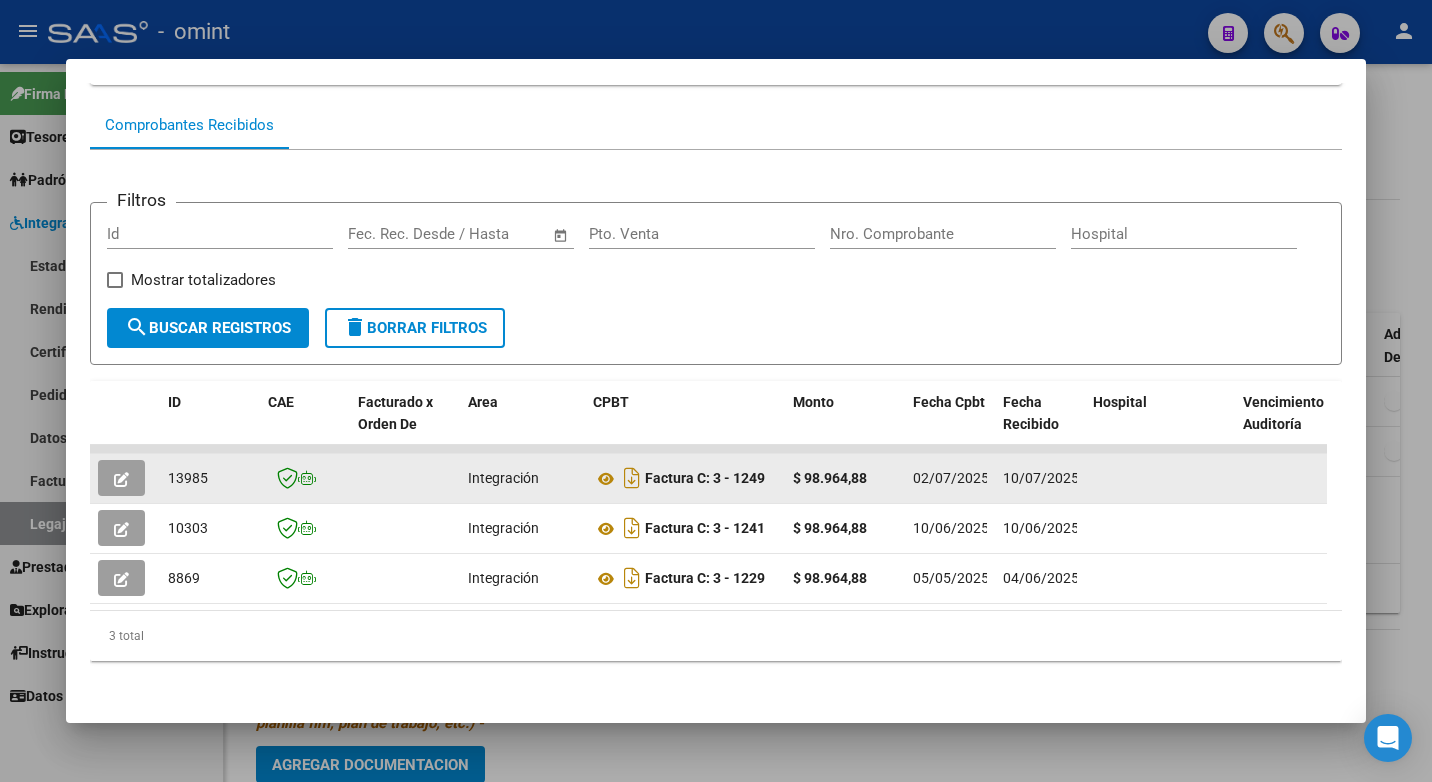 click 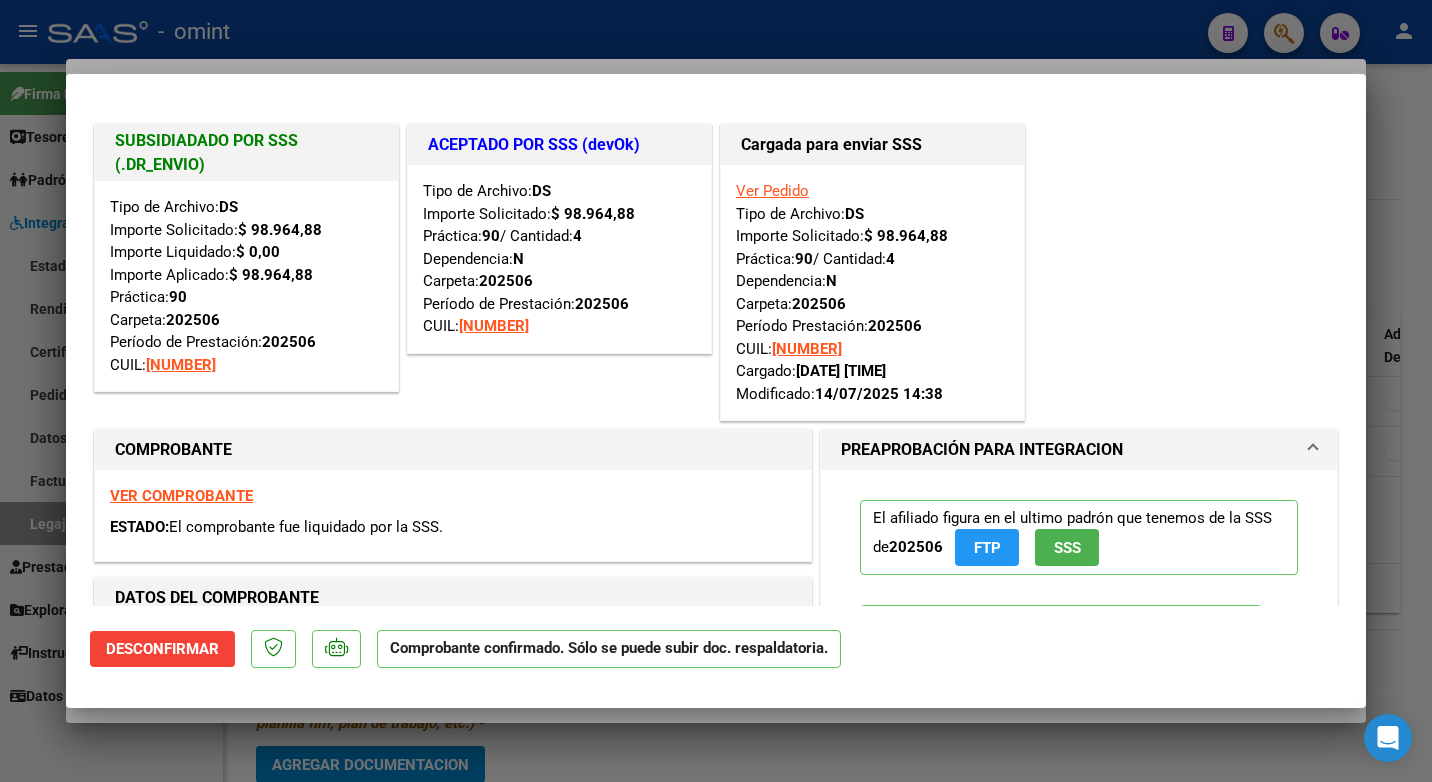 click at bounding box center [716, 391] 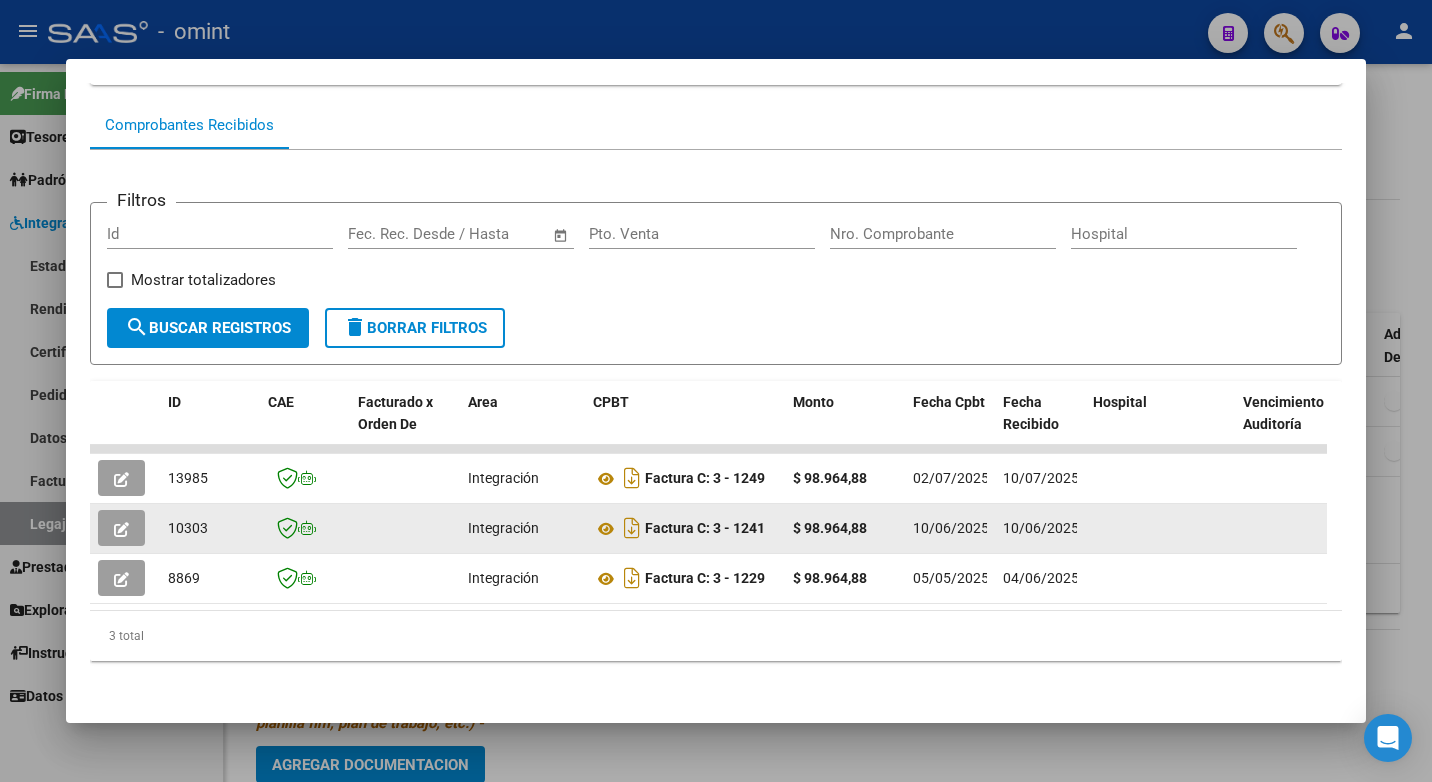 click 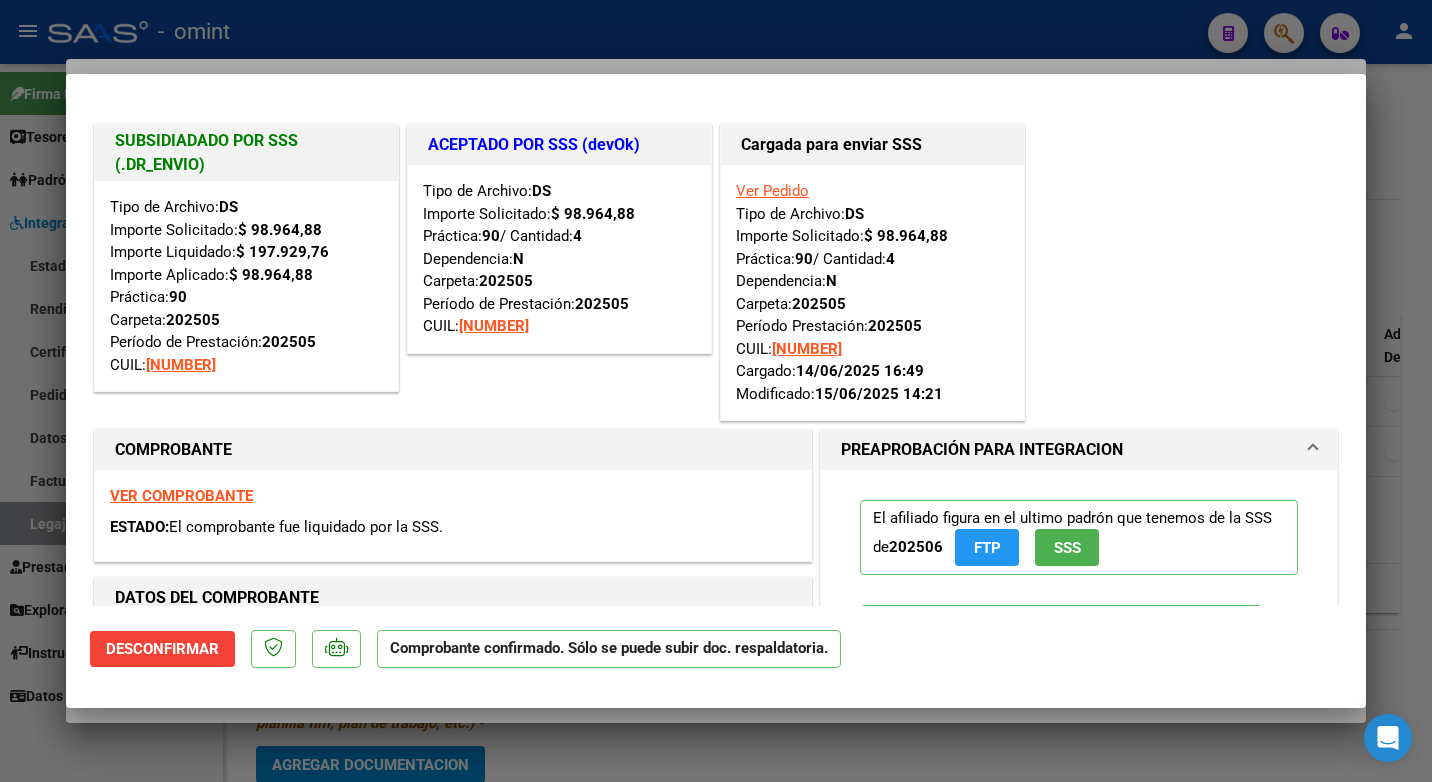 click at bounding box center [716, 391] 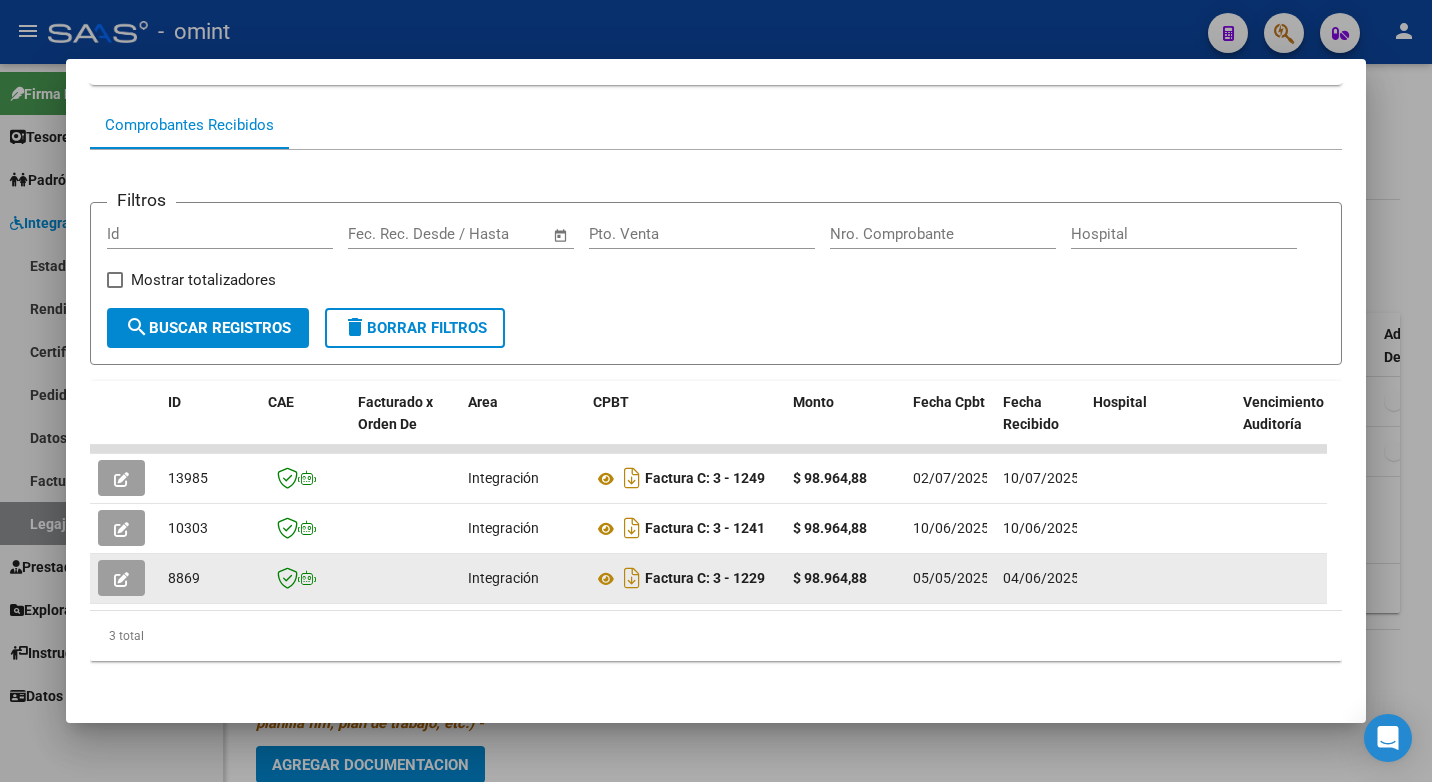click 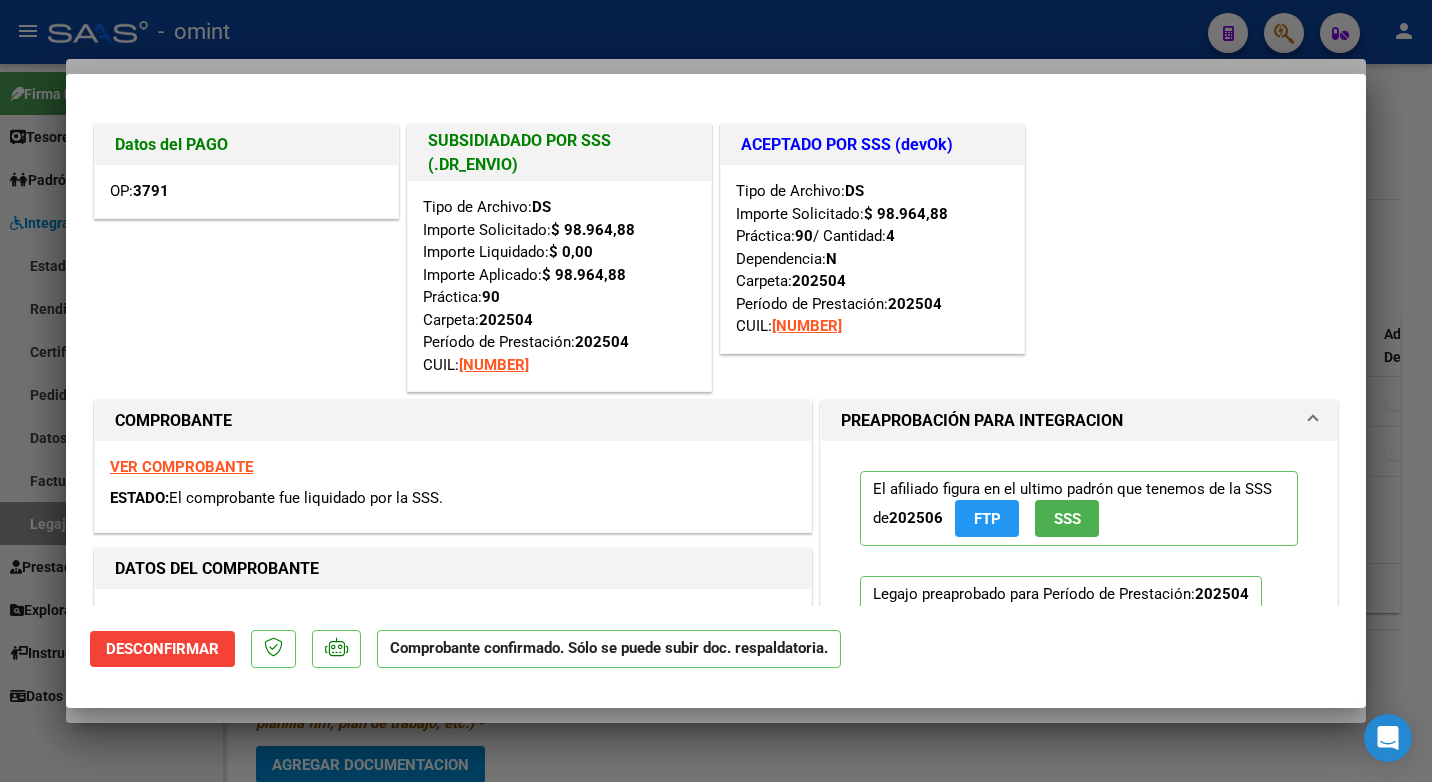 click at bounding box center (716, 391) 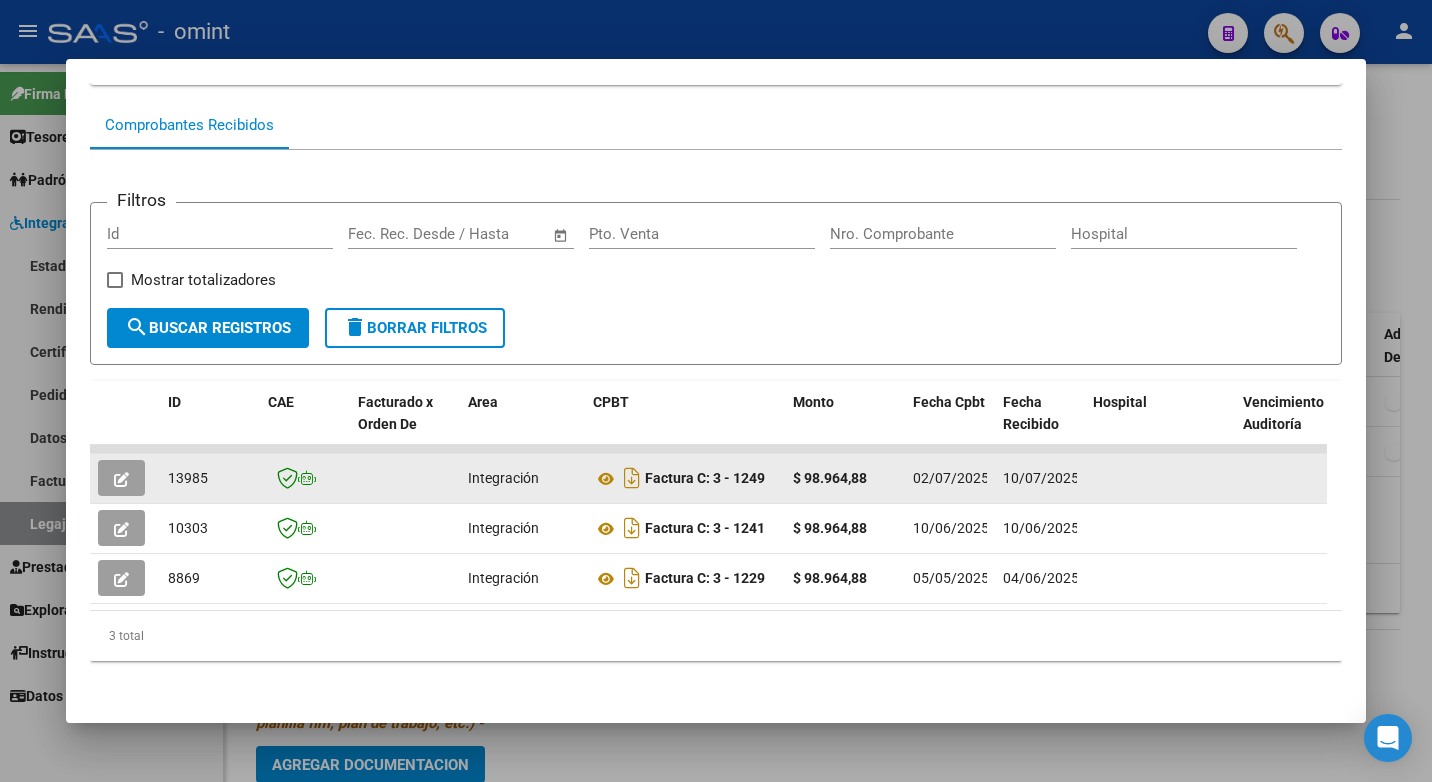 click on "13985" 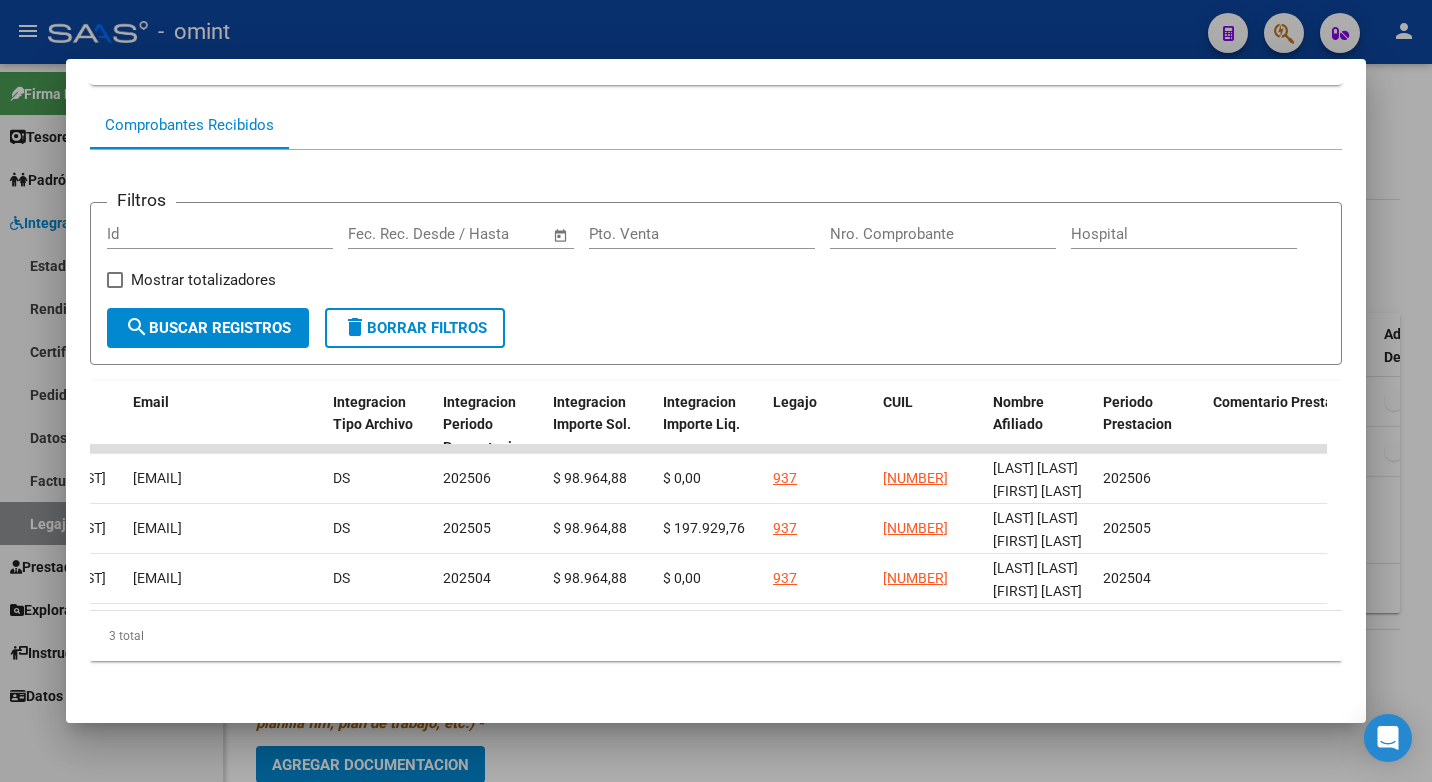 scroll, scrollTop: 0, scrollLeft: 2499, axis: horizontal 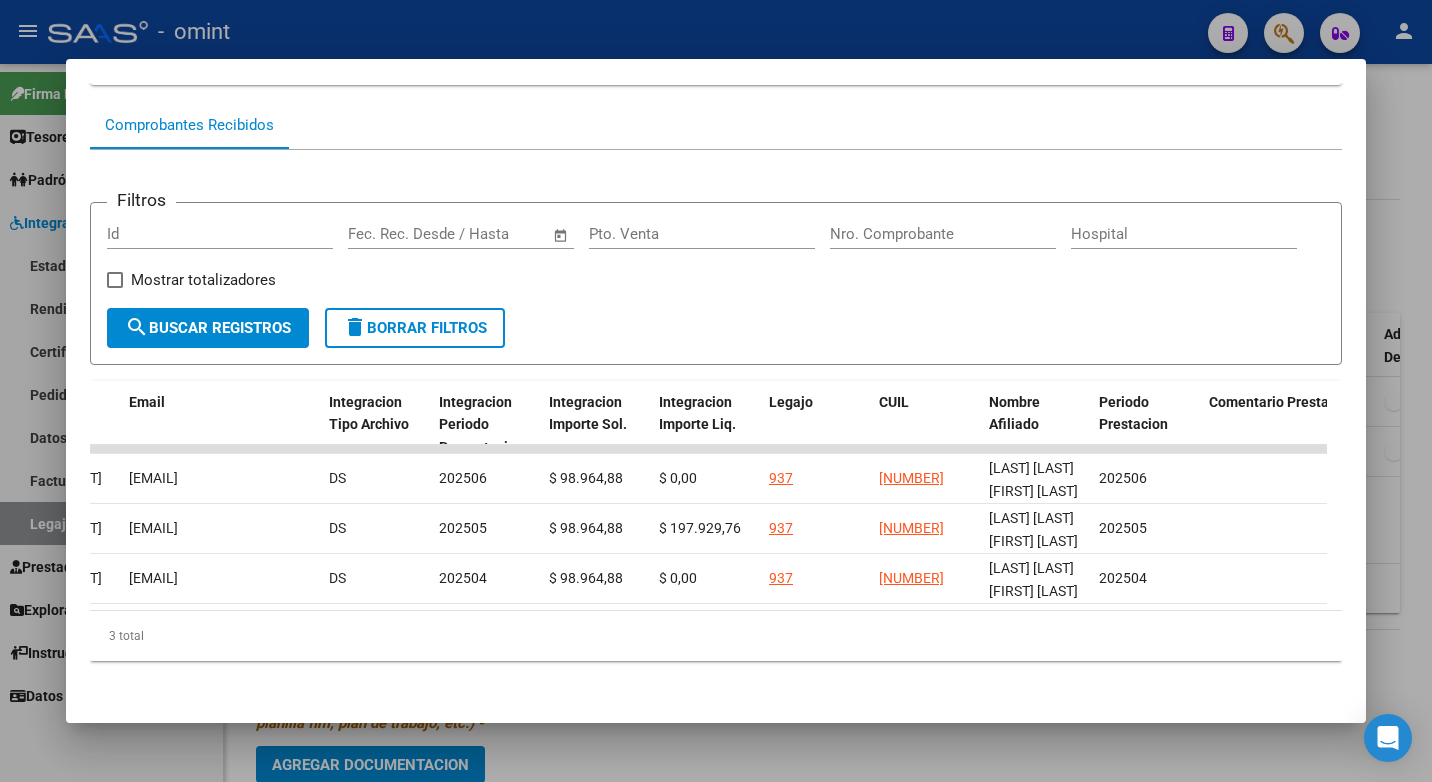 click at bounding box center [716, 391] 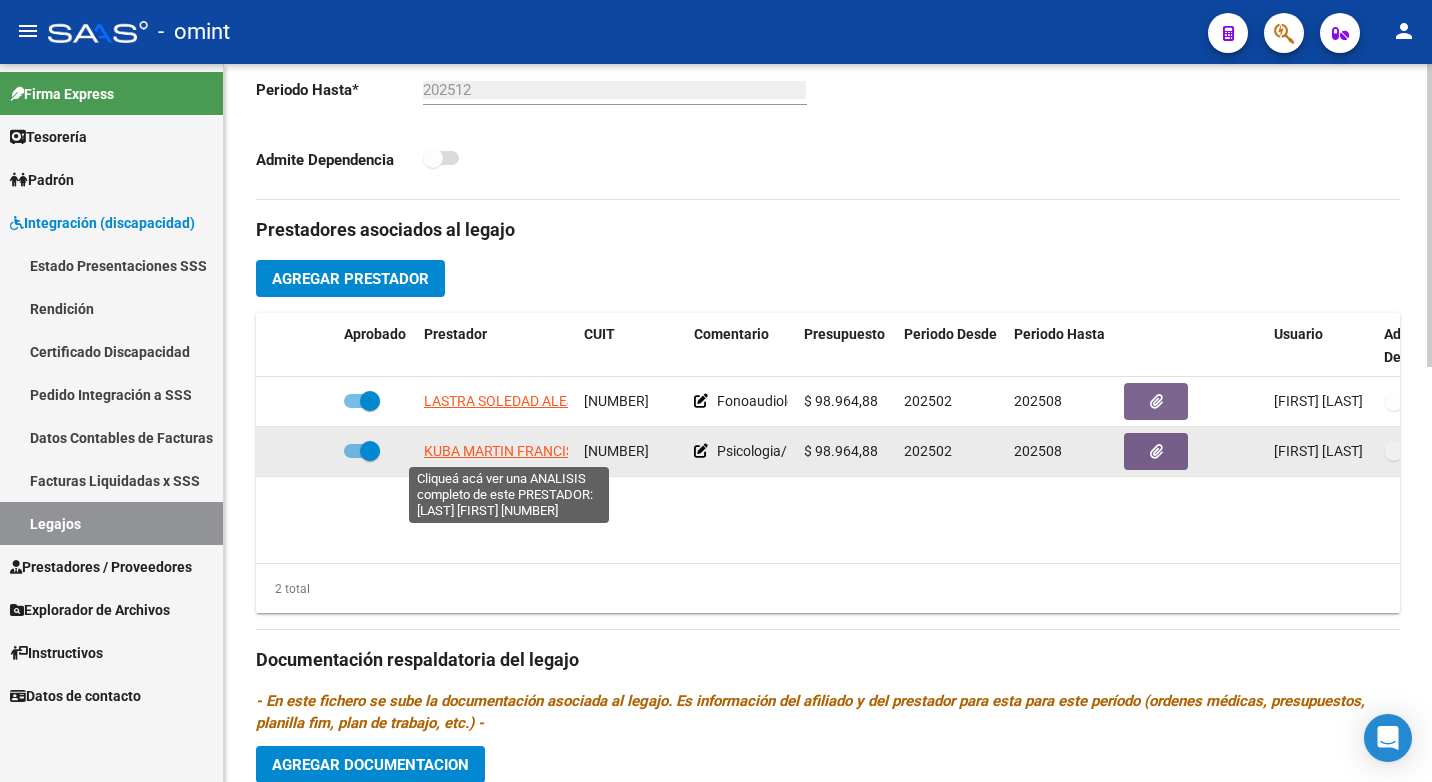 click on "KUBA MARTIN FRANCISCO" 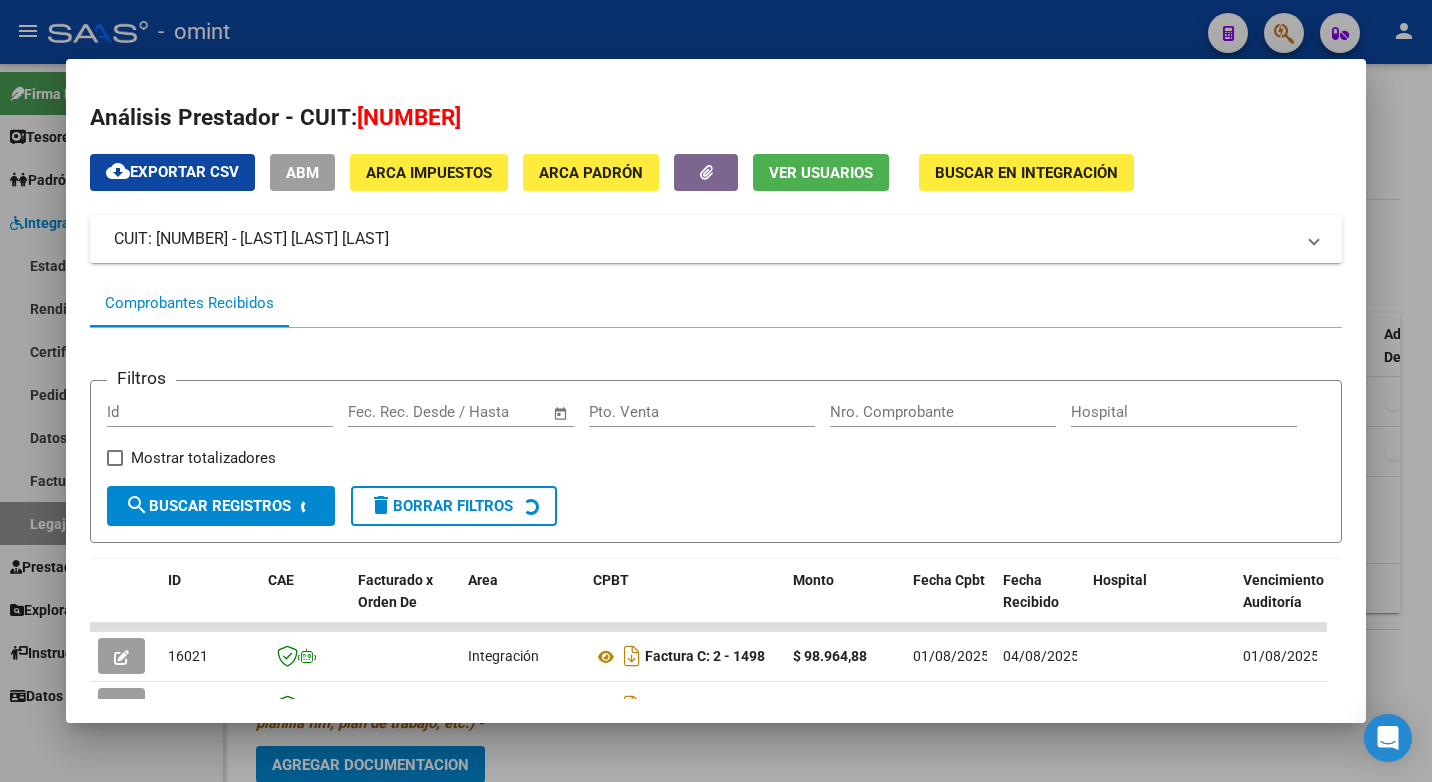scroll, scrollTop: 500, scrollLeft: 0, axis: vertical 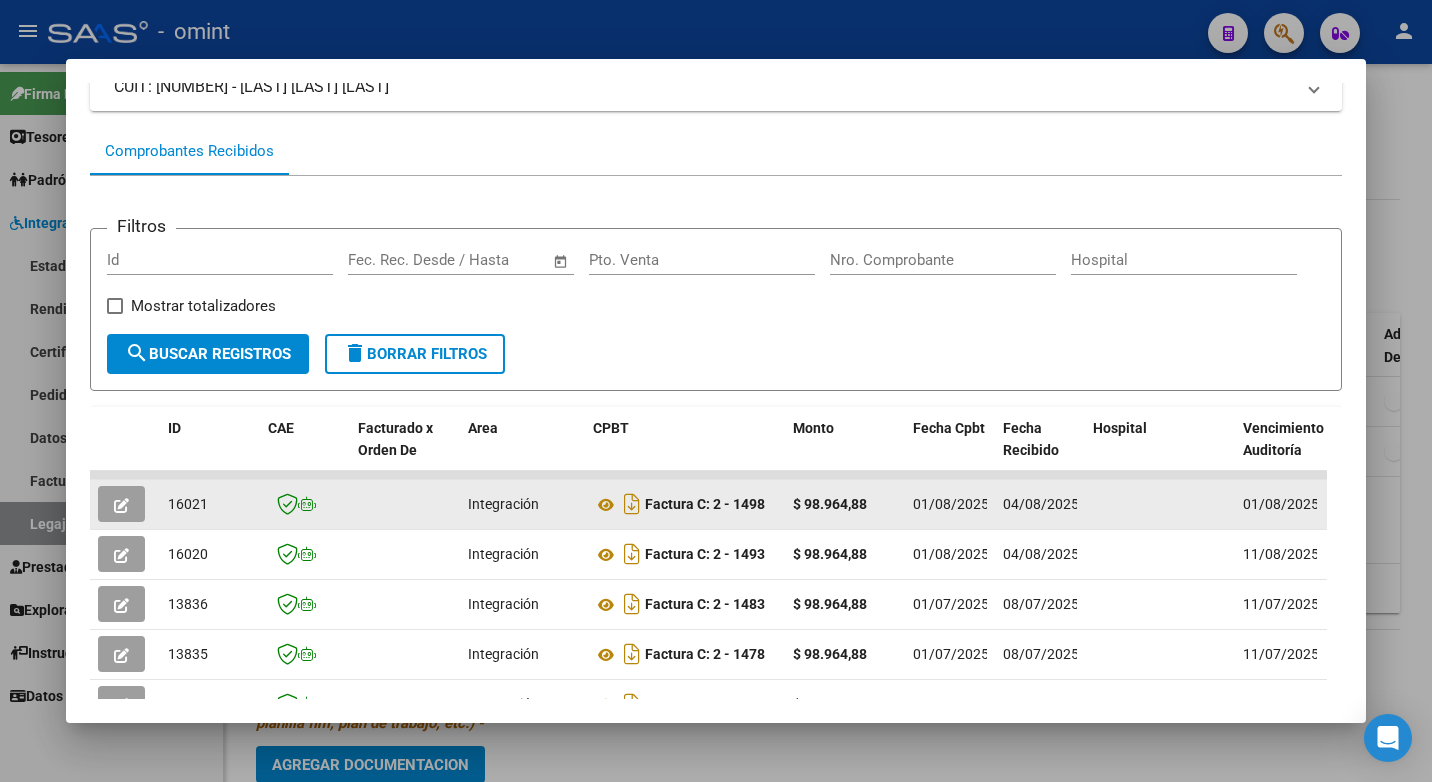 click 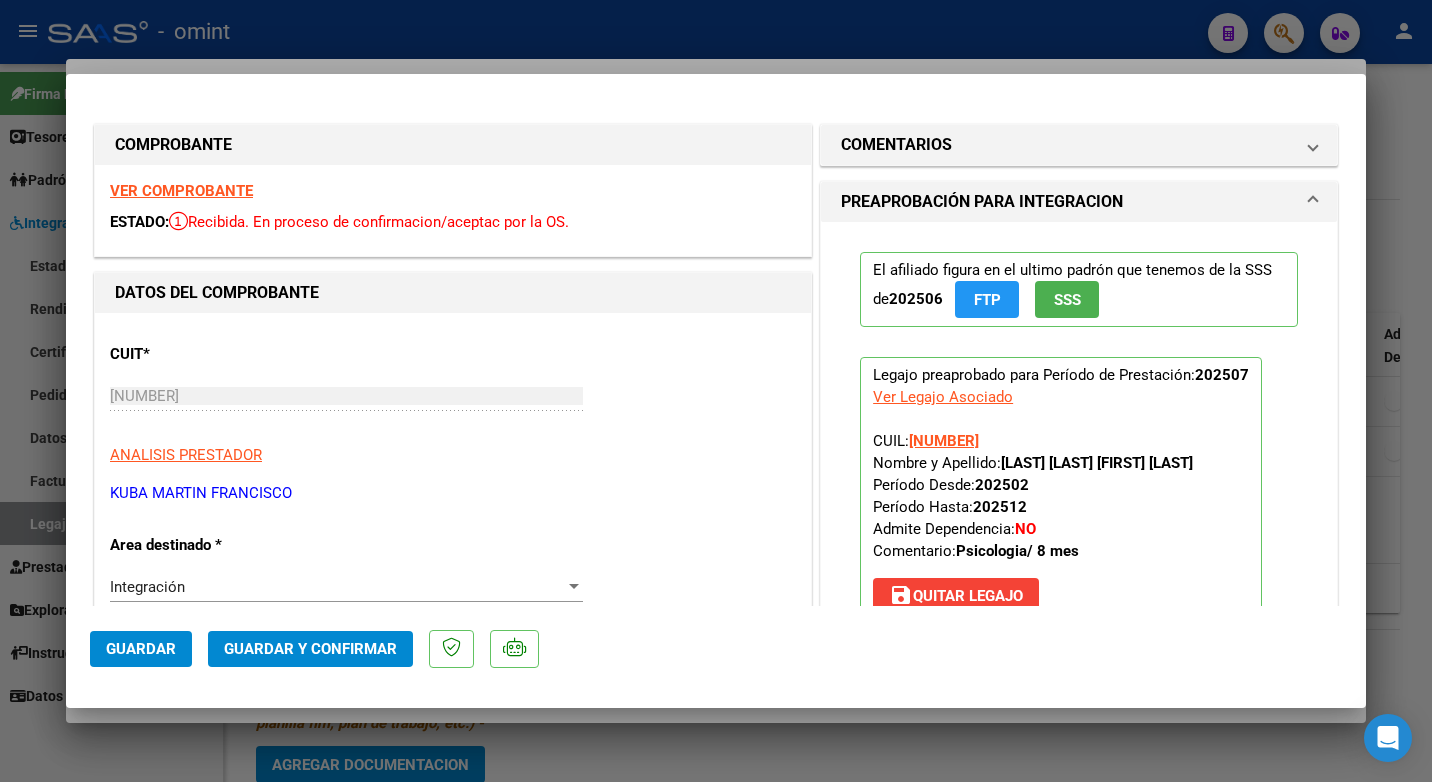 click on "VER COMPROBANTE" at bounding box center [181, 191] 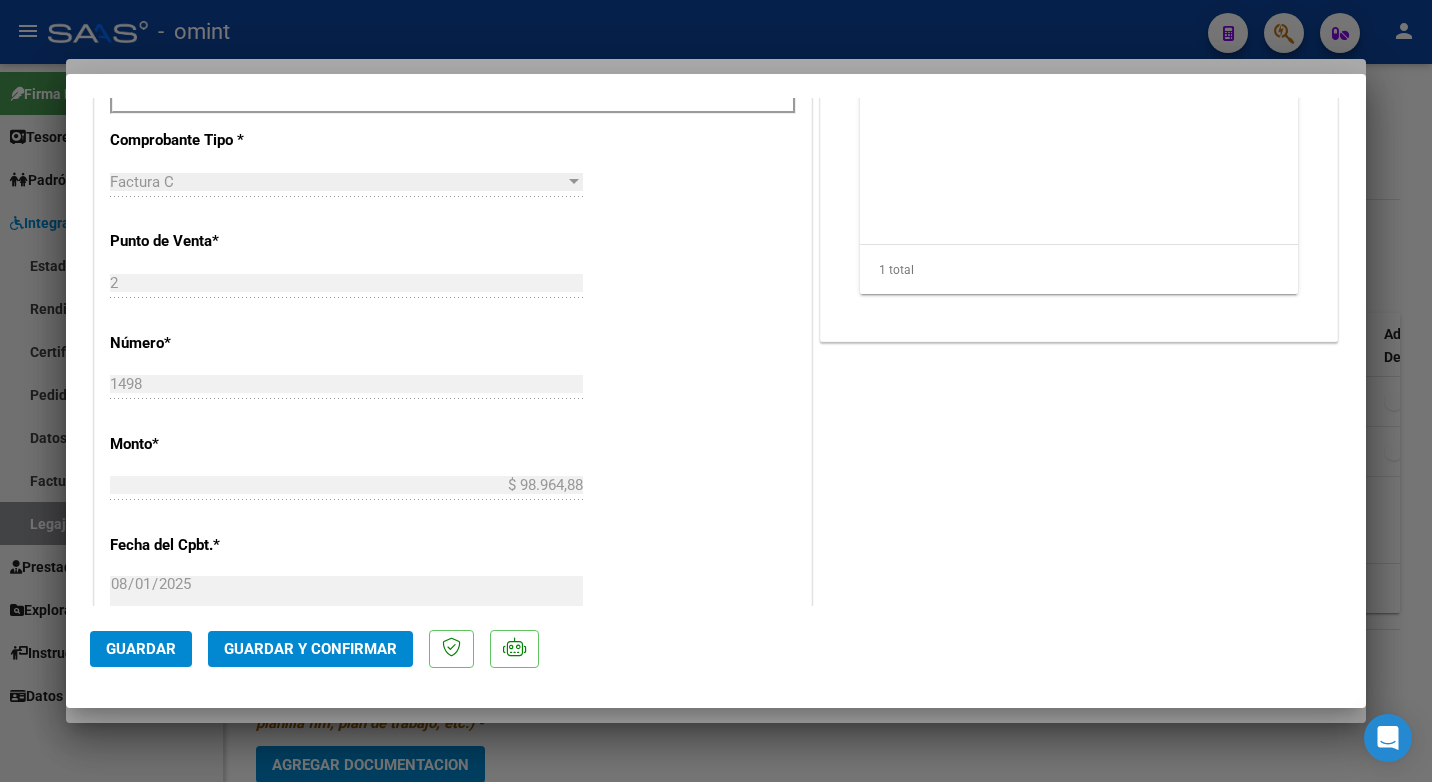 scroll, scrollTop: 500, scrollLeft: 0, axis: vertical 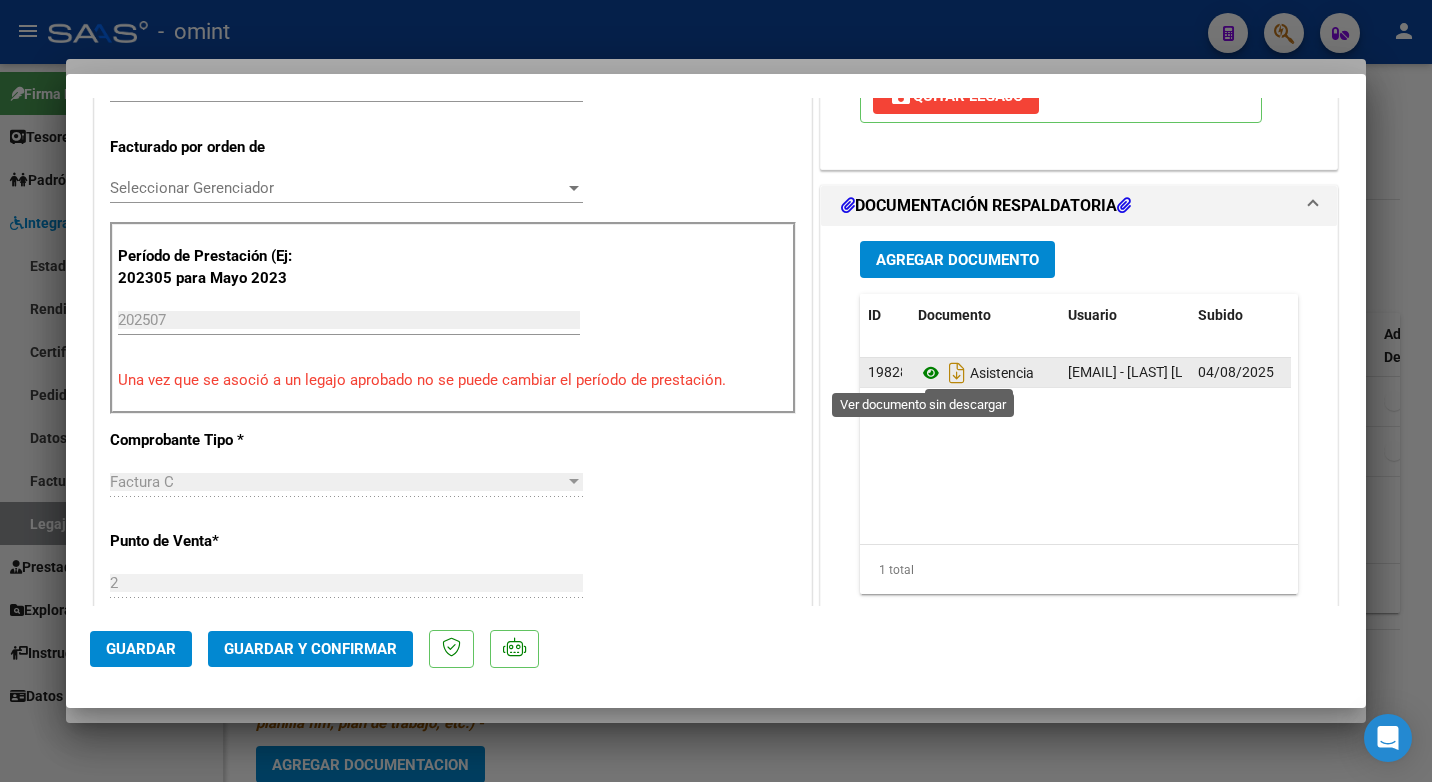 click 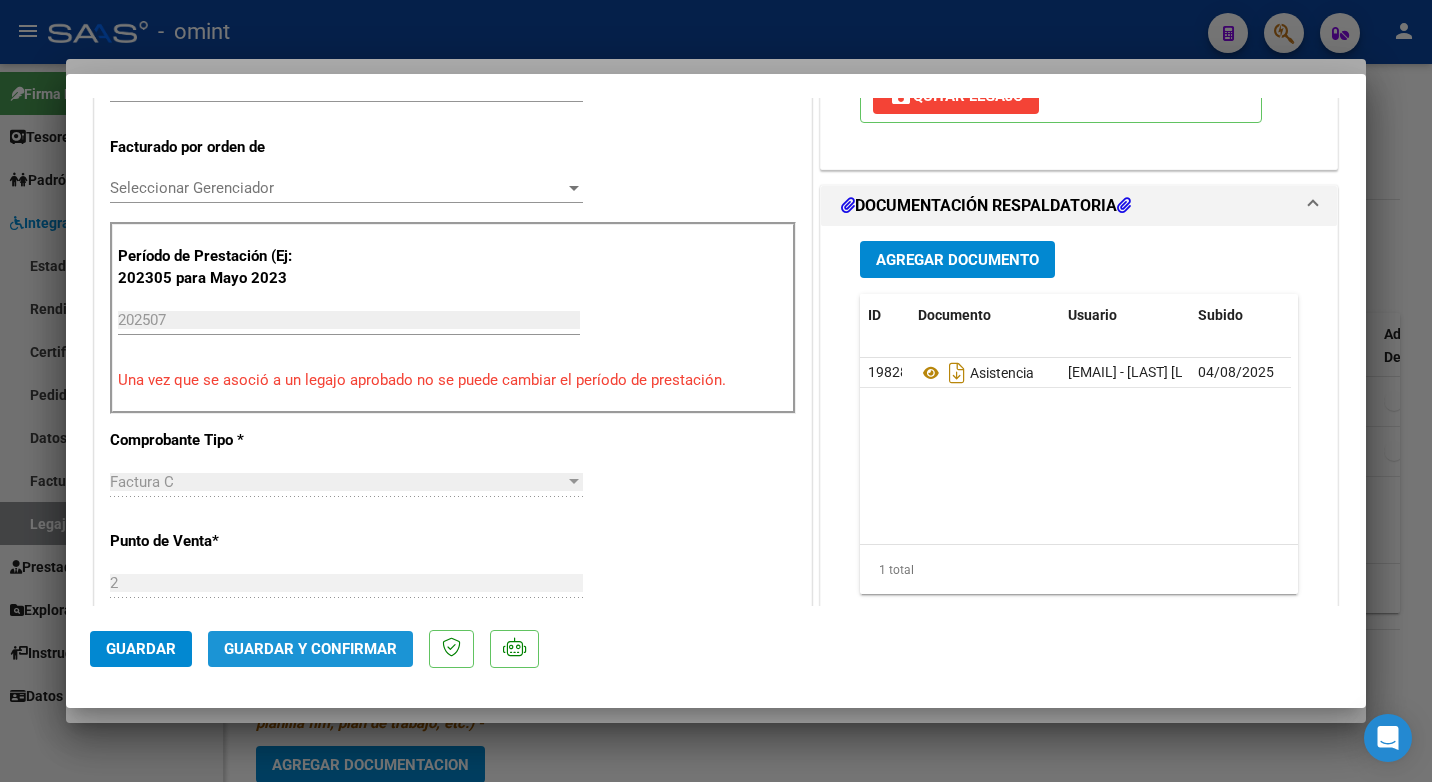click on "Guardar y Confirmar" 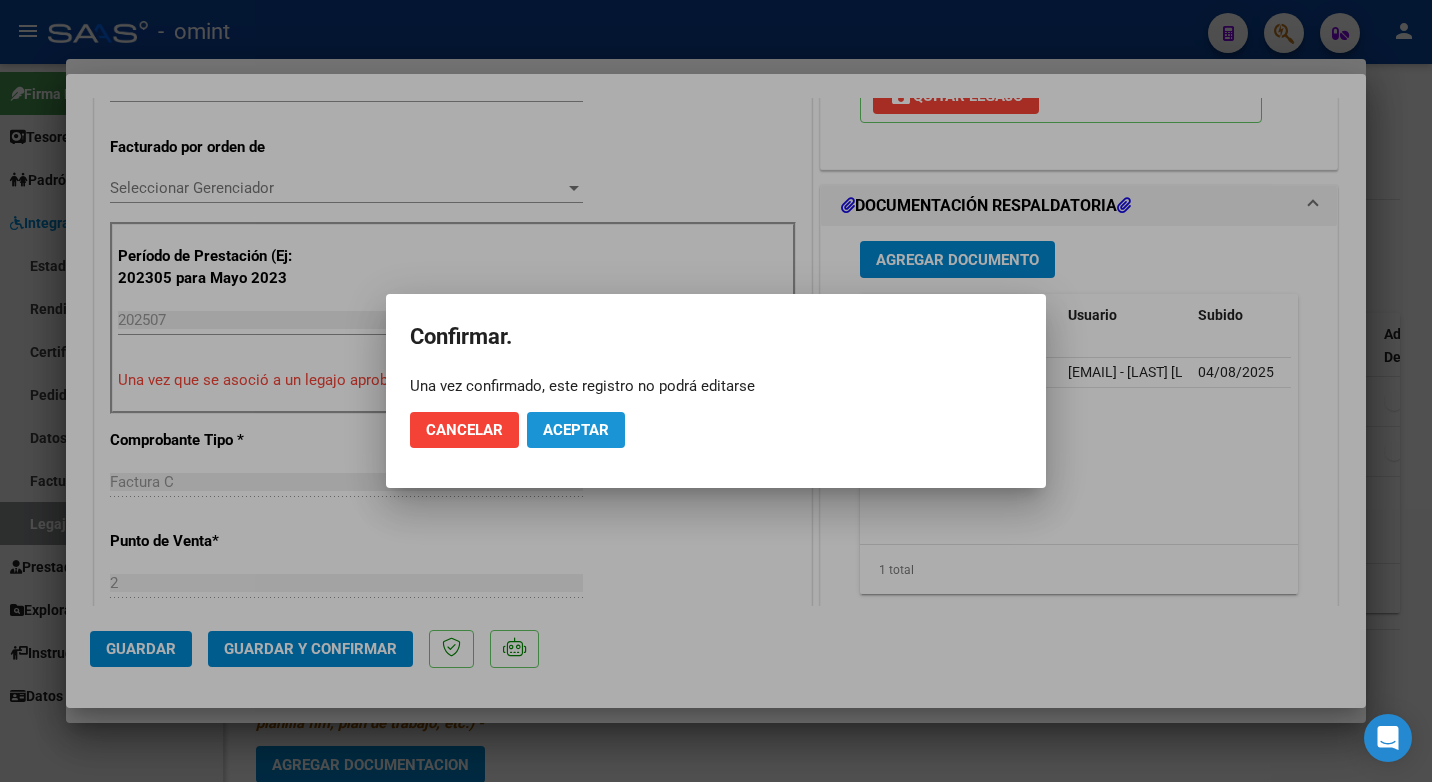 click on "Aceptar" 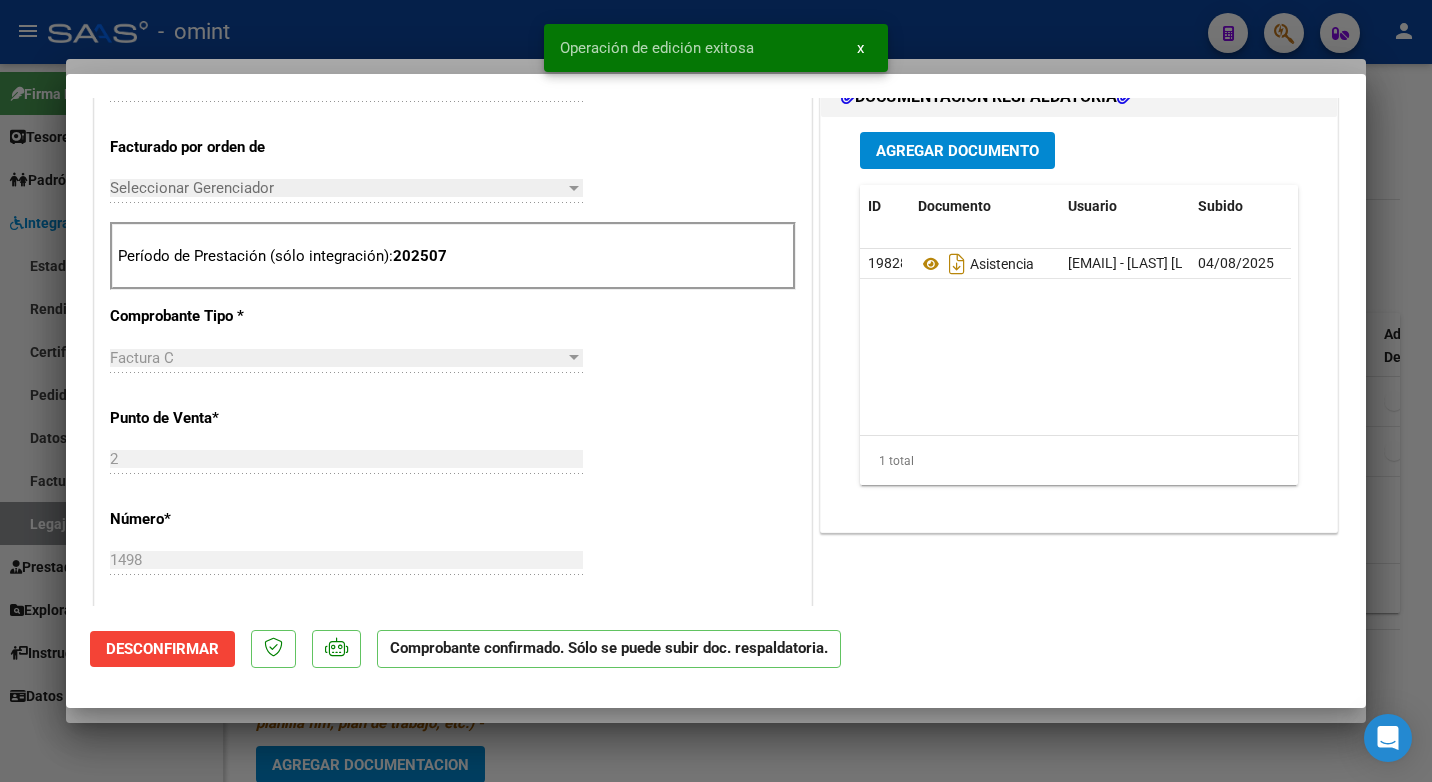 click at bounding box center (716, 391) 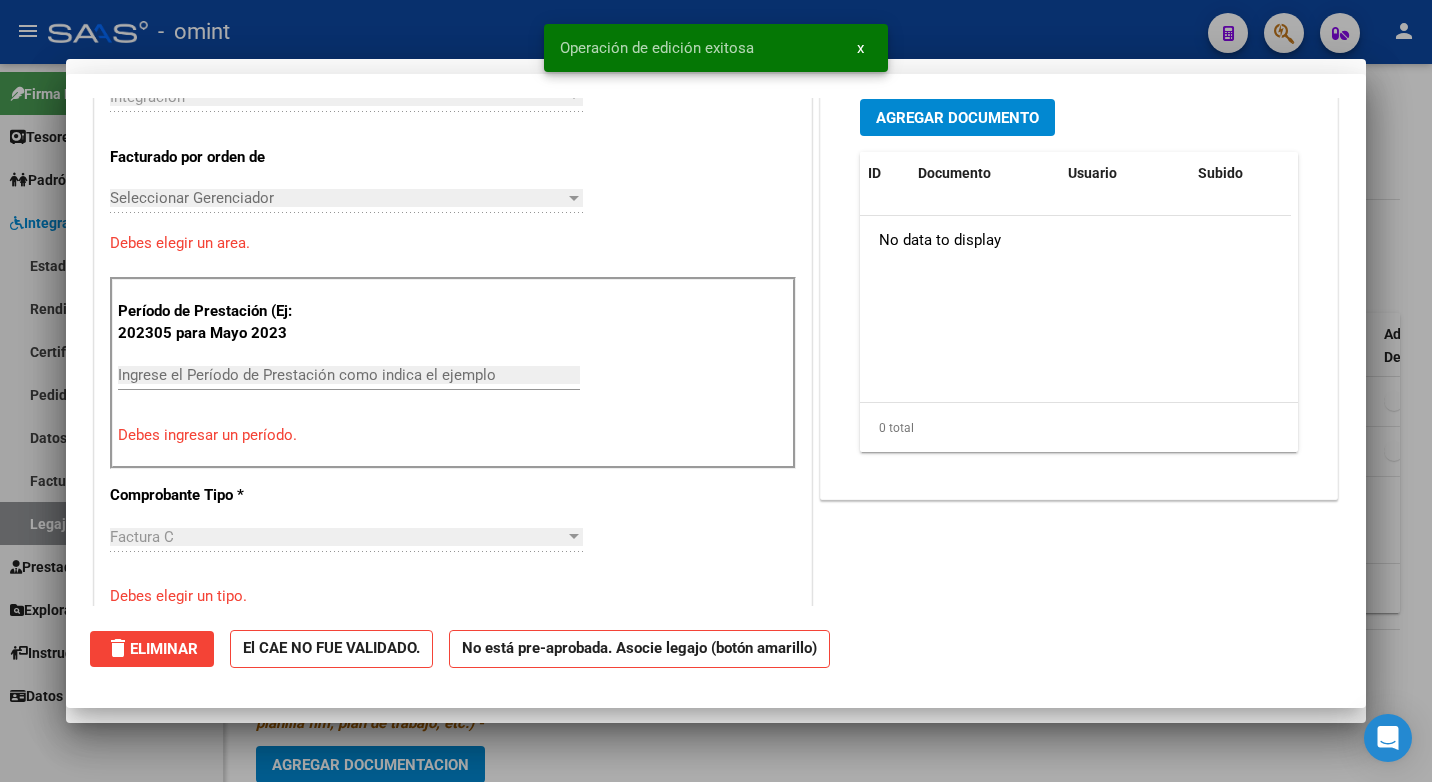 scroll, scrollTop: 0, scrollLeft: 0, axis: both 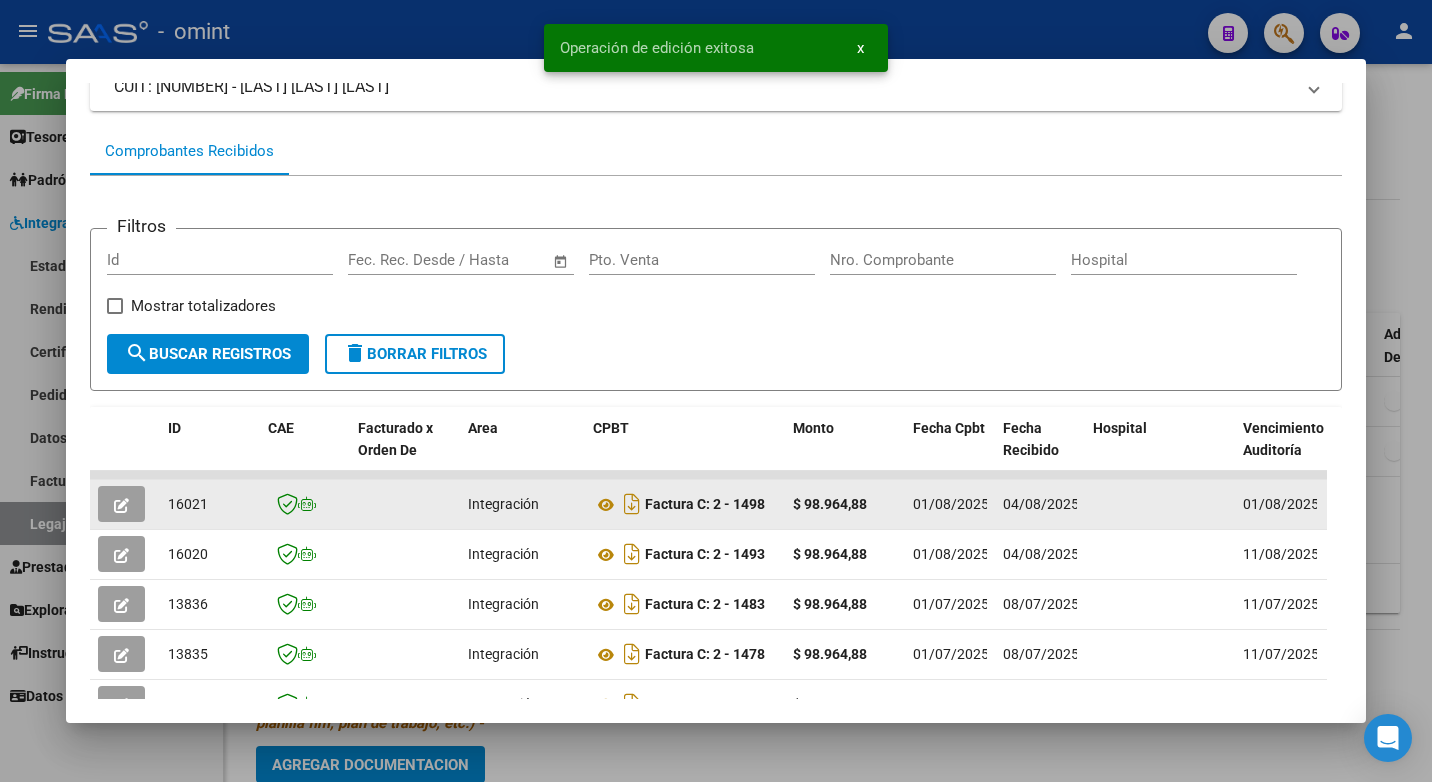 click on "16021" 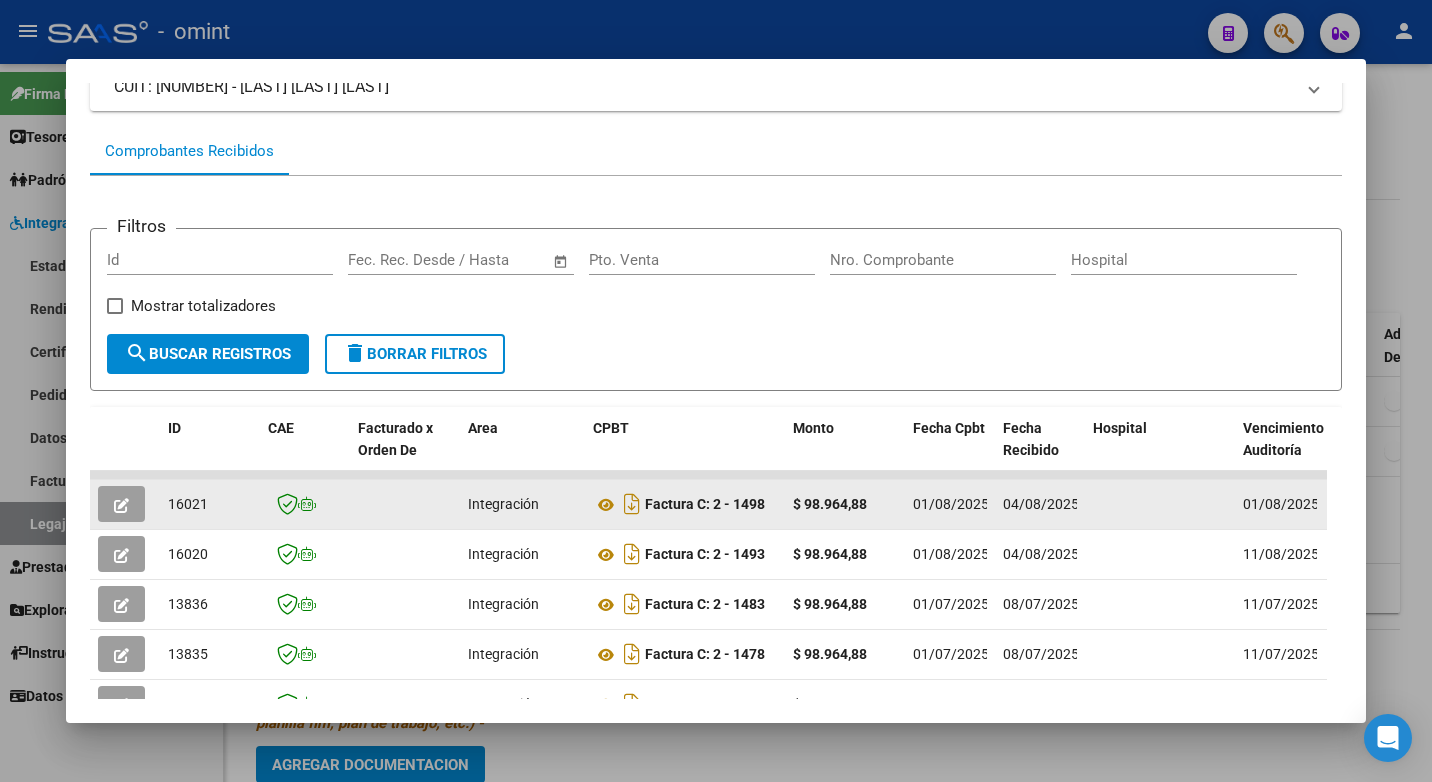 copy on "16021" 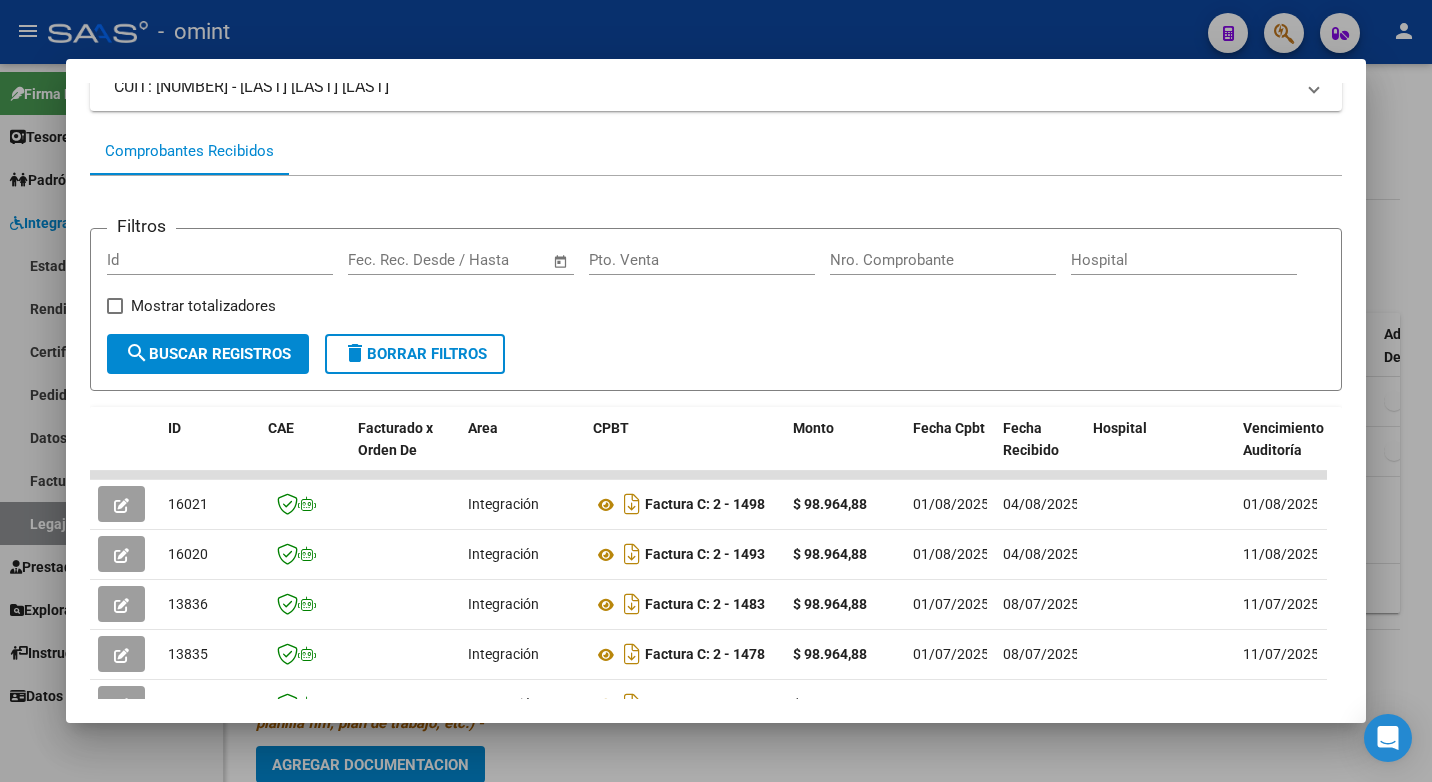 click at bounding box center [716, 391] 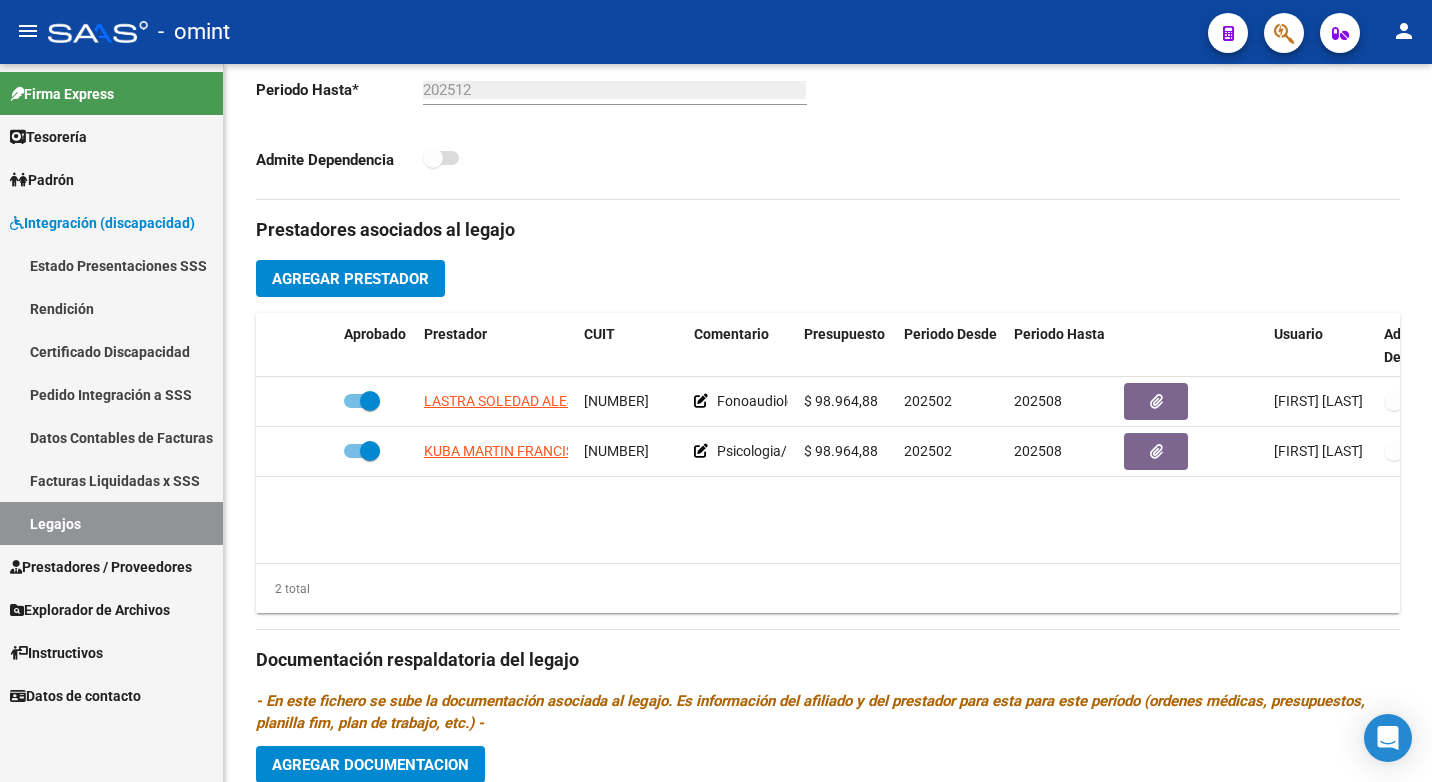 click on "Legajos" at bounding box center (111, 523) 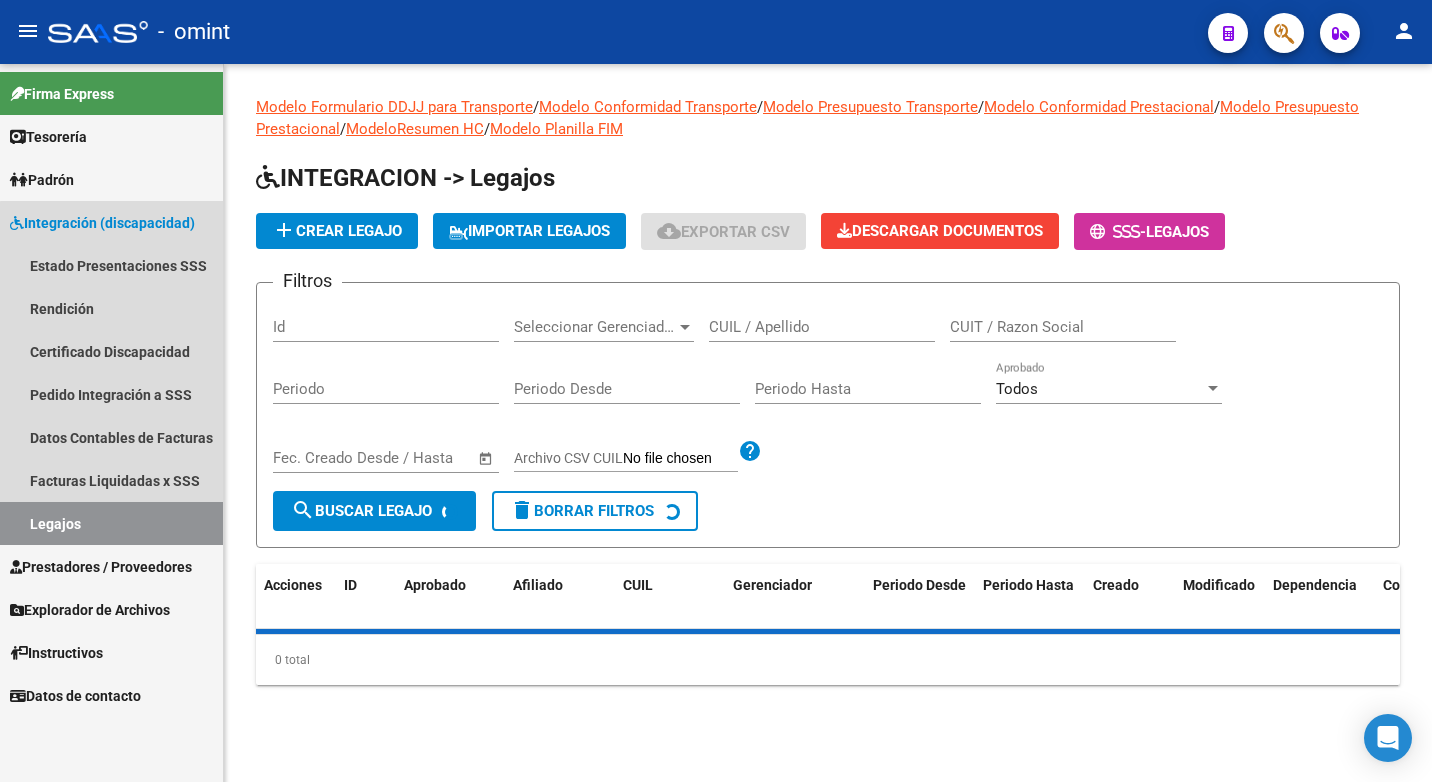 scroll, scrollTop: 0, scrollLeft: 0, axis: both 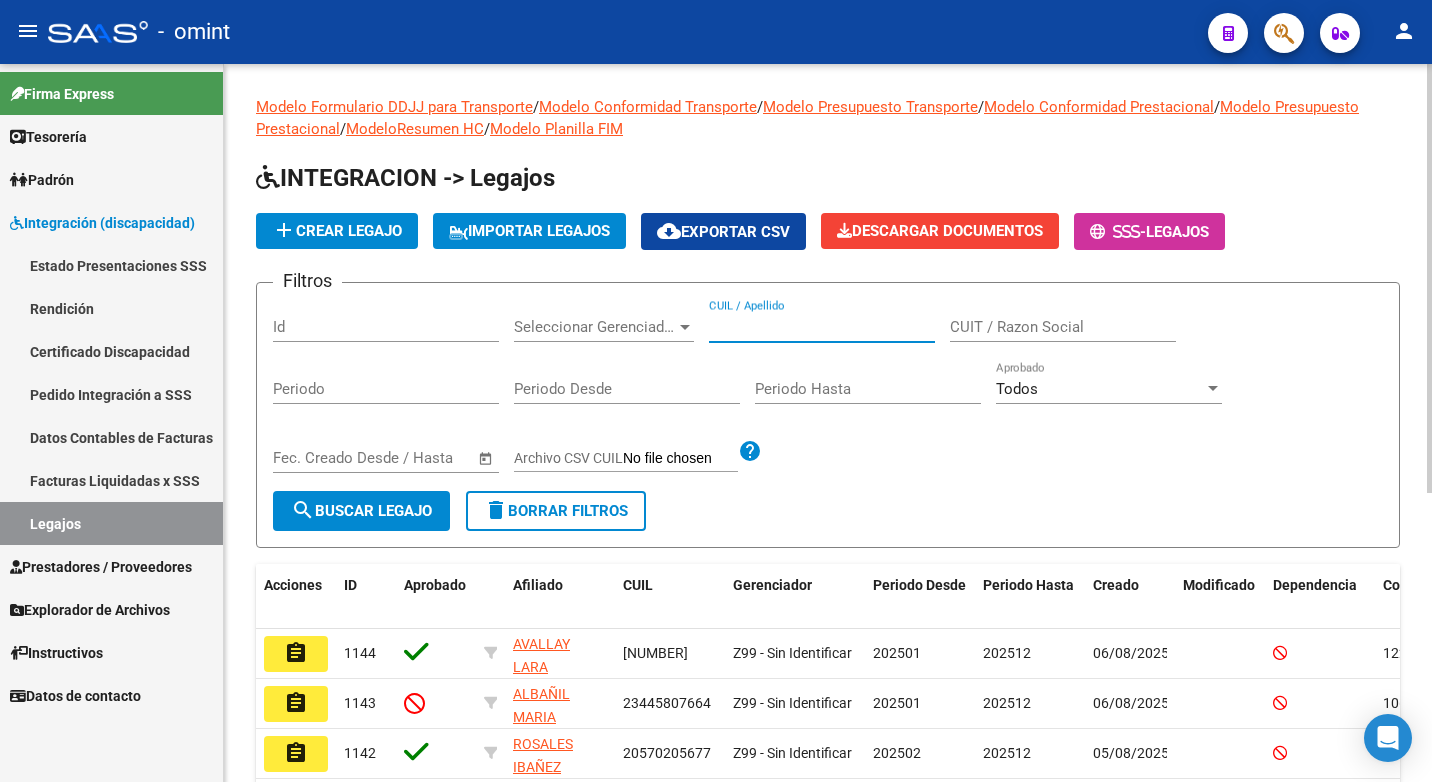 paste on "20531167067" 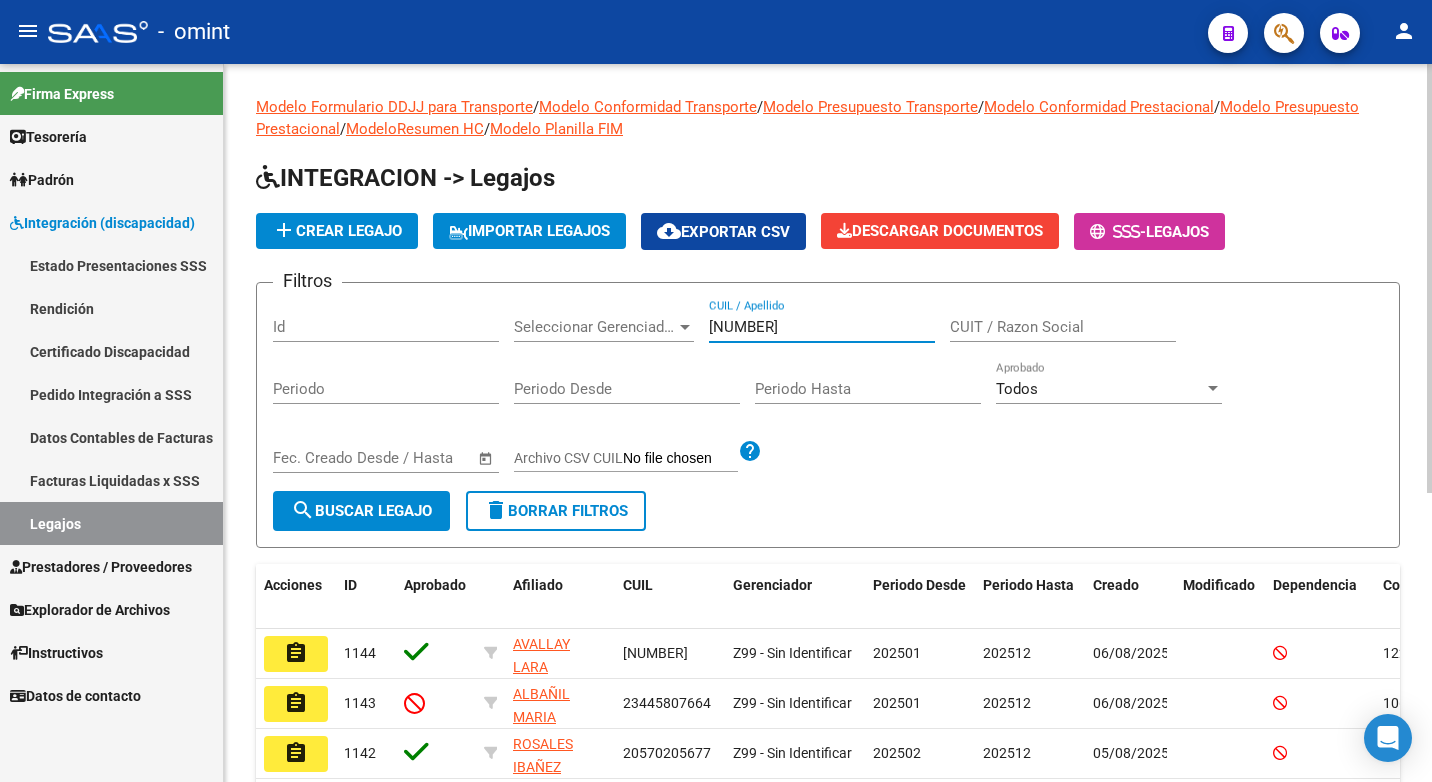 type on "20531167067" 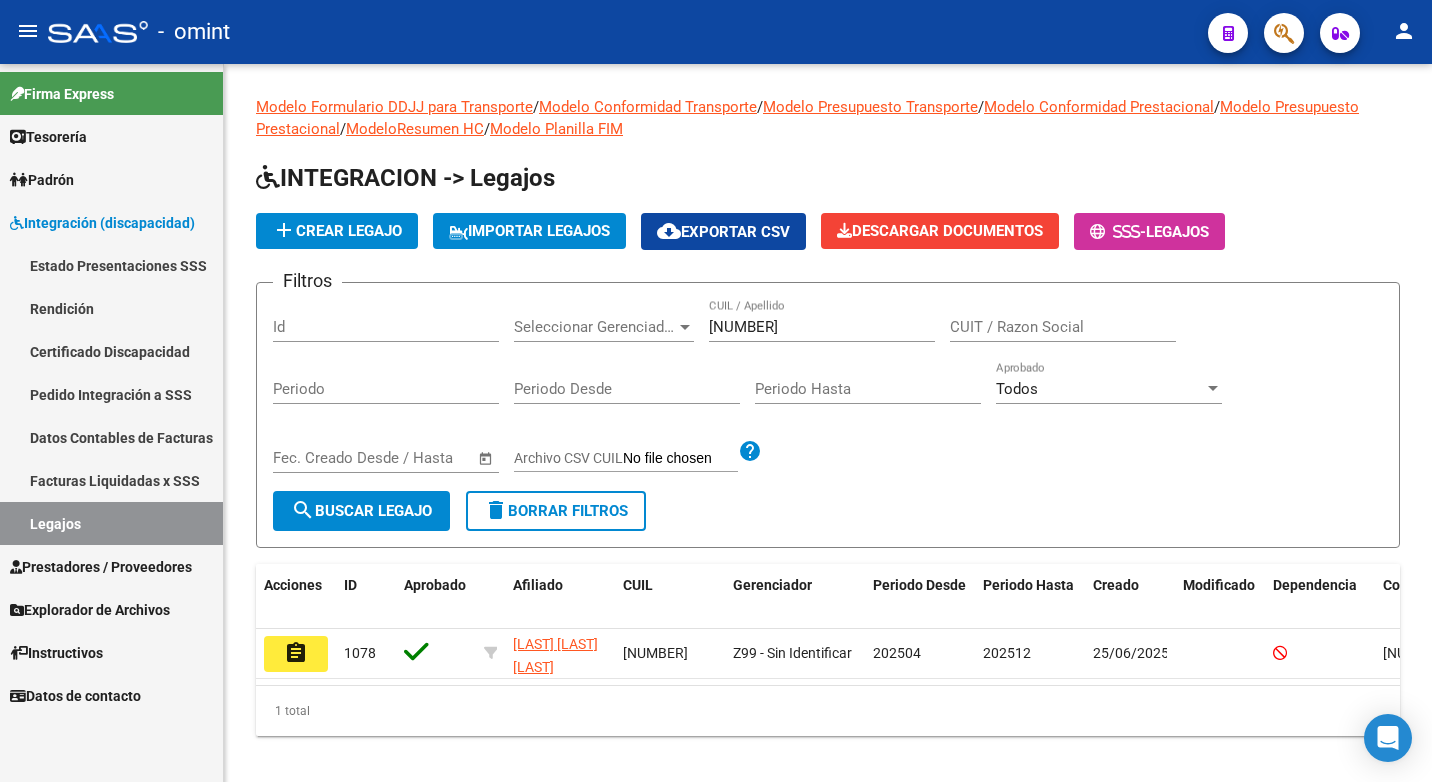 click on "assignment" 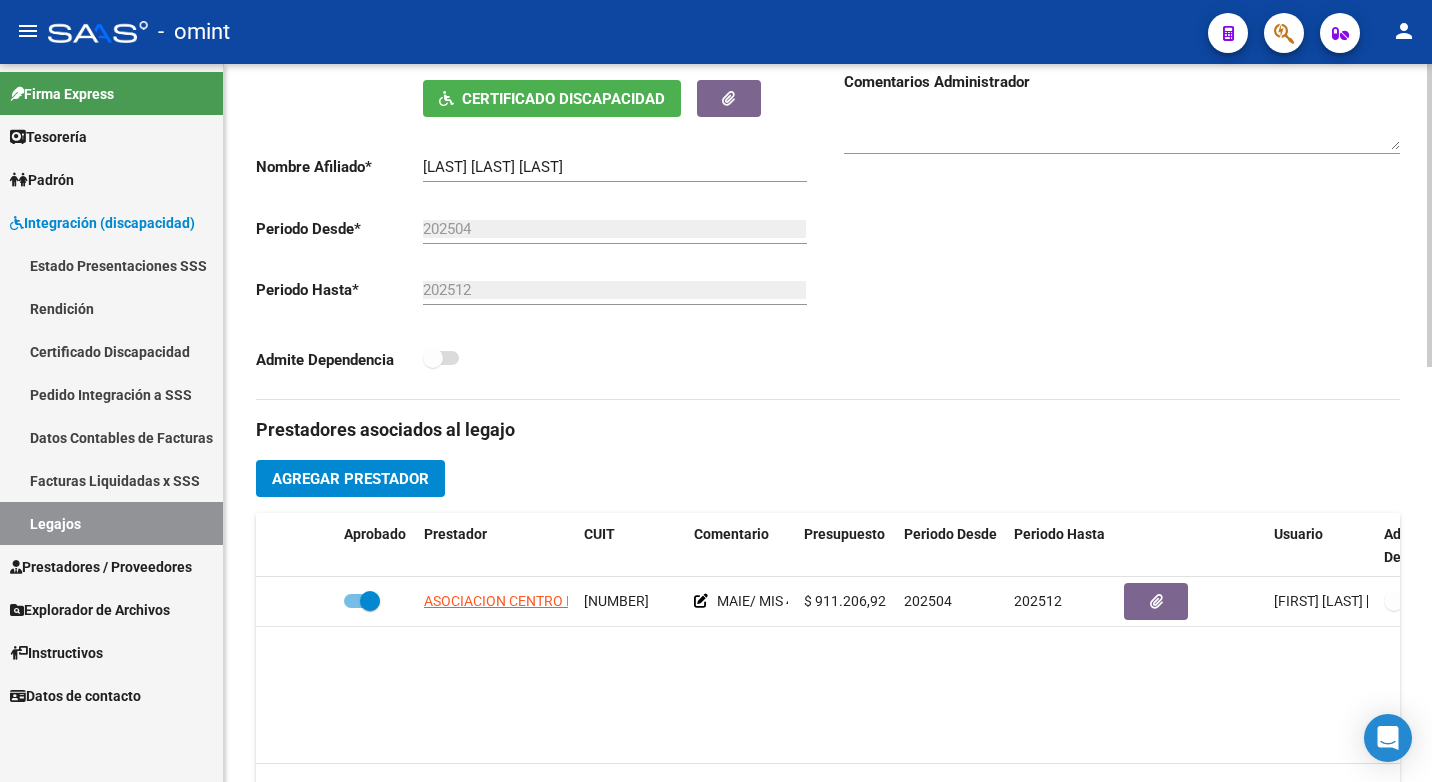 scroll, scrollTop: 500, scrollLeft: 0, axis: vertical 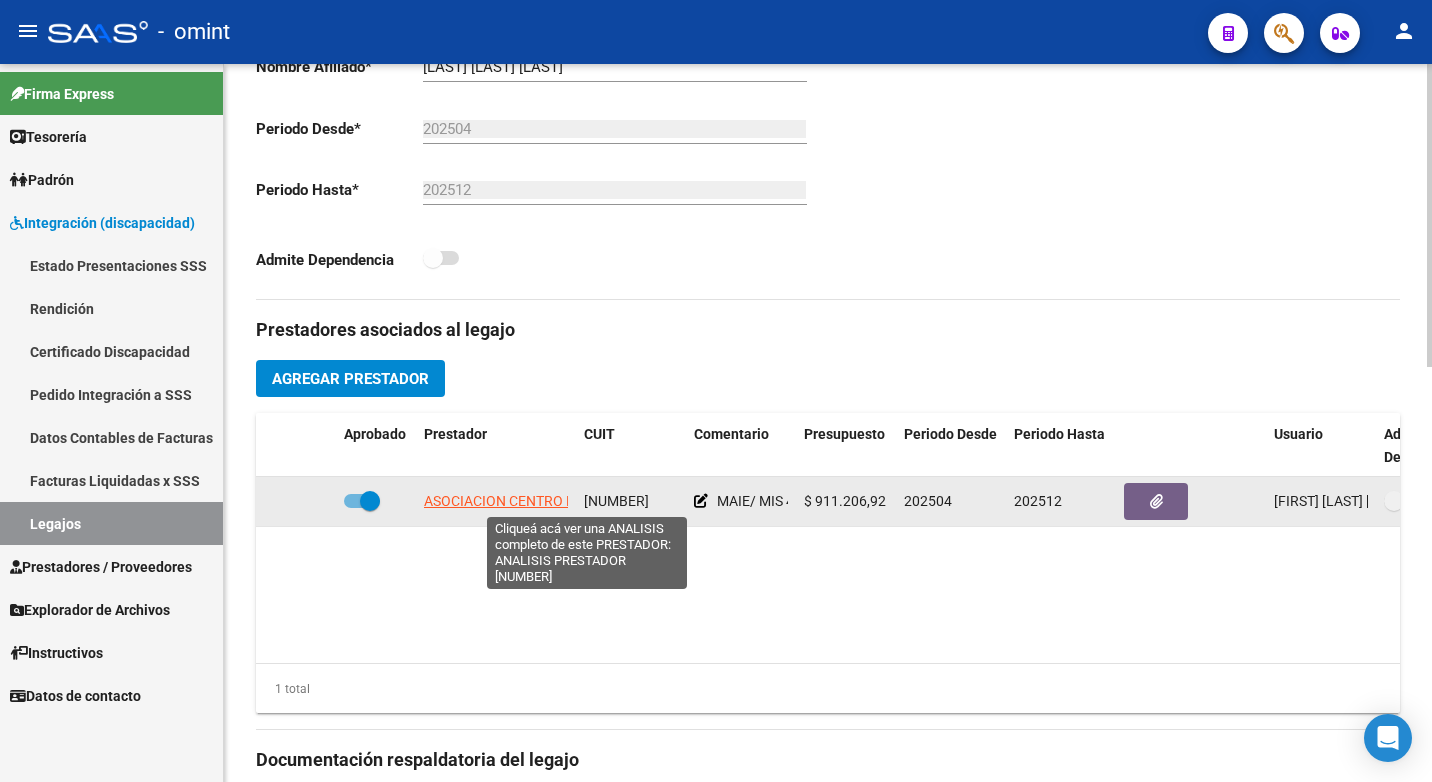 click on "ASOCIACION CENTRO DE ESTIMULACION RENACER" 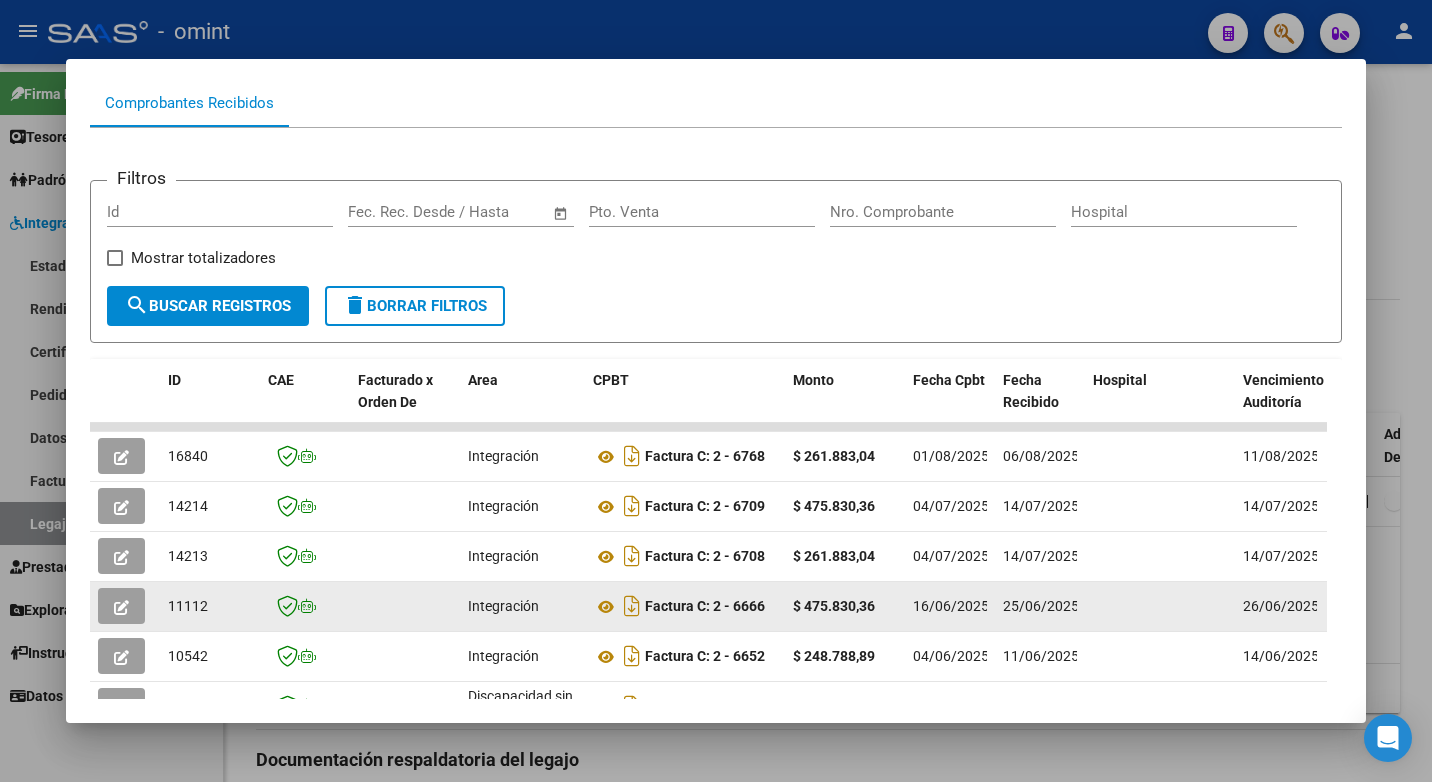 scroll, scrollTop: 300, scrollLeft: 0, axis: vertical 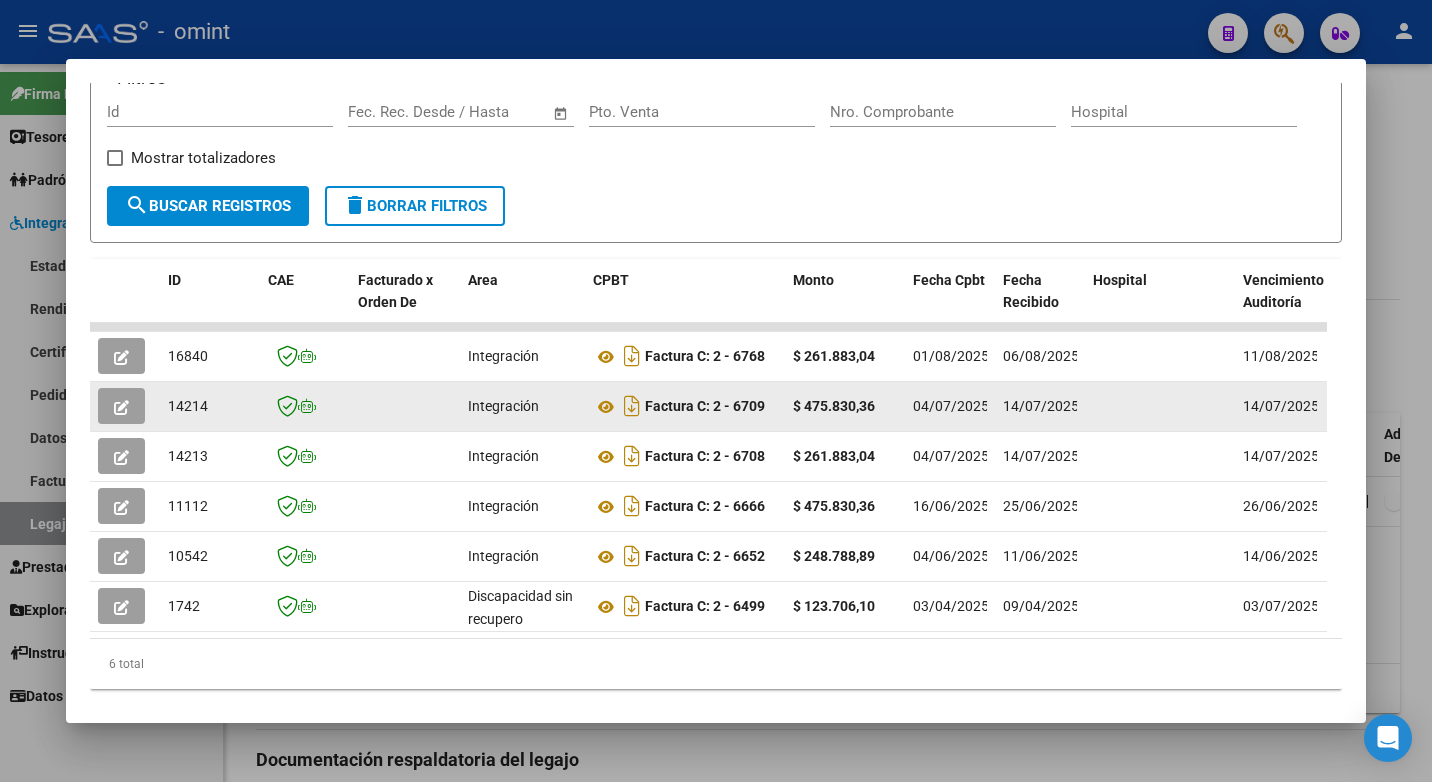 click 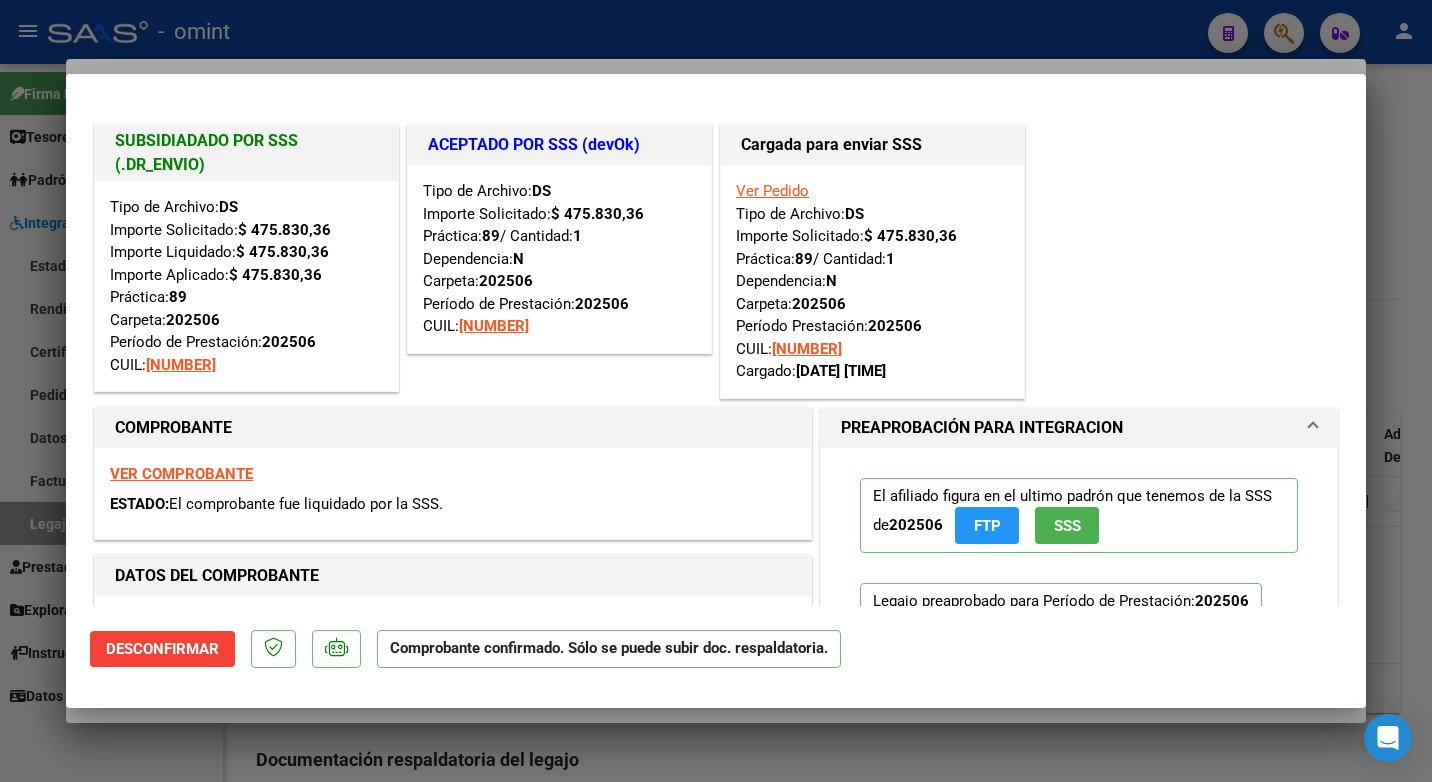 click at bounding box center (716, 391) 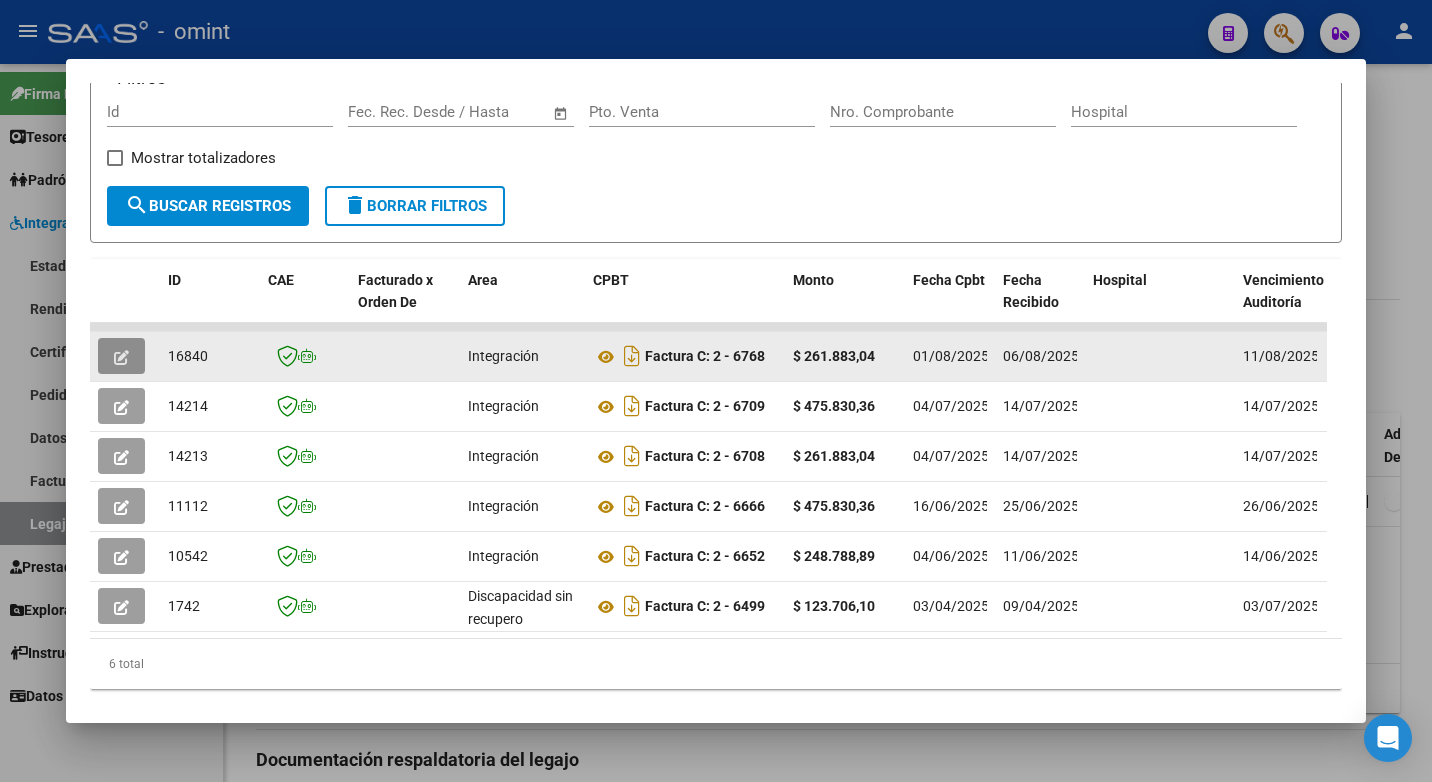 click 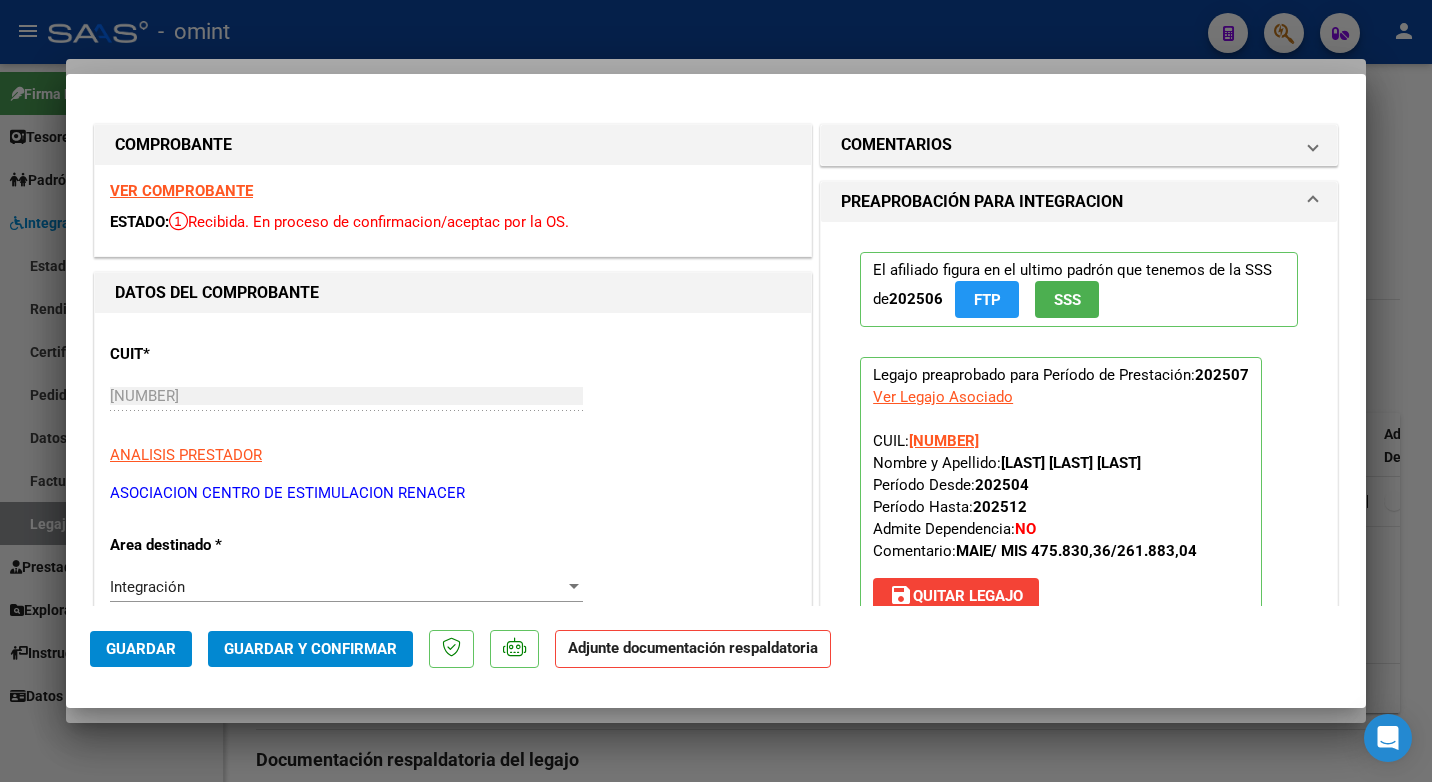 click on "VER COMPROBANTE" at bounding box center (181, 191) 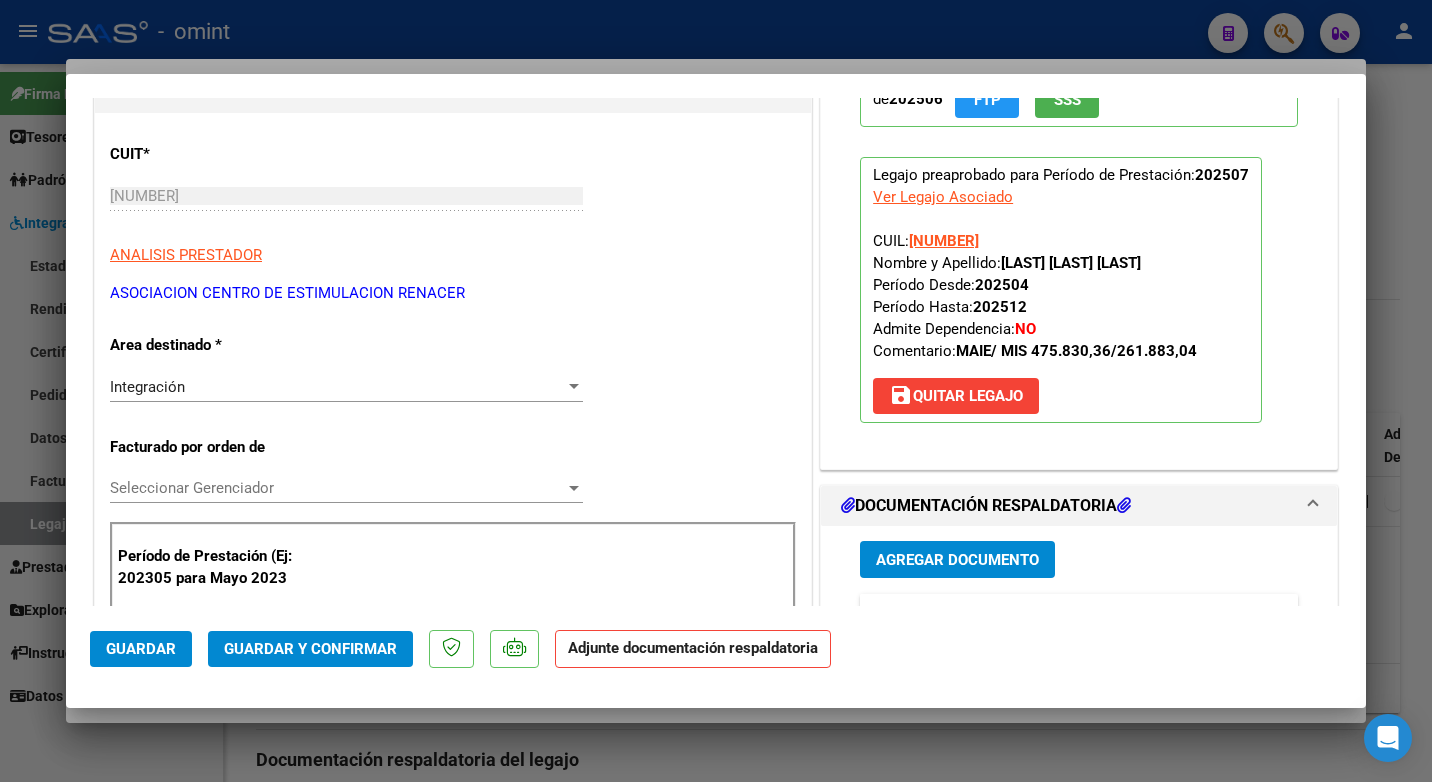 scroll, scrollTop: 0, scrollLeft: 0, axis: both 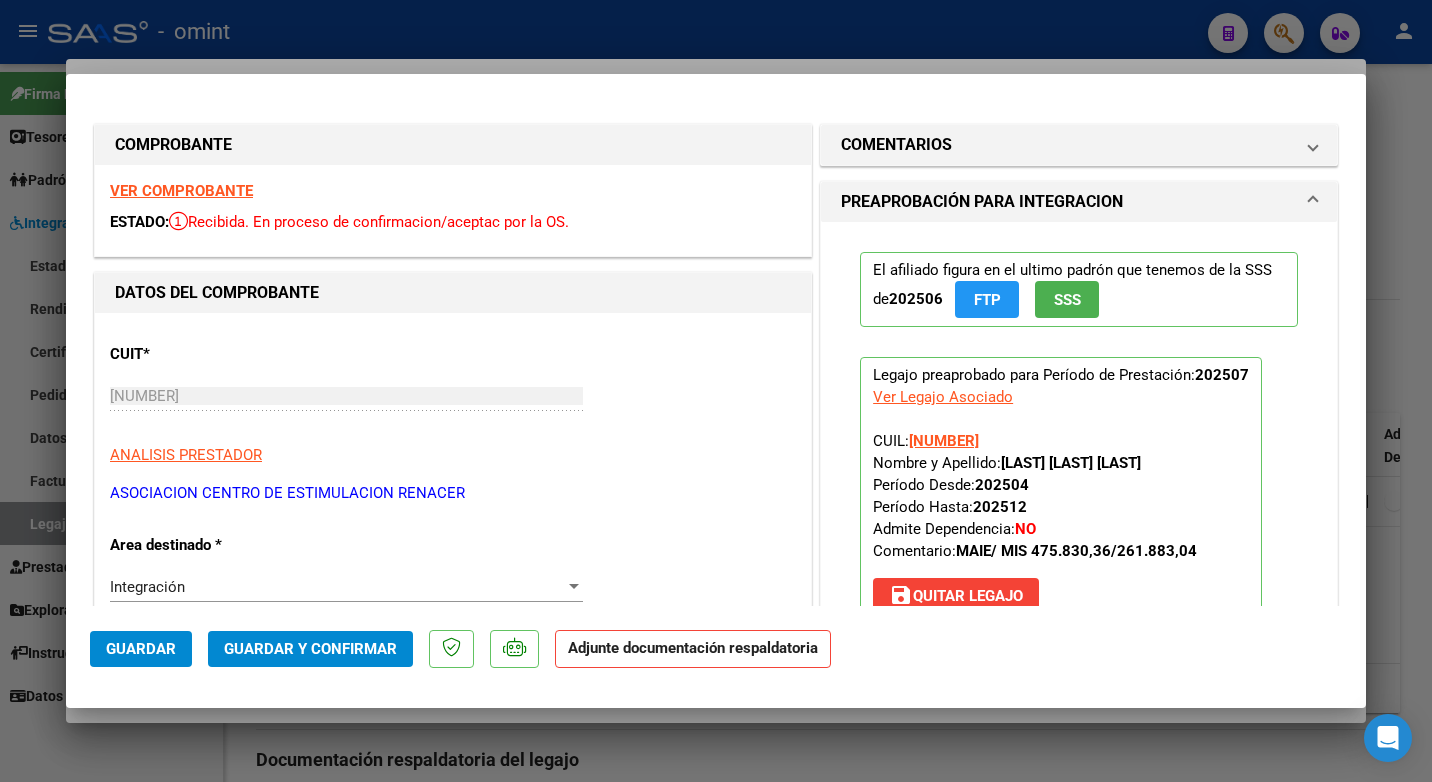 click on "VER COMPROBANTE" at bounding box center [181, 191] 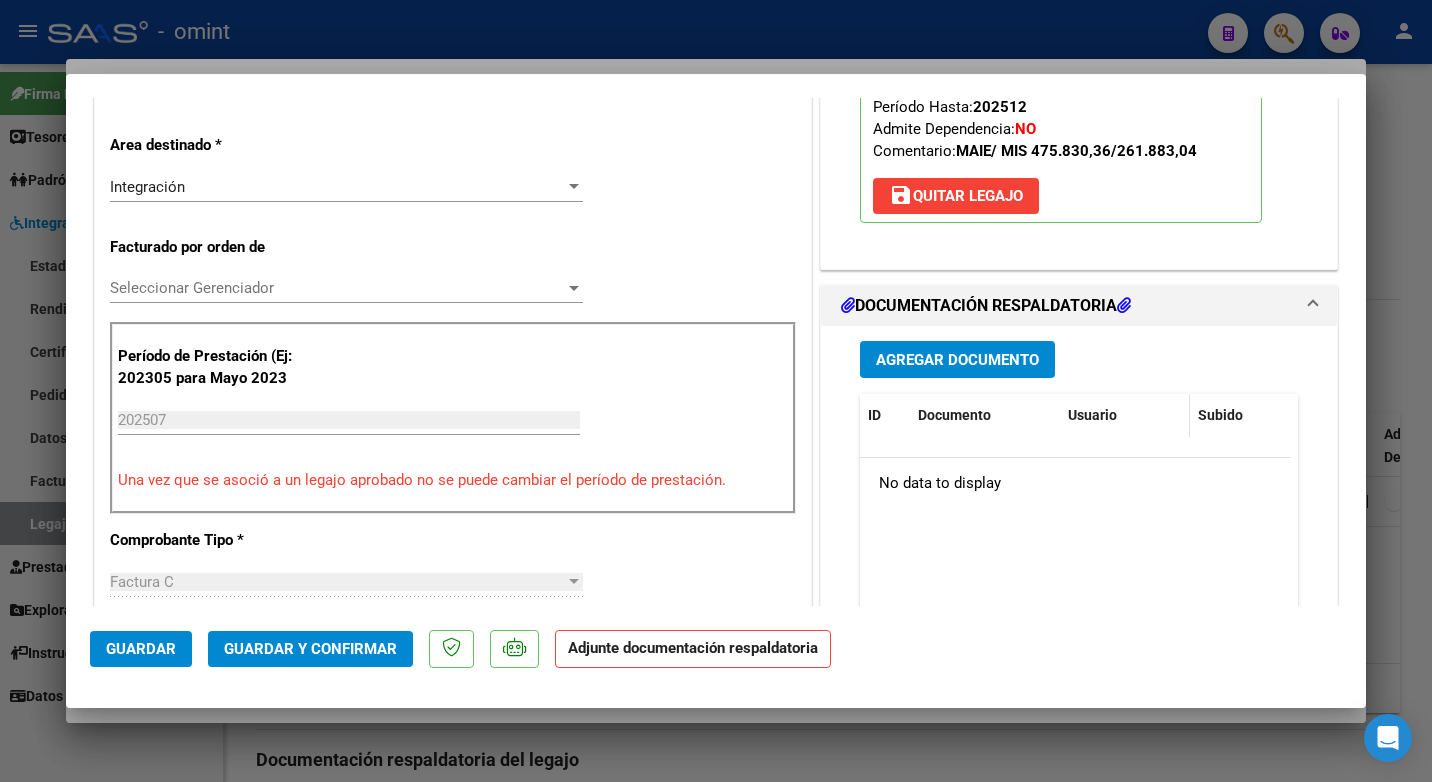 scroll, scrollTop: 0, scrollLeft: 0, axis: both 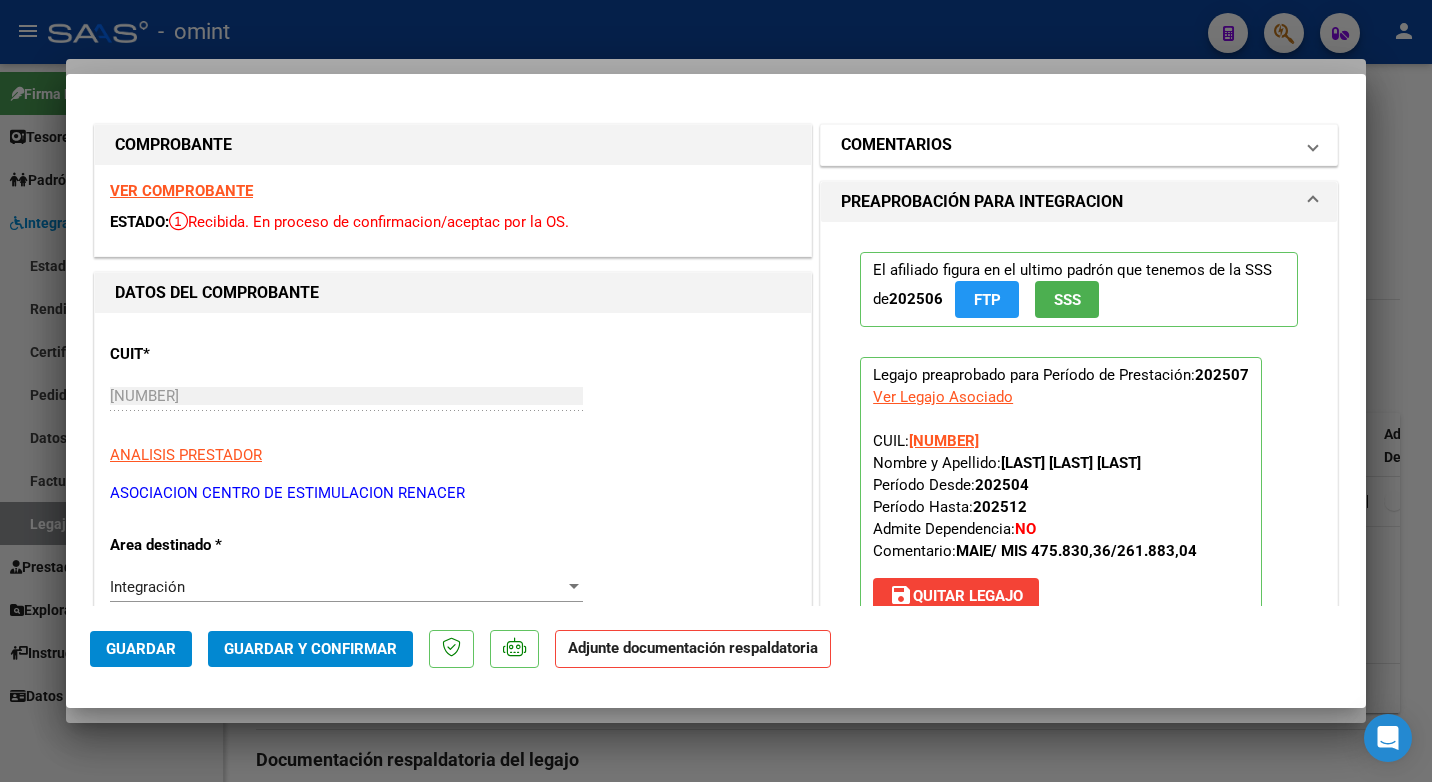 click on "COMENTARIOS" at bounding box center (1067, 145) 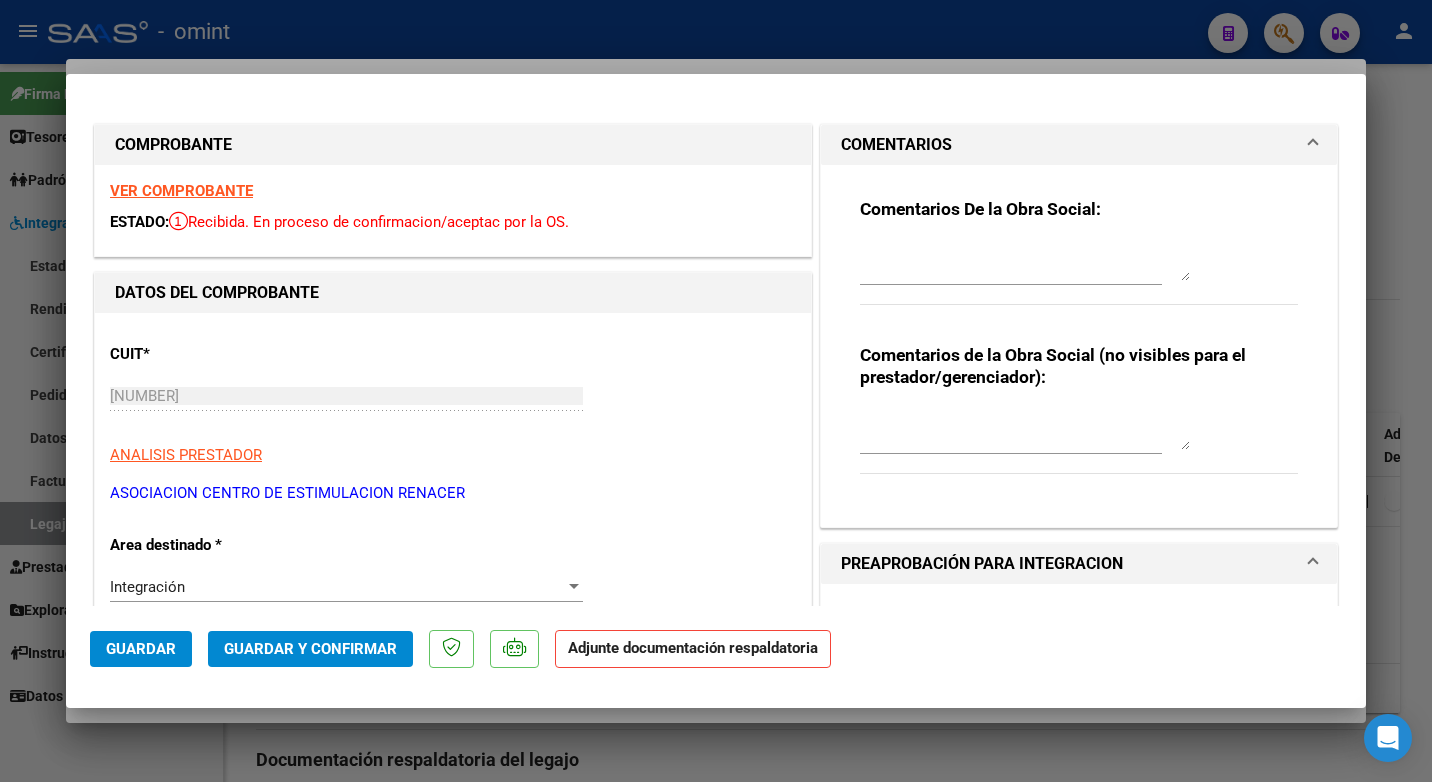 click on "Comentarios De la Obra Social:" at bounding box center [1079, 262] 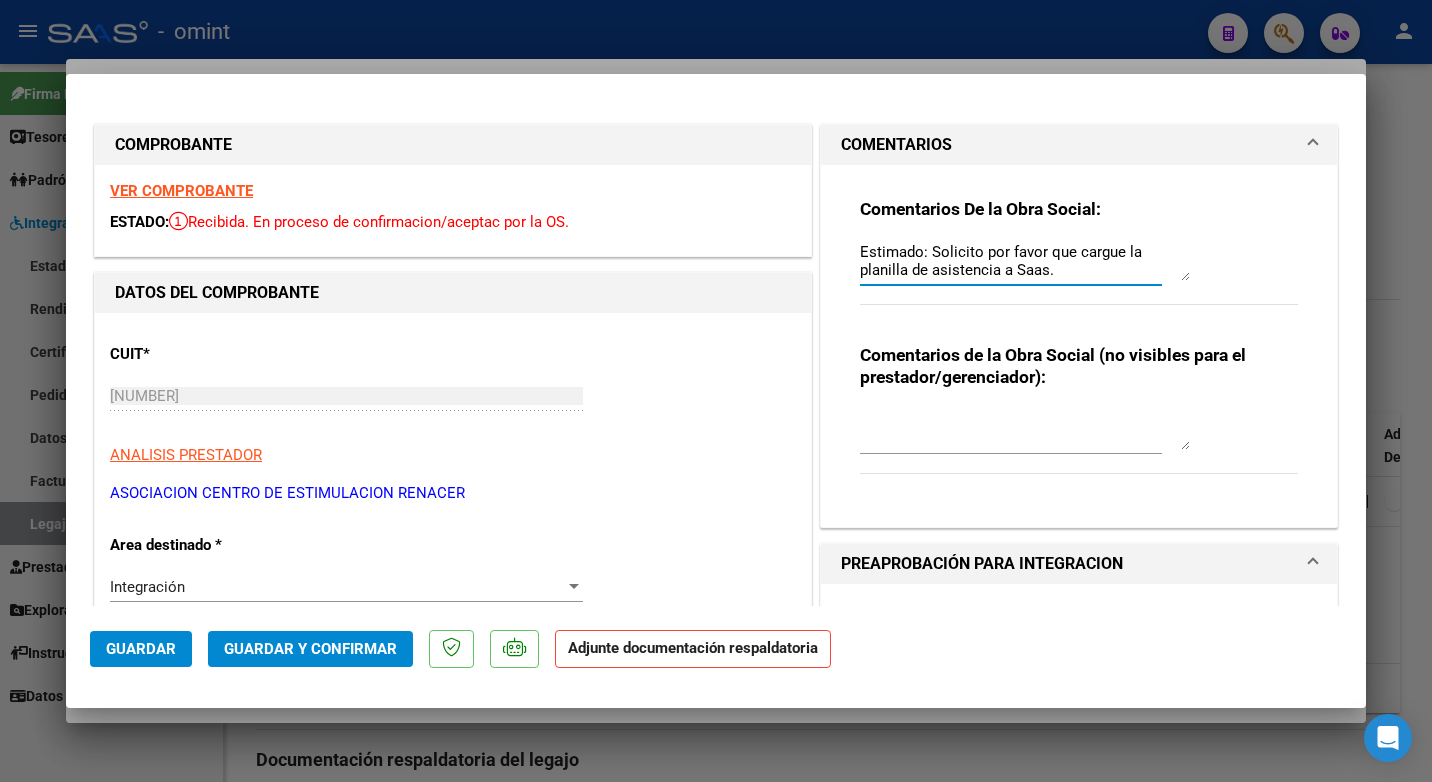click on "Estimado: Solicito por favor que cargue la planilla de asistencia a Saas." at bounding box center (1025, 261) 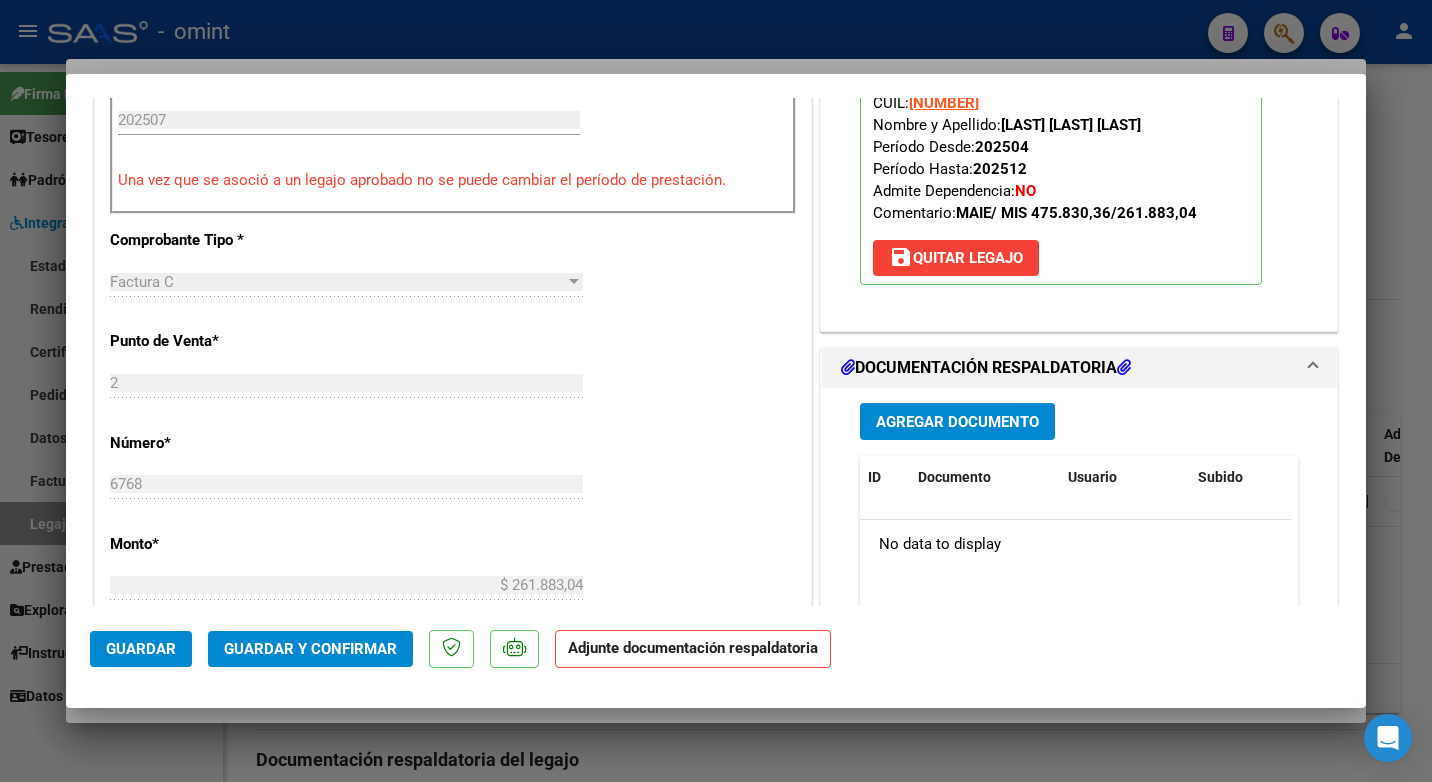 scroll, scrollTop: 800, scrollLeft: 0, axis: vertical 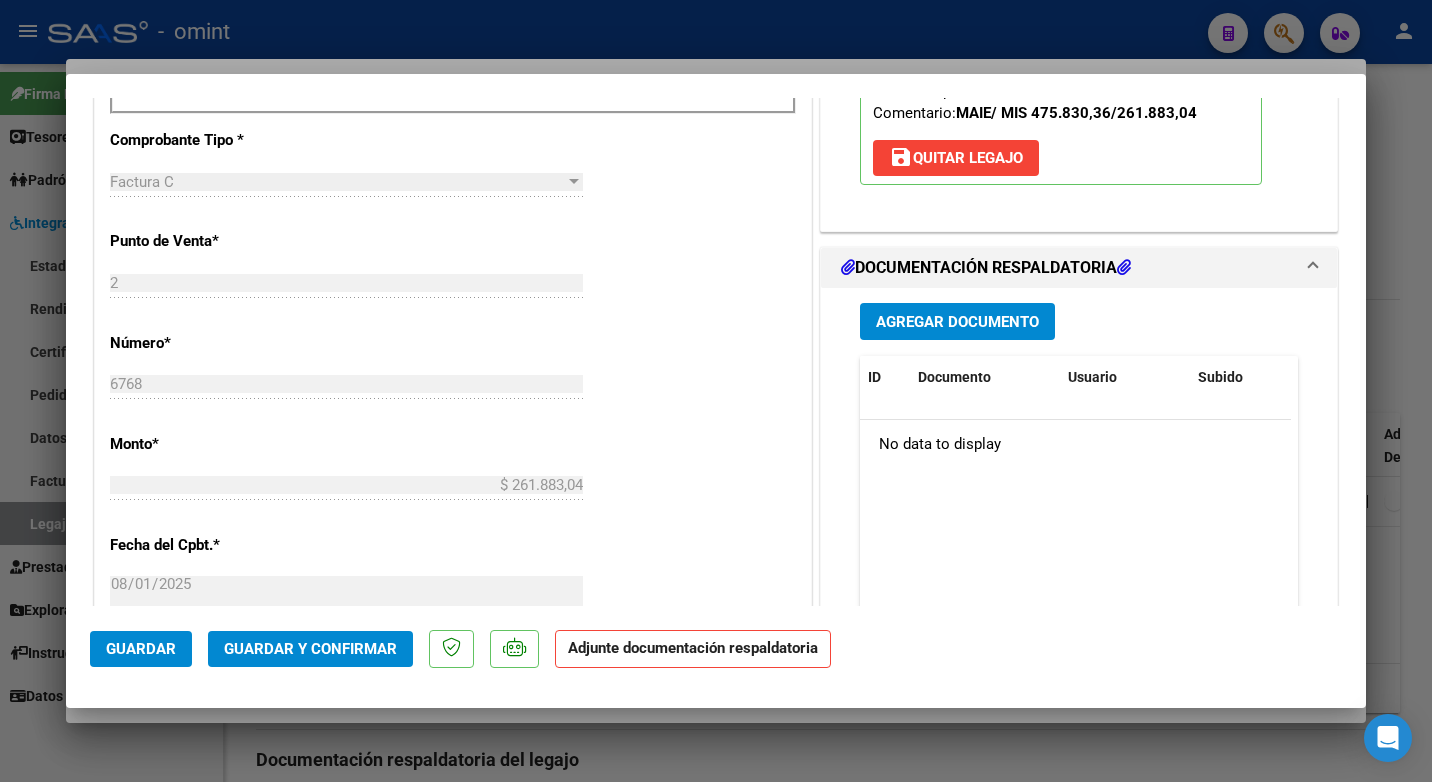 type on "Estimado: Solicito por favor que cargue la planilla de asistencia en Saas." 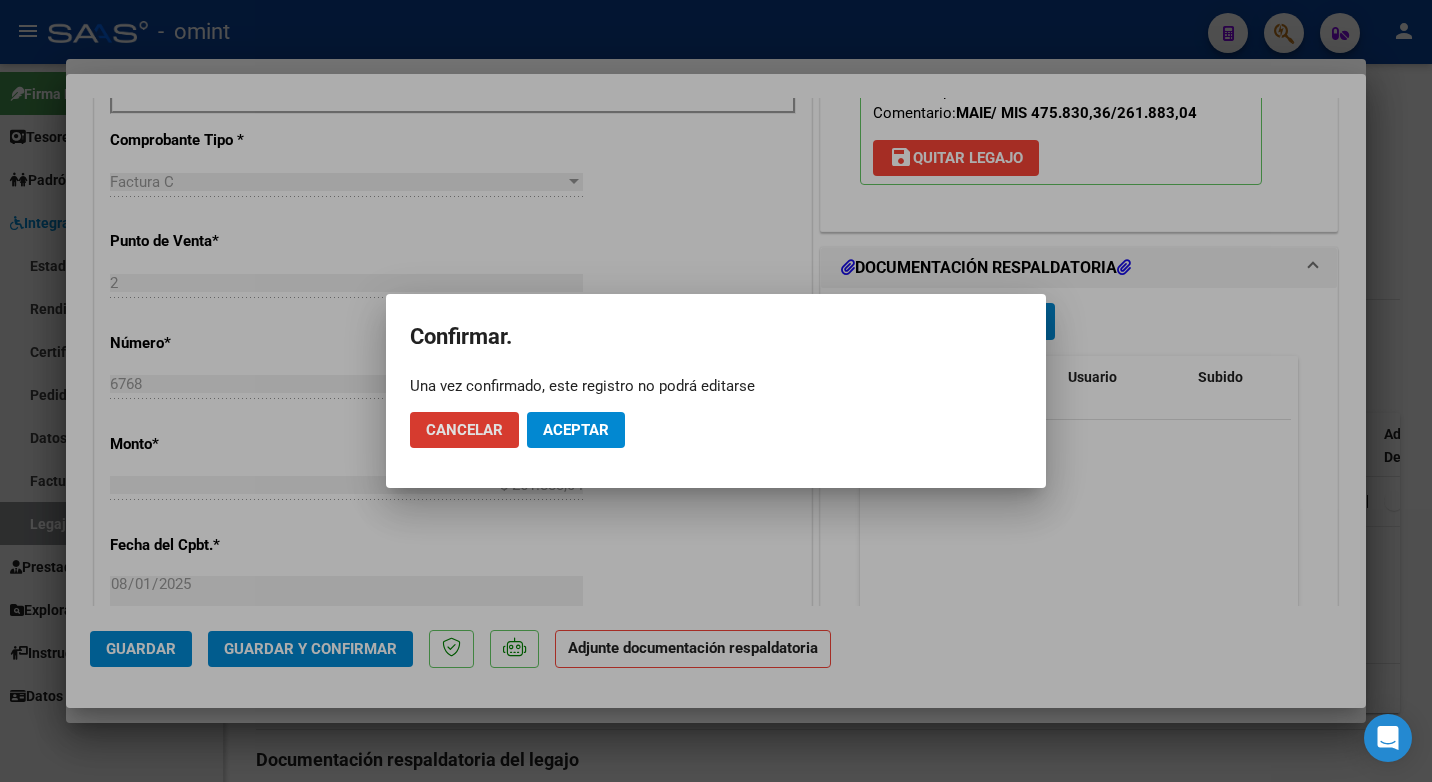 click on "Aceptar" 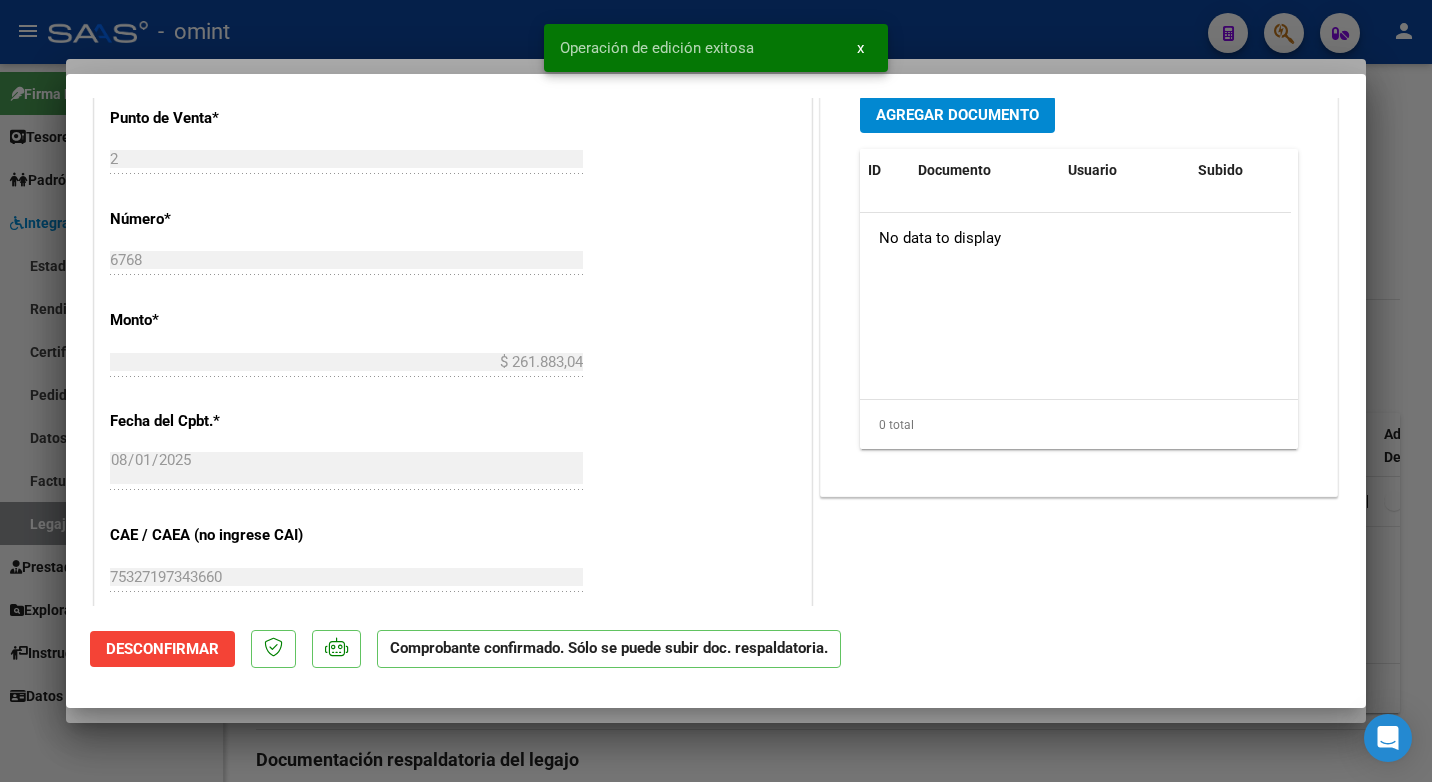 click at bounding box center (716, 391) 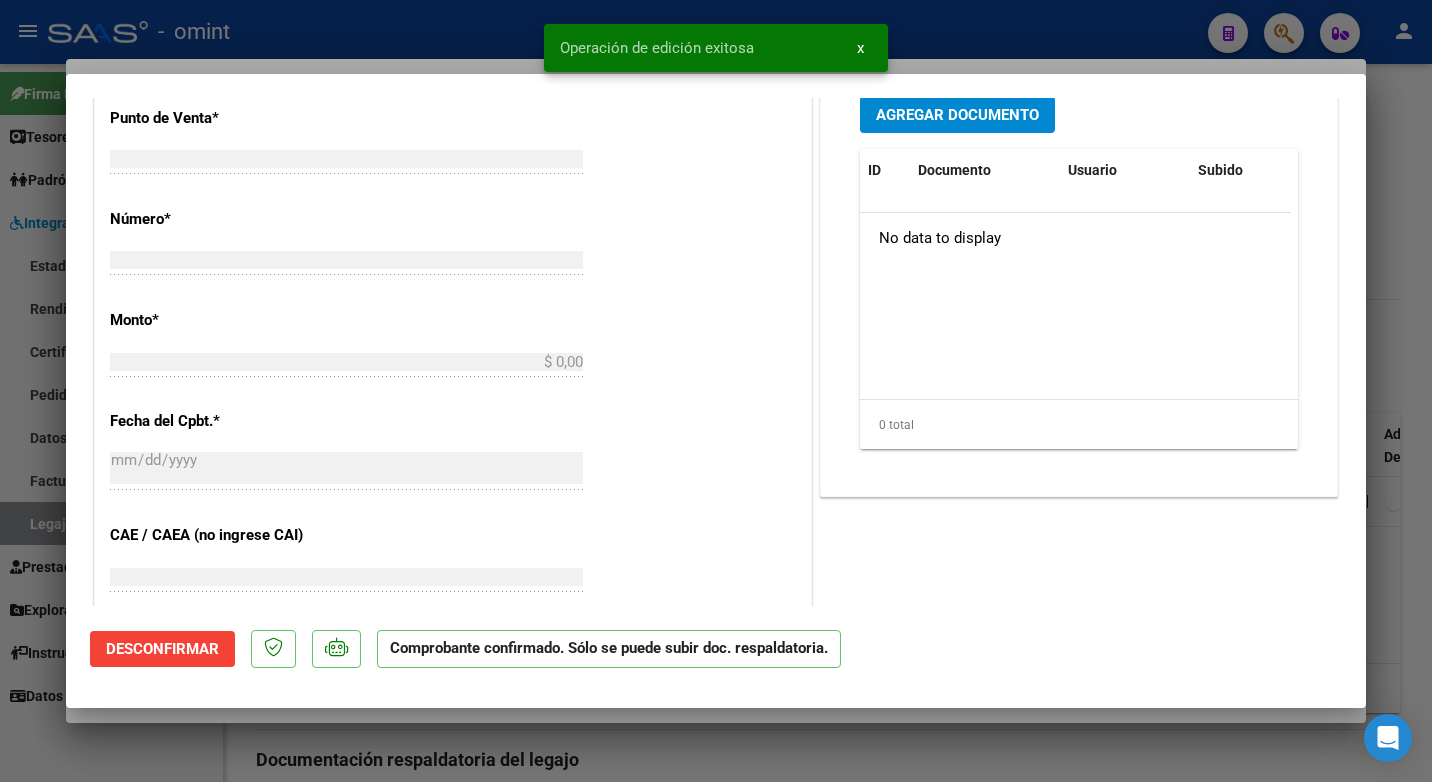 scroll, scrollTop: 835, scrollLeft: 0, axis: vertical 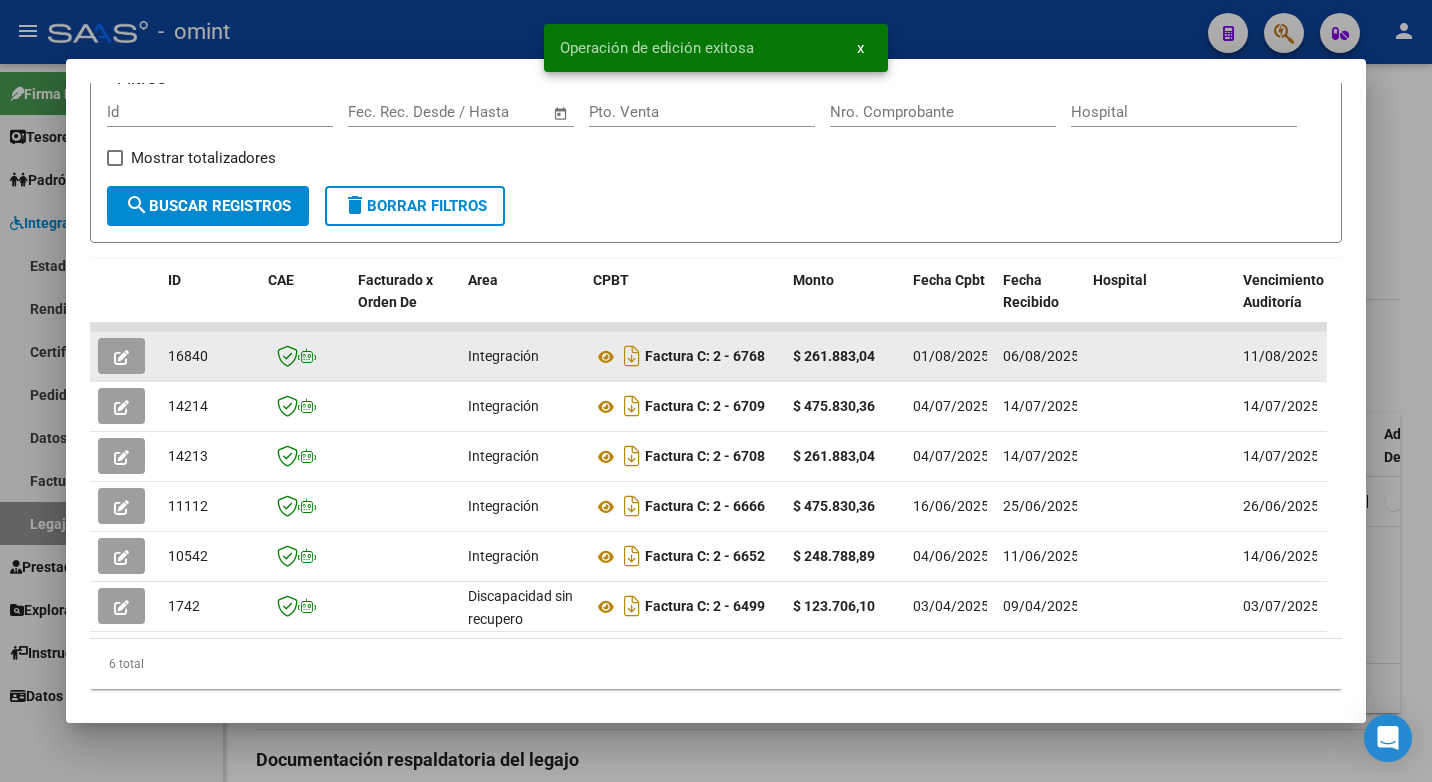 click on "16840" 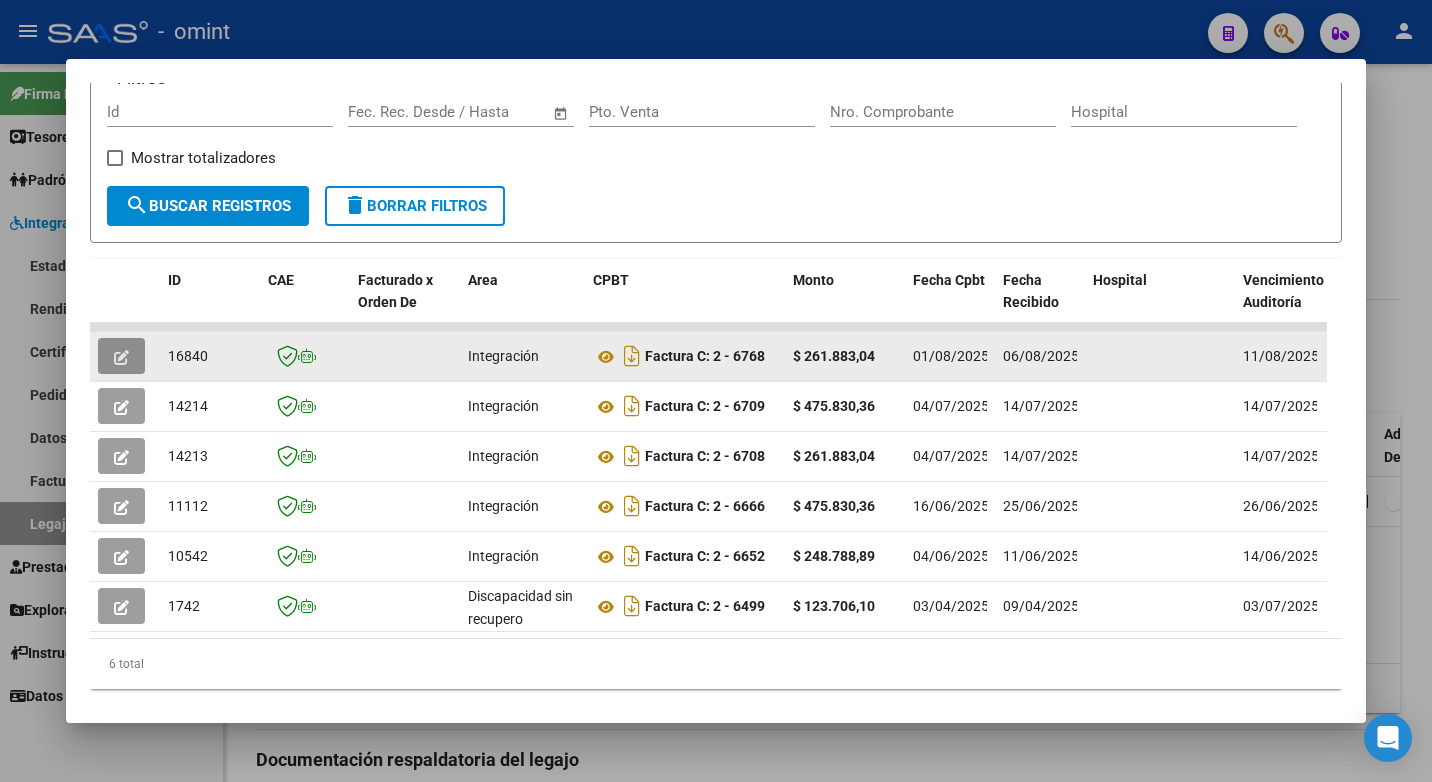 click 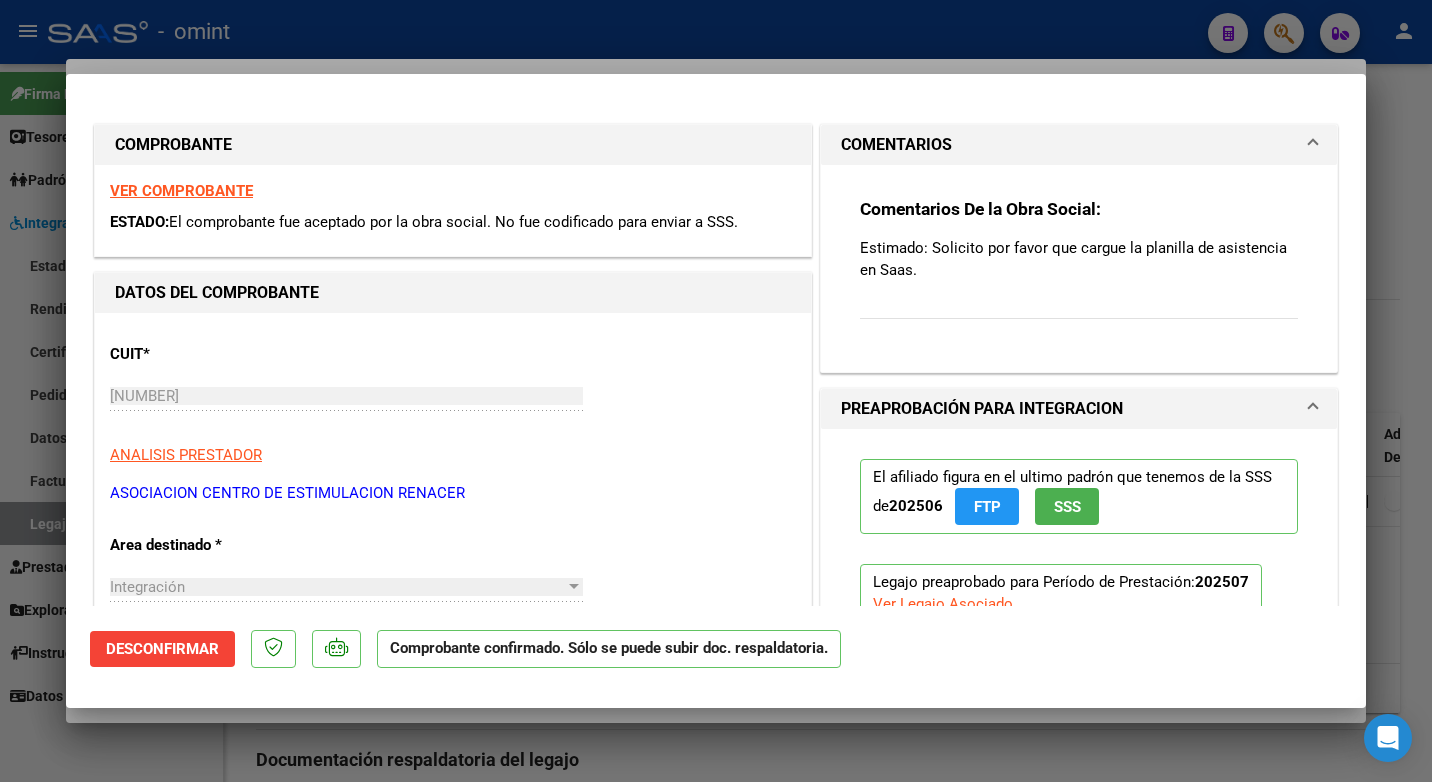 click on "VER COMPROBANTE" at bounding box center [181, 191] 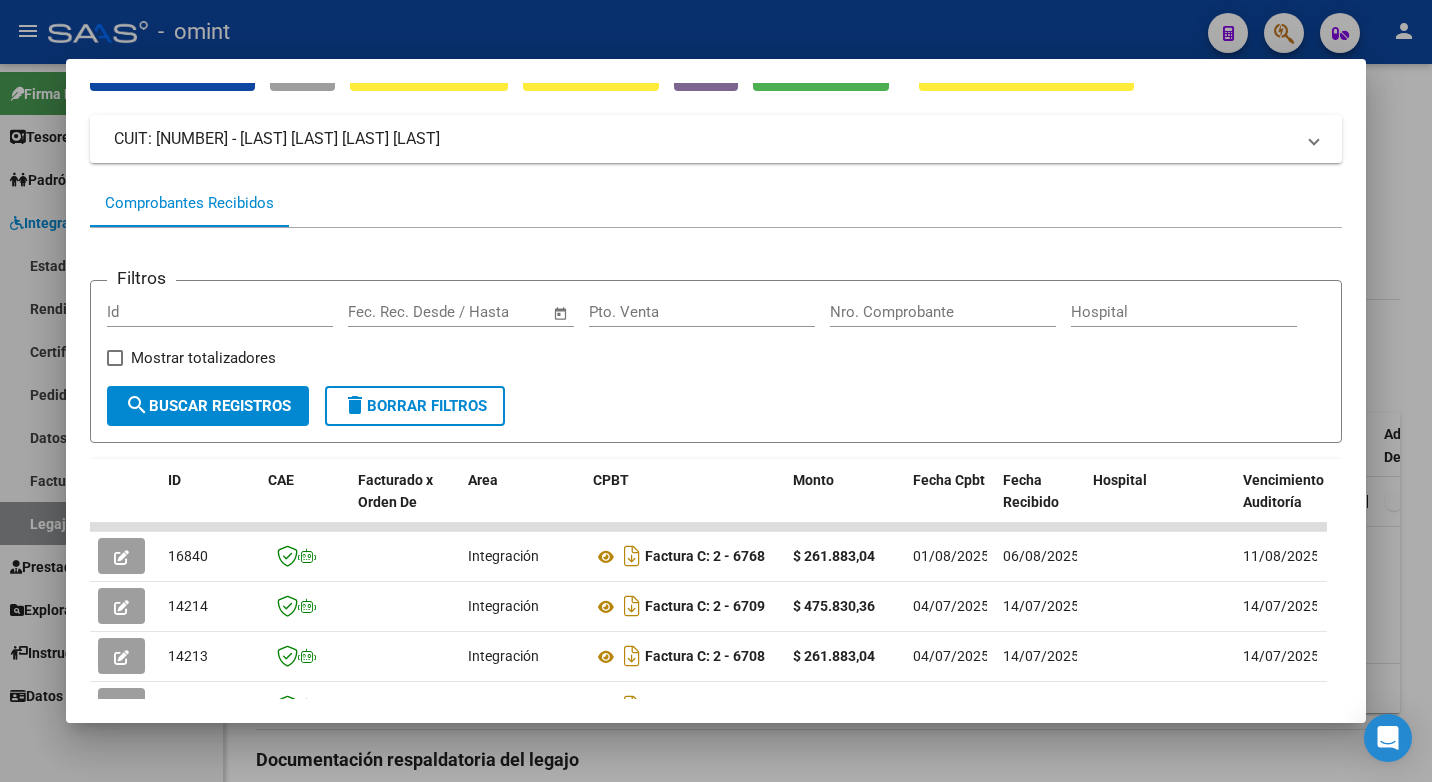 scroll, scrollTop: 200, scrollLeft: 0, axis: vertical 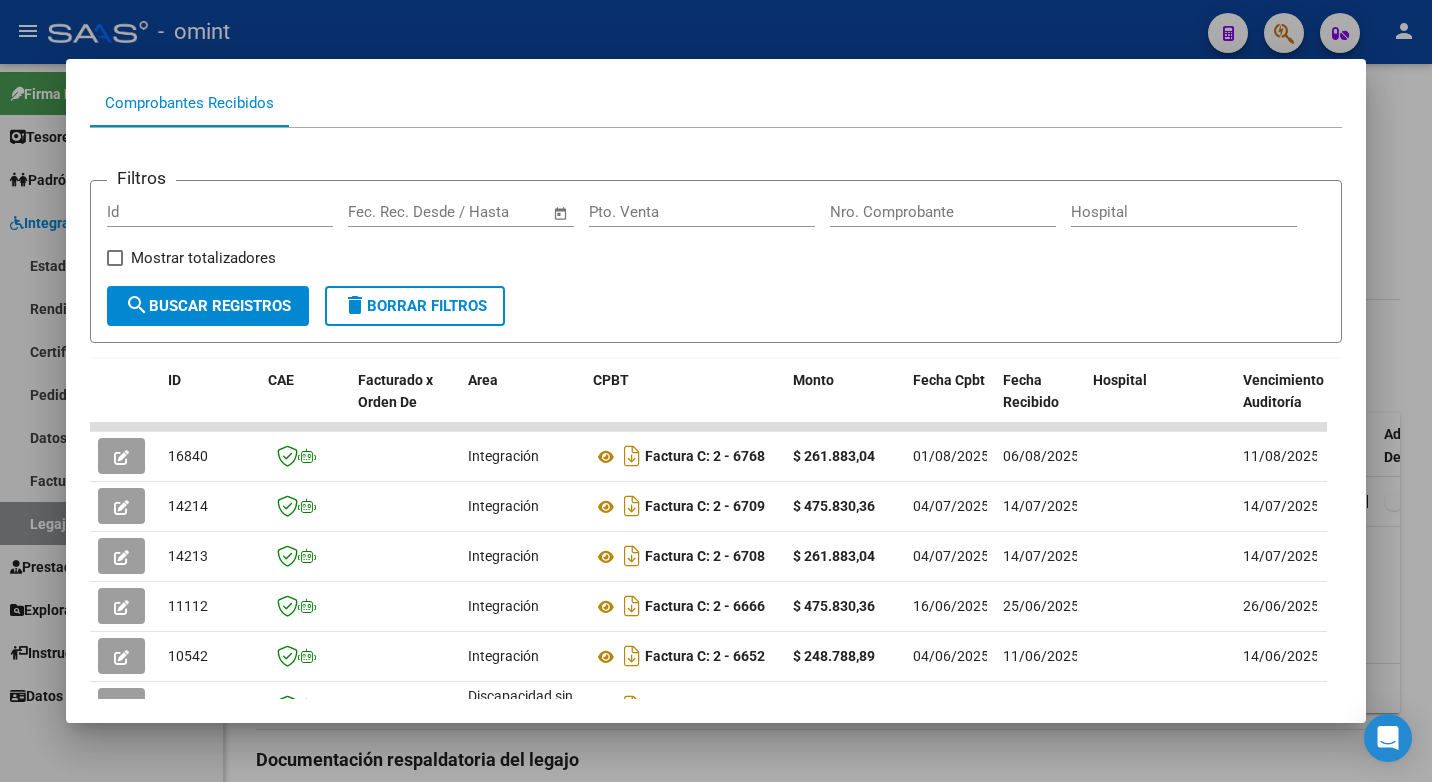 click at bounding box center (716, 391) 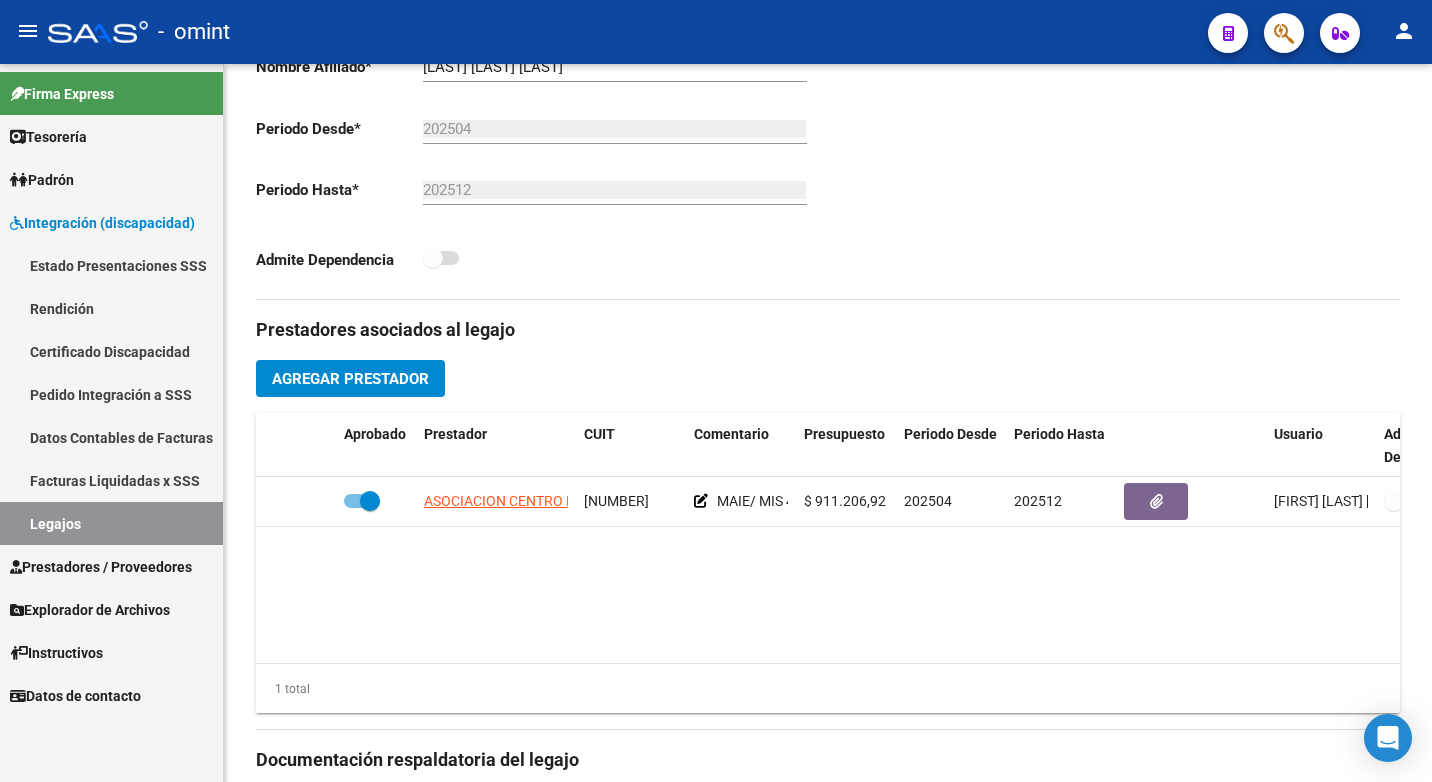 click on "Legajos" at bounding box center (111, 523) 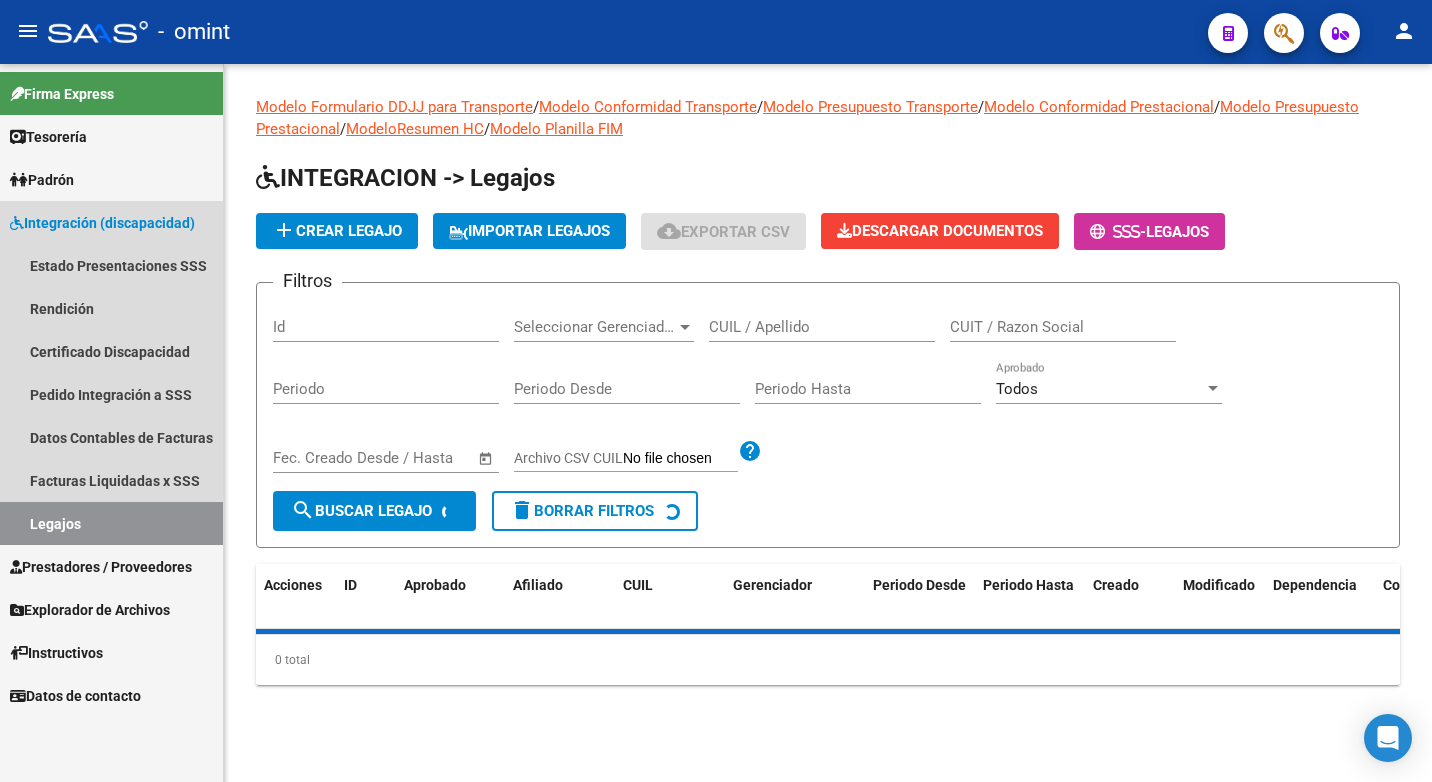 scroll, scrollTop: 0, scrollLeft: 0, axis: both 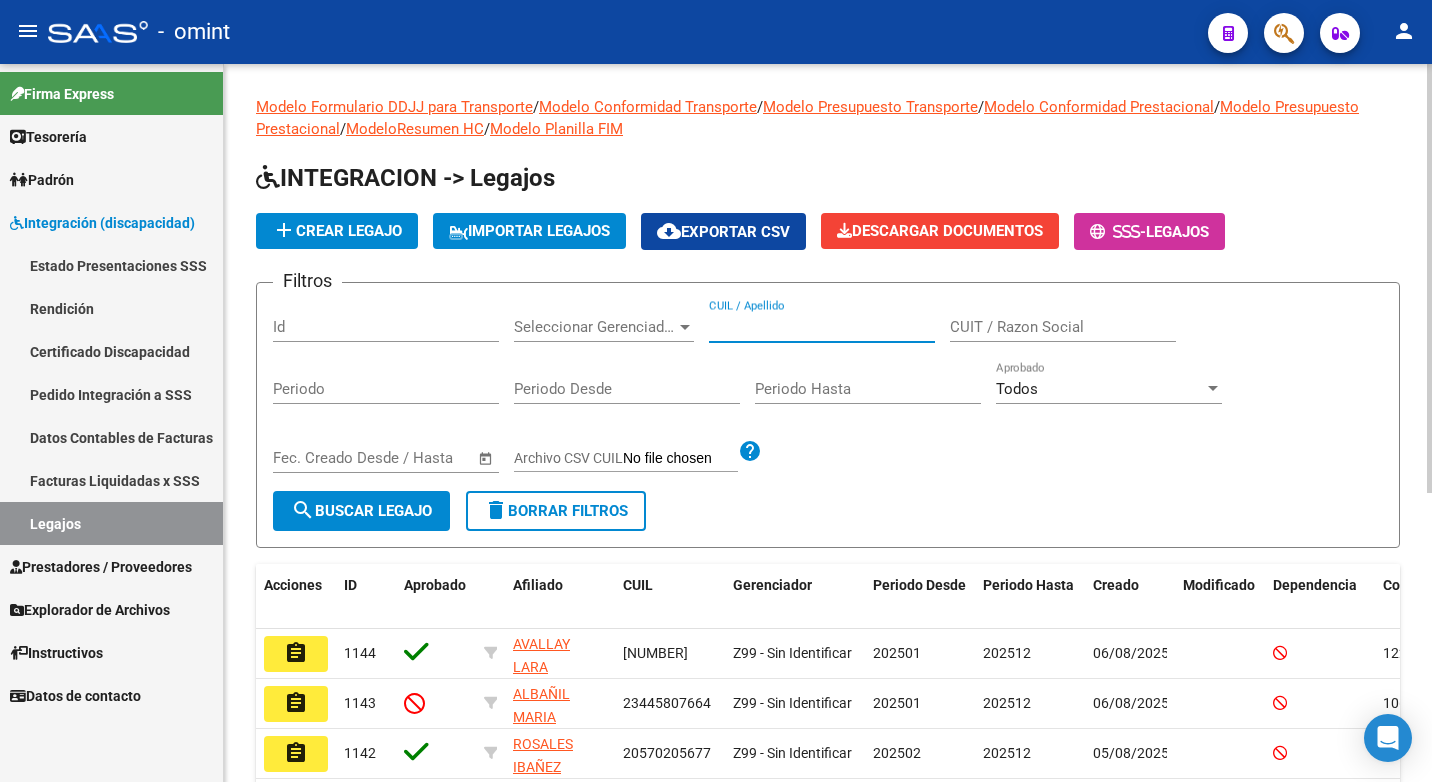 paste on "20577421073" 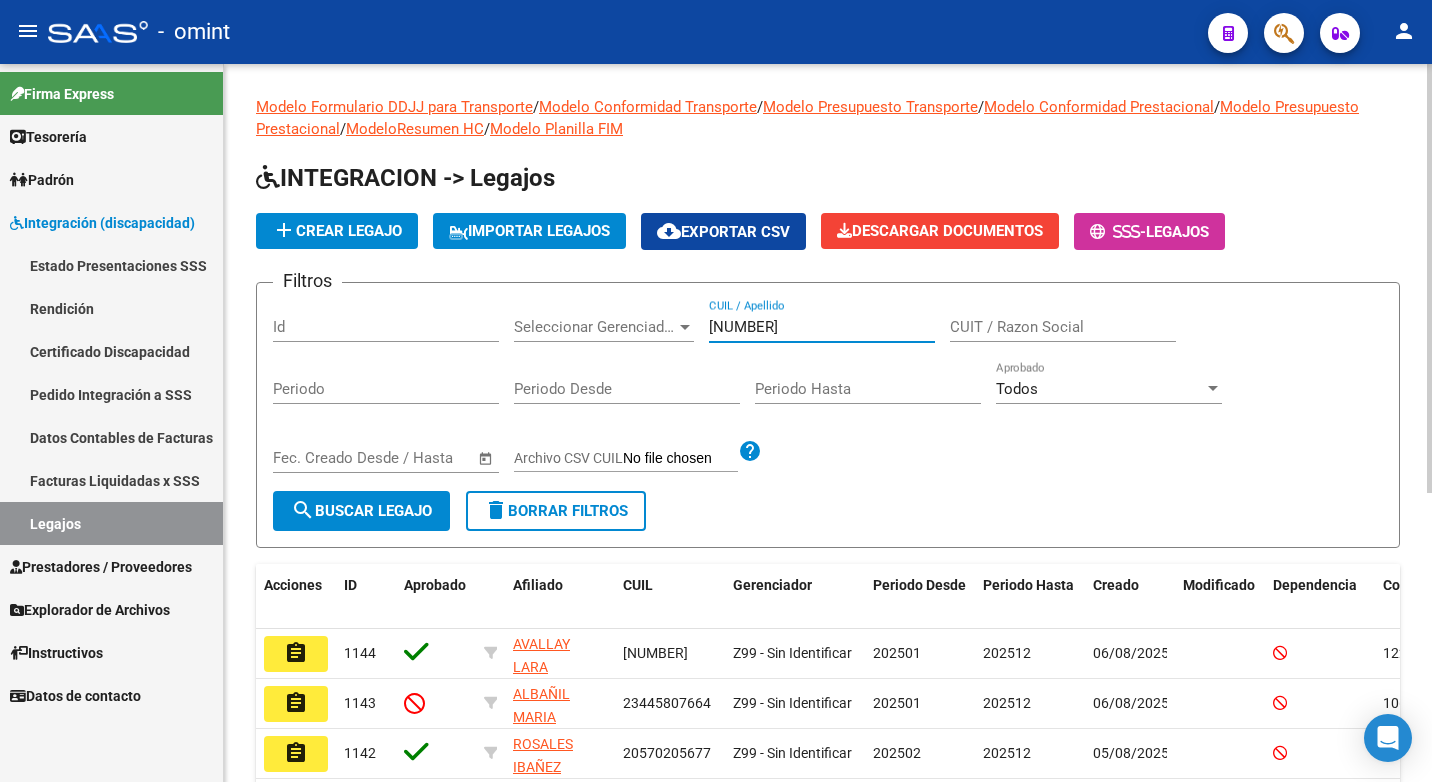 type on "20577421073" 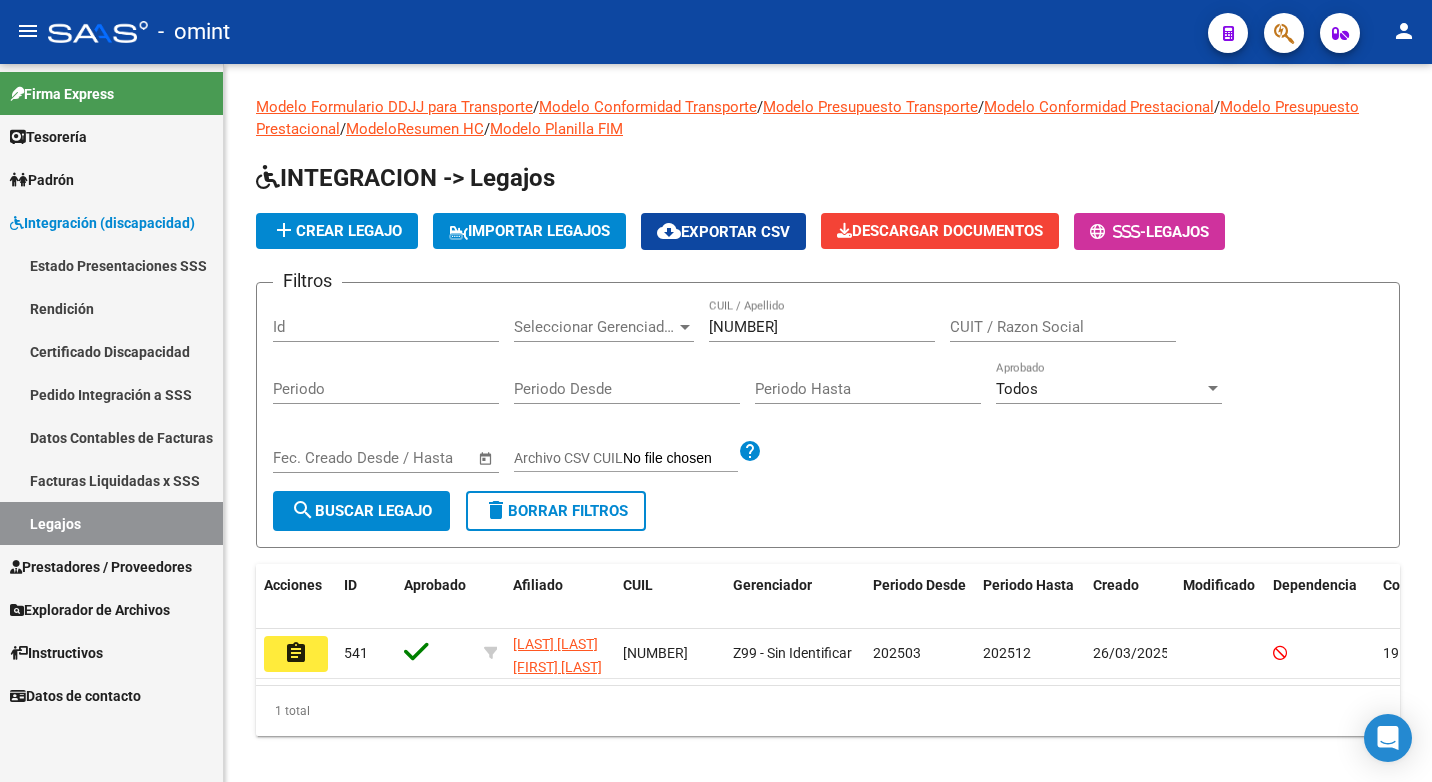 drag, startPoint x: 291, startPoint y: 654, endPoint x: 318, endPoint y: 647, distance: 27.89265 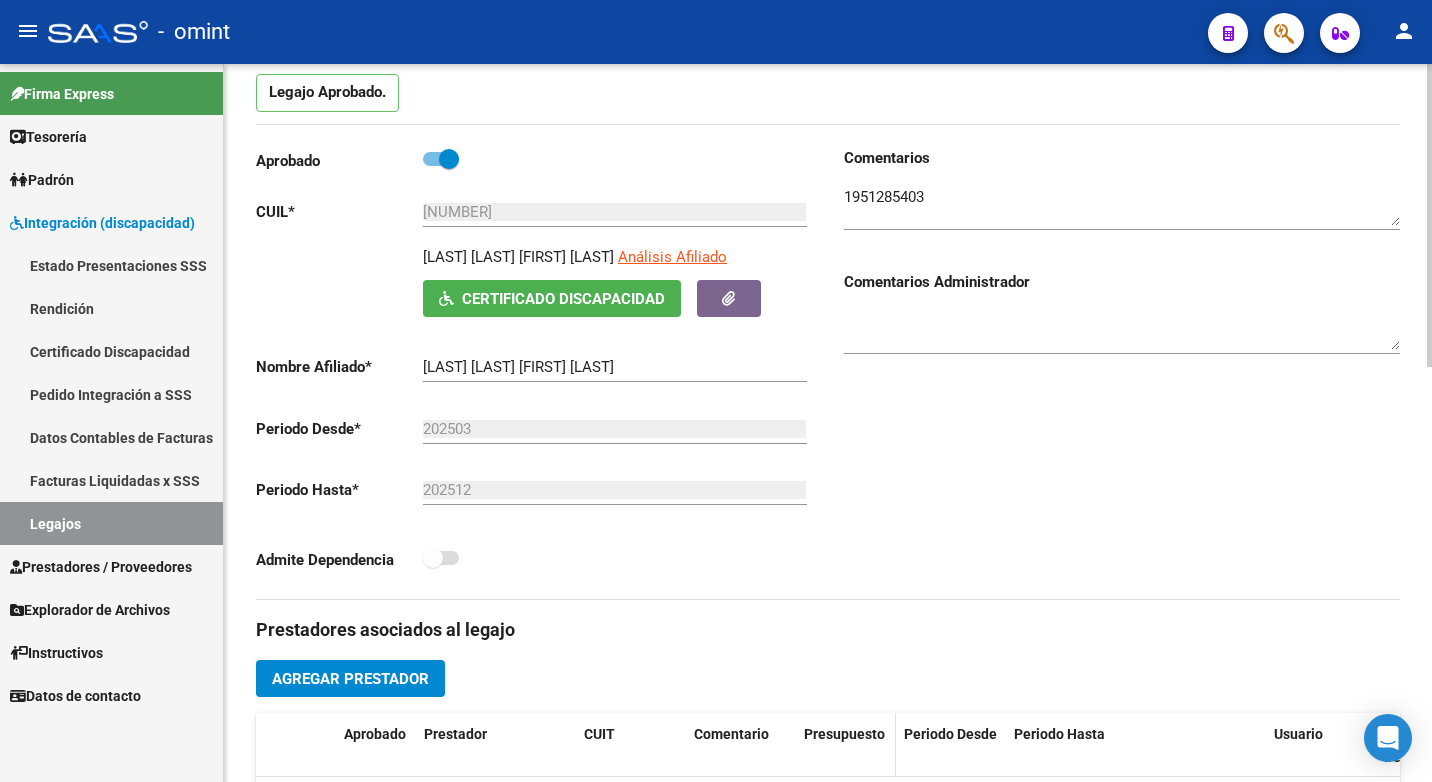 scroll, scrollTop: 500, scrollLeft: 0, axis: vertical 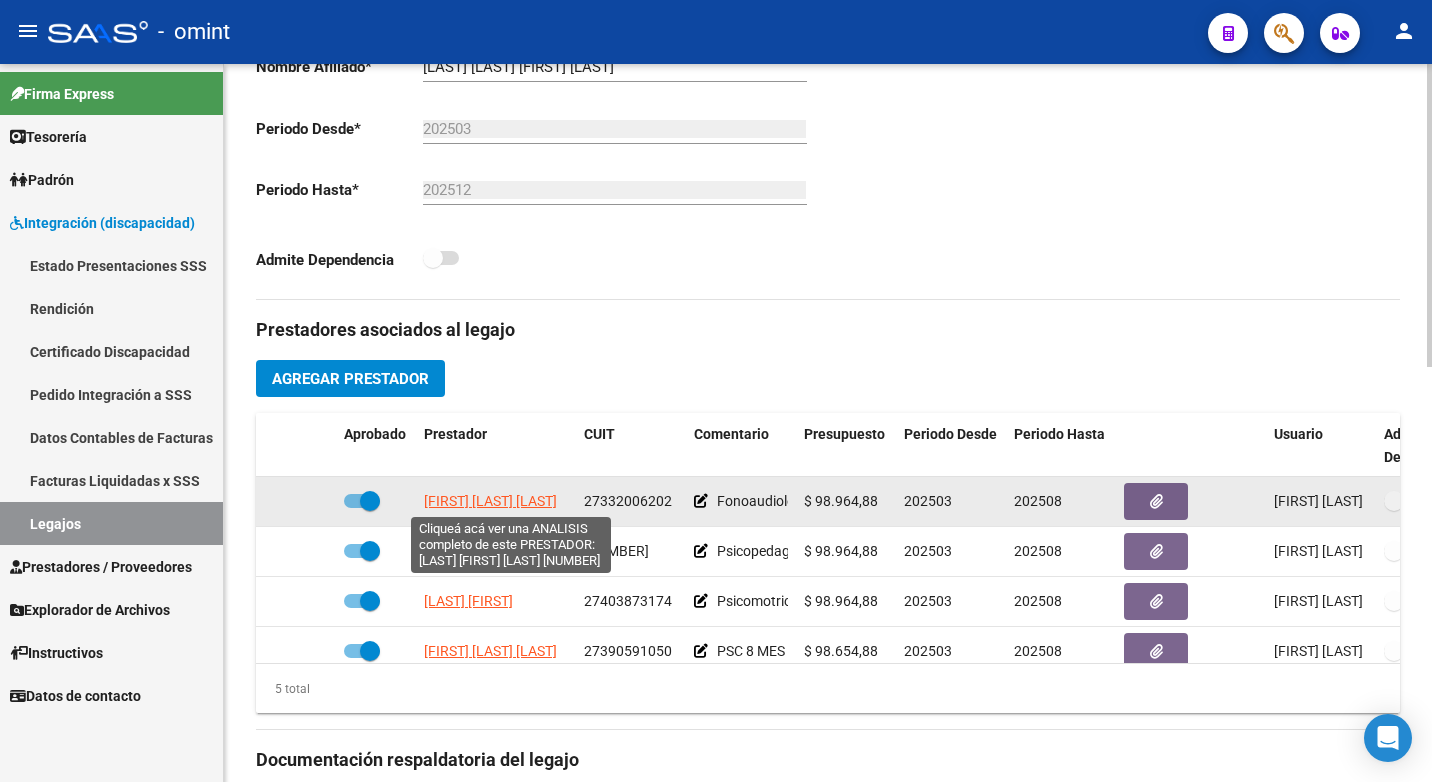 click on "MONTAÑEZ SILVANA EDITH" 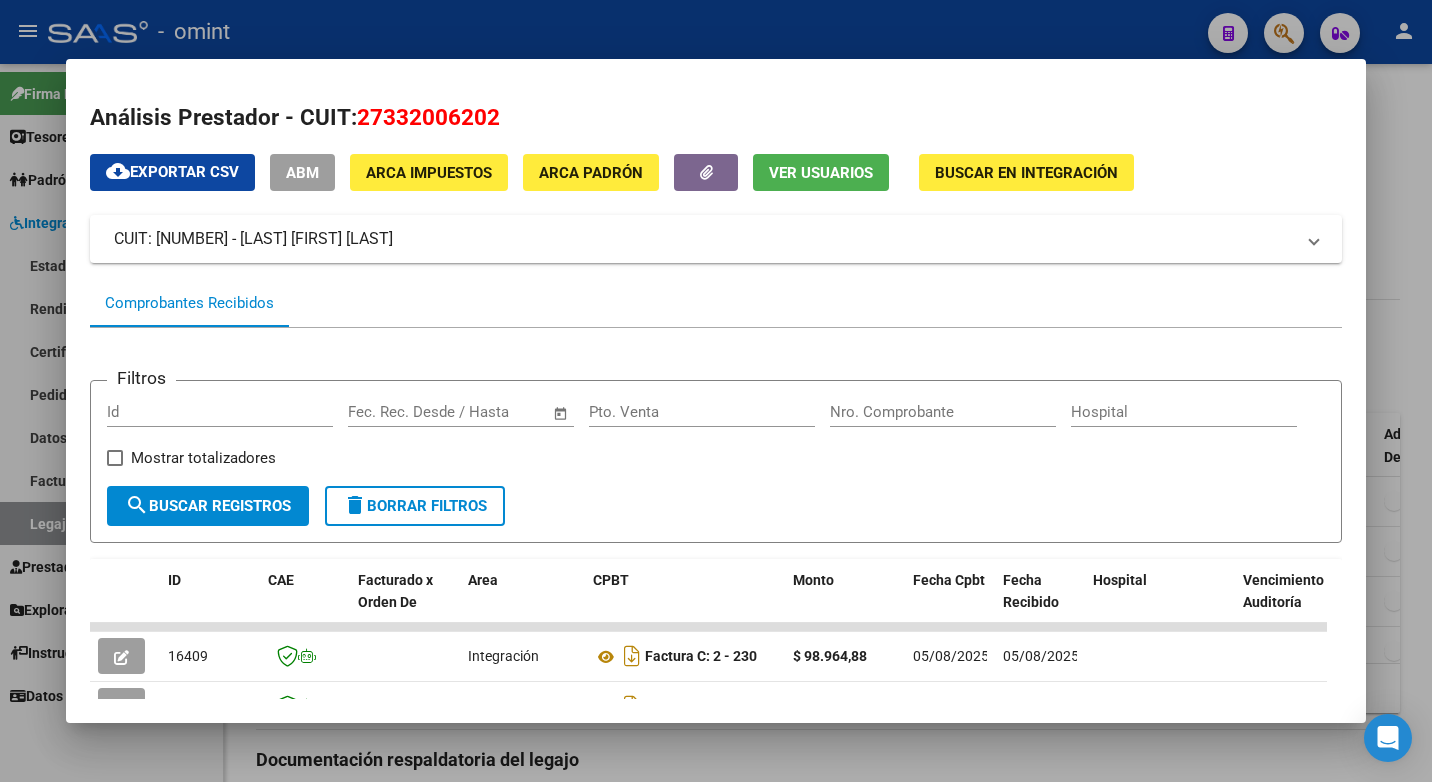 scroll, scrollTop: 302, scrollLeft: 0, axis: vertical 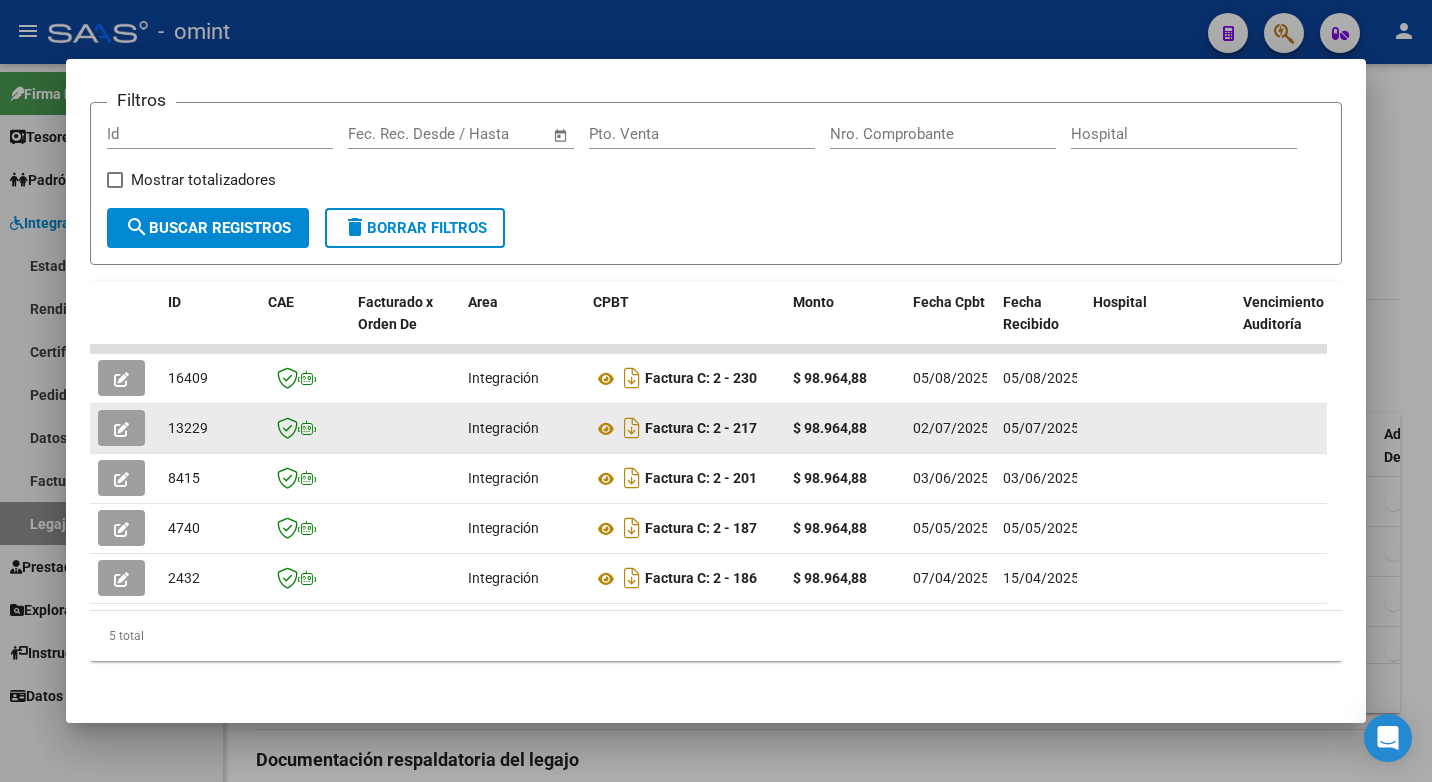 click 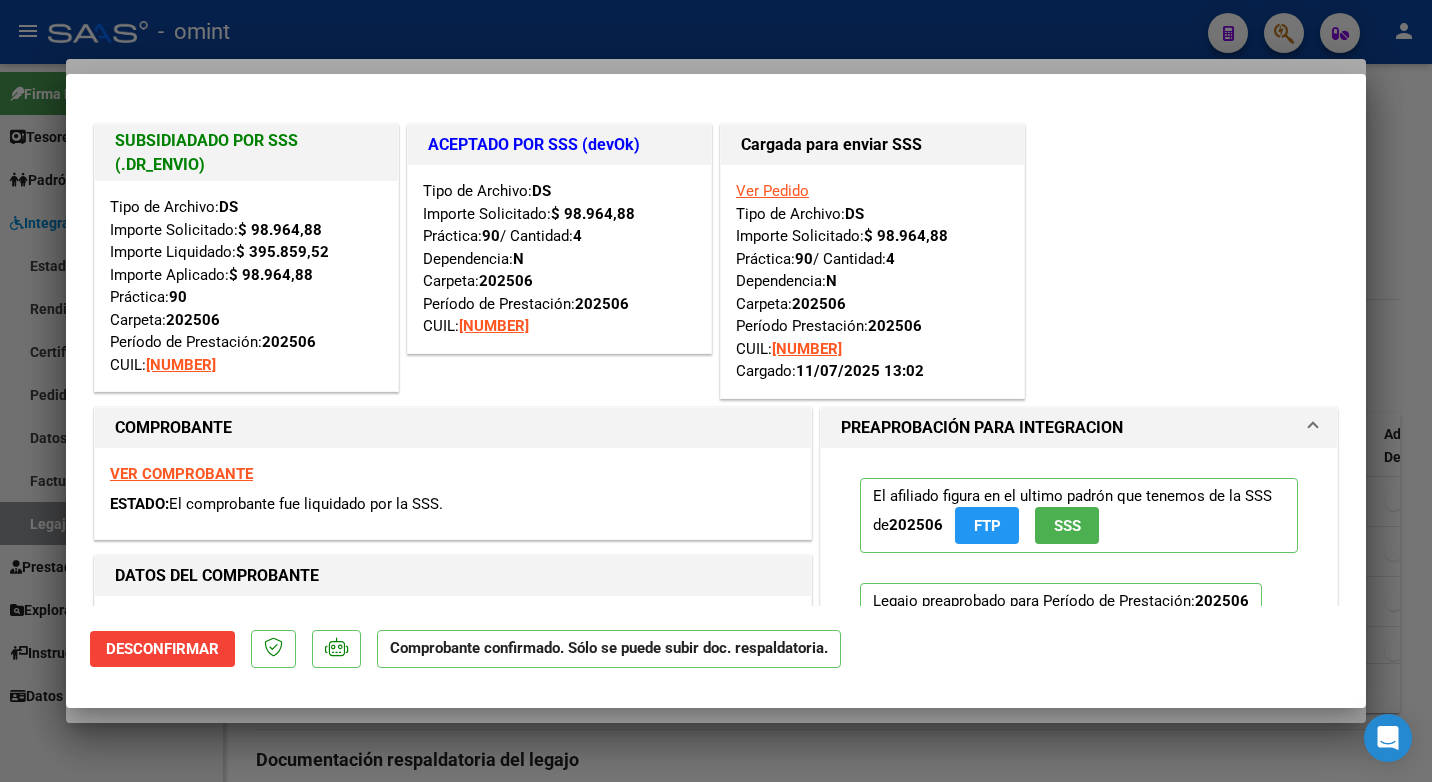 click at bounding box center [716, 391] 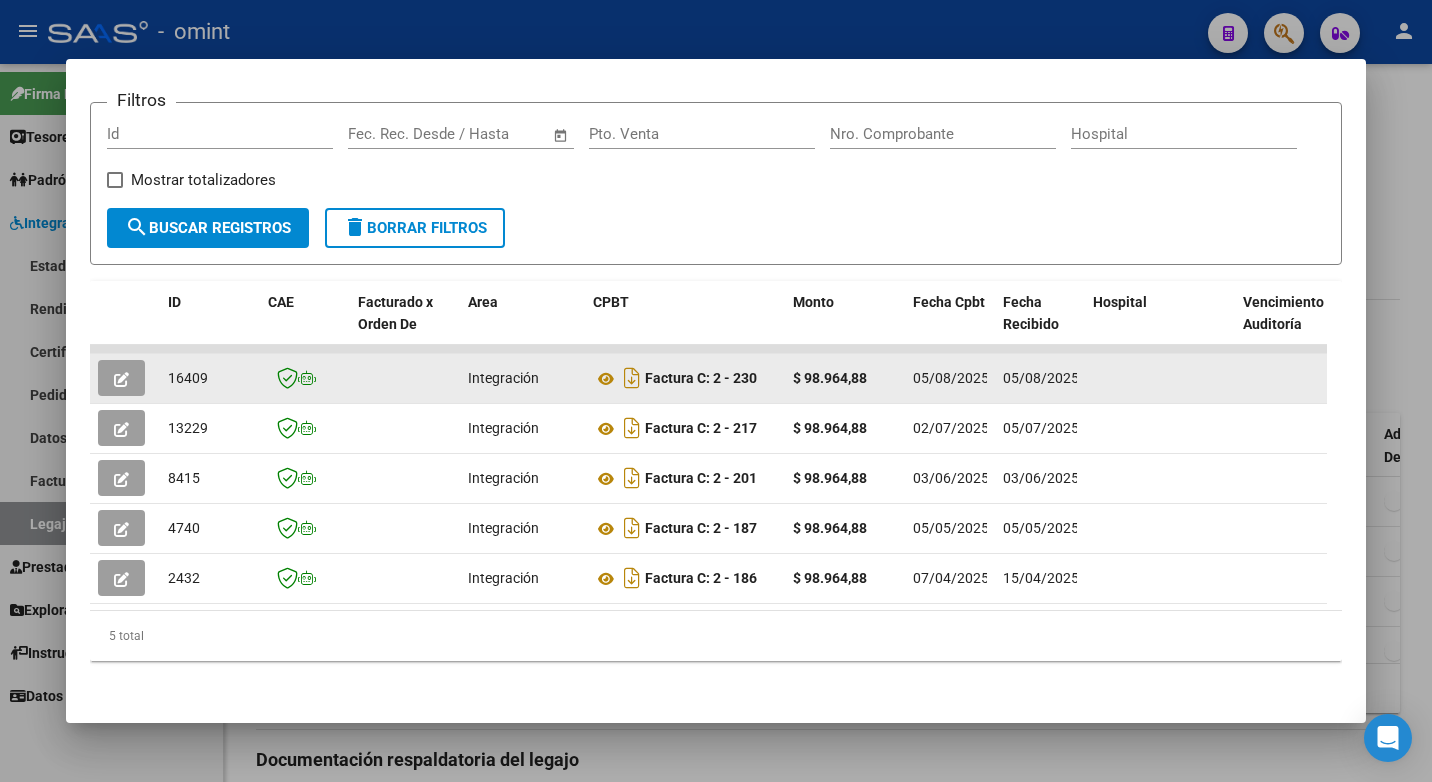 click 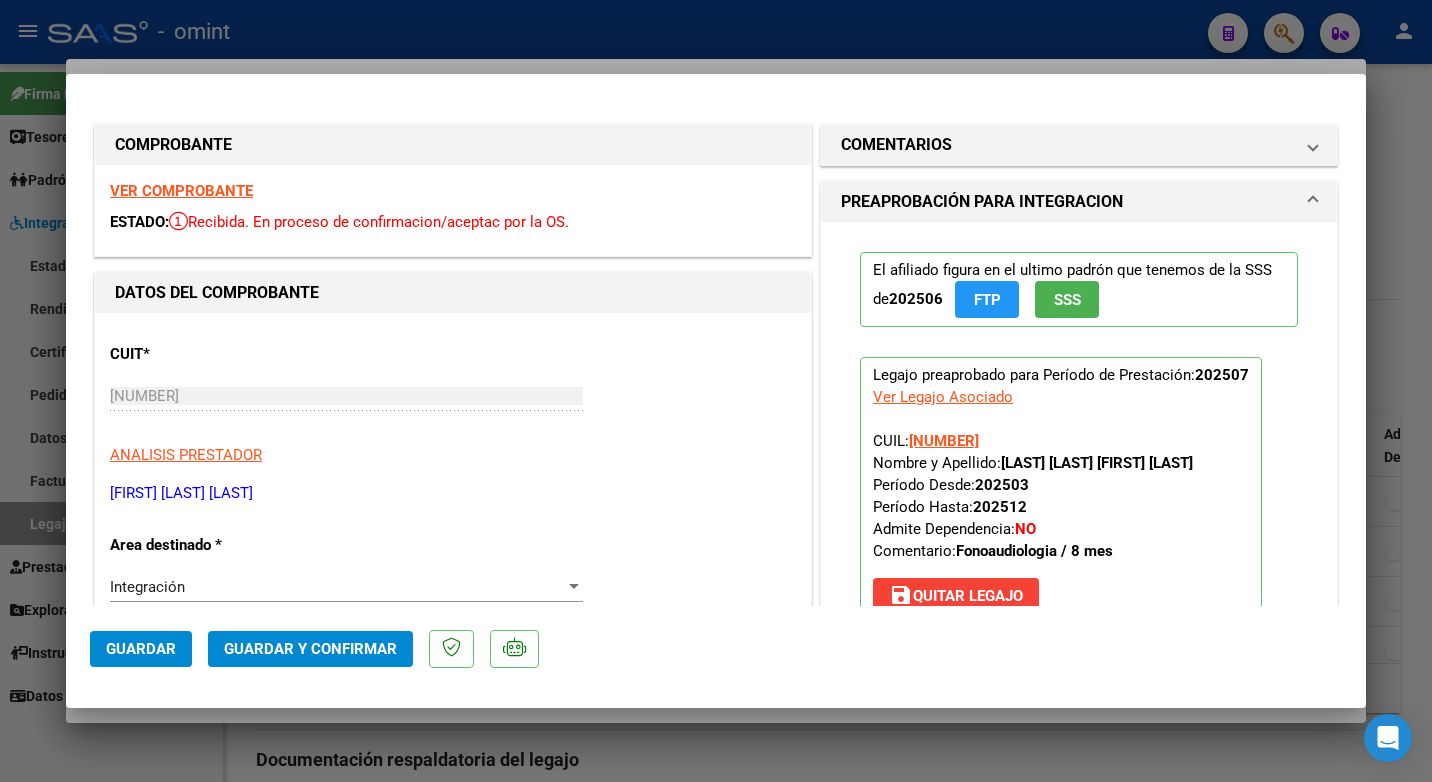 click on "VER COMPROBANTE" at bounding box center [181, 191] 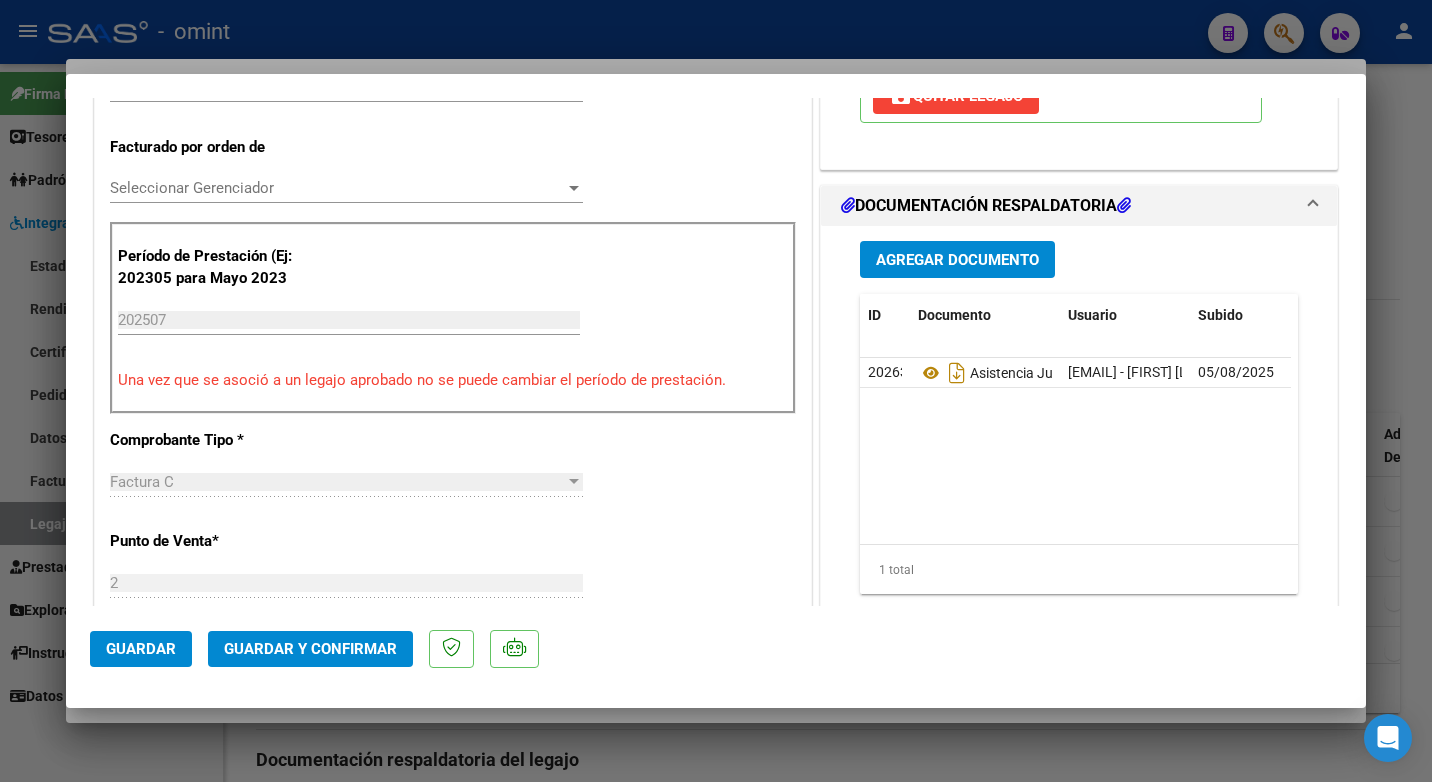 scroll, scrollTop: 600, scrollLeft: 0, axis: vertical 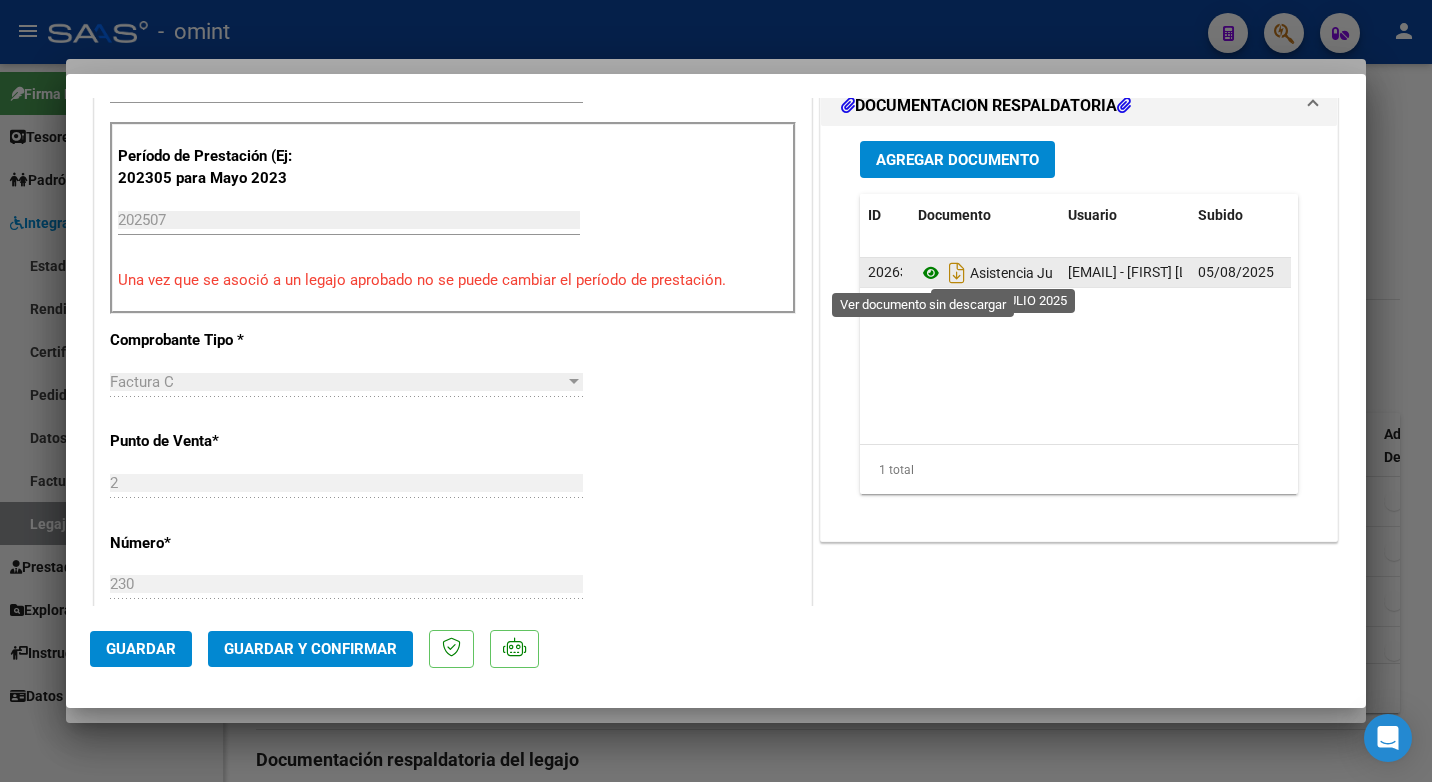 click 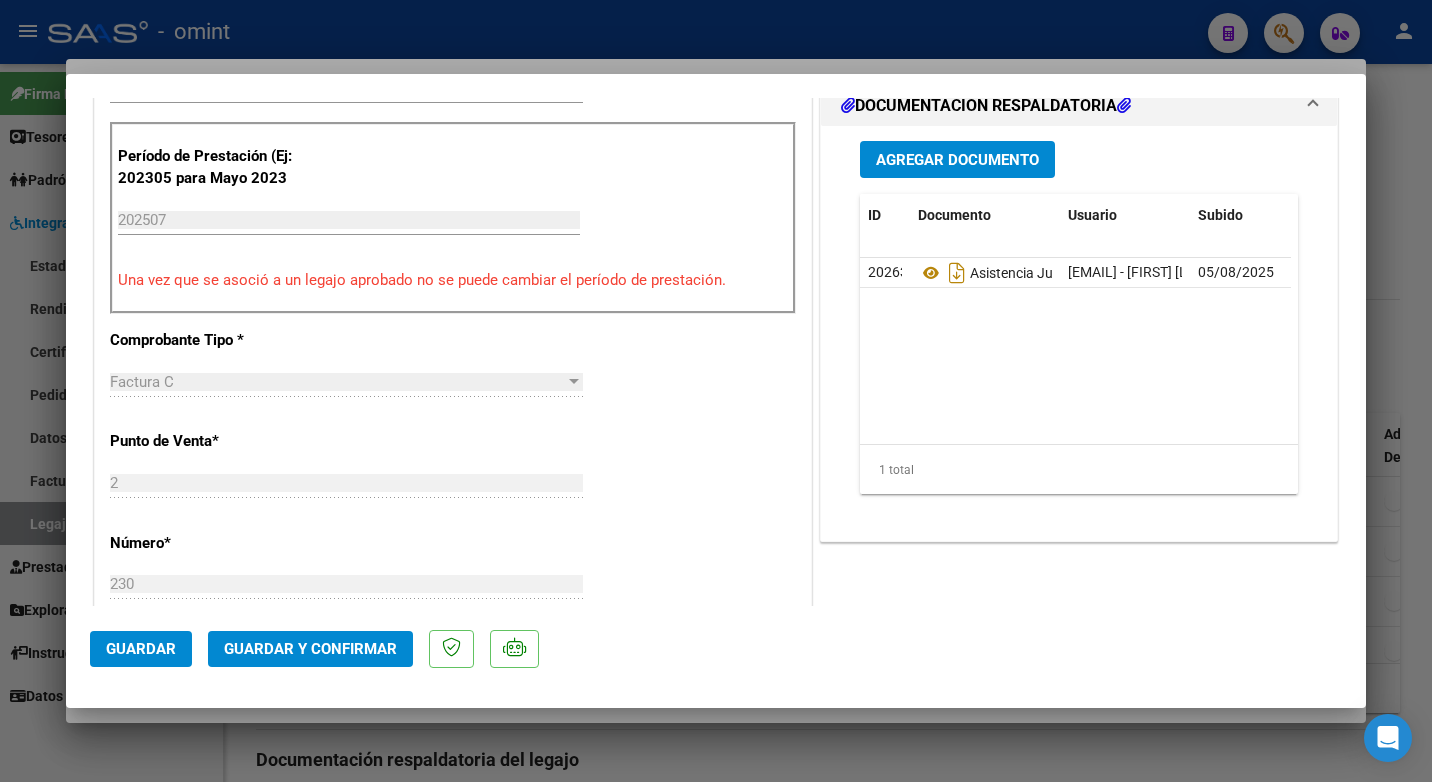 scroll, scrollTop: 900, scrollLeft: 0, axis: vertical 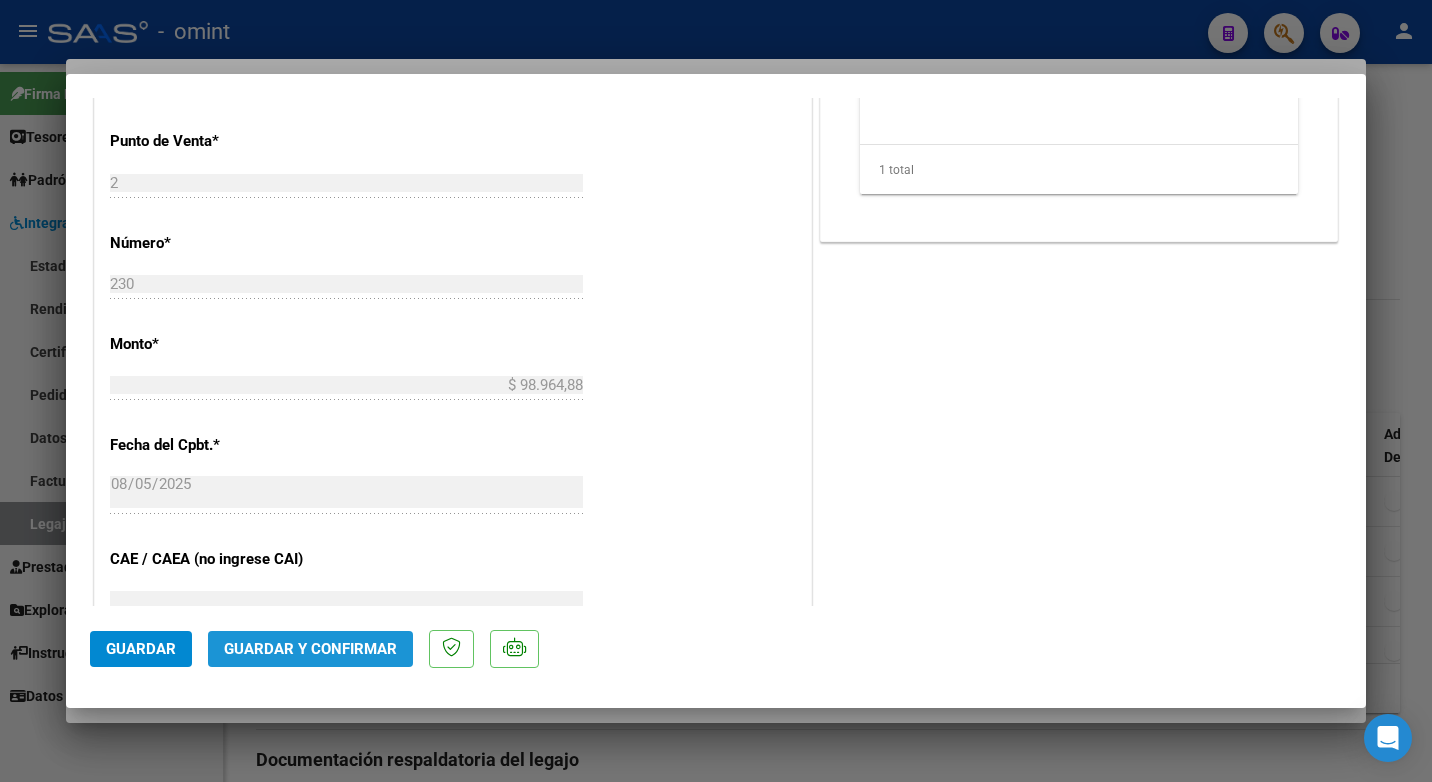 click on "Guardar y Confirmar" 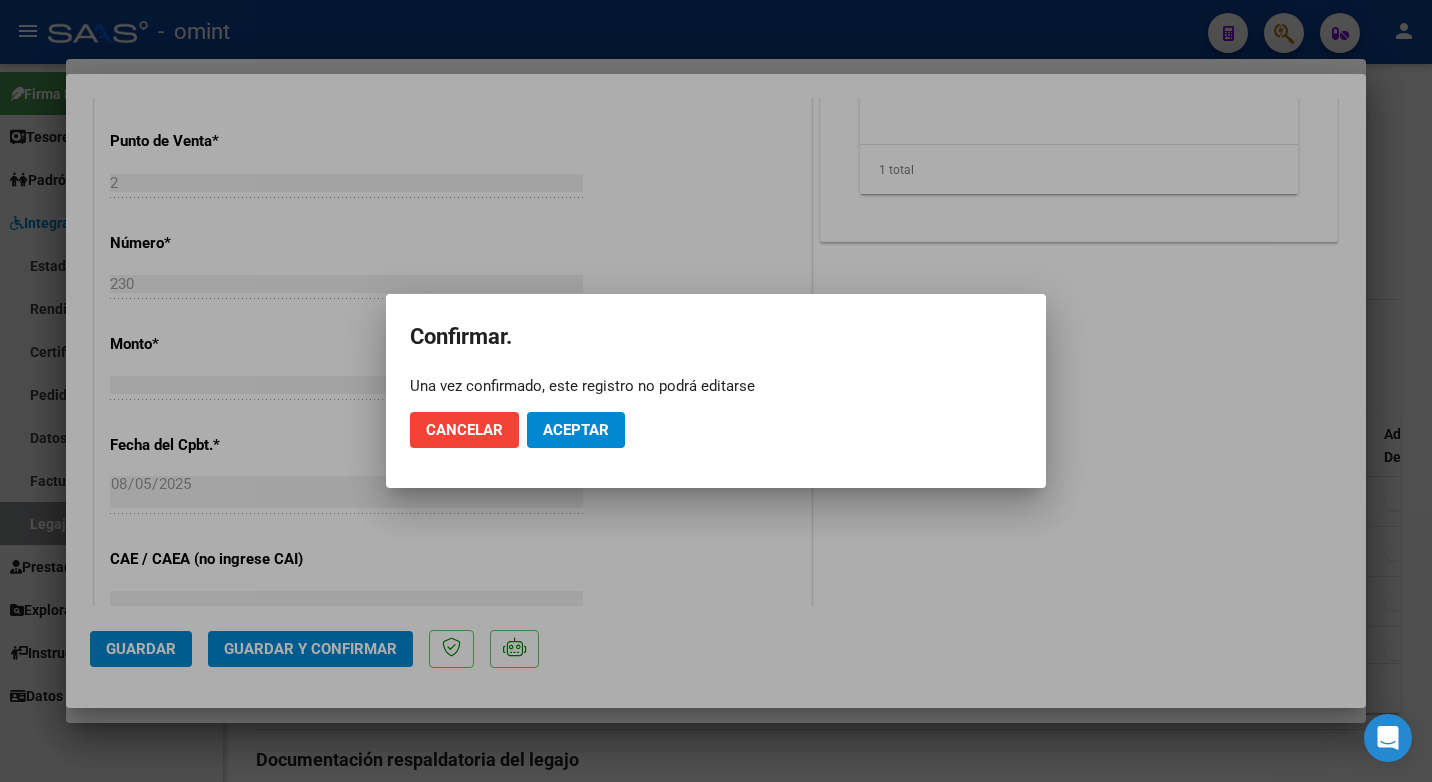 click on "Cancelar Aceptar" 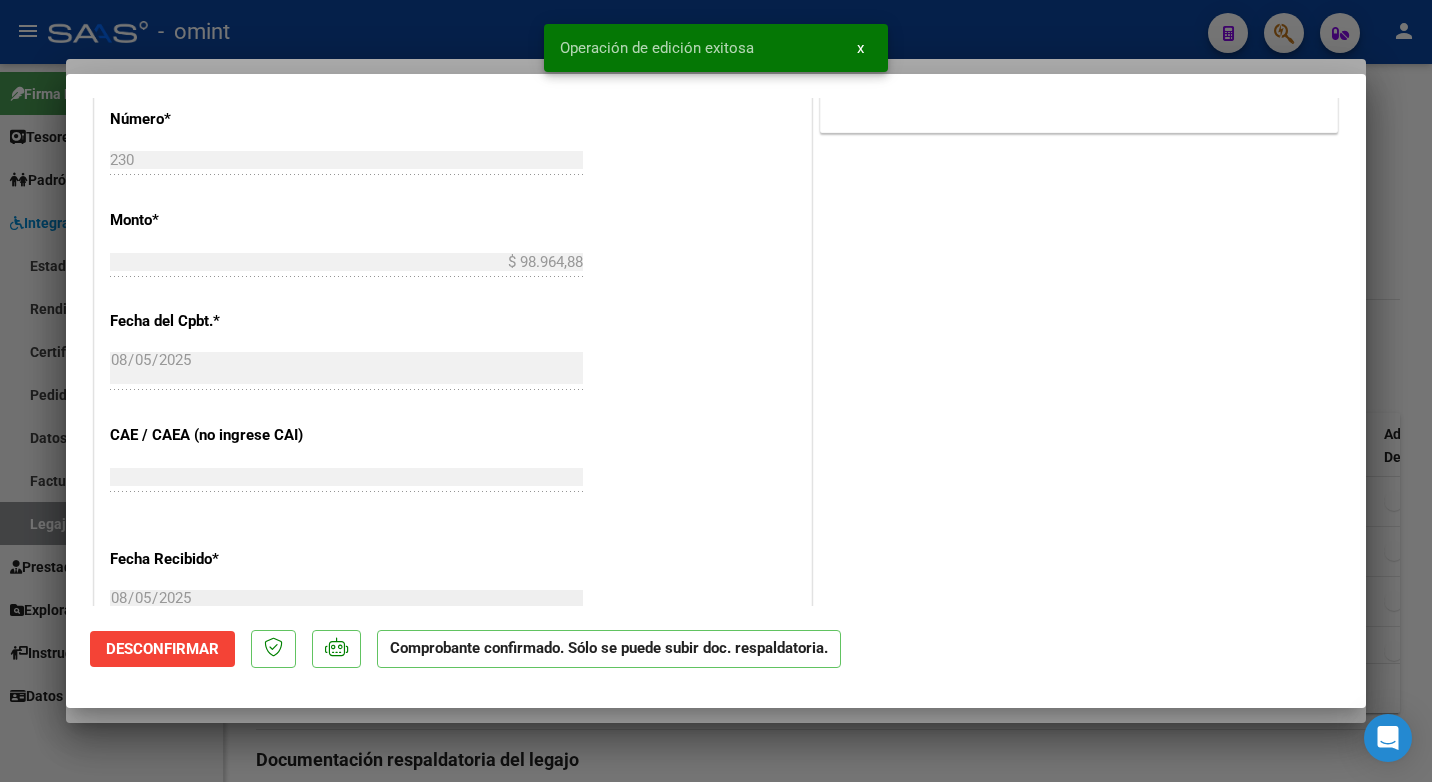 click at bounding box center [716, 391] 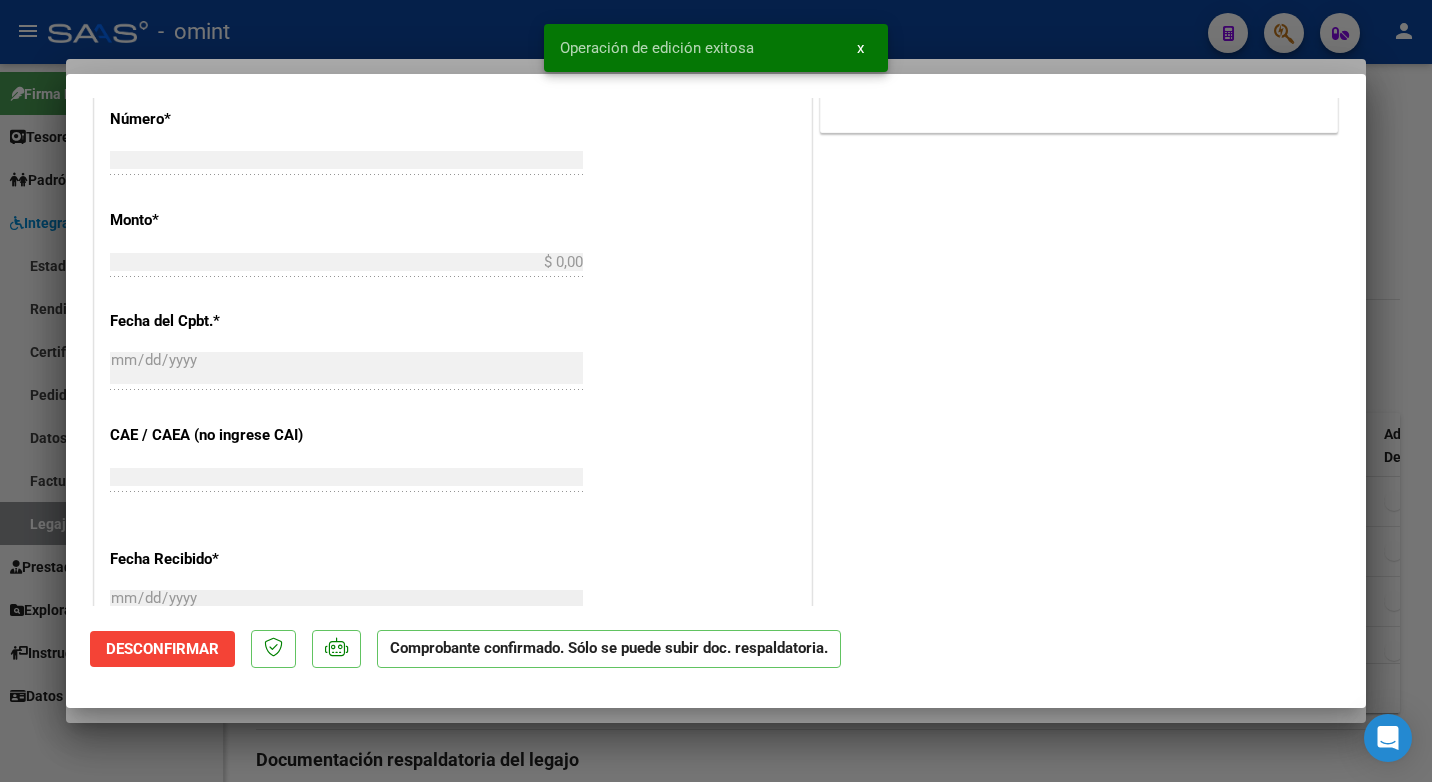 scroll, scrollTop: 935, scrollLeft: 0, axis: vertical 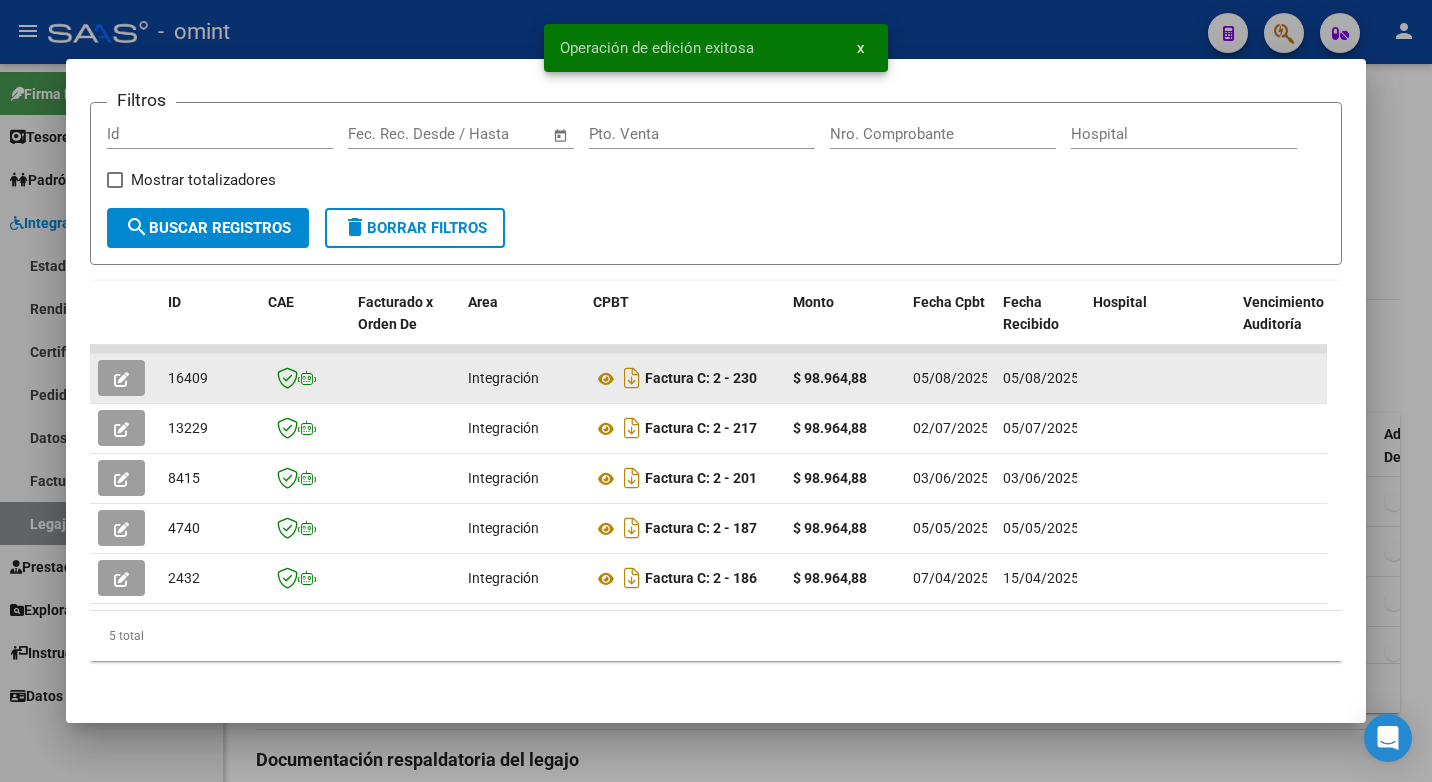 click on "16409" 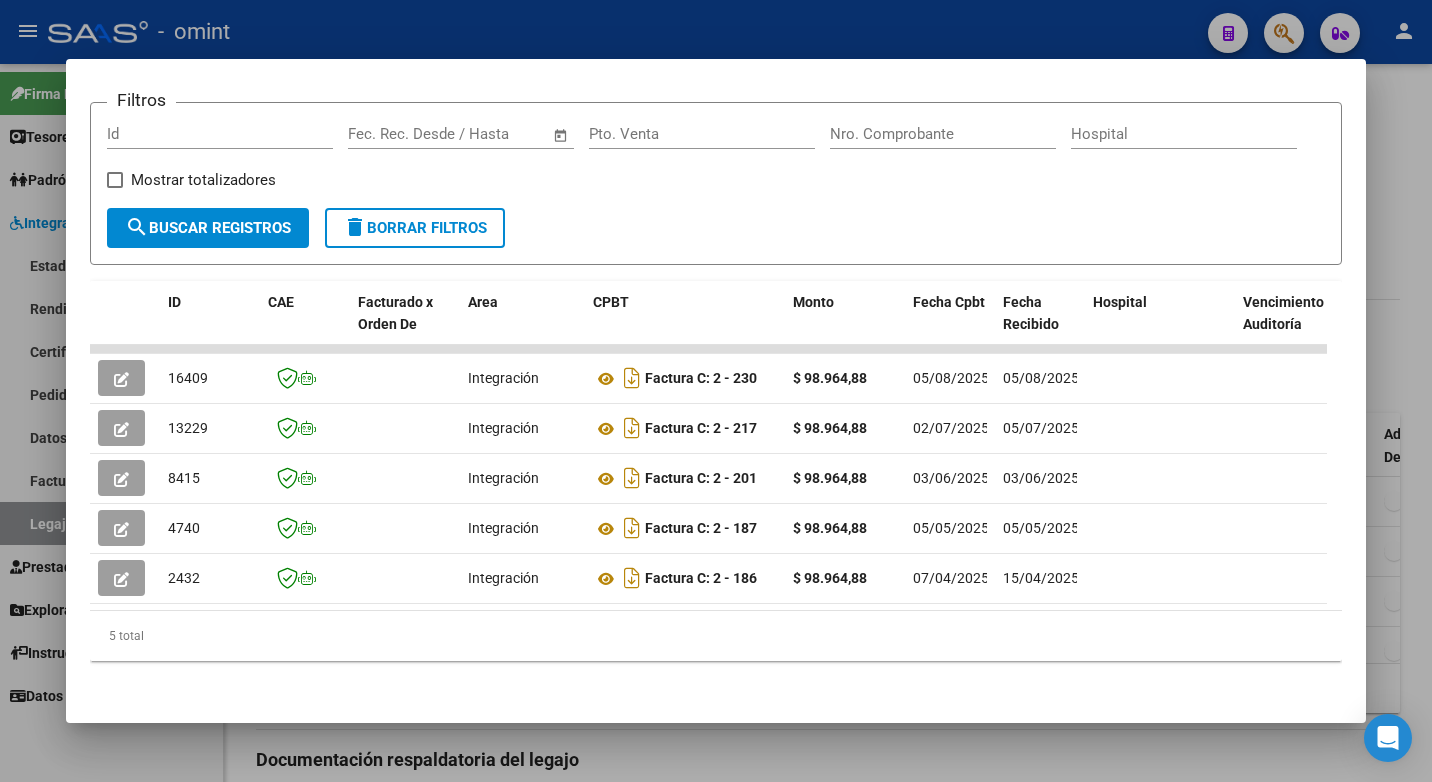 drag, startPoint x: 325, startPoint y: 13, endPoint x: 346, endPoint y: 21, distance: 22.472204 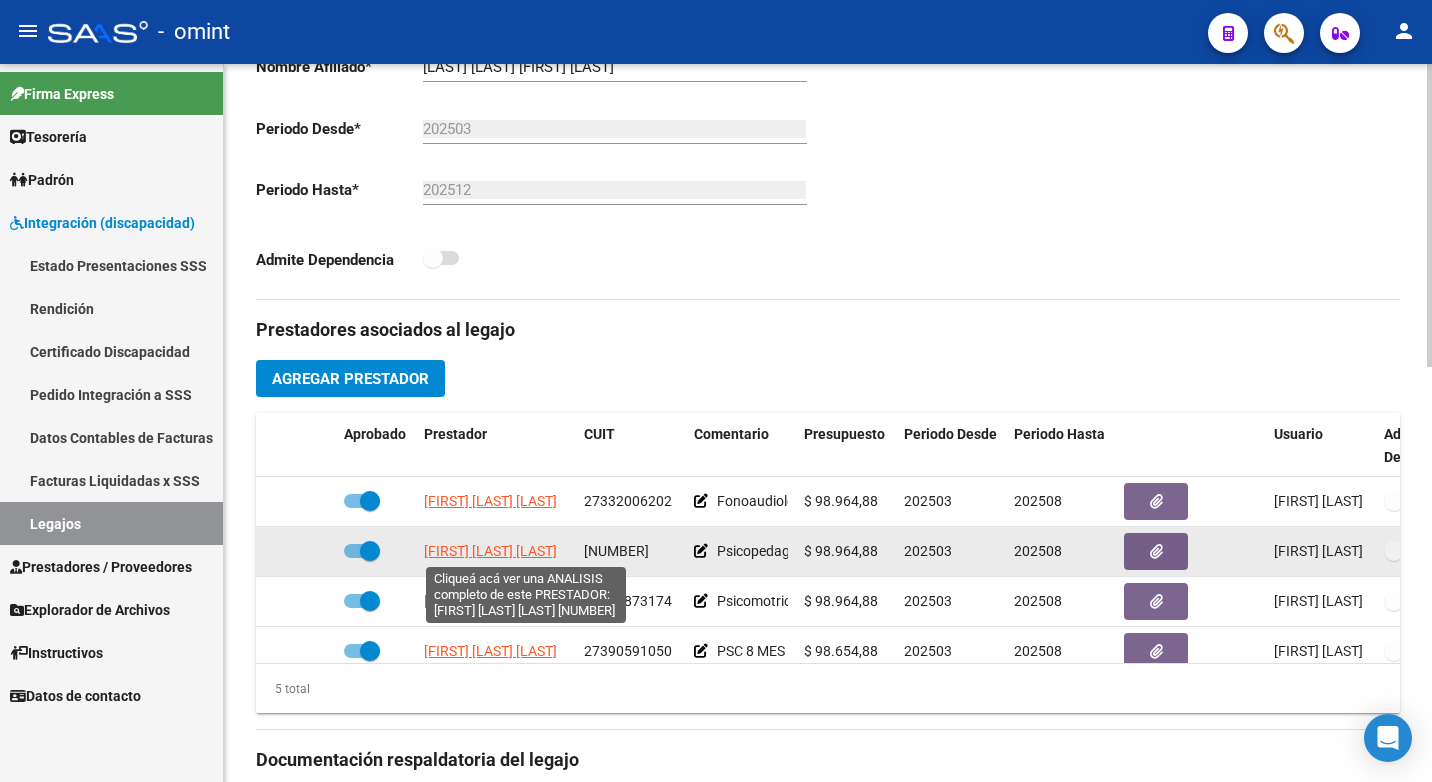 click on "FERNANDEZ MARIA FLORENCIA" 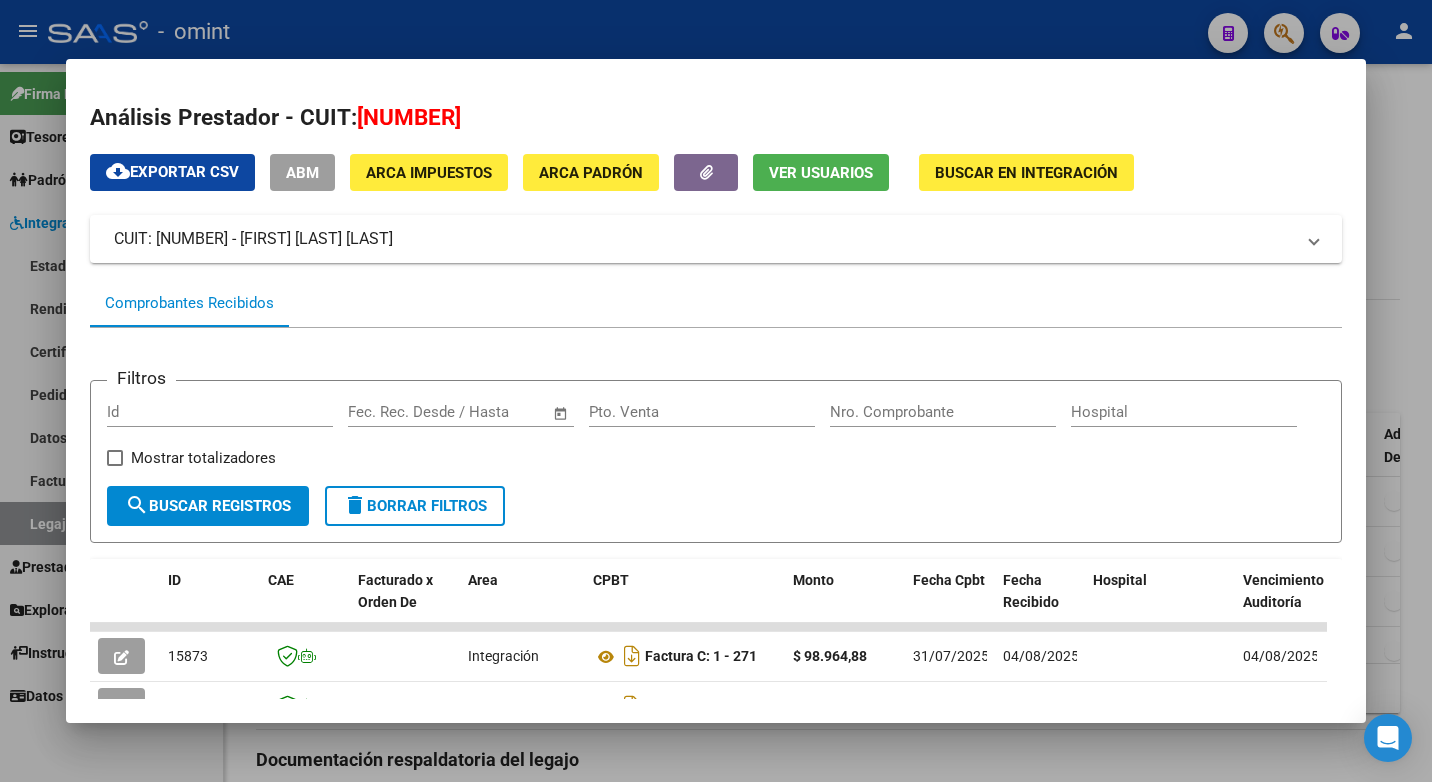 scroll, scrollTop: 300, scrollLeft: 0, axis: vertical 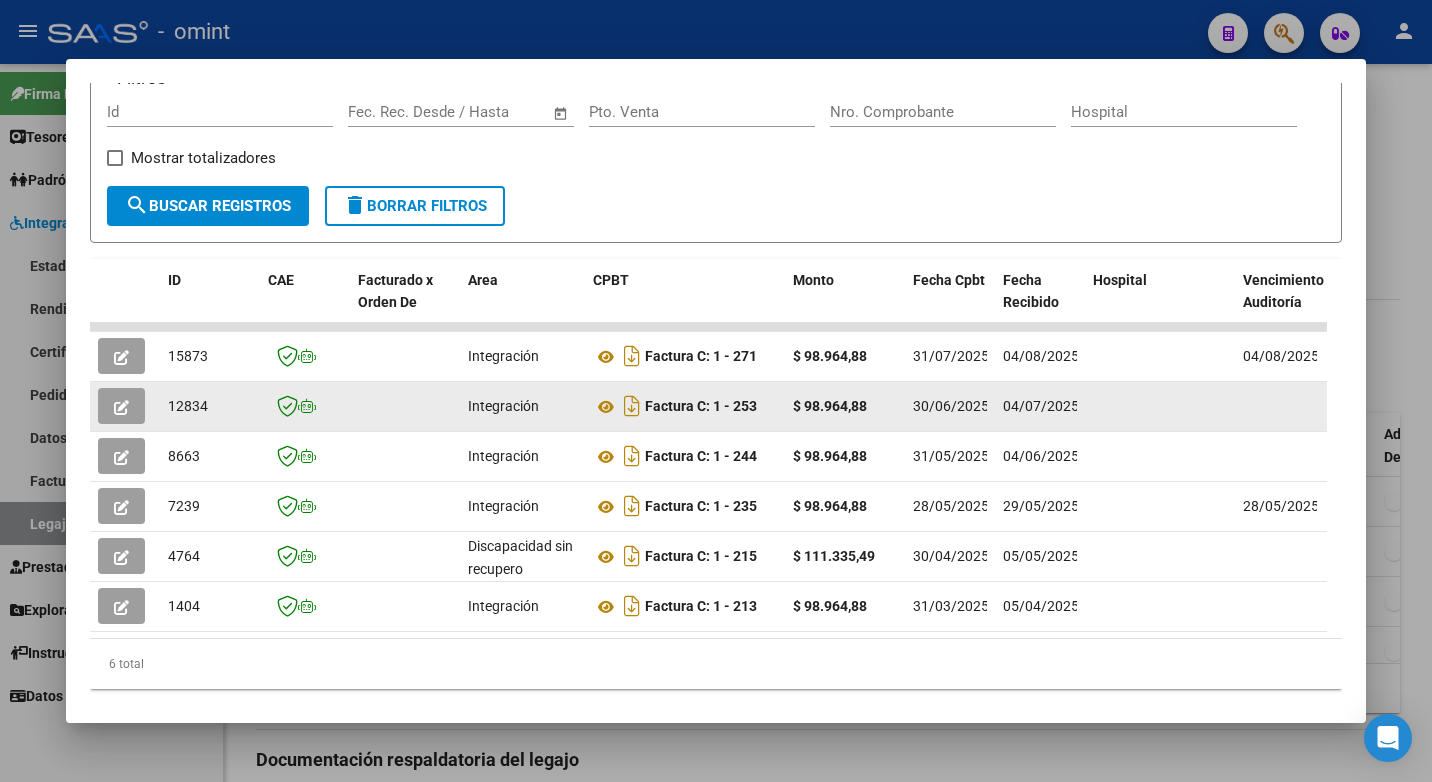click 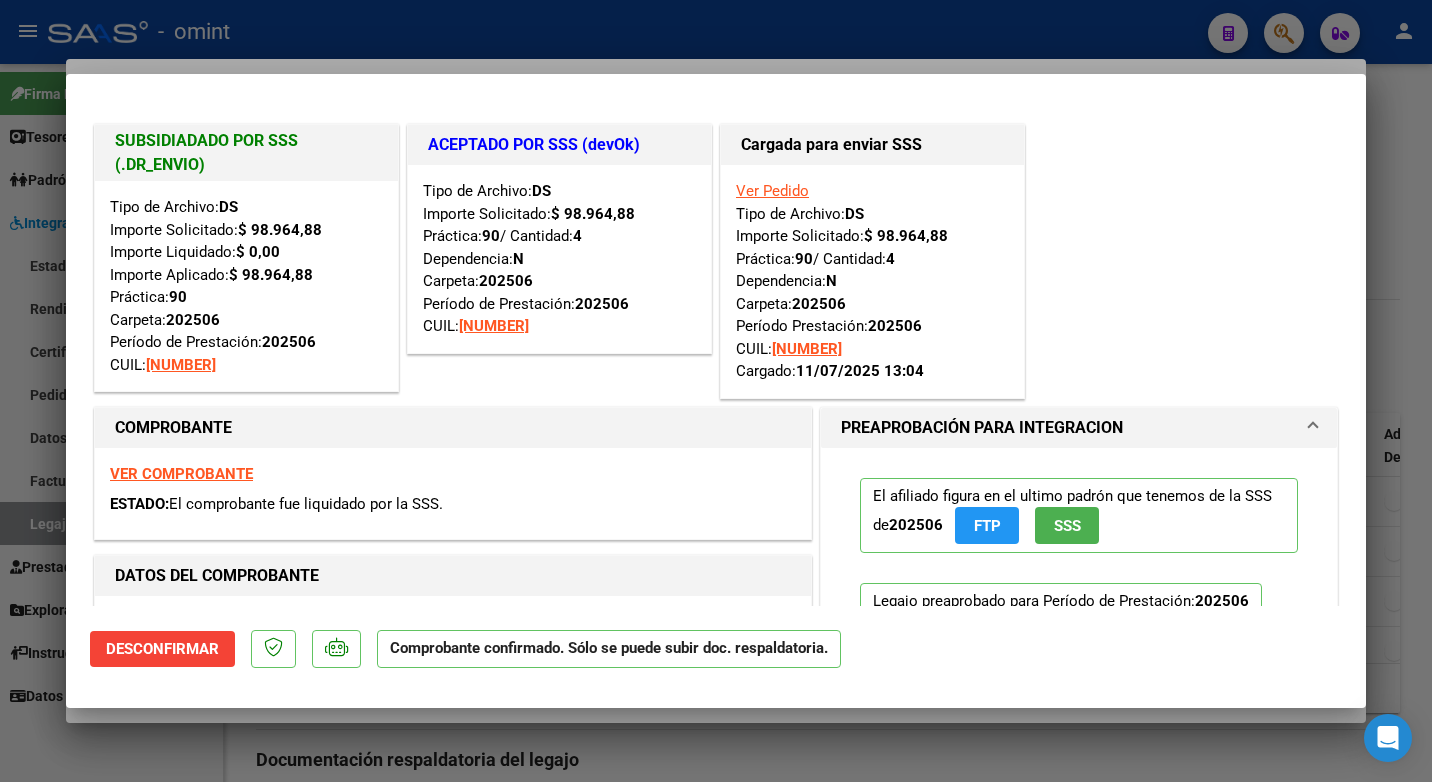 click at bounding box center (716, 391) 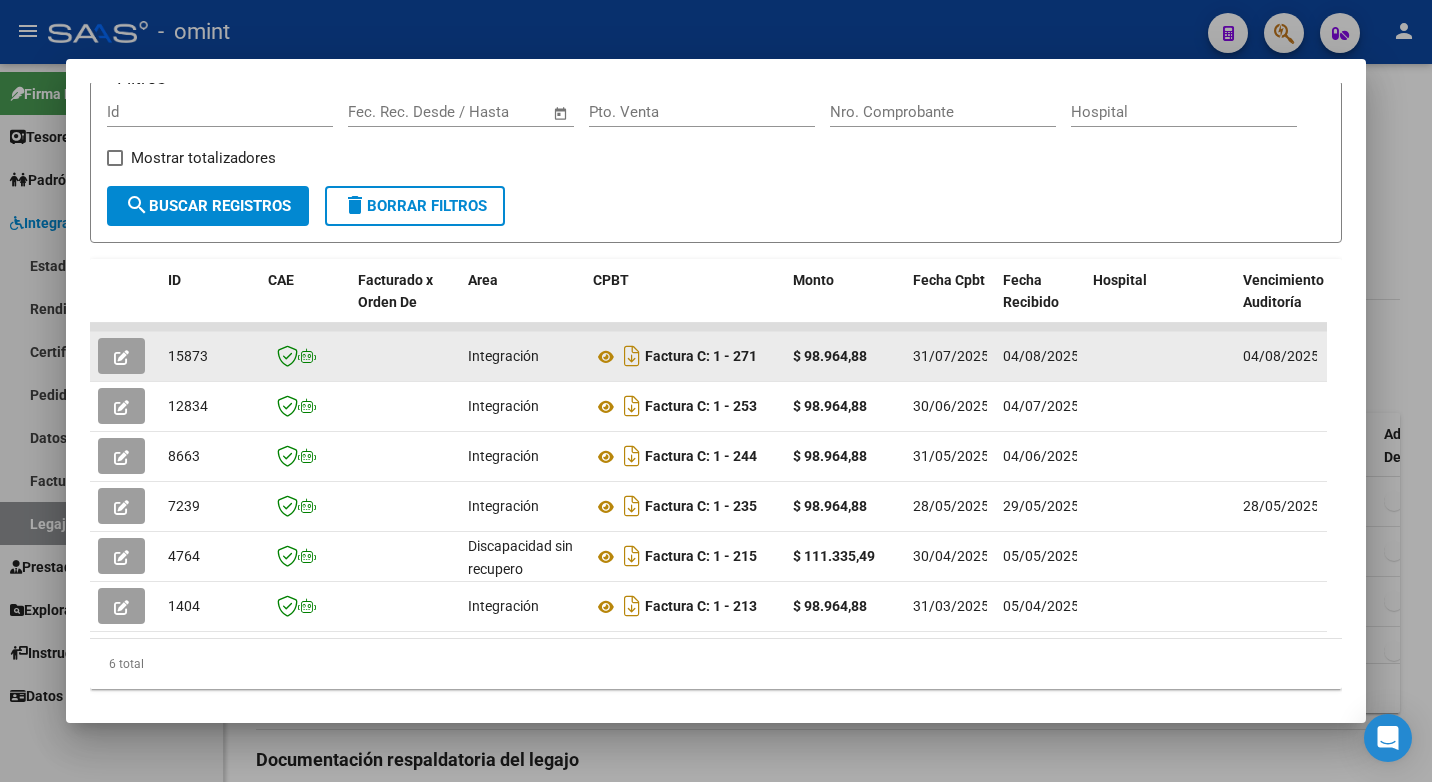 click 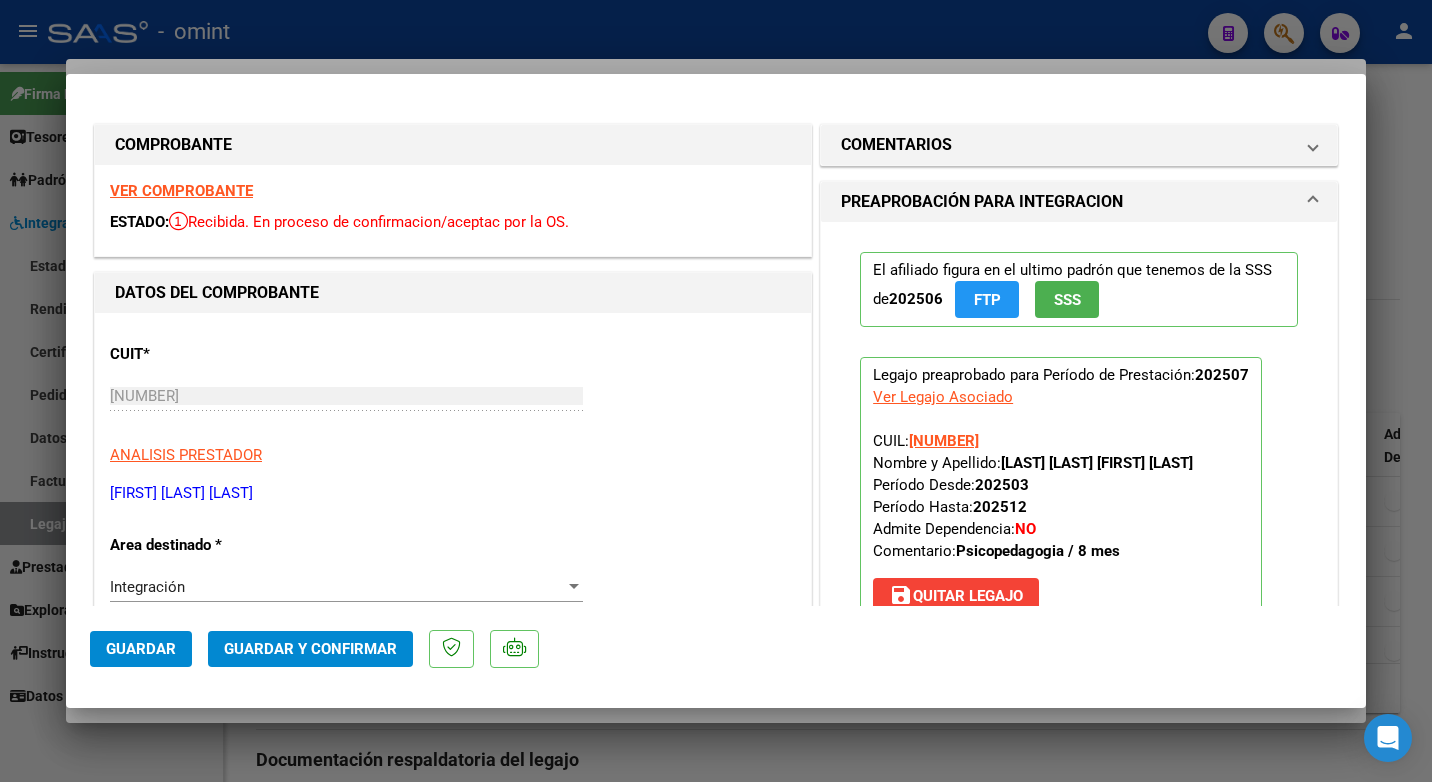click on "VER COMPROBANTE" at bounding box center [181, 191] 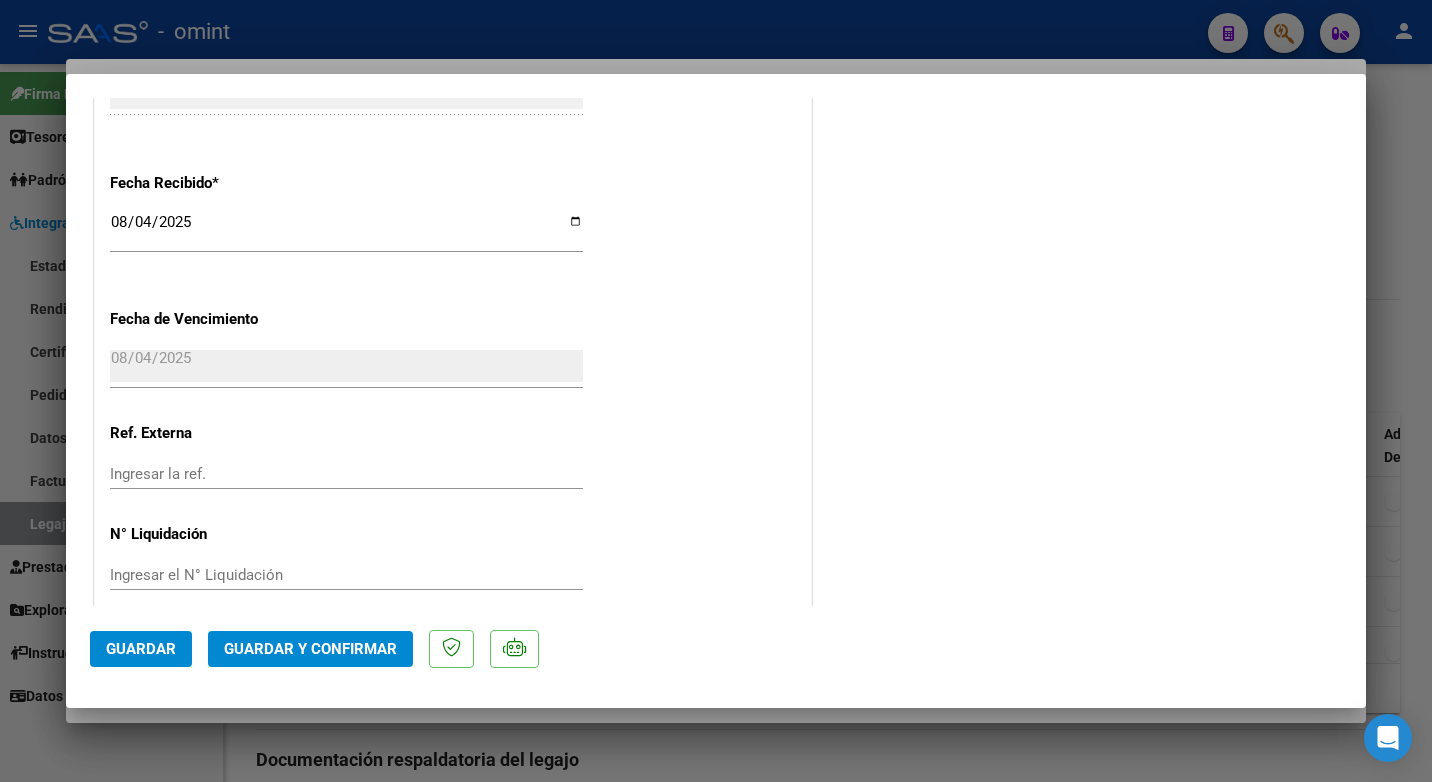 scroll, scrollTop: 1423, scrollLeft: 0, axis: vertical 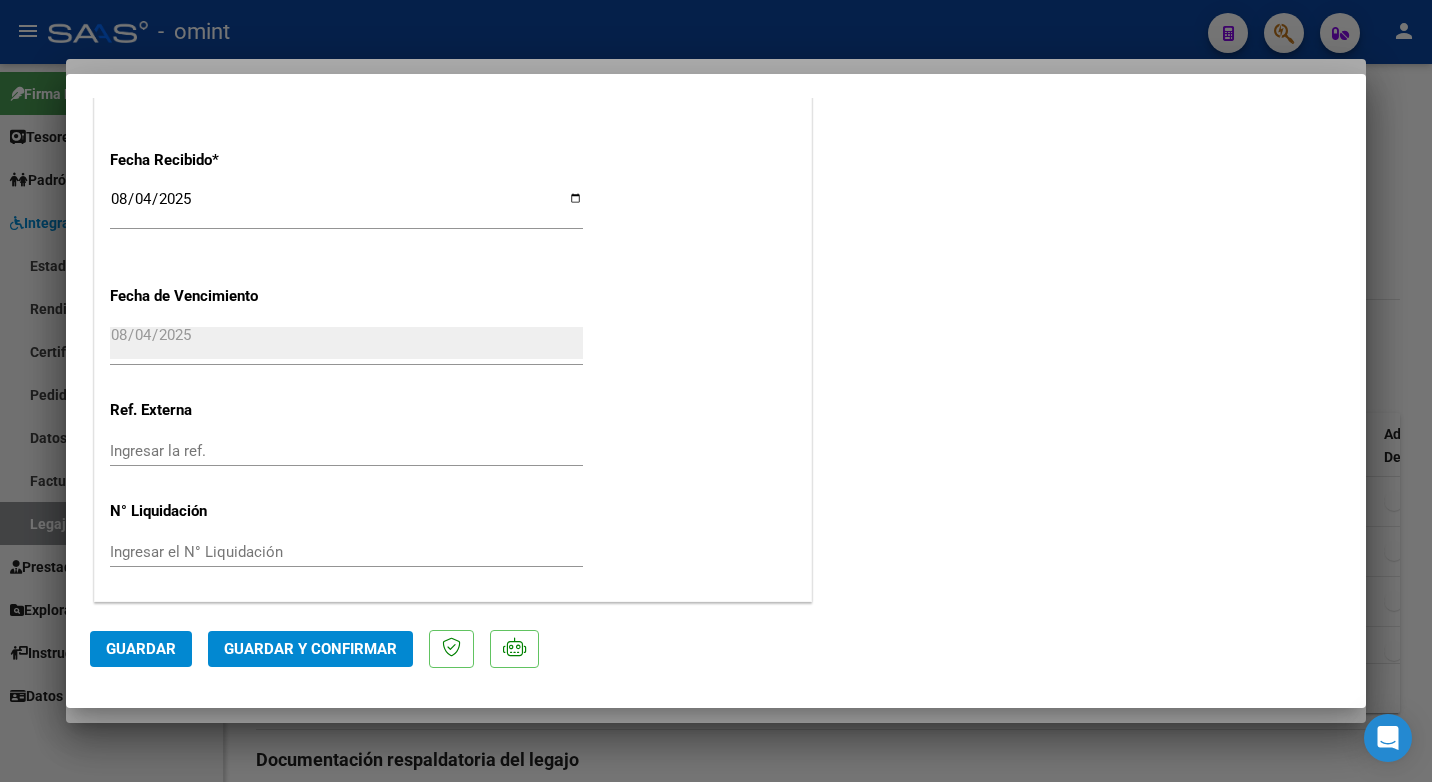 click on "Guardar y Confirmar" 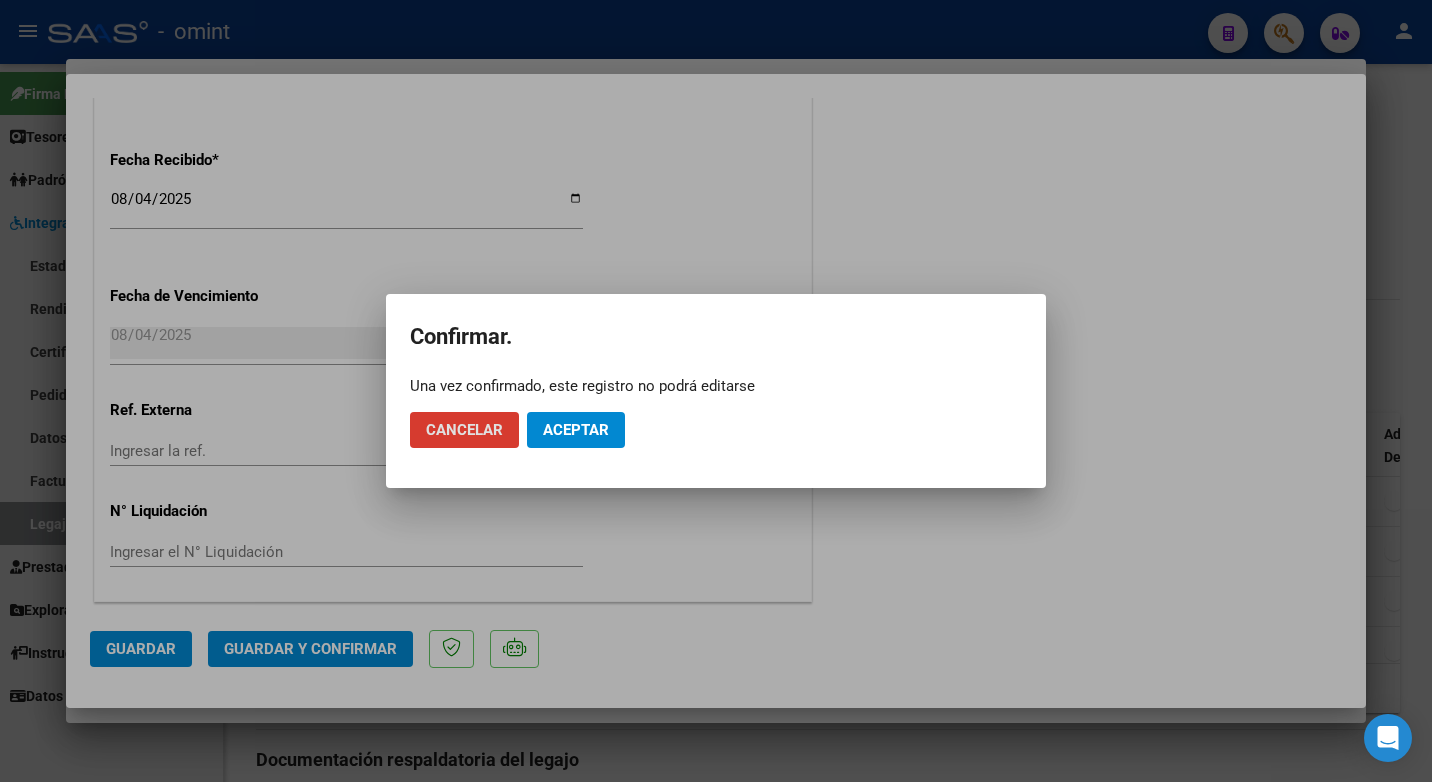 click on "Aceptar" 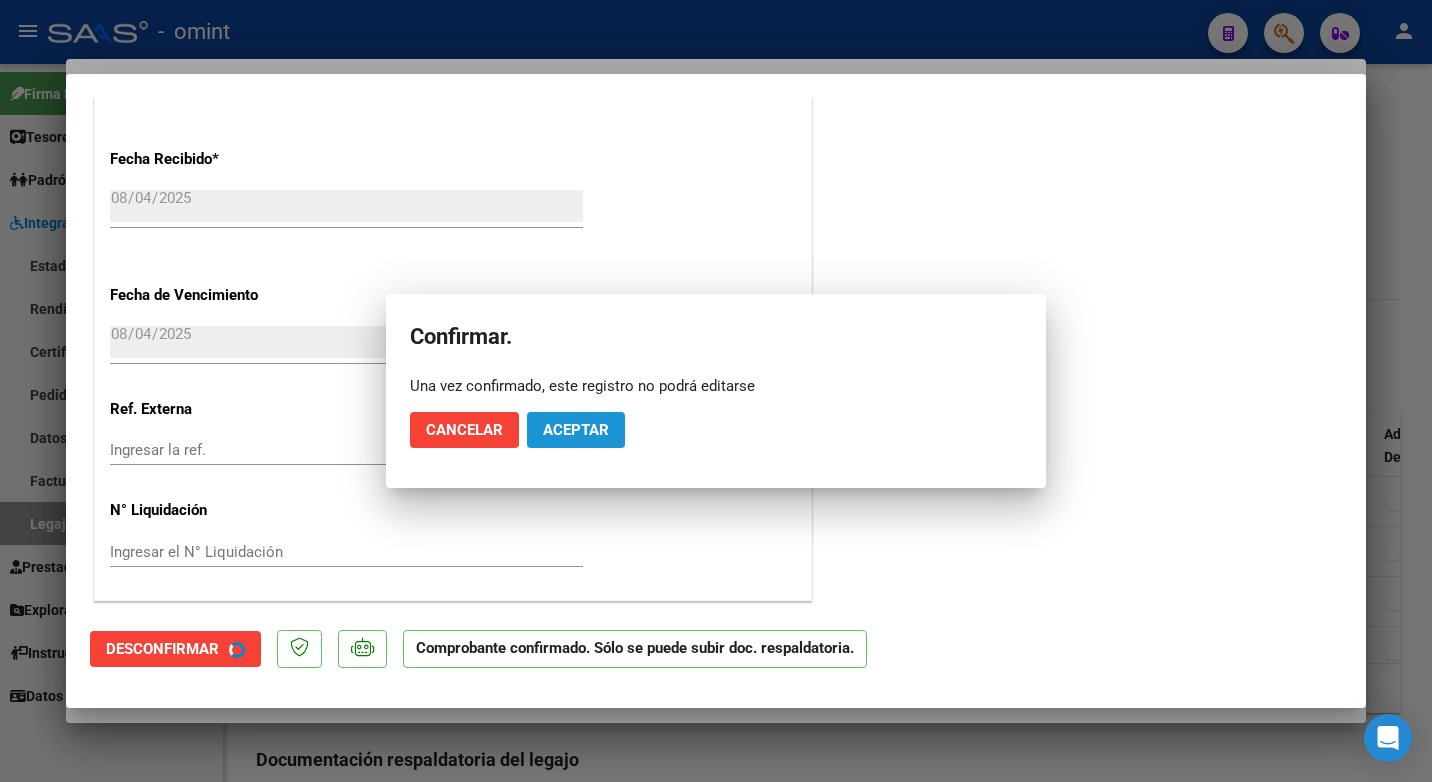 scroll, scrollTop: 1299, scrollLeft: 0, axis: vertical 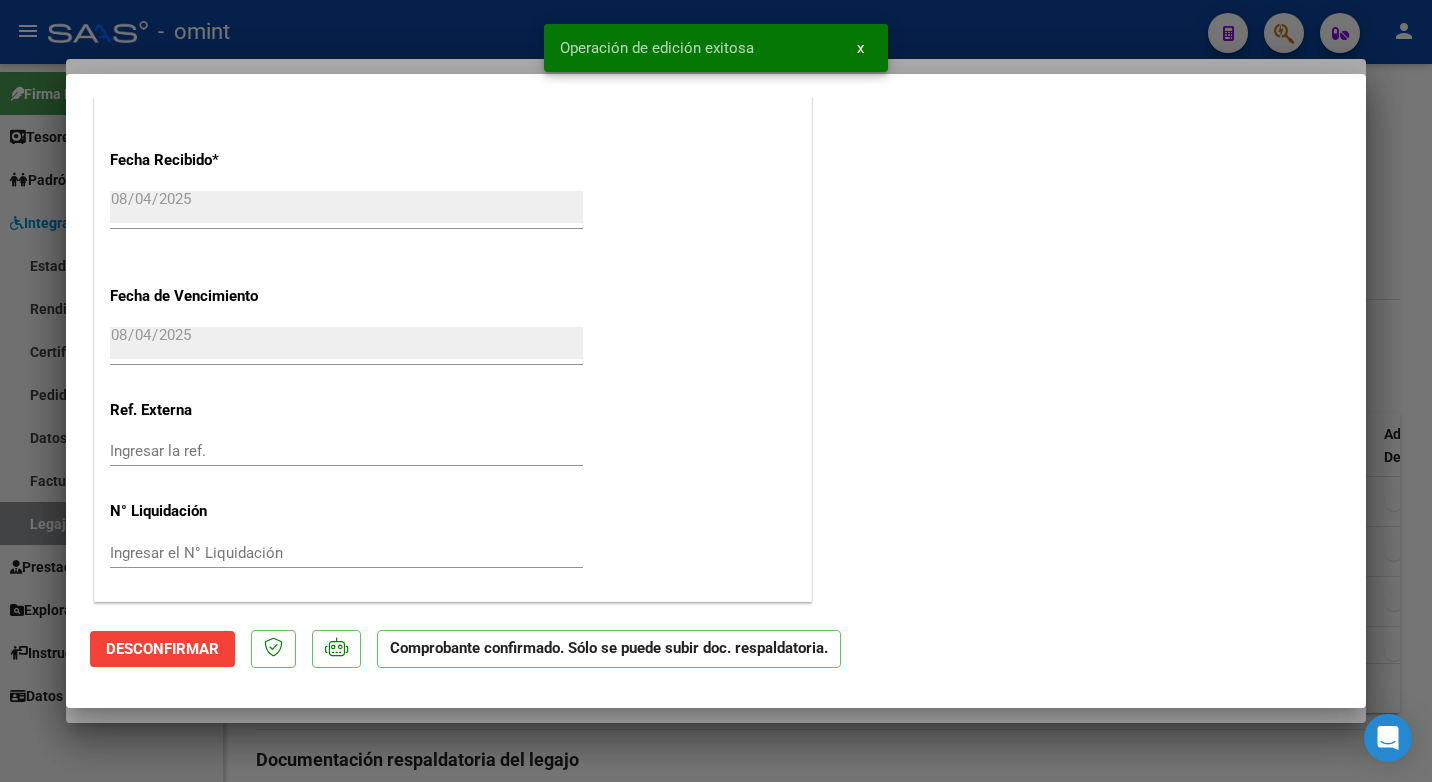 click at bounding box center (716, 391) 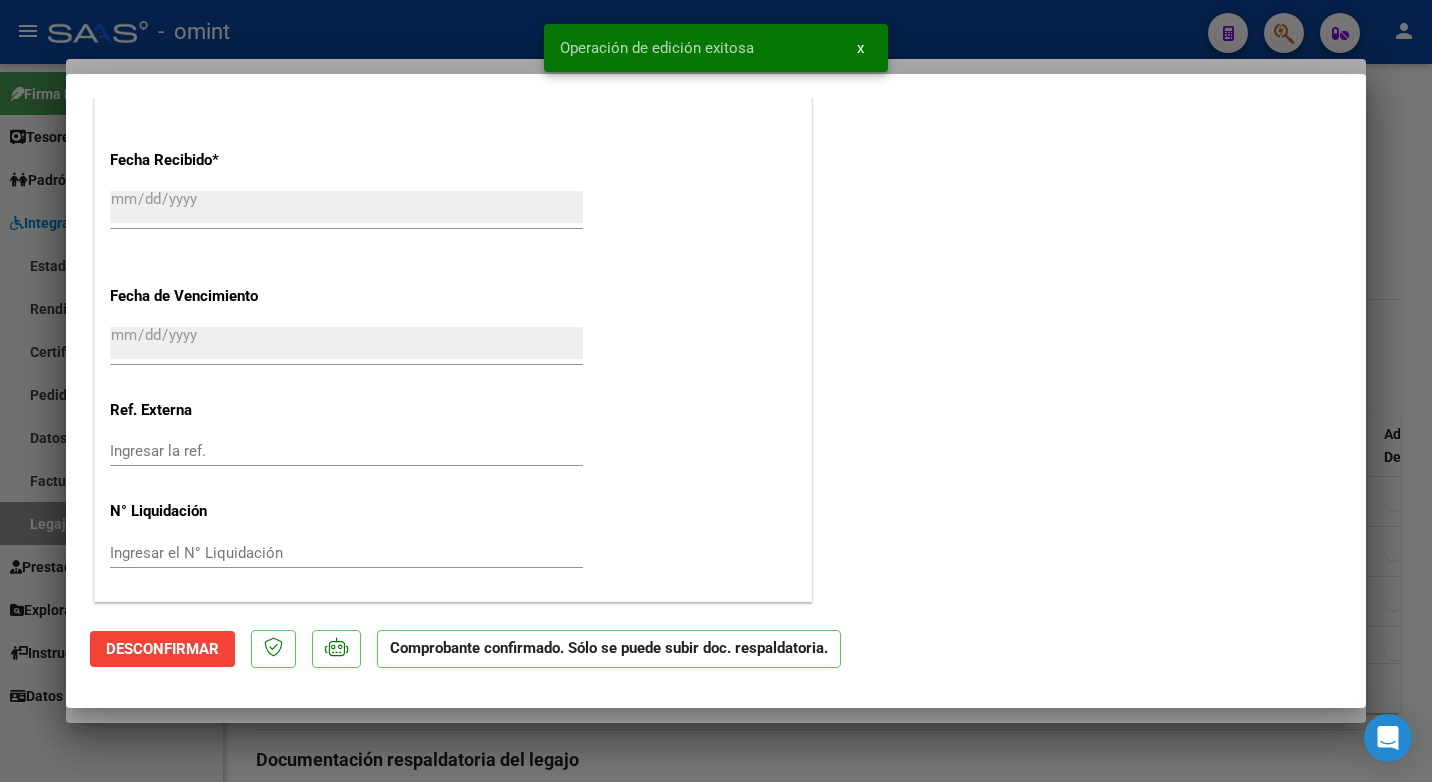 scroll, scrollTop: 0, scrollLeft: 0, axis: both 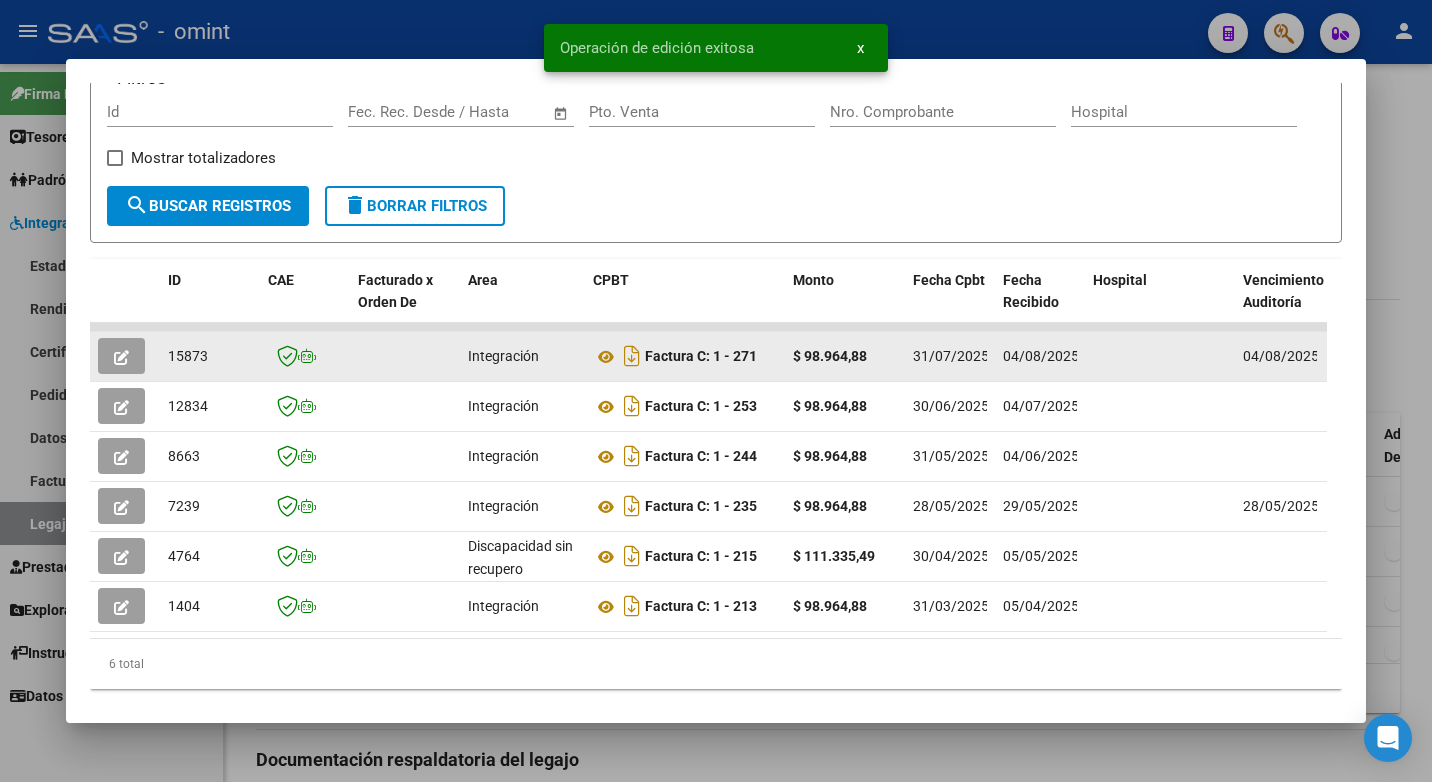 click on "15873" 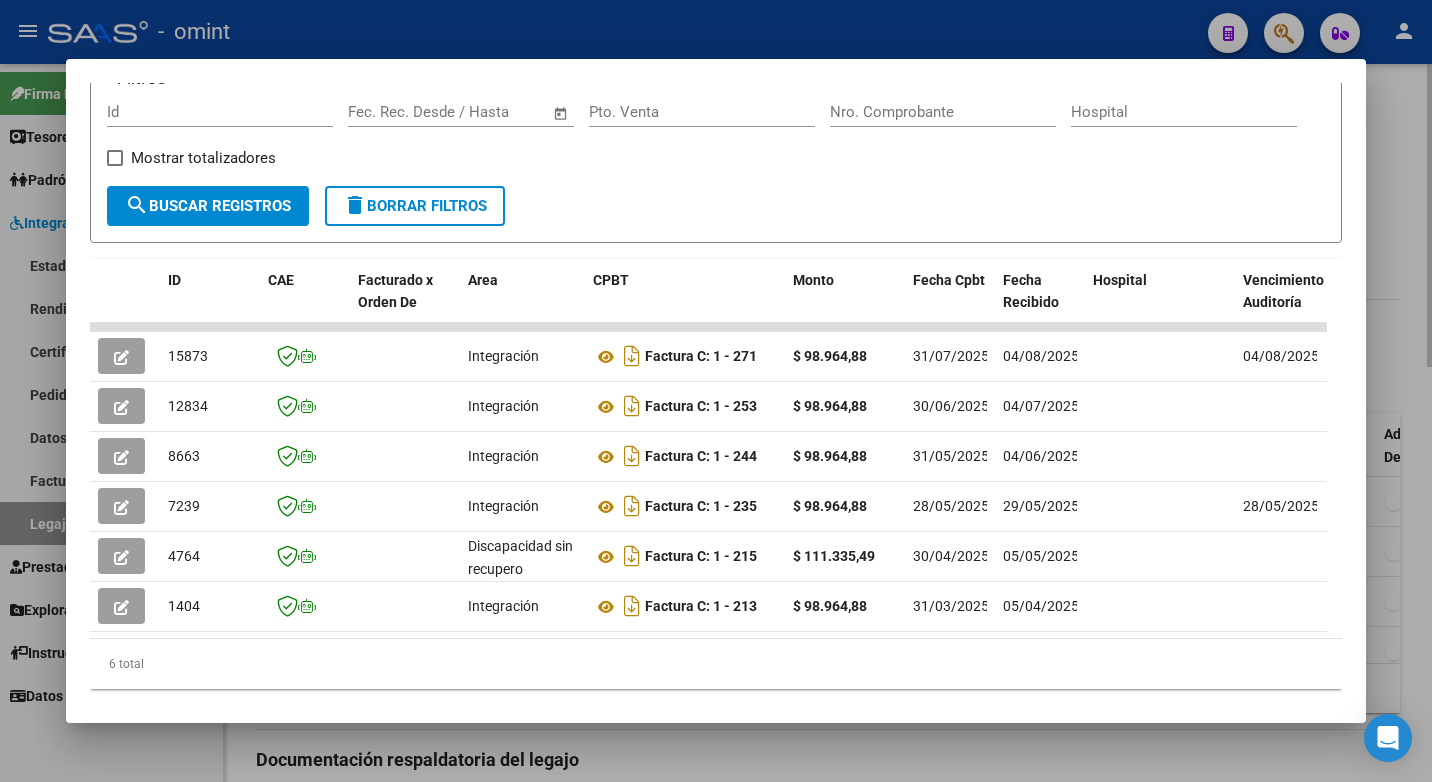drag, startPoint x: 436, startPoint y: 16, endPoint x: 498, endPoint y: 72, distance: 83.546394 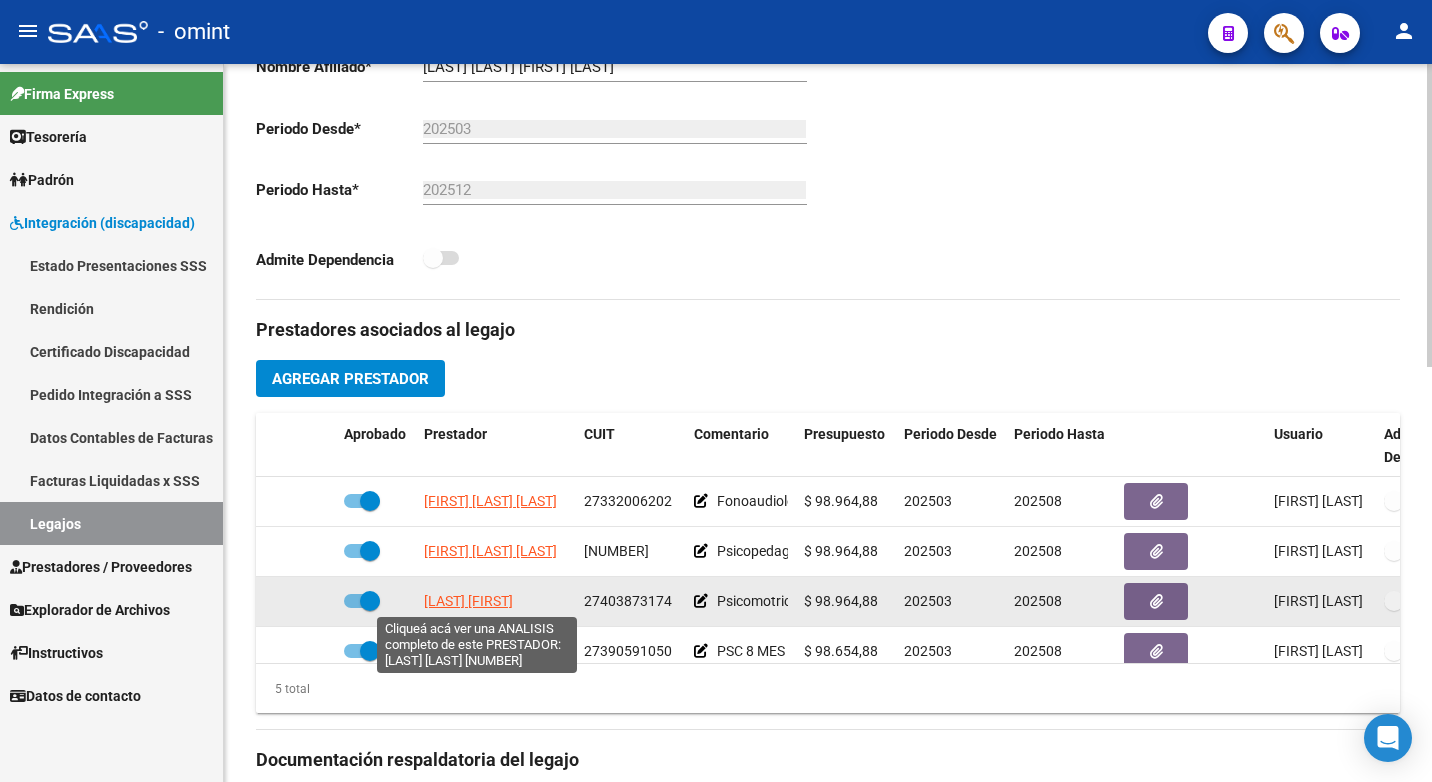 click on "DE PAULA SOFIA" 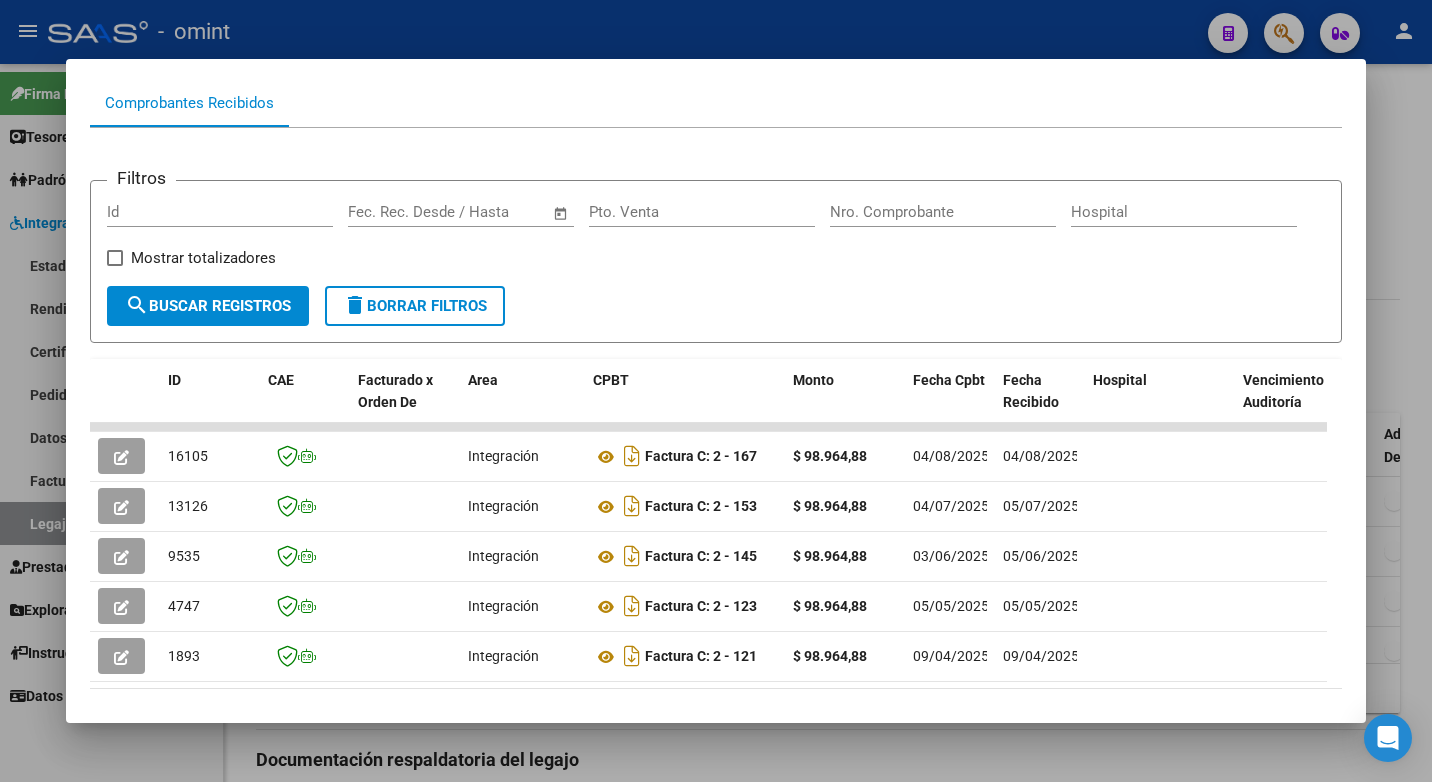 scroll, scrollTop: 302, scrollLeft: 0, axis: vertical 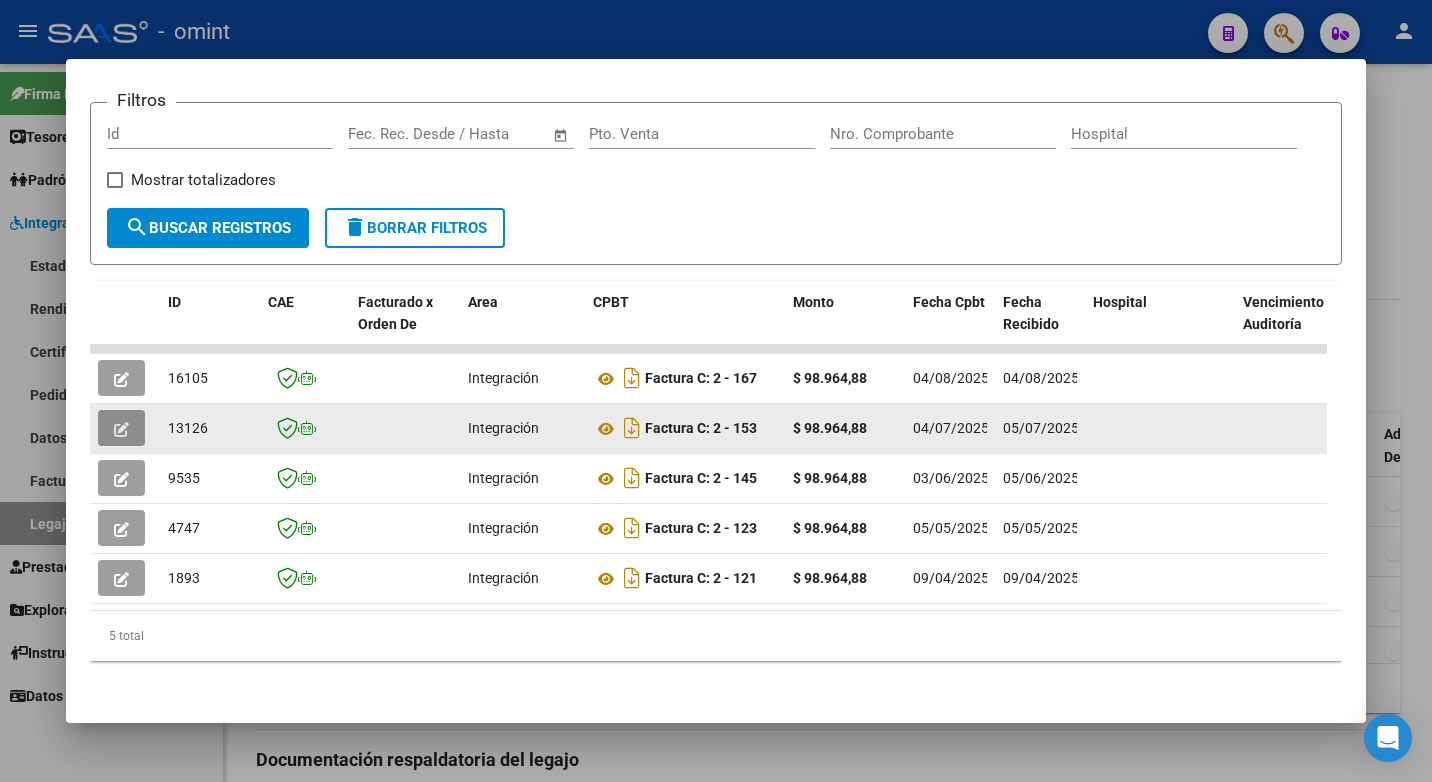 click 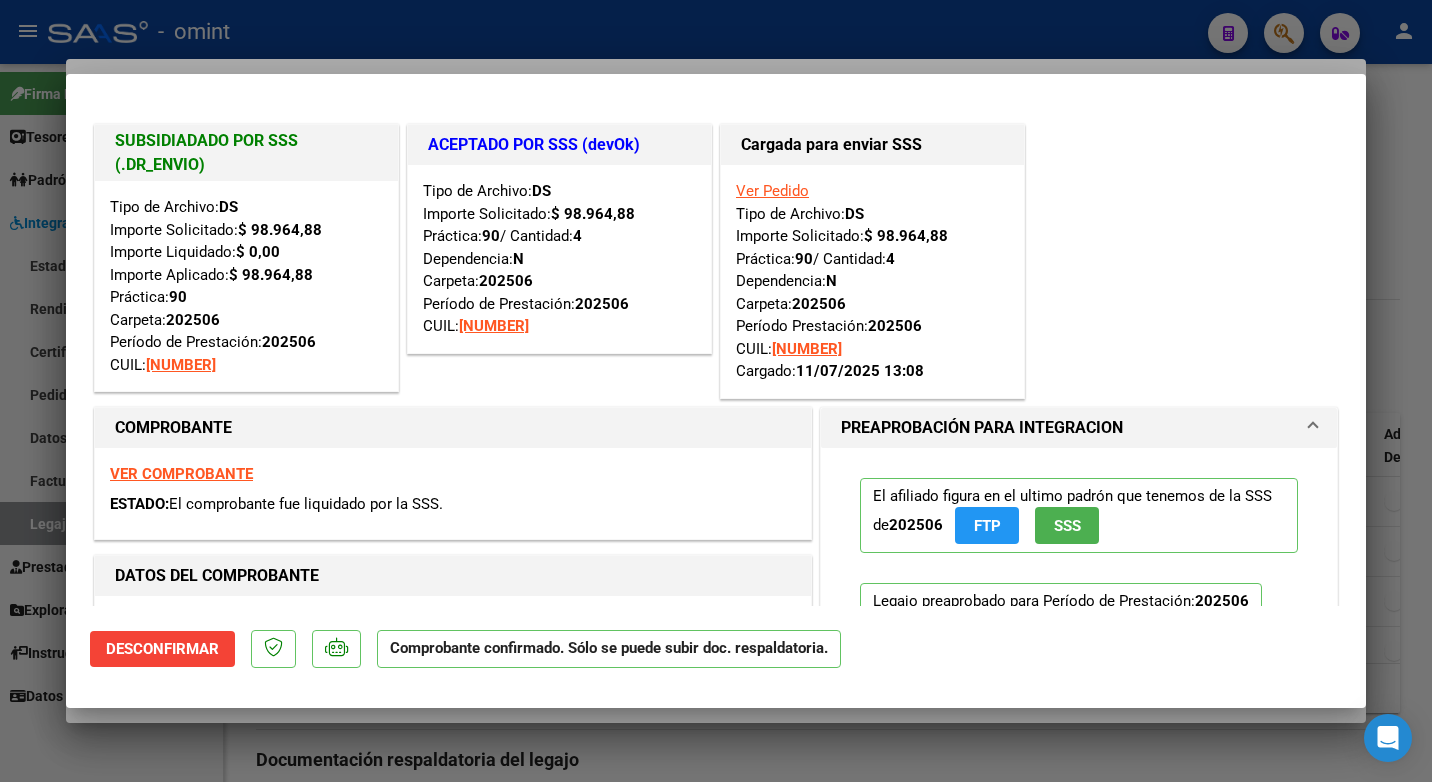click at bounding box center [716, 391] 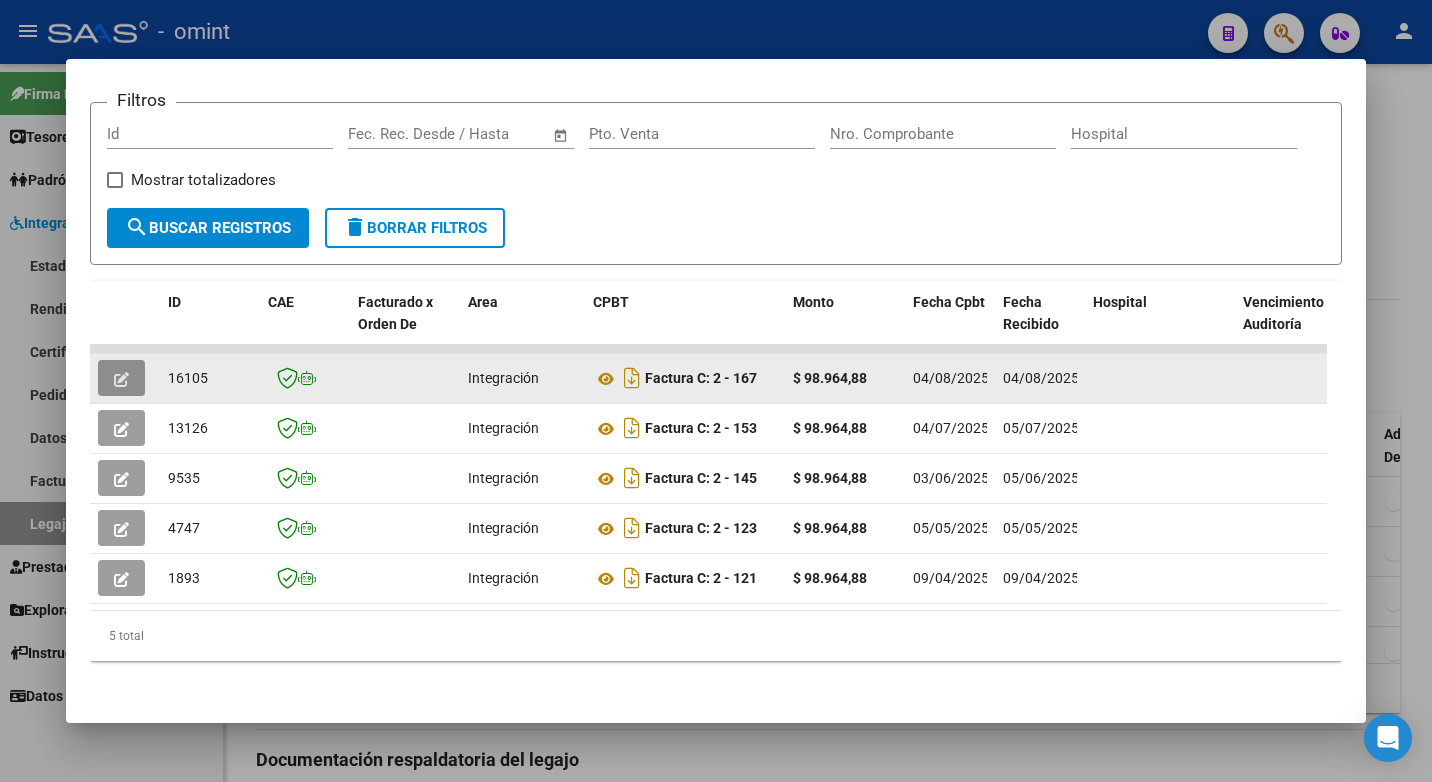 click 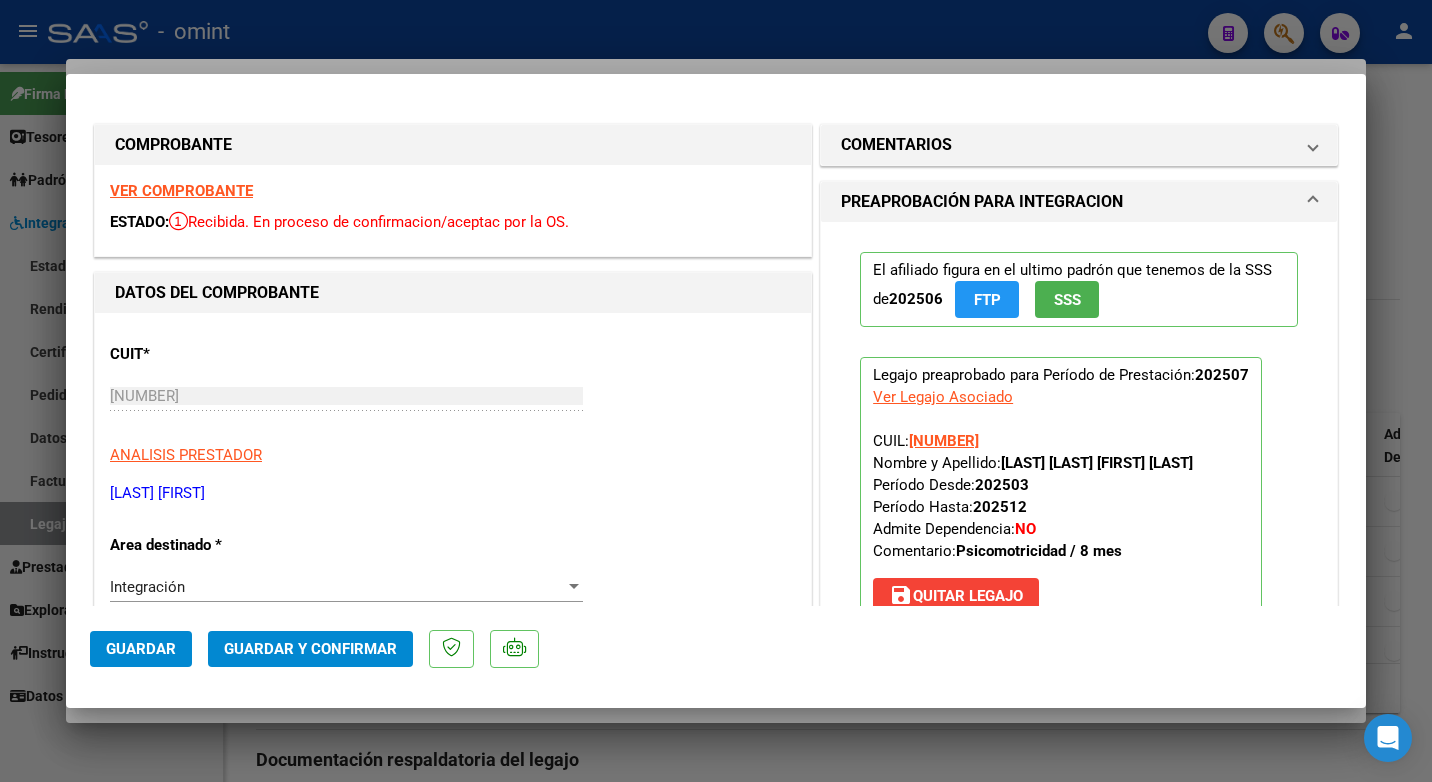 click on "VER COMPROBANTE" at bounding box center [181, 191] 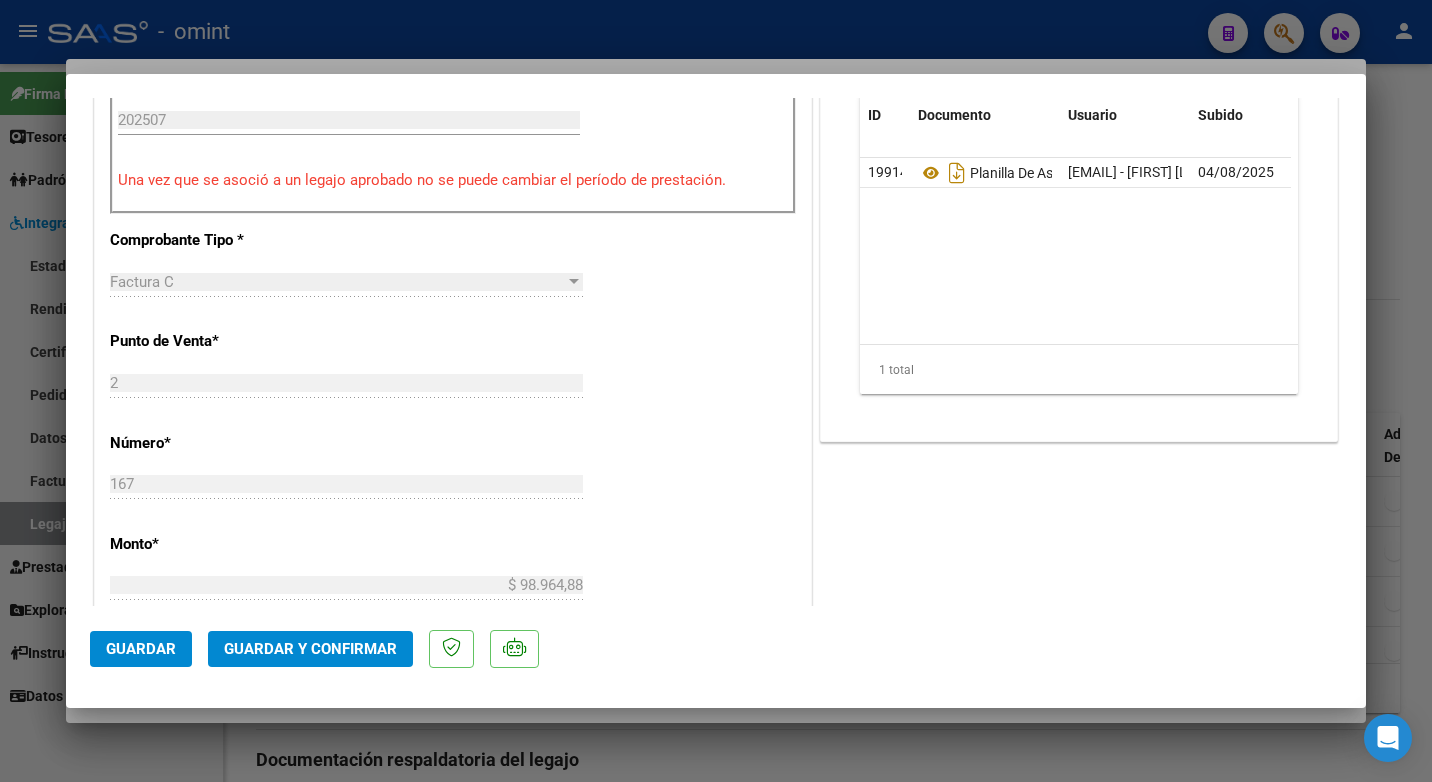 scroll, scrollTop: 600, scrollLeft: 0, axis: vertical 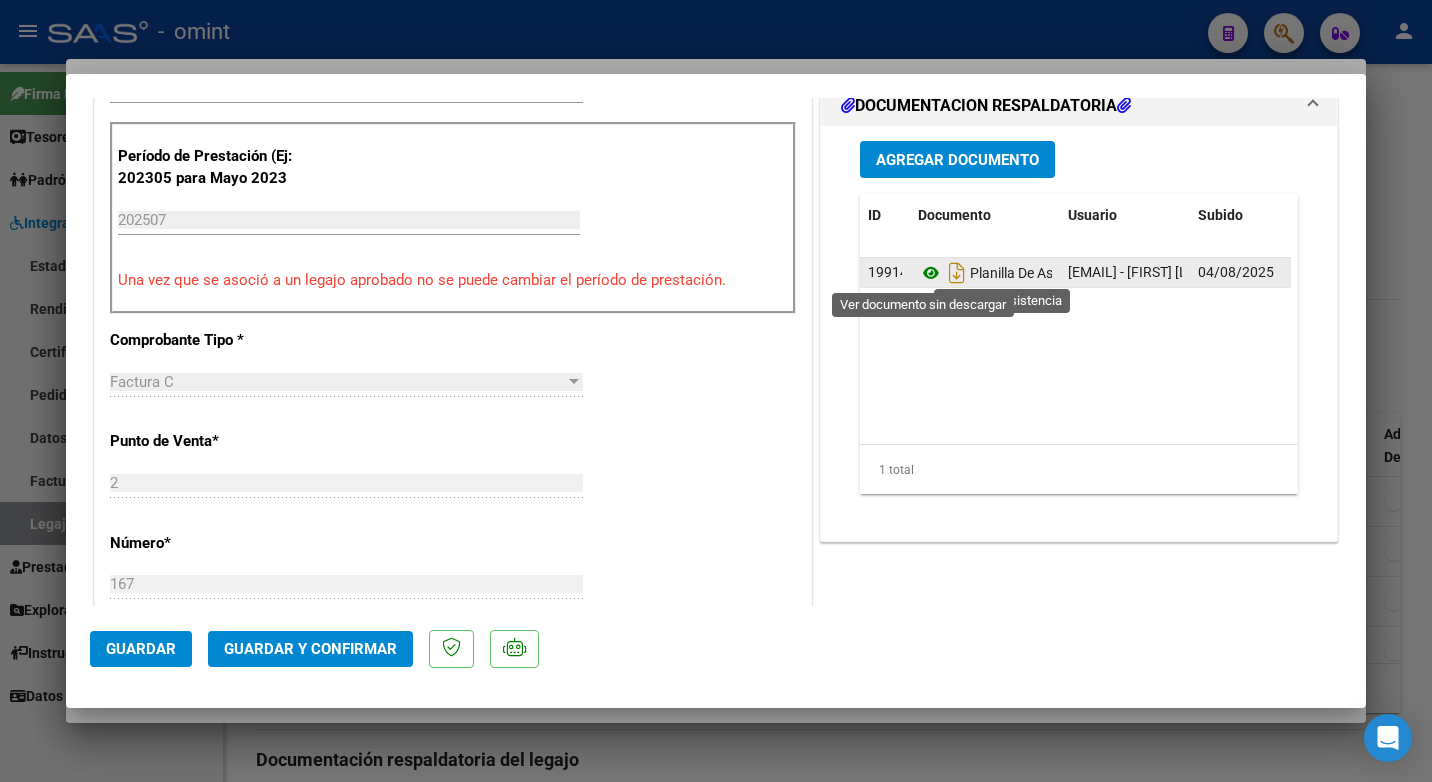 click 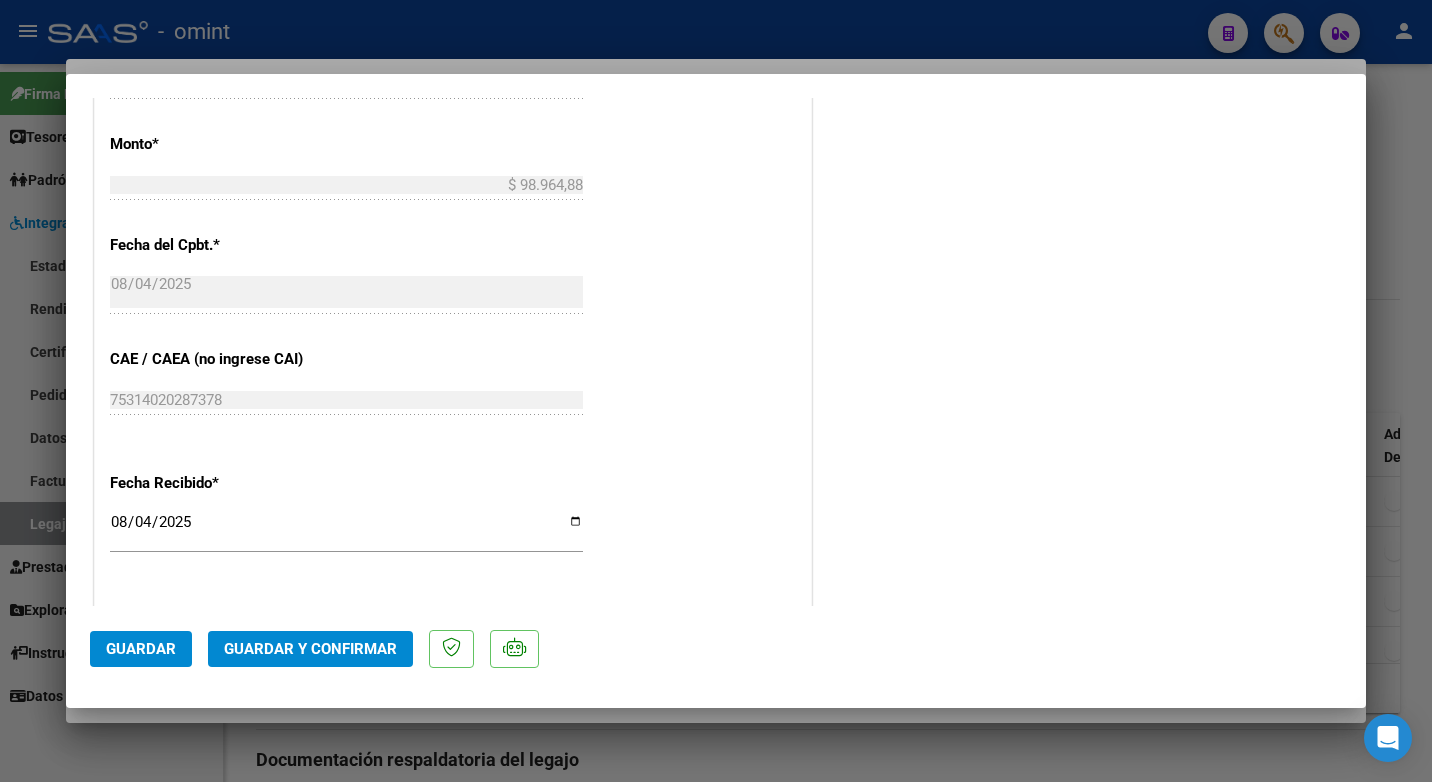 scroll, scrollTop: 1200, scrollLeft: 0, axis: vertical 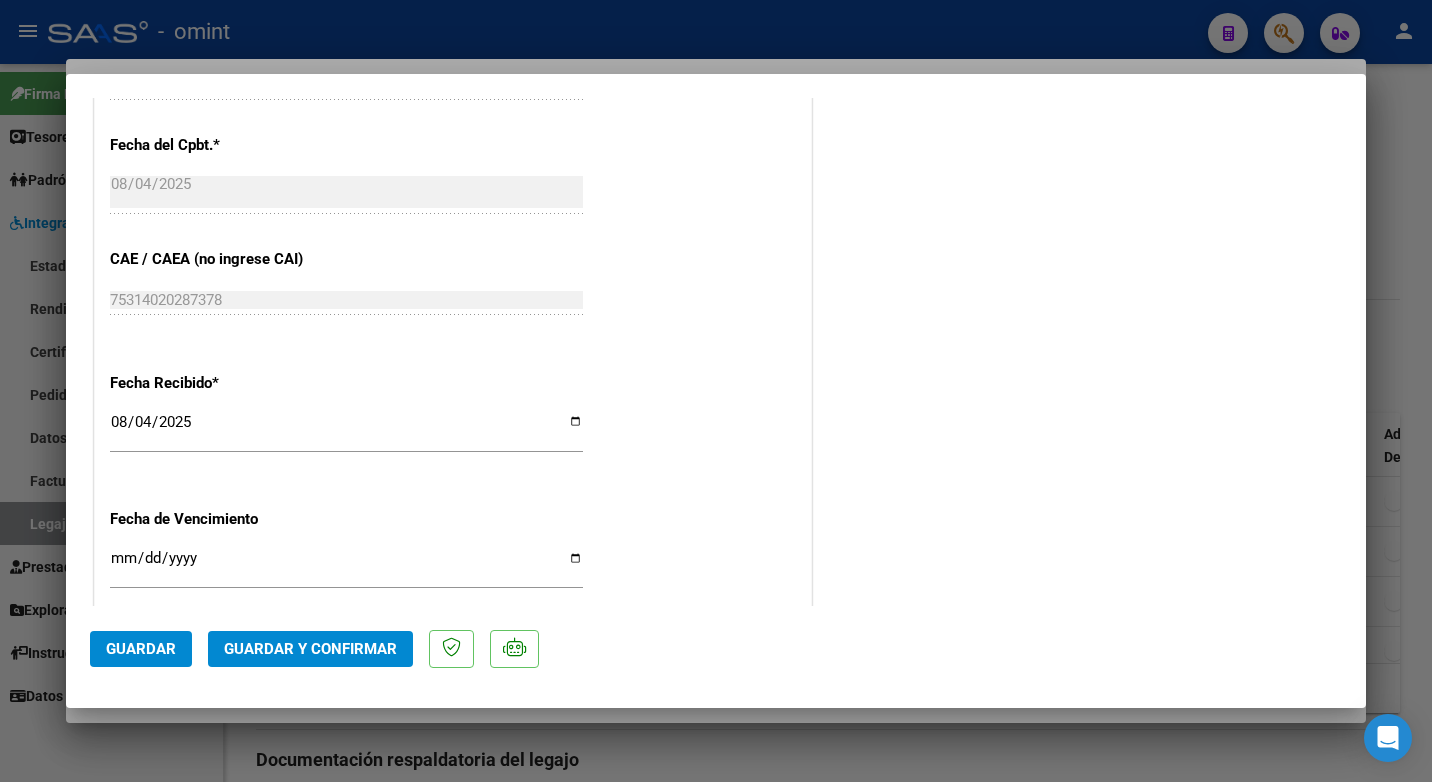 click on "Guardar y Confirmar" 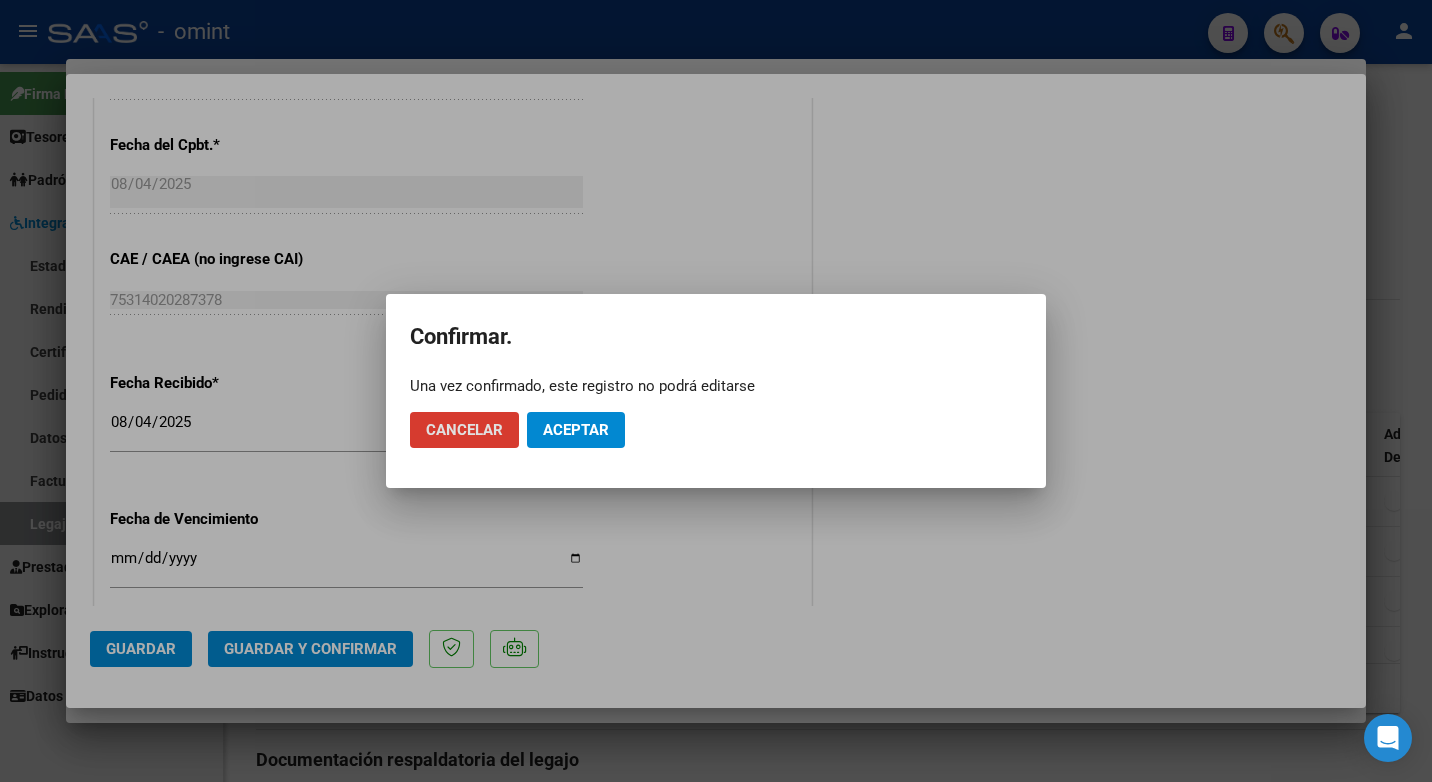 click on "Aceptar" 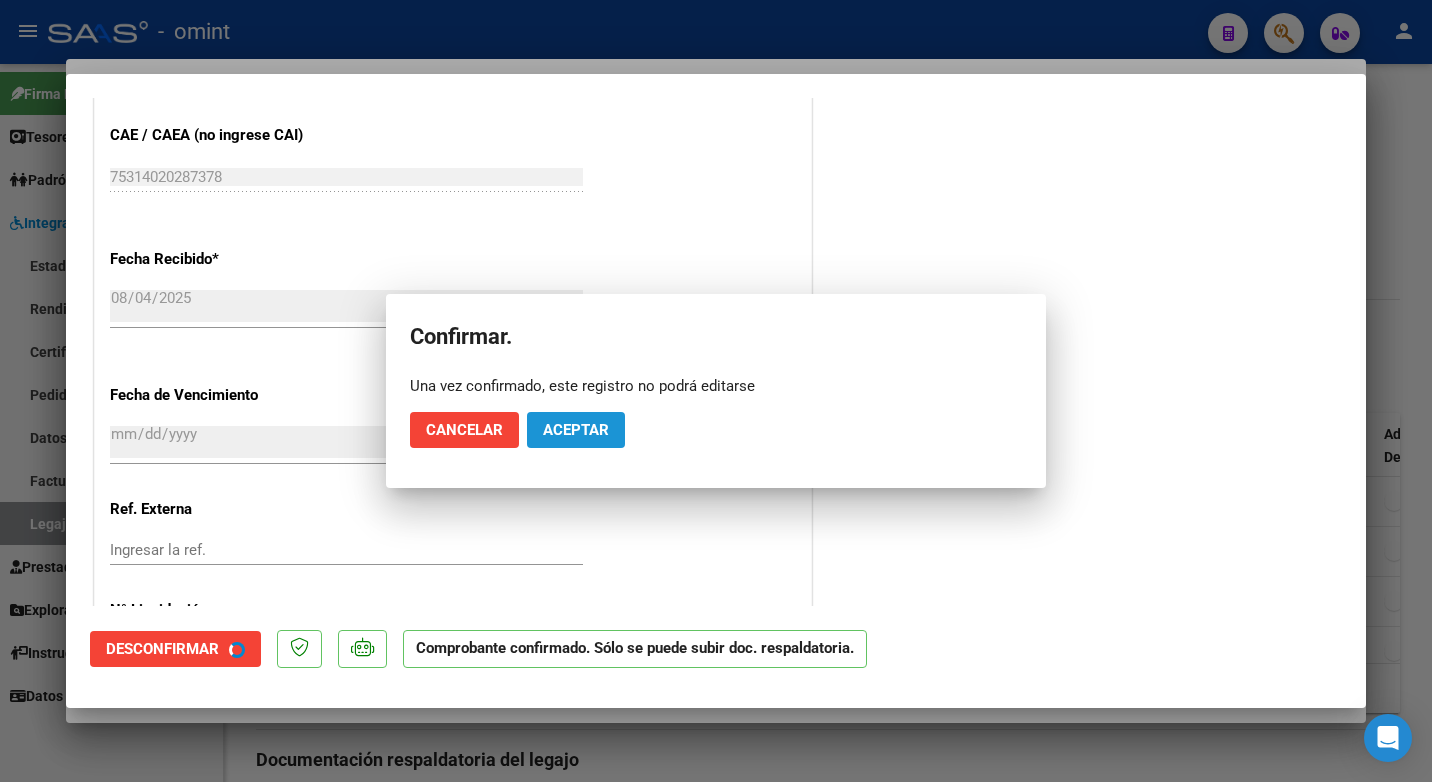 scroll, scrollTop: 1076, scrollLeft: 0, axis: vertical 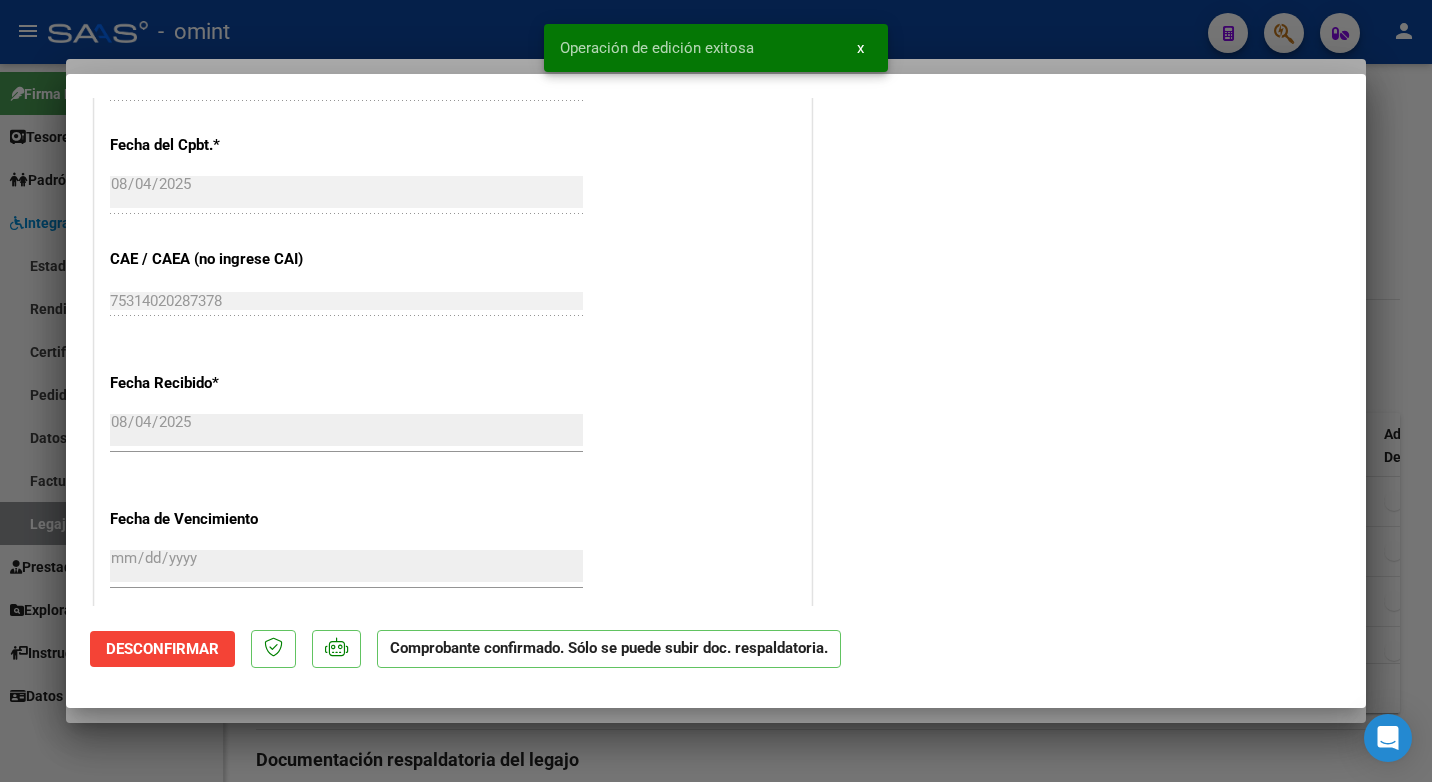 click at bounding box center (716, 391) 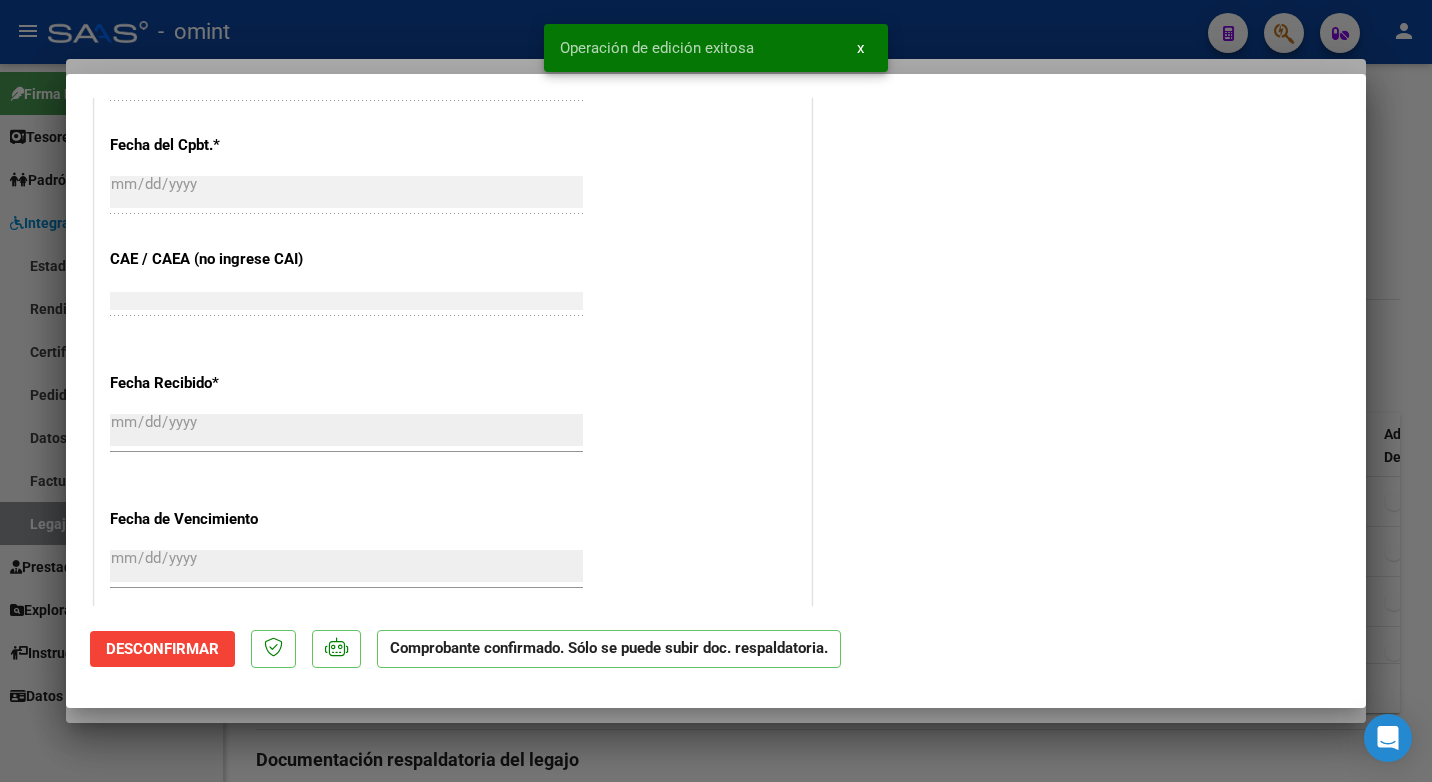 scroll, scrollTop: 0, scrollLeft: 0, axis: both 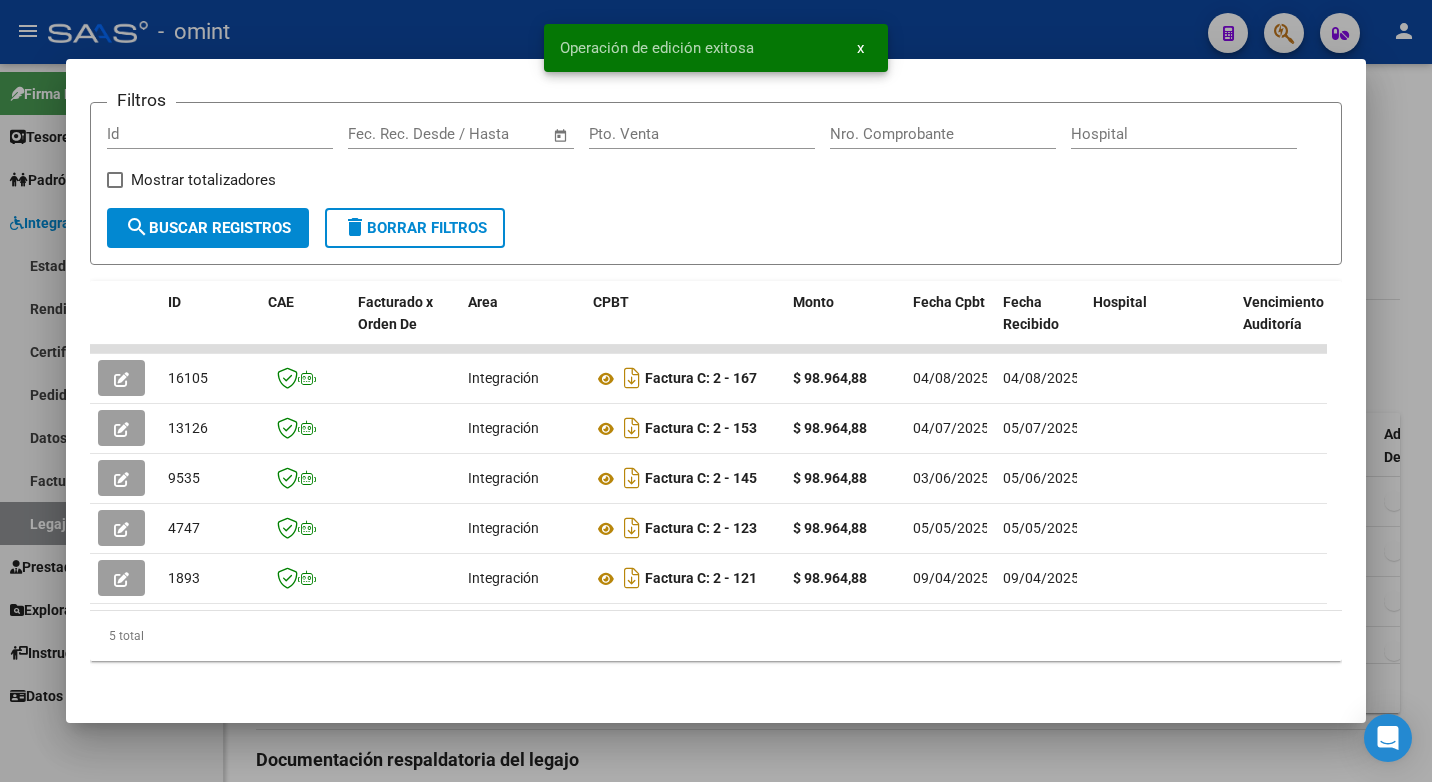 click at bounding box center [716, 391] 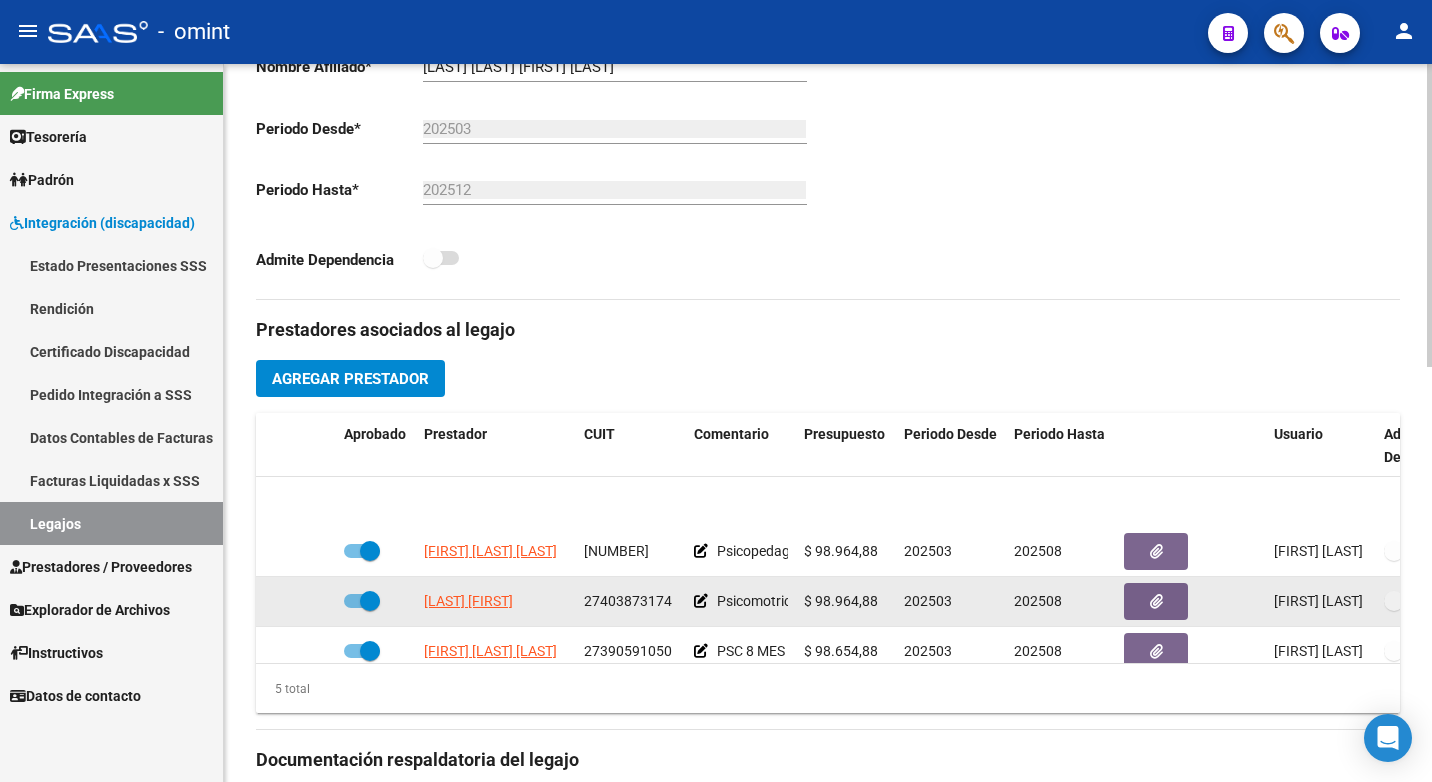 scroll, scrollTop: 85, scrollLeft: 0, axis: vertical 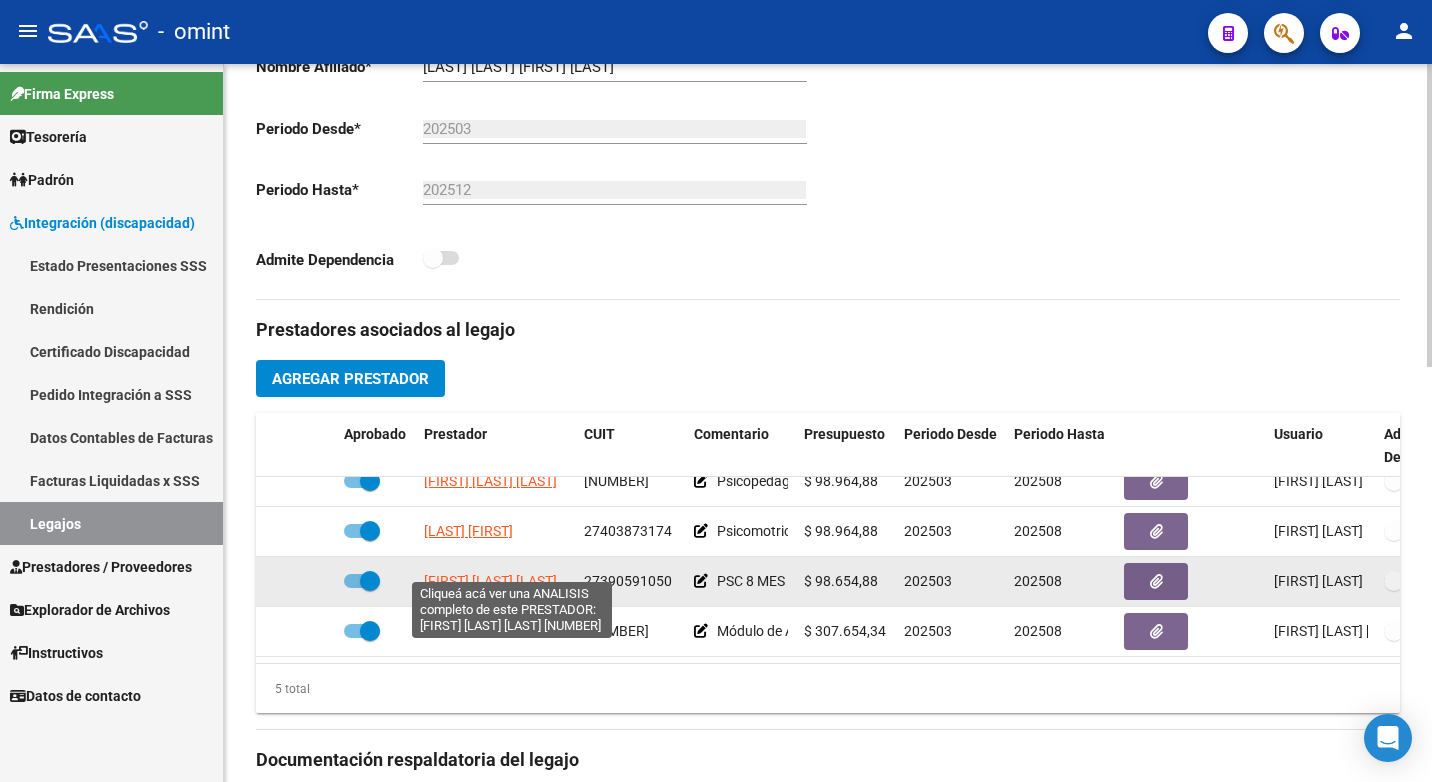 click on "ANDION MARIA FLORENCIA" 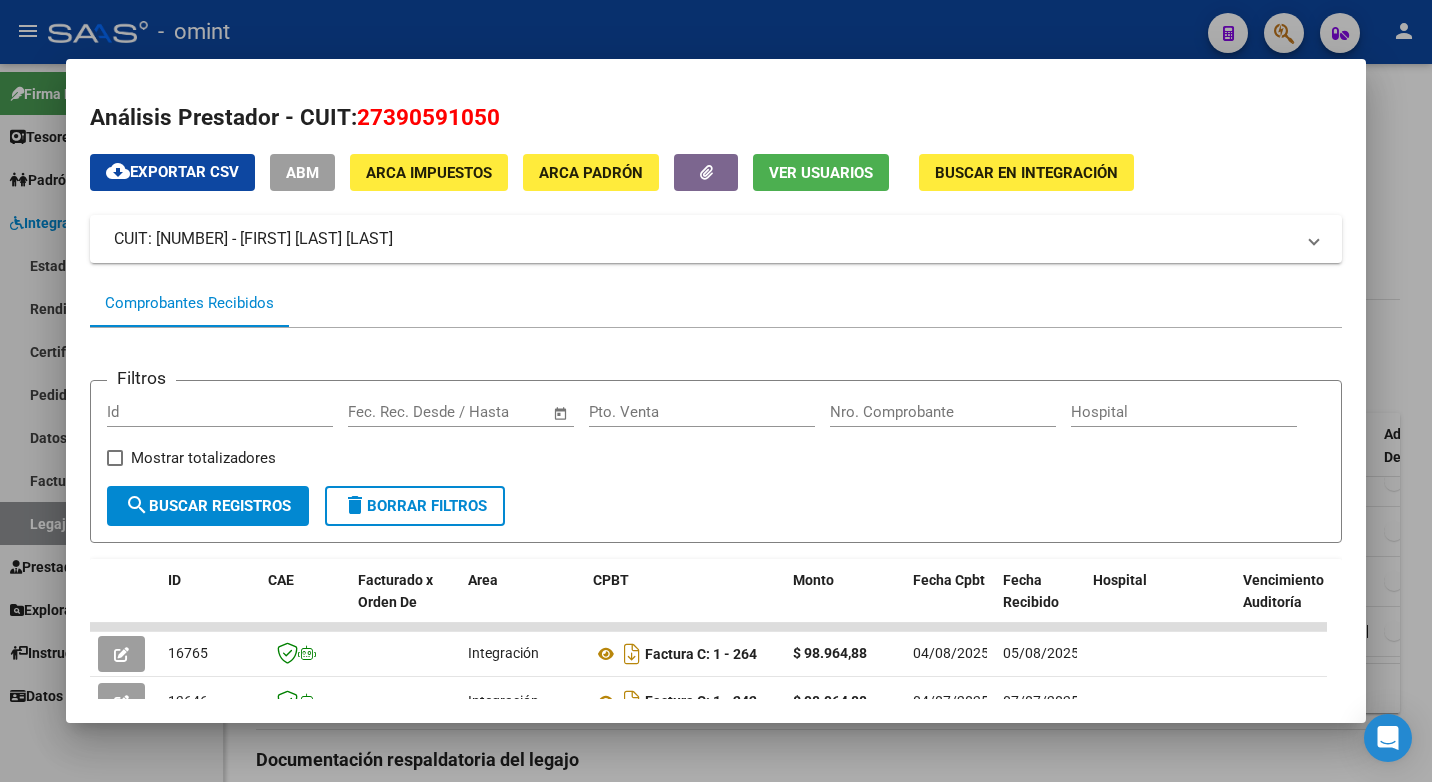 scroll, scrollTop: 297, scrollLeft: 0, axis: vertical 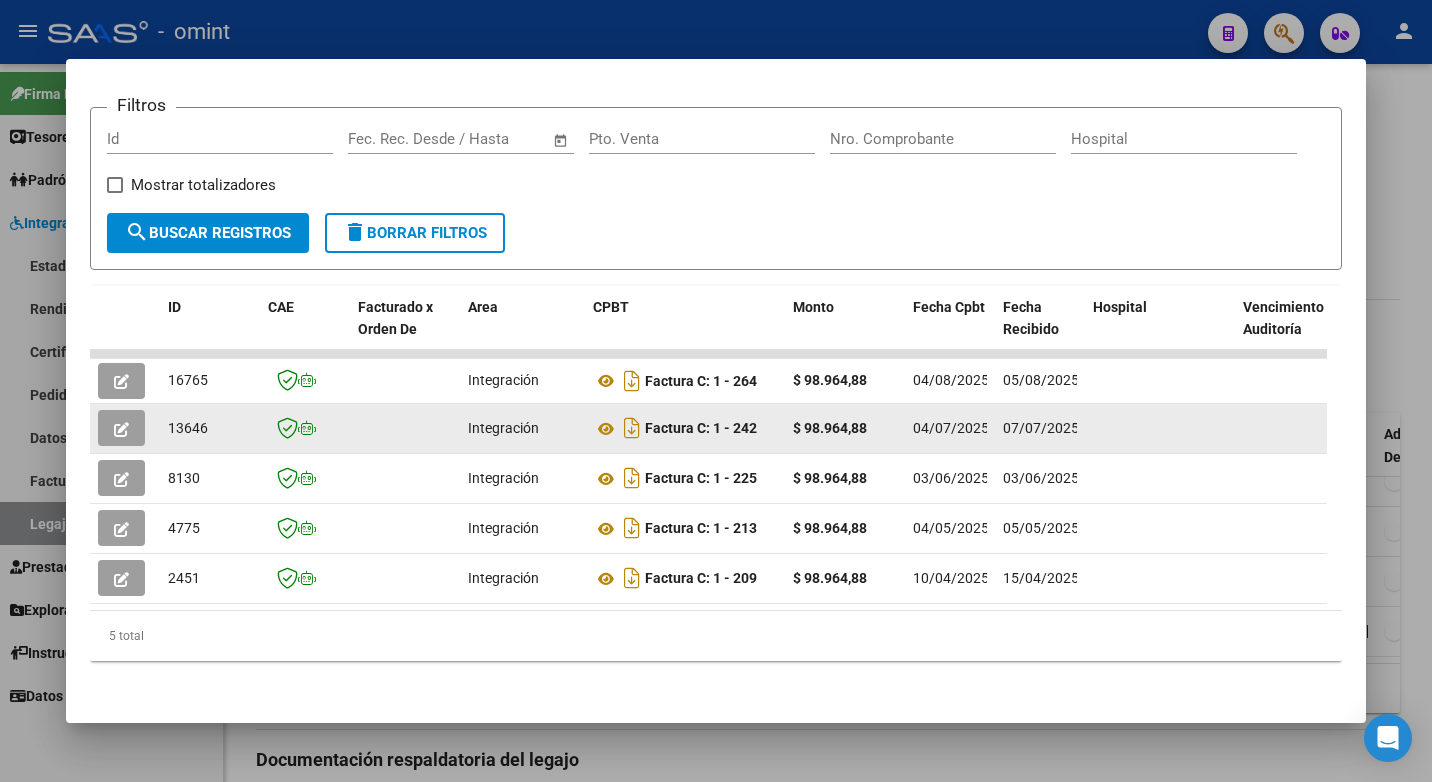 click 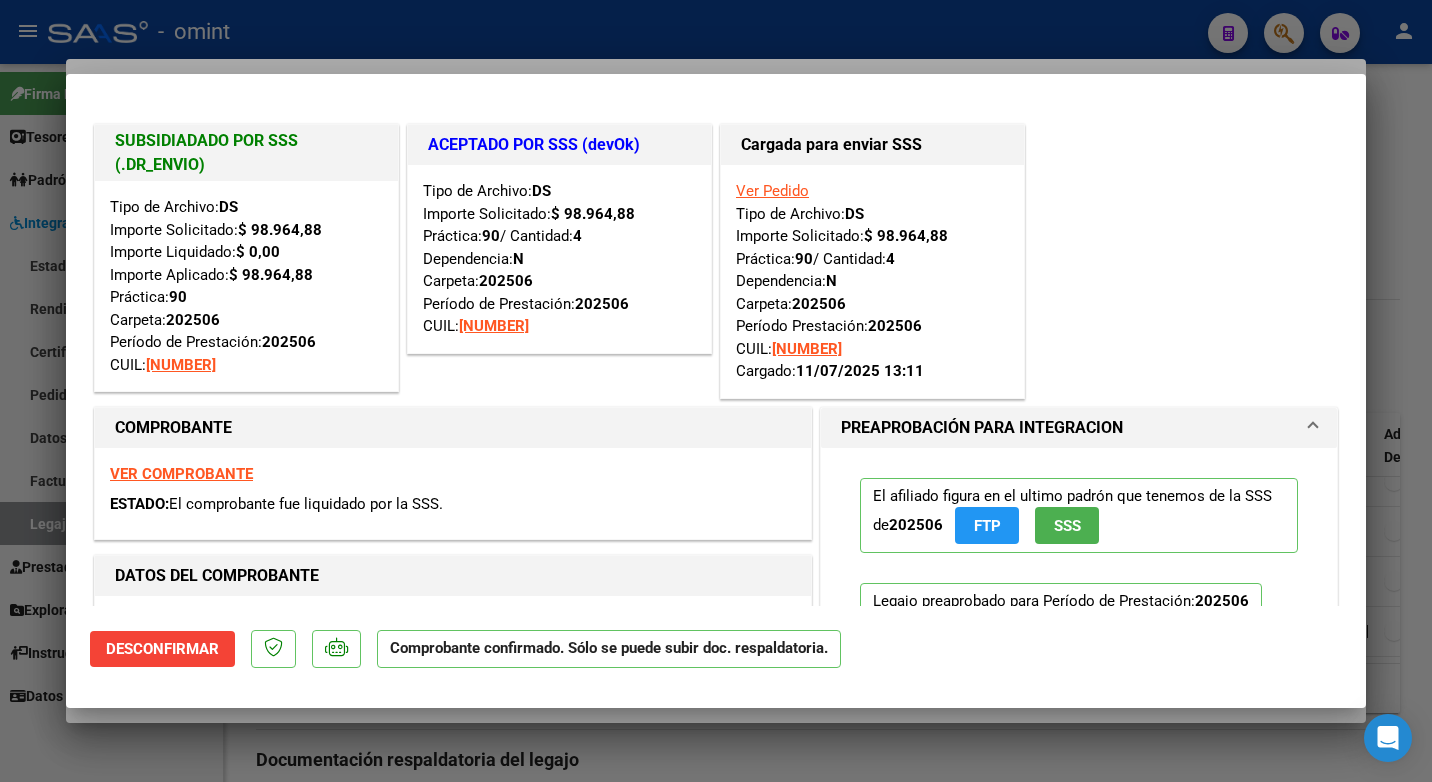 click at bounding box center [716, 391] 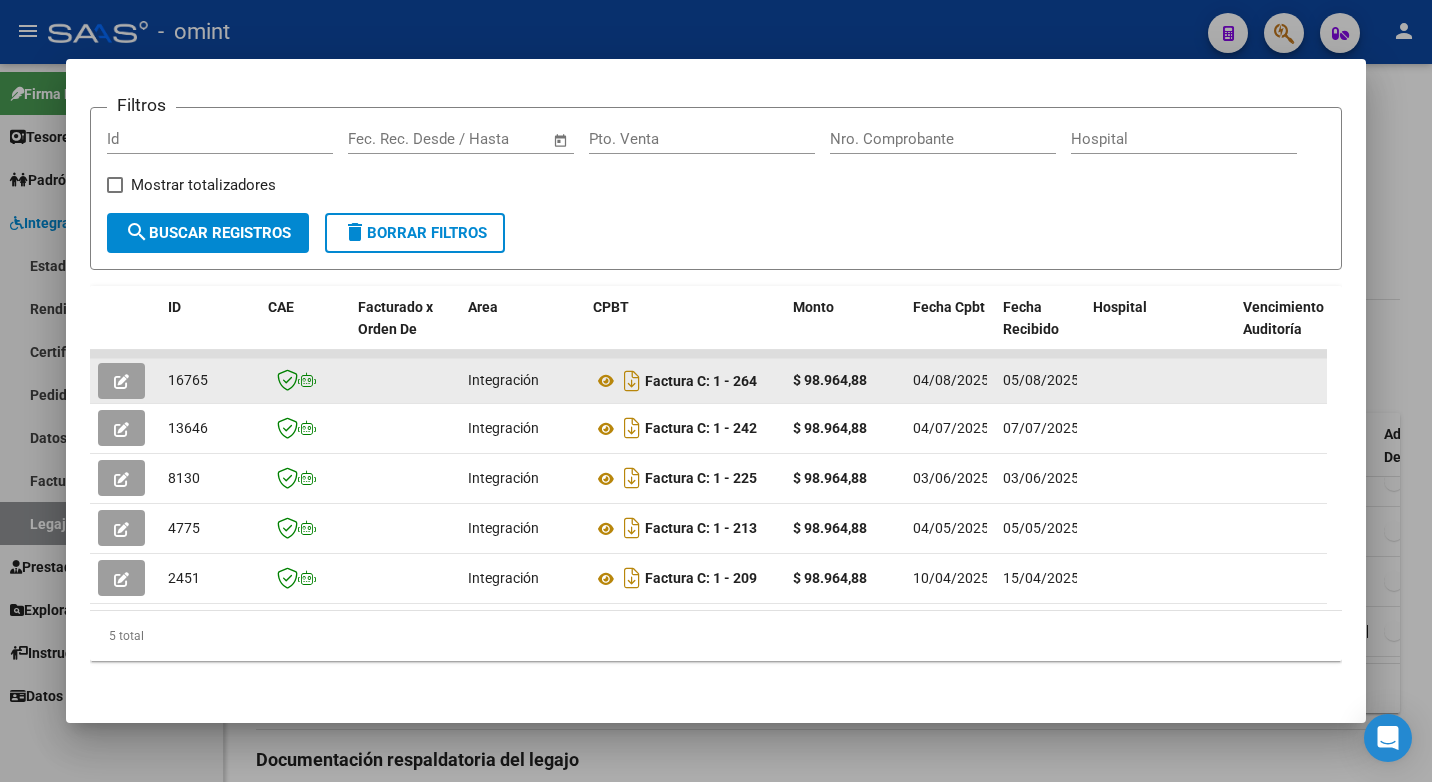 click 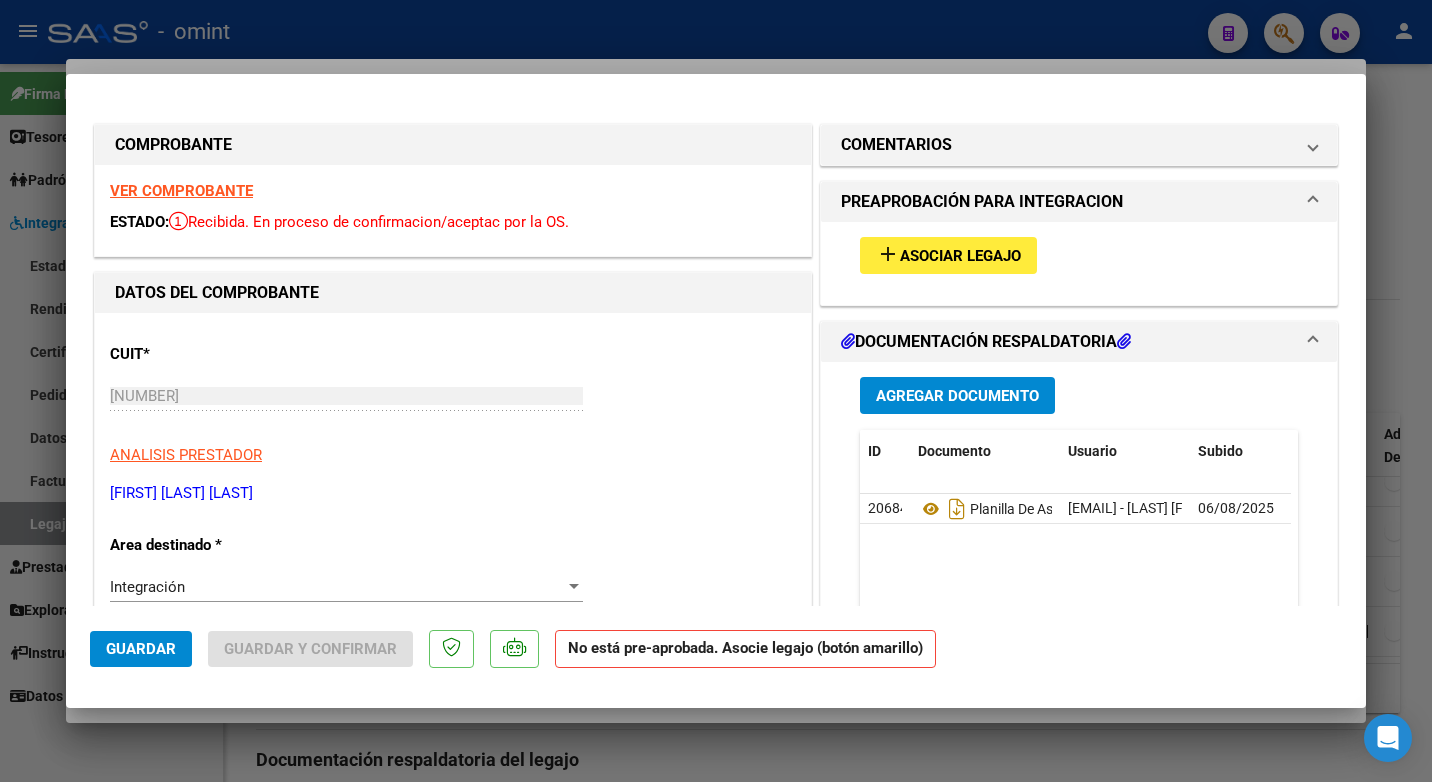 click on "VER COMPROBANTE" at bounding box center [181, 191] 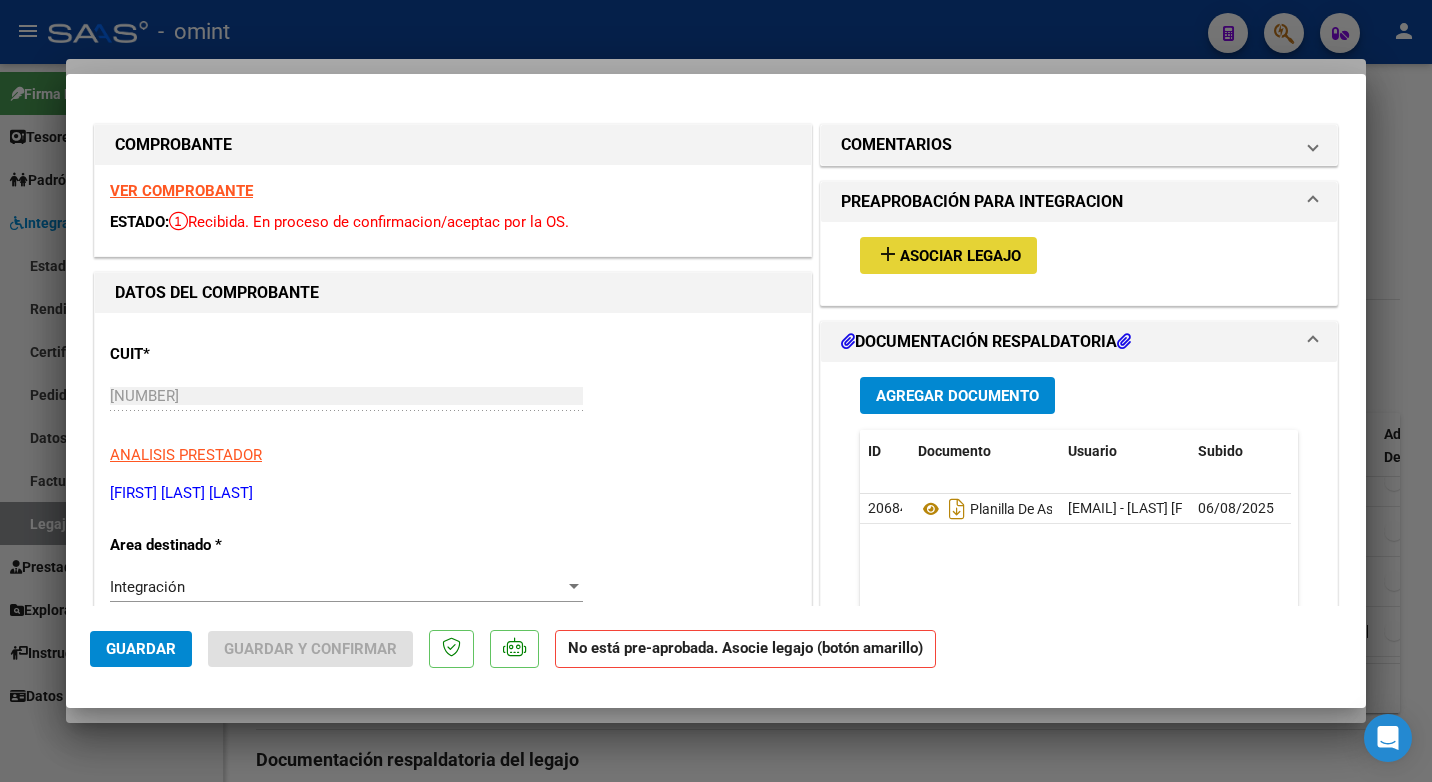 click on "Asociar Legajo" at bounding box center (960, 256) 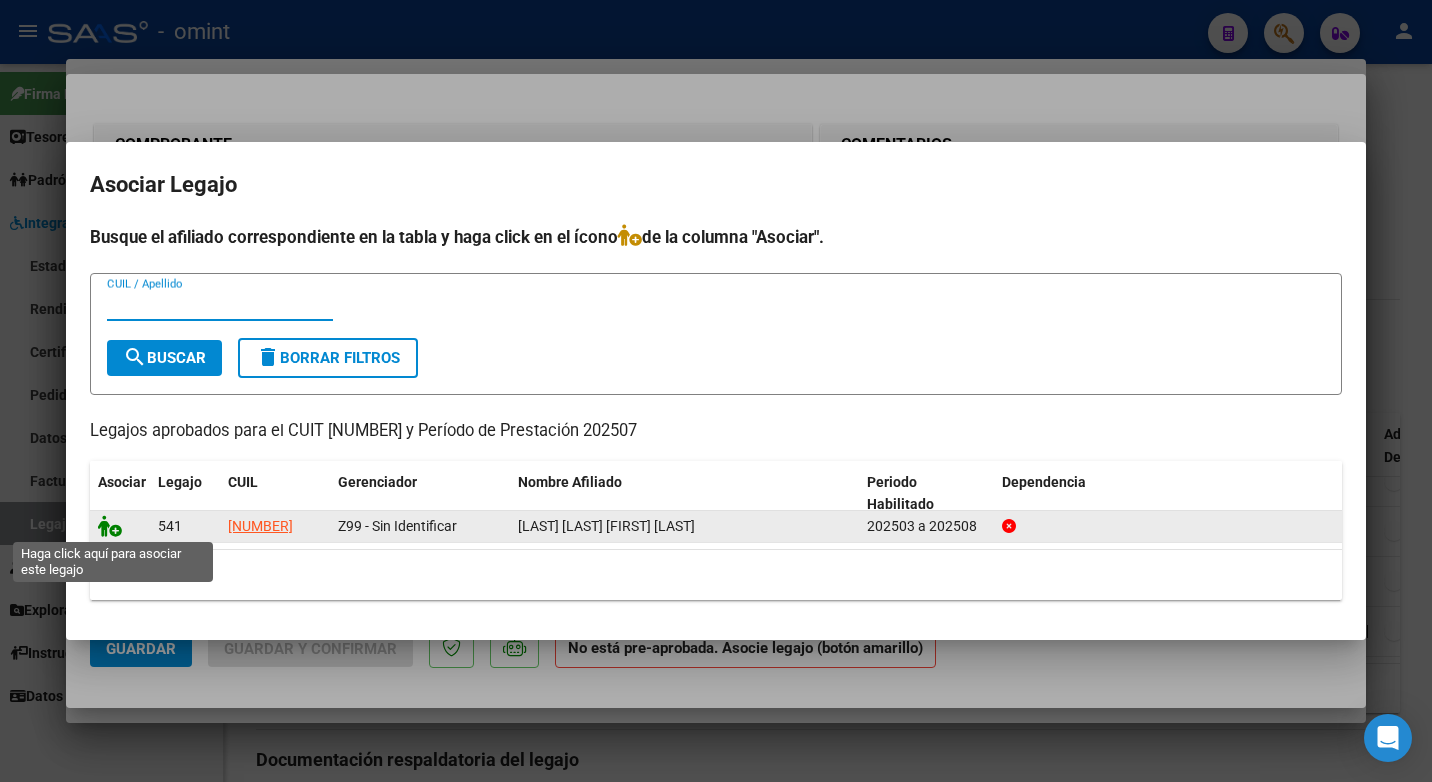 click 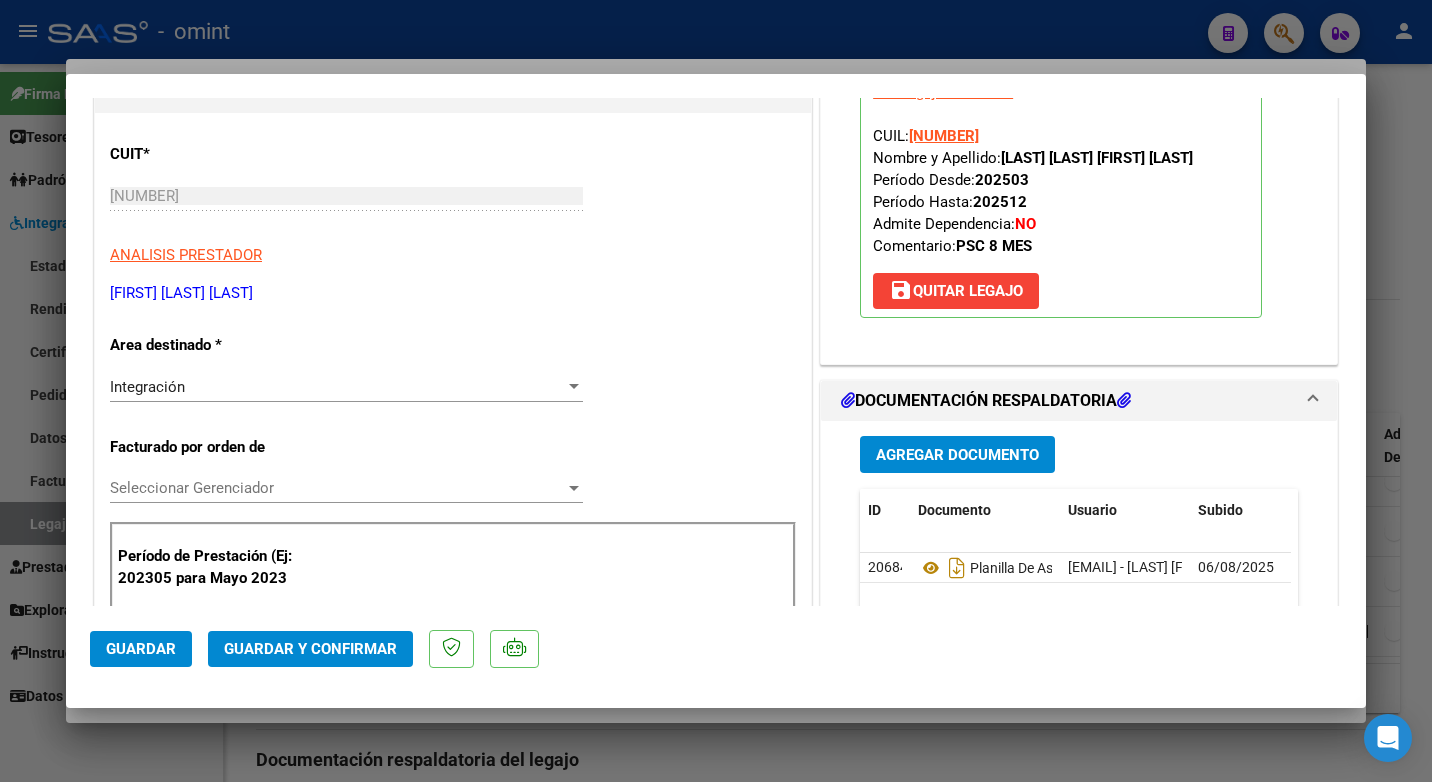 scroll, scrollTop: 300, scrollLeft: 0, axis: vertical 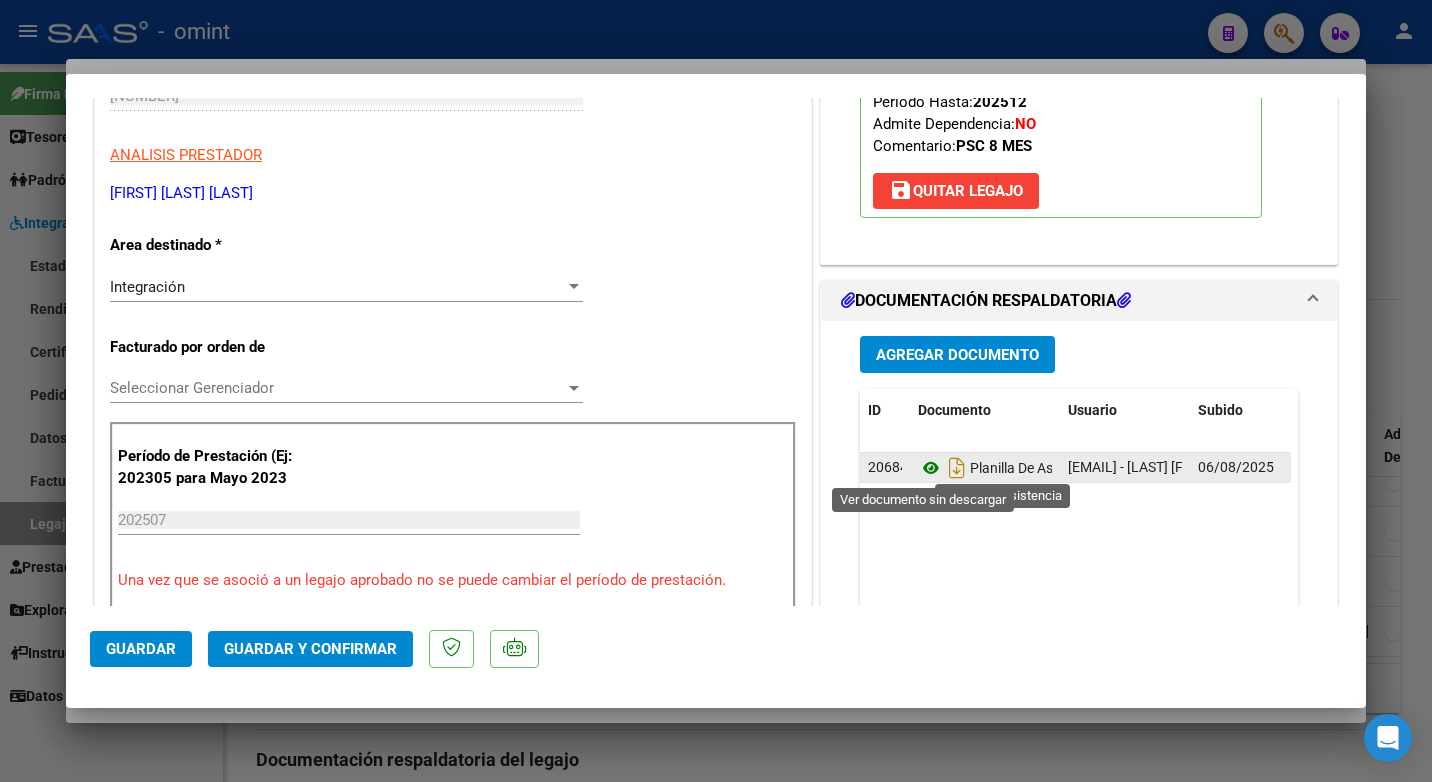click 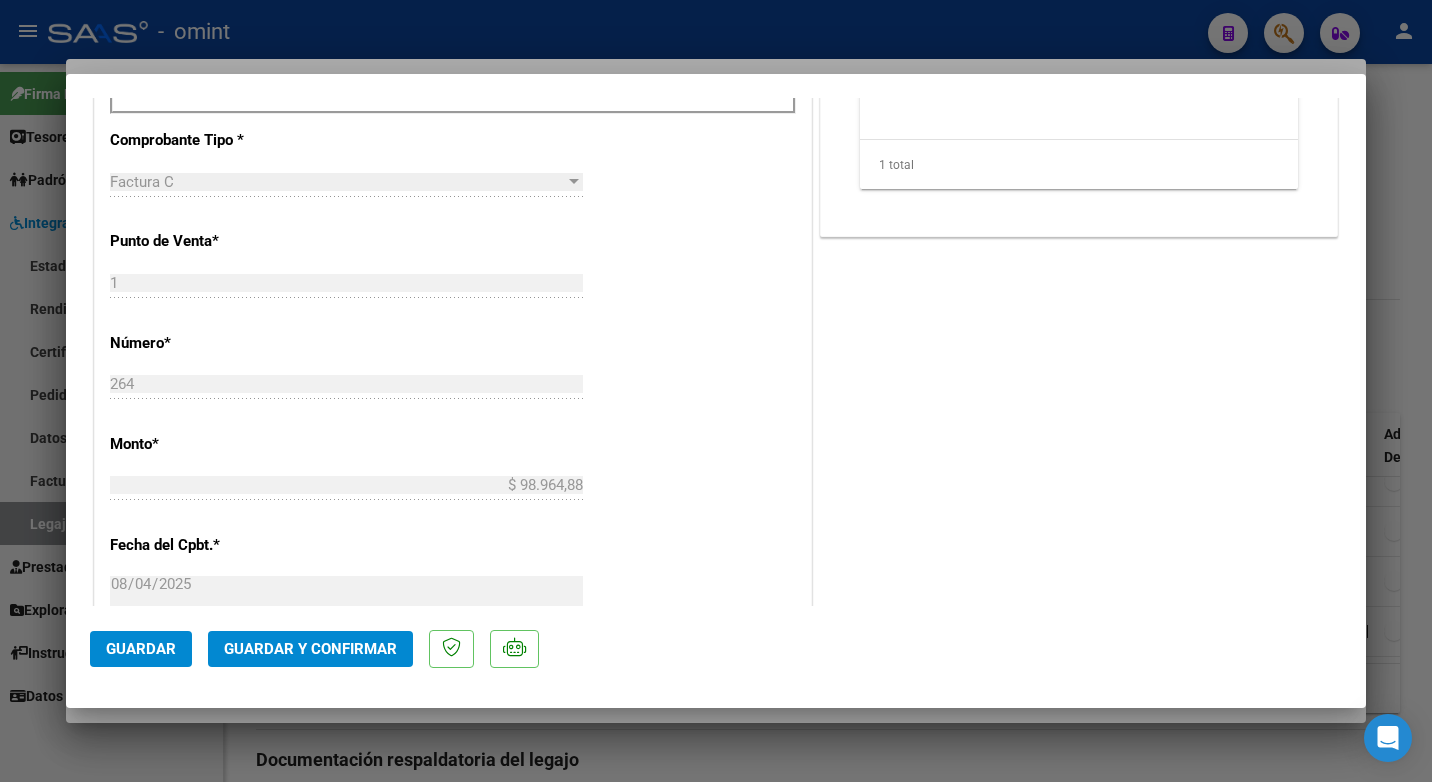 scroll, scrollTop: 1200, scrollLeft: 0, axis: vertical 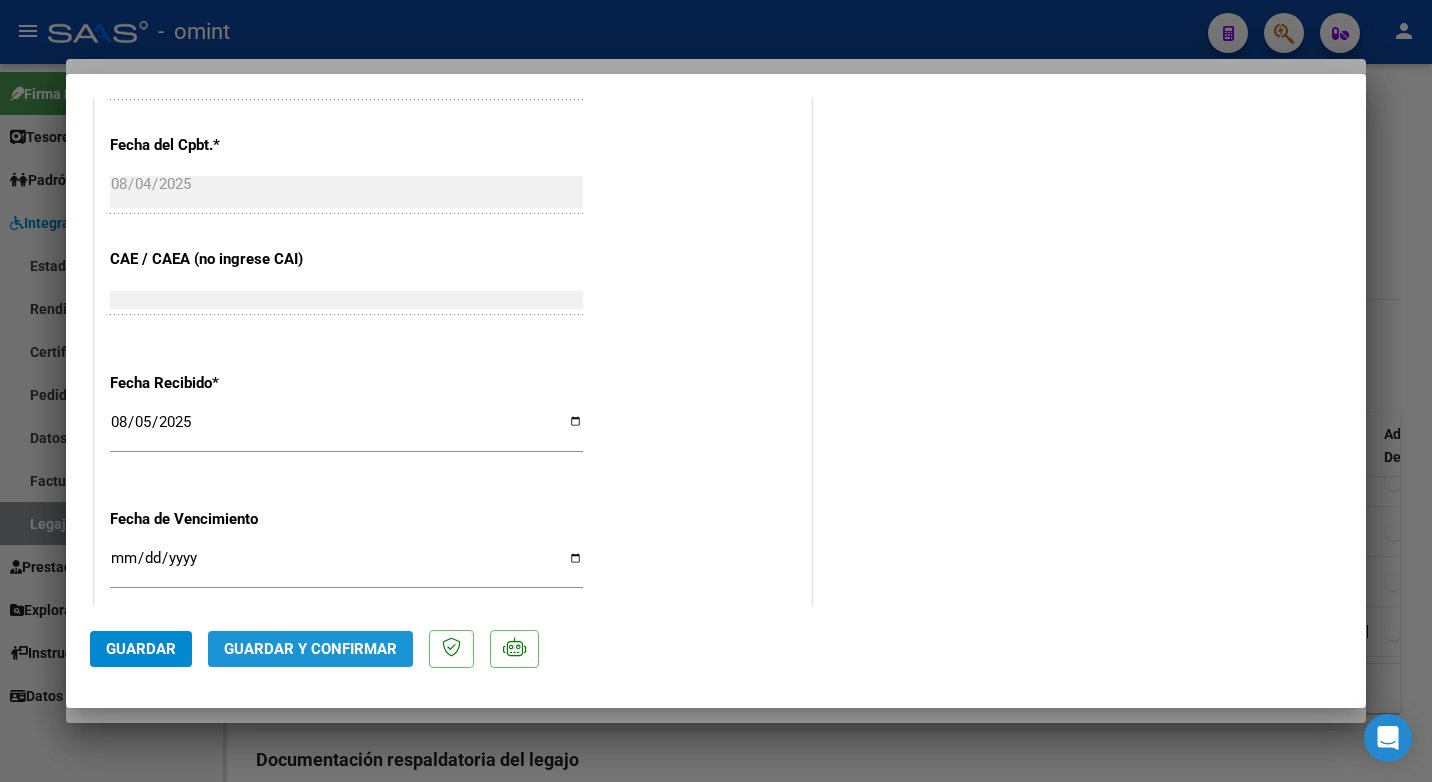 click on "Guardar y Confirmar" 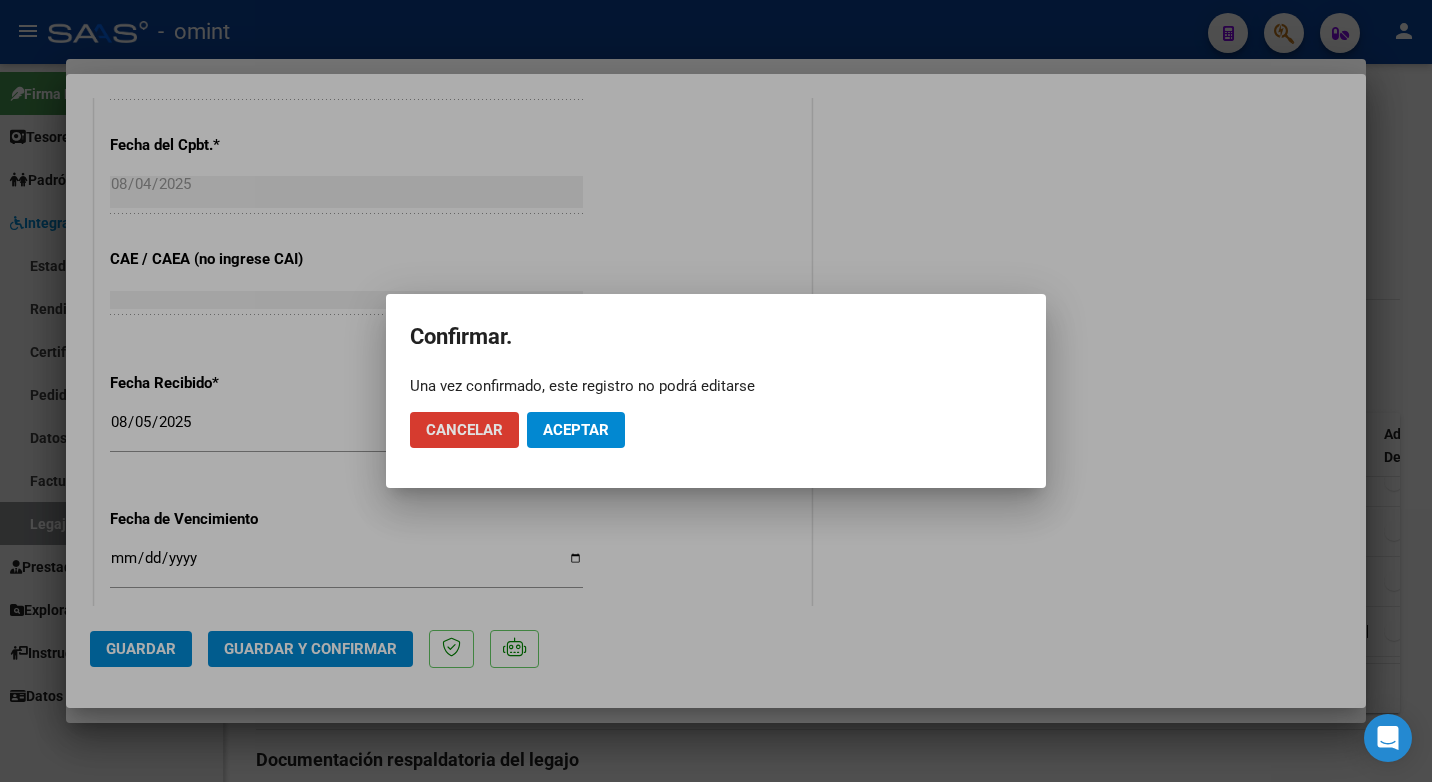 click on "Aceptar" 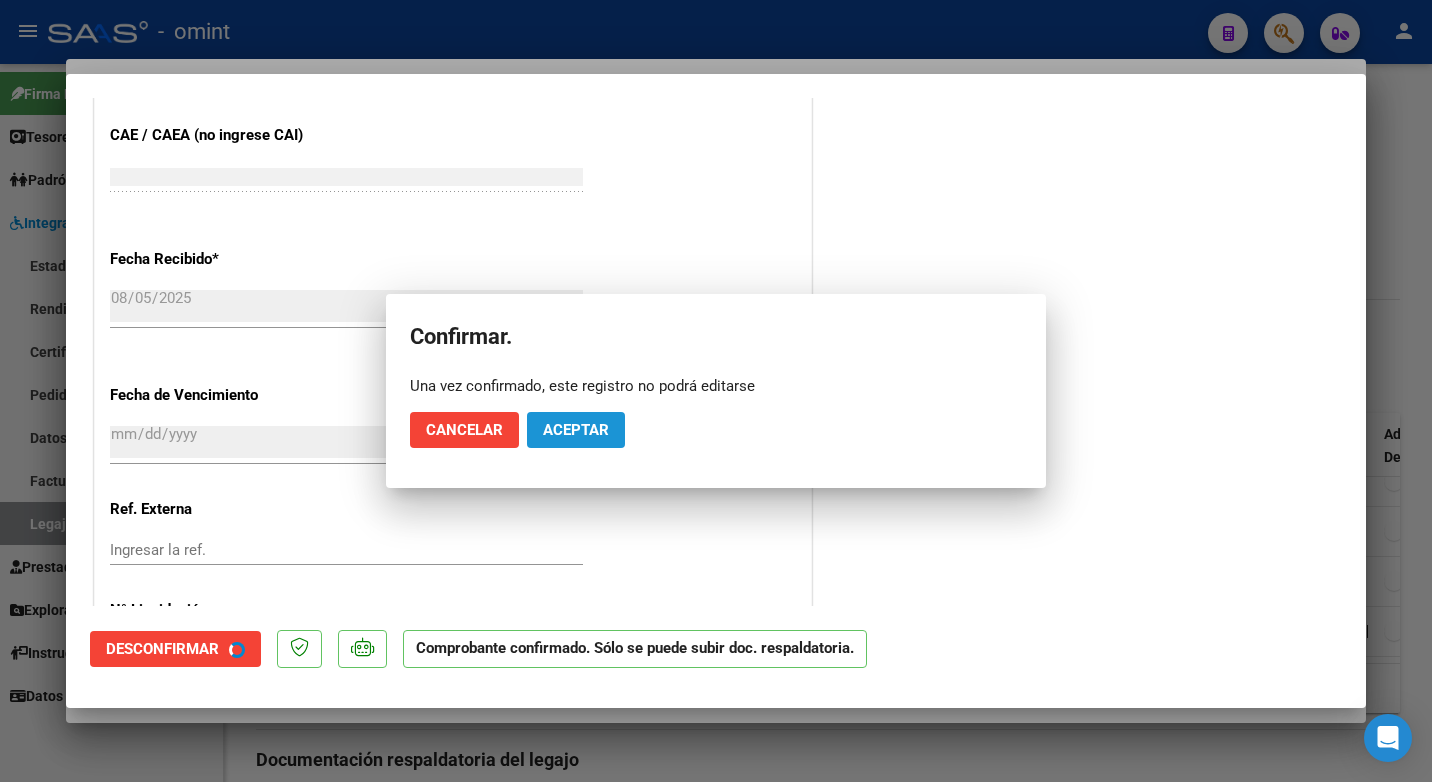 scroll, scrollTop: 1076, scrollLeft: 0, axis: vertical 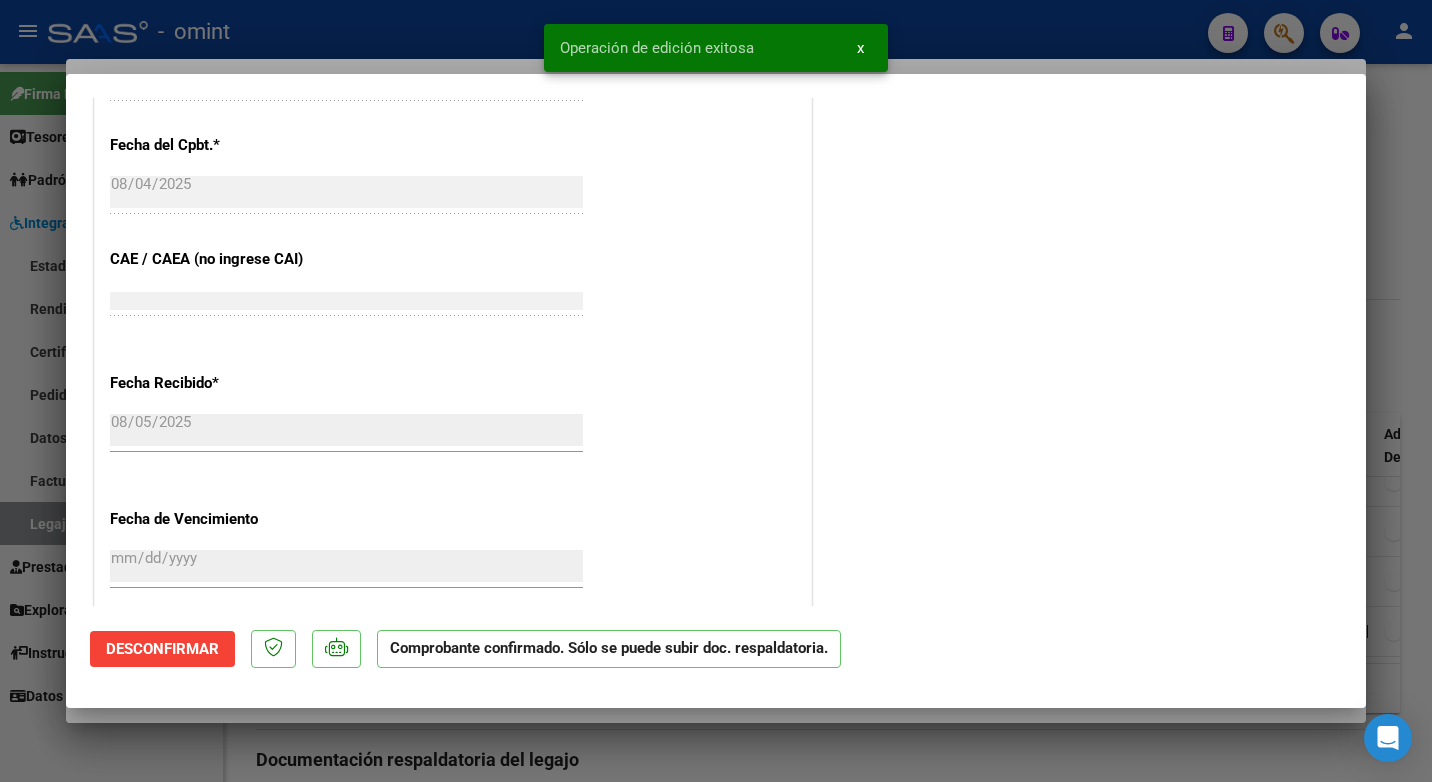click at bounding box center (716, 391) 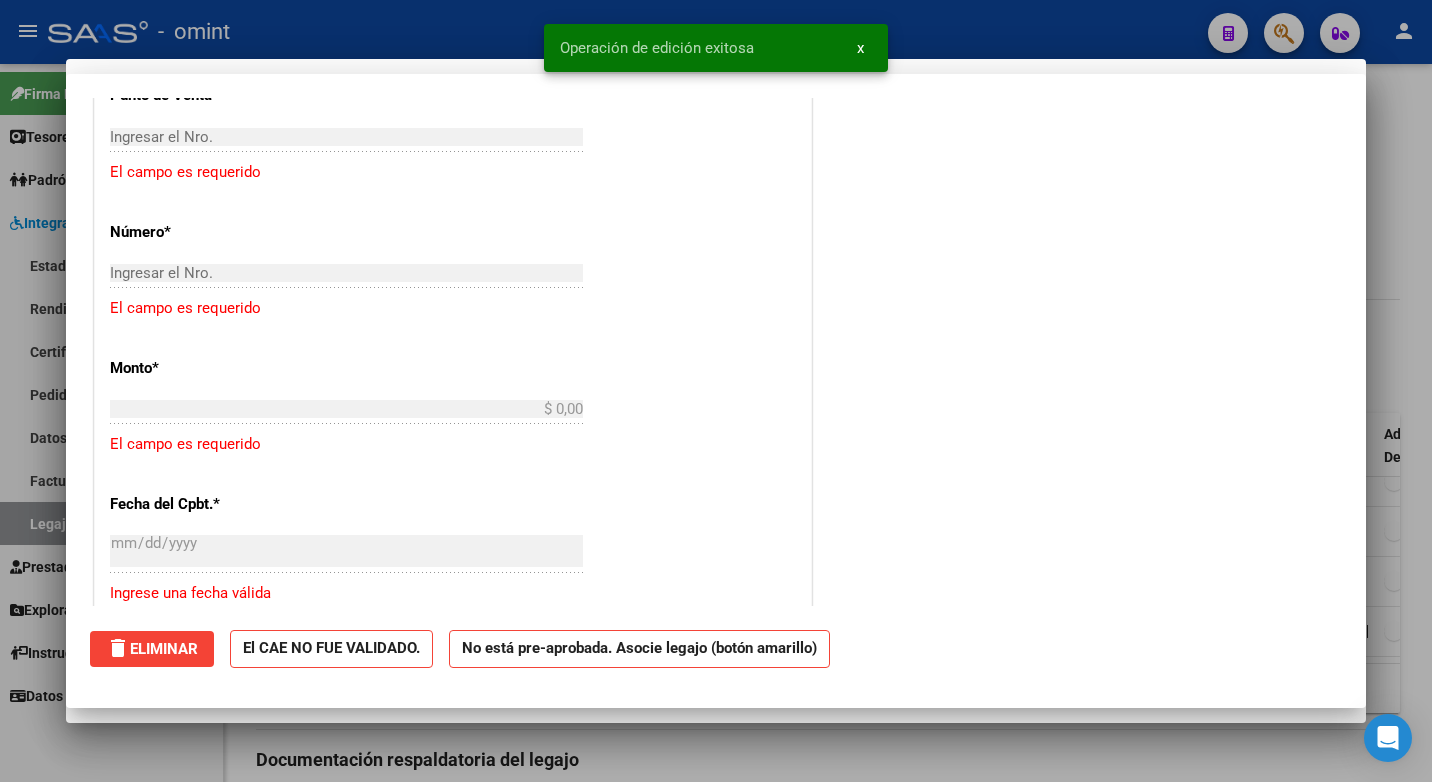 scroll, scrollTop: 1448, scrollLeft: 0, axis: vertical 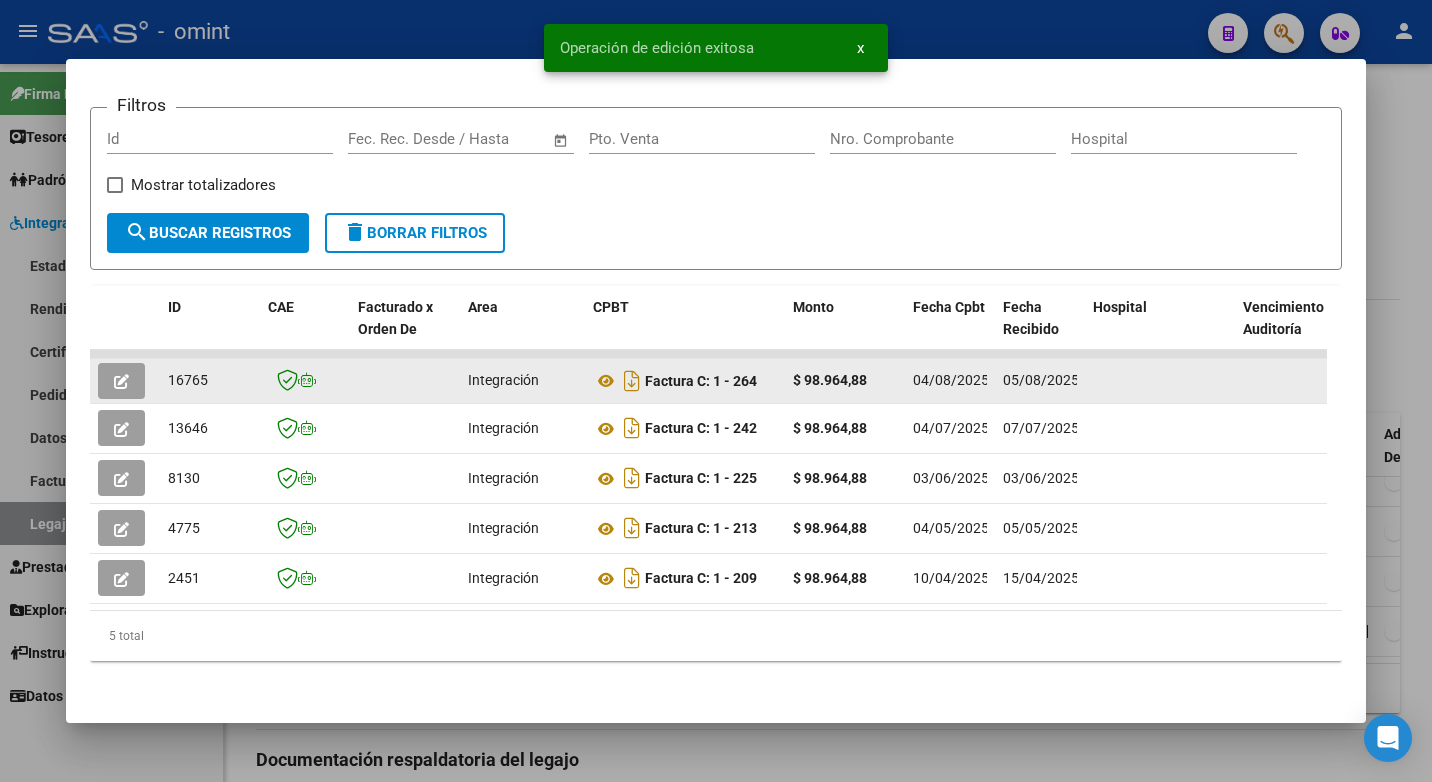click on "16765" 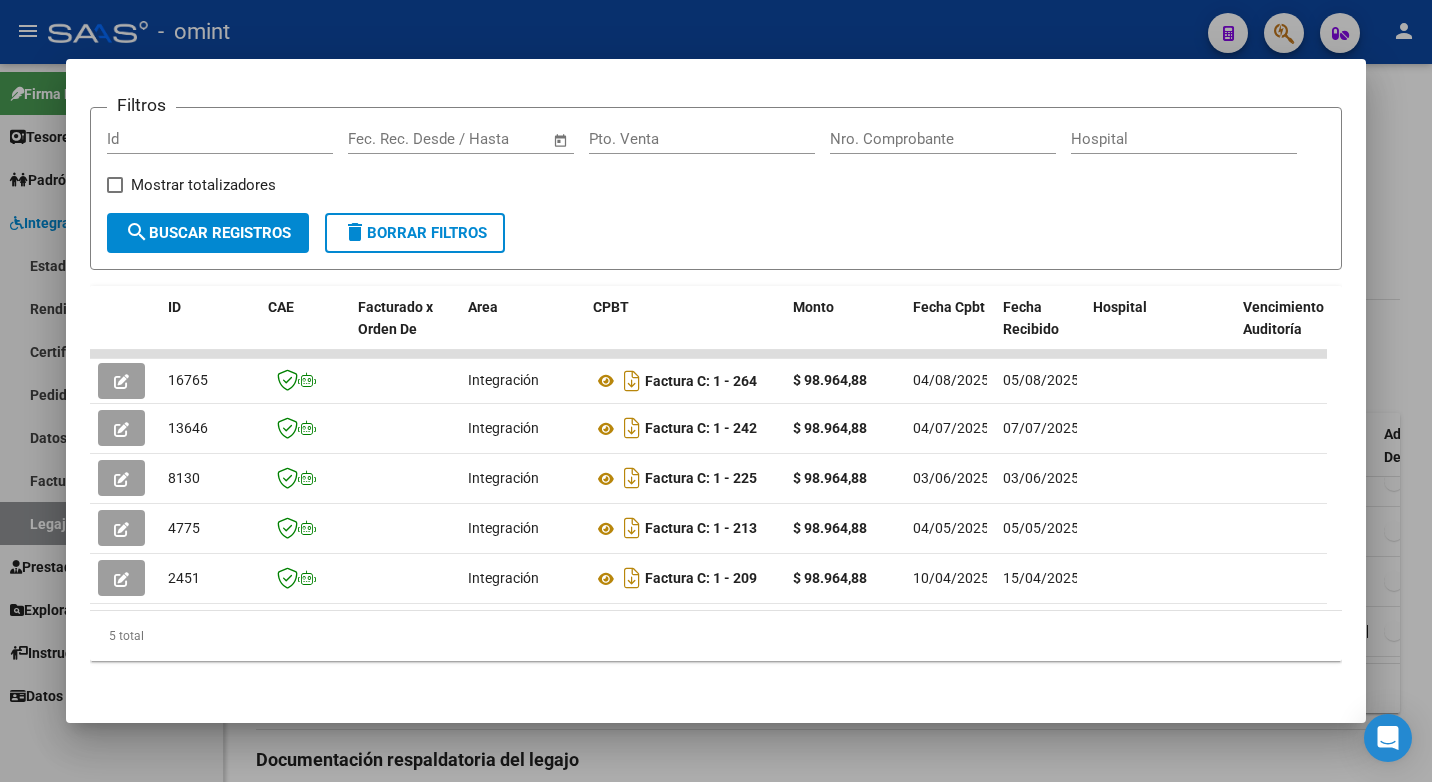 click at bounding box center [716, 391] 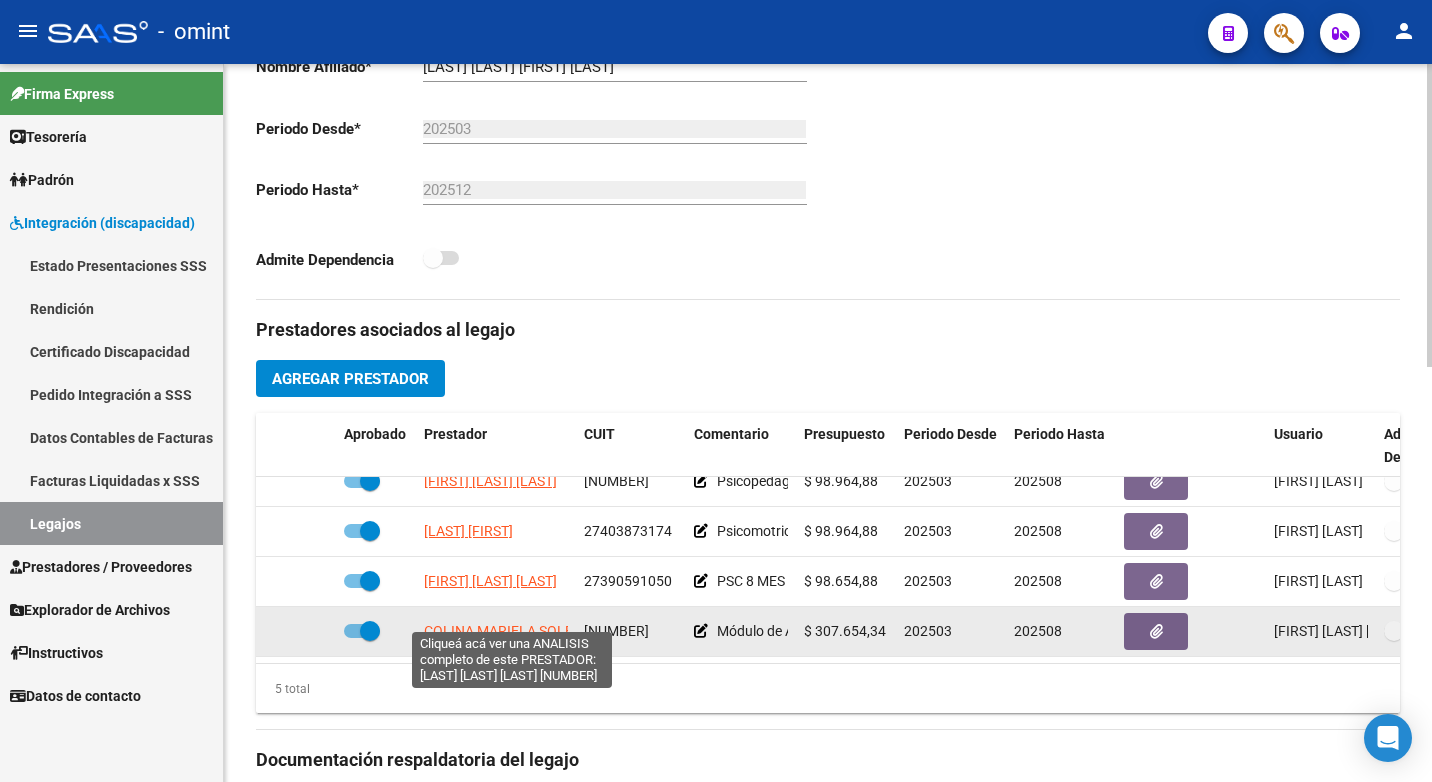click on "COLINA MARIELA SOLEDAD" 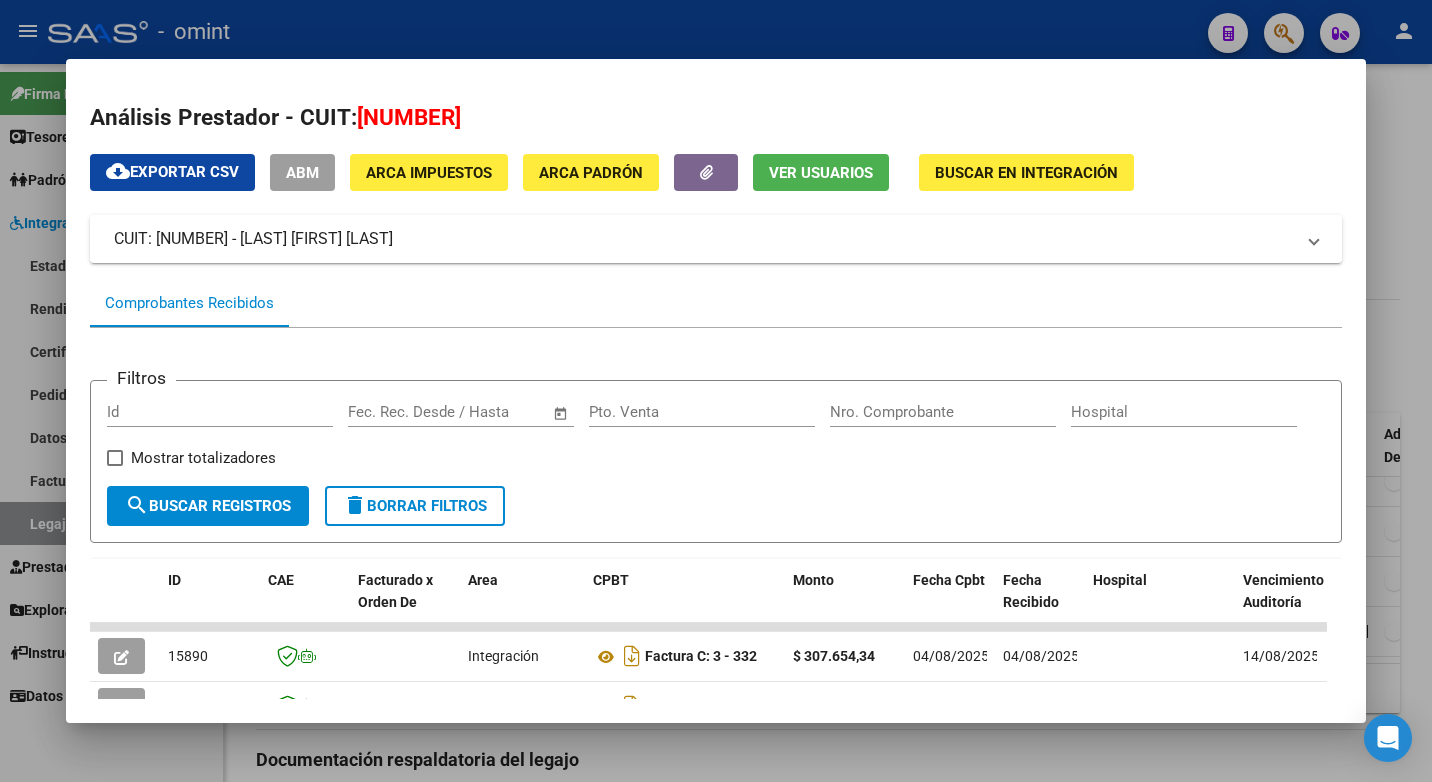 scroll, scrollTop: 302, scrollLeft: 0, axis: vertical 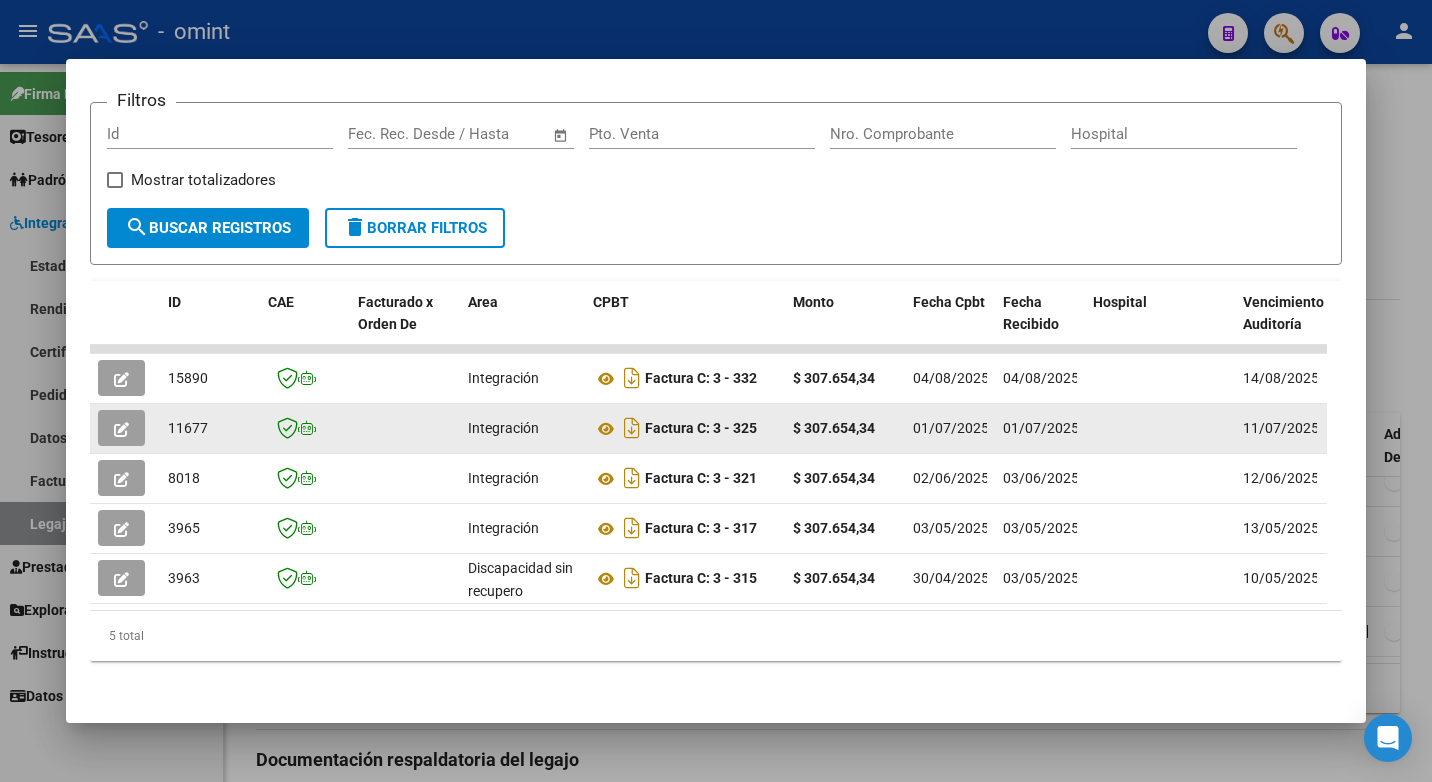 click 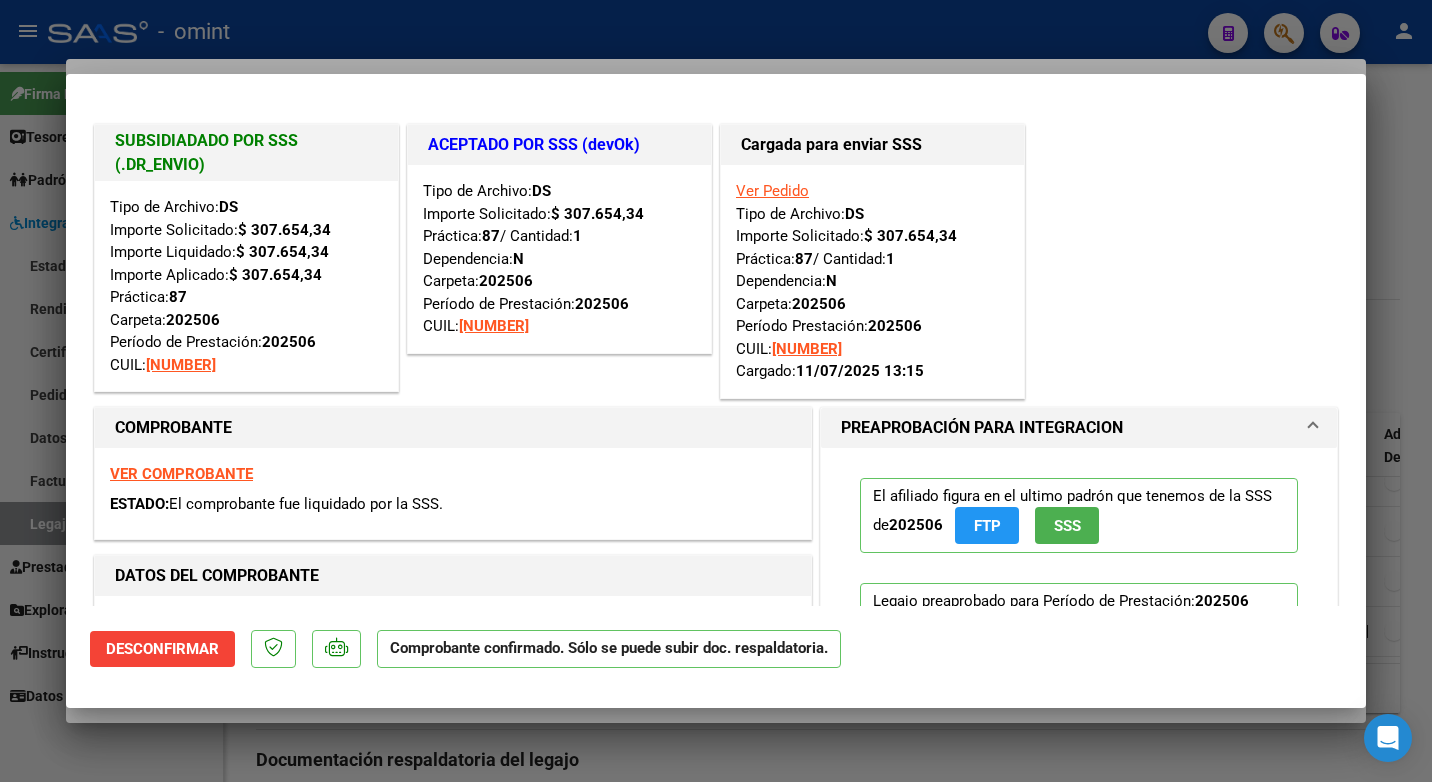 click at bounding box center (716, 391) 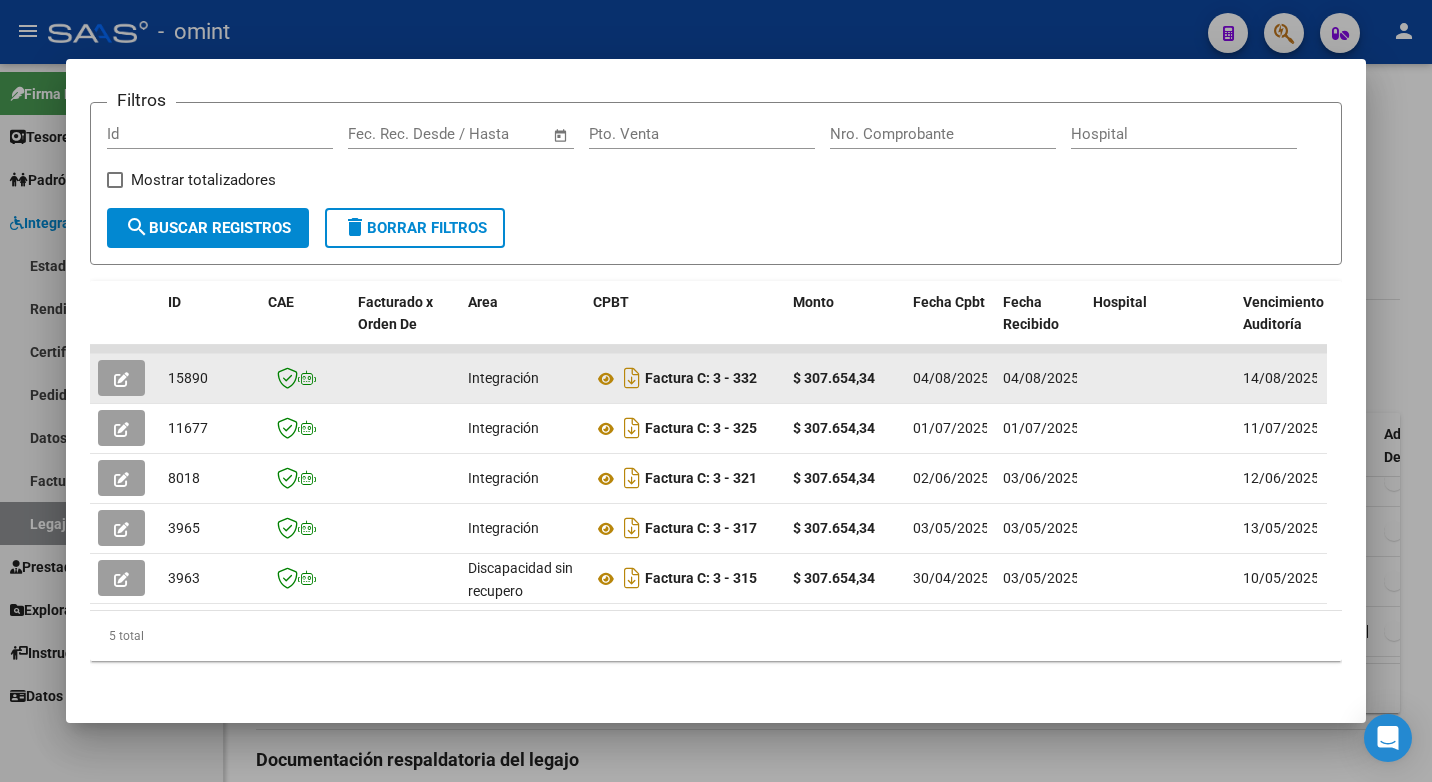 click 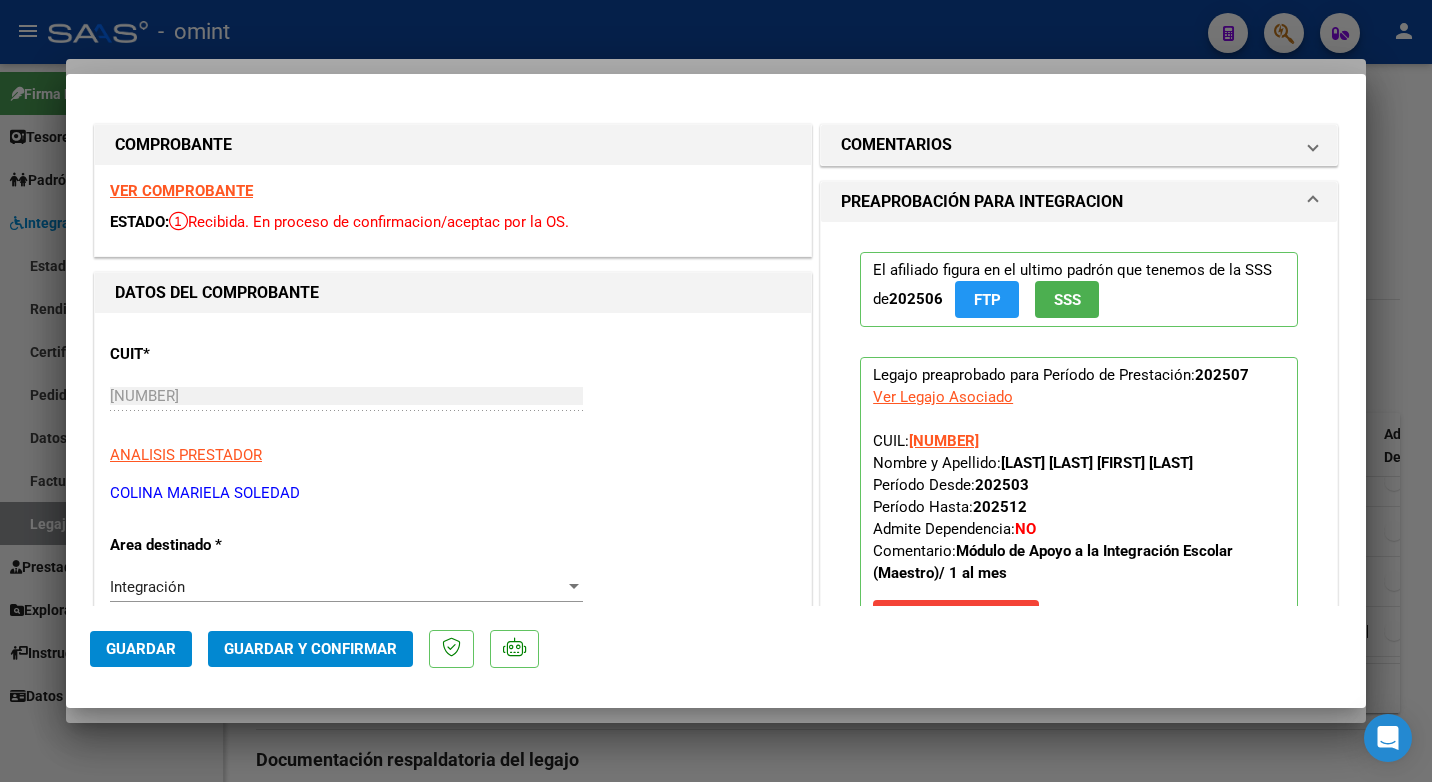 click on "VER COMPROBANTE" at bounding box center (181, 191) 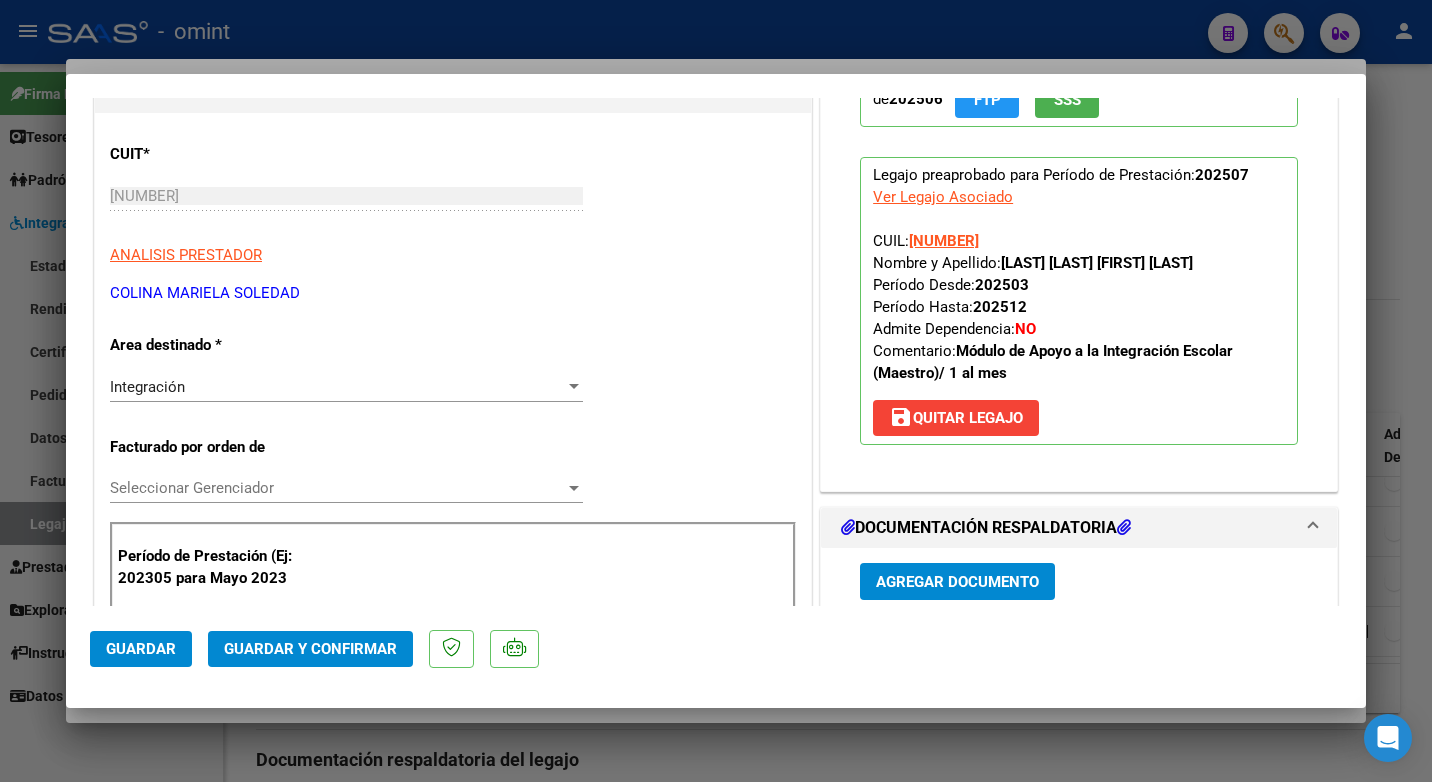 scroll, scrollTop: 300, scrollLeft: 0, axis: vertical 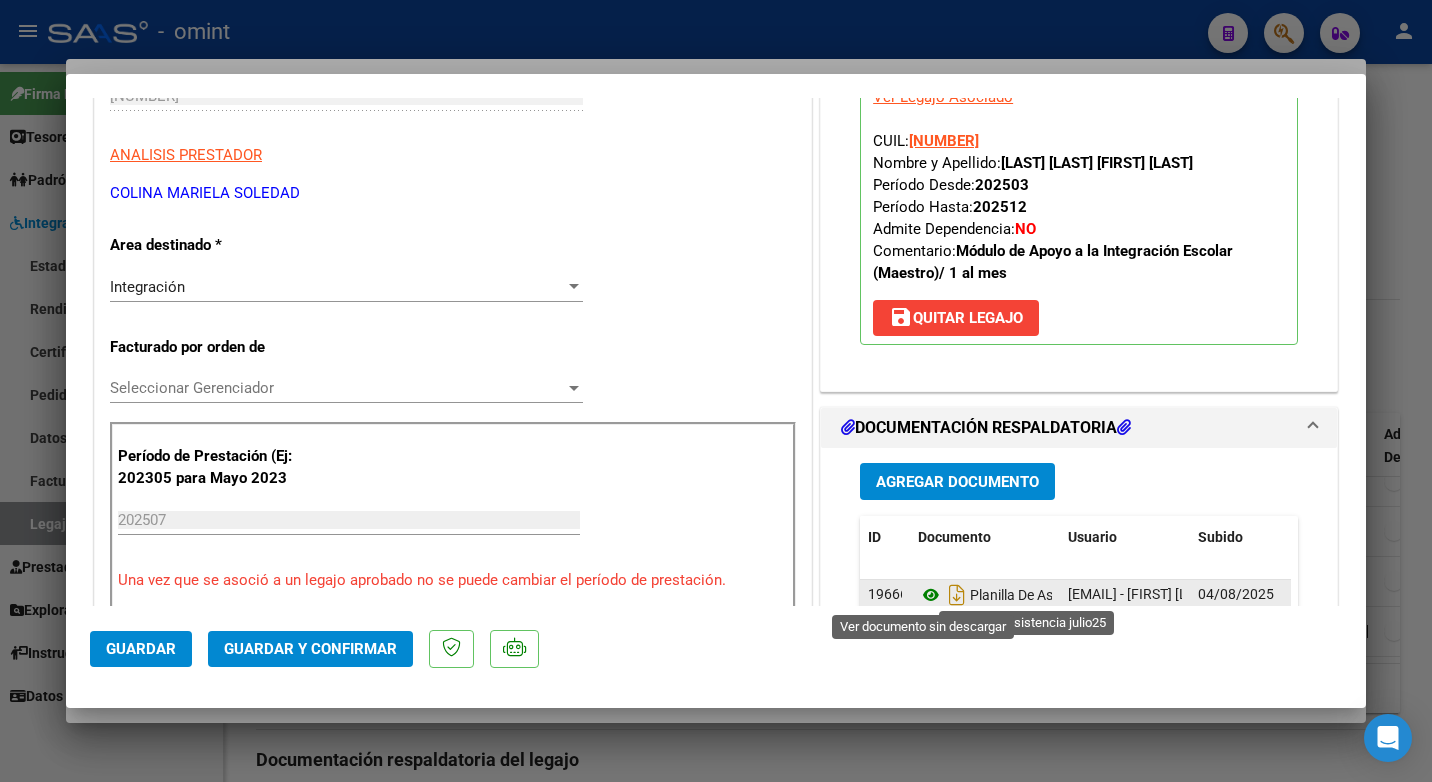 click 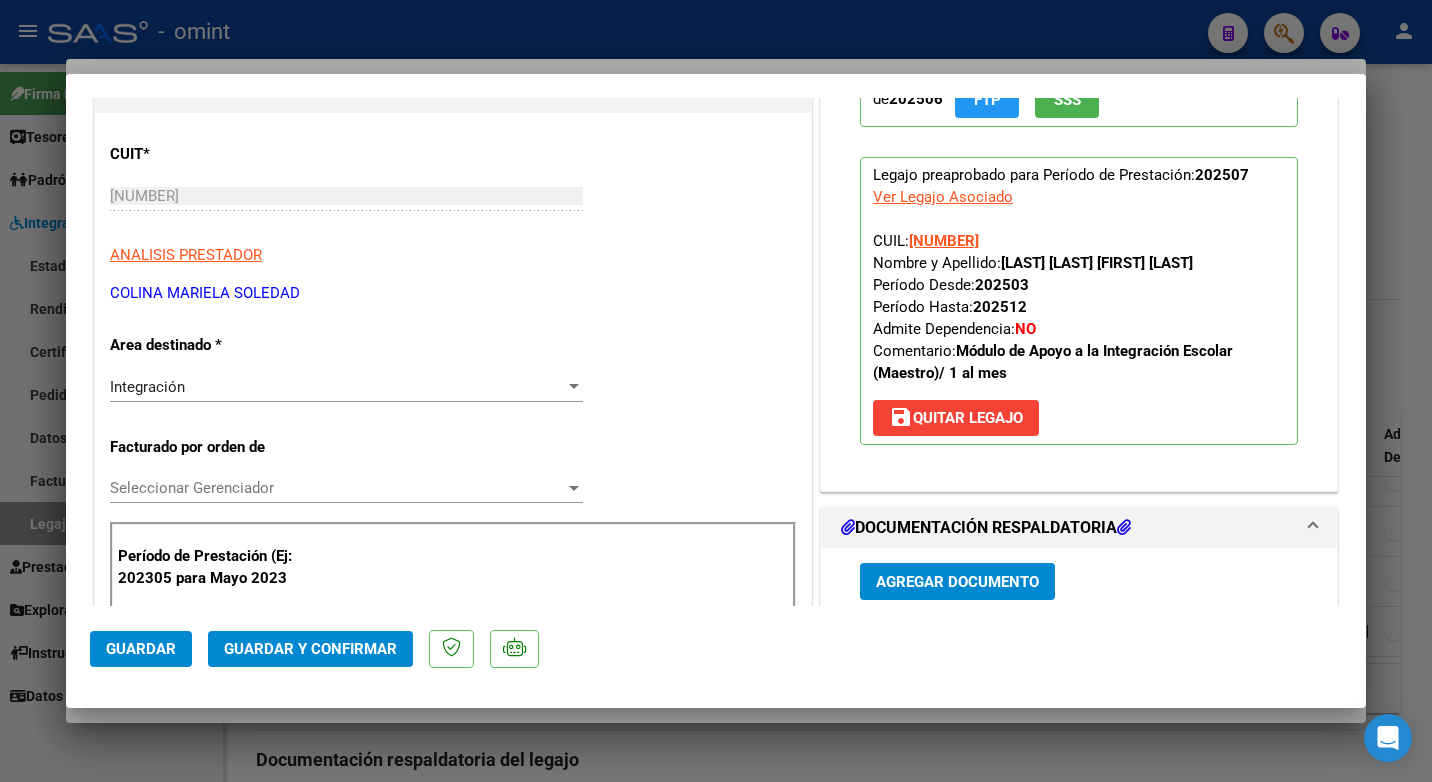 scroll, scrollTop: 0, scrollLeft: 0, axis: both 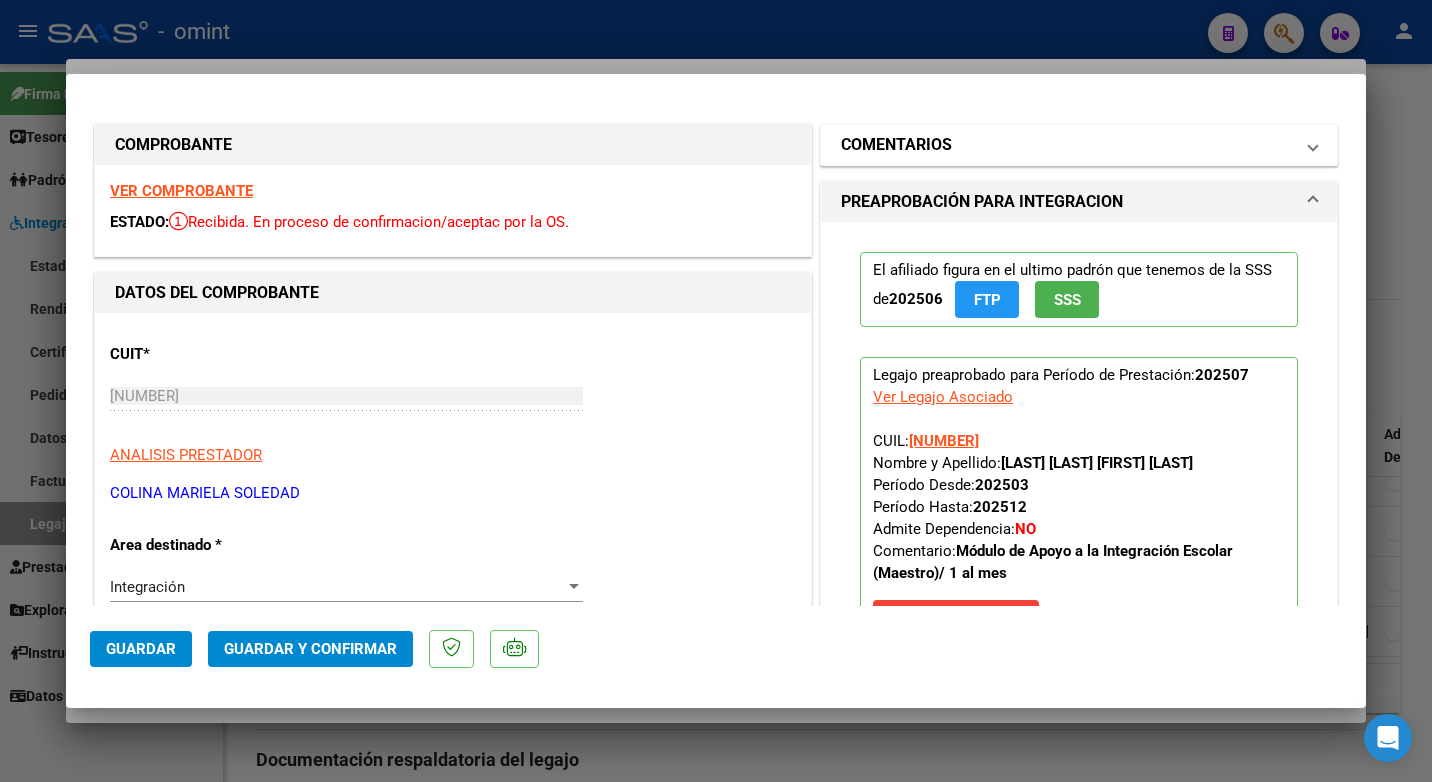 click on "COMENTARIOS" at bounding box center [1067, 145] 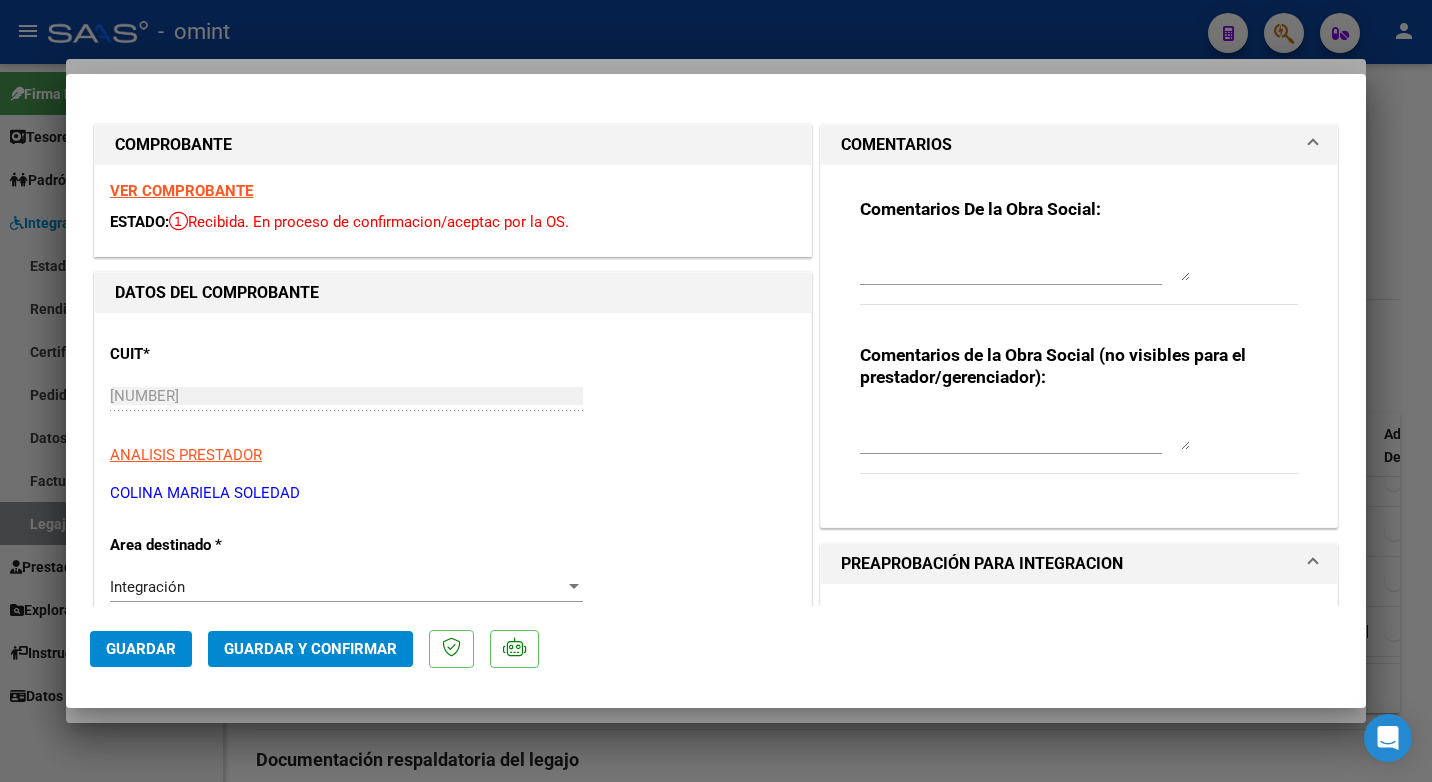 click at bounding box center [716, 391] 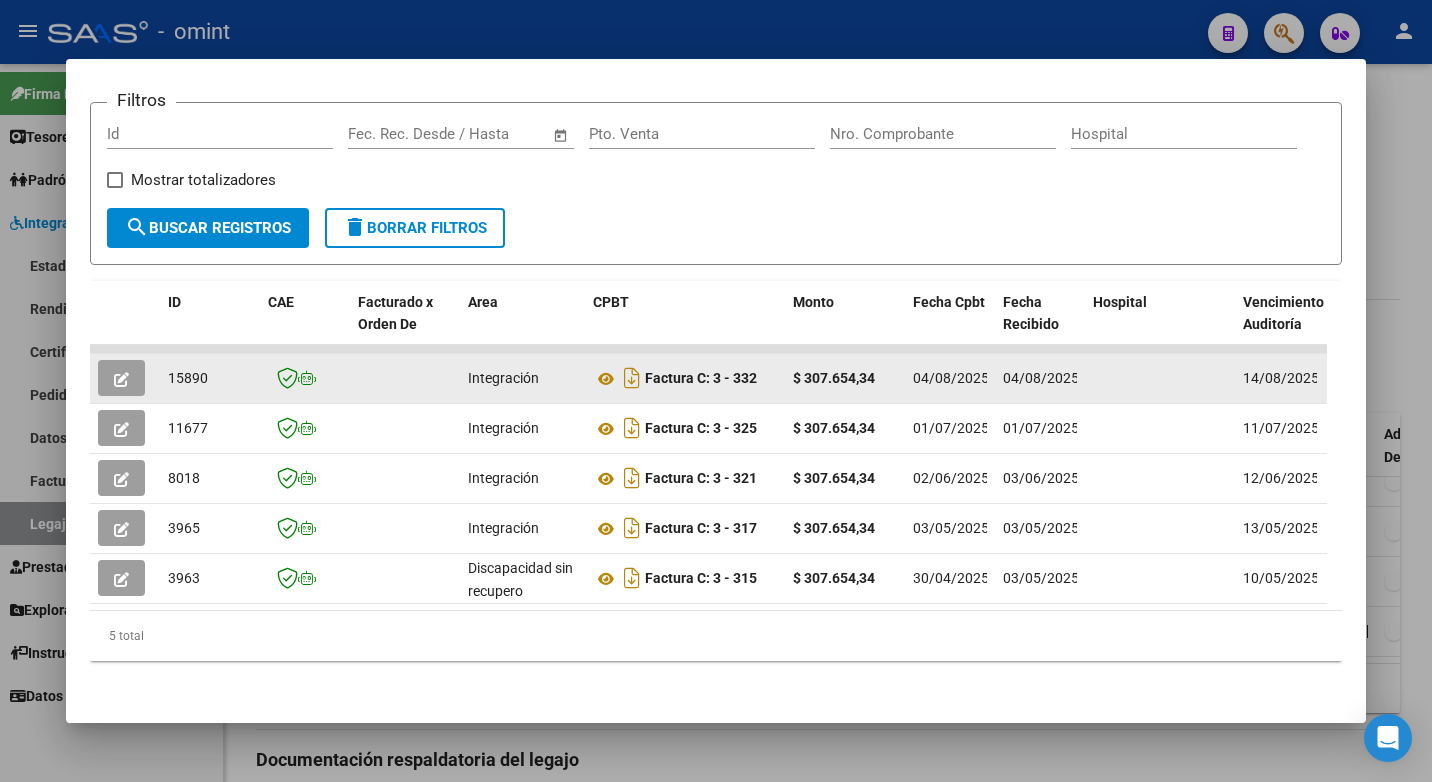 click 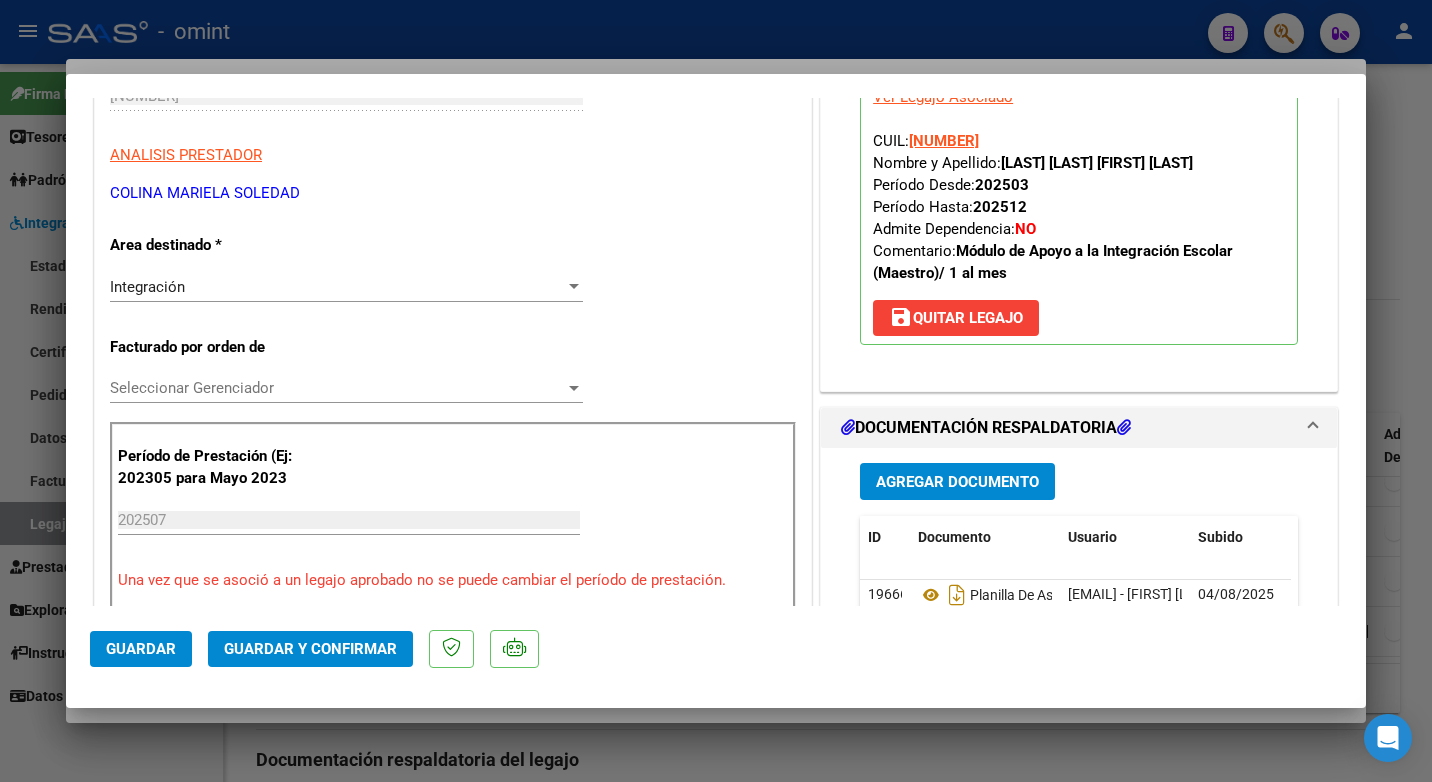 scroll, scrollTop: 500, scrollLeft: 0, axis: vertical 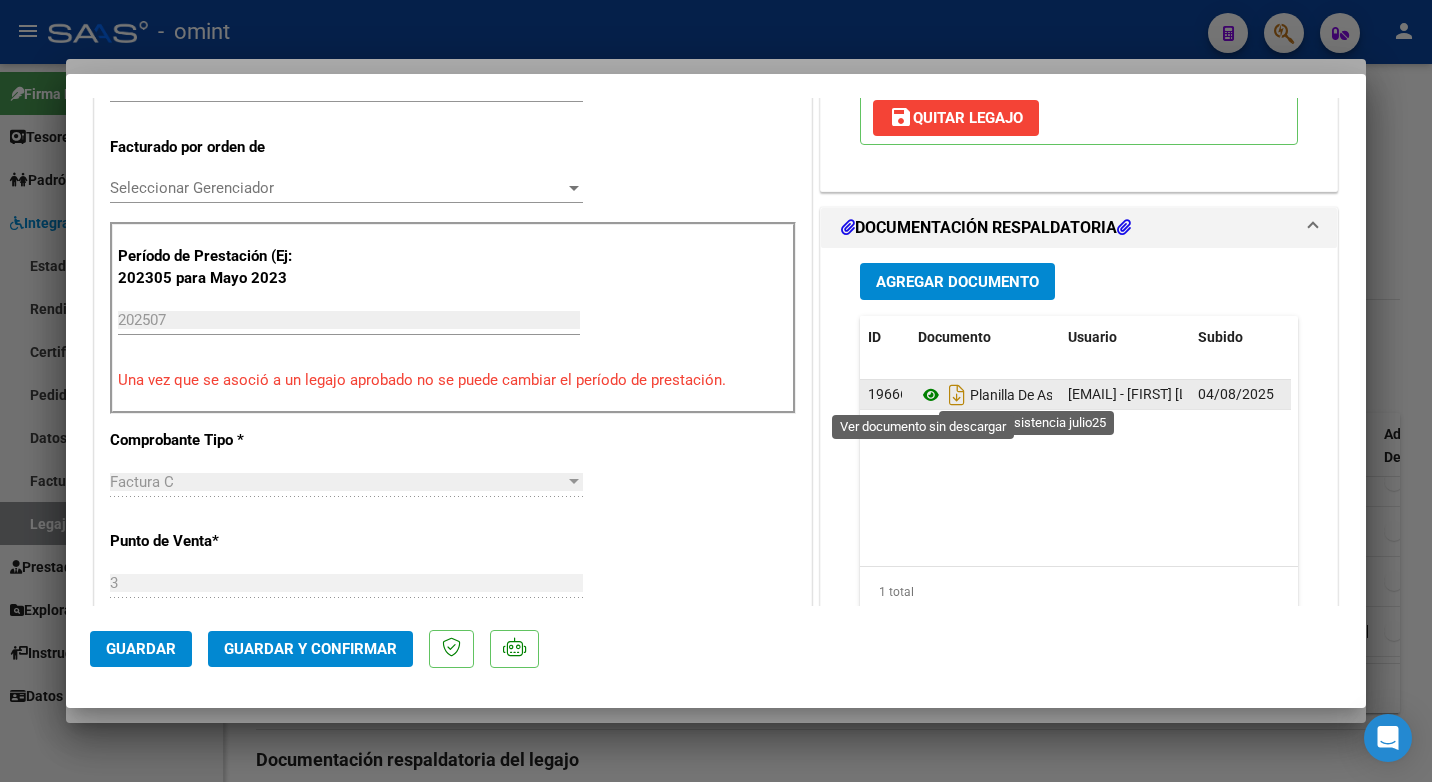 click 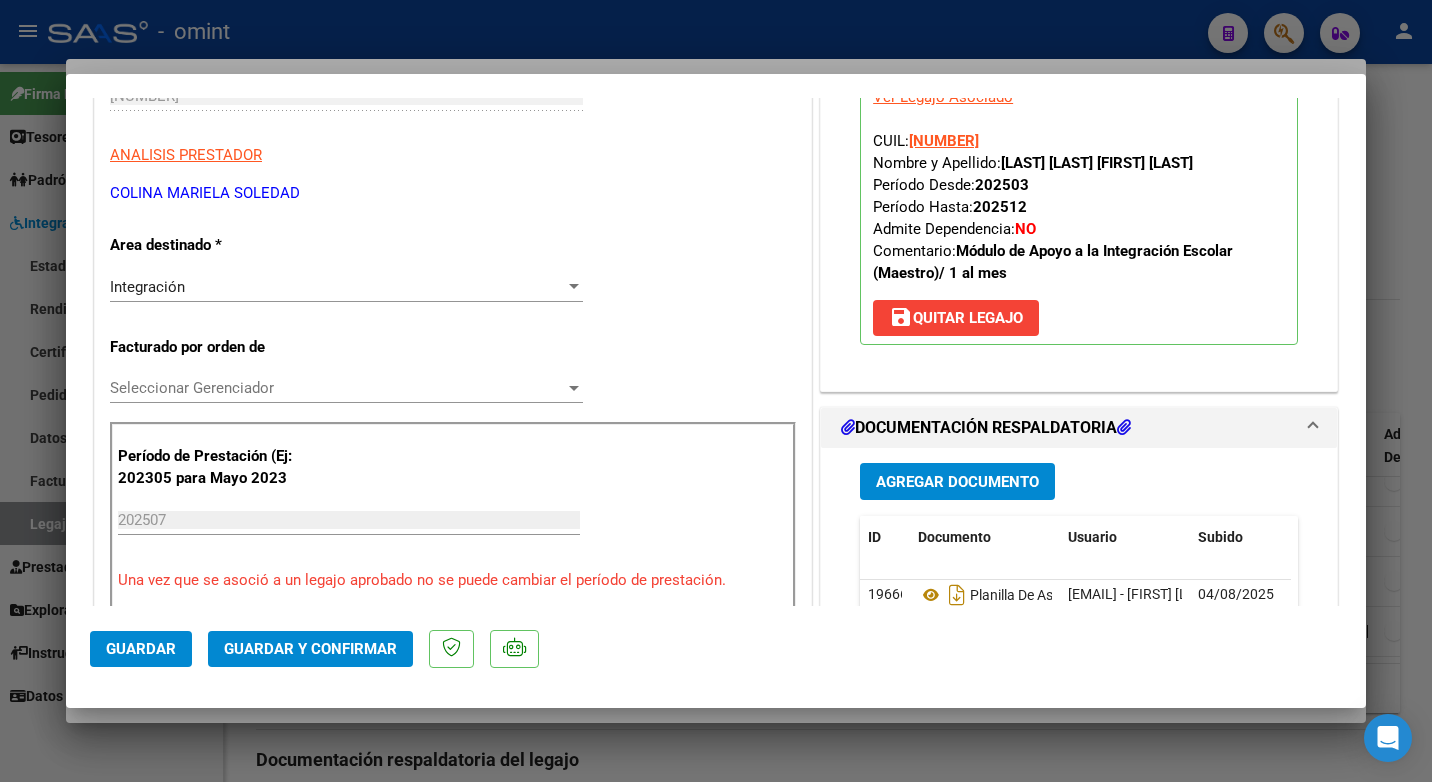 scroll, scrollTop: 0, scrollLeft: 0, axis: both 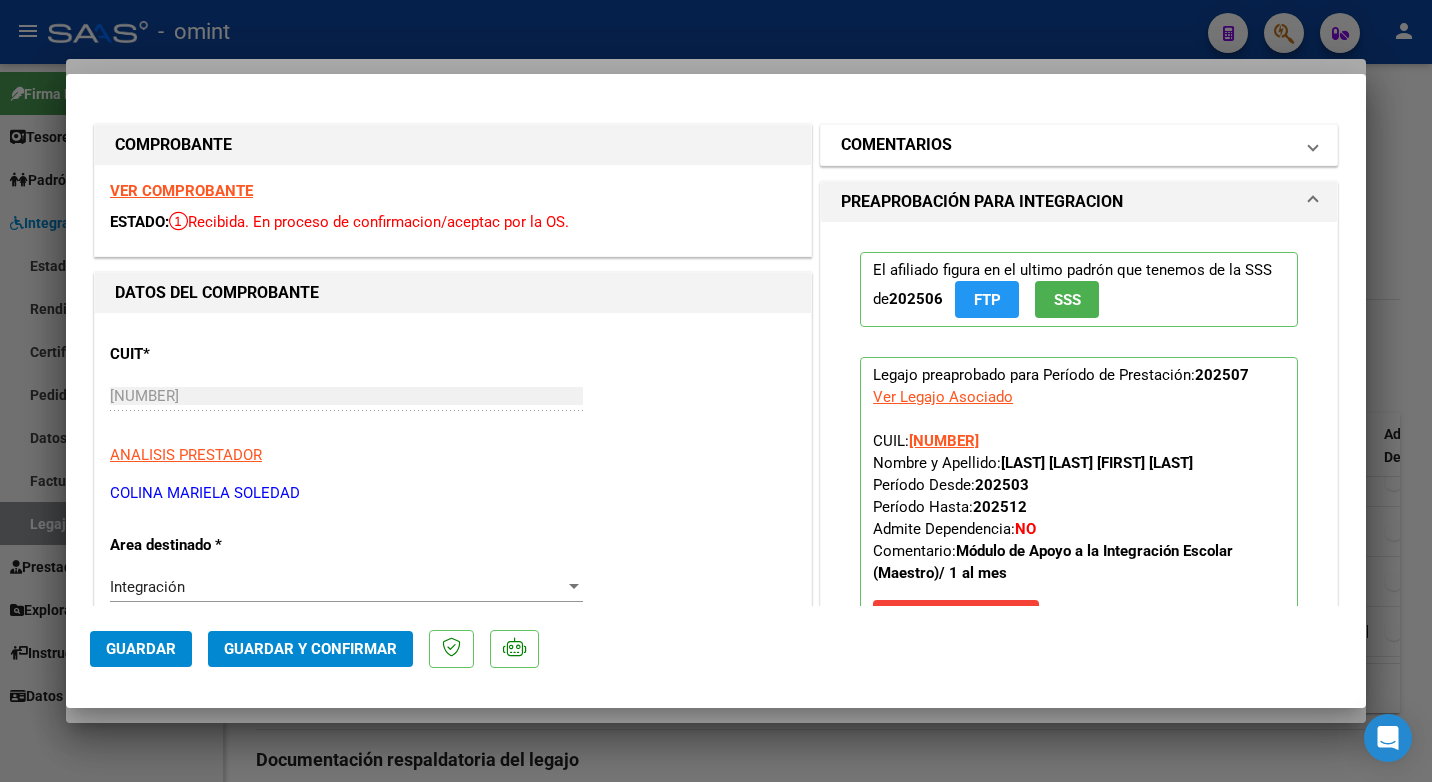 click at bounding box center [1313, 145] 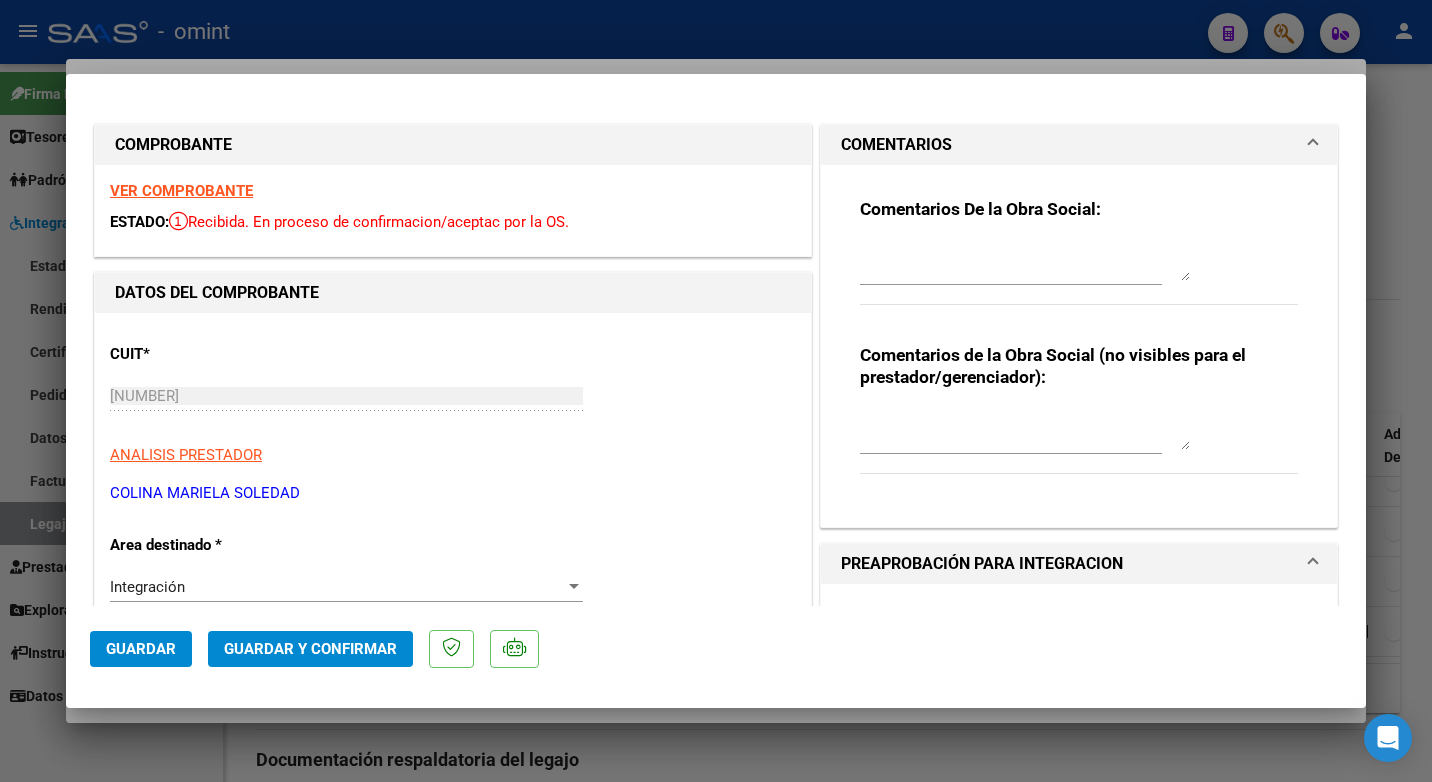 click on "Comentarios De la Obra Social:" at bounding box center (980, 209) 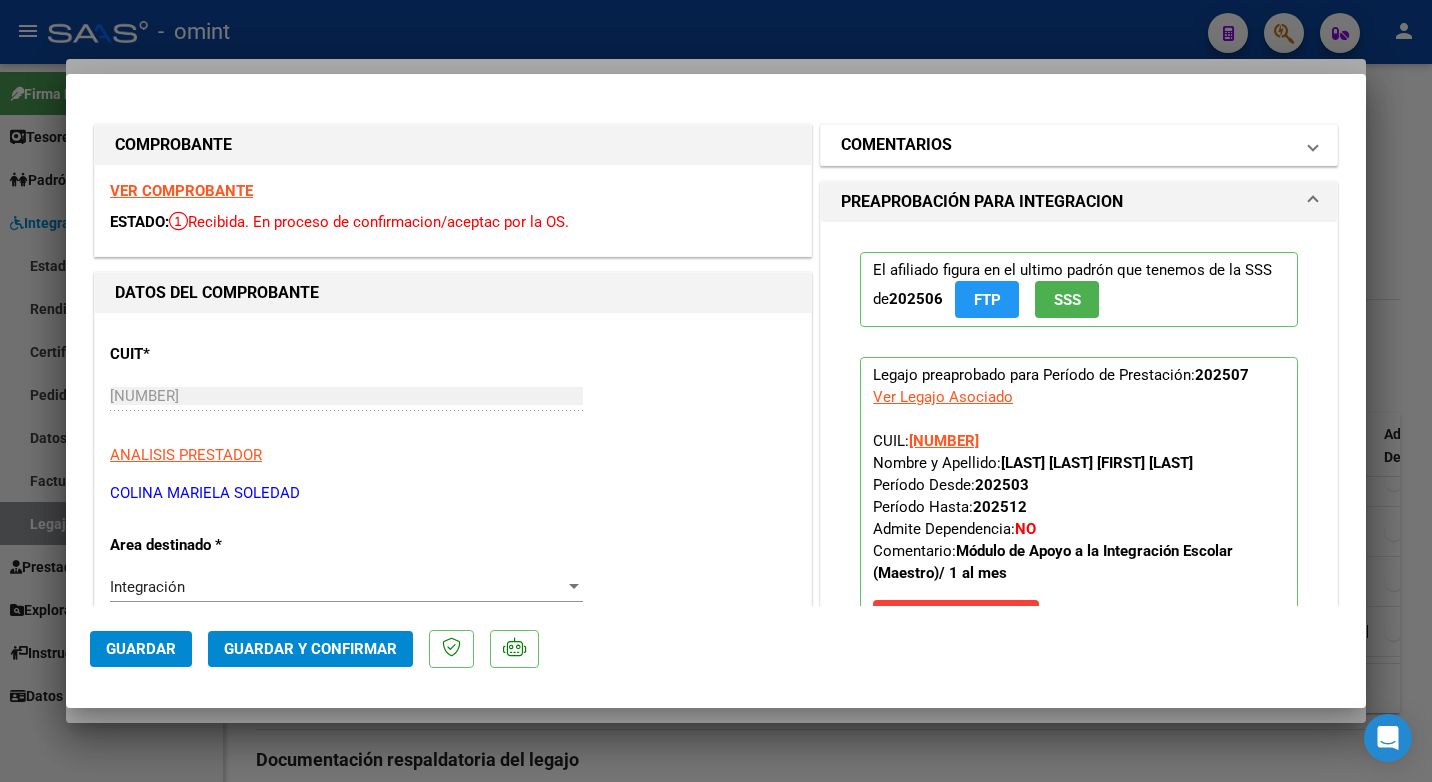 click on "COMENTARIOS" at bounding box center (896, 145) 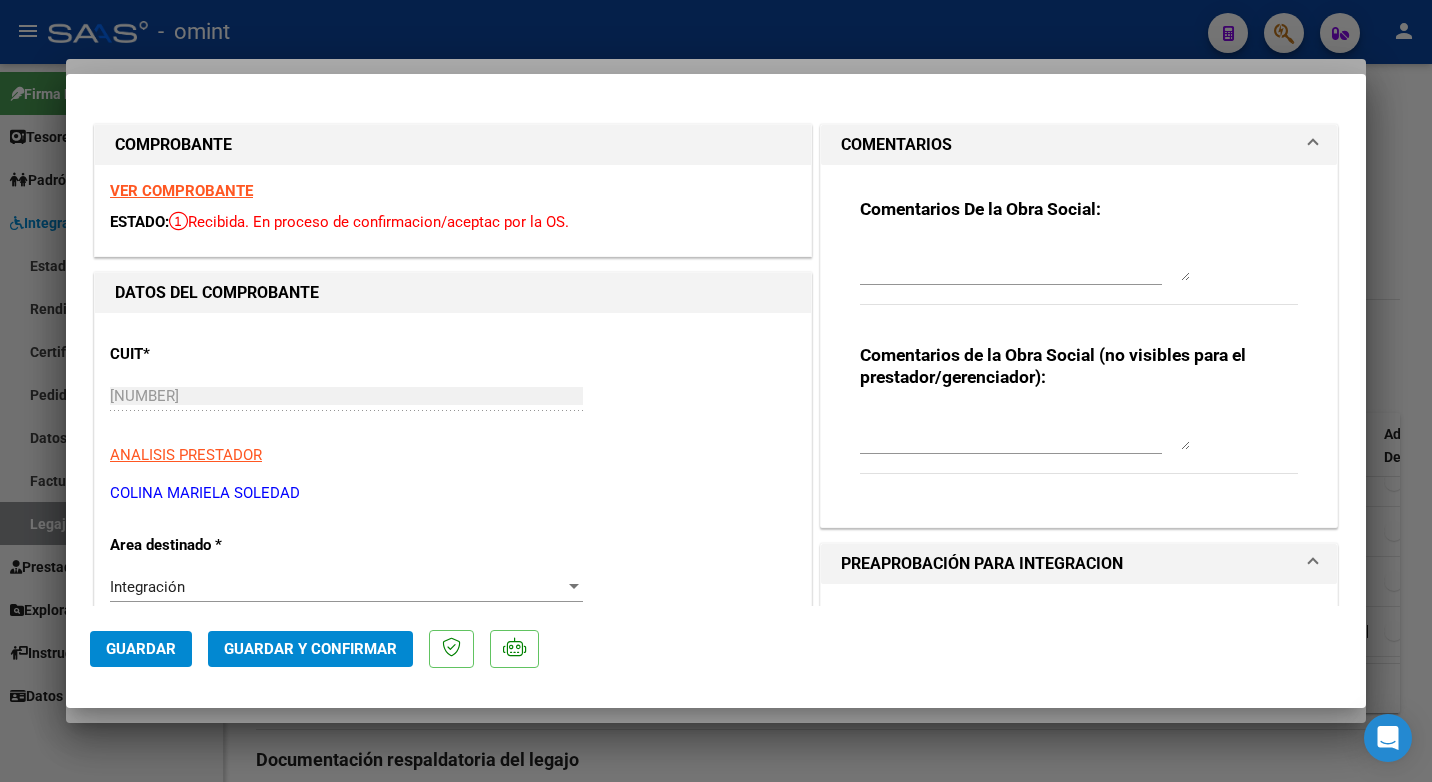 click at bounding box center (1025, 261) 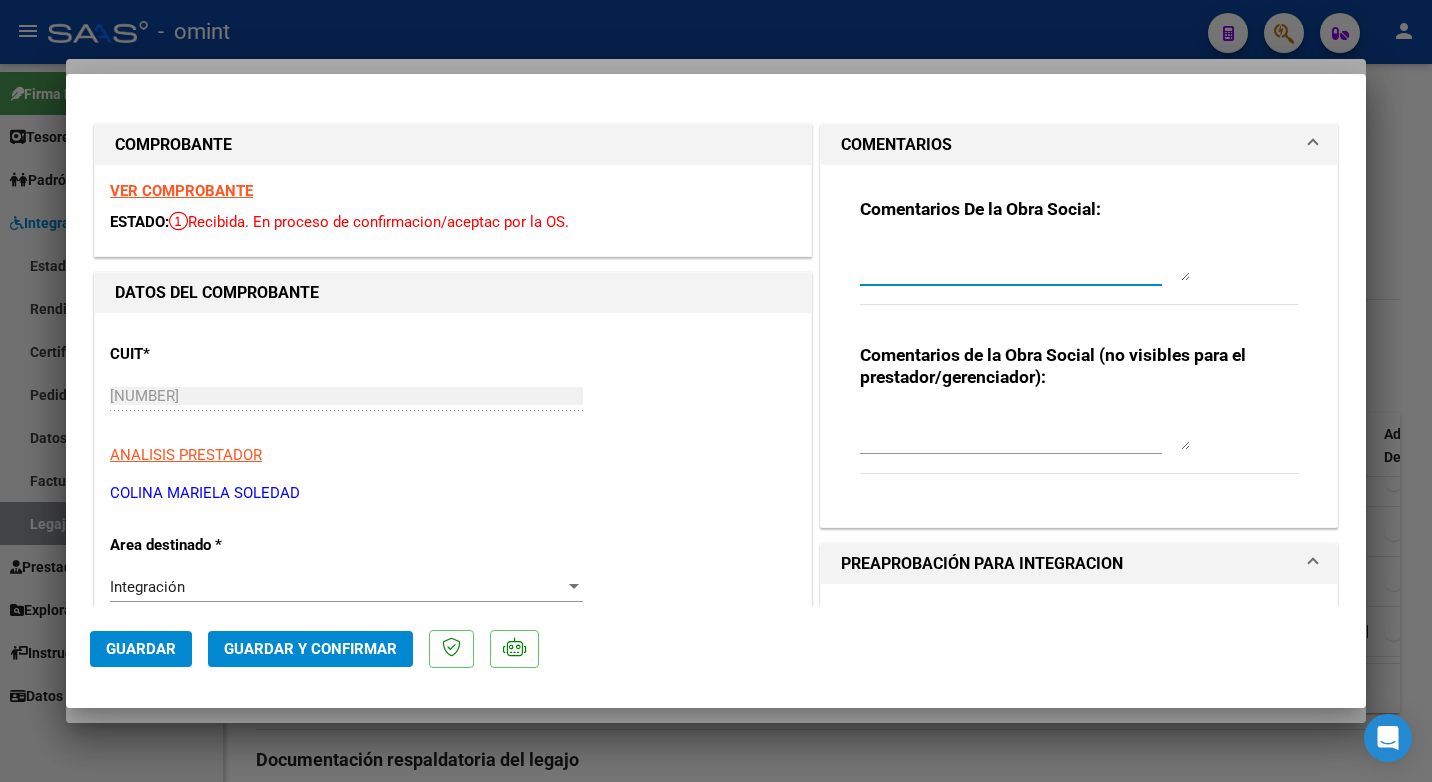 click at bounding box center [1025, 261] 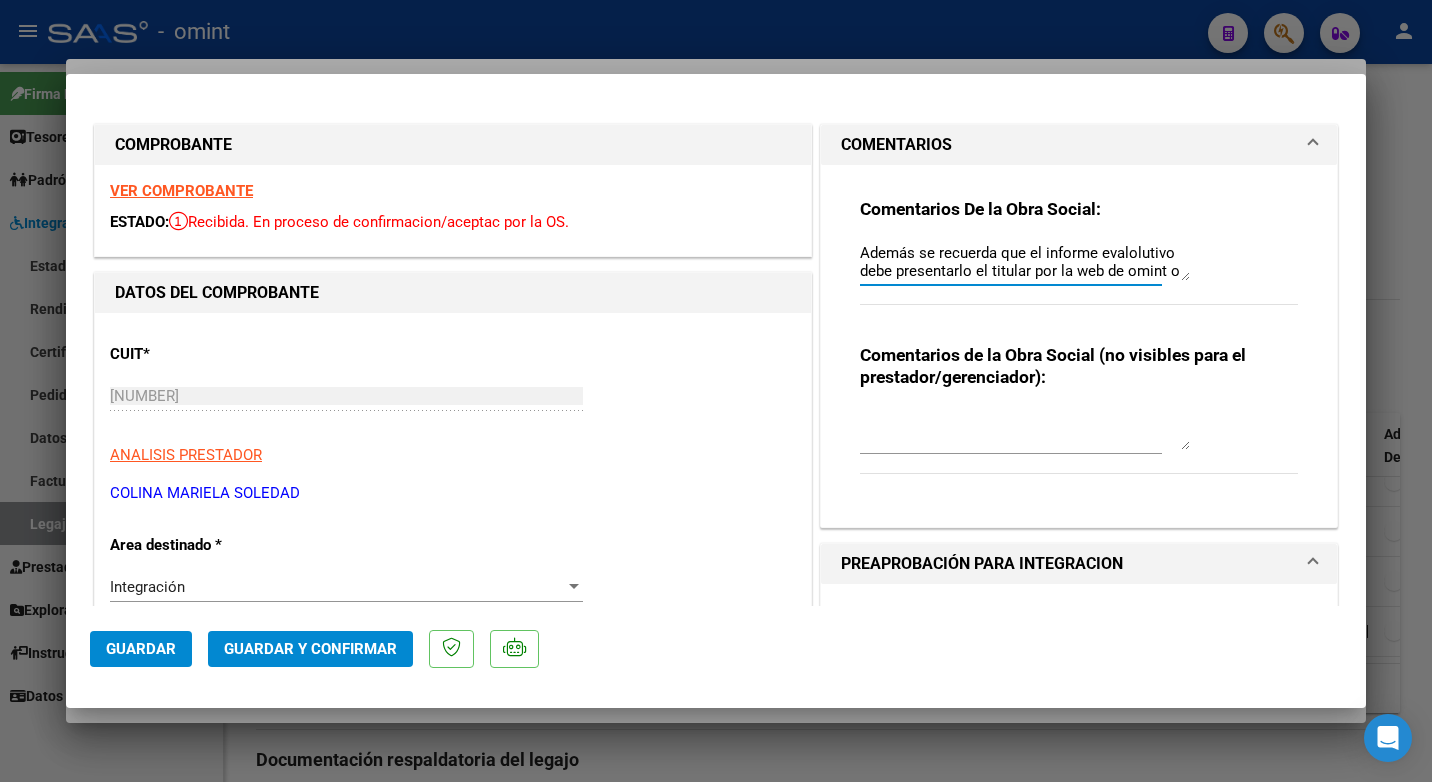 scroll, scrollTop: 53, scrollLeft: 0, axis: vertical 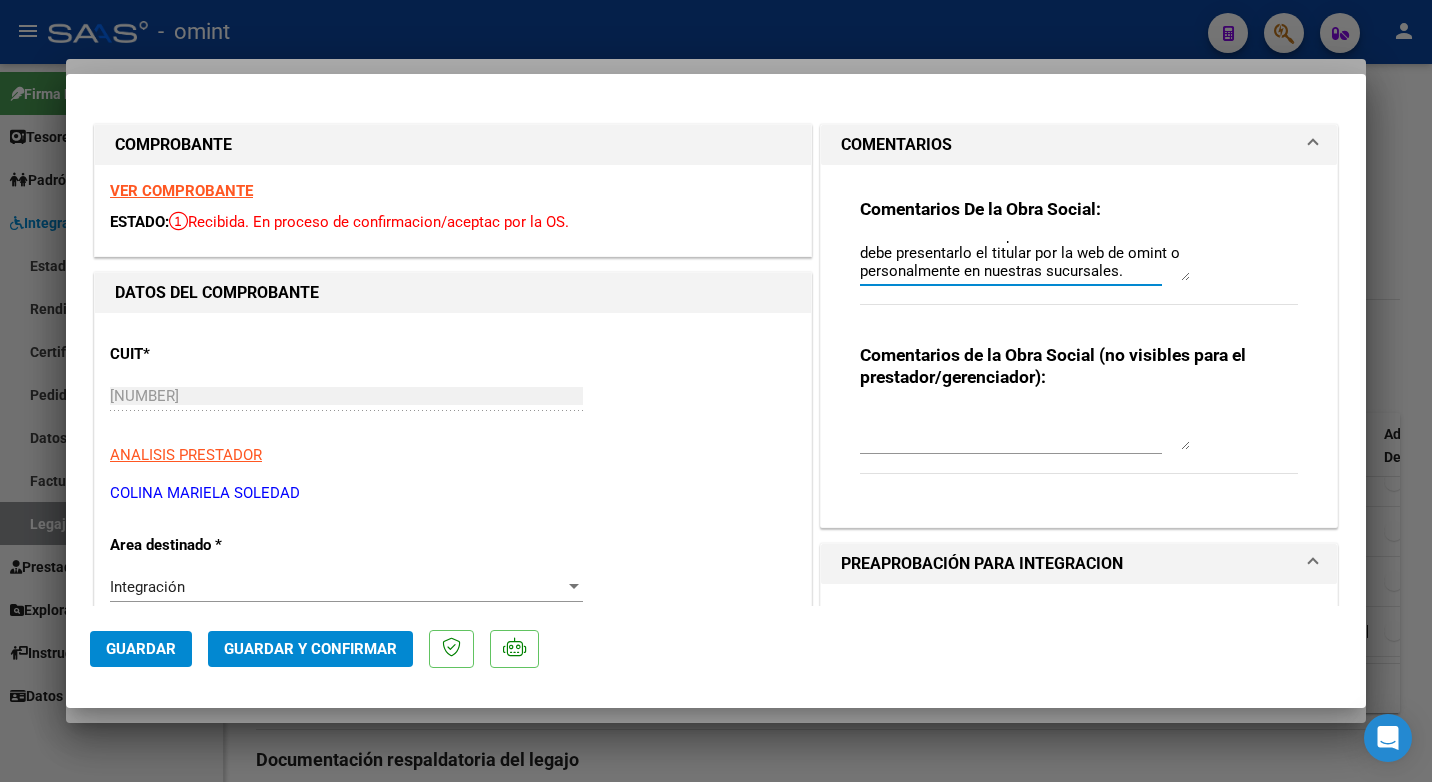 click at bounding box center (1025, 430) 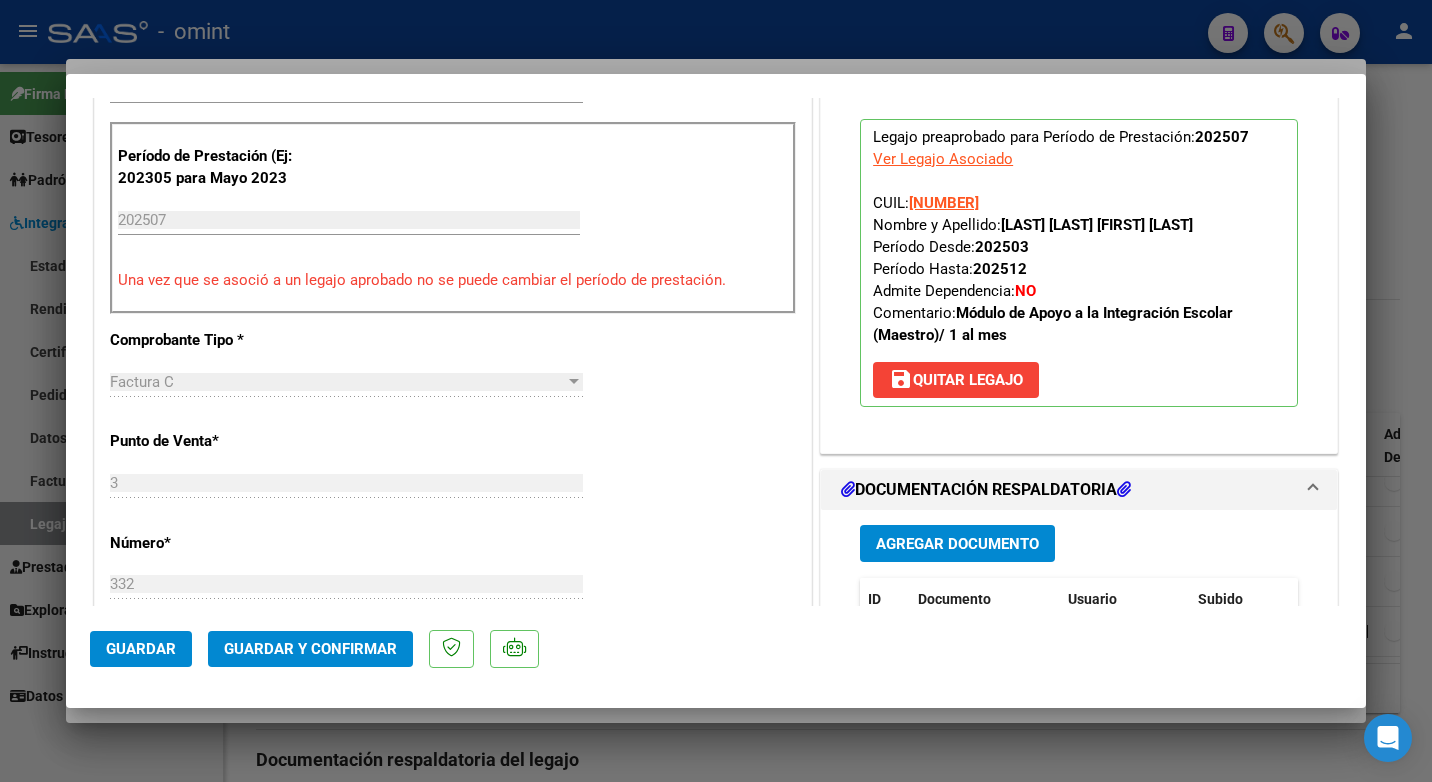 scroll, scrollTop: 700, scrollLeft: 0, axis: vertical 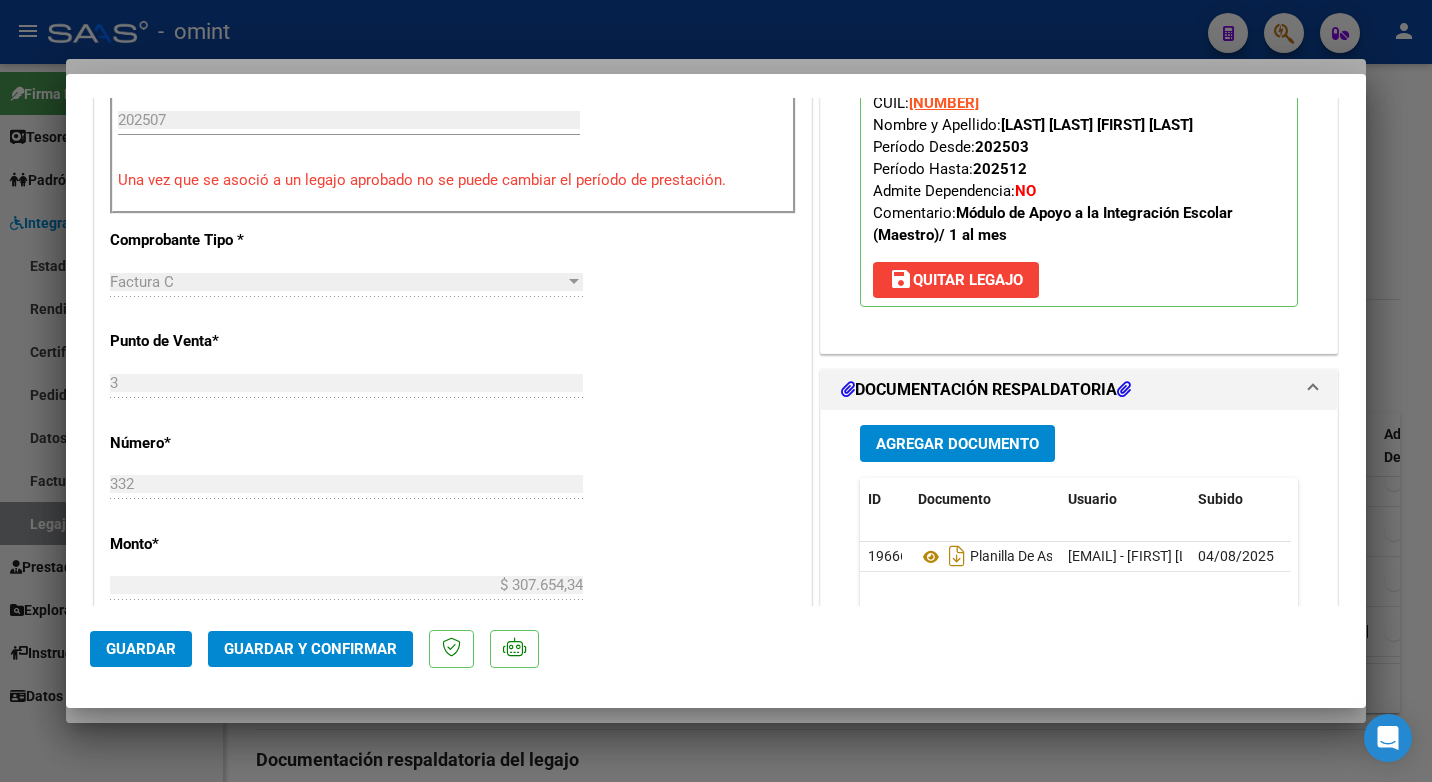 click on "Guardar y Confirmar" 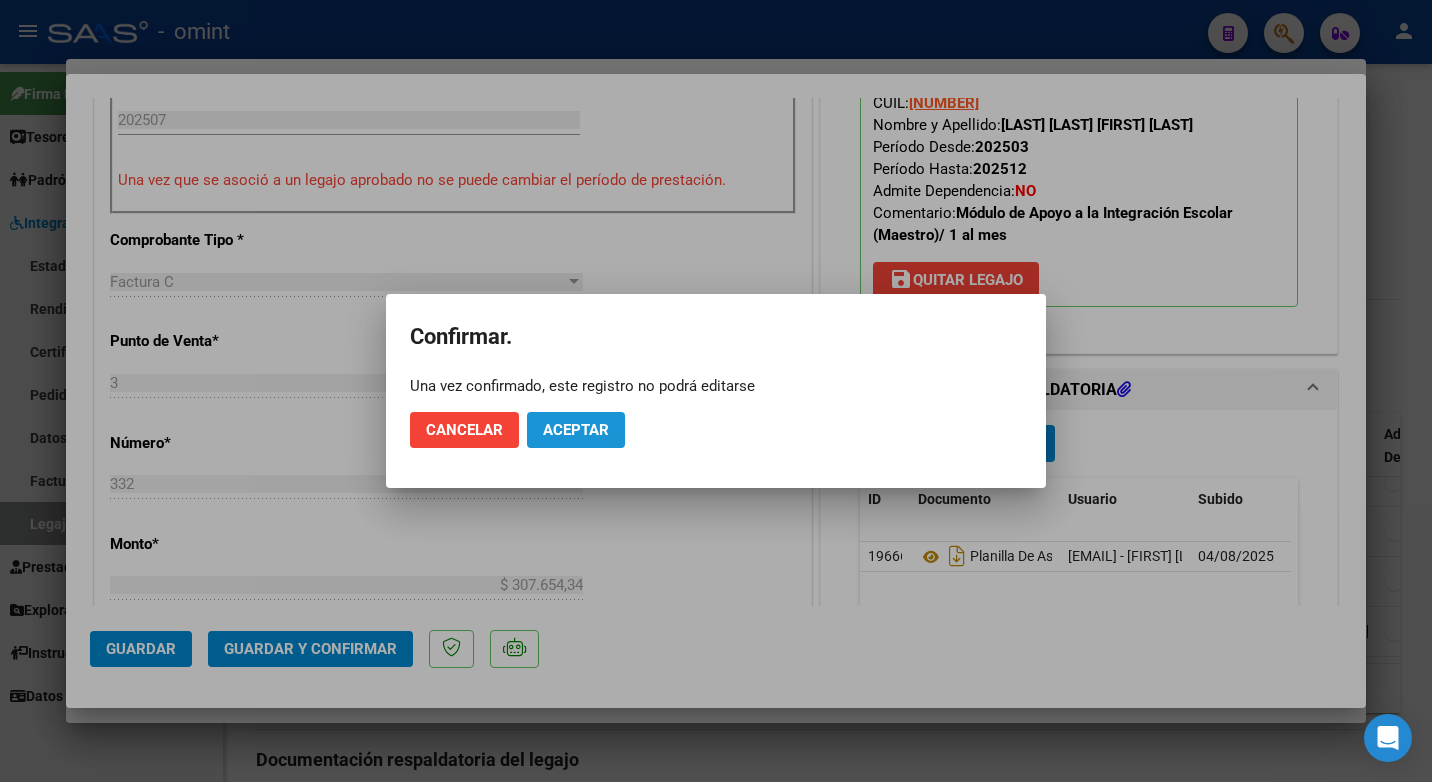 click on "Aceptar" 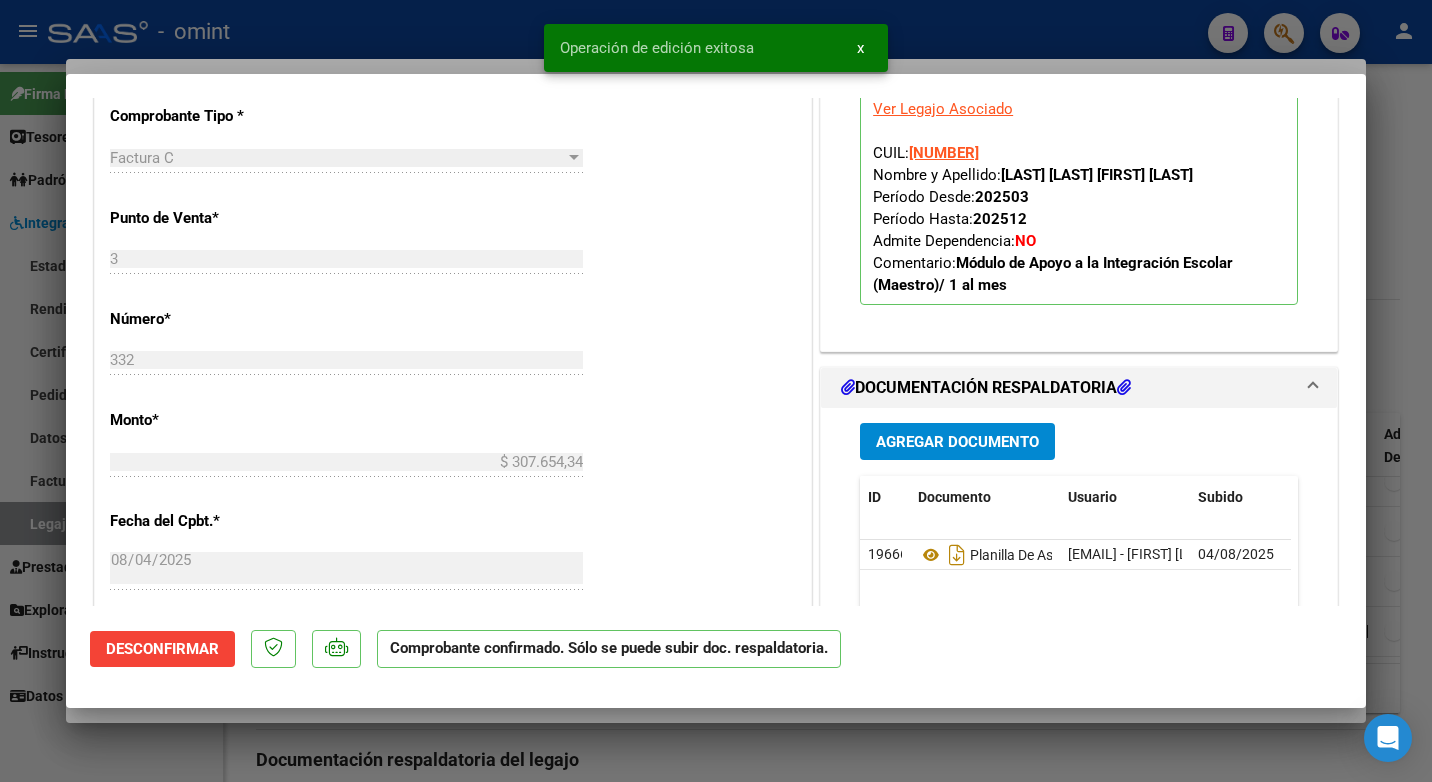 drag, startPoint x: 360, startPoint y: 43, endPoint x: 370, endPoint y: 40, distance: 10.440307 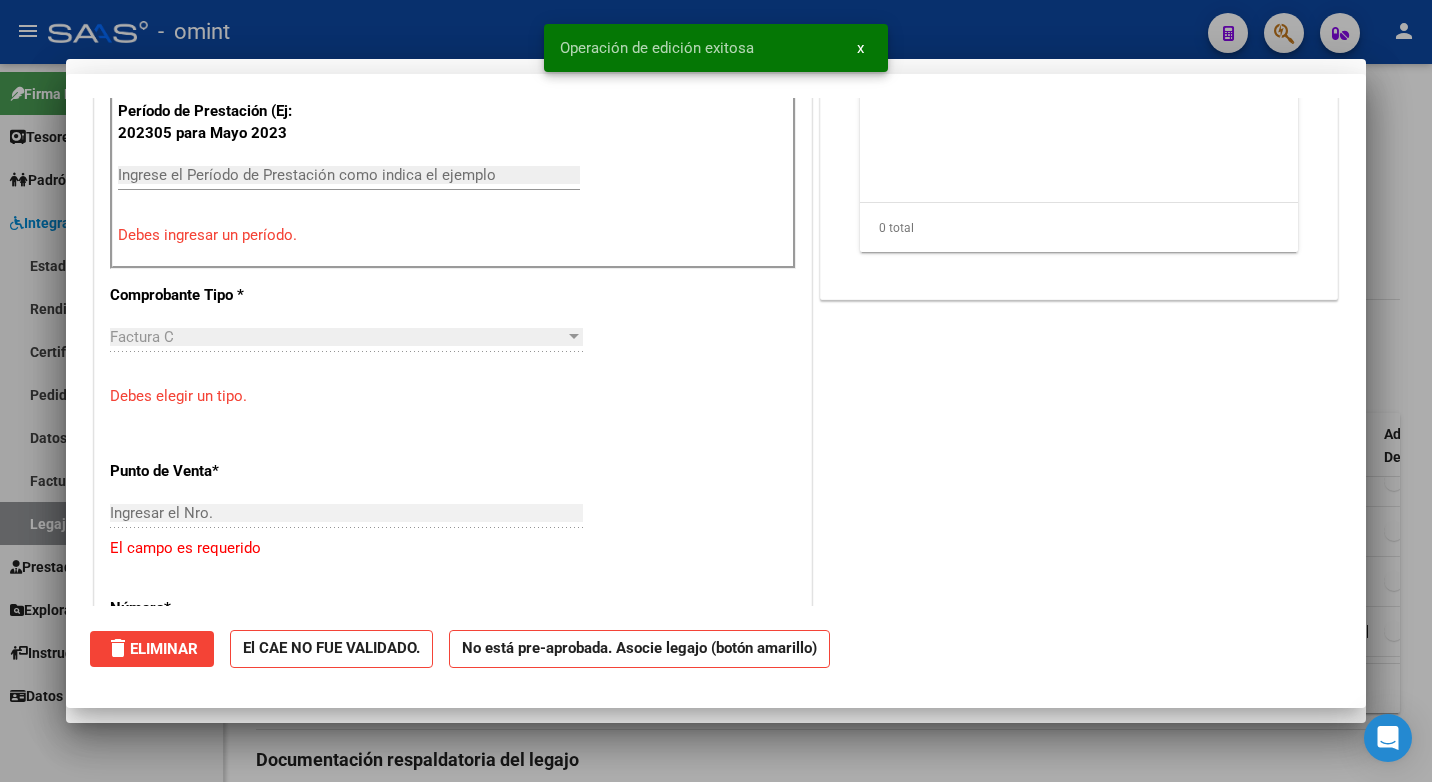scroll, scrollTop: 0, scrollLeft: 0, axis: both 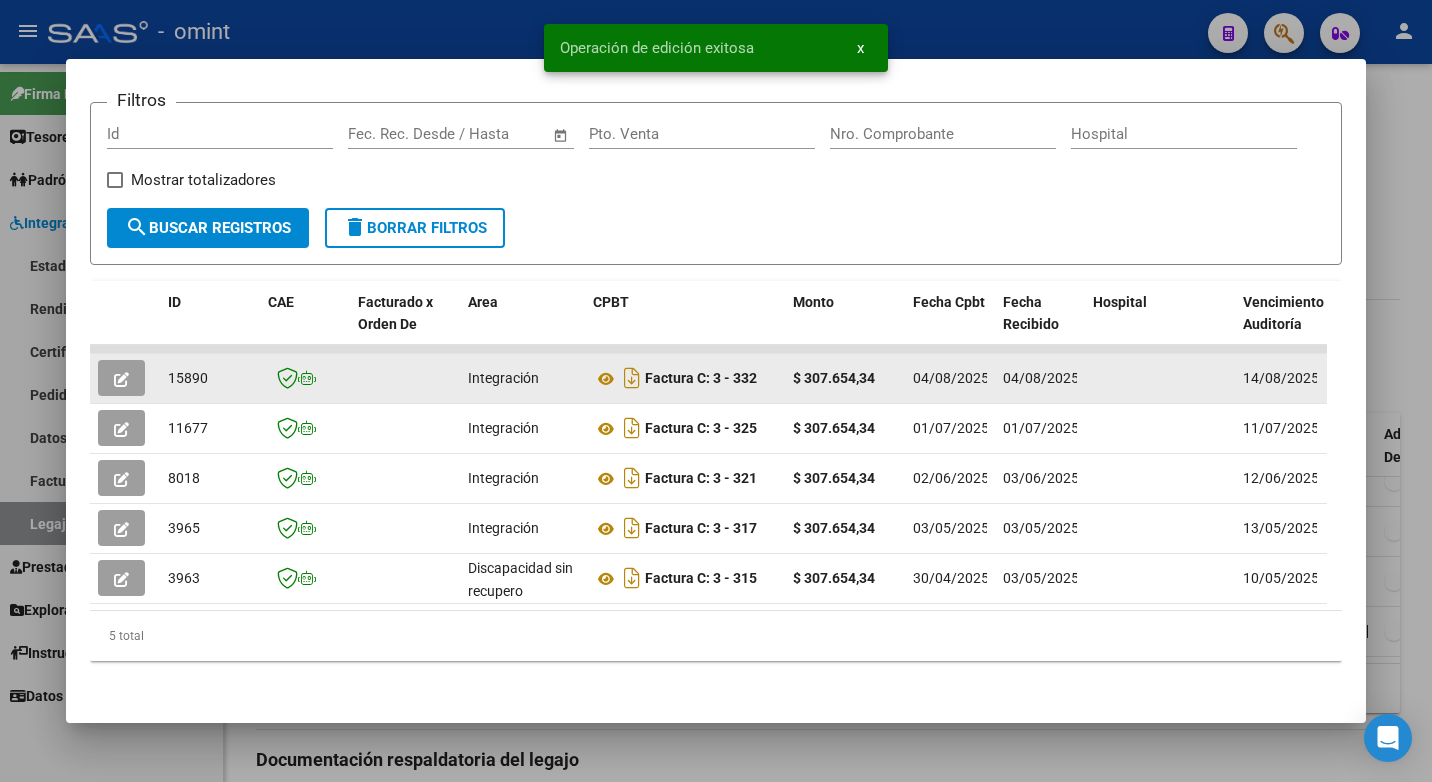 click on "15890" 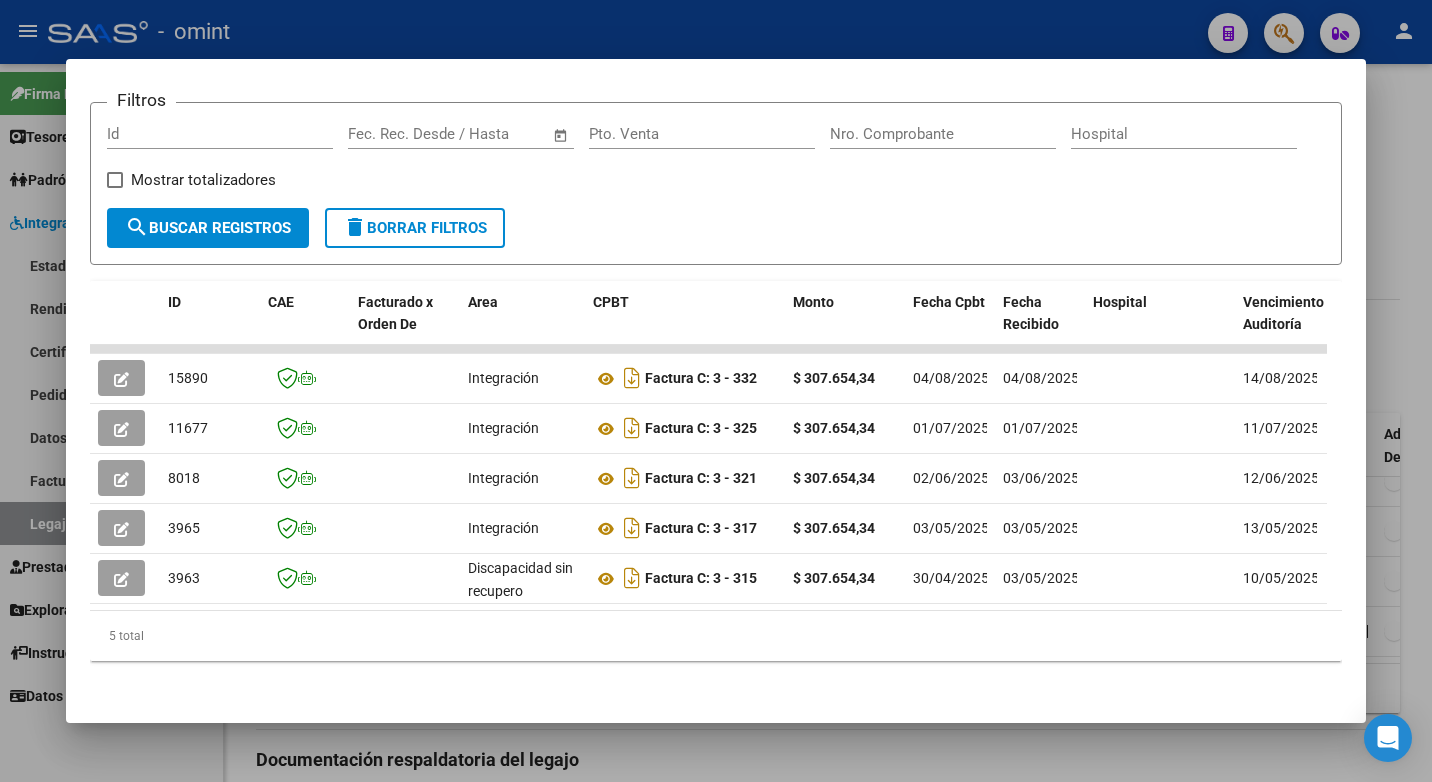 click at bounding box center [716, 391] 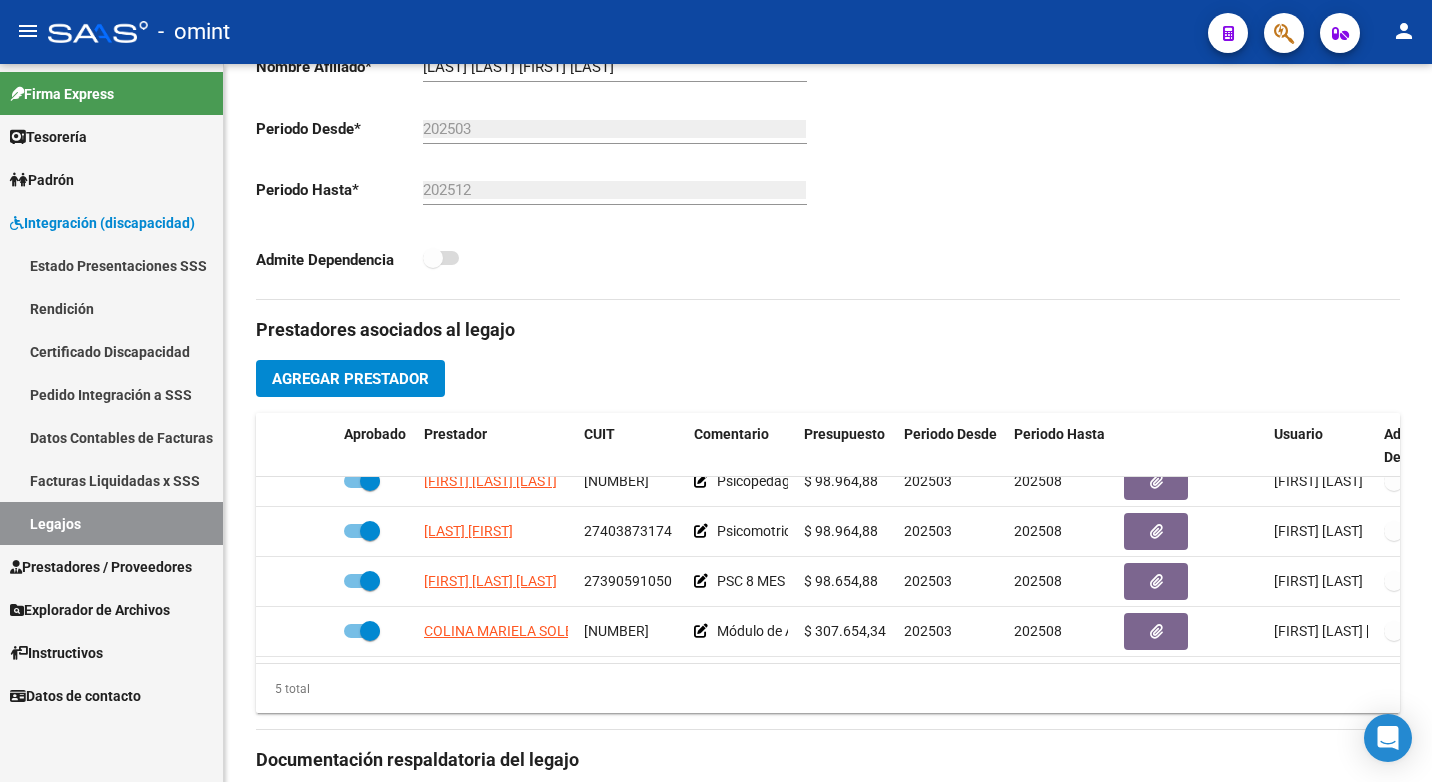 click on "Legajos" at bounding box center (111, 523) 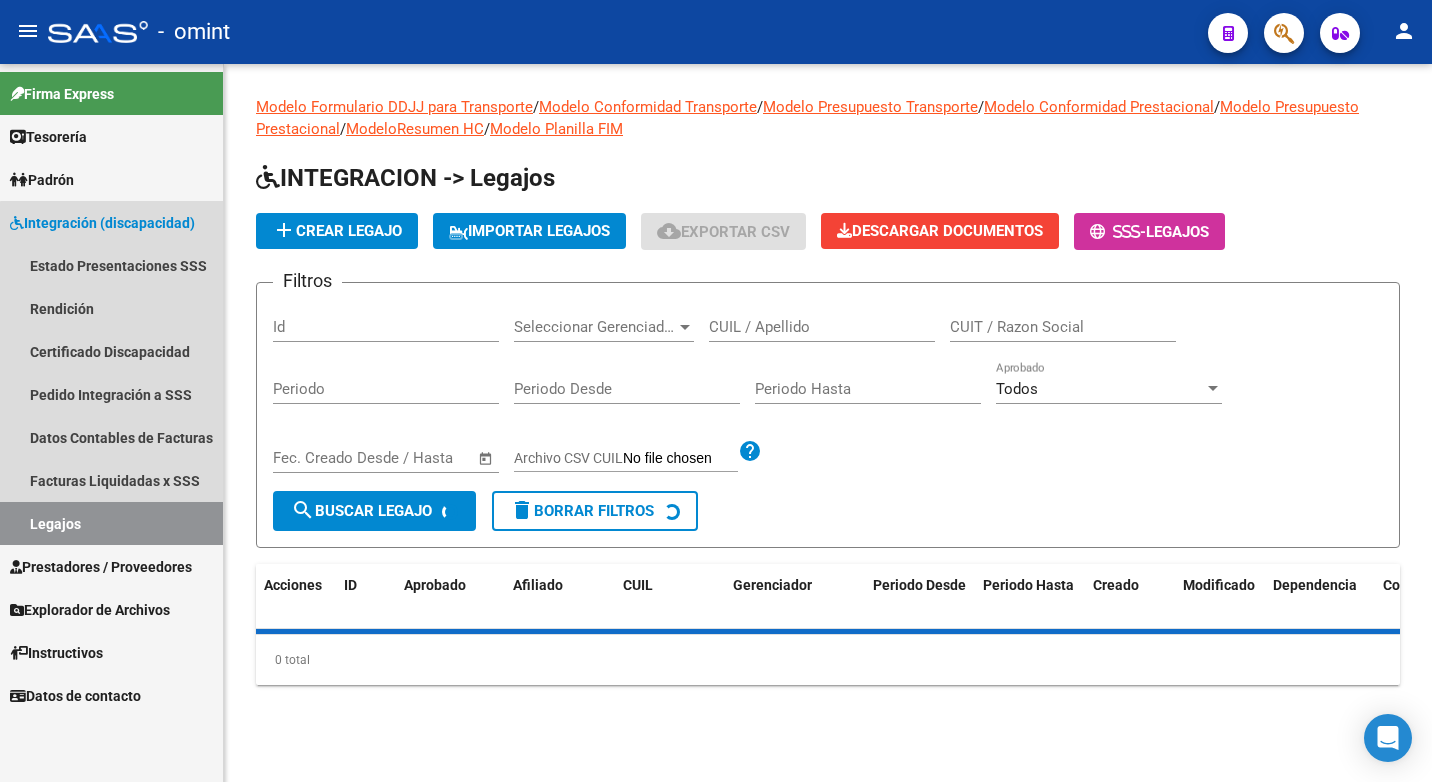 scroll, scrollTop: 0, scrollLeft: 0, axis: both 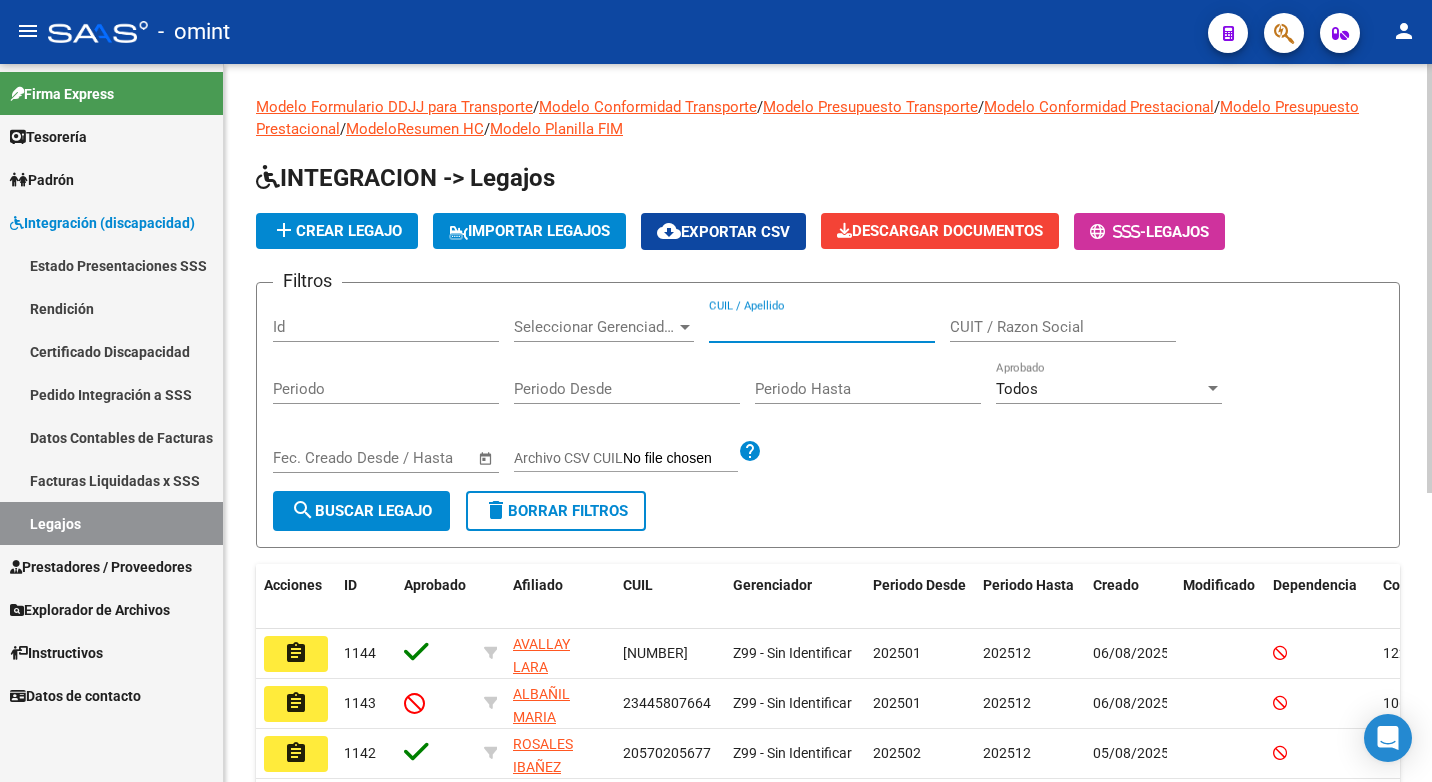 paste on "20589781237" 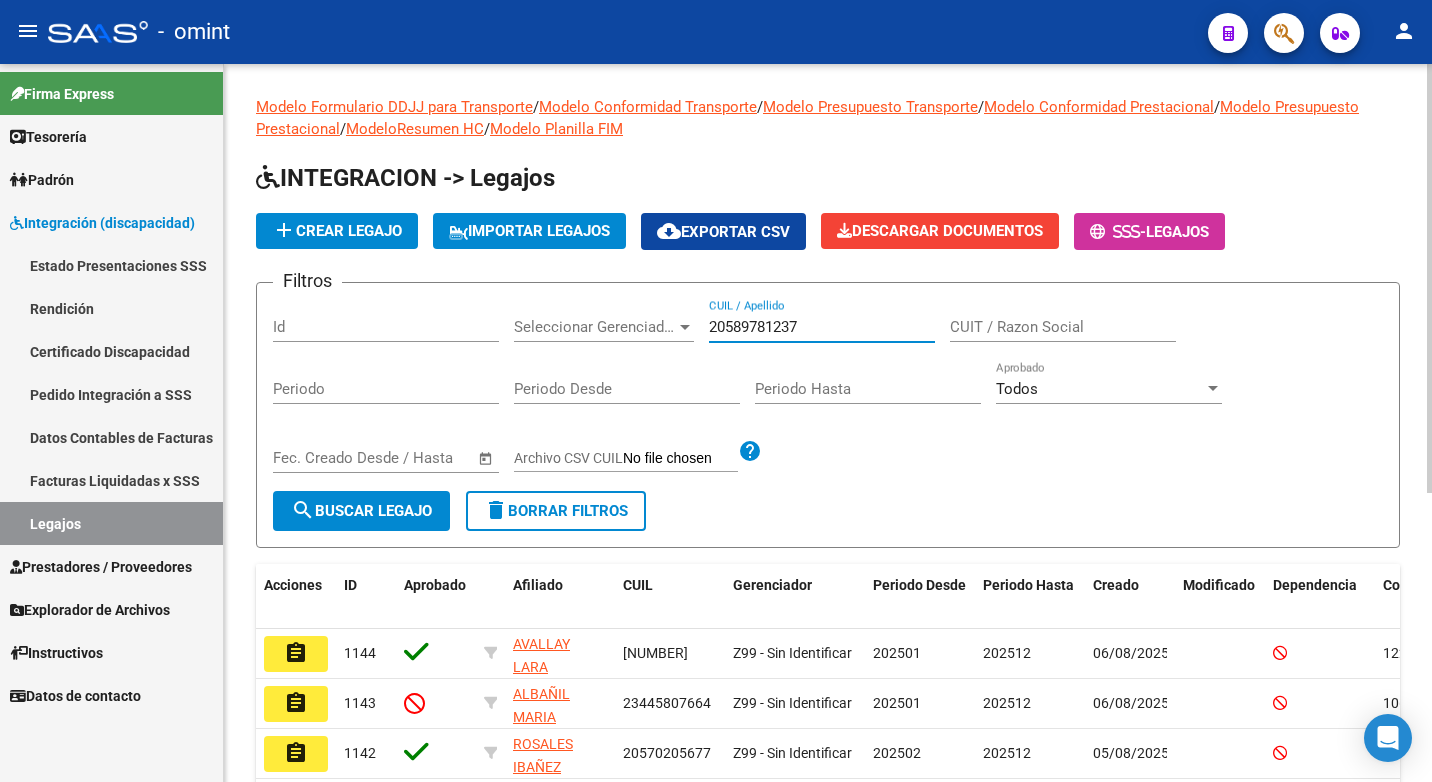 click on "search  Buscar Legajo" 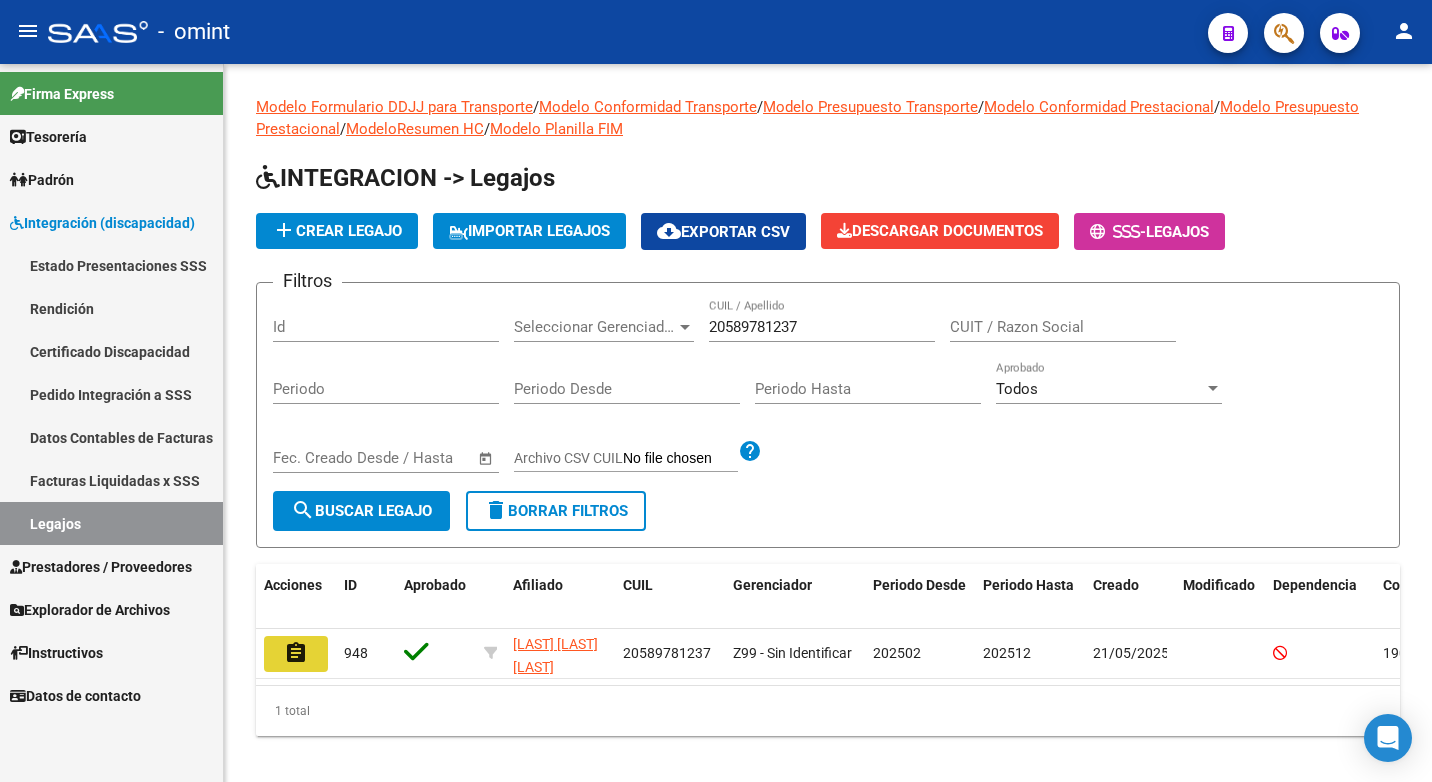 drag, startPoint x: 308, startPoint y: 648, endPoint x: 320, endPoint y: 659, distance: 16.27882 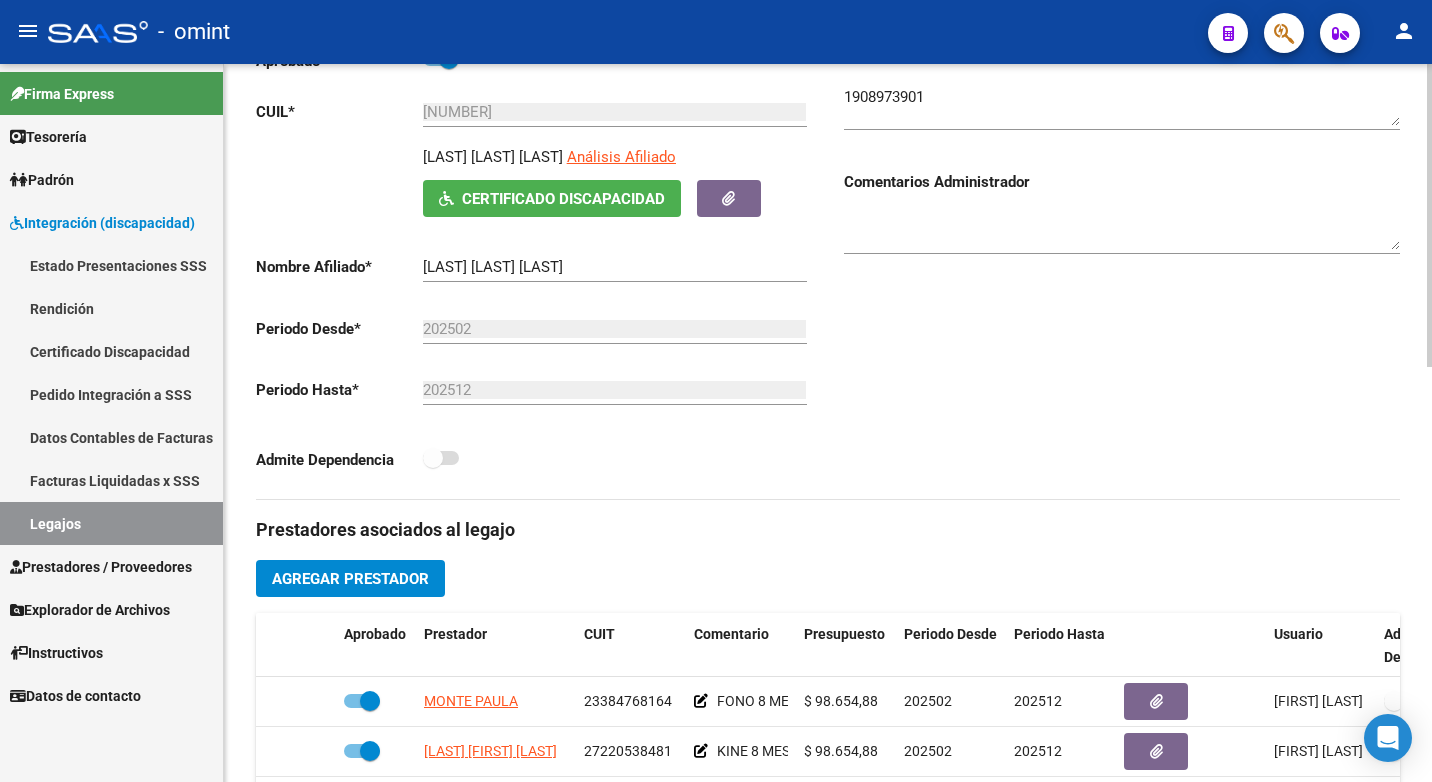 scroll, scrollTop: 500, scrollLeft: 0, axis: vertical 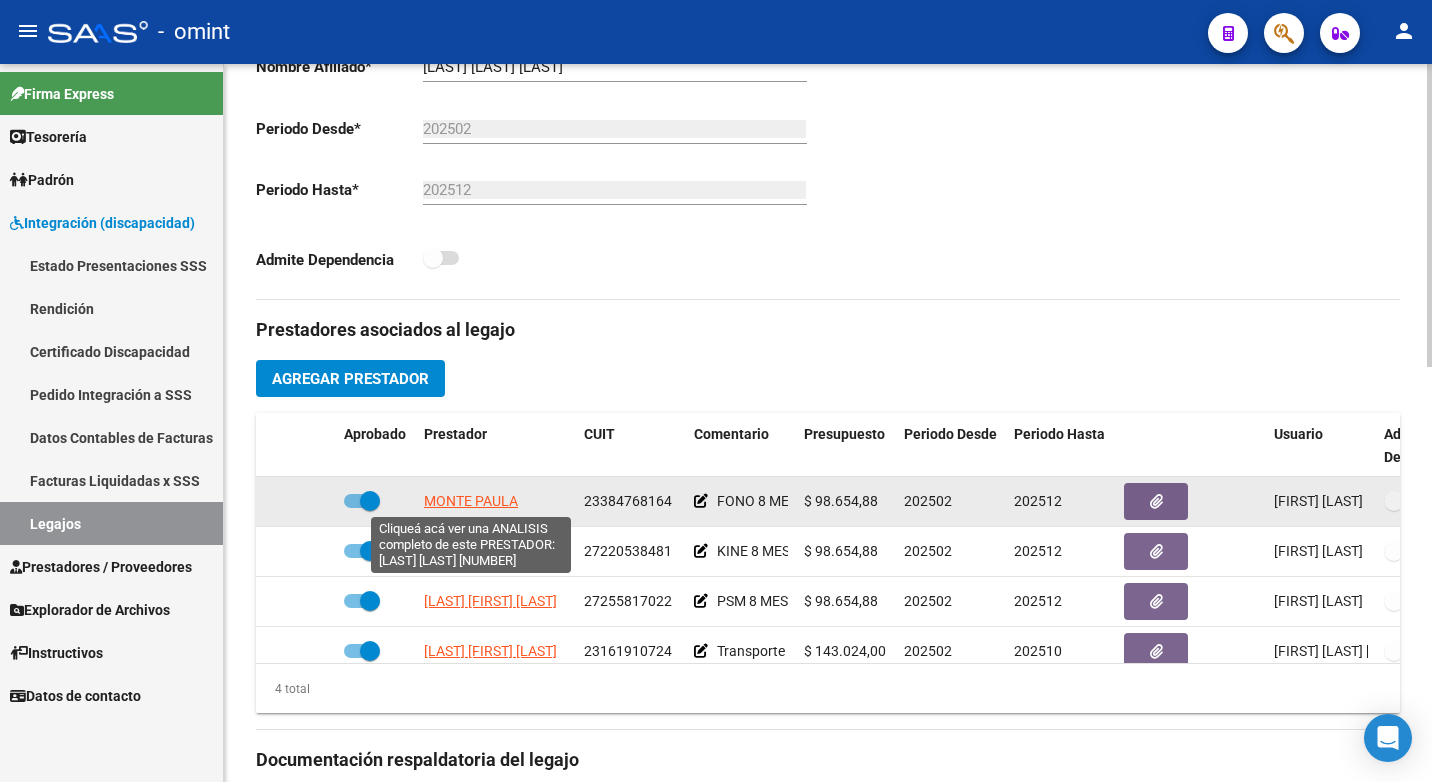 click on "MONTE PAULA" 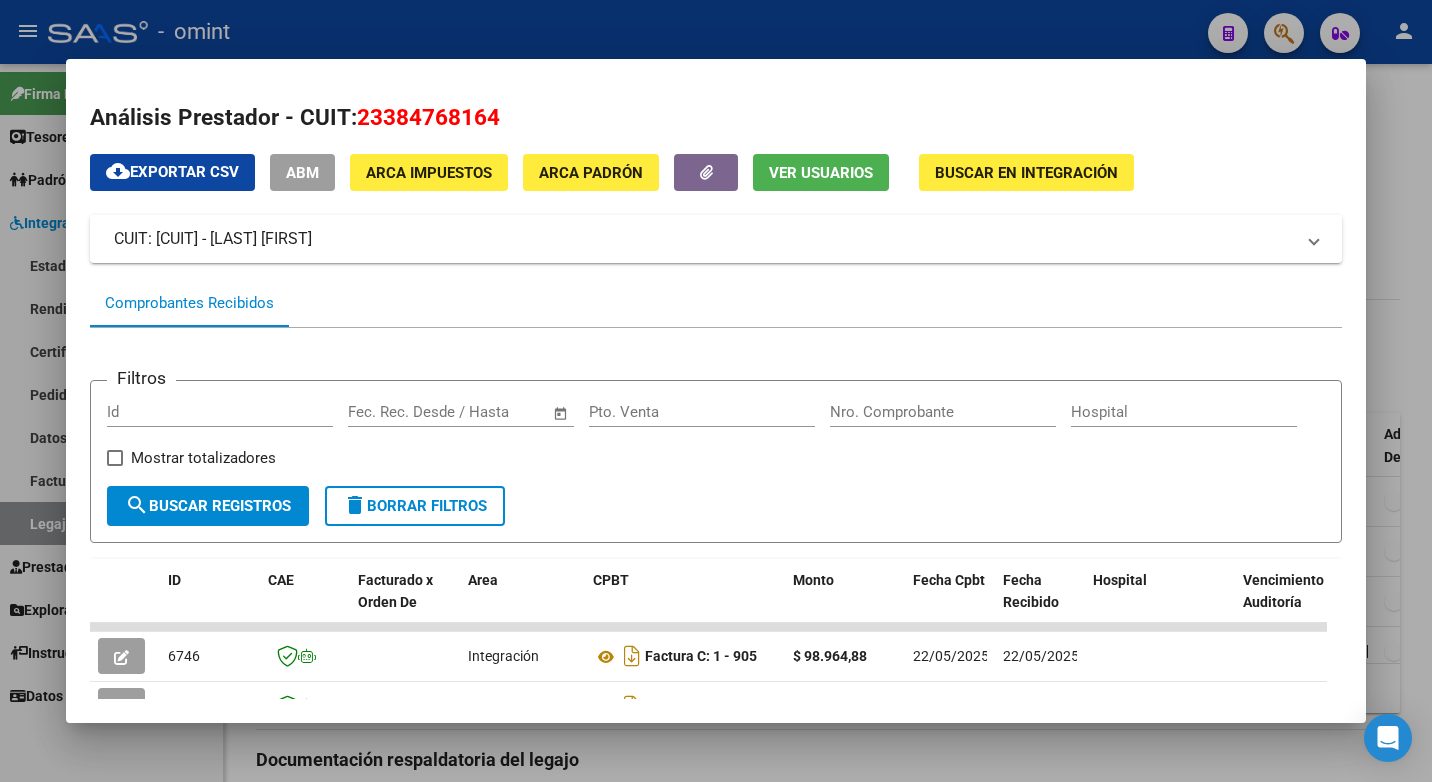 scroll, scrollTop: 252, scrollLeft: 0, axis: vertical 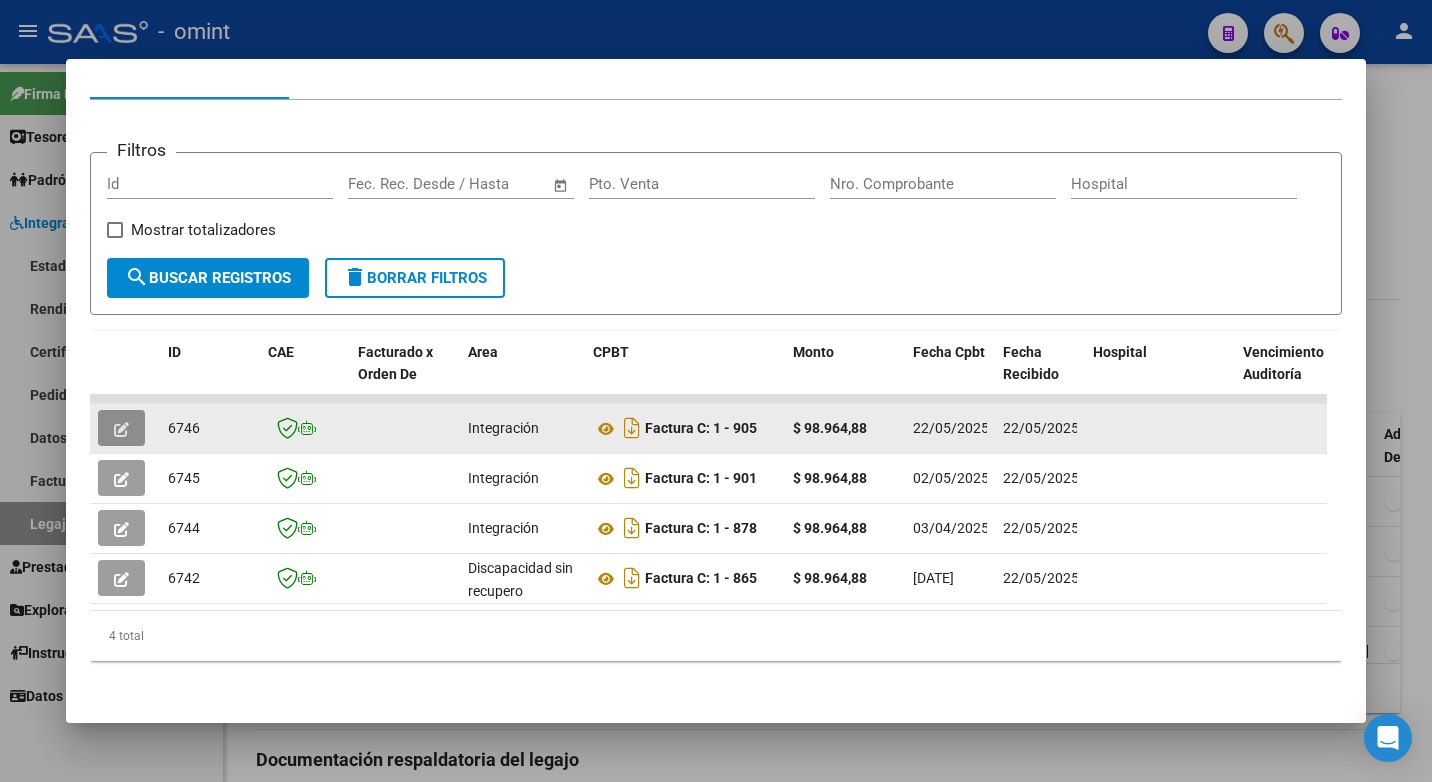 click 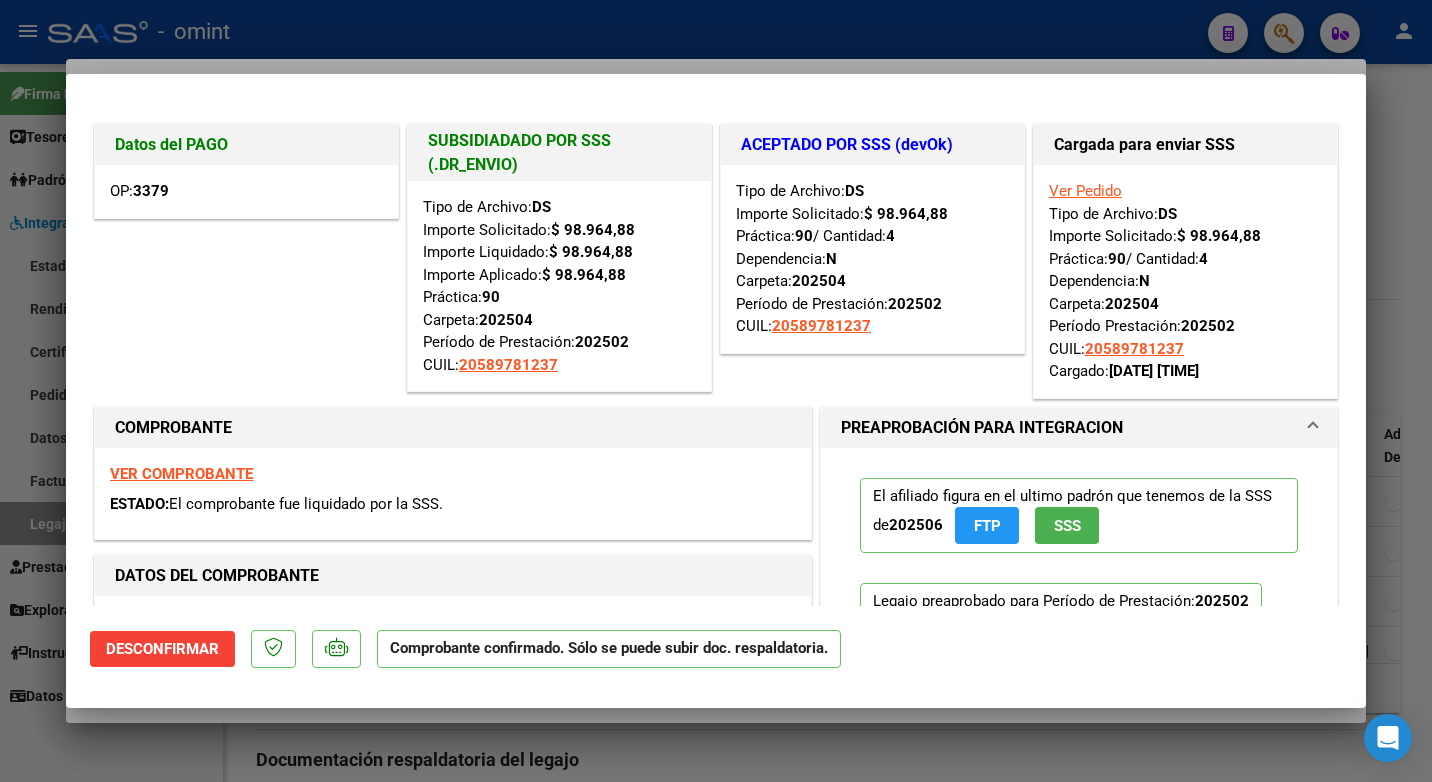 drag, startPoint x: 308, startPoint y: 29, endPoint x: 327, endPoint y: 30, distance: 19.026299 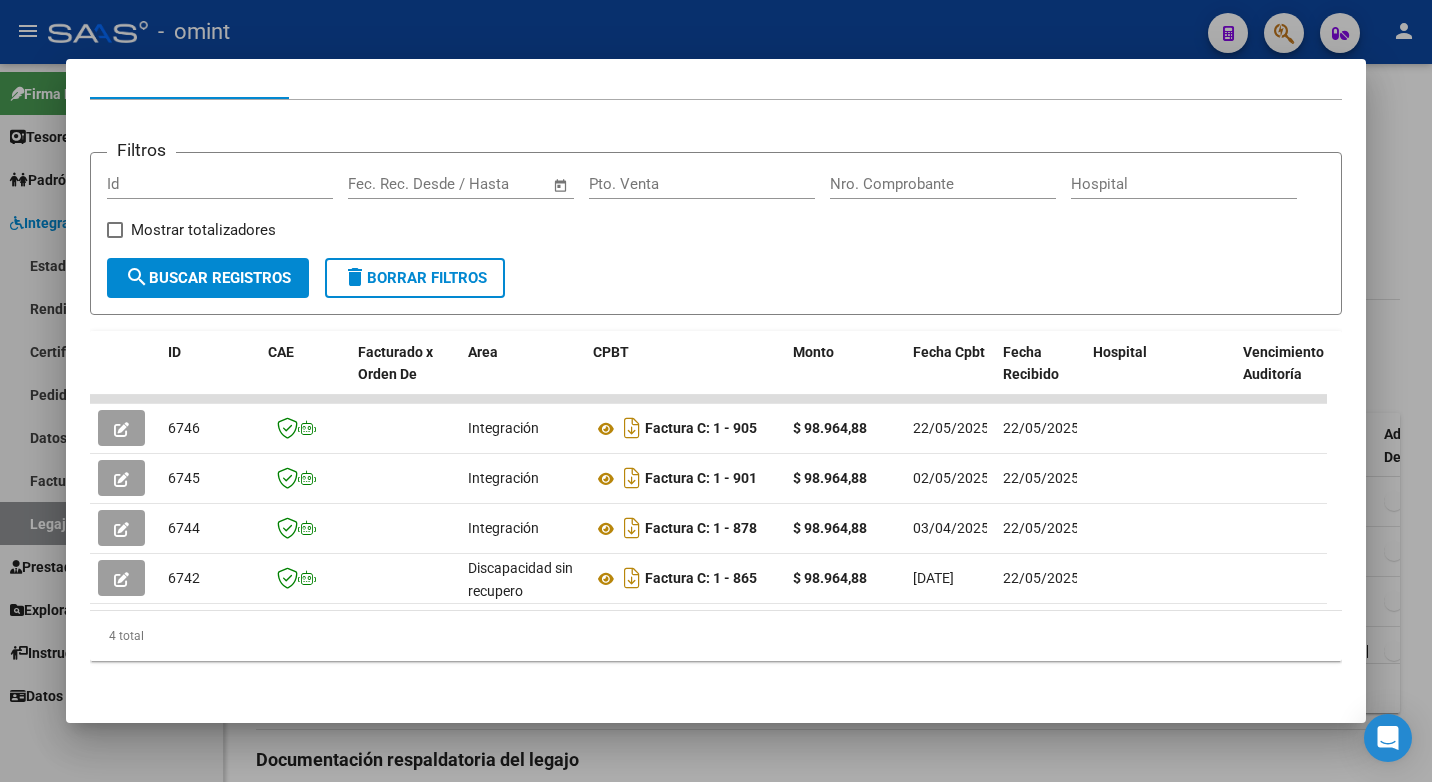 click at bounding box center (716, 391) 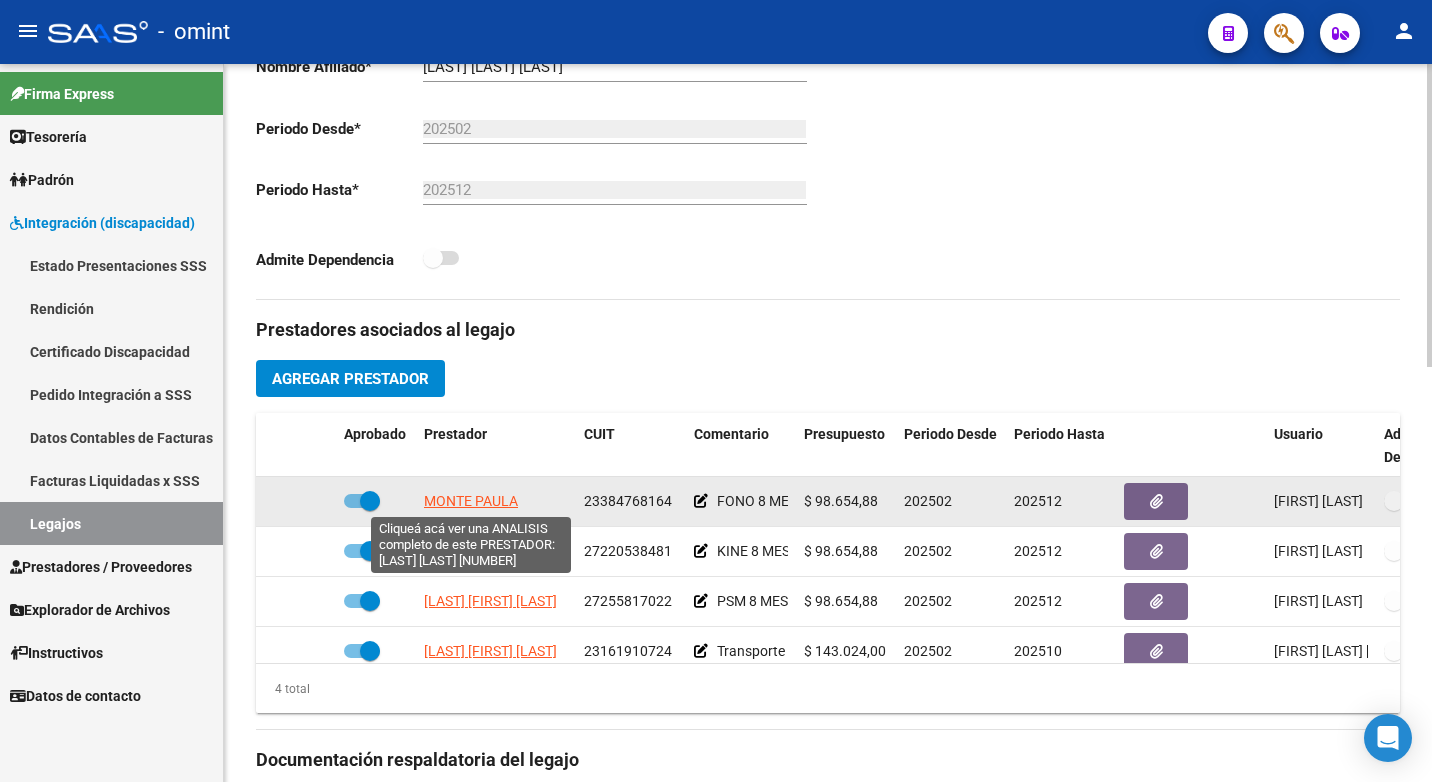 click on "MONTE PAULA" 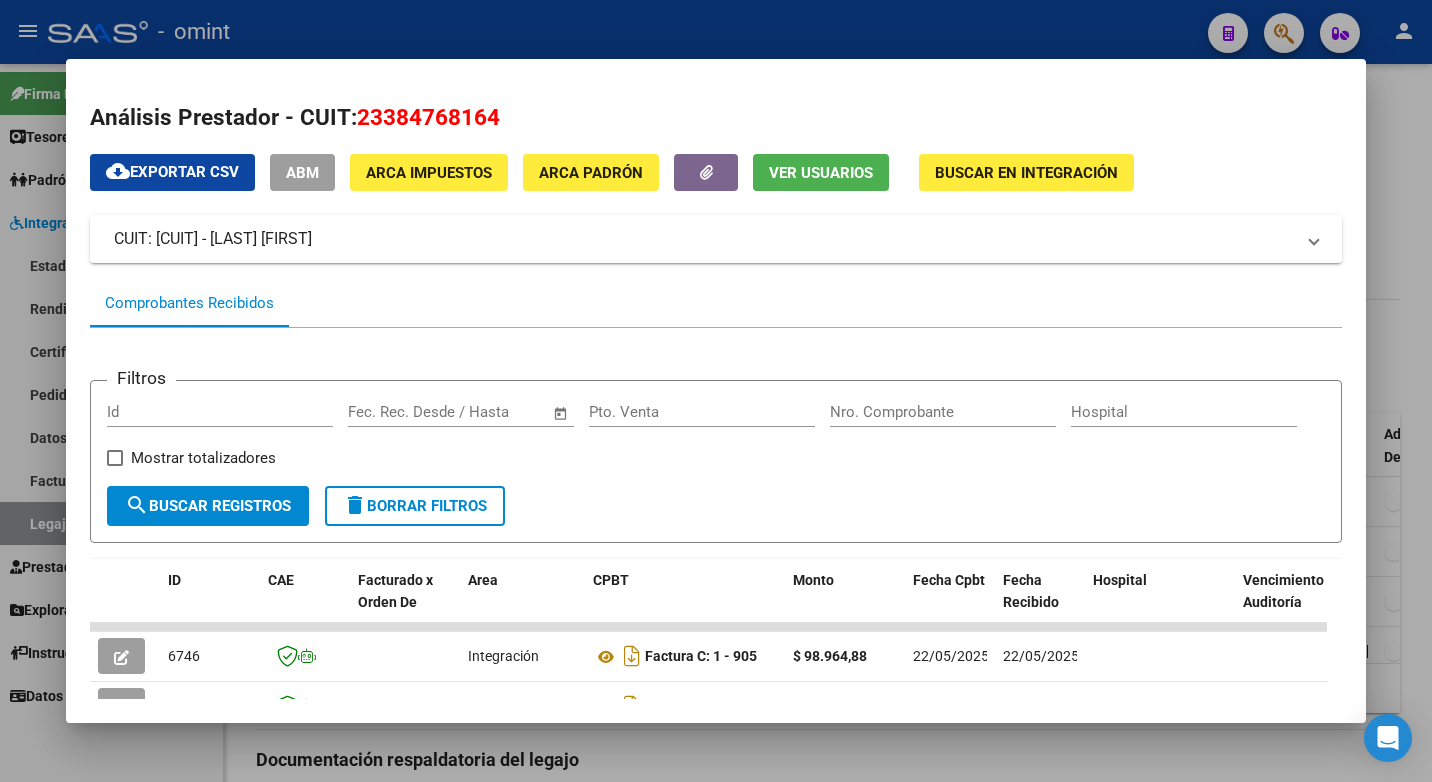 scroll, scrollTop: 252, scrollLeft: 0, axis: vertical 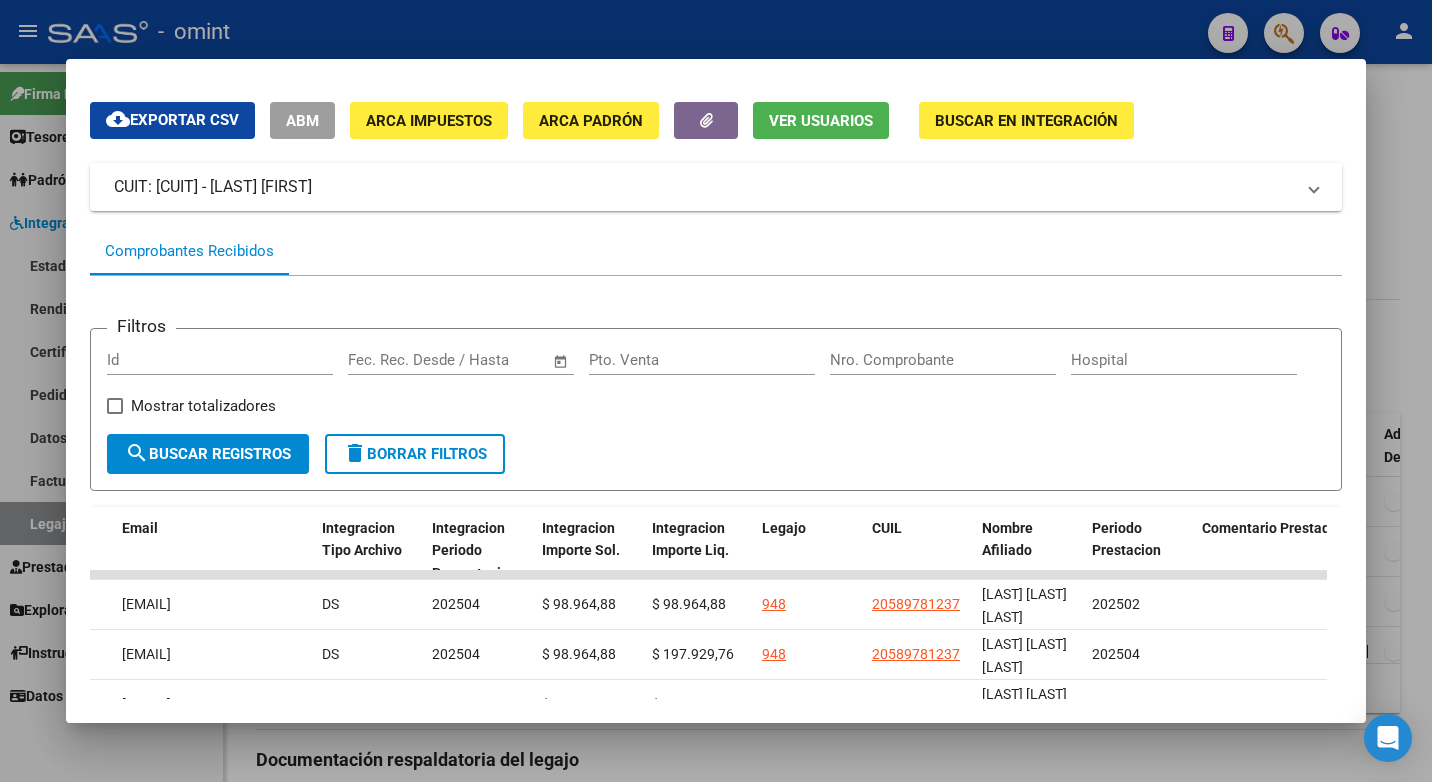 drag, startPoint x: 465, startPoint y: 31, endPoint x: 503, endPoint y: 20, distance: 39.56008 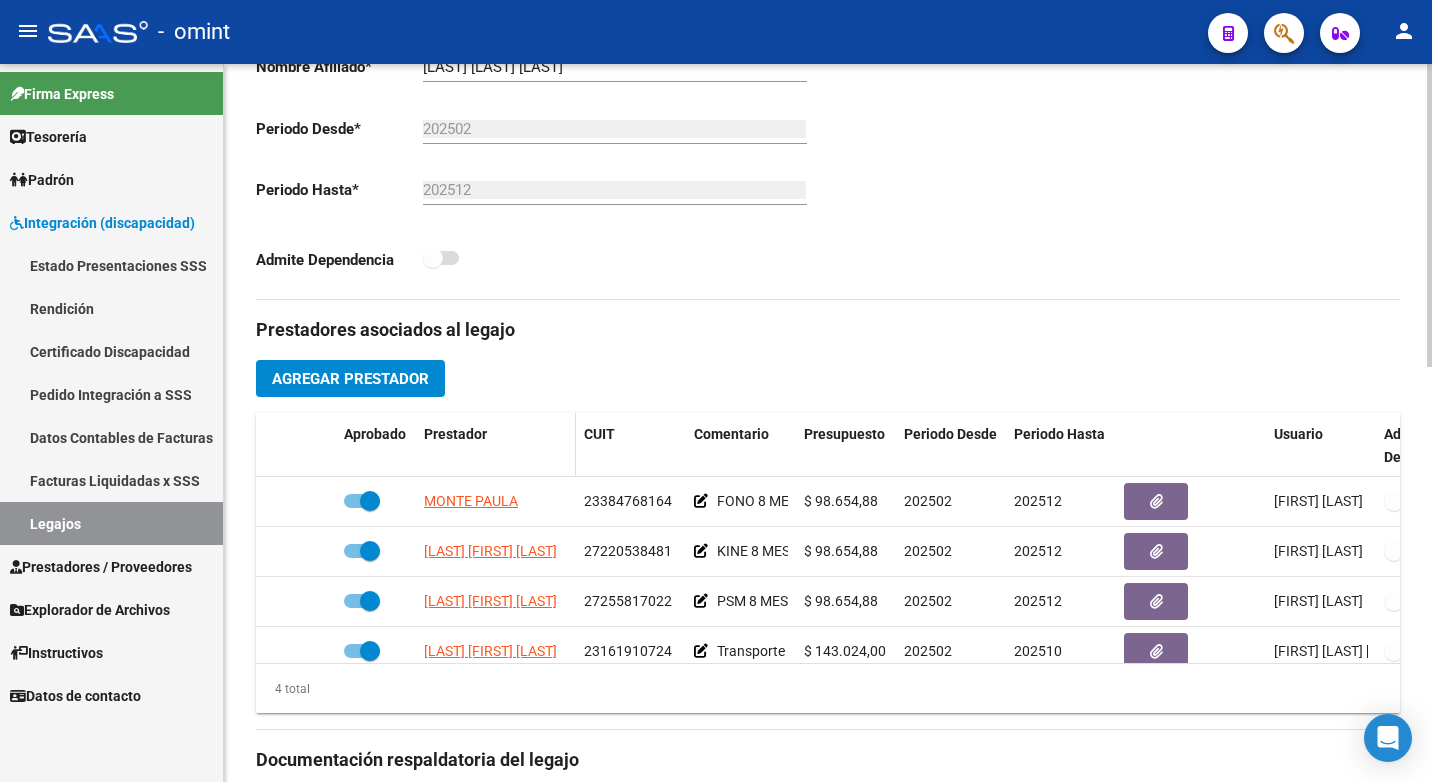 scroll, scrollTop: 0, scrollLeft: 0, axis: both 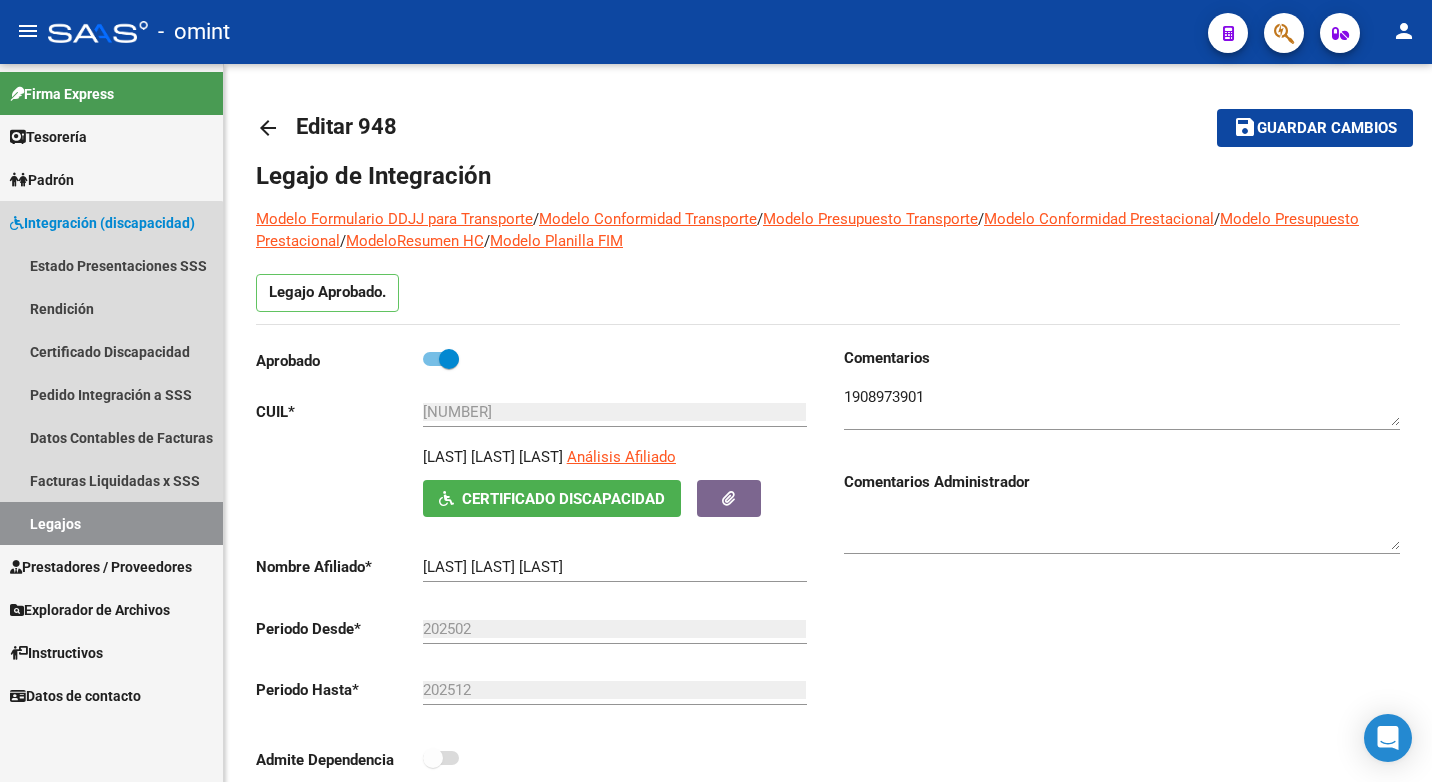 click on "Legajos" at bounding box center [111, 523] 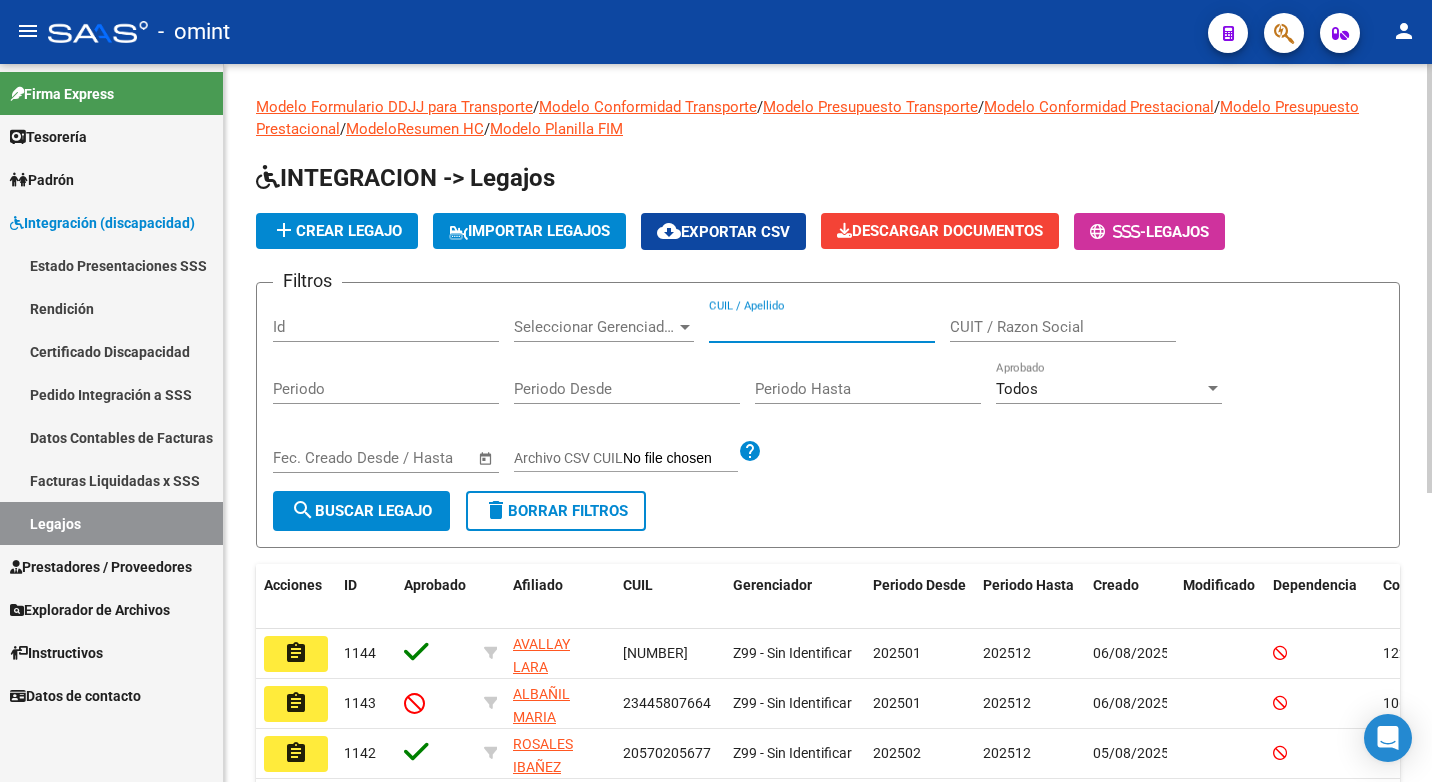 paste on "20577421073" 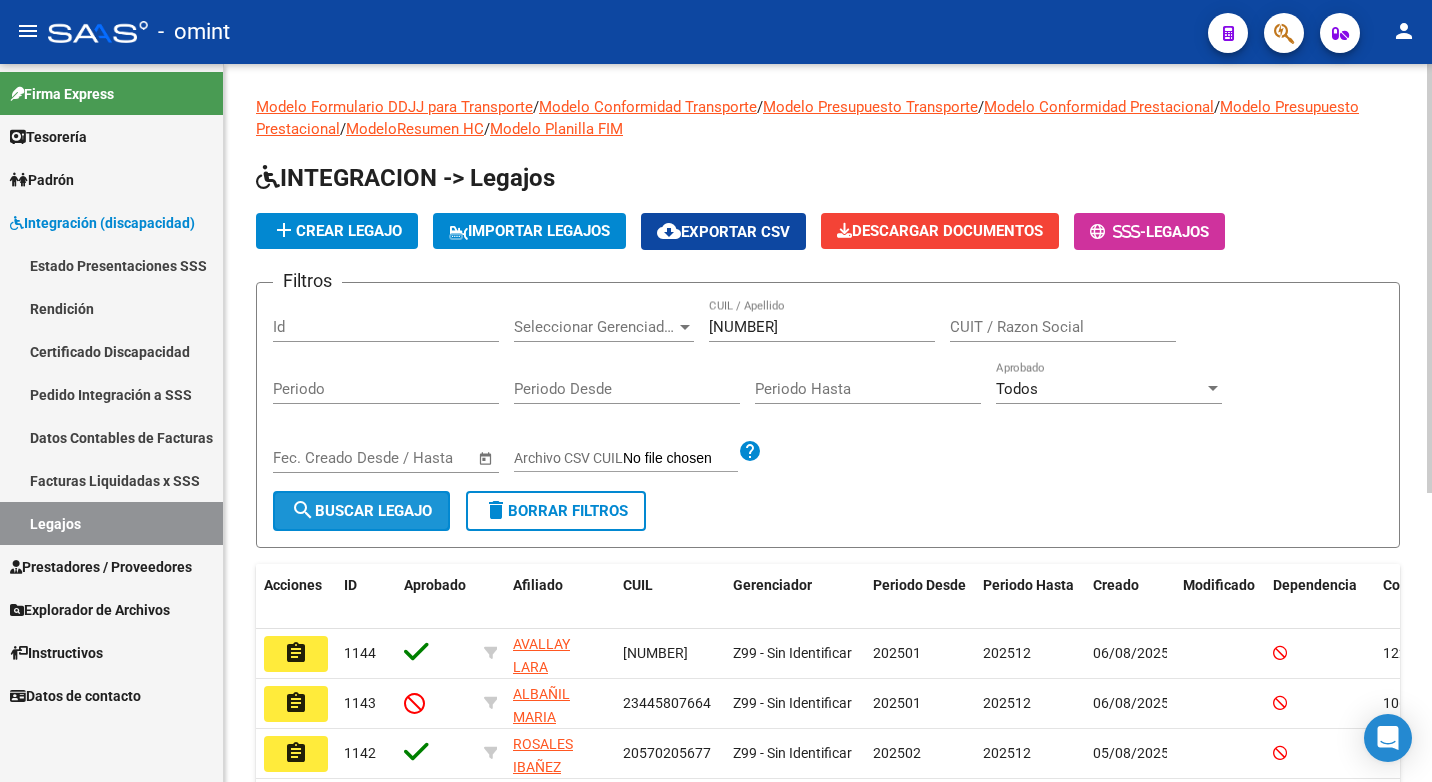 click on "search  Buscar Legajo" 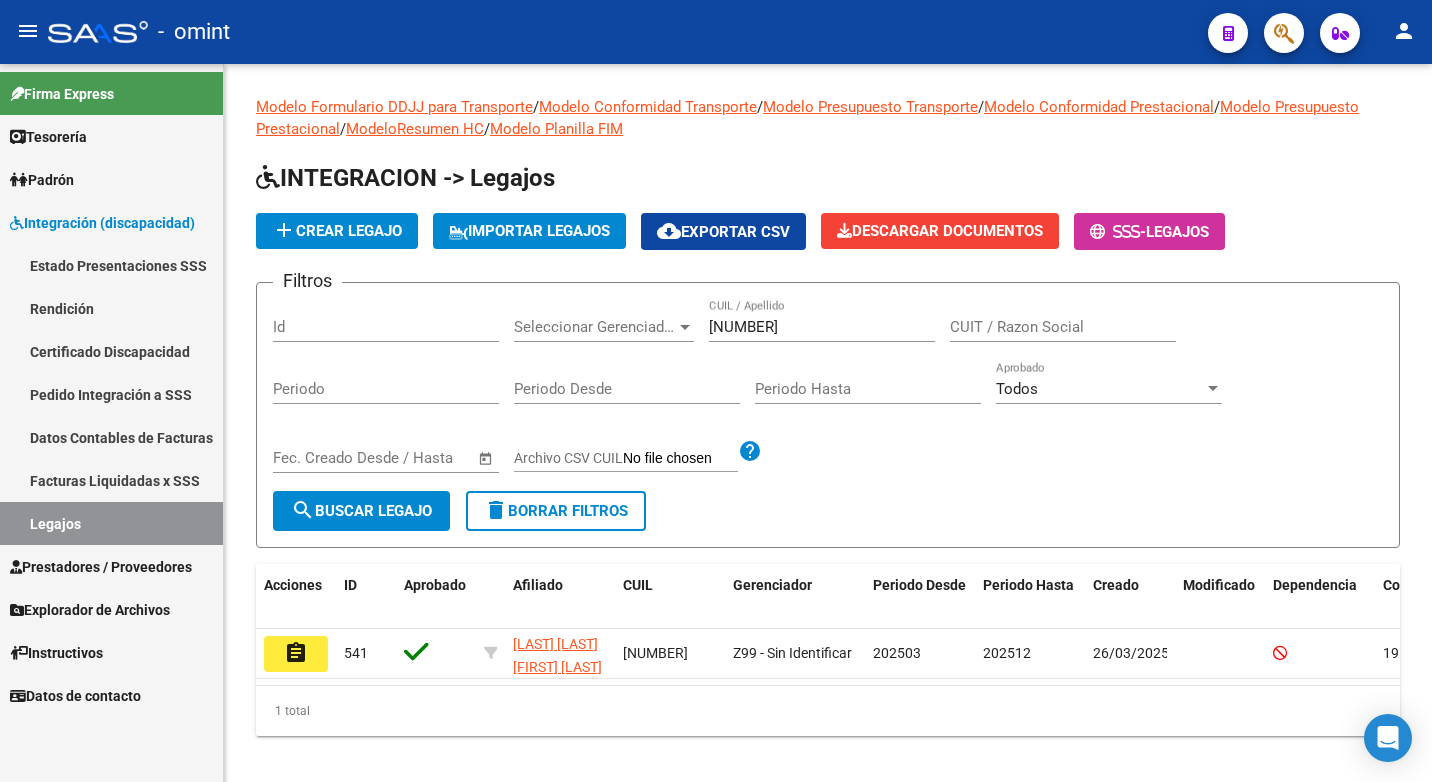 click on "assignment" 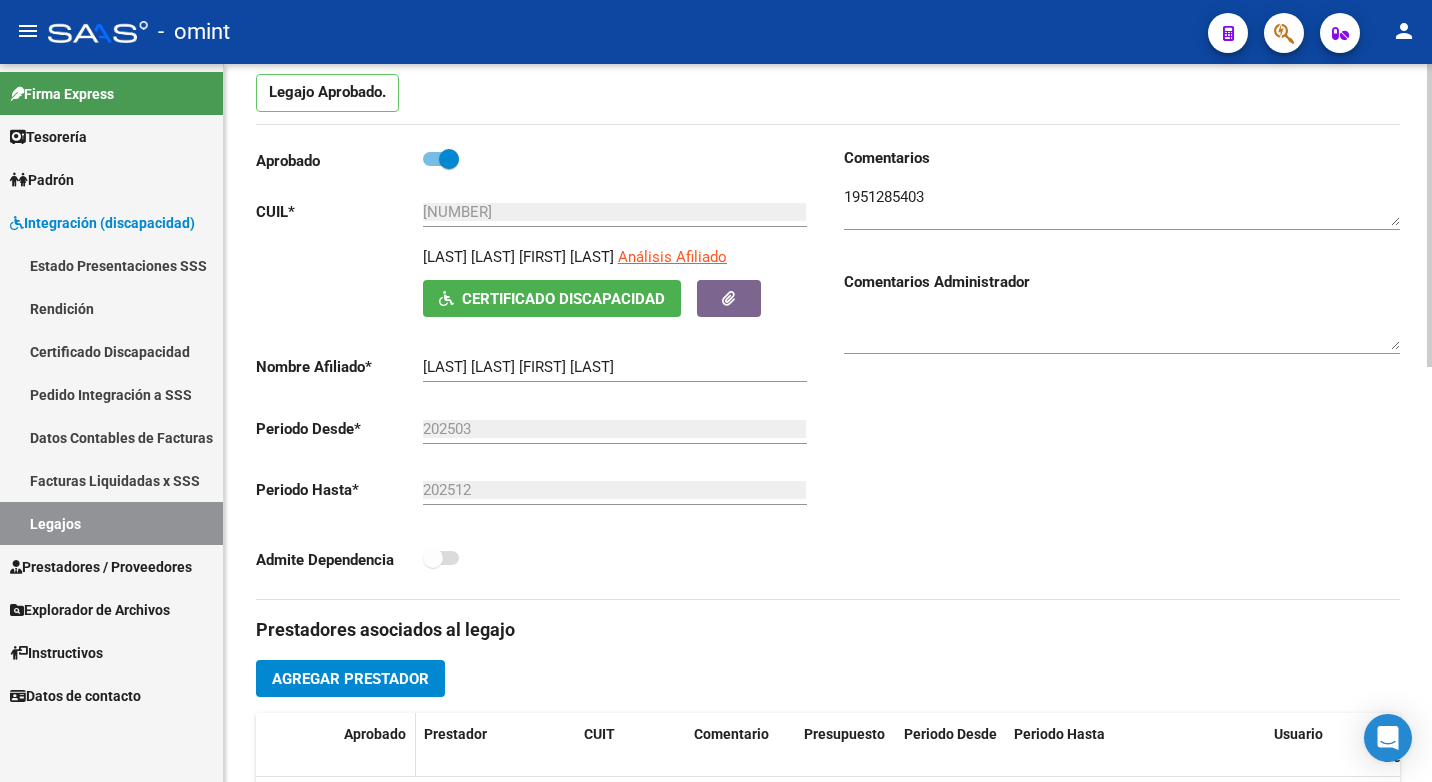 scroll, scrollTop: 600, scrollLeft: 0, axis: vertical 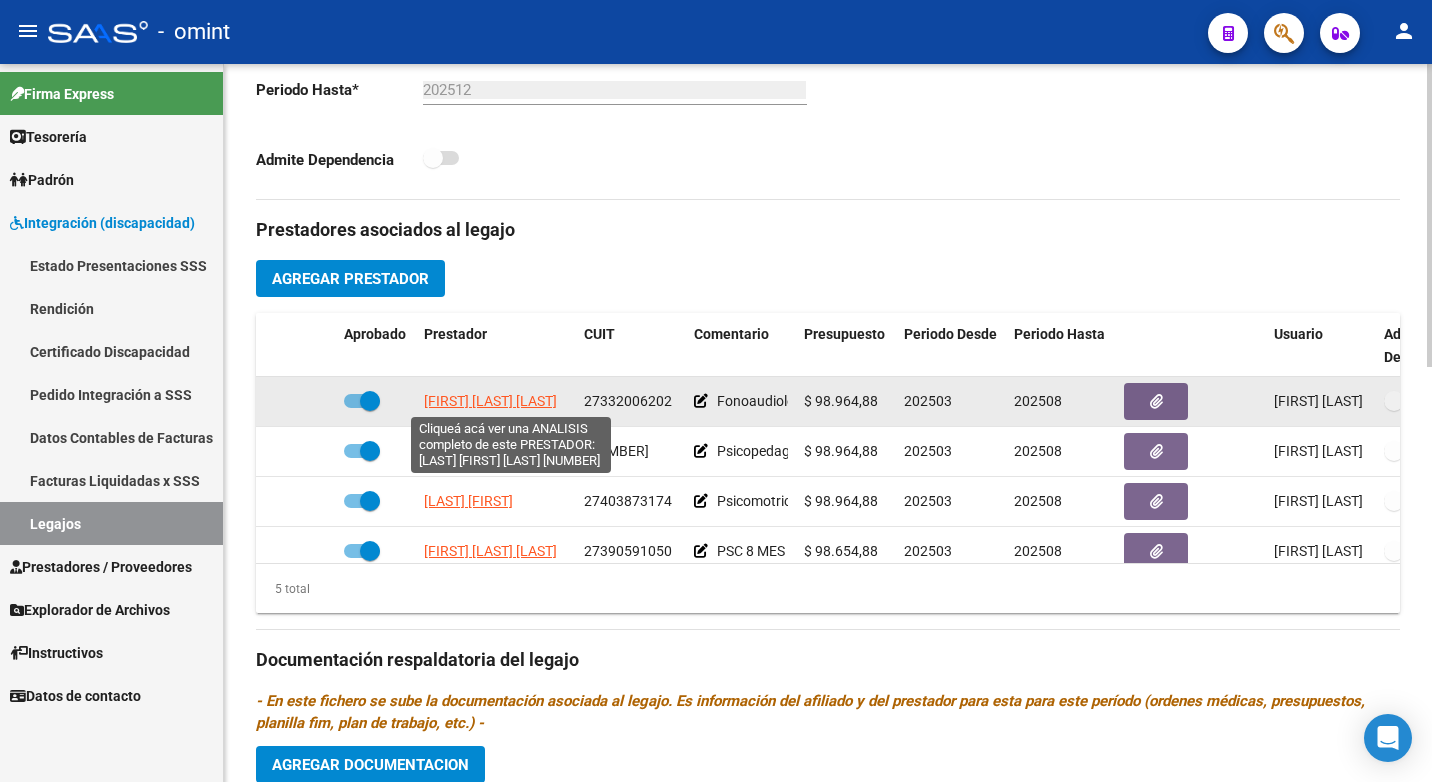 click on "MONTAÑEZ SILVANA EDITH" 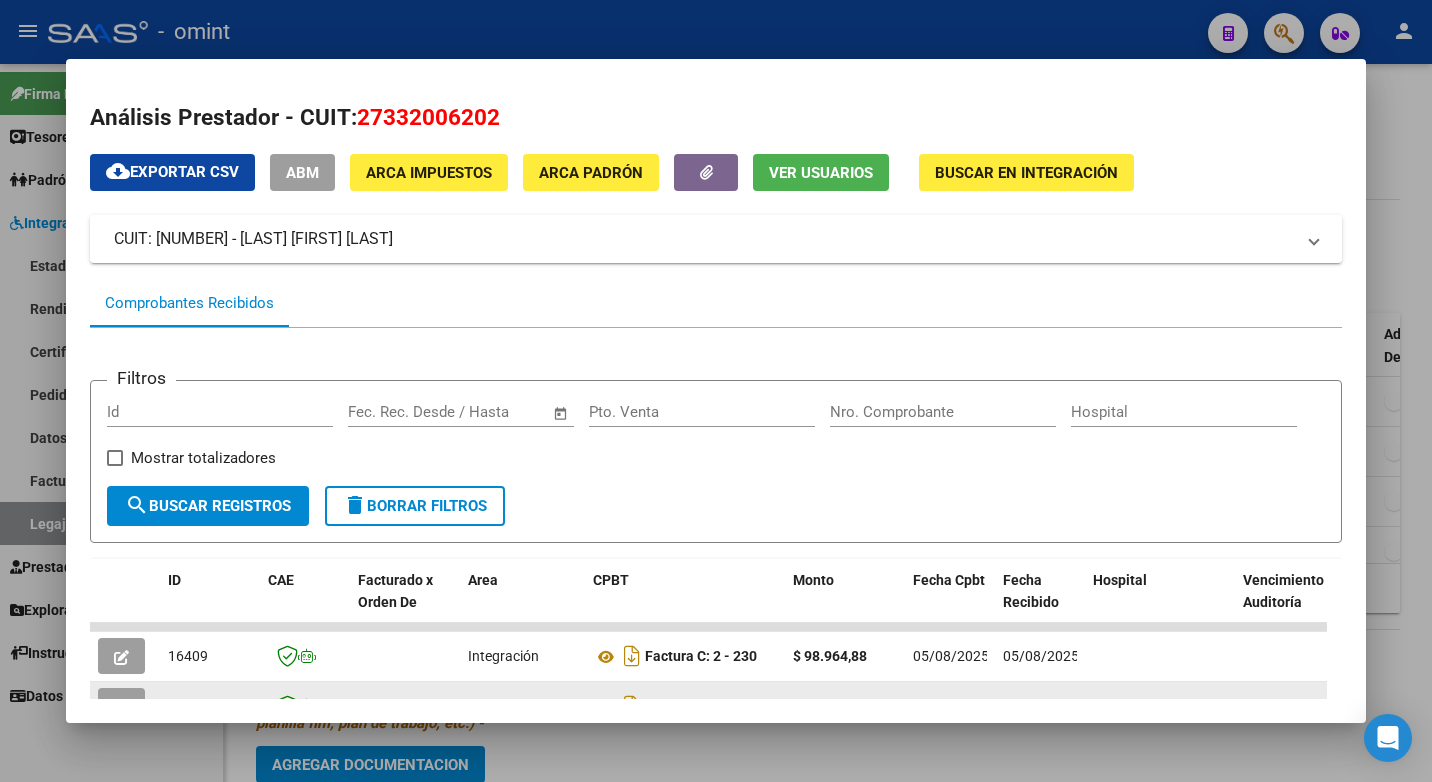 scroll, scrollTop: 100, scrollLeft: 0, axis: vertical 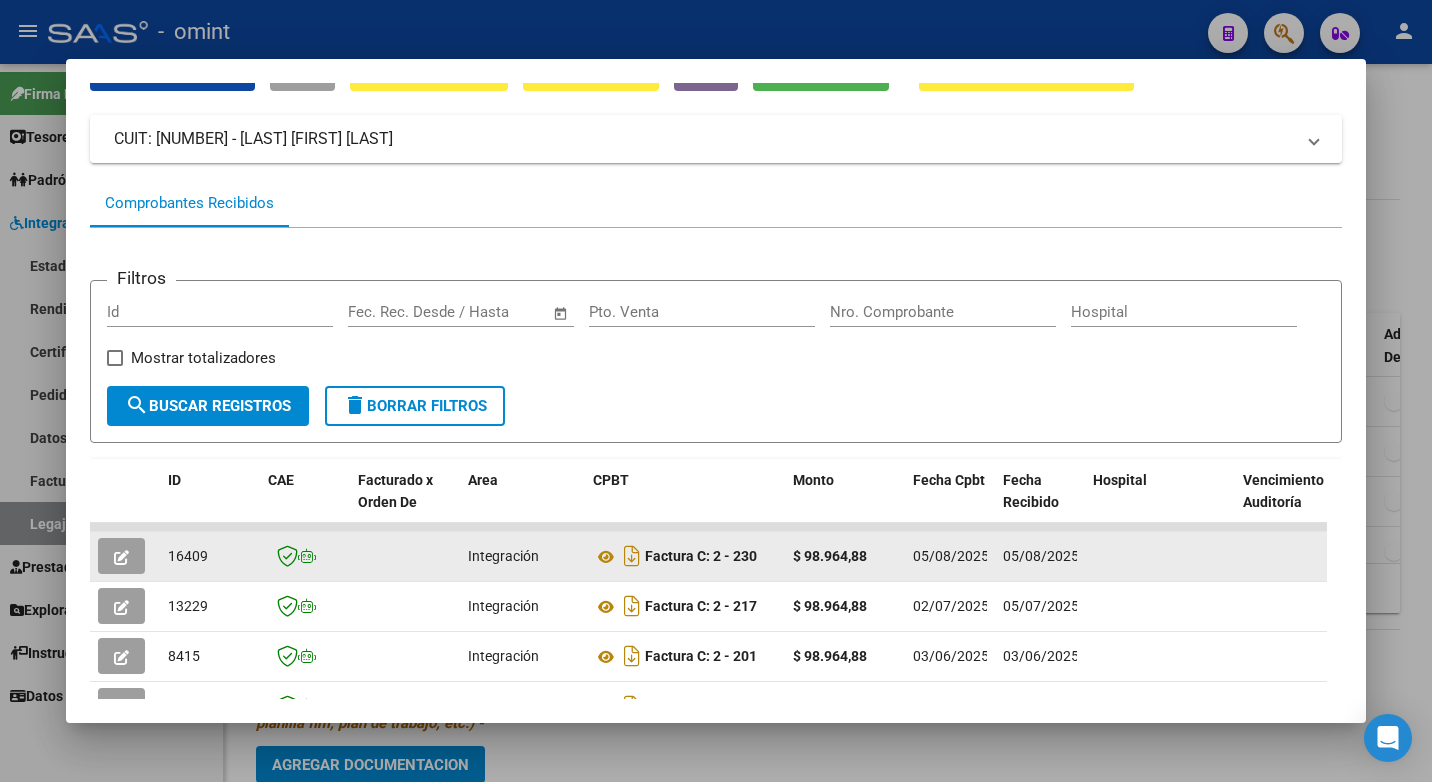 click on "16409" 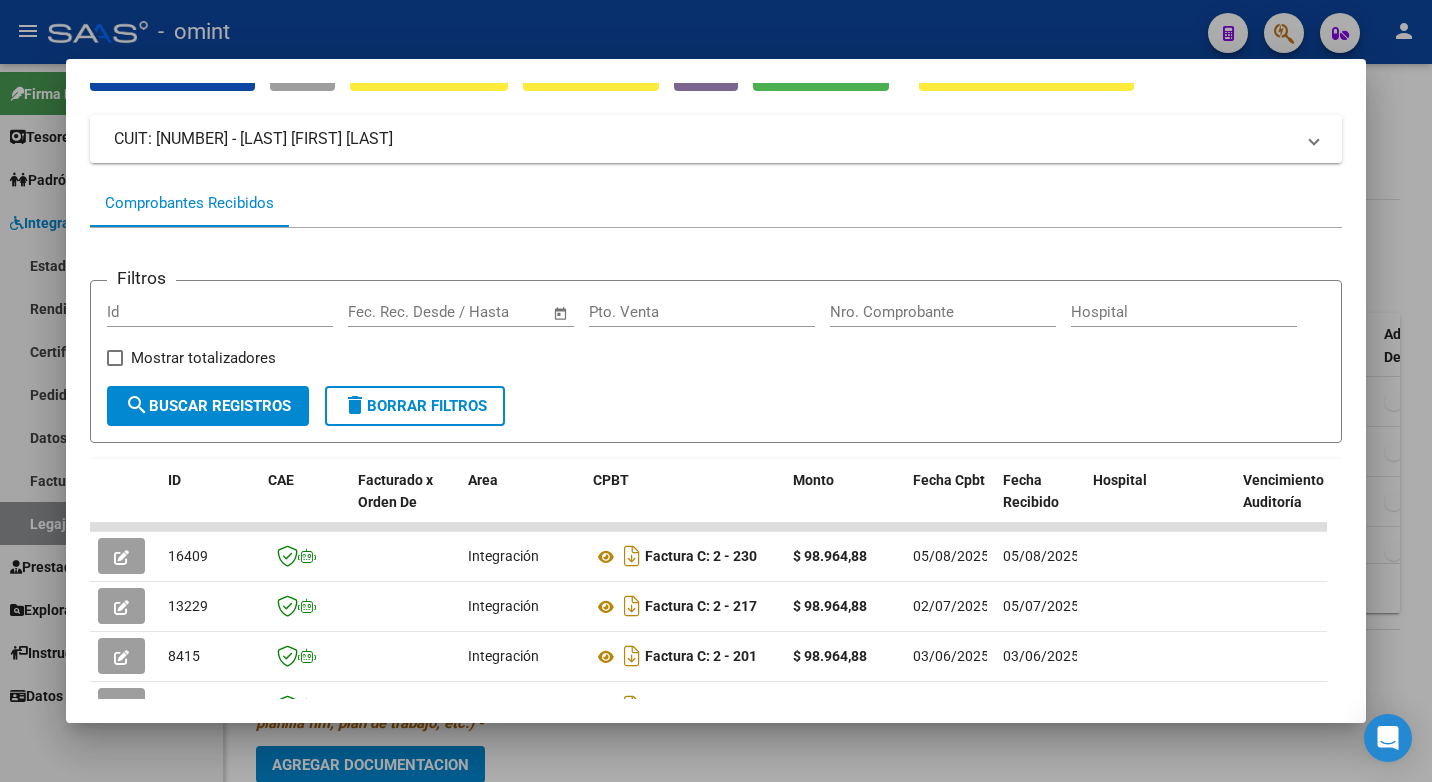 click at bounding box center (716, 391) 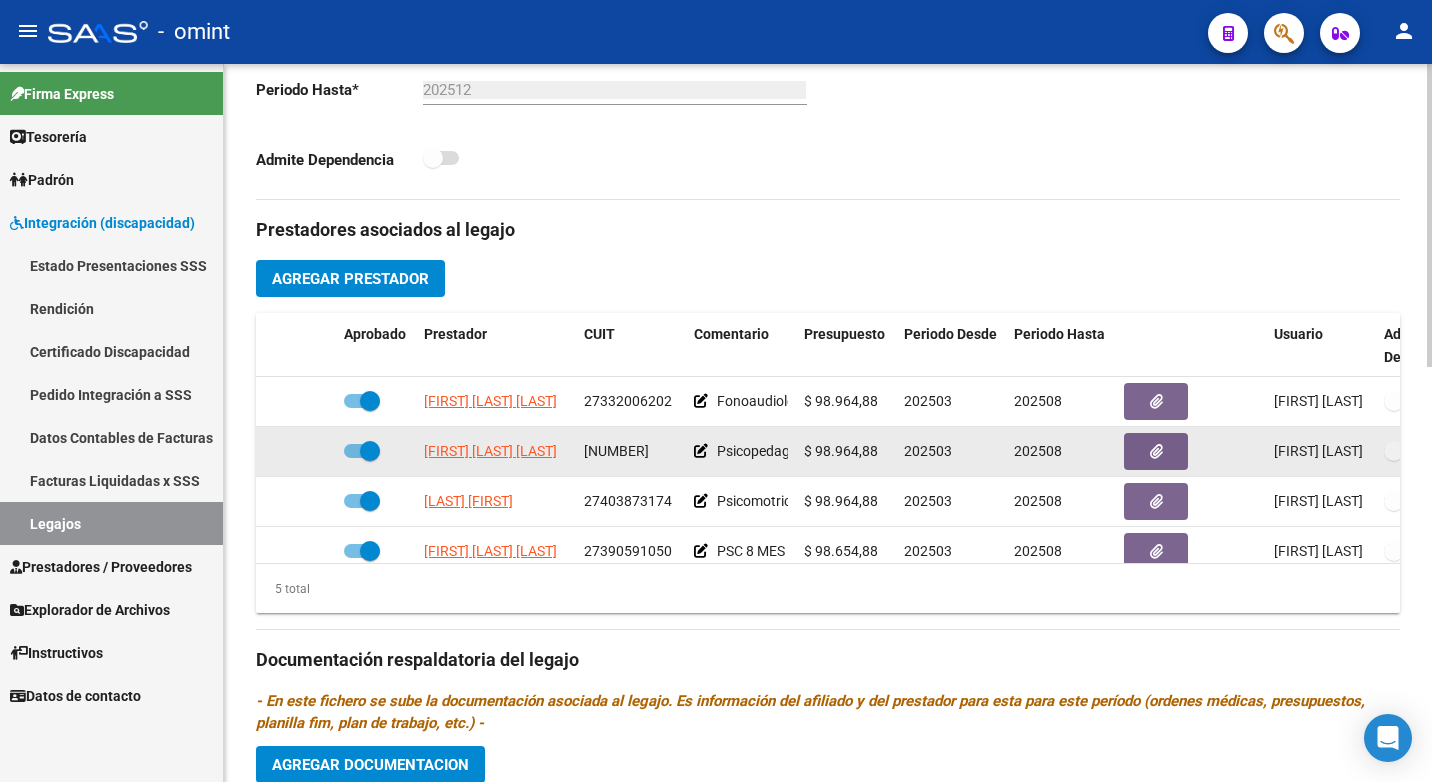 click on "FERNANDEZ MARIA FLORENCIA" 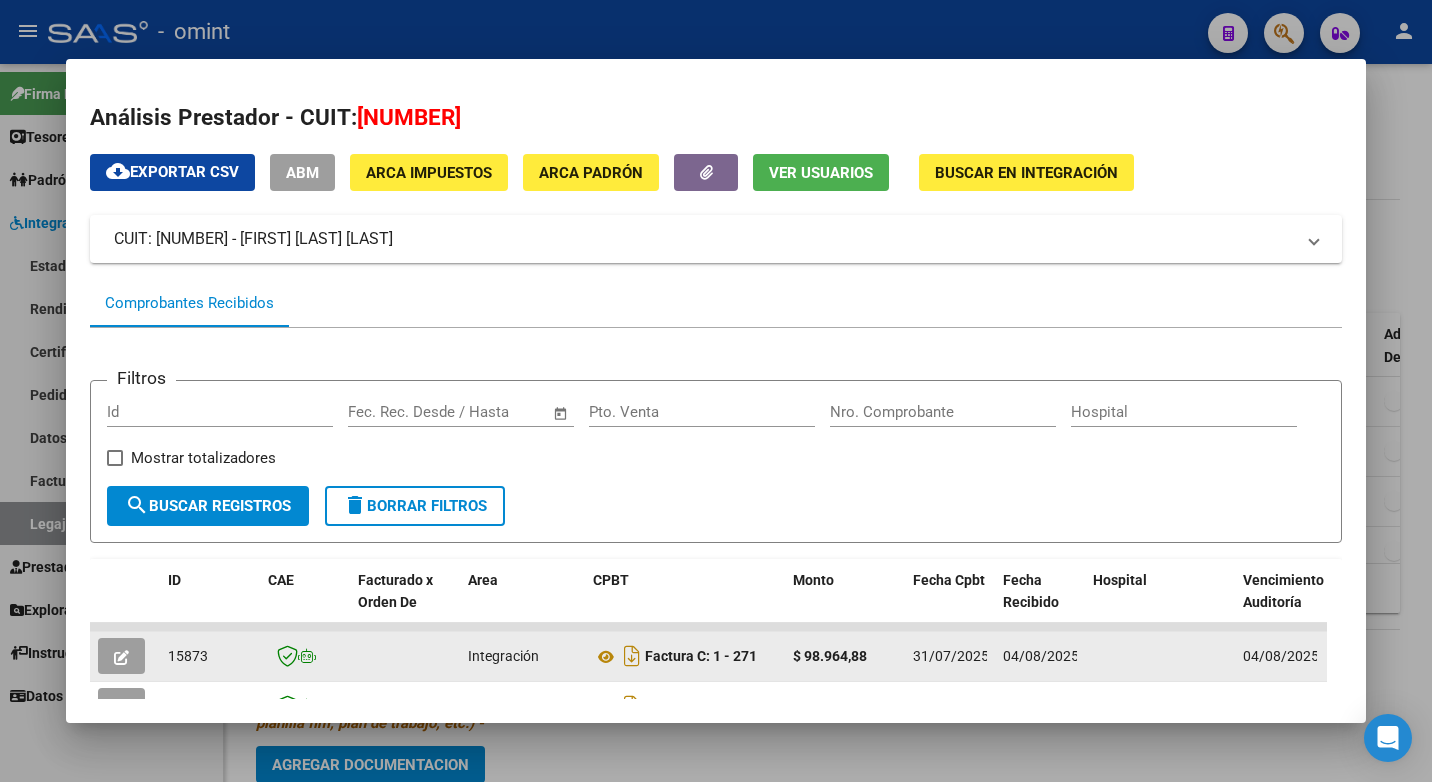 scroll, scrollTop: 127, scrollLeft: 0, axis: vertical 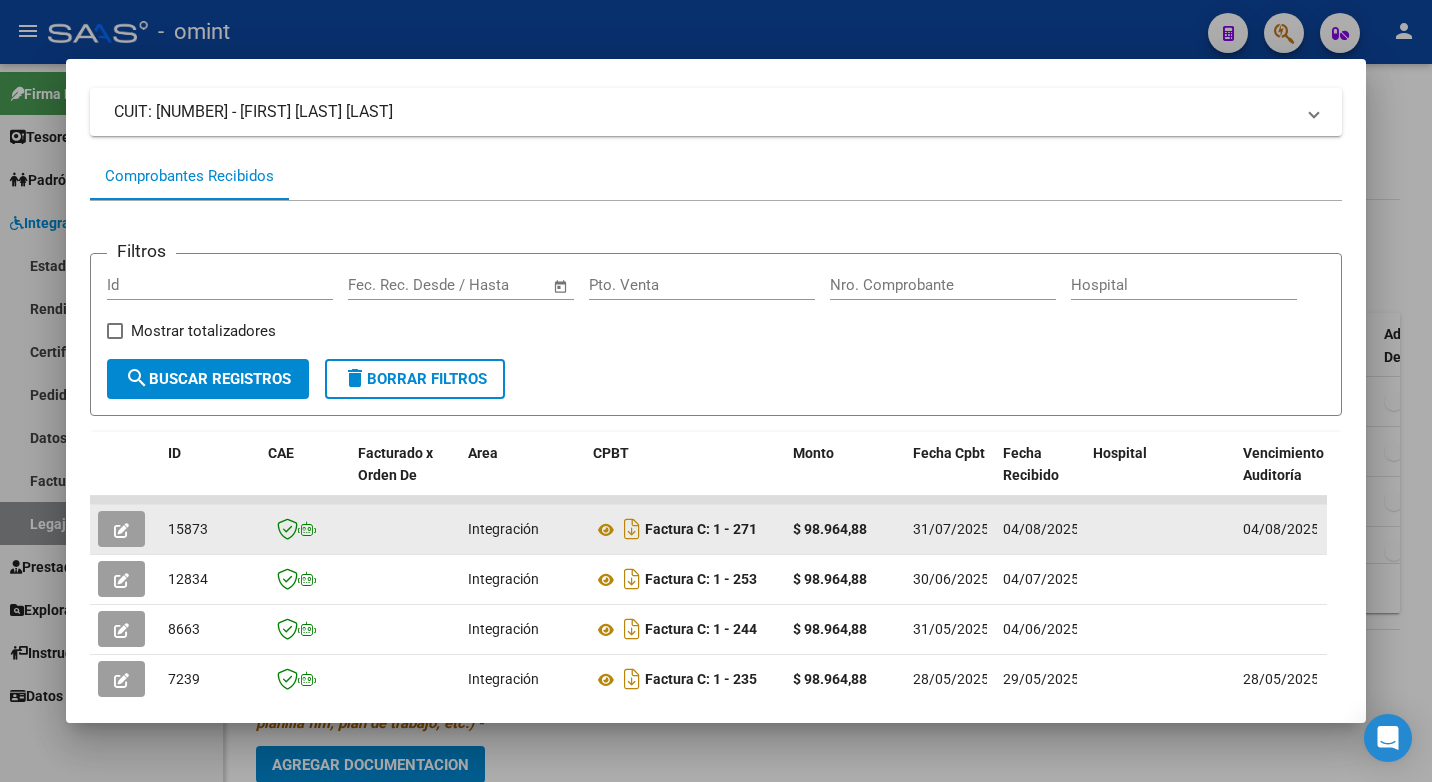 click on "15873" 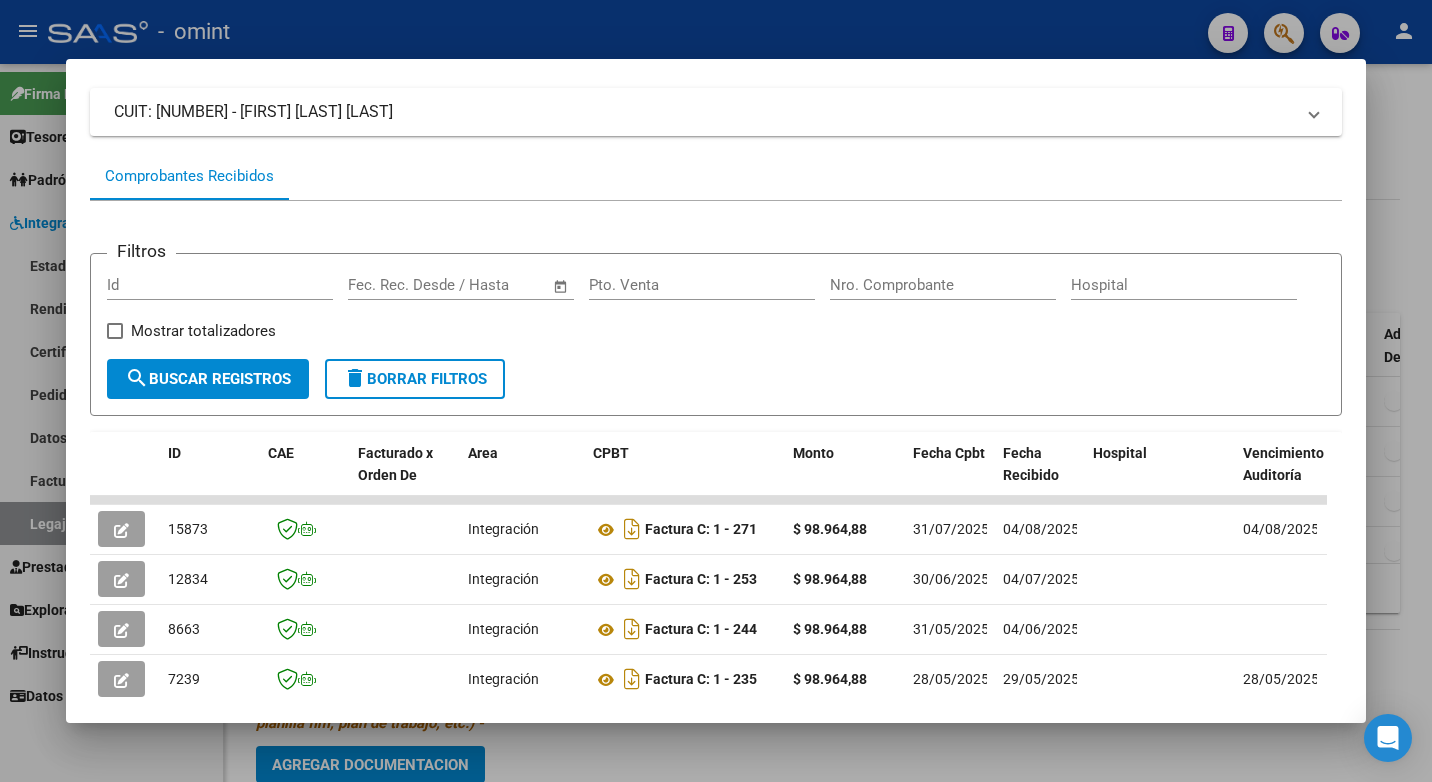 drag, startPoint x: 299, startPoint y: 10, endPoint x: 341, endPoint y: 37, distance: 49.92995 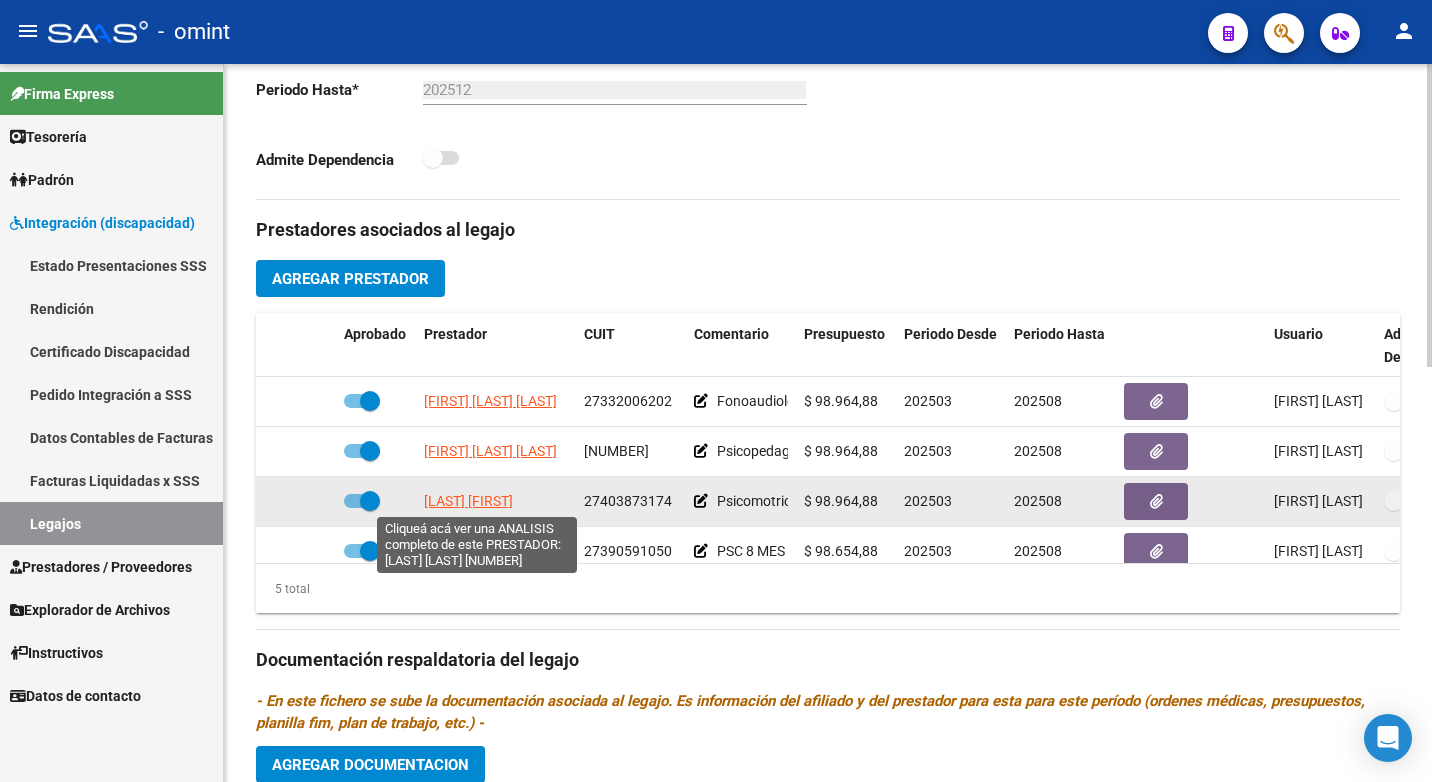 click on "DE PAULA SOFIA" 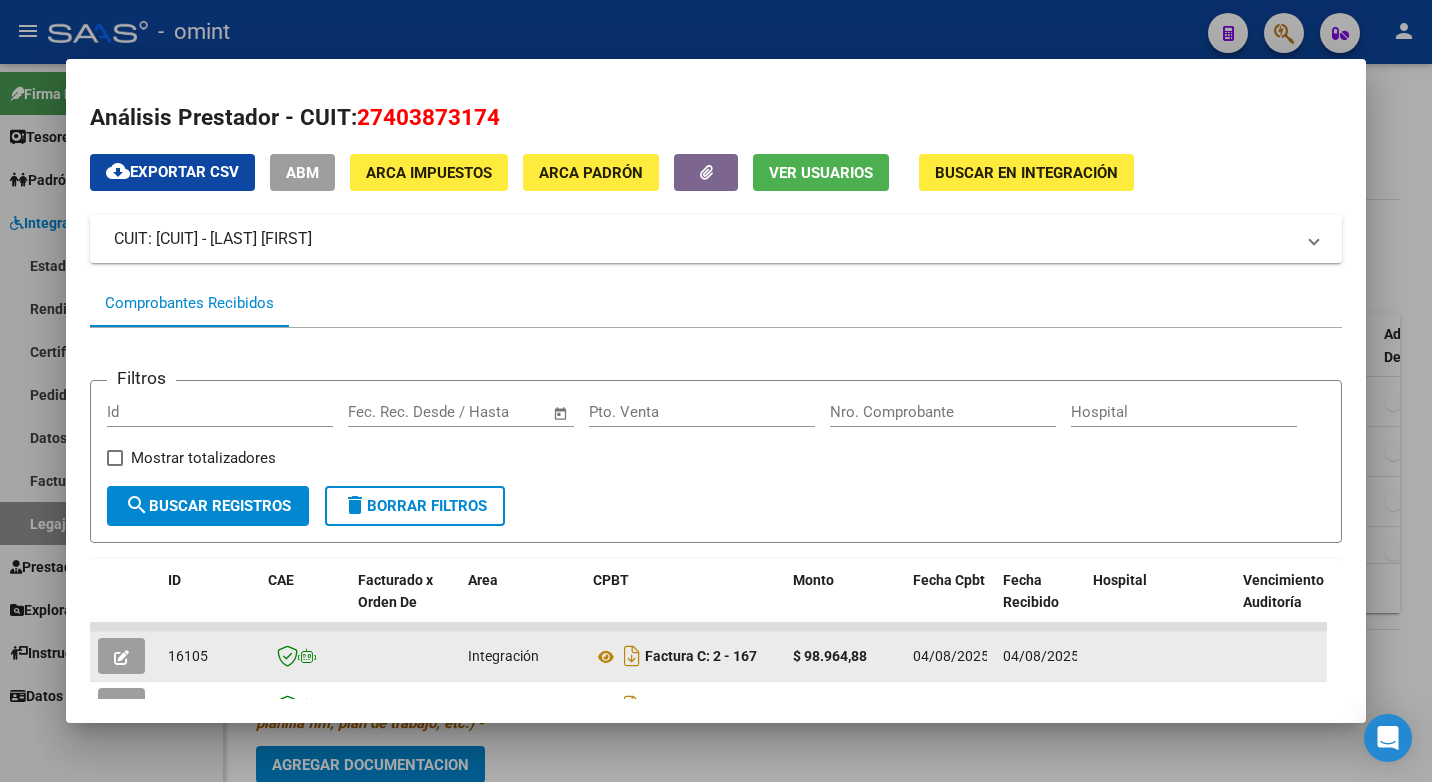 click on "16105" 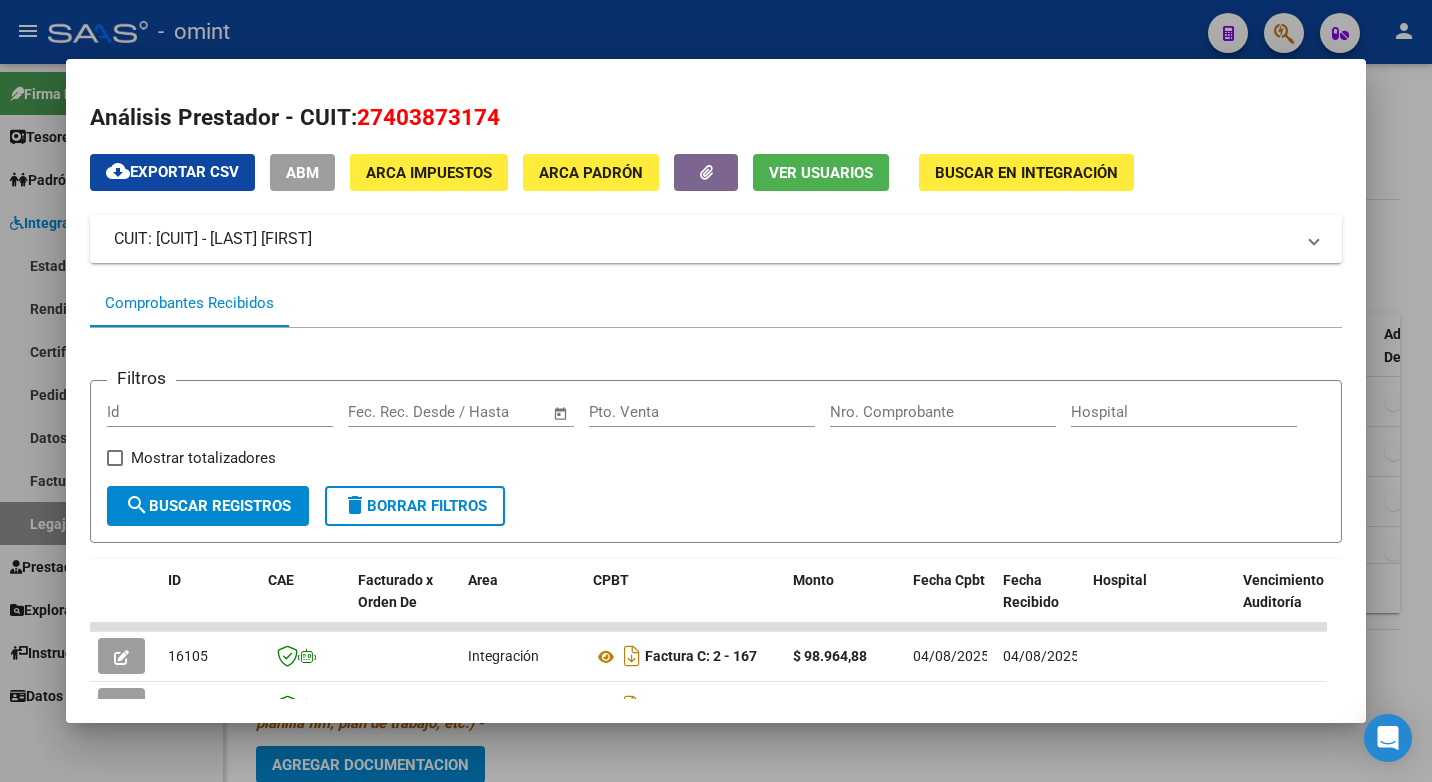 click at bounding box center [716, 391] 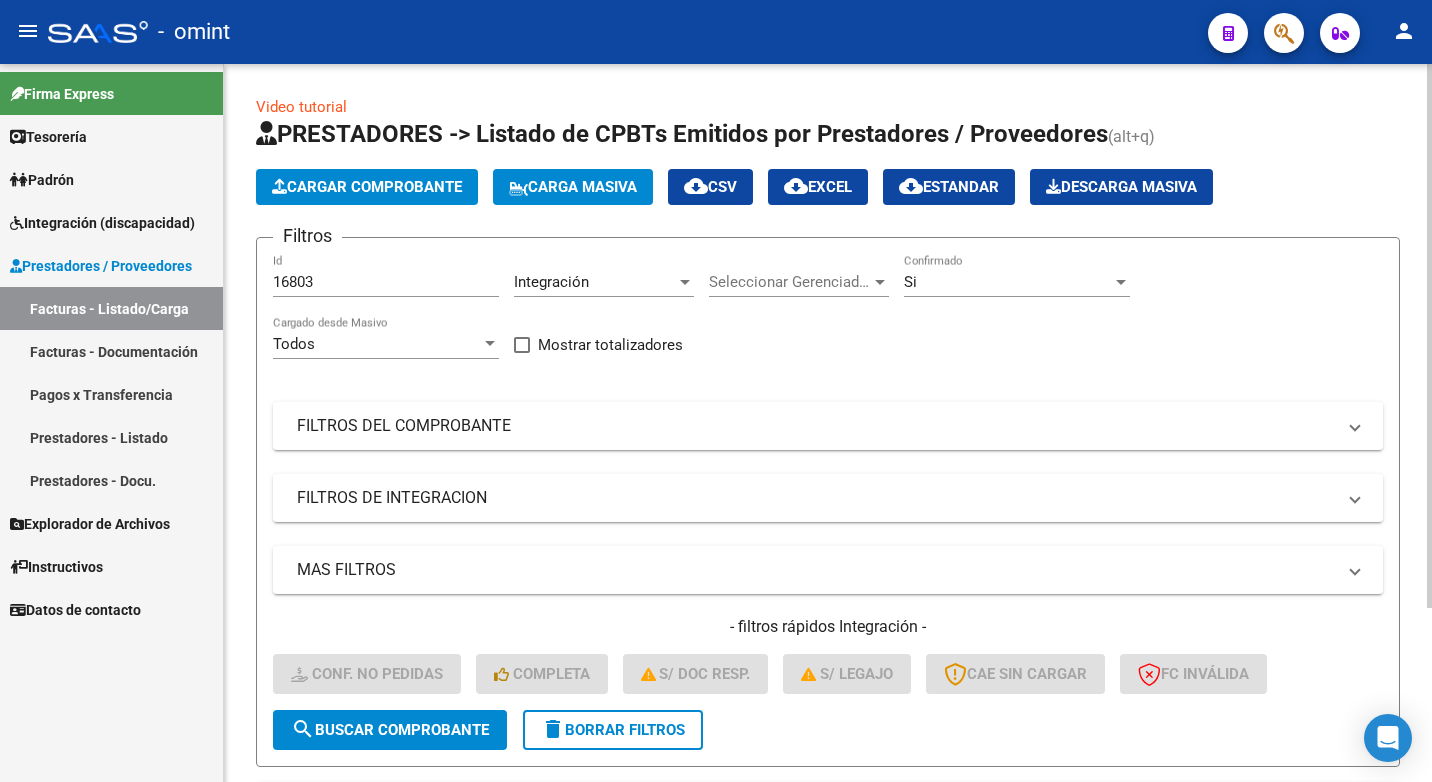 scroll, scrollTop: 0, scrollLeft: 0, axis: both 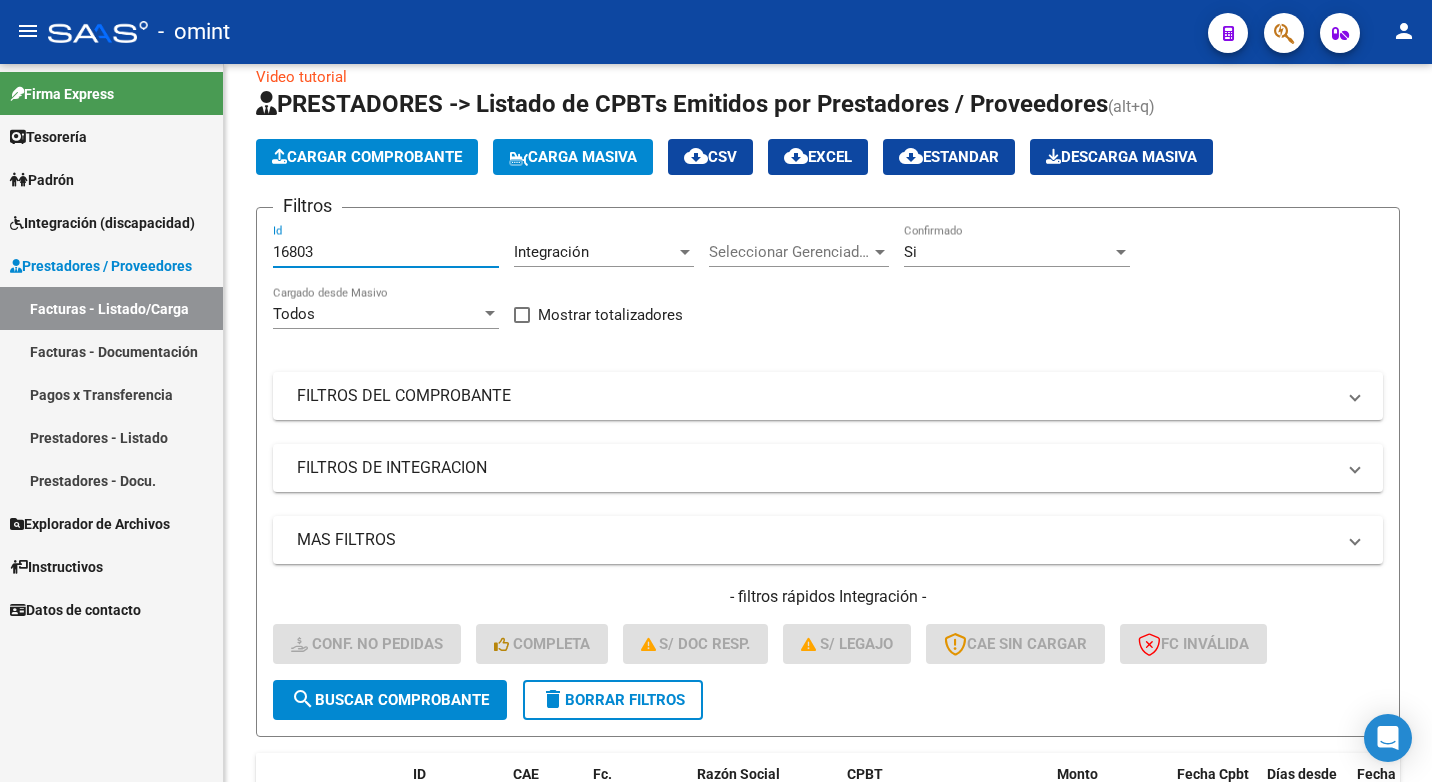 drag, startPoint x: 323, startPoint y: 247, endPoint x: 127, endPoint y: 205, distance: 200.4495 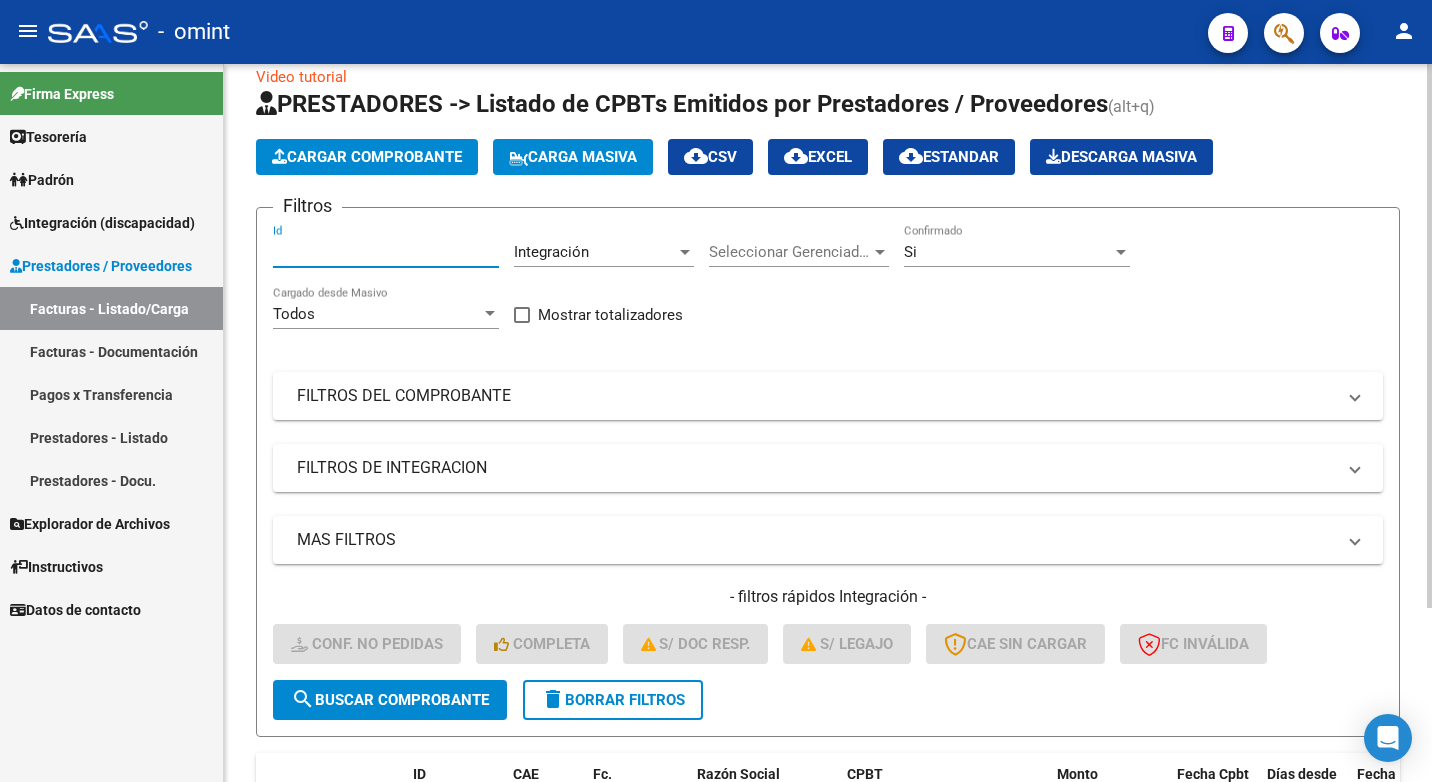 paste on "16504" 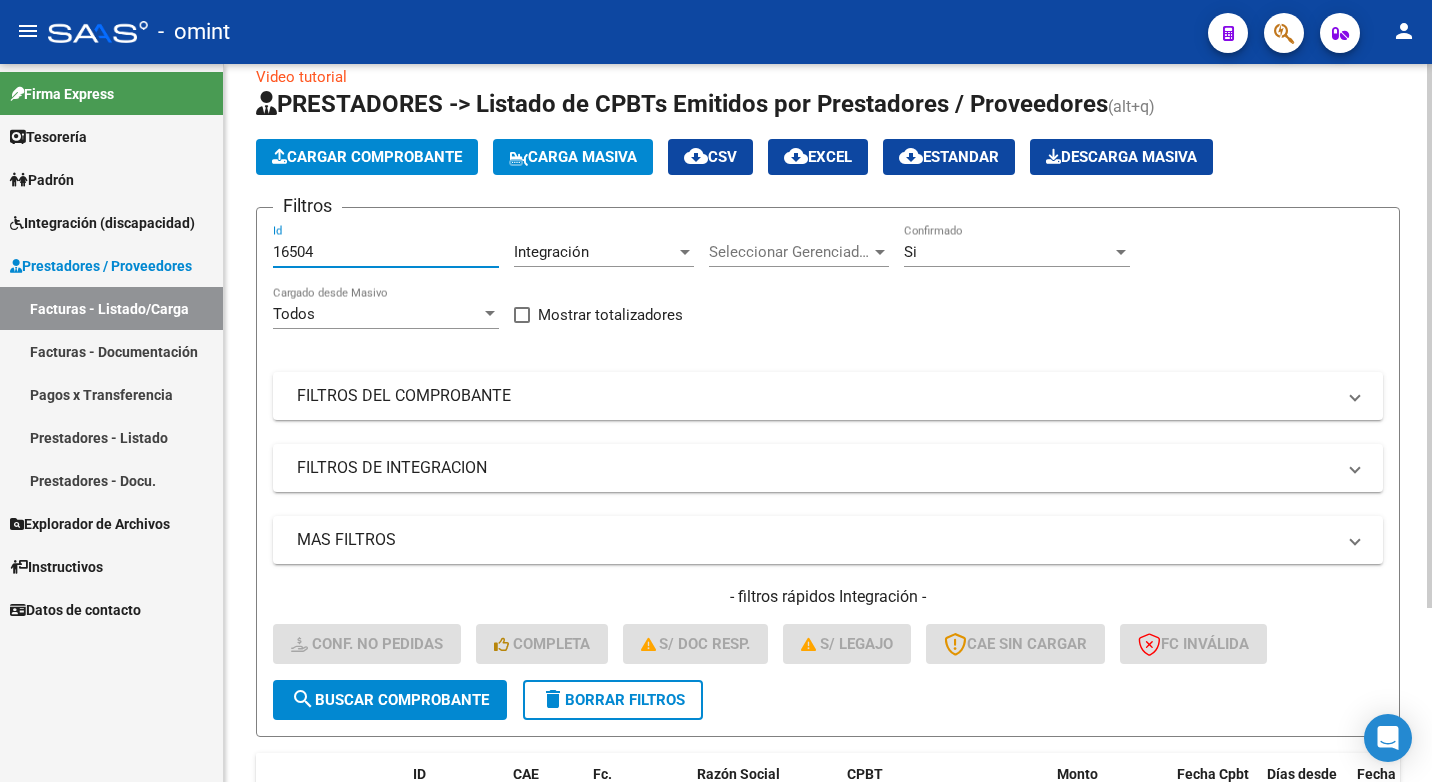 type on "16504" 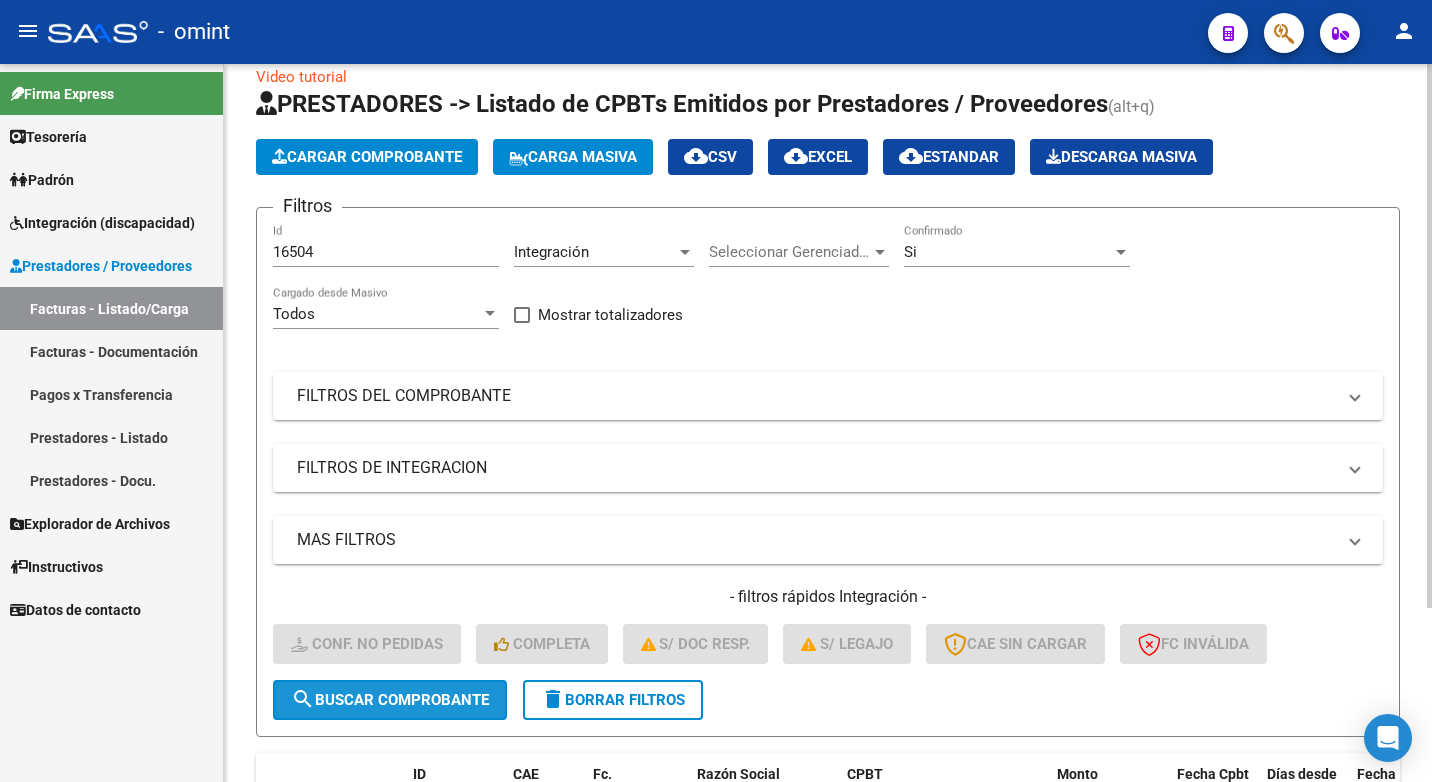 click on "search  Buscar Comprobante" 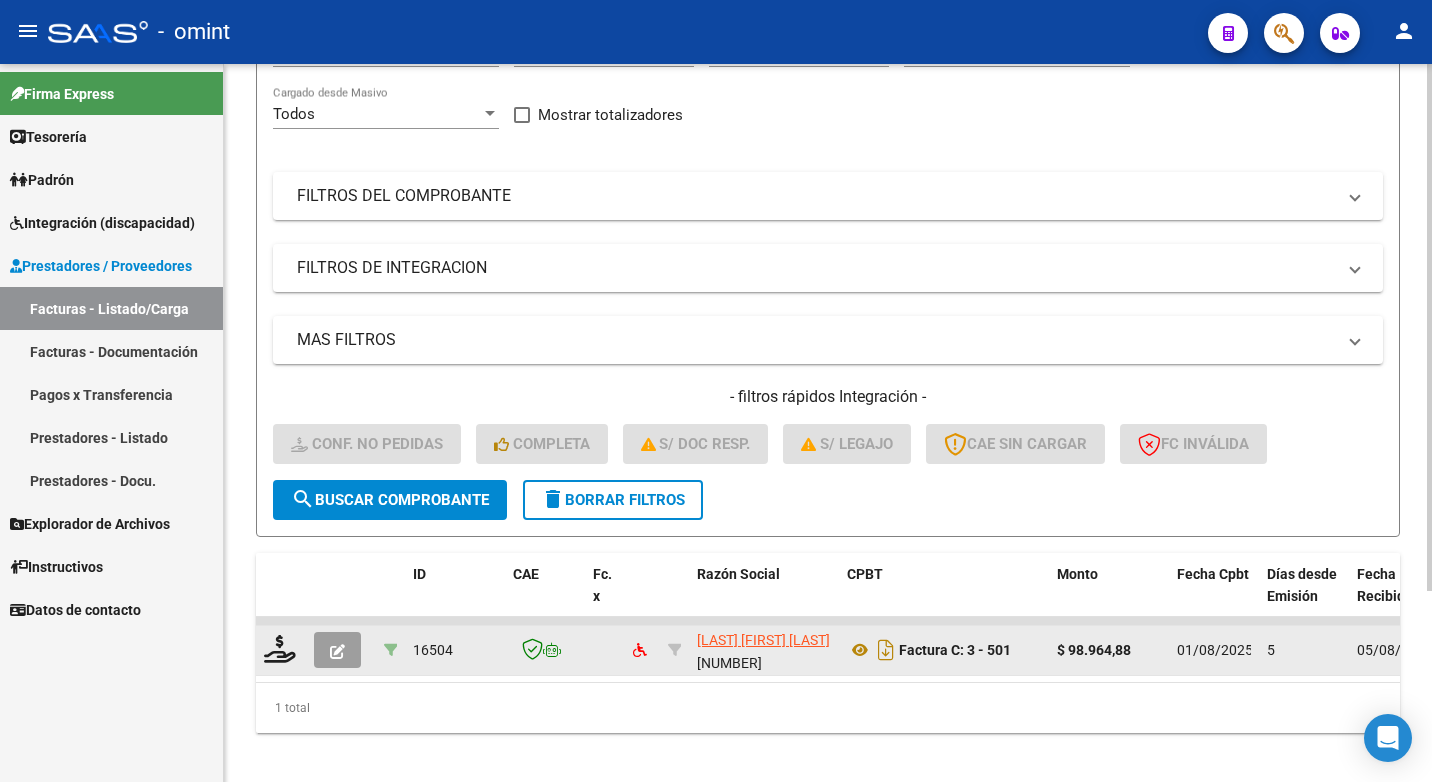 scroll, scrollTop: 260, scrollLeft: 0, axis: vertical 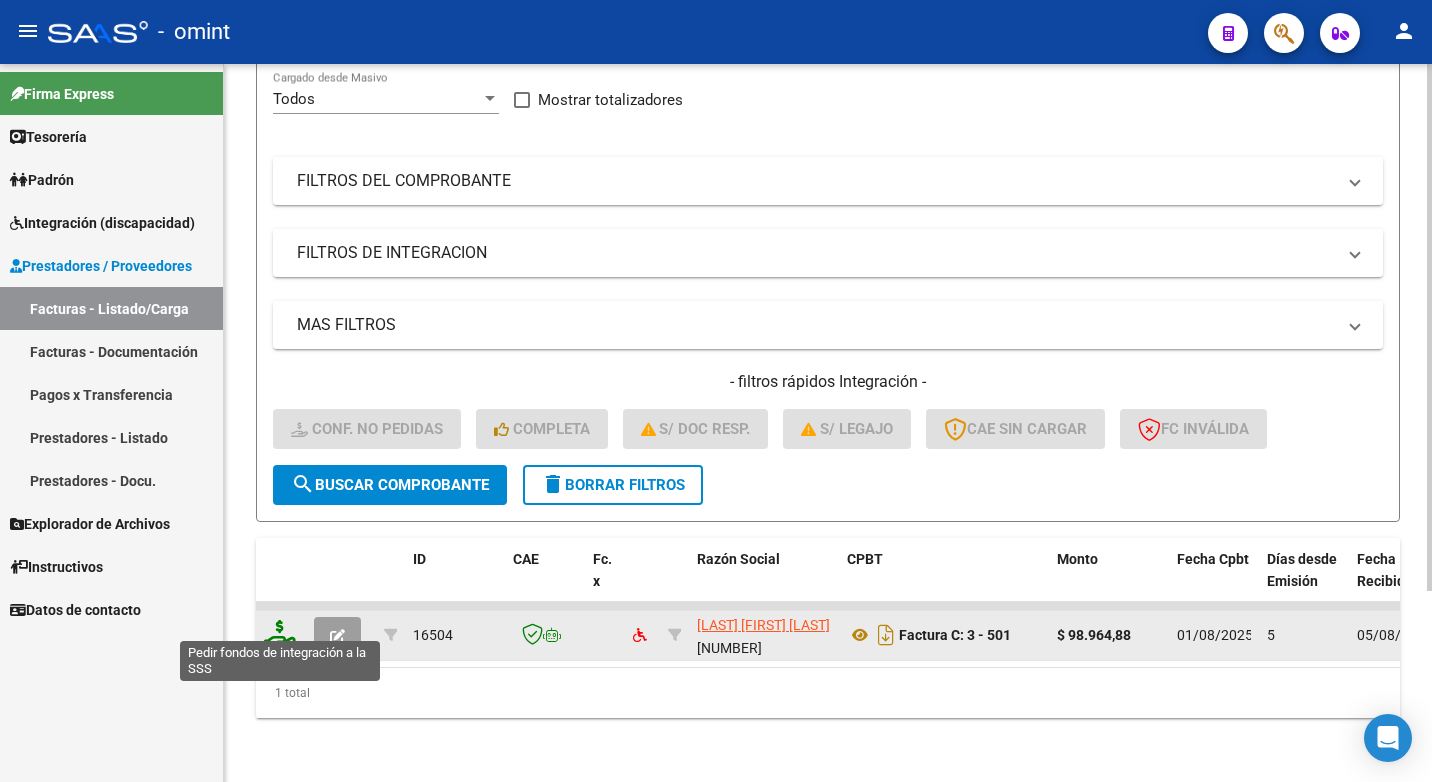 click 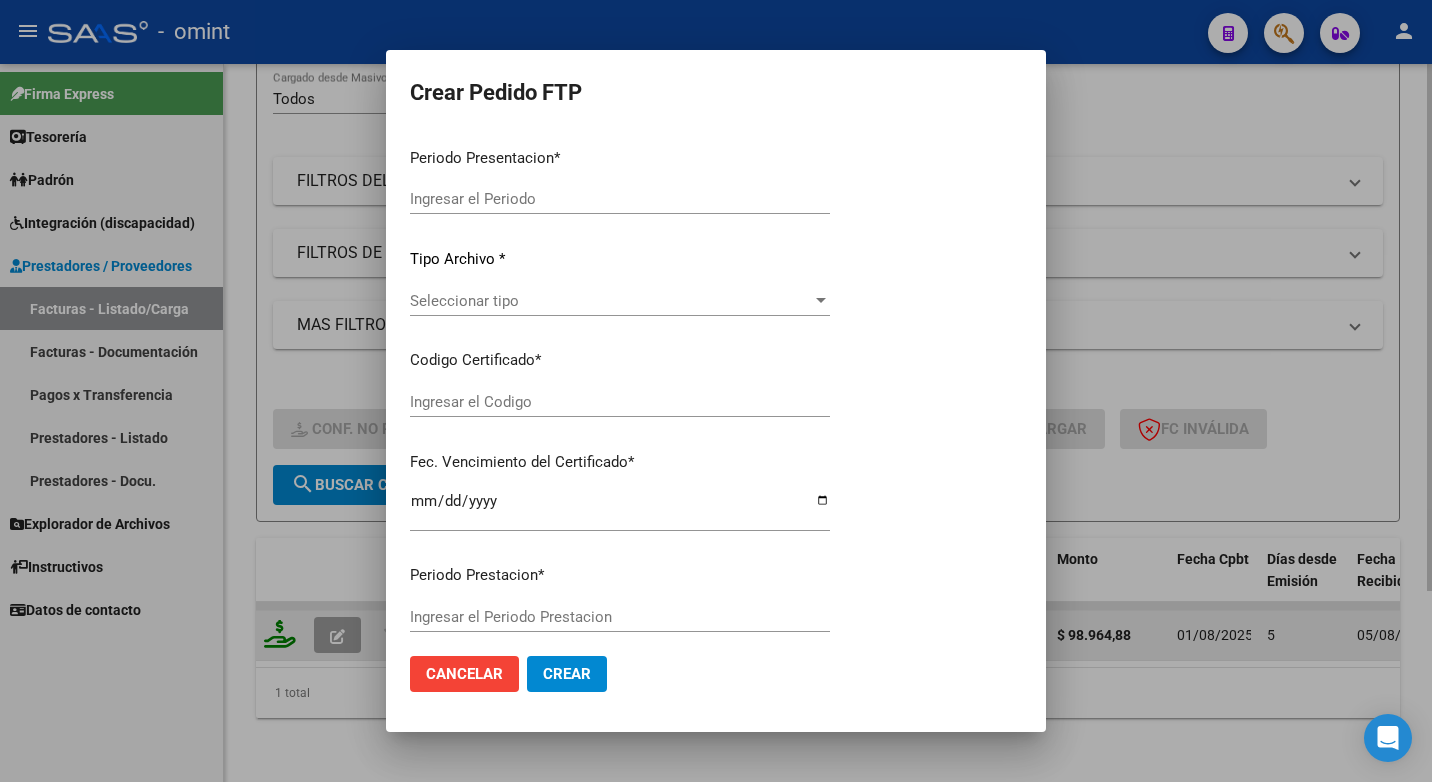 type on "202507" 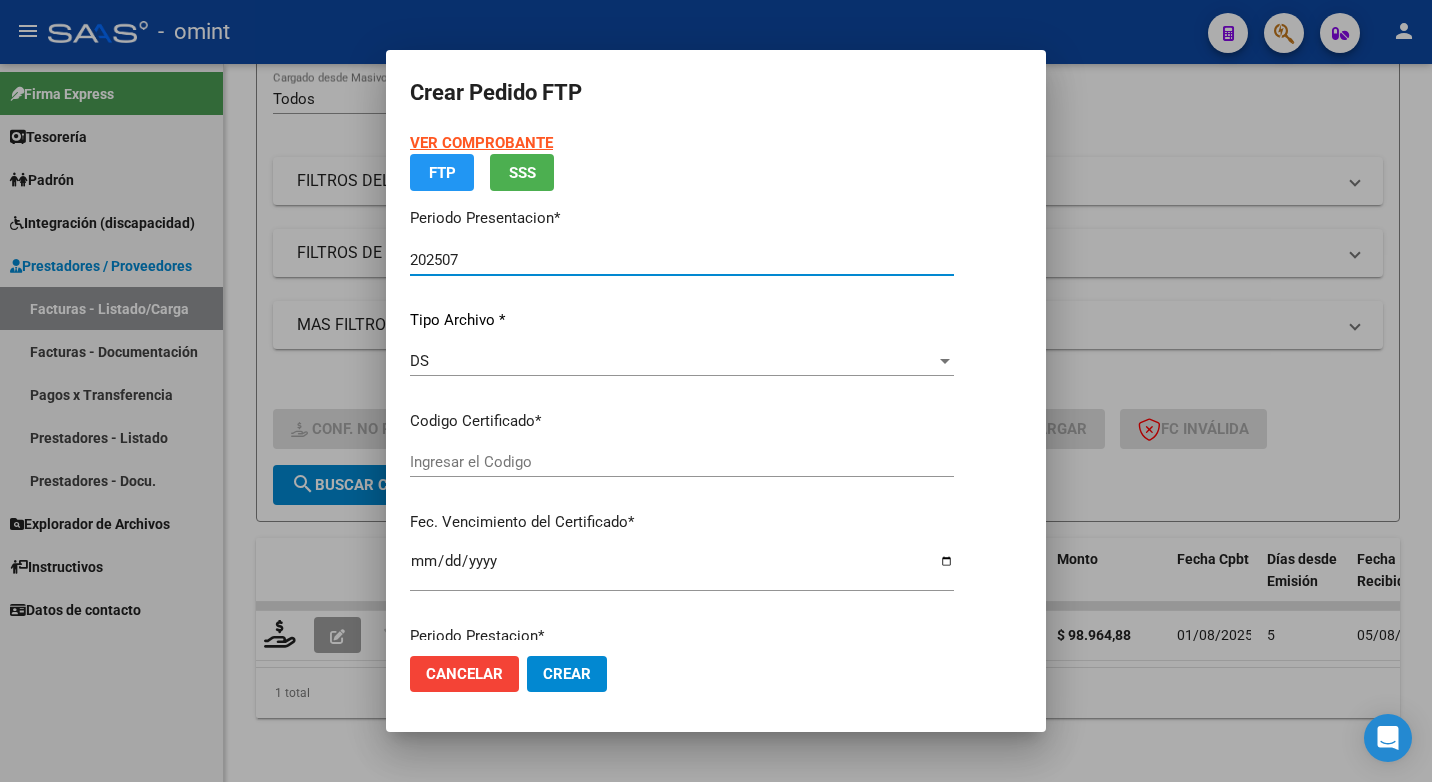 type on "8080430747" 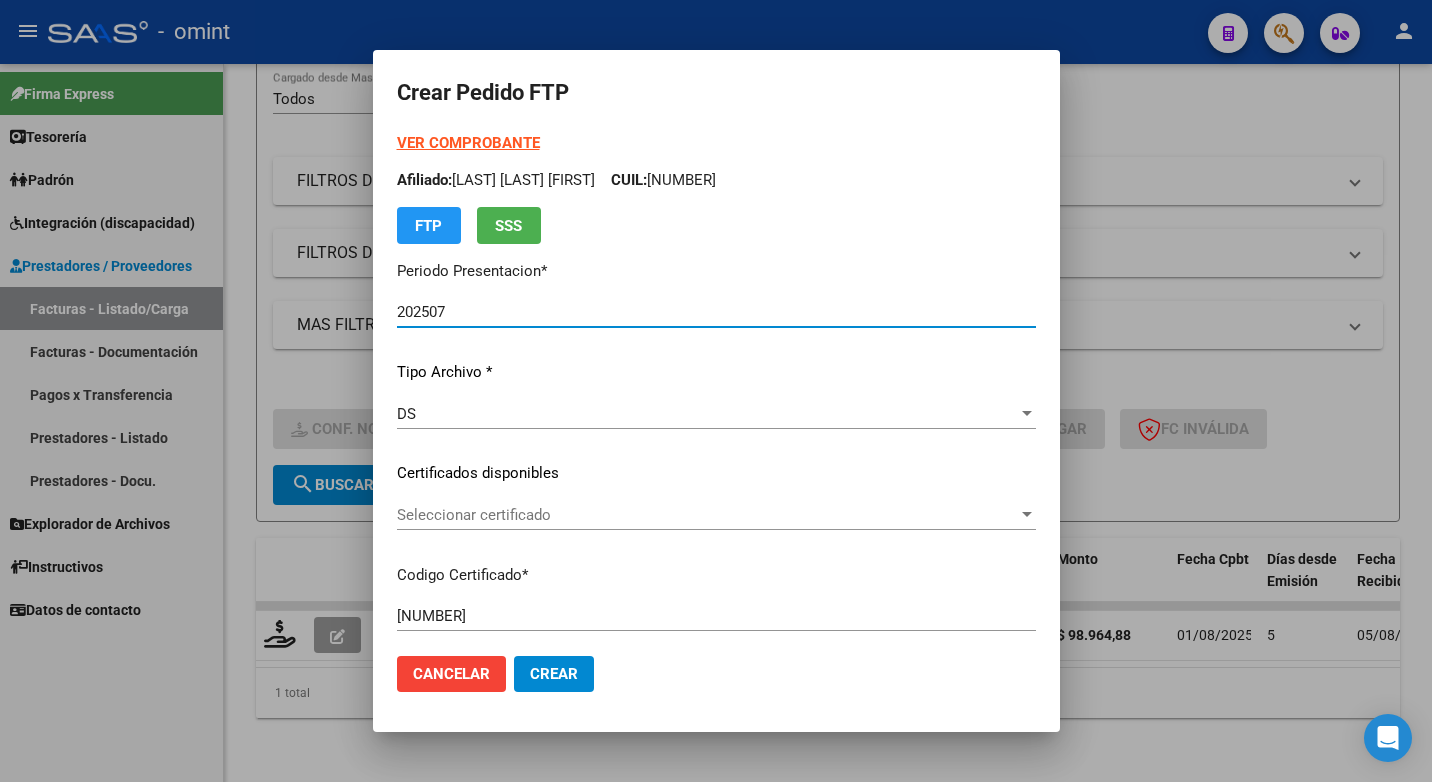 click at bounding box center [1027, 515] 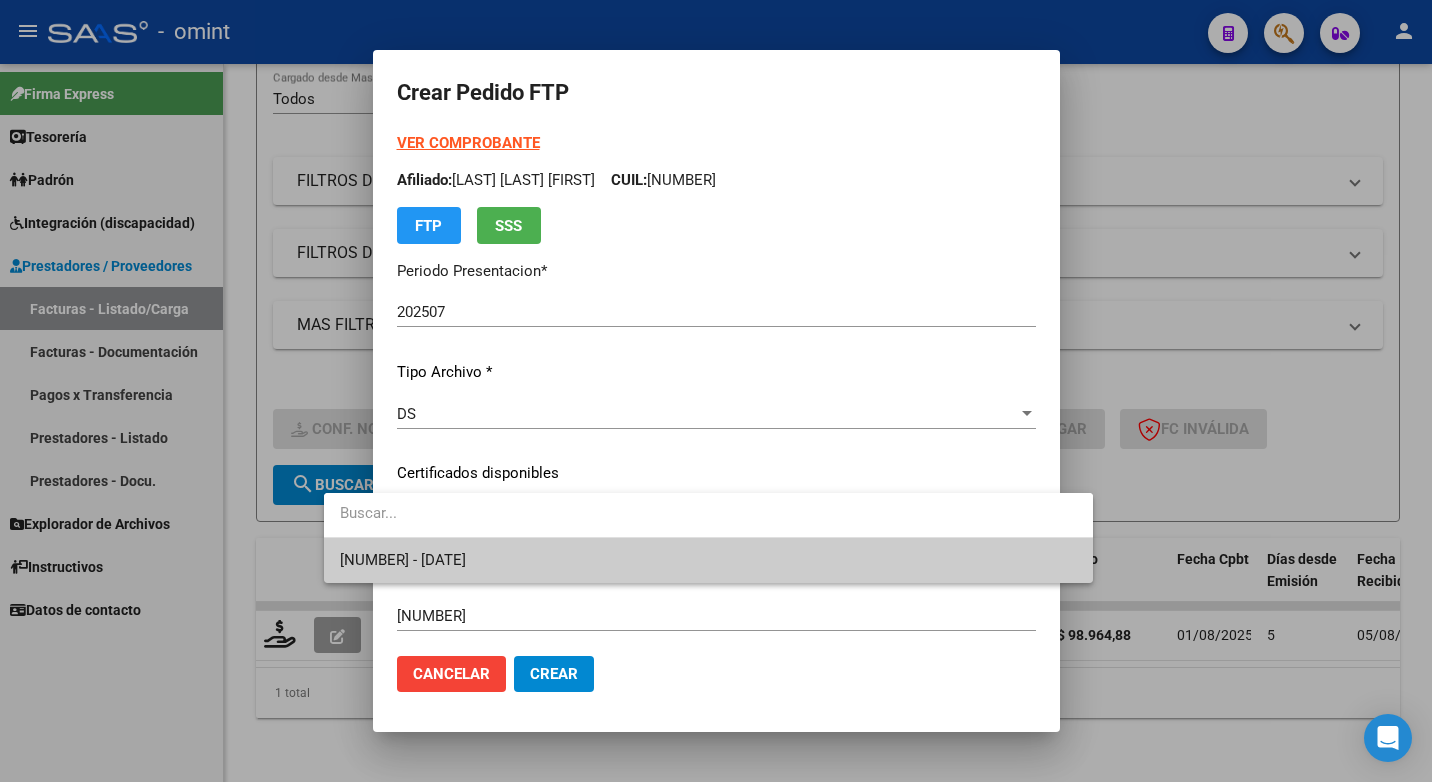 click on "8080430747 - 2029-10-01" at bounding box center (708, 560) 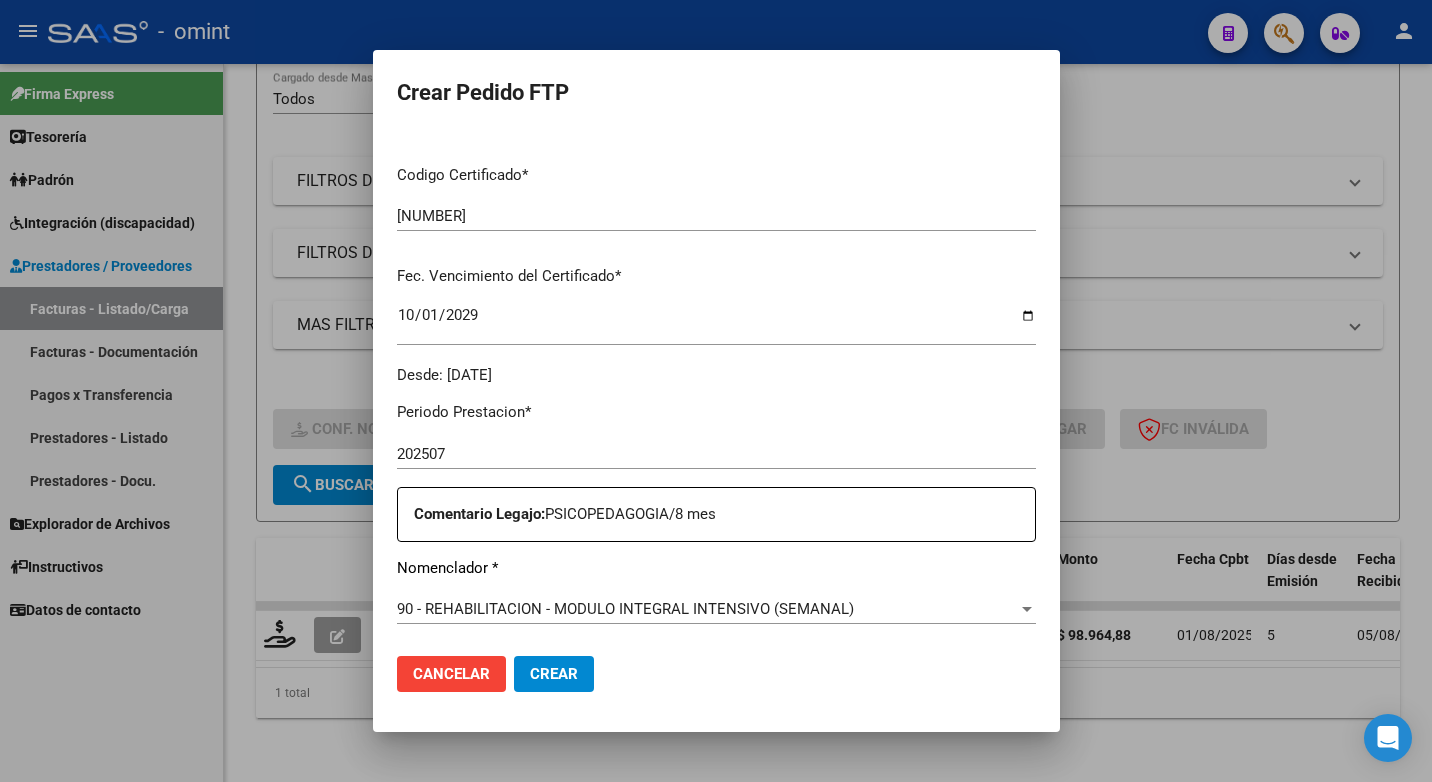 scroll, scrollTop: 500, scrollLeft: 0, axis: vertical 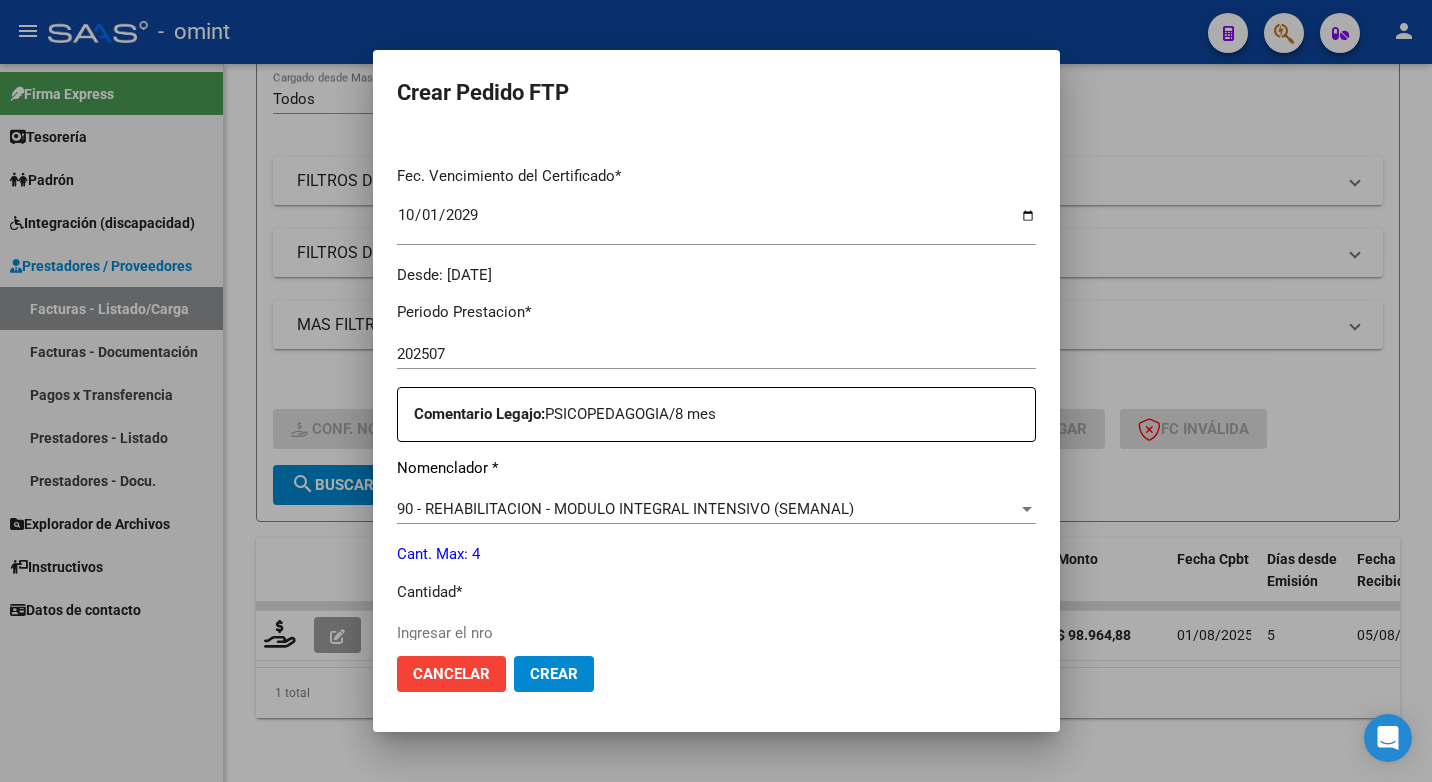 click at bounding box center [1027, 509] 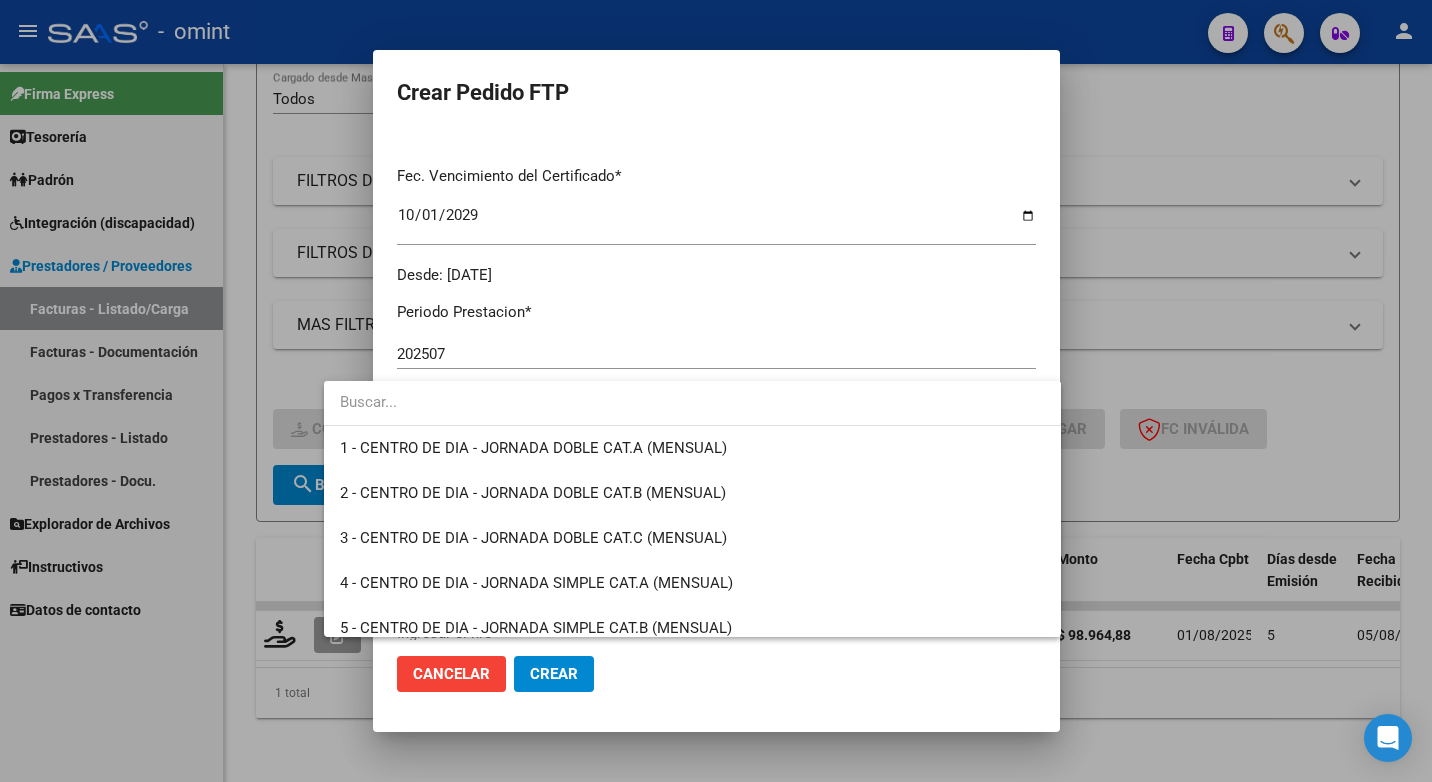 scroll, scrollTop: 3945, scrollLeft: 0, axis: vertical 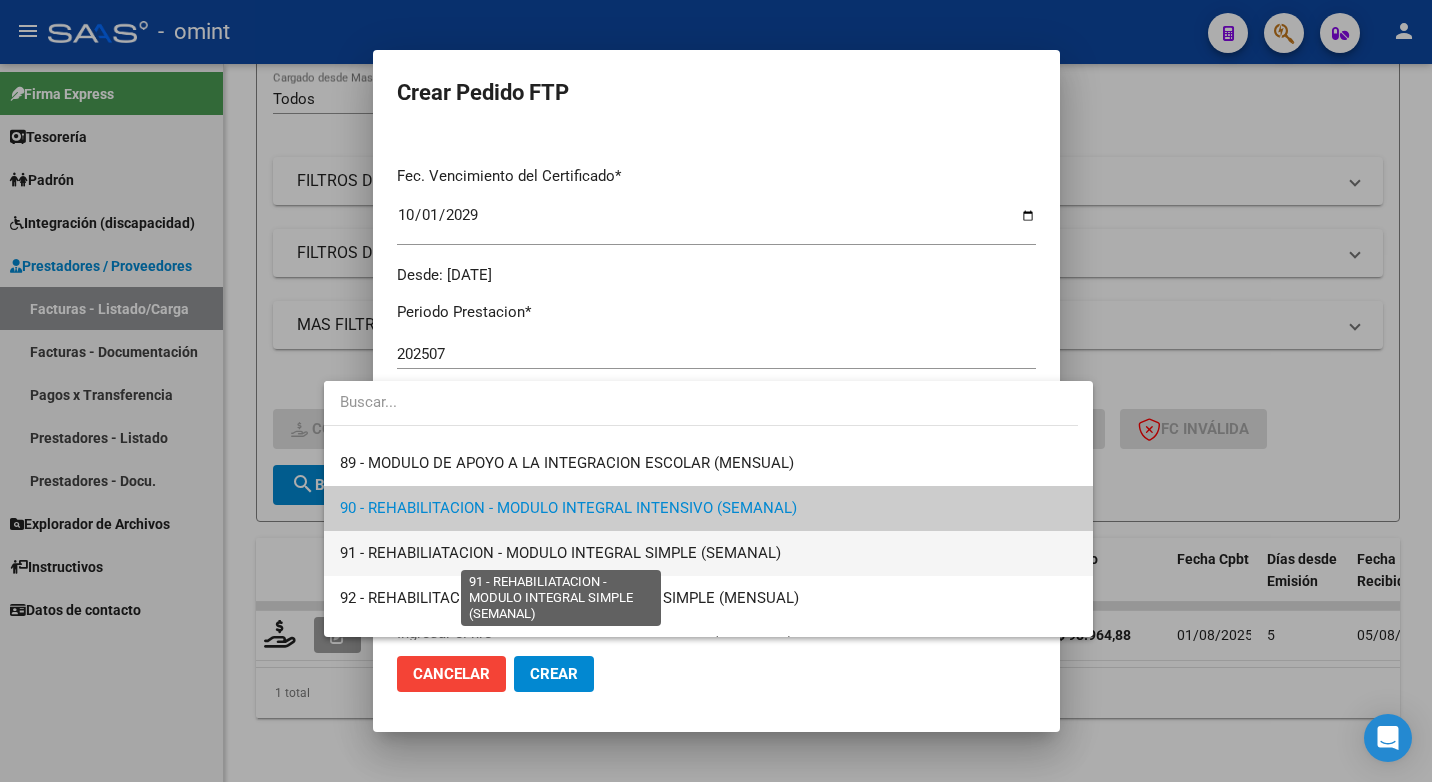 click on "91 - REHABILIATACION - MODULO INTEGRAL SIMPLE (SEMANAL)" at bounding box center [560, 553] 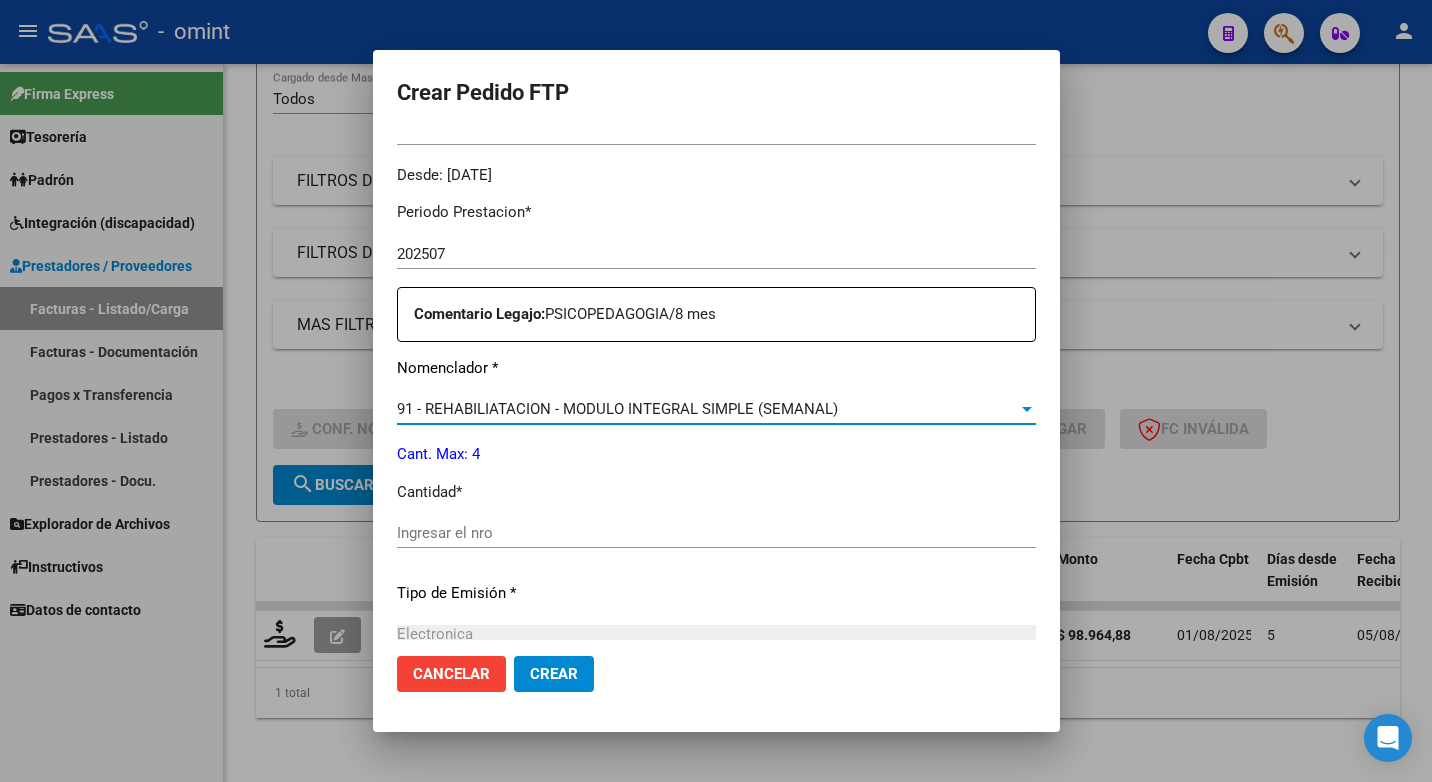scroll, scrollTop: 700, scrollLeft: 0, axis: vertical 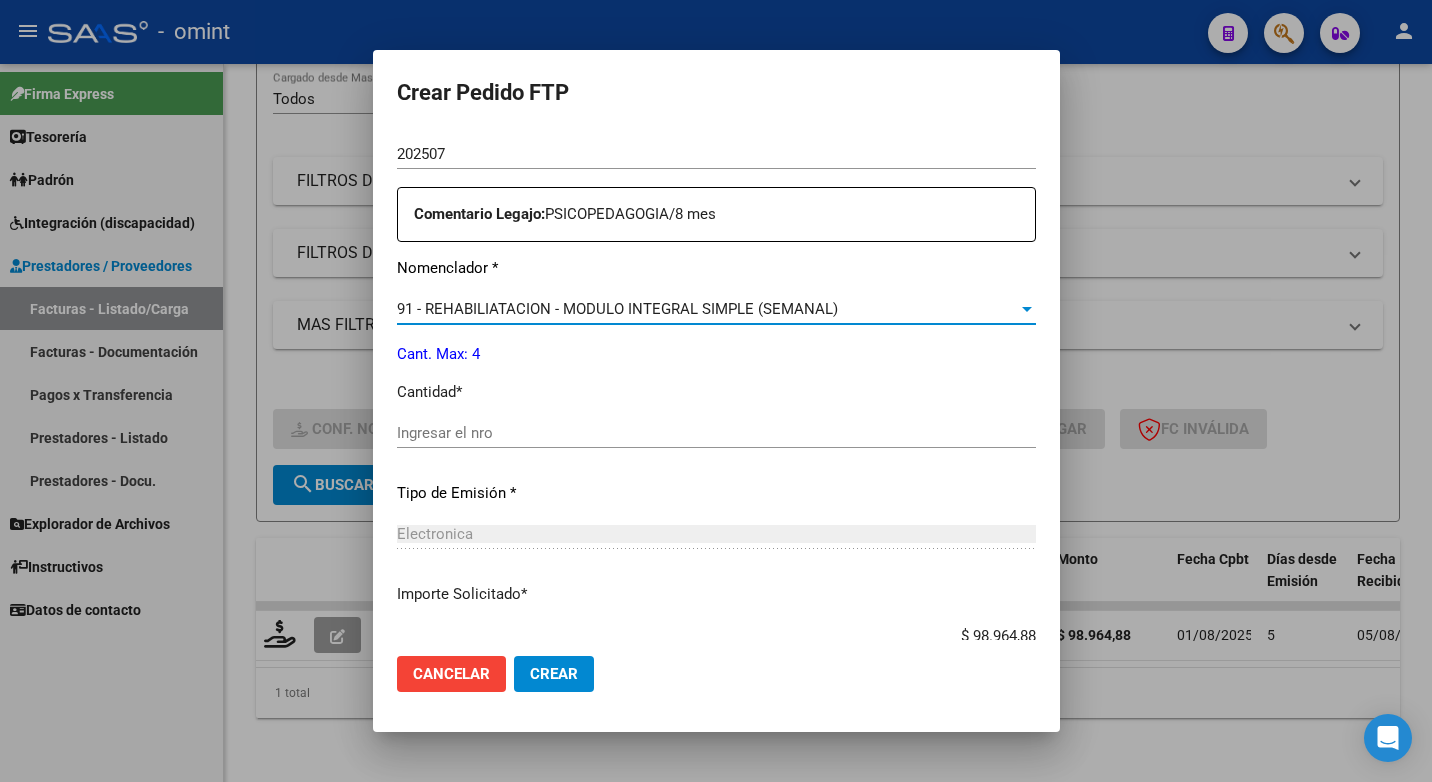 click on "Ingresar el nro" at bounding box center (716, 433) 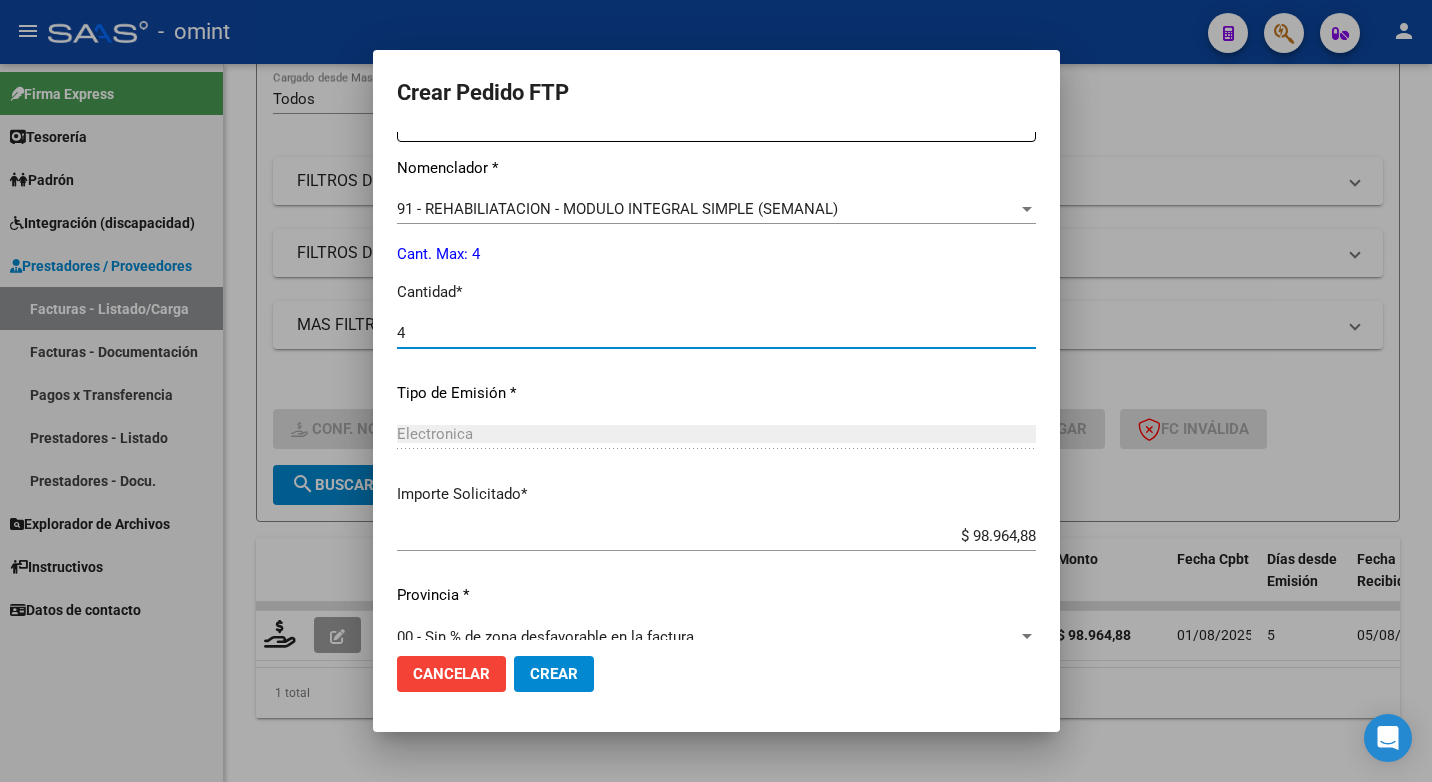 scroll, scrollTop: 831, scrollLeft: 0, axis: vertical 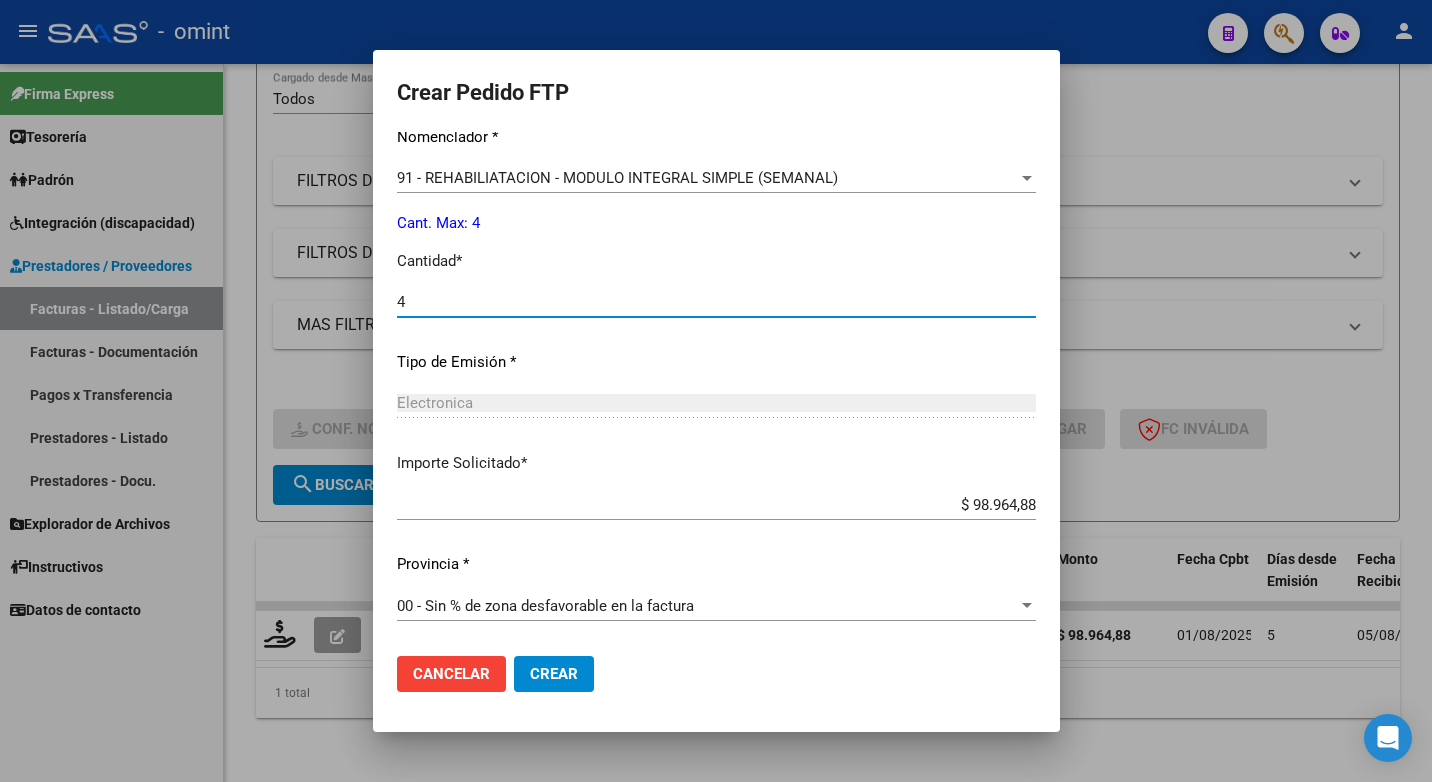 type on "4" 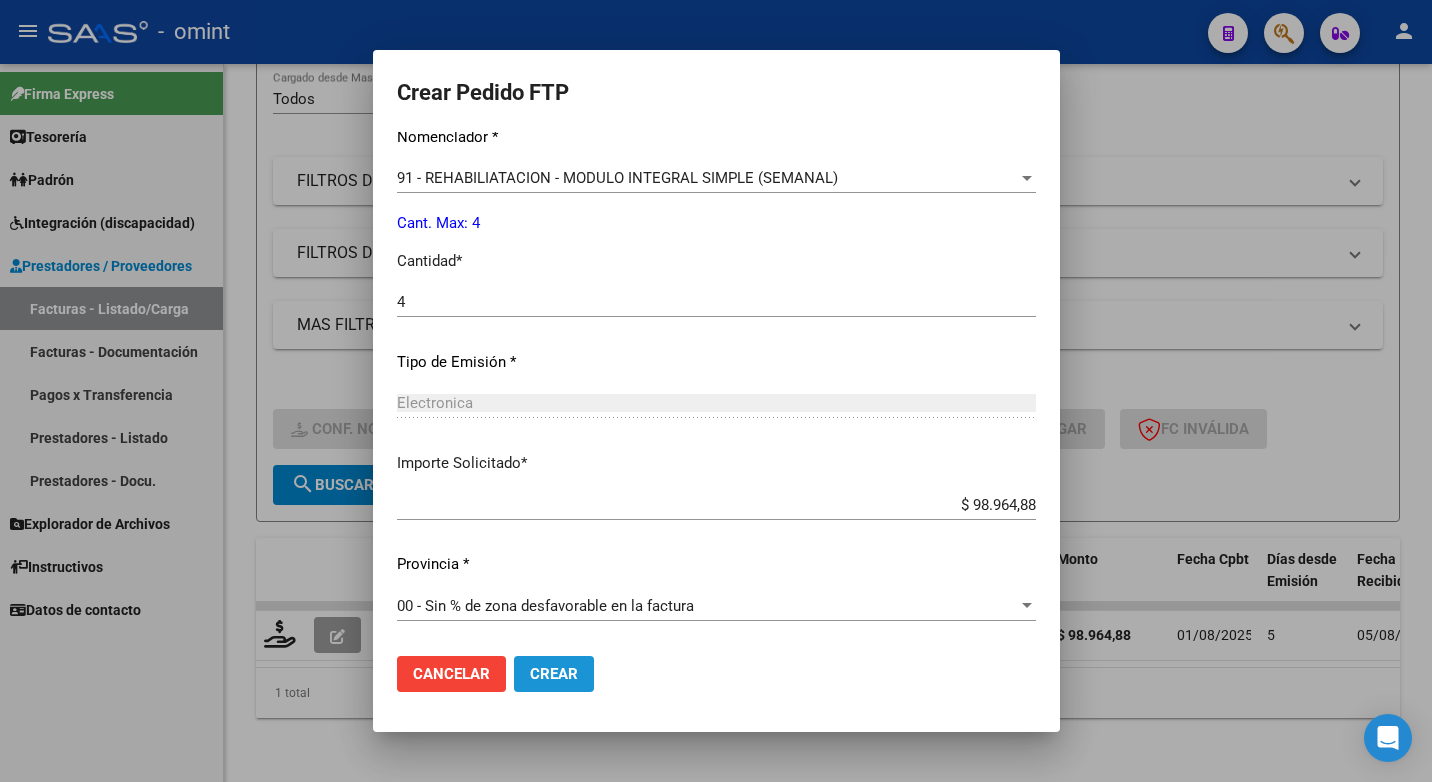 click on "Crear" 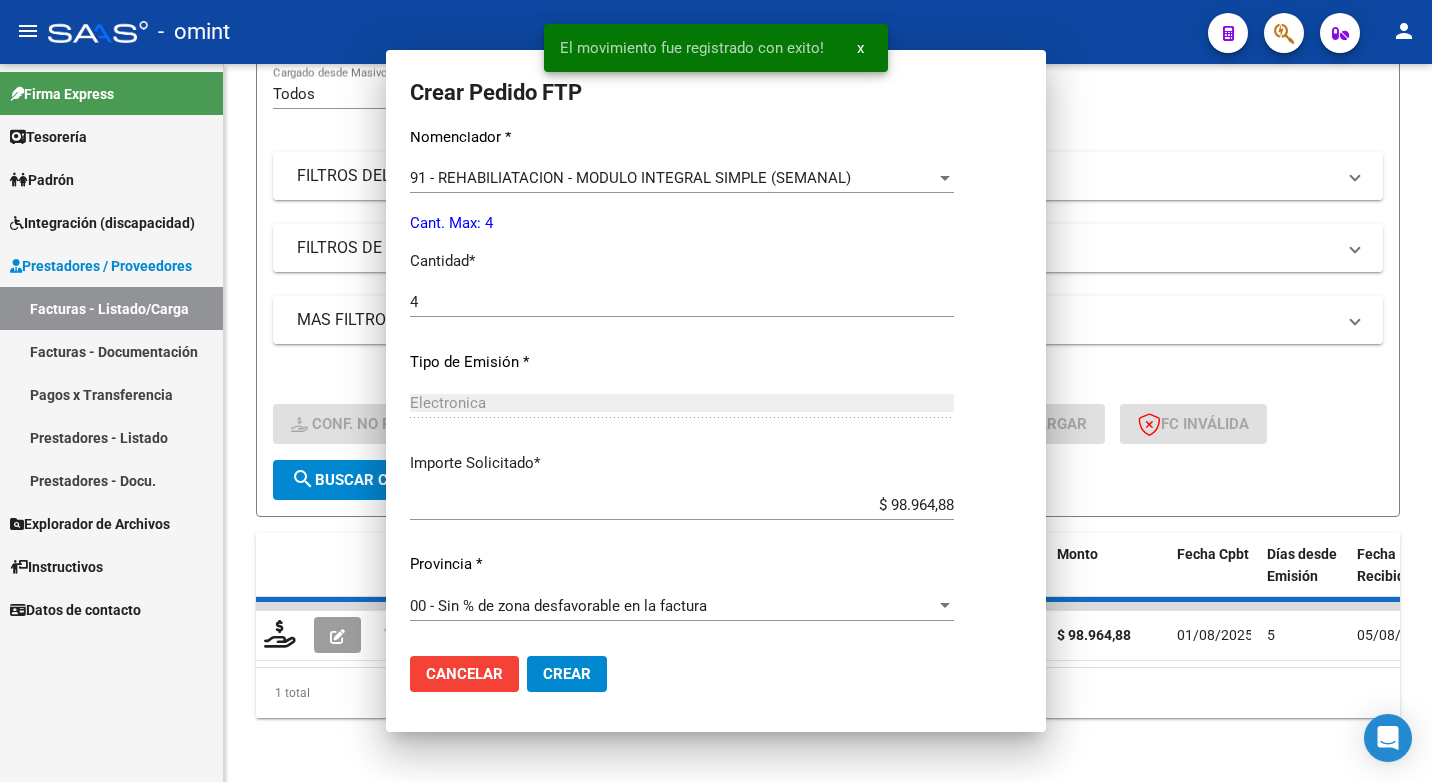 scroll, scrollTop: 0, scrollLeft: 0, axis: both 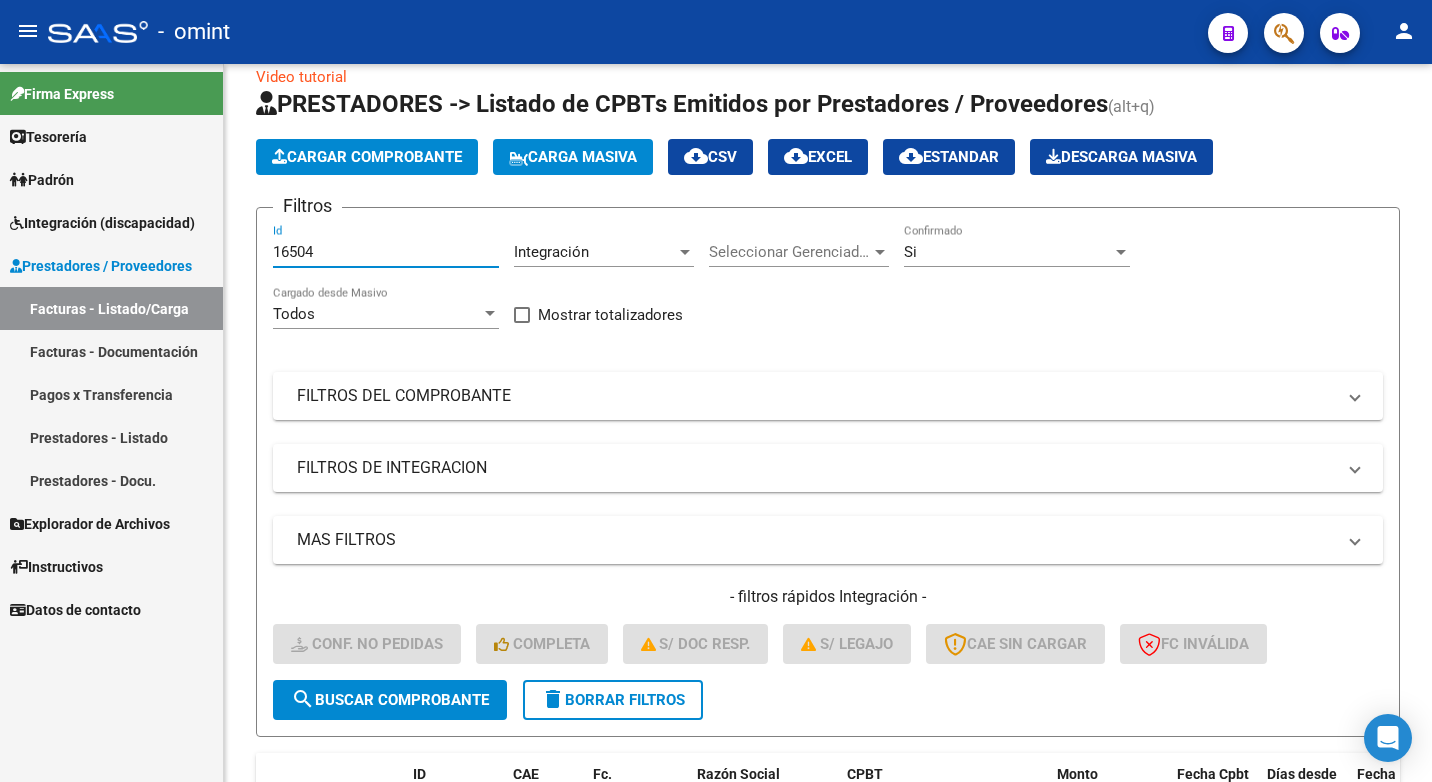drag, startPoint x: 334, startPoint y: 245, endPoint x: 146, endPoint y: 225, distance: 189.06084 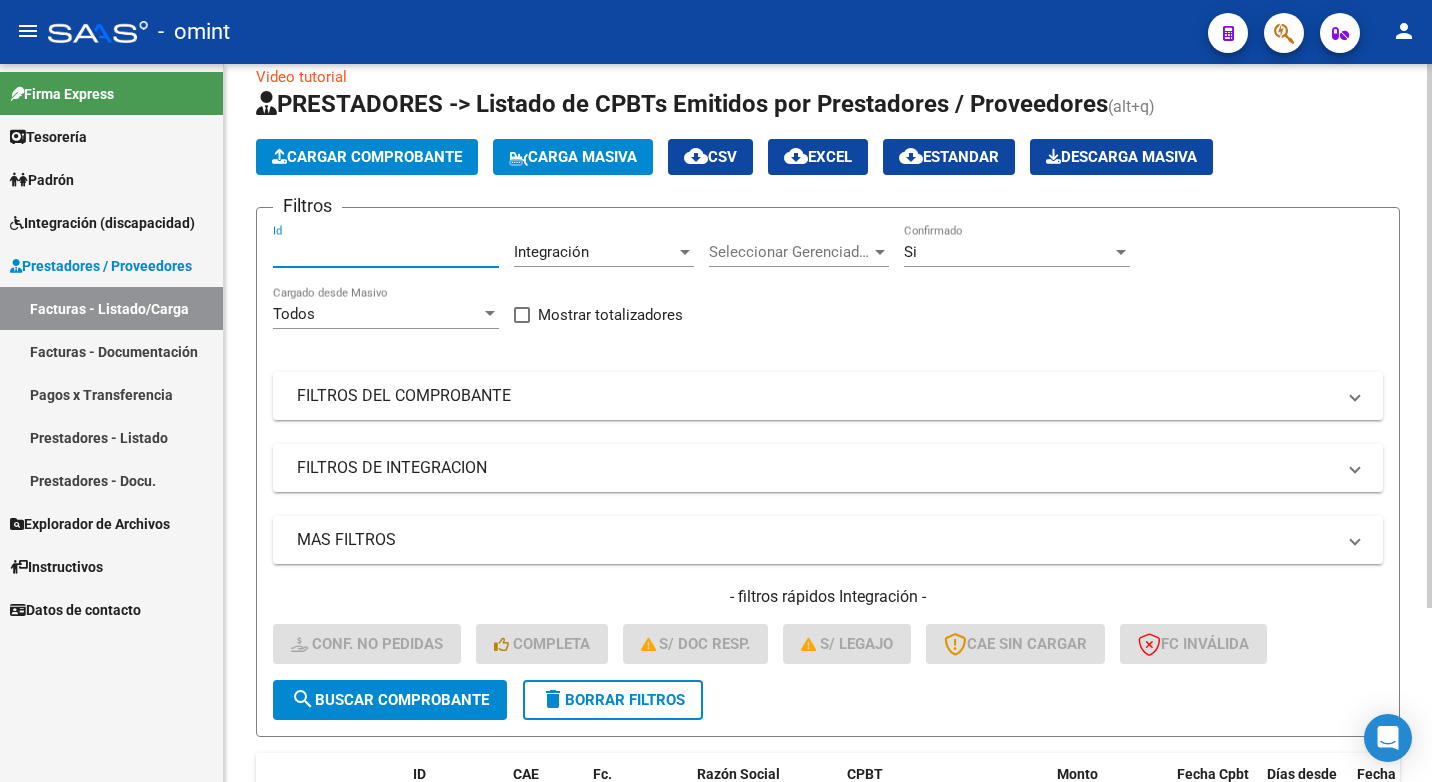 paste on "14612" 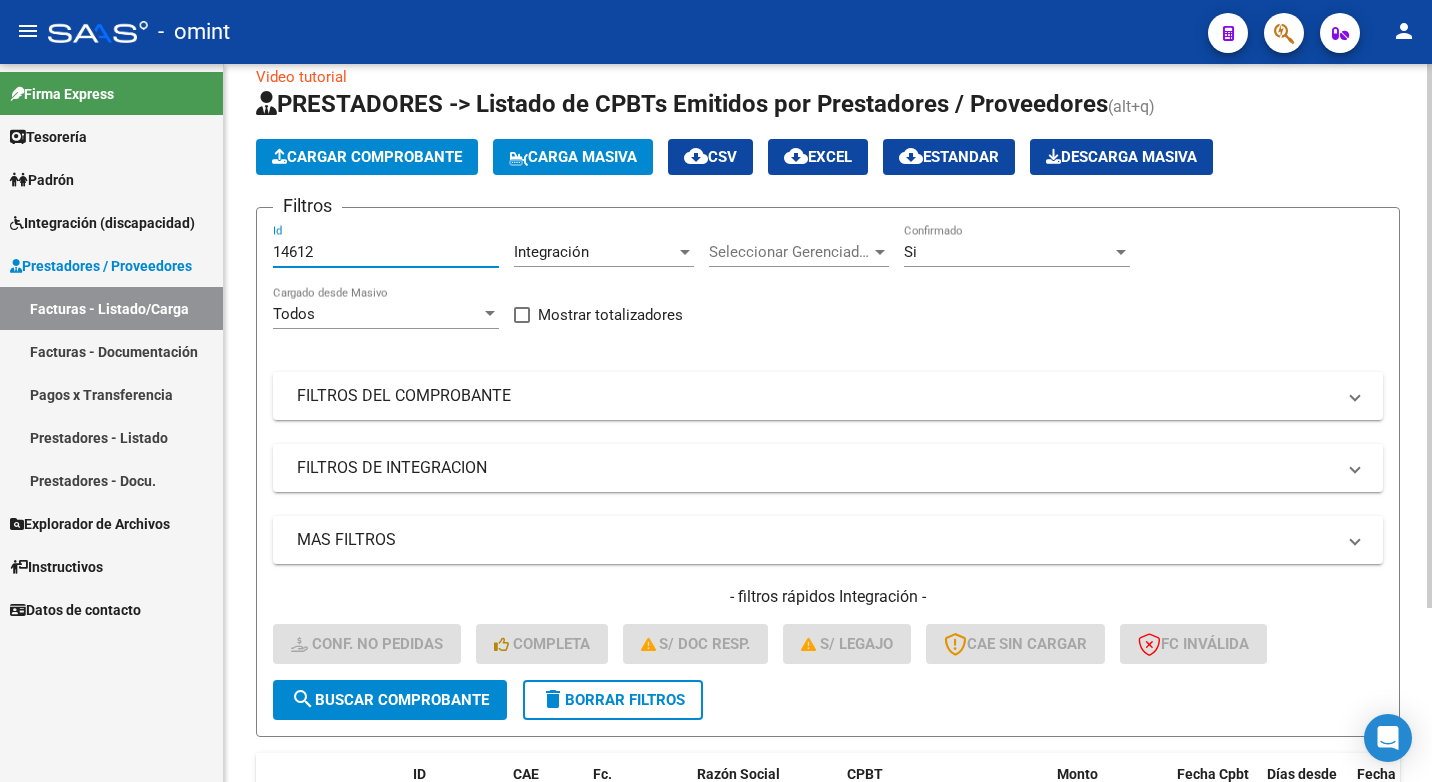 type on "14612" 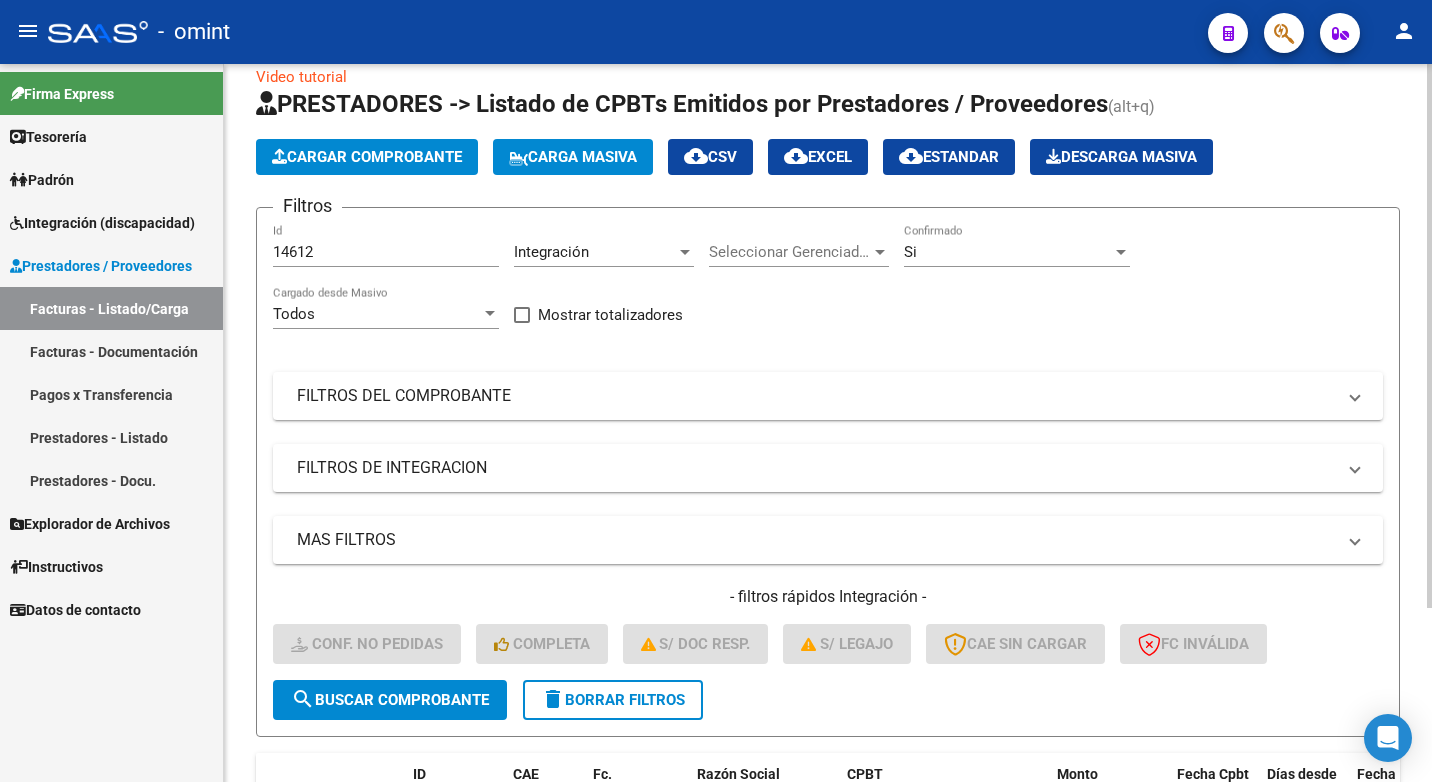scroll, scrollTop: 230, scrollLeft: 0, axis: vertical 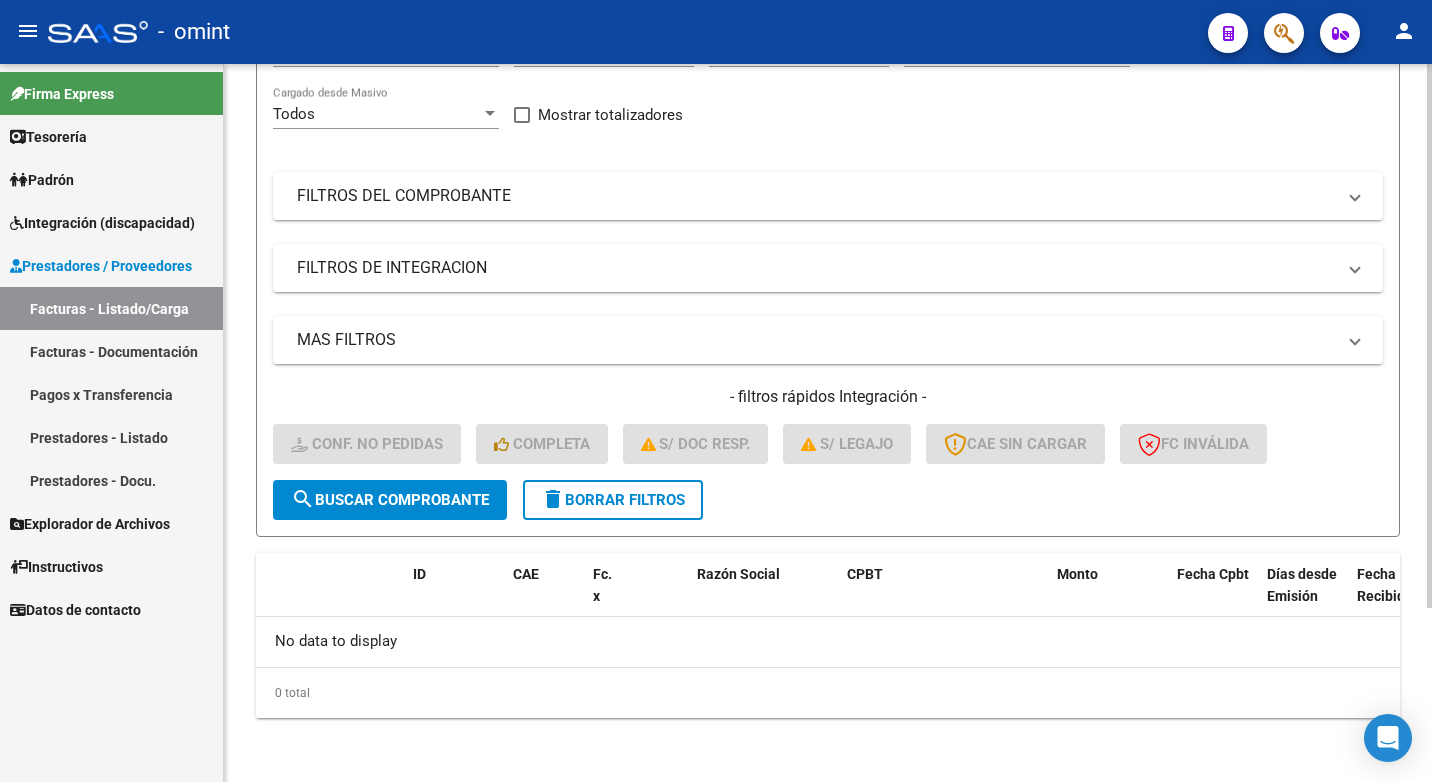 click on "search  Buscar Comprobante" 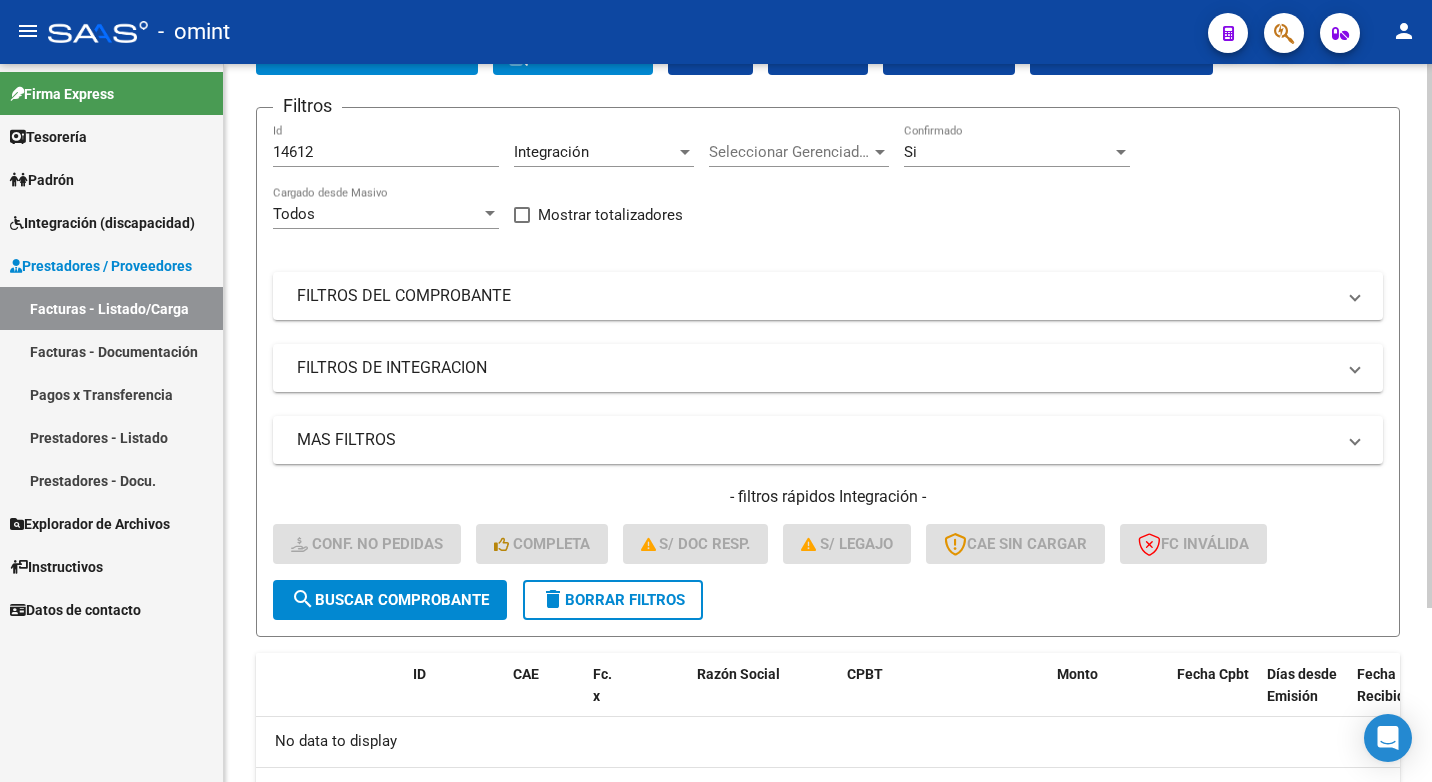 scroll, scrollTop: 0, scrollLeft: 0, axis: both 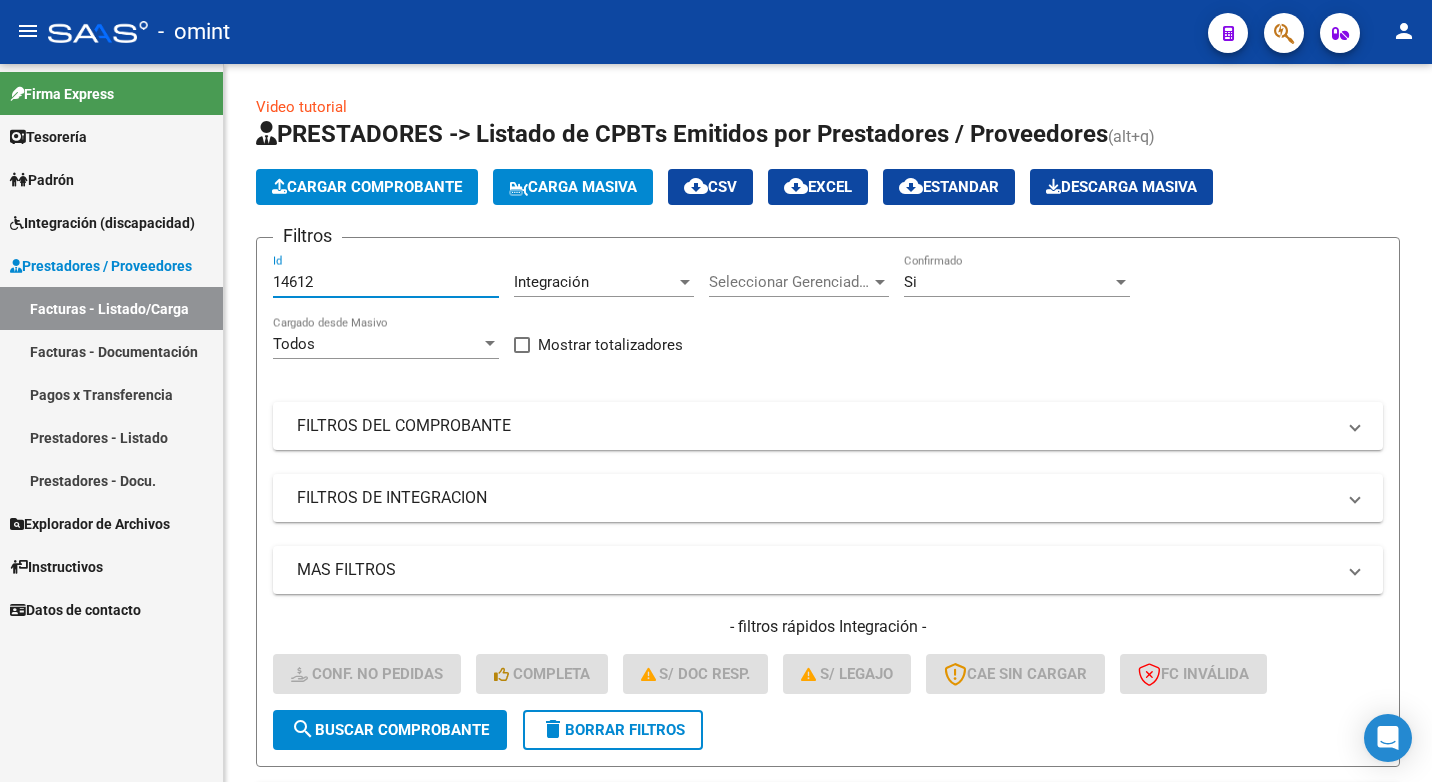 drag, startPoint x: 356, startPoint y: 280, endPoint x: 0, endPoint y: 265, distance: 356.31586 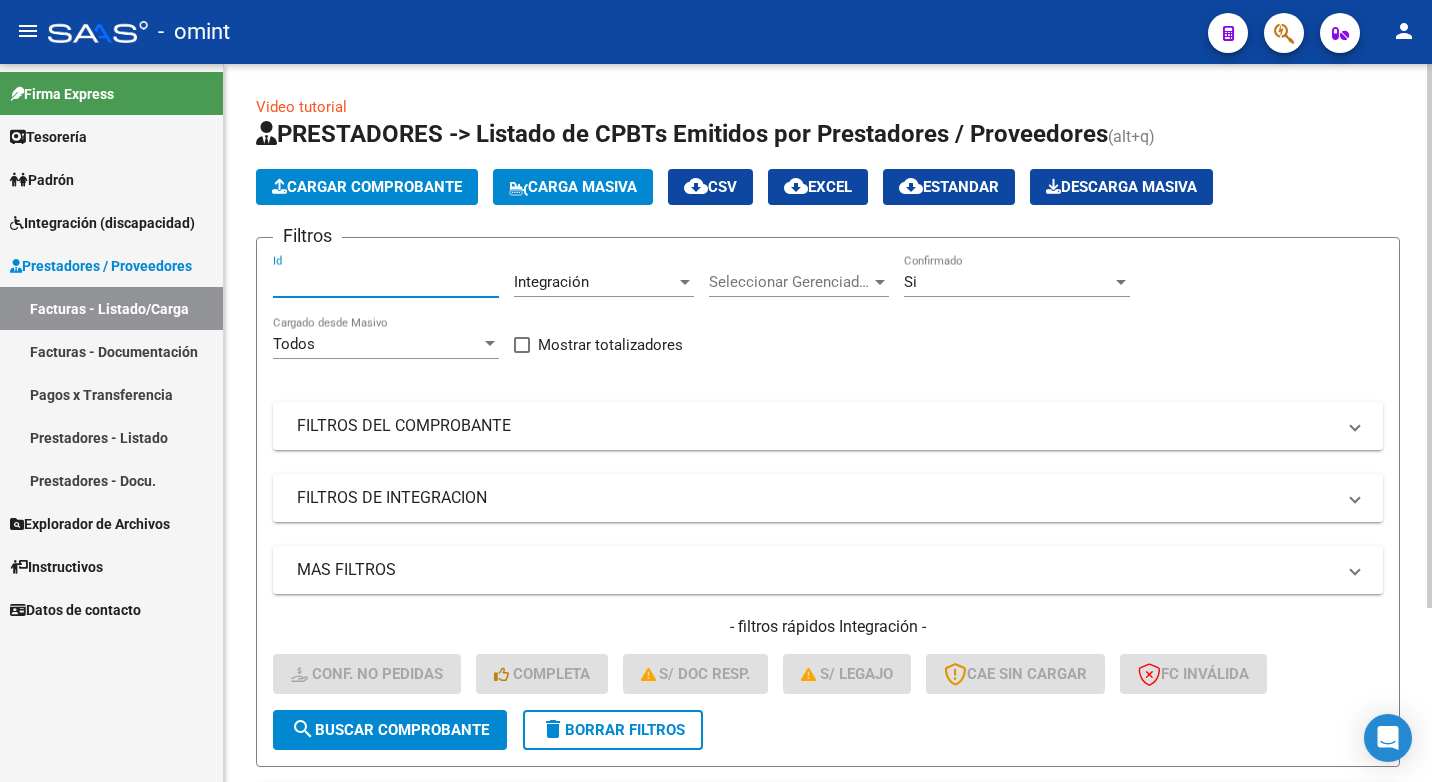 paste on "16335" 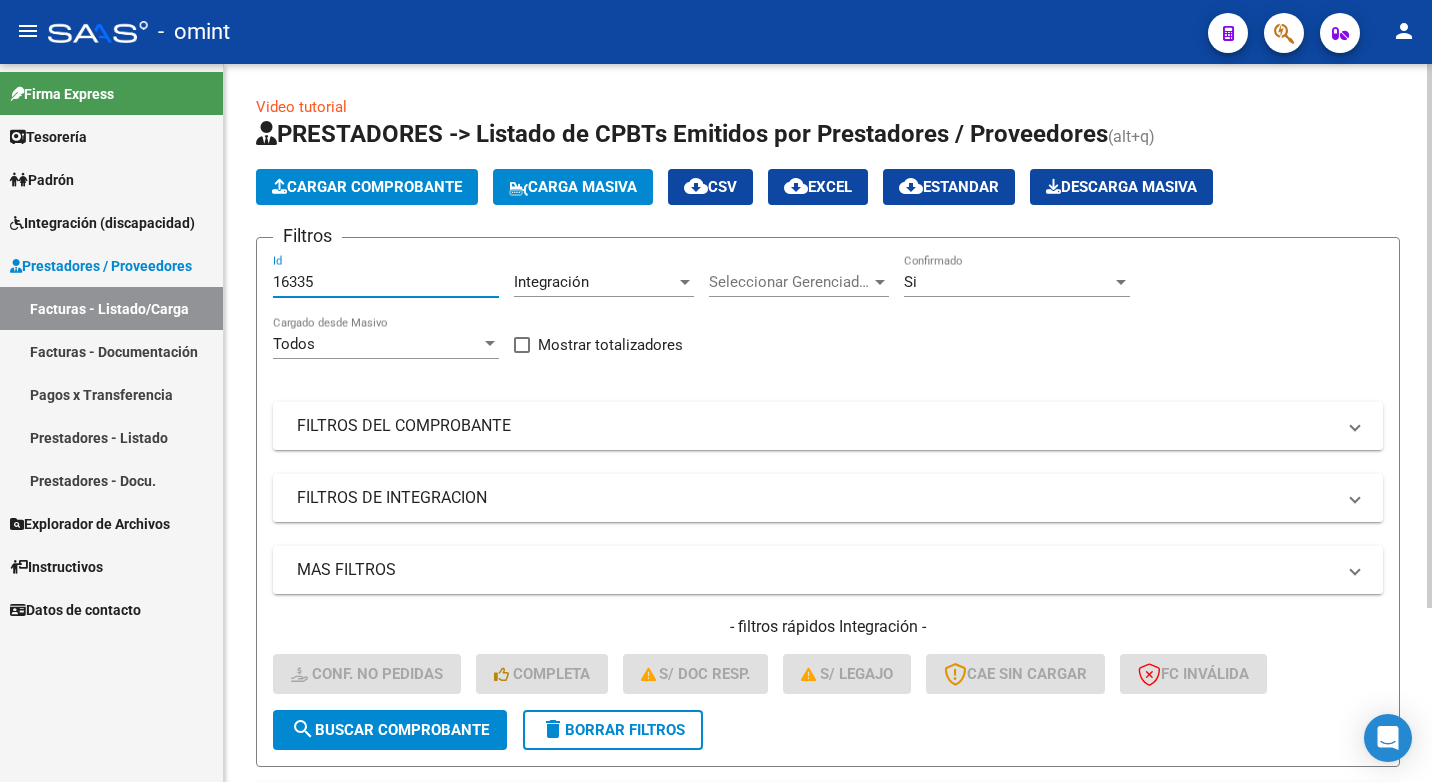 type on "16335" 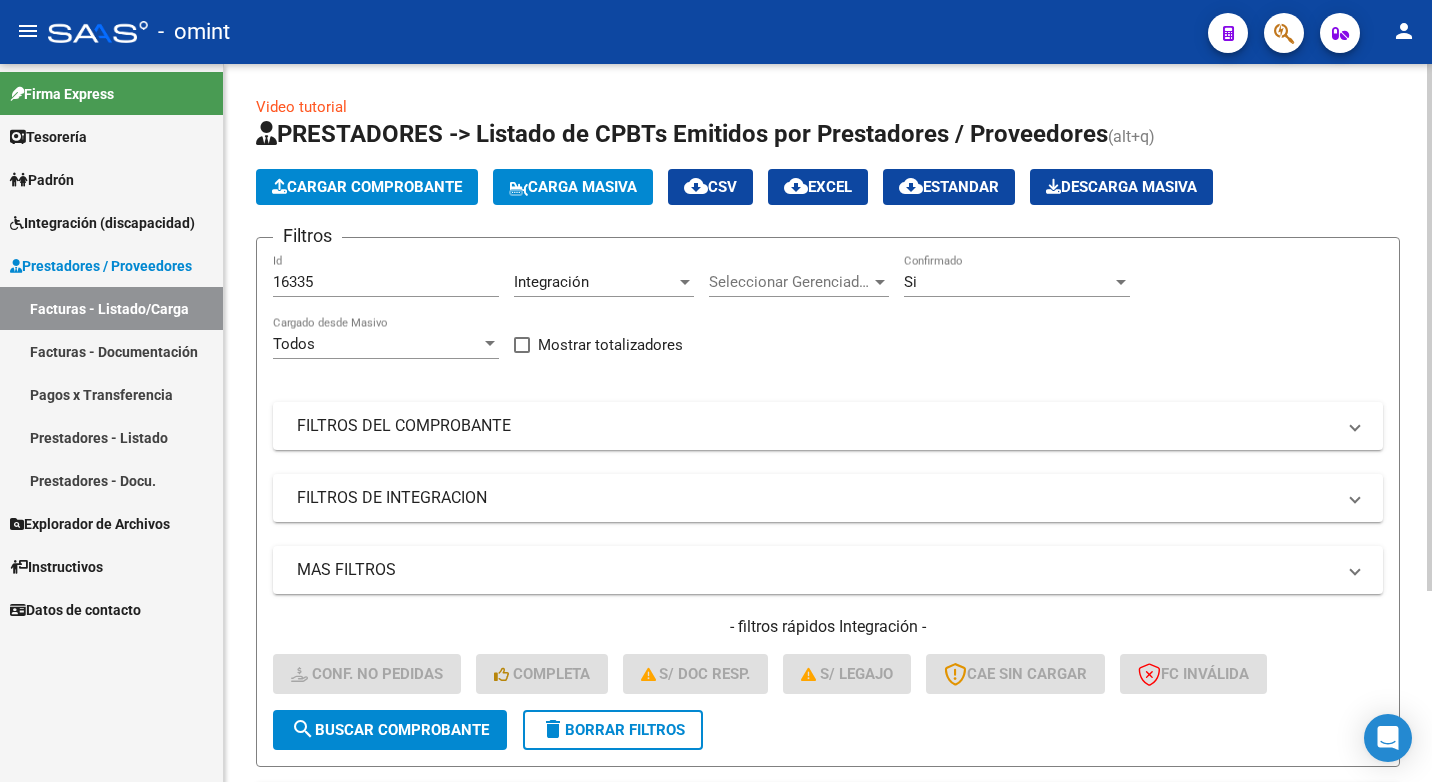 scroll, scrollTop: 260, scrollLeft: 0, axis: vertical 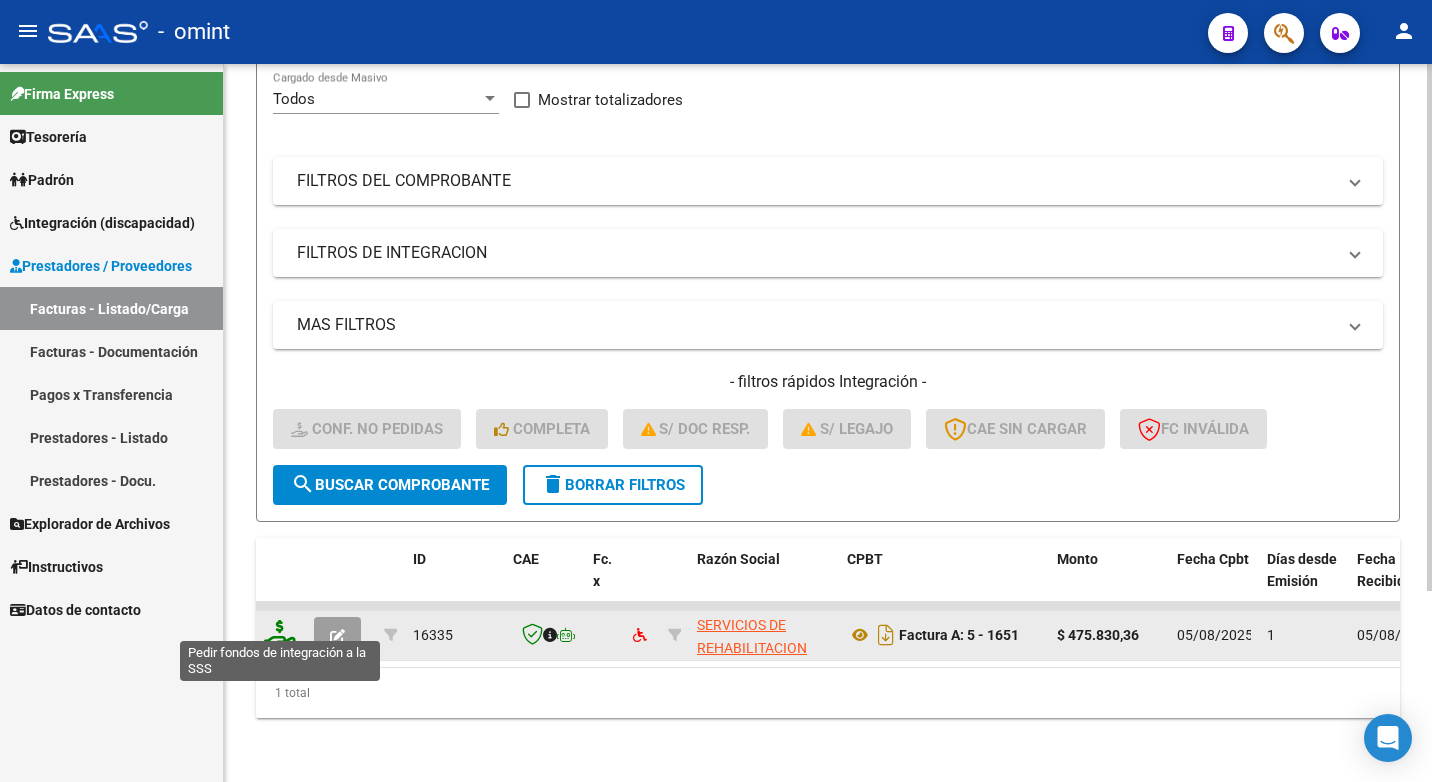 click 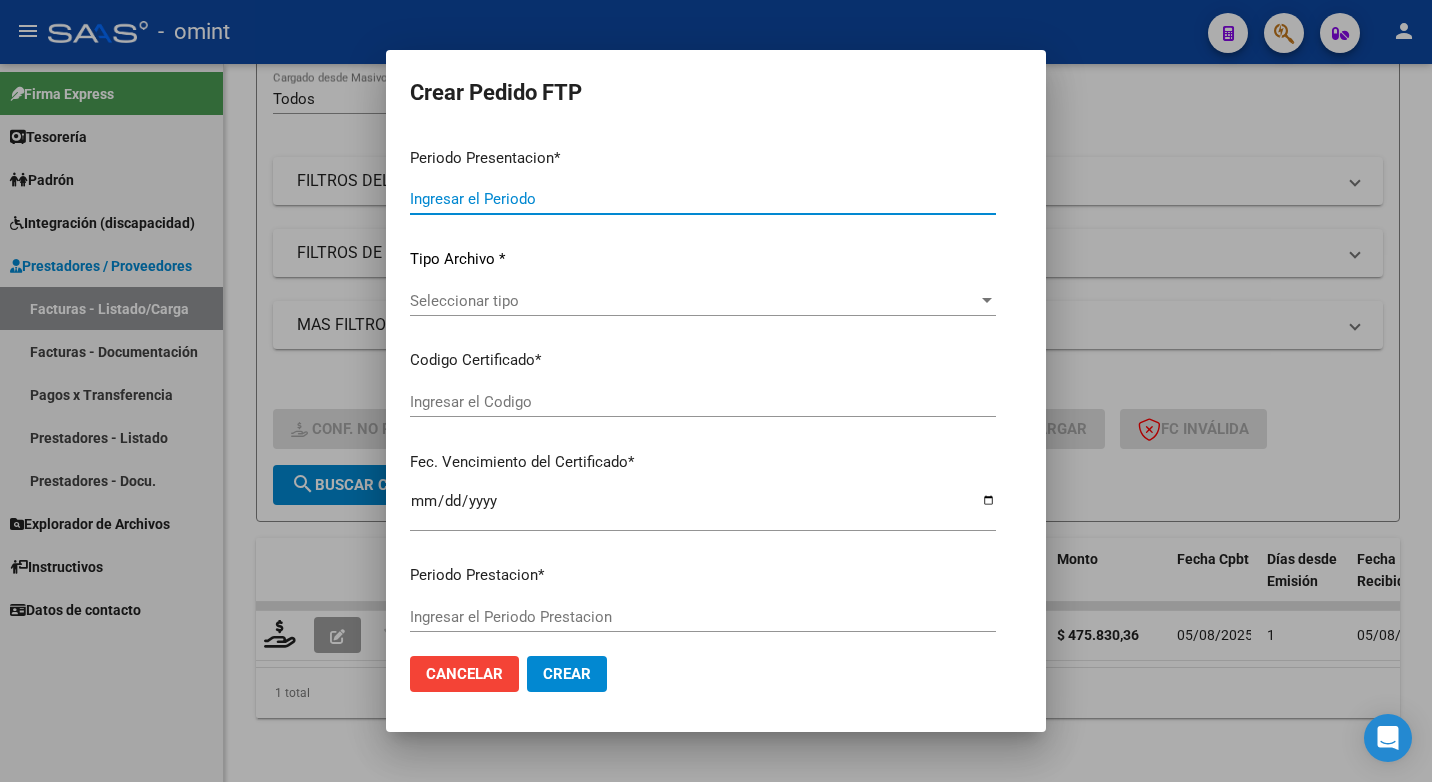 type on "202507" 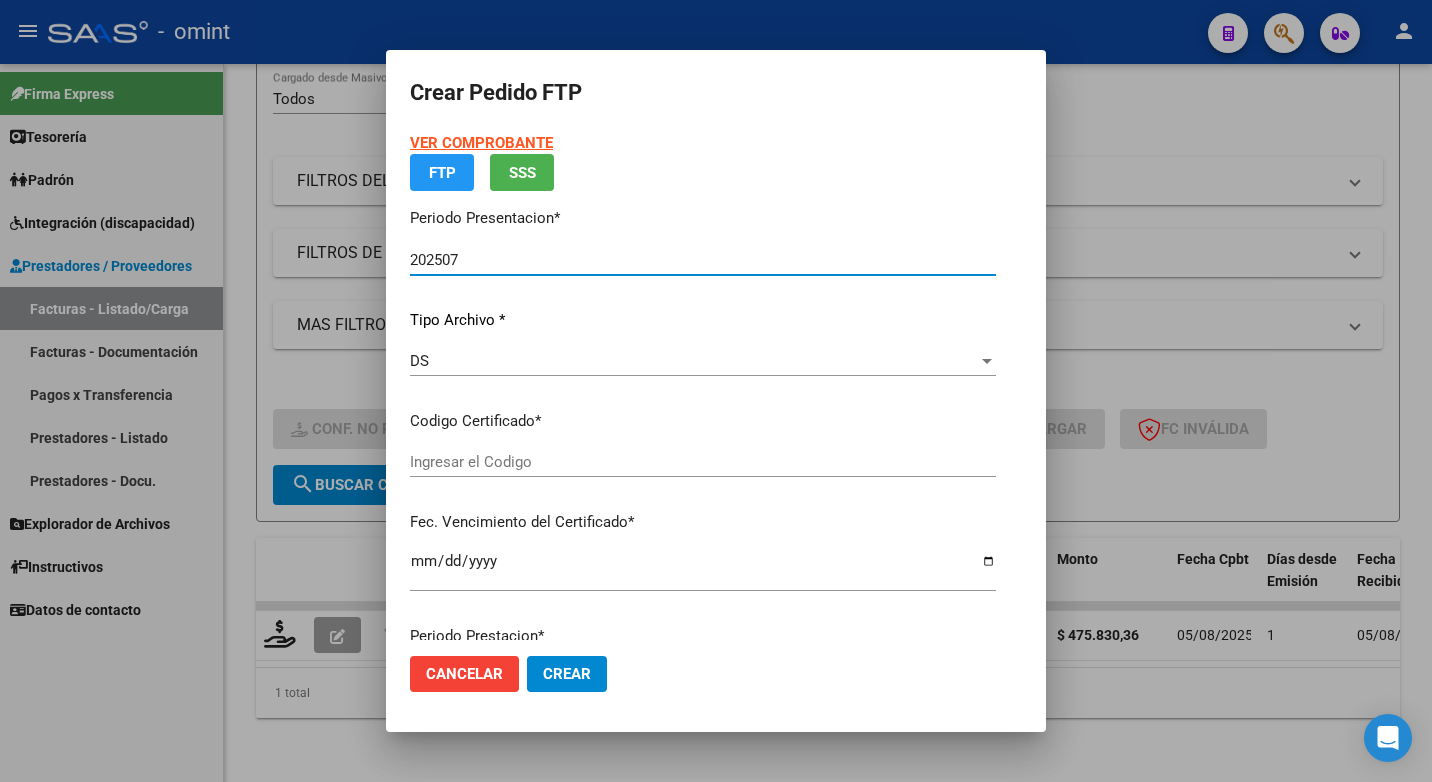 type on "184529546" 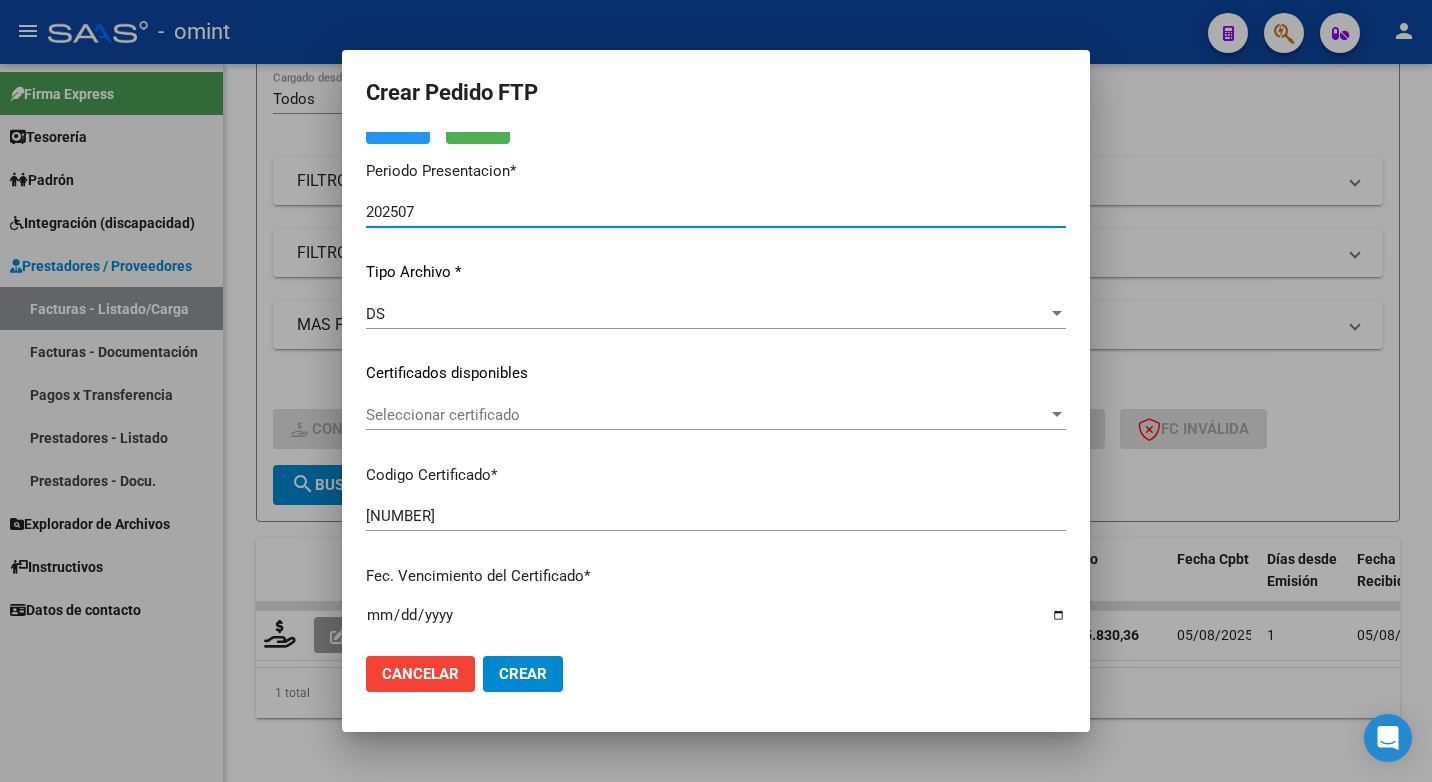 scroll, scrollTop: 200, scrollLeft: 0, axis: vertical 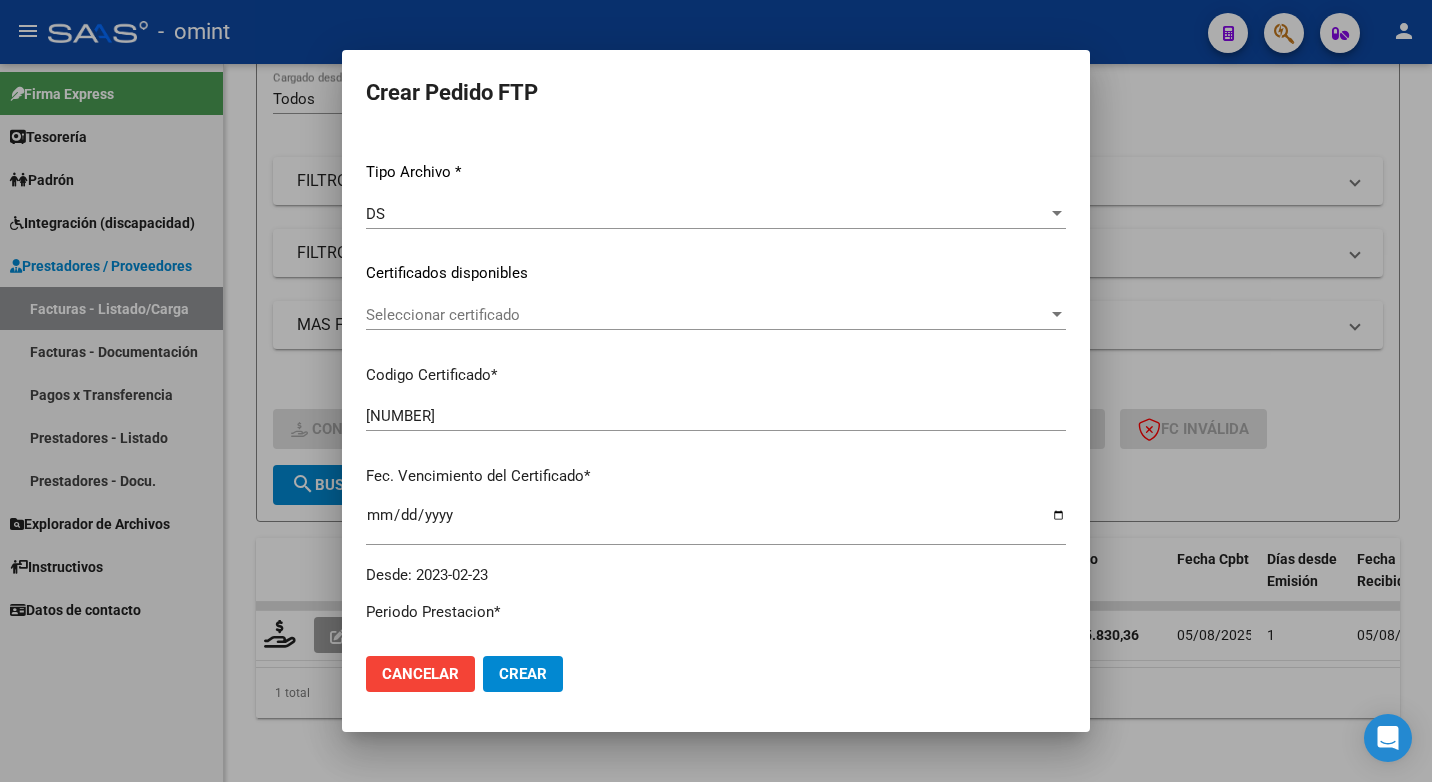click at bounding box center [1057, 315] 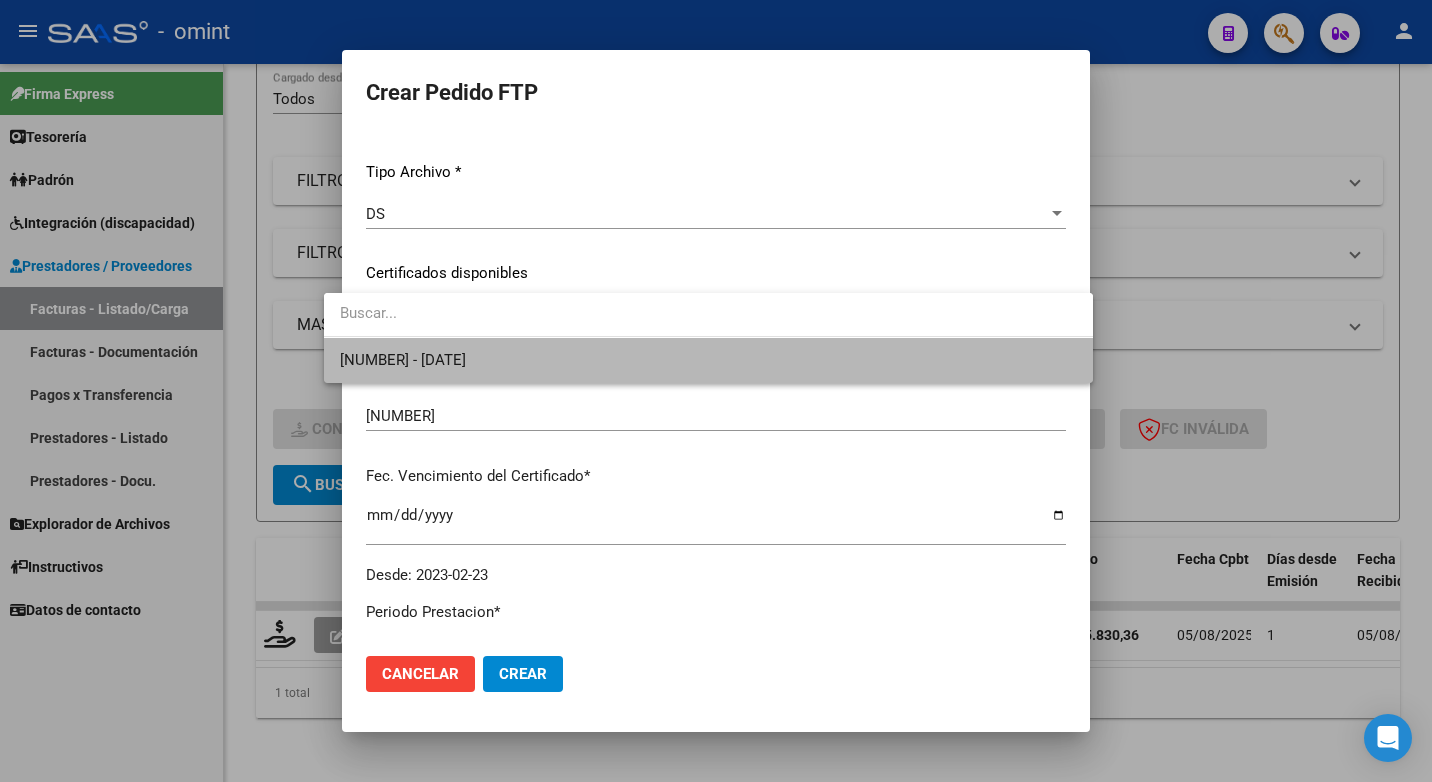 click on "184529546 - 2028-02-23" at bounding box center [708, 360] 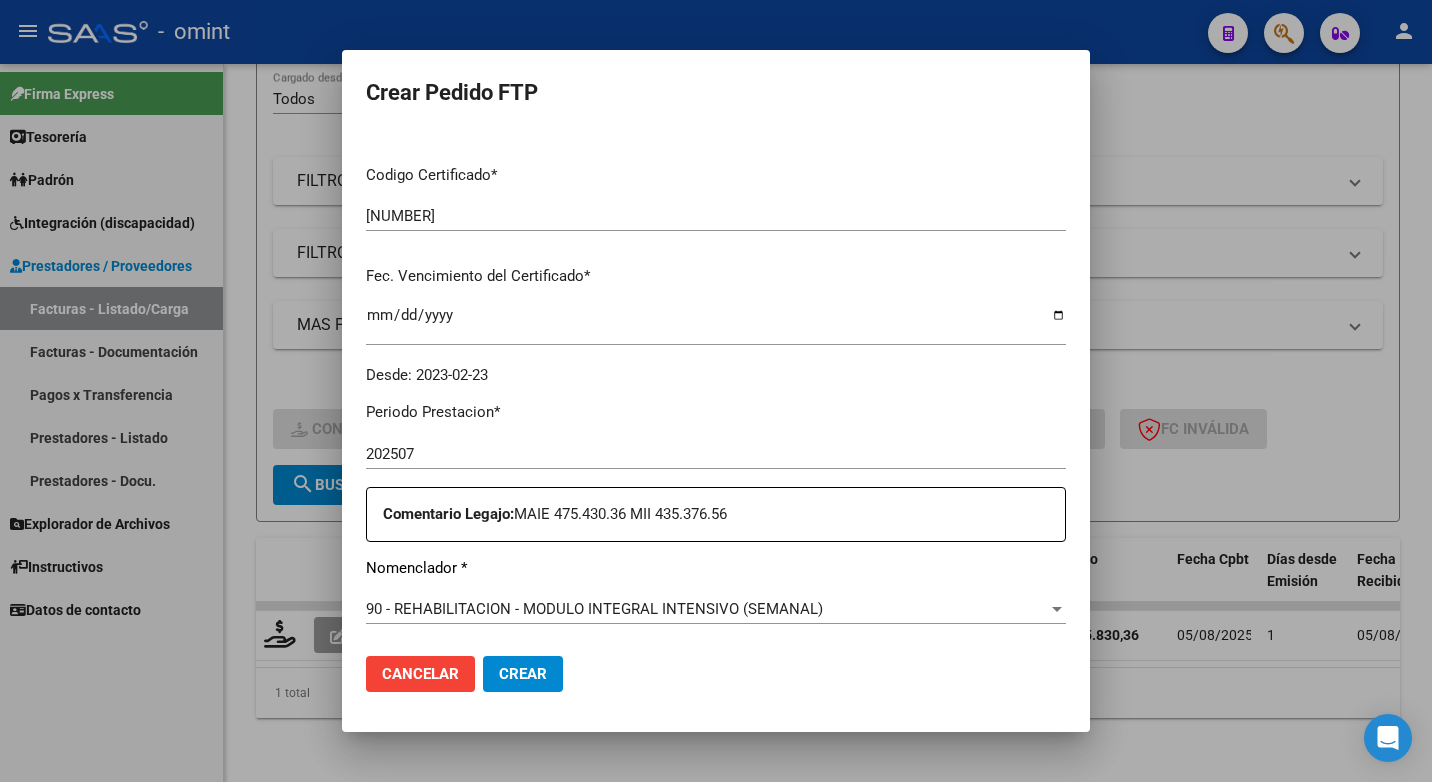 scroll, scrollTop: 500, scrollLeft: 0, axis: vertical 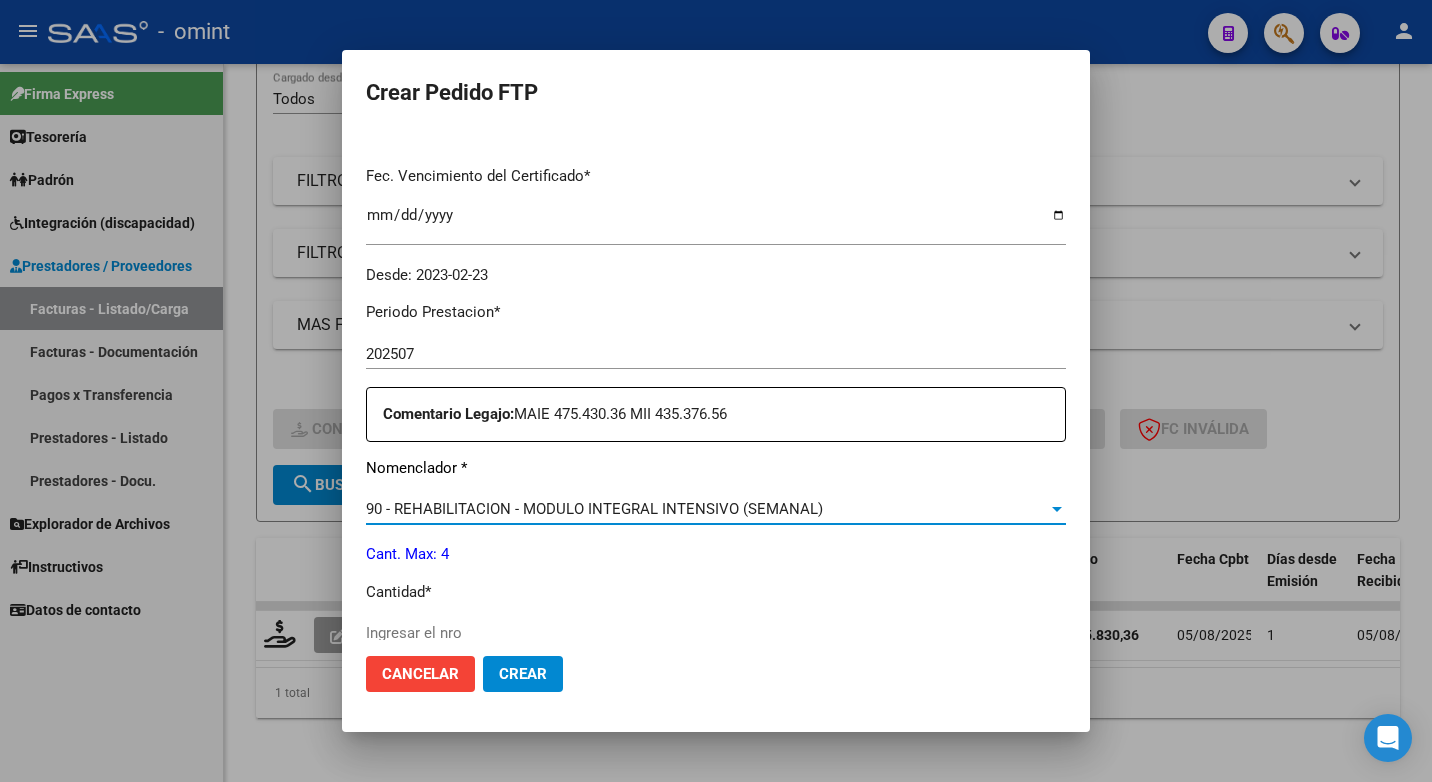 click at bounding box center [1057, 509] 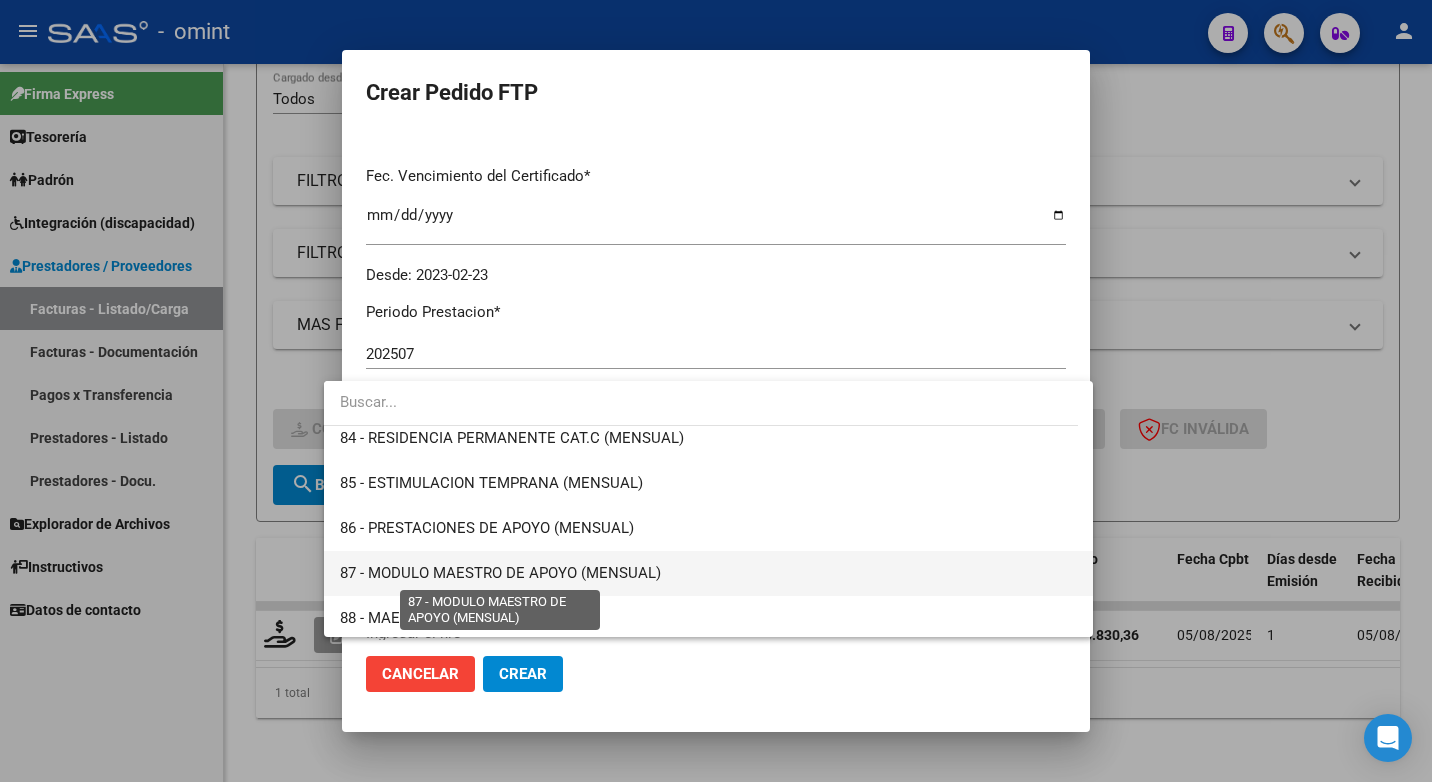 scroll, scrollTop: 3845, scrollLeft: 0, axis: vertical 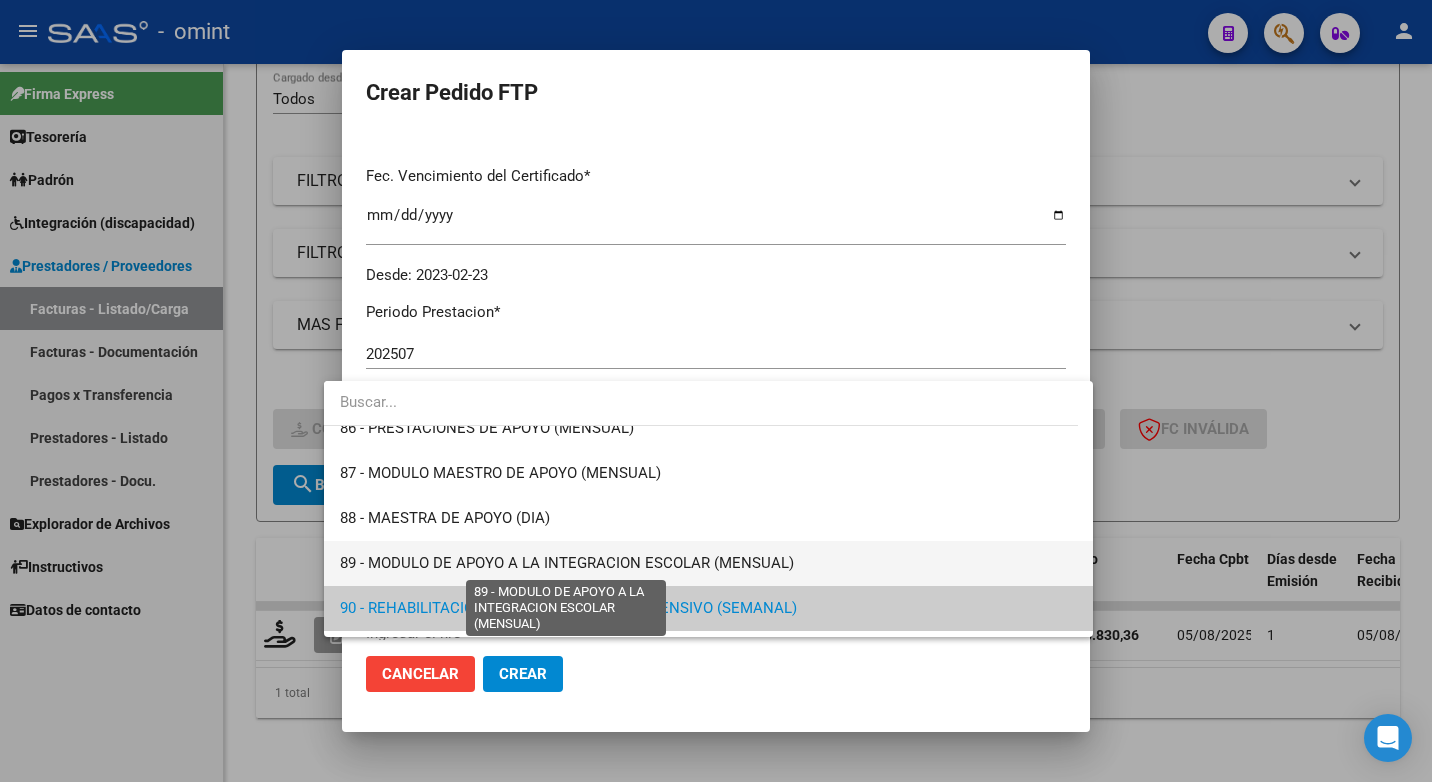 click on "89 - MODULO DE APOYO A LA INTEGRACION ESCOLAR (MENSUAL)" at bounding box center [567, 563] 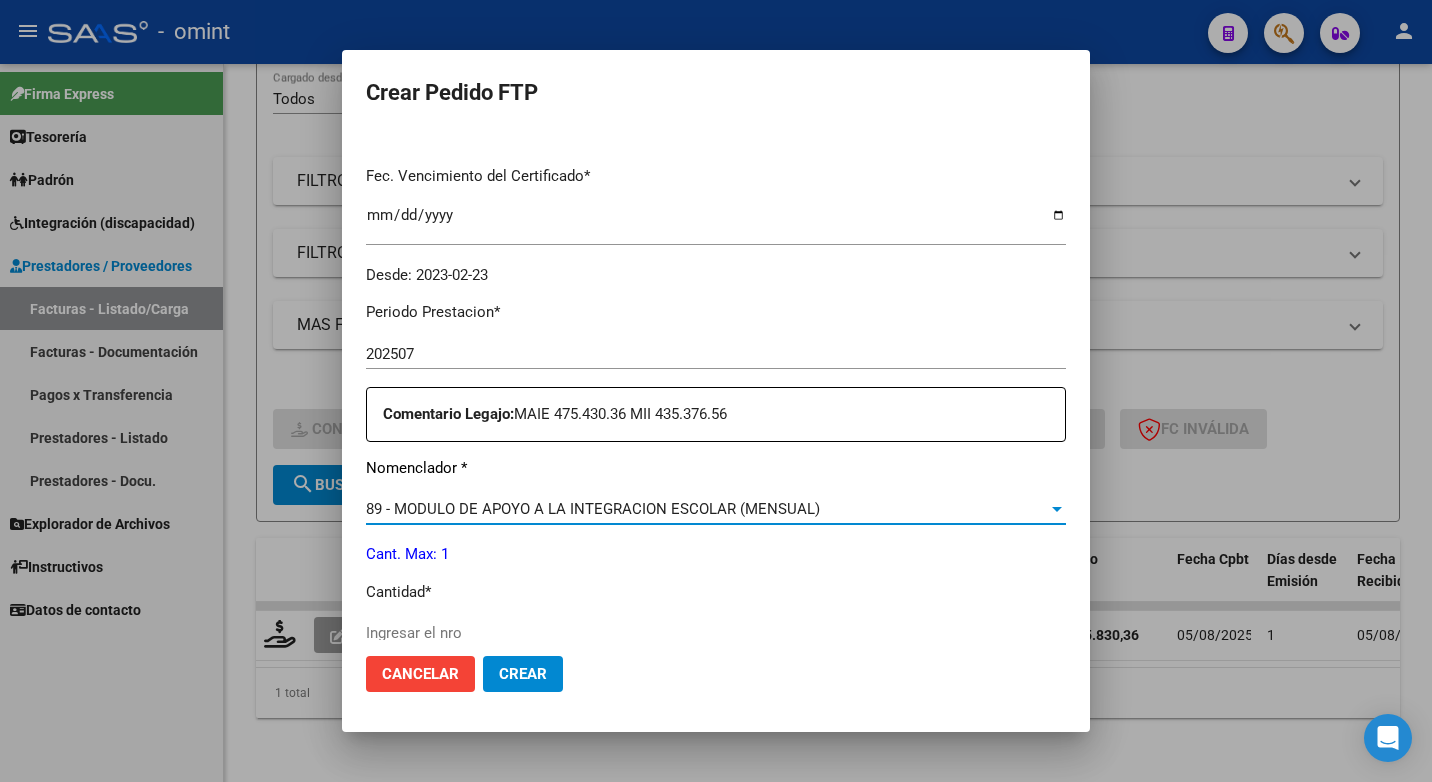 scroll, scrollTop: 700, scrollLeft: 0, axis: vertical 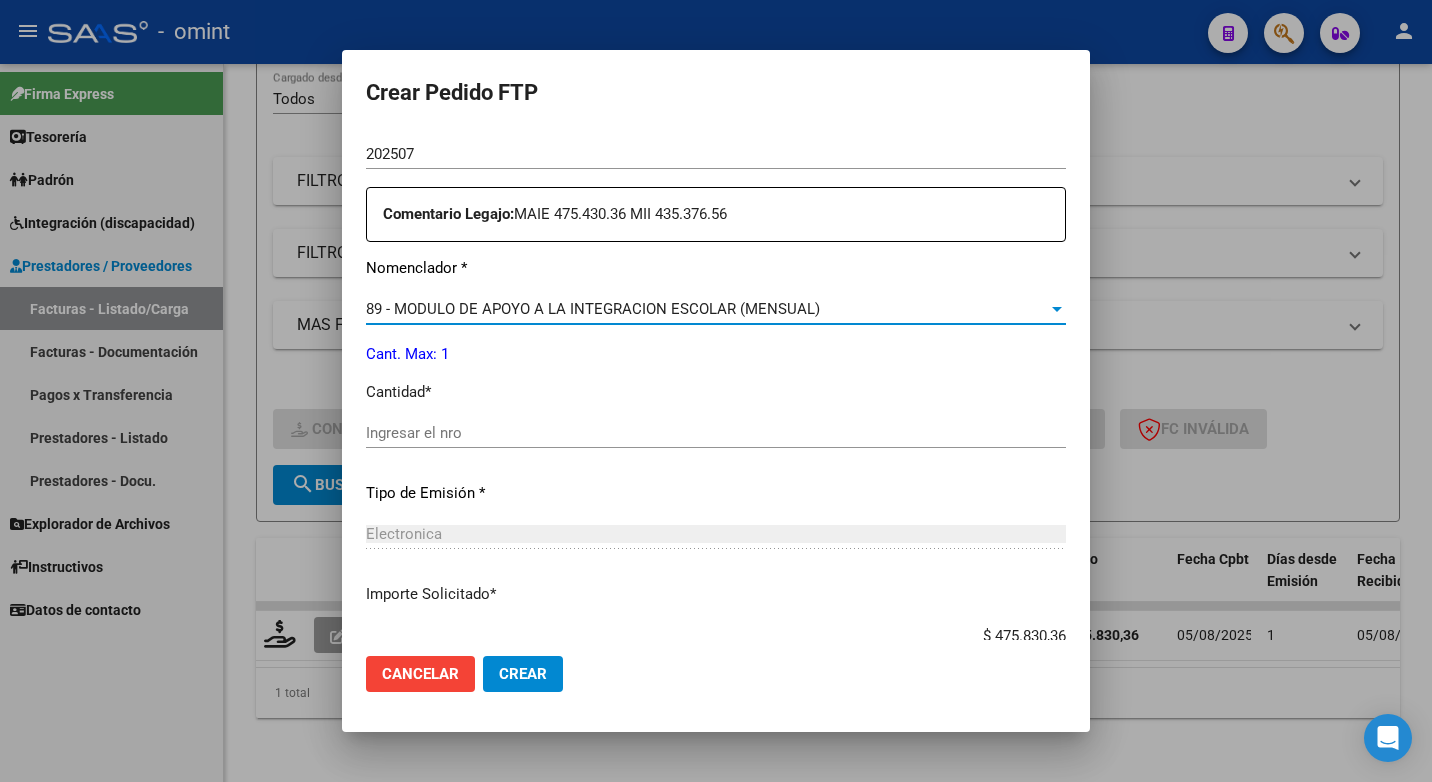 click on "Ingresar el nro" at bounding box center [716, 433] 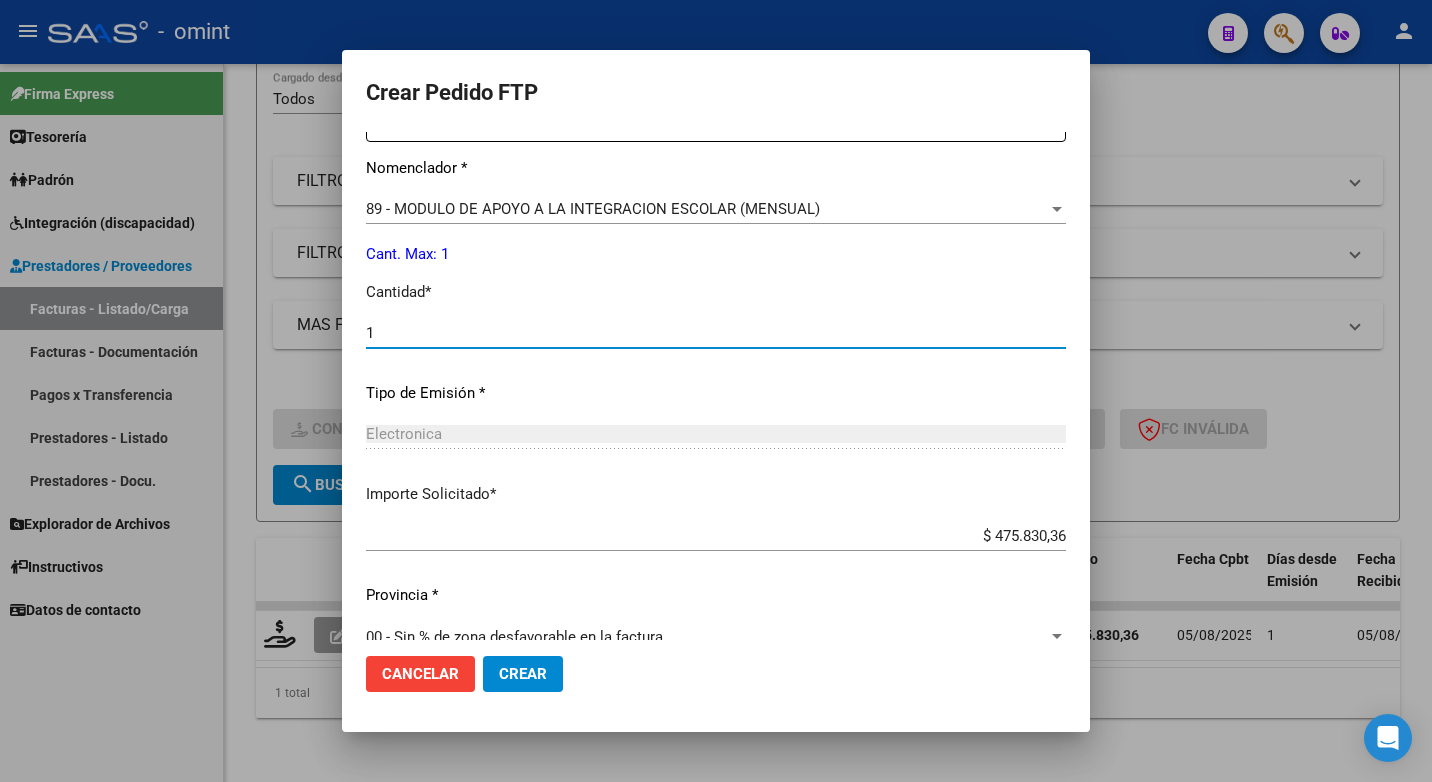 scroll, scrollTop: 831, scrollLeft: 0, axis: vertical 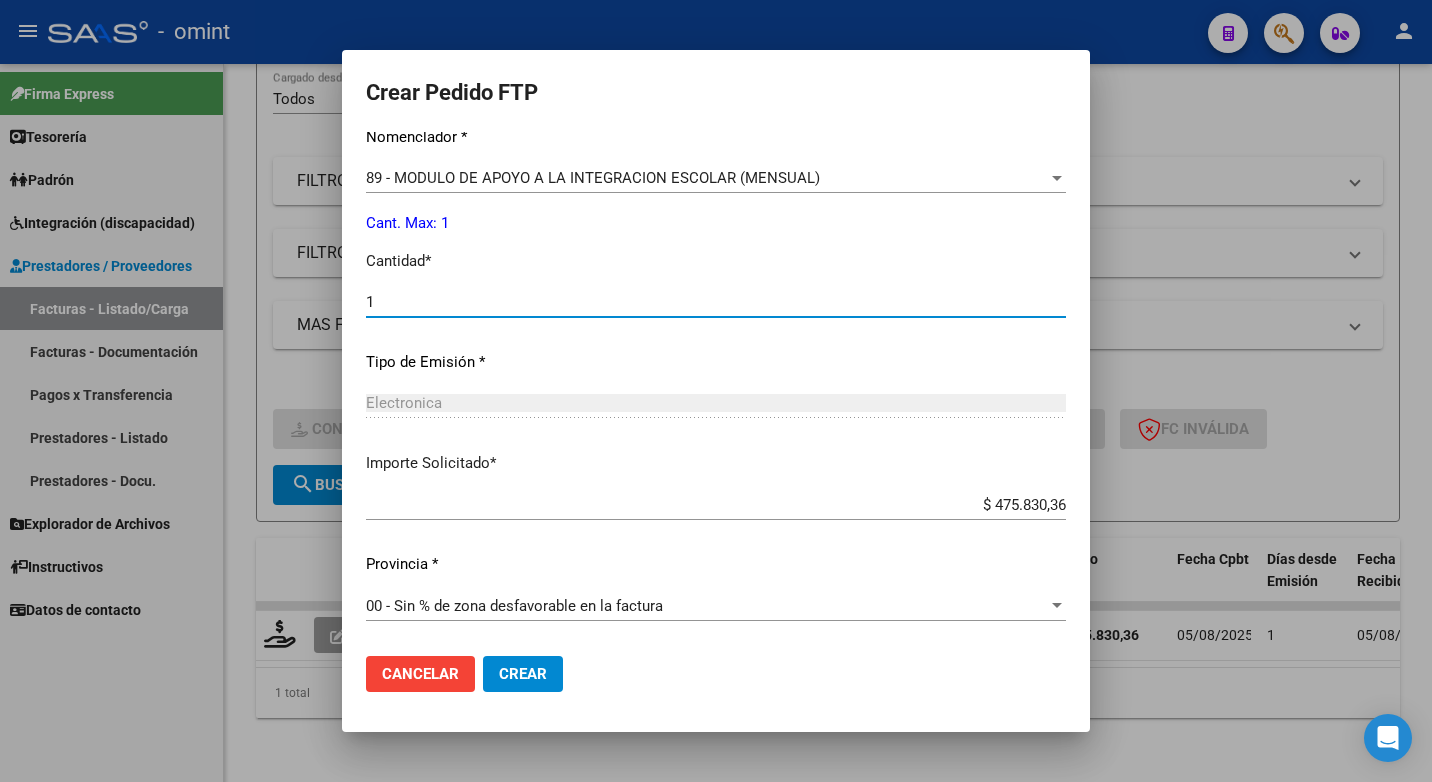 type on "1" 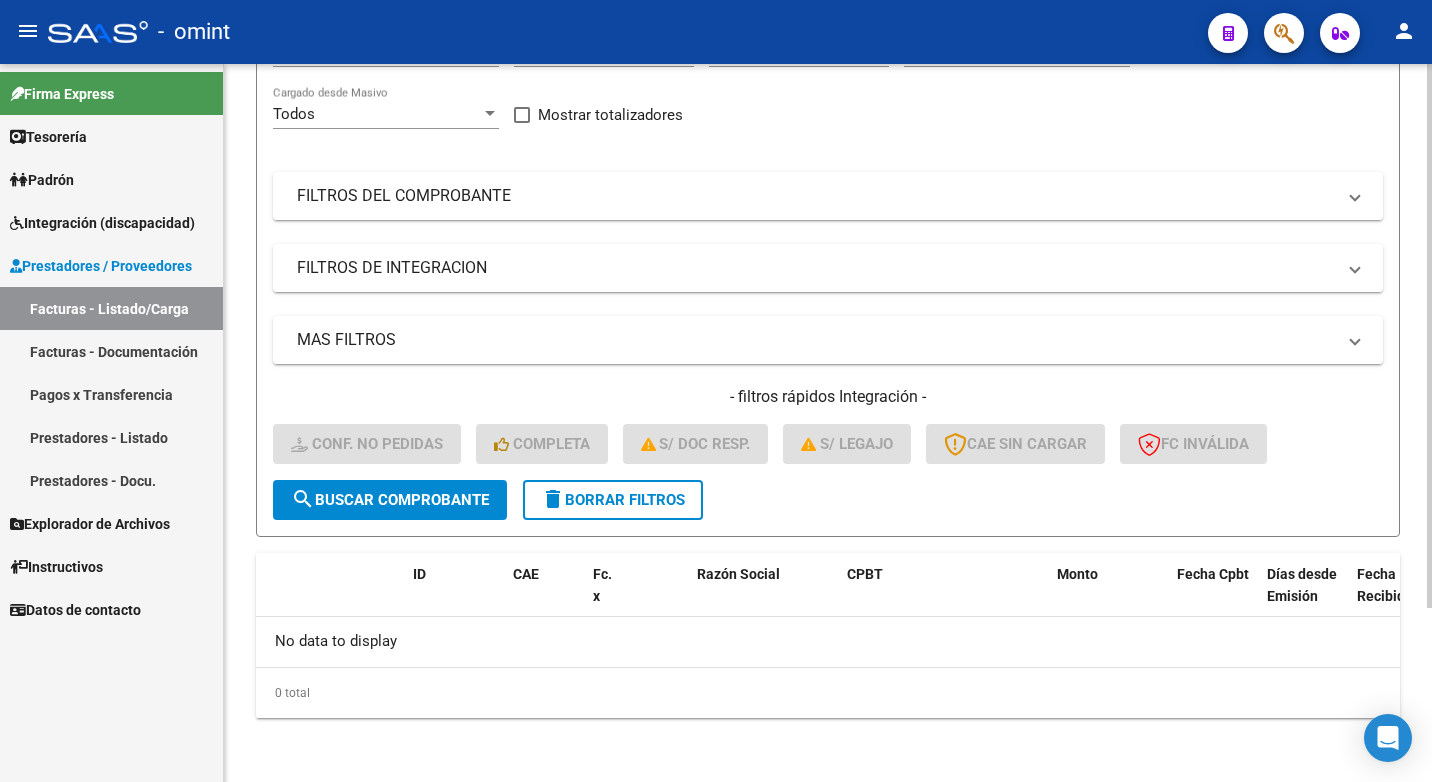 scroll, scrollTop: 0, scrollLeft: 0, axis: both 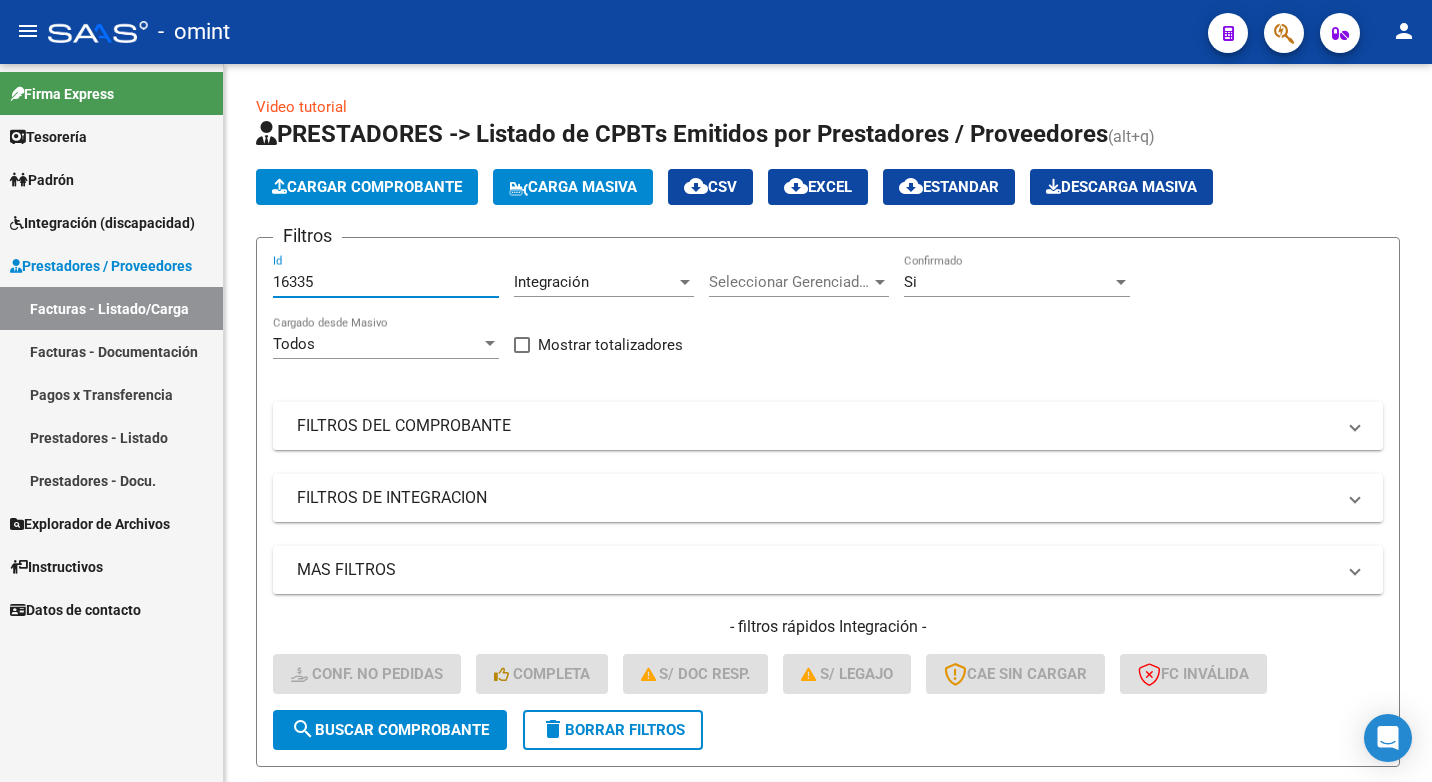 drag, startPoint x: 337, startPoint y: 273, endPoint x: 169, endPoint y: 258, distance: 168.66832 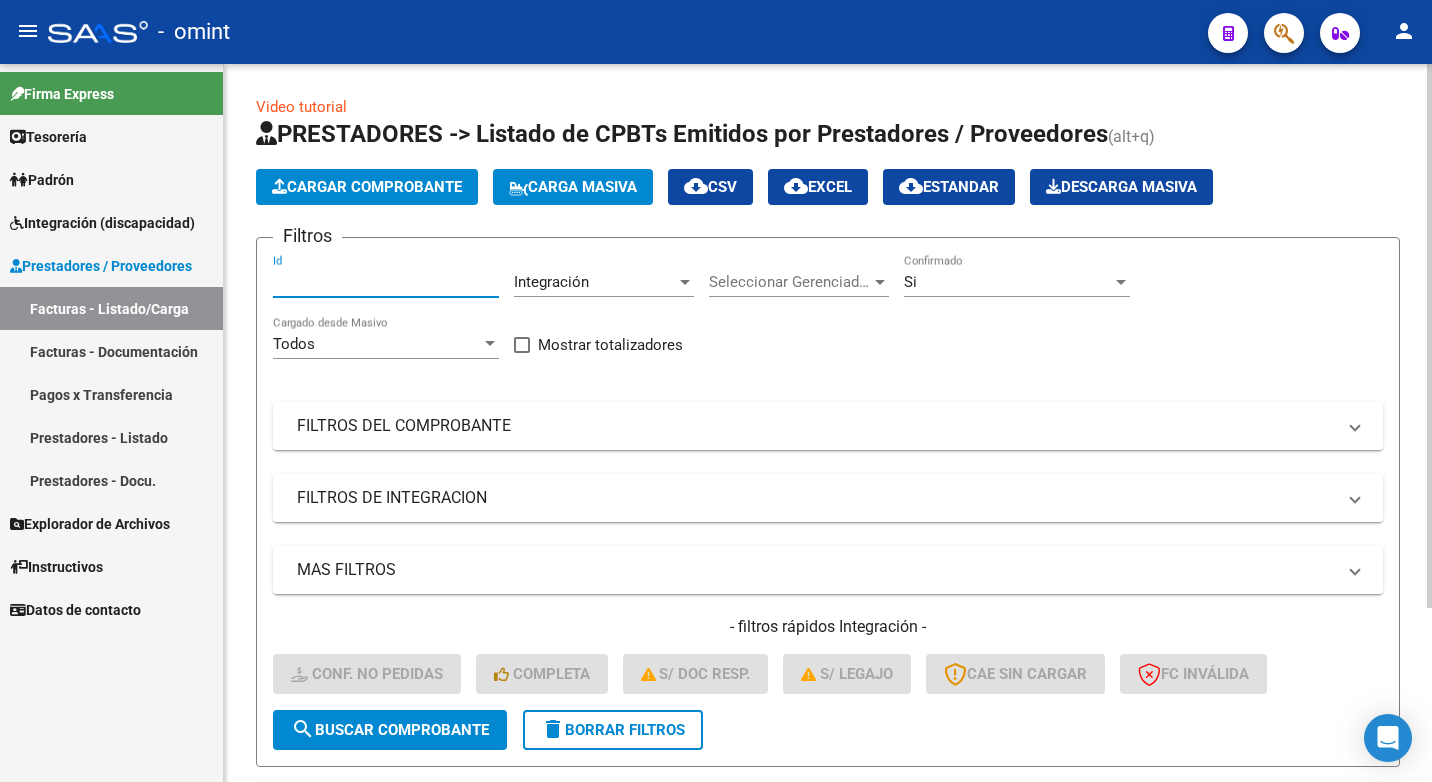paste on "16112" 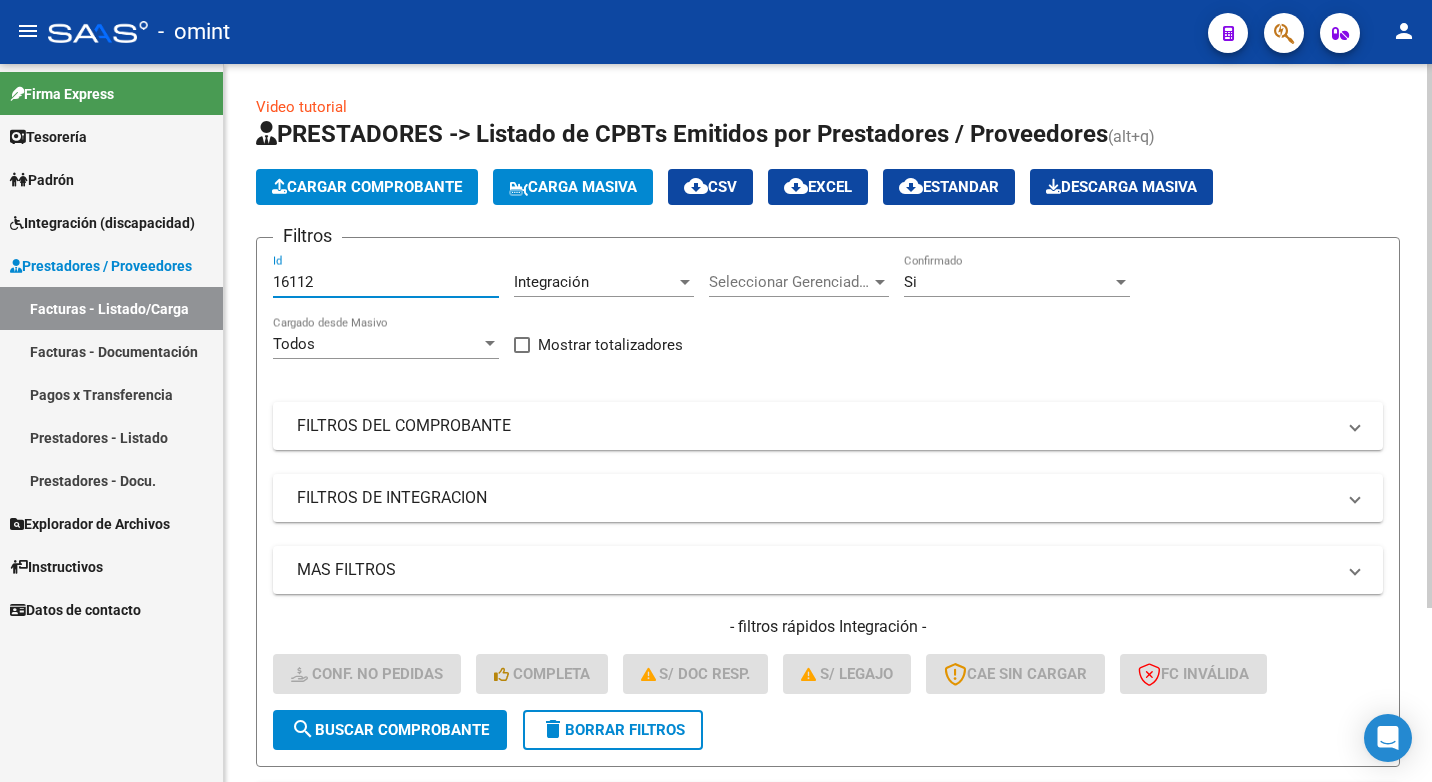 type on "16112" 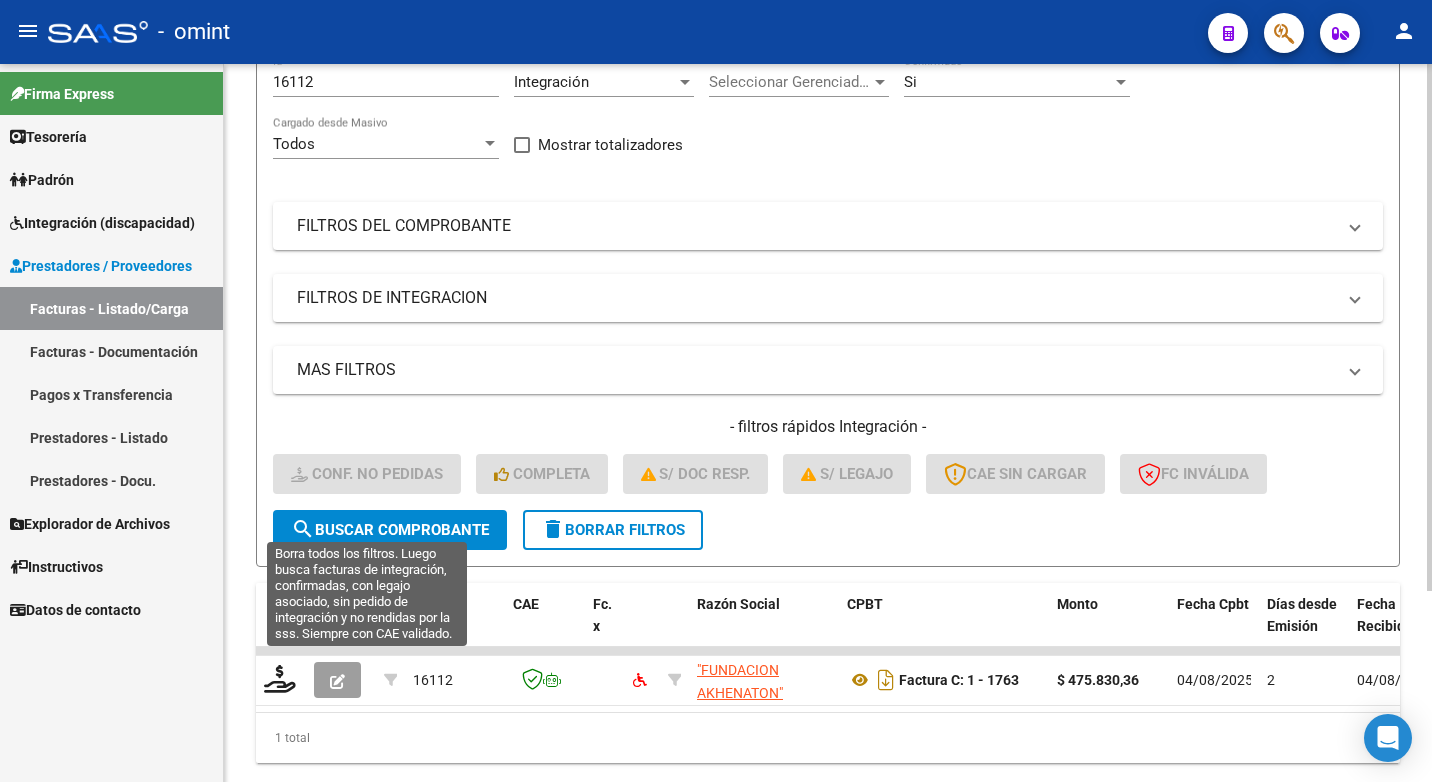 scroll, scrollTop: 260, scrollLeft: 0, axis: vertical 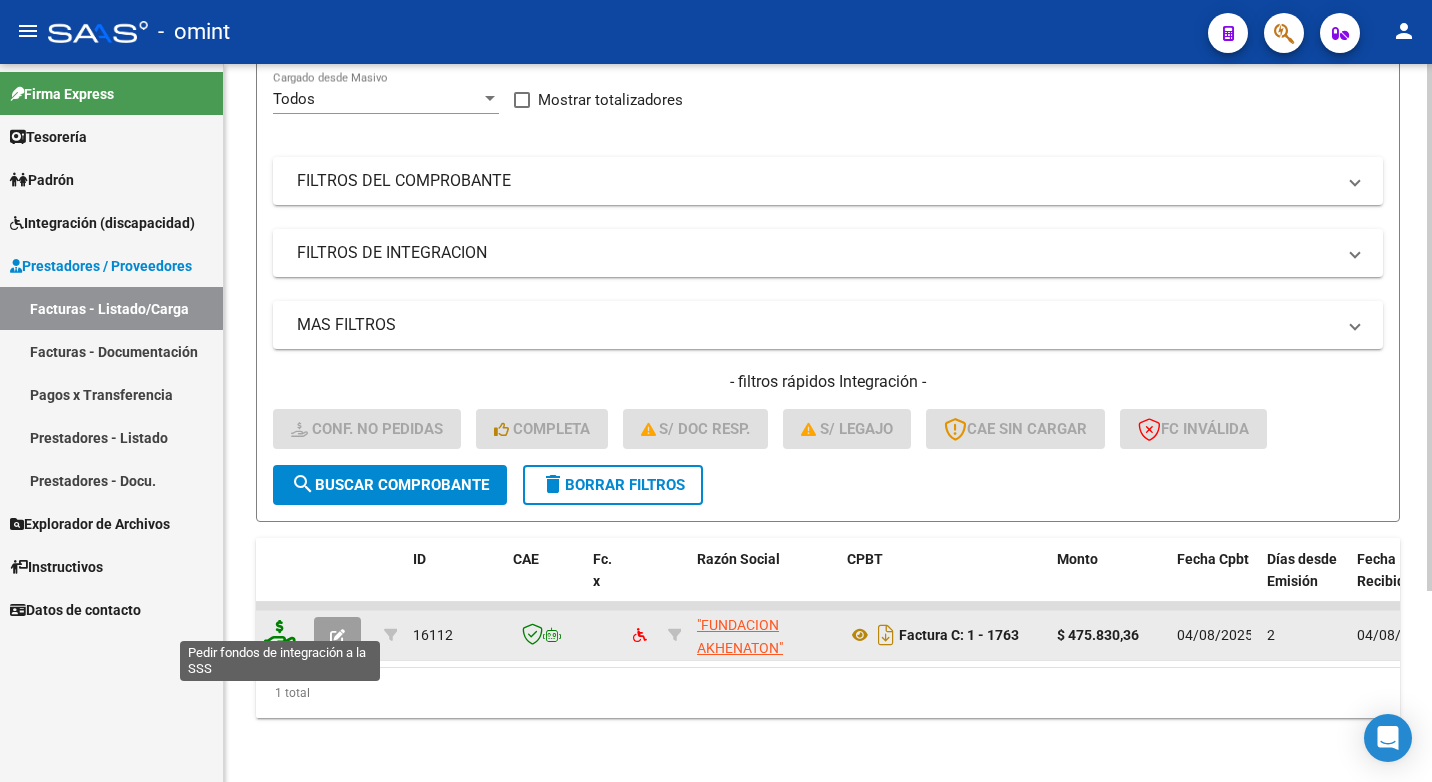 click 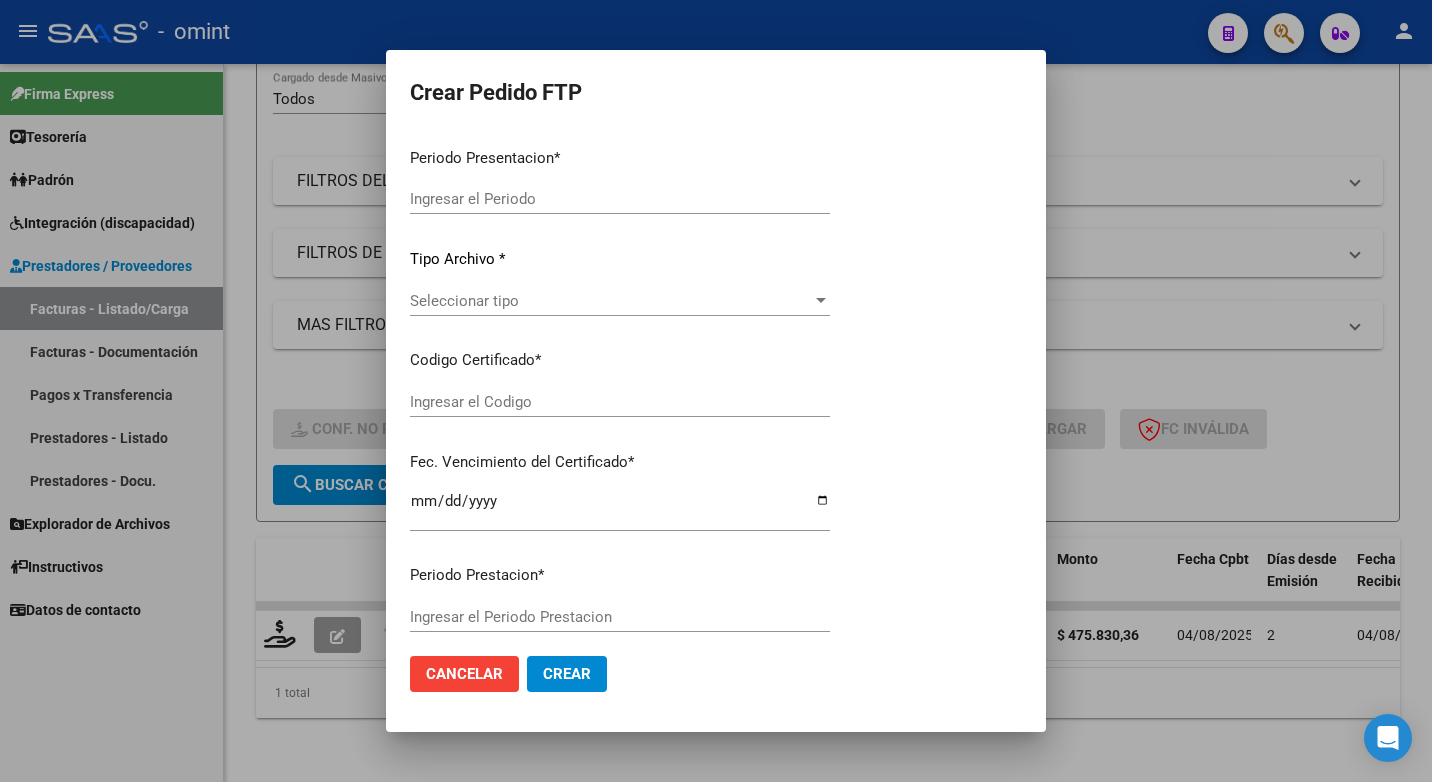 type on "202507" 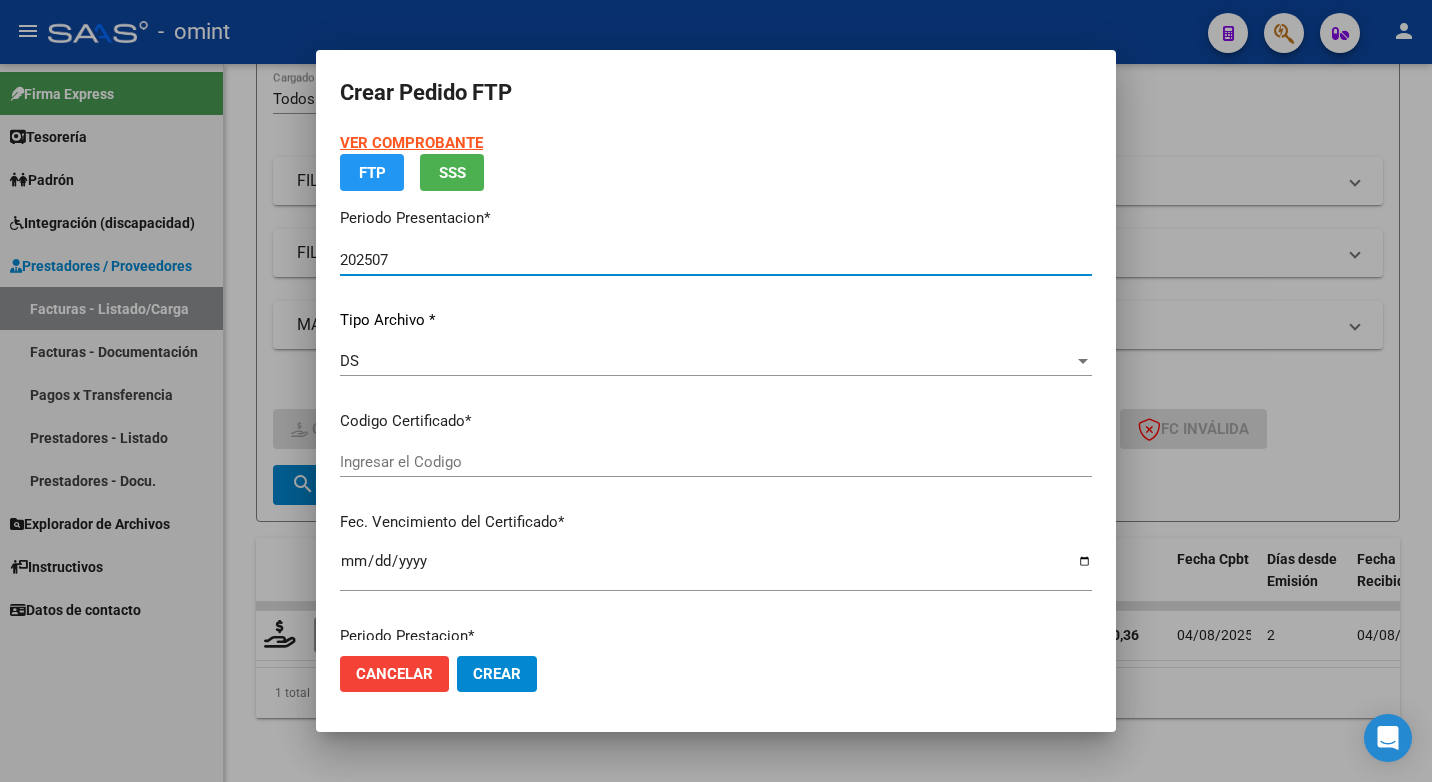 type on "4962885835" 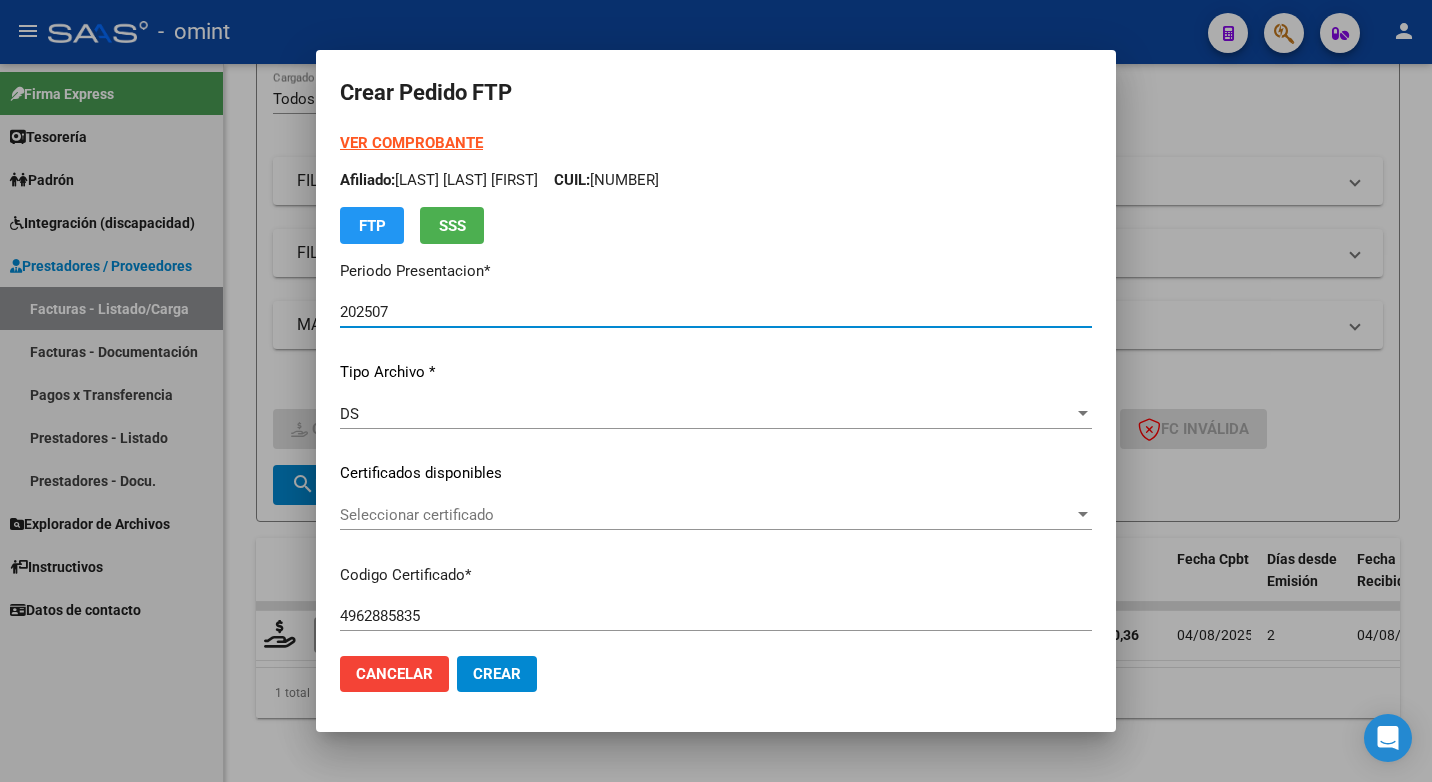 click at bounding box center [1083, 514] 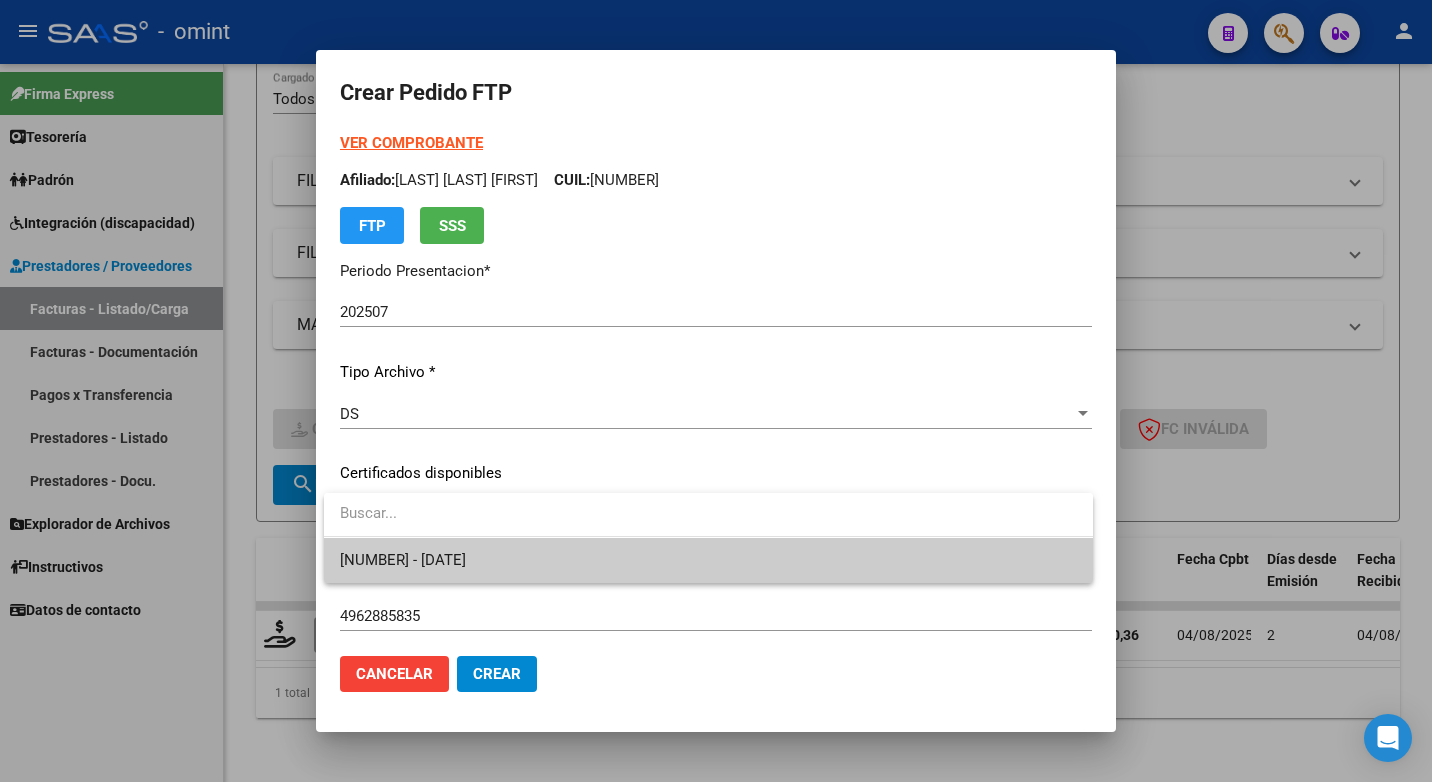 click on "4962885835 - 2029-11-01" at bounding box center [708, 560] 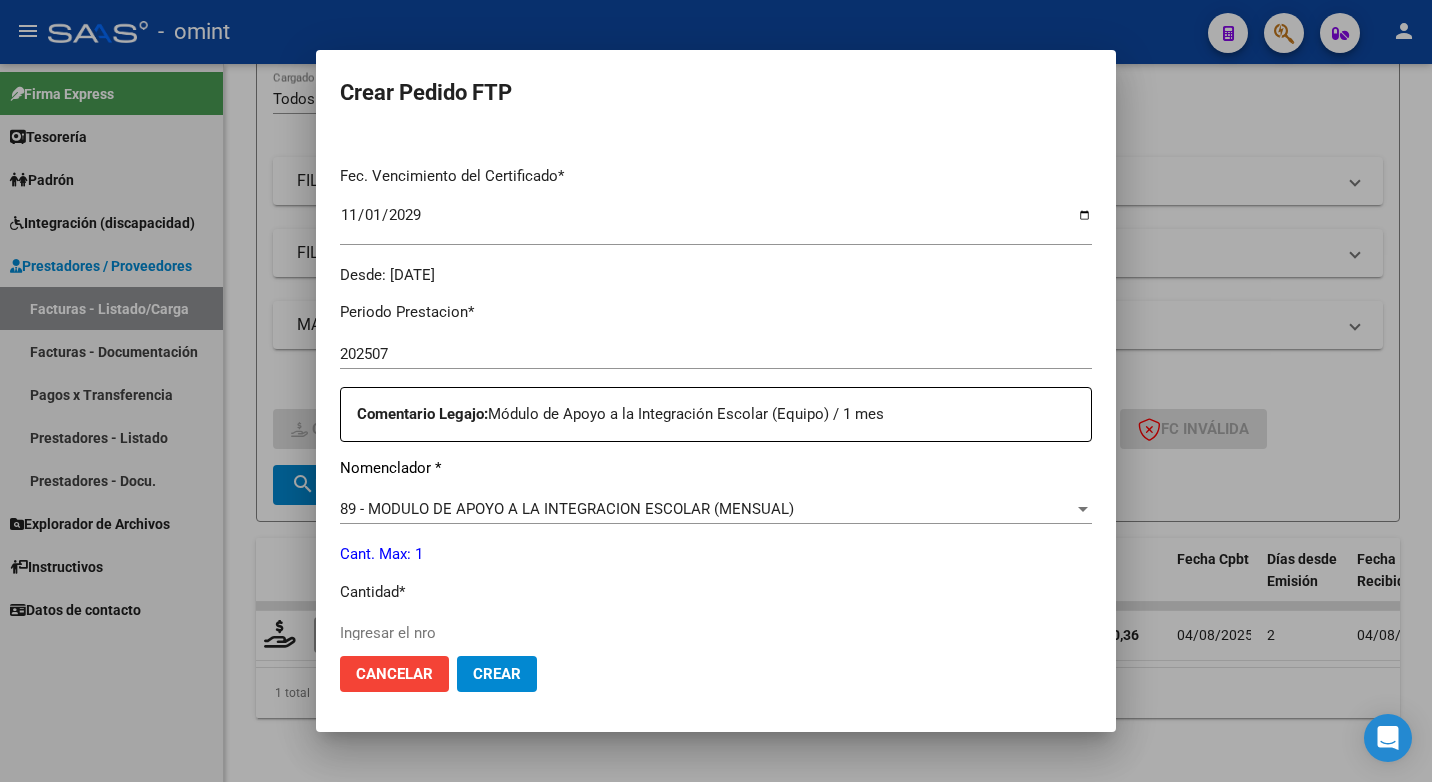 scroll, scrollTop: 600, scrollLeft: 0, axis: vertical 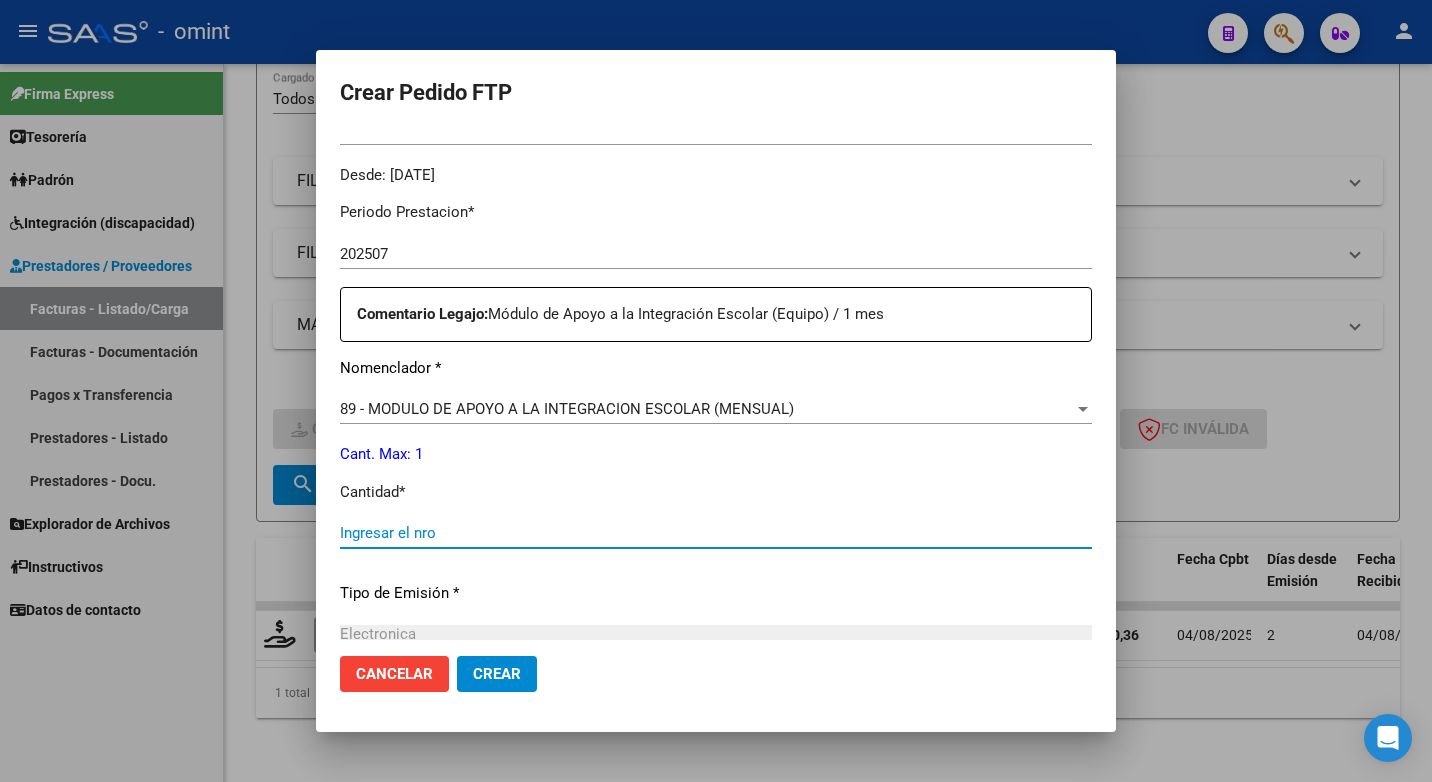 click on "Ingresar el nro" at bounding box center [716, 533] 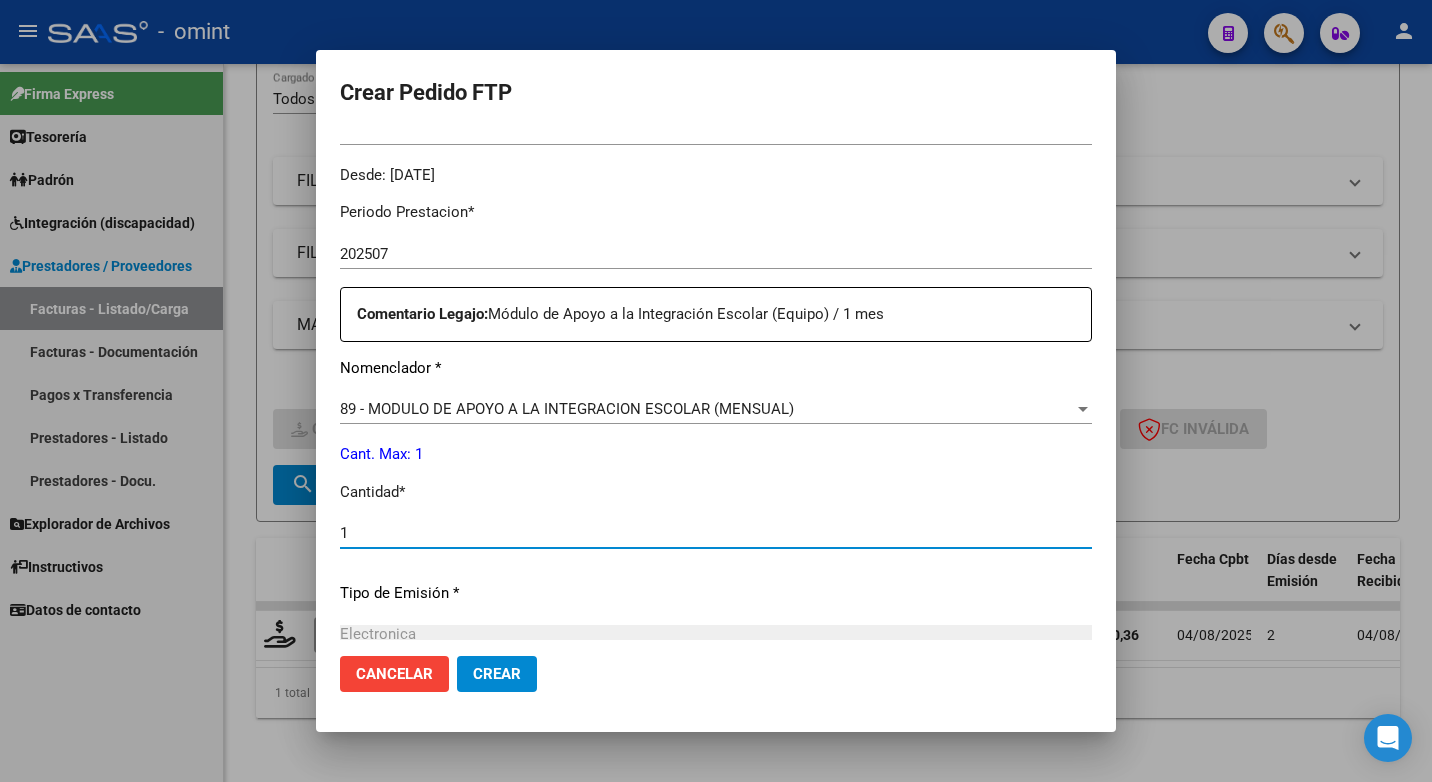 type on "1" 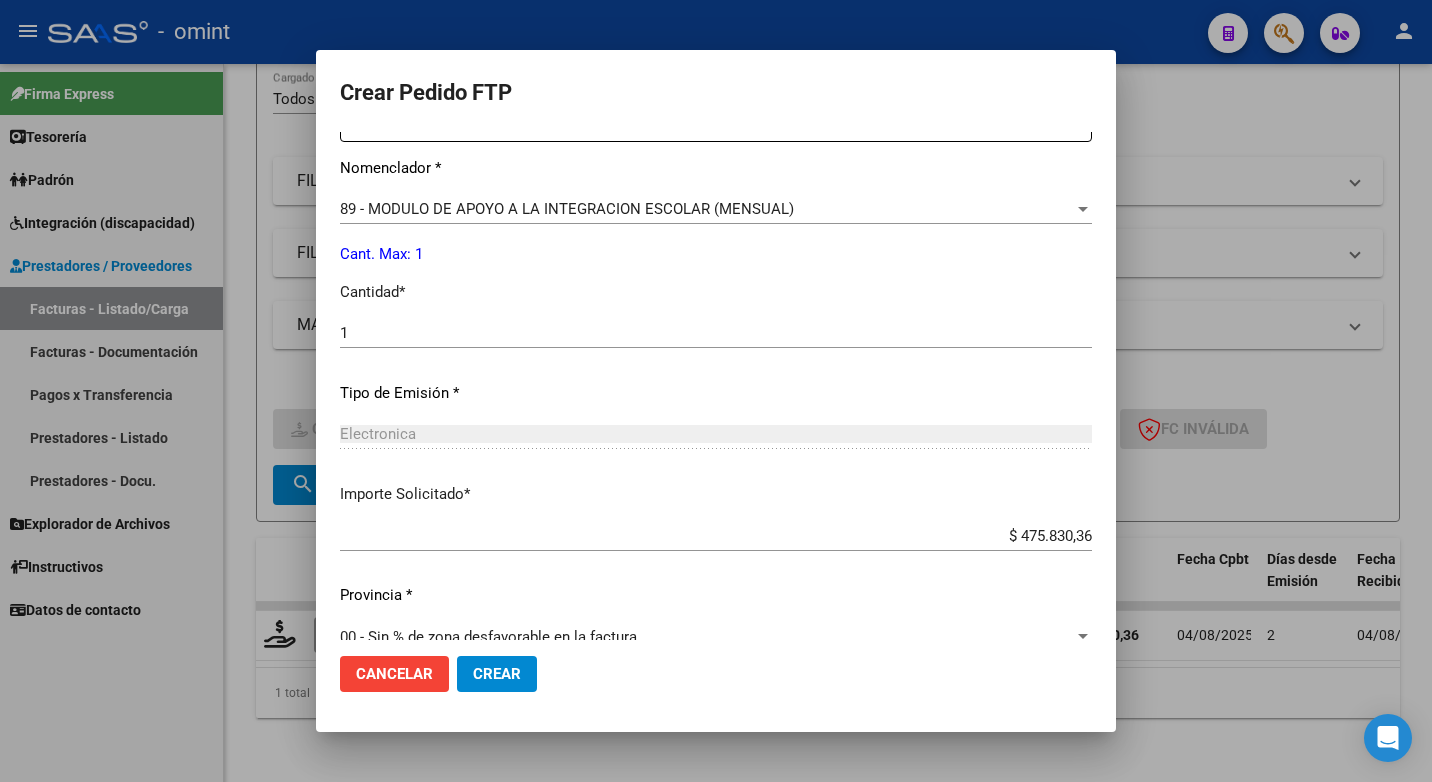 scroll, scrollTop: 831, scrollLeft: 0, axis: vertical 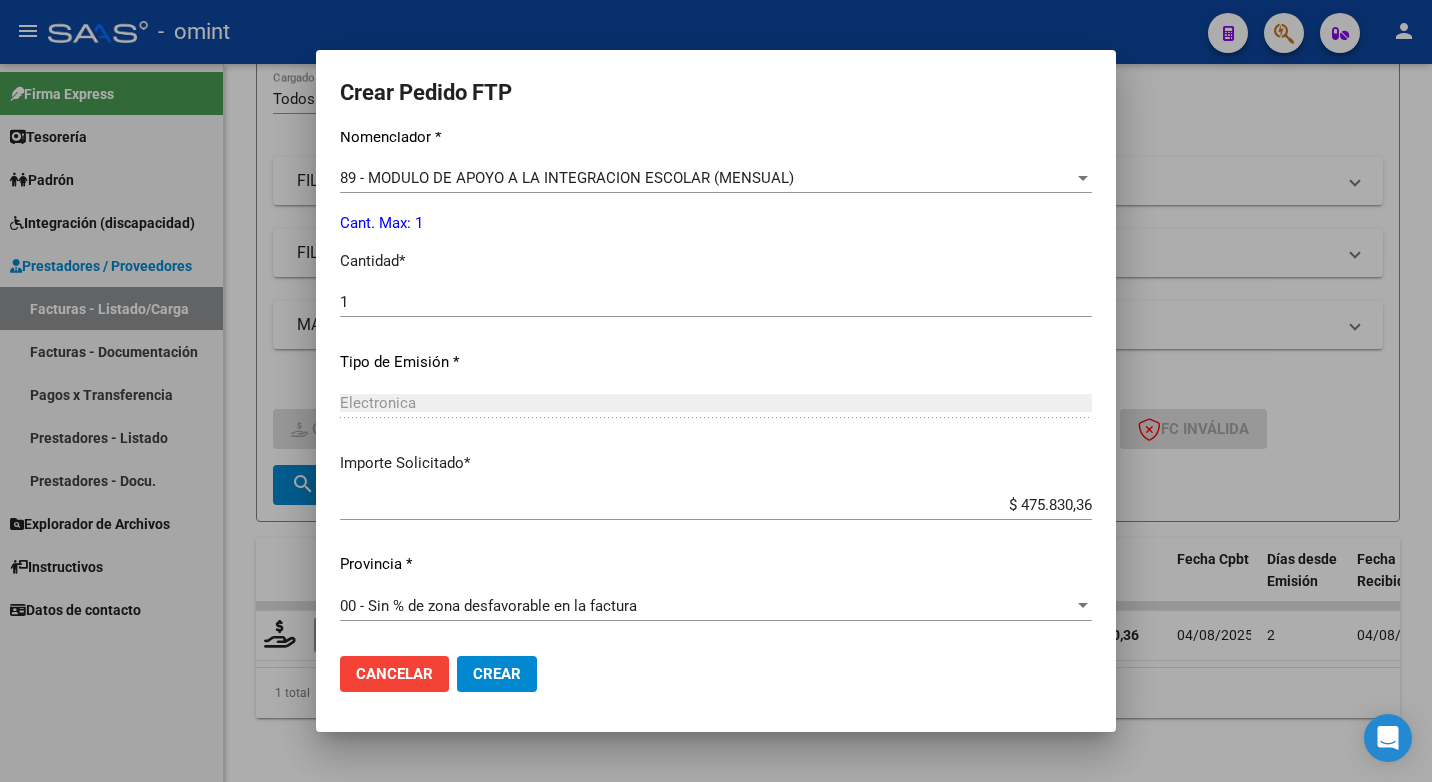 click on "Crear" 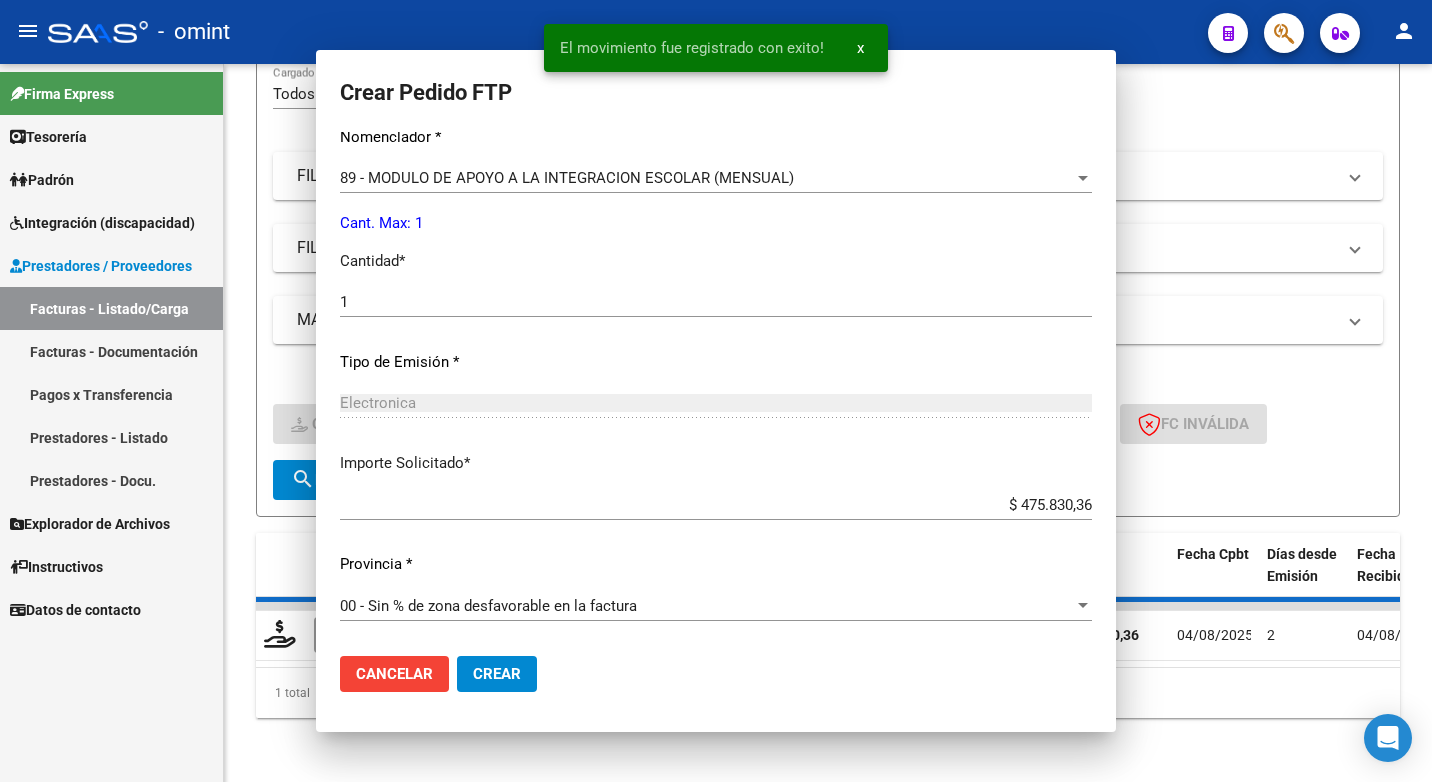 scroll, scrollTop: 718, scrollLeft: 0, axis: vertical 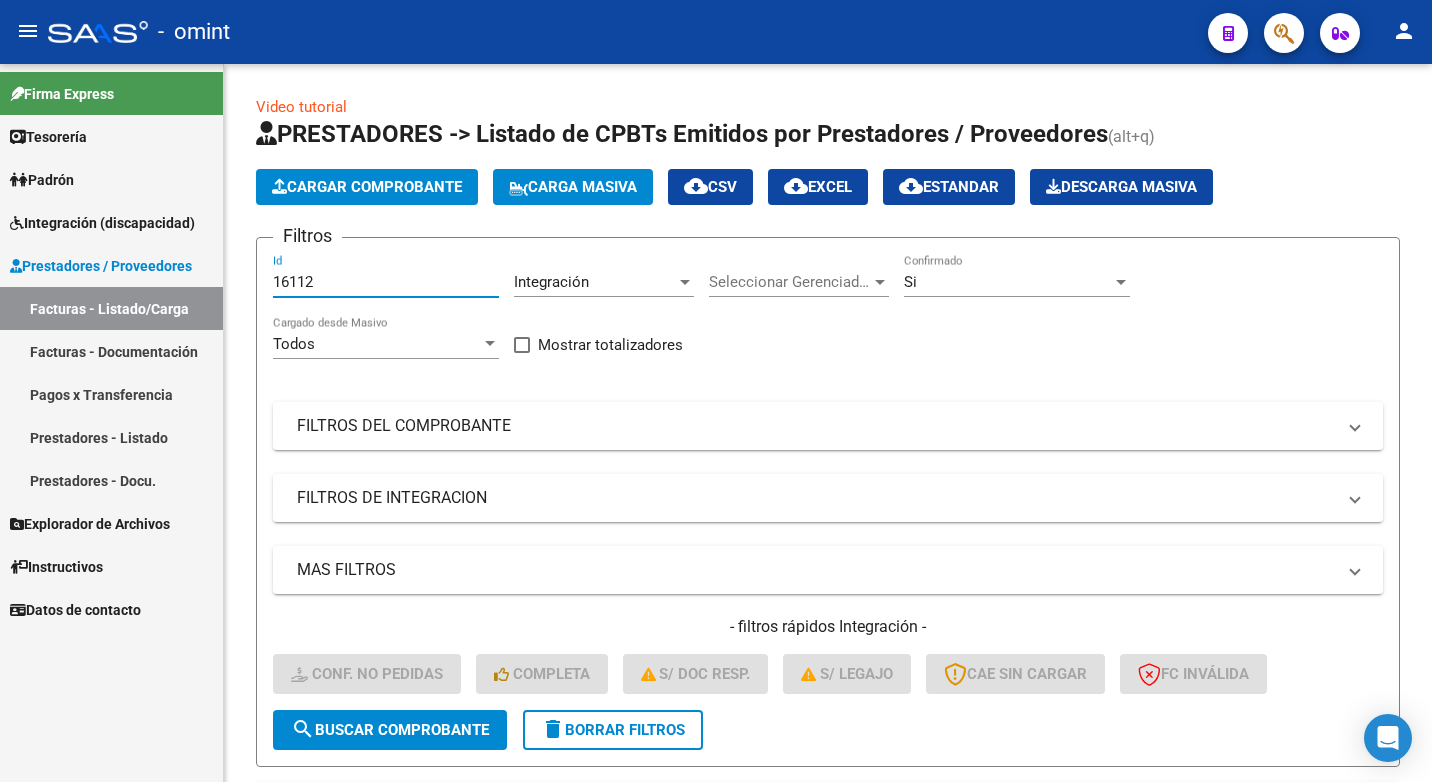 drag, startPoint x: 340, startPoint y: 277, endPoint x: 195, endPoint y: 258, distance: 146.23953 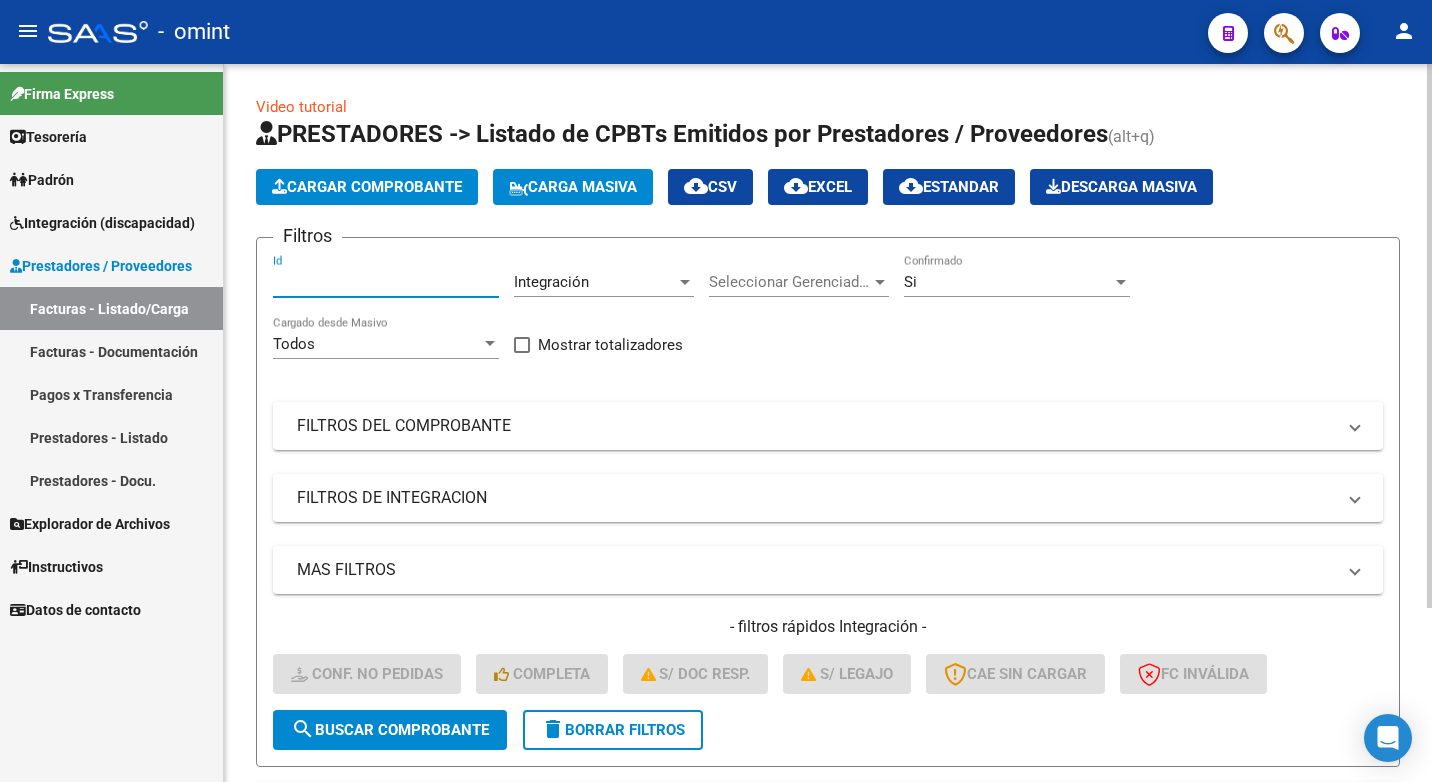 paste on "16111" 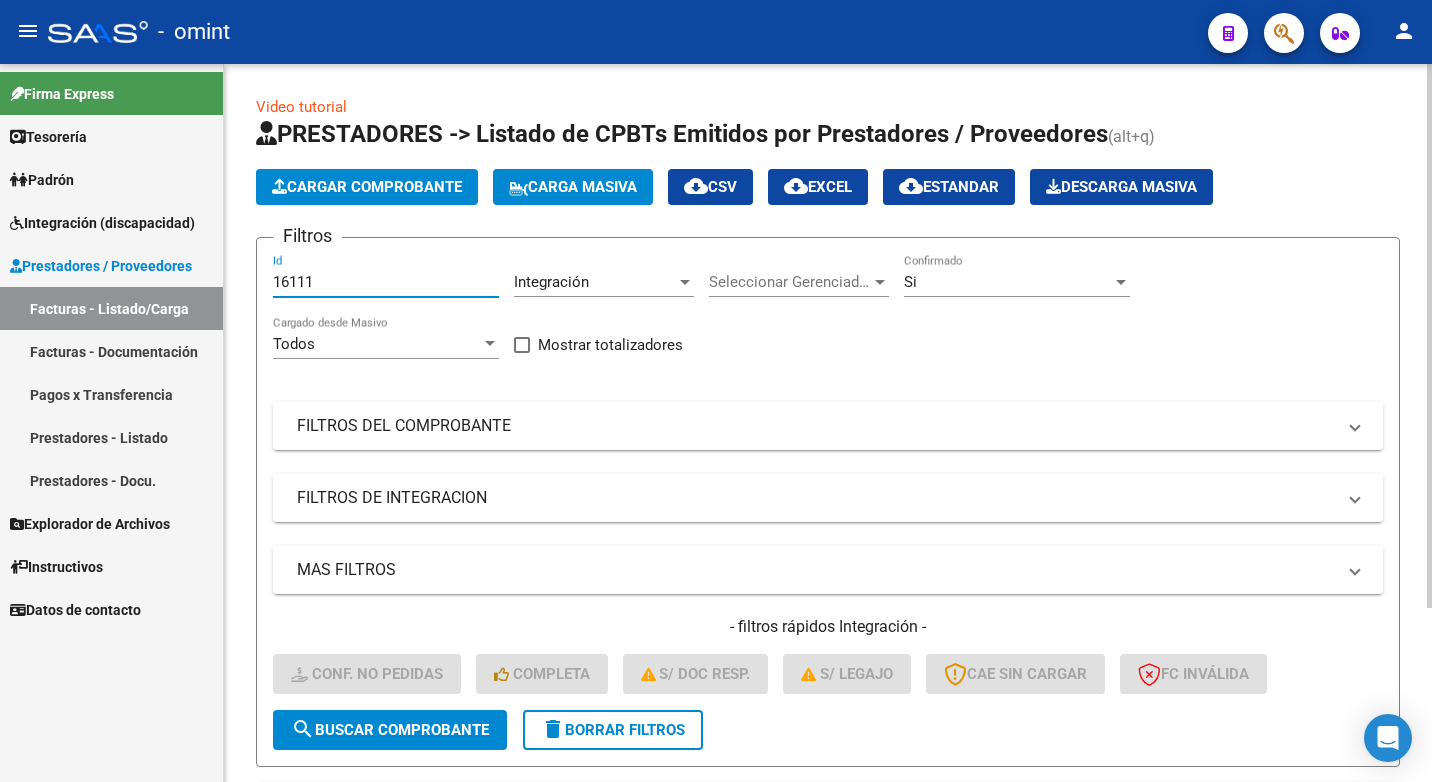 type on "16111" 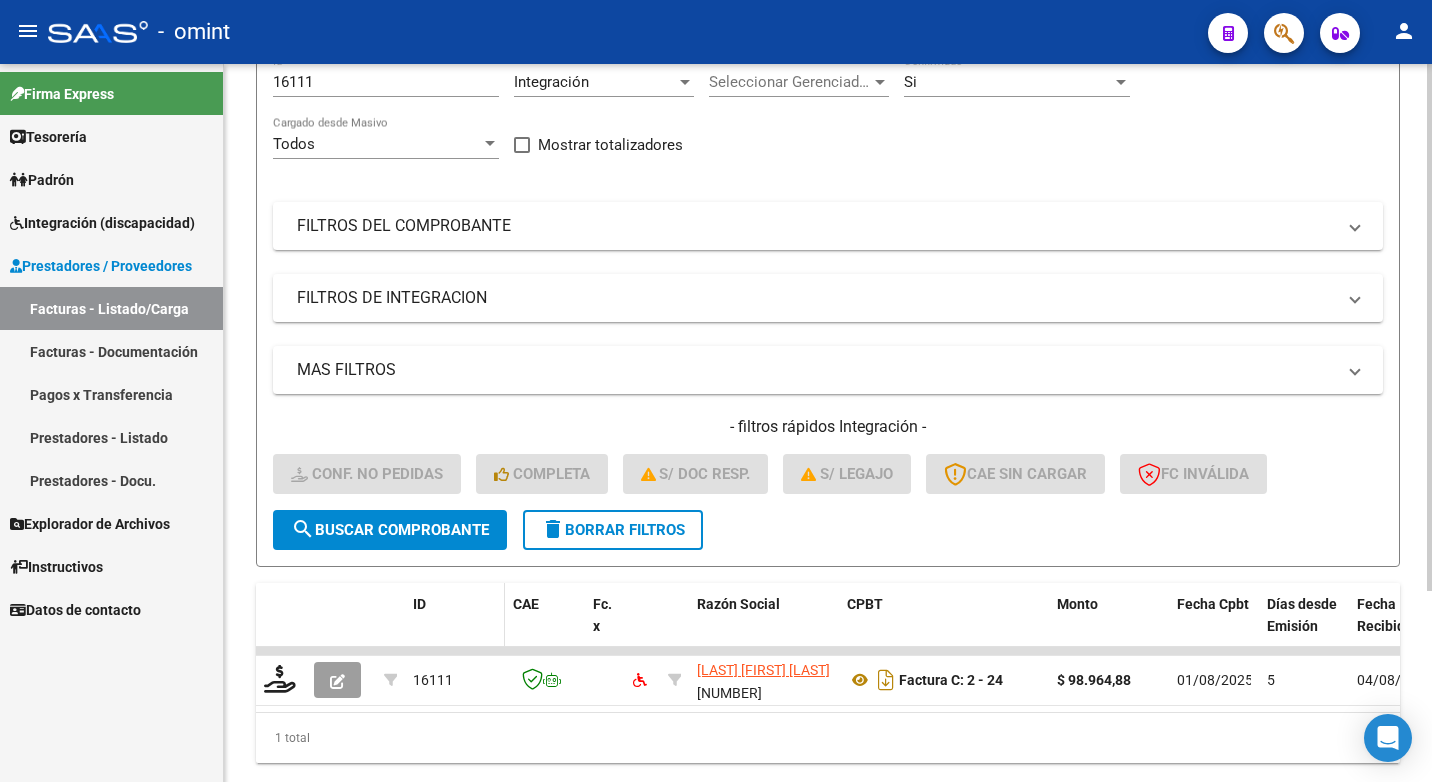scroll, scrollTop: 260, scrollLeft: 0, axis: vertical 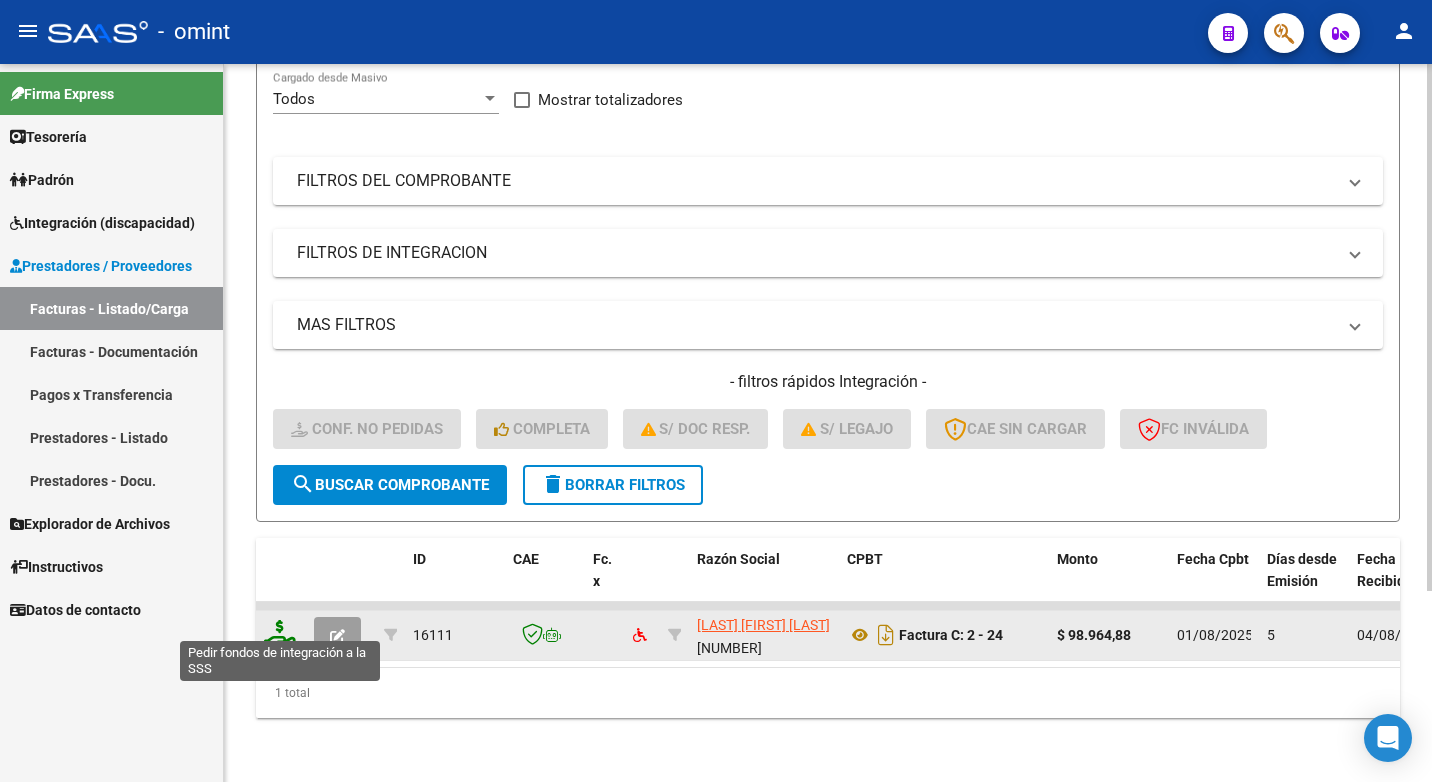 click 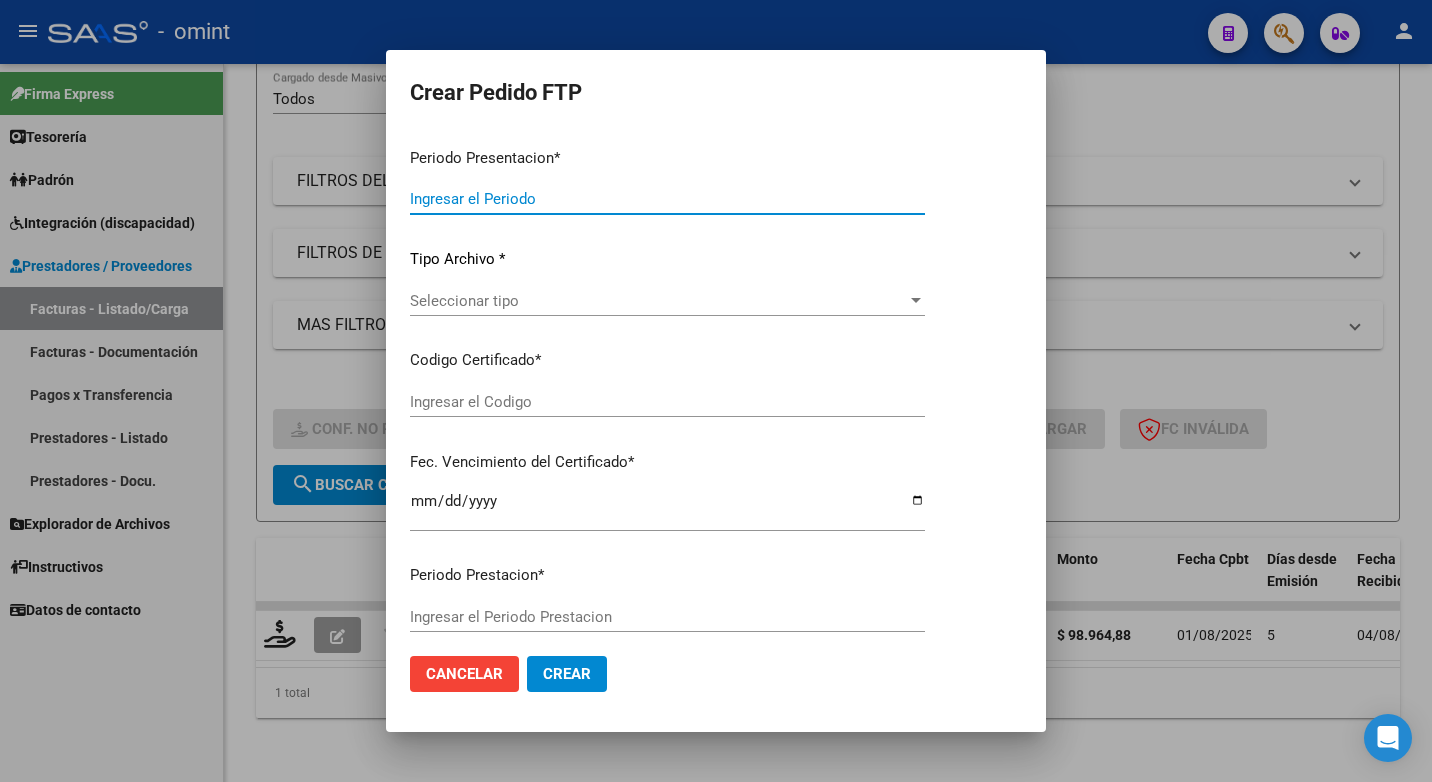 type on "202507" 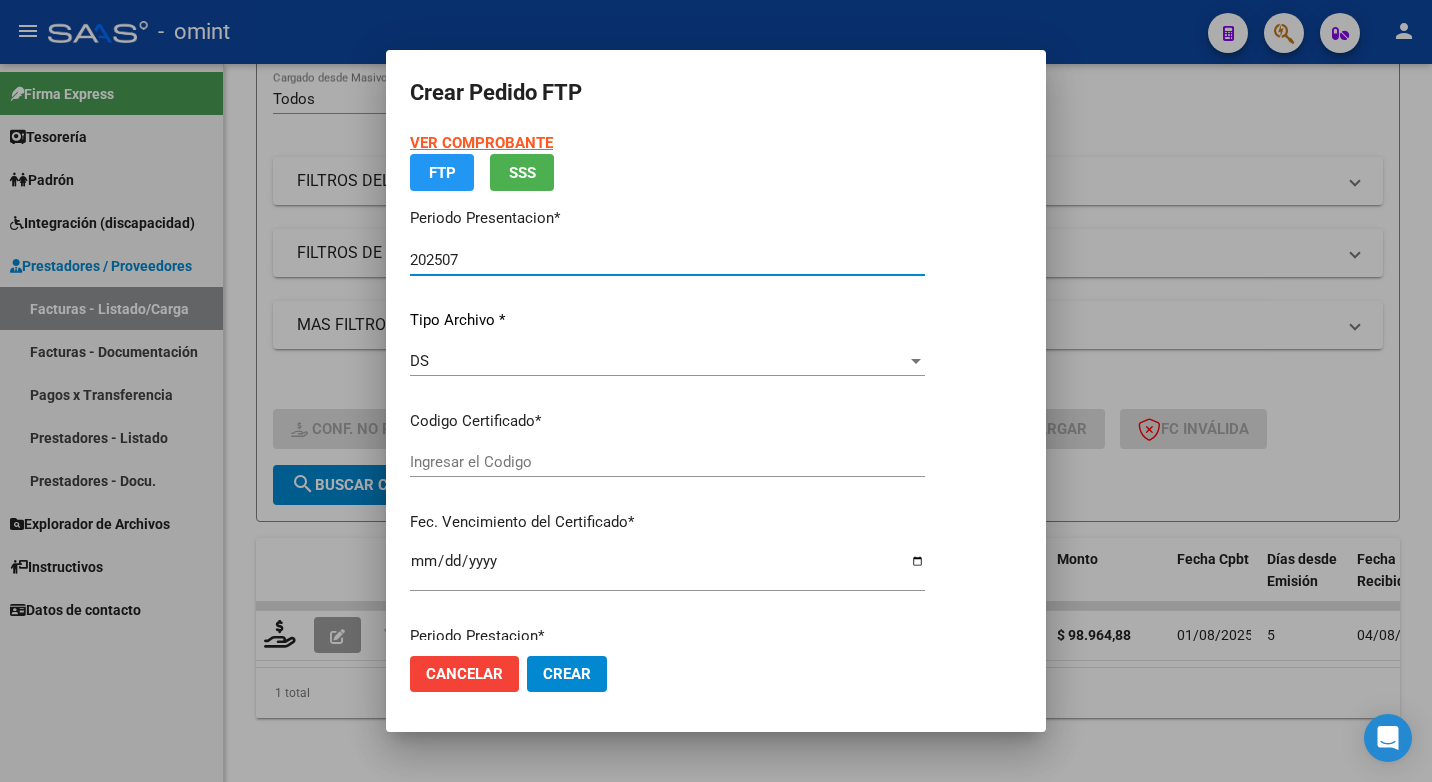 type on "4962885835" 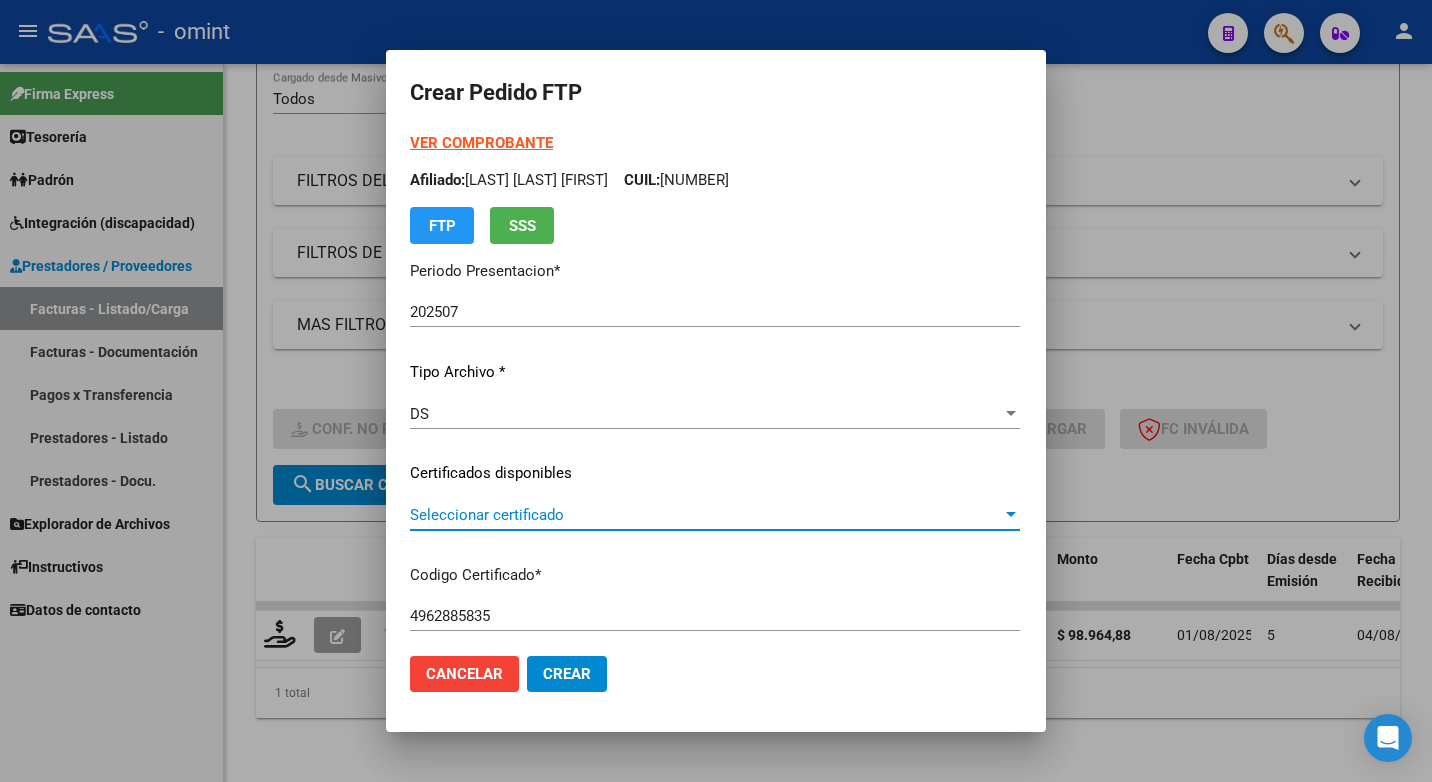click at bounding box center [1011, 515] 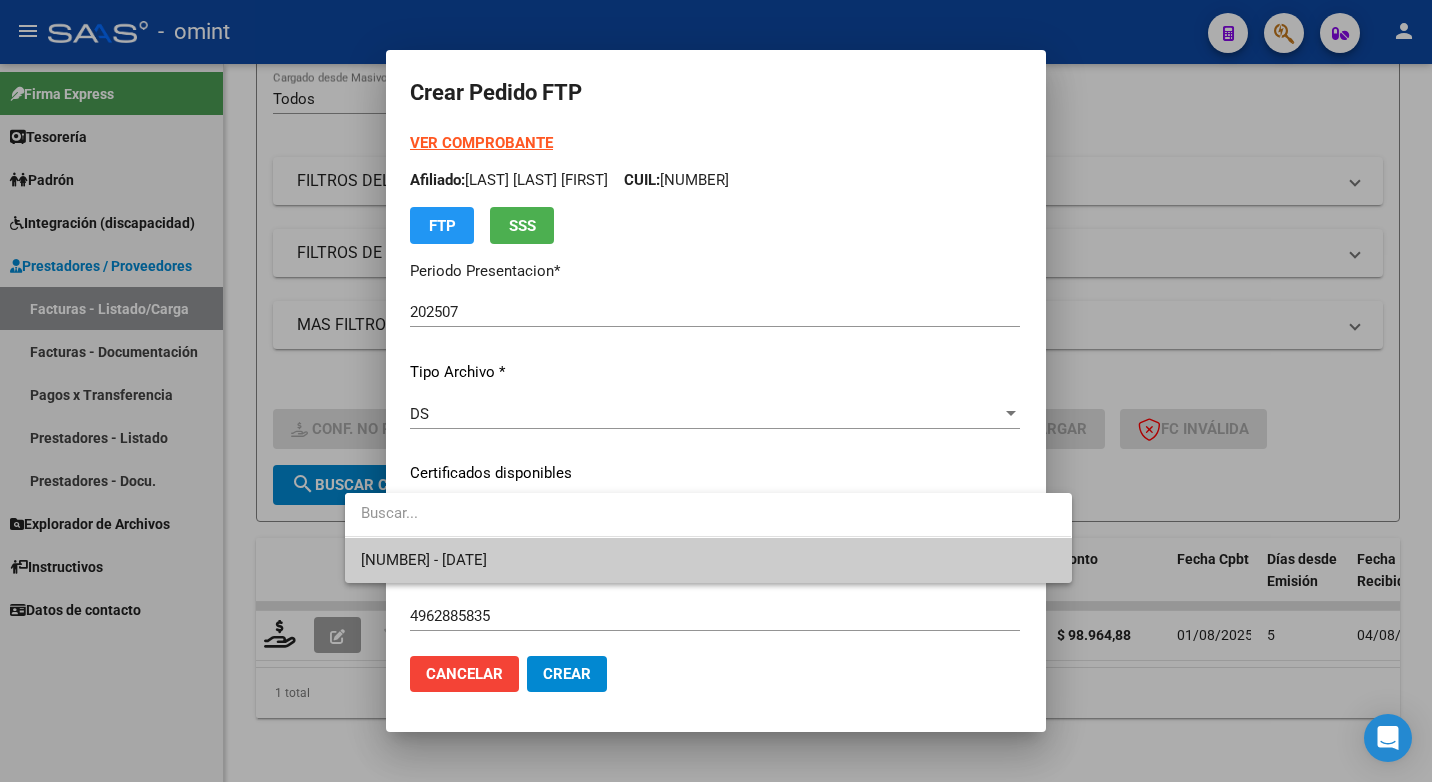 click on "4962885835 - 2029-11-01" at bounding box center [708, 560] 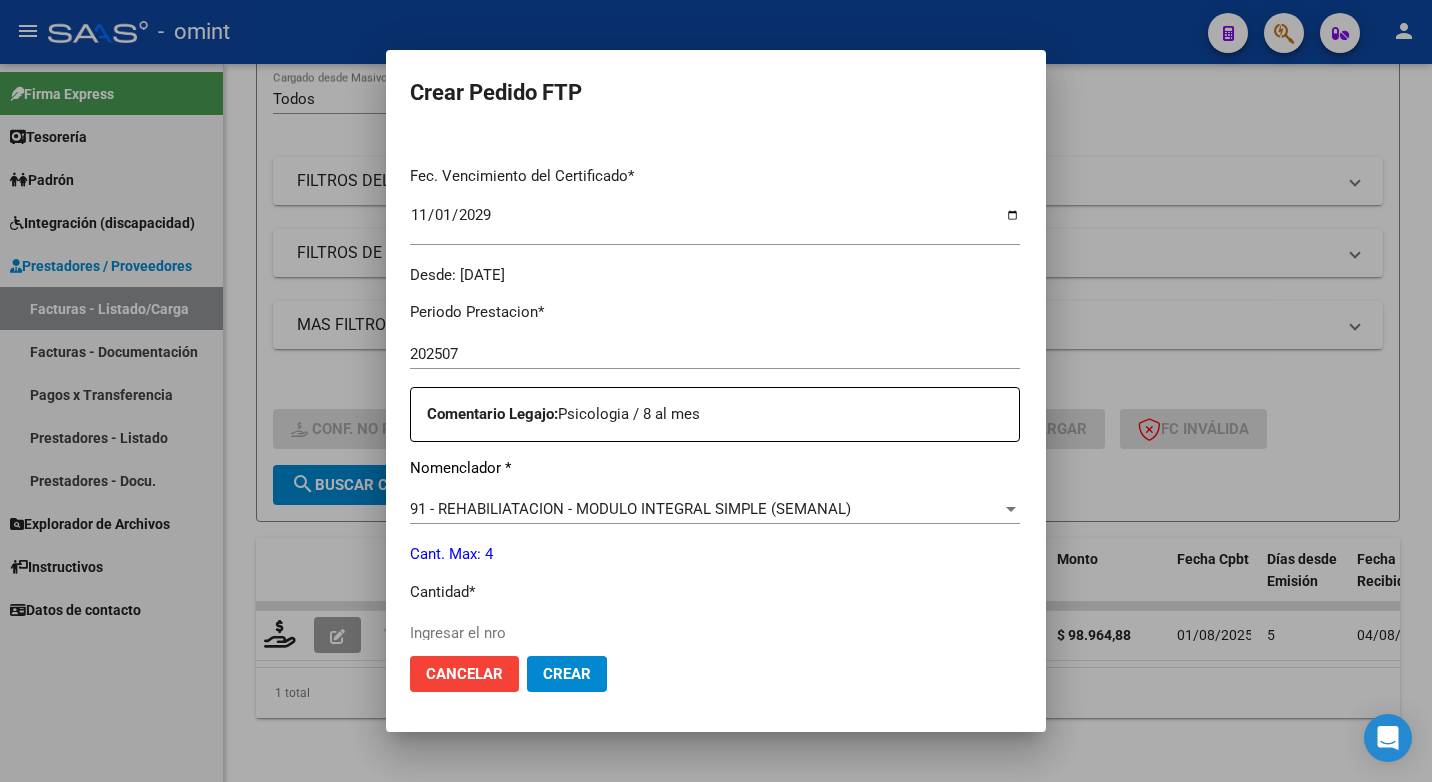 scroll, scrollTop: 600, scrollLeft: 0, axis: vertical 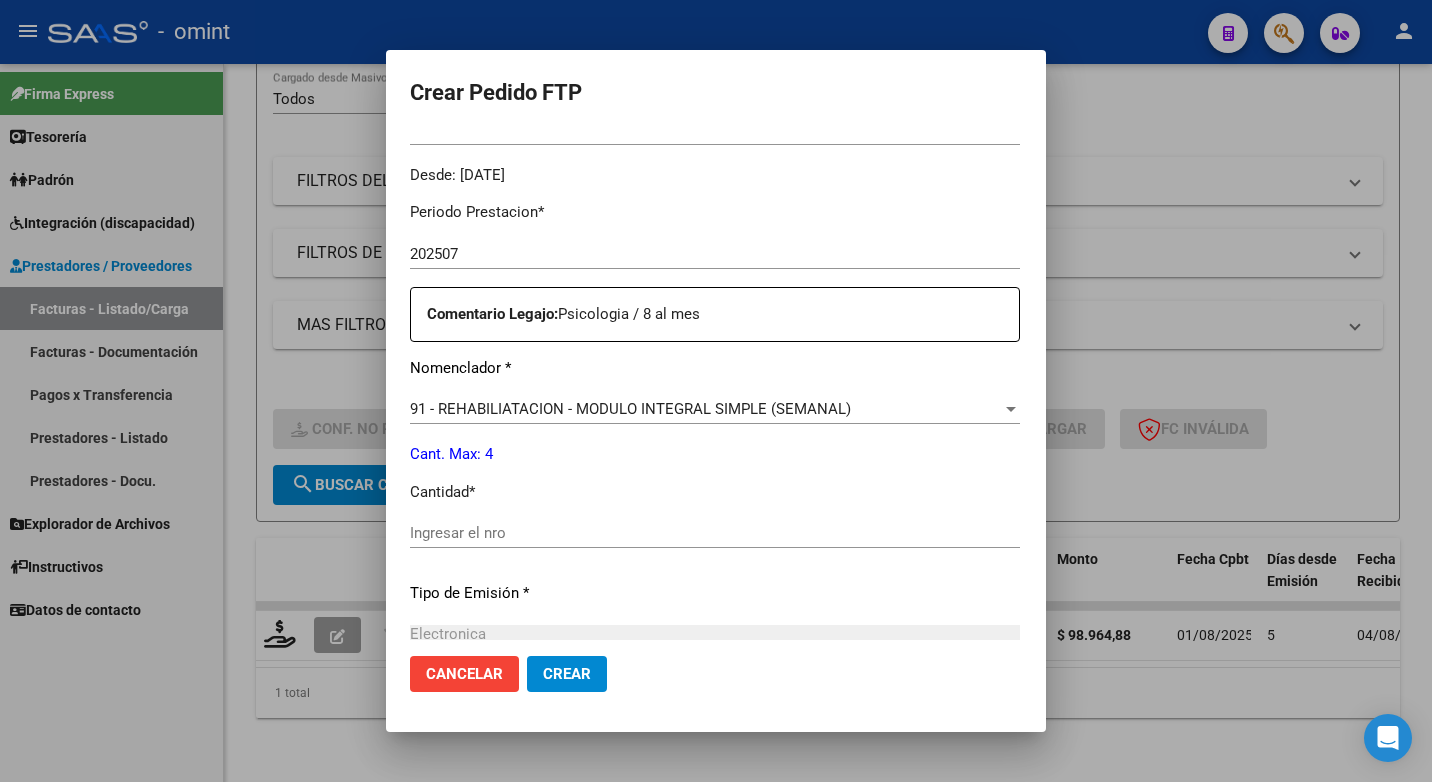 click on "Ingresar el nro" 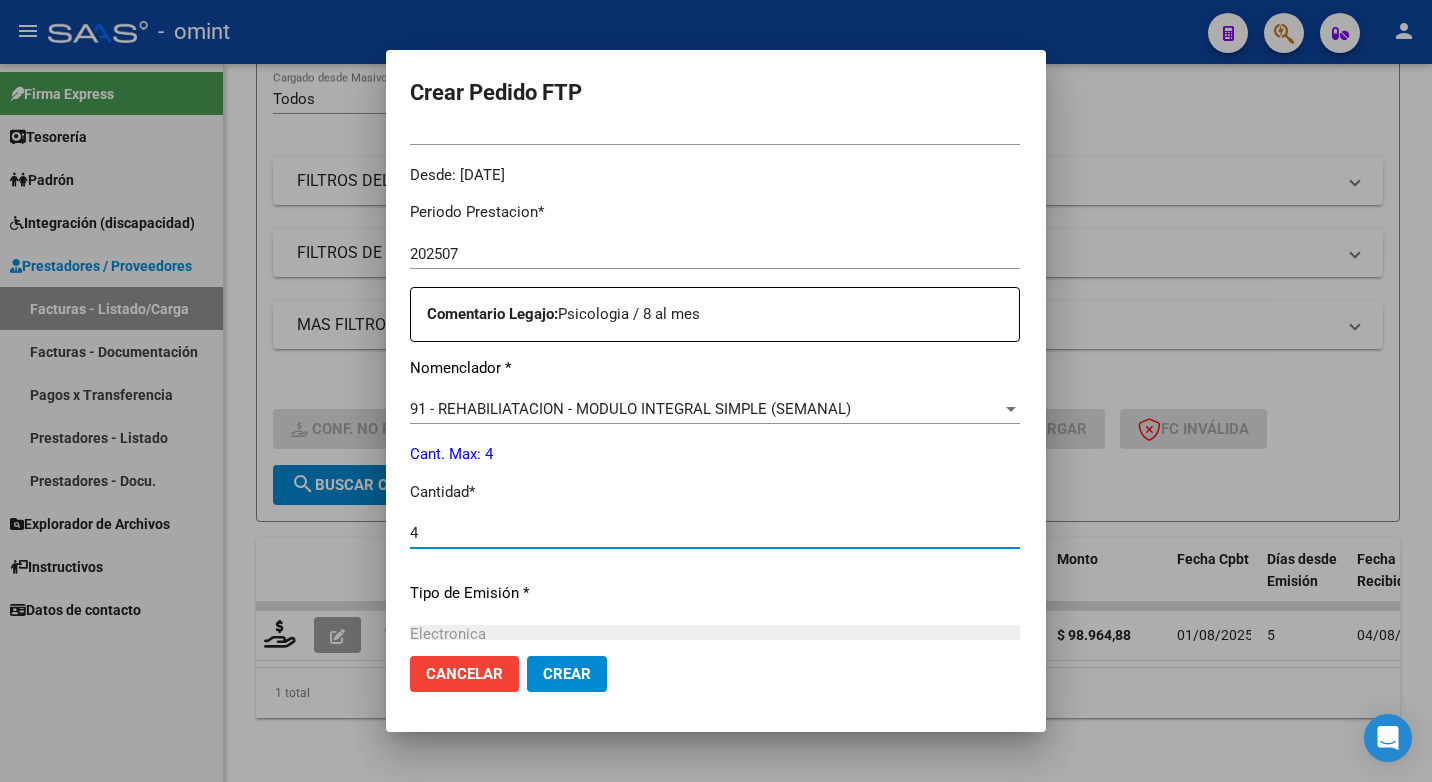 type on "4" 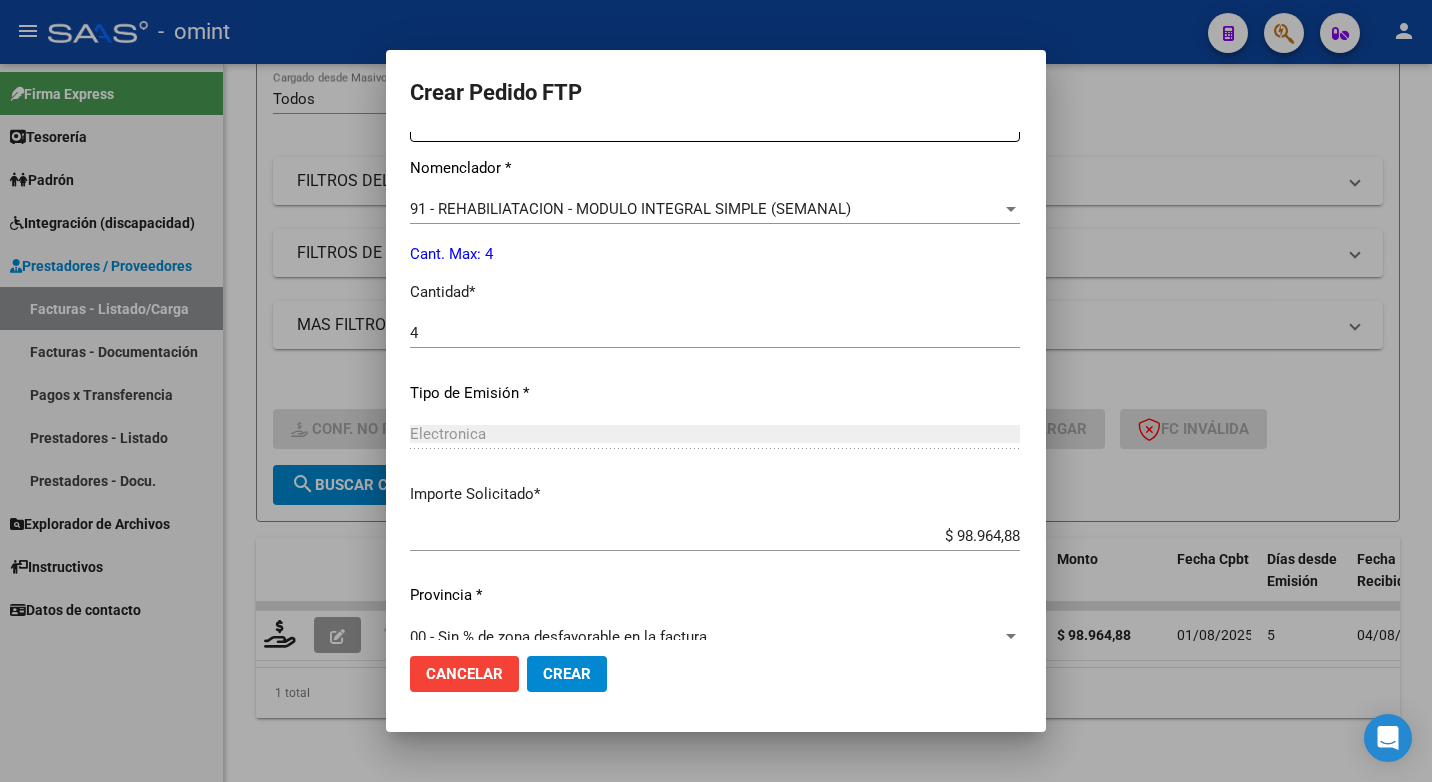 scroll, scrollTop: 831, scrollLeft: 0, axis: vertical 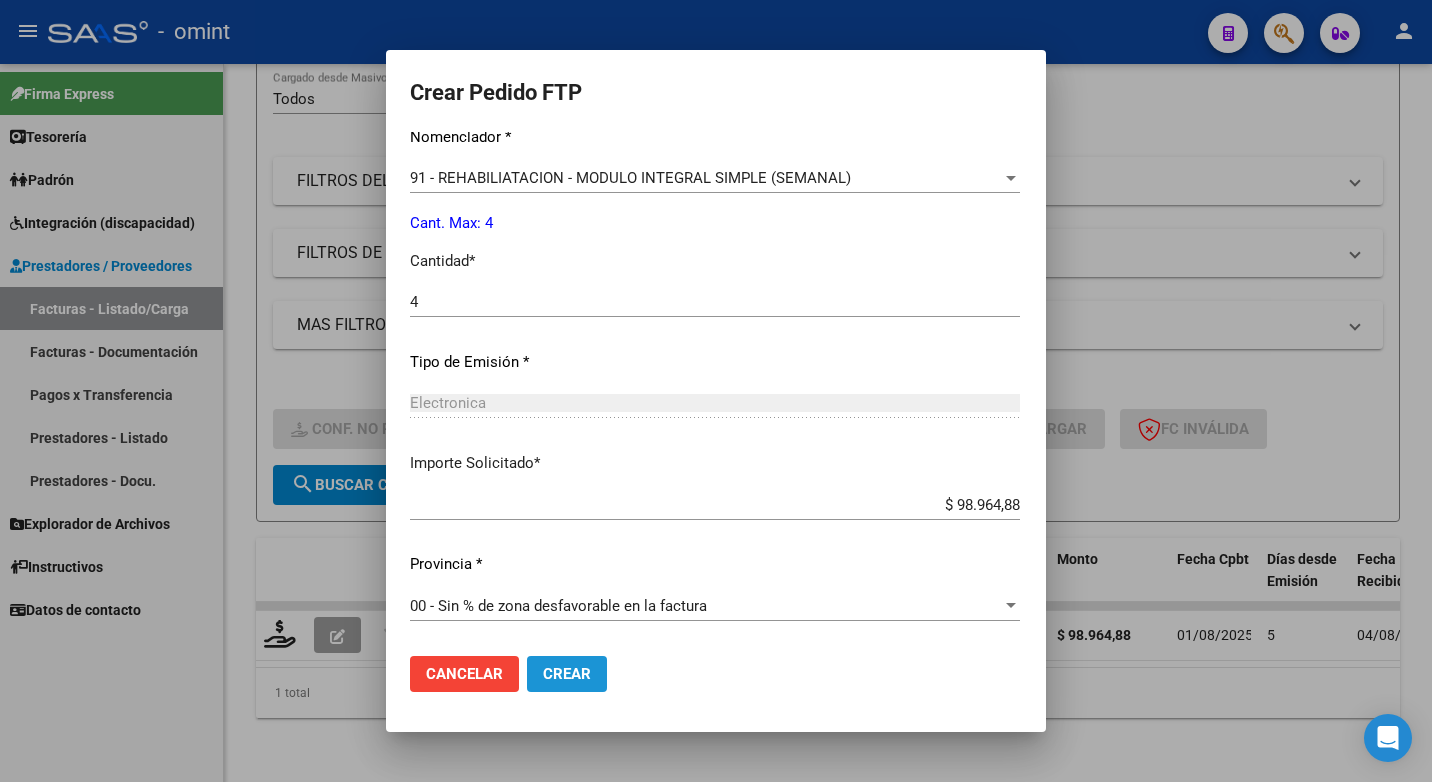 click on "Crear" 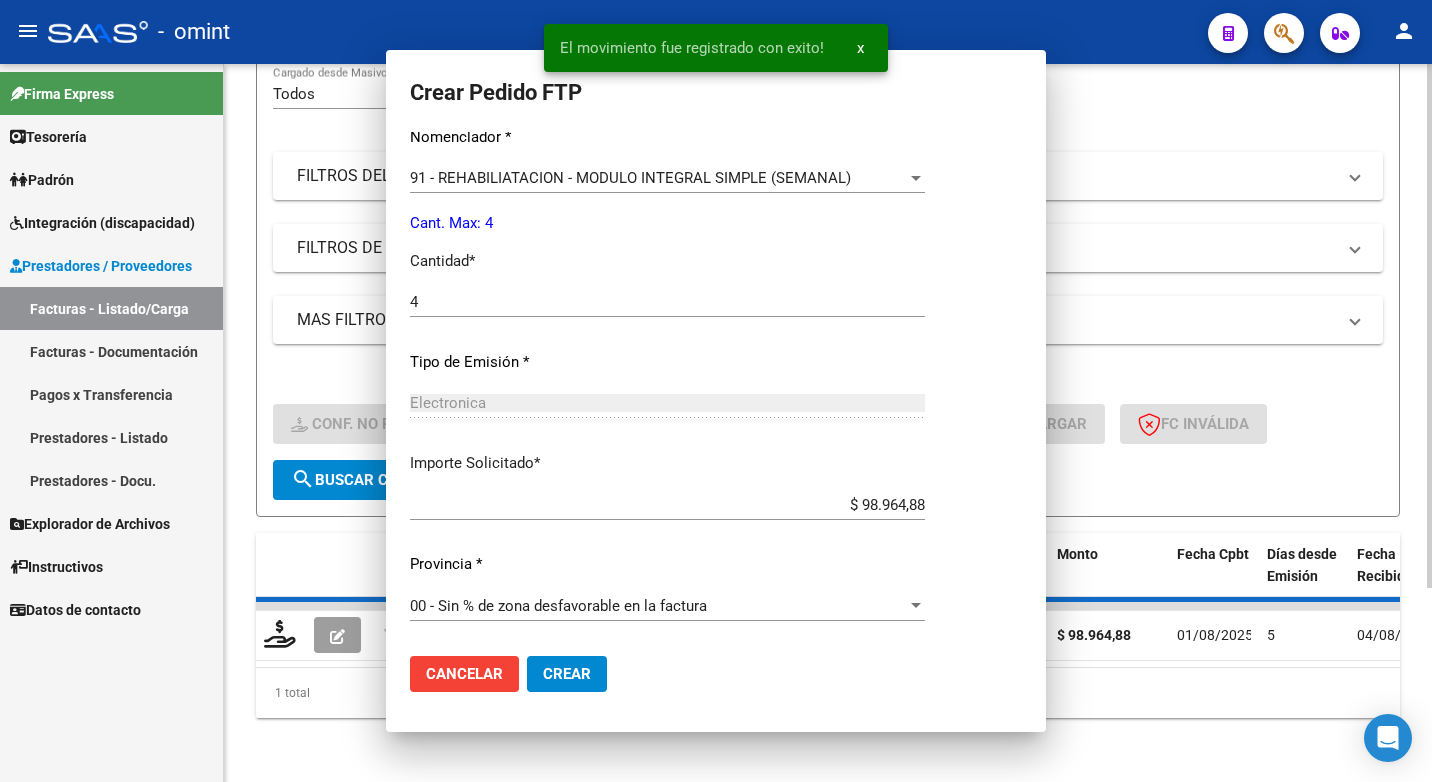 scroll, scrollTop: 0, scrollLeft: 0, axis: both 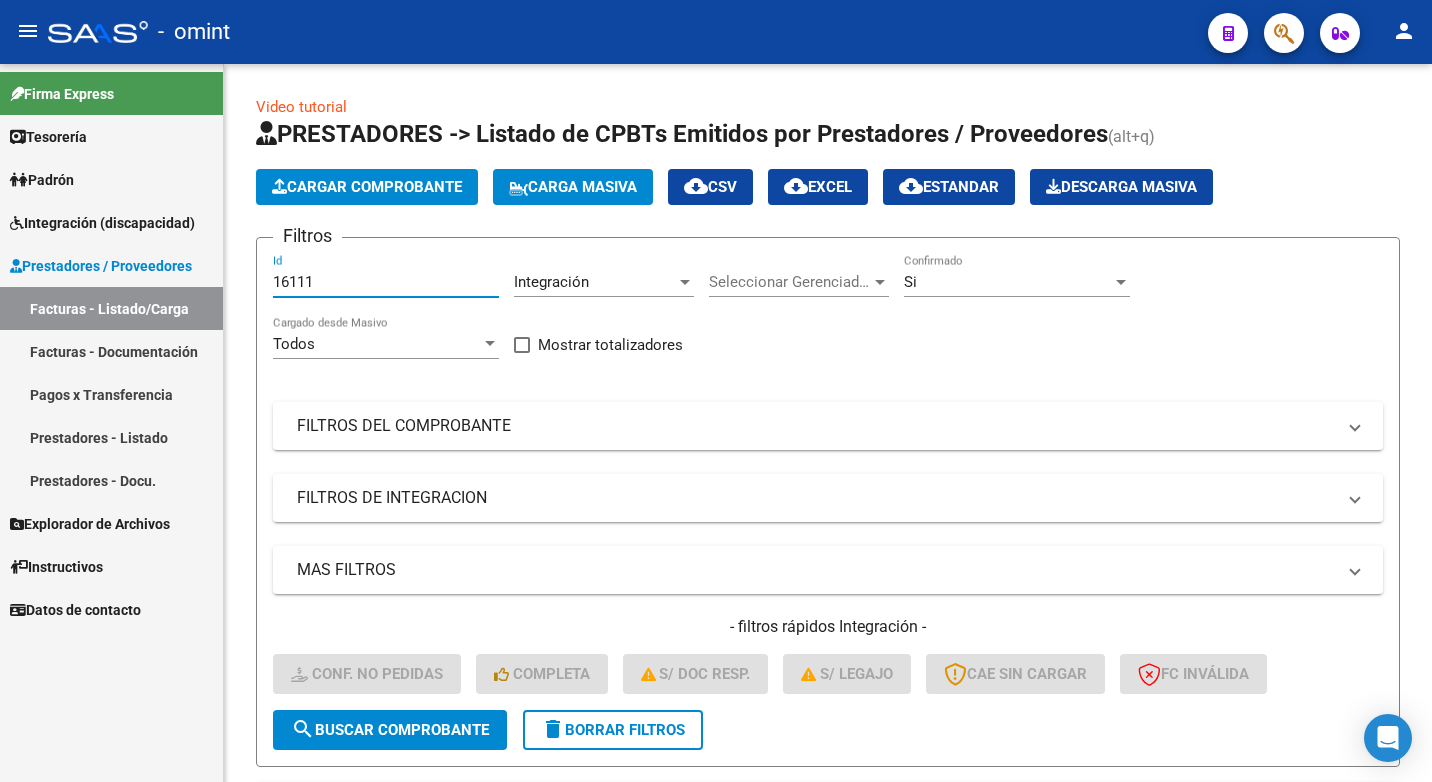 drag, startPoint x: 344, startPoint y: 286, endPoint x: 162, endPoint y: 264, distance: 183.32484 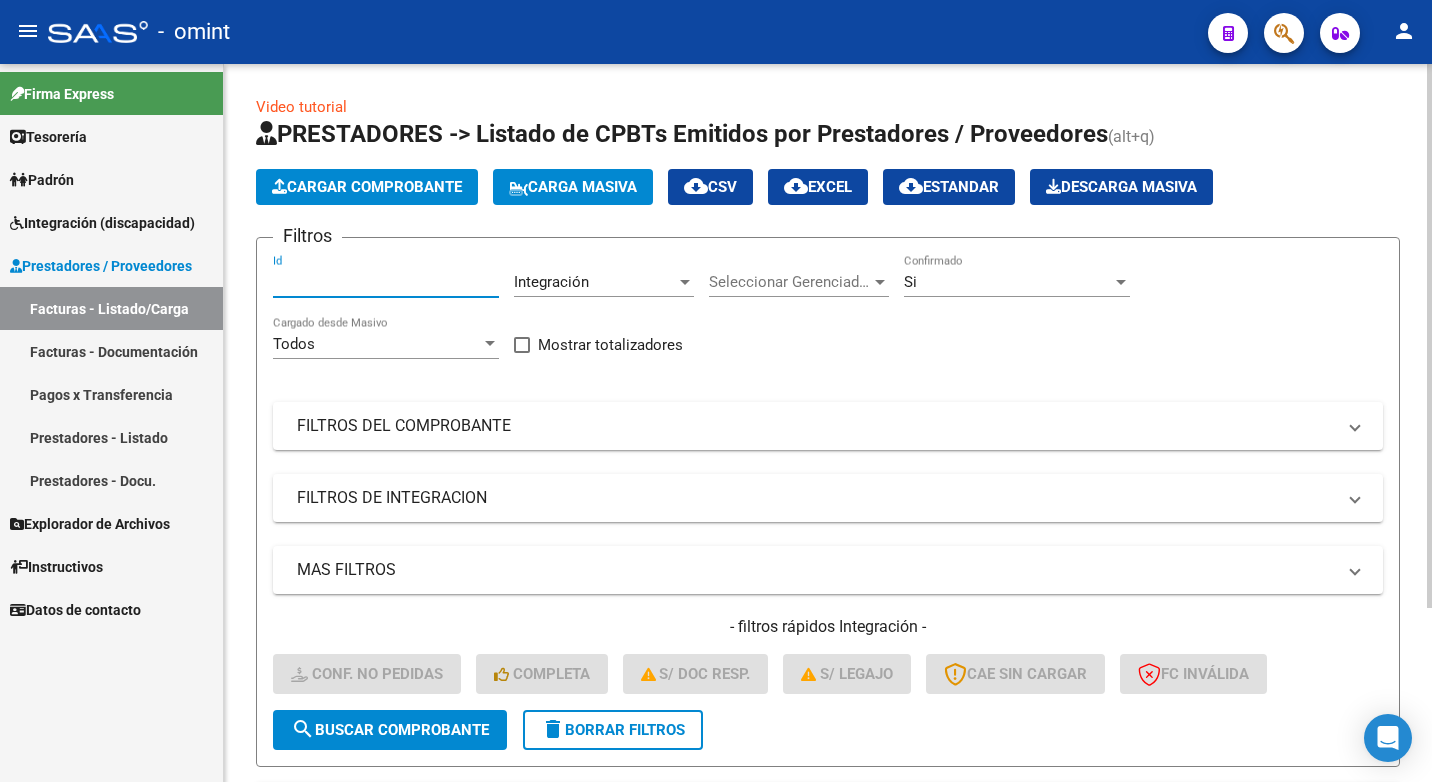 paste on "16110" 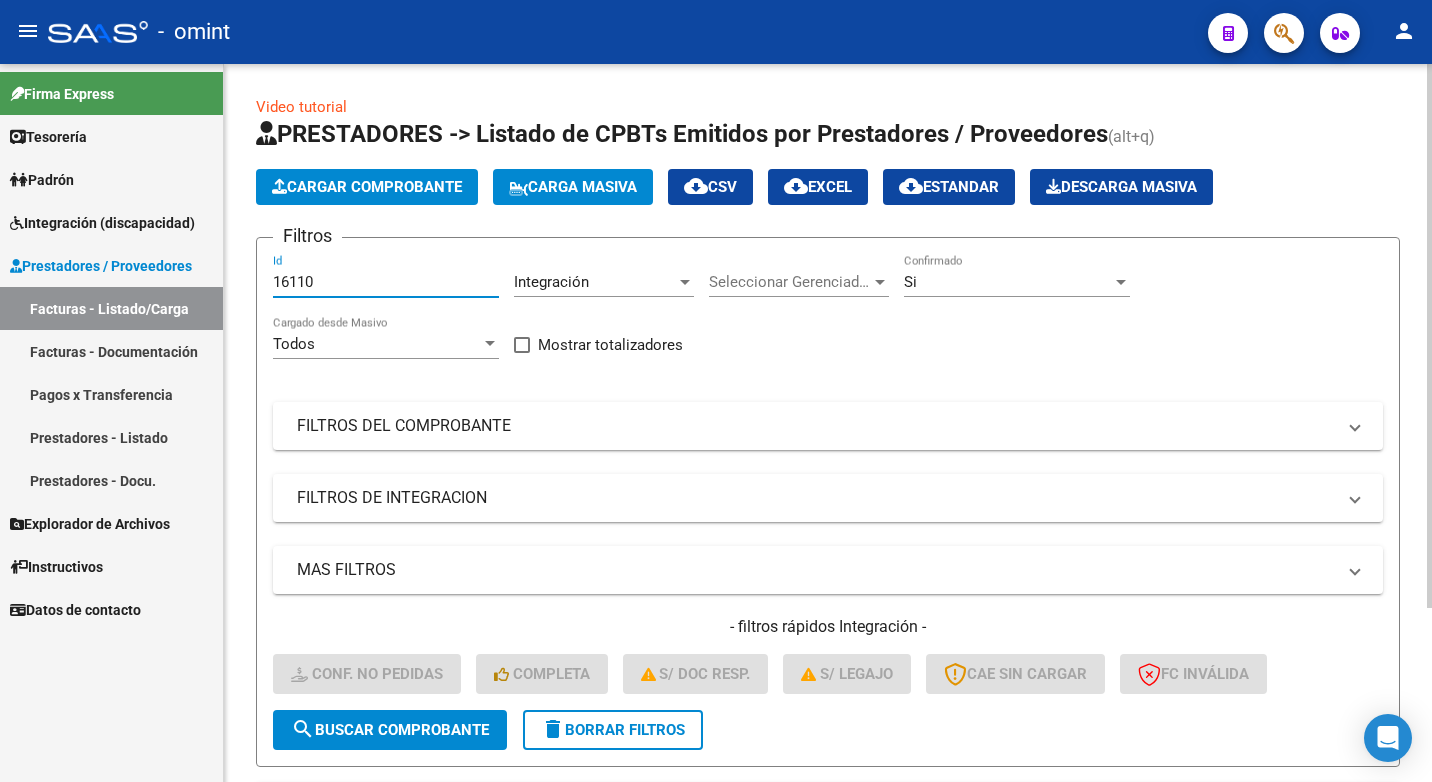 type on "16110" 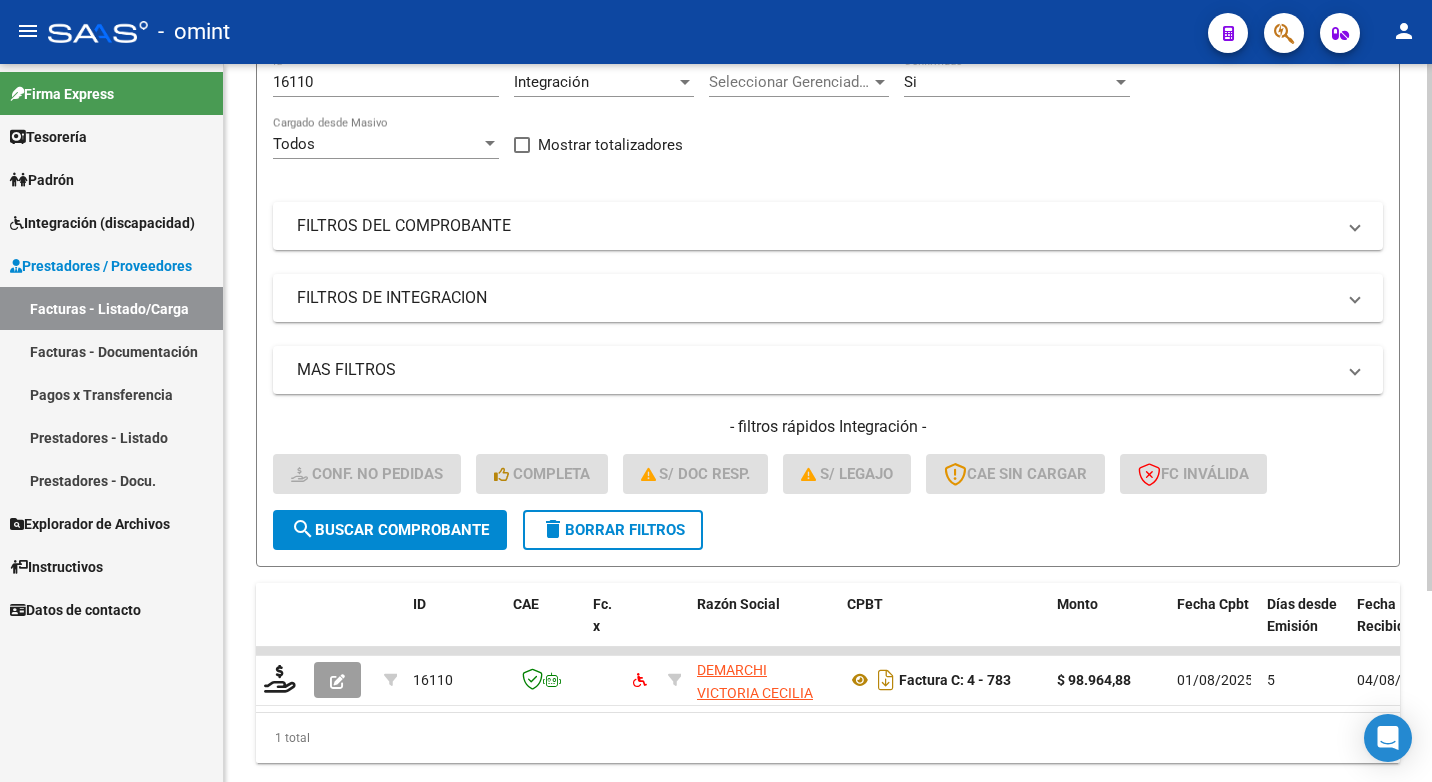 scroll, scrollTop: 260, scrollLeft: 0, axis: vertical 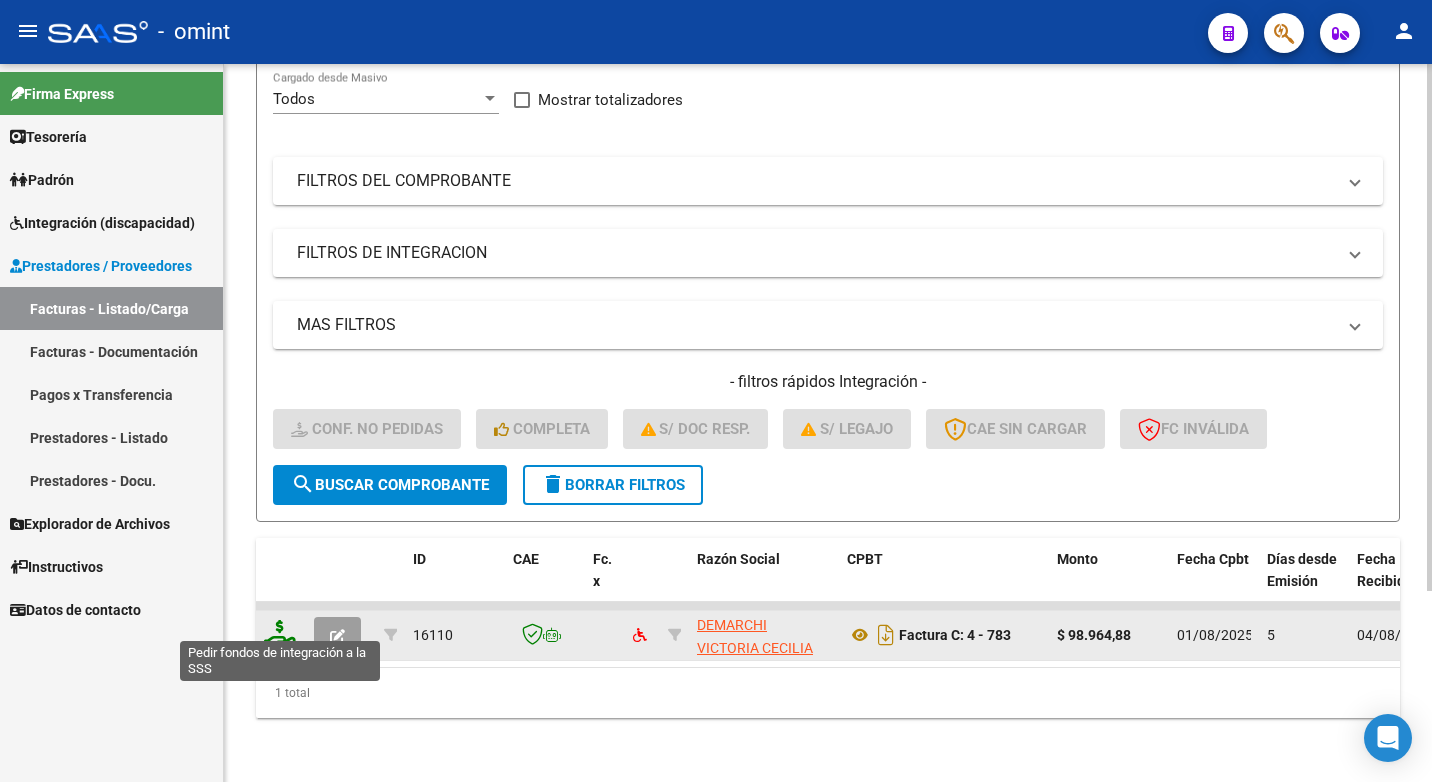 click 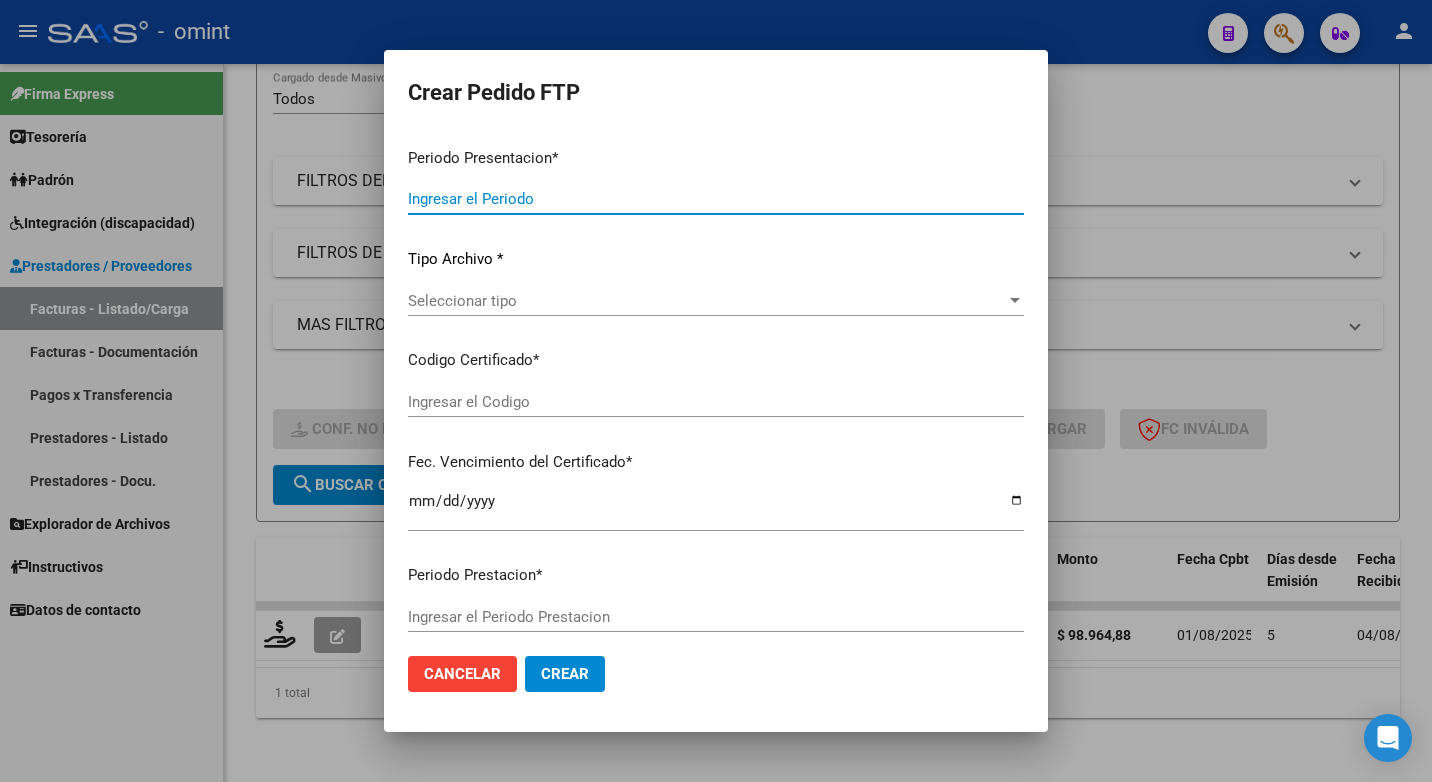 type on "202507" 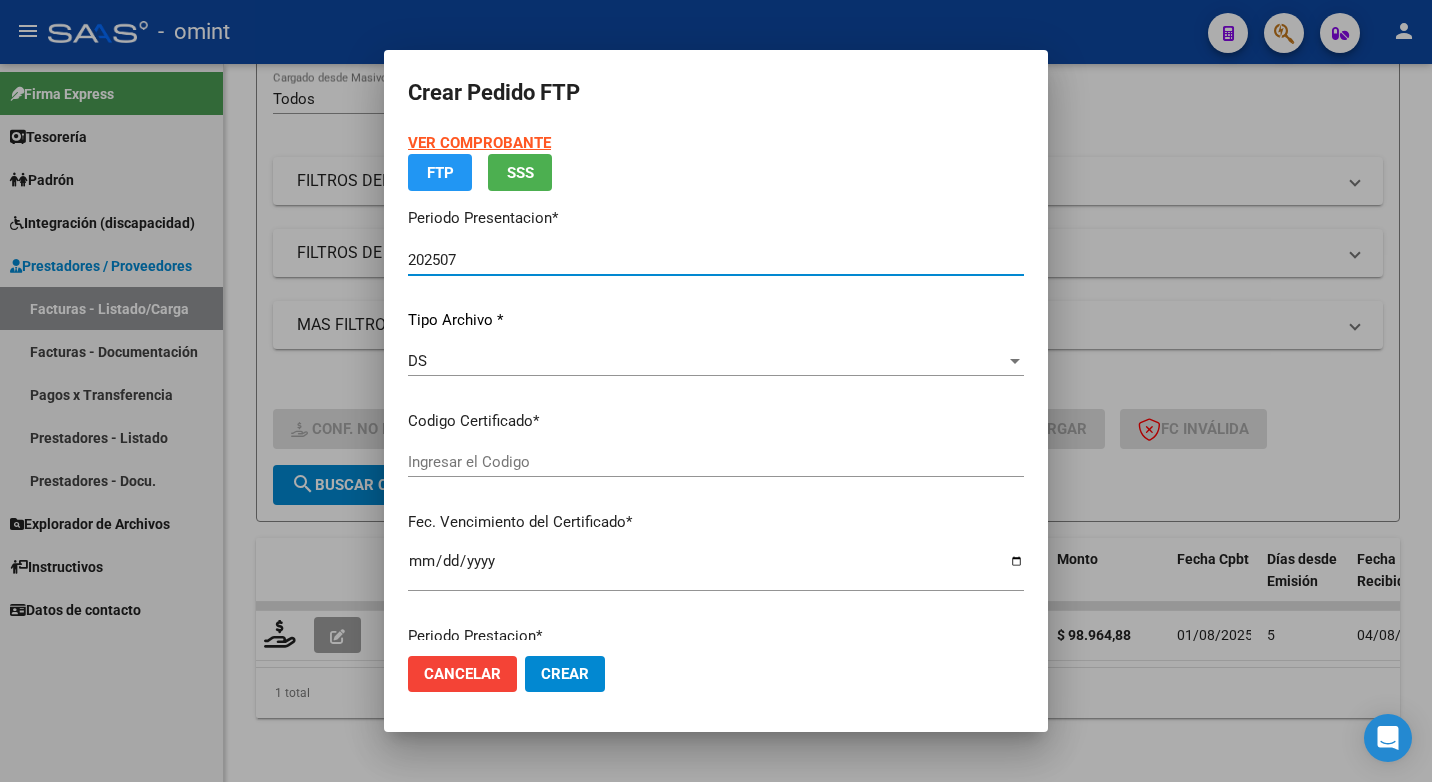type on "4962885835" 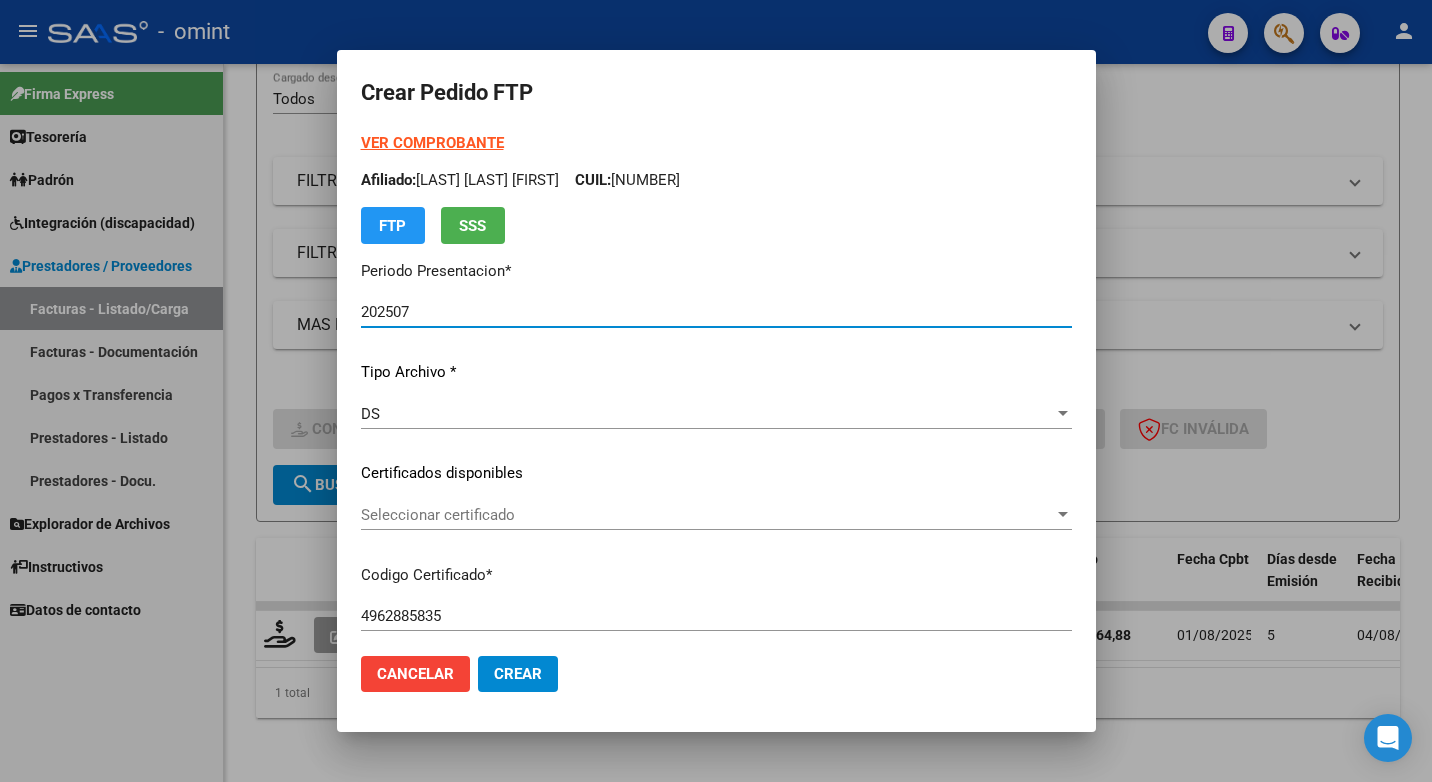 click at bounding box center [1063, 515] 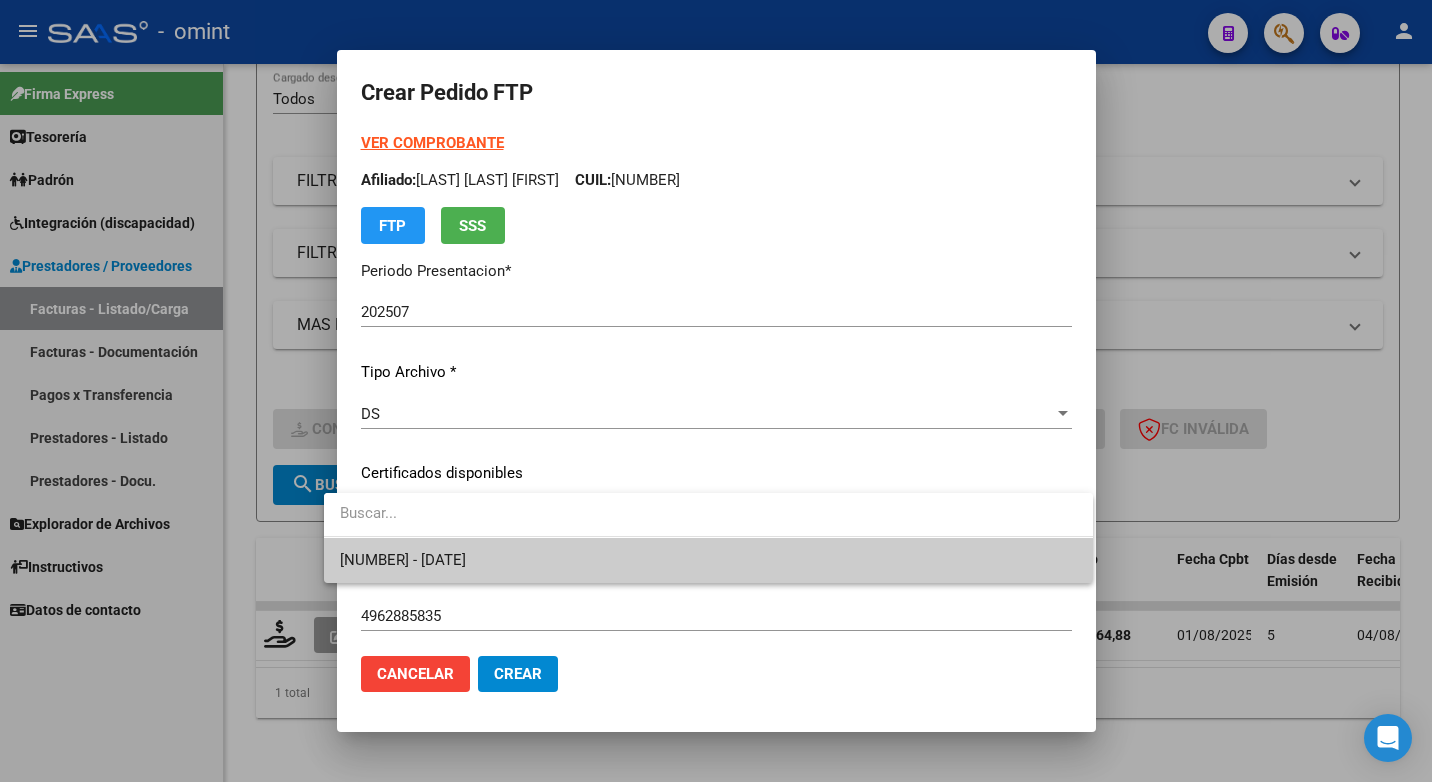 click on "4962885835 - 2029-11-01" at bounding box center (708, 560) 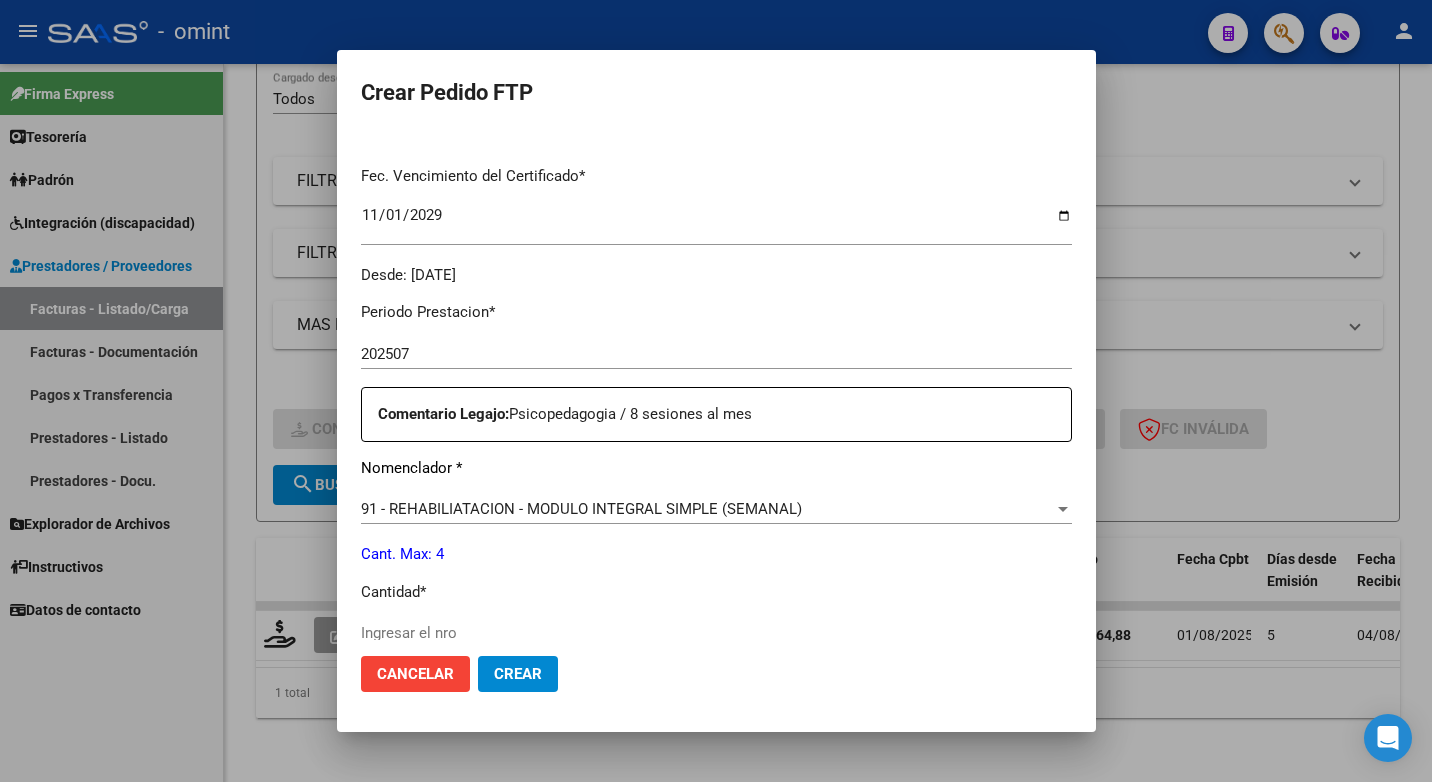 scroll, scrollTop: 600, scrollLeft: 0, axis: vertical 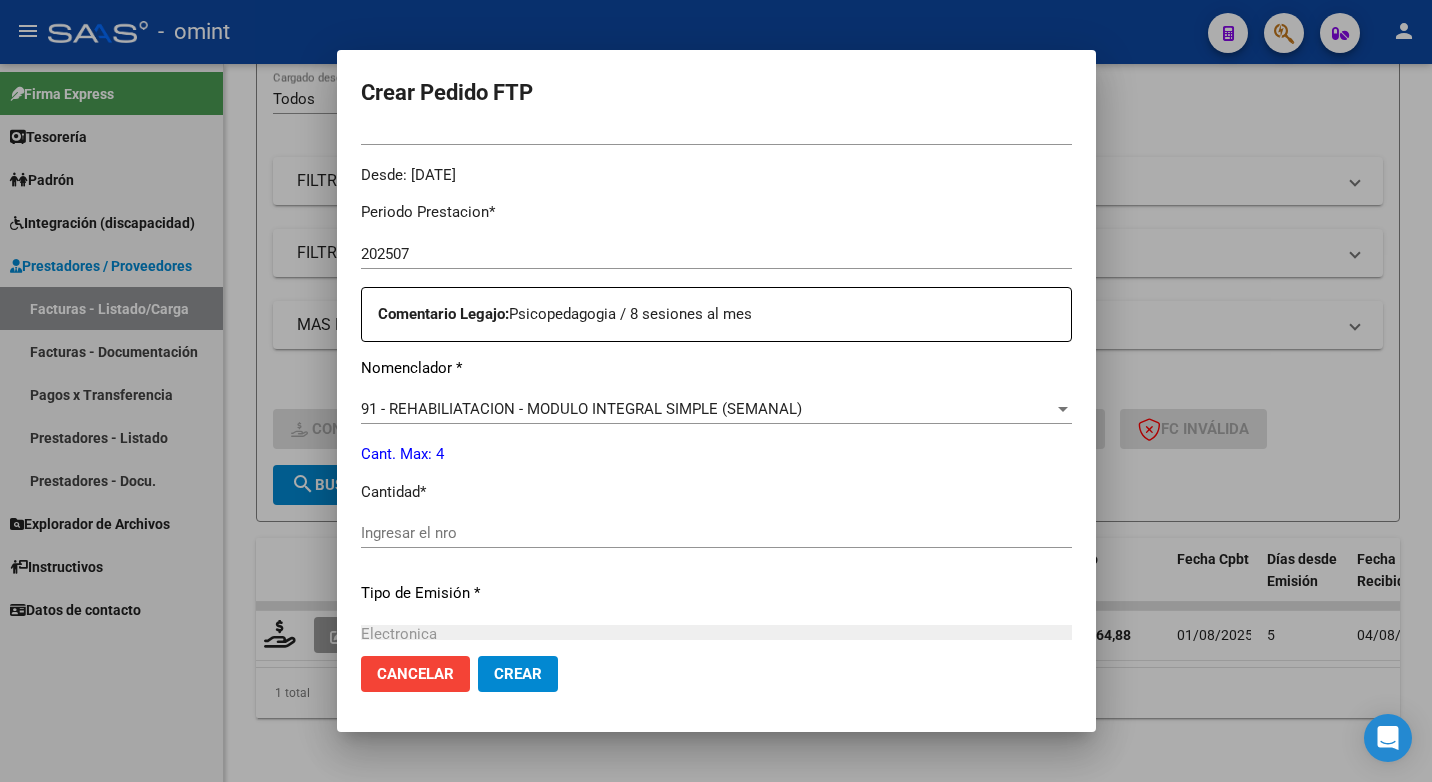 click on "Ingresar el nro" at bounding box center [716, 533] 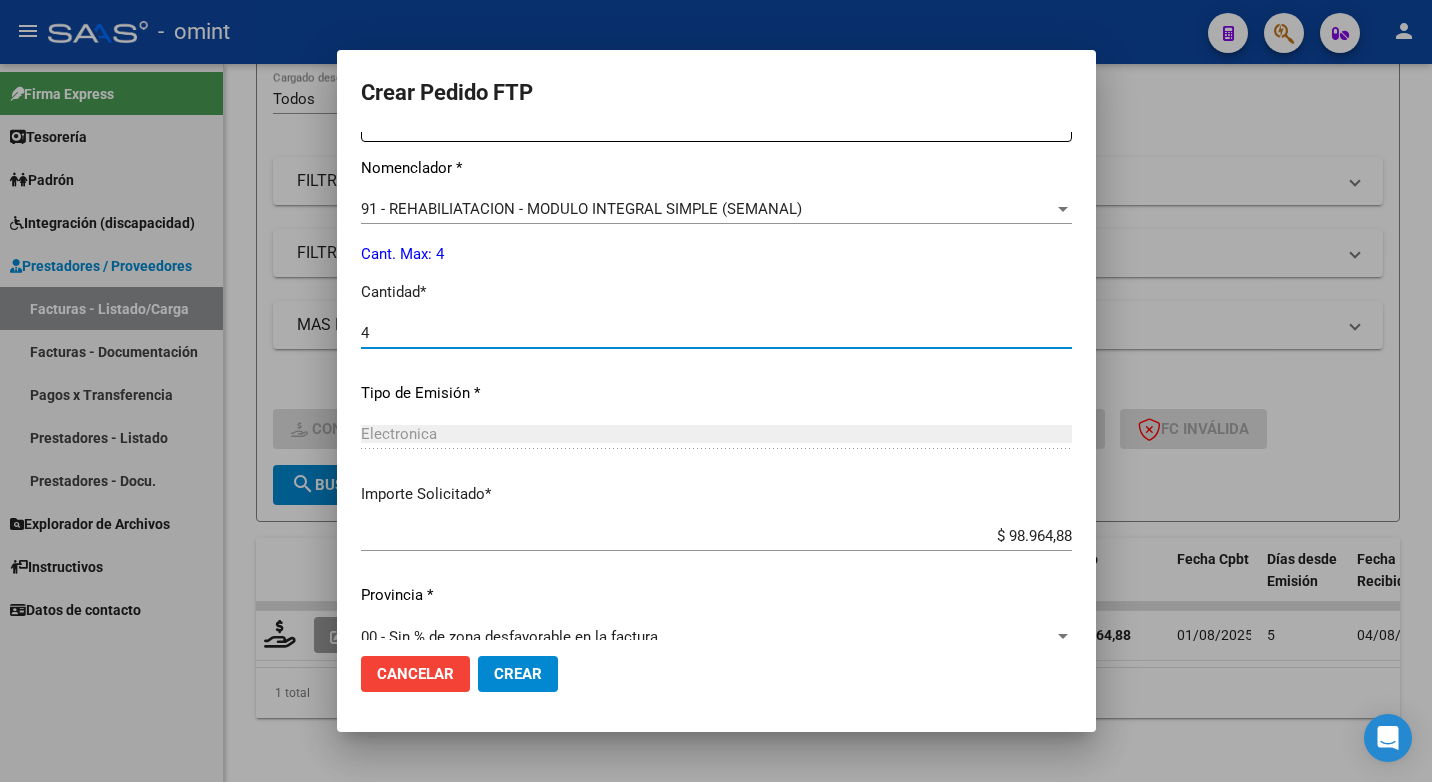 scroll, scrollTop: 831, scrollLeft: 0, axis: vertical 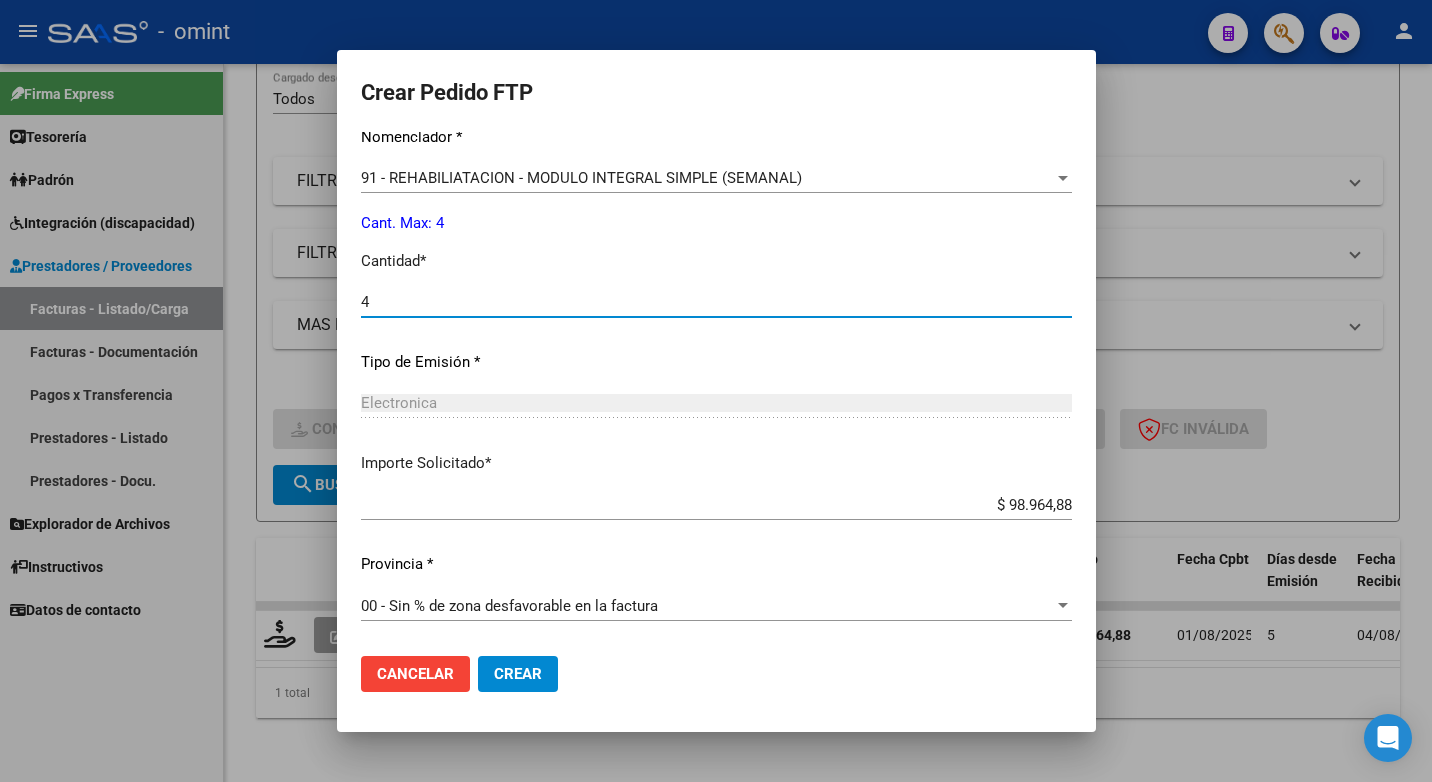 type on "4" 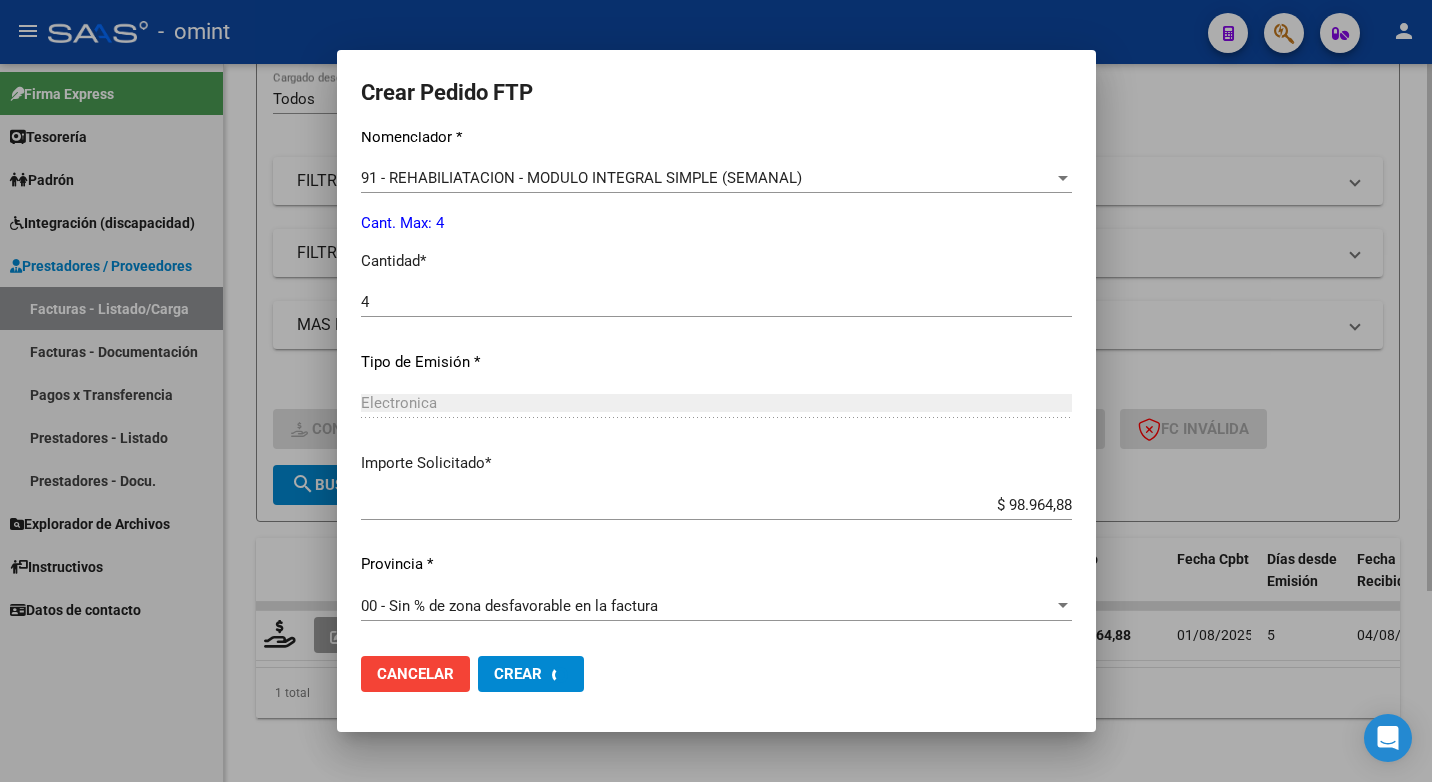 scroll, scrollTop: 0, scrollLeft: 0, axis: both 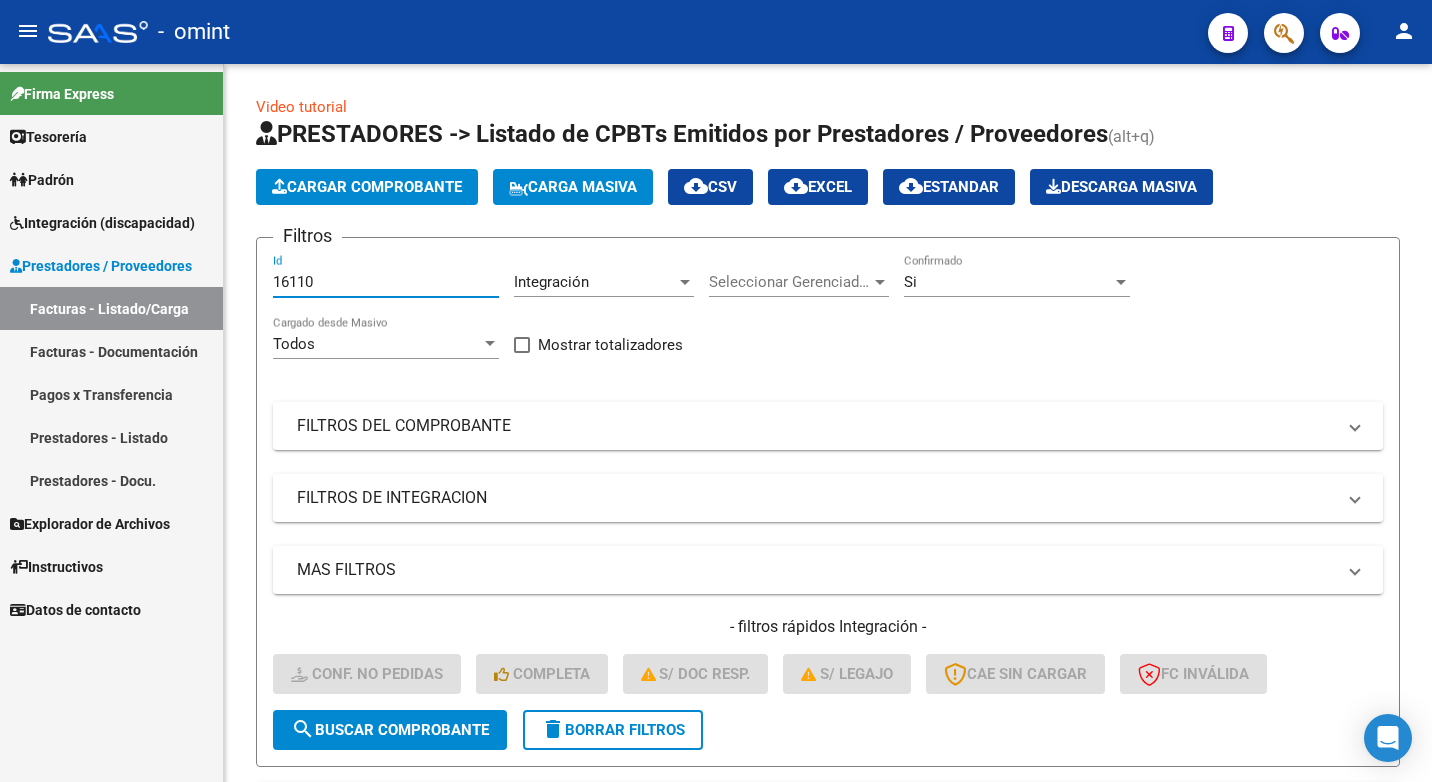 drag, startPoint x: 345, startPoint y: 279, endPoint x: 69, endPoint y: 259, distance: 276.7237 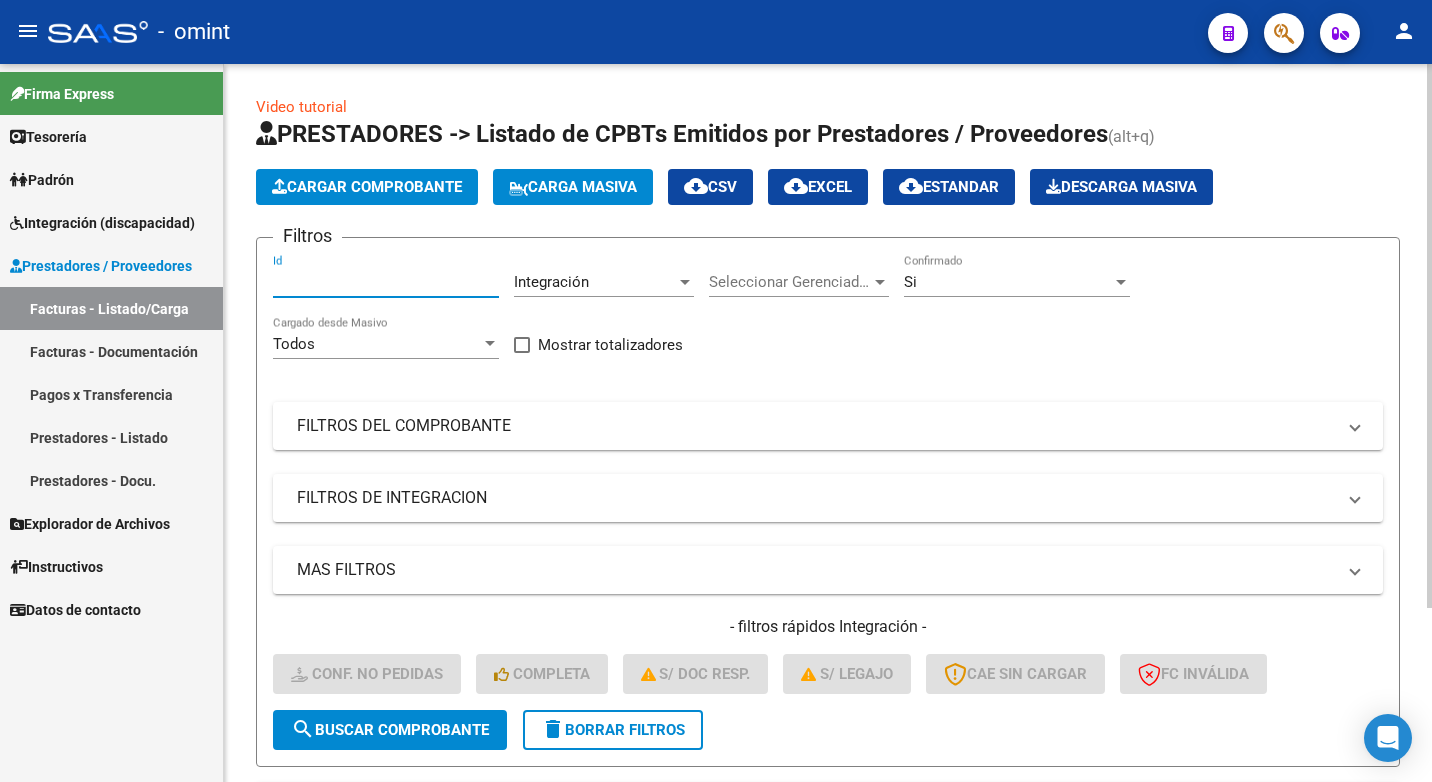 paste on "14910" 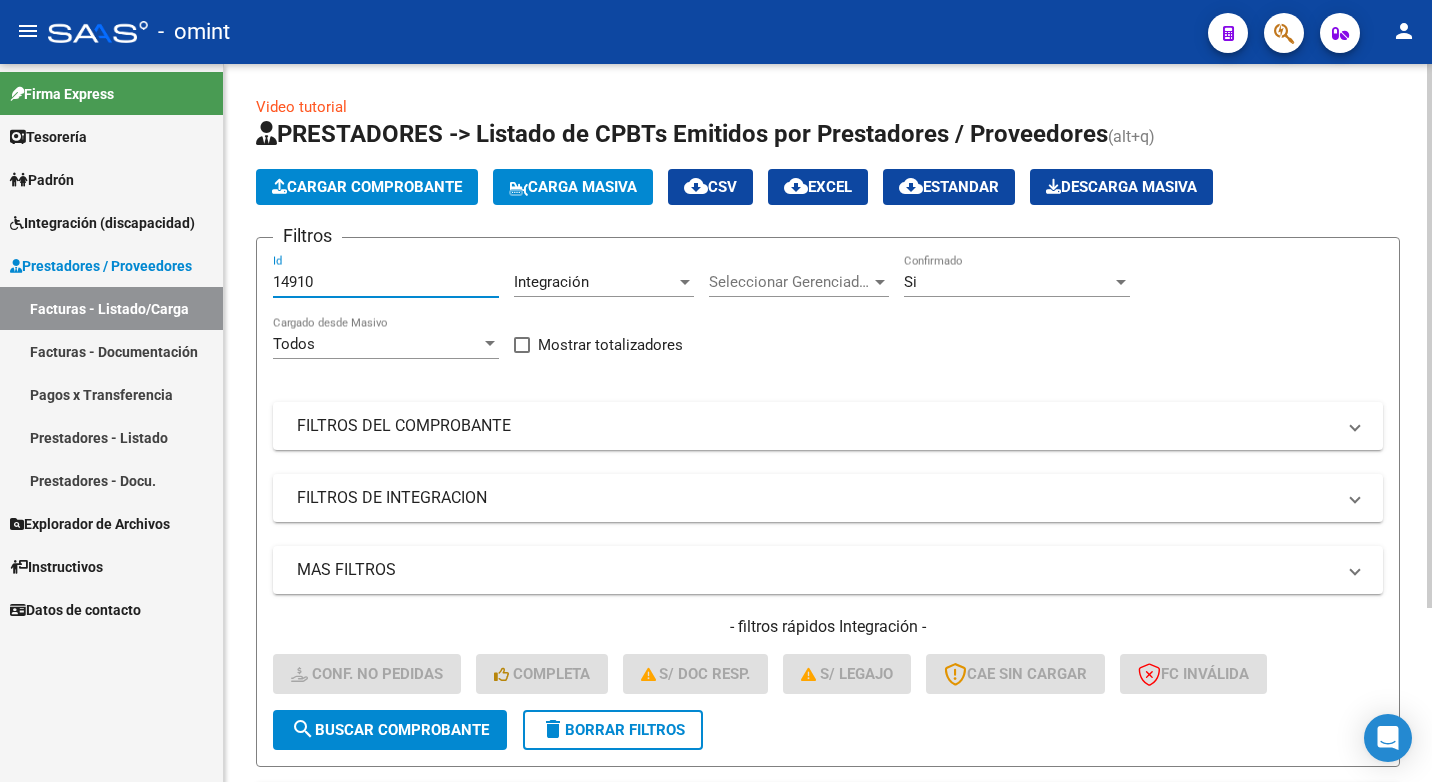 type on "14910" 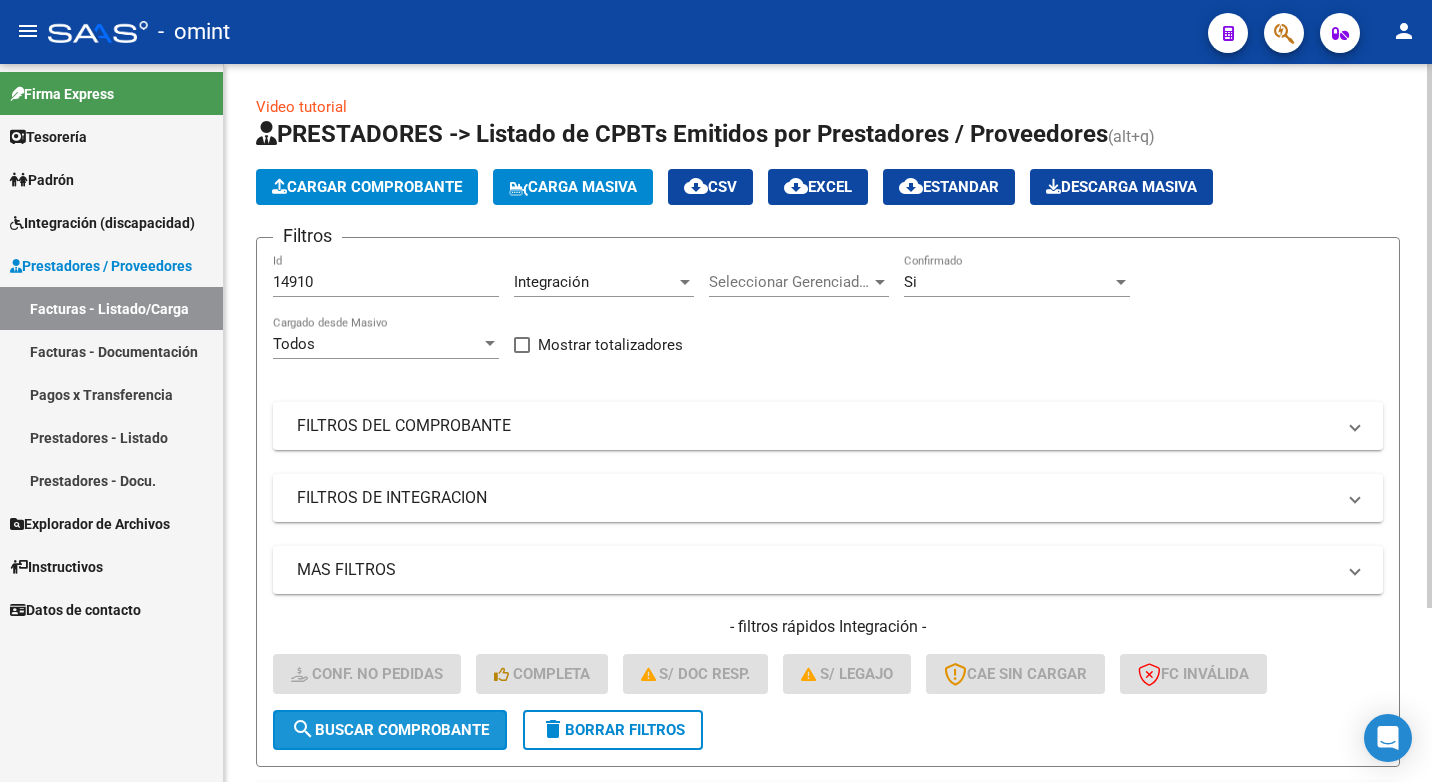 click on "search  Buscar Comprobante" 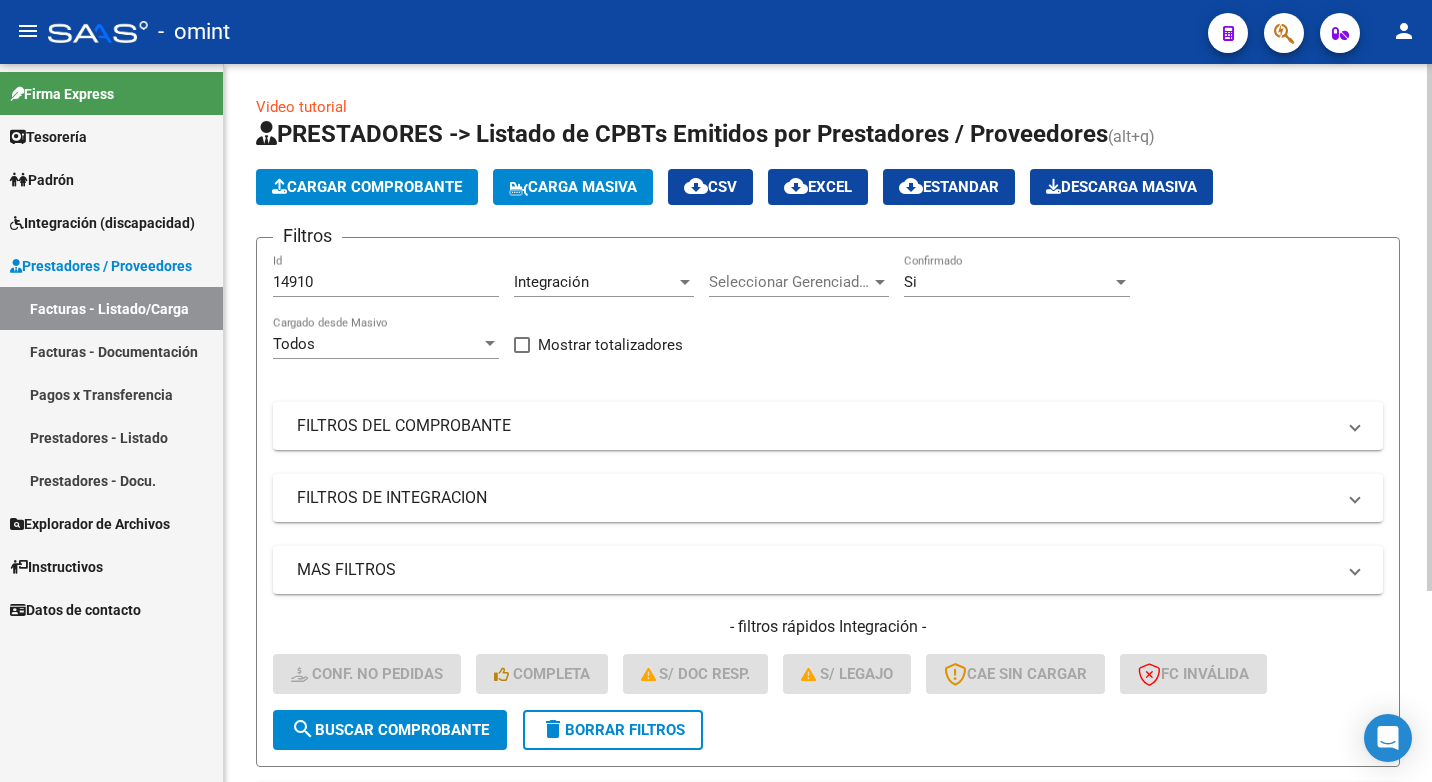 scroll, scrollTop: 260, scrollLeft: 0, axis: vertical 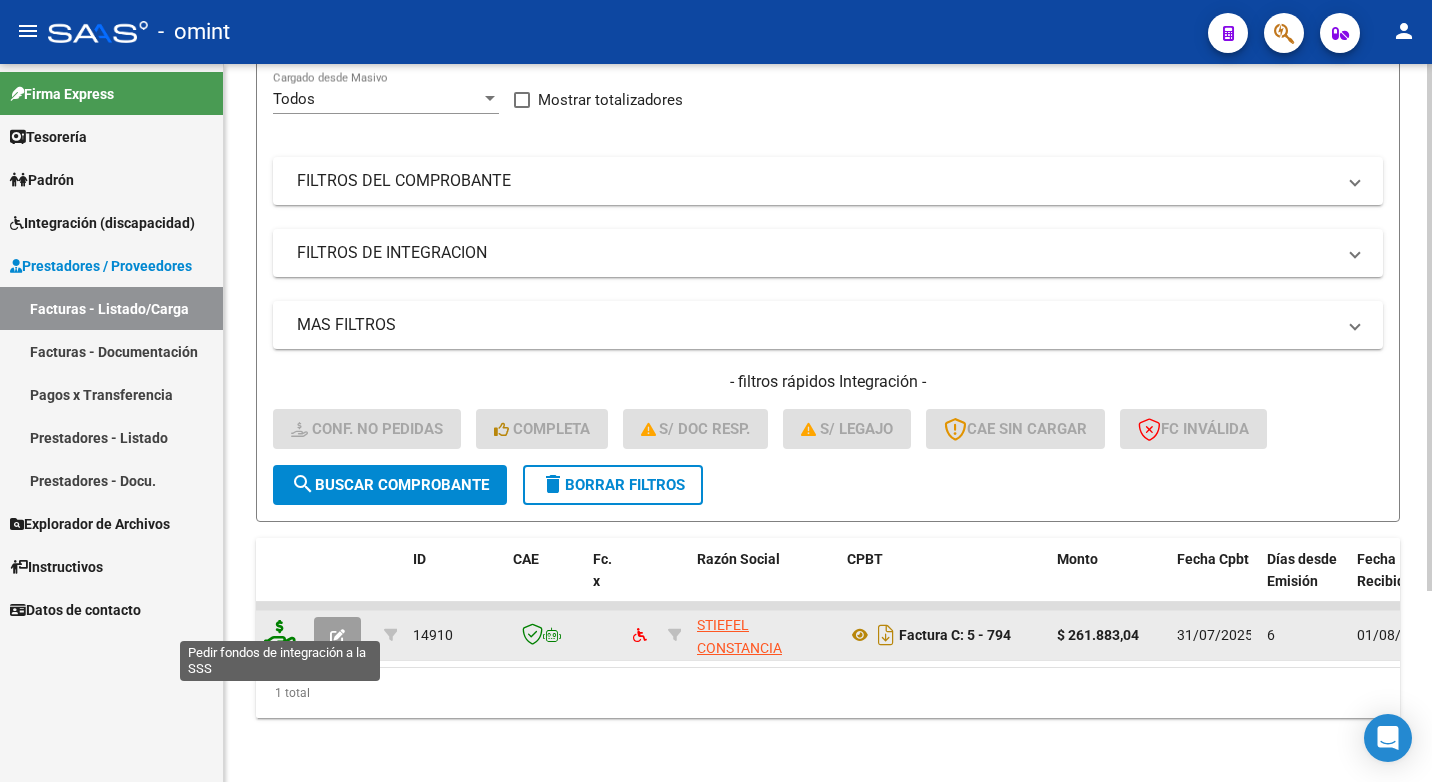 click 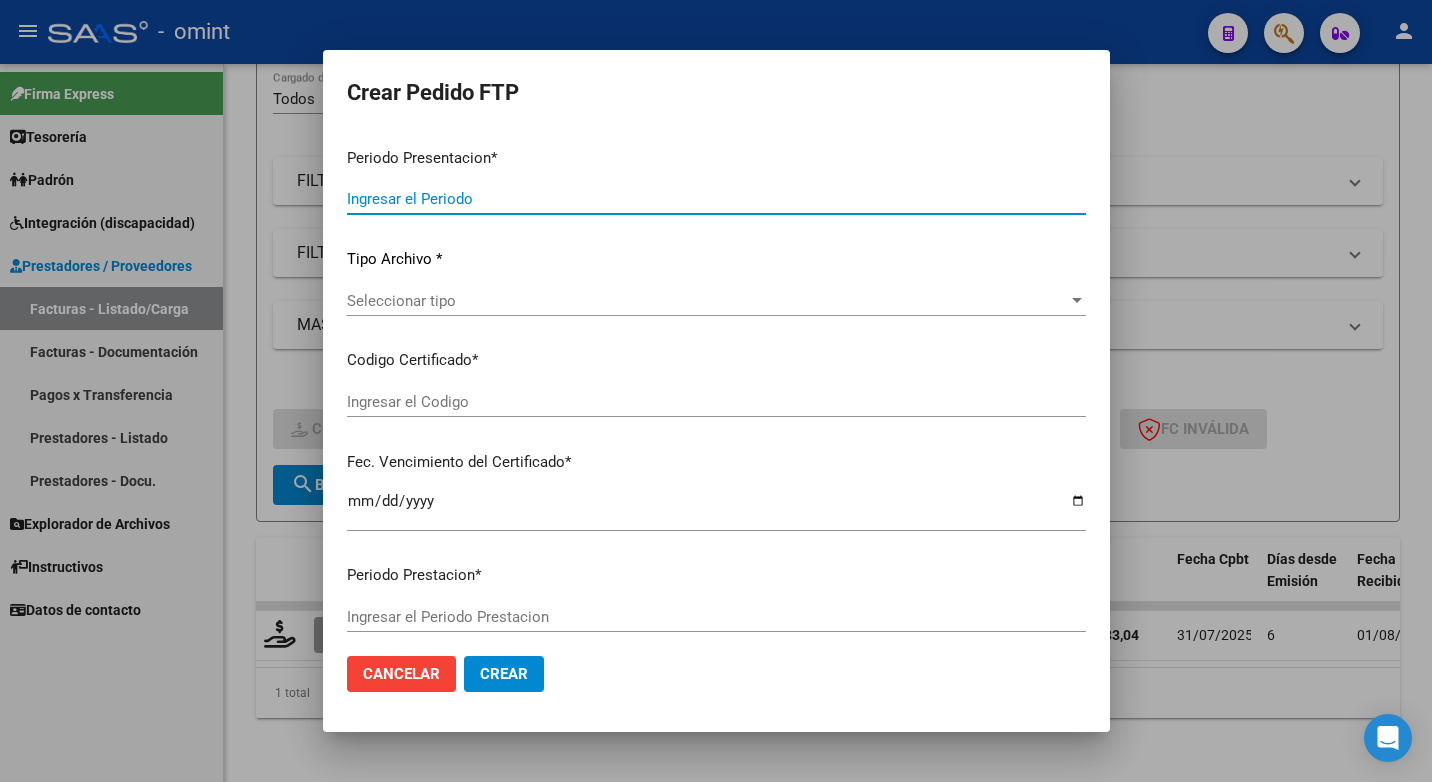 type on "202507" 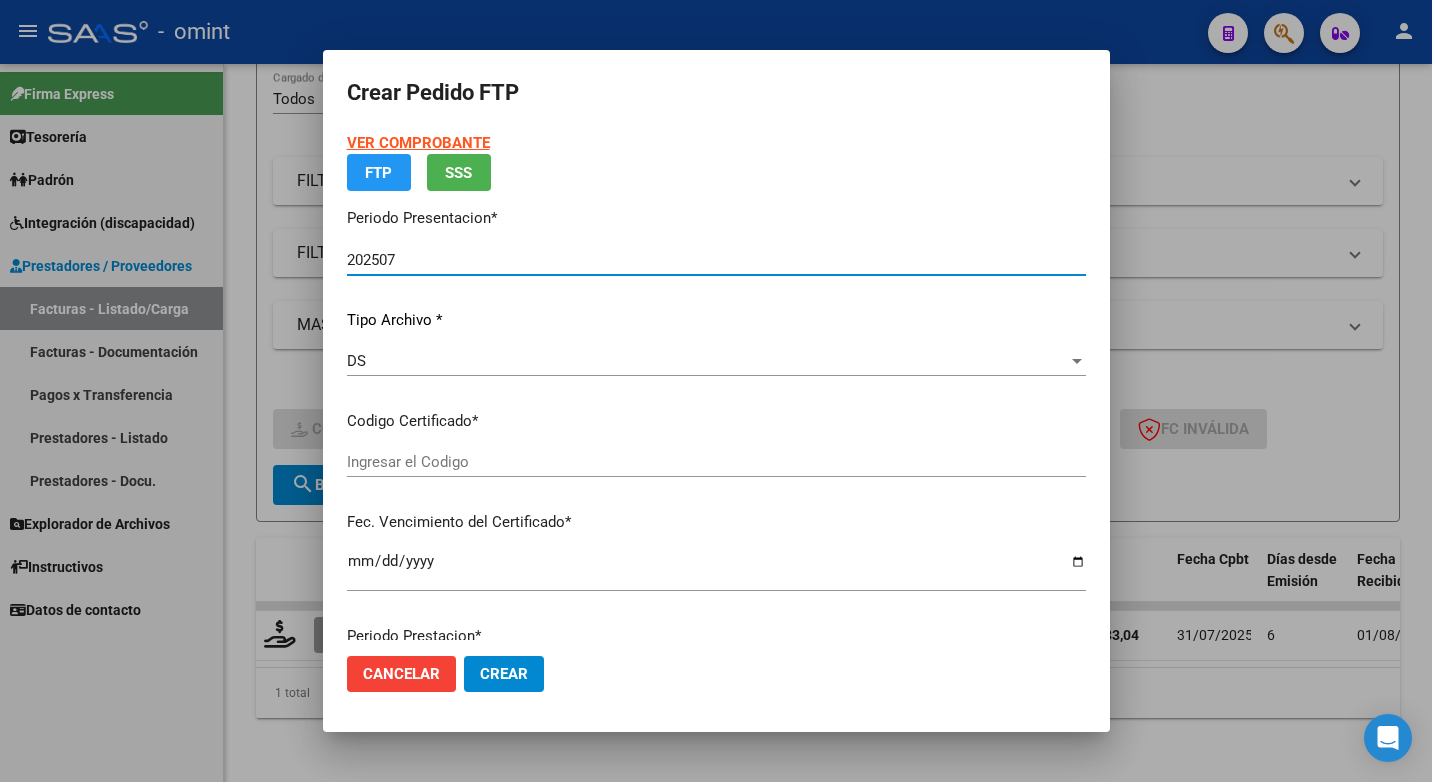 type on "4570579635" 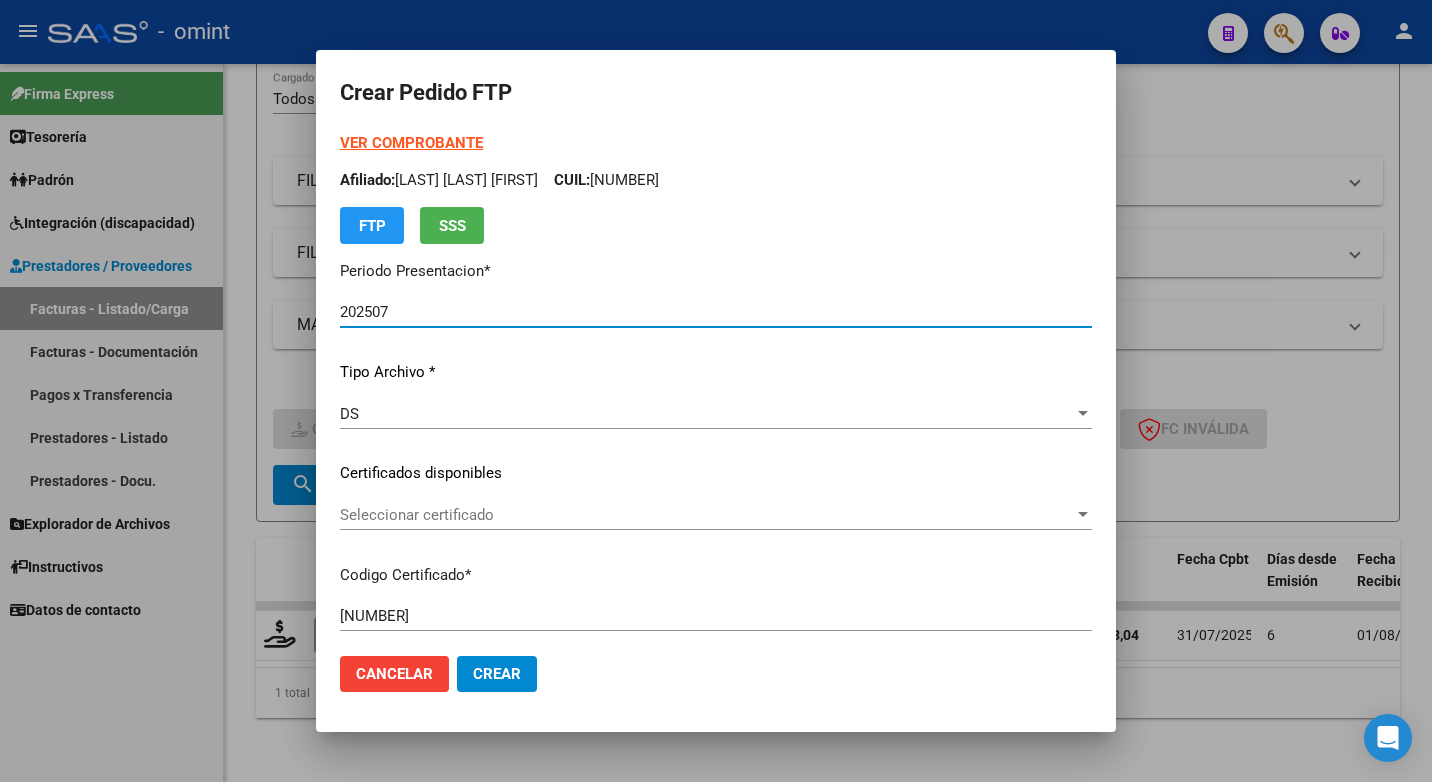 scroll, scrollTop: 100, scrollLeft: 0, axis: vertical 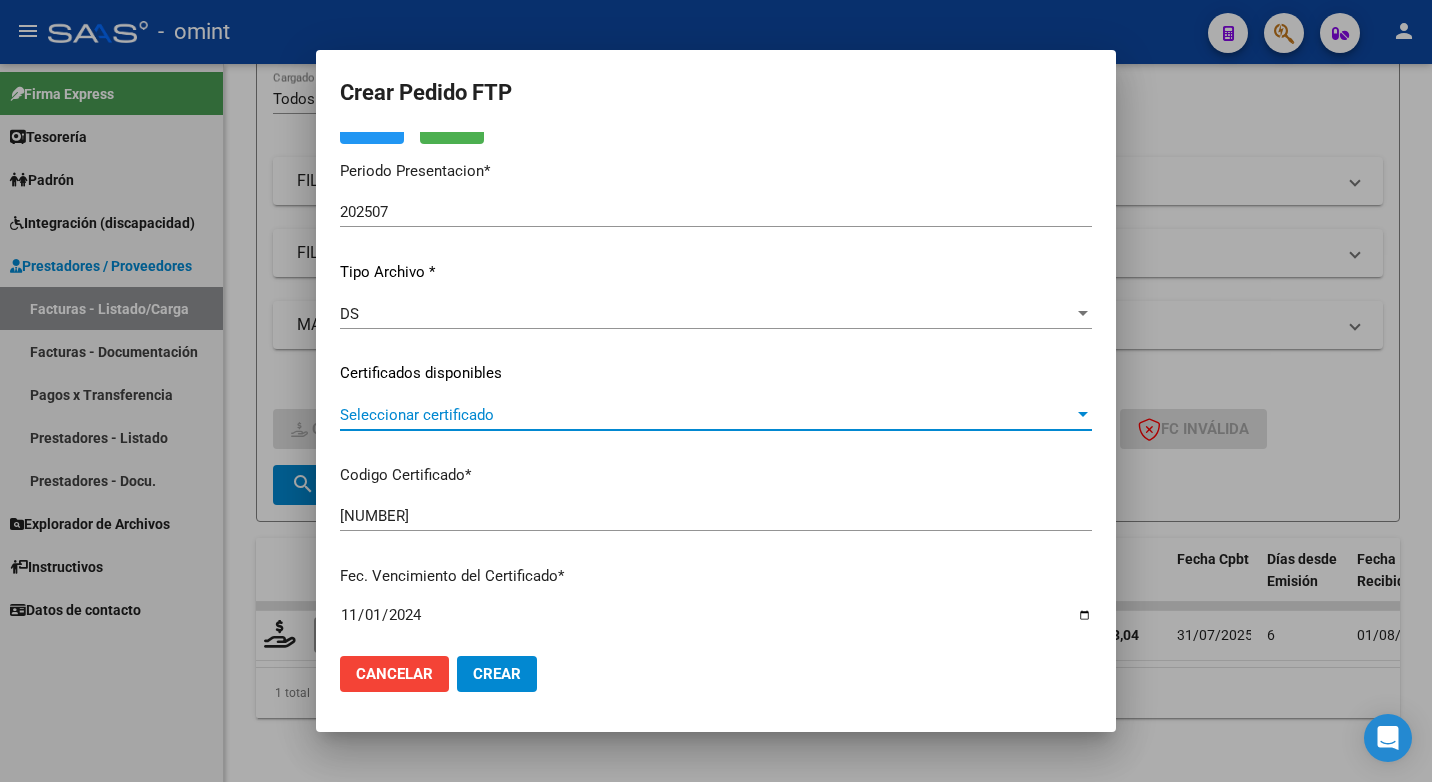 click at bounding box center [1083, 415] 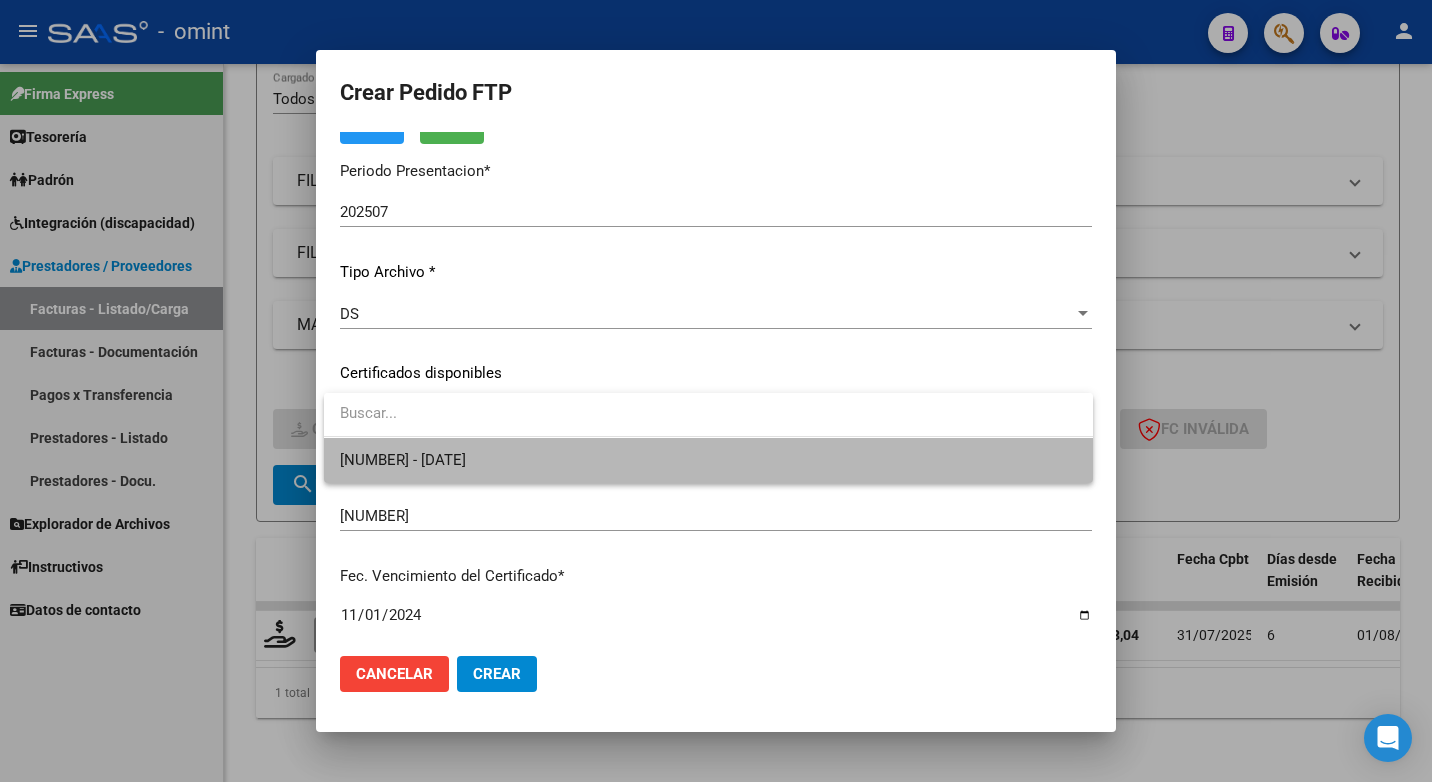 click on "4570579635 - 2024-11-01" at bounding box center [708, 460] 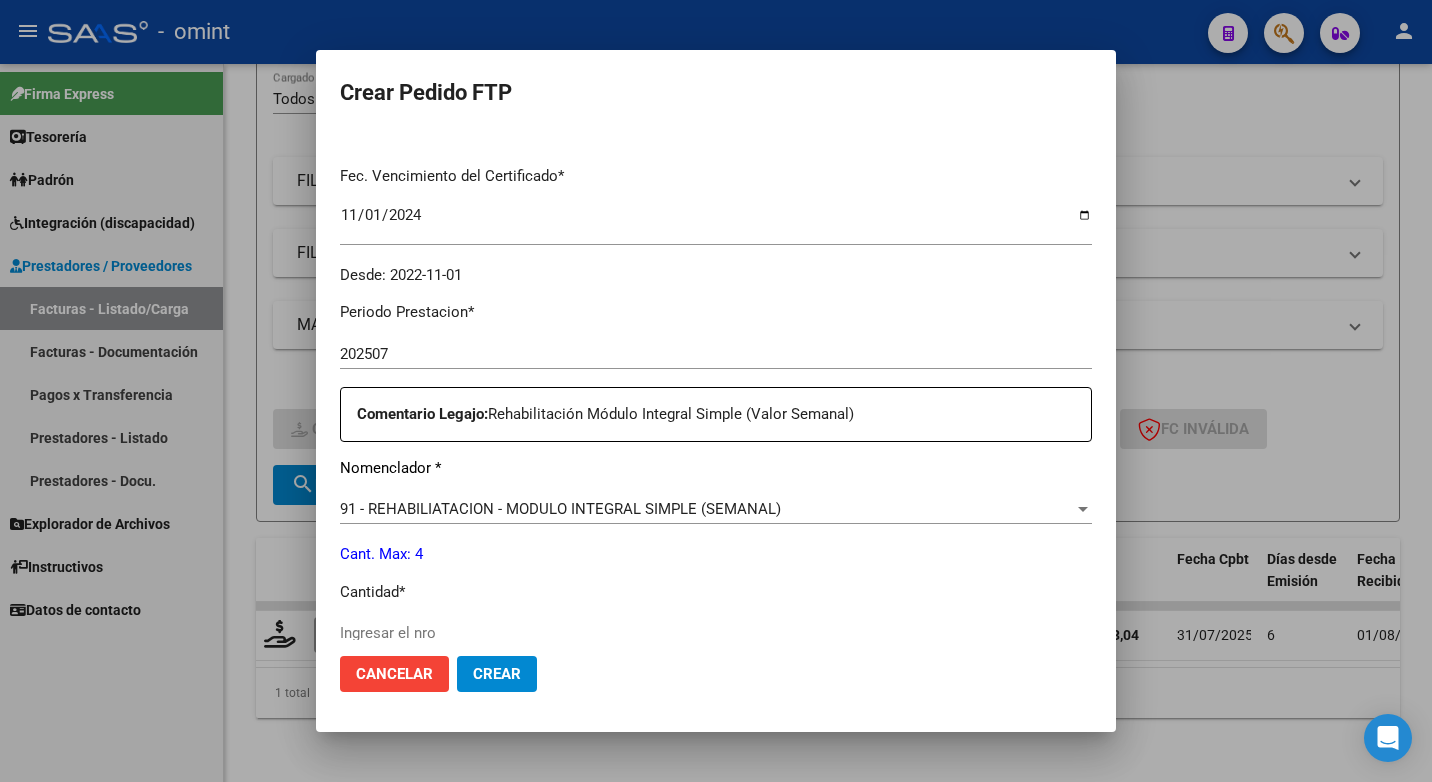 scroll, scrollTop: 600, scrollLeft: 0, axis: vertical 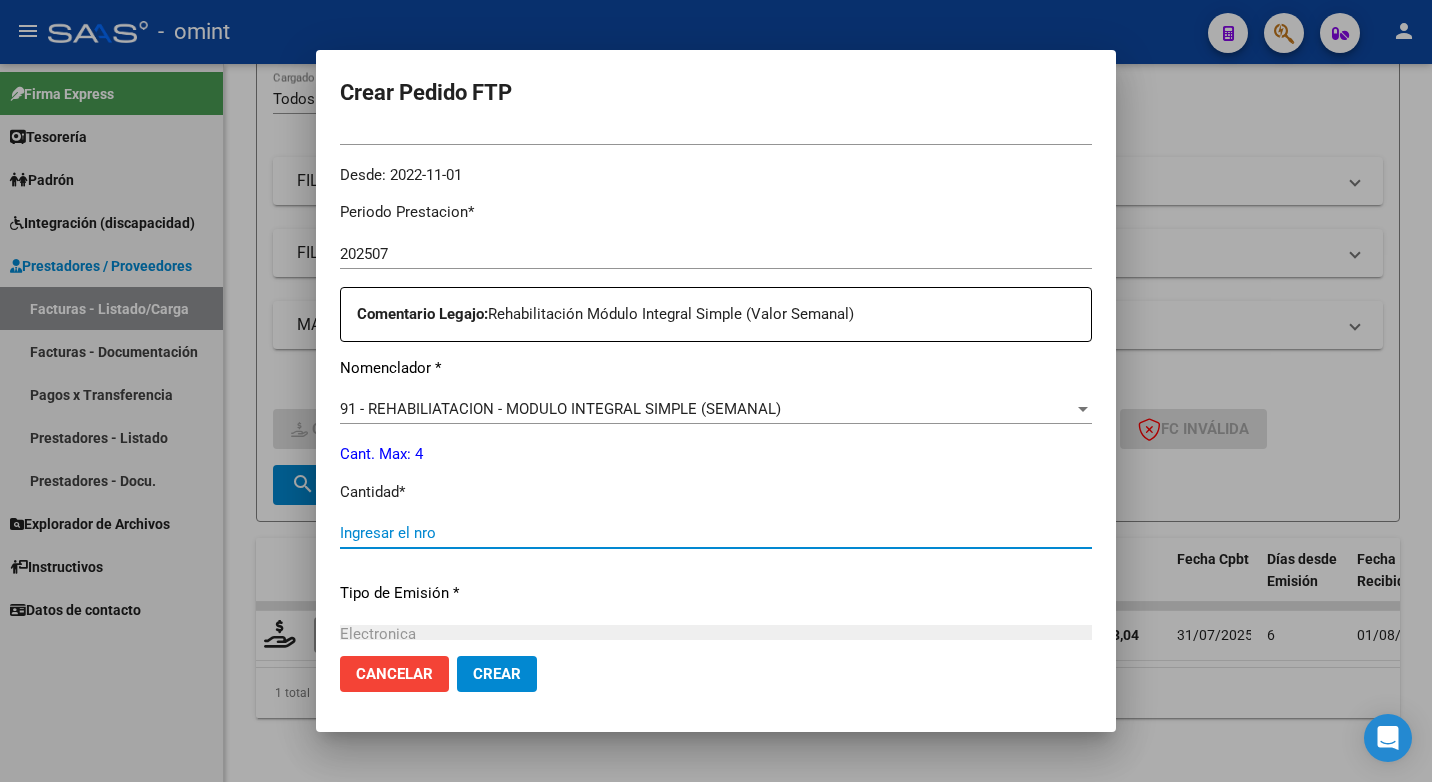 click on "Ingresar el nro" at bounding box center (716, 533) 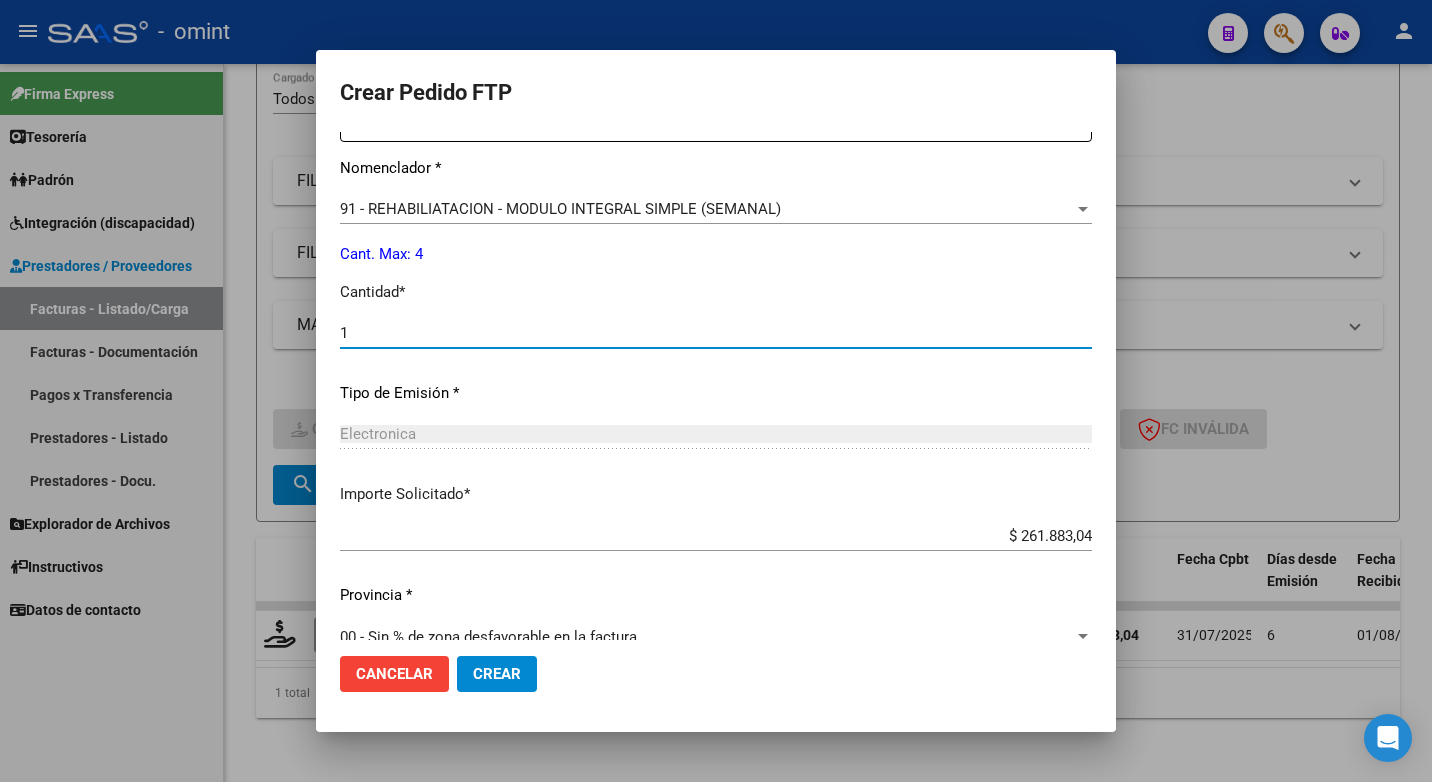 scroll, scrollTop: 831, scrollLeft: 0, axis: vertical 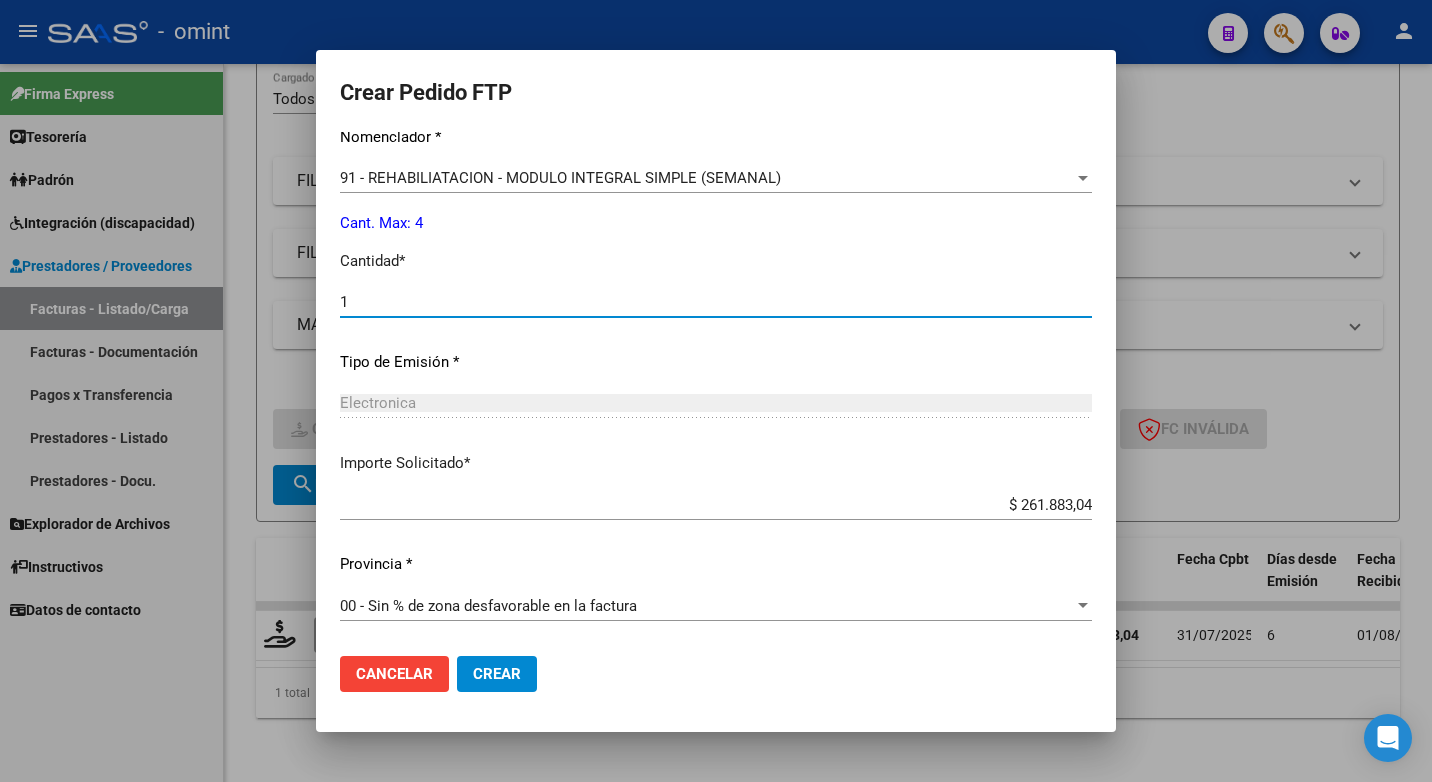 type on "1" 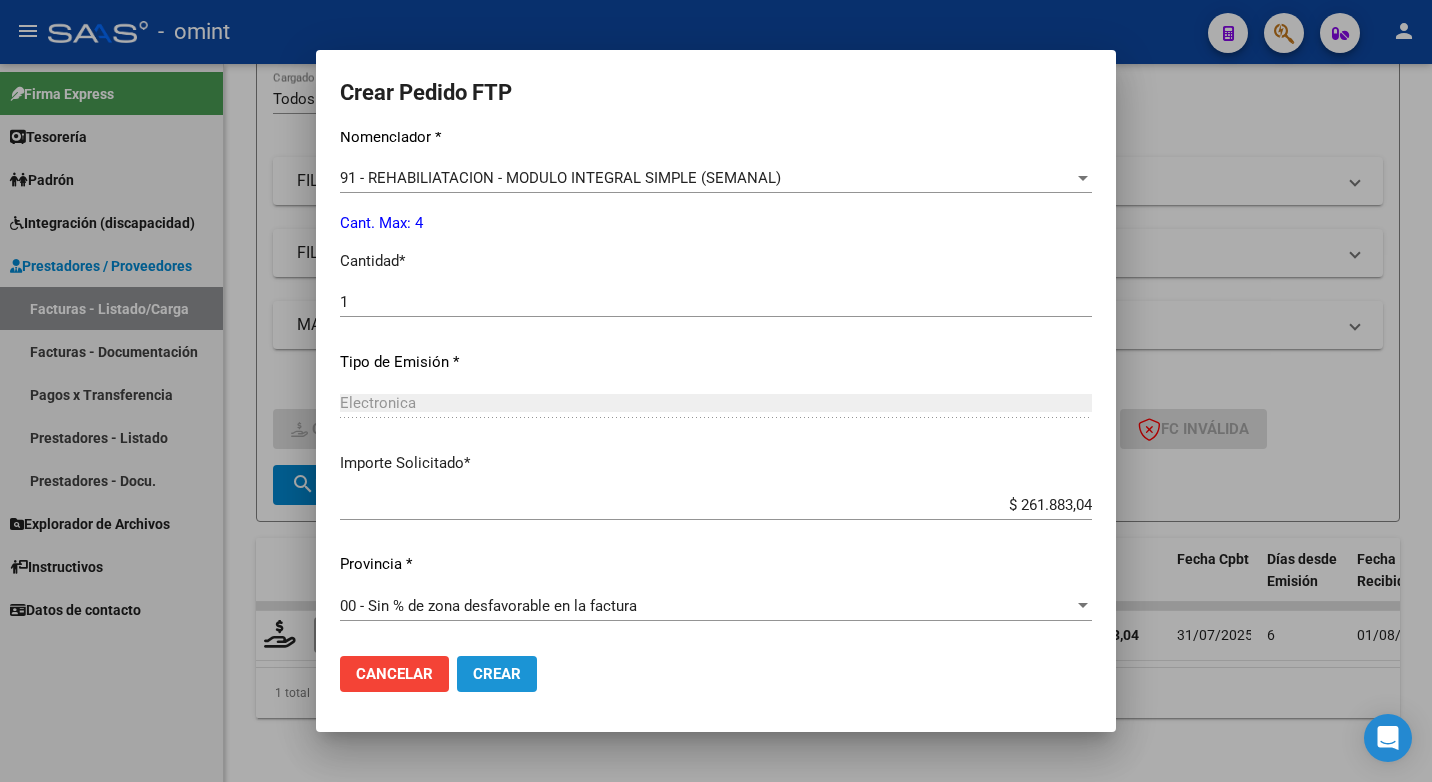 click on "Crear" 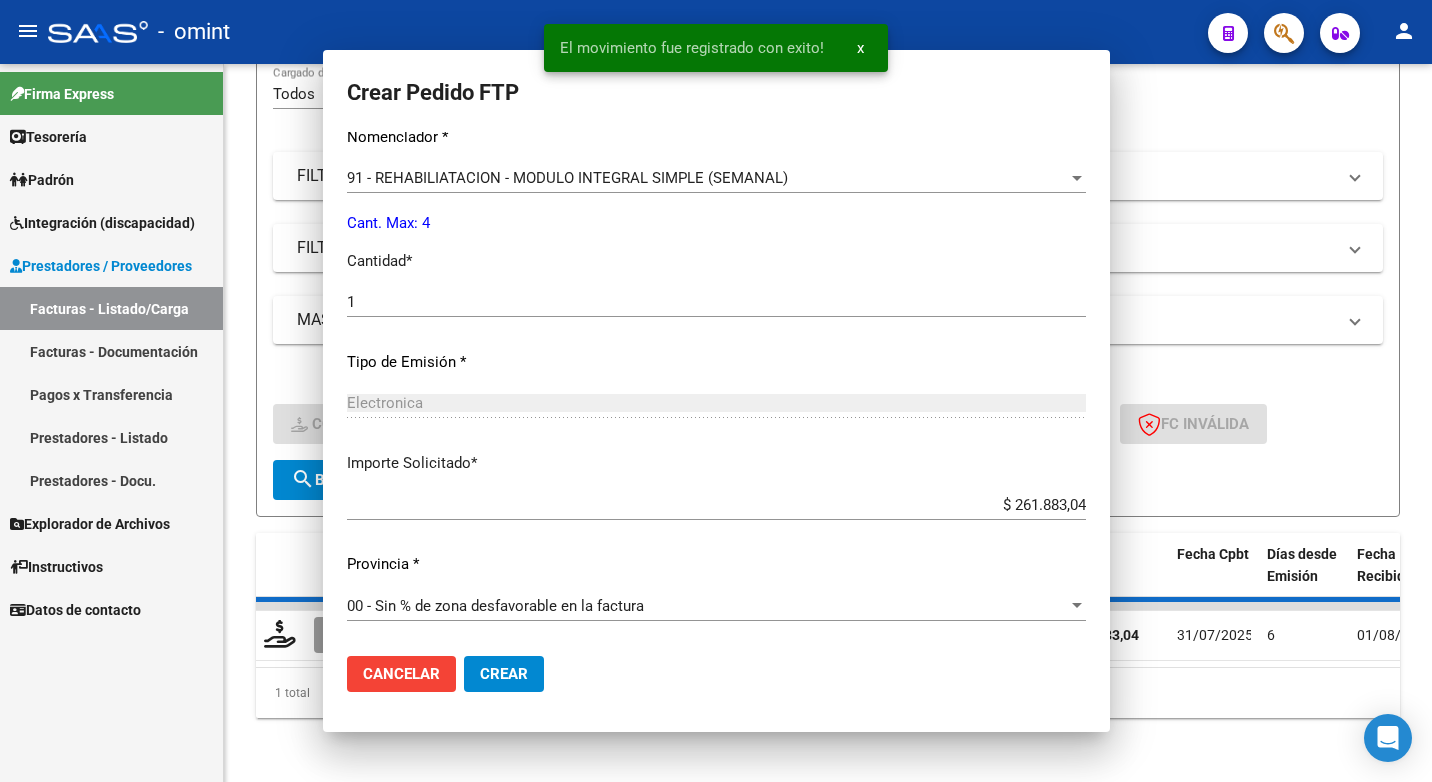 scroll, scrollTop: 0, scrollLeft: 0, axis: both 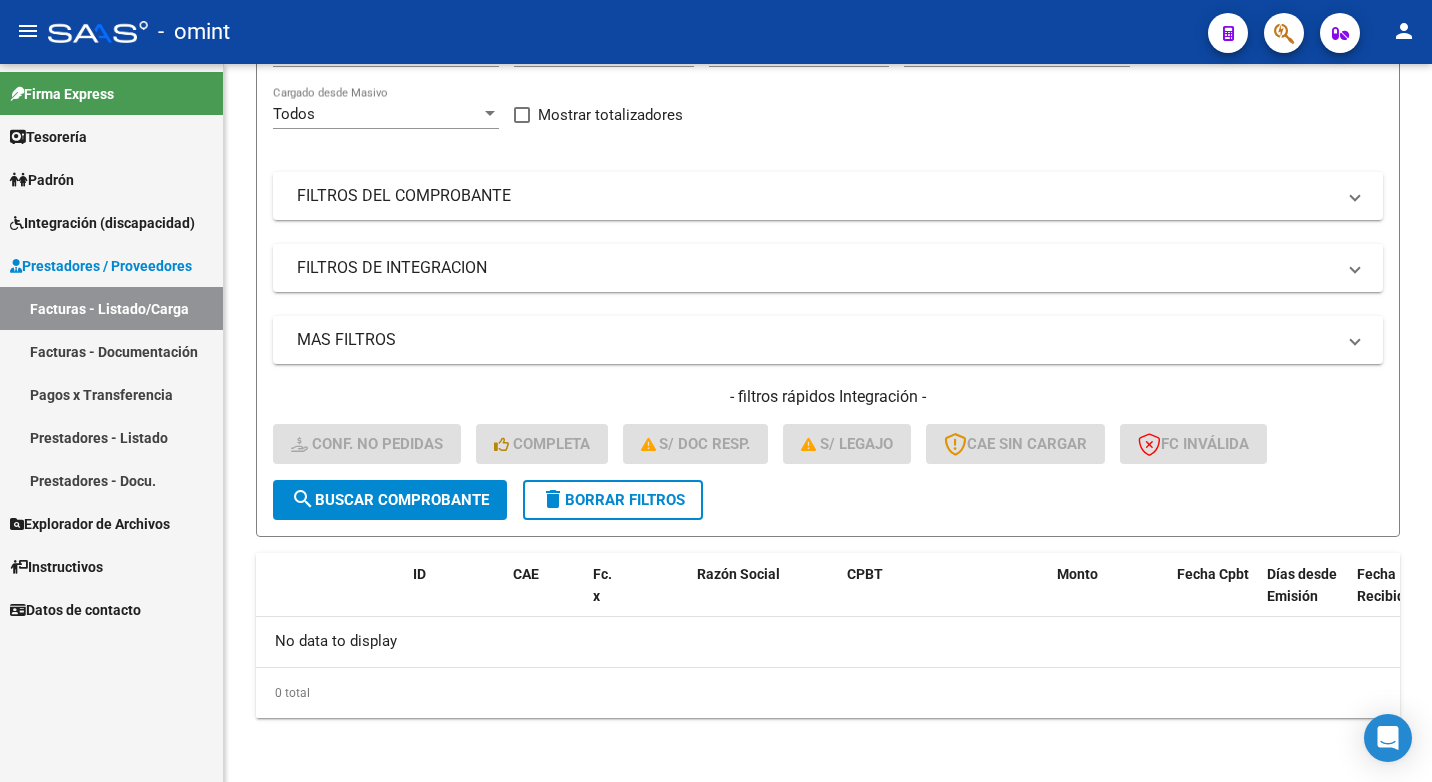click on "-   omint" 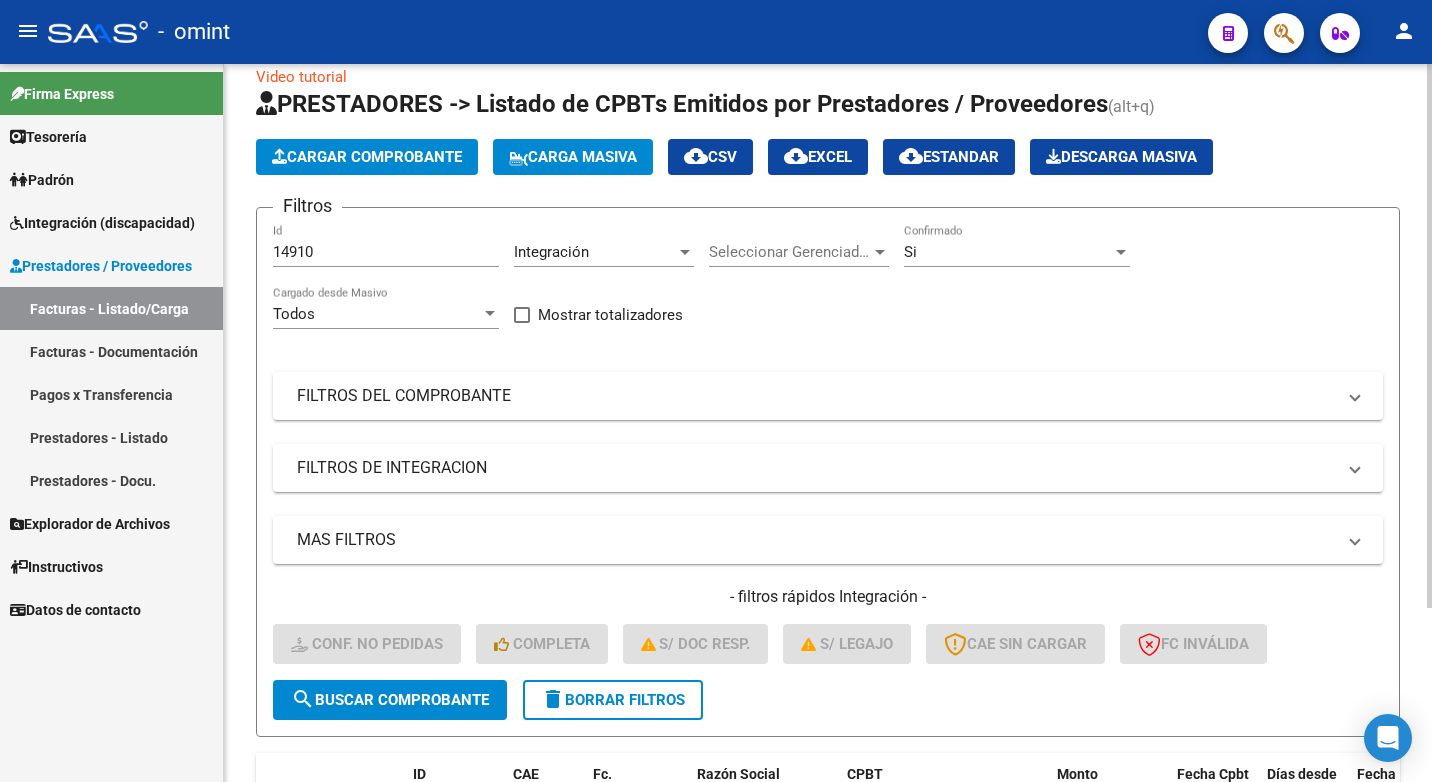 scroll, scrollTop: 0, scrollLeft: 0, axis: both 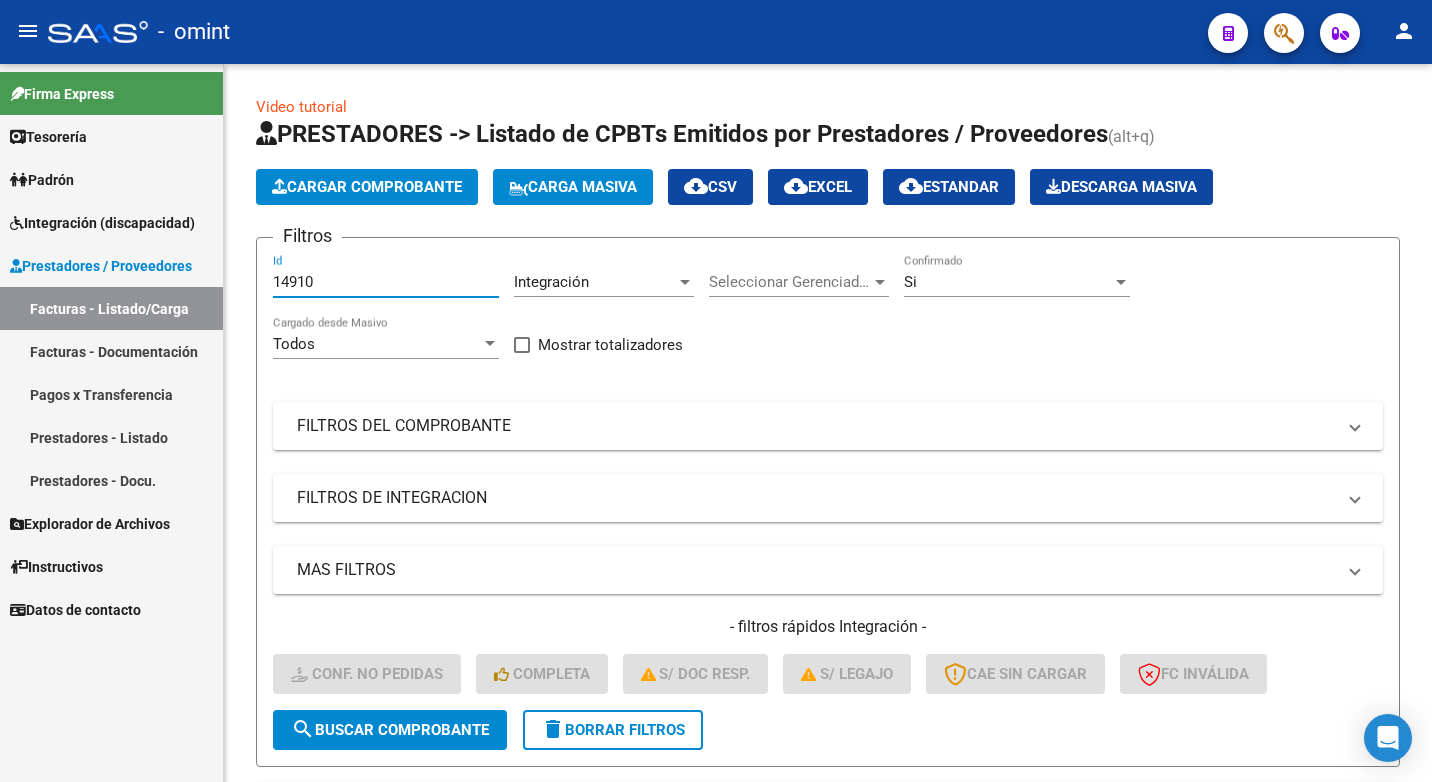 drag, startPoint x: 335, startPoint y: 277, endPoint x: 98, endPoint y: 267, distance: 237.21088 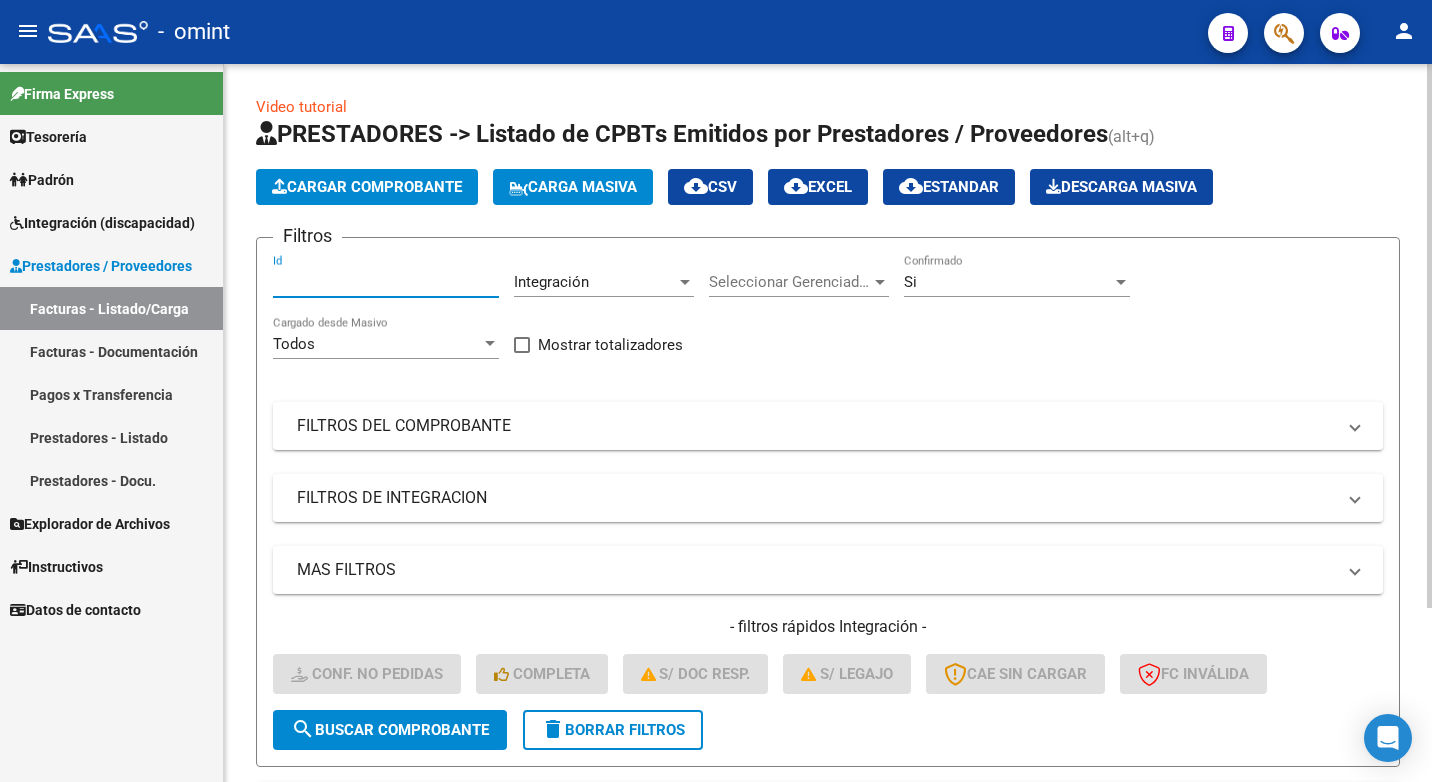 paste on "13985" 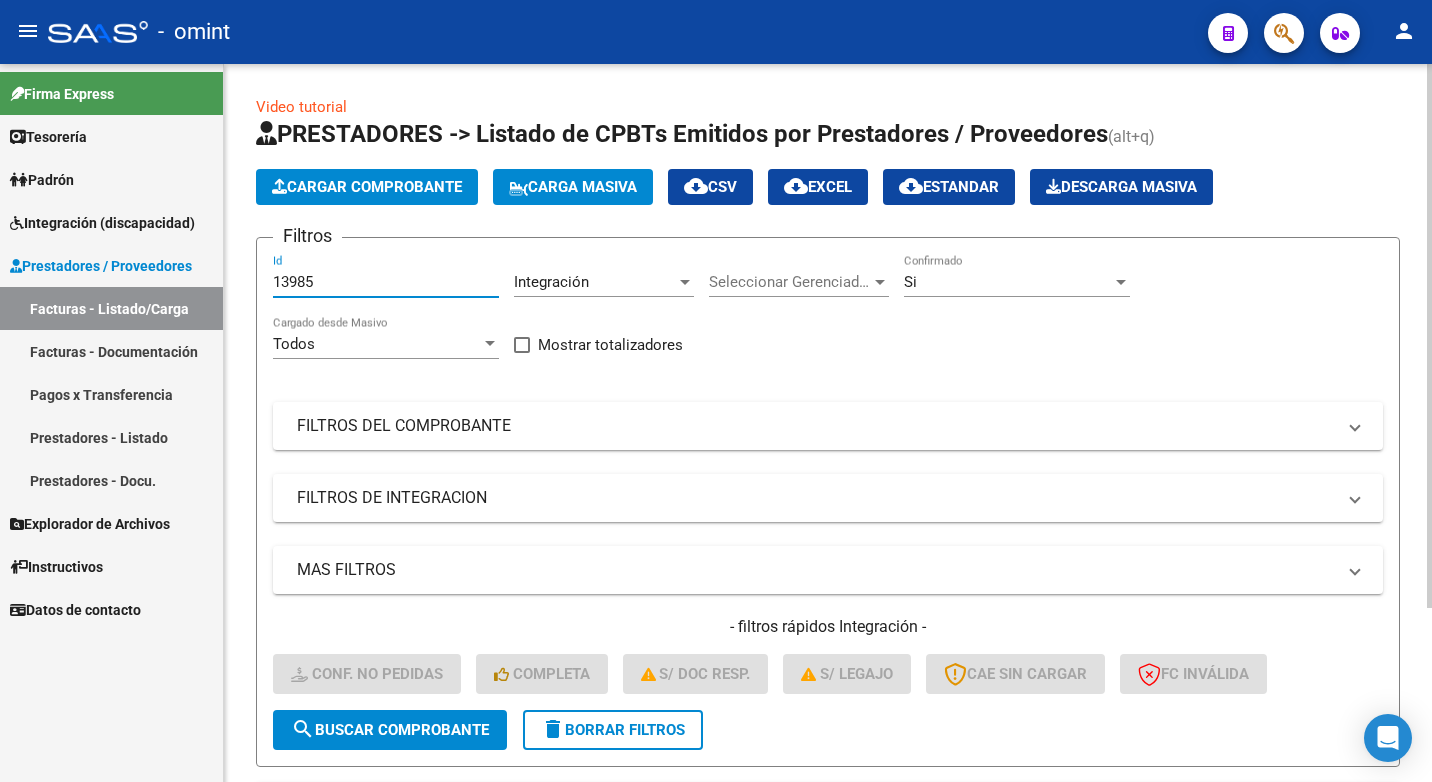 type on "13985" 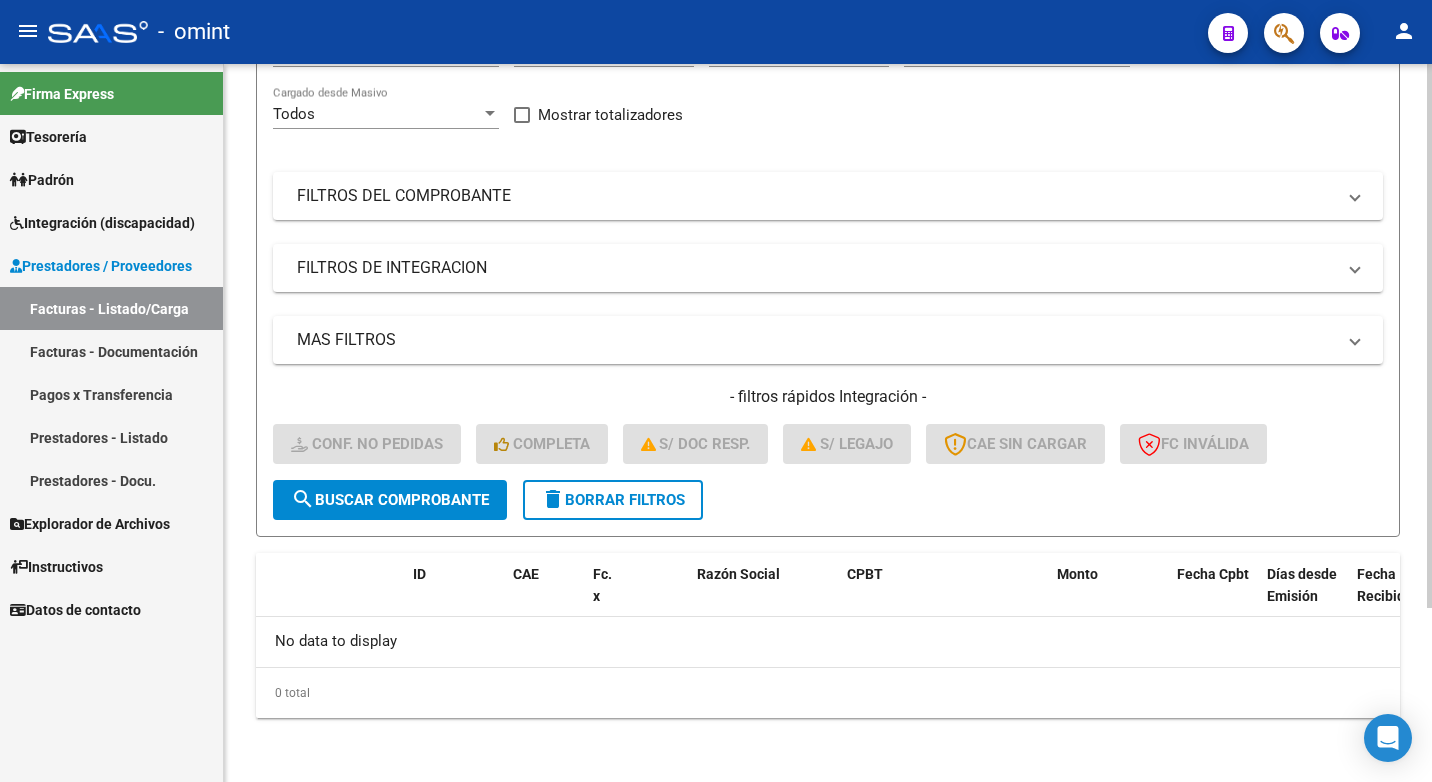 scroll, scrollTop: 0, scrollLeft: 0, axis: both 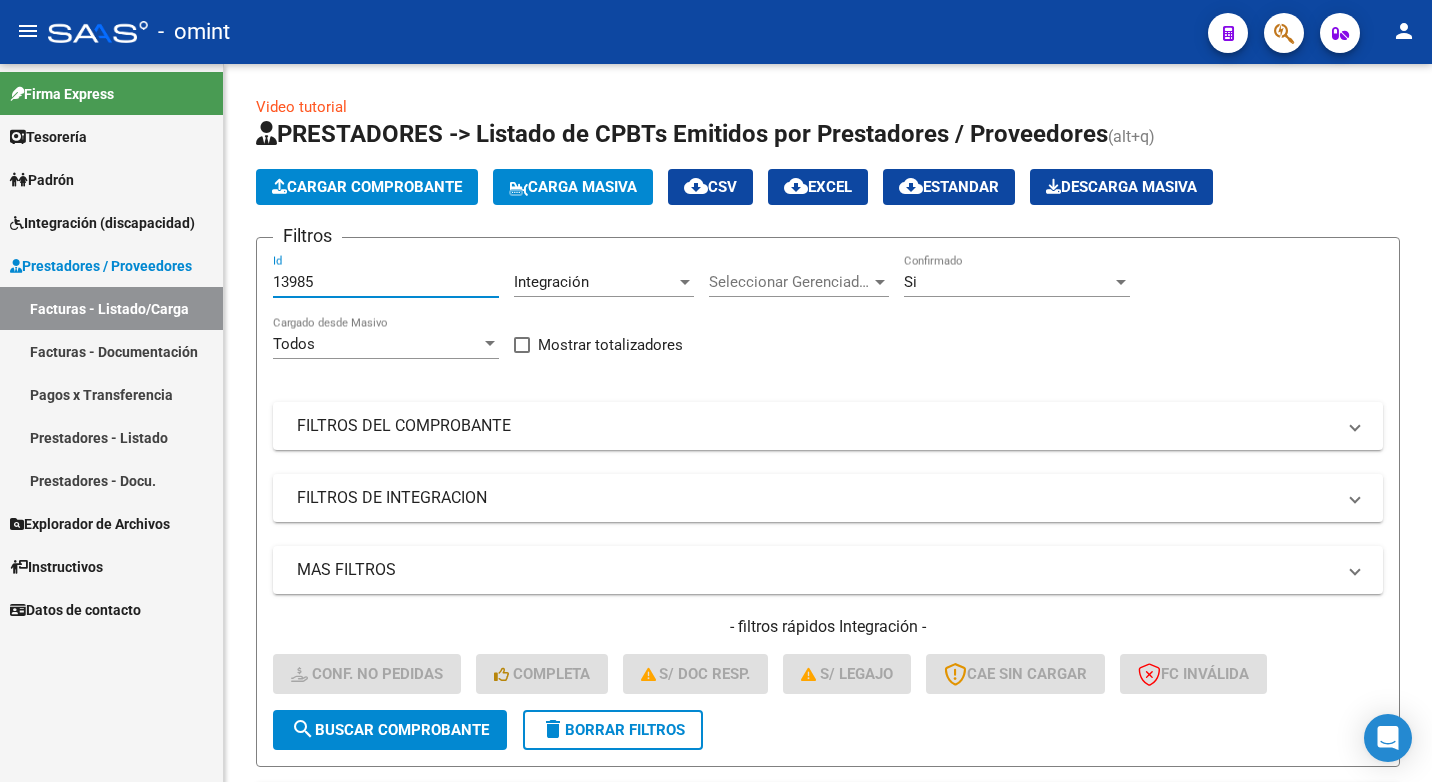 drag, startPoint x: 325, startPoint y: 283, endPoint x: 13, endPoint y: 246, distance: 314.18625 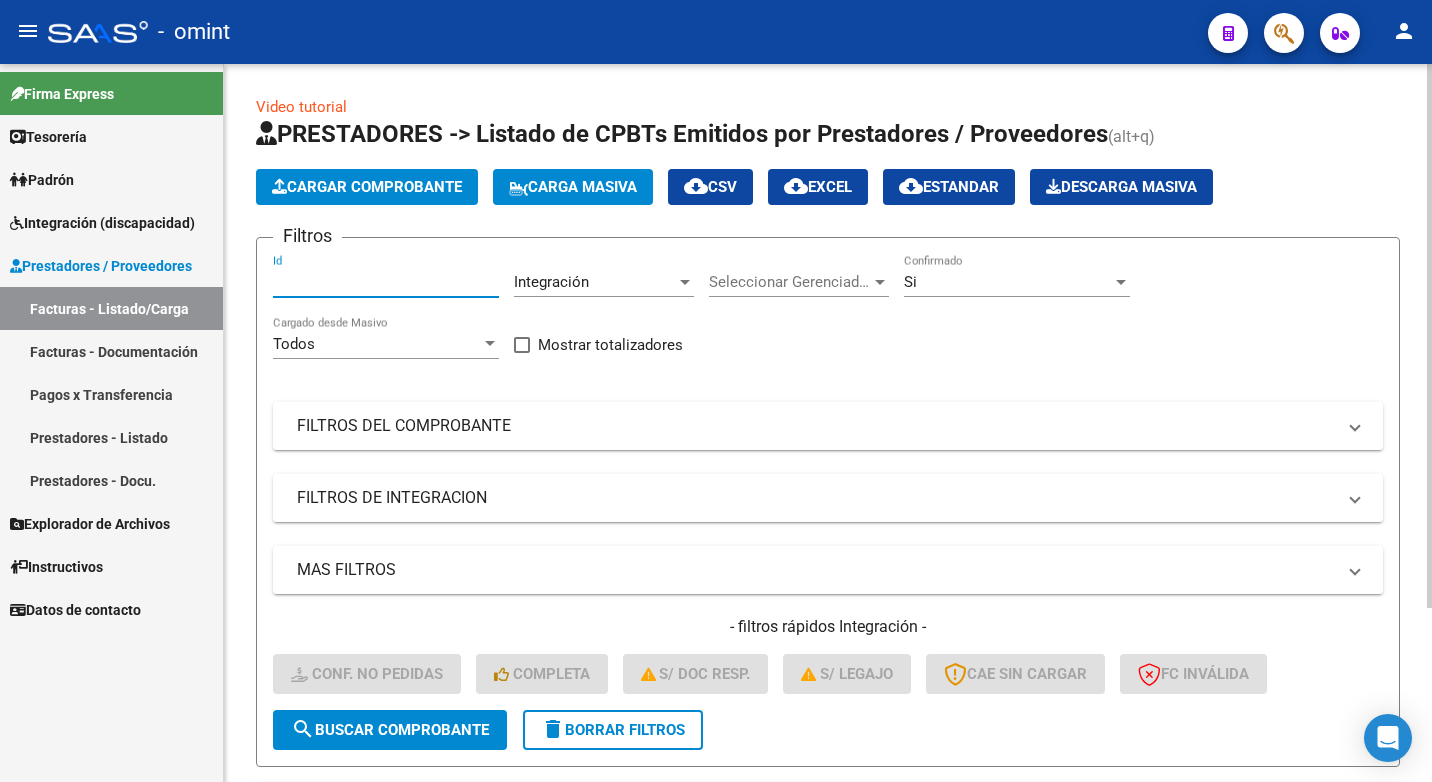 paste on "16021" 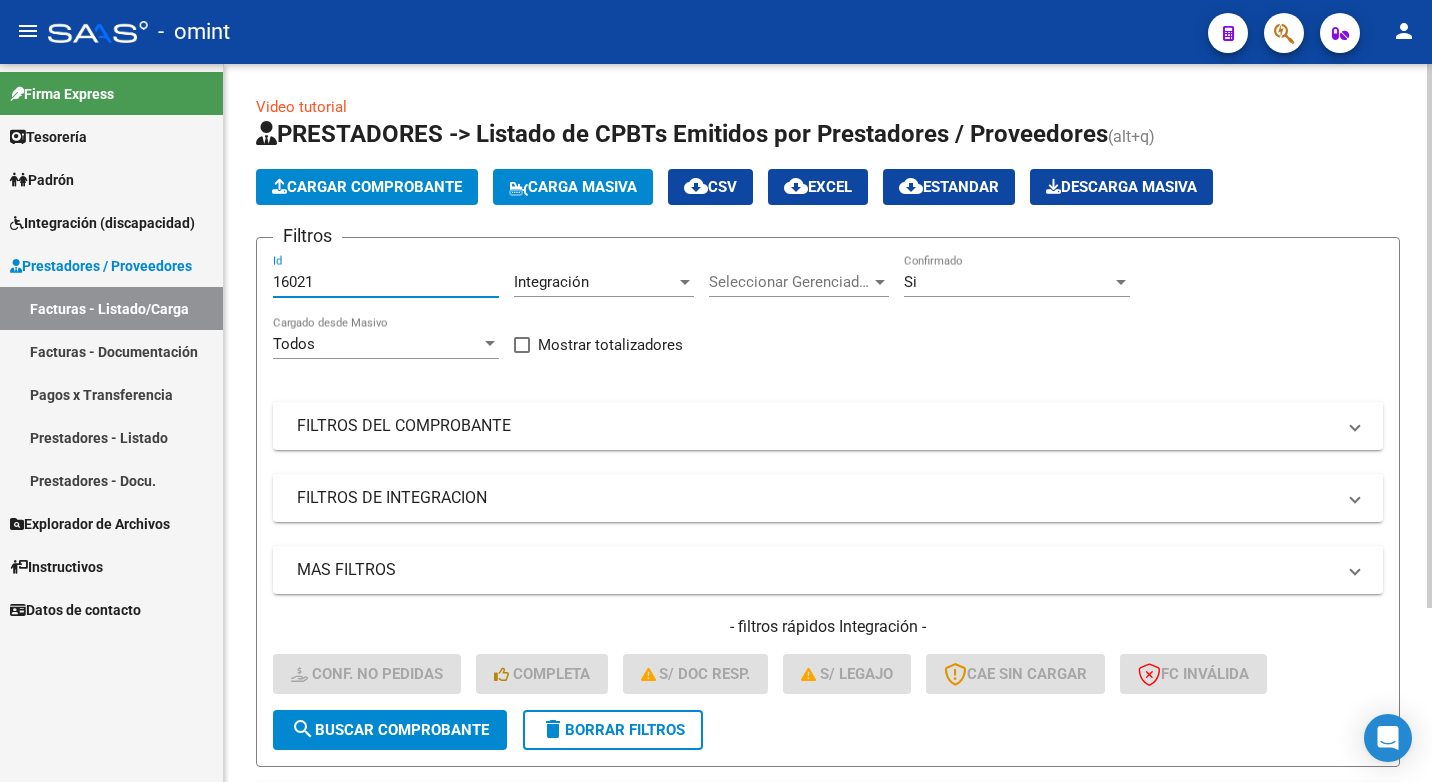 type on "16021" 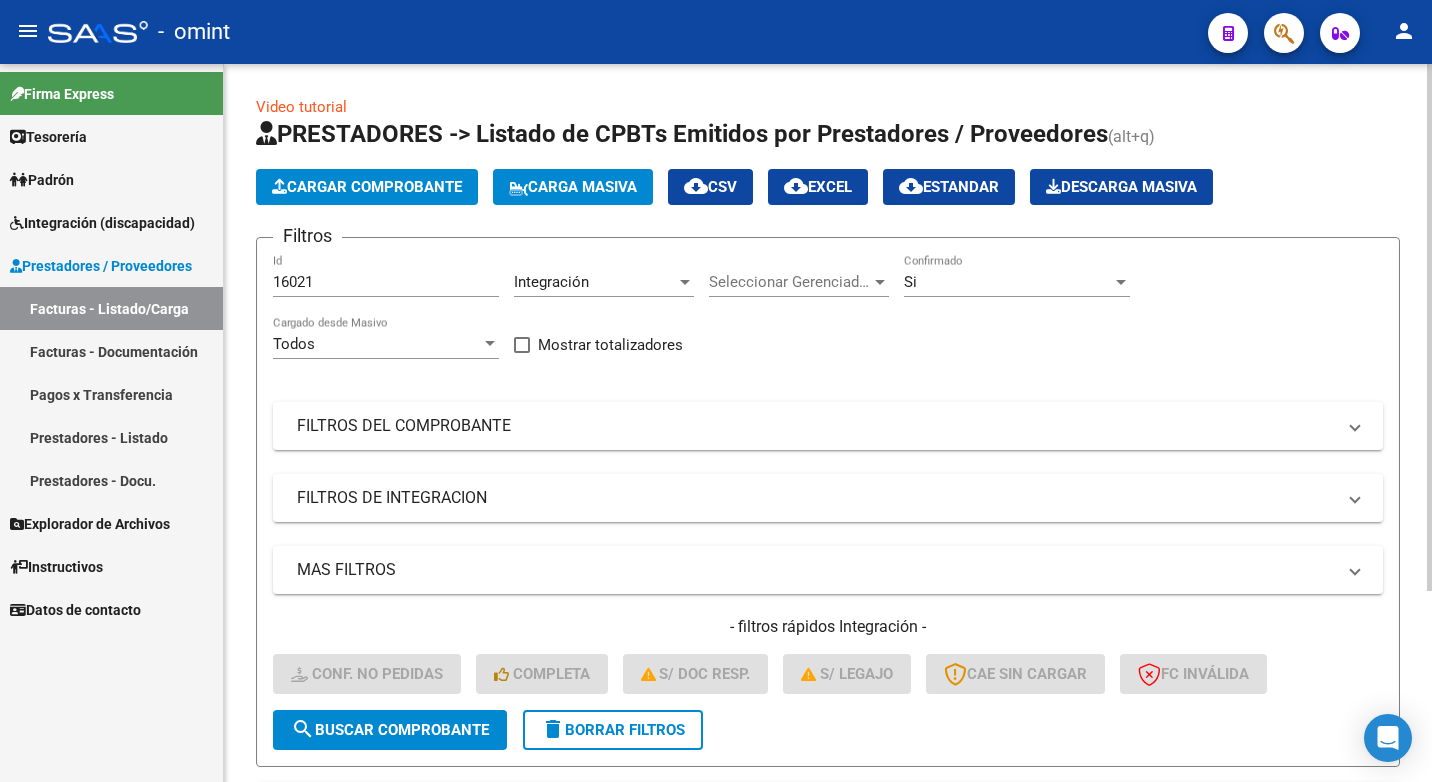 scroll, scrollTop: 260, scrollLeft: 0, axis: vertical 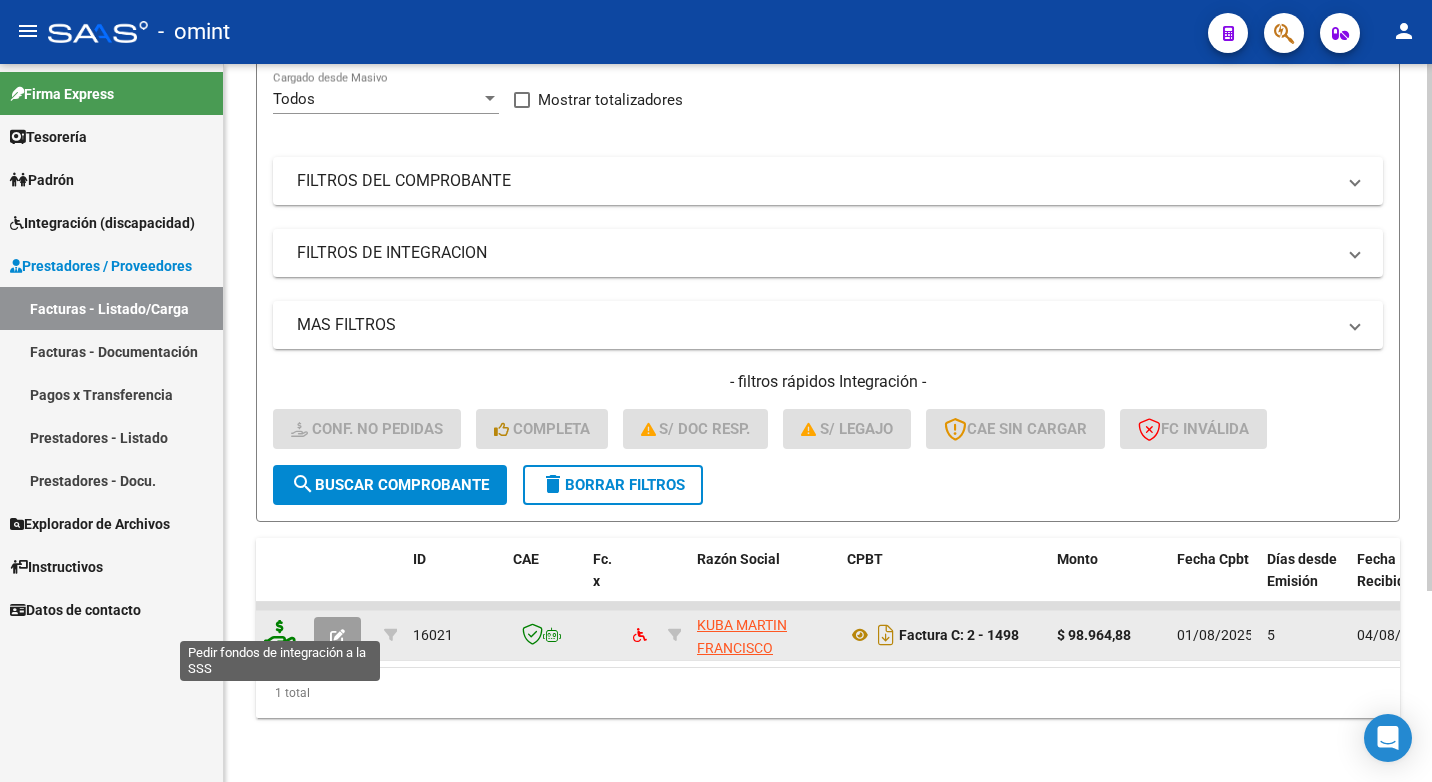 click 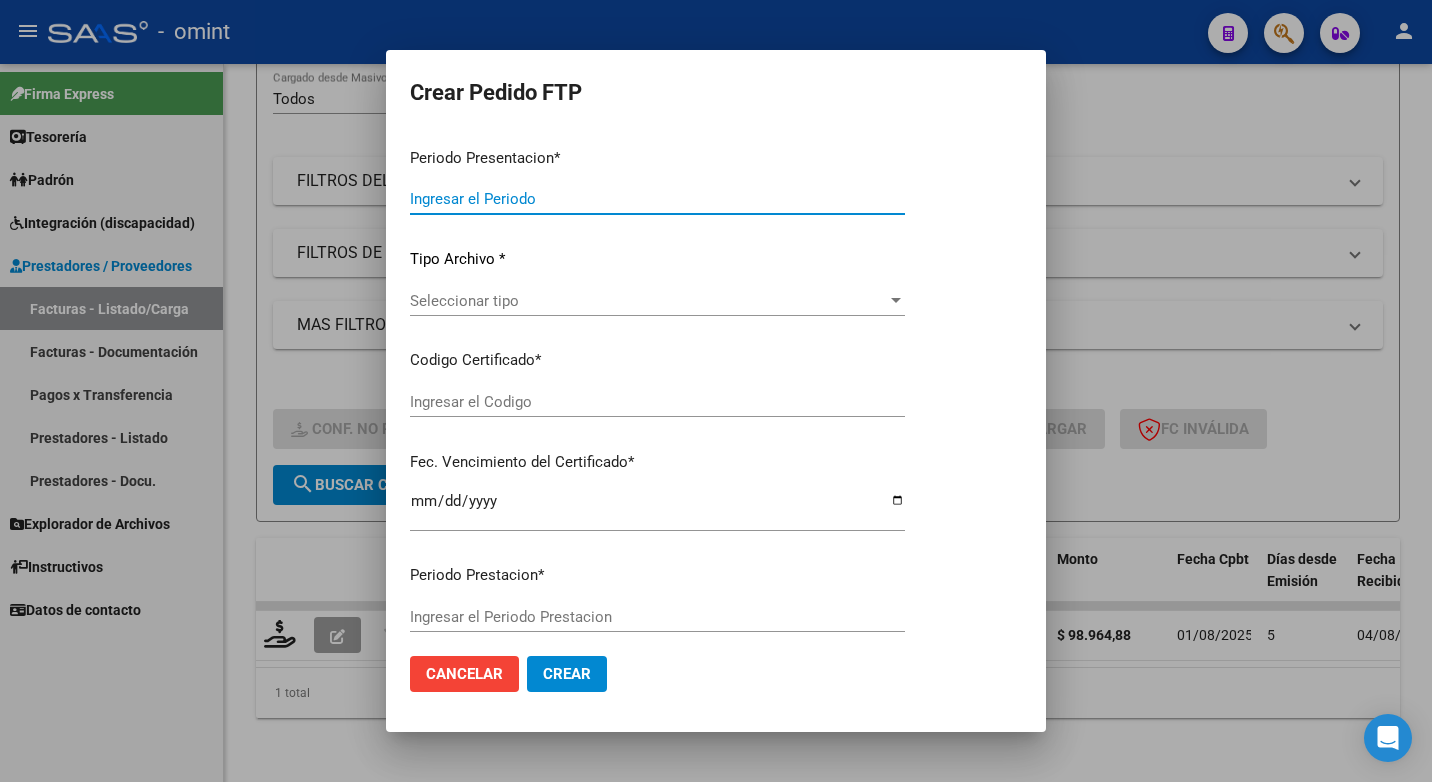 type on "202507" 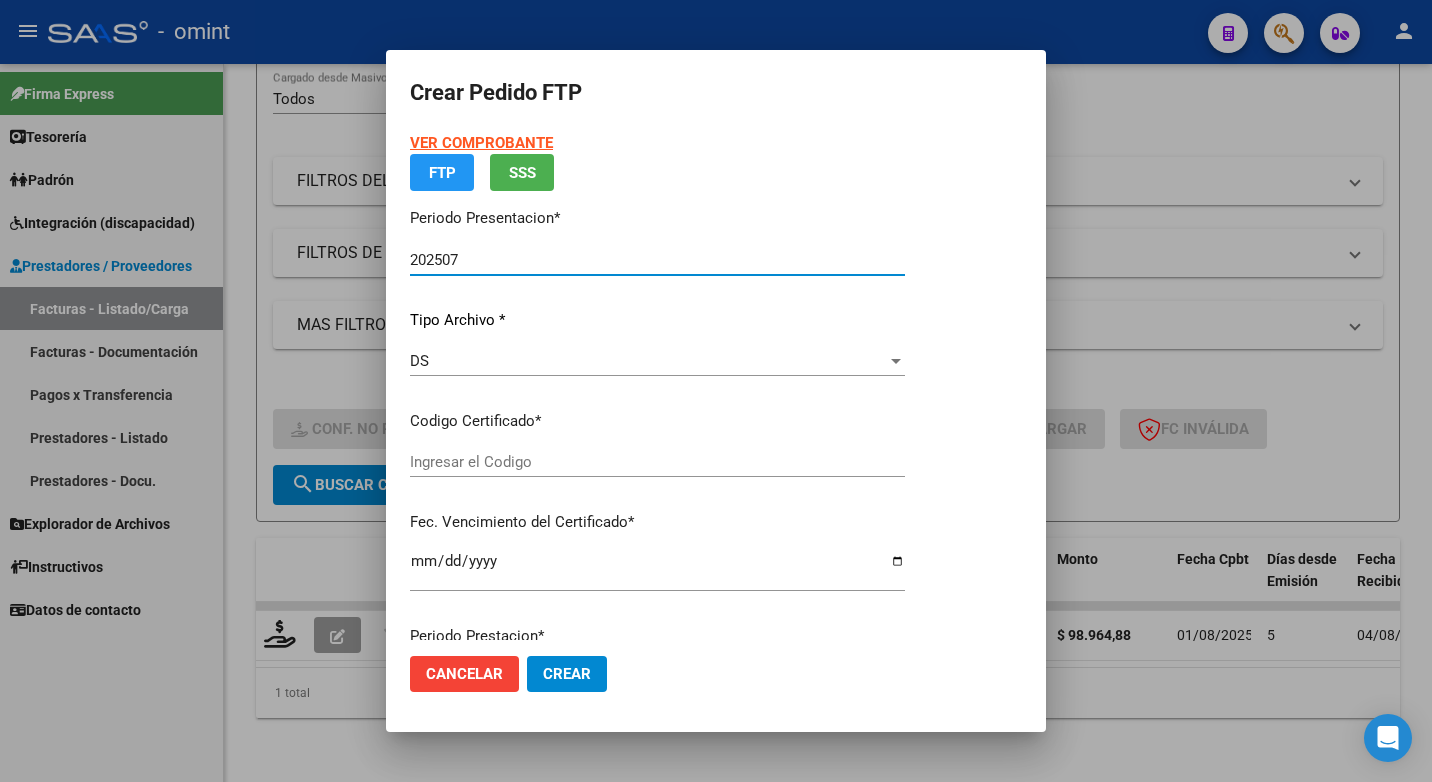 type on "3561762757" 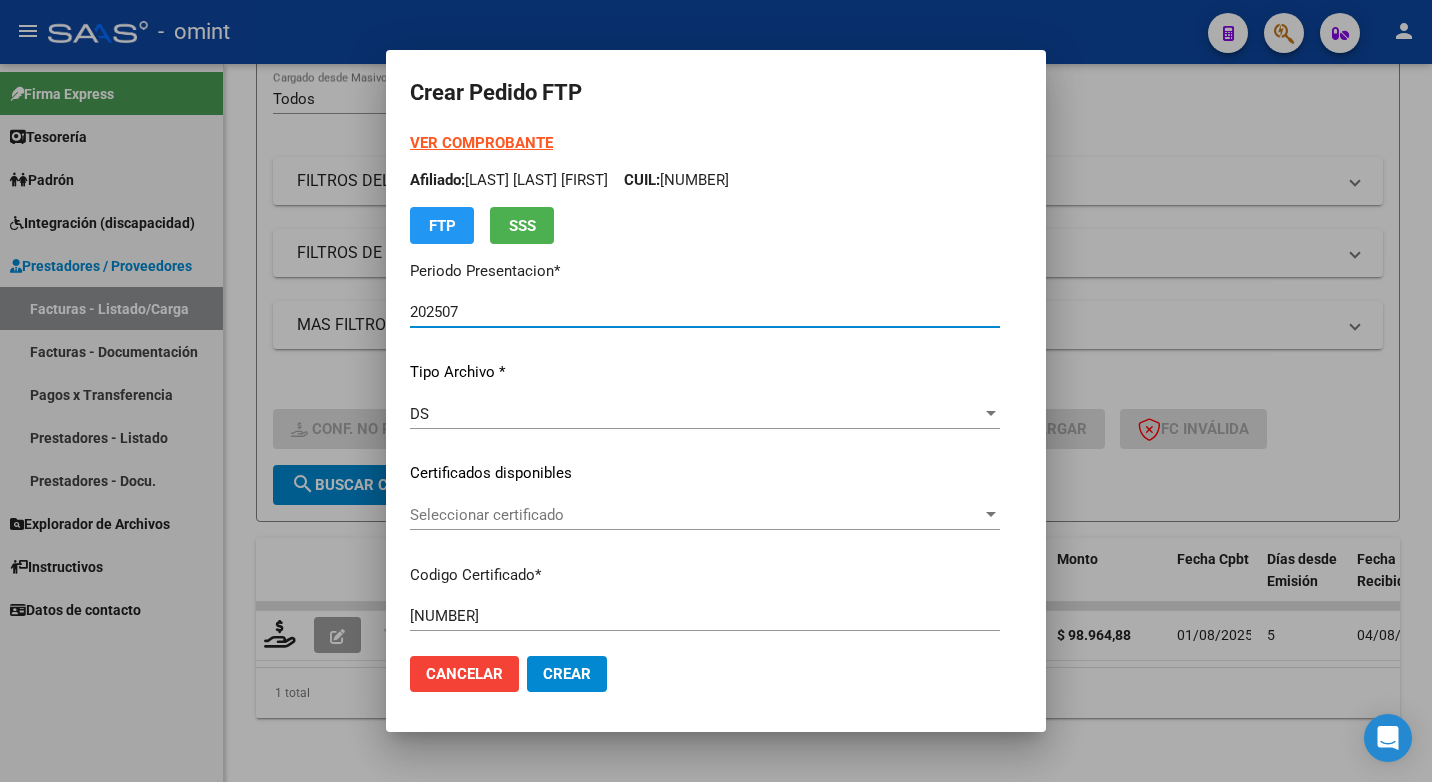 click at bounding box center [991, 514] 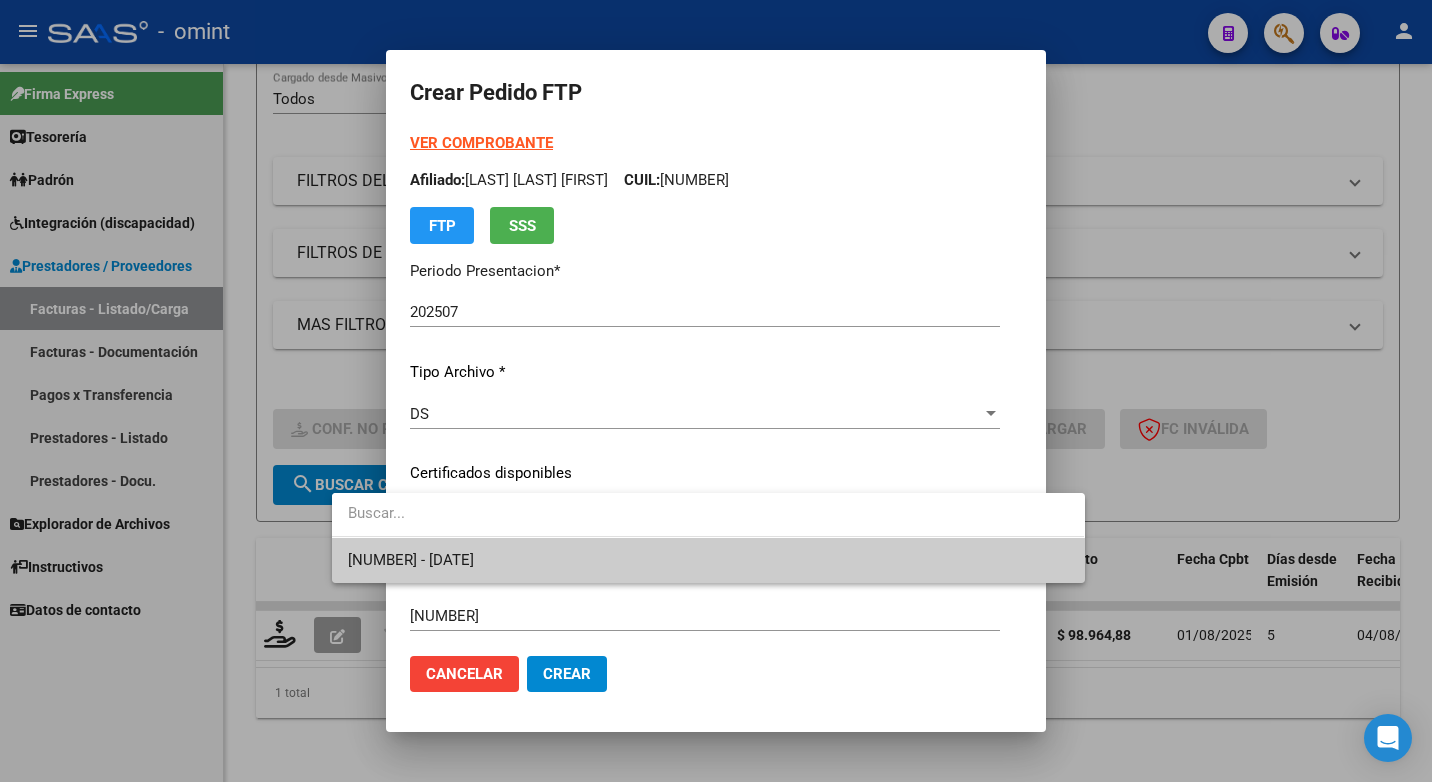 click on "3561762757 - 2034-01-01" at bounding box center [708, 560] 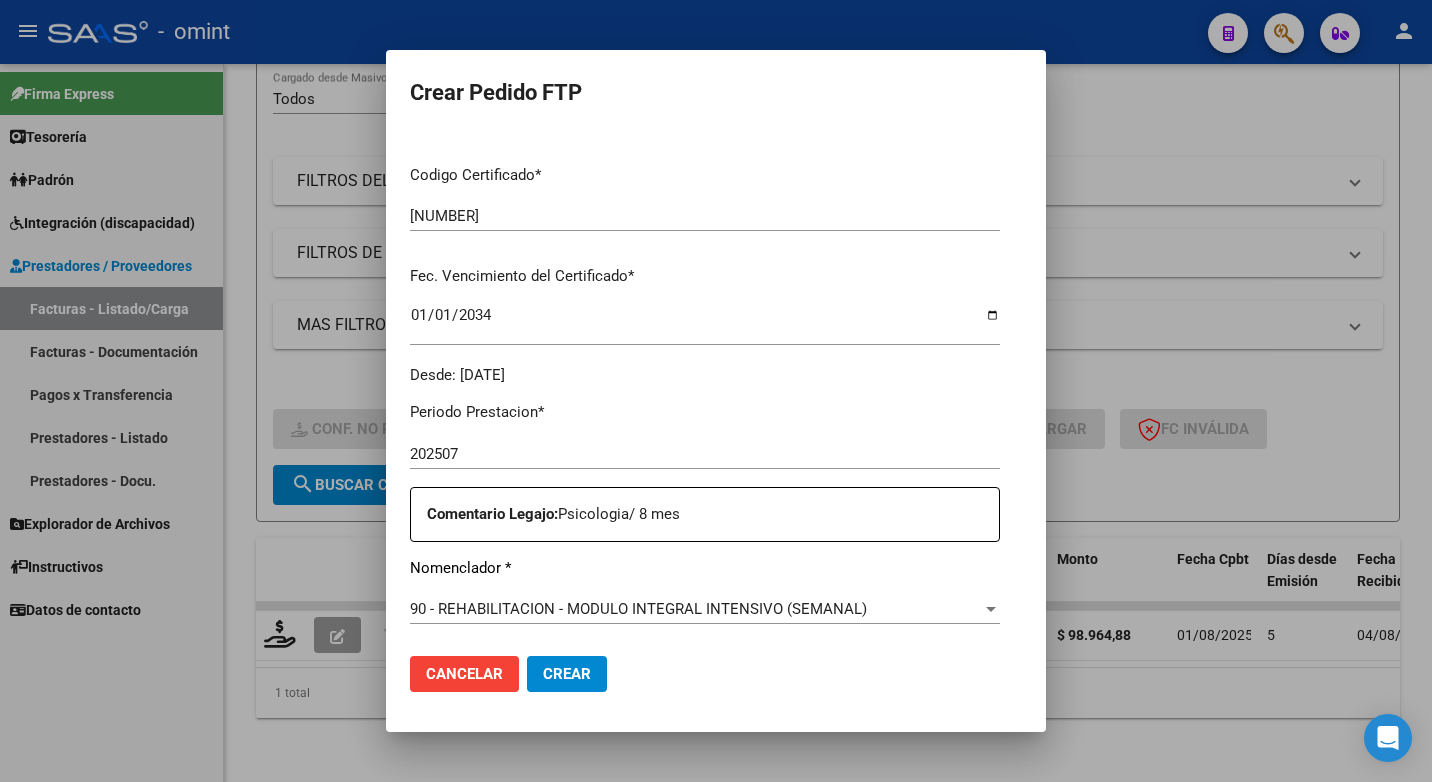 scroll, scrollTop: 500, scrollLeft: 0, axis: vertical 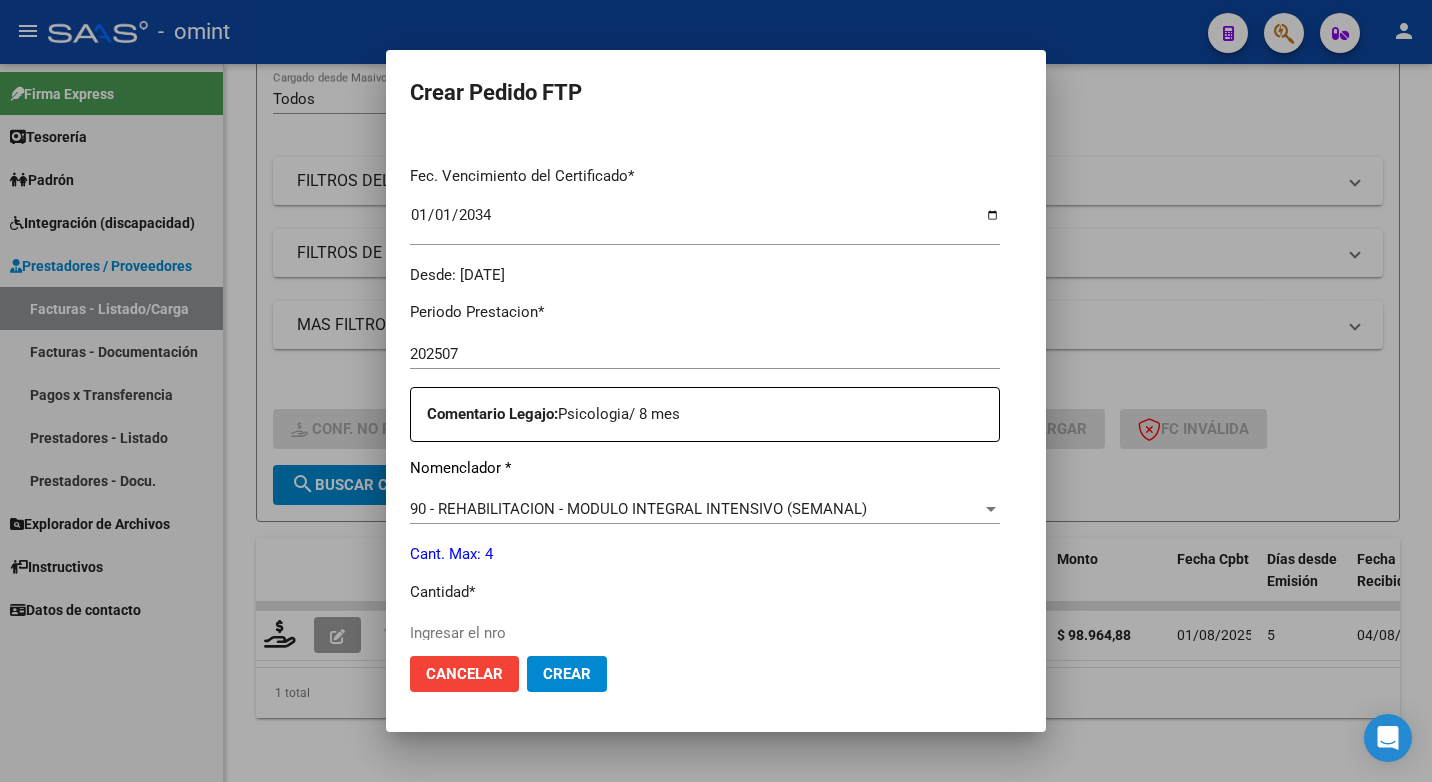 click at bounding box center [991, 509] 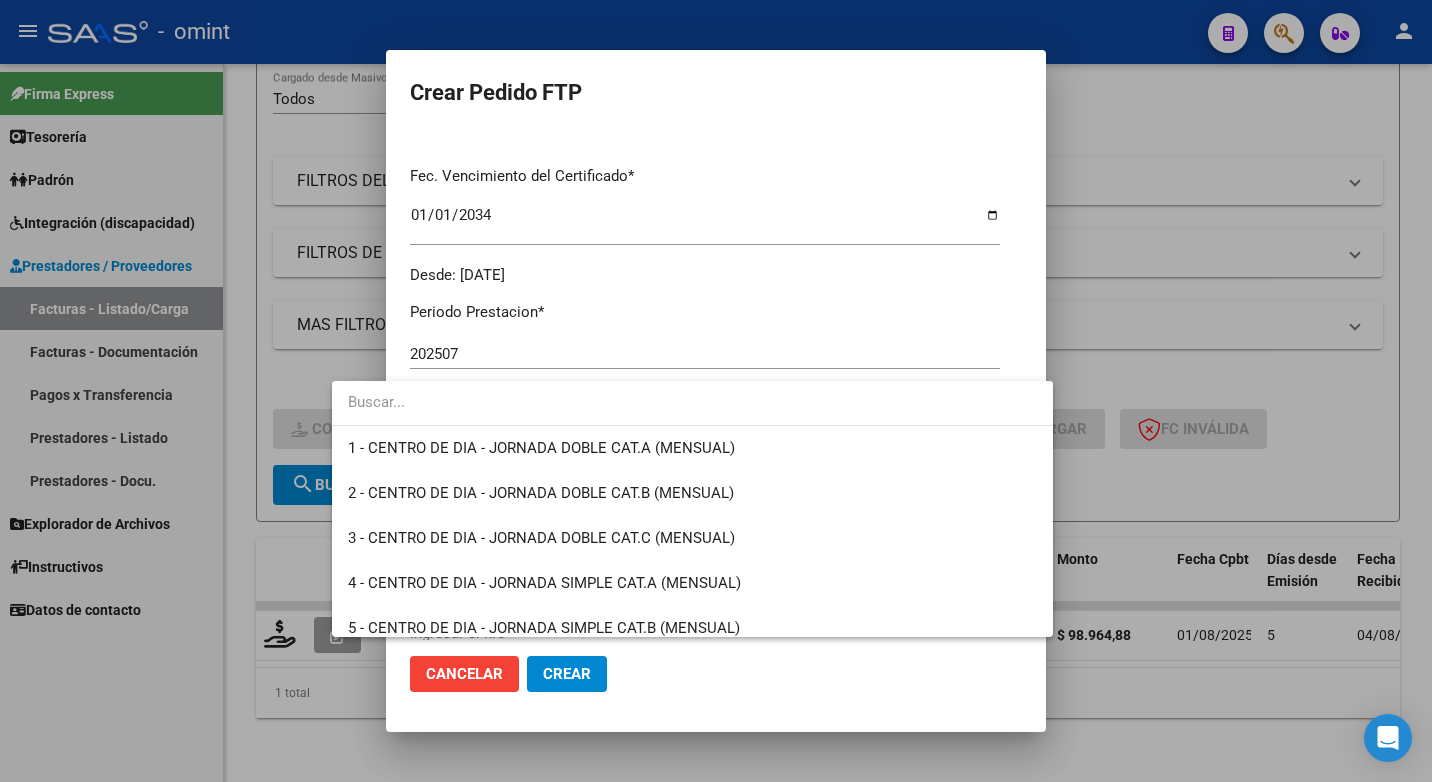 scroll, scrollTop: 3945, scrollLeft: 0, axis: vertical 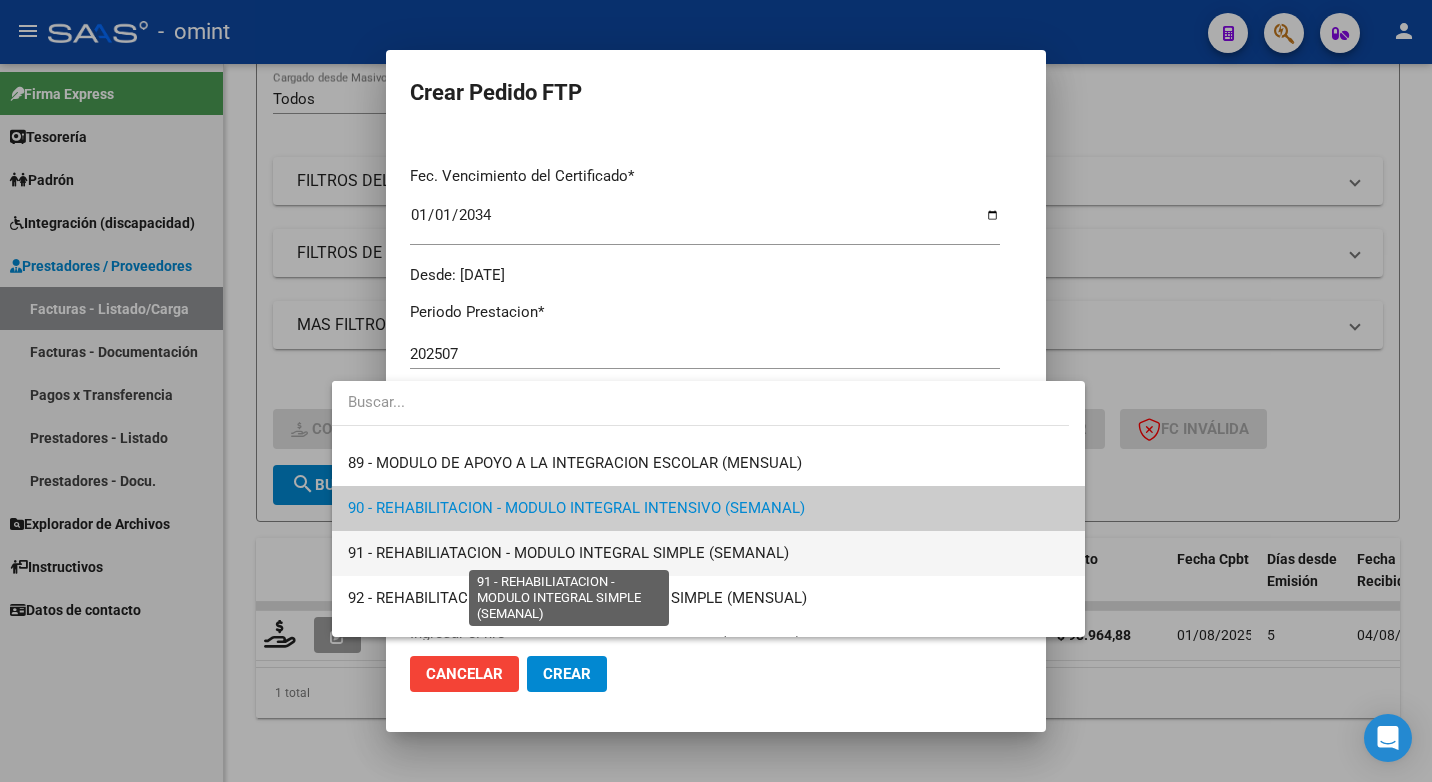 click on "91 - REHABILIATACION - MODULO INTEGRAL SIMPLE (SEMANAL)" at bounding box center (568, 553) 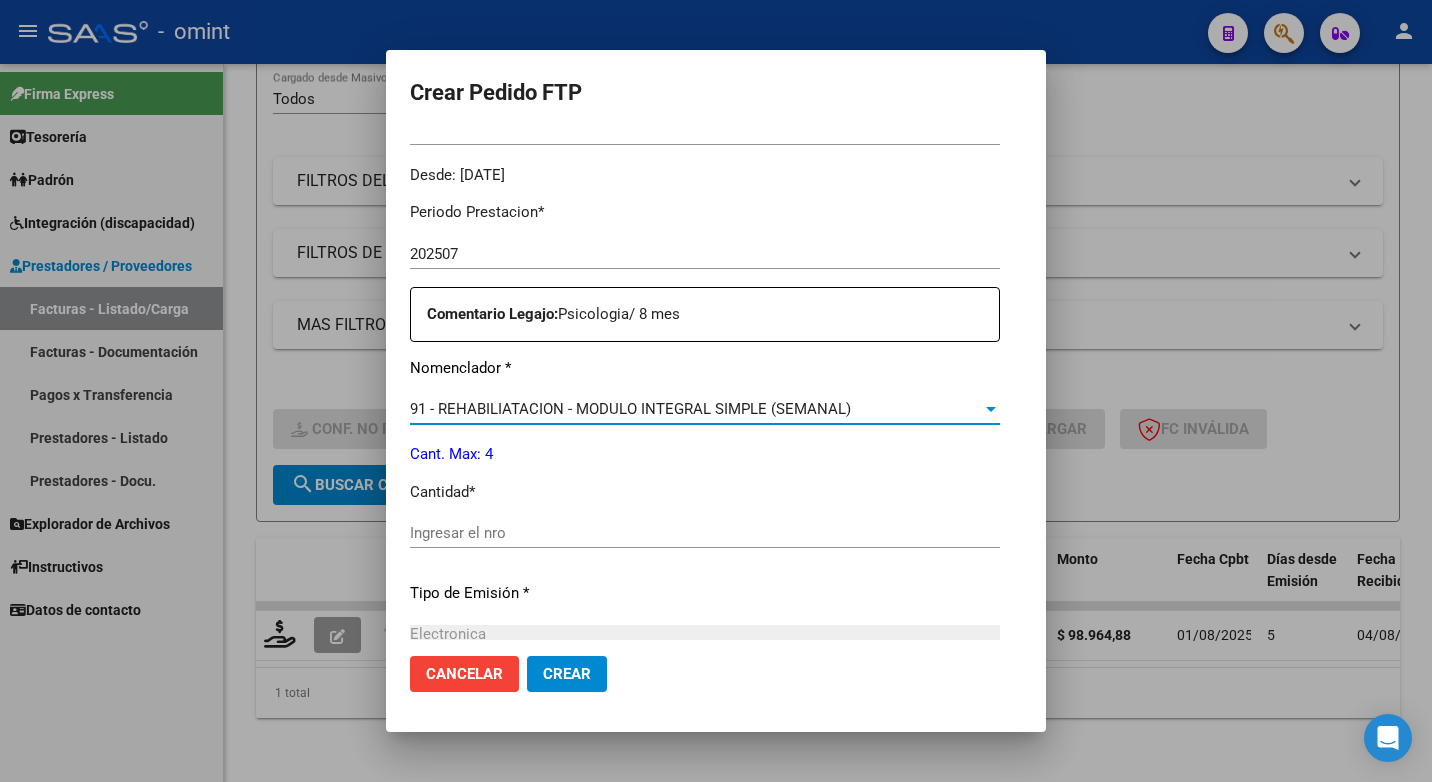 scroll, scrollTop: 700, scrollLeft: 0, axis: vertical 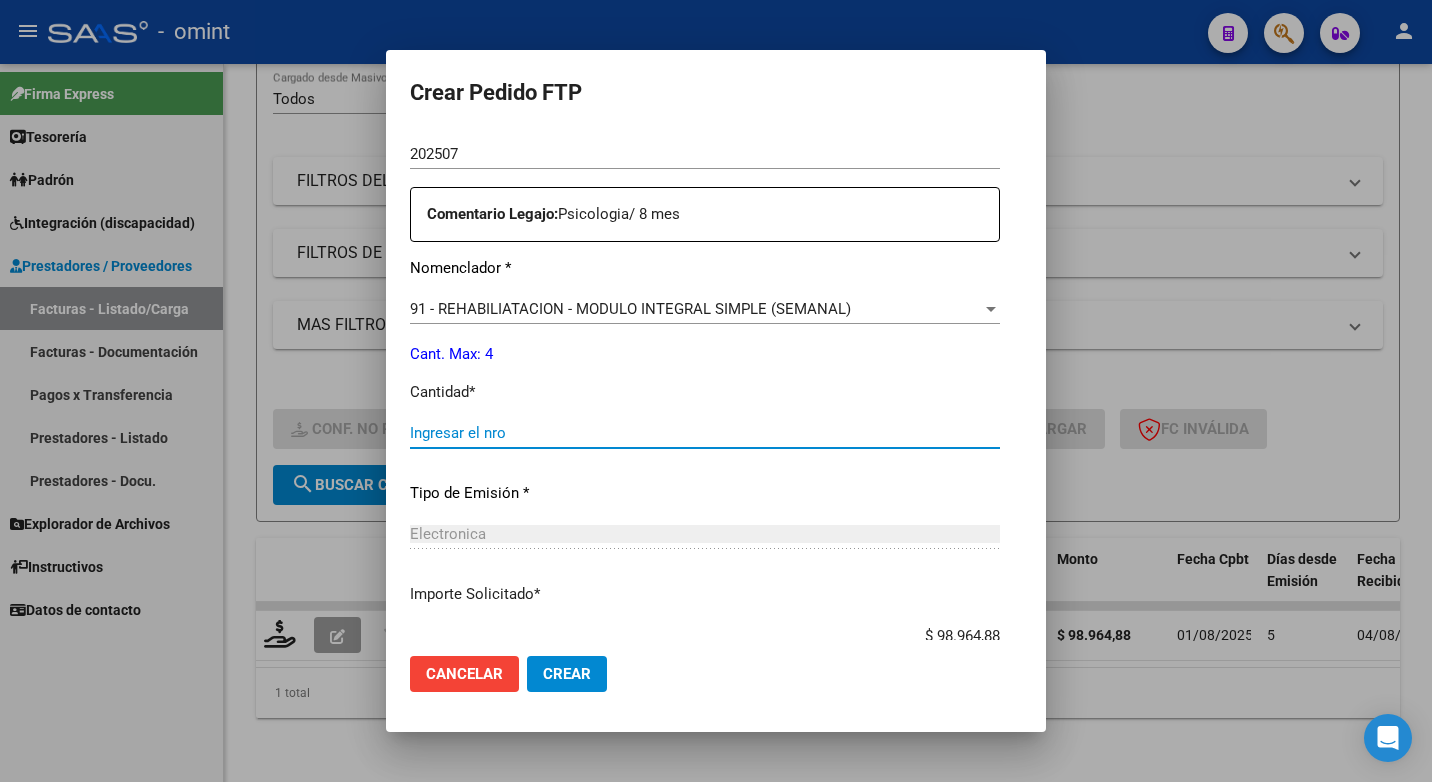 click on "Ingresar el nro" at bounding box center (705, 433) 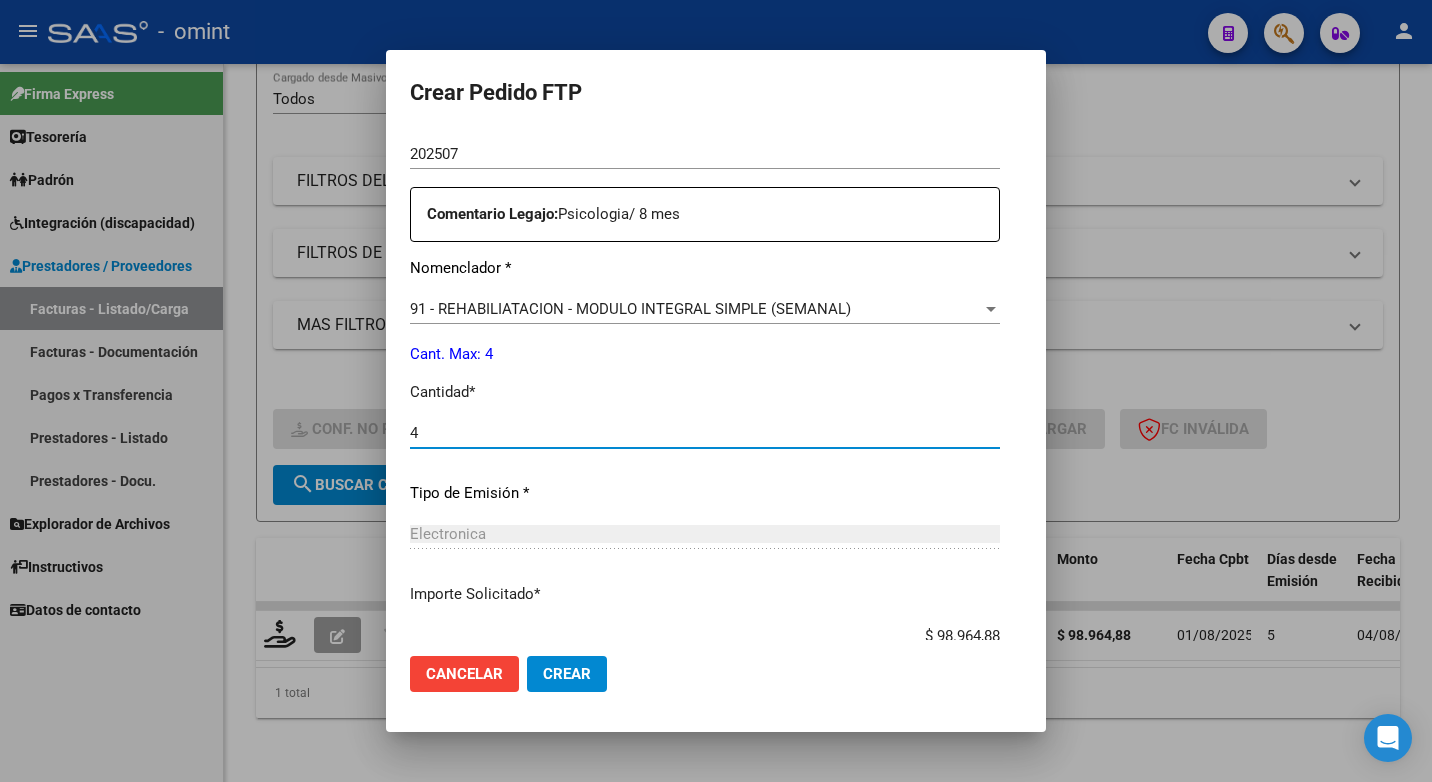 scroll, scrollTop: 831, scrollLeft: 0, axis: vertical 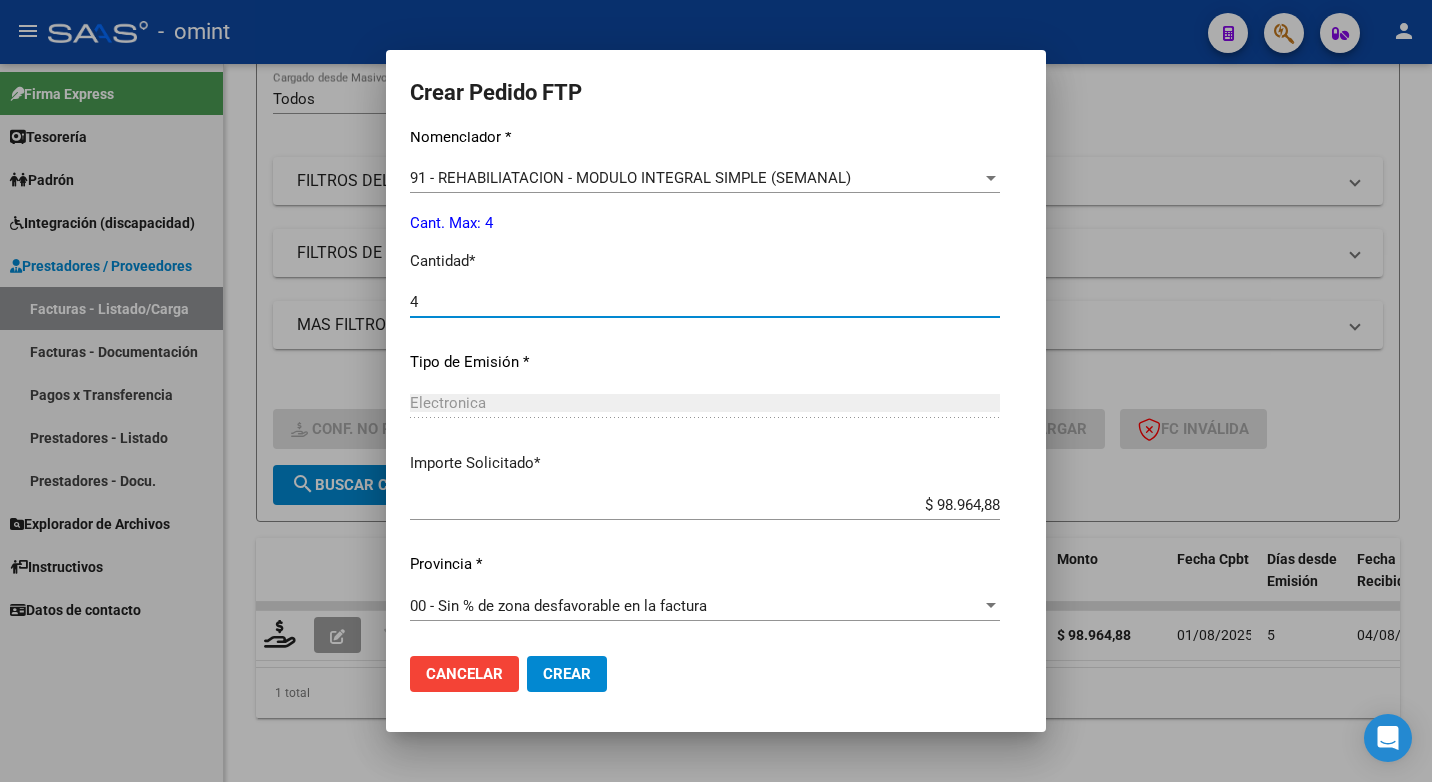 type on "4" 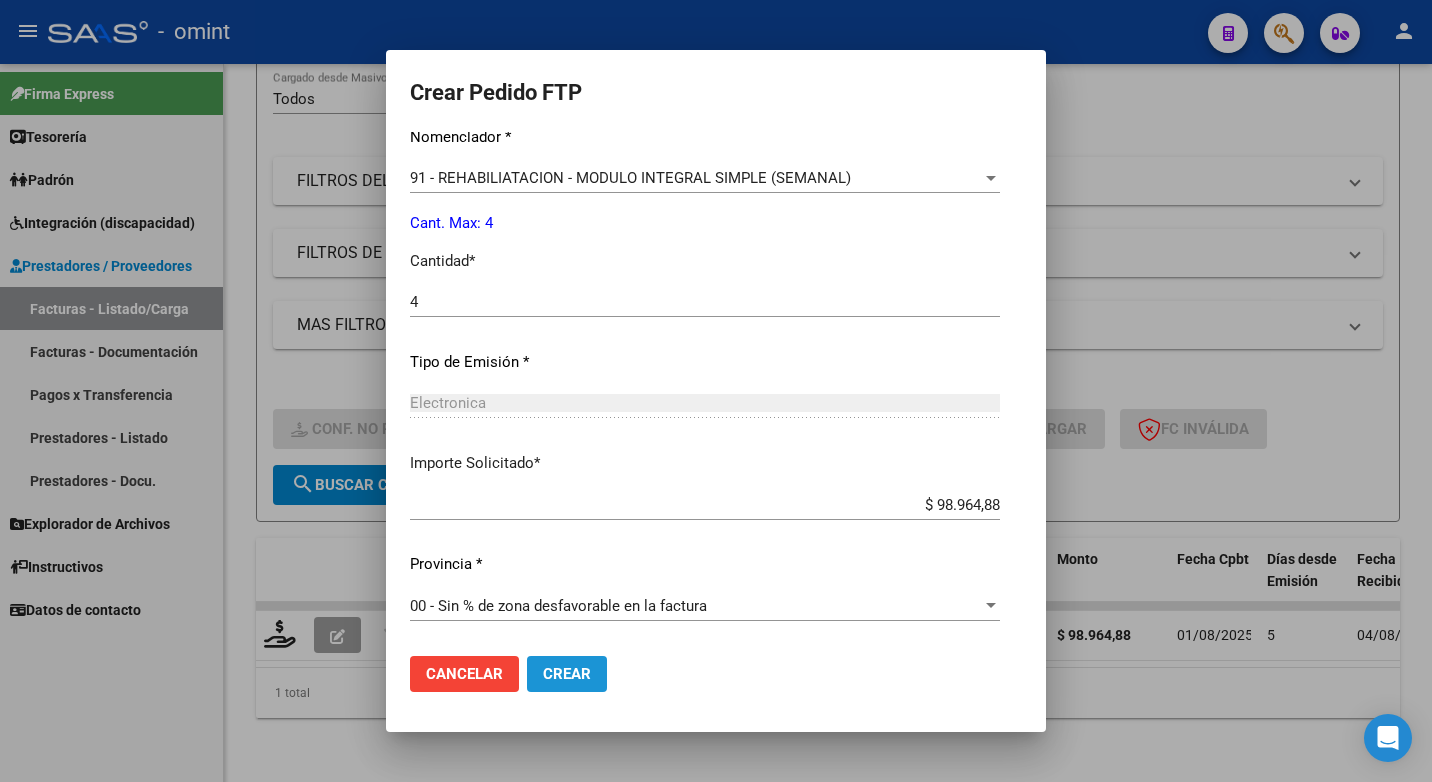 click on "Crear" 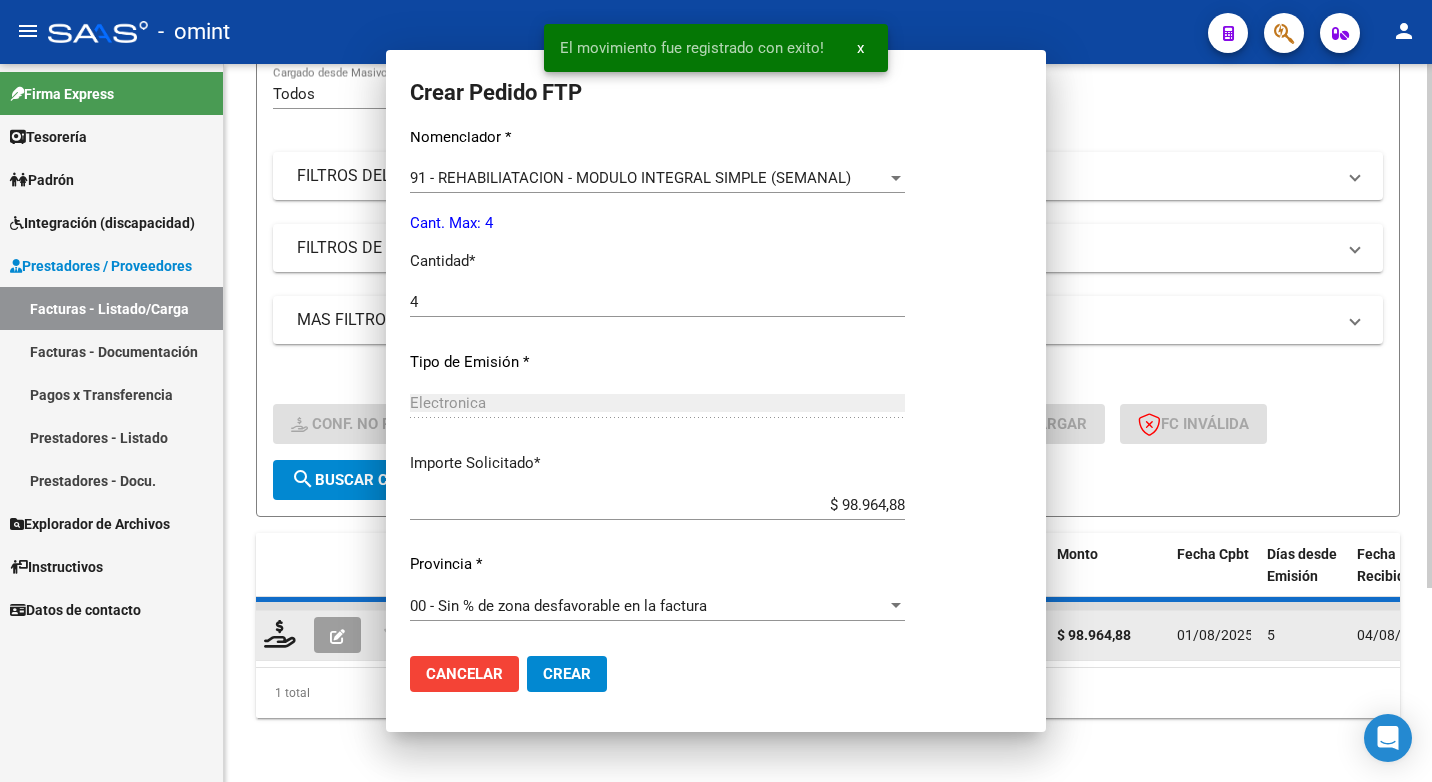 scroll, scrollTop: 0, scrollLeft: 0, axis: both 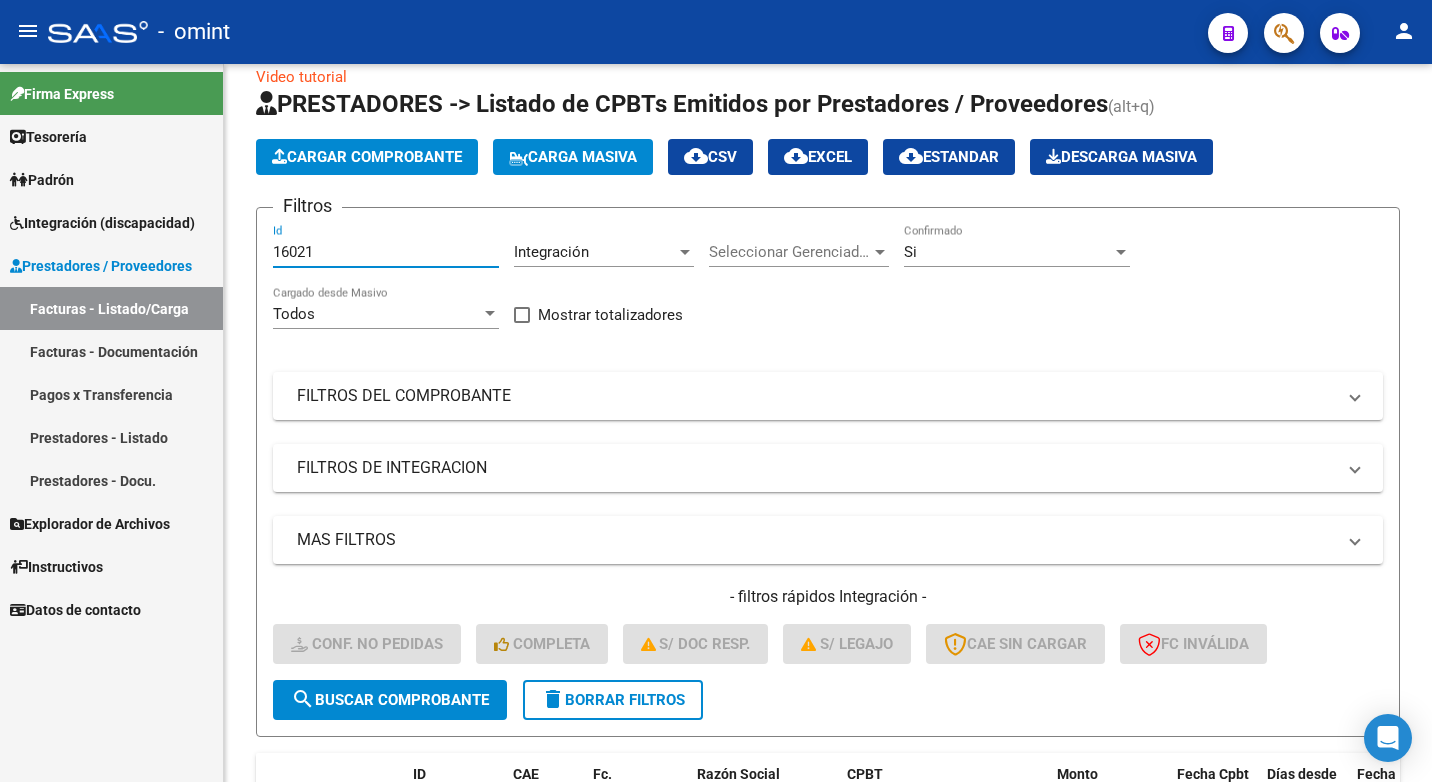drag, startPoint x: 316, startPoint y: 249, endPoint x: 0, endPoint y: 188, distance: 321.8338 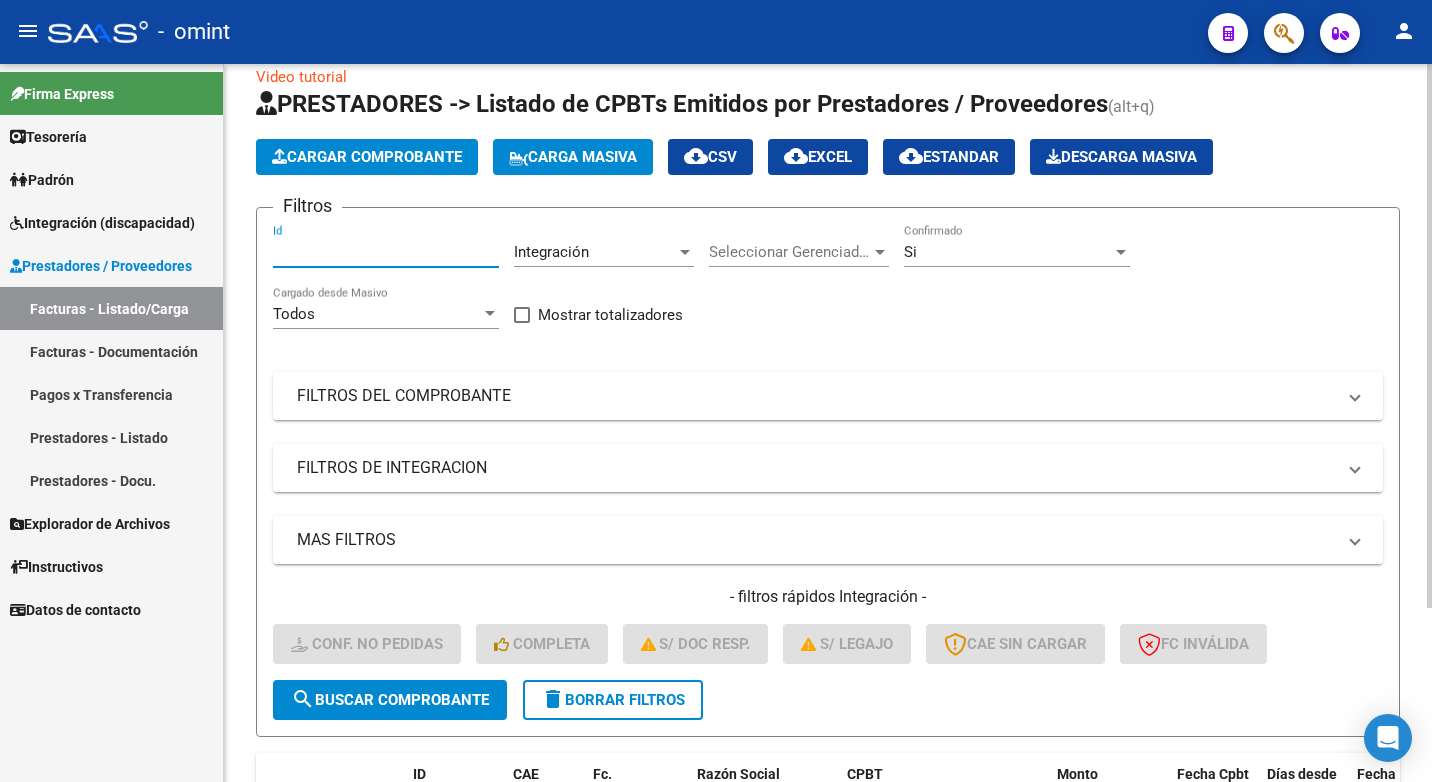 paste on "16840" 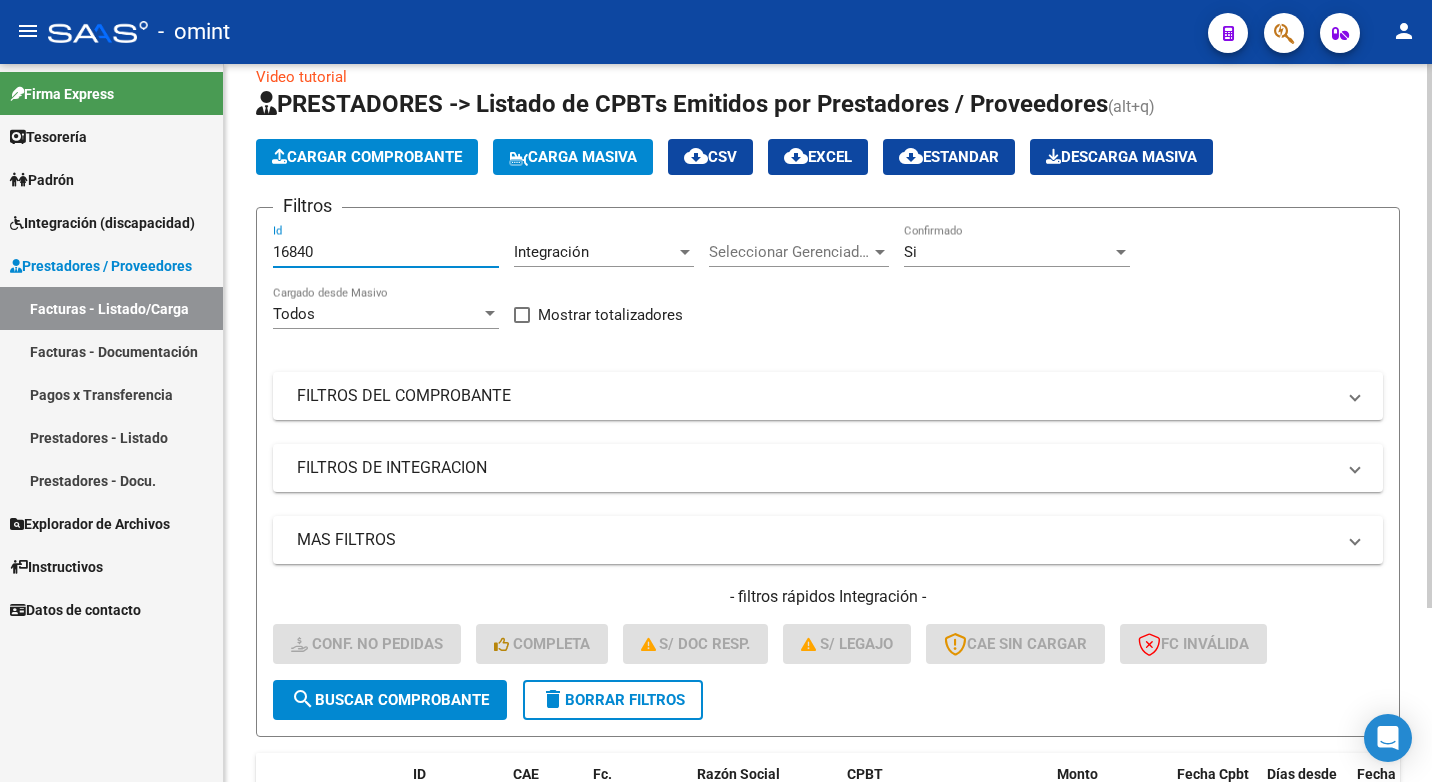 type on "16840" 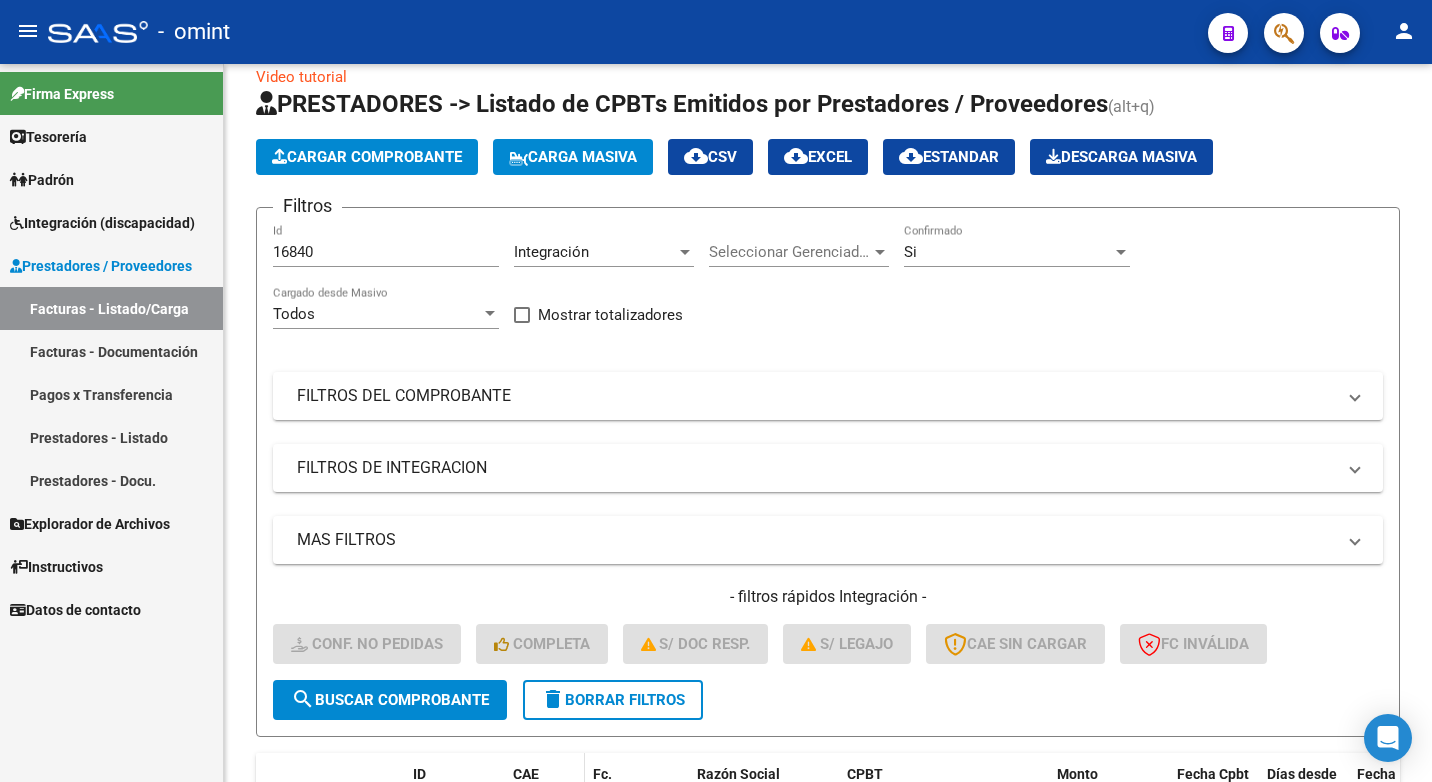 scroll, scrollTop: 260, scrollLeft: 0, axis: vertical 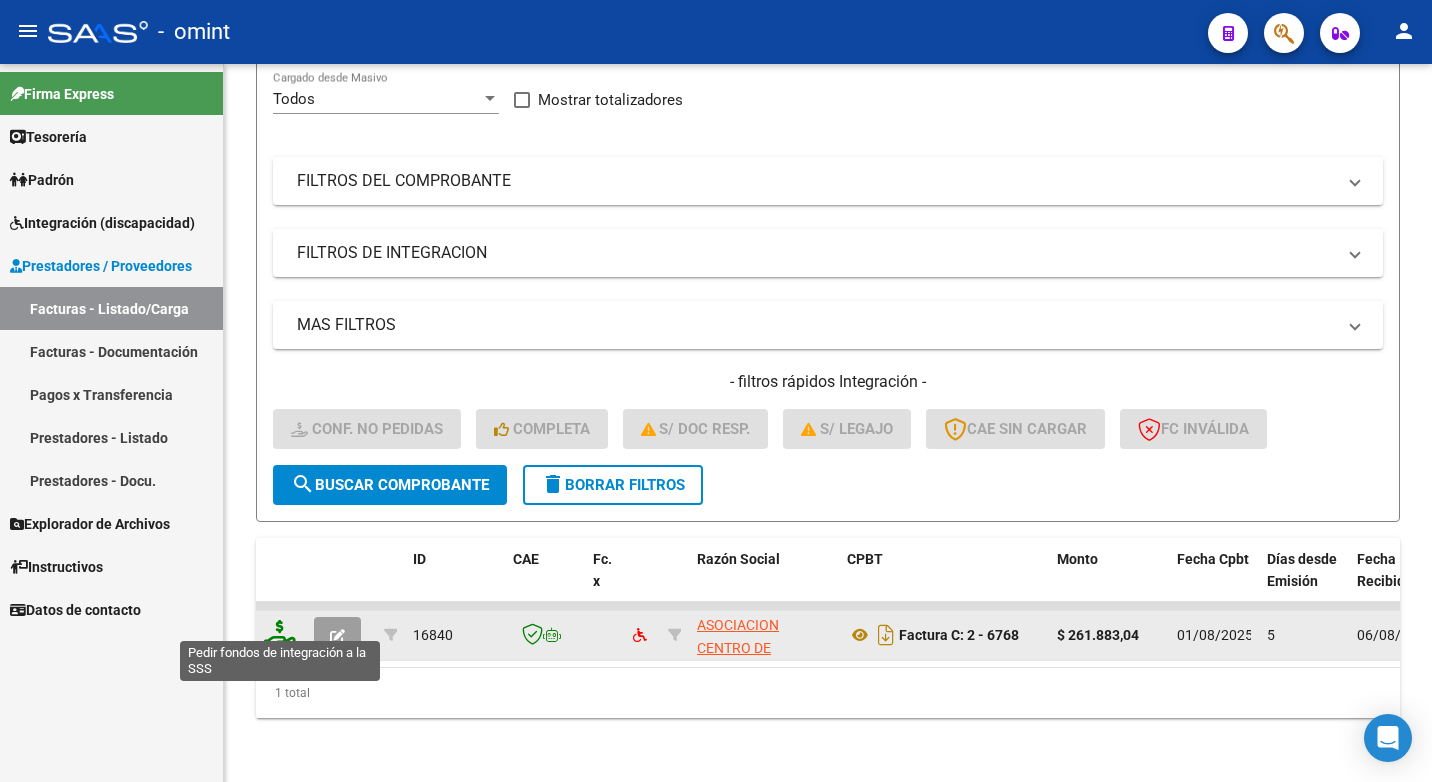 click 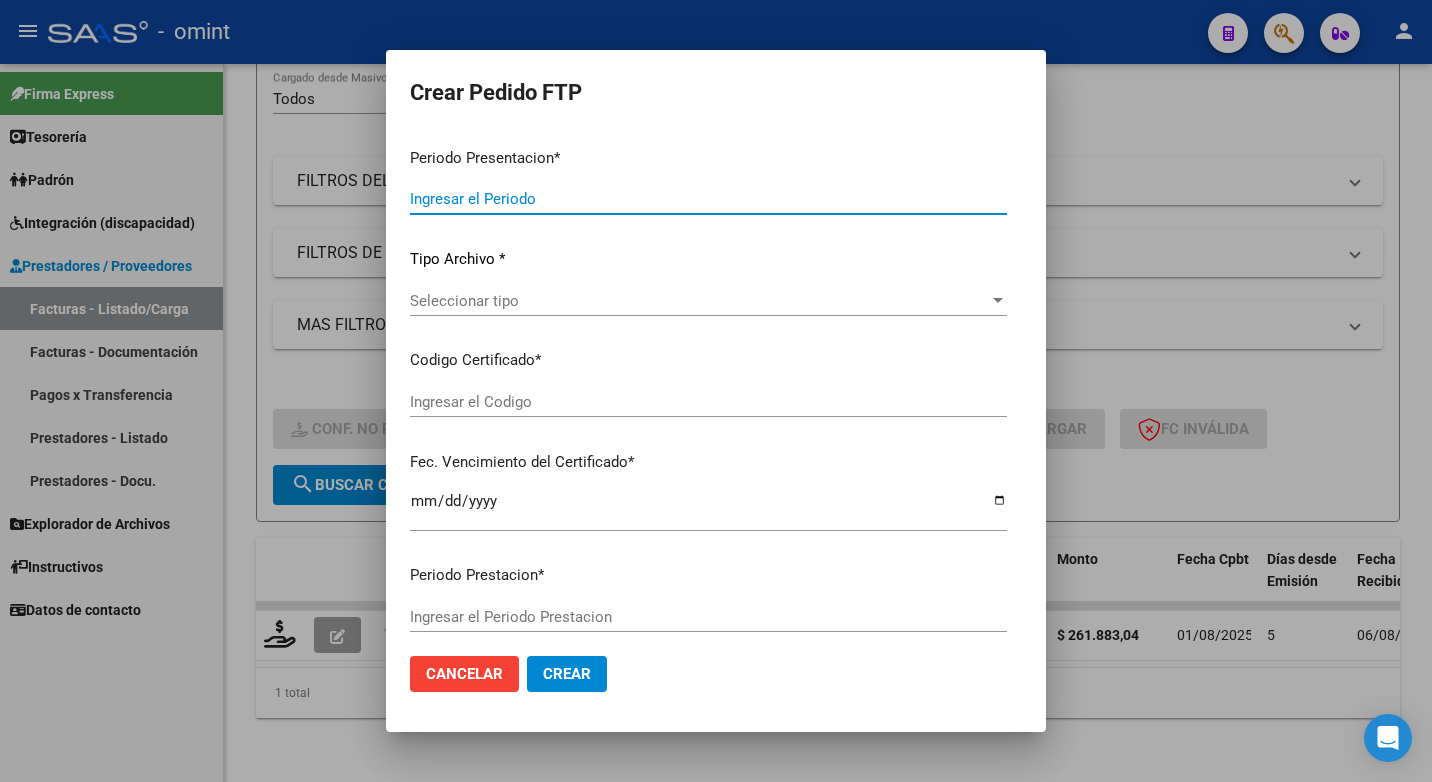 type on "202507" 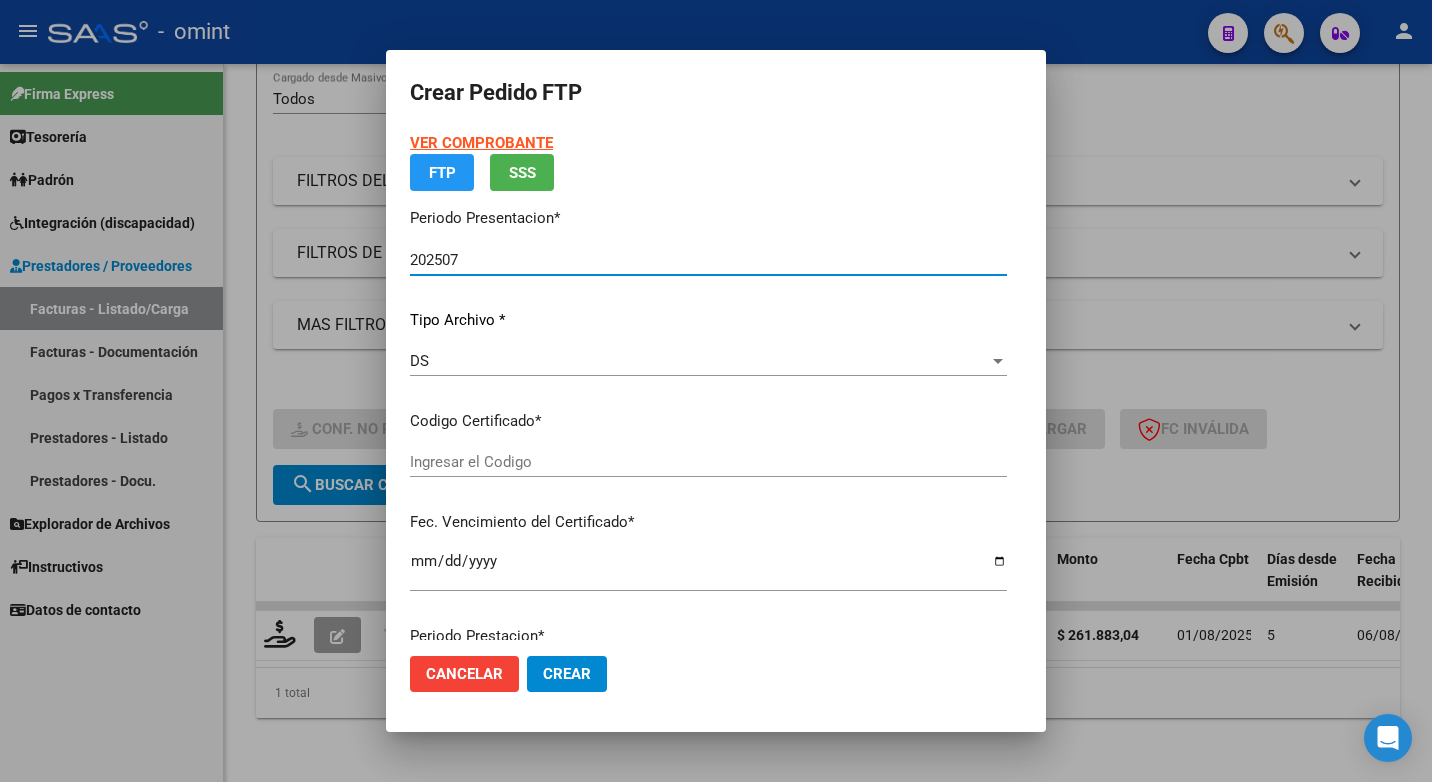 type on "9484230732" 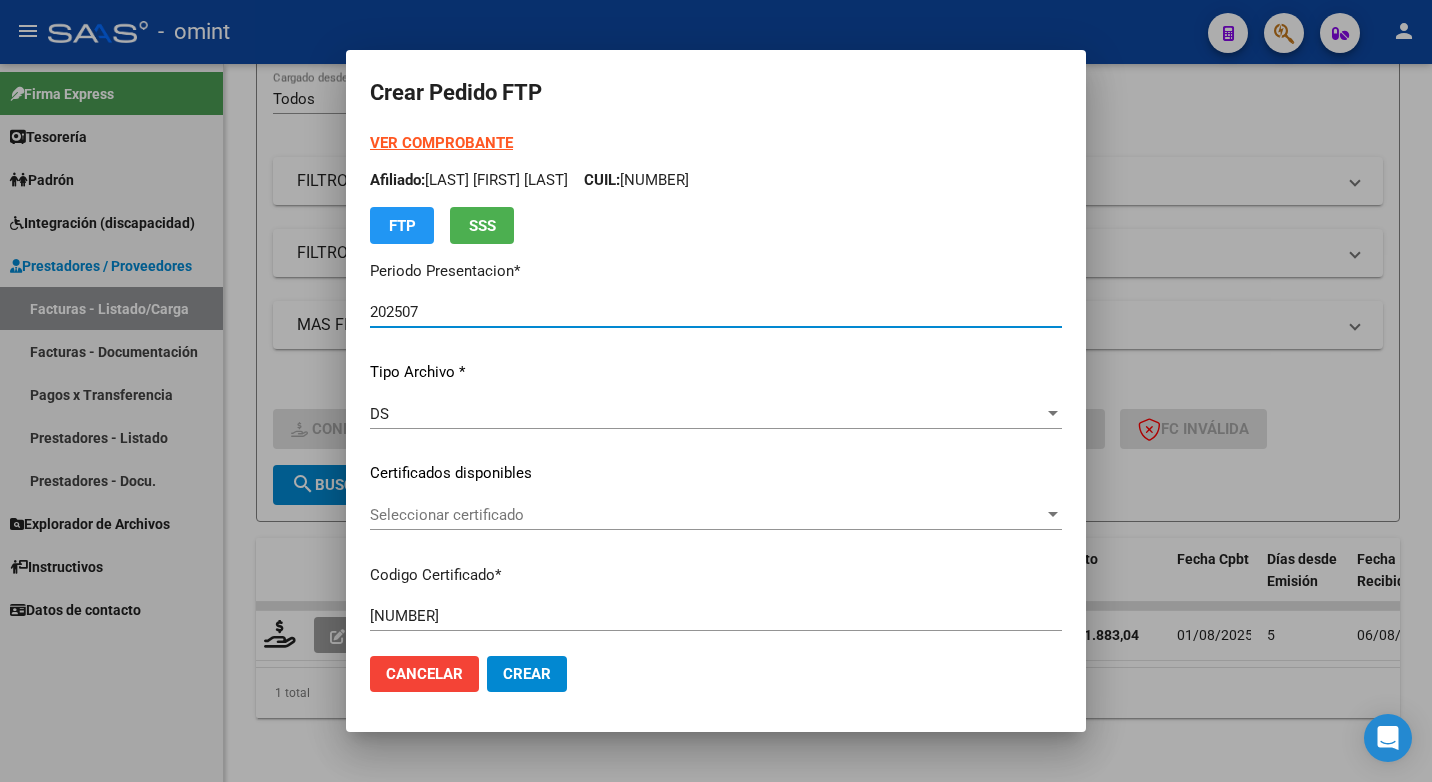 click at bounding box center (1053, 515) 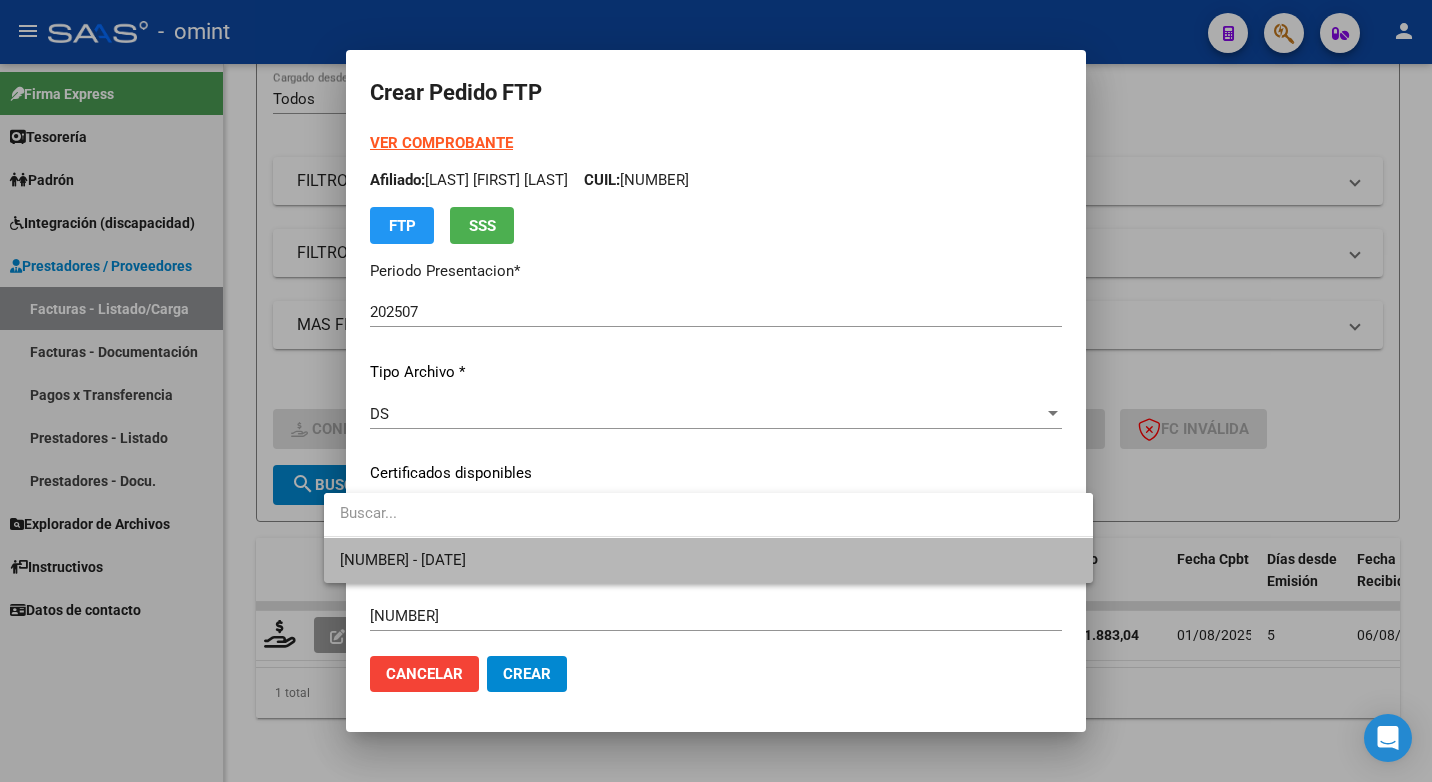 click on "9484230732 - 2031-09-01" at bounding box center (708, 560) 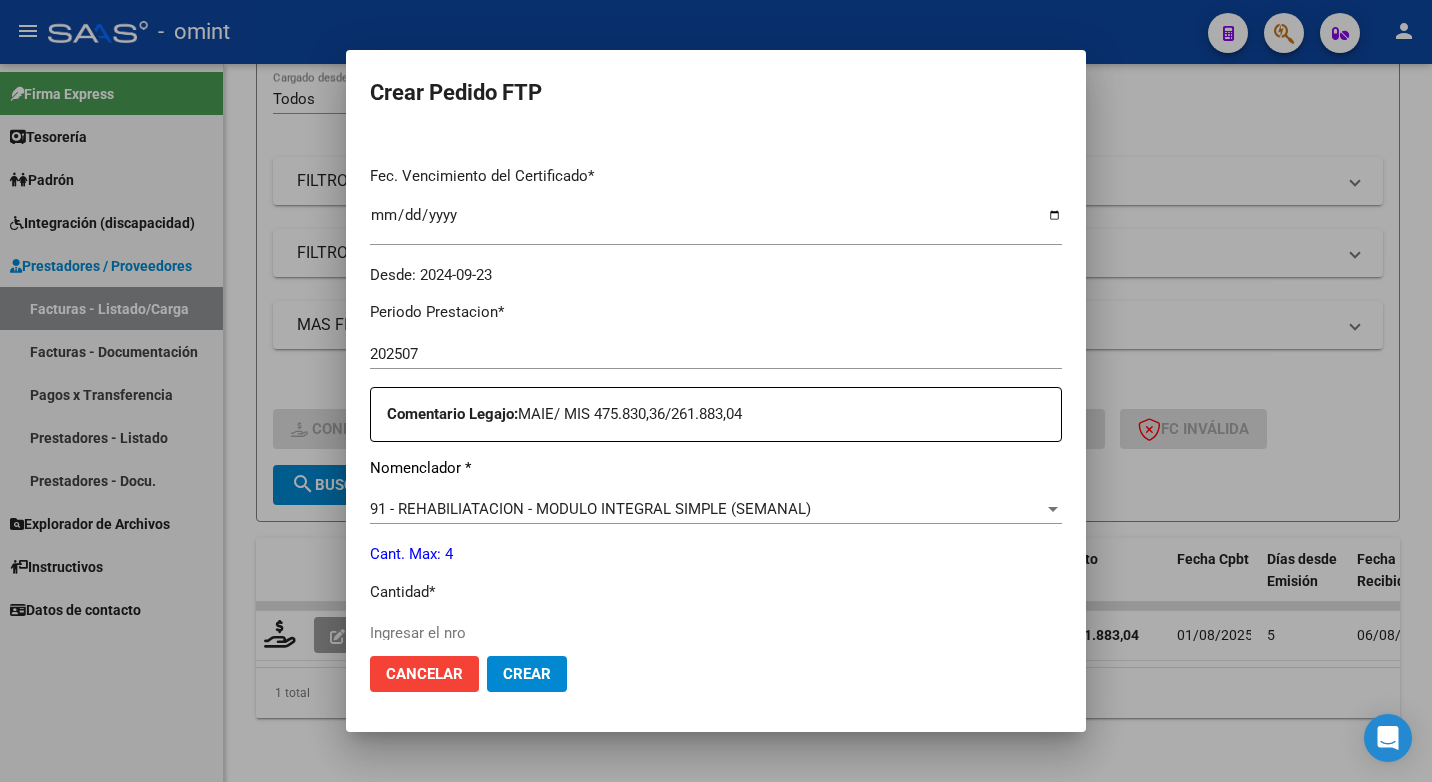 scroll, scrollTop: 600, scrollLeft: 0, axis: vertical 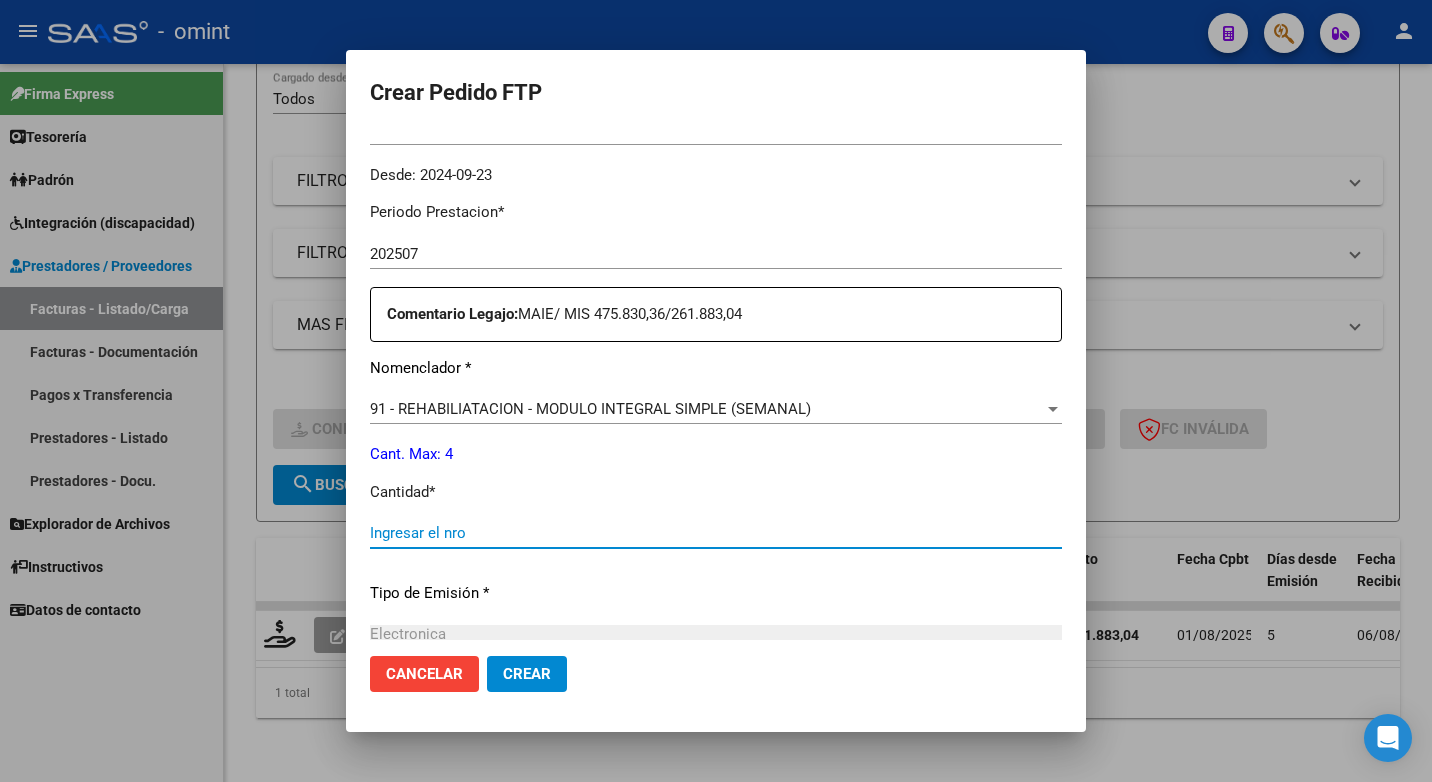 click on "Ingresar el nro" at bounding box center [716, 533] 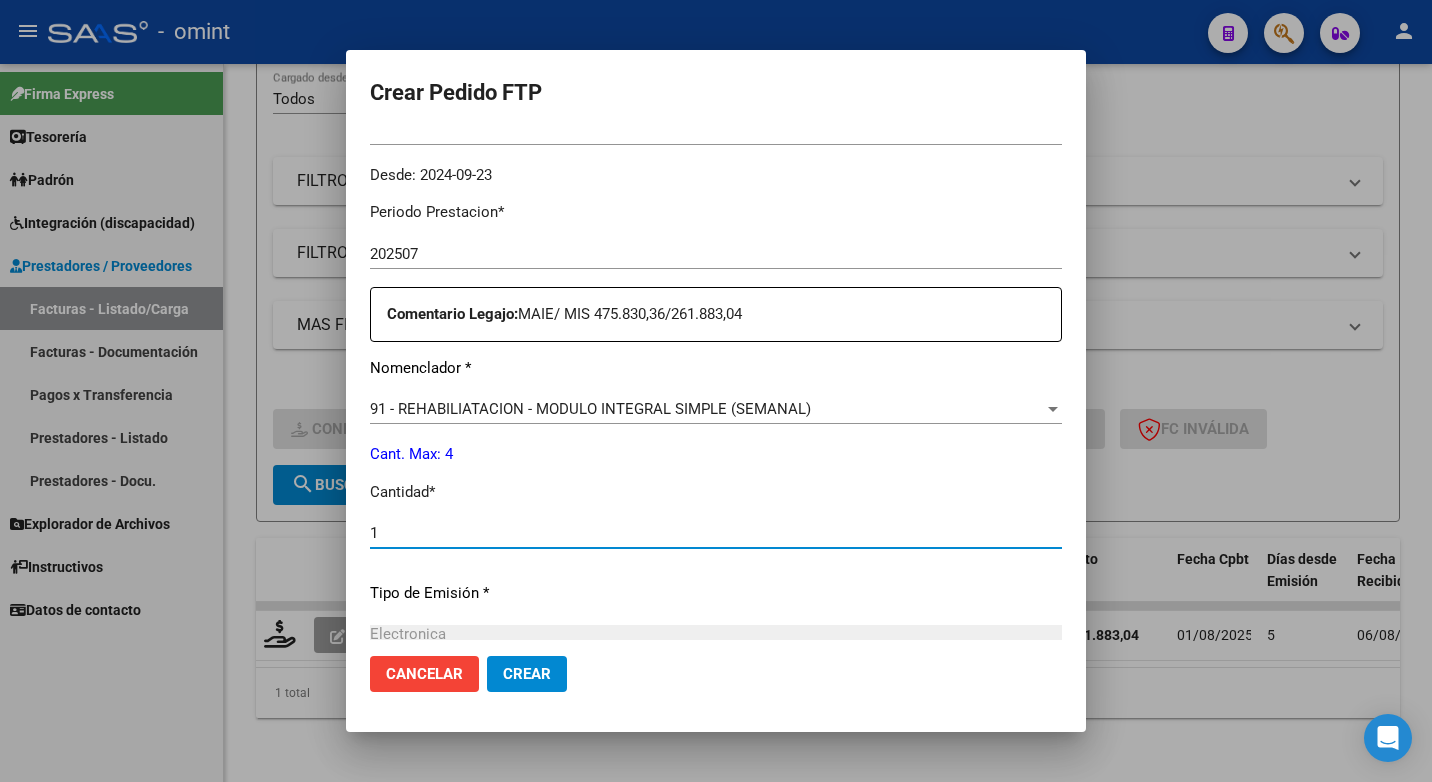 scroll, scrollTop: 700, scrollLeft: 0, axis: vertical 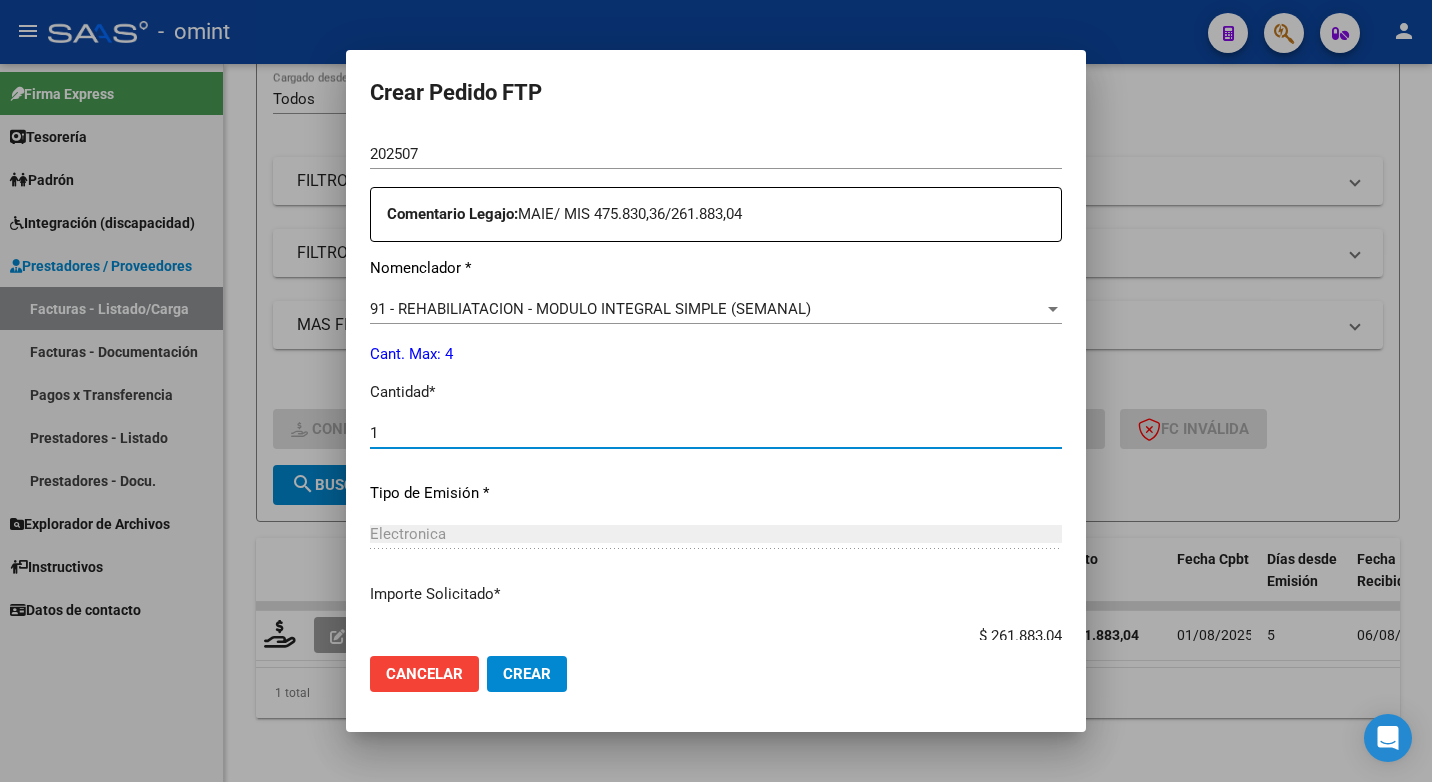 type on "1" 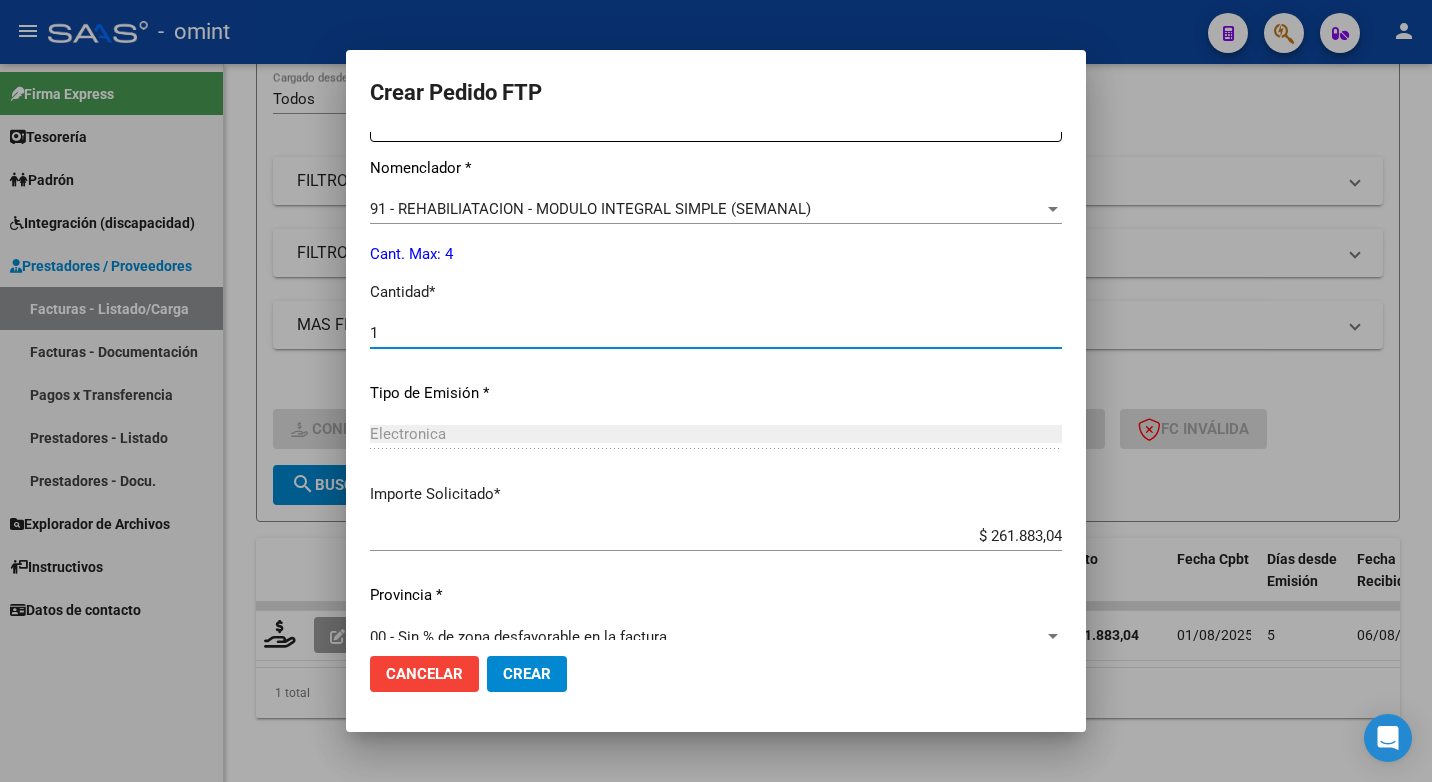 scroll, scrollTop: 831, scrollLeft: 0, axis: vertical 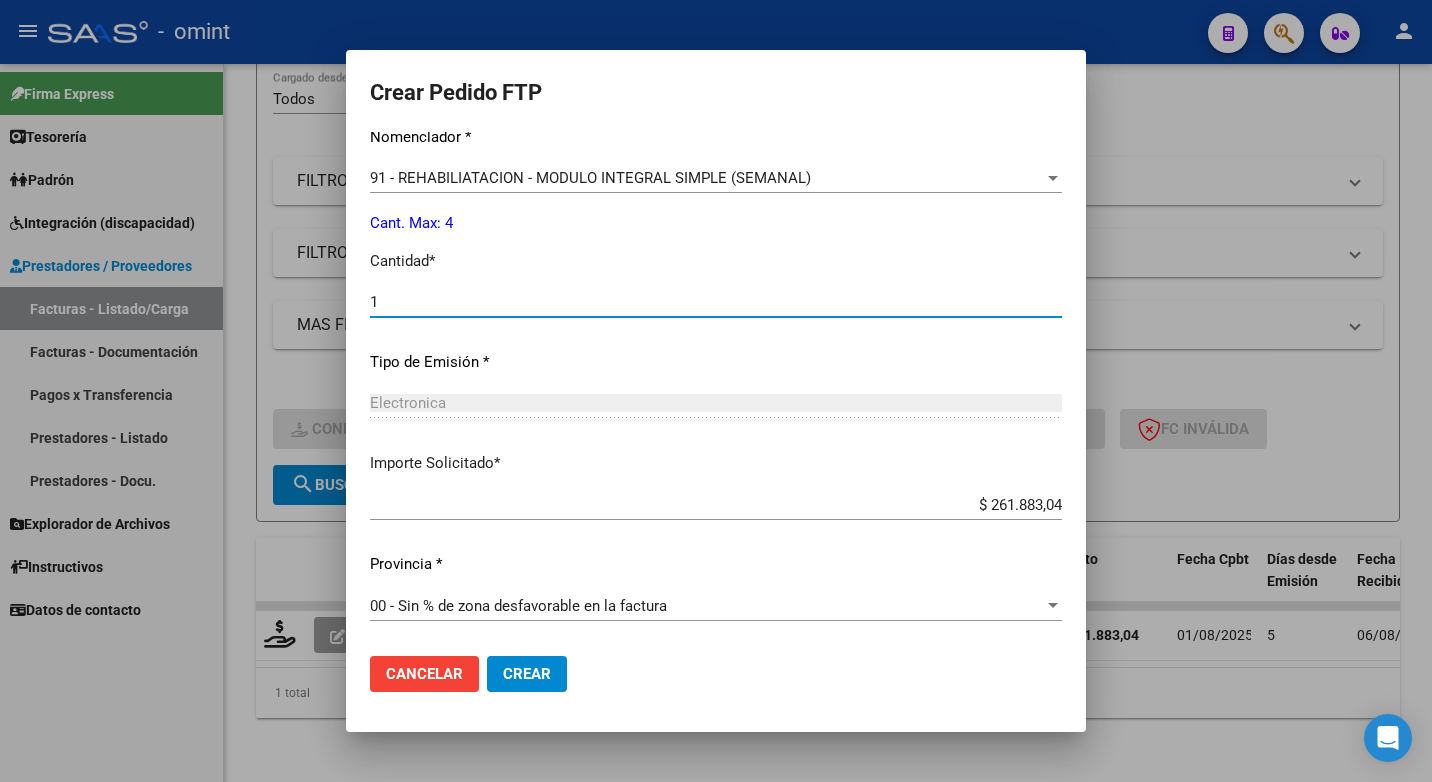 click on "Crear" 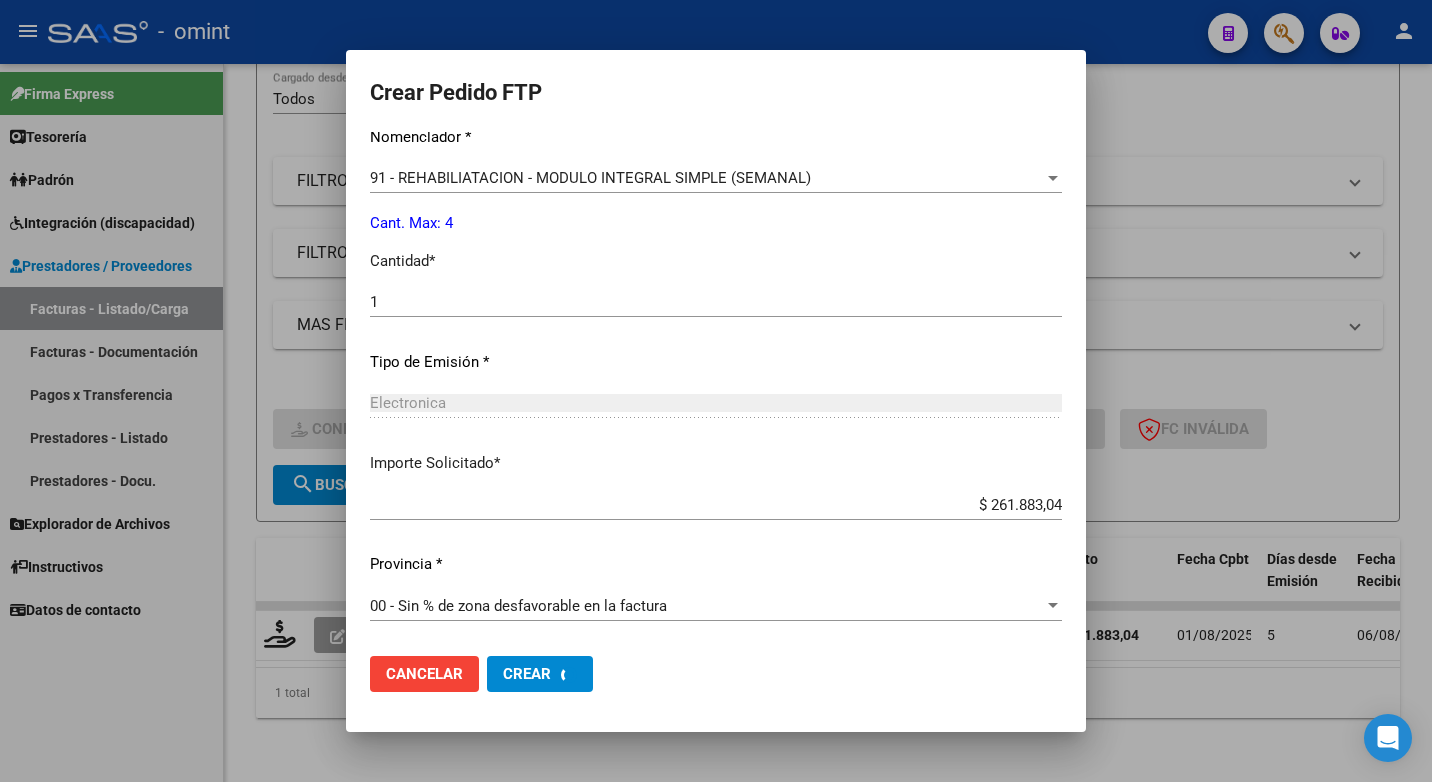 scroll, scrollTop: 0, scrollLeft: 0, axis: both 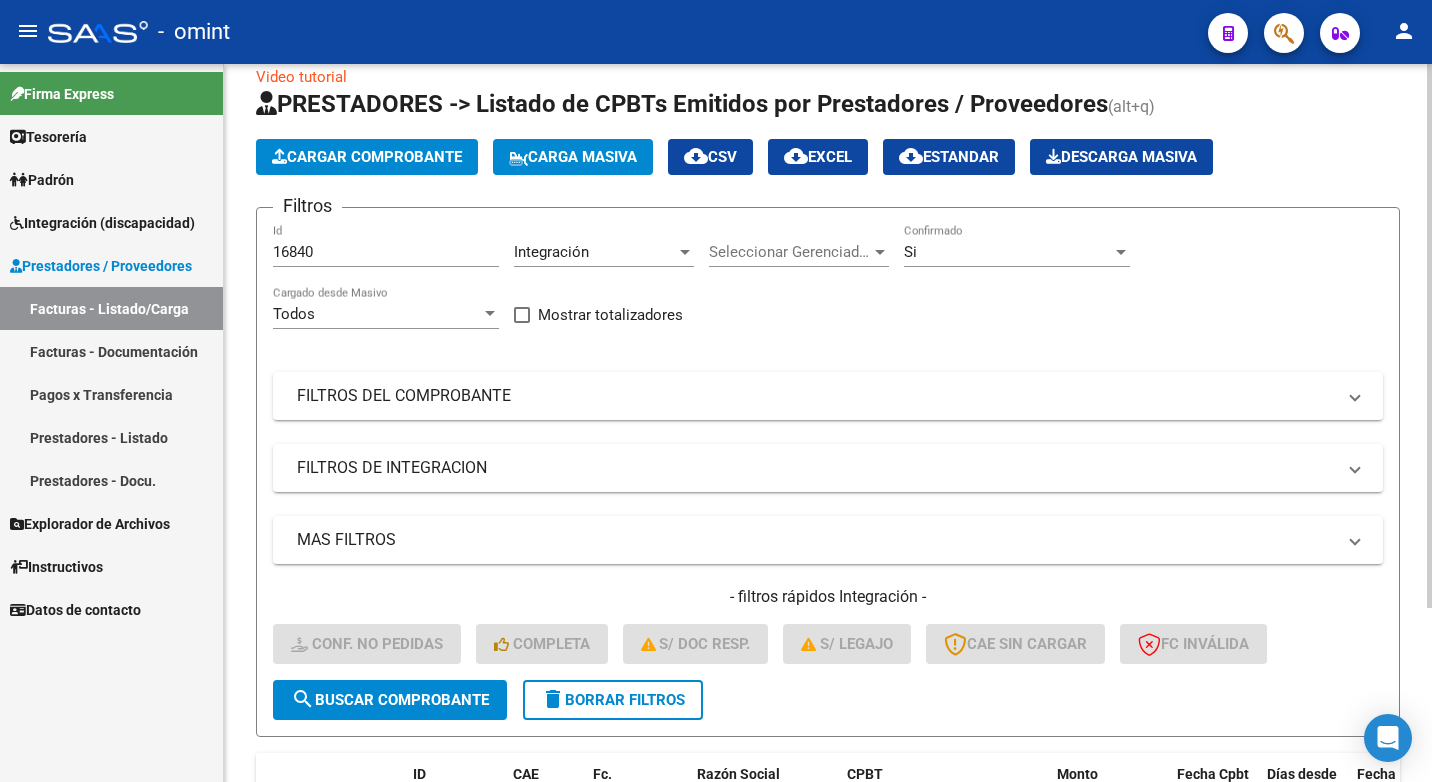 click on "Firma Express     Tesorería Extractos Procesados (csv) Extractos Originales (pdf)    Padrón Afiliados Empadronados Análisis Afiliado Doc. Respaldatoria    Integración (discapacidad) Estado Presentaciones SSS Rendición Certificado Discapacidad Pedido Integración a SSS Datos Contables de Facturas Facturas Liquidadas x SSS Legajos    Prestadores / Proveedores Facturas - Listado/Carga Facturas - Documentación Pagos x Transferencia Prestadores - Listado Prestadores - Docu.    Explorador de Archivos Integración DS.SUBSIDIO DR.ENVIO DS.DEVERR DS.DEVOK    Instructivos    Datos de contacto  Video tutorial   PRESTADORES -> Listado de CPBTs Emitidos por Prestadores / Proveedores (alt+q)   Cargar Comprobante
Carga Masiva  cloud_download  CSV  cloud_download  EXCEL  cloud_download  Estandar   Descarga Masiva
Filtros 16840 Id Integración Area Seleccionar Gerenciador Seleccionar Gerenciador Si Confirmado Todos Cargado desde Masivo   Mostrar totalizadores   FILTROS DEL COMPROBANTE  Comprobante Tipo" 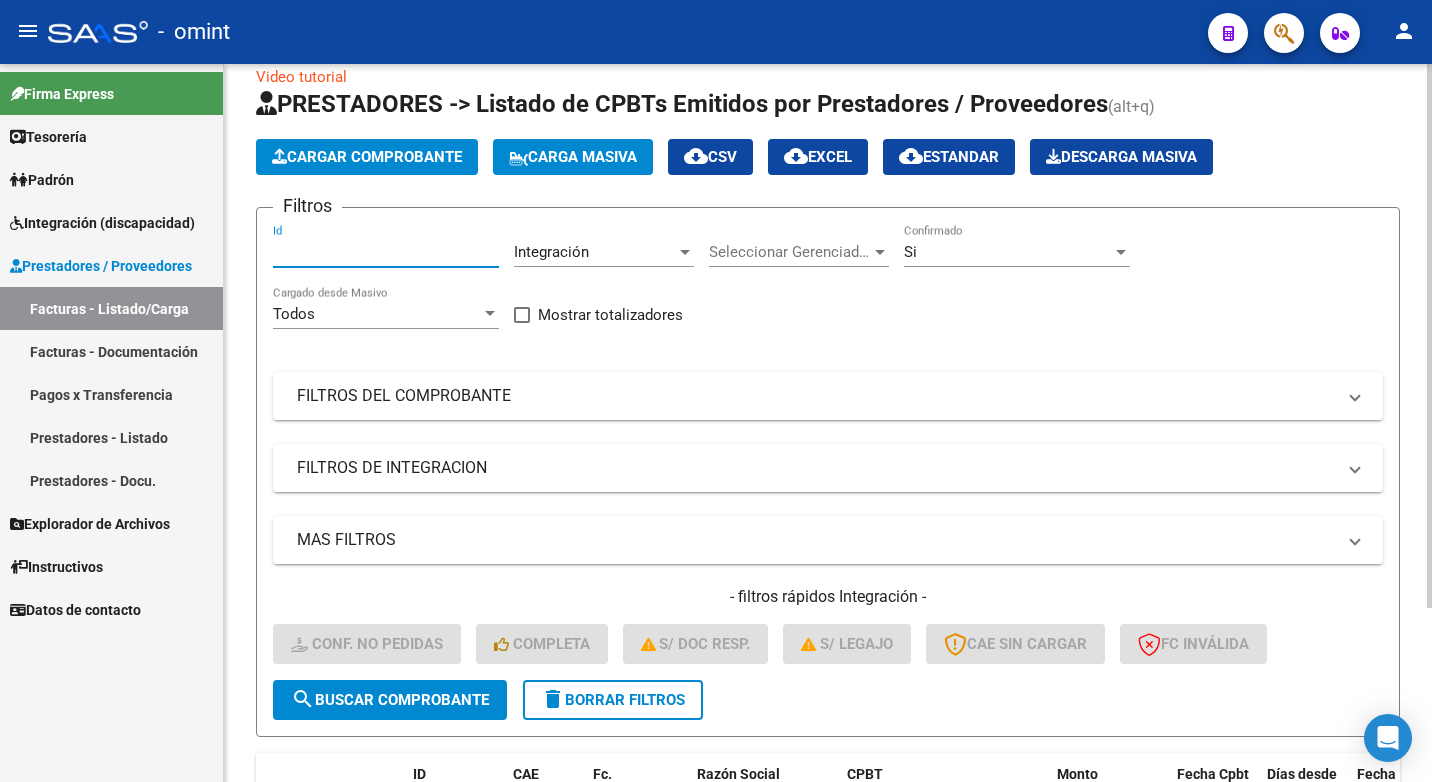 click on "Id" at bounding box center [386, 252] 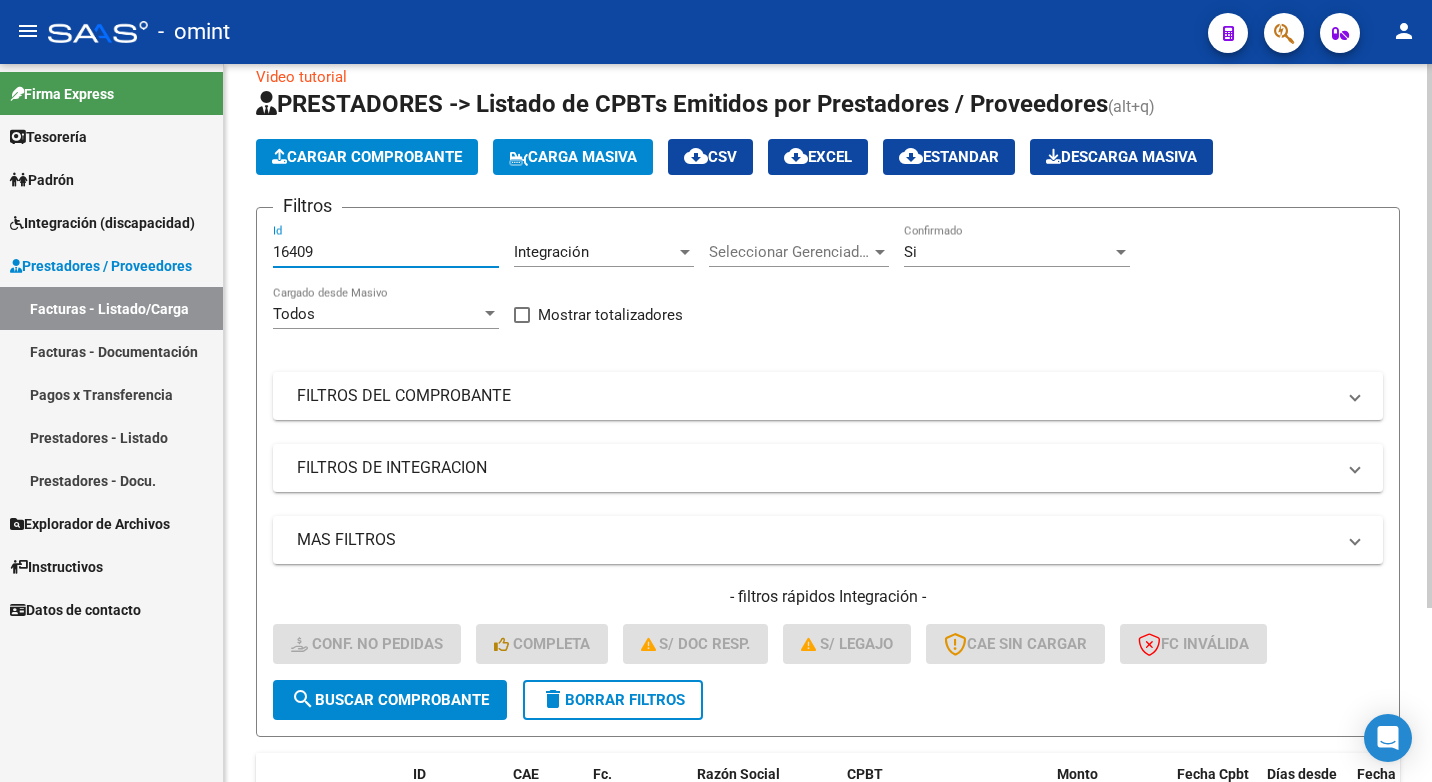 type on "16409" 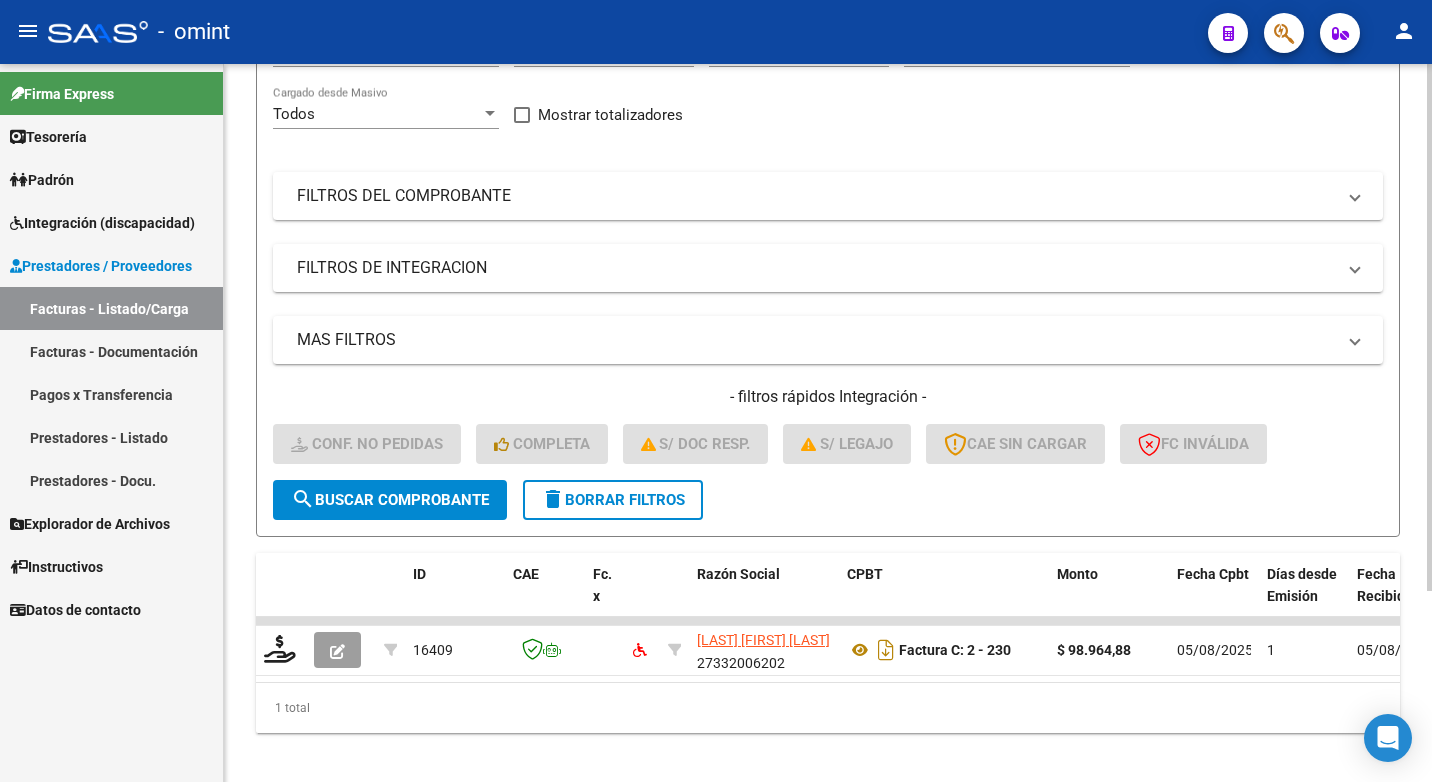 scroll, scrollTop: 260, scrollLeft: 0, axis: vertical 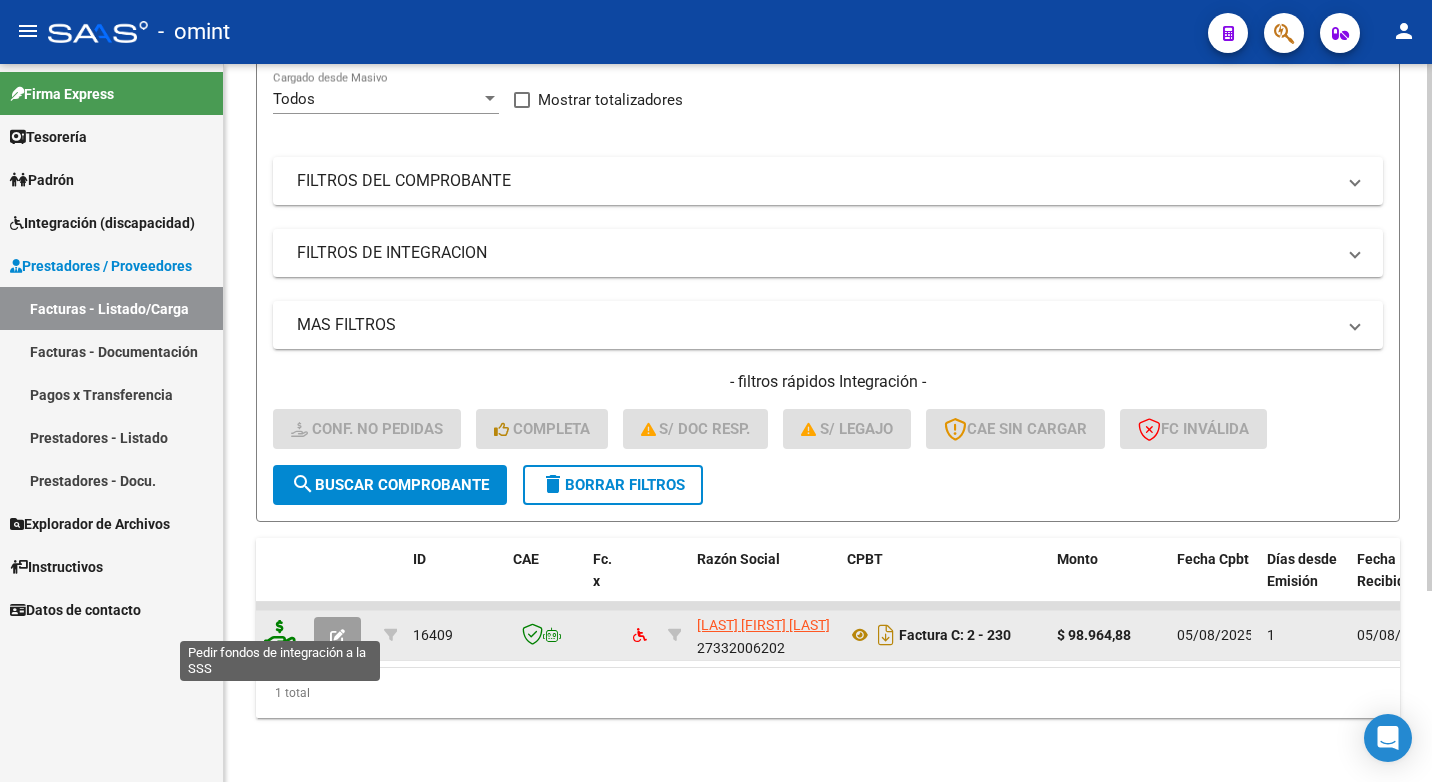 click 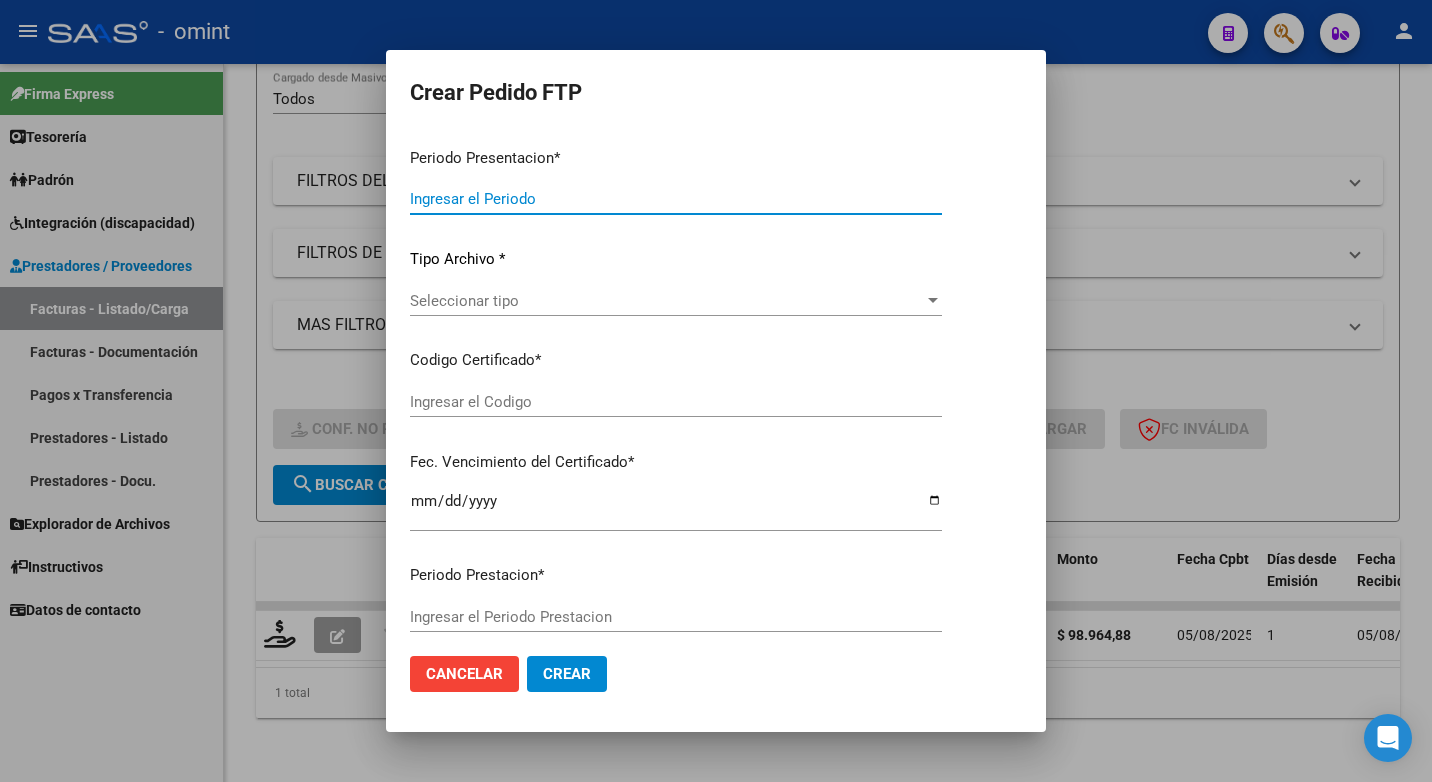 type on "202507" 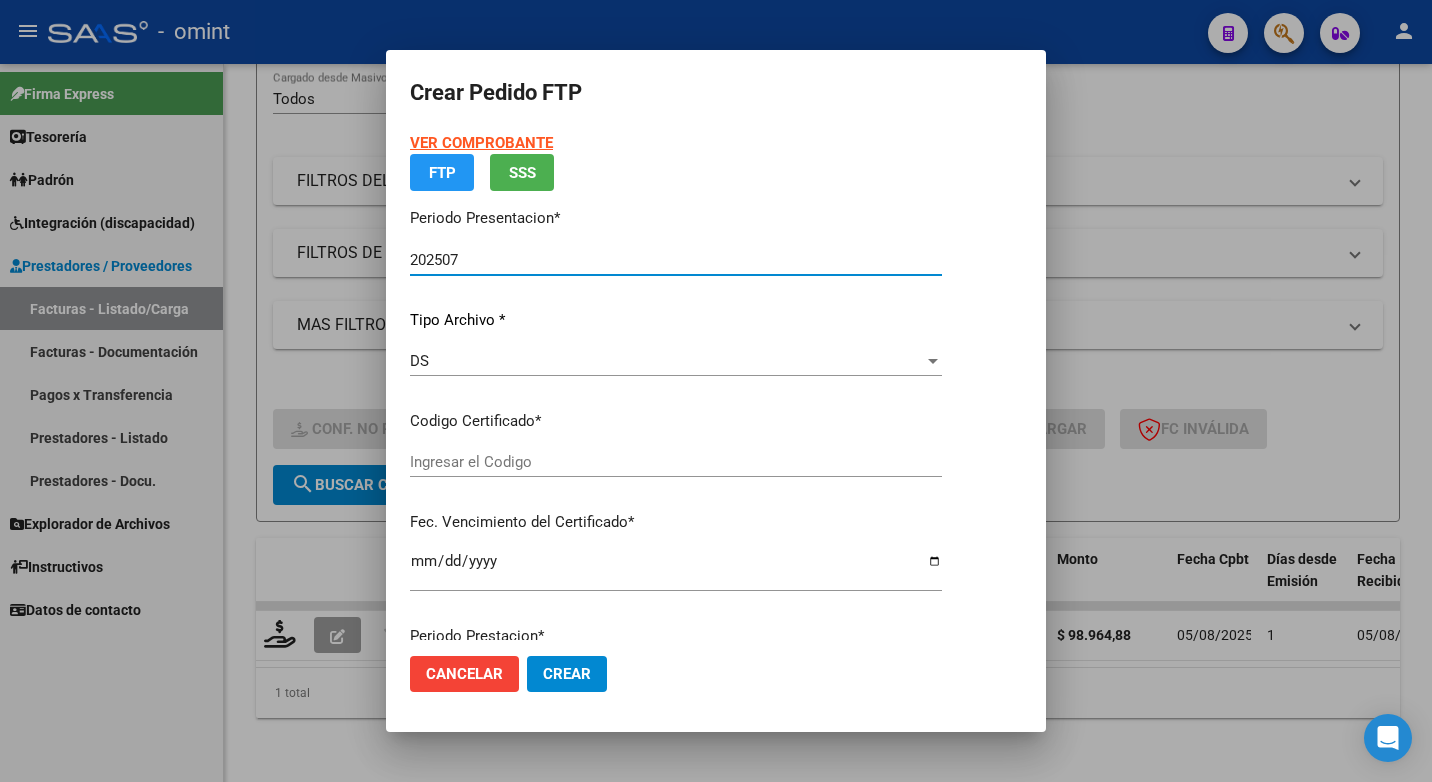 type on "36754630" 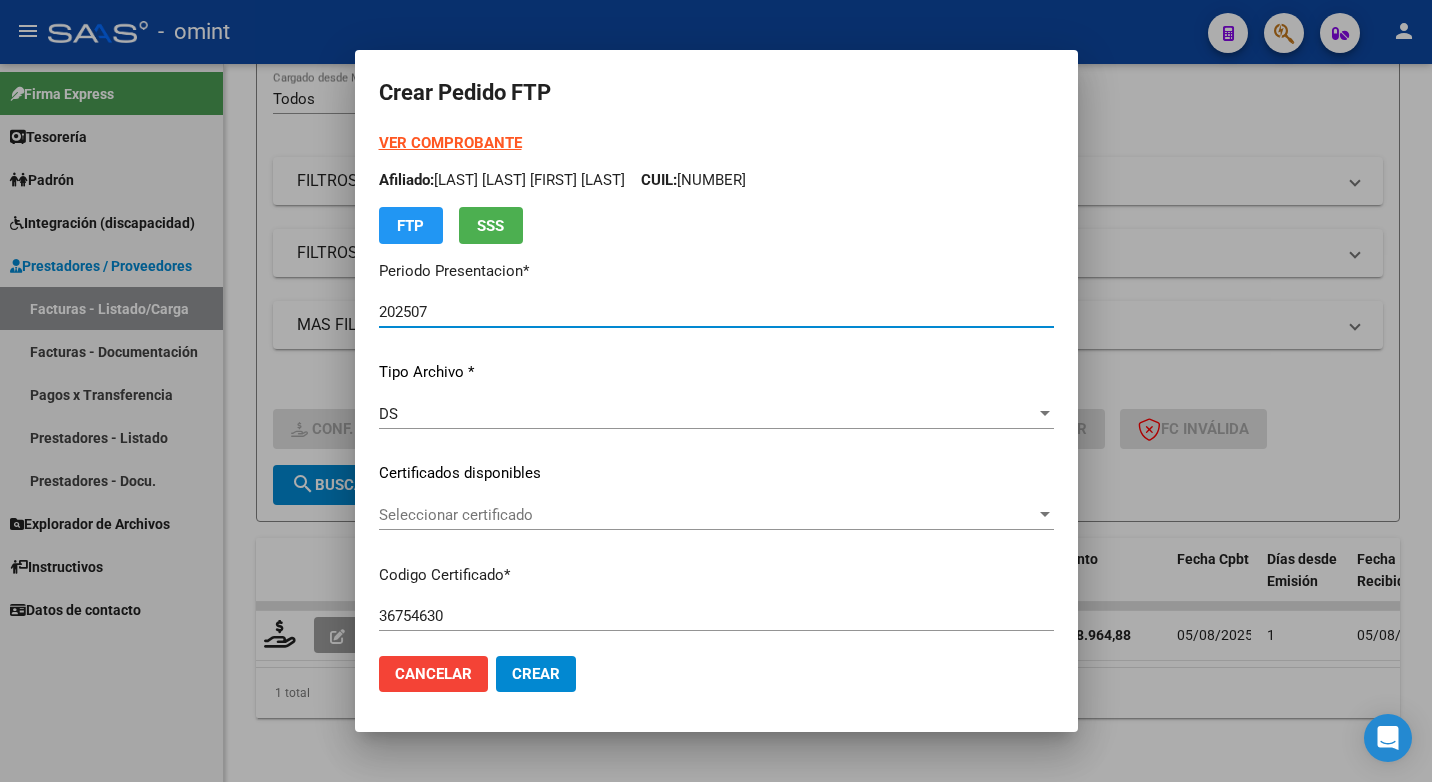 click on "Seleccionar certificado" at bounding box center (716, 515) 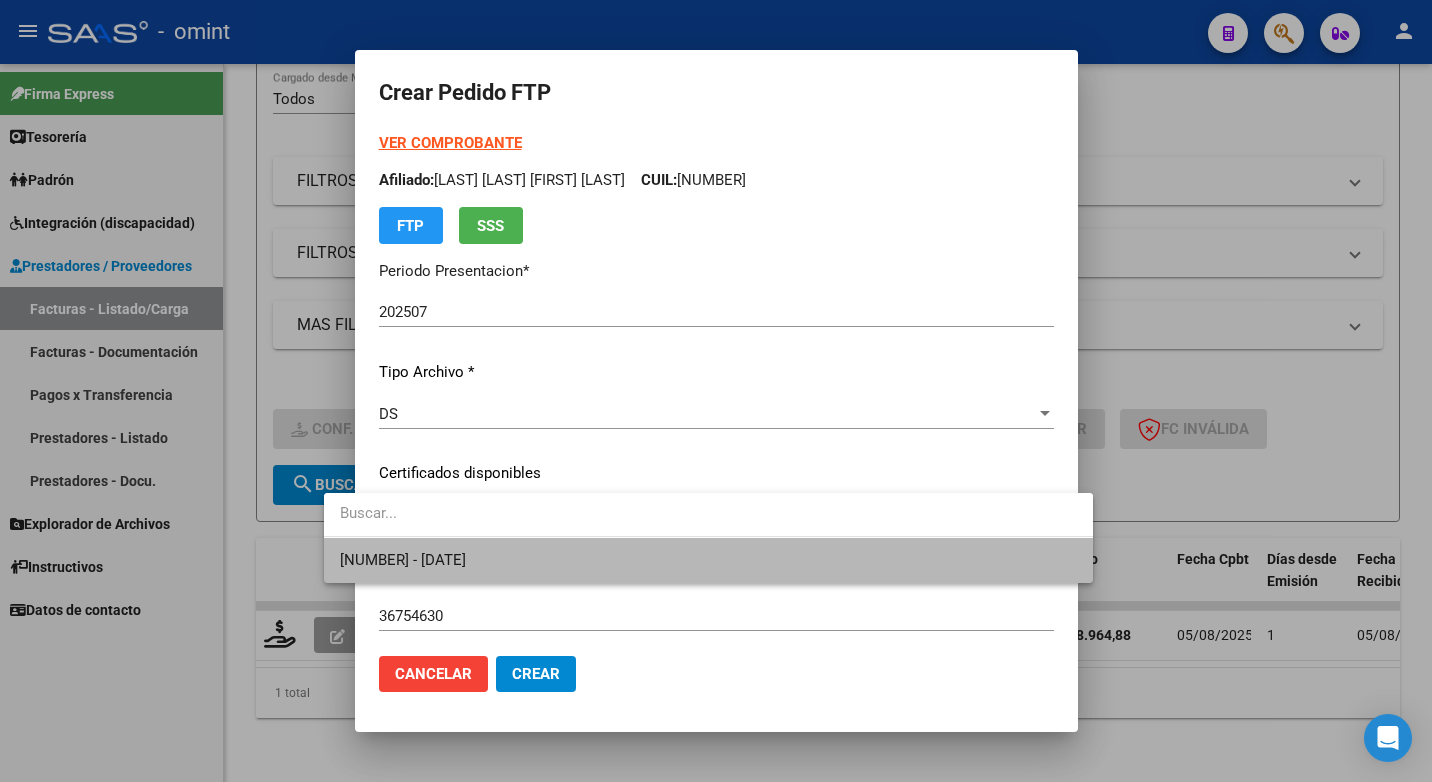 click on "36754630 - 2029-08-01" at bounding box center [708, 560] 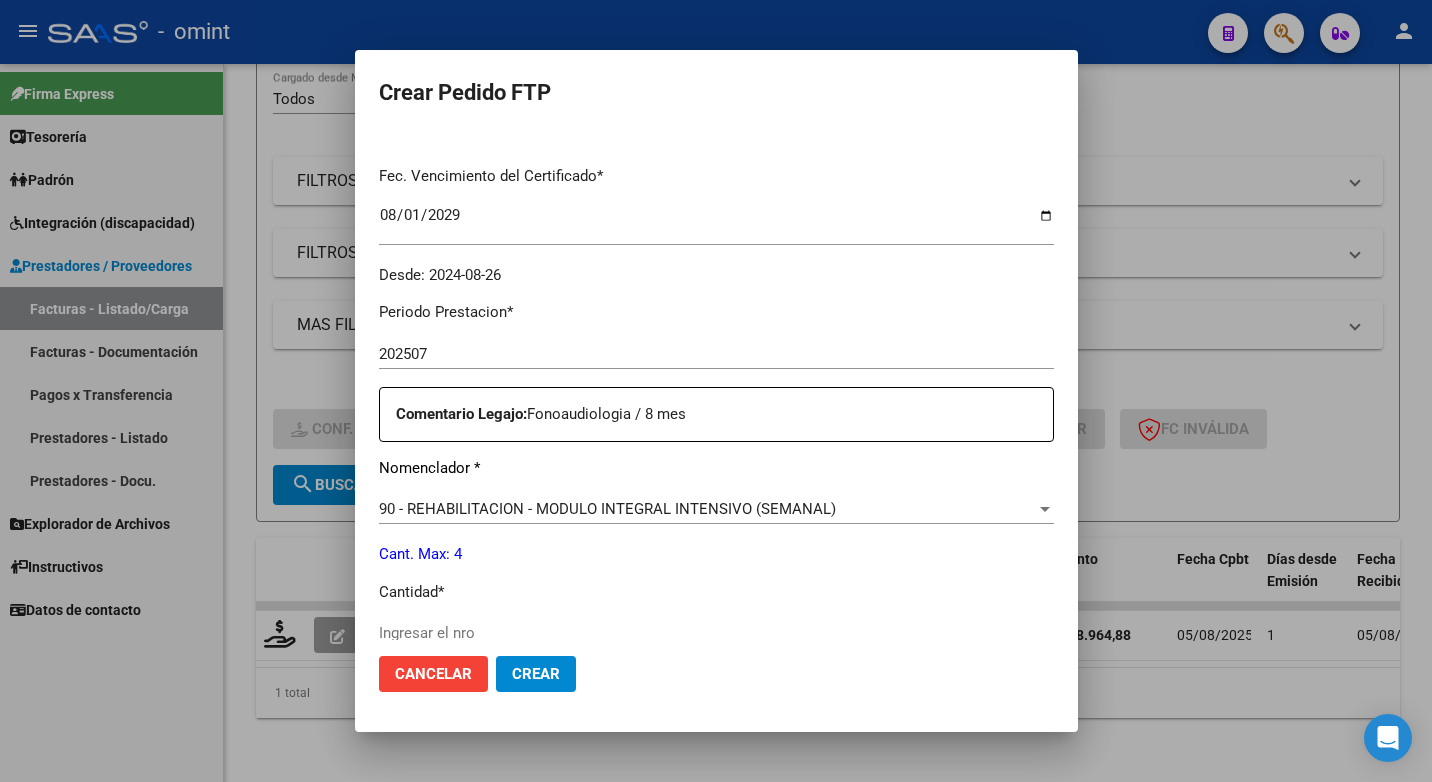 scroll, scrollTop: 600, scrollLeft: 0, axis: vertical 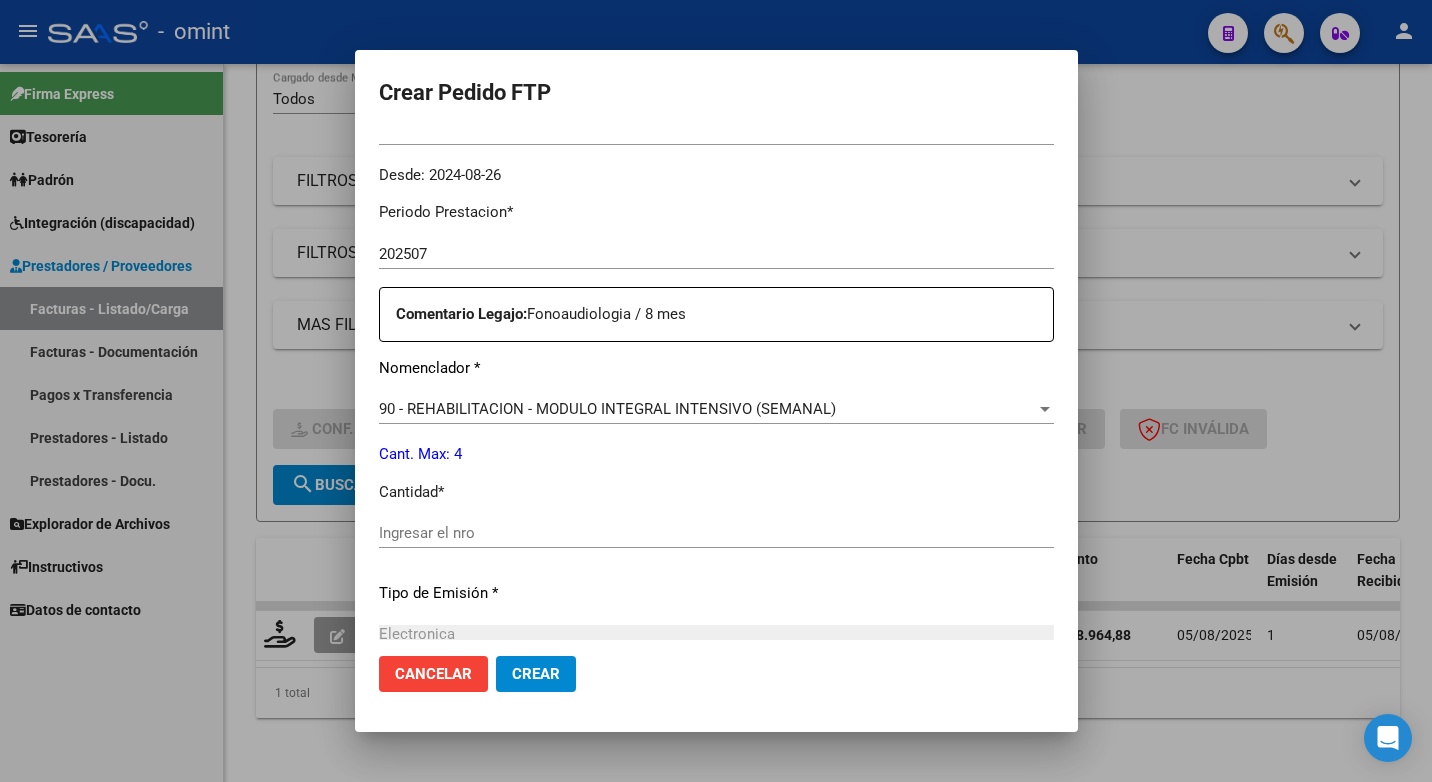 click on "Ingresar el nro" at bounding box center [716, 533] 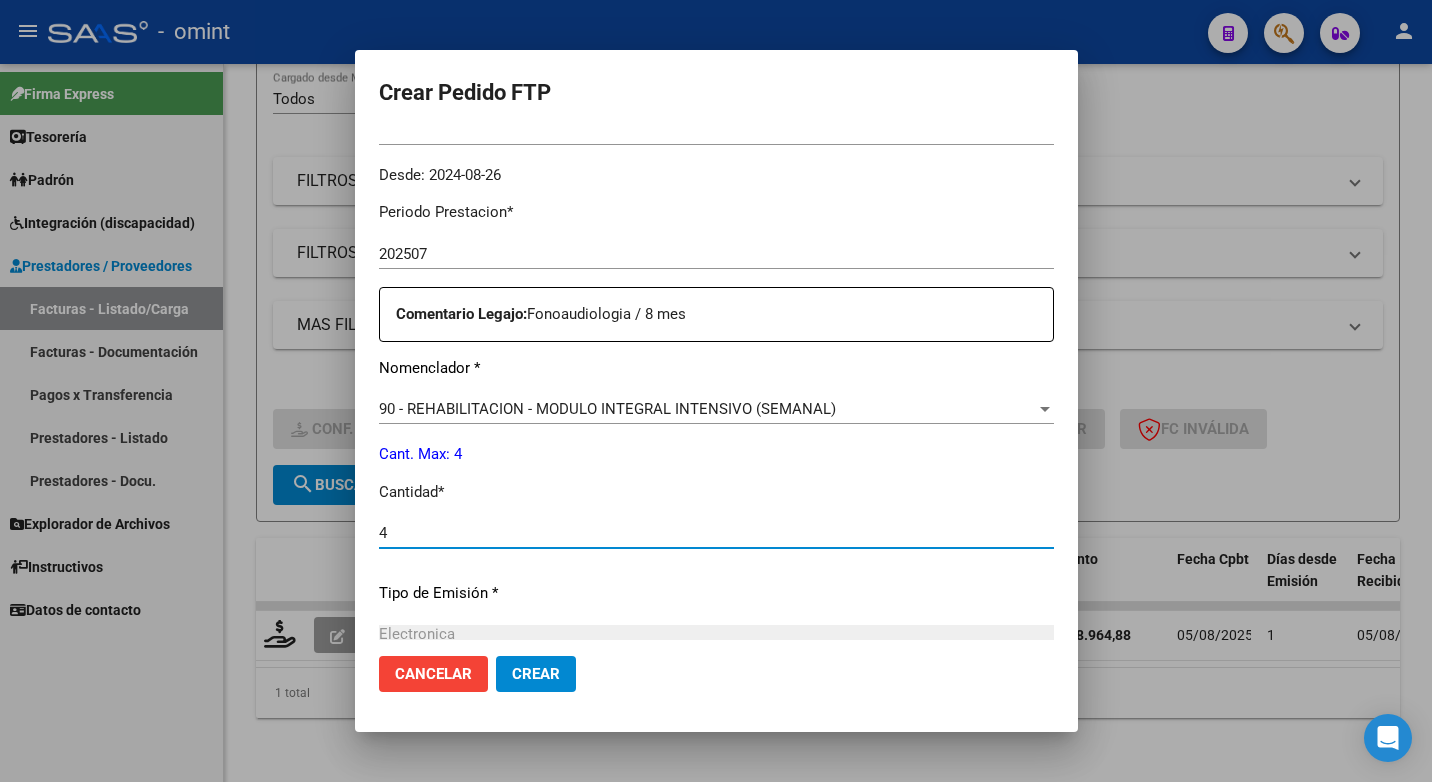 type on "4" 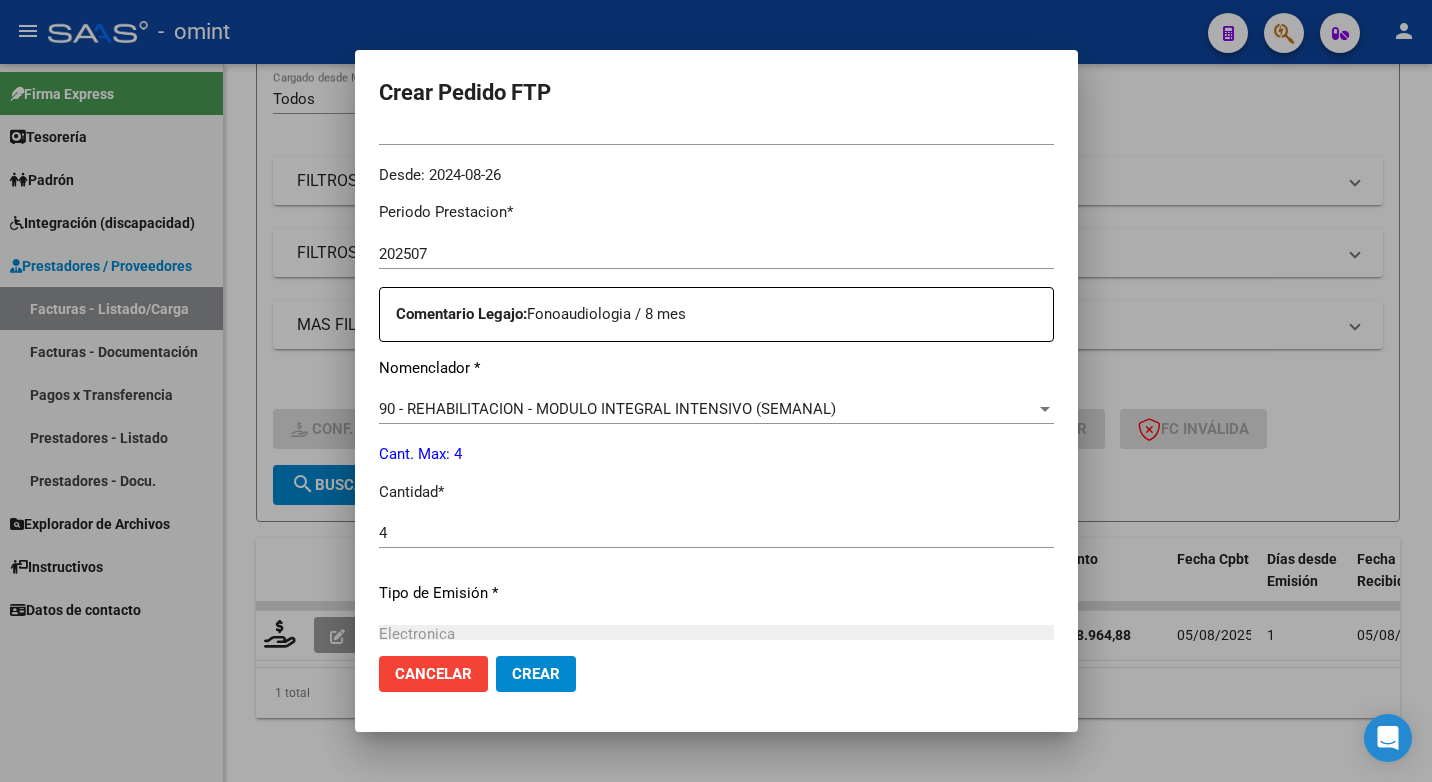 scroll, scrollTop: 831, scrollLeft: 0, axis: vertical 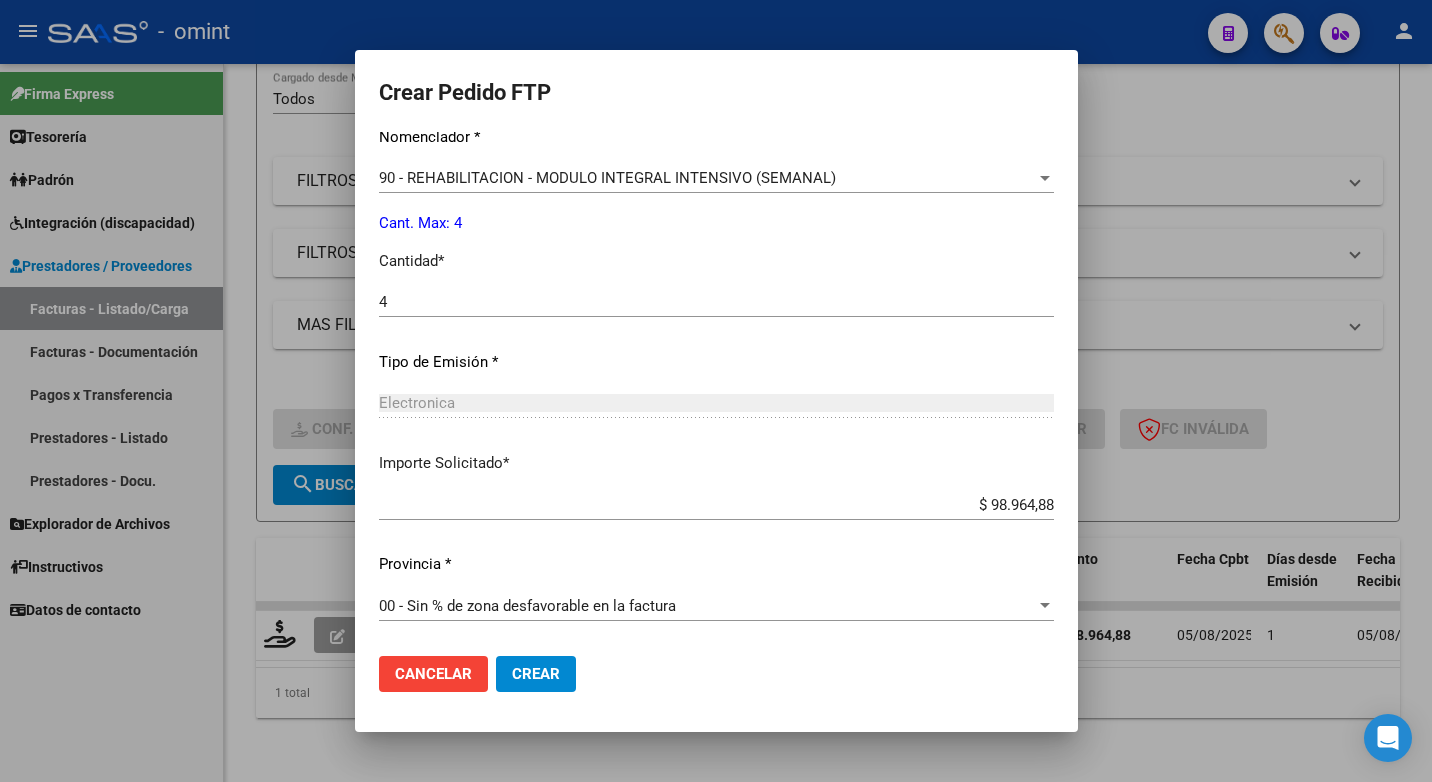 click on "Crear" 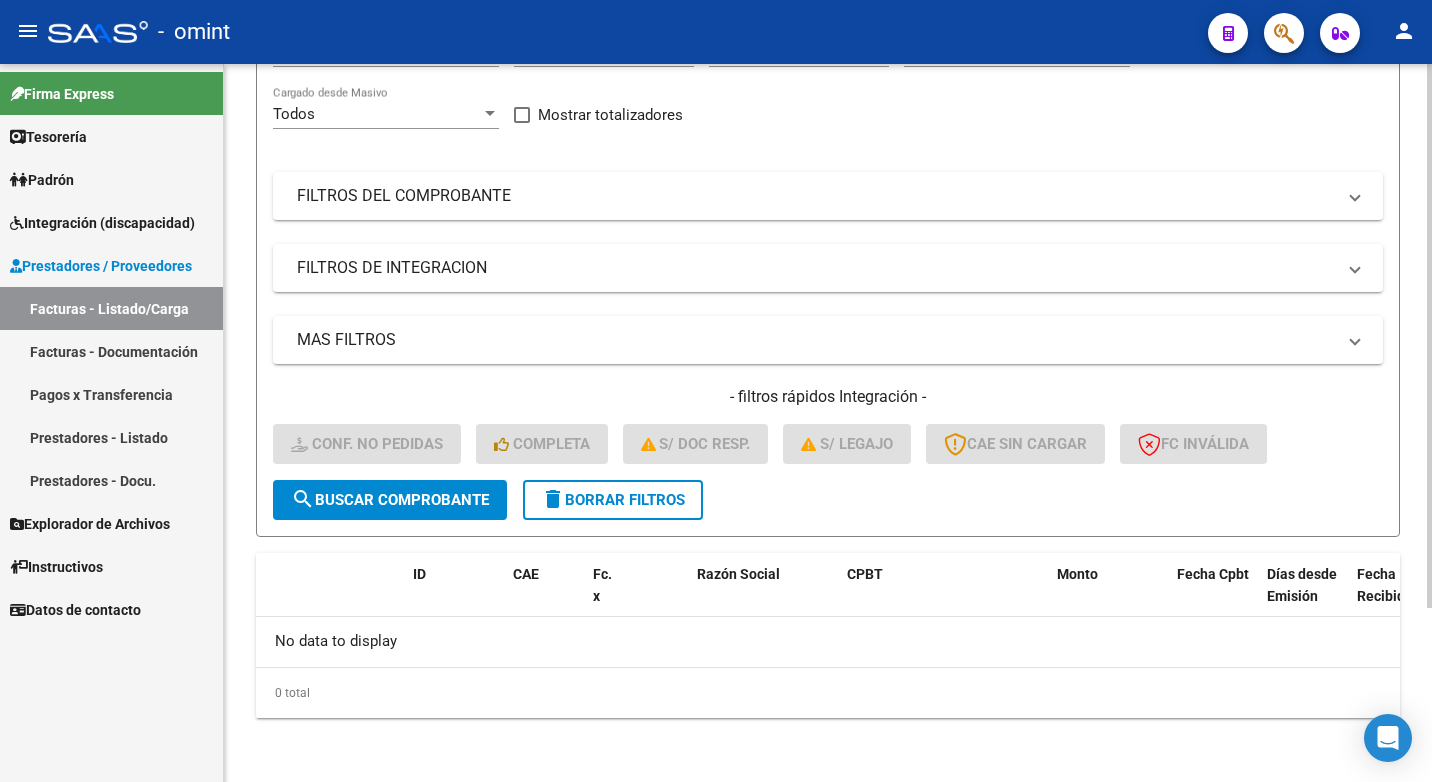 scroll, scrollTop: 130, scrollLeft: 0, axis: vertical 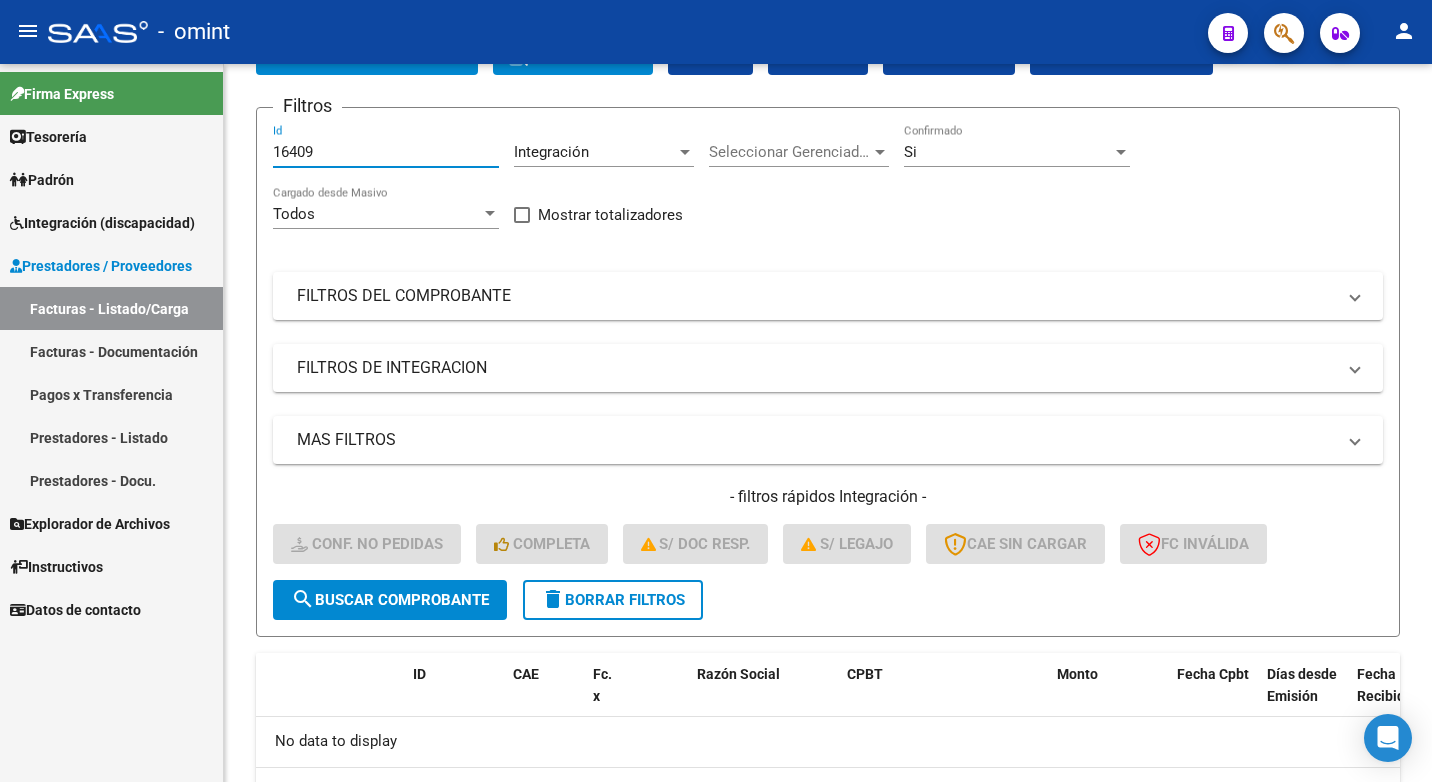 drag, startPoint x: 325, startPoint y: 154, endPoint x: 183, endPoint y: 120, distance: 146.0137 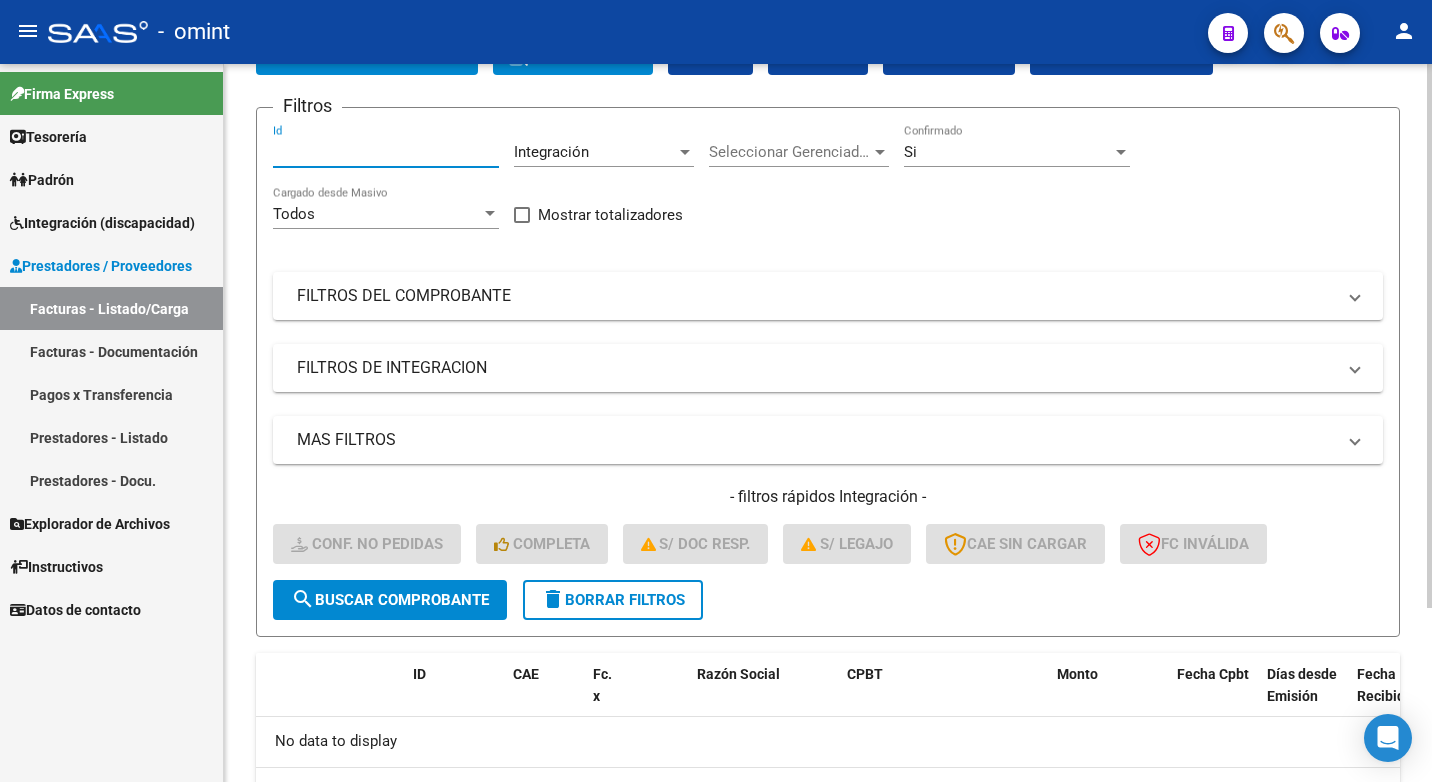 paste on "15873" 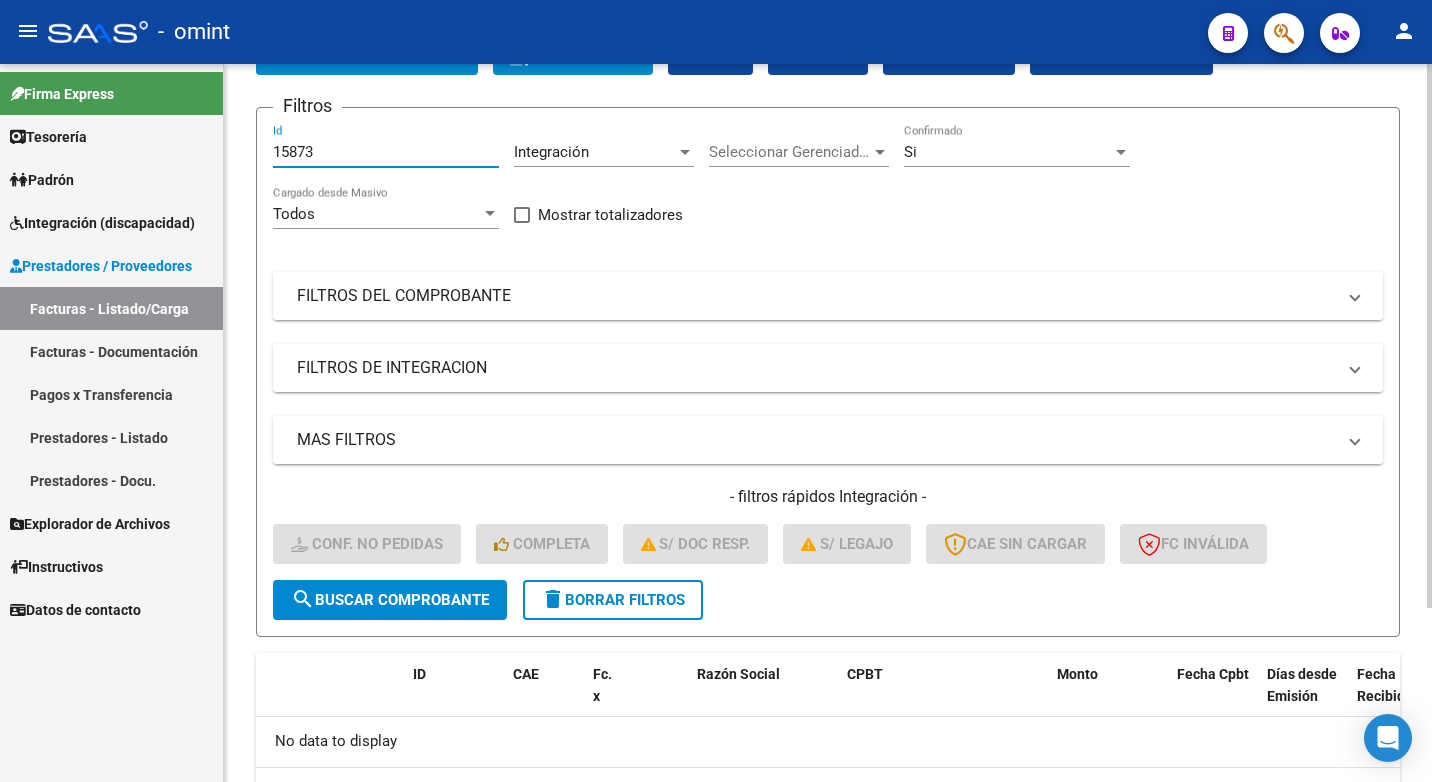 type on "15873" 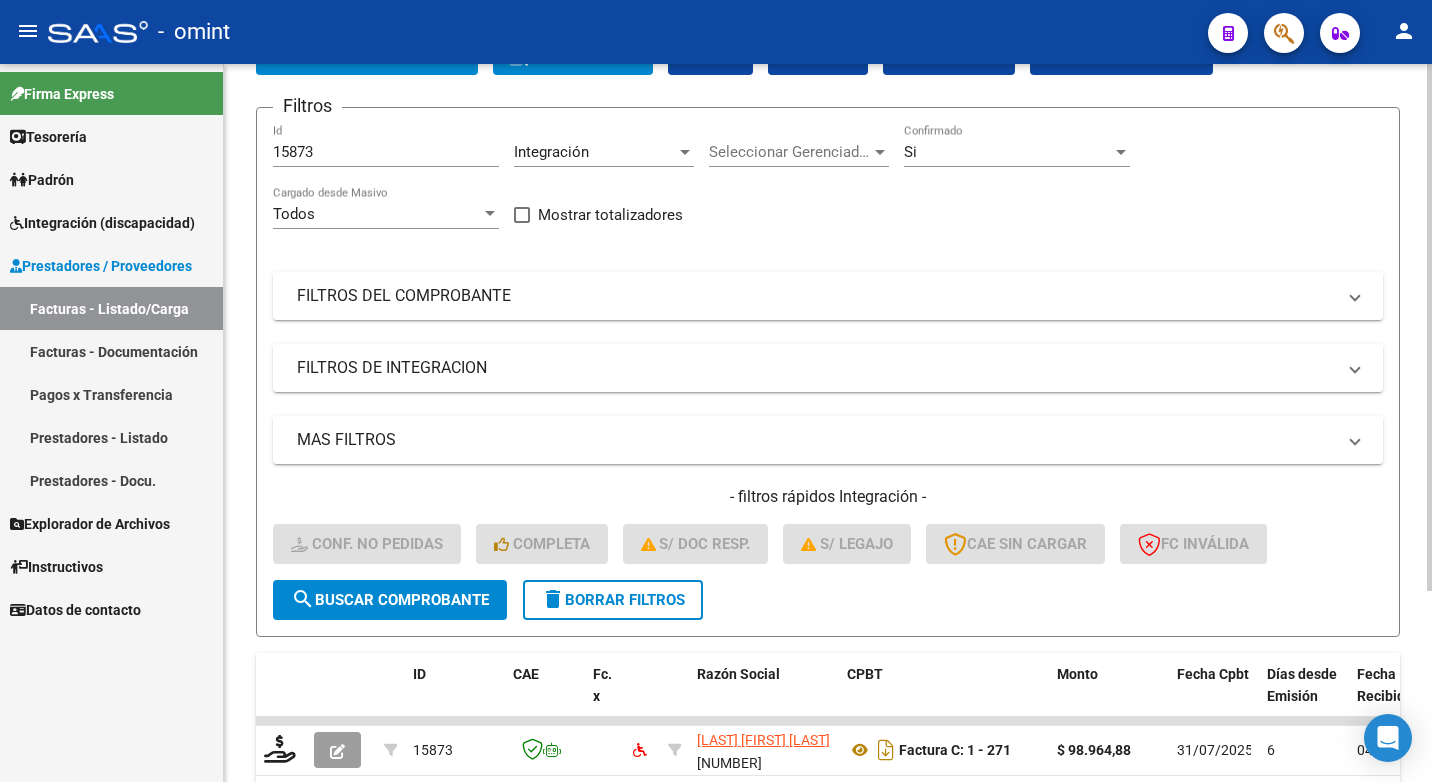 scroll, scrollTop: 260, scrollLeft: 0, axis: vertical 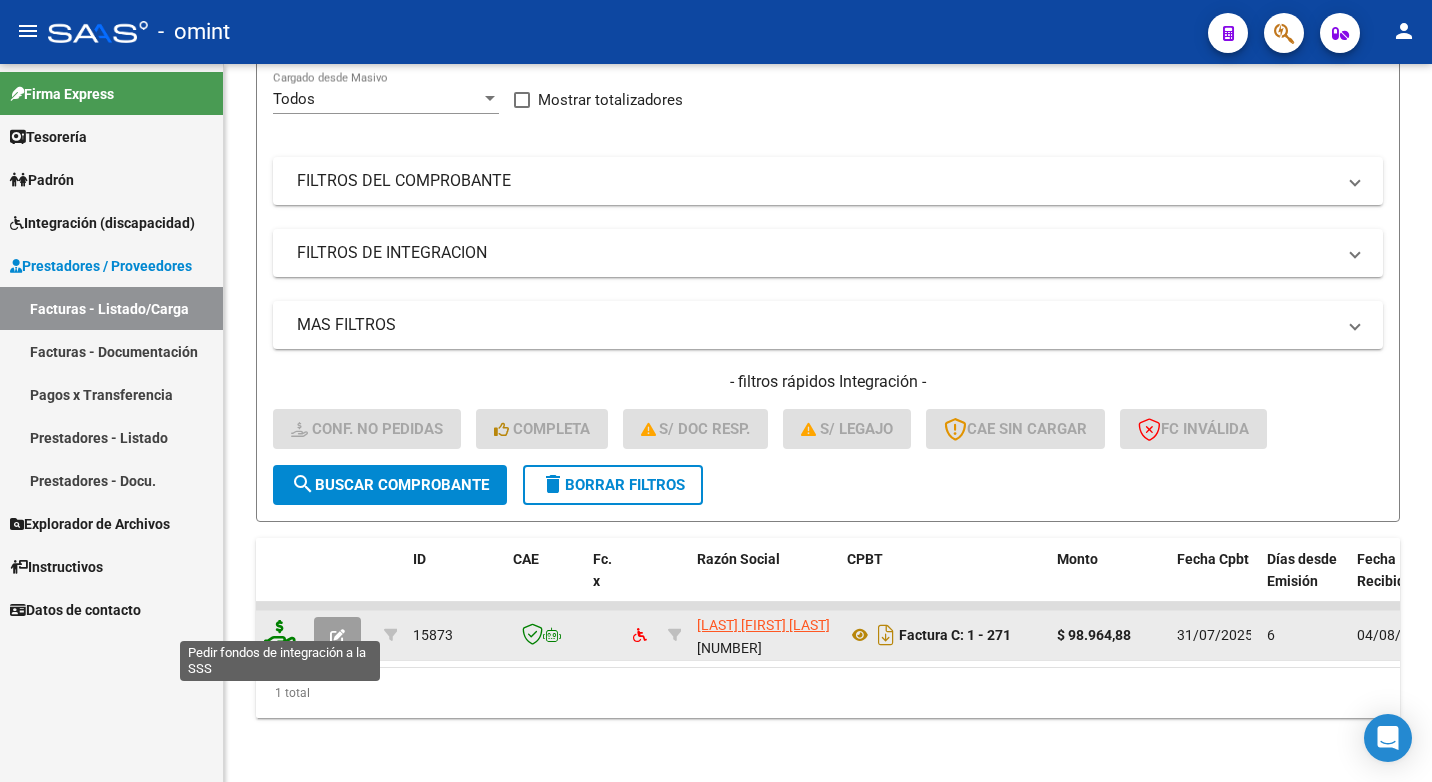 click 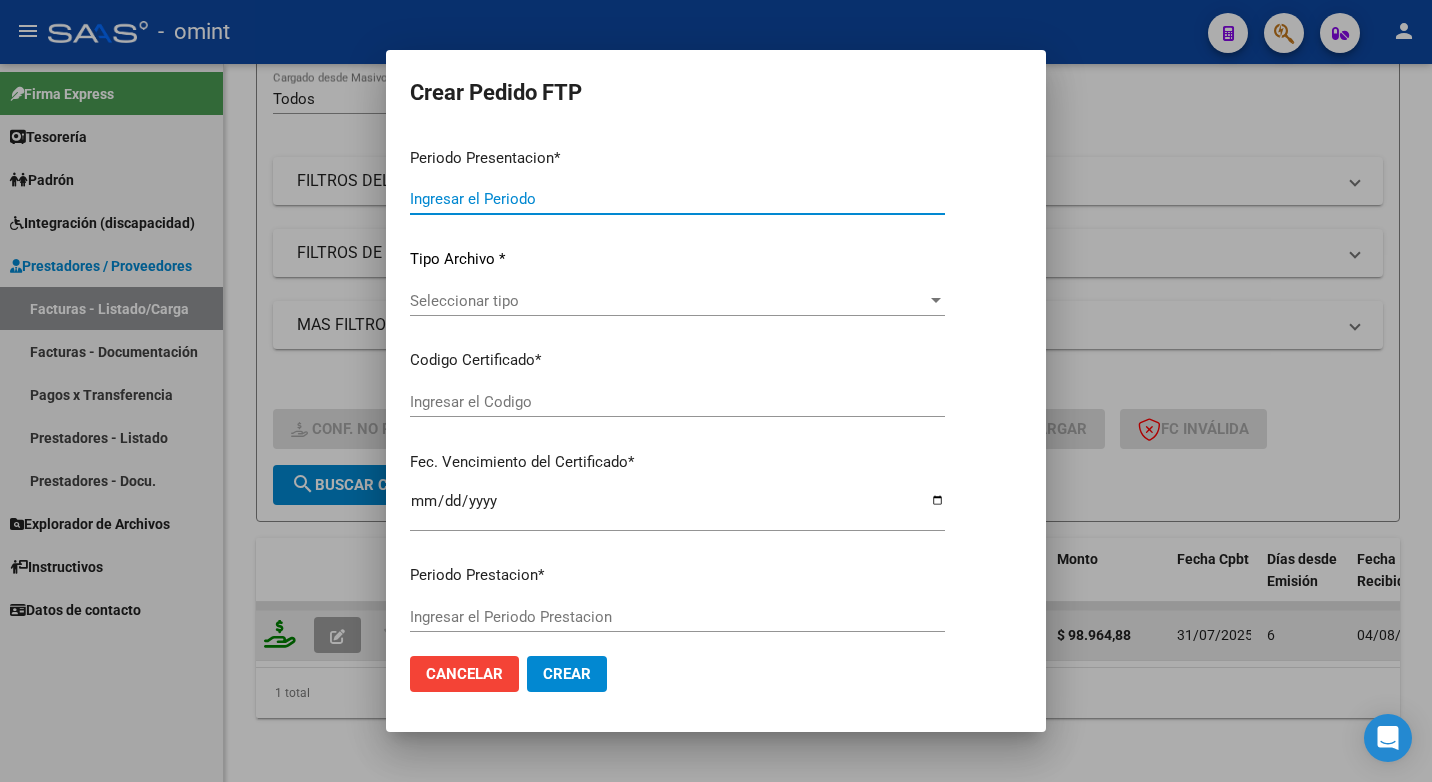 type on "202507" 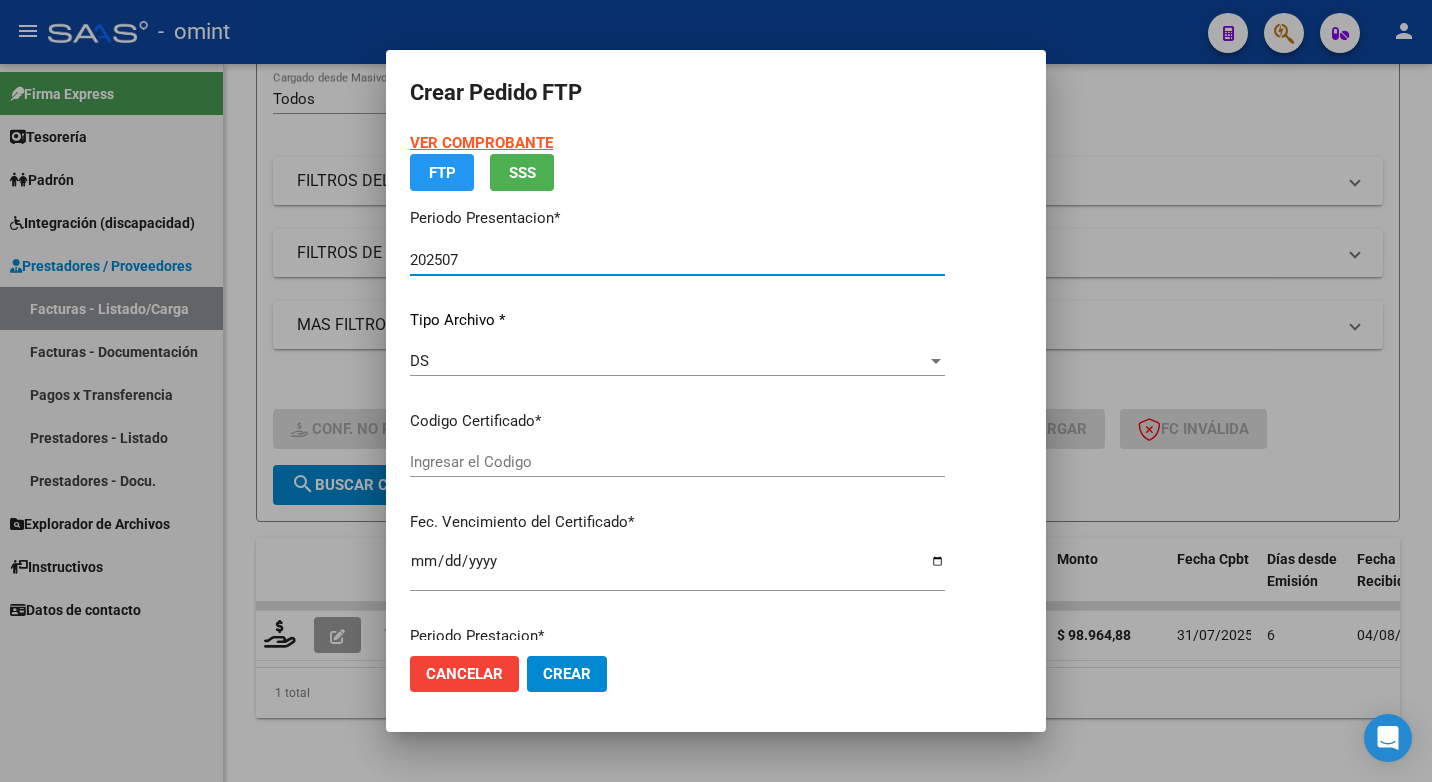 type on "36754630" 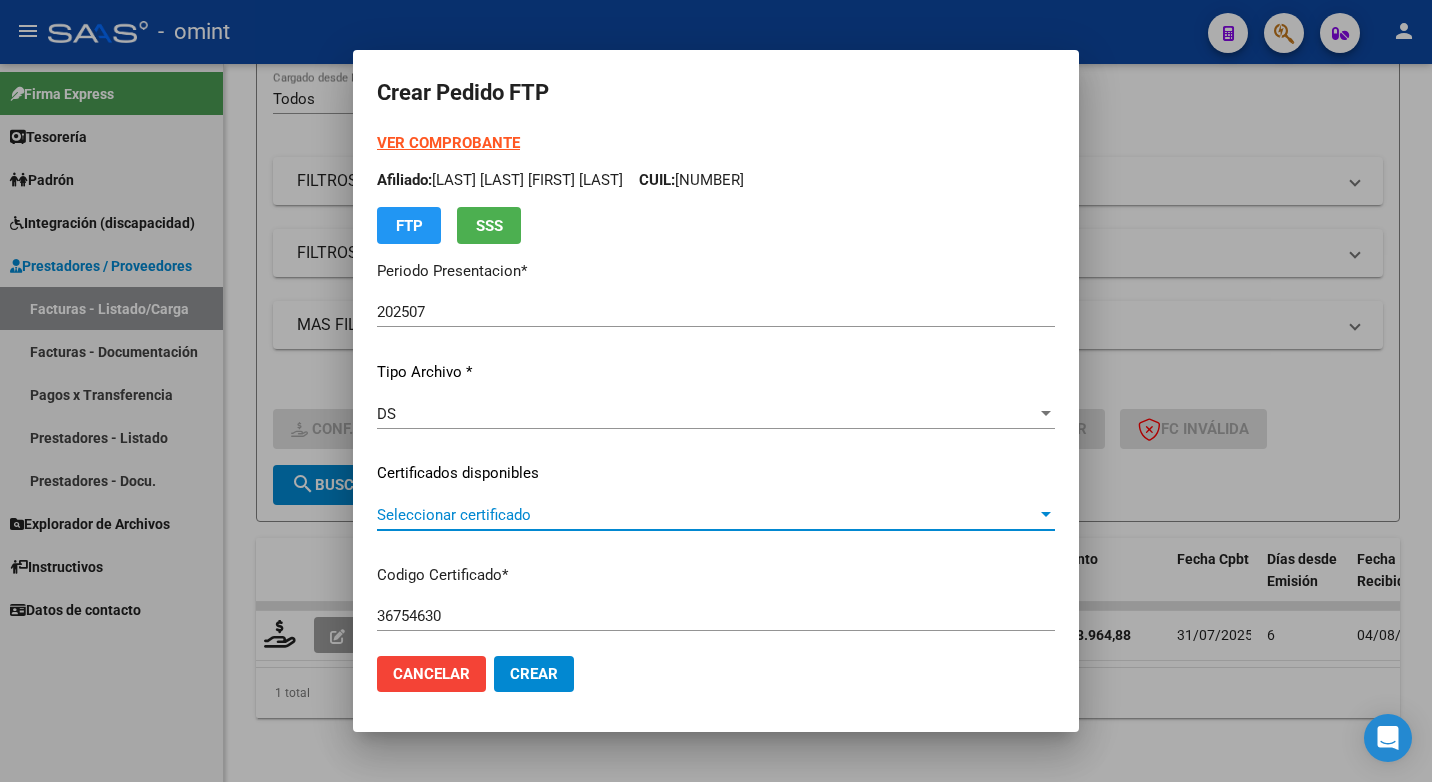 click at bounding box center (1046, 515) 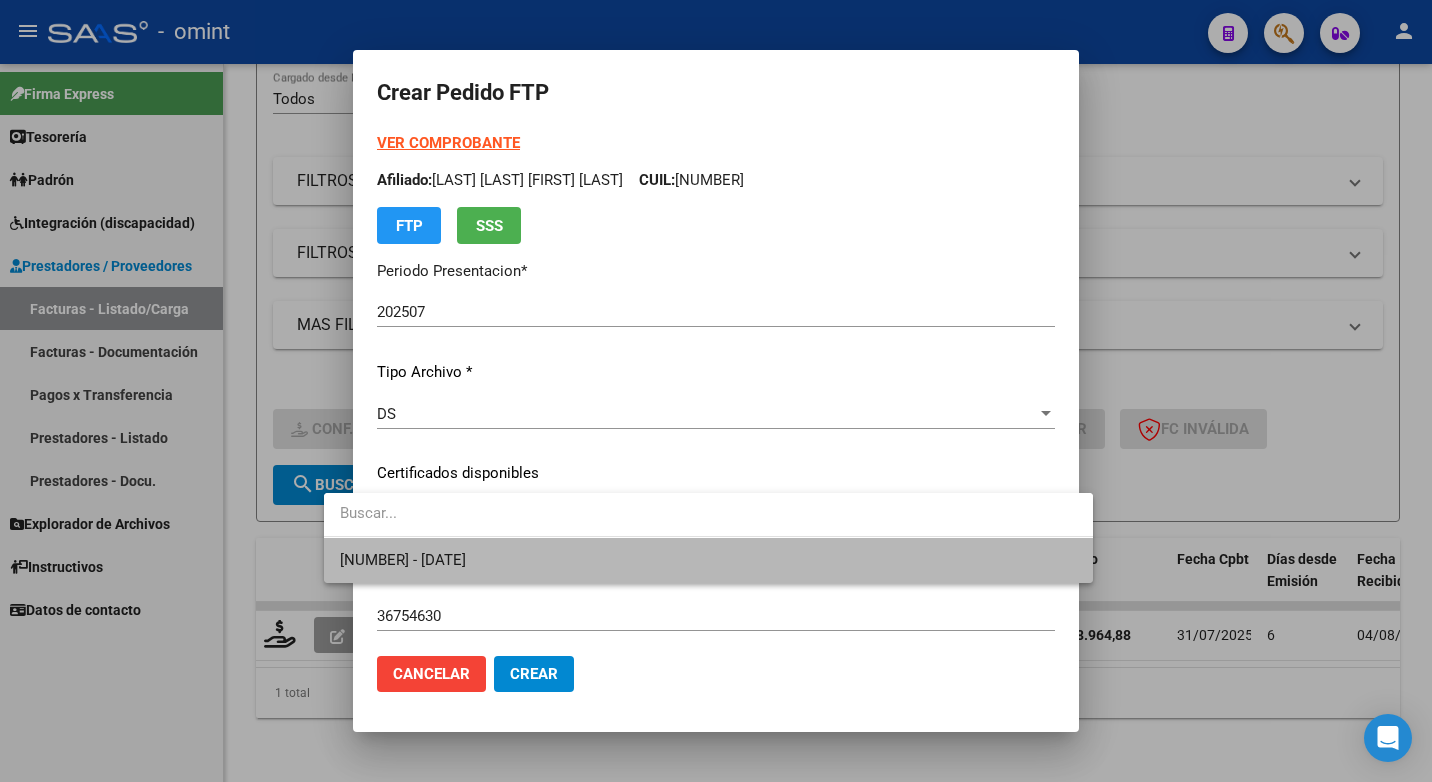click on "36754630 - 2029-08-01" at bounding box center [708, 560] 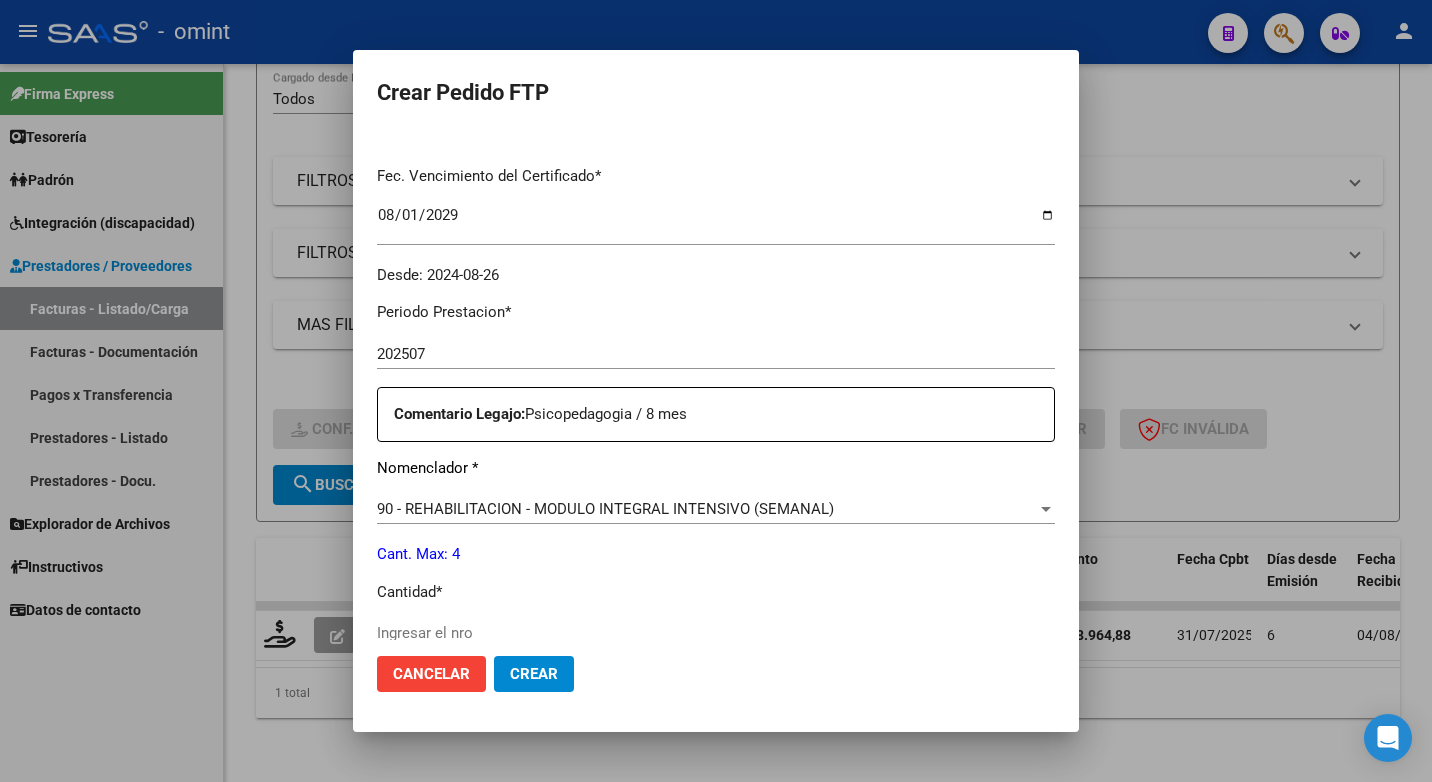 scroll, scrollTop: 600, scrollLeft: 0, axis: vertical 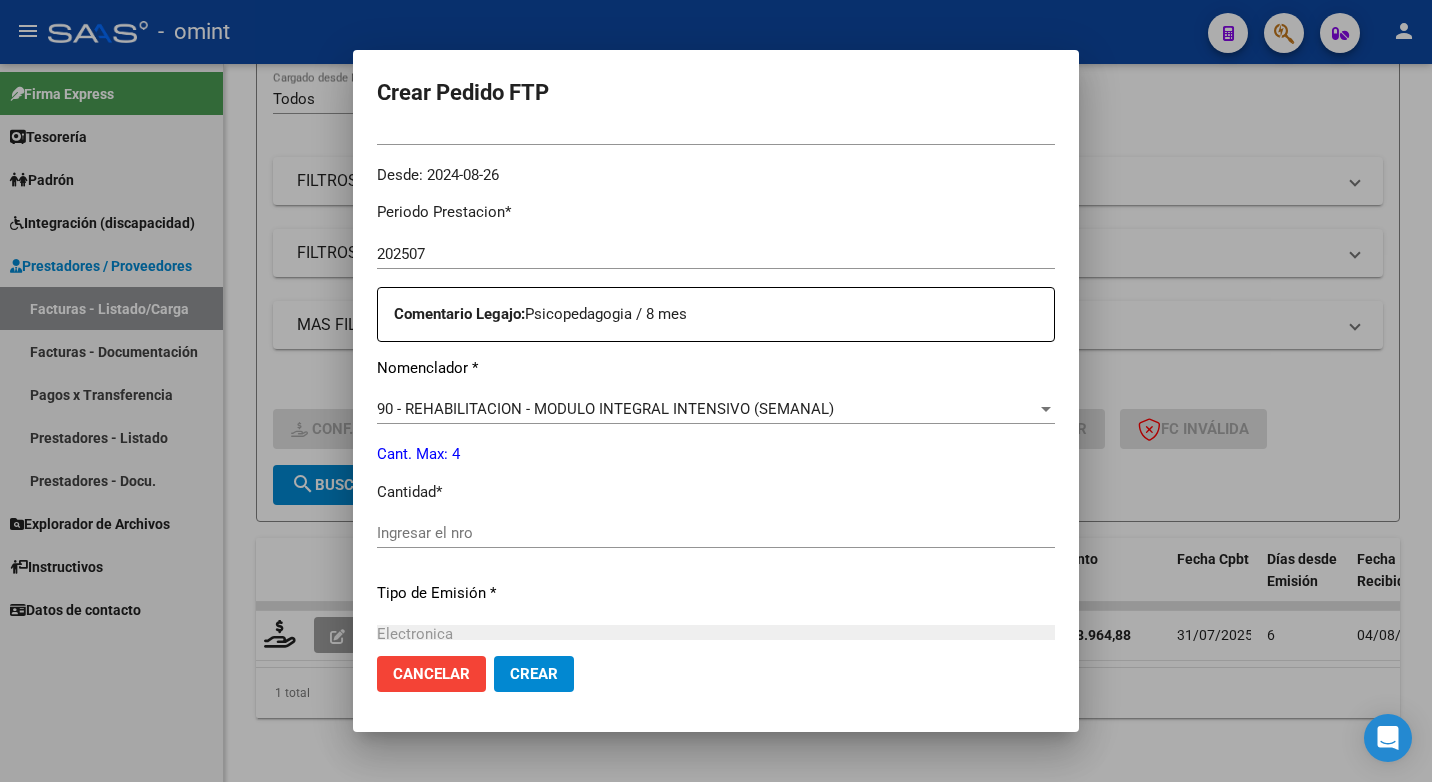 click on "Ingresar el nro" at bounding box center [716, 533] 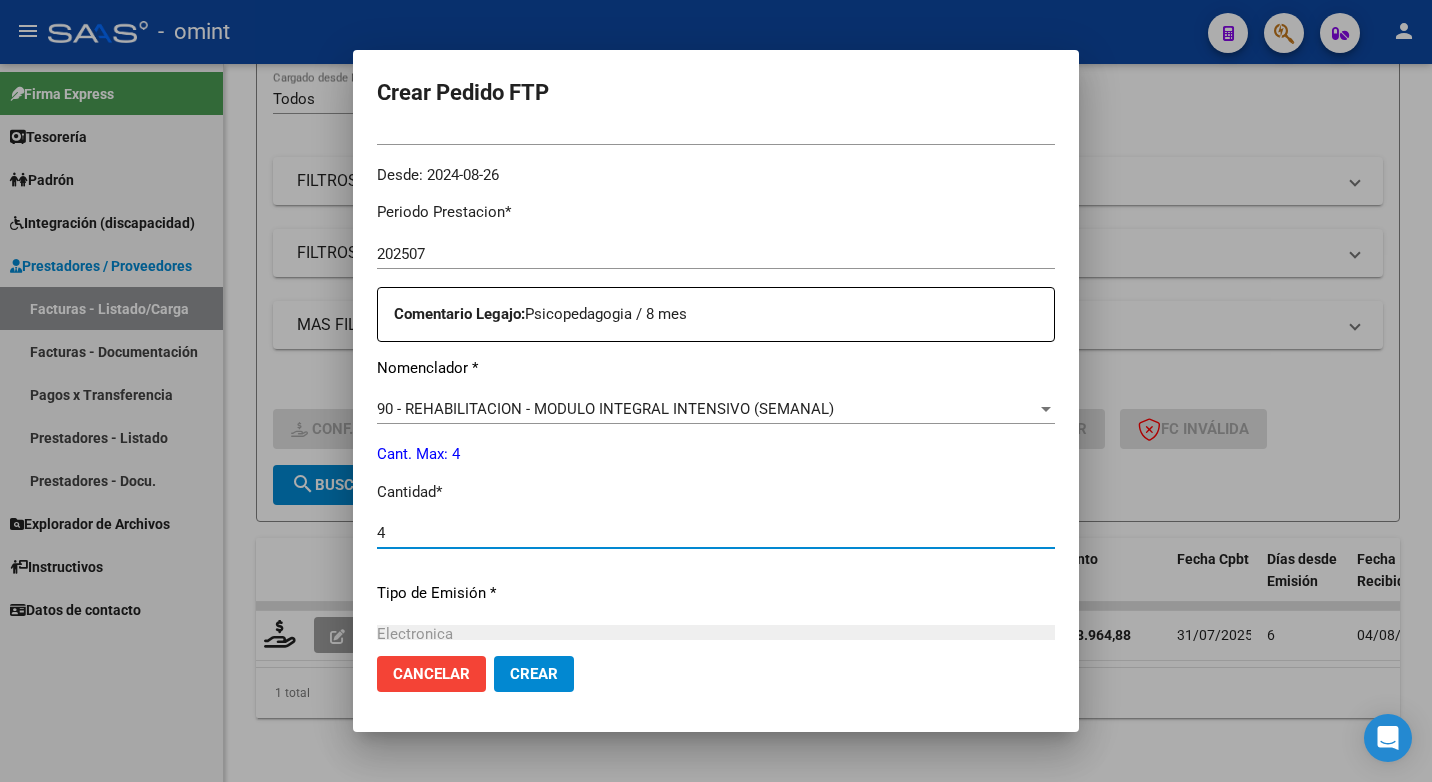 type on "4" 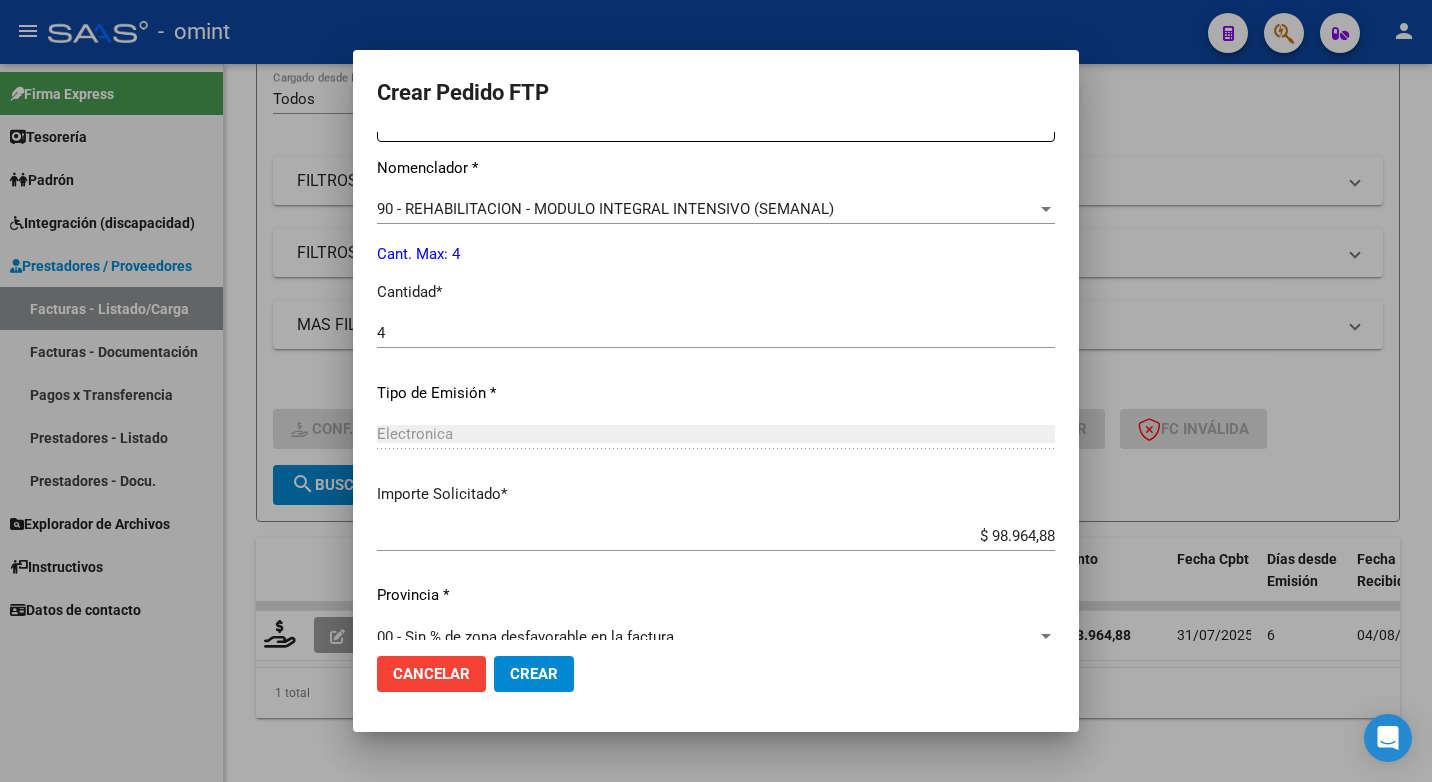 scroll, scrollTop: 831, scrollLeft: 0, axis: vertical 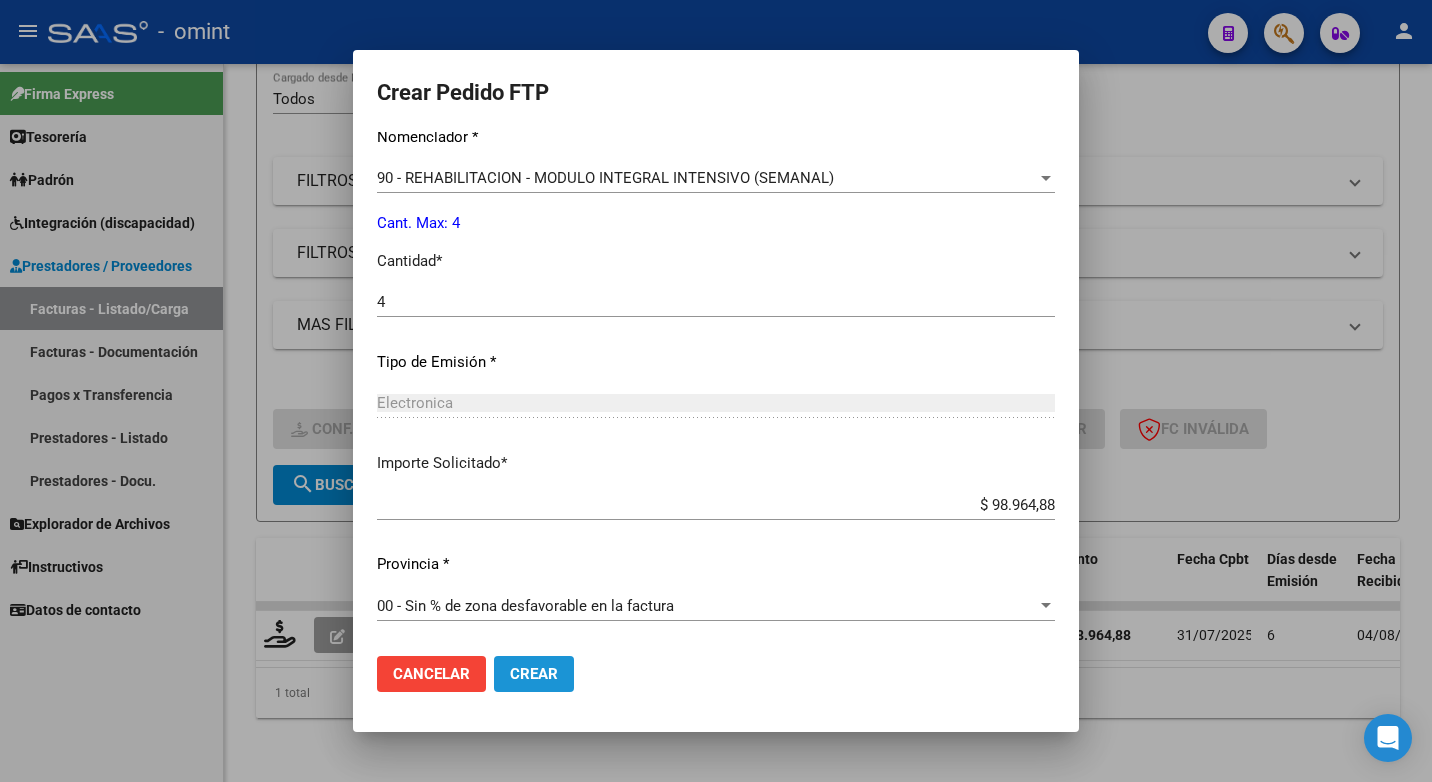 click on "Crear" 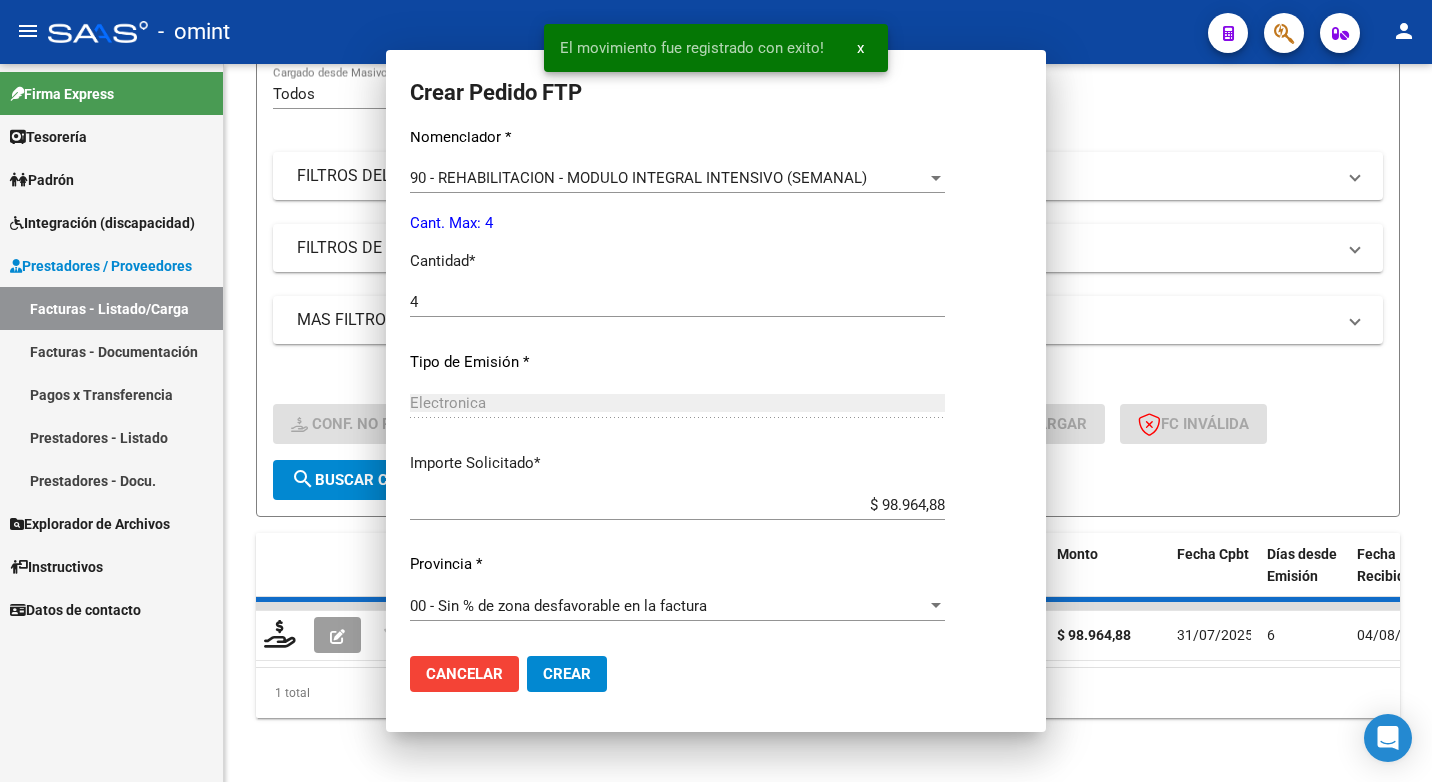 scroll, scrollTop: 0, scrollLeft: 0, axis: both 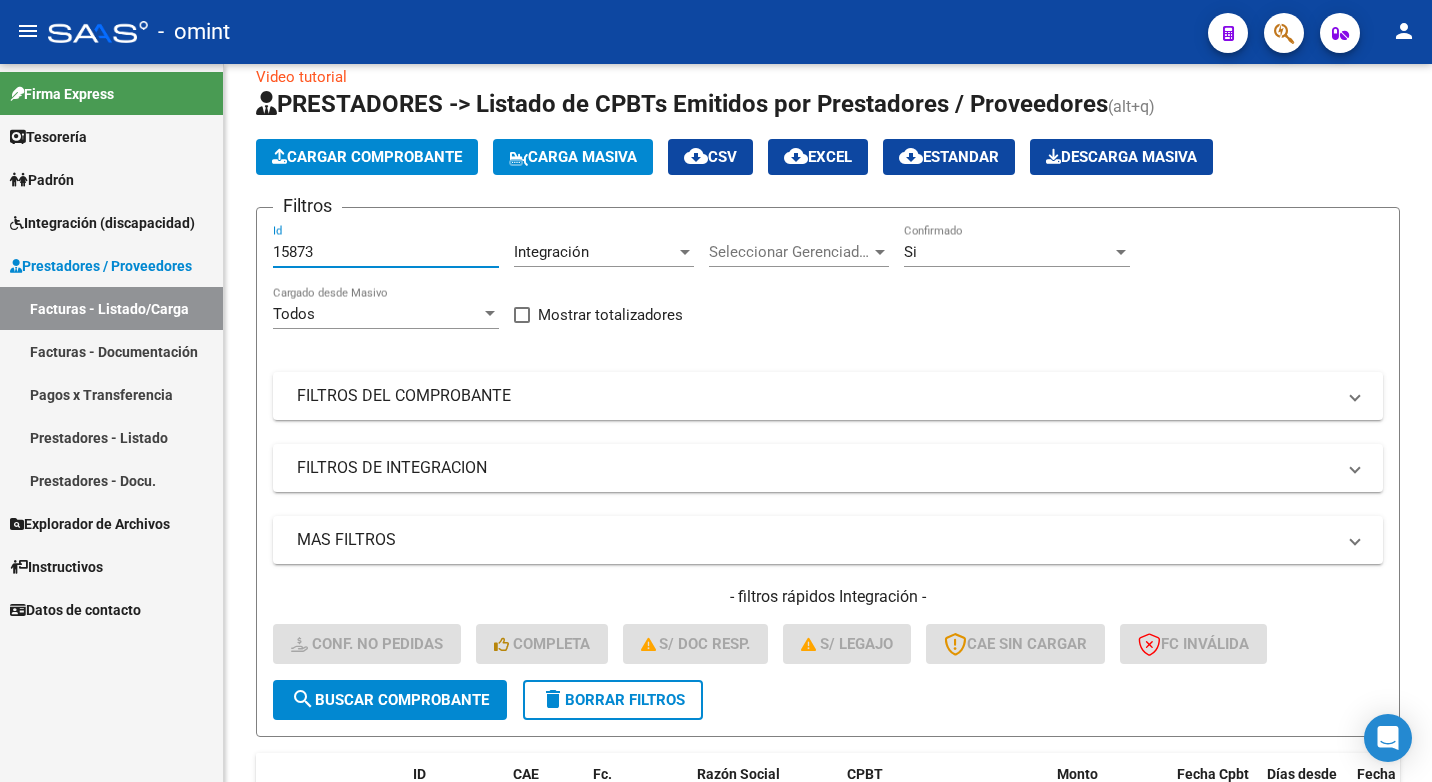 drag, startPoint x: 337, startPoint y: 259, endPoint x: 151, endPoint y: 250, distance: 186.21762 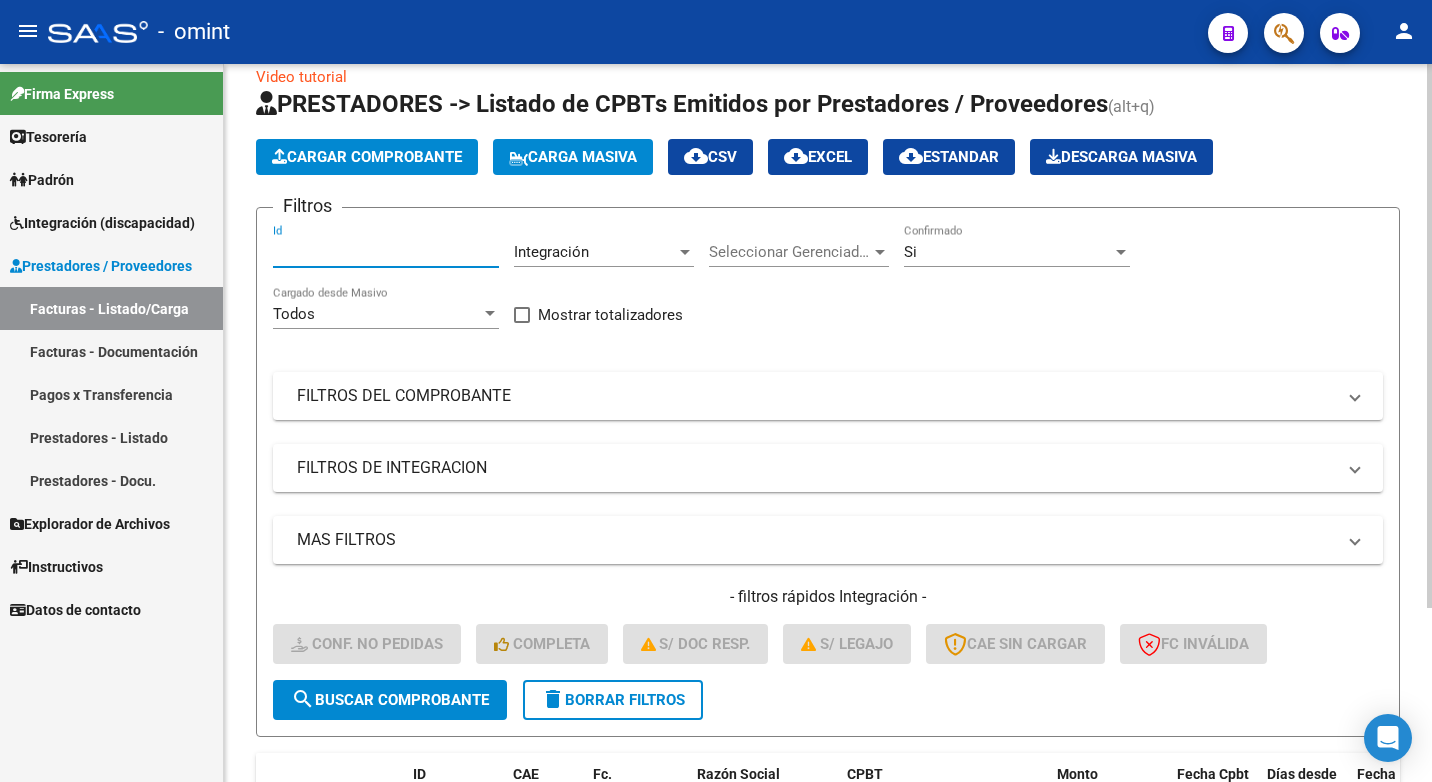 paste on "16765" 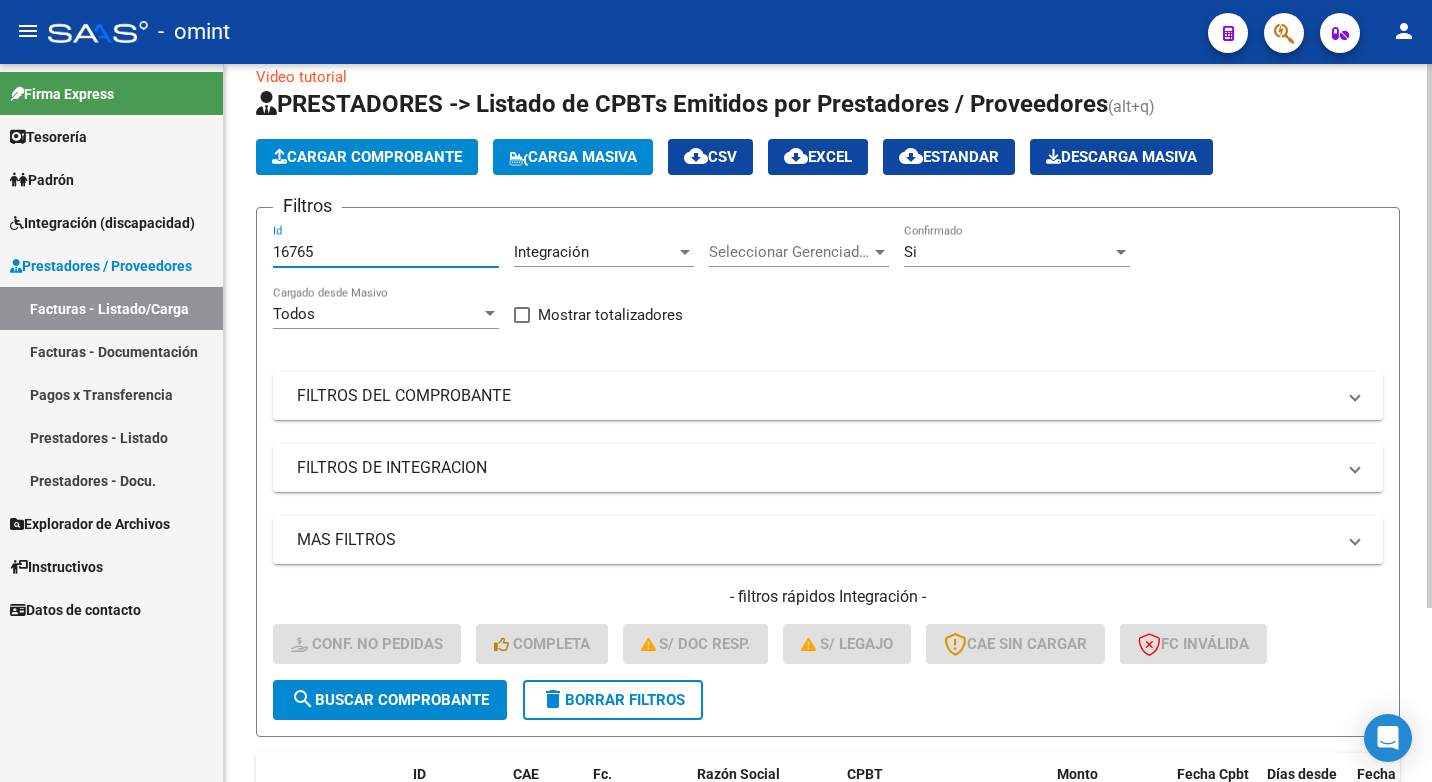 type on "16765" 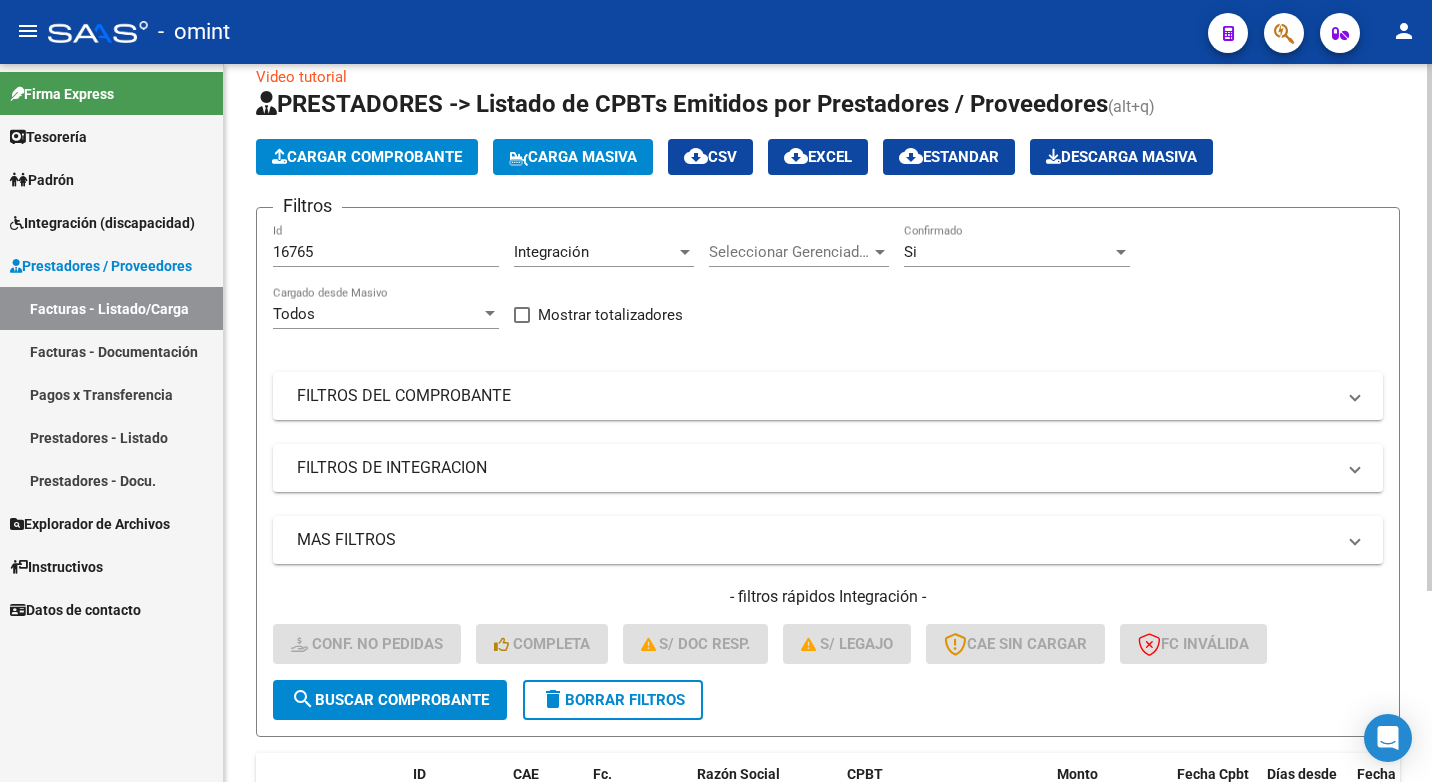 scroll, scrollTop: 260, scrollLeft: 0, axis: vertical 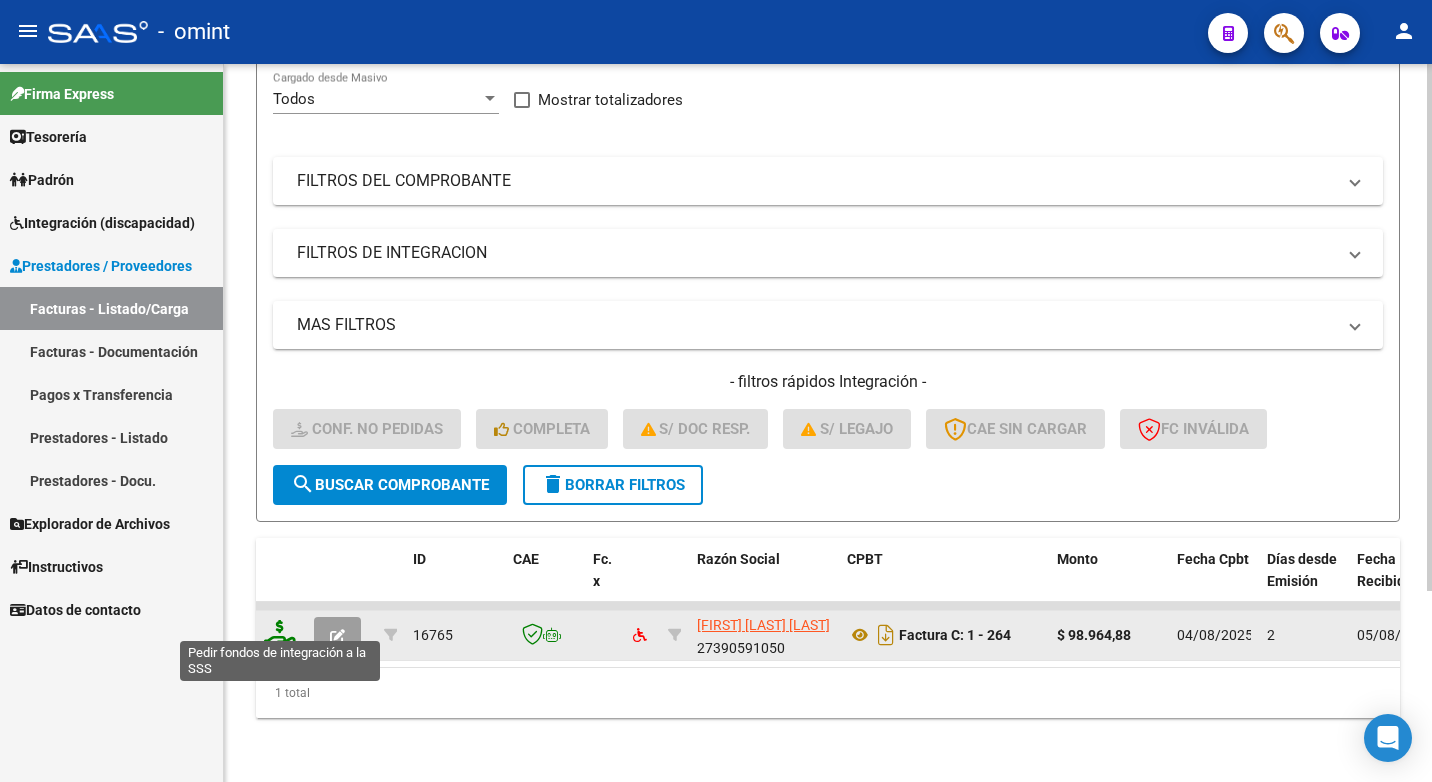 click 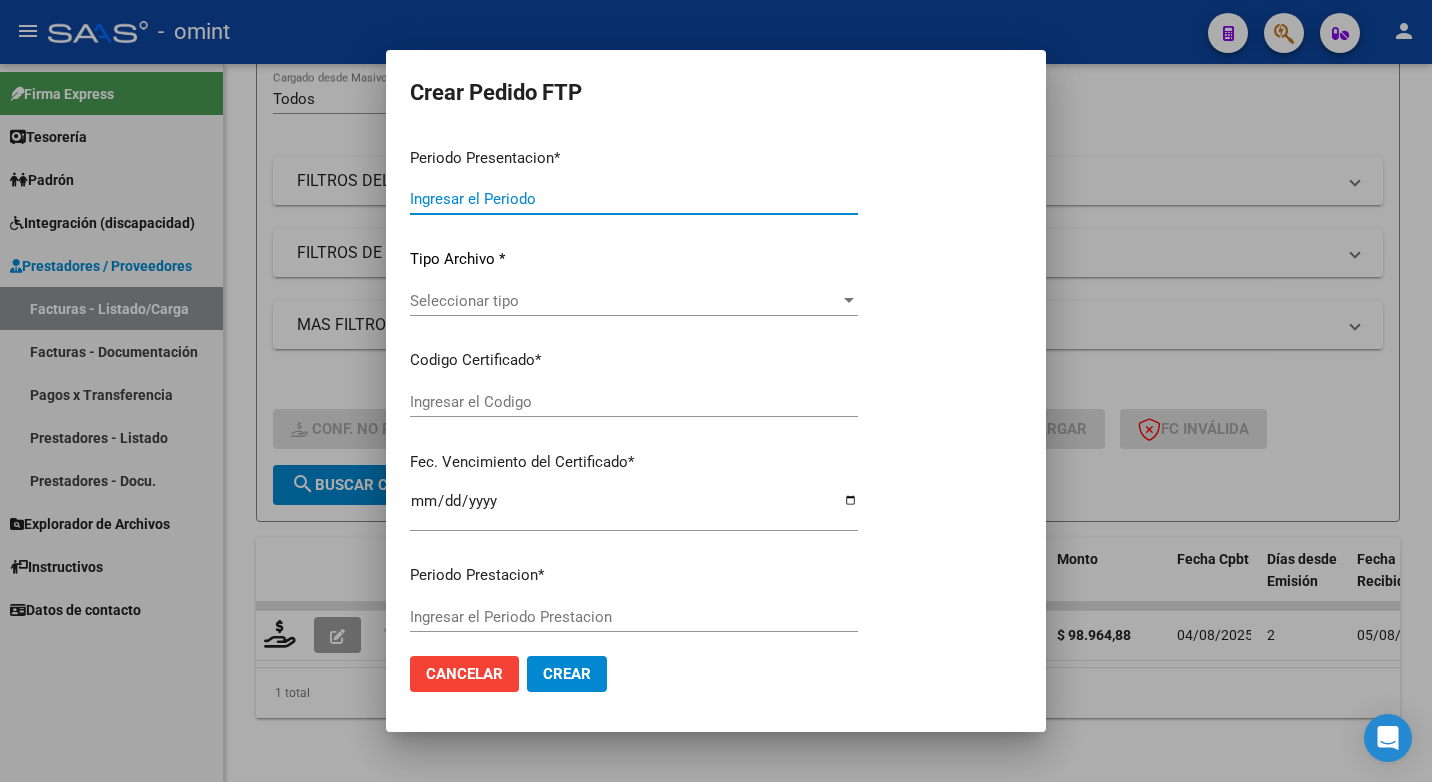 type on "202507" 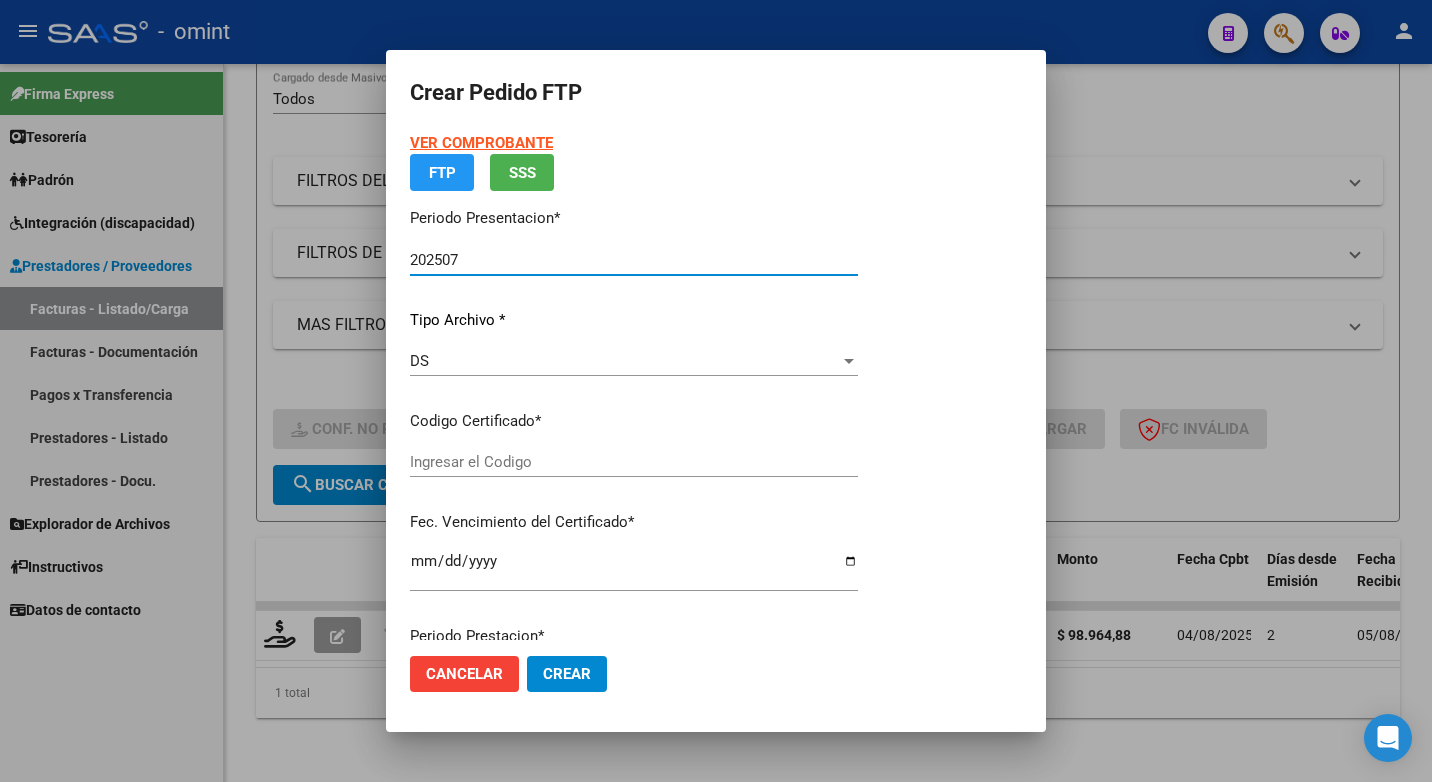 type on "36754630" 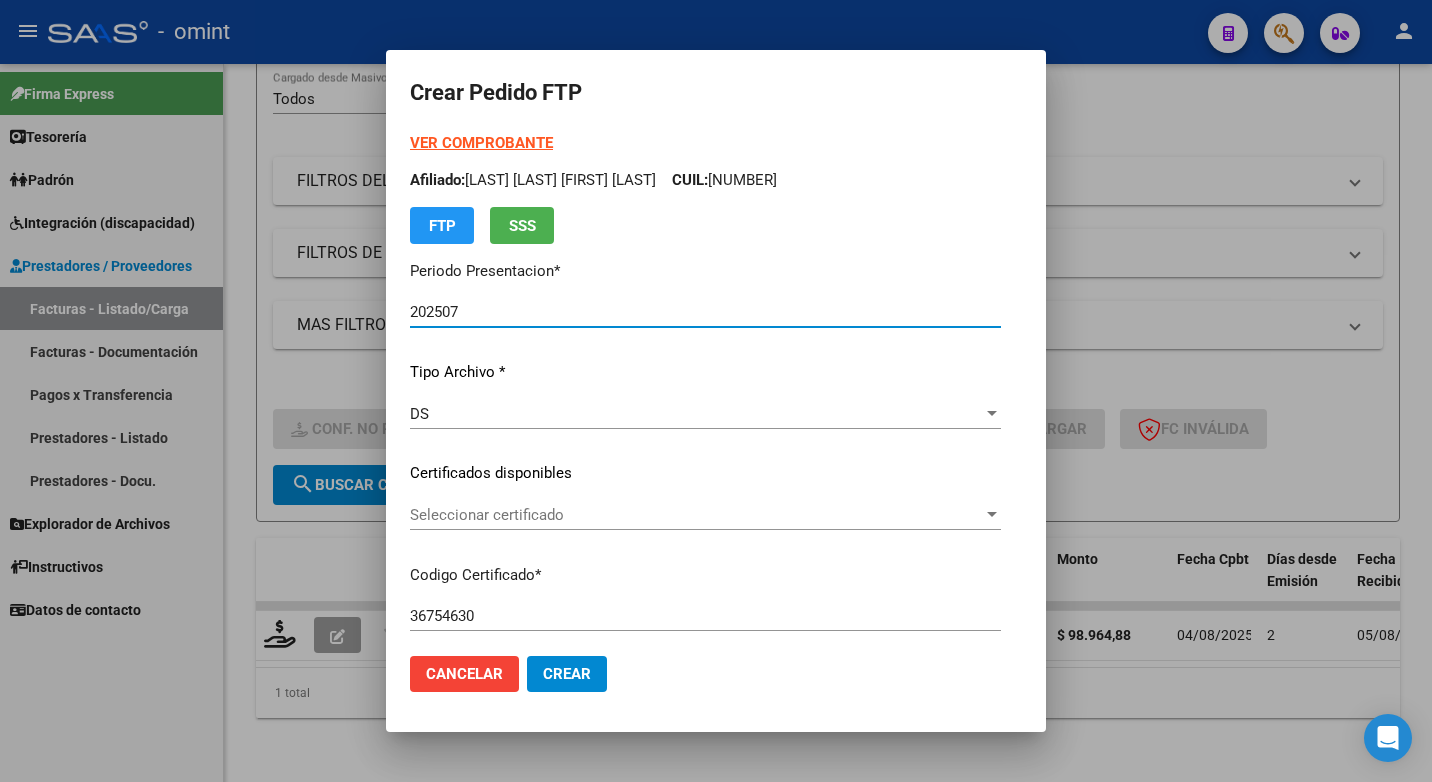 click at bounding box center (992, 515) 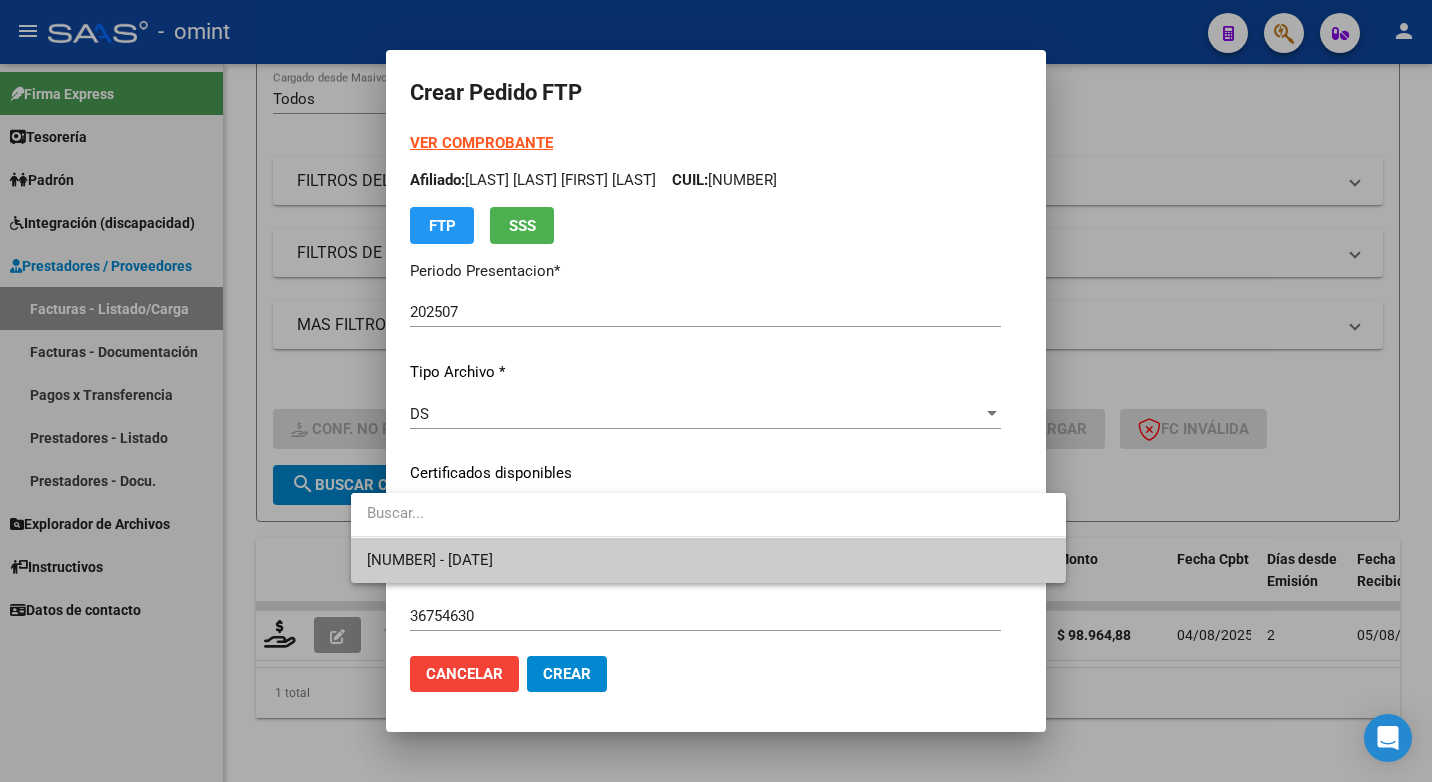 click on "36754630 - 2029-08-01" at bounding box center (708, 560) 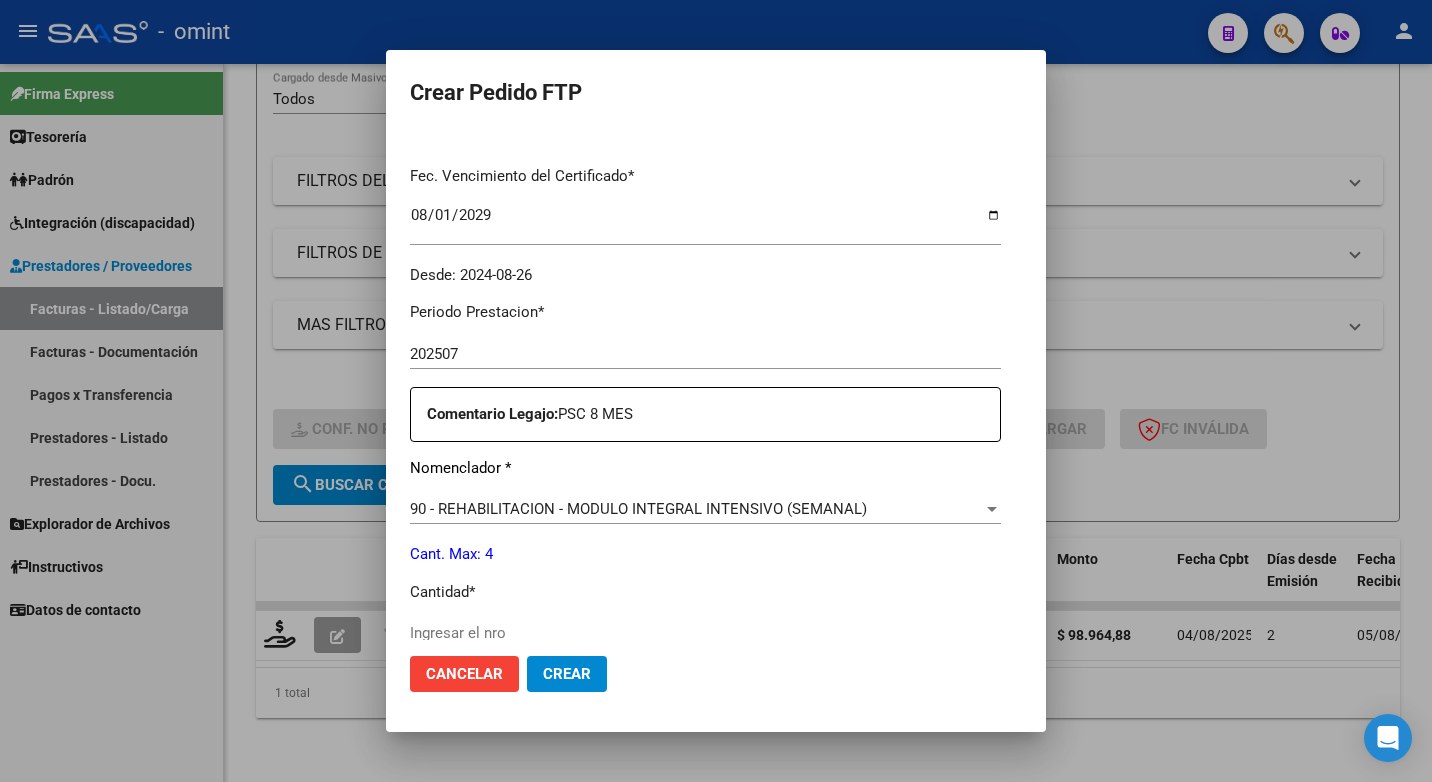 scroll, scrollTop: 600, scrollLeft: 0, axis: vertical 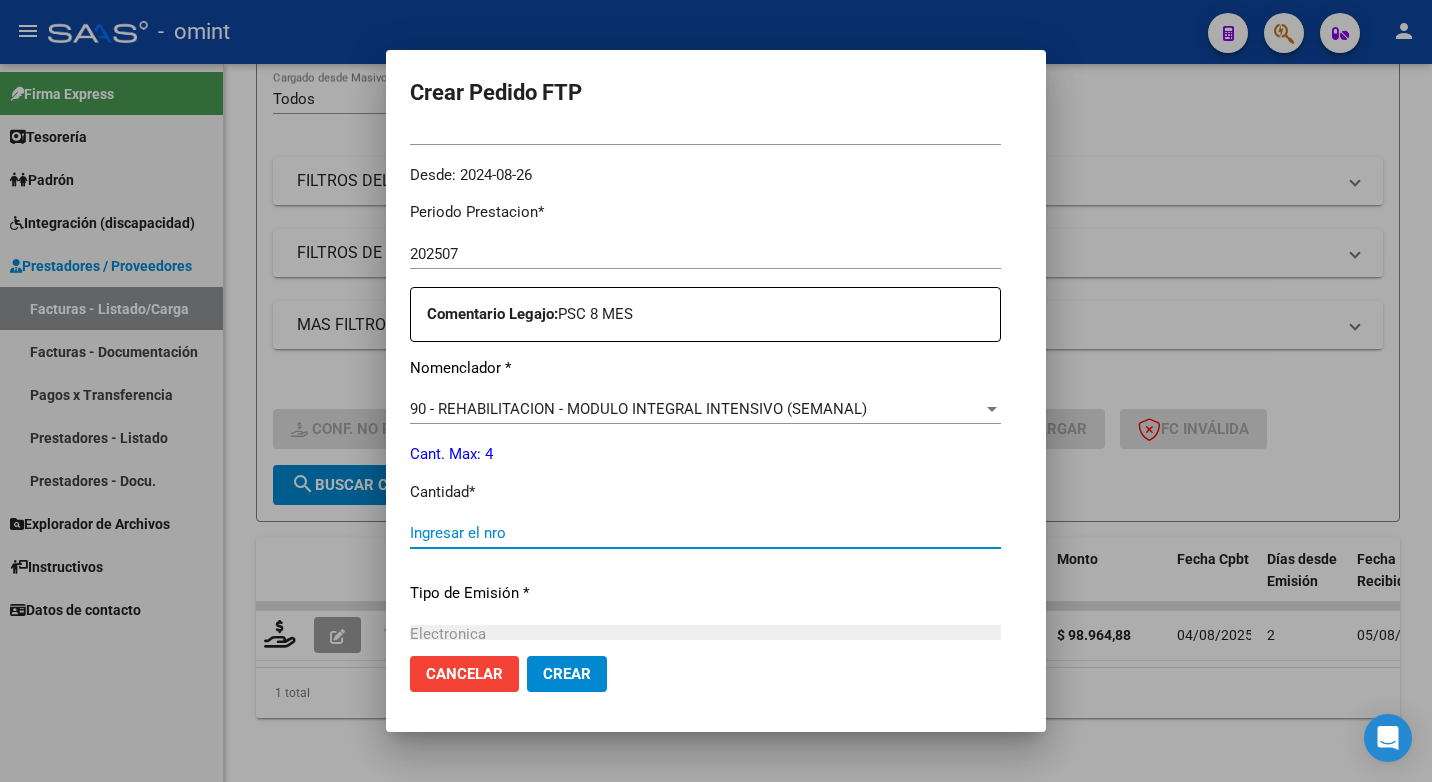 click on "Ingresar el nro" at bounding box center (705, 533) 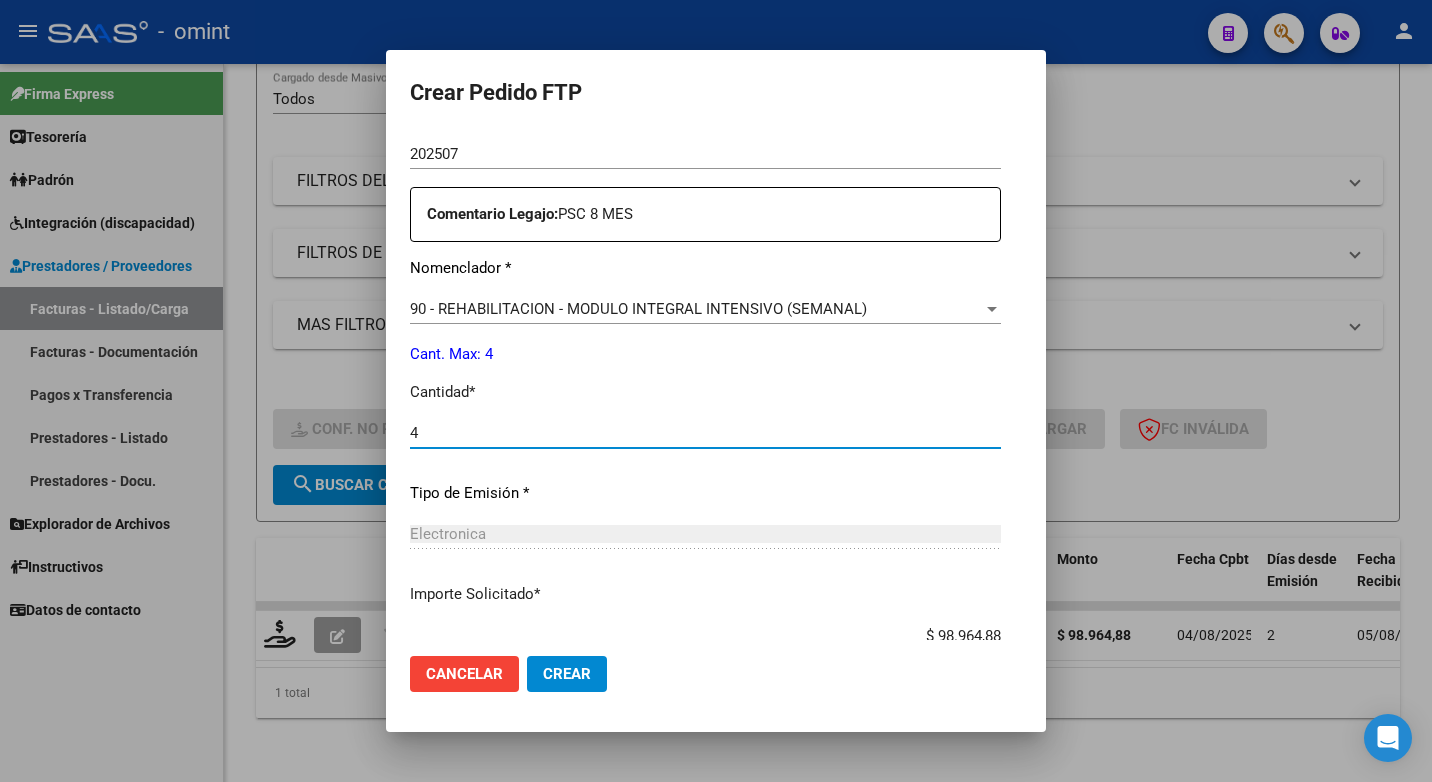 scroll, scrollTop: 831, scrollLeft: 0, axis: vertical 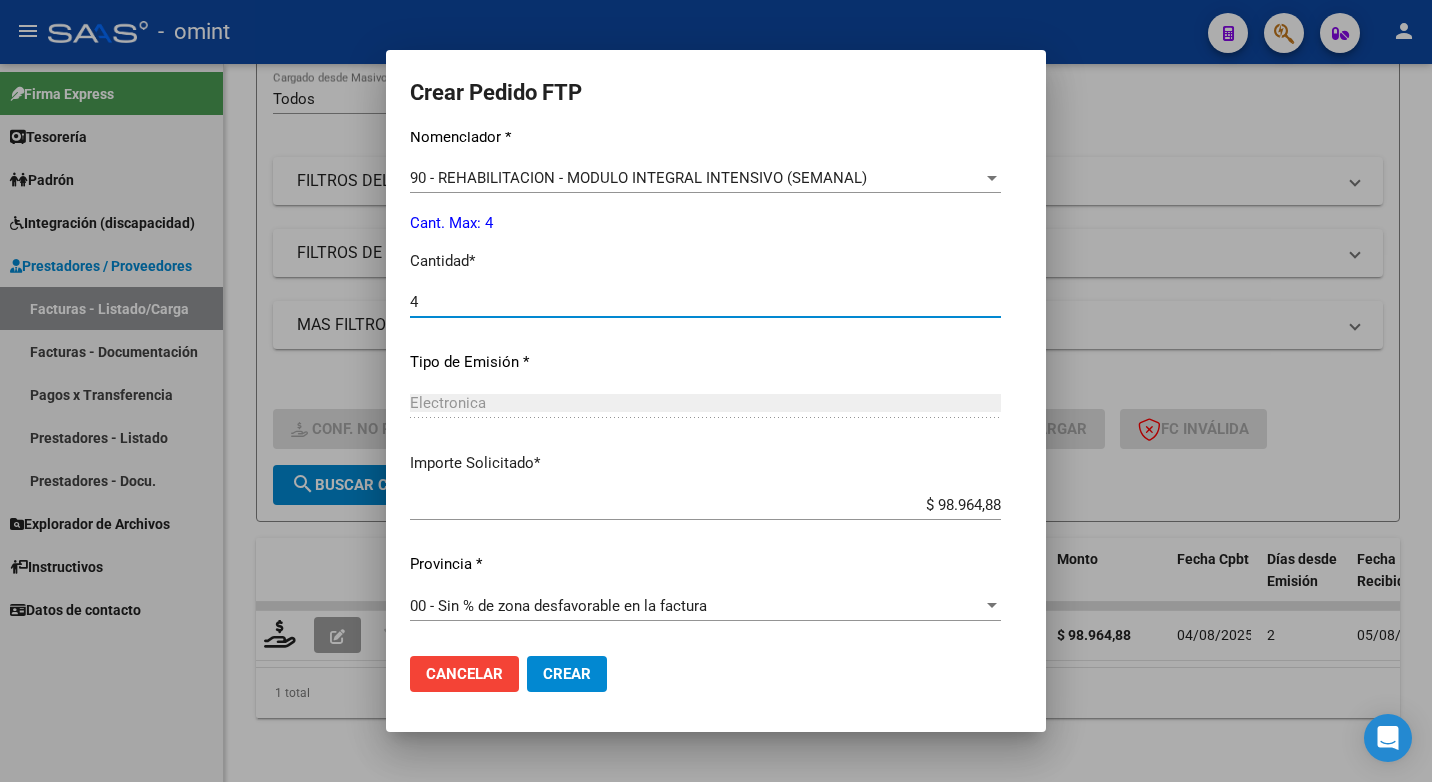 type on "4" 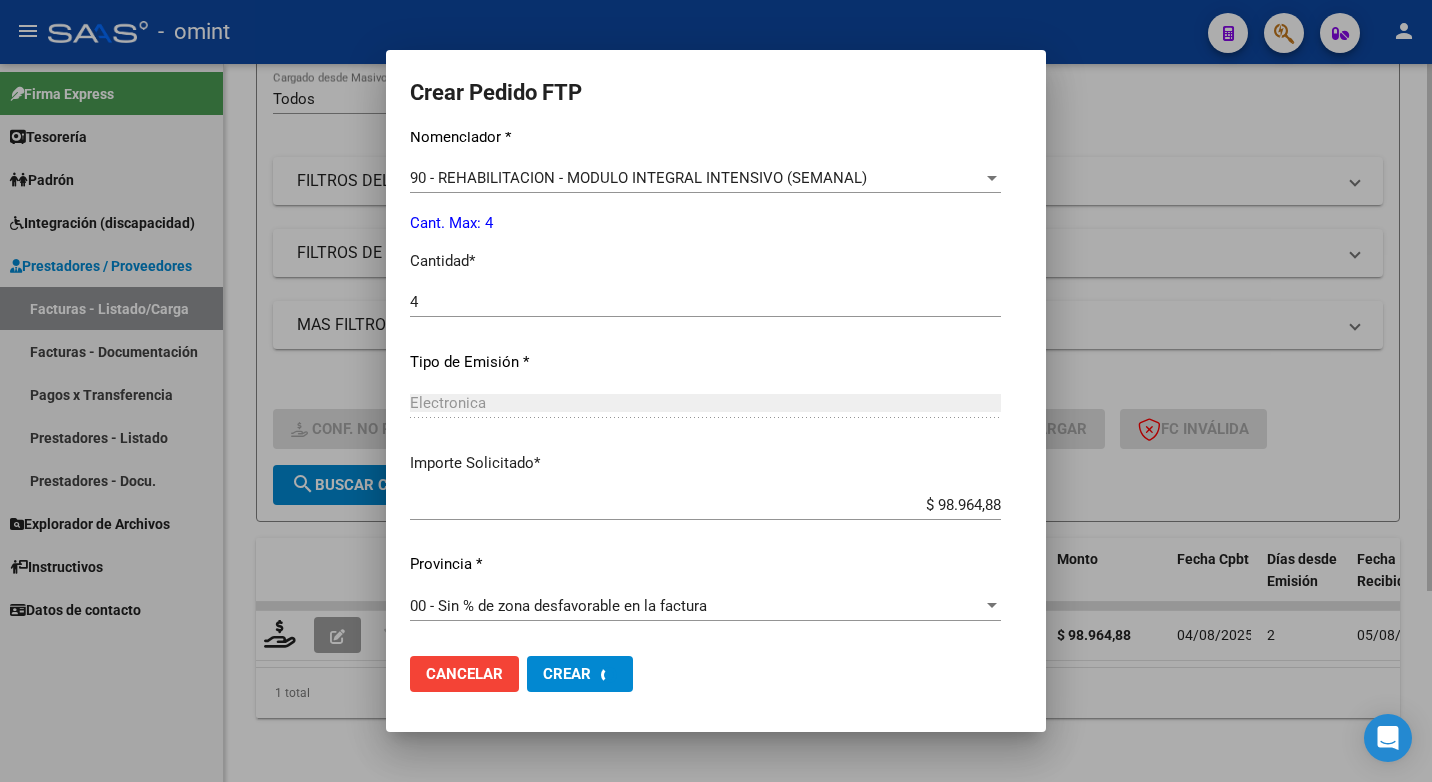 scroll, scrollTop: 0, scrollLeft: 0, axis: both 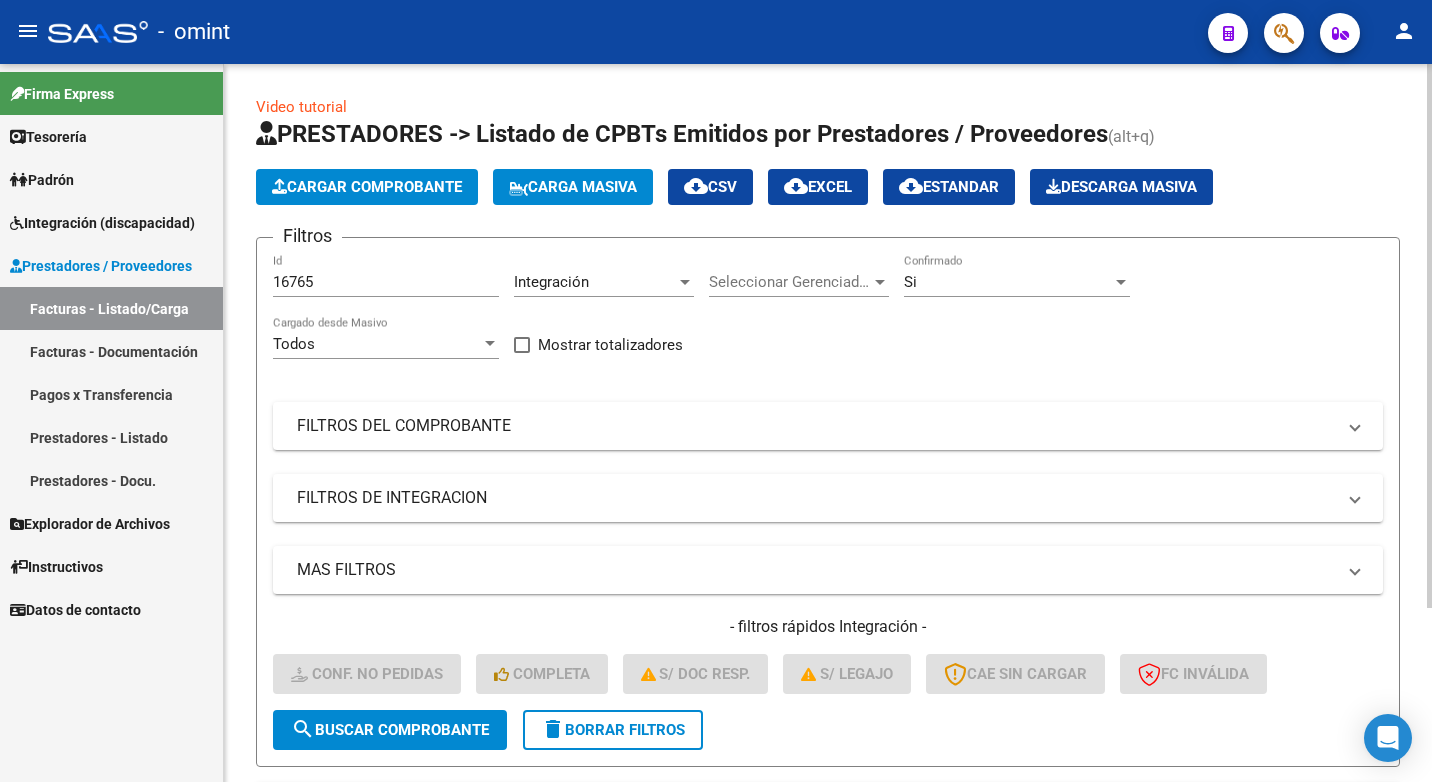 click on "search  Buscar Comprobante" 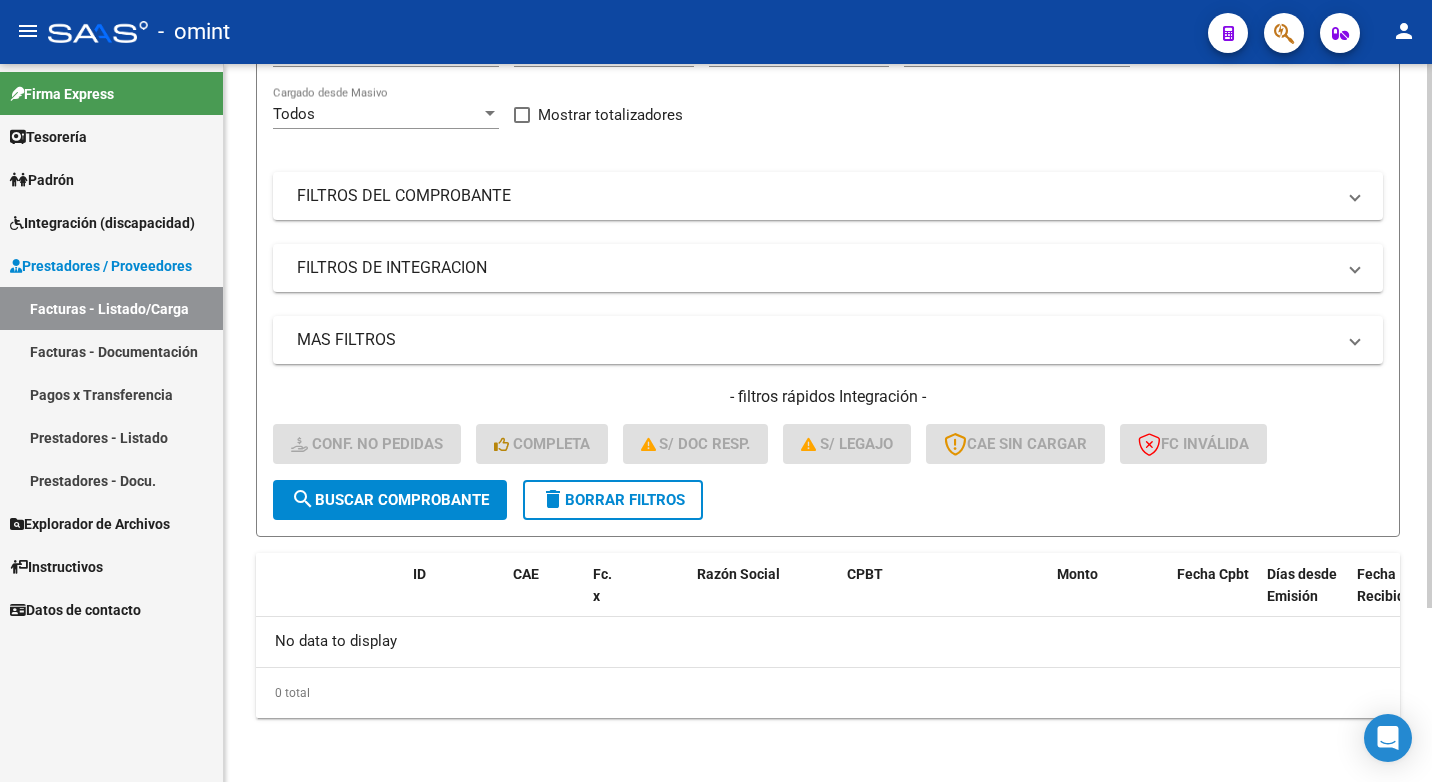 scroll, scrollTop: 0, scrollLeft: 0, axis: both 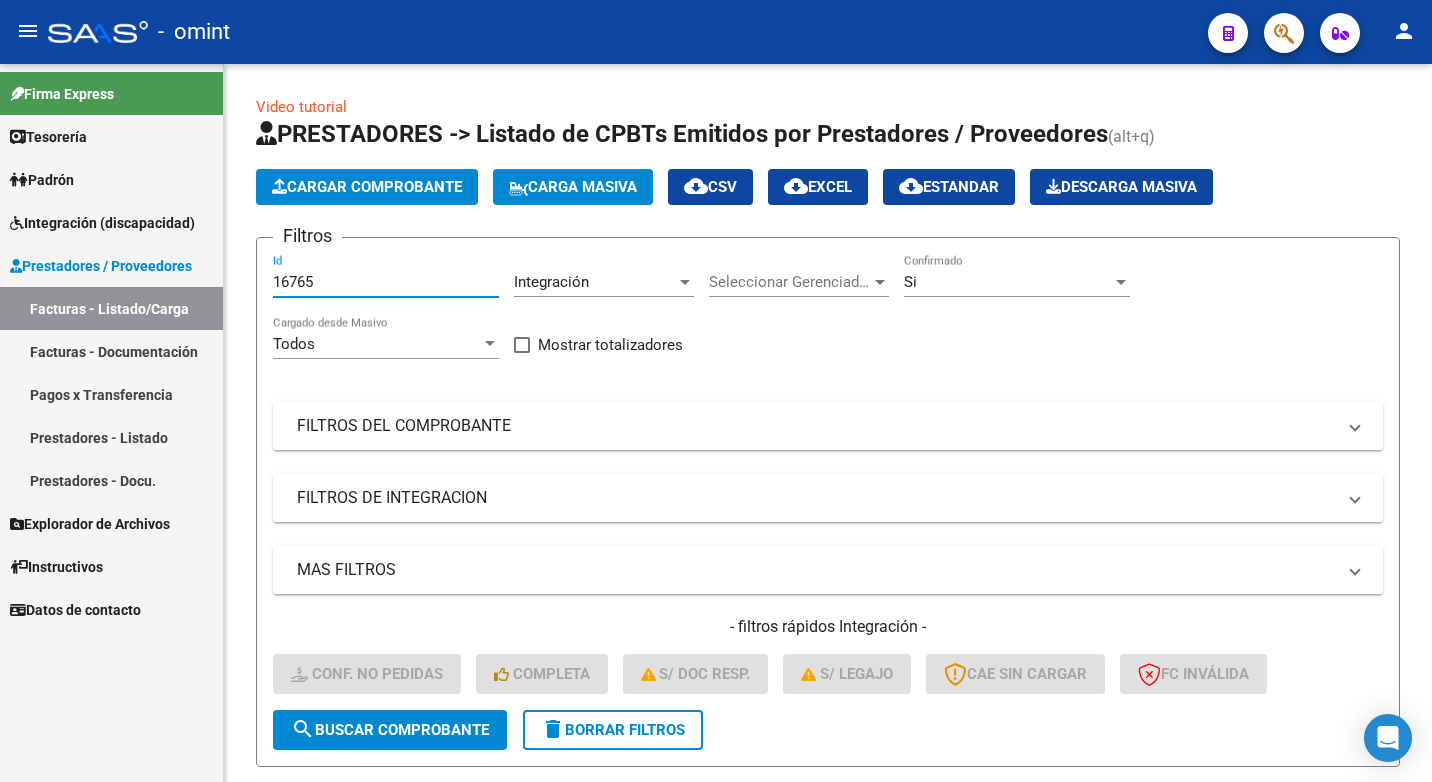 drag, startPoint x: 366, startPoint y: 275, endPoint x: 74, endPoint y: 237, distance: 294.46222 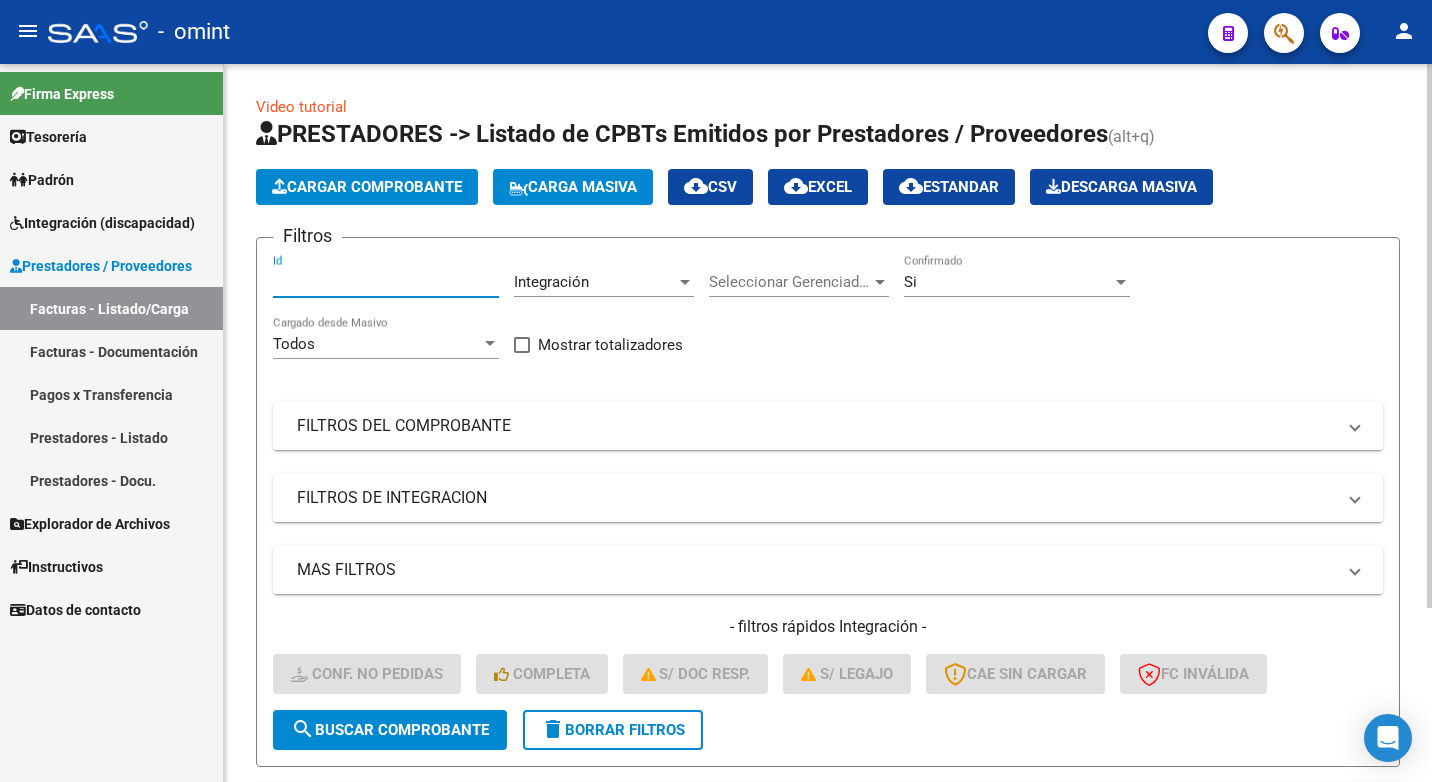 paste on "15890" 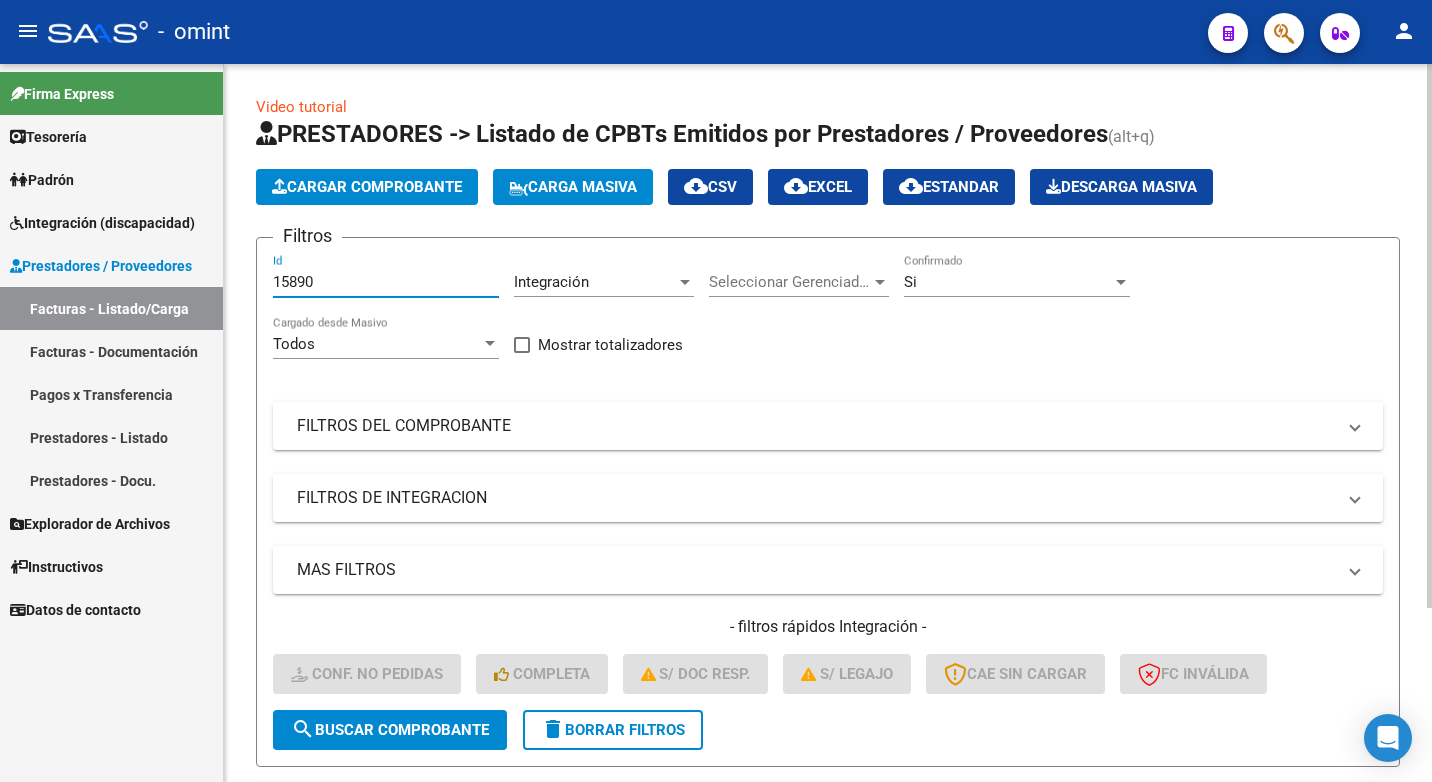 type on "15890" 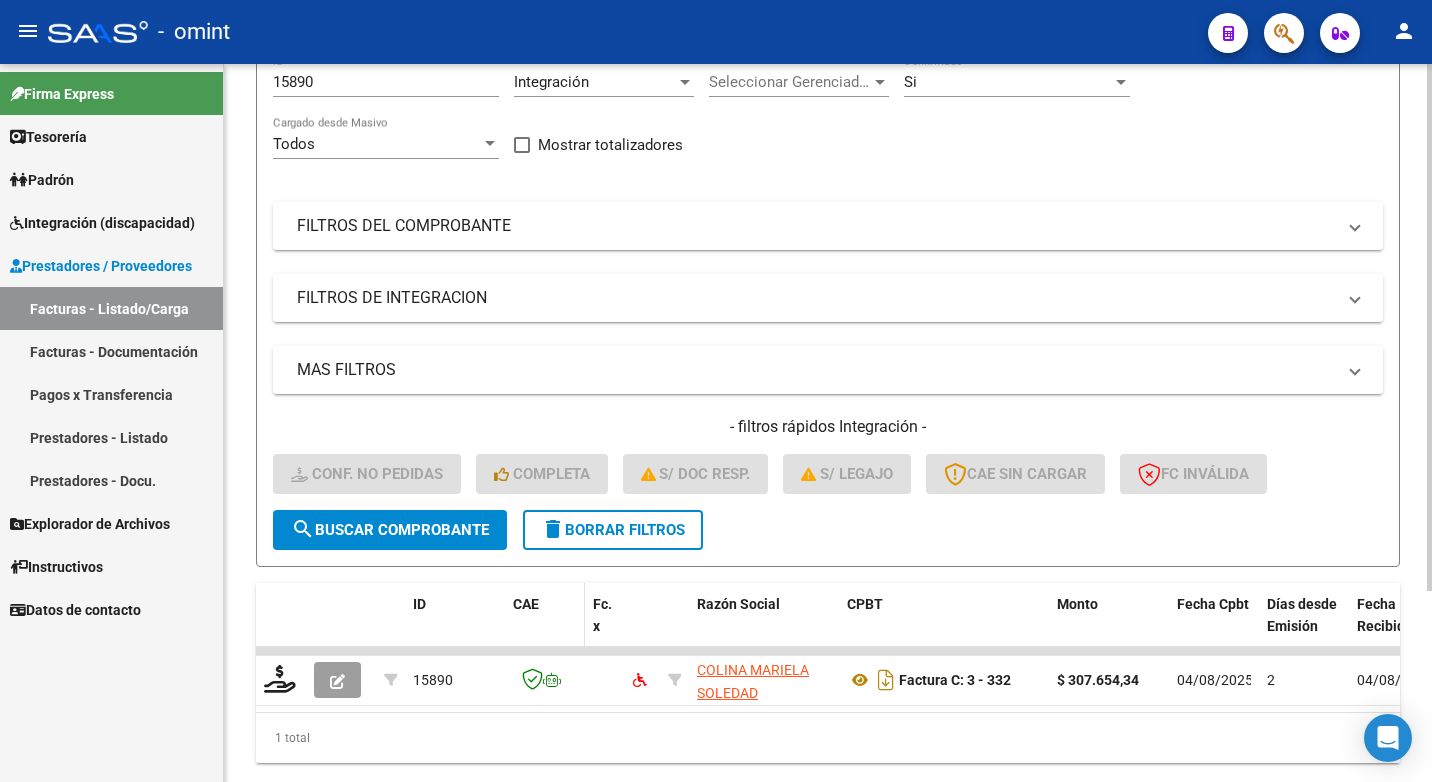 scroll, scrollTop: 260, scrollLeft: 0, axis: vertical 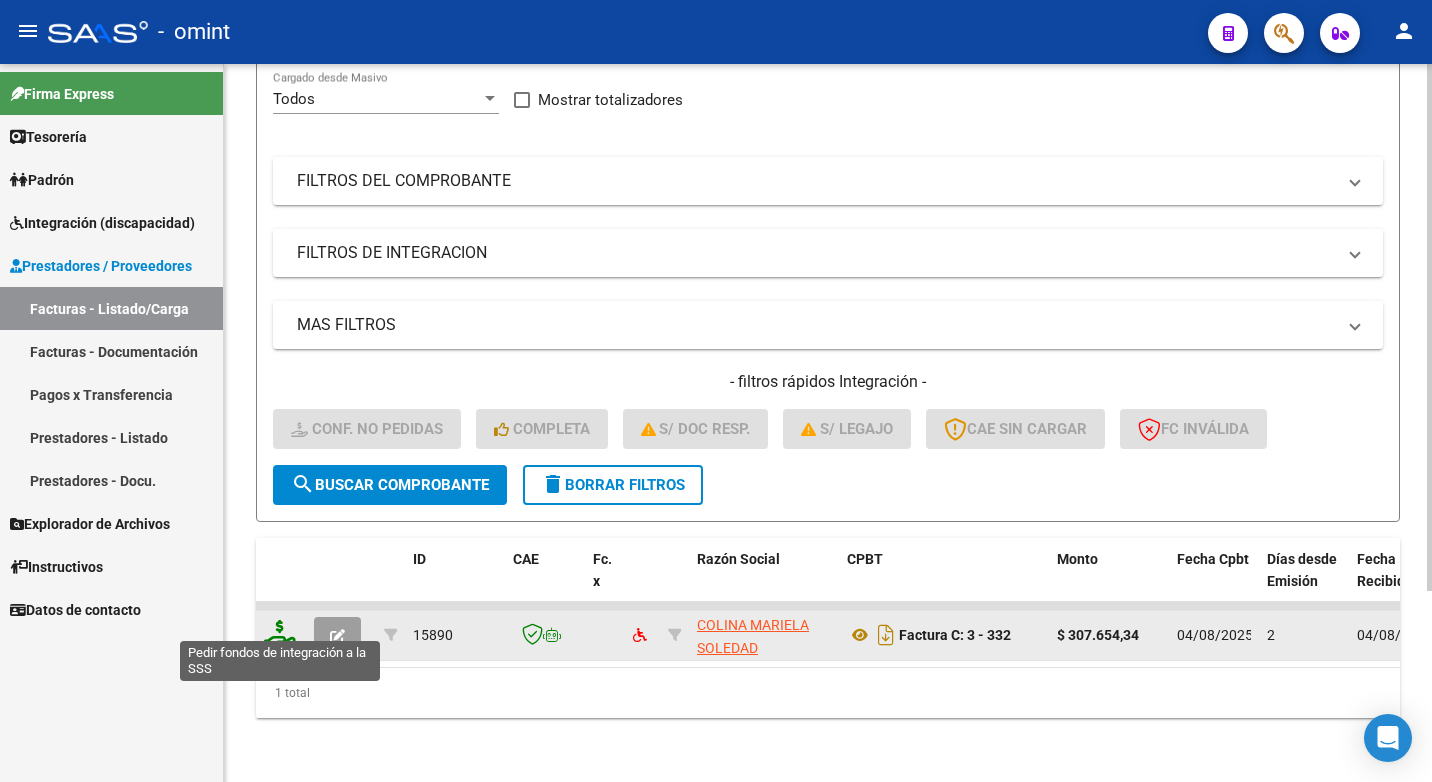 click 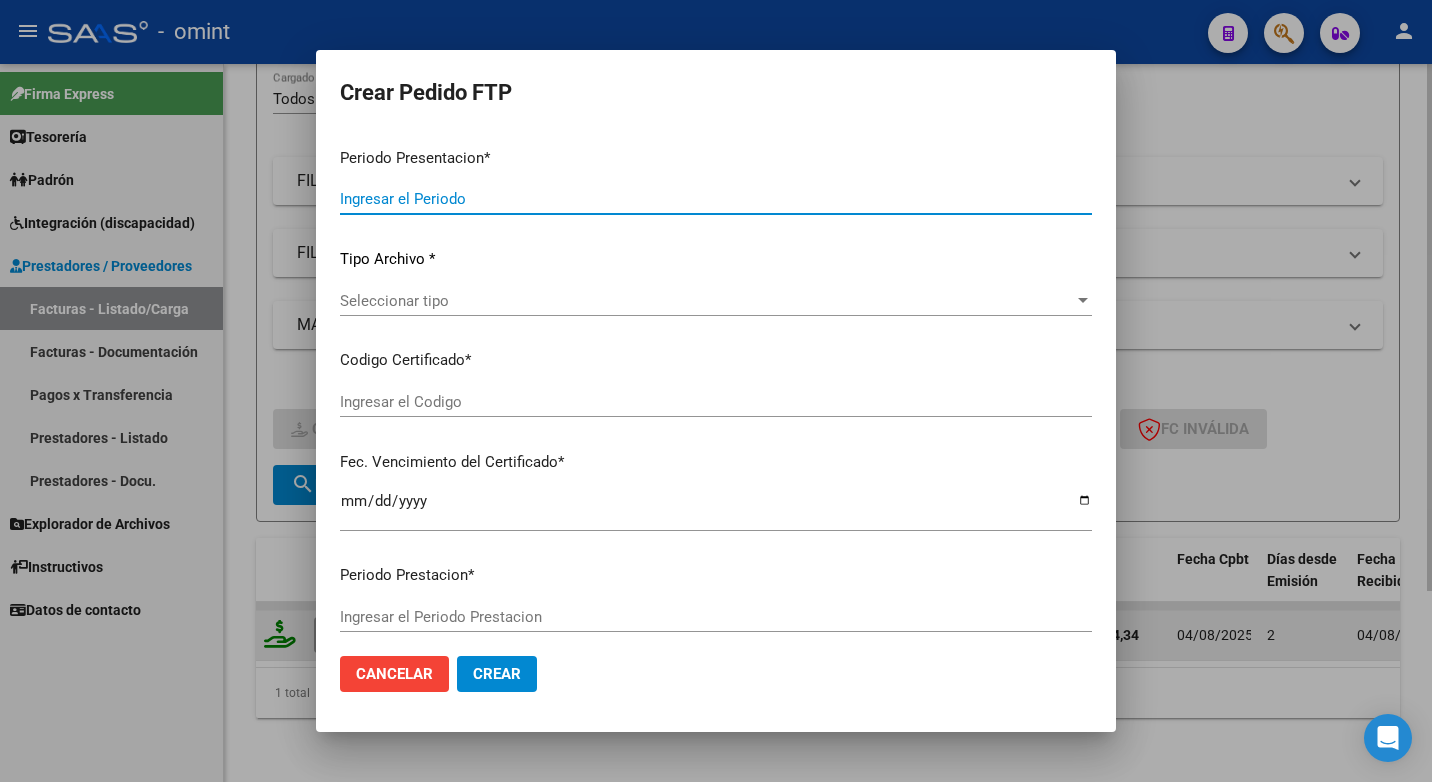 type on "202507" 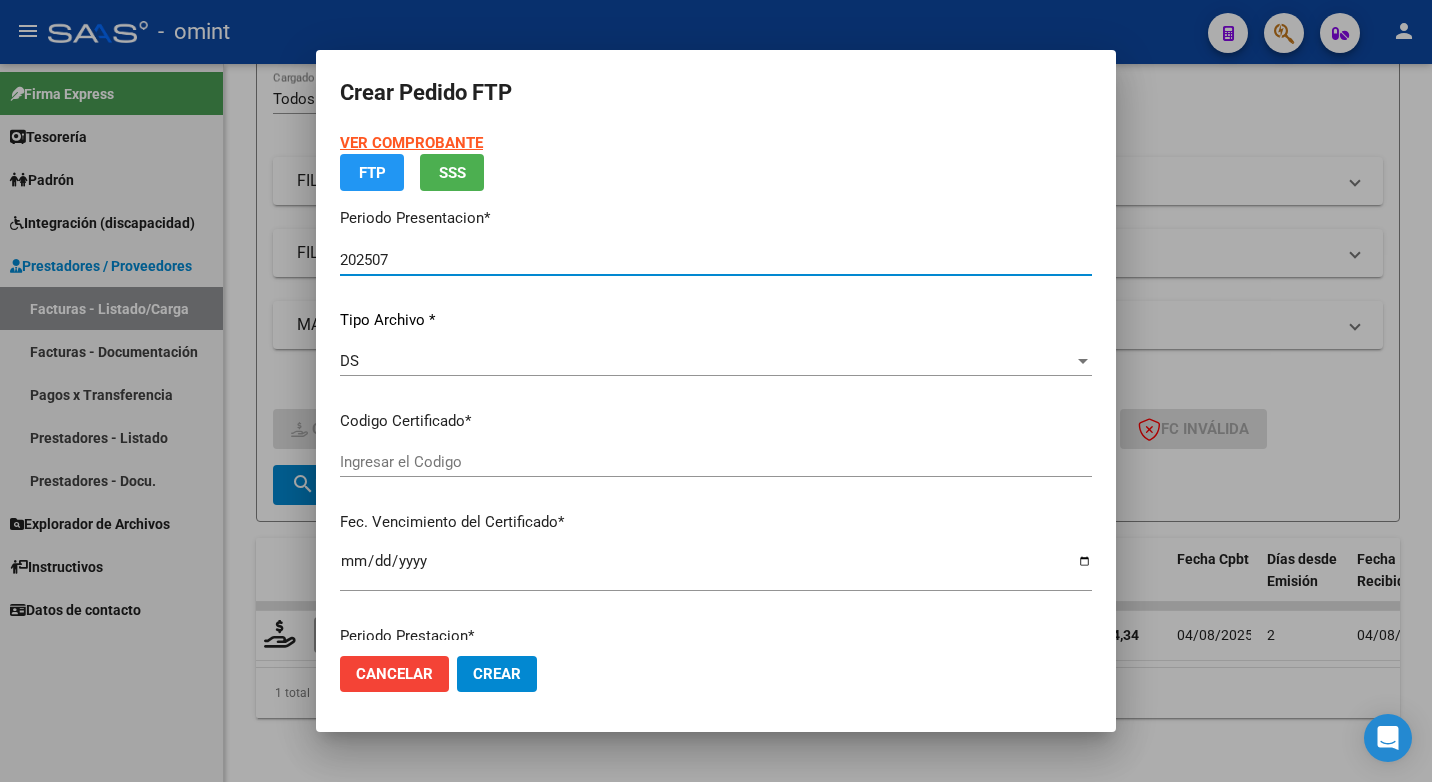 type on "36754630" 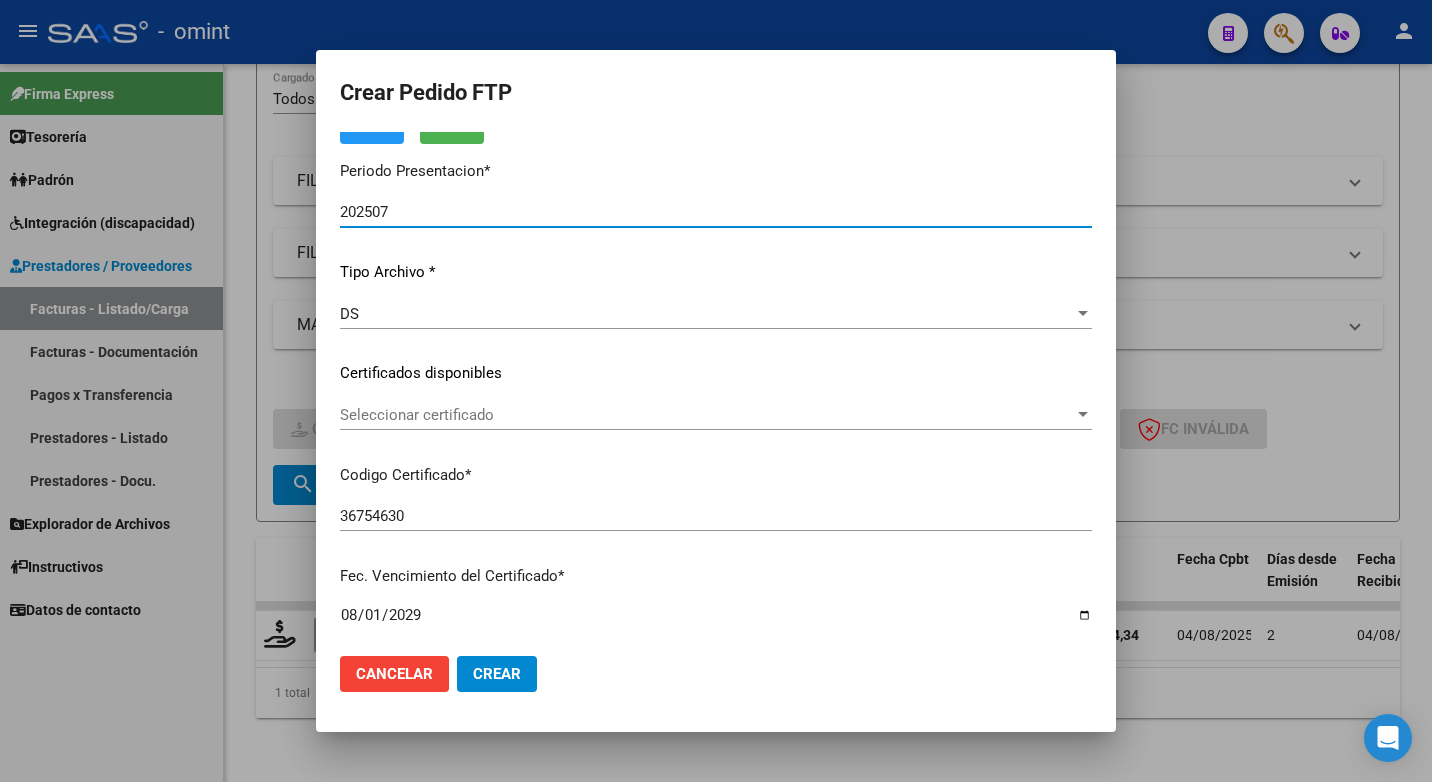 scroll, scrollTop: 200, scrollLeft: 0, axis: vertical 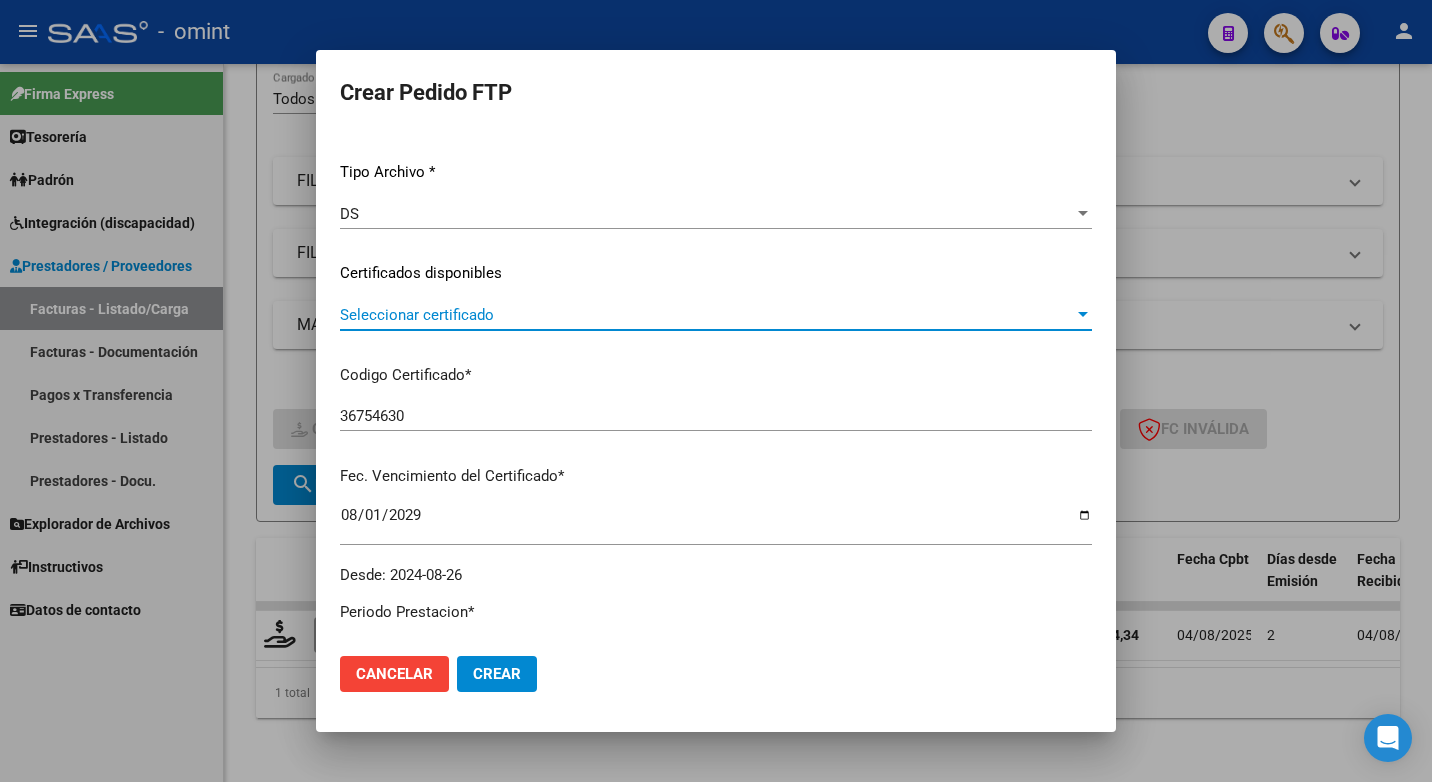 click at bounding box center [1083, 315] 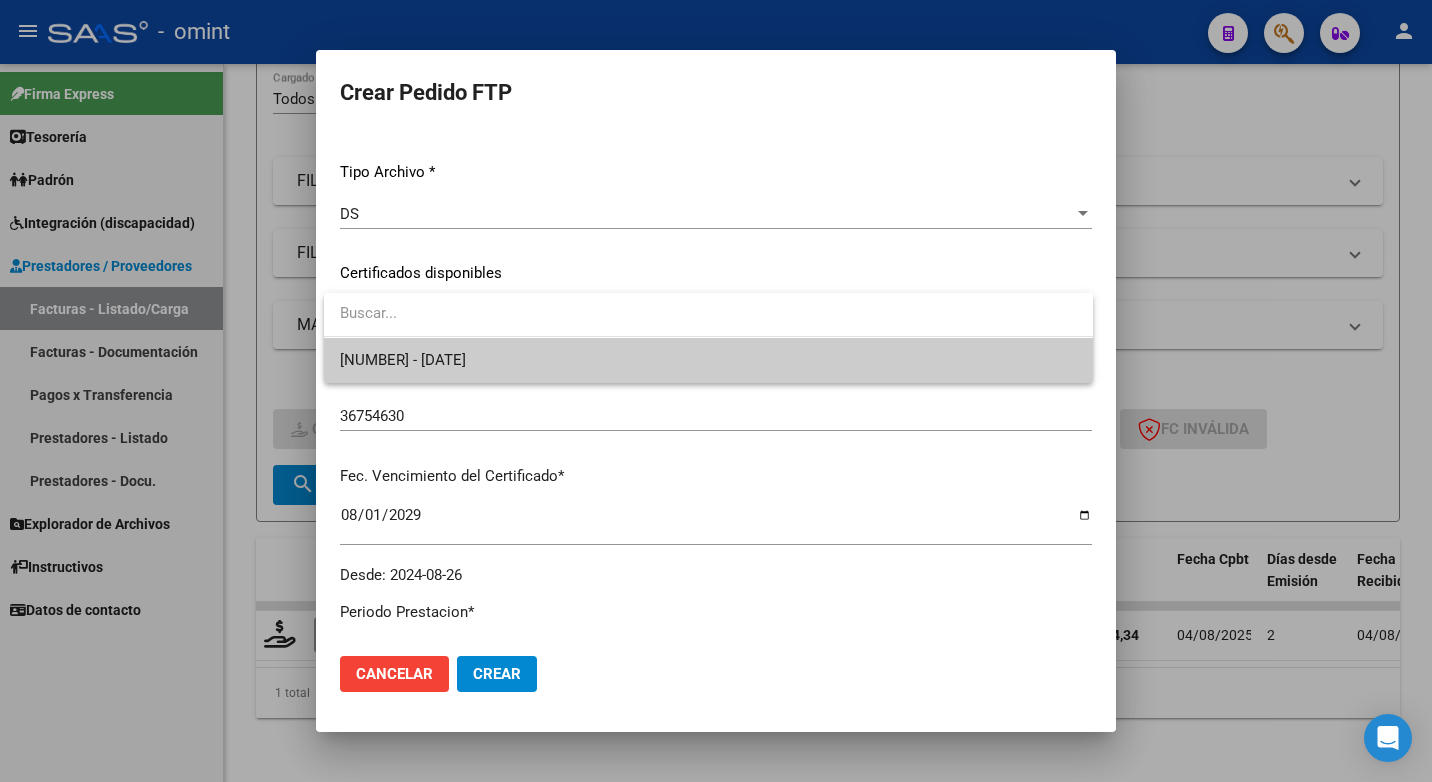 click on "36754630 - 2029-08-01" at bounding box center (708, 360) 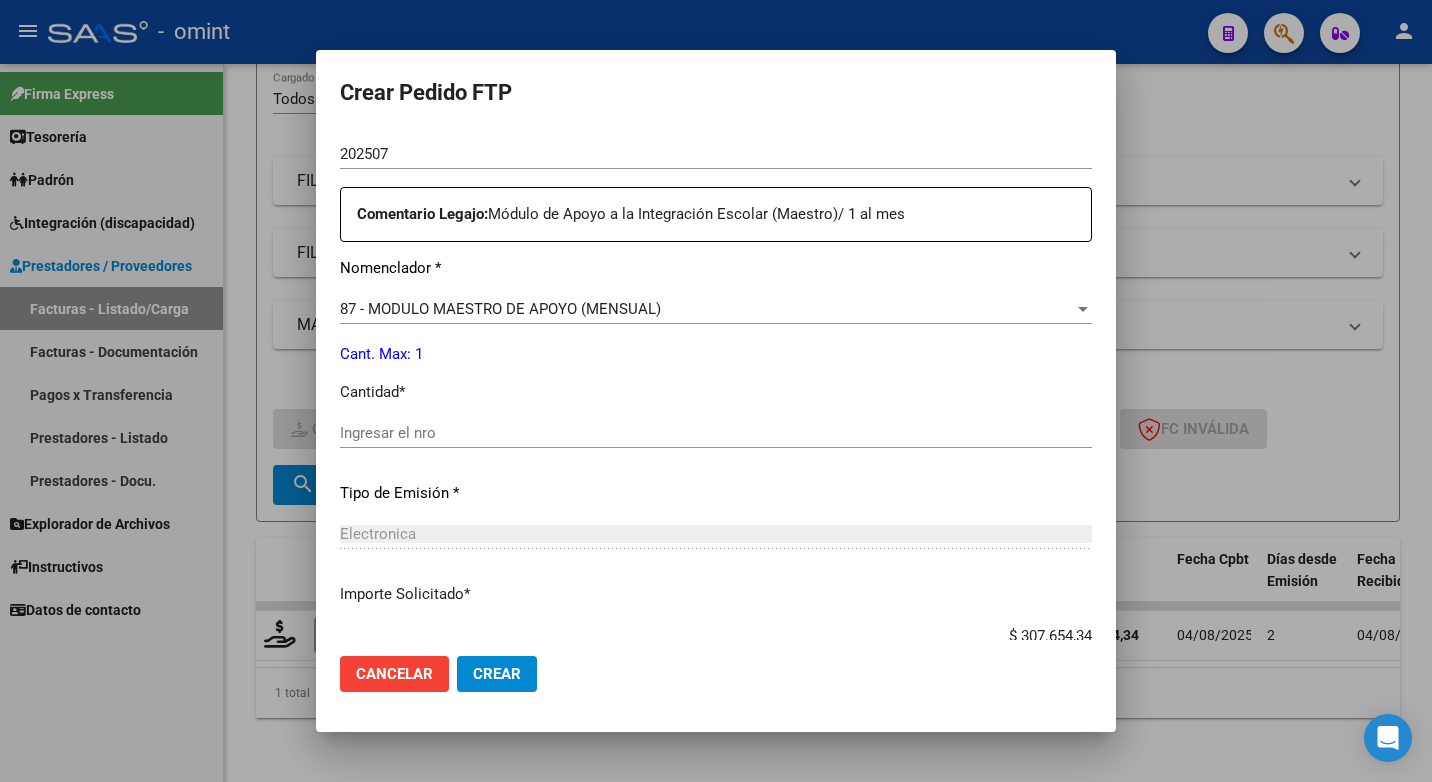 scroll, scrollTop: 800, scrollLeft: 0, axis: vertical 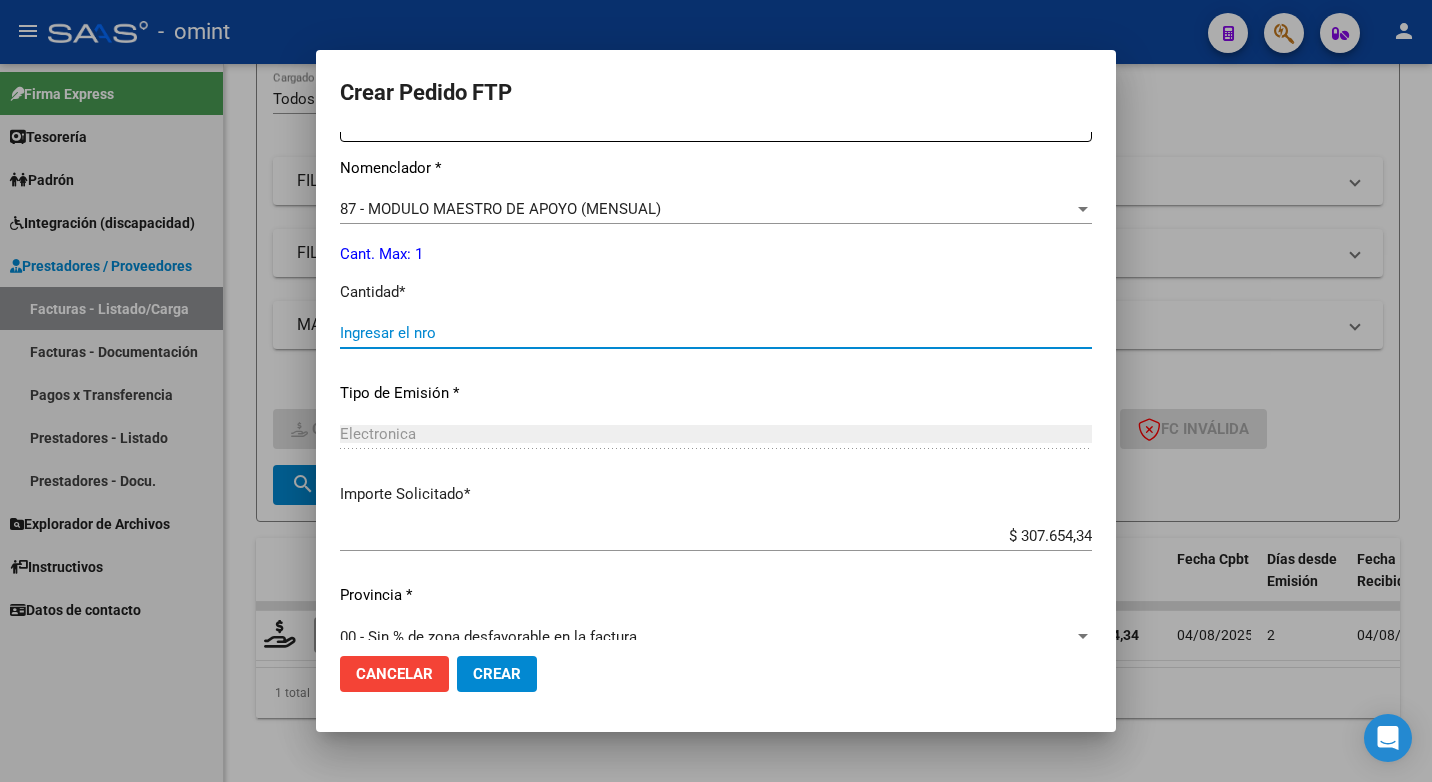 click on "Ingresar el nro" at bounding box center [716, 333] 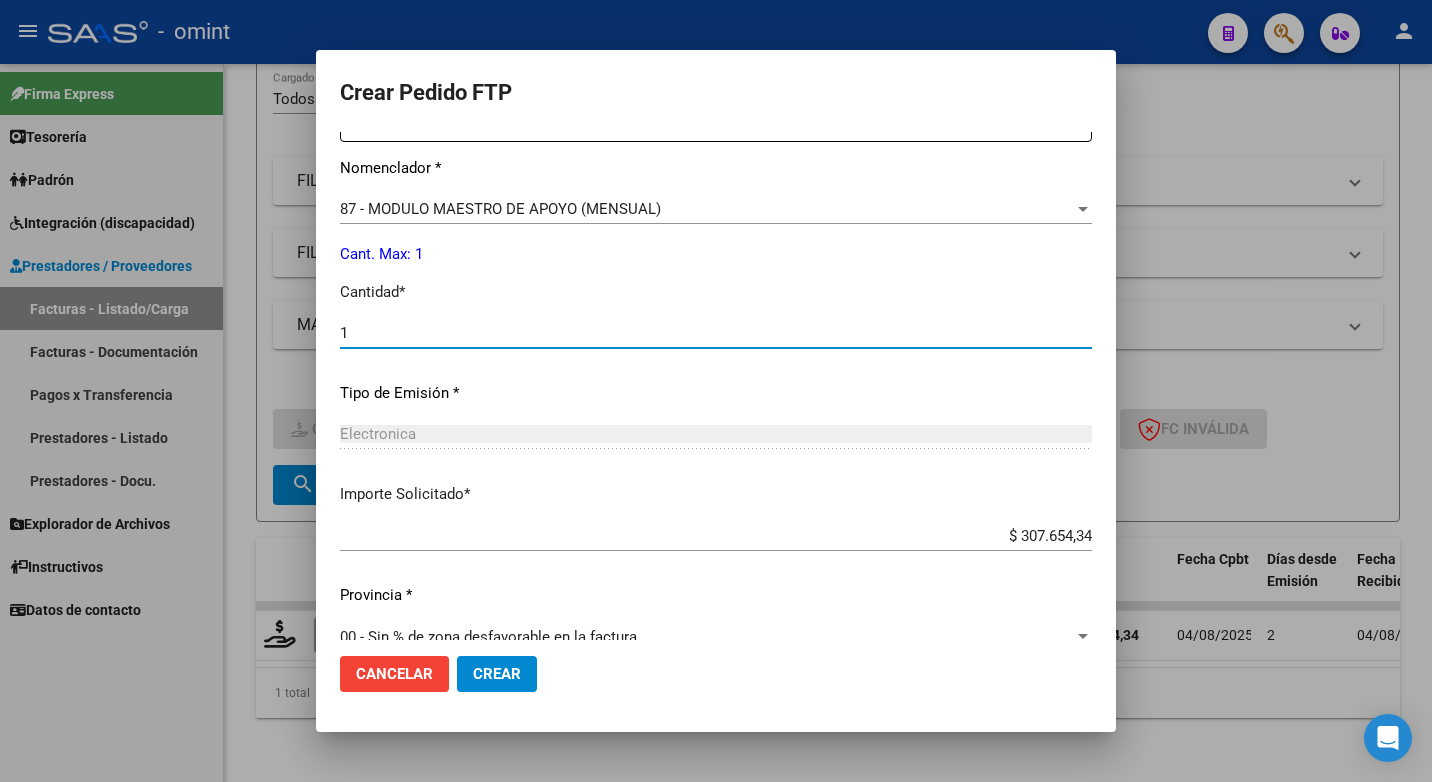type on "1" 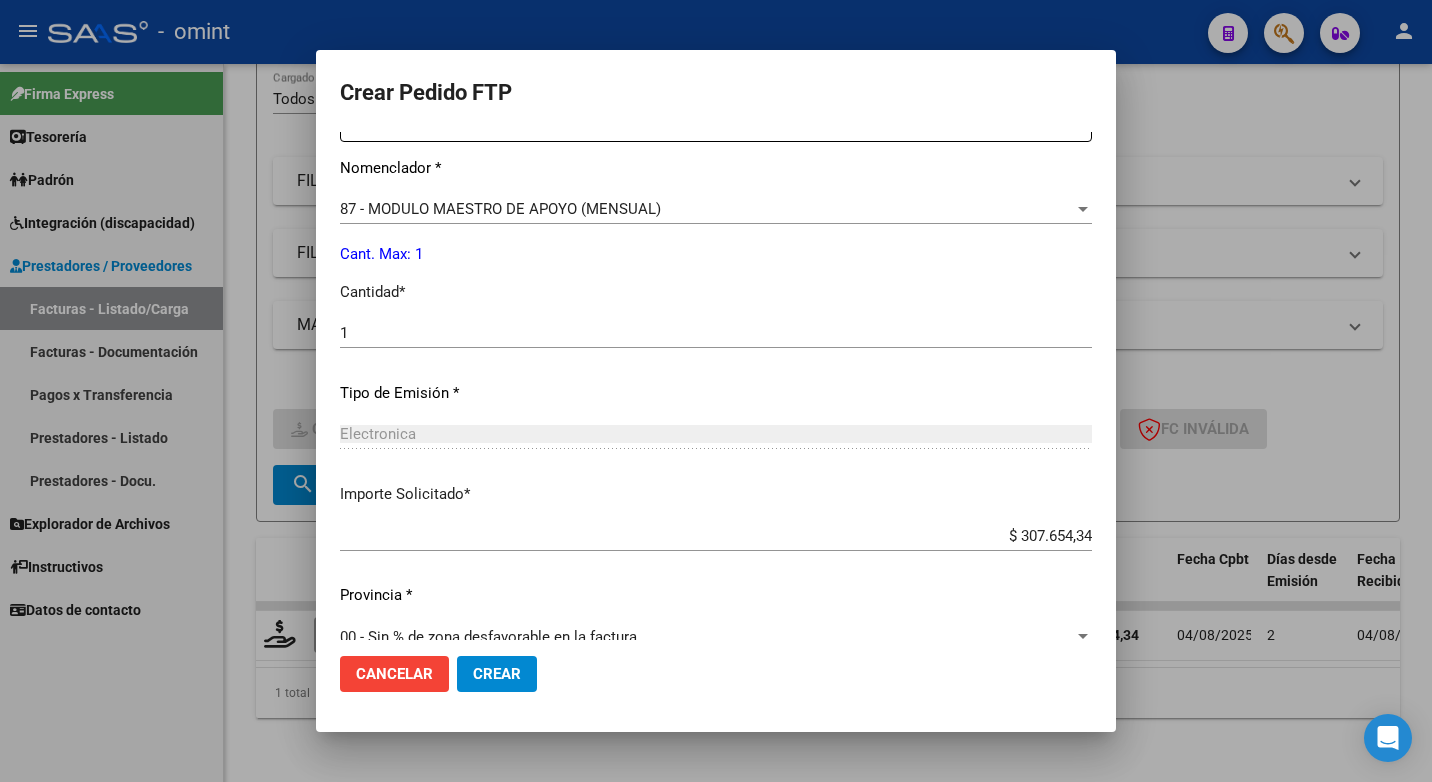 scroll, scrollTop: 831, scrollLeft: 0, axis: vertical 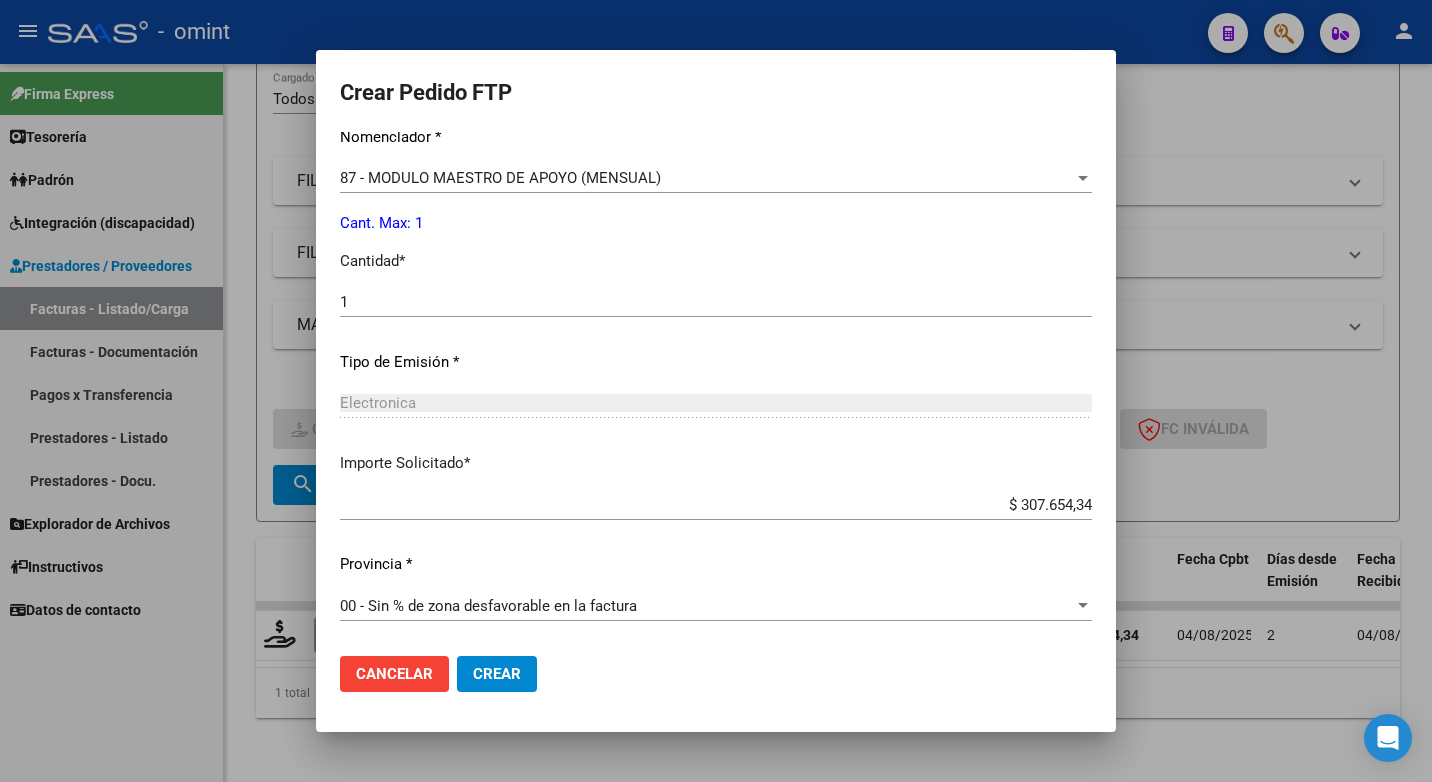 click on "Crear" 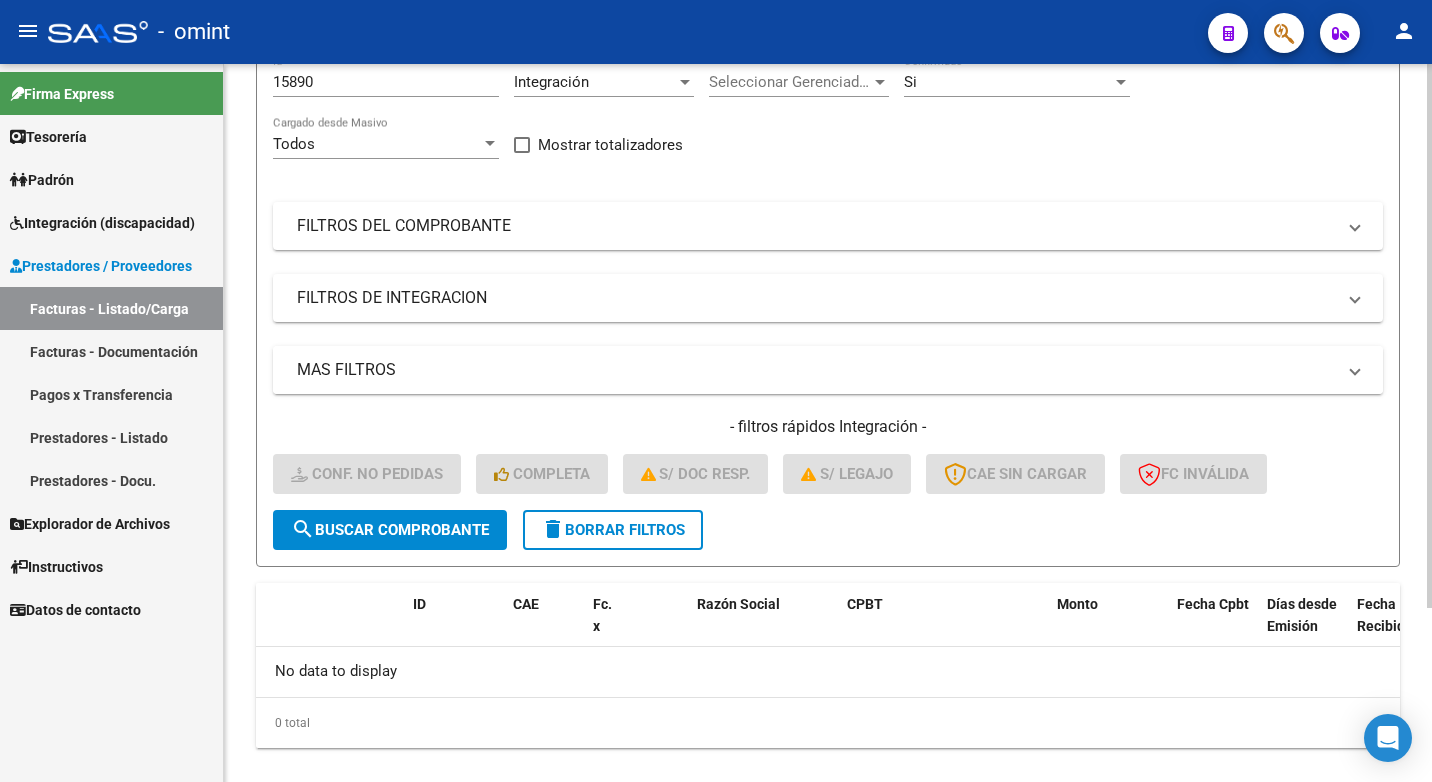 scroll, scrollTop: 0, scrollLeft: 0, axis: both 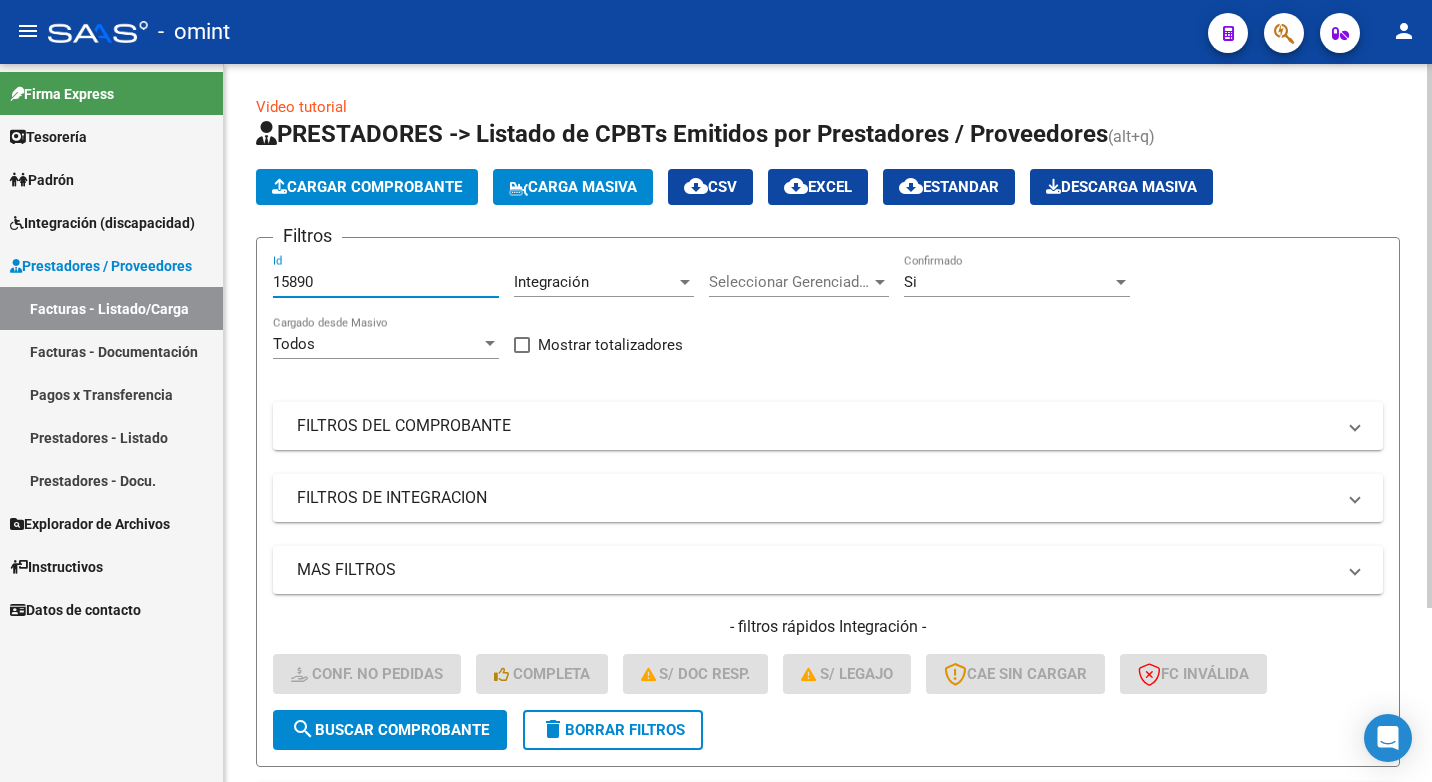 click on "15890" at bounding box center (386, 282) 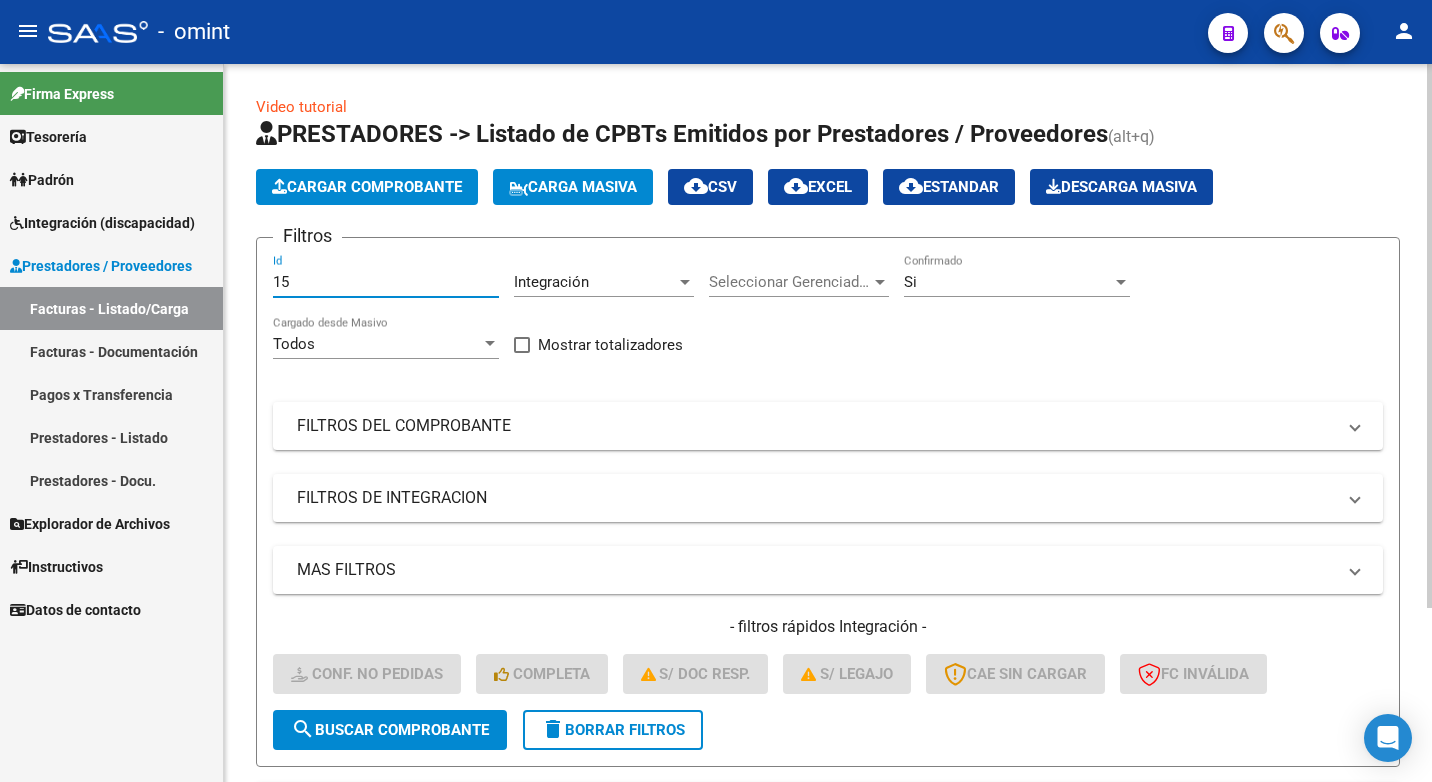 type on "1" 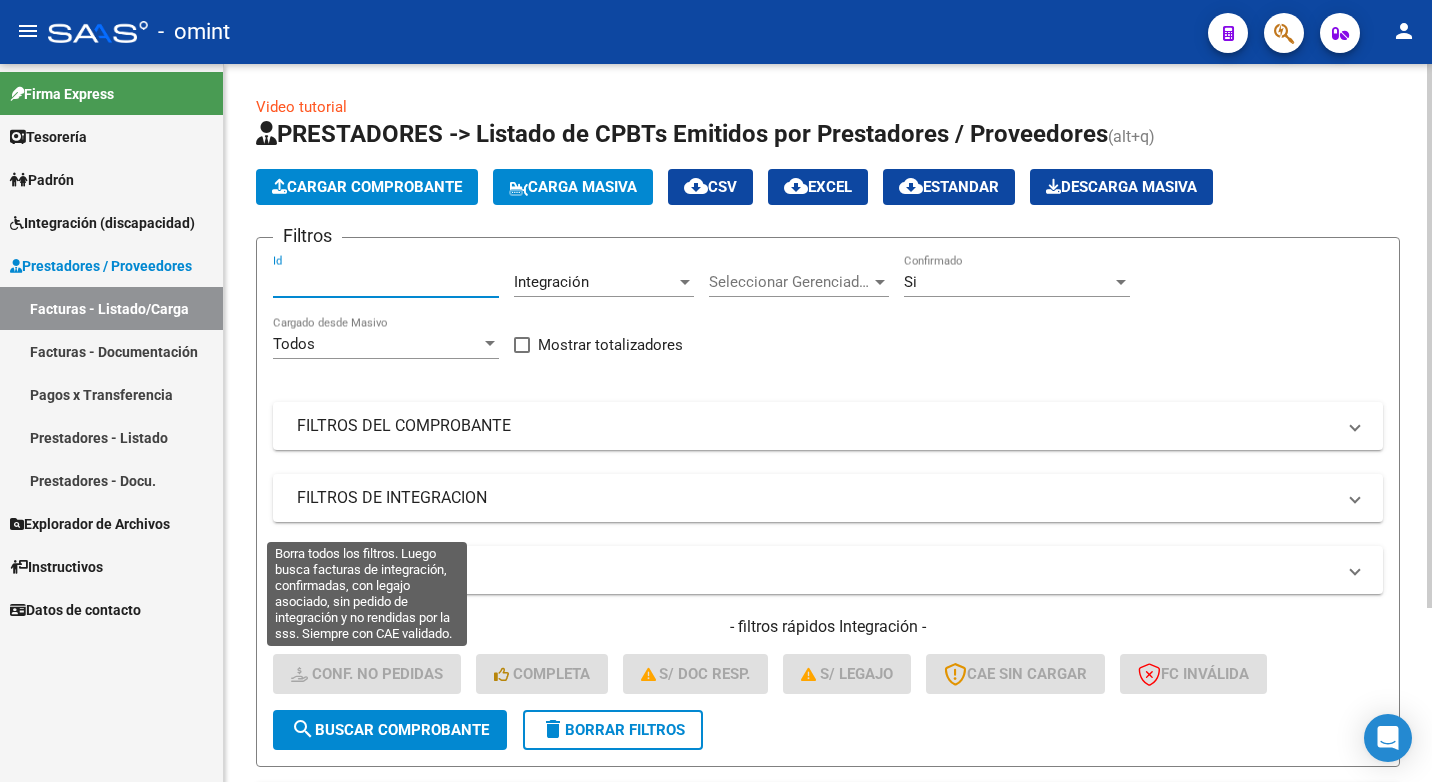 type 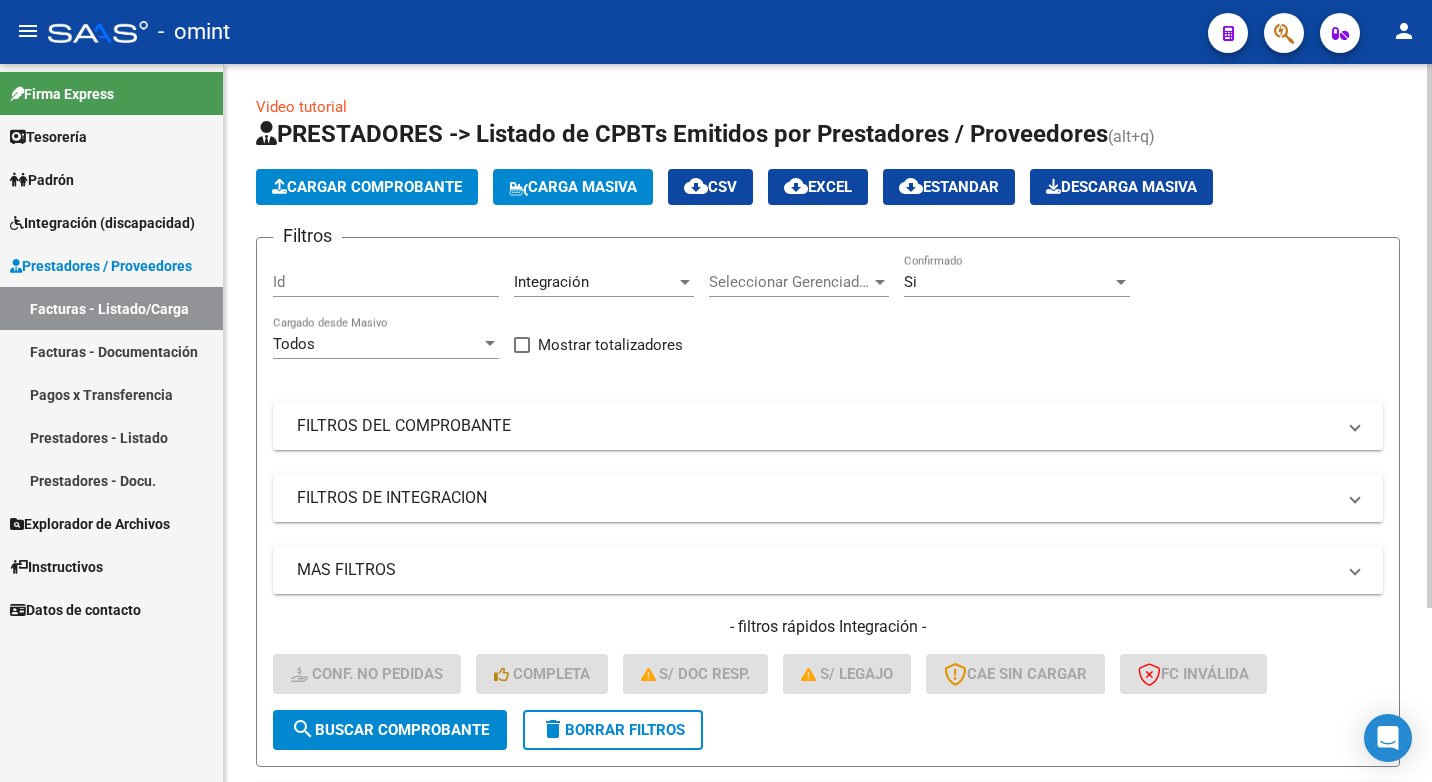 click on "search  Buscar Comprobante" 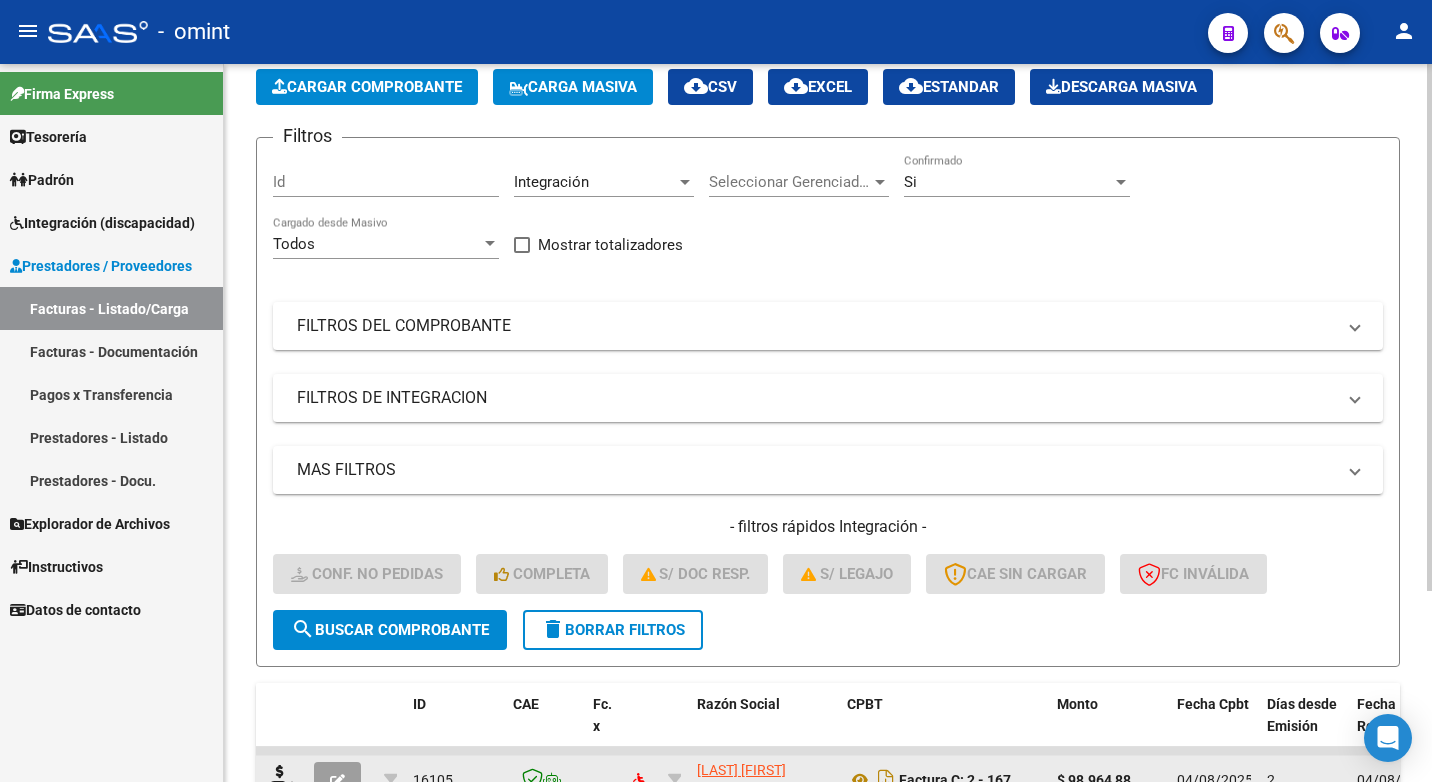 scroll, scrollTop: 260, scrollLeft: 0, axis: vertical 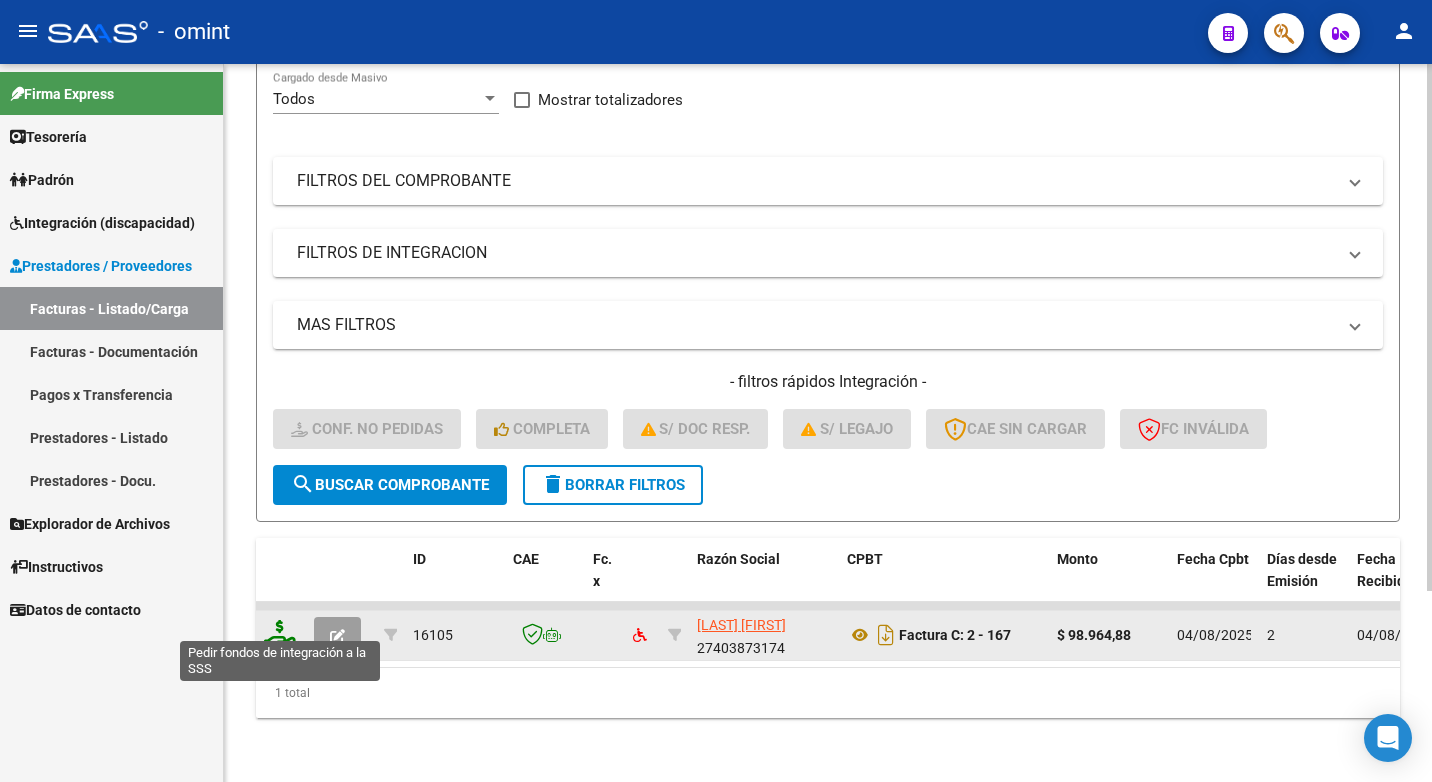 click 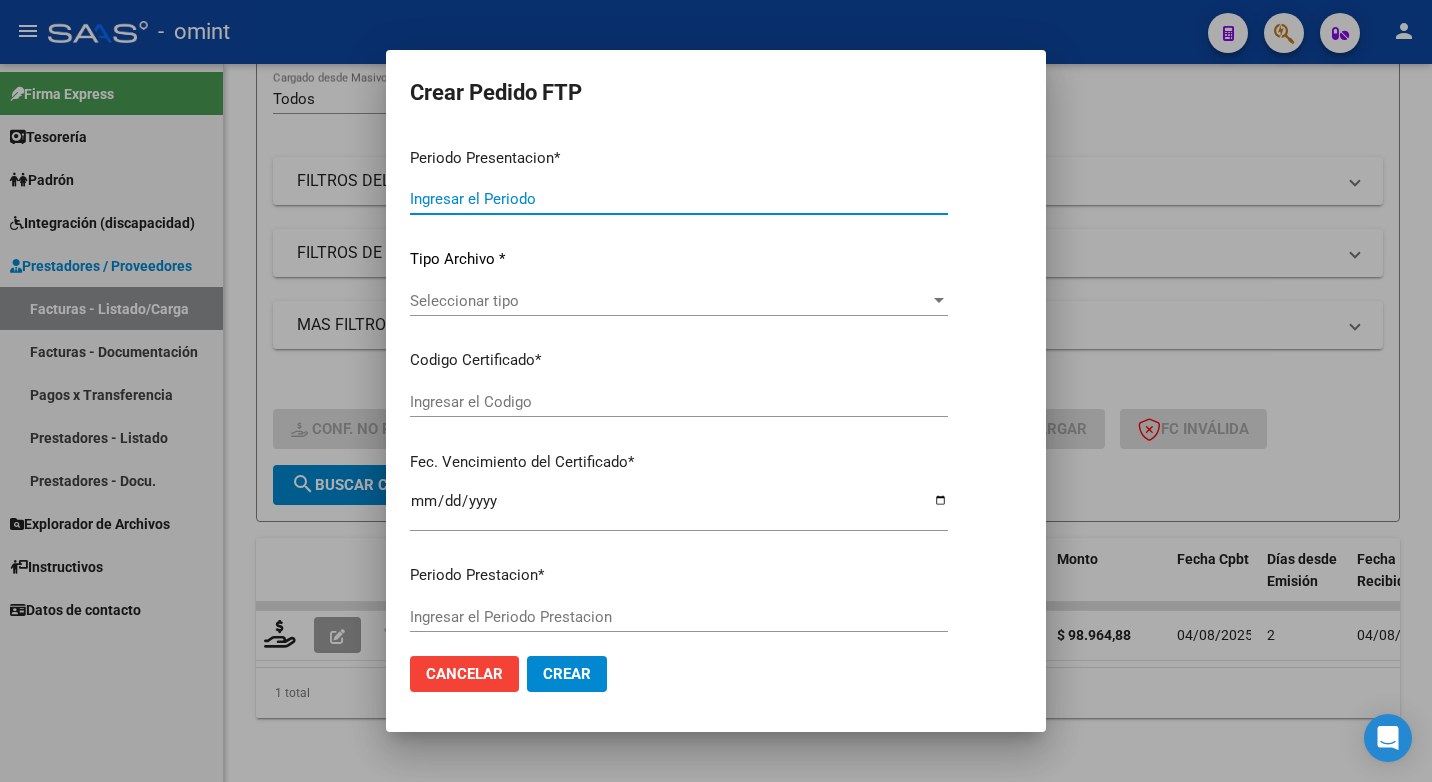 type on "202507" 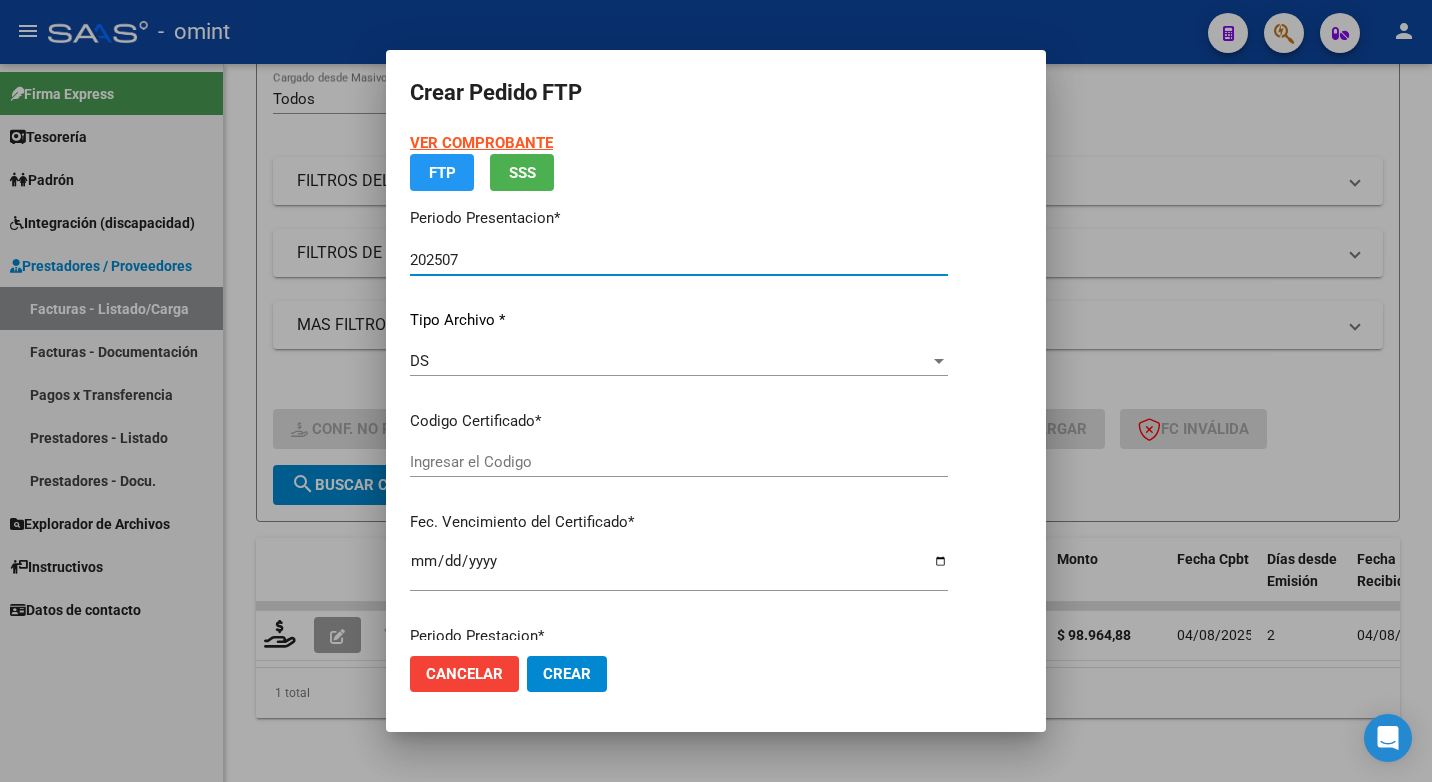type on "36754630" 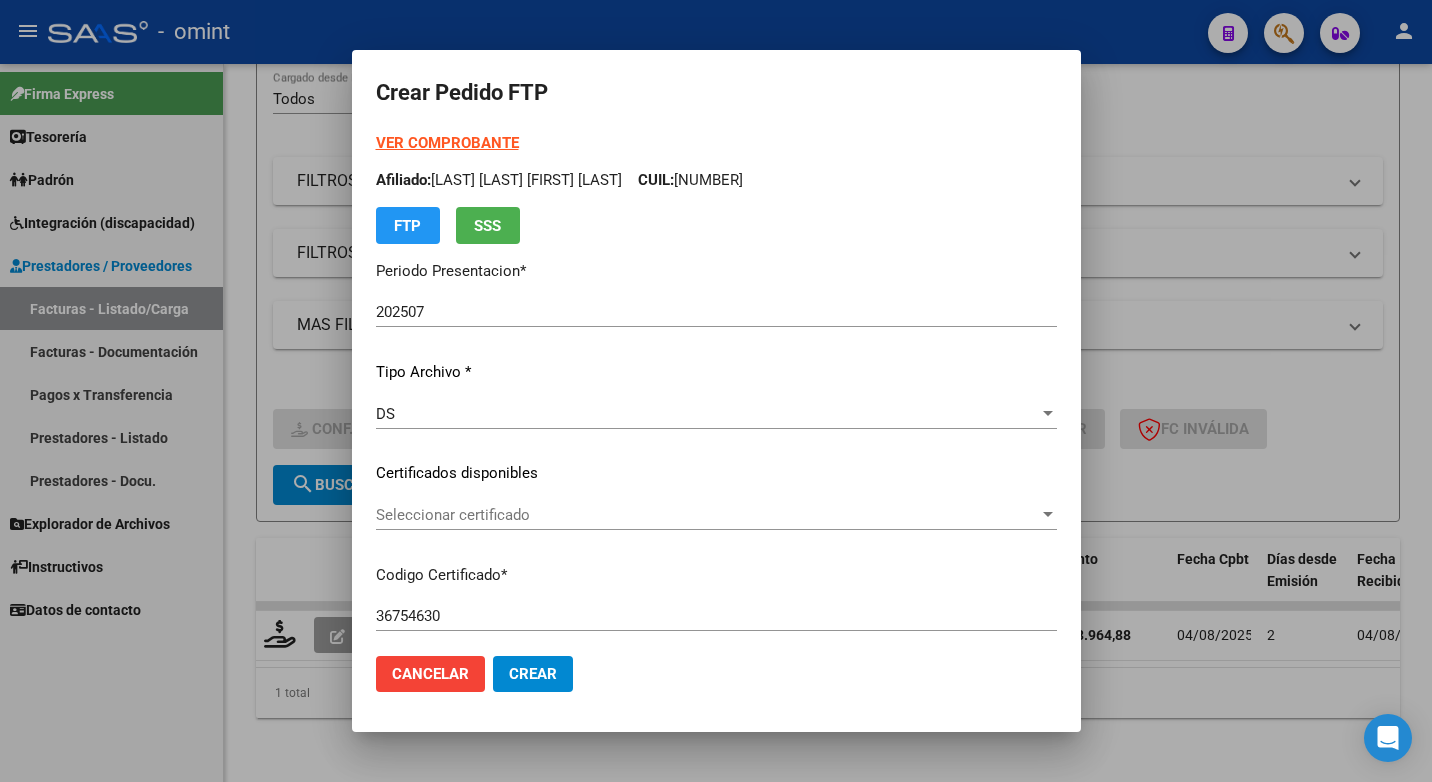 click at bounding box center [716, 391] 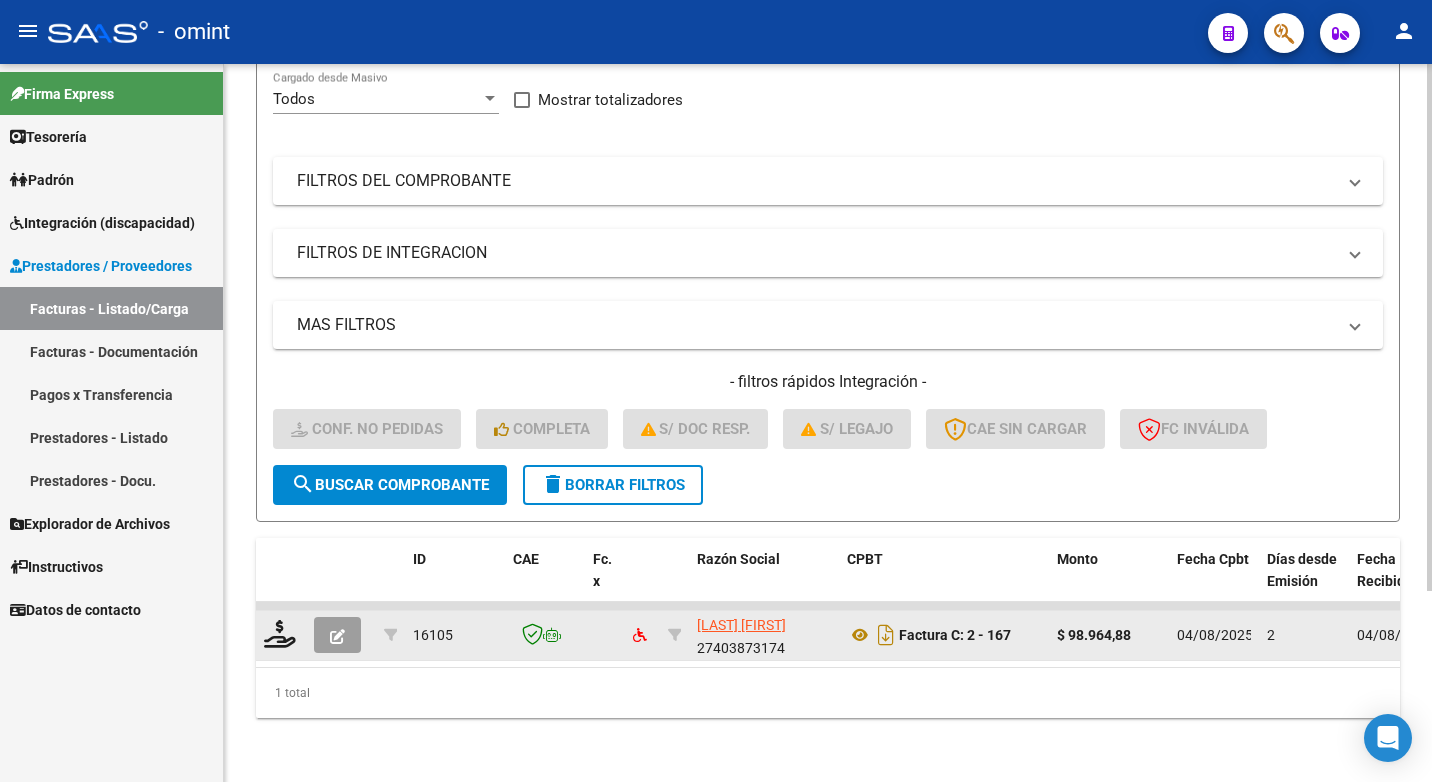 scroll, scrollTop: 0, scrollLeft: 0, axis: both 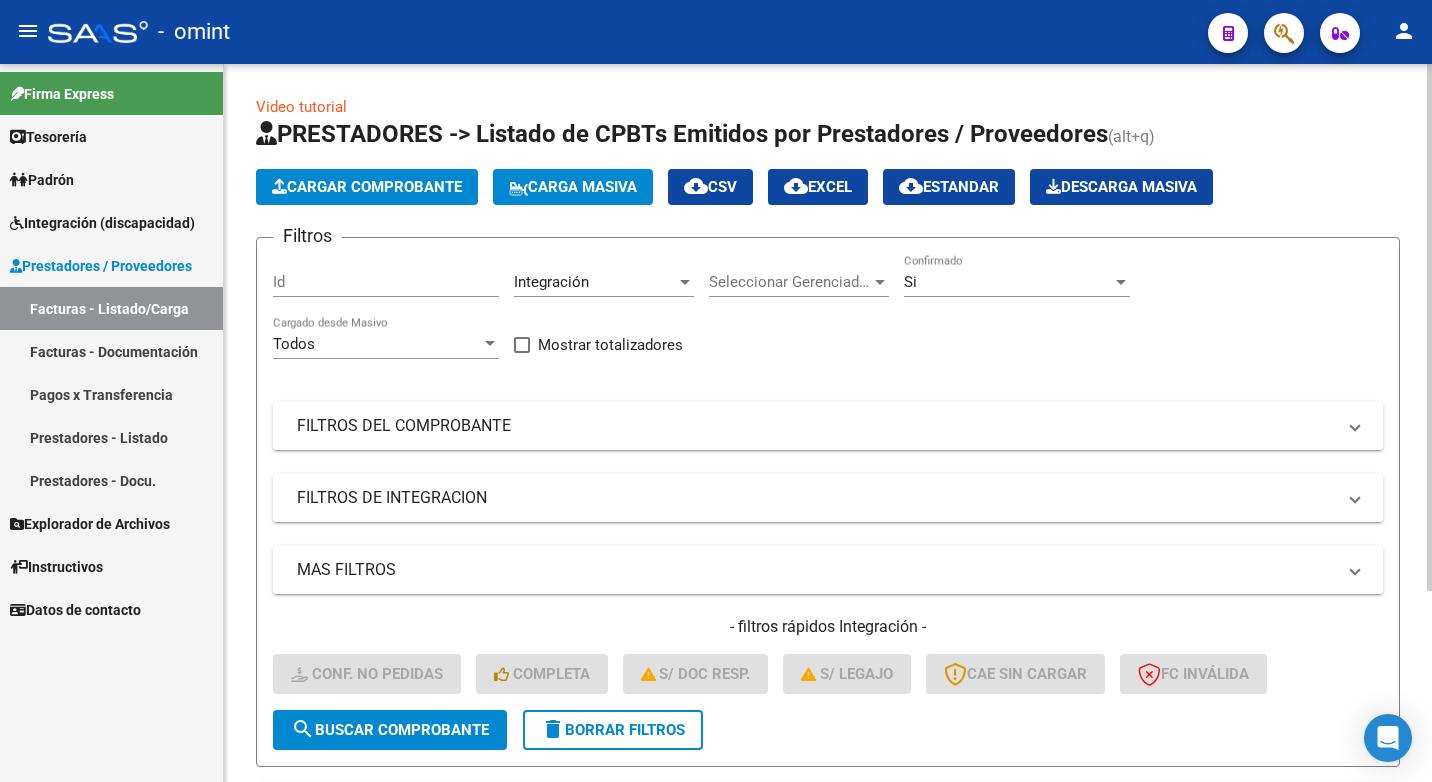 click at bounding box center [1121, 282] 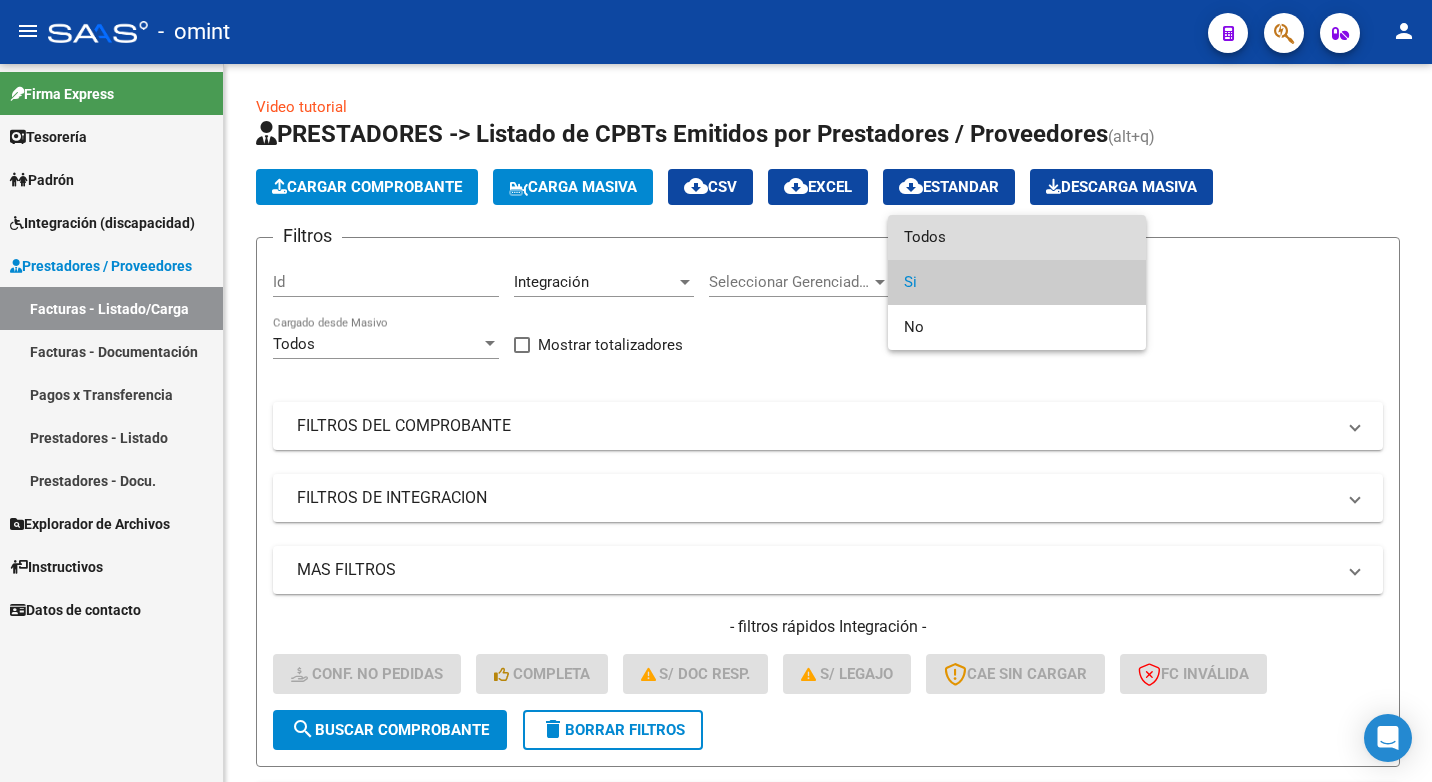 click on "Todos" at bounding box center [1017, 237] 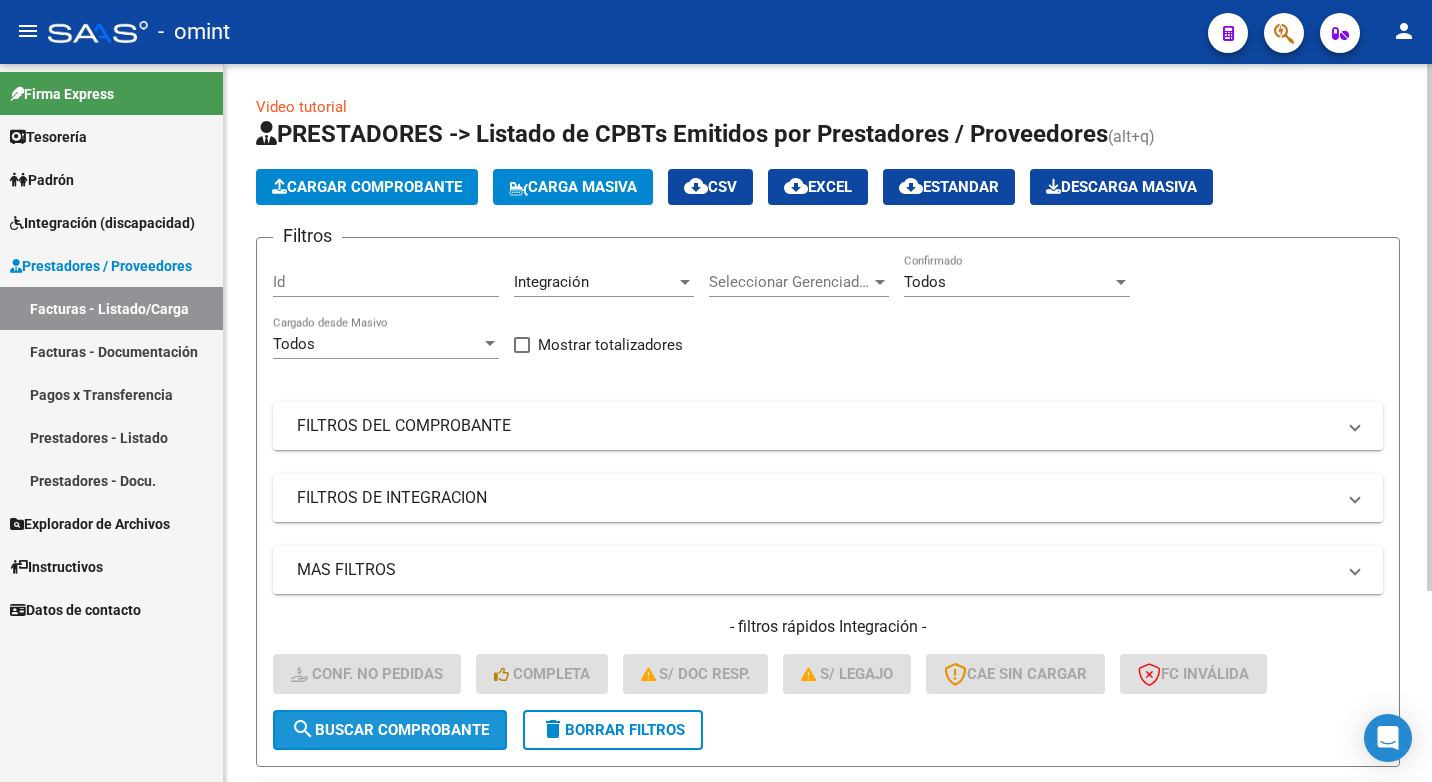 click on "search  Buscar Comprobante" 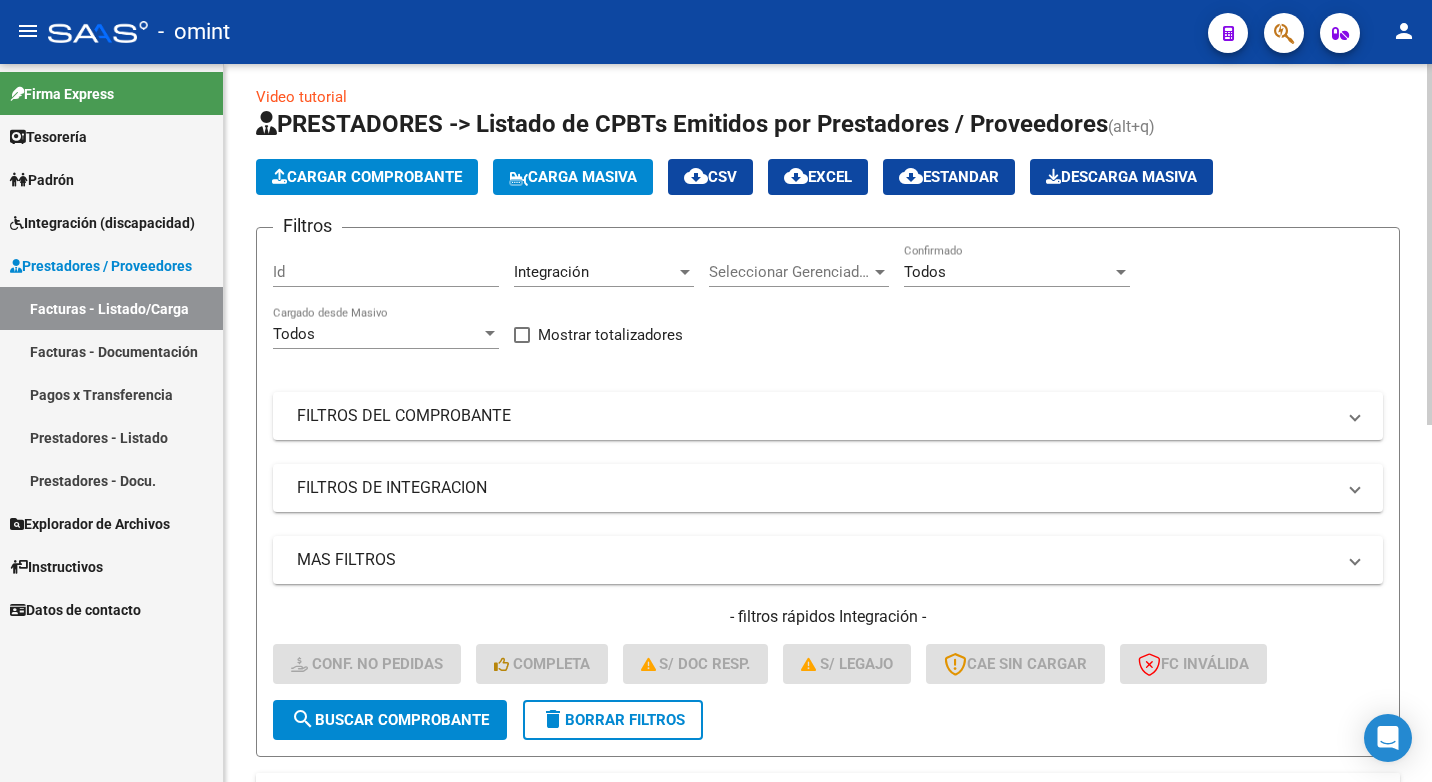 scroll, scrollTop: 0, scrollLeft: 0, axis: both 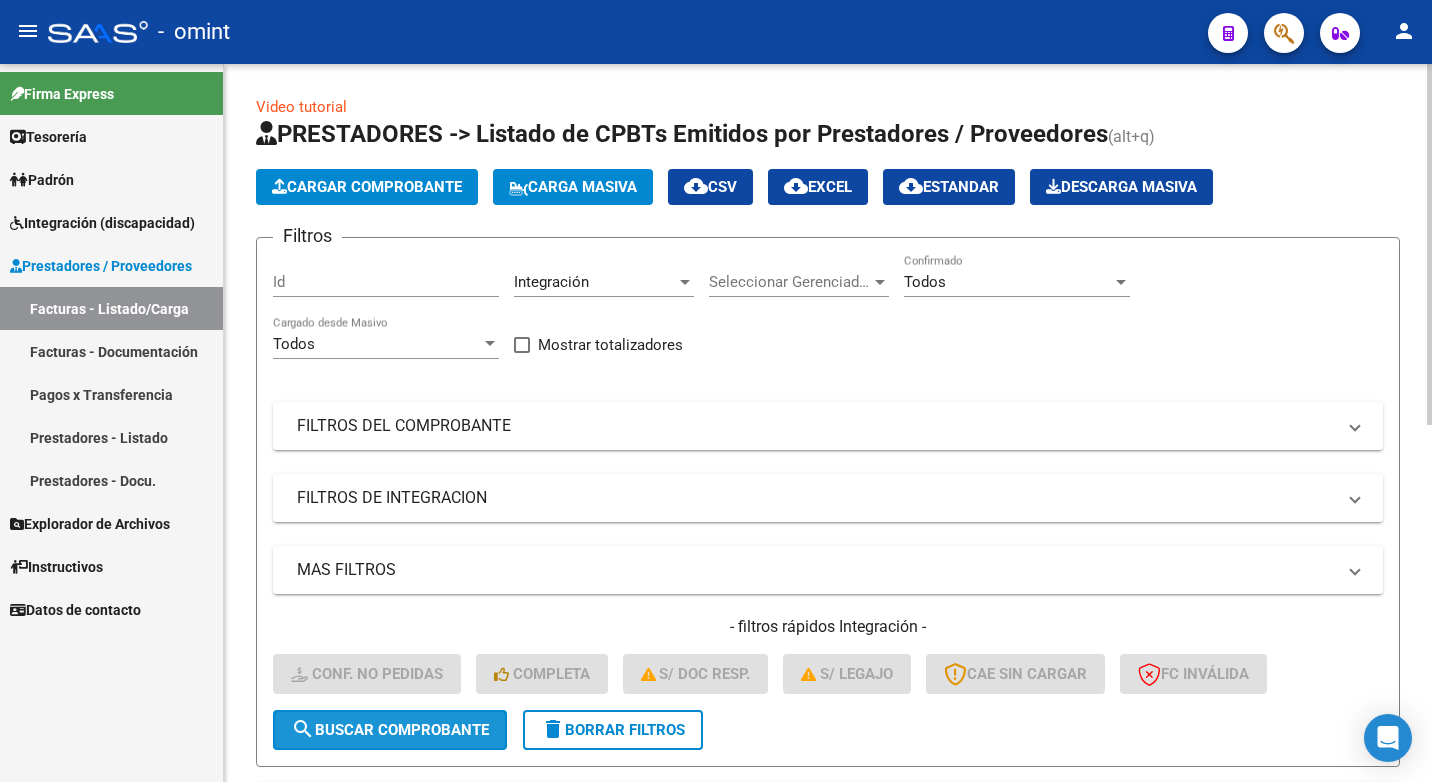 click on "search  Buscar Comprobante" 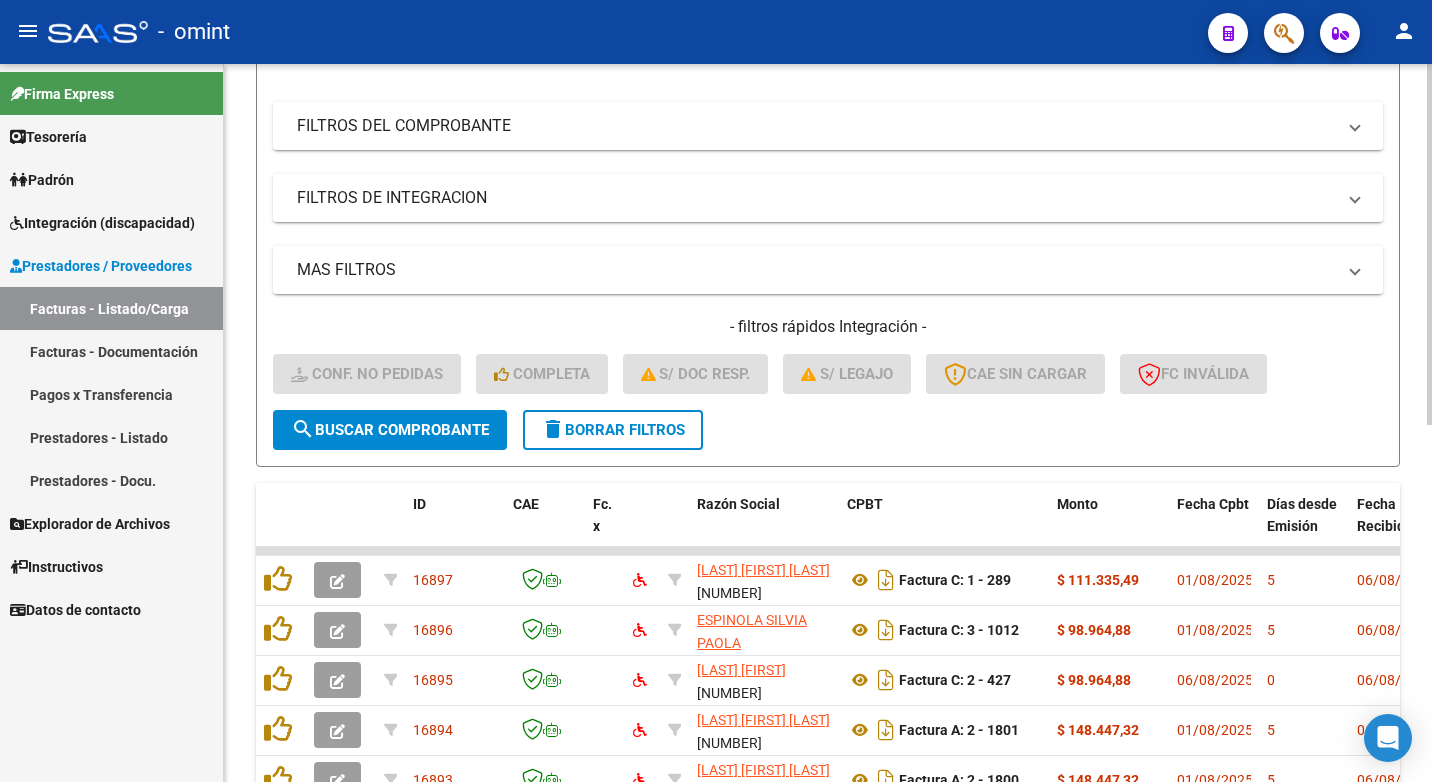 scroll, scrollTop: 0, scrollLeft: 0, axis: both 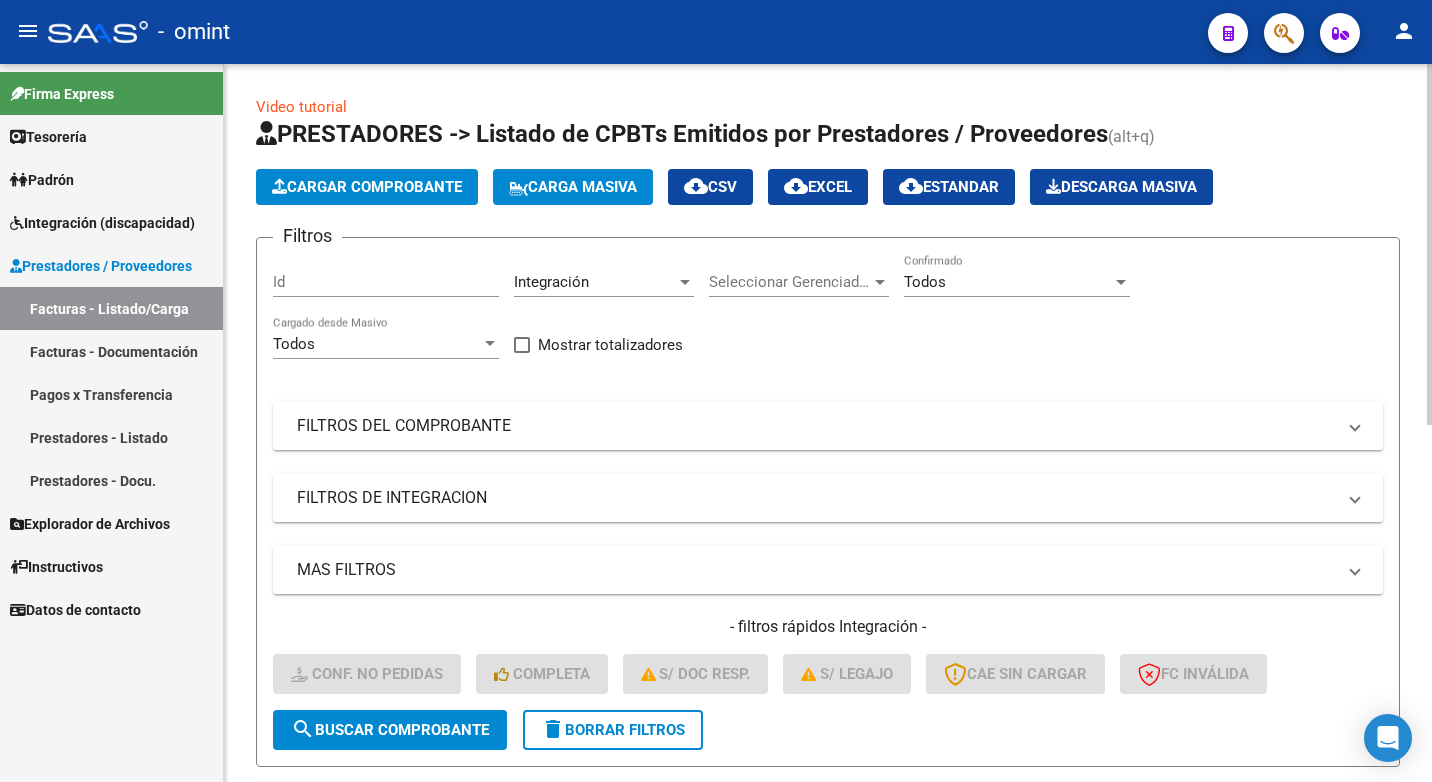 click on "Filtros Id Integración Area Seleccionar Gerenciador Seleccionar Gerenciador Todos Confirmado Todos Cargado desde Masivo   Mostrar totalizadores   FILTROS DEL COMPROBANTE  Comprobante Tipo Comprobante Tipo Start date – End date Fec. Comprobante Desde / Hasta Días Emisión Desde(cant. días) Días Emisión Hasta(cant. días) CUIT / Razón Social Pto. Venta Nro. Comprobante Código SSS CAE Válido CAE Válido Todos Cargado Módulo Hosp. Todos Tiene facturacion Apócrifa Hospital Refes  FILTROS DE INTEGRACION  No Cargado en Para Enviar SSS Período De Prestación Campos del Archivo de Rendición Devuelto x SSS (dr_envio) No Rendido x SSS (dr_envio) Tipo de Registro Tipo de Registro Período Presentación Período Presentación Campos del Legajo Asociado (preaprobación) Afiliado Legajo (cuil/nombre) Si Solo facturas preaprobadas  MAS FILTROS  Todos Con Doc. Respaldatoria Todos Con Trazabilidad Todos Asociado a Expediente Sur Auditoría Auditoría Auditoría Id Start date – End date Start date – End date" 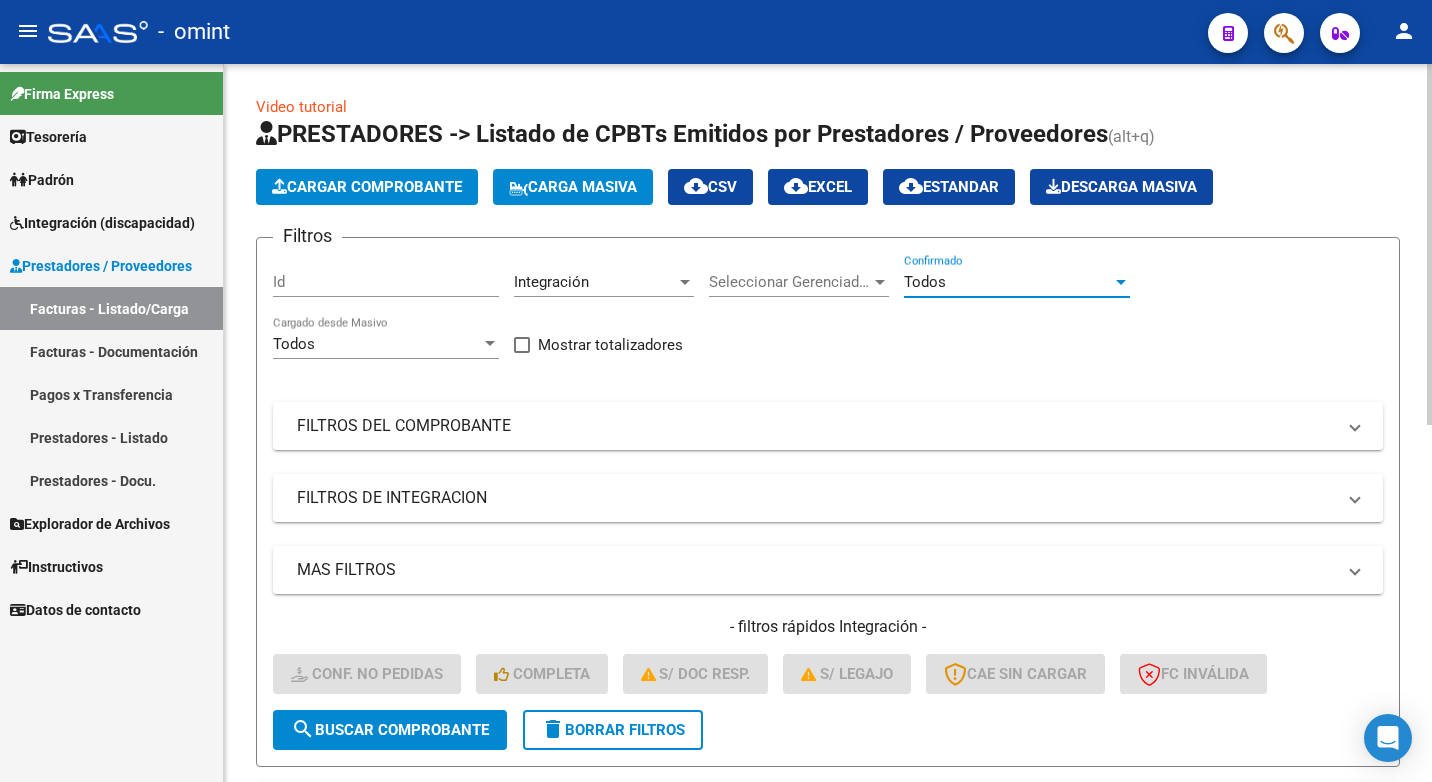 click at bounding box center [1121, 282] 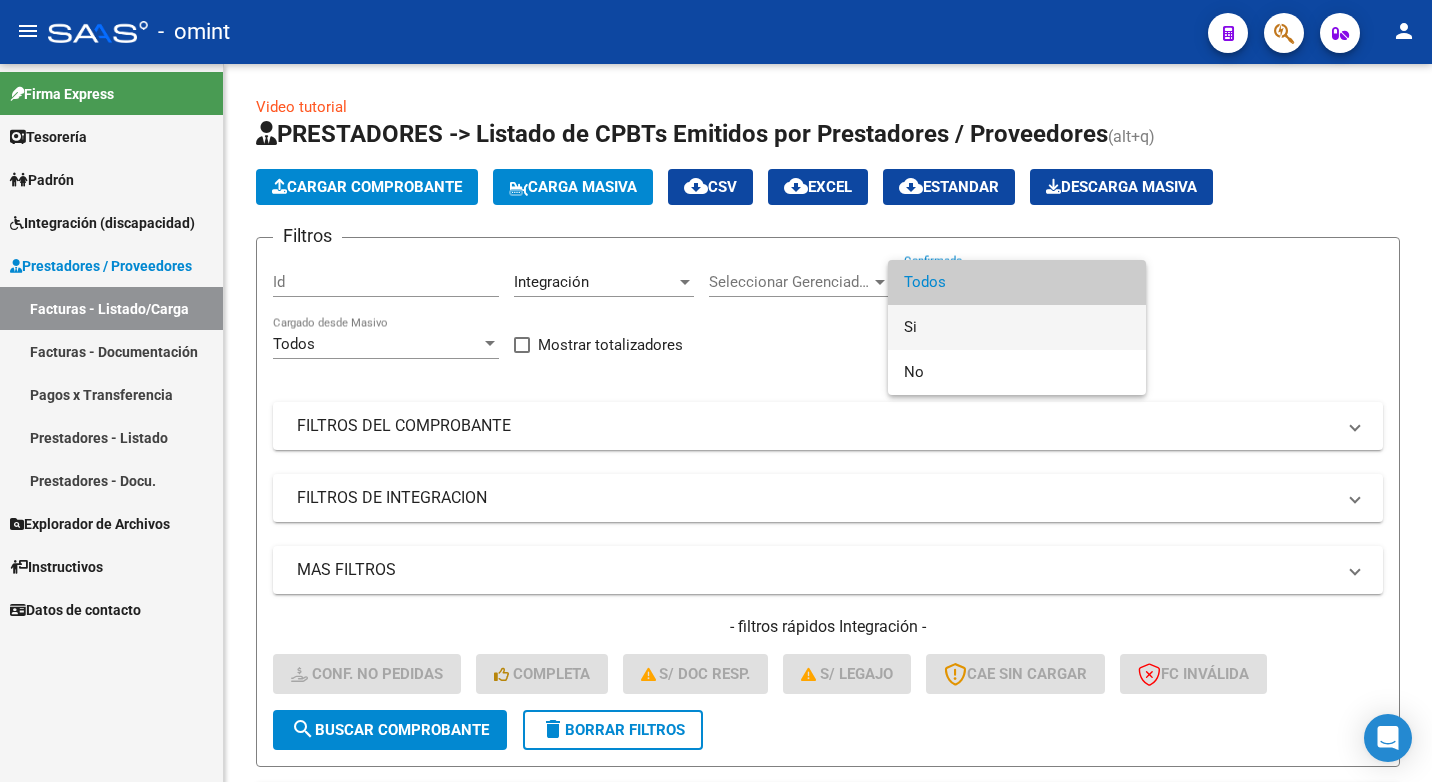 click on "Si" at bounding box center [1017, 327] 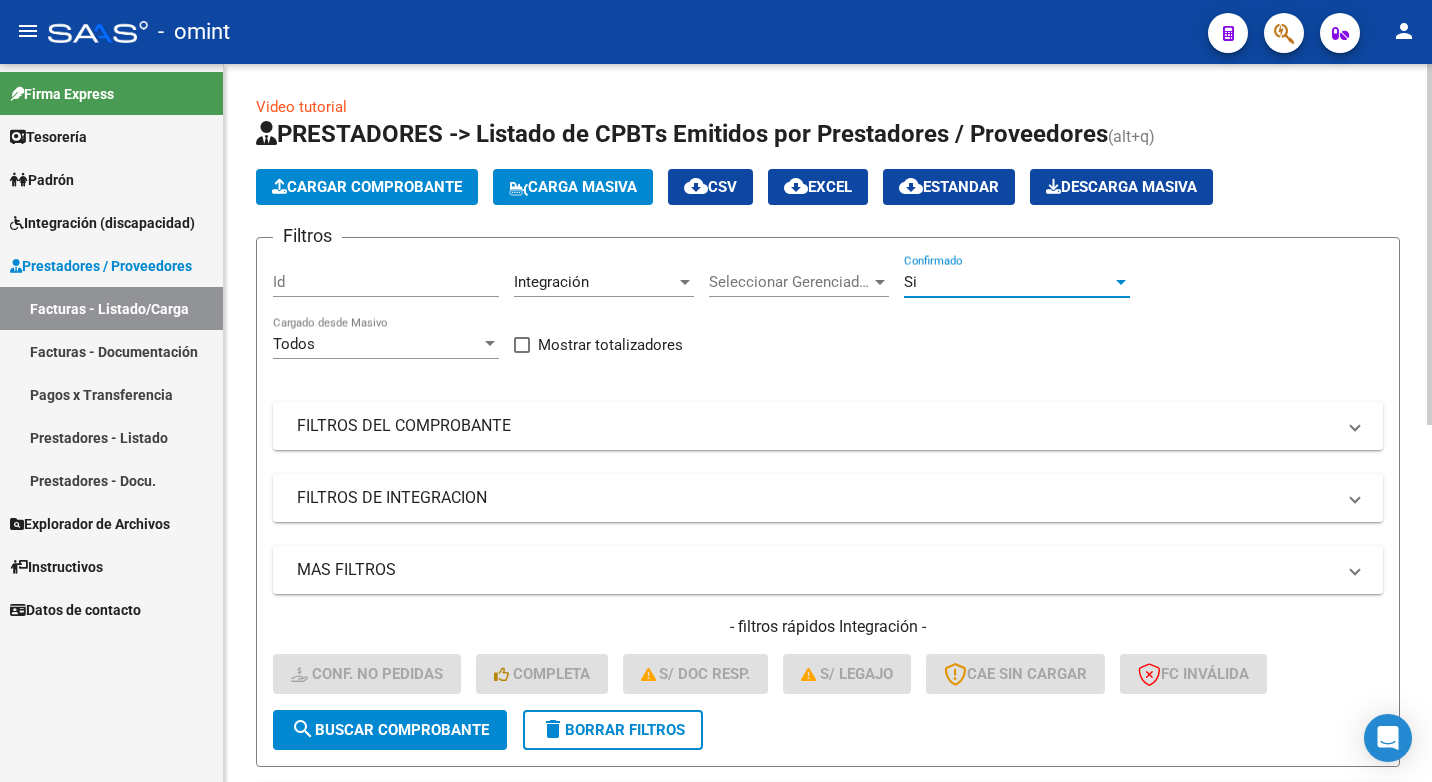 click at bounding box center (1121, 282) 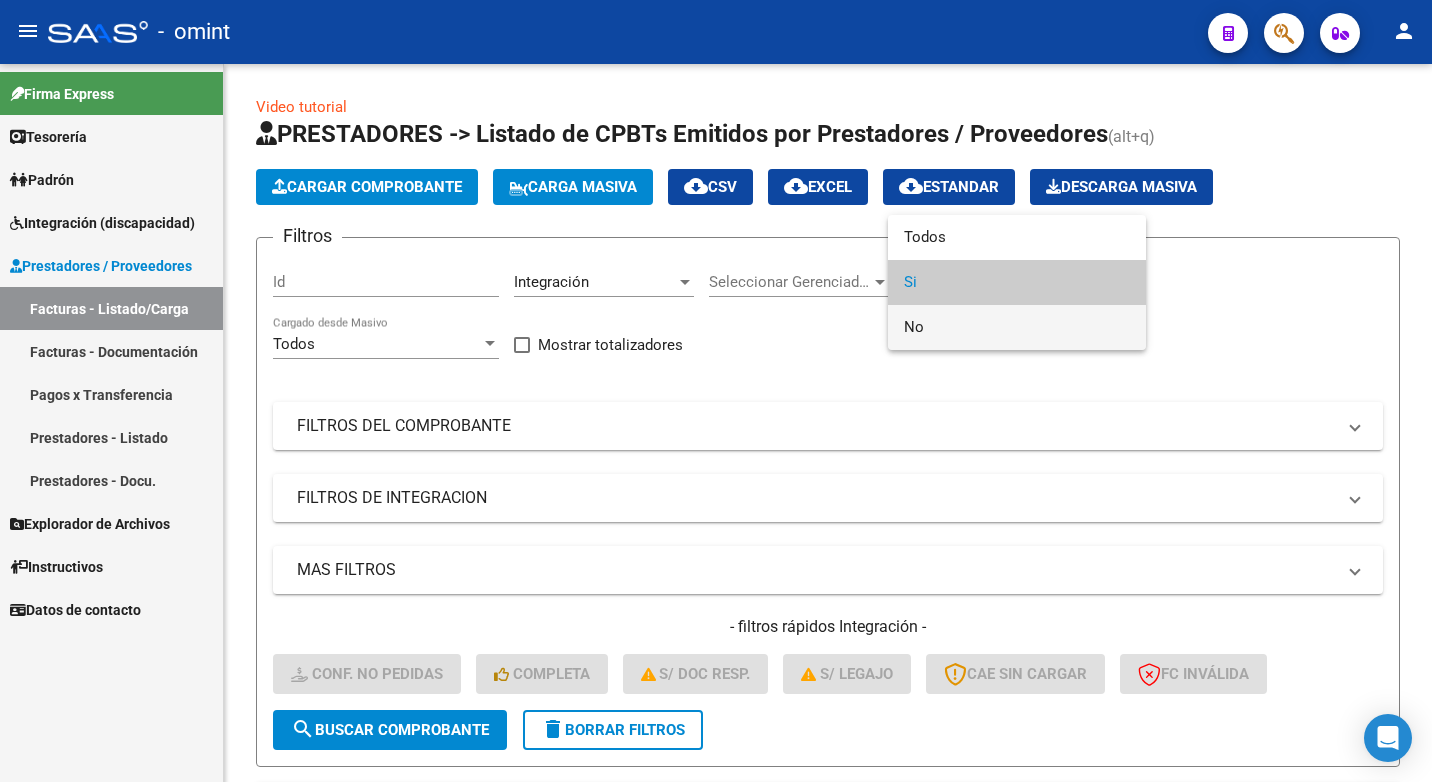 click on "No" at bounding box center (1017, 327) 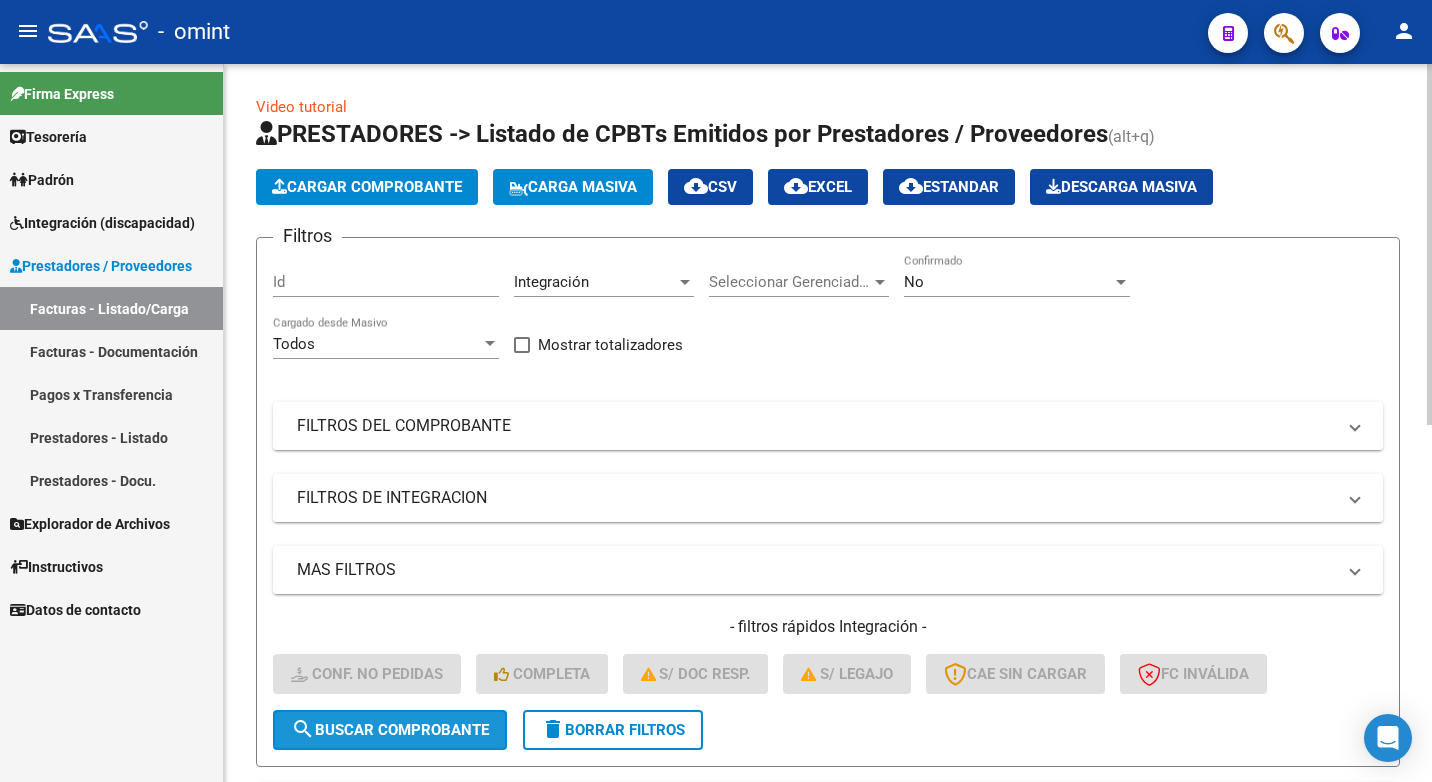 click on "search  Buscar Comprobante" 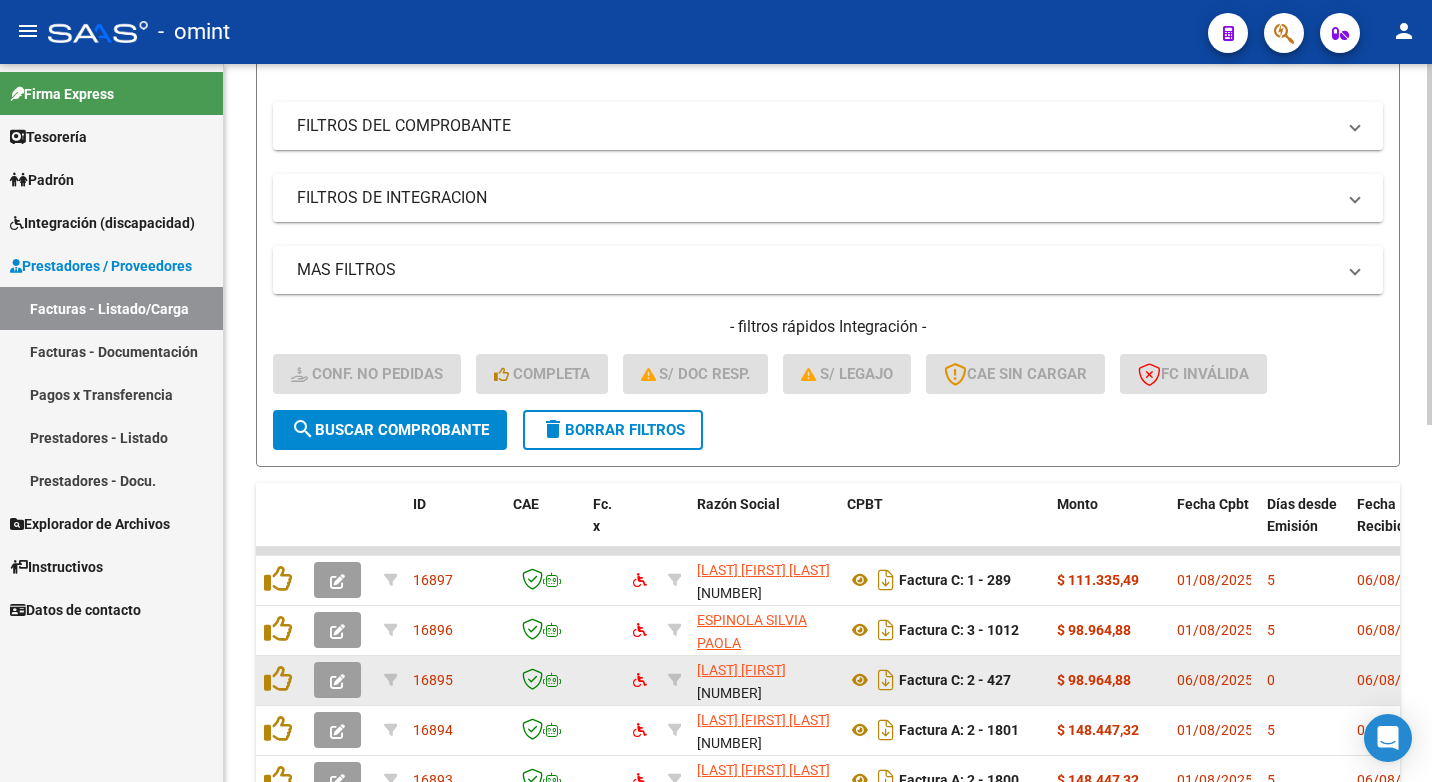 scroll, scrollTop: 500, scrollLeft: 0, axis: vertical 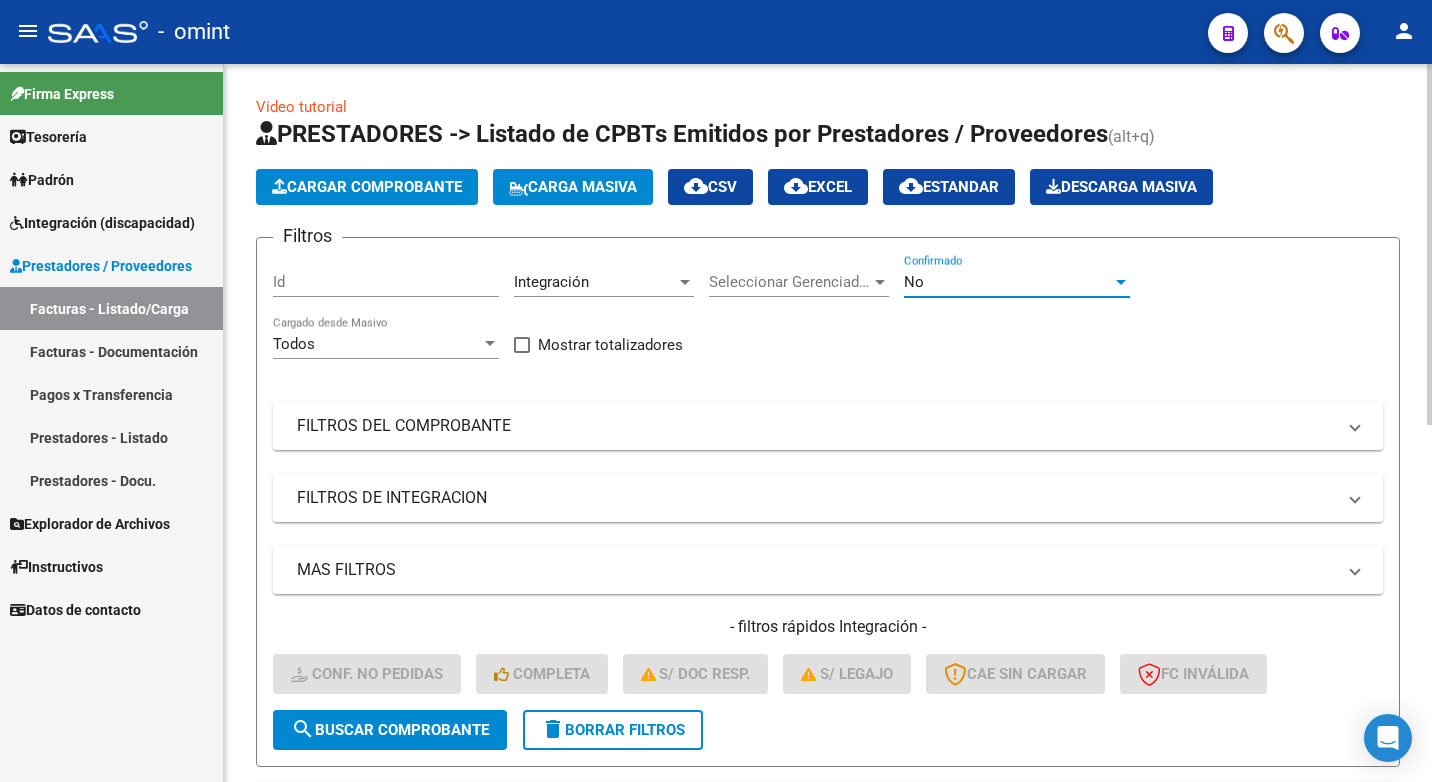 click on "No" at bounding box center (1008, 282) 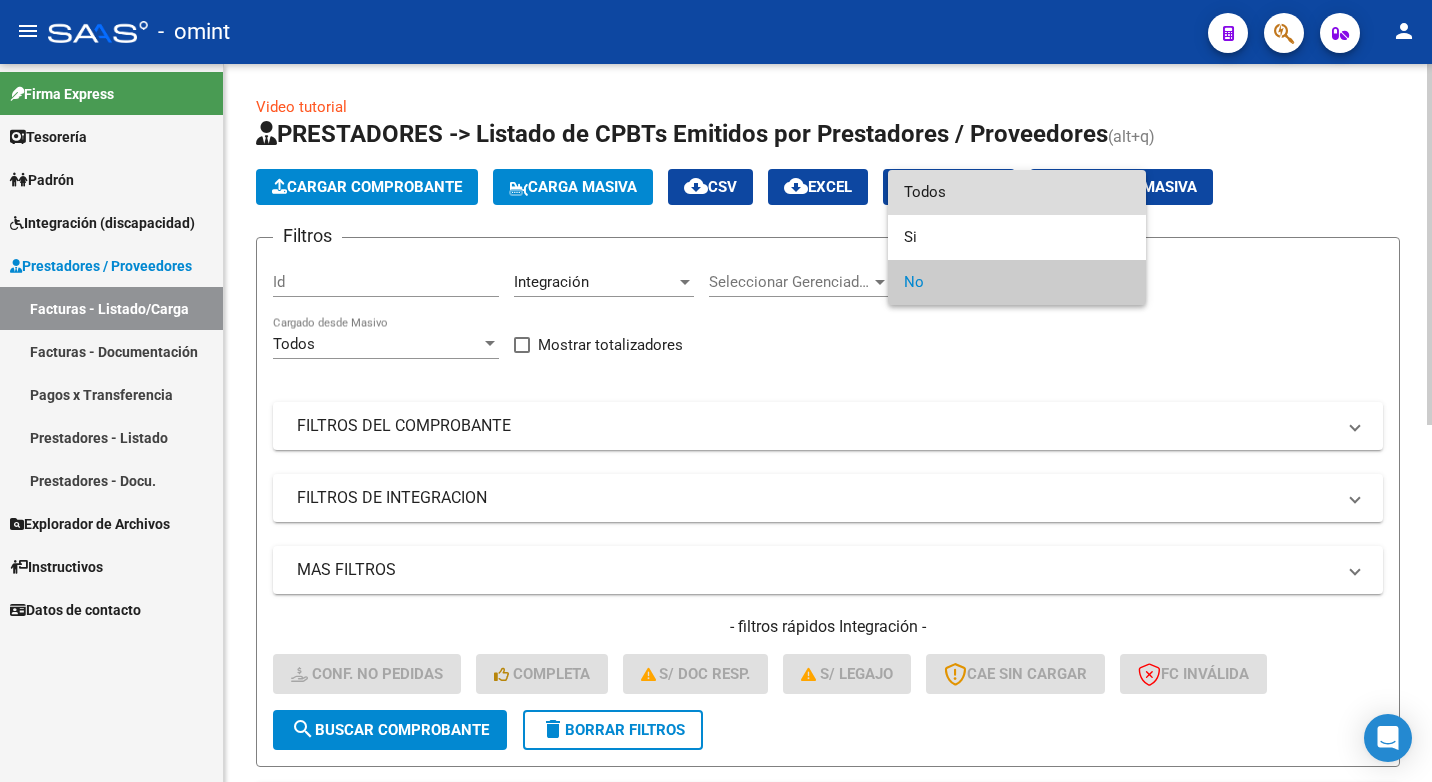 click on "Todos" at bounding box center (1017, 192) 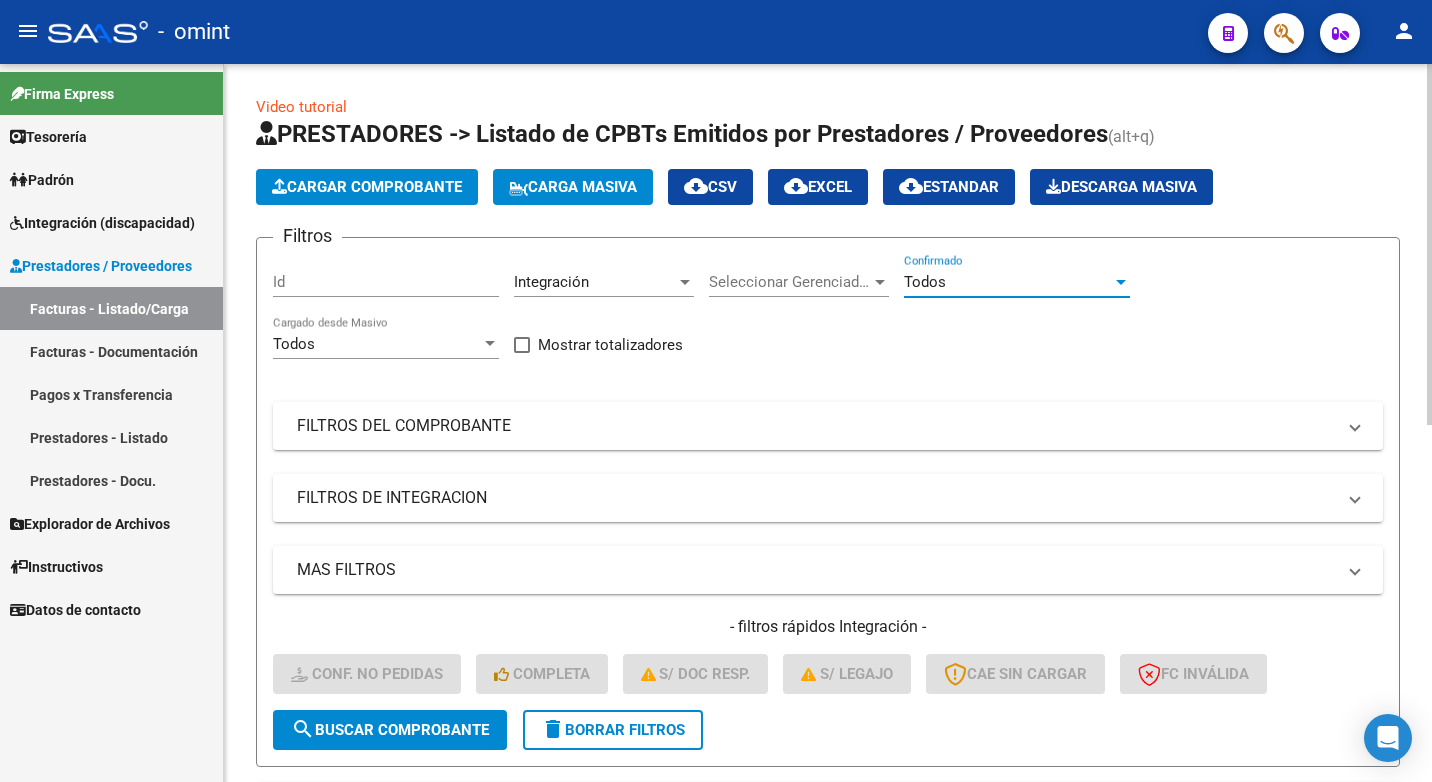 scroll, scrollTop: 300, scrollLeft: 0, axis: vertical 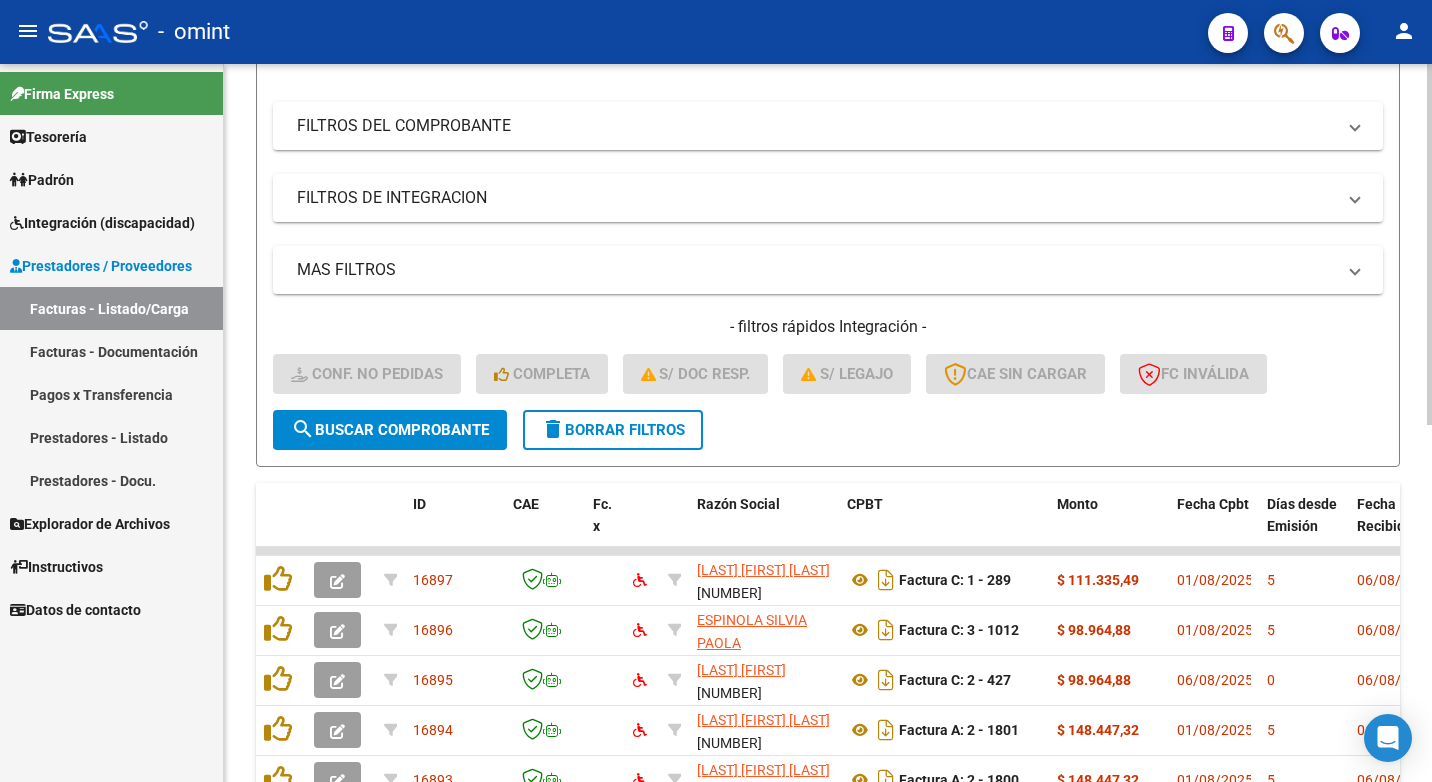 click on "search  Buscar Comprobante" 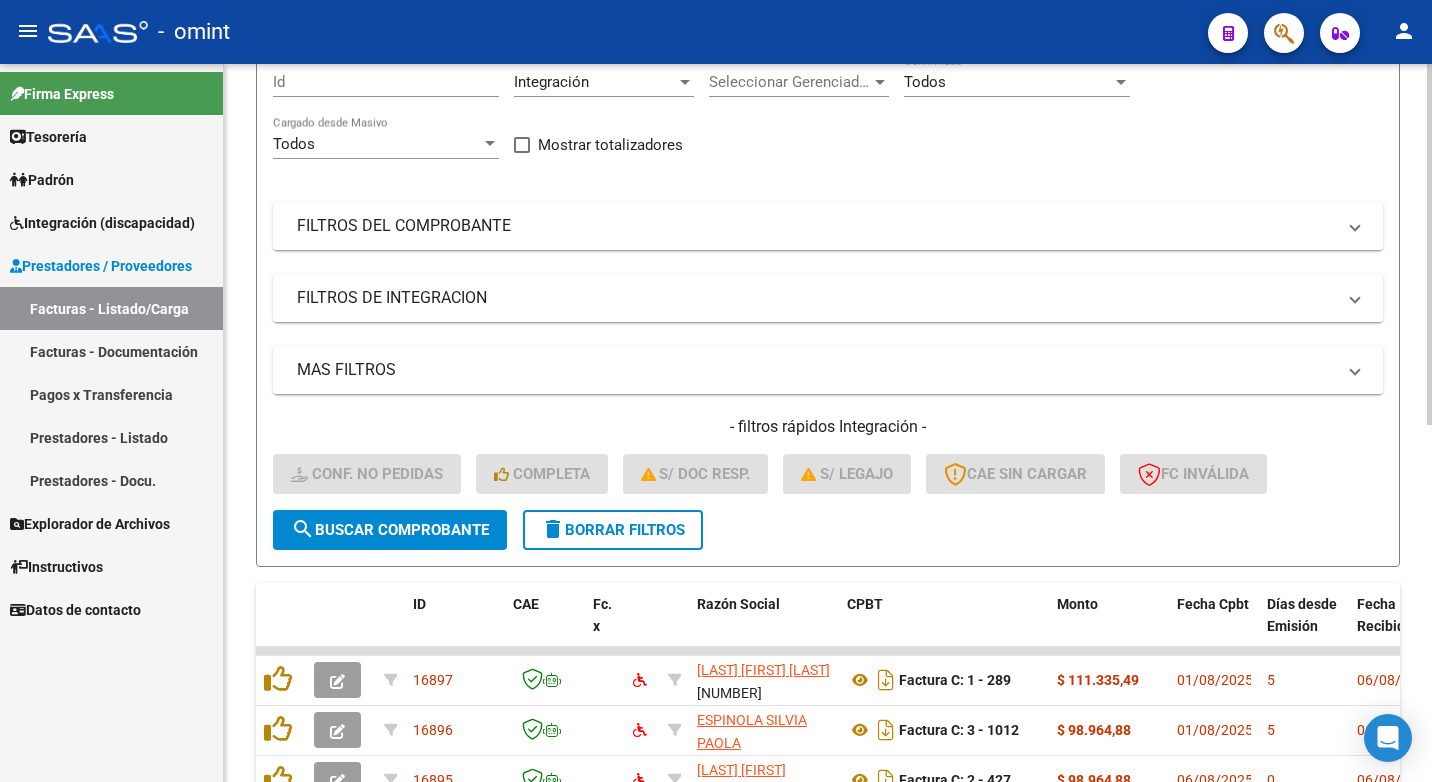 scroll, scrollTop: 0, scrollLeft: 0, axis: both 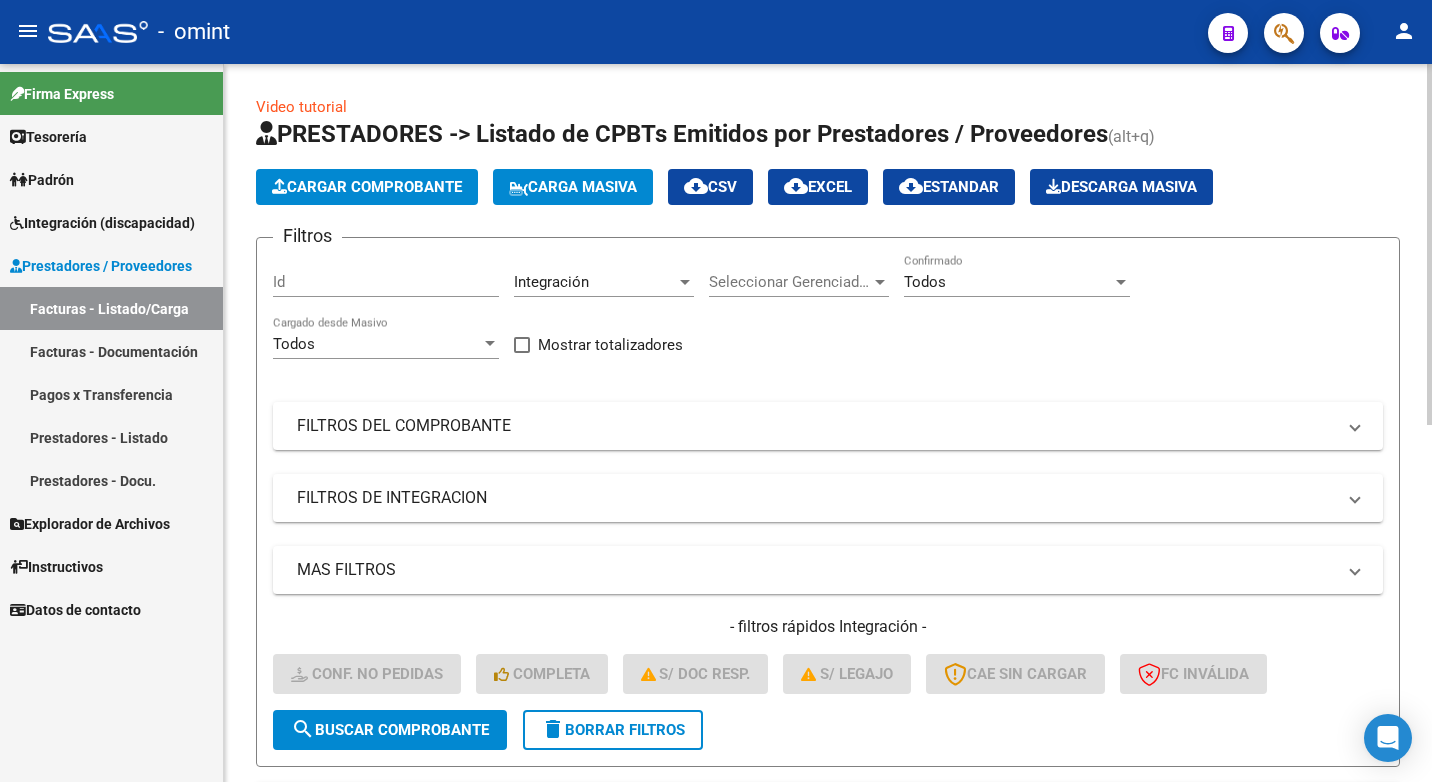 click on "Id" at bounding box center (386, 282) 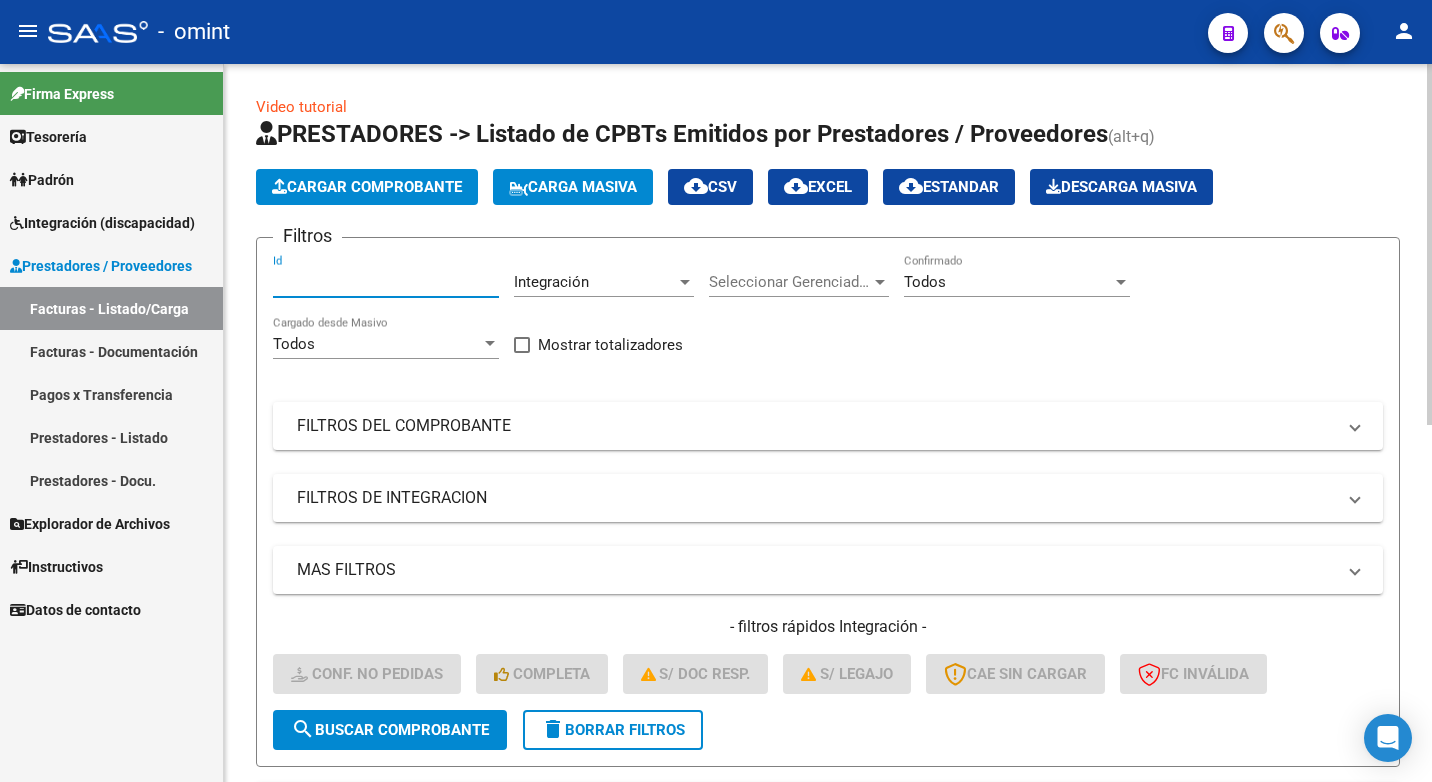 paste on "16409" 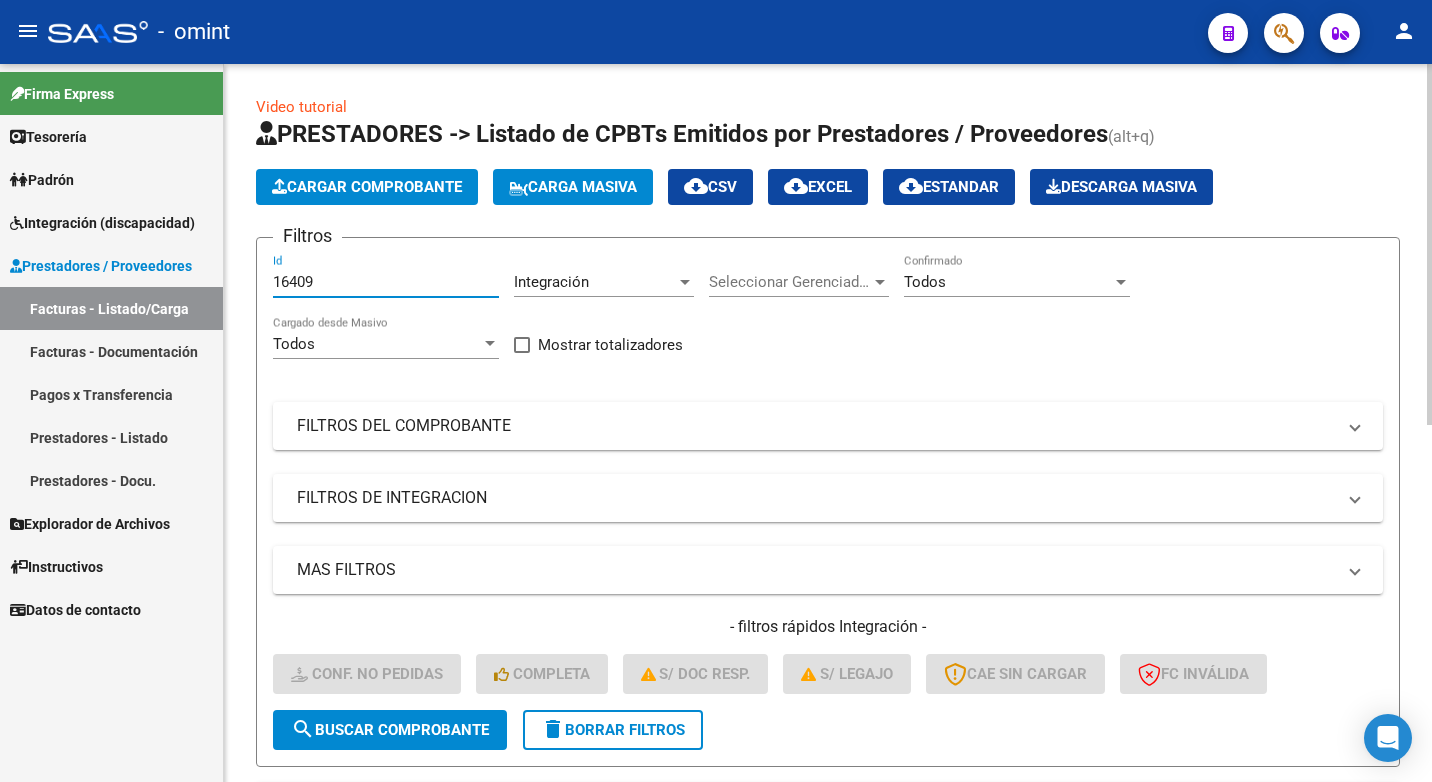 type on "16409" 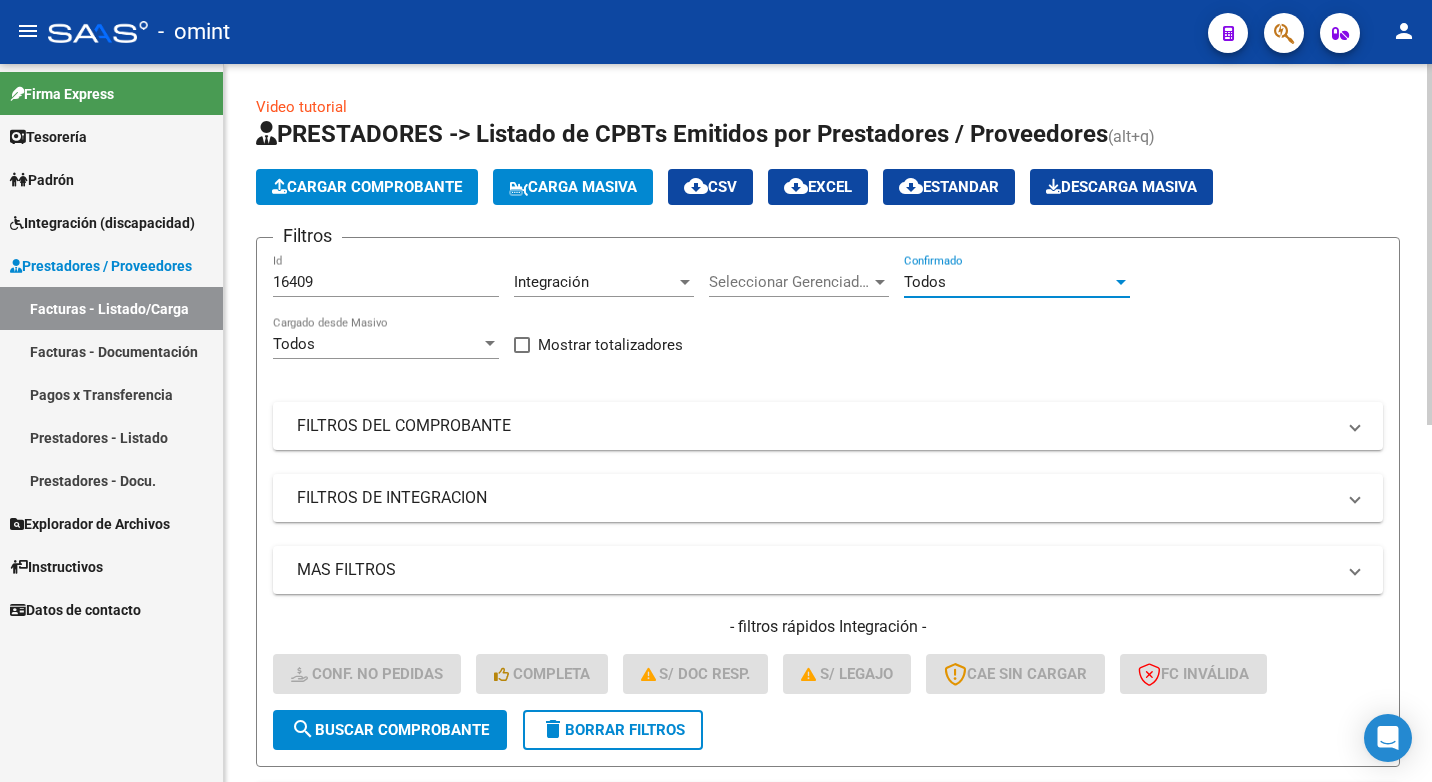 click on "Todos" at bounding box center (1008, 282) 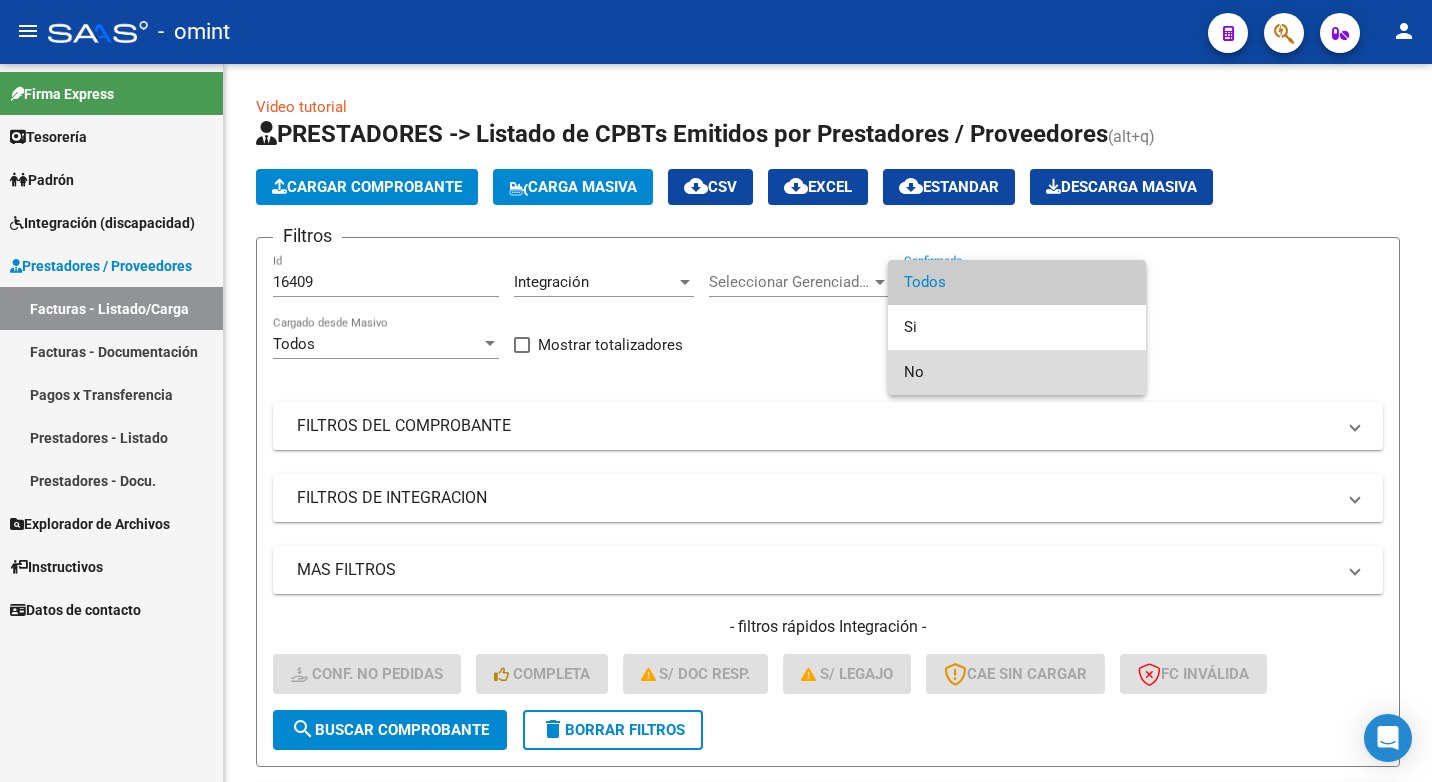 click on "No" at bounding box center [1017, 372] 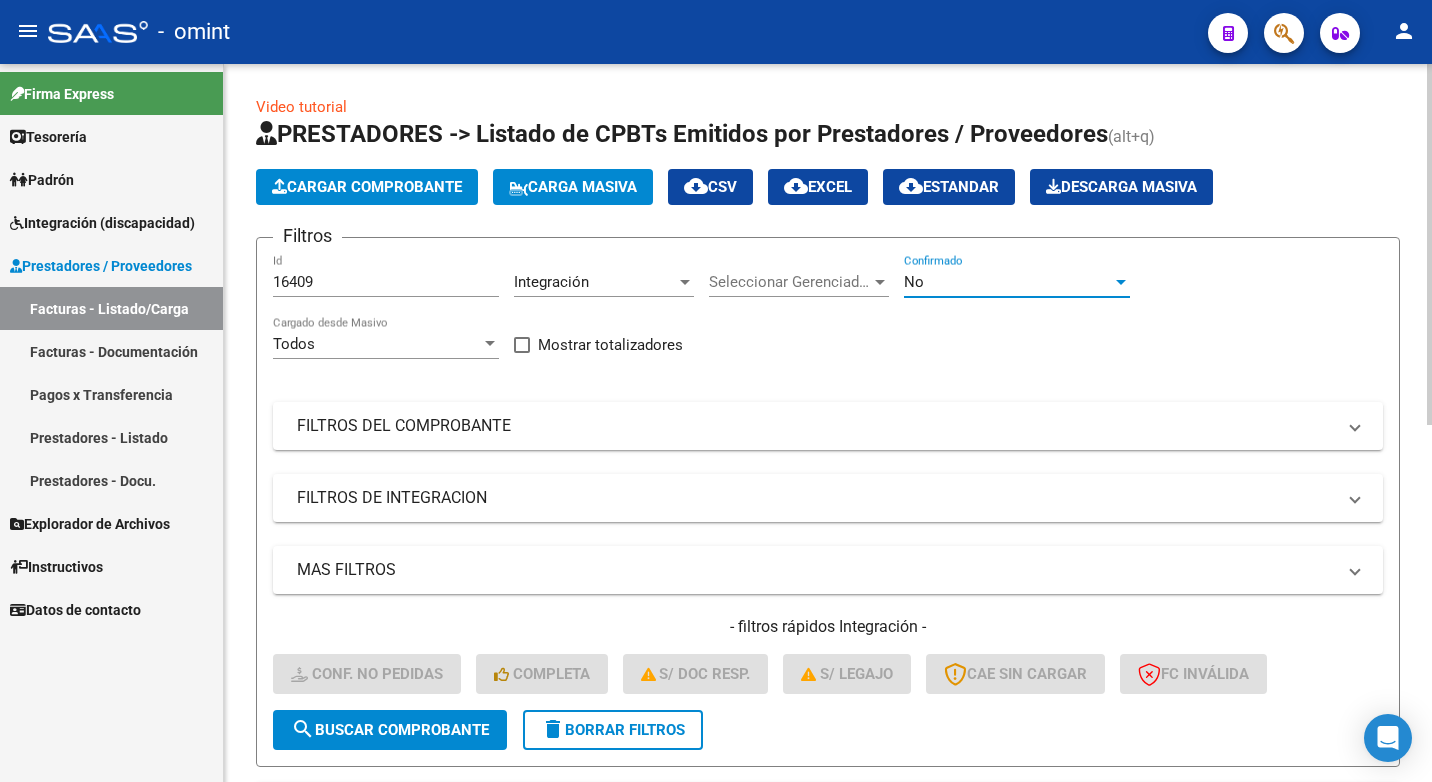 click on "search  Buscar Comprobante" 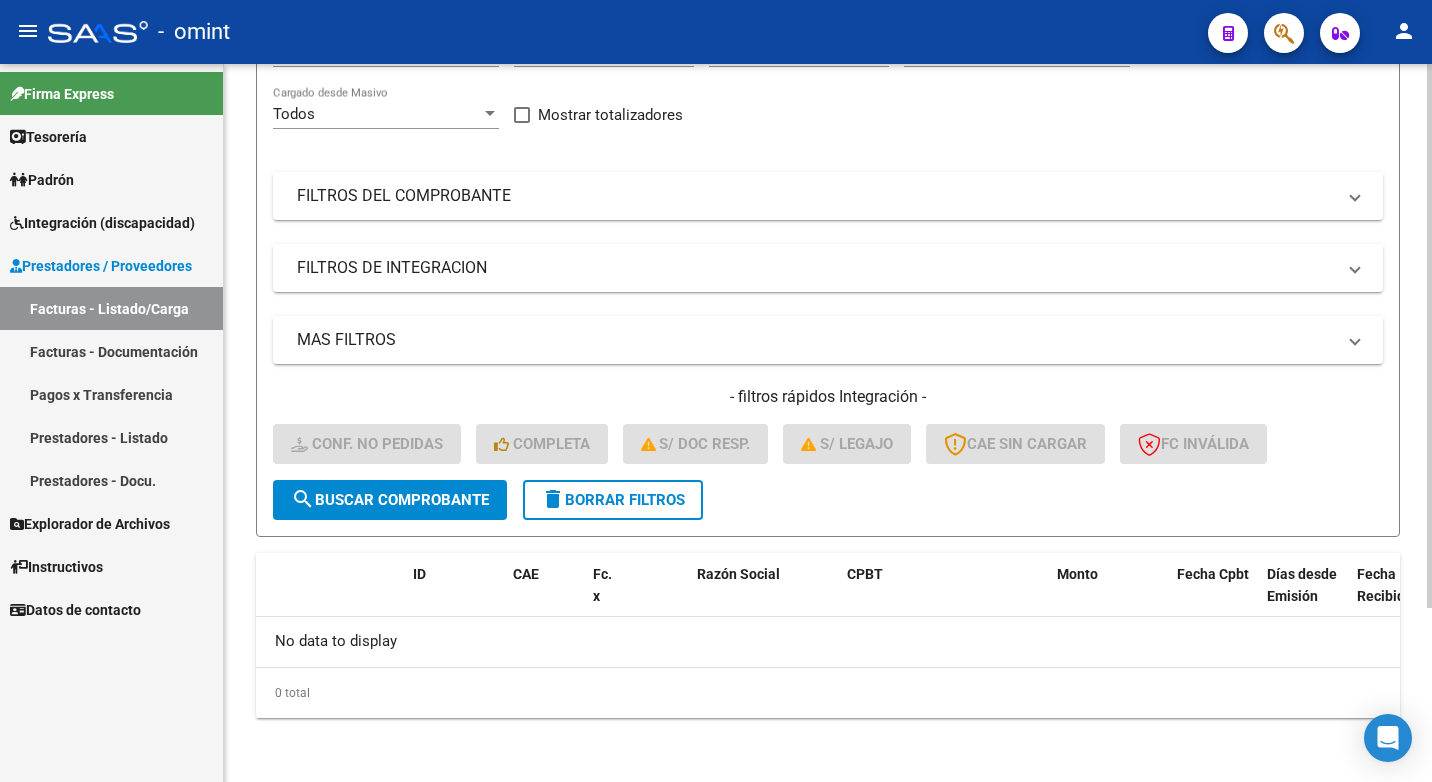 scroll, scrollTop: 30, scrollLeft: 0, axis: vertical 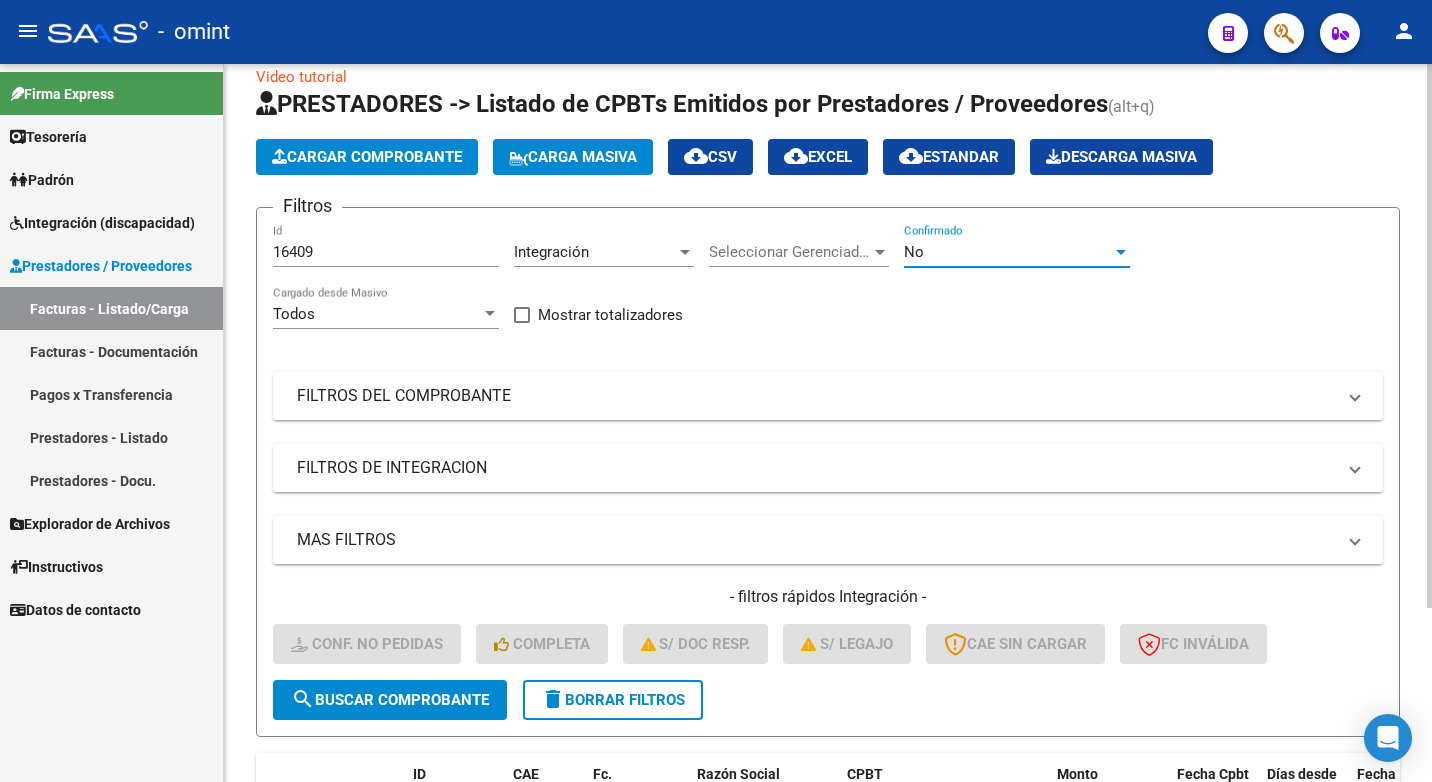 click at bounding box center (1121, 252) 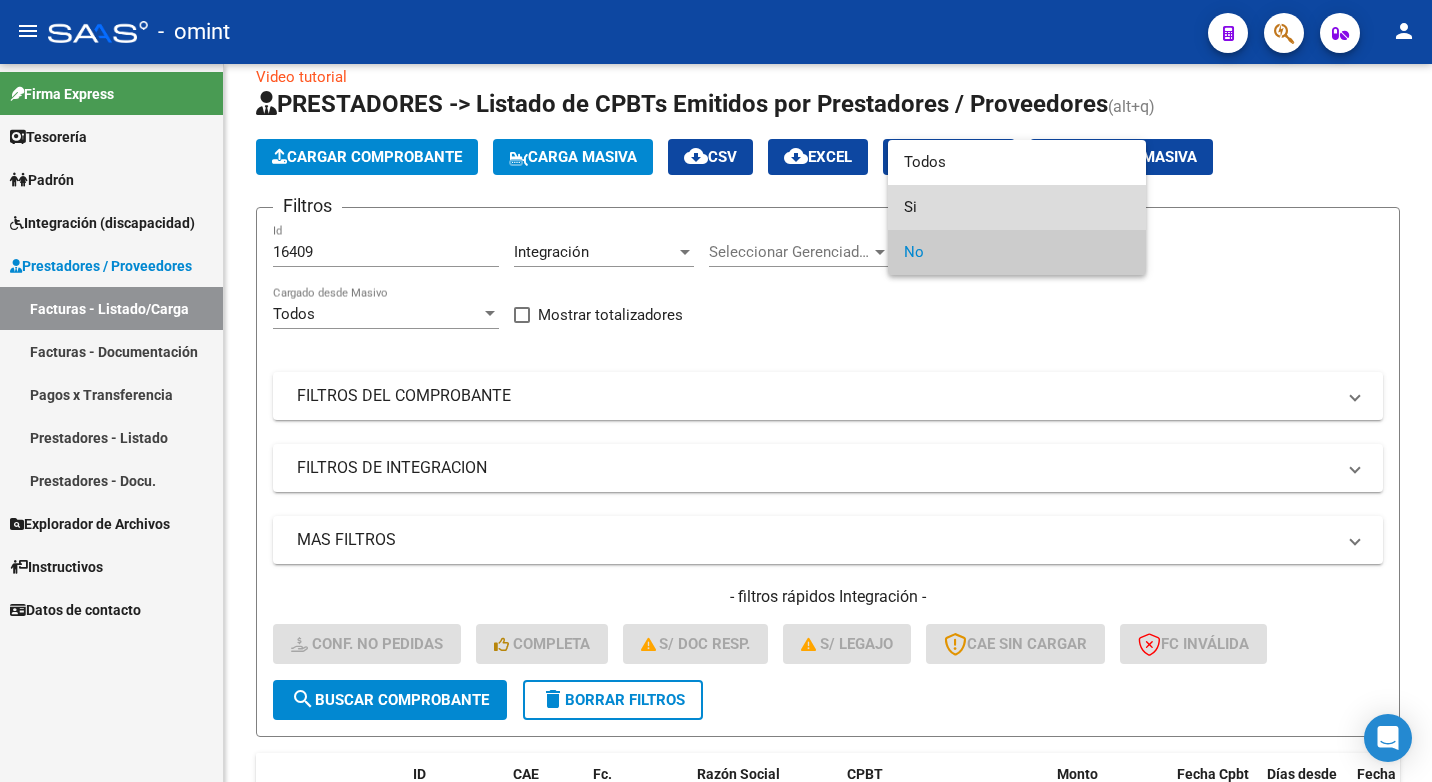 click on "Si" at bounding box center (1017, 207) 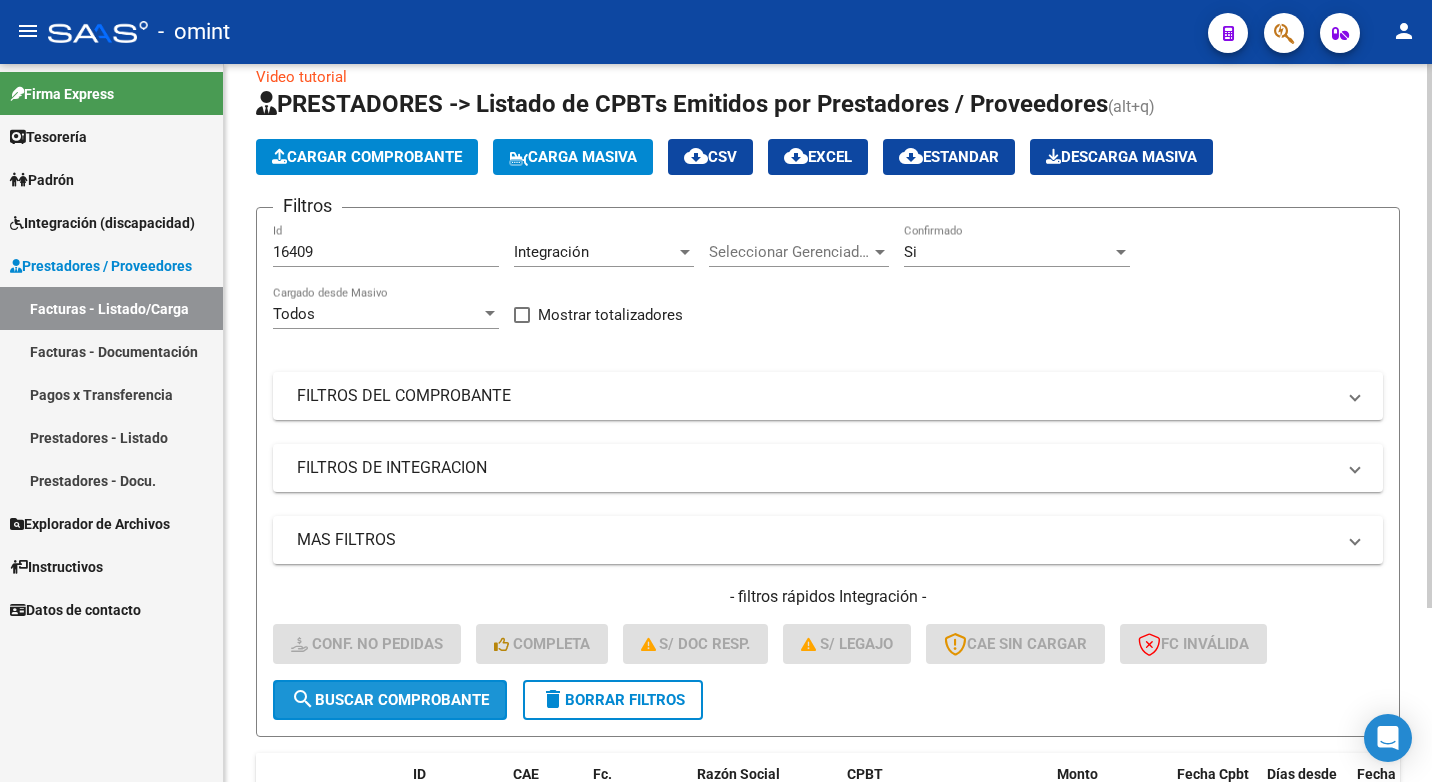 click on "search  Buscar Comprobante" 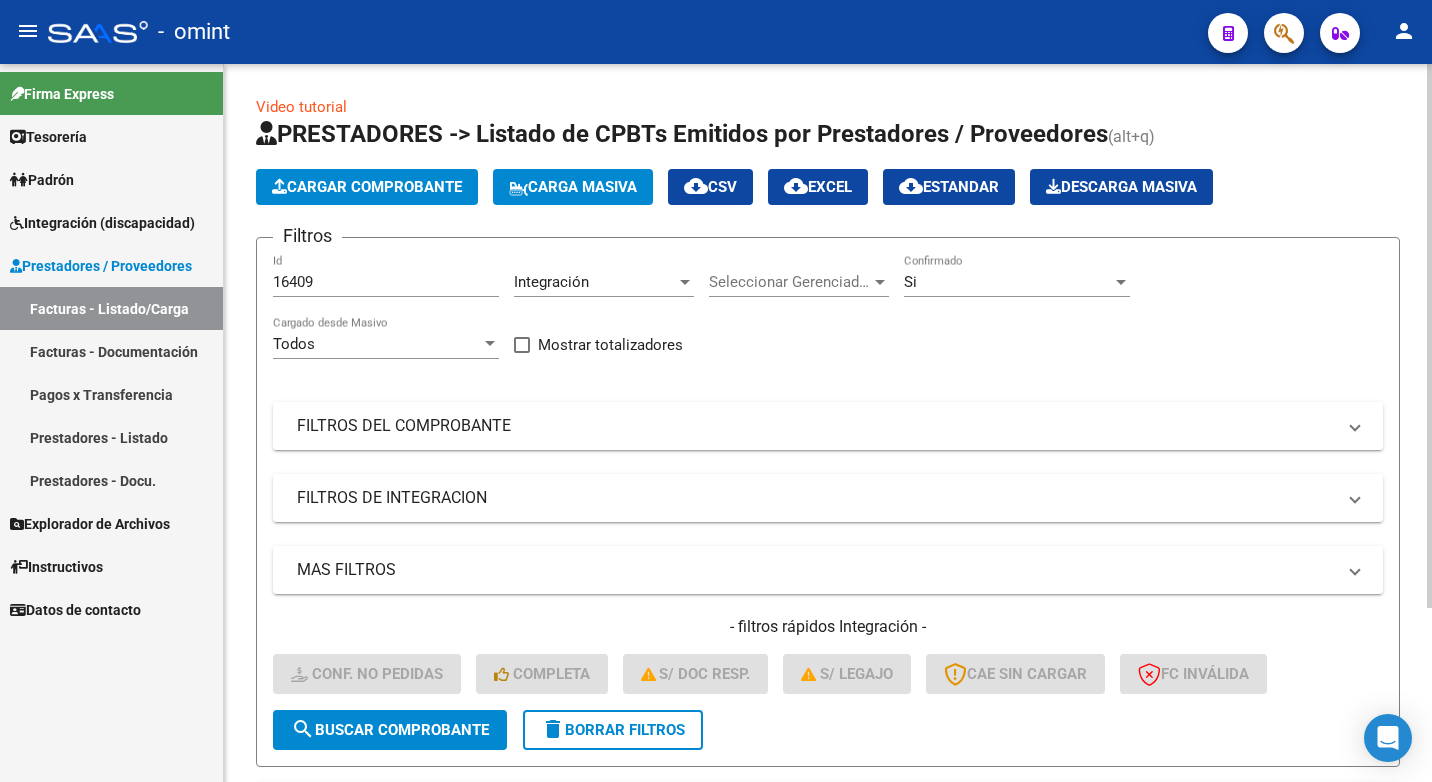 scroll, scrollTop: 100, scrollLeft: 0, axis: vertical 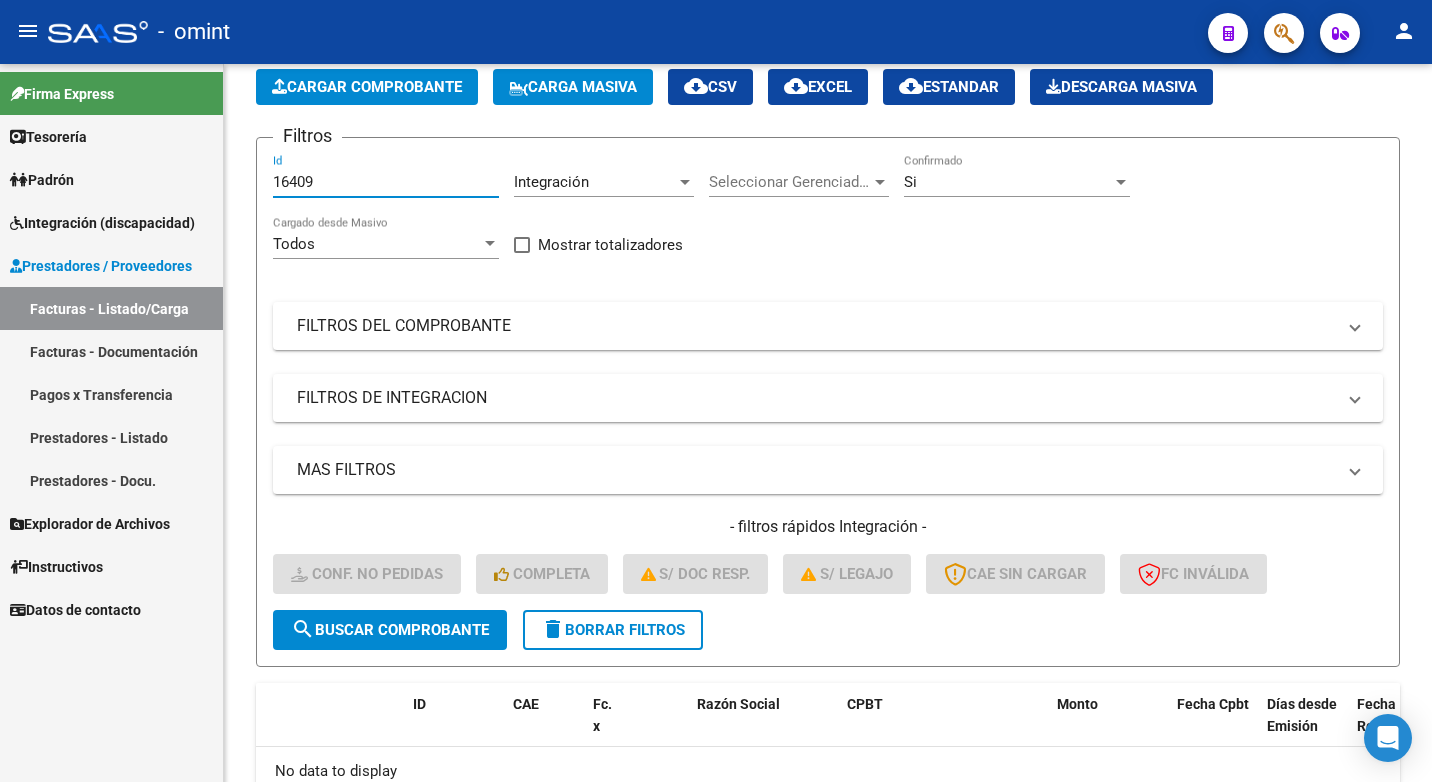 drag, startPoint x: 289, startPoint y: 178, endPoint x: 210, endPoint y: 170, distance: 79.40403 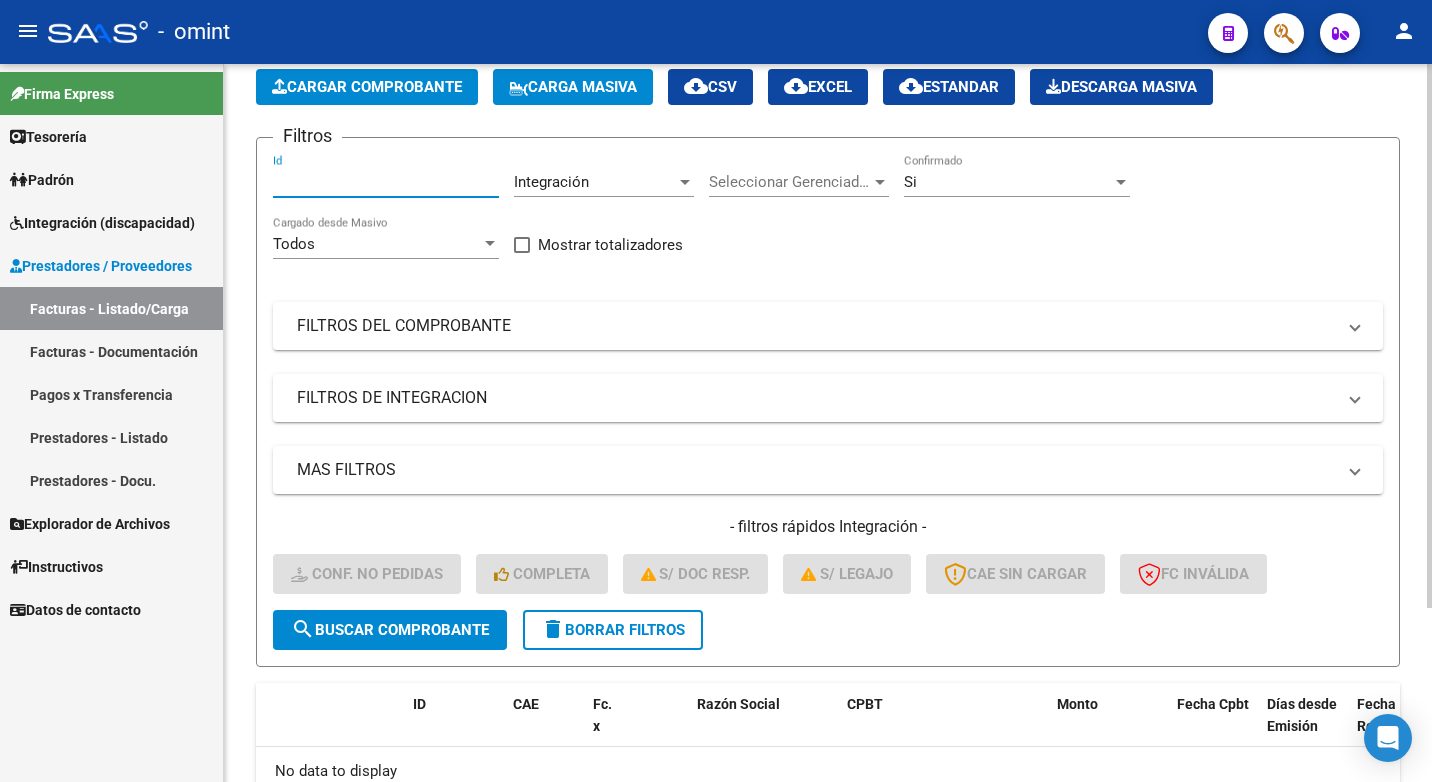 paste on "15873" 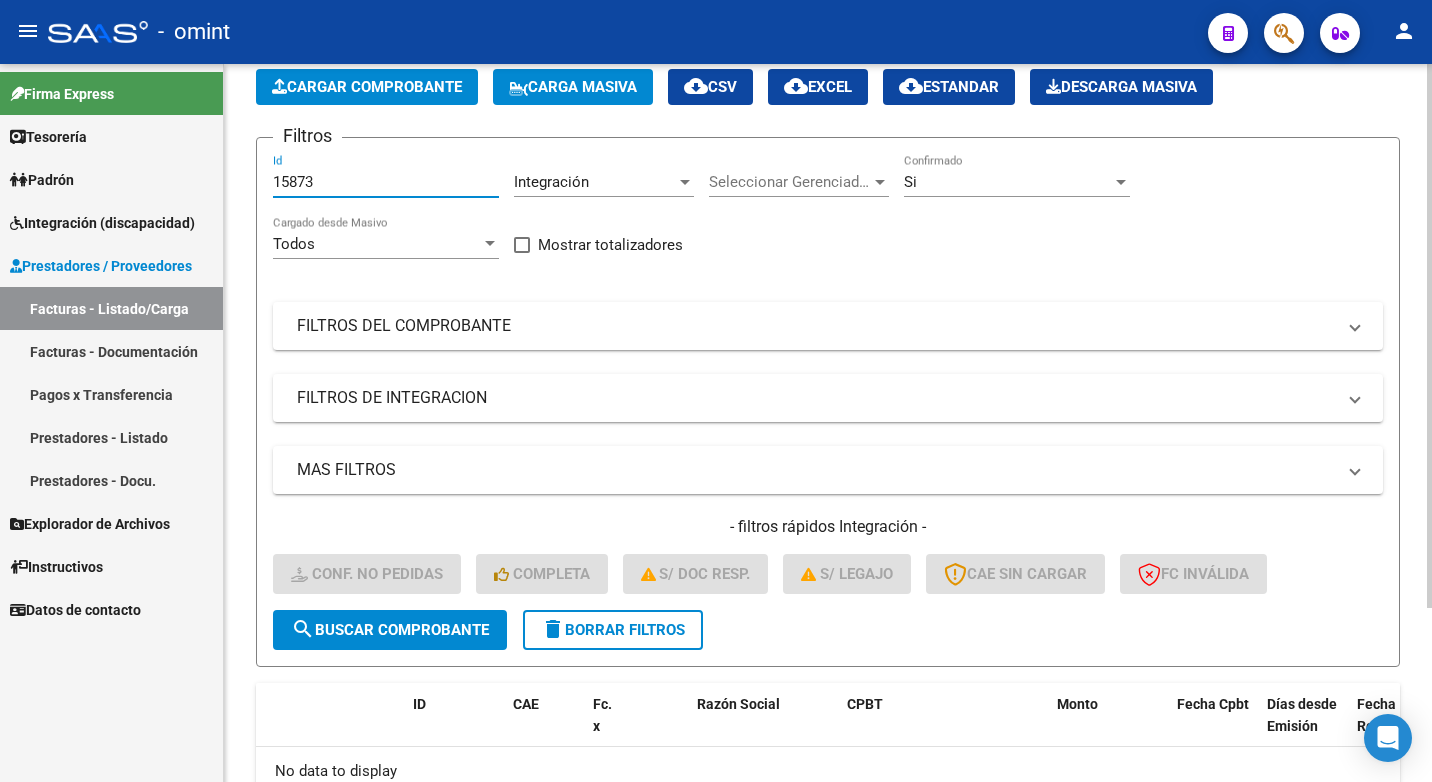 type on "15873" 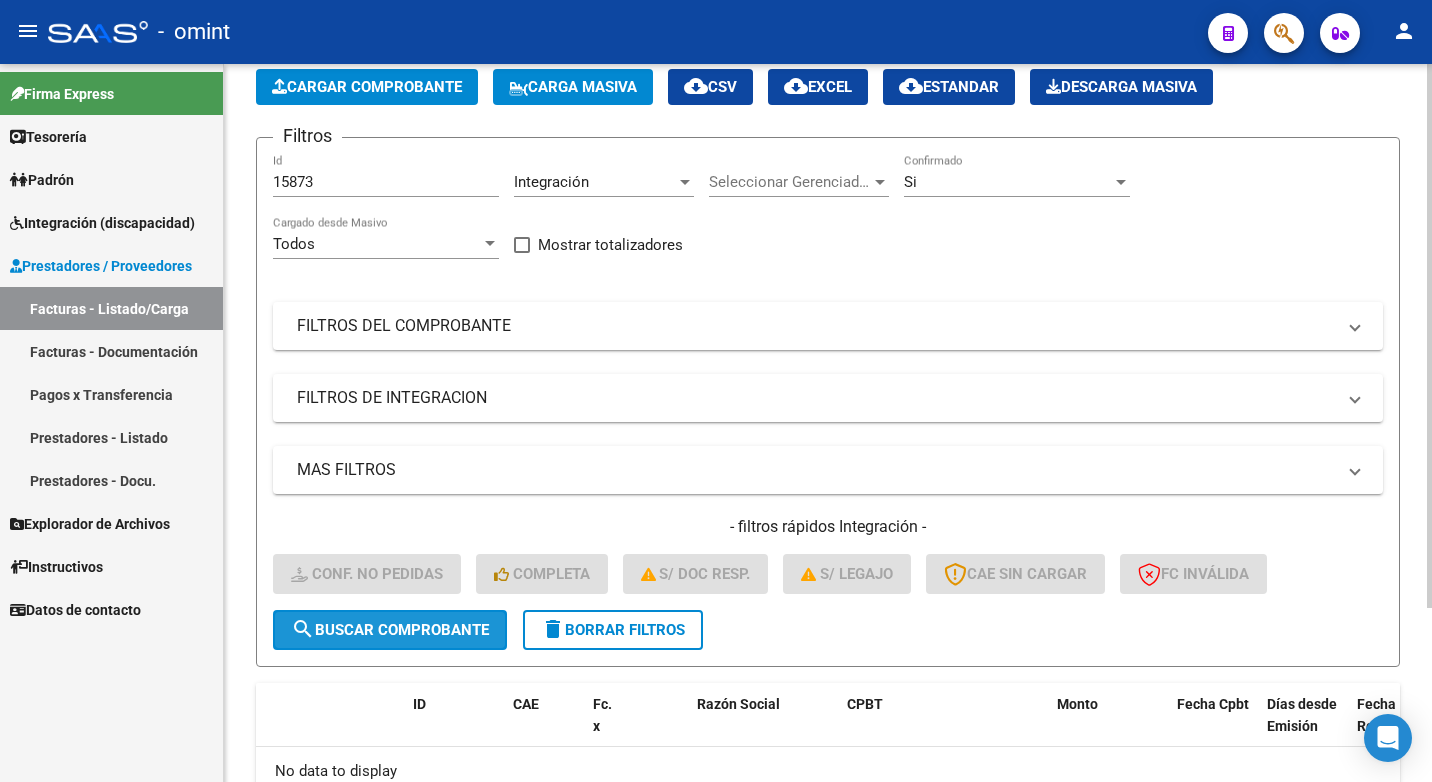 click on "search  Buscar Comprobante" 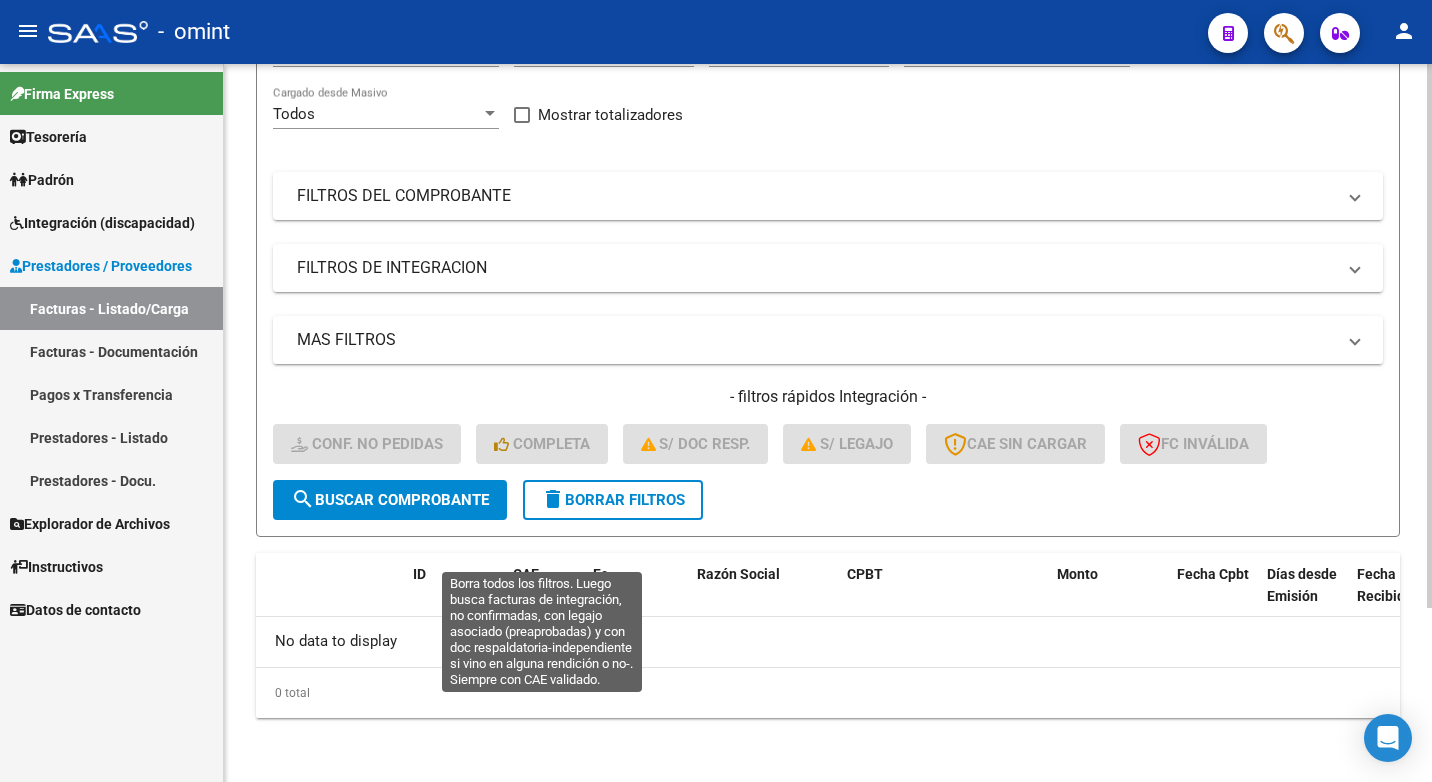 scroll, scrollTop: 30, scrollLeft: 0, axis: vertical 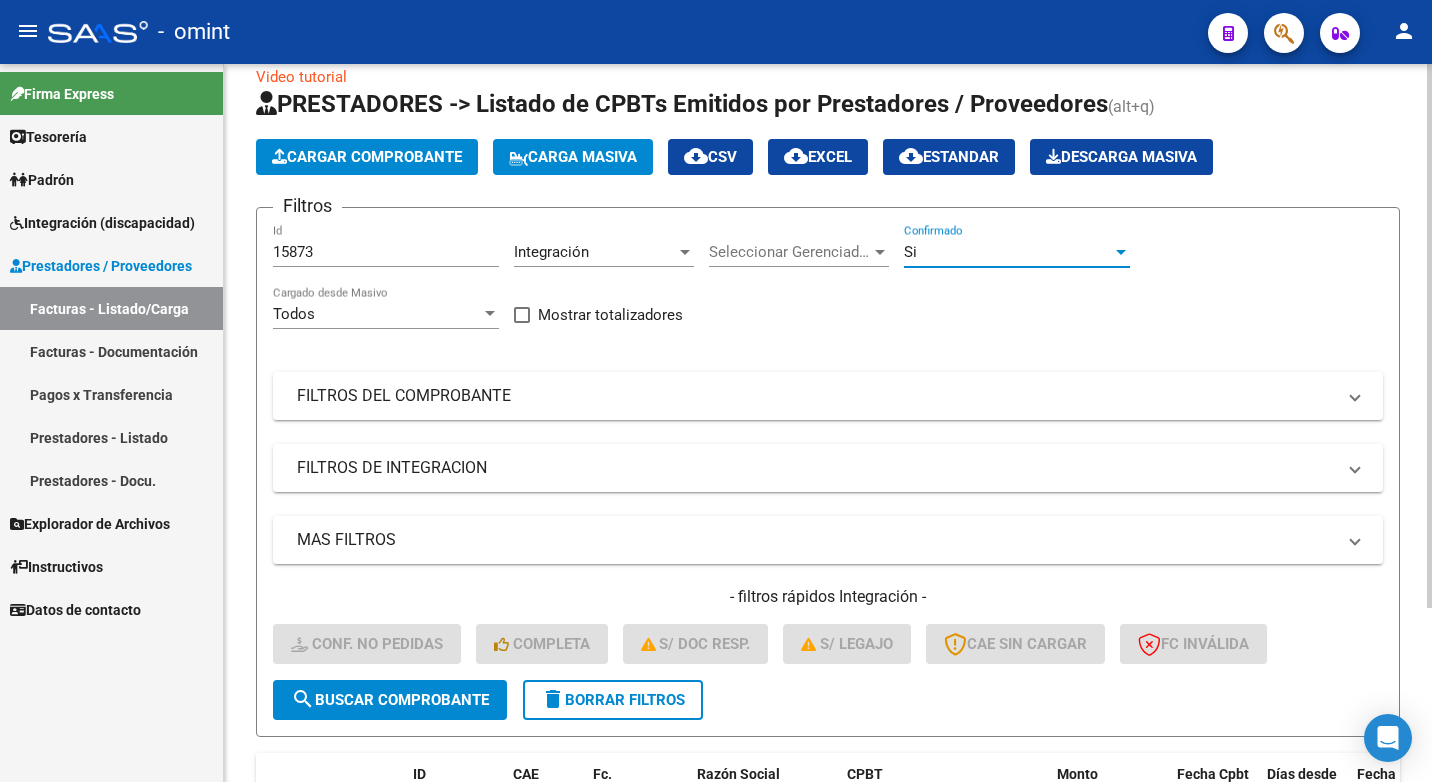 click at bounding box center [1121, 252] 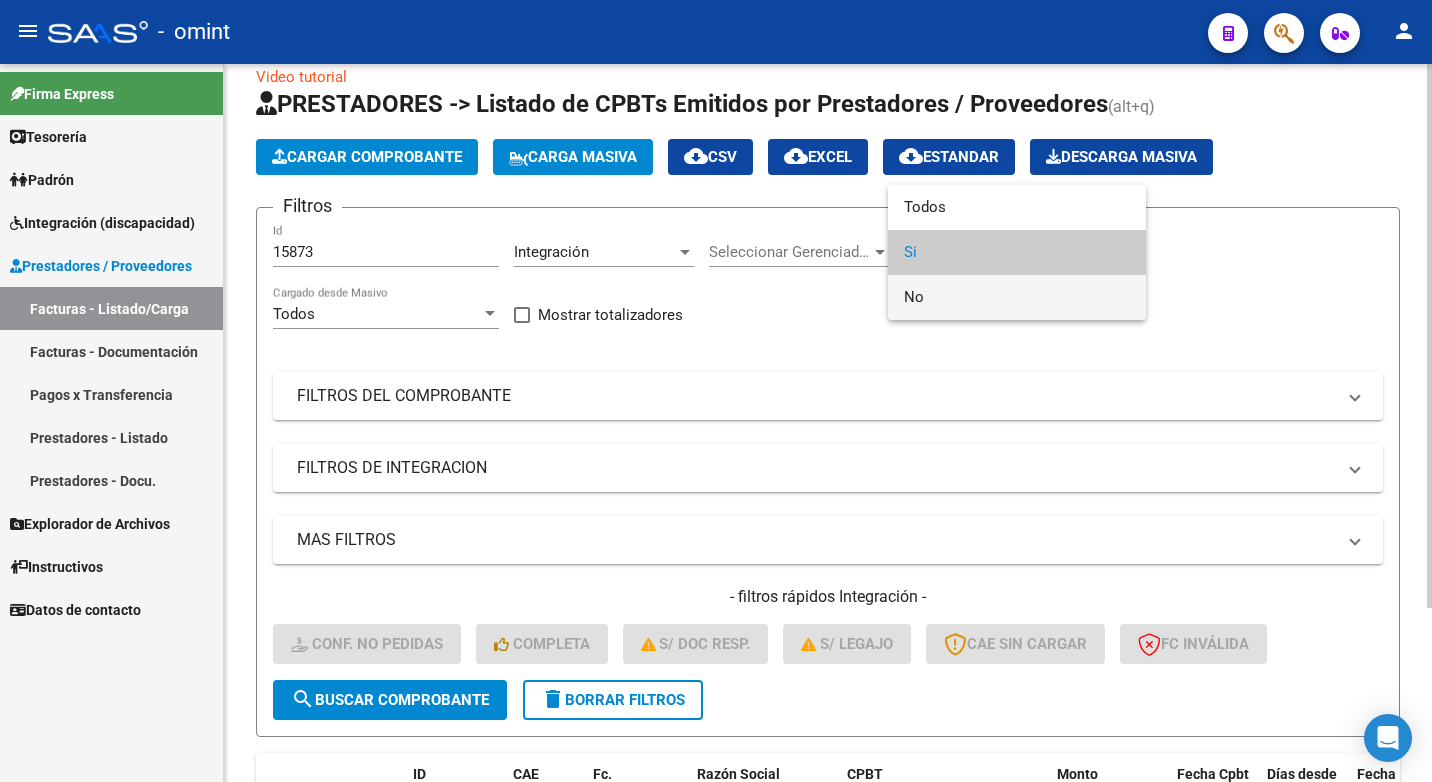 click on "No" at bounding box center [1017, 297] 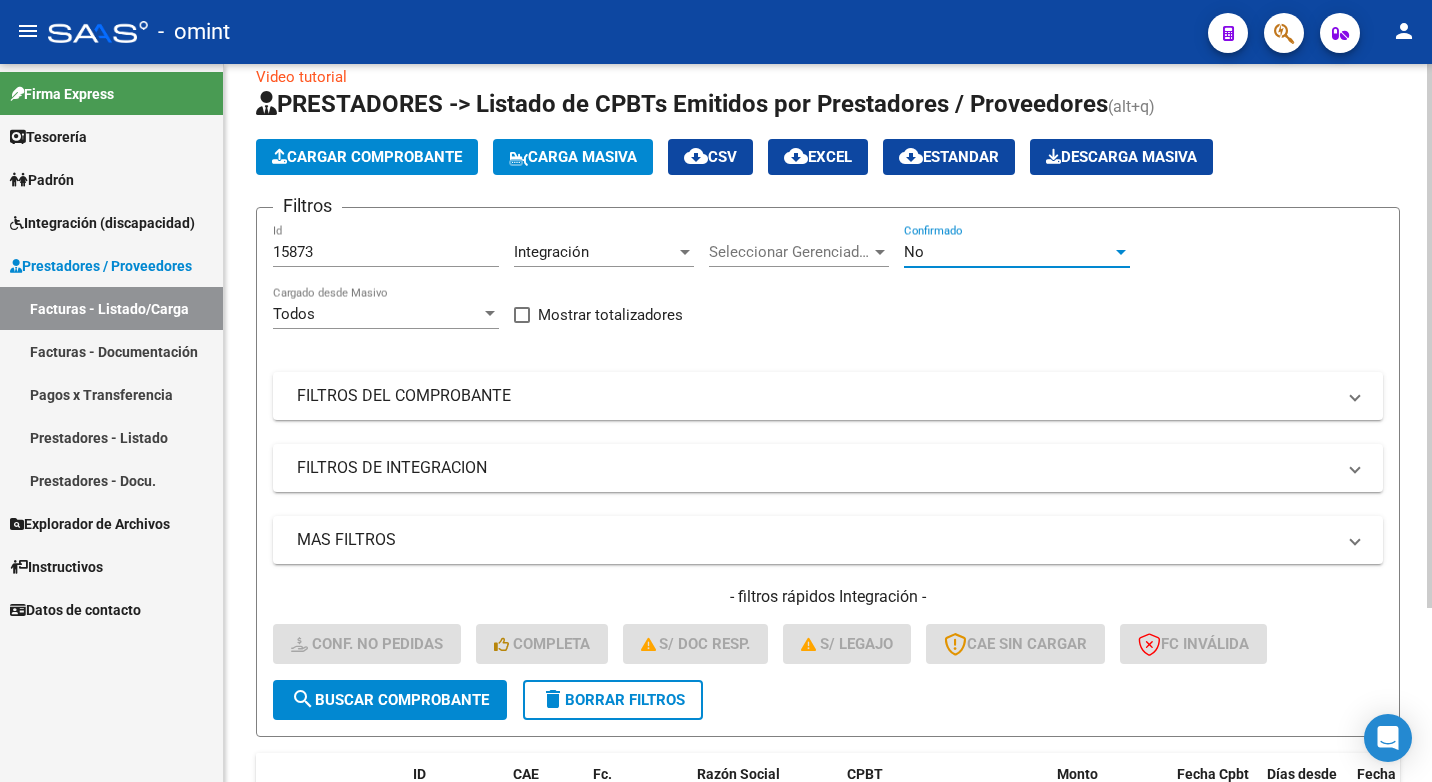 click on "search  Buscar Comprobante" 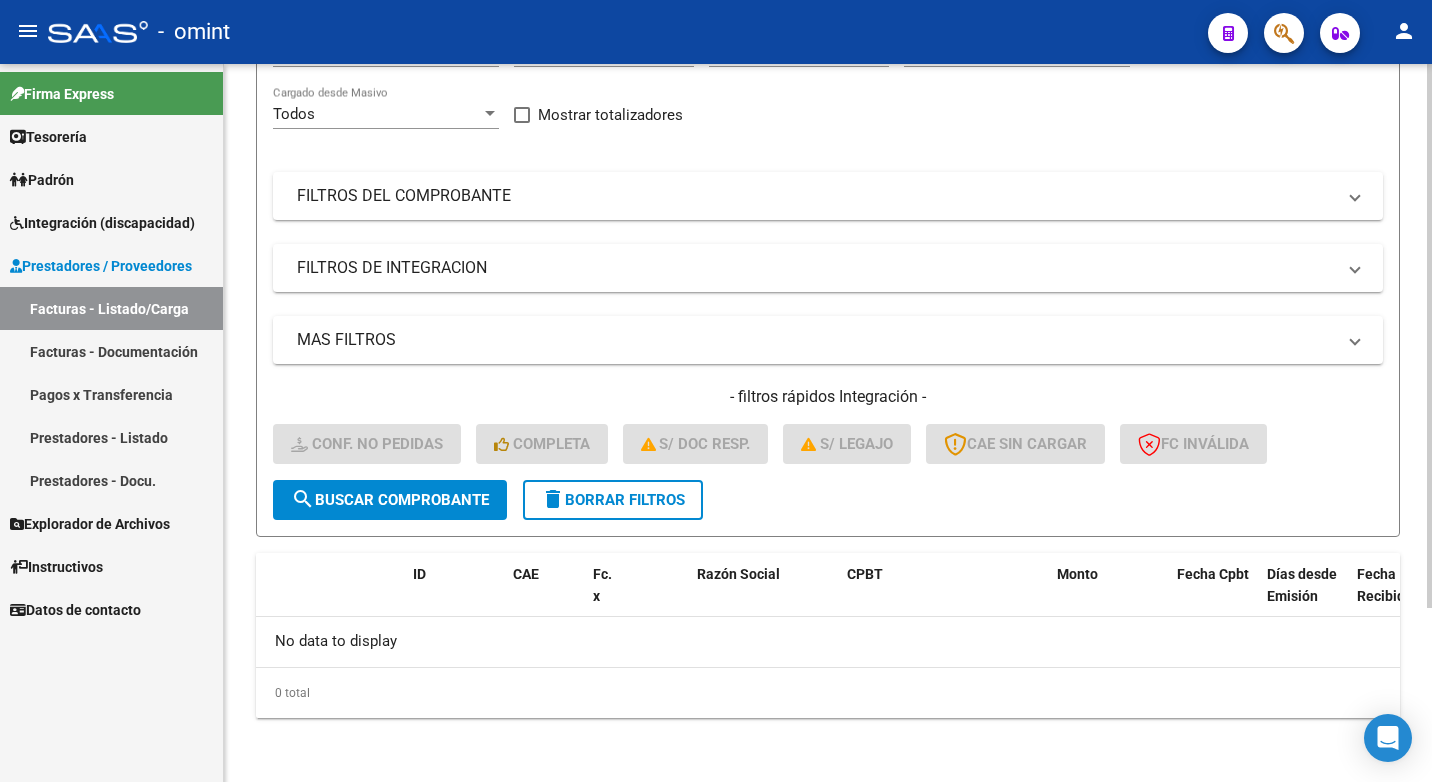 scroll, scrollTop: 0, scrollLeft: 0, axis: both 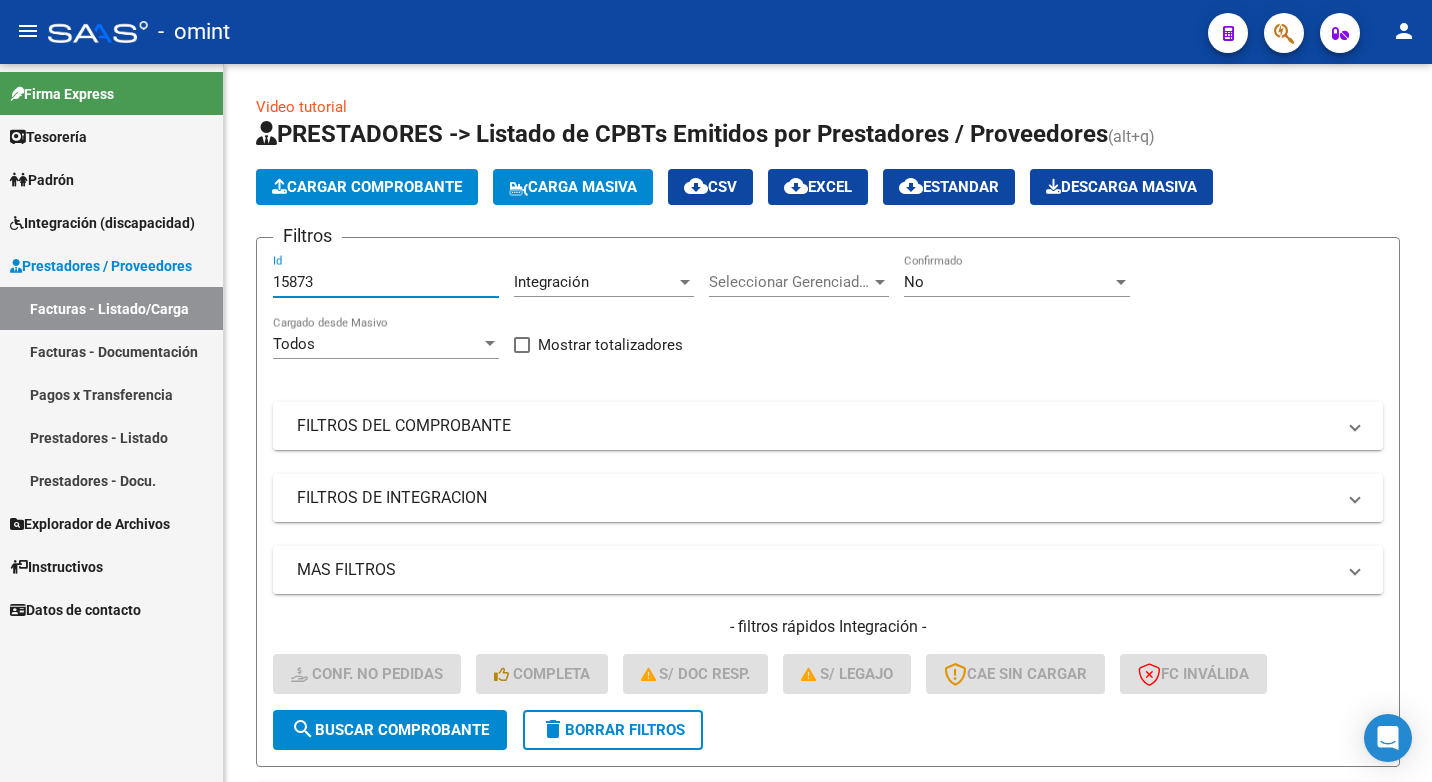 drag, startPoint x: 333, startPoint y: 278, endPoint x: 105, endPoint y: 240, distance: 231.14497 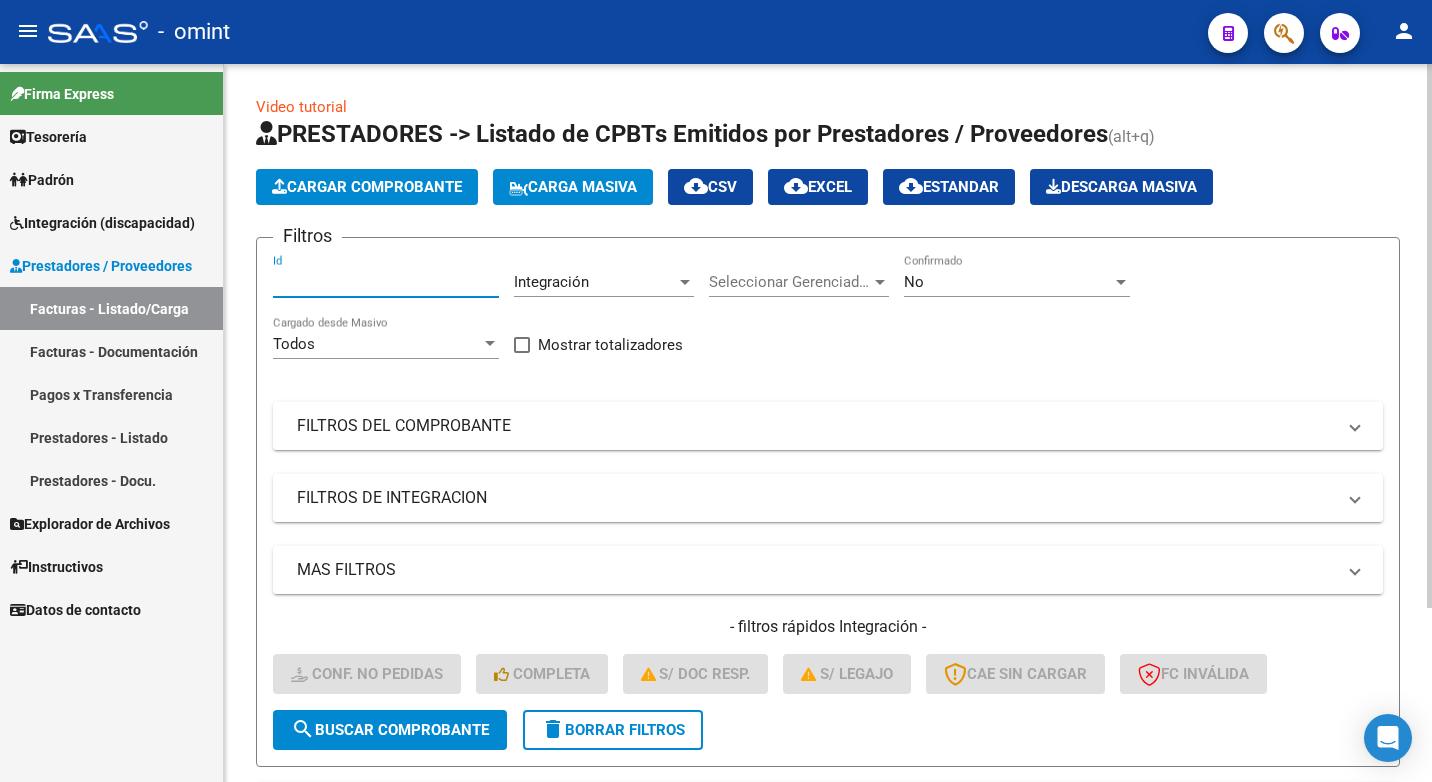paste on "16105" 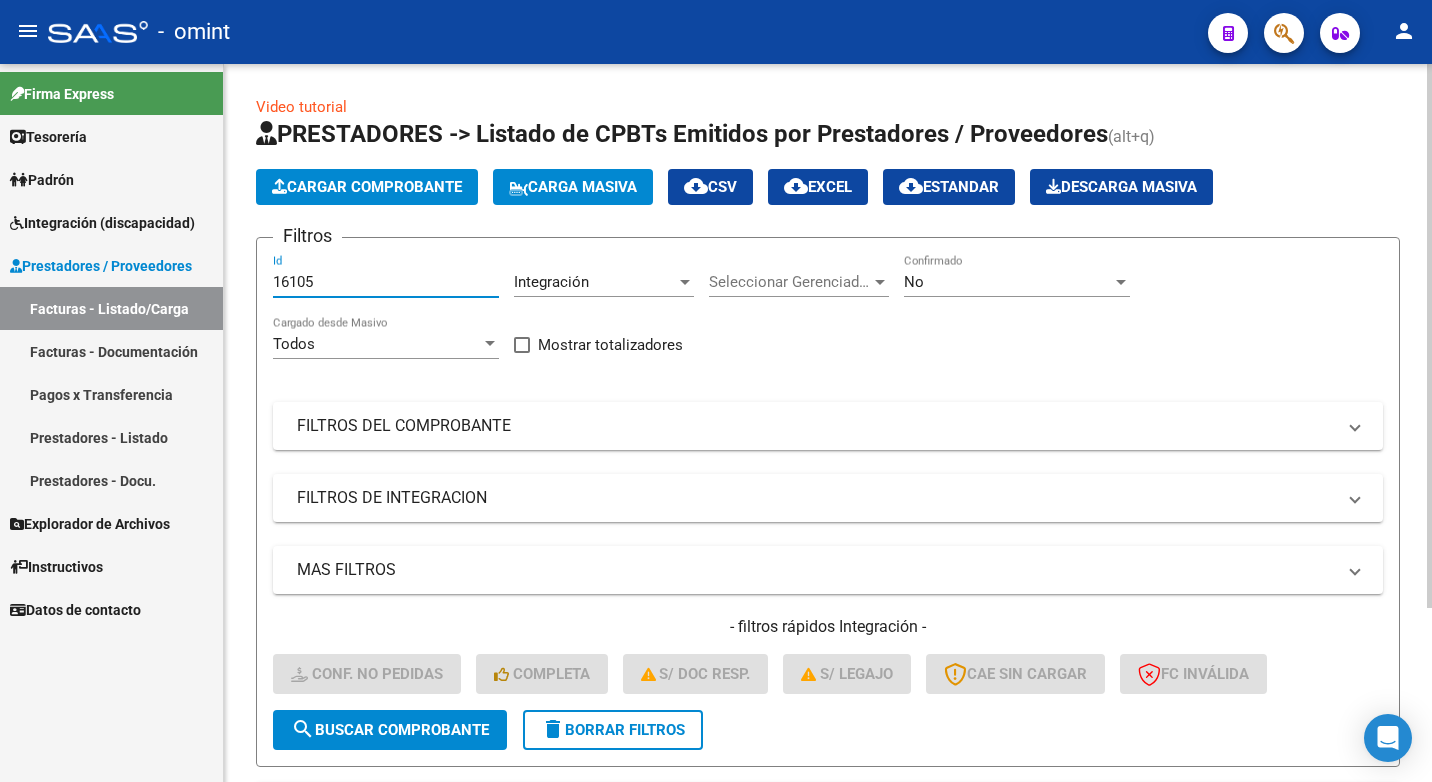 type on "16105" 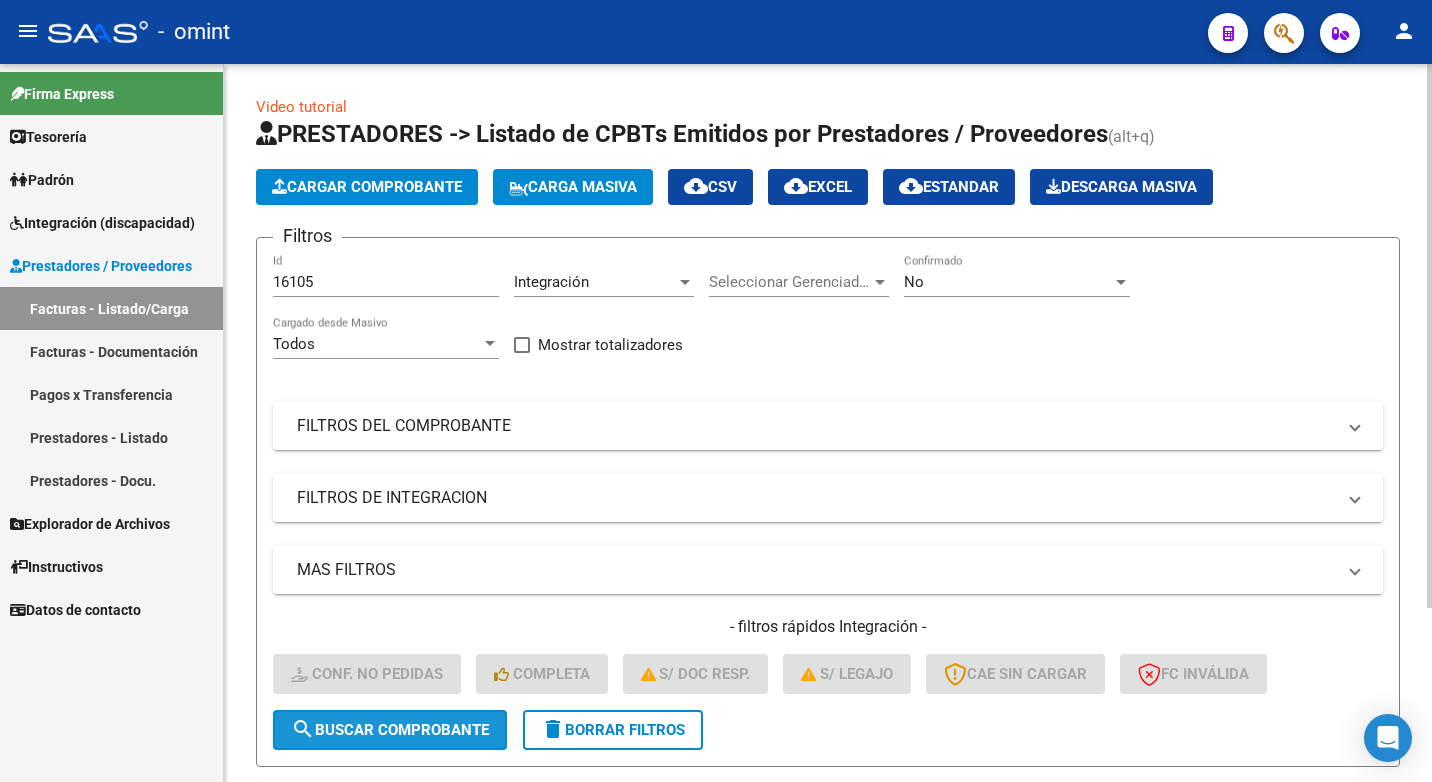 click on "search  Buscar Comprobante" 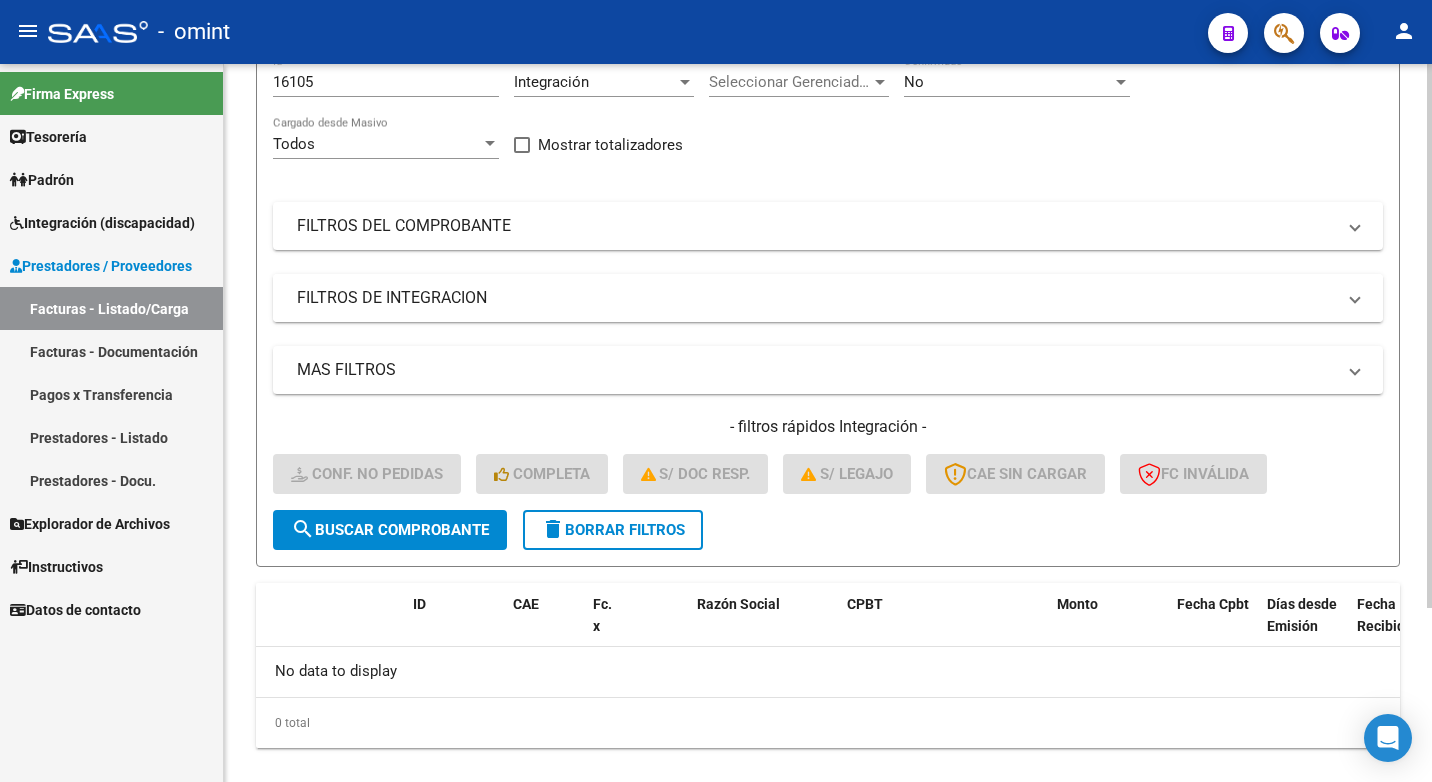 scroll, scrollTop: 0, scrollLeft: 0, axis: both 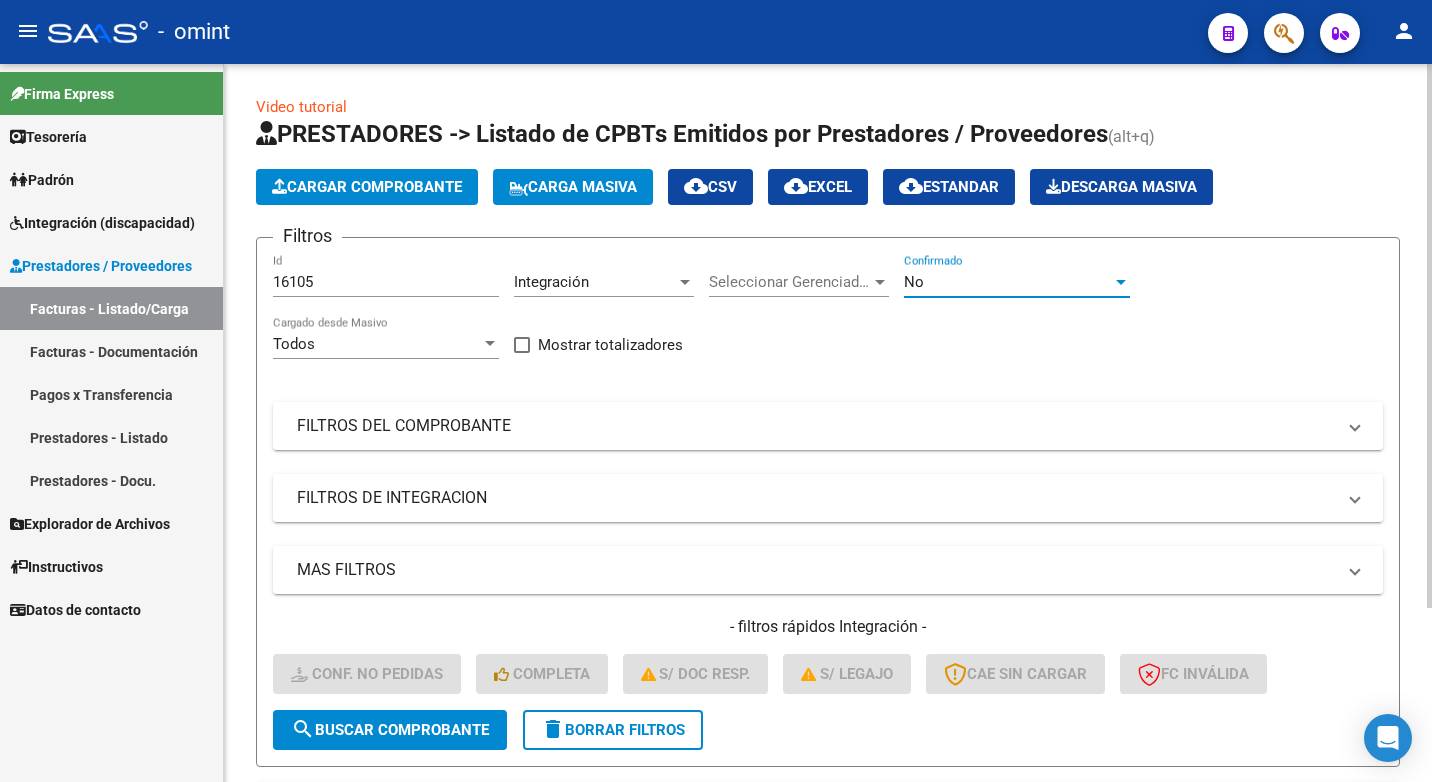 click on "No" at bounding box center (1008, 282) 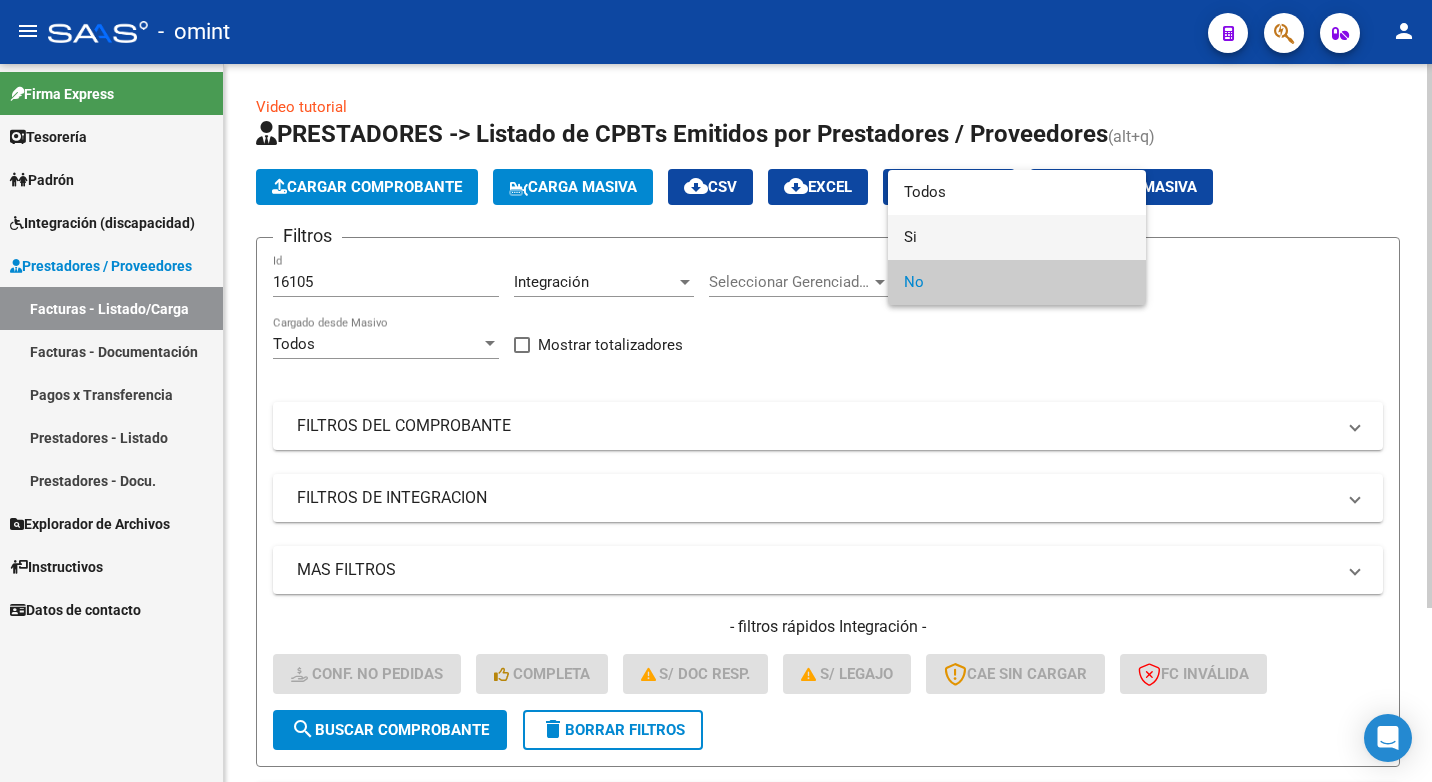 click on "Si" at bounding box center (1017, 237) 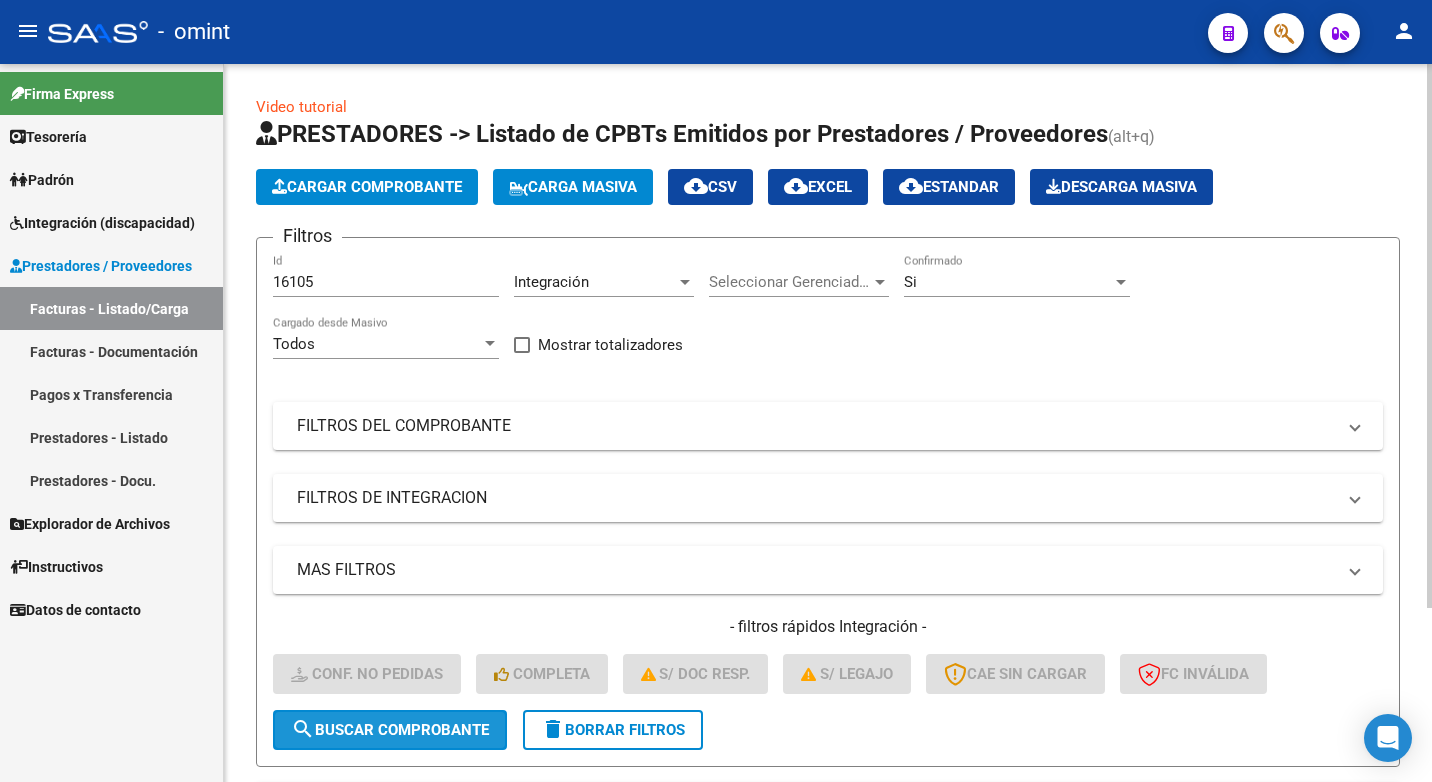 click on "search  Buscar Comprobante" 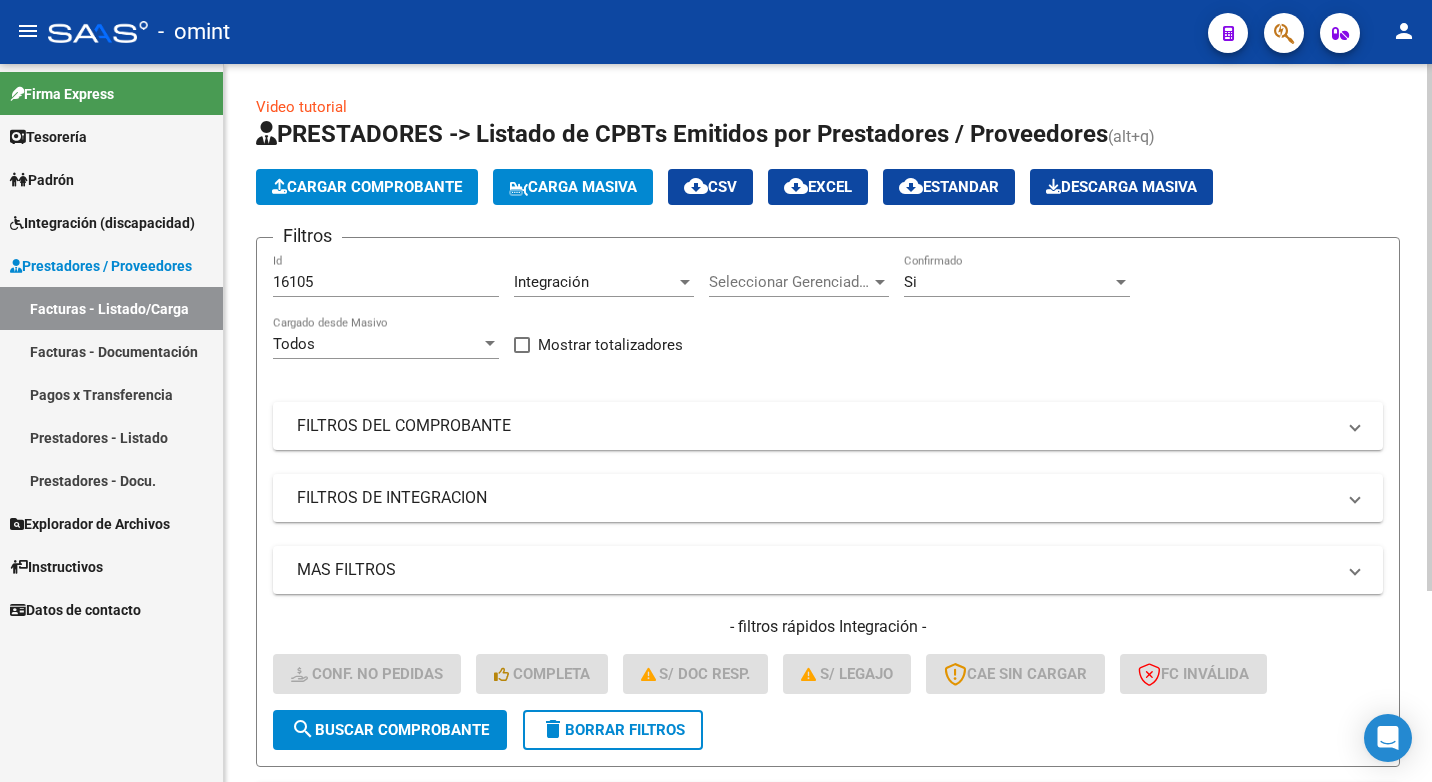 scroll, scrollTop: 260, scrollLeft: 0, axis: vertical 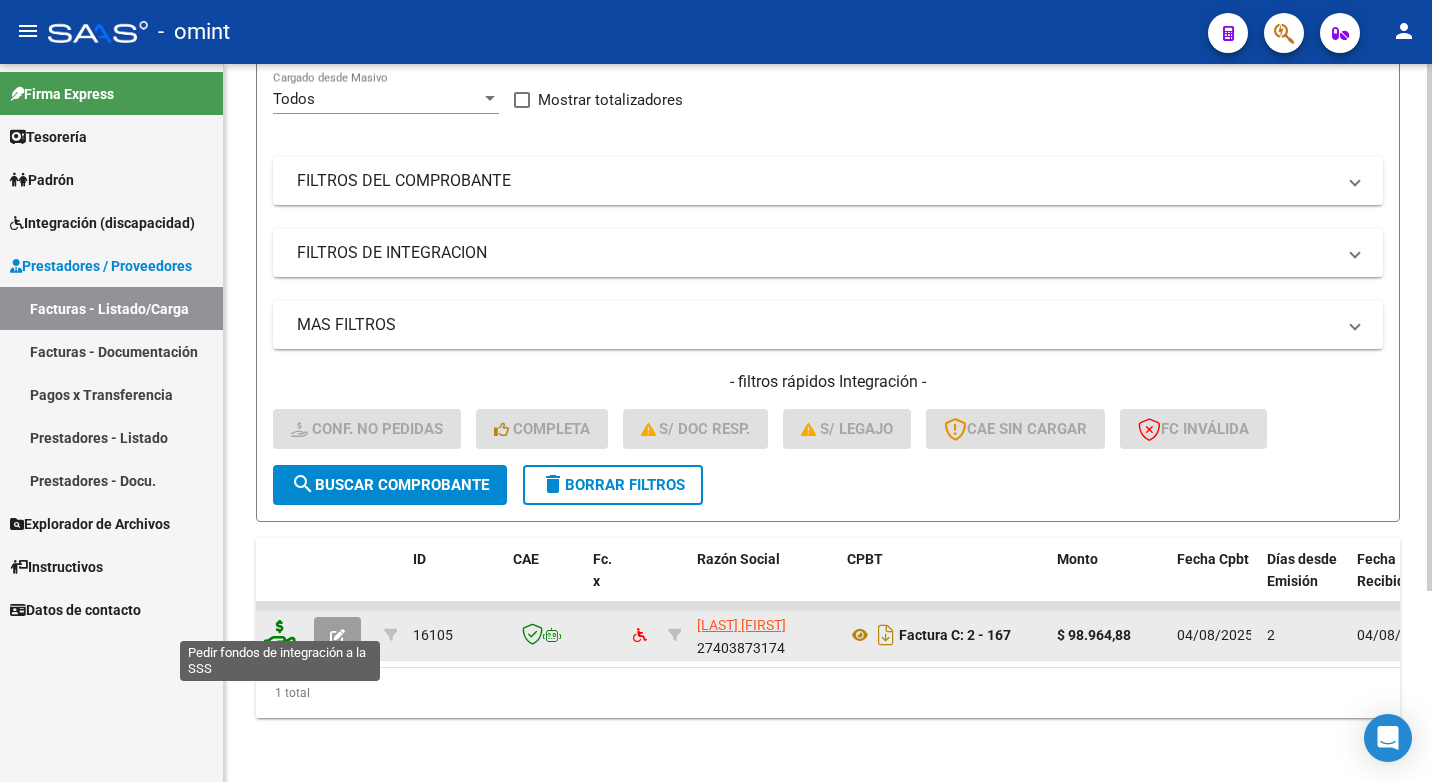 click 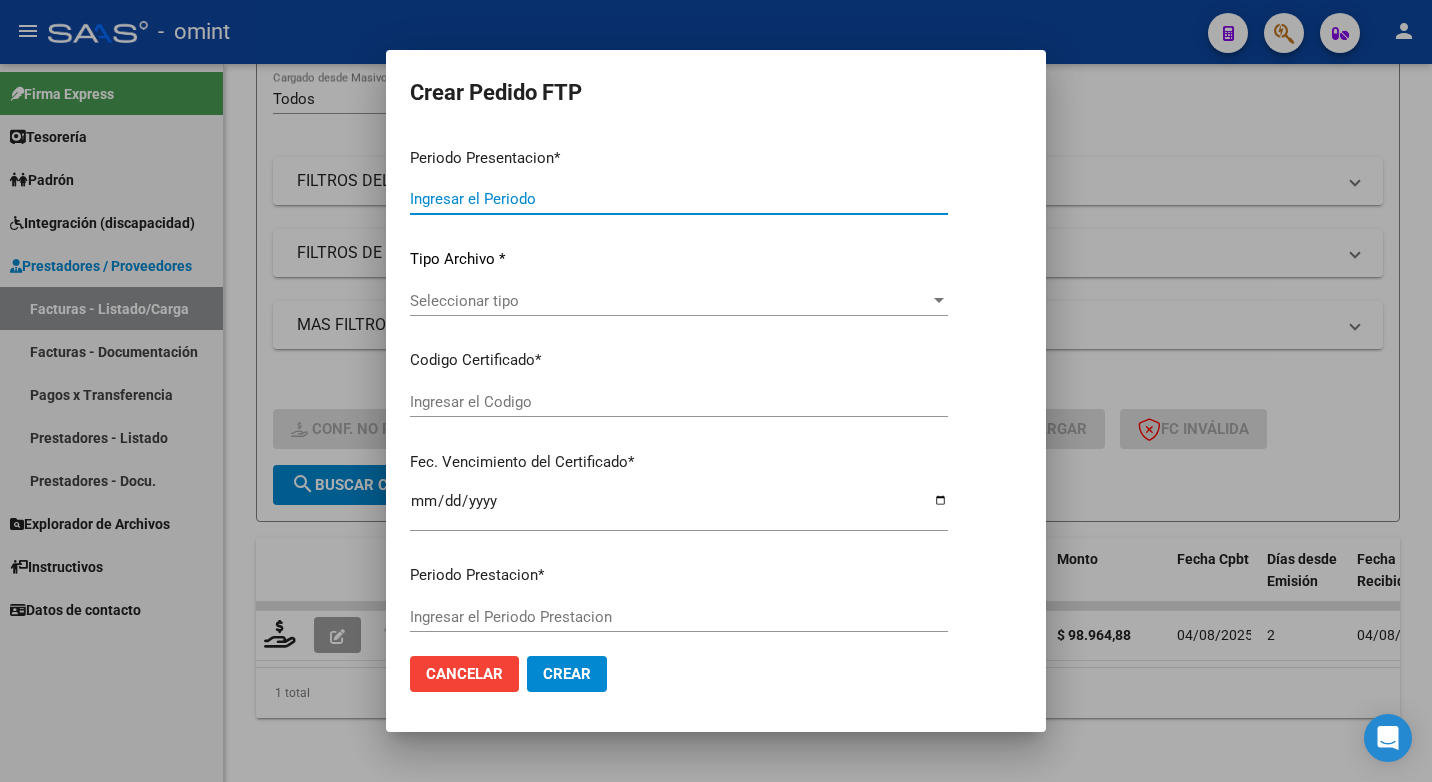 type on "202507" 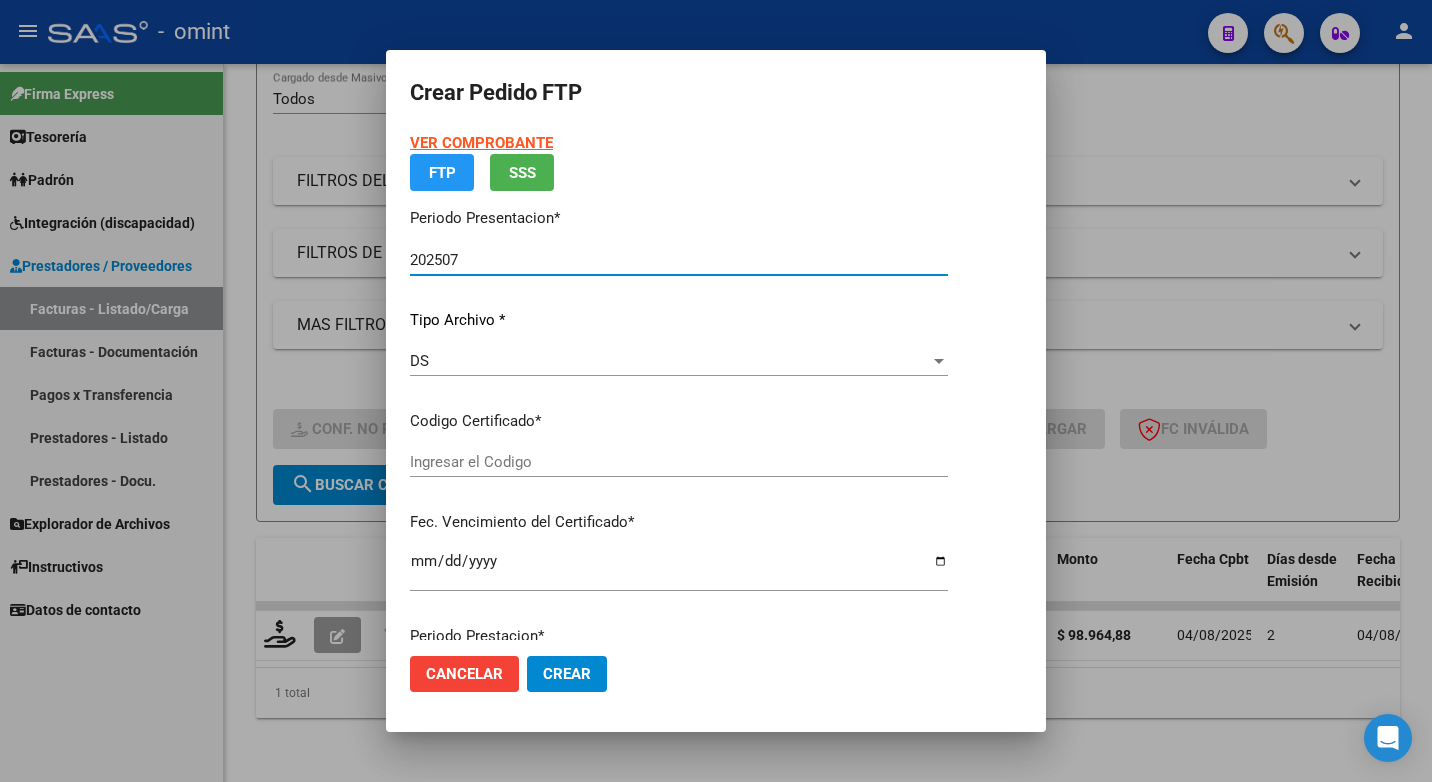 type on "36754630" 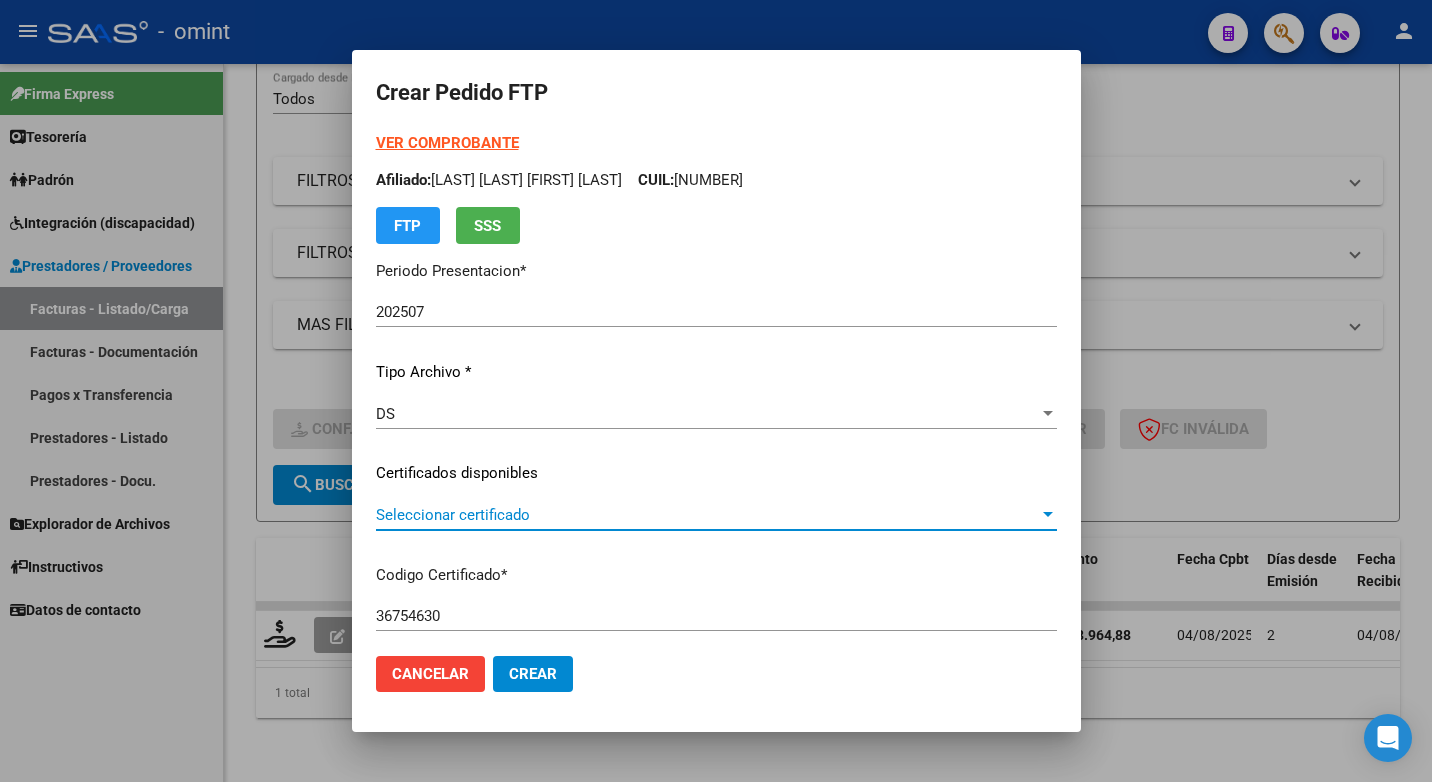 click on "Seleccionar certificado" at bounding box center (707, 515) 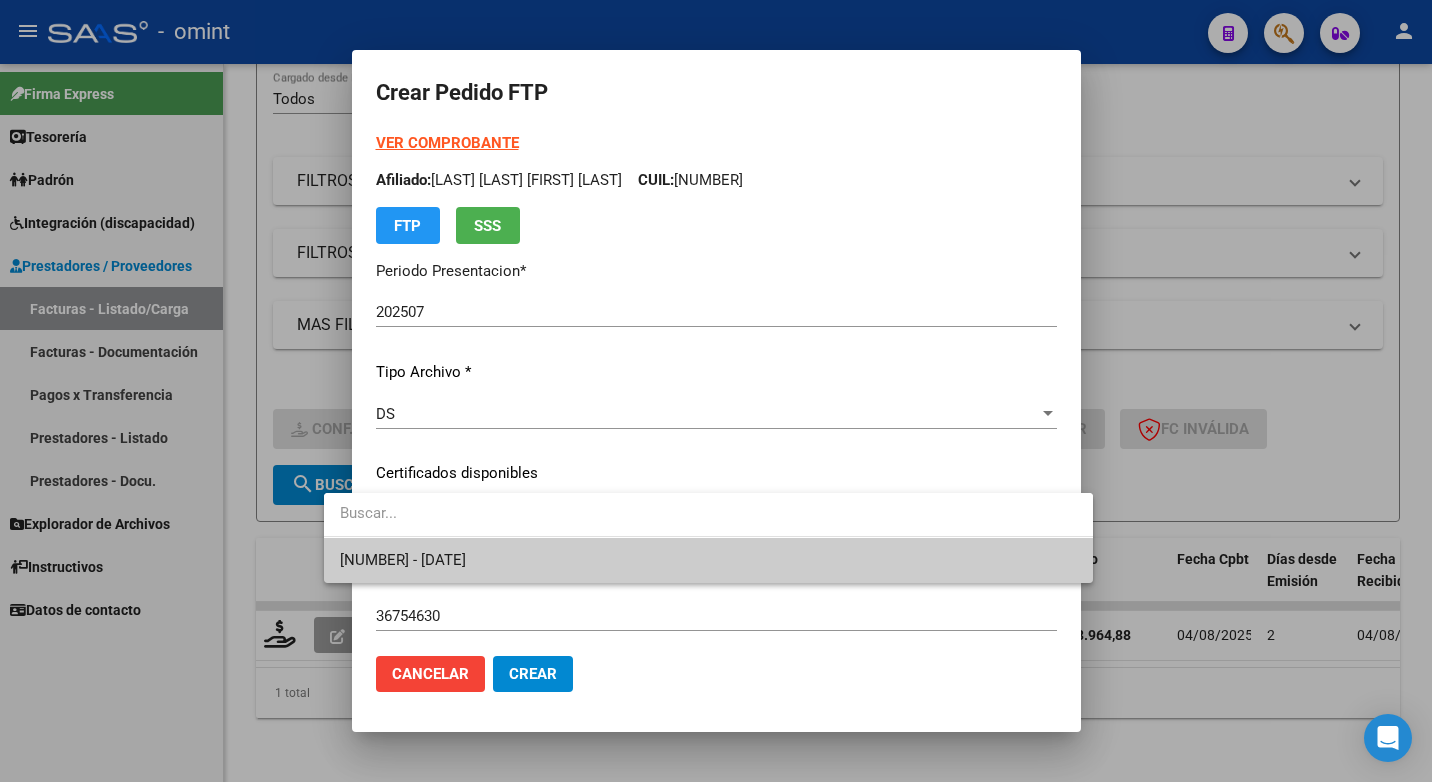 click on "36754630 - 2029-08-01" at bounding box center [708, 560] 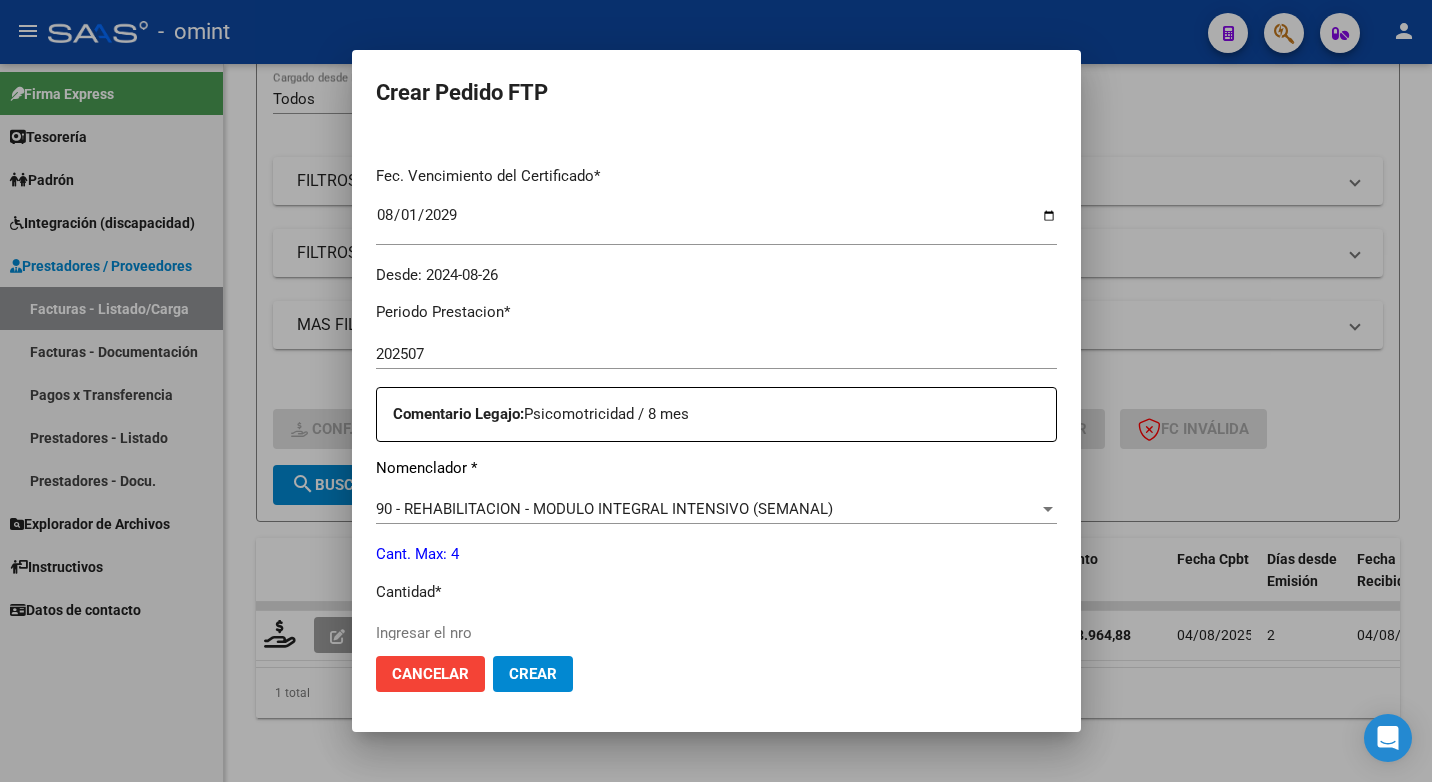 scroll, scrollTop: 600, scrollLeft: 0, axis: vertical 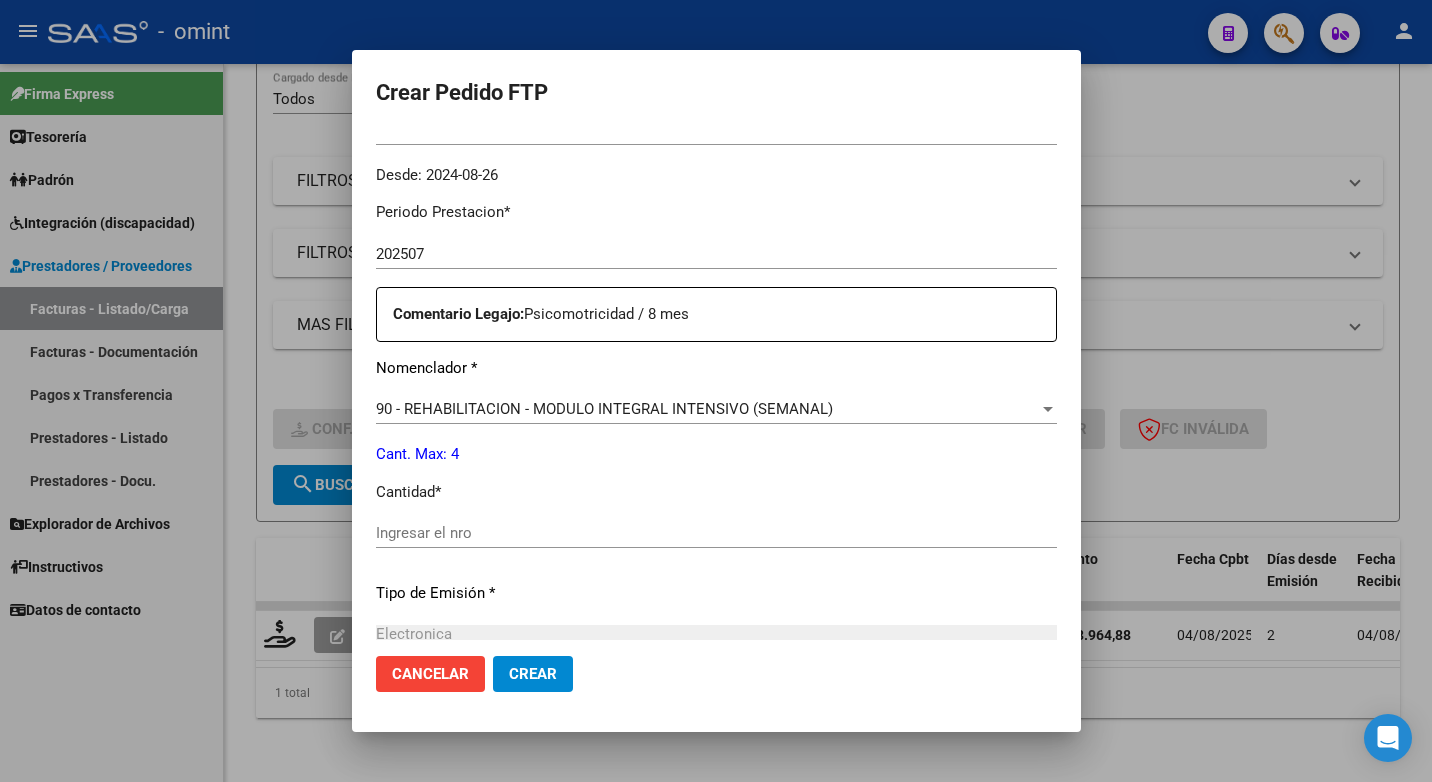 click on "Ingresar el nro" at bounding box center (716, 533) 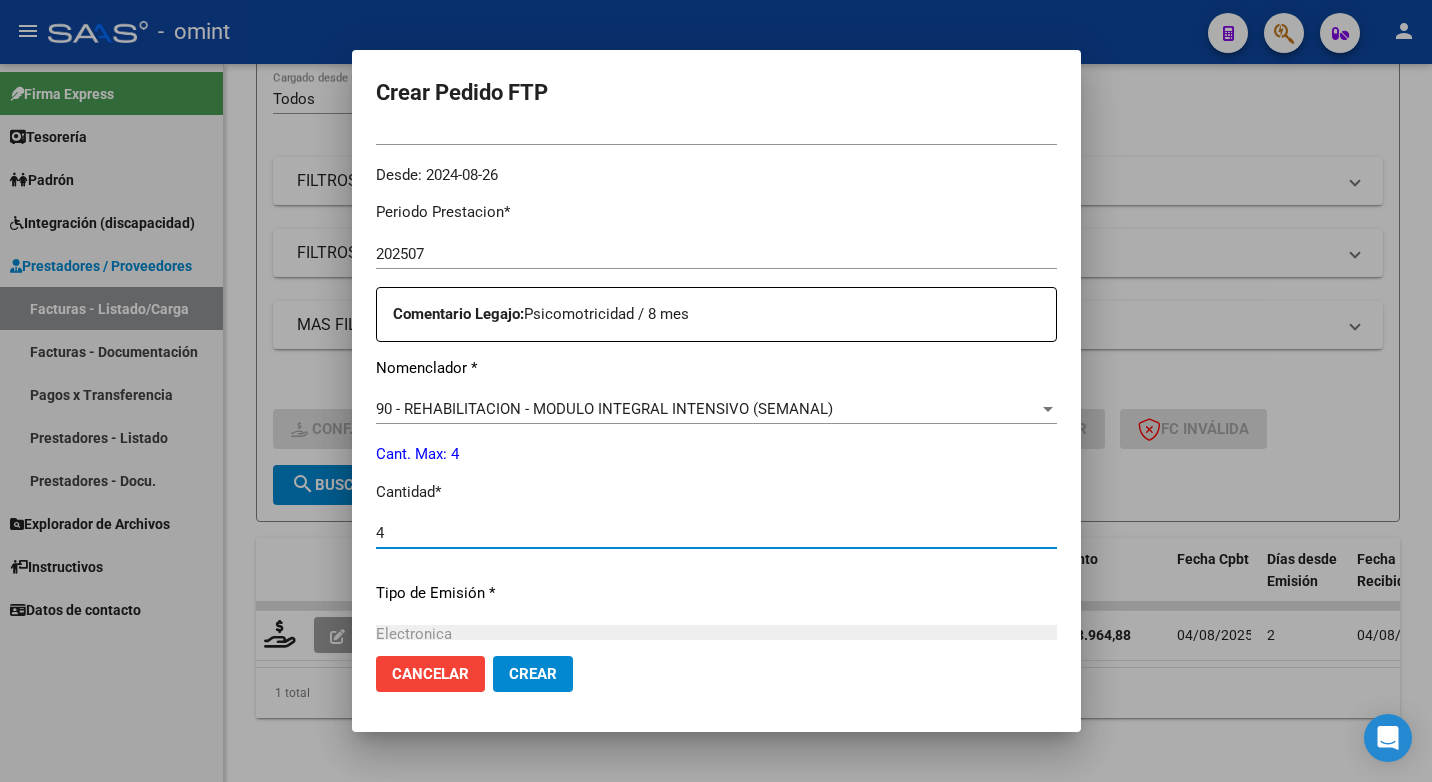 type on "4" 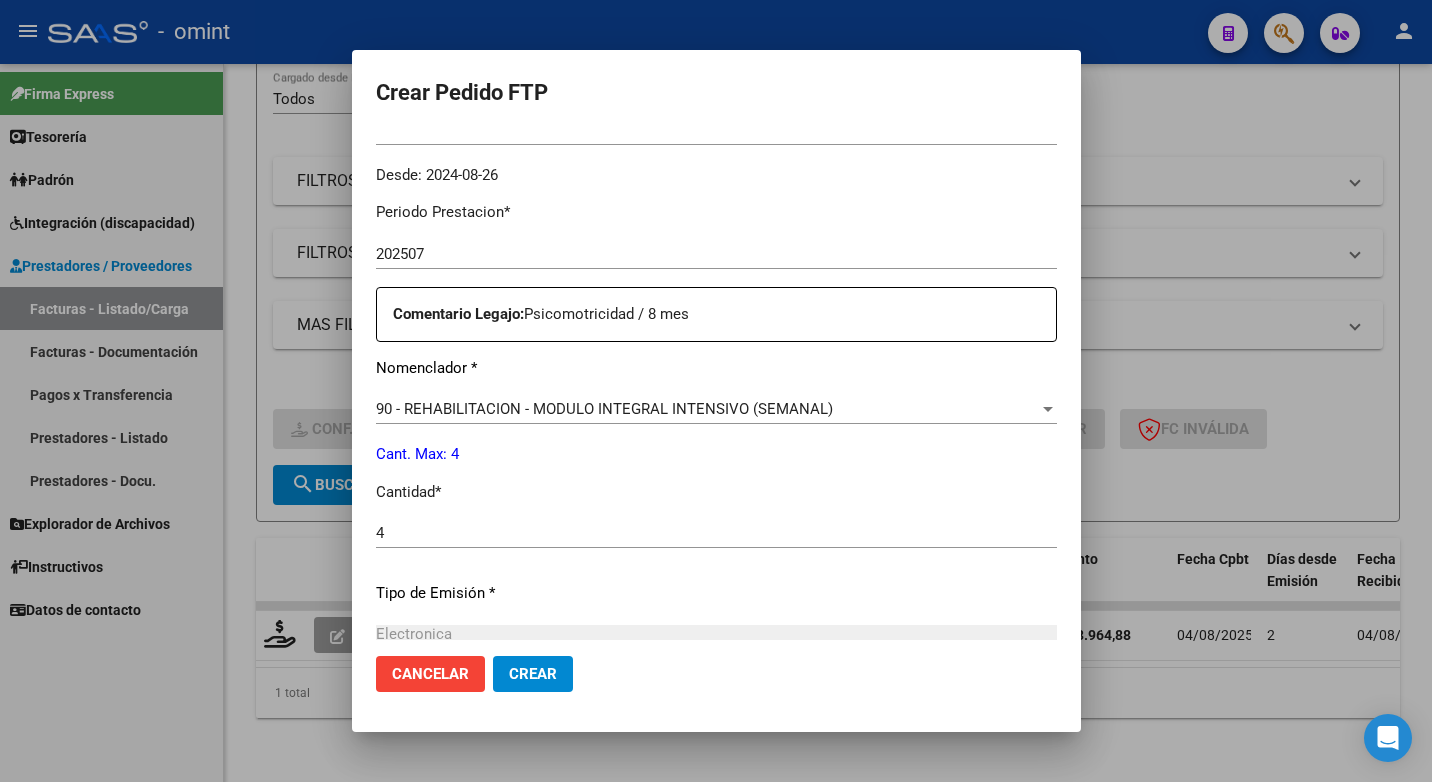 scroll, scrollTop: 831, scrollLeft: 0, axis: vertical 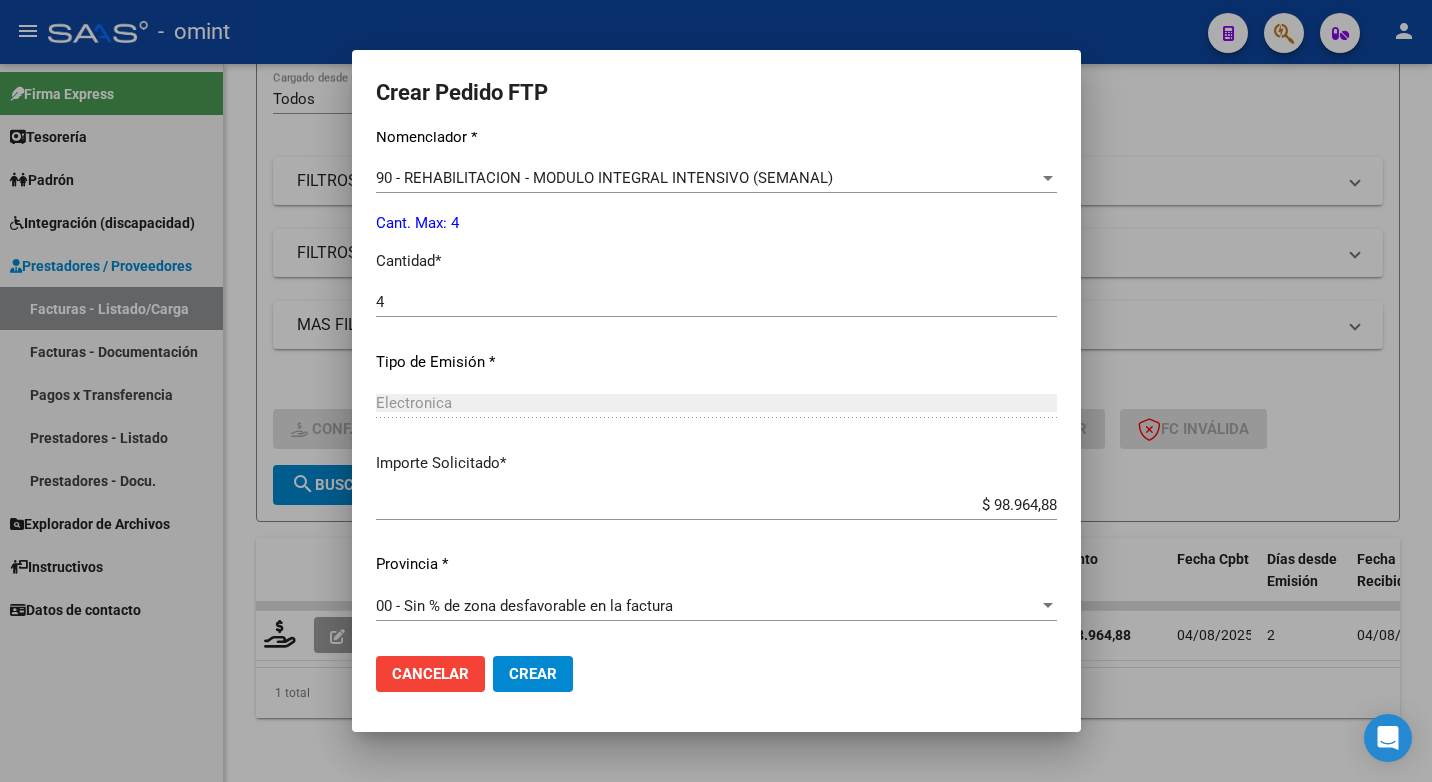click on "Crear" 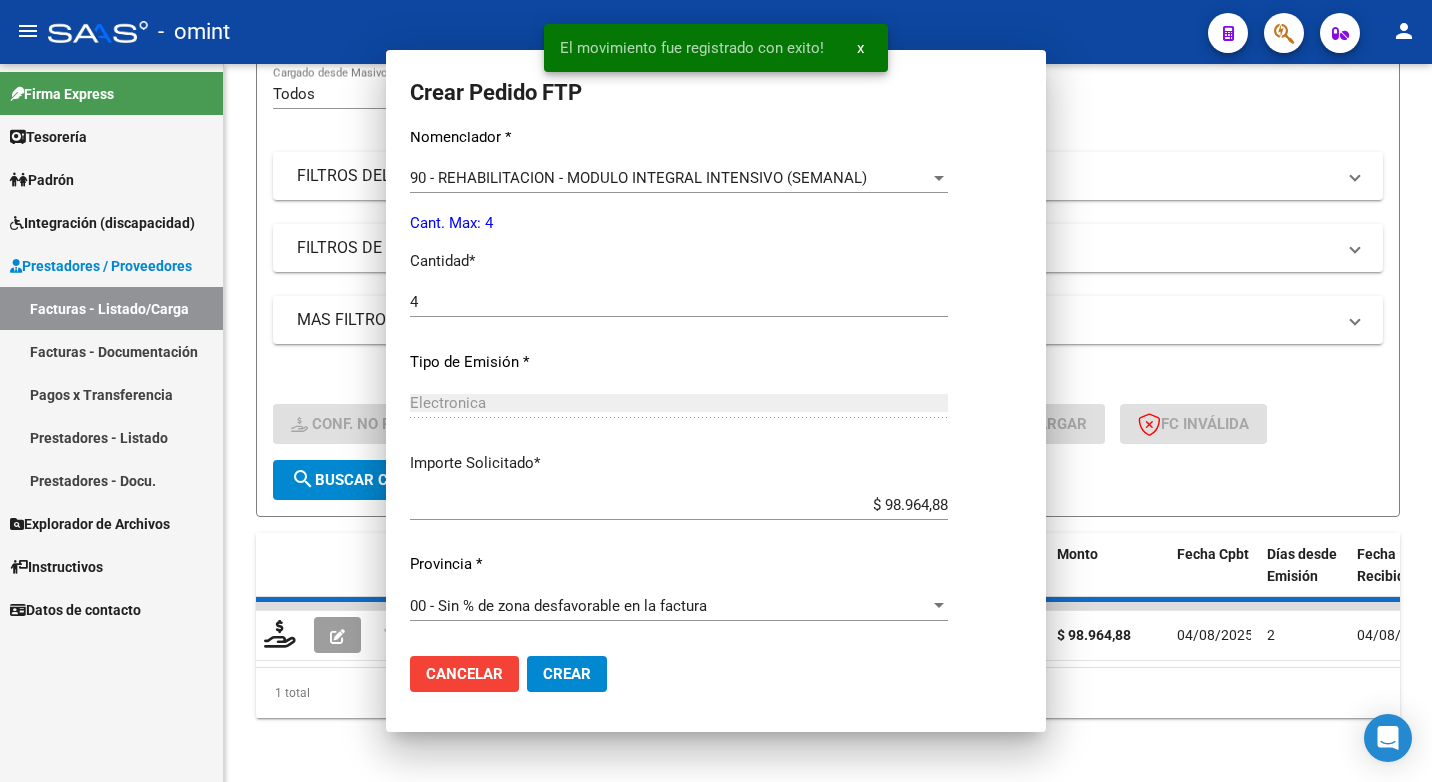 scroll, scrollTop: 718, scrollLeft: 0, axis: vertical 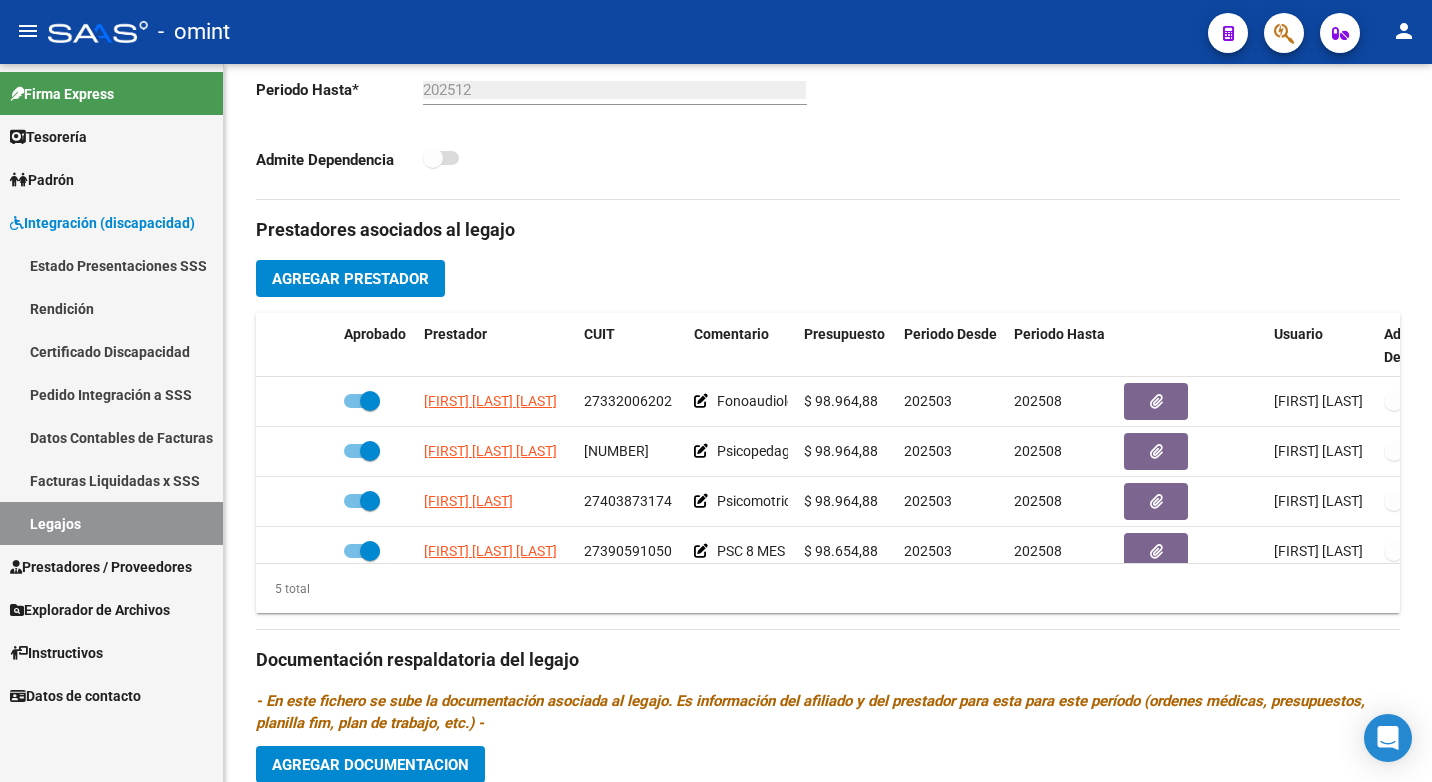 click on "Legajos" at bounding box center [111, 523] 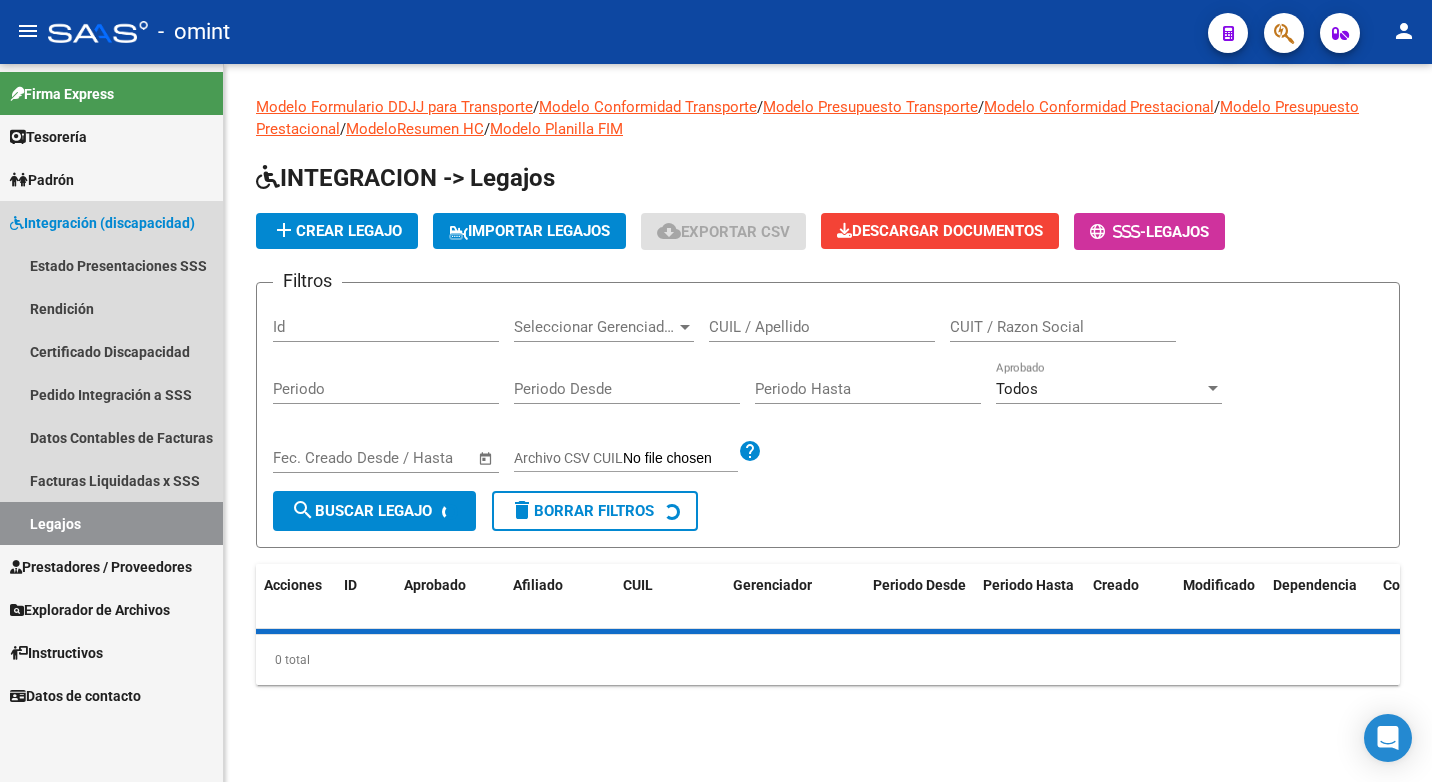 scroll, scrollTop: 0, scrollLeft: 0, axis: both 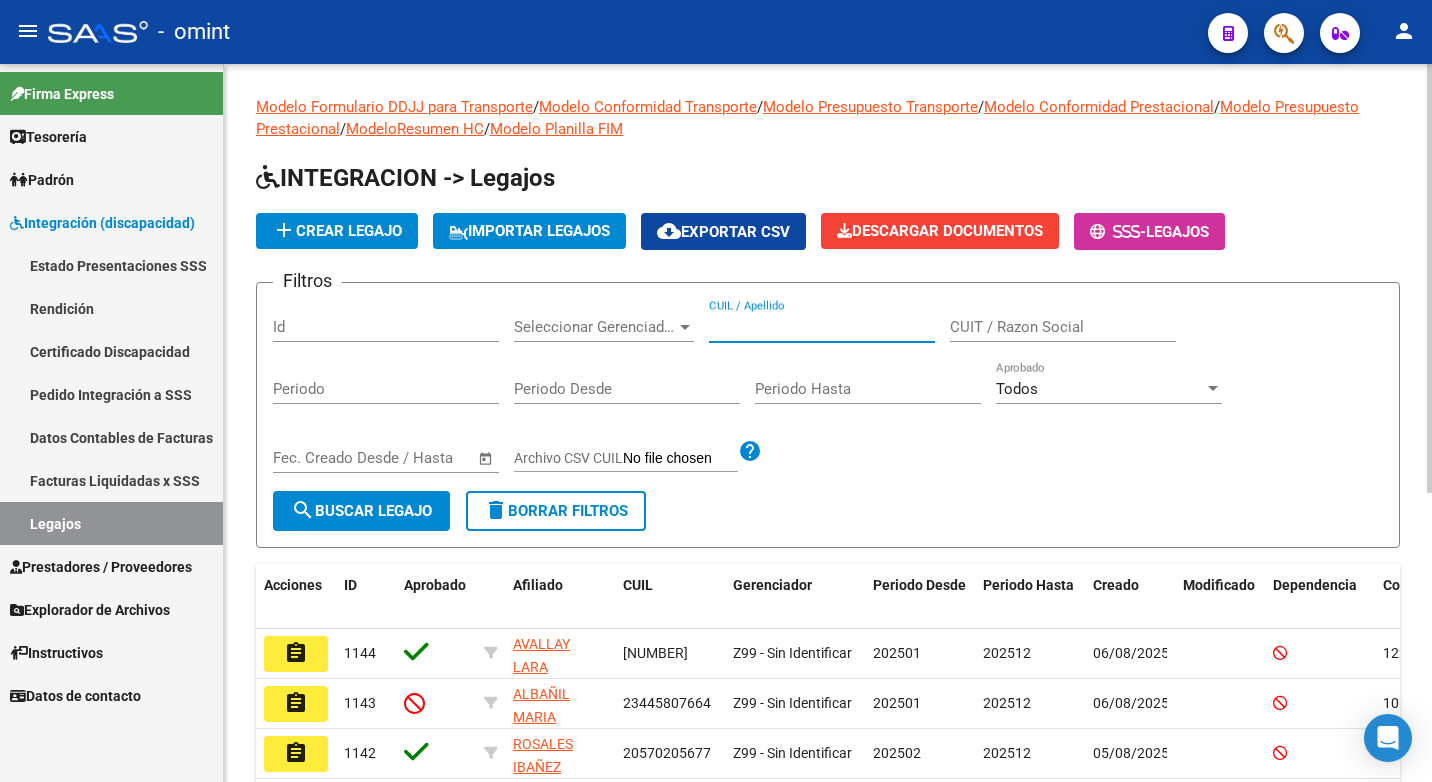 paste on "20589781237" 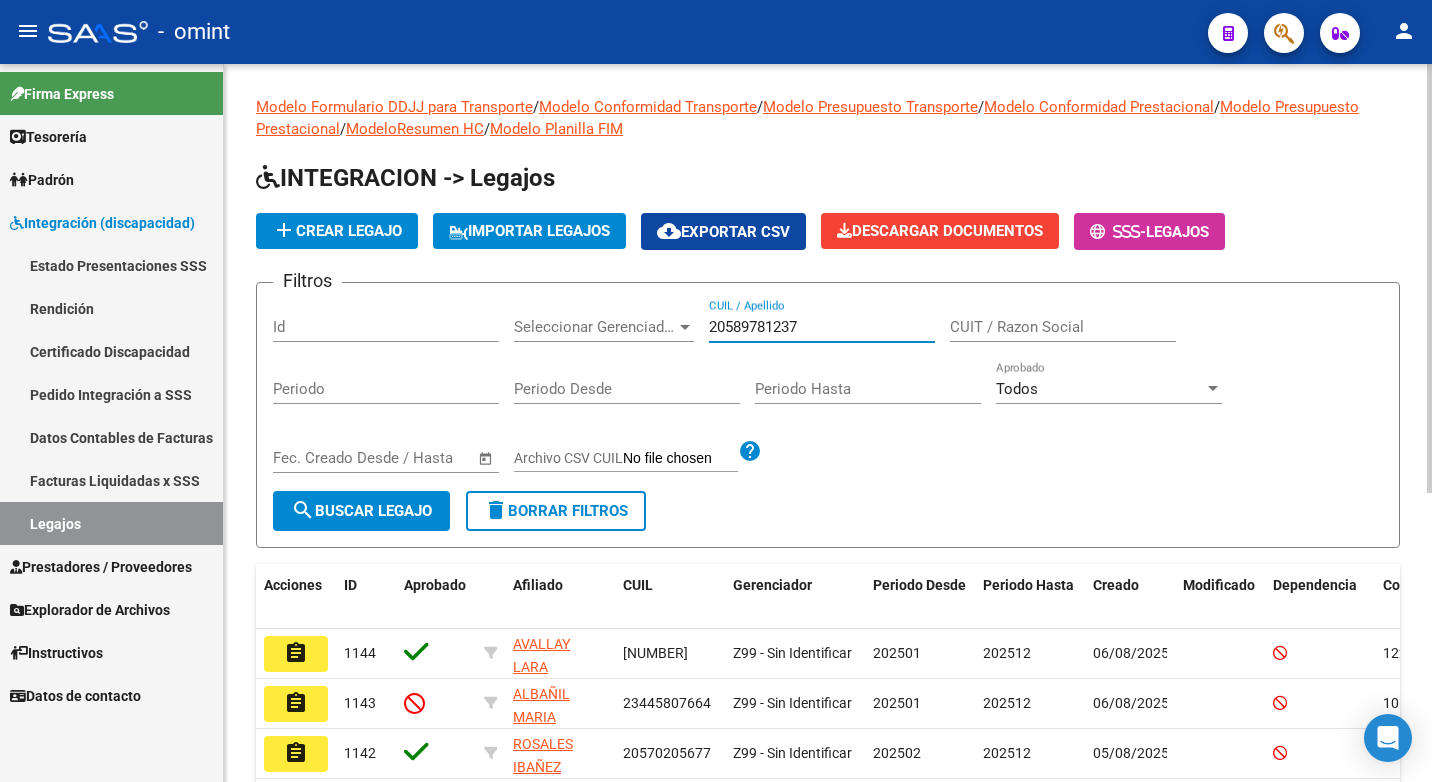 type on "20589781237" 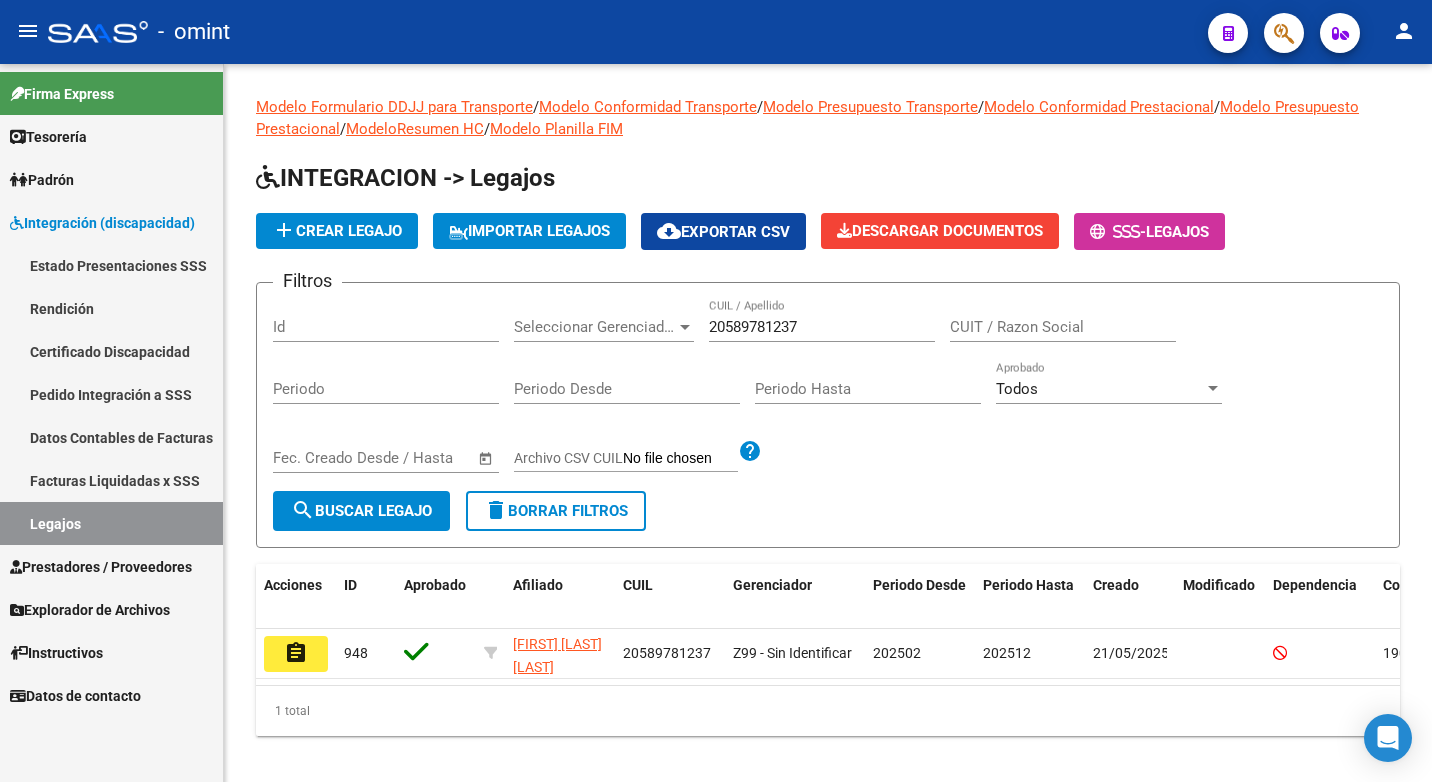 click on "assignment" 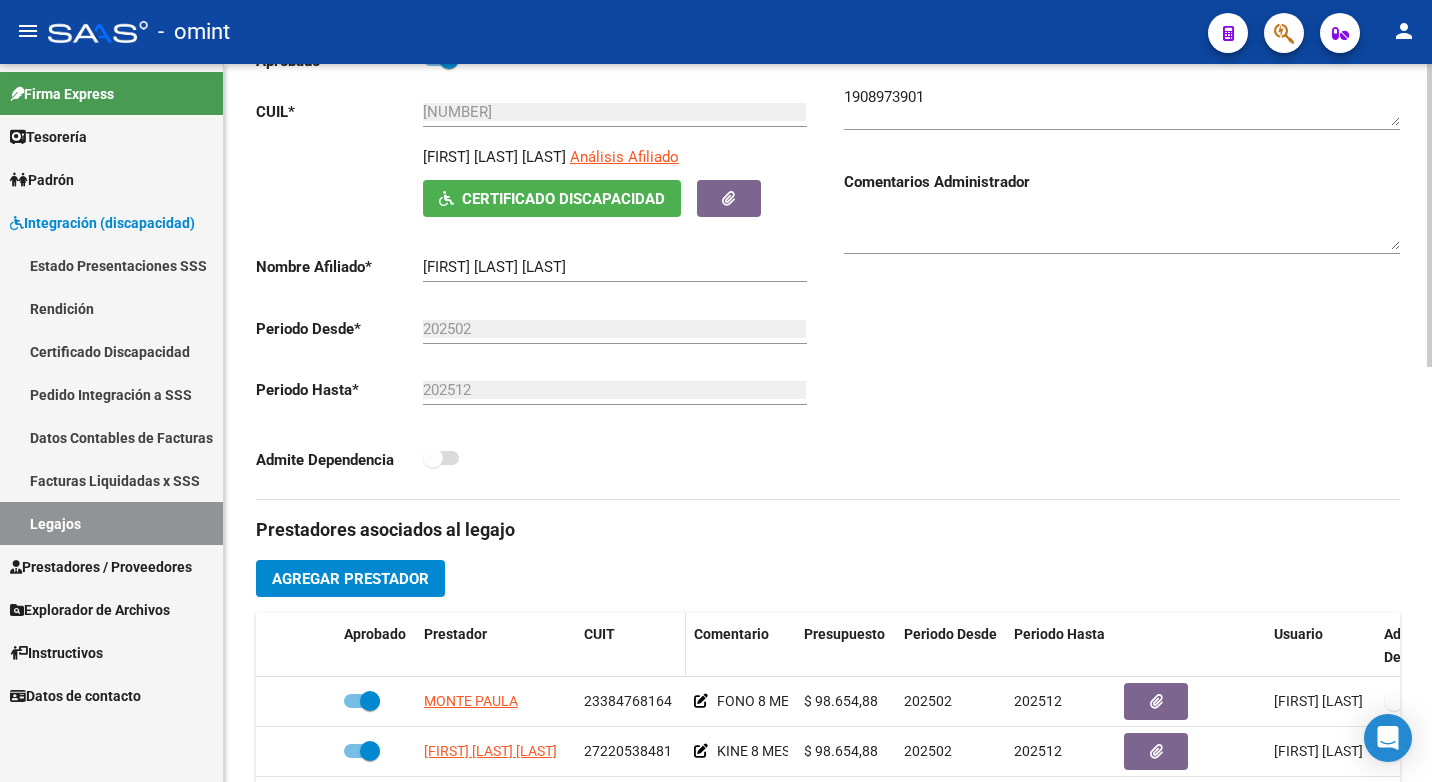 scroll, scrollTop: 600, scrollLeft: 0, axis: vertical 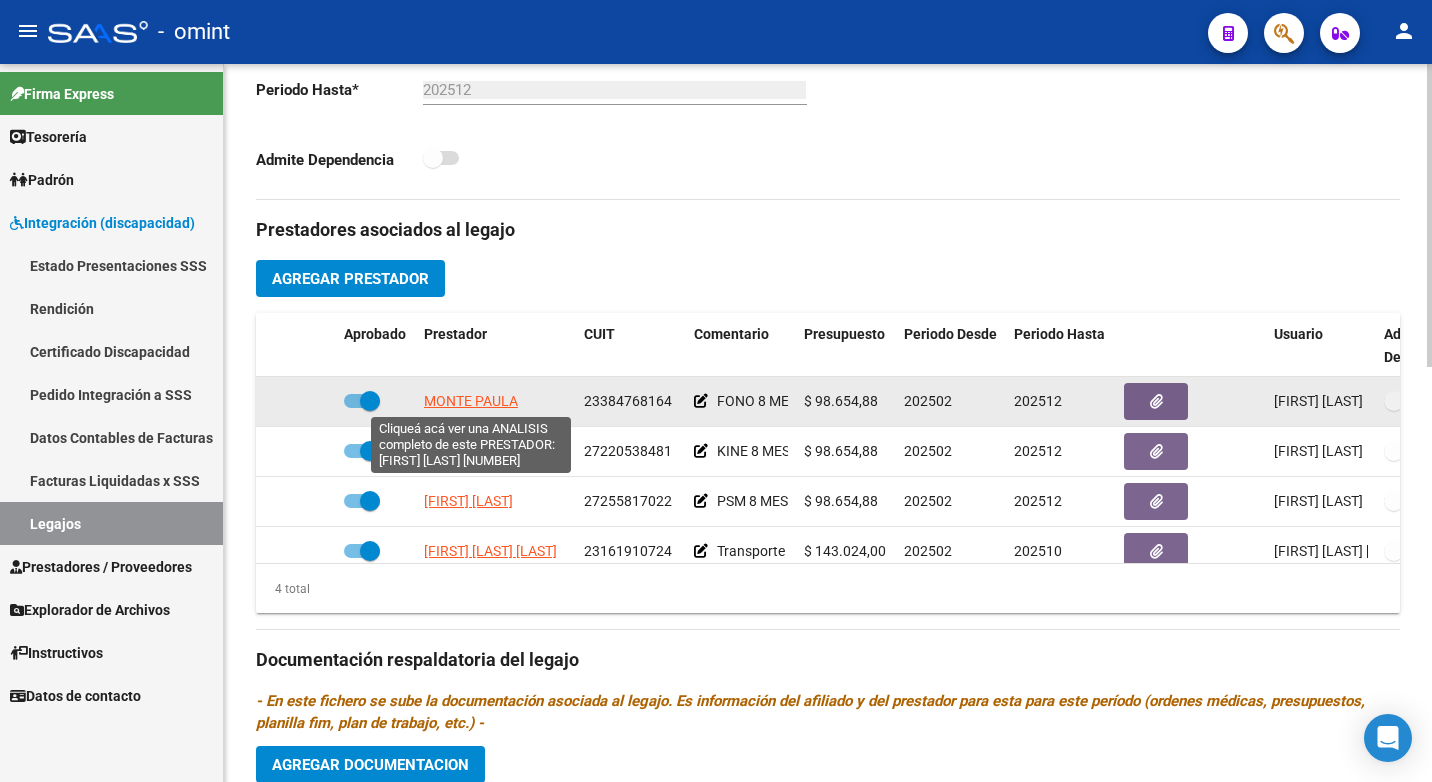 click on "MONTE PAULA" 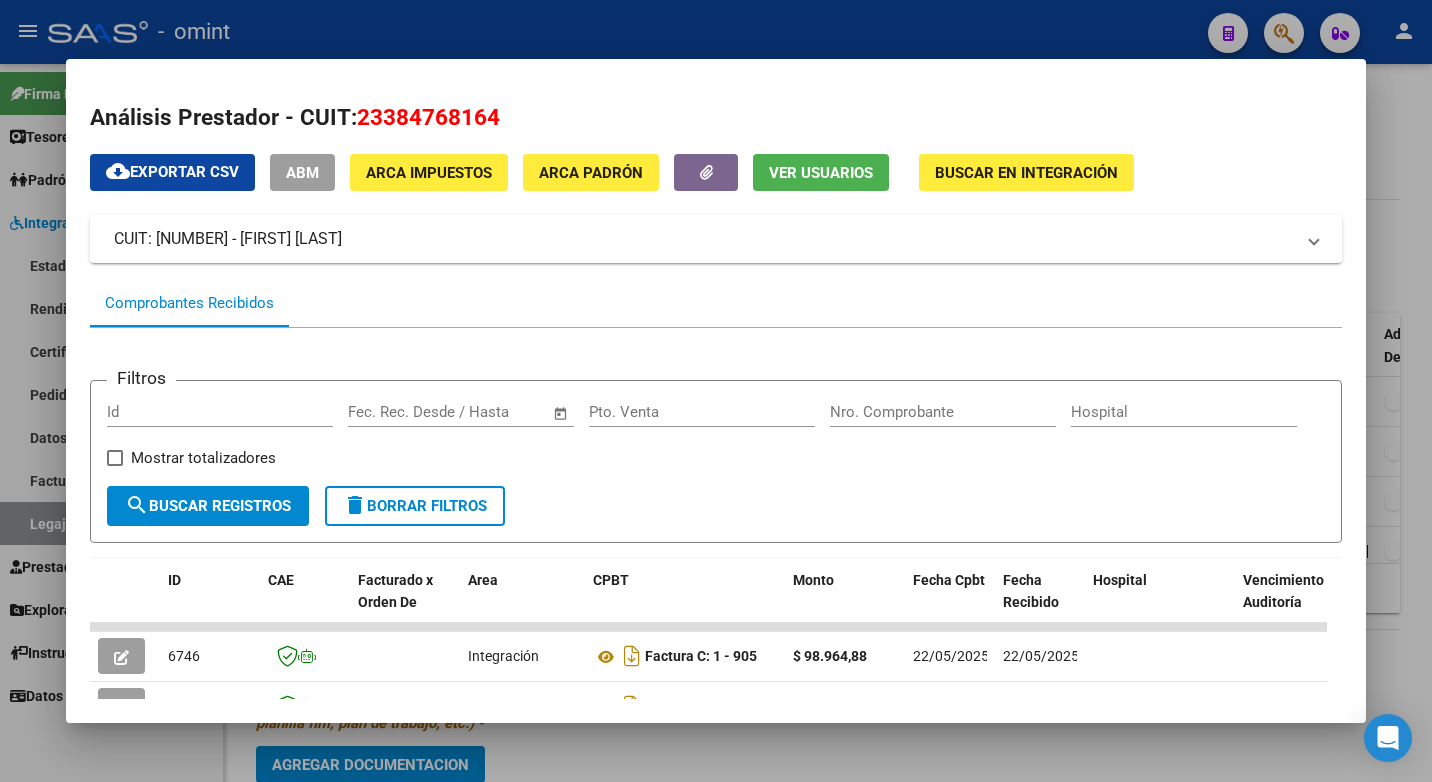 scroll, scrollTop: 200, scrollLeft: 0, axis: vertical 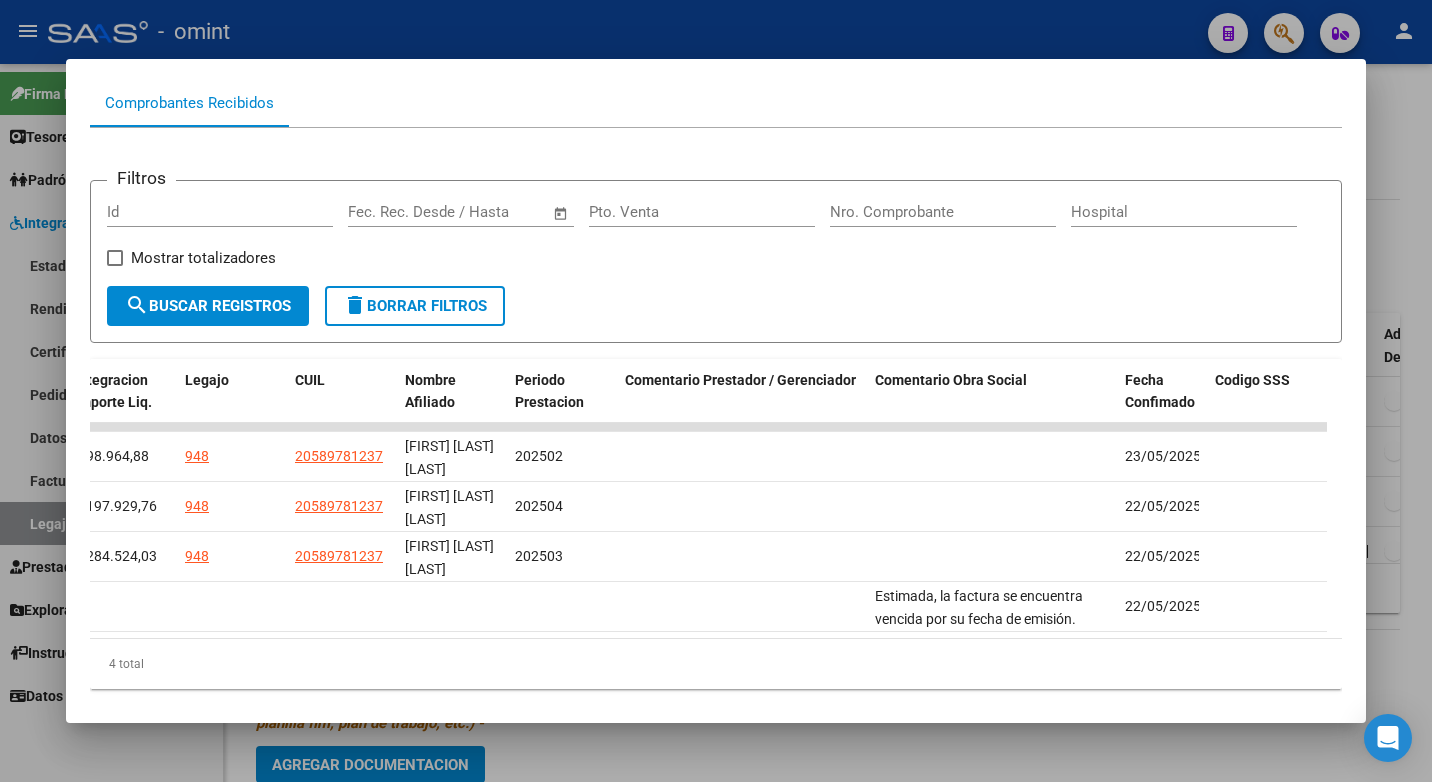 click at bounding box center [716, 391] 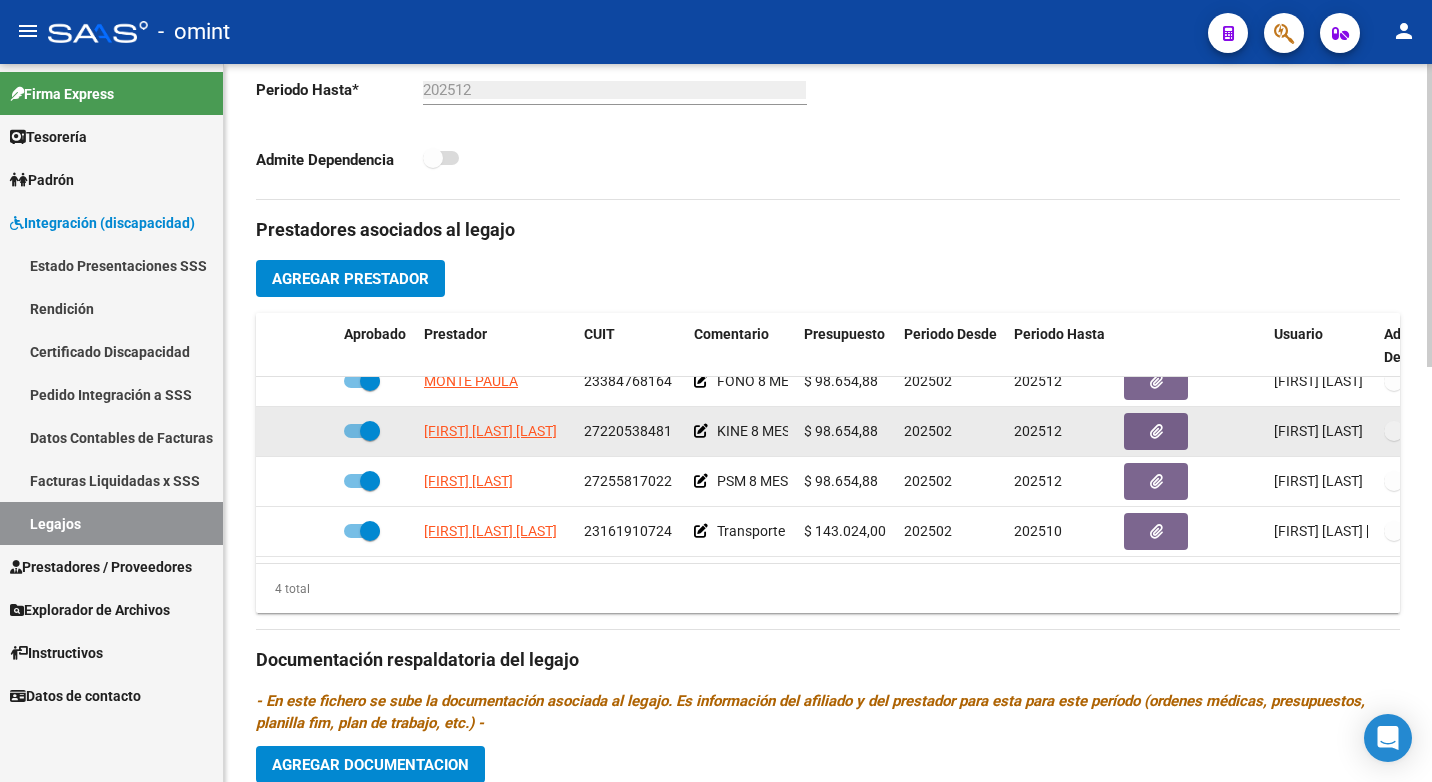scroll, scrollTop: 0, scrollLeft: 0, axis: both 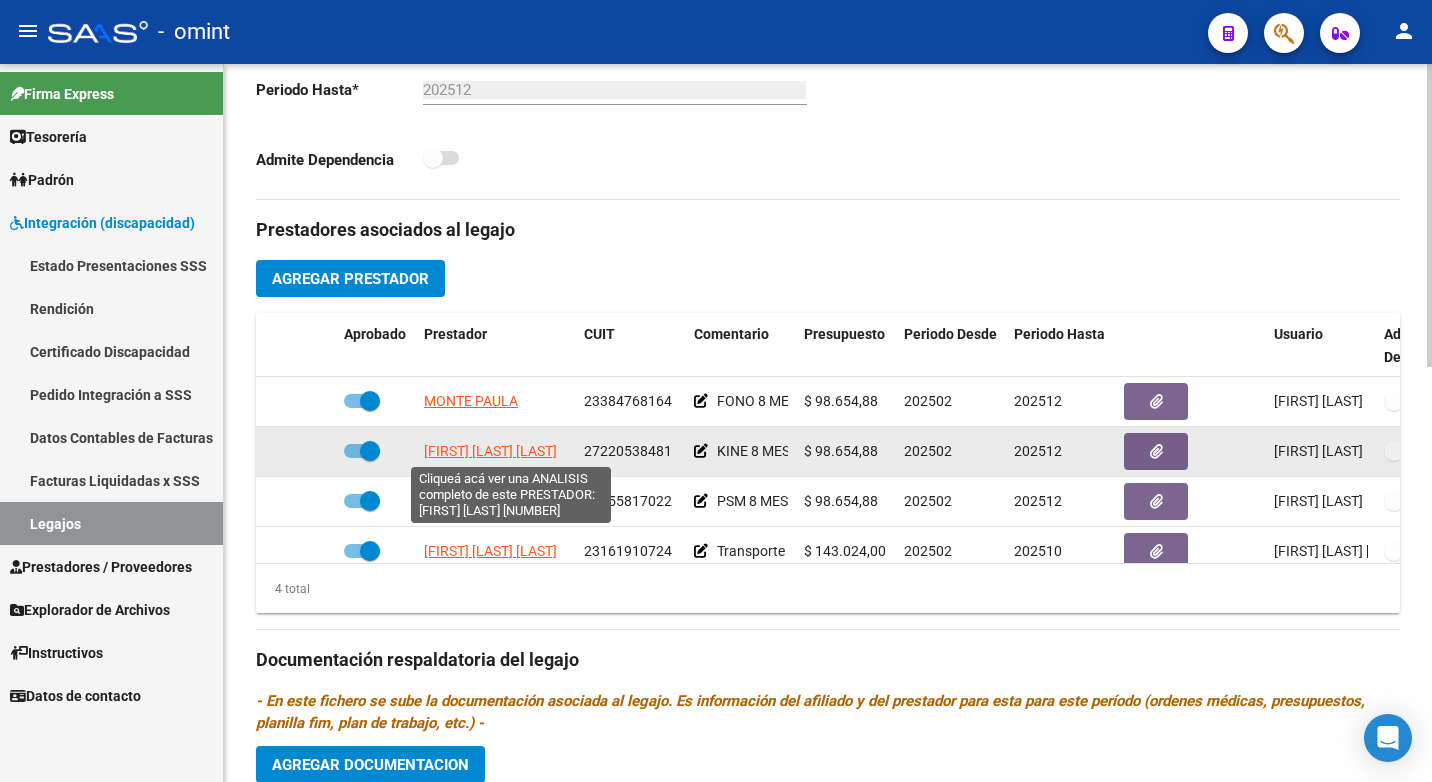 click on "[LAST] [FIRST] [LAST]" 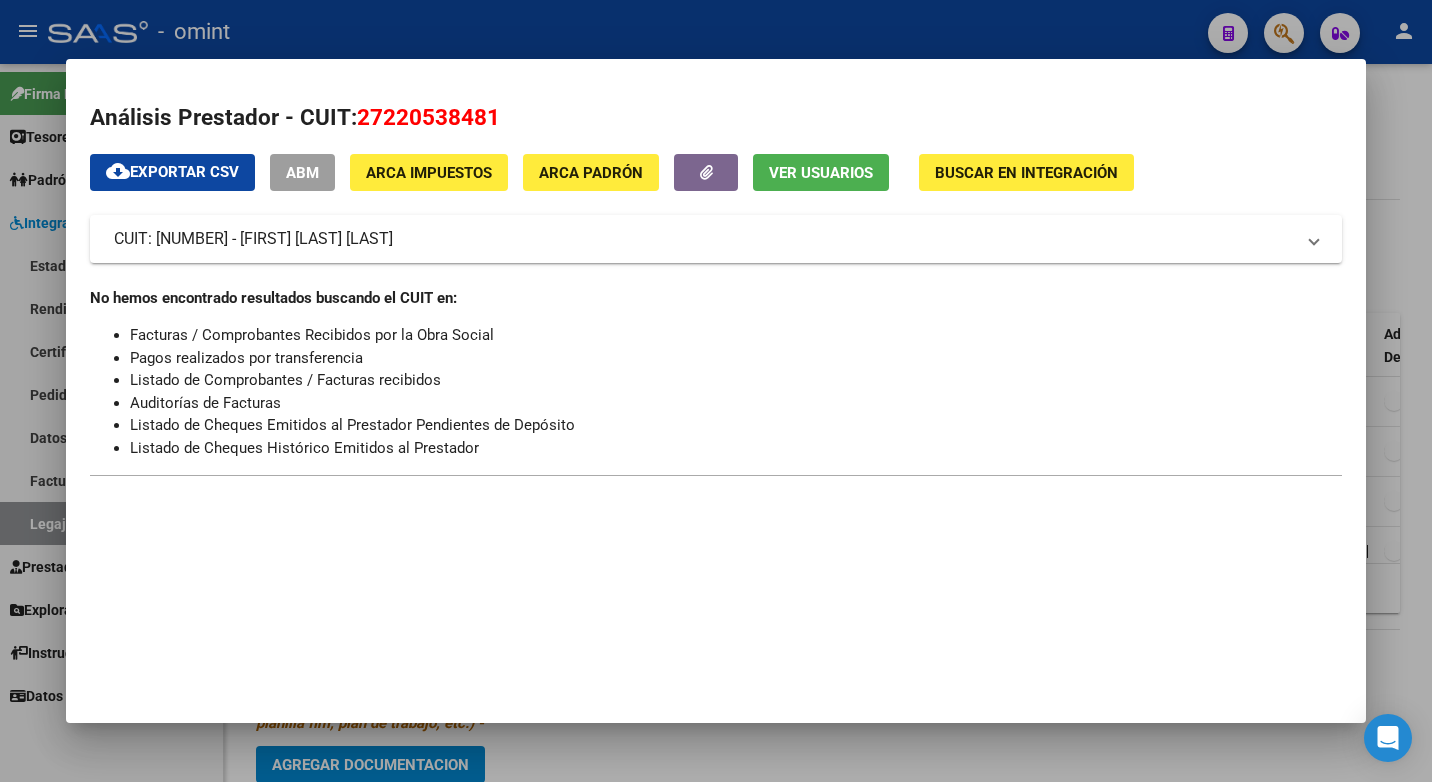 click at bounding box center (716, 391) 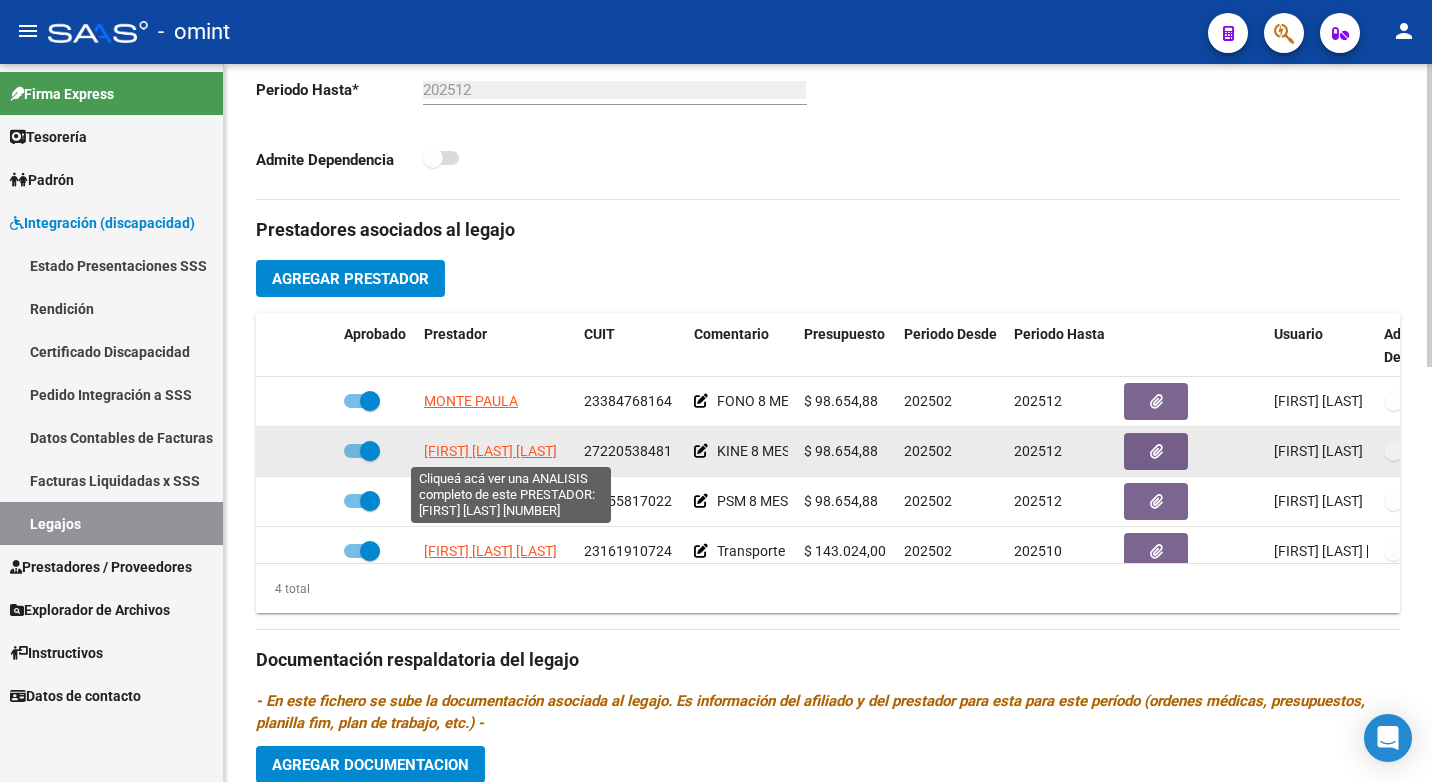 click on "[LAST] [FIRST] [LAST]" 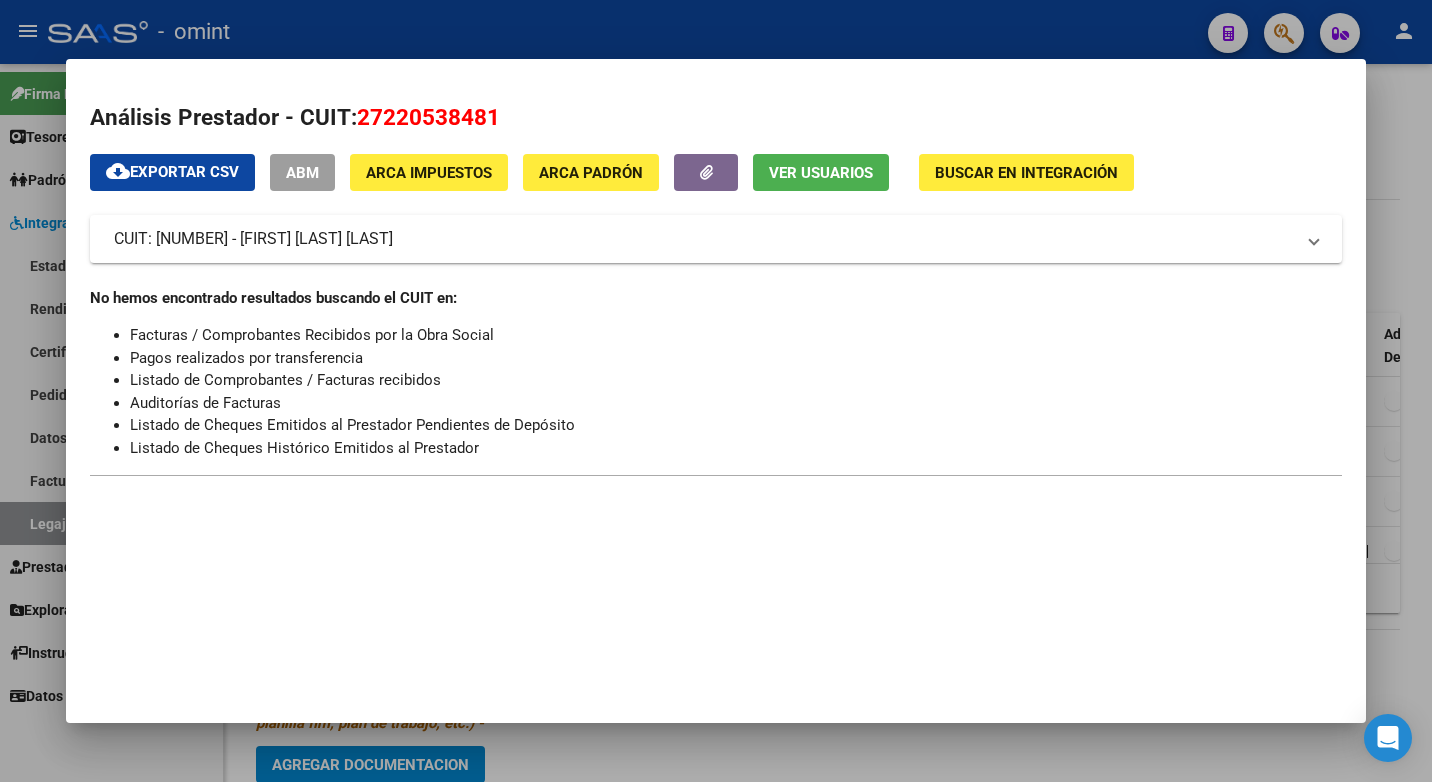 click at bounding box center [716, 391] 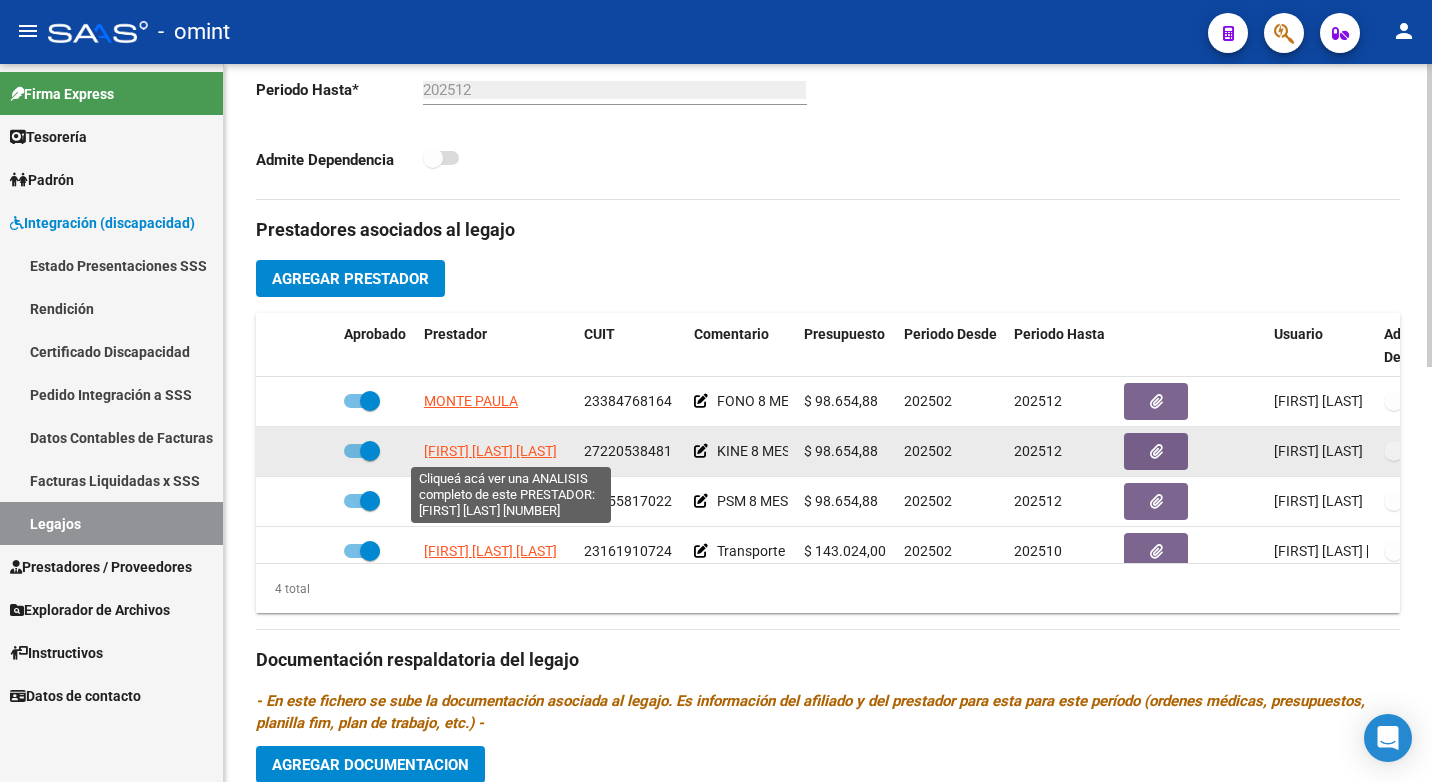 click on "[LAST] [FIRST] [LAST]" 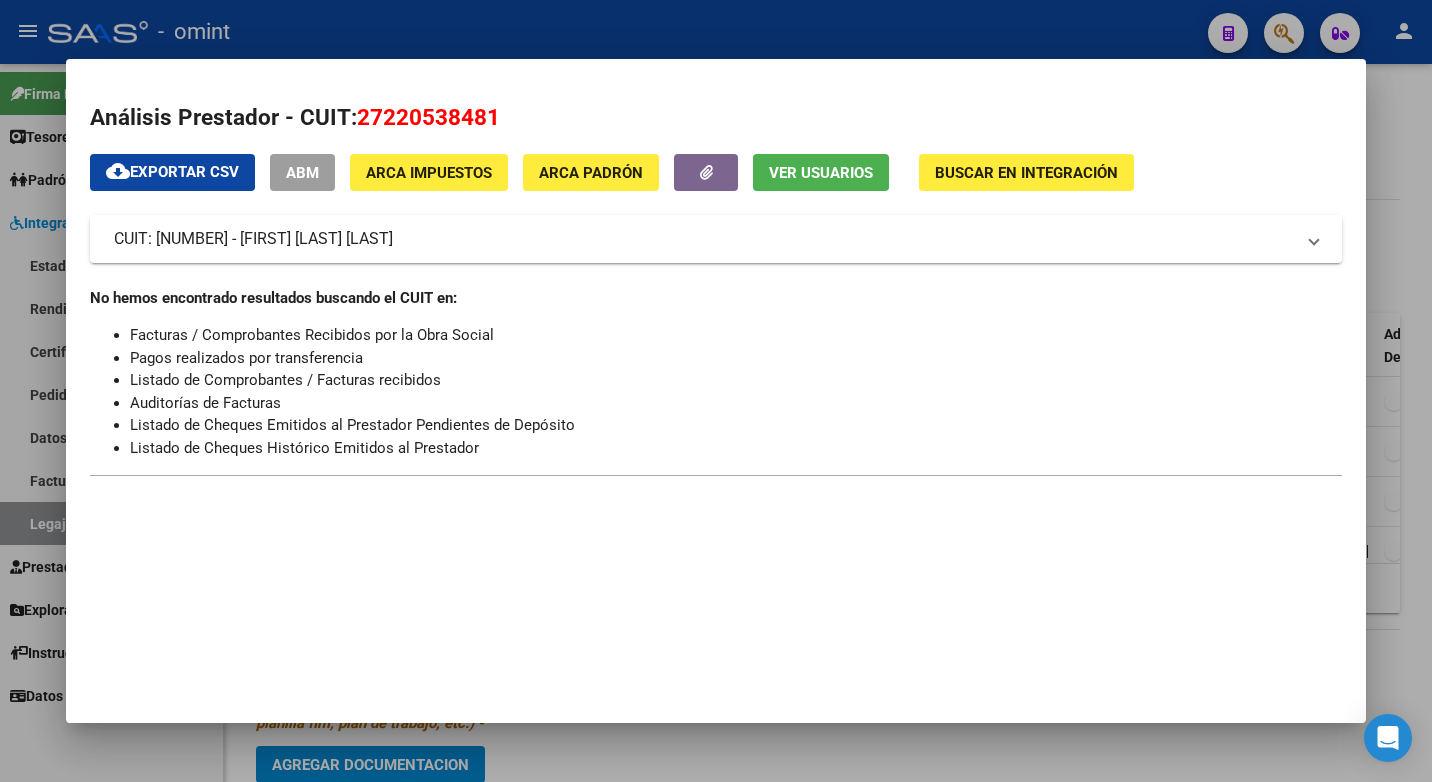 click at bounding box center (716, 391) 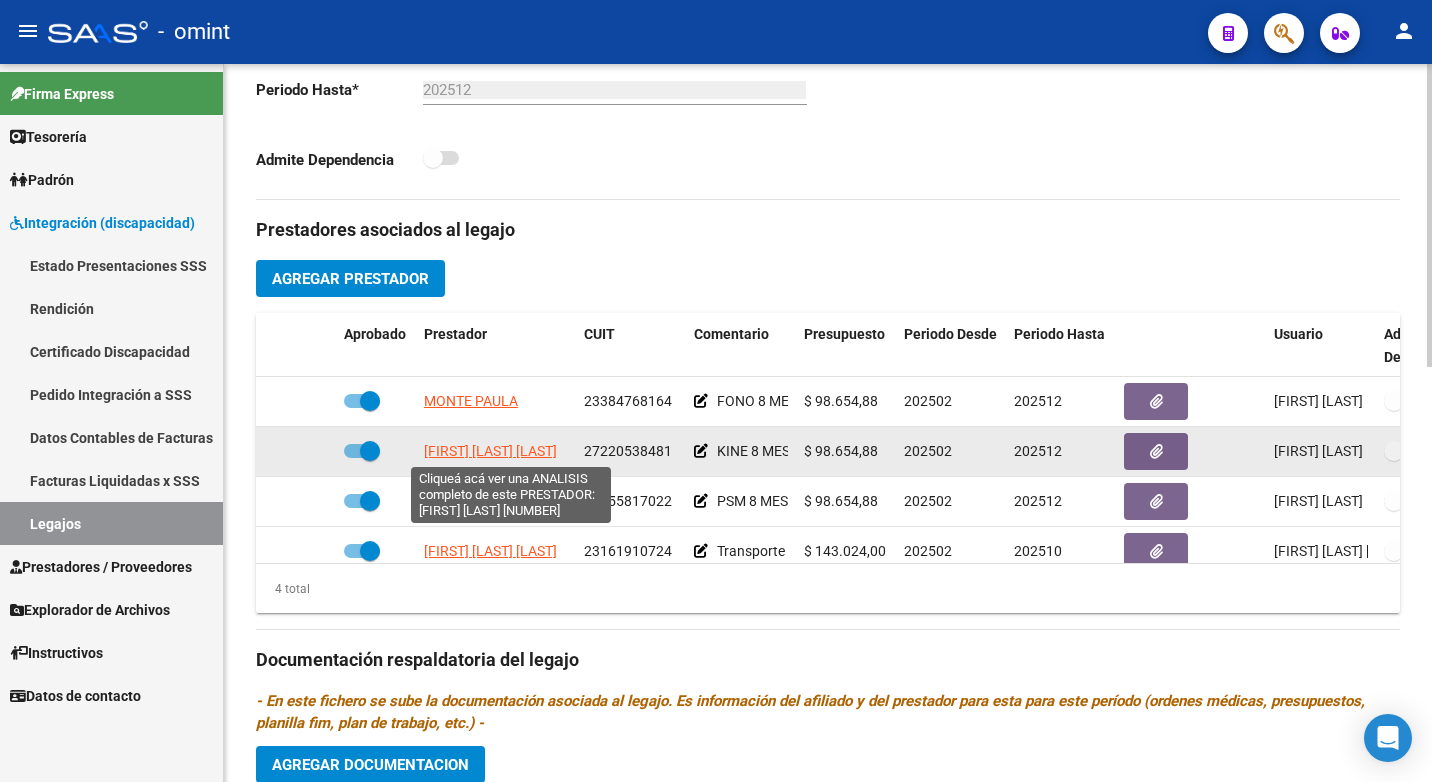 click on "[LAST] [FIRST] [LAST]" 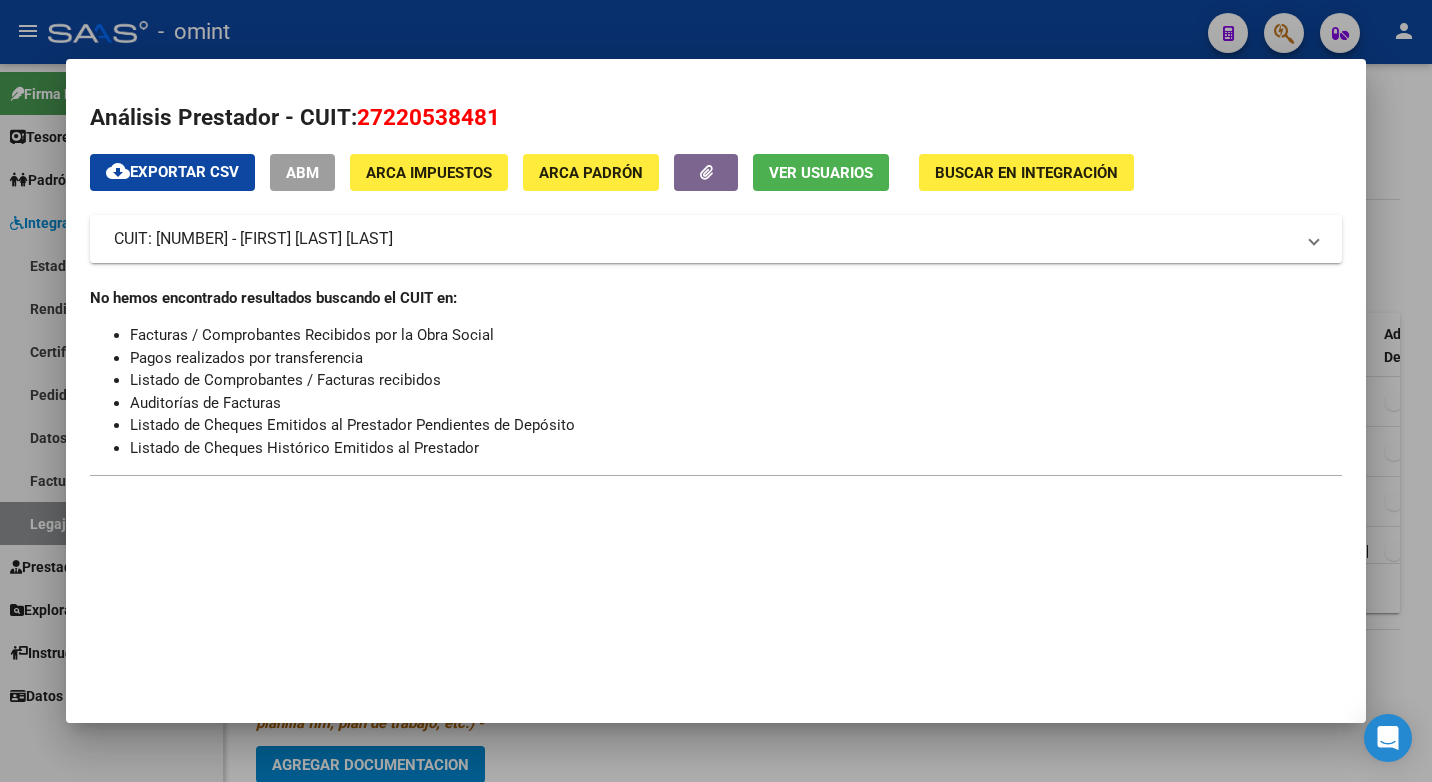 click at bounding box center [716, 391] 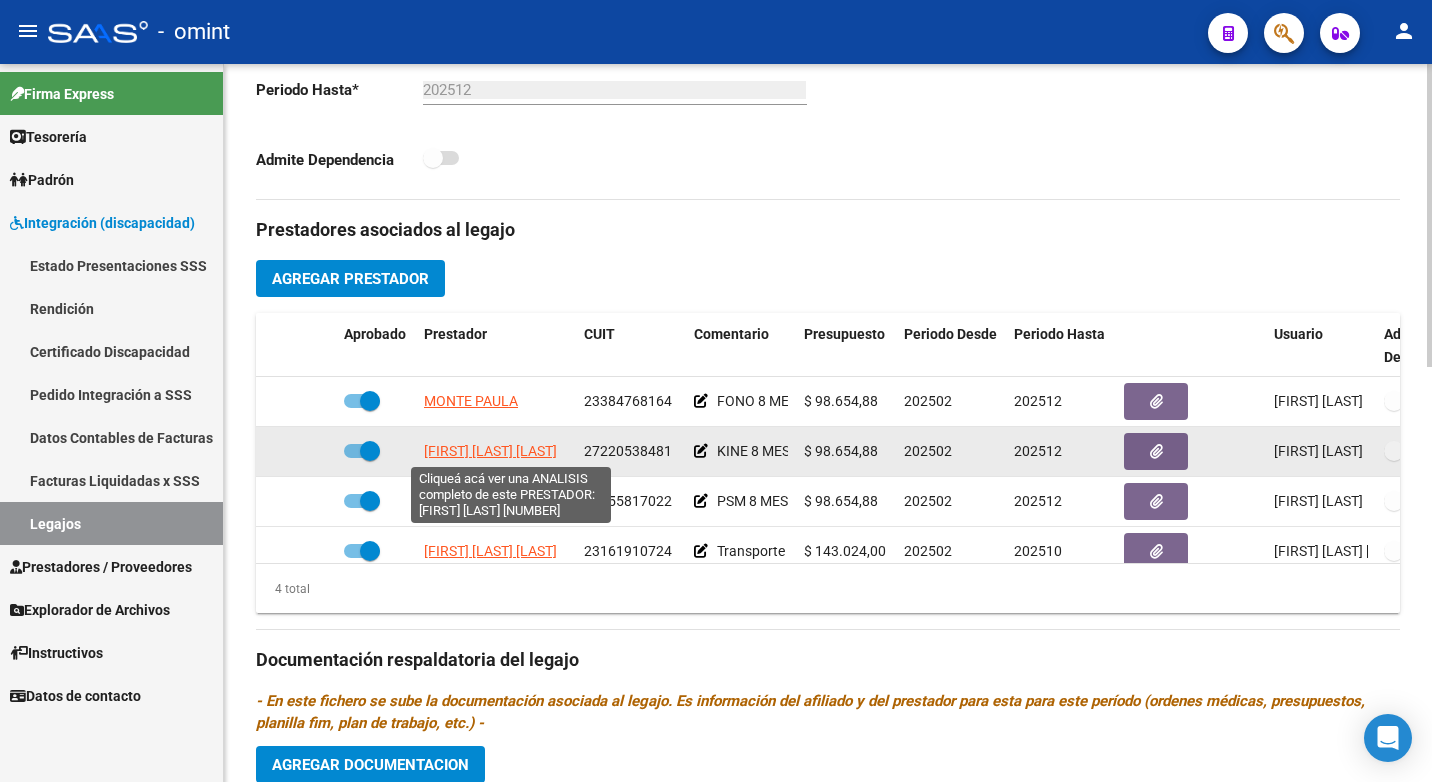 click on "[LAST] [FIRST] [LAST]" 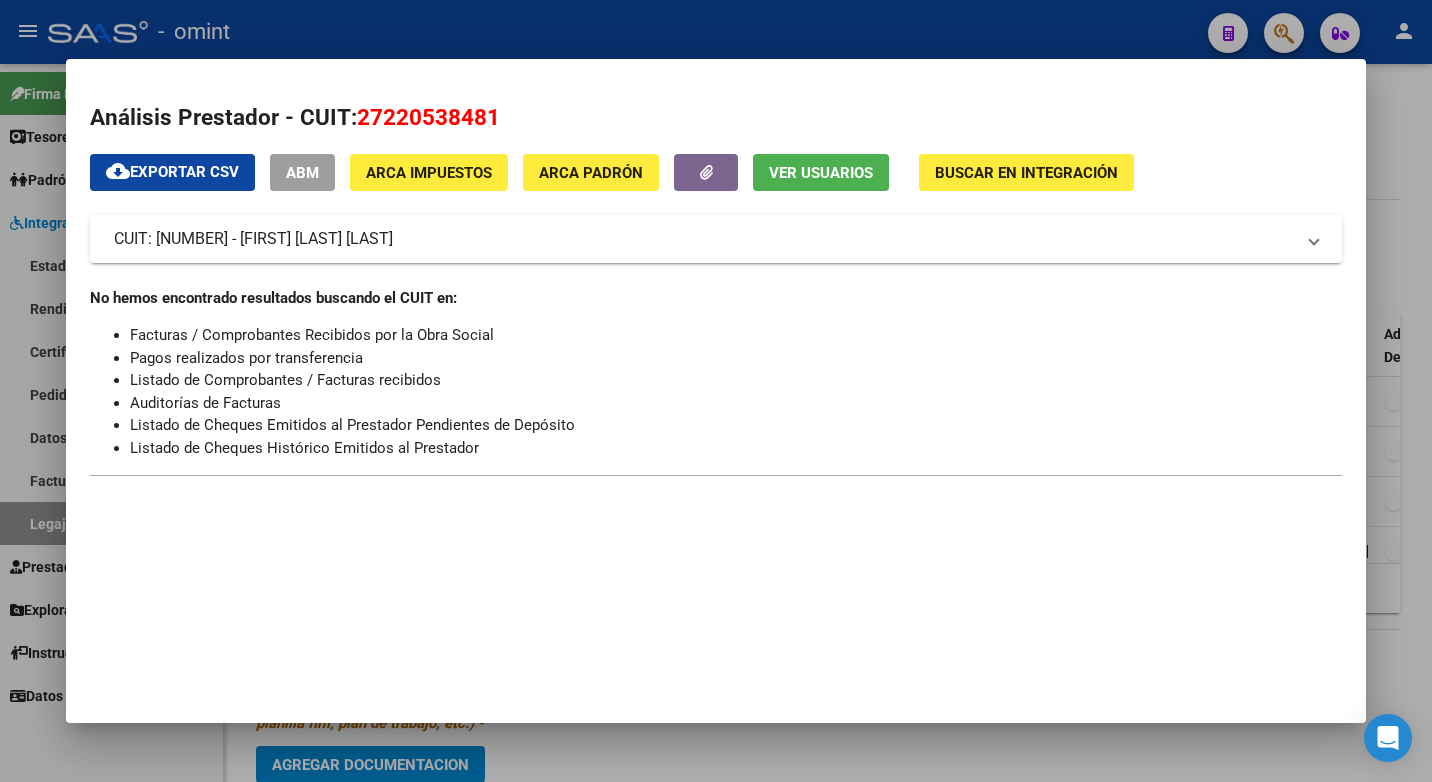 click at bounding box center [716, 391] 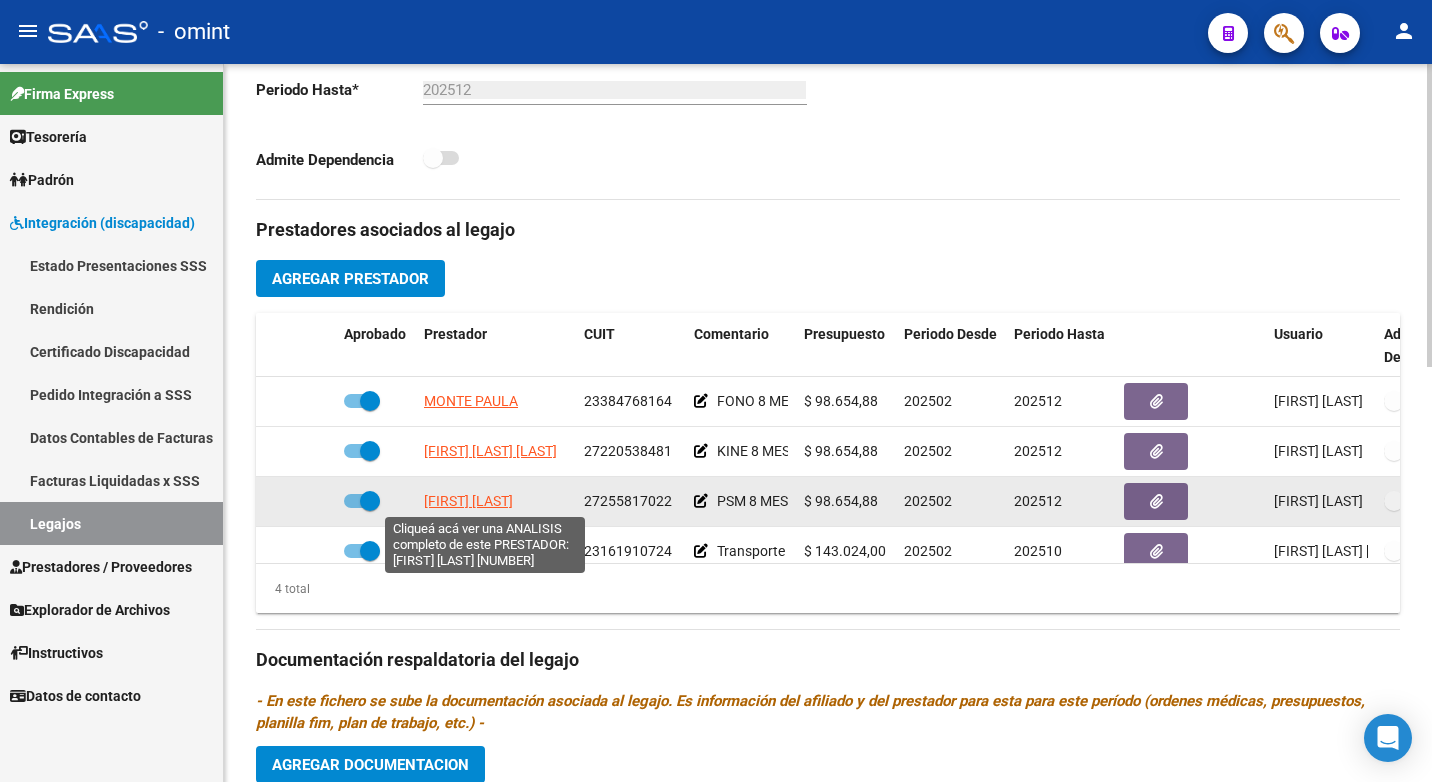 click on "[LAST] [FIRST] [LAST]" 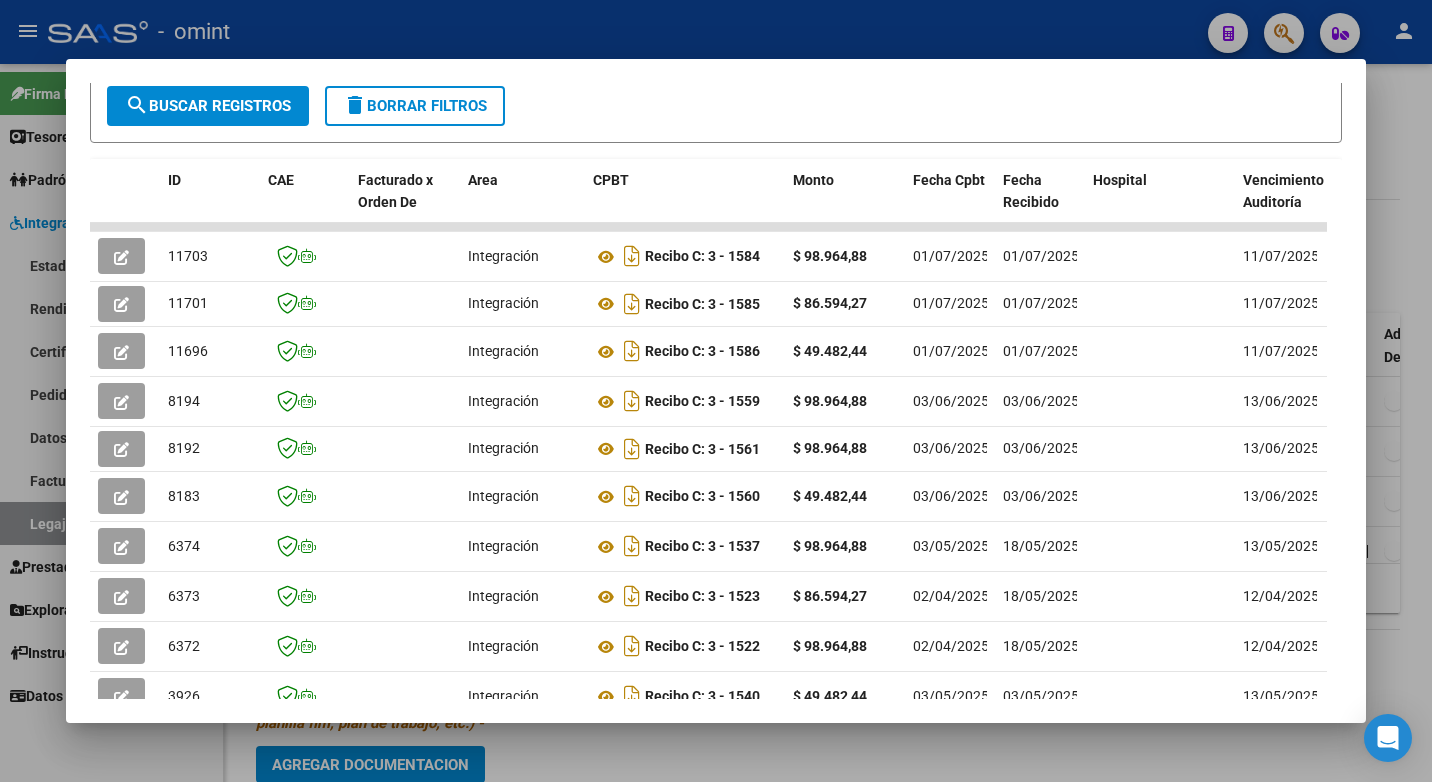 scroll, scrollTop: 0, scrollLeft: 0, axis: both 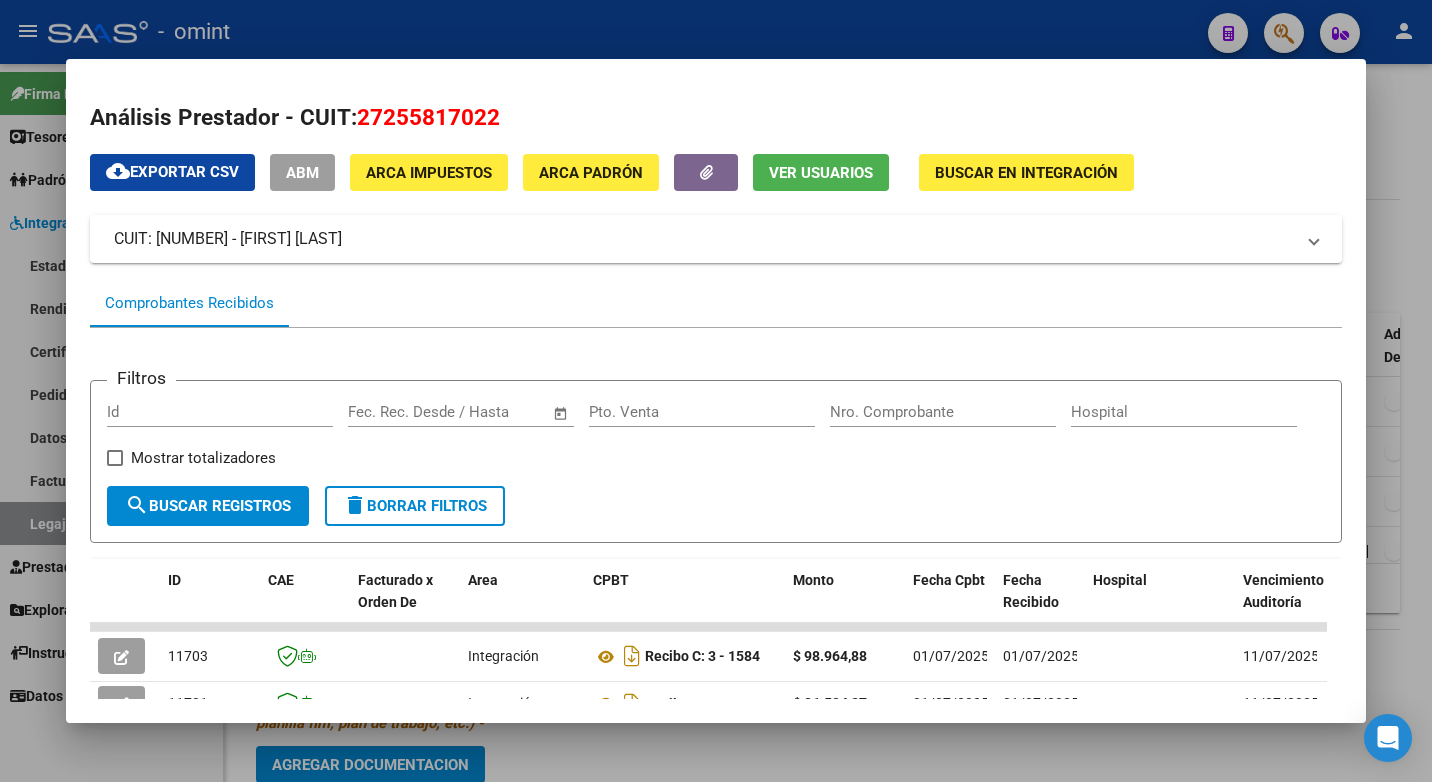click at bounding box center [716, 391] 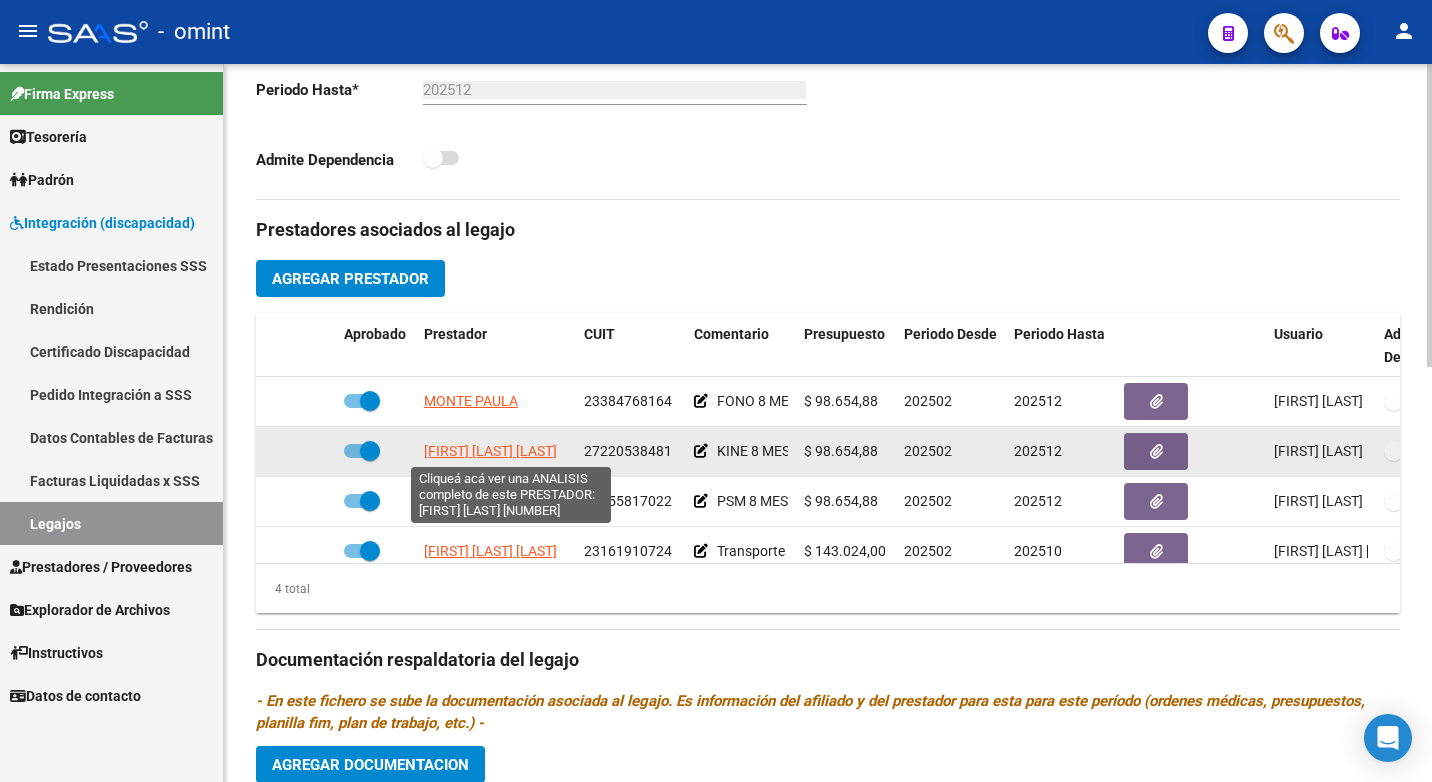 click on "[LAST] [FIRST] [LAST]" 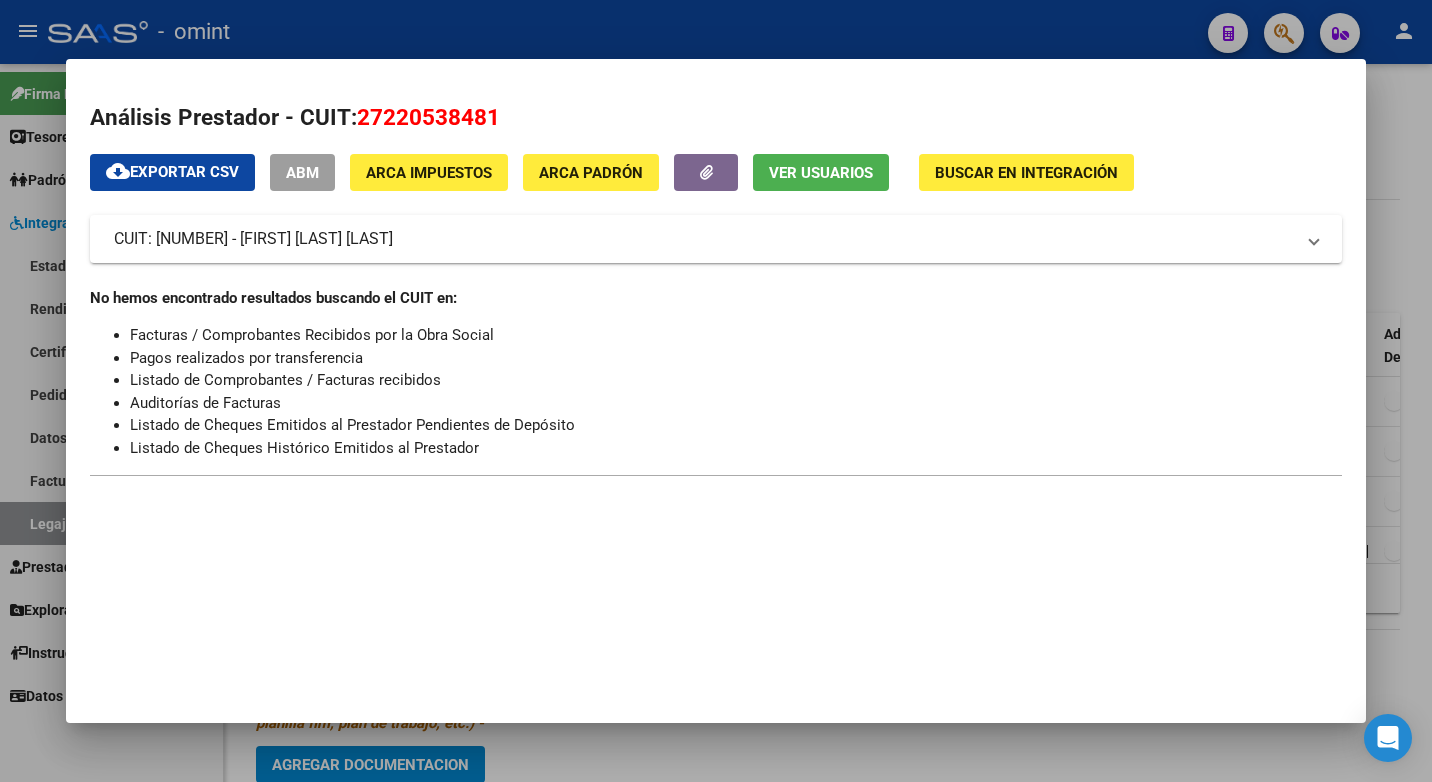 click at bounding box center (716, 391) 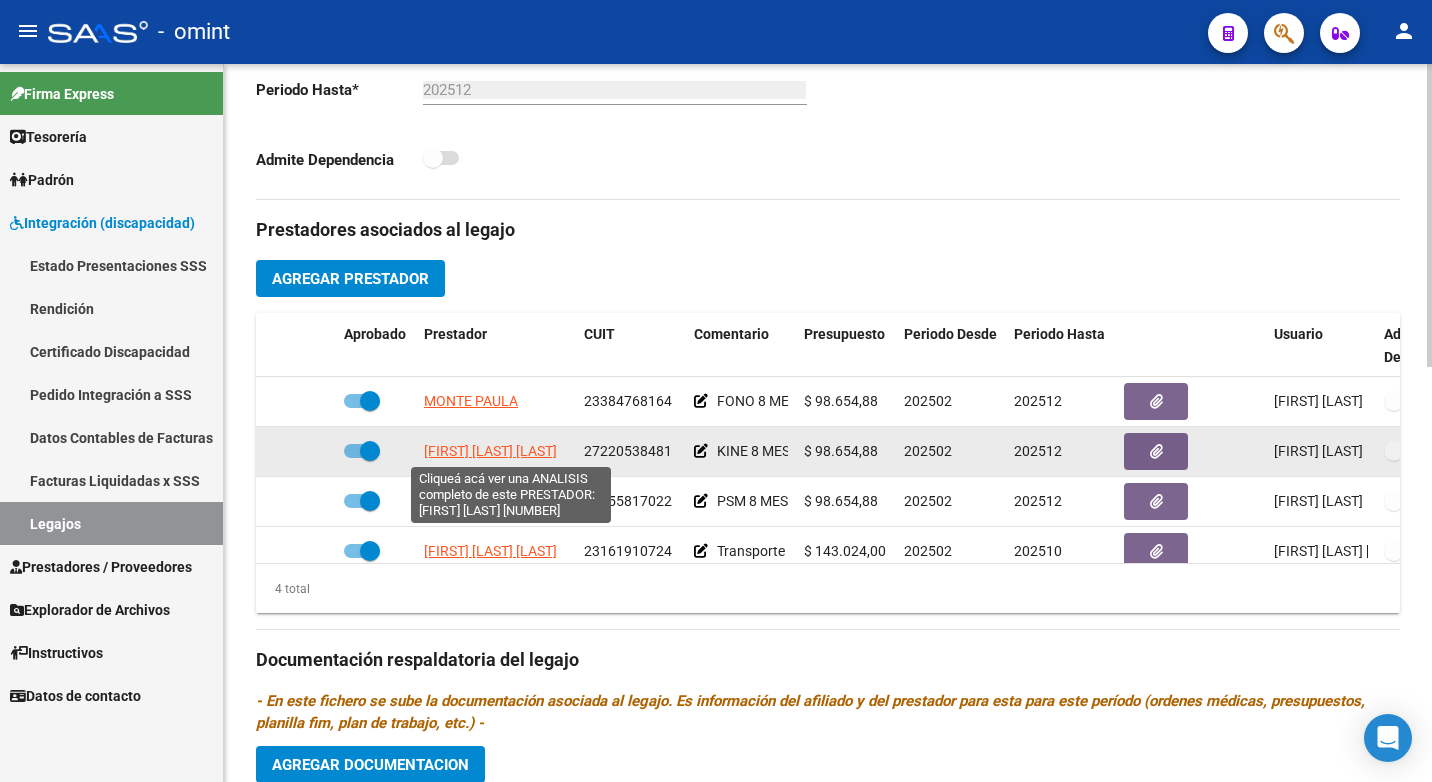 click on "[LAST] [FIRST] [LAST]" 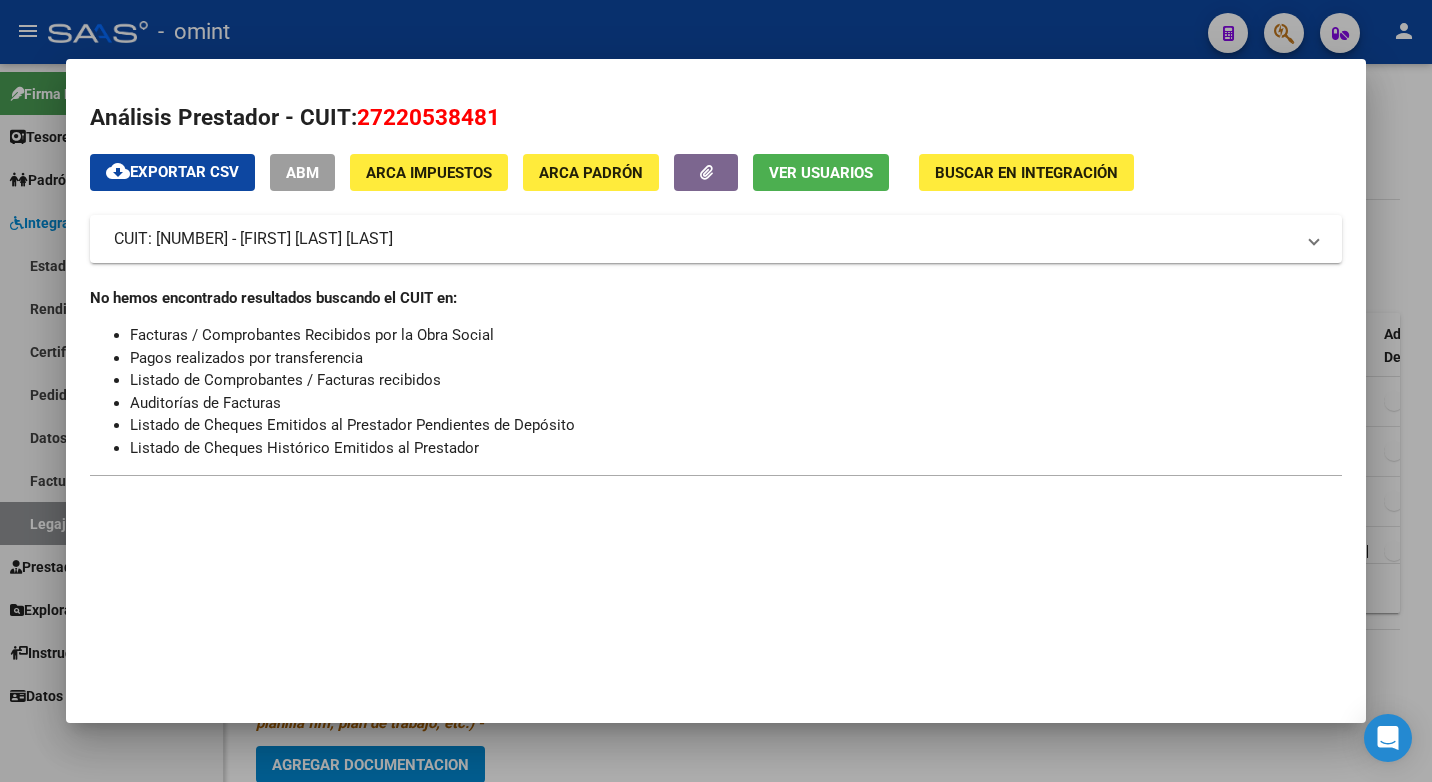 drag, startPoint x: 399, startPoint y: 34, endPoint x: 416, endPoint y: 23, distance: 20.248457 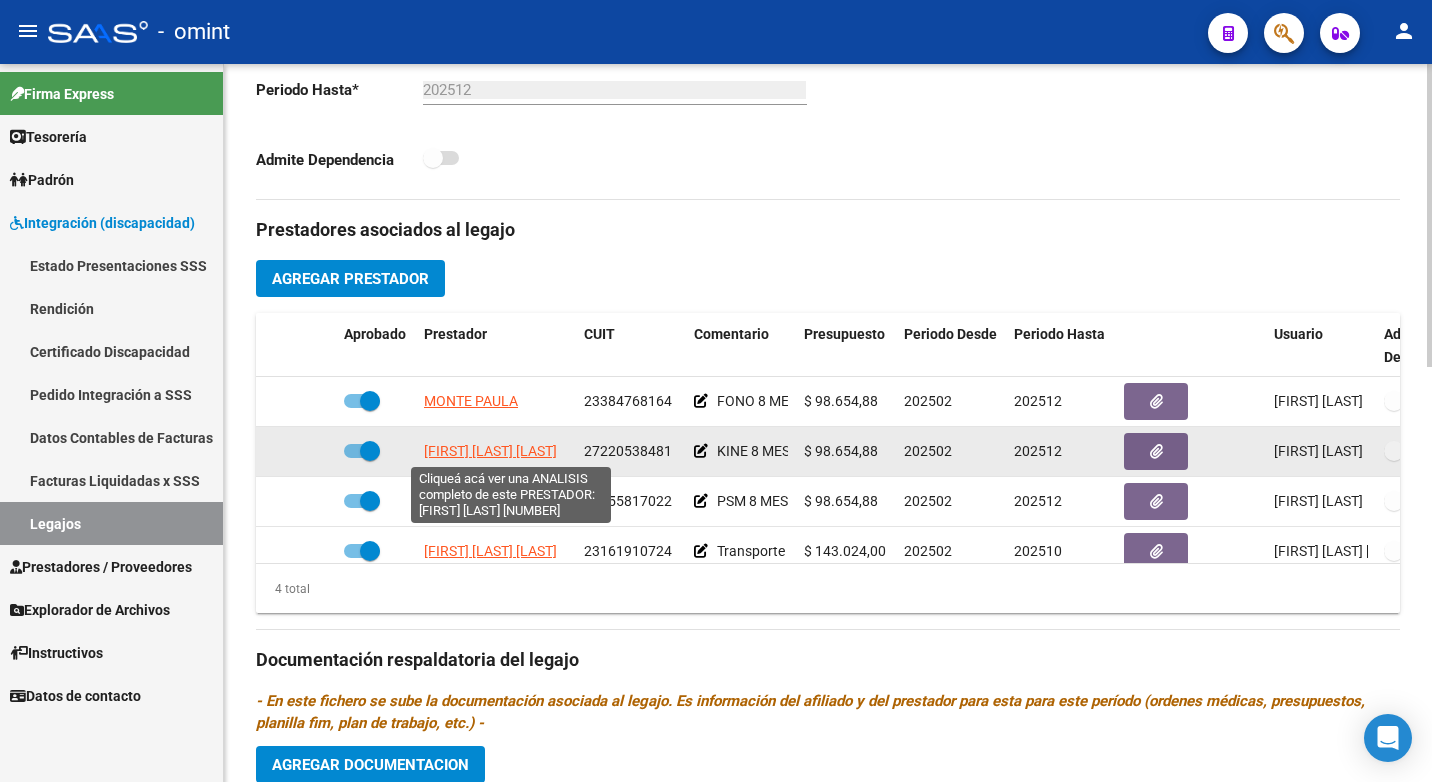 click on "[LAST] [FIRST] [LAST]" 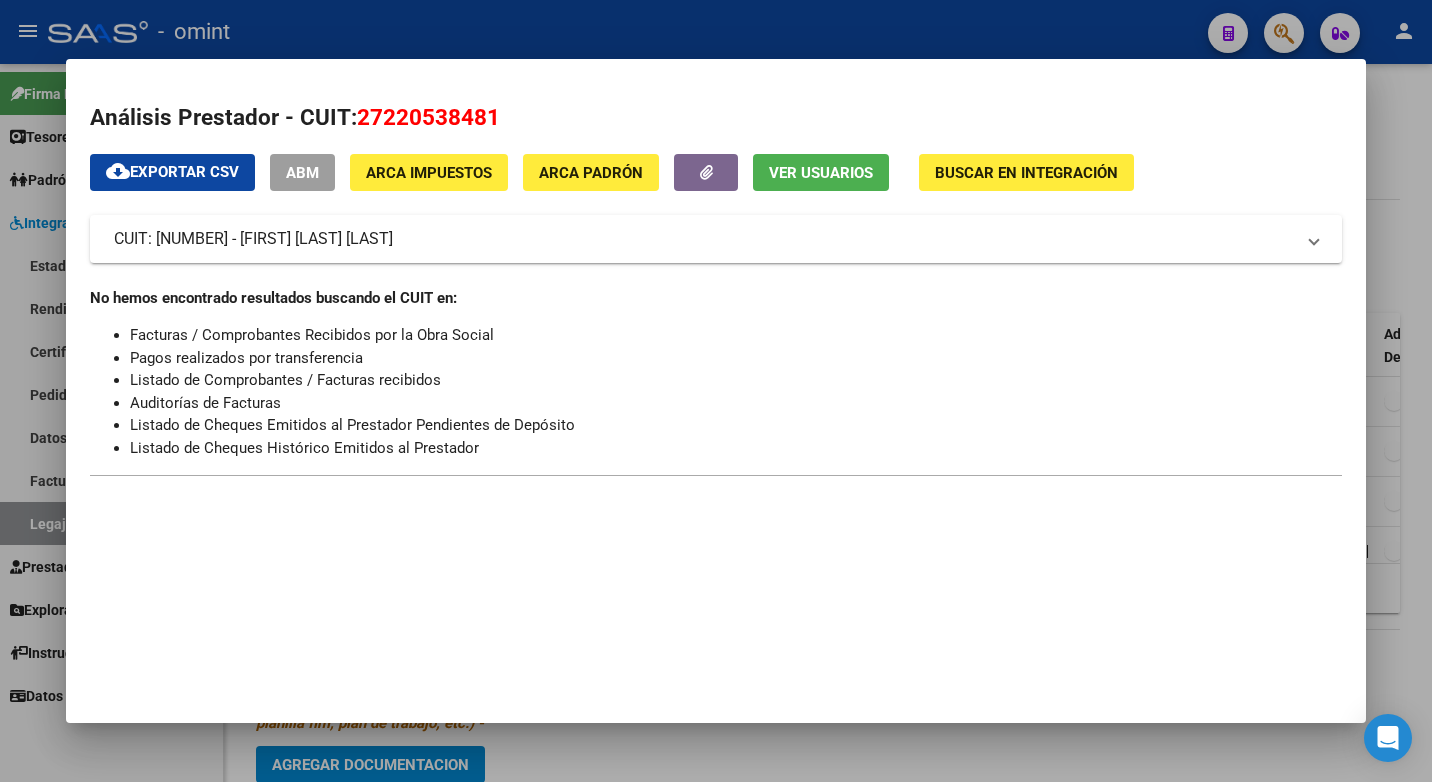 click at bounding box center [716, 391] 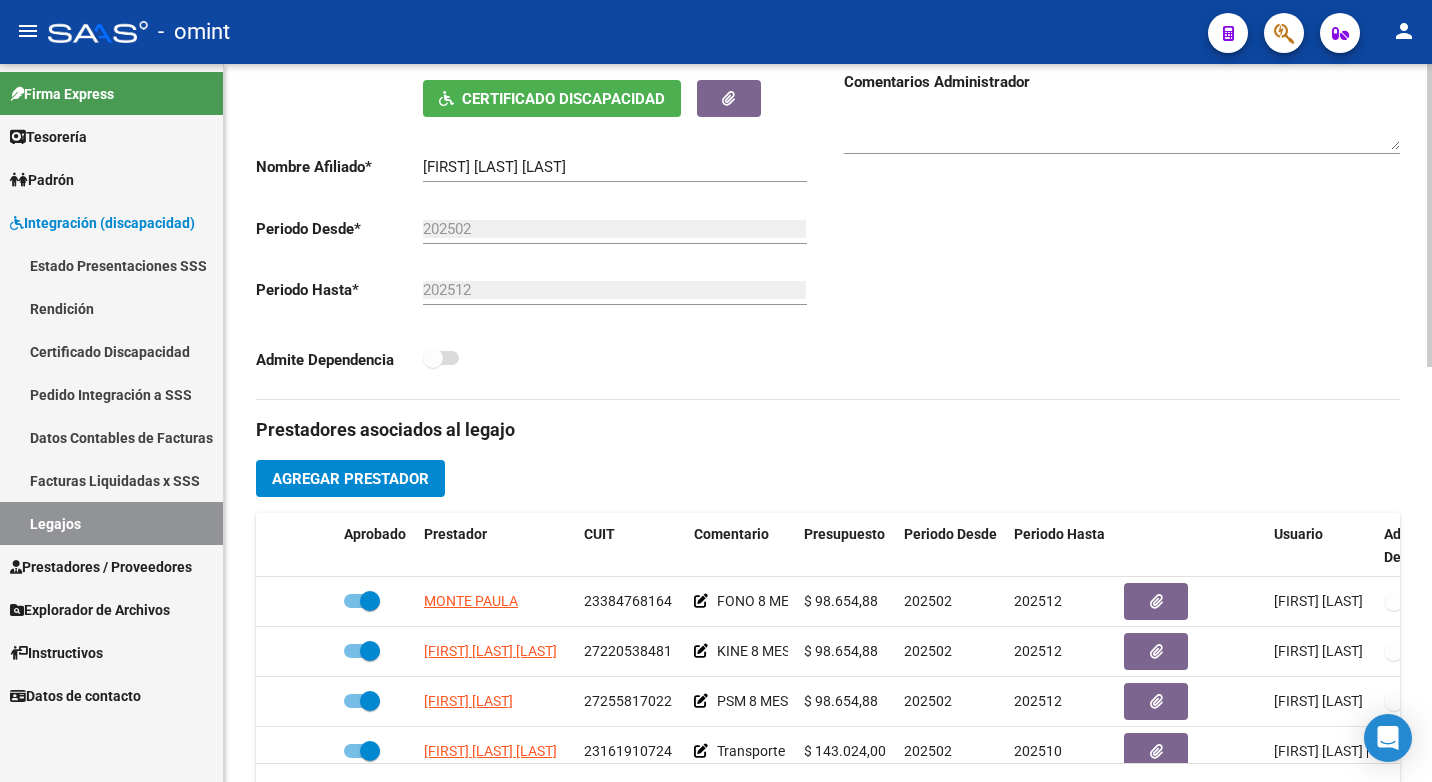 scroll, scrollTop: 200, scrollLeft: 0, axis: vertical 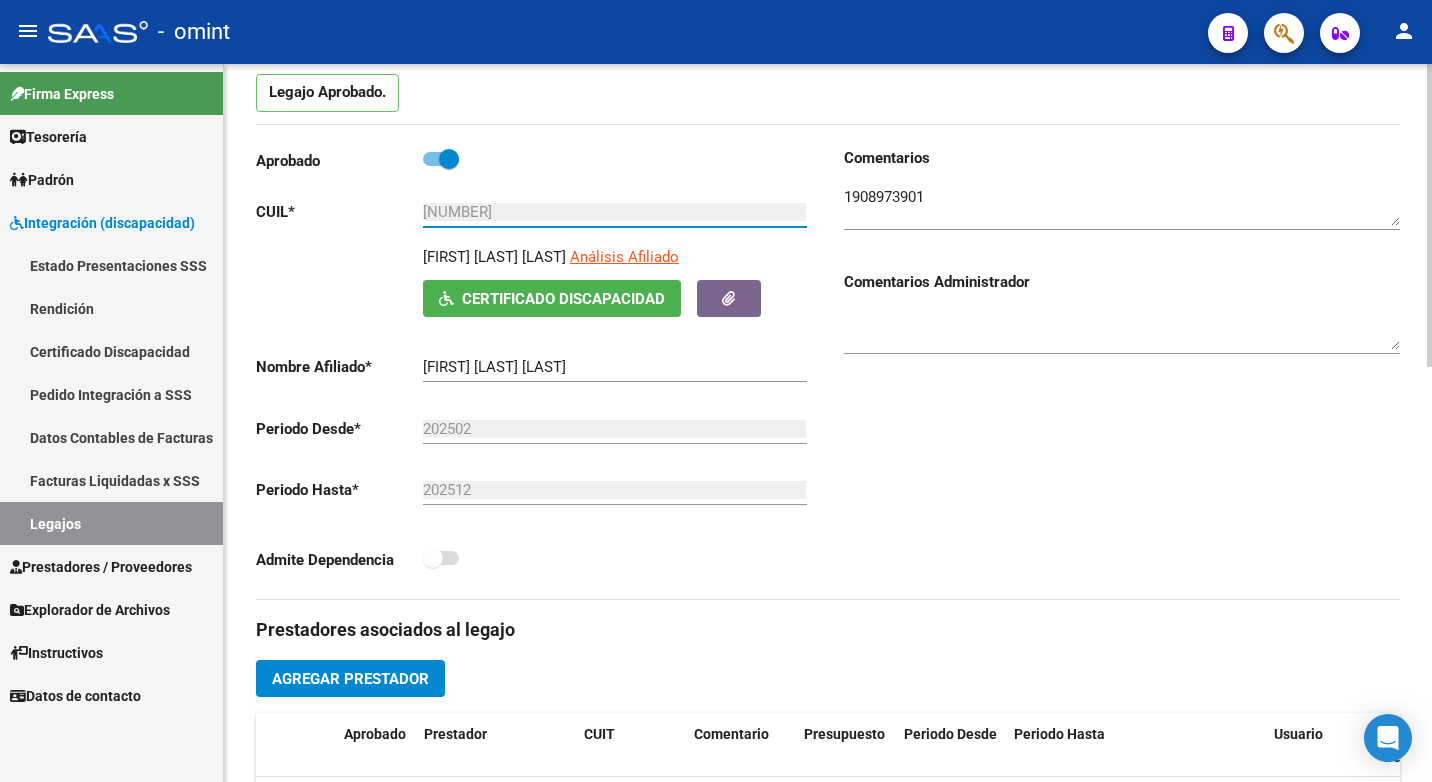 drag, startPoint x: 522, startPoint y: 212, endPoint x: 423, endPoint y: 215, distance: 99.04544 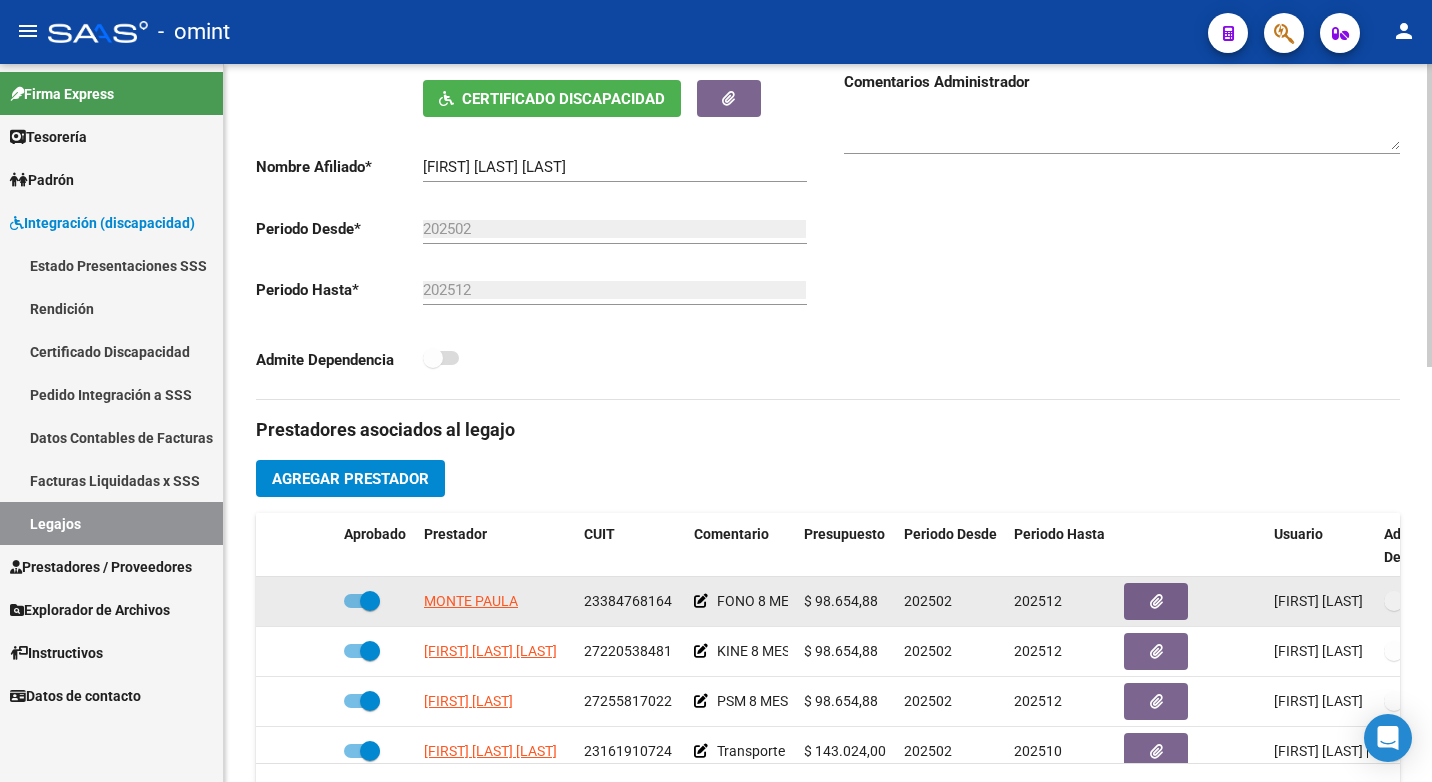scroll, scrollTop: 500, scrollLeft: 0, axis: vertical 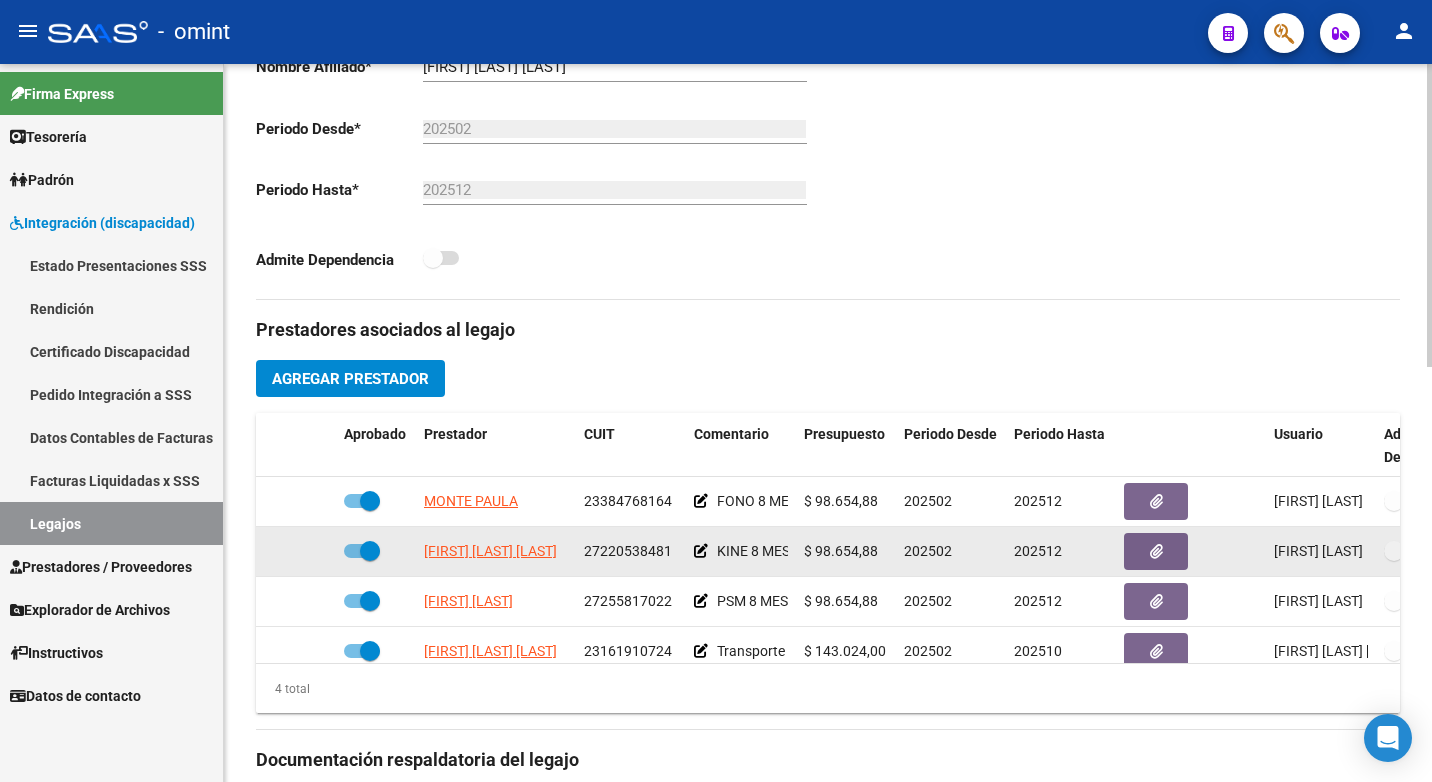 click on "27220538481" 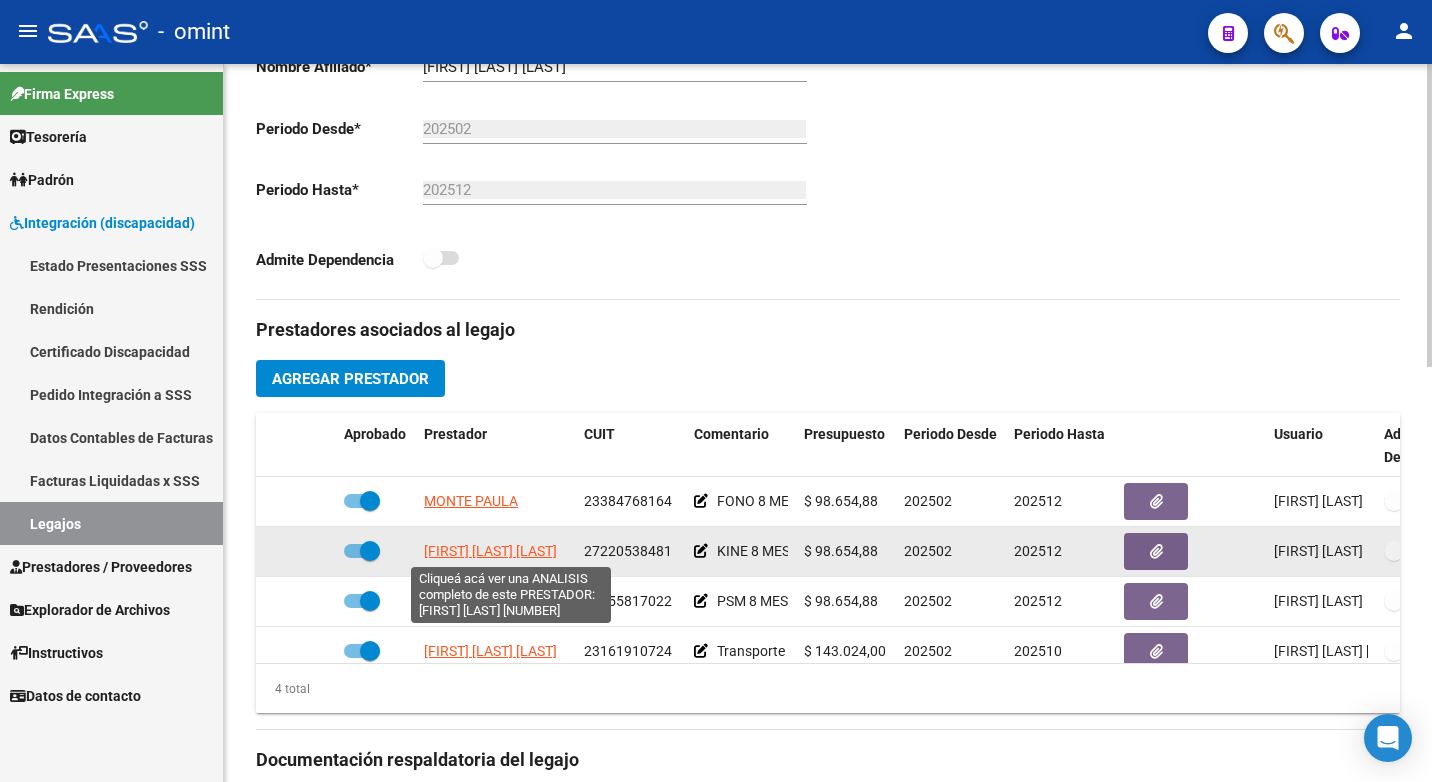 click on "PASCAL ALEJANDRA EDITH" 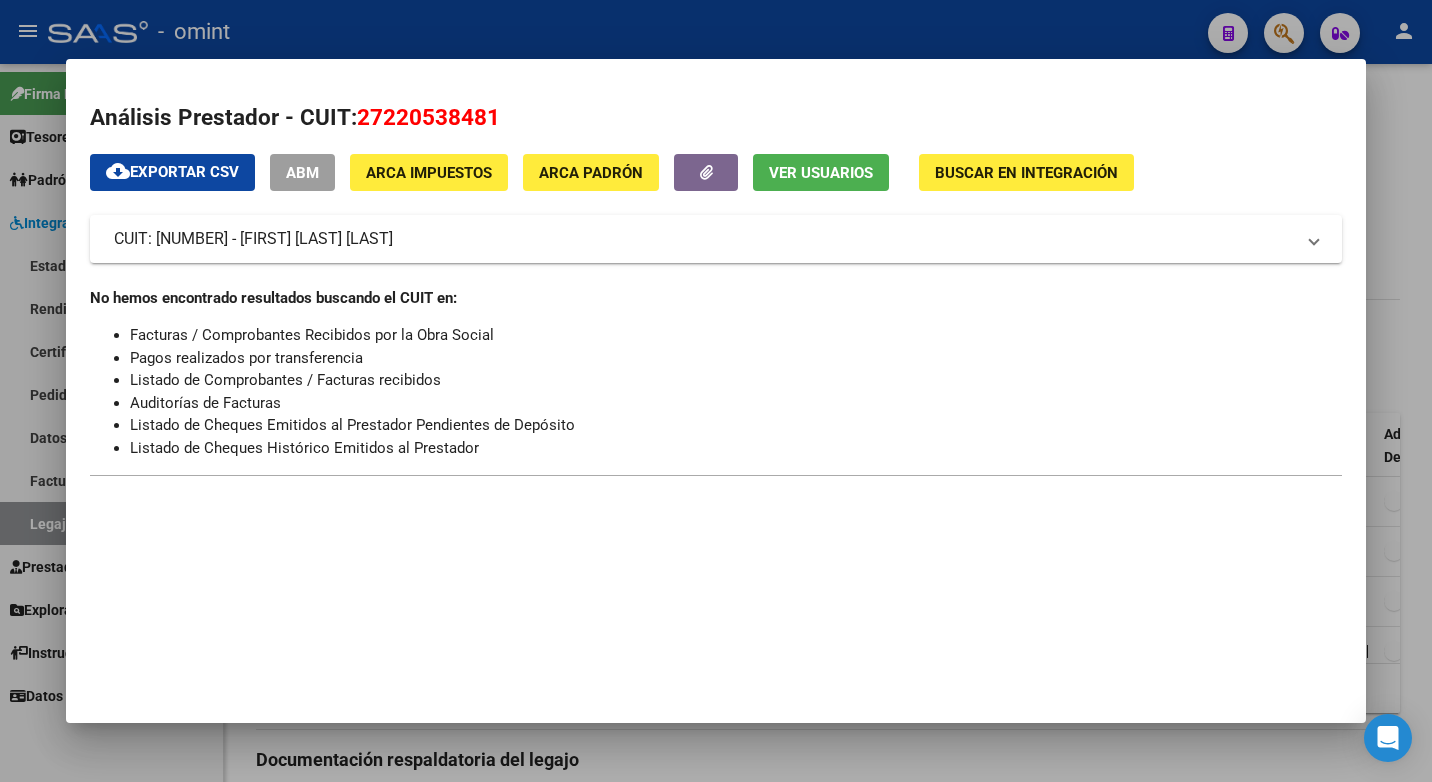 click at bounding box center (716, 391) 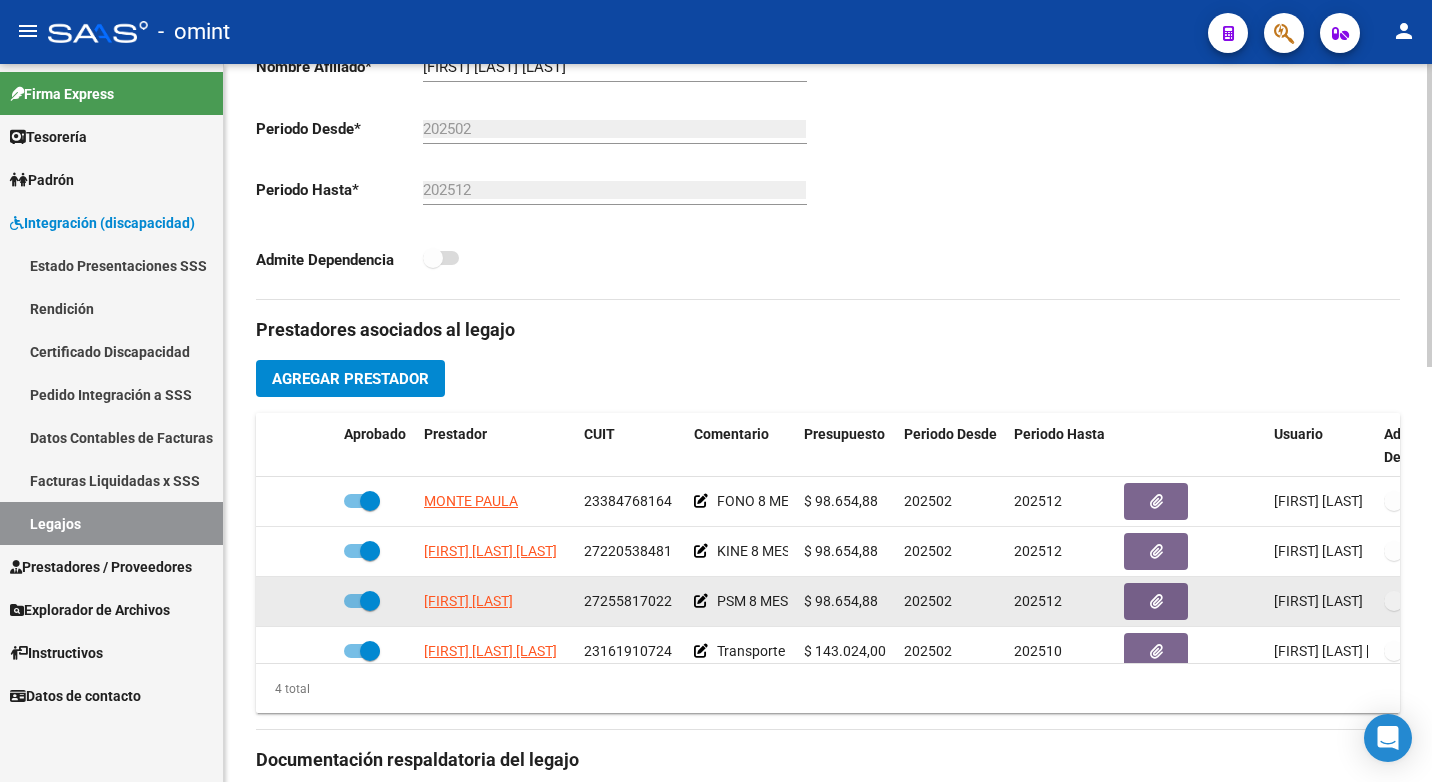 scroll, scrollTop: 600, scrollLeft: 0, axis: vertical 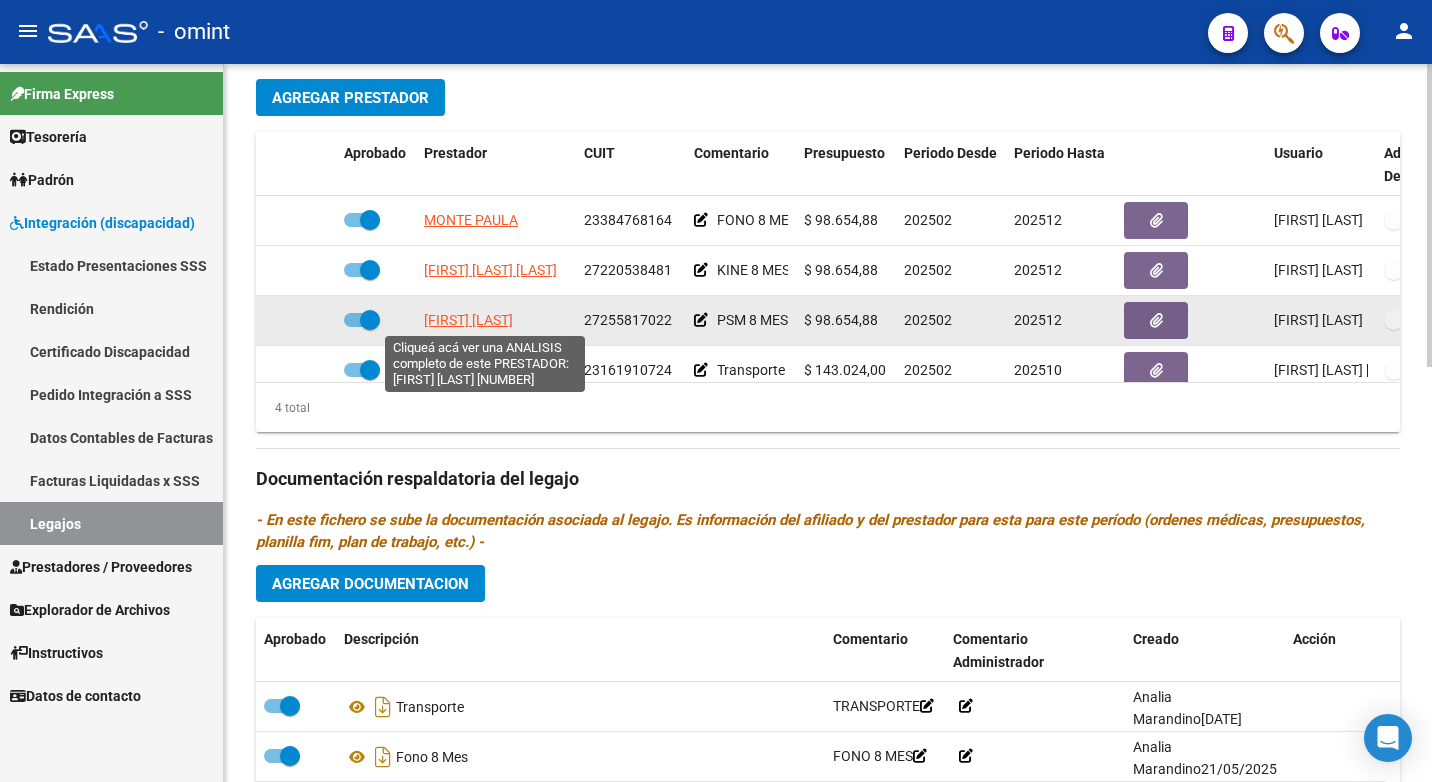 click on "SARGIOTTO CARLA" 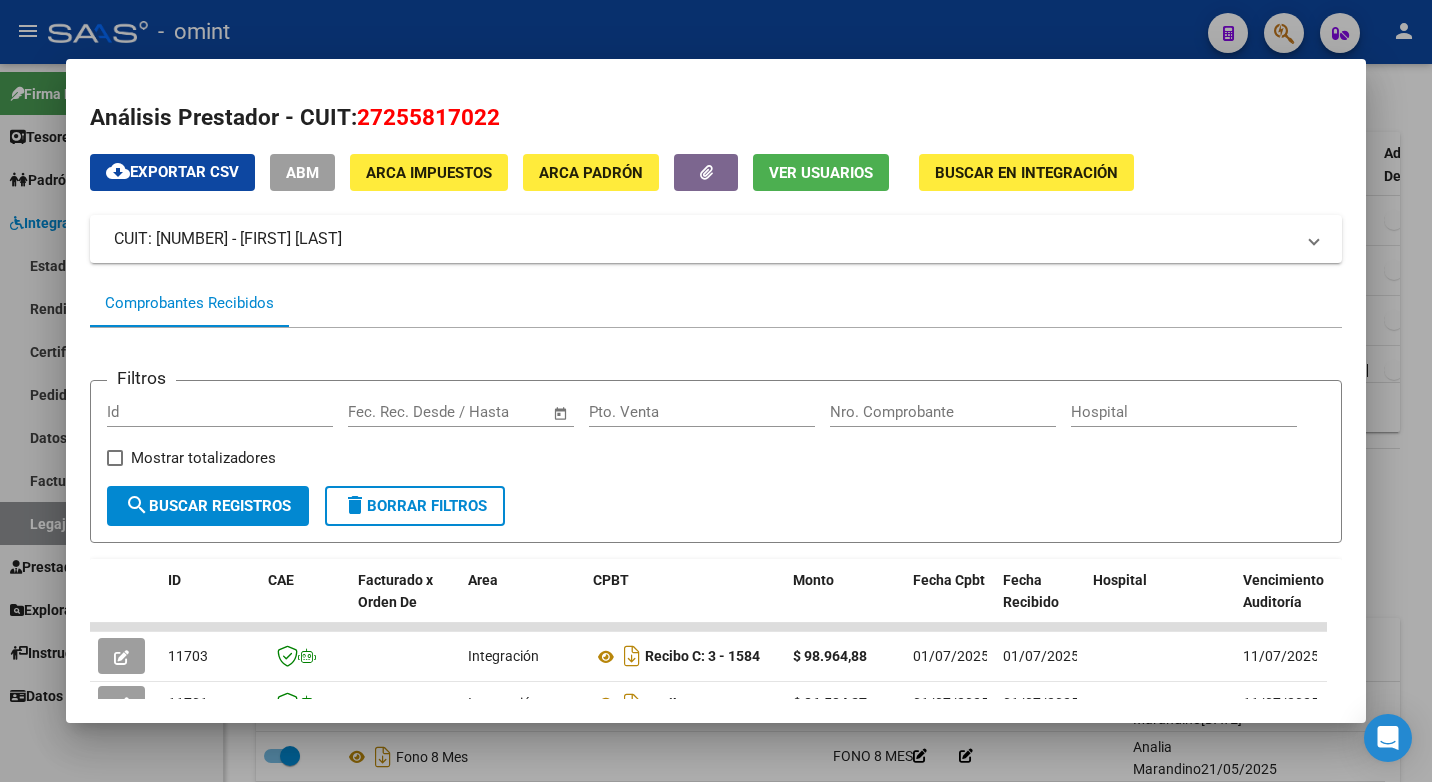 click at bounding box center (716, 391) 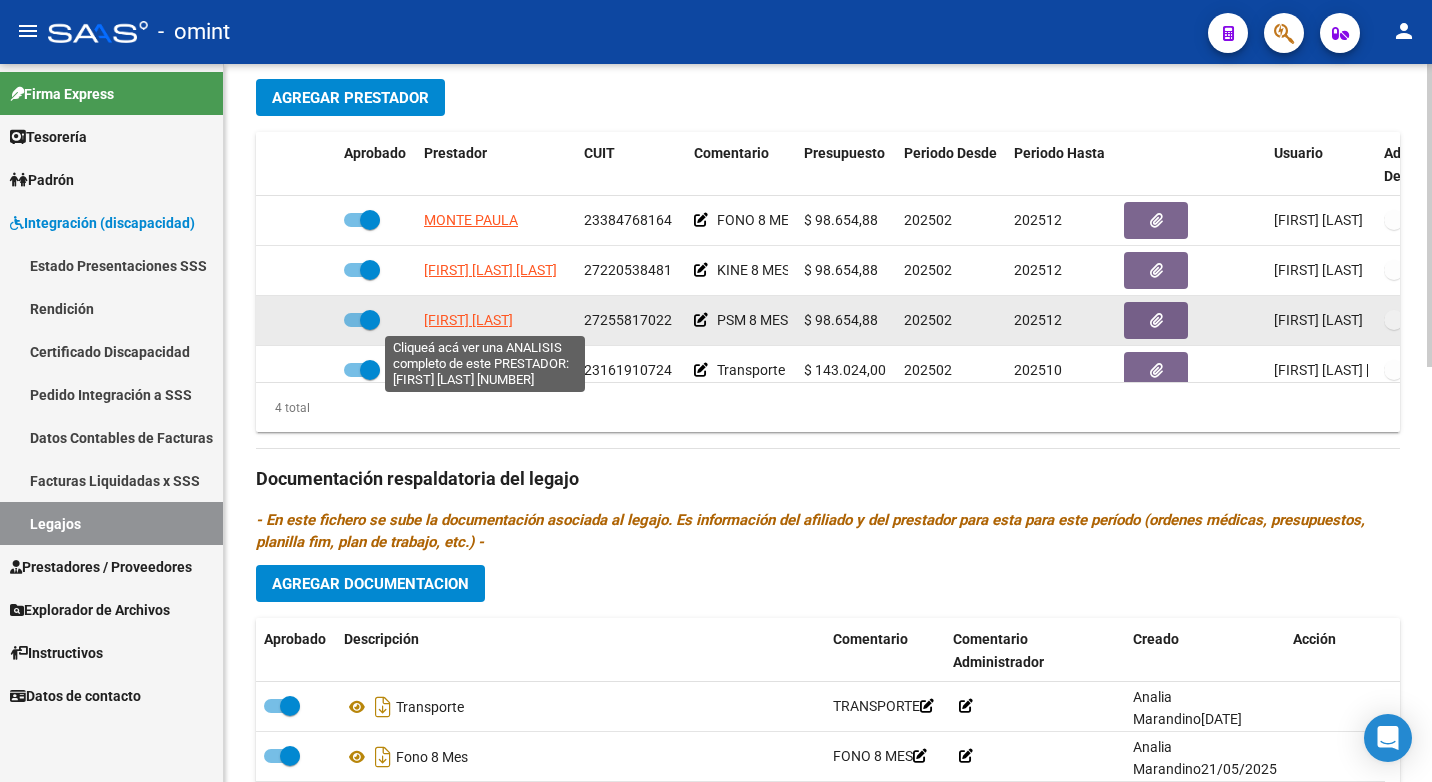 click on "SARGIOTTO CARLA" 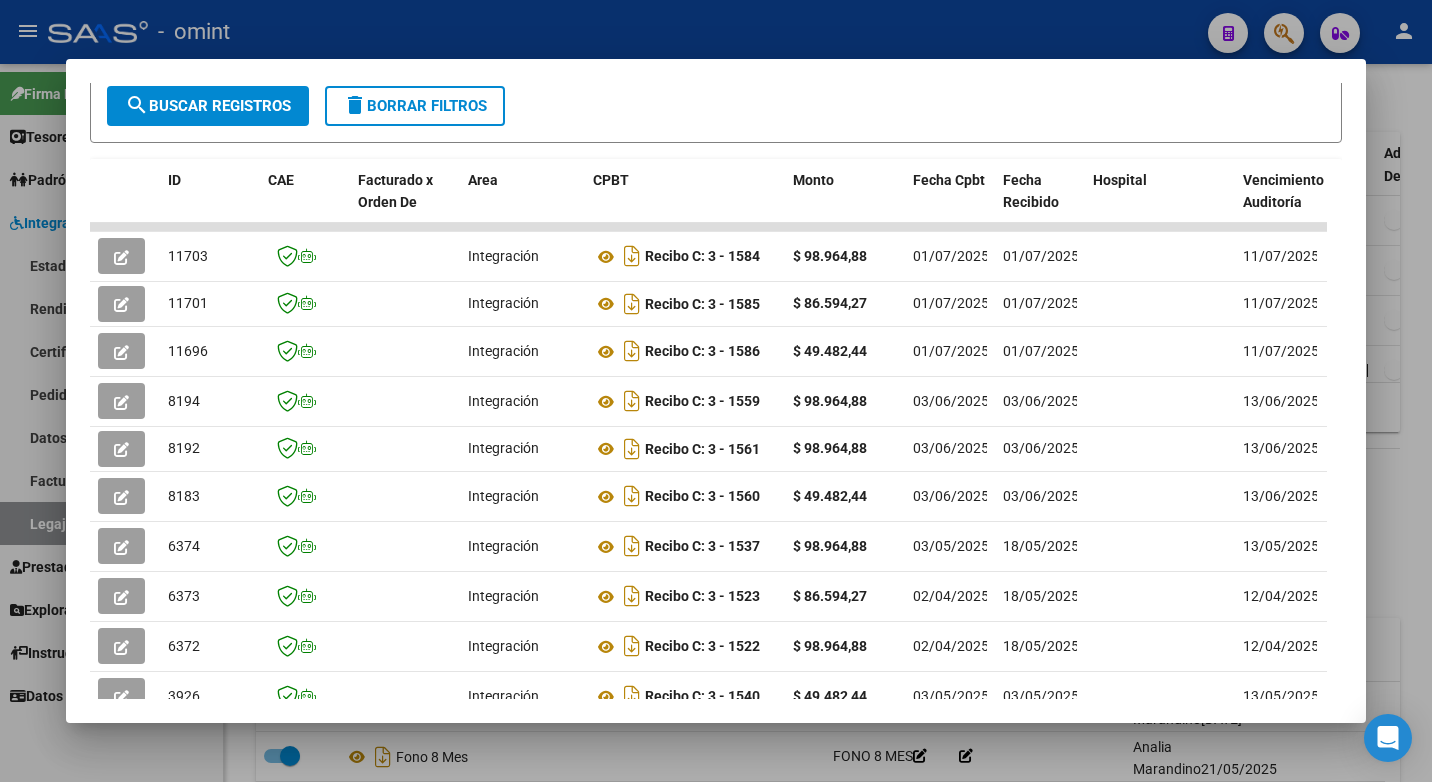 scroll, scrollTop: 552, scrollLeft: 0, axis: vertical 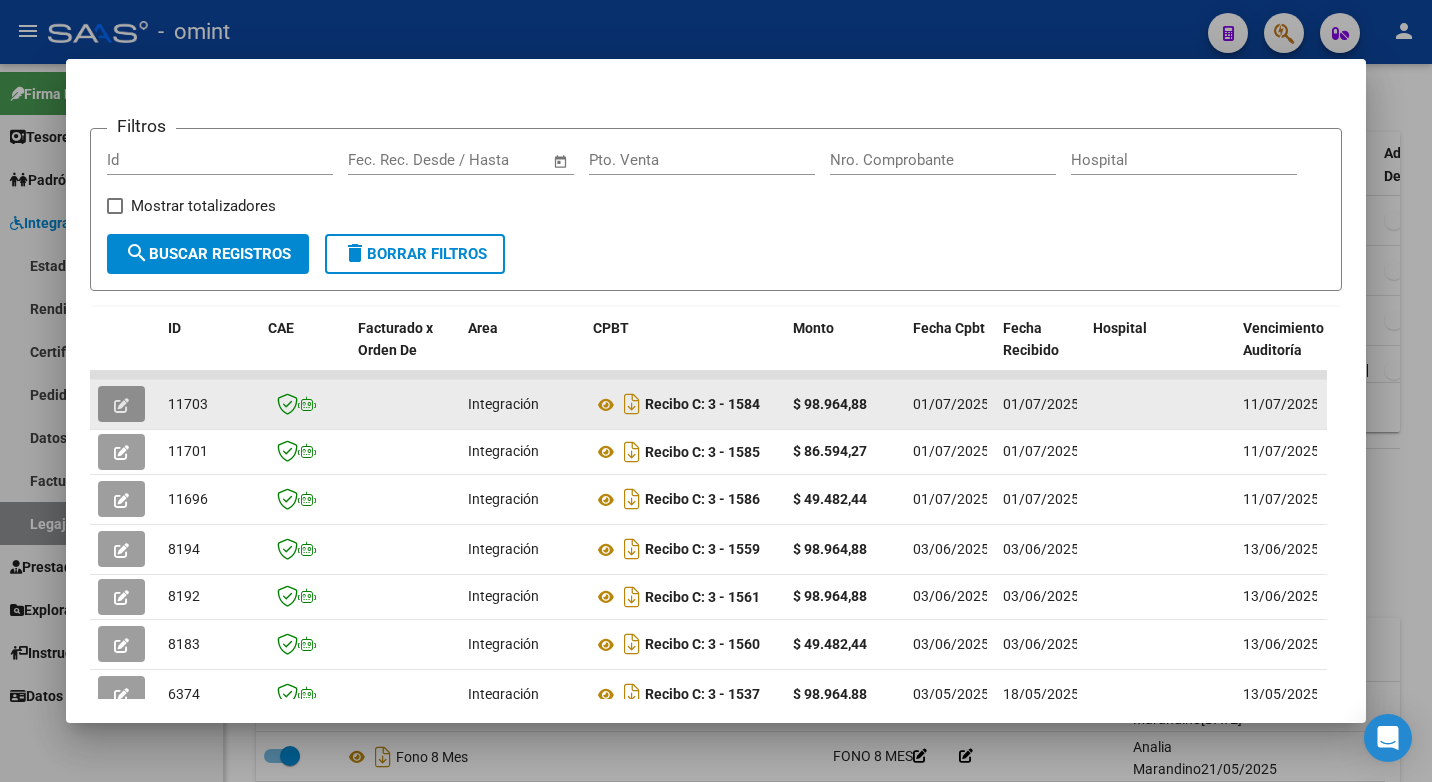 click 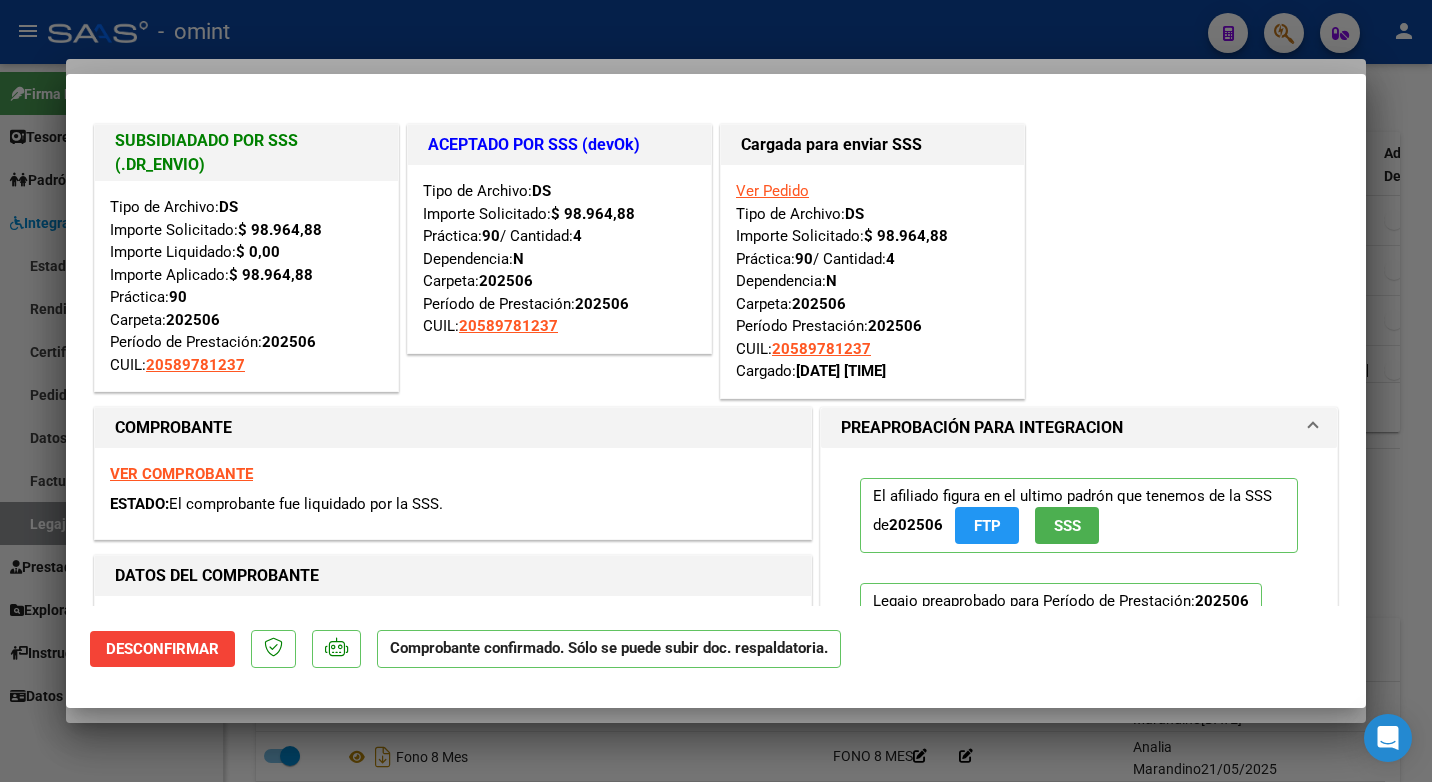 click at bounding box center (716, 391) 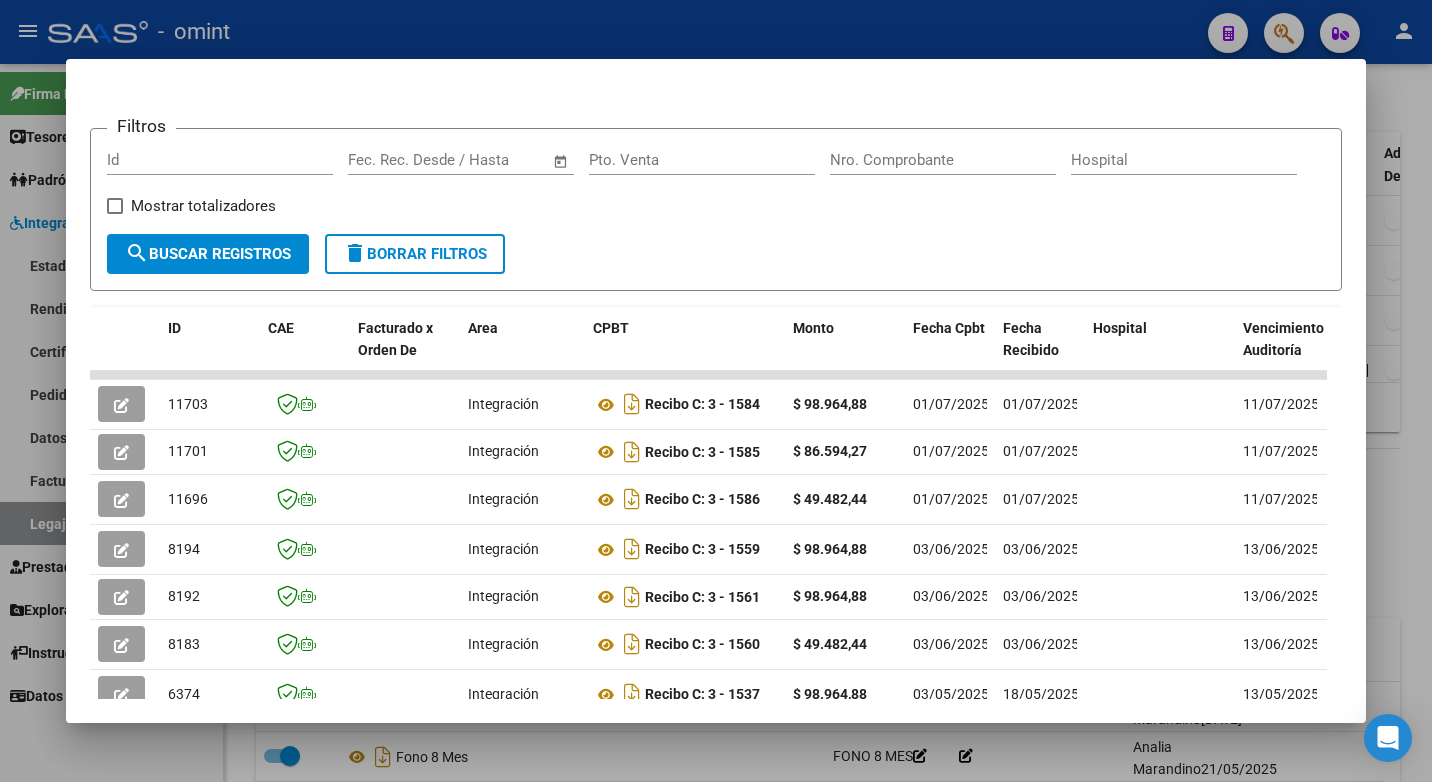 click at bounding box center [716, 391] 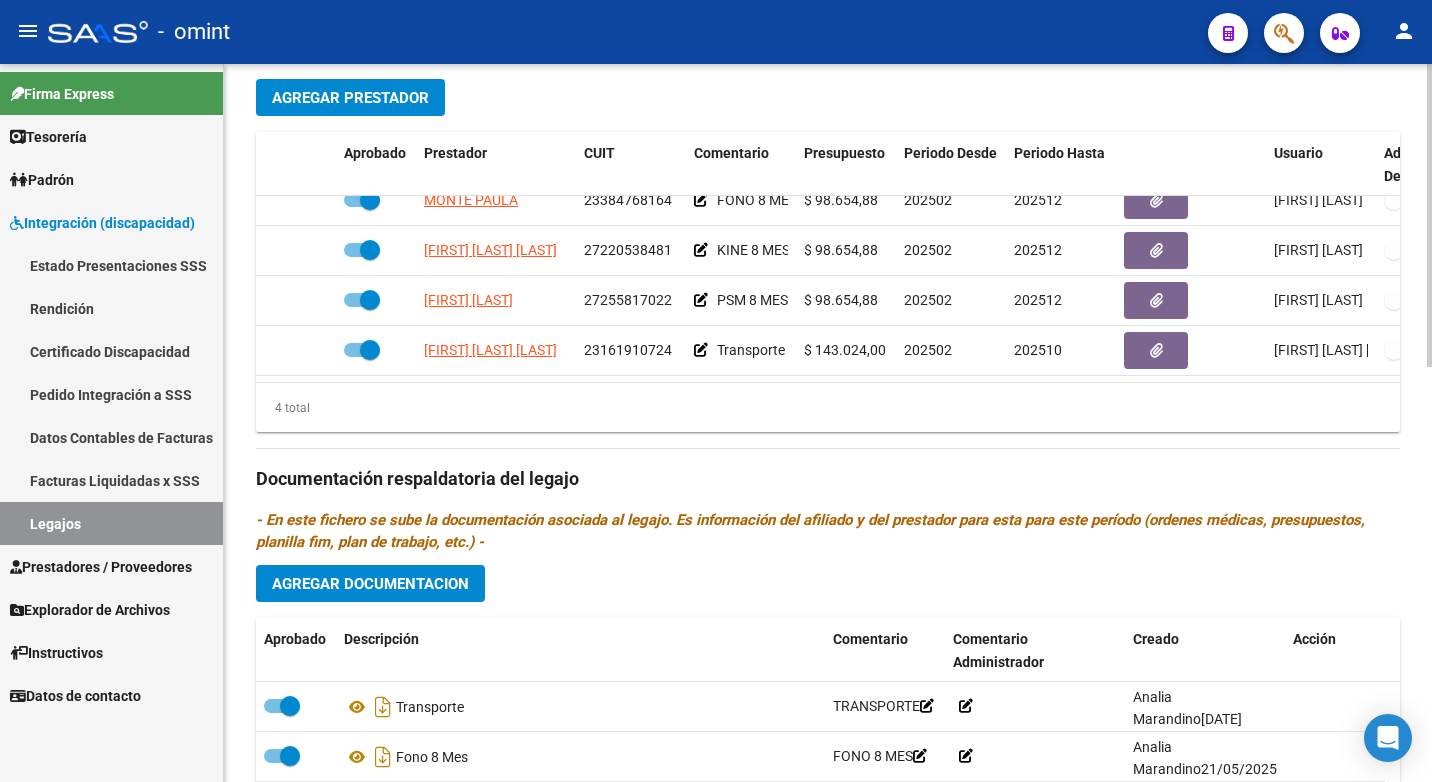 scroll, scrollTop: 35, scrollLeft: 0, axis: vertical 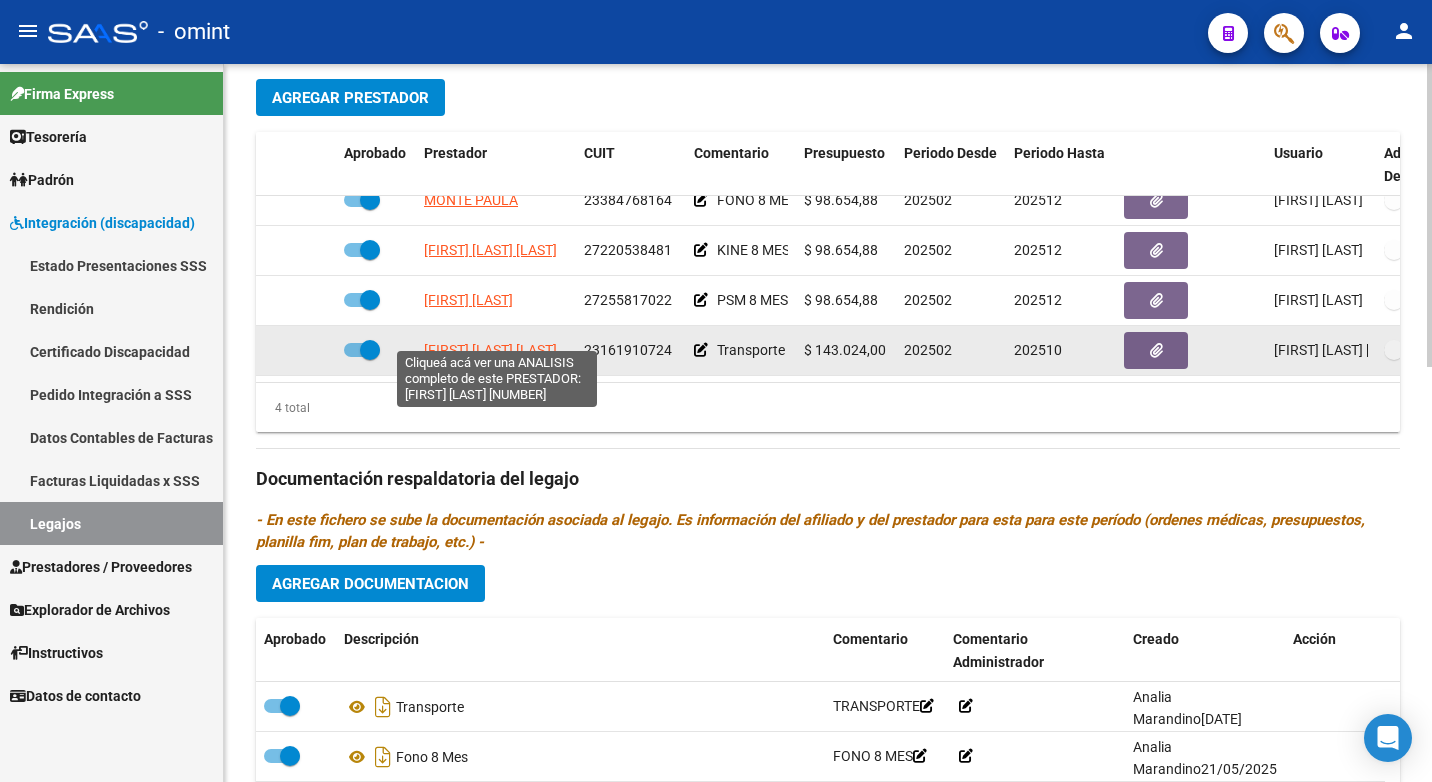 click on "ABALLAY MARIA JULIA" 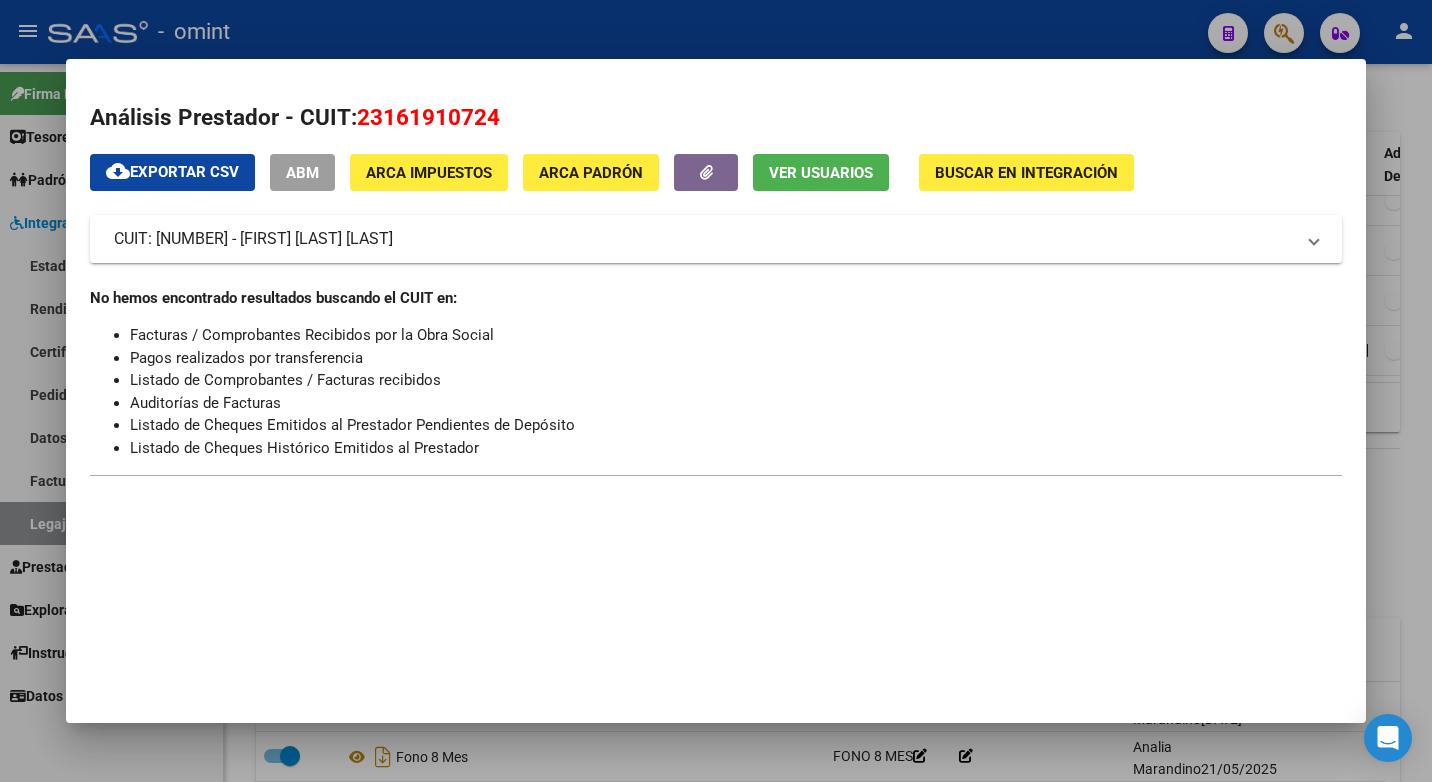 click at bounding box center [716, 391] 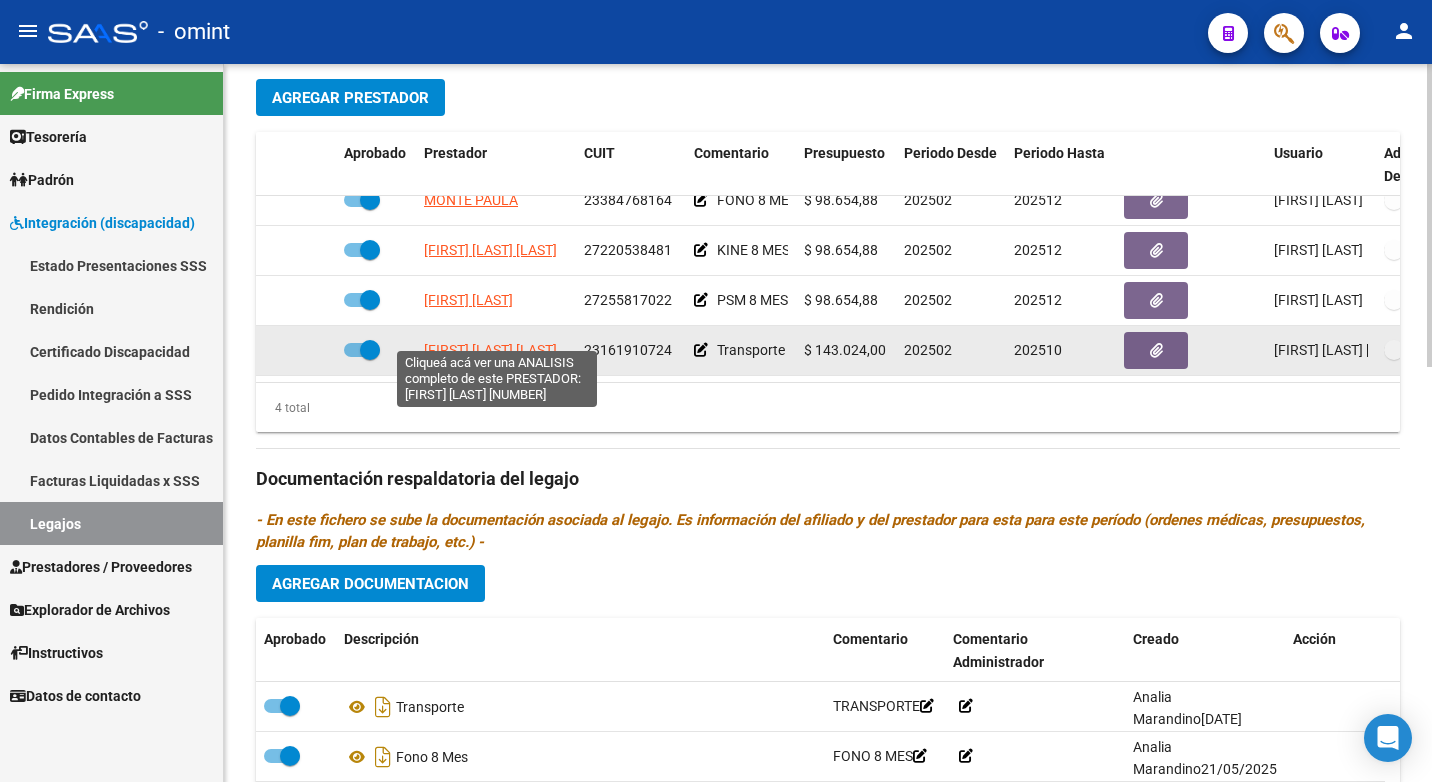 click on "ABALLAY MARIA JULIA" 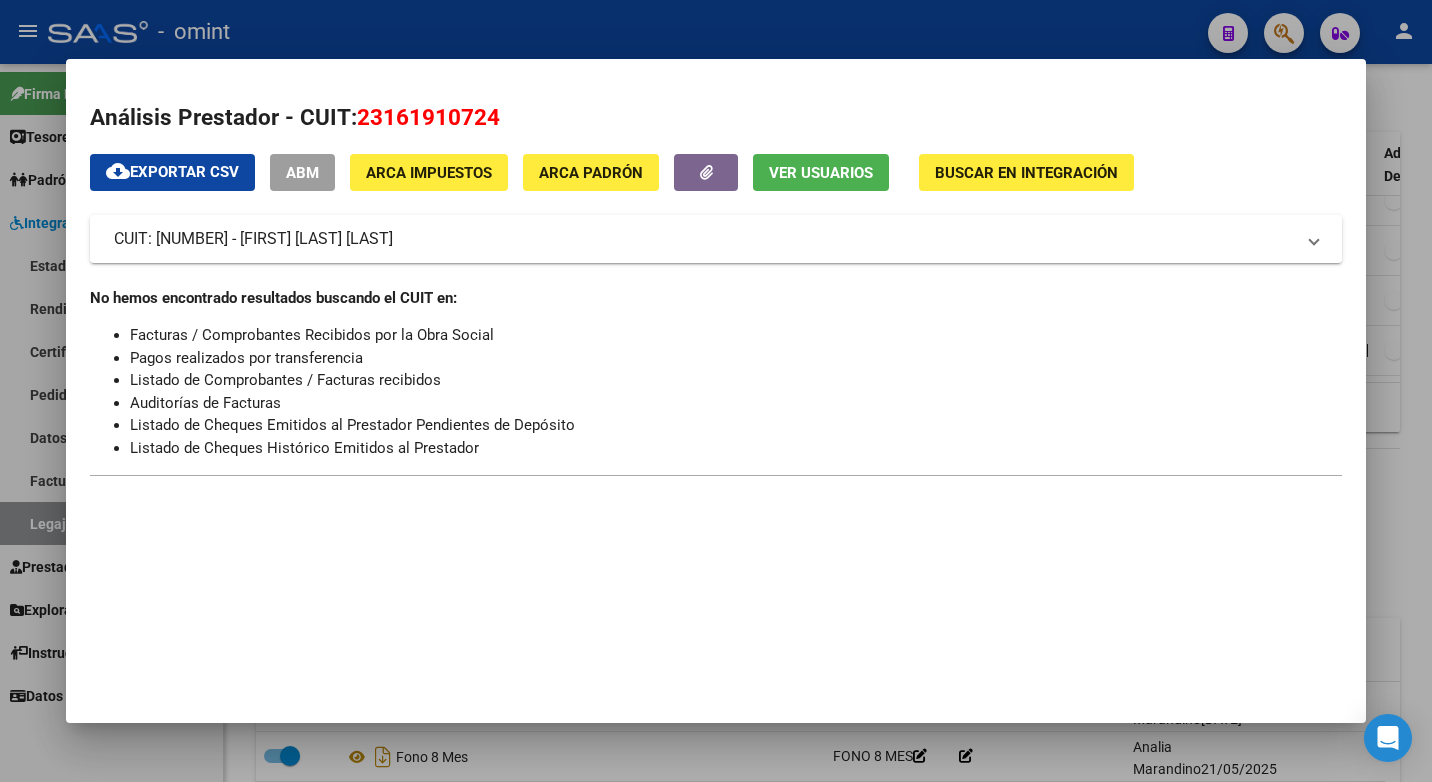 click at bounding box center [716, 391] 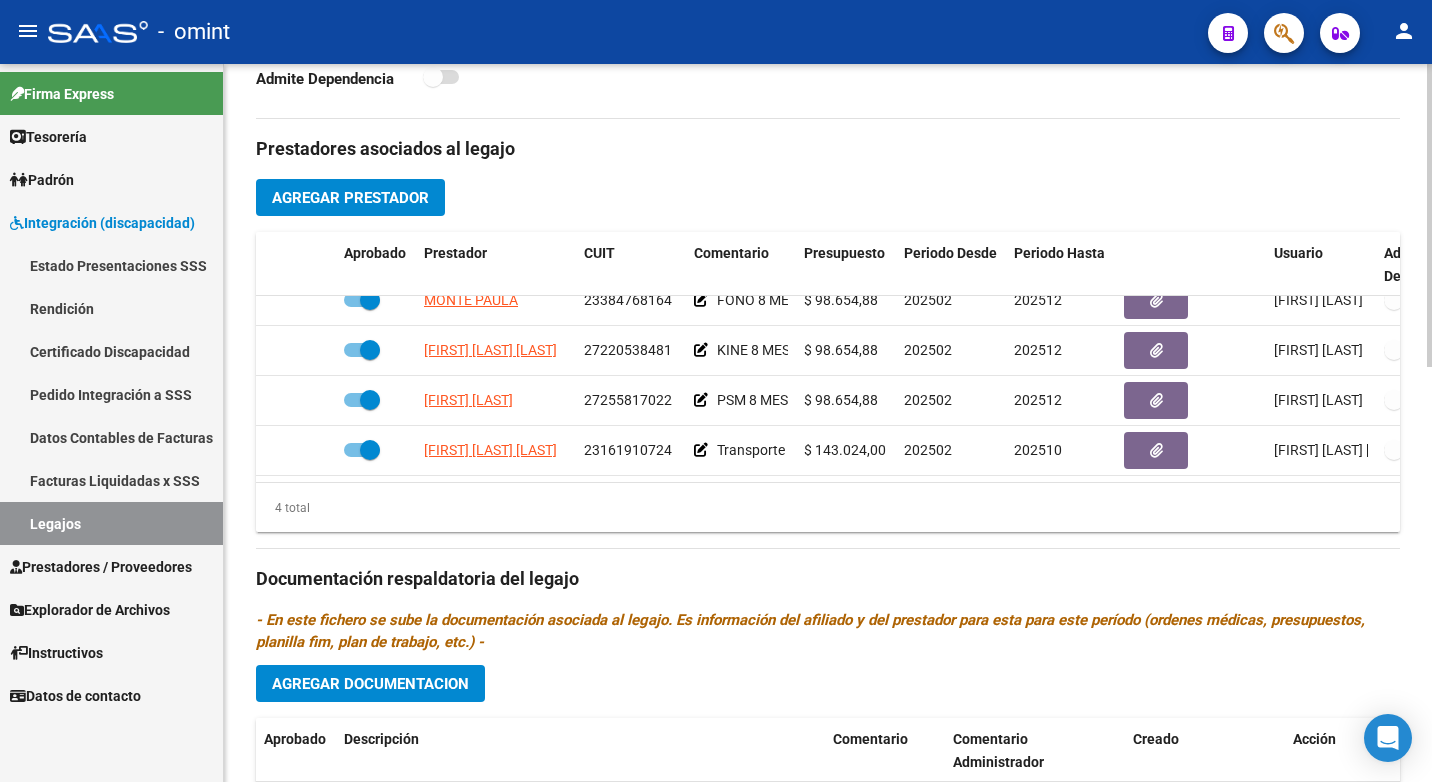 scroll, scrollTop: 581, scrollLeft: 0, axis: vertical 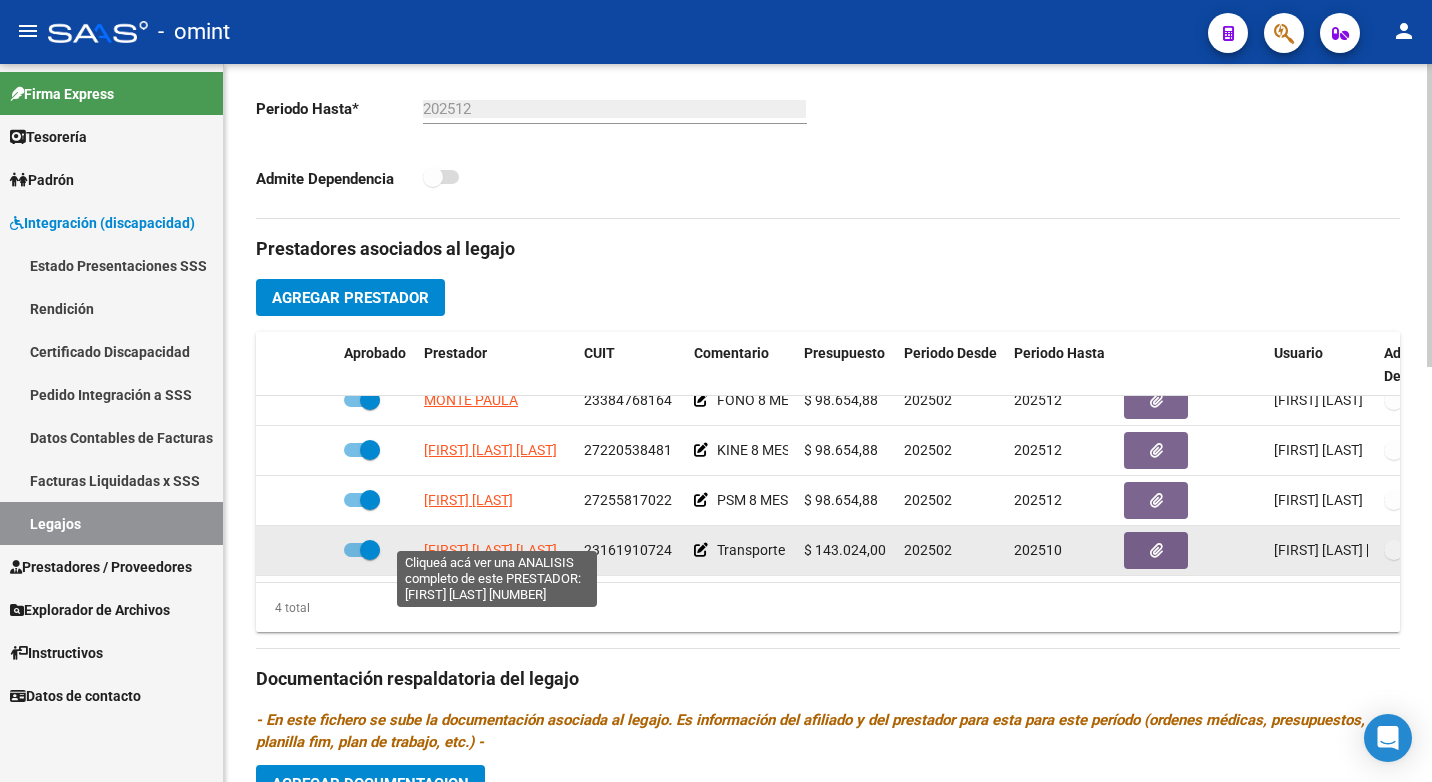 click on "ABALLAY MARIA JULIA" 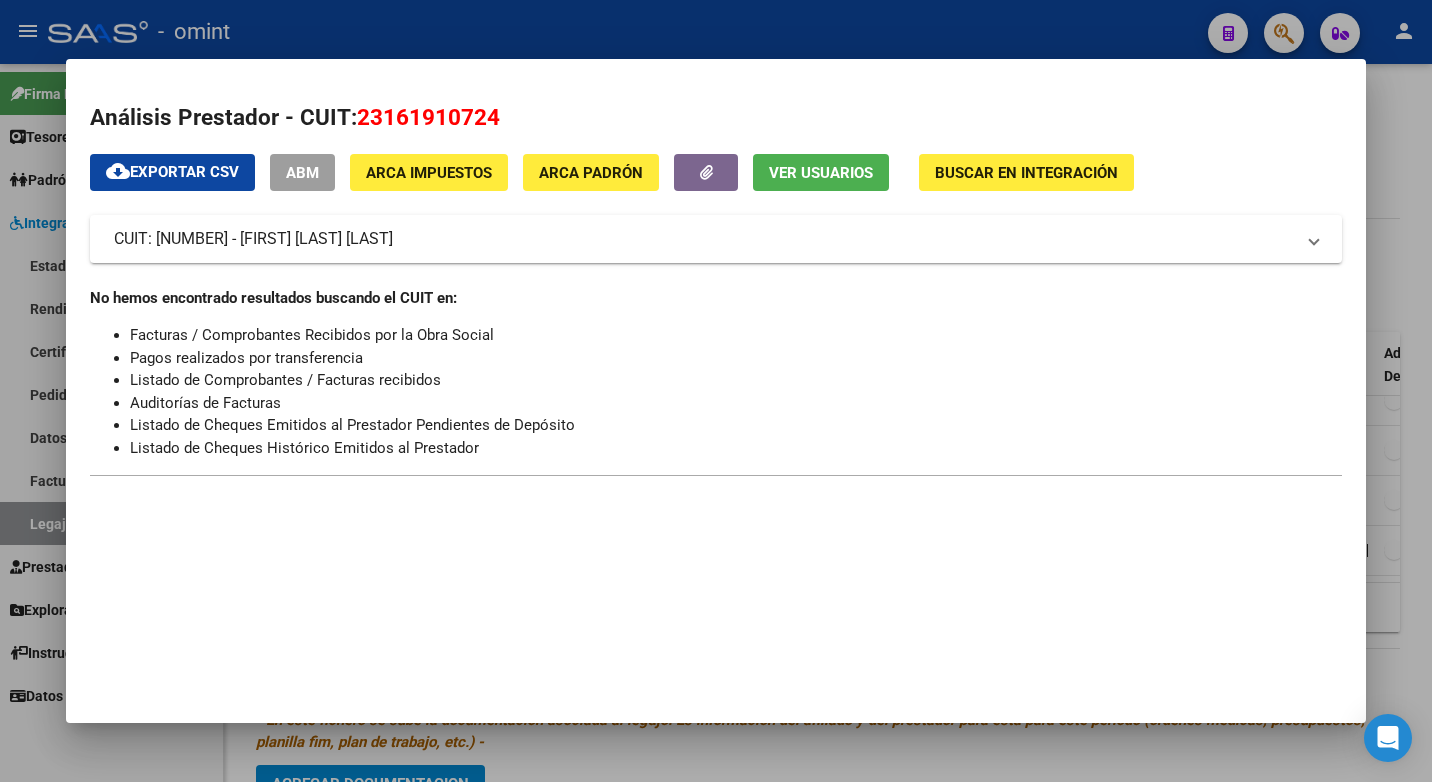 click at bounding box center (716, 391) 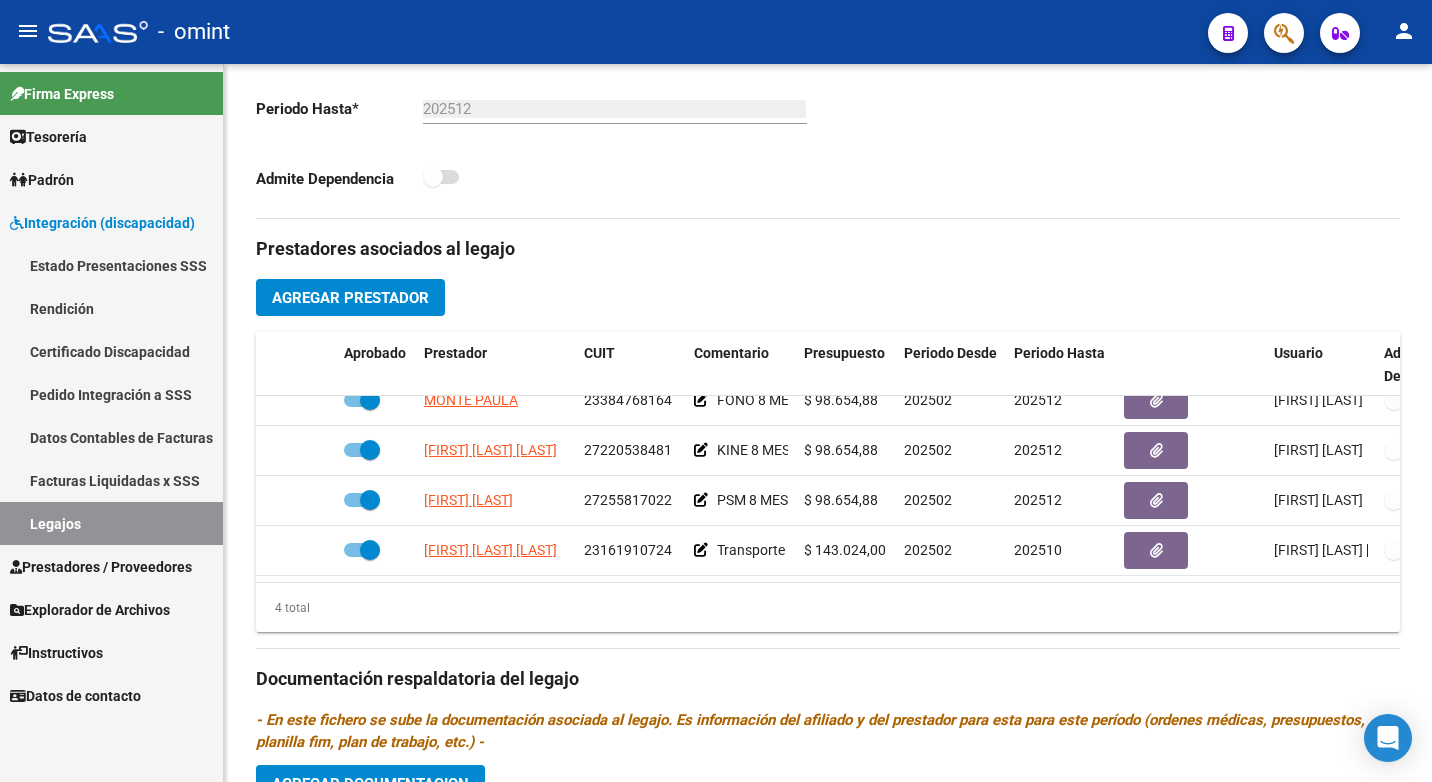 click on "Facturas Liquidadas x SSS" at bounding box center [111, 480] 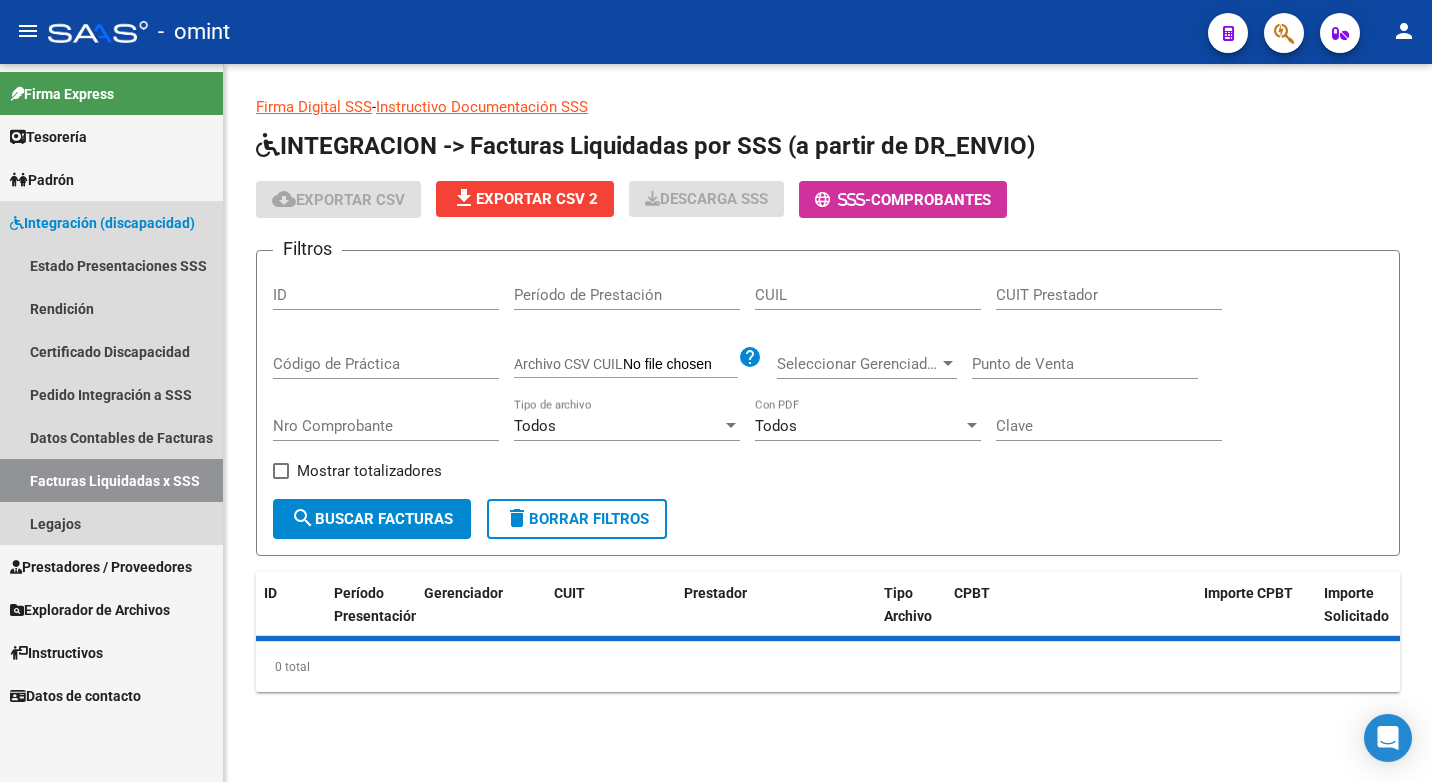scroll, scrollTop: 0, scrollLeft: 0, axis: both 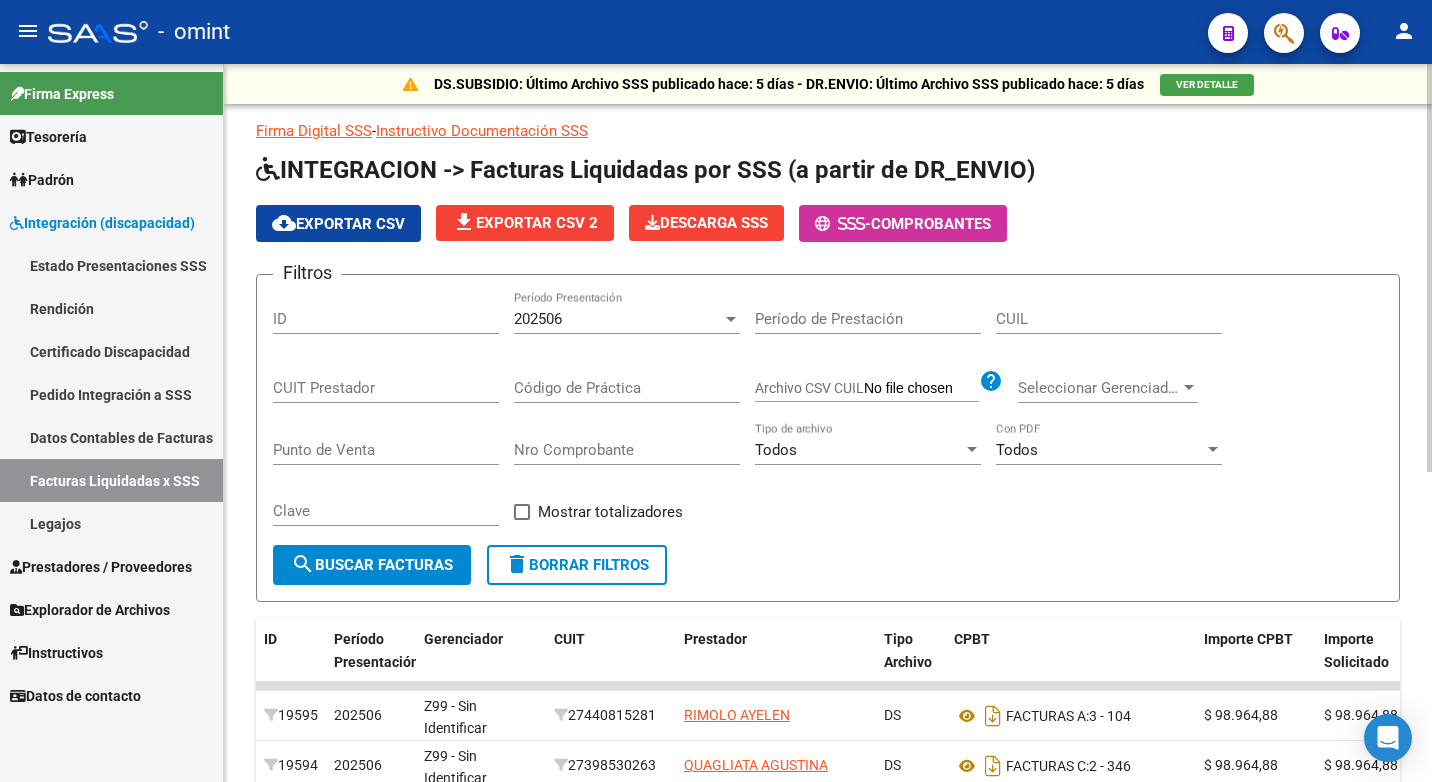 click at bounding box center [731, 319] 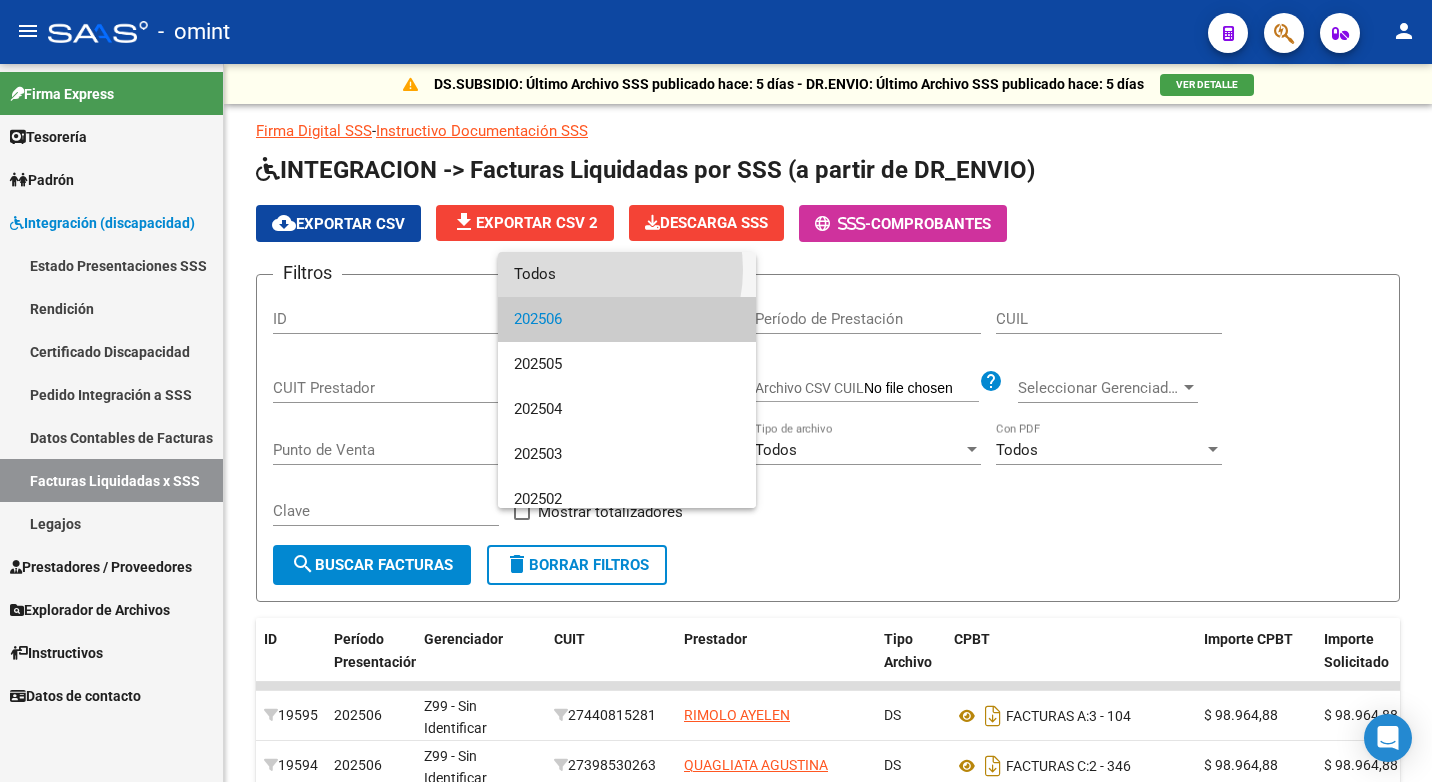 click on "Todos" at bounding box center [627, 274] 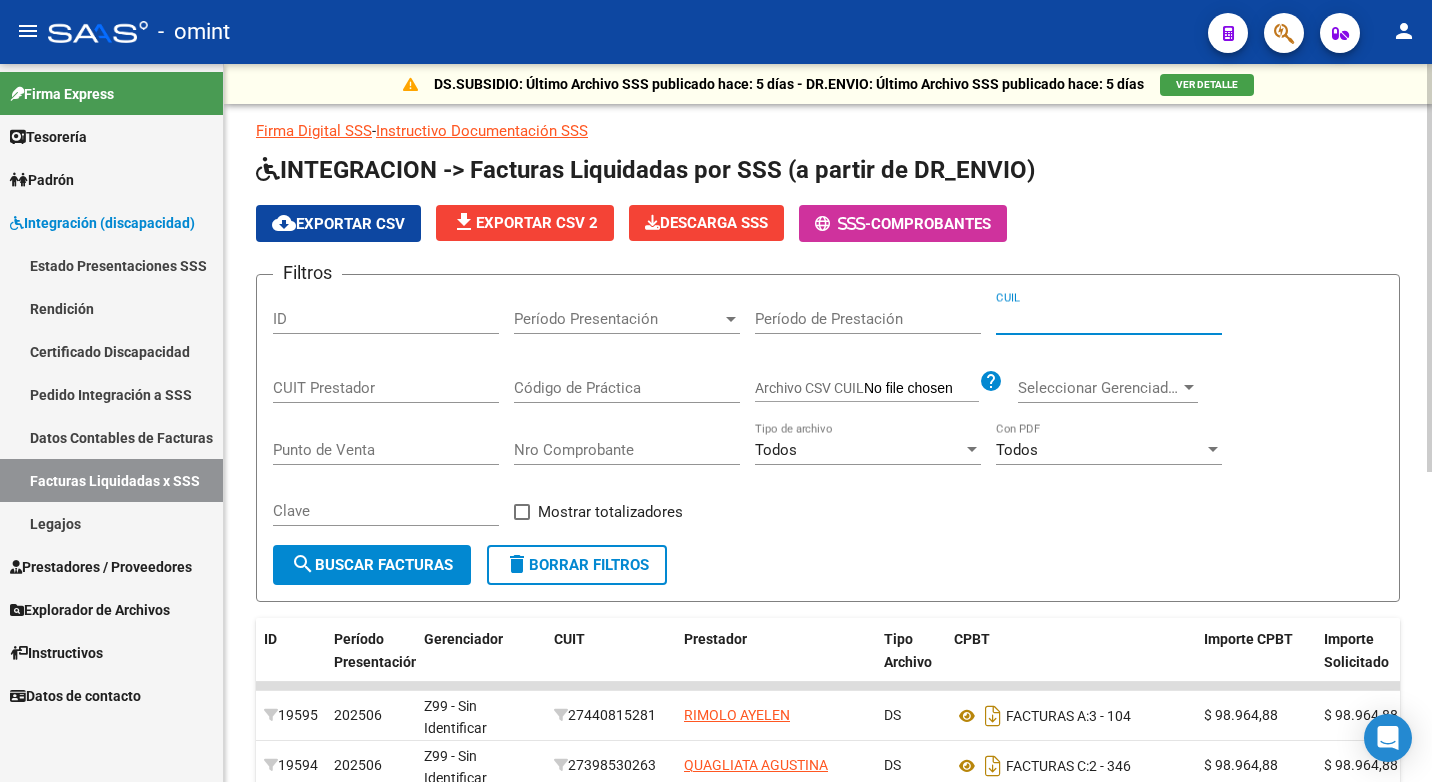 paste on "20-57742107-3" 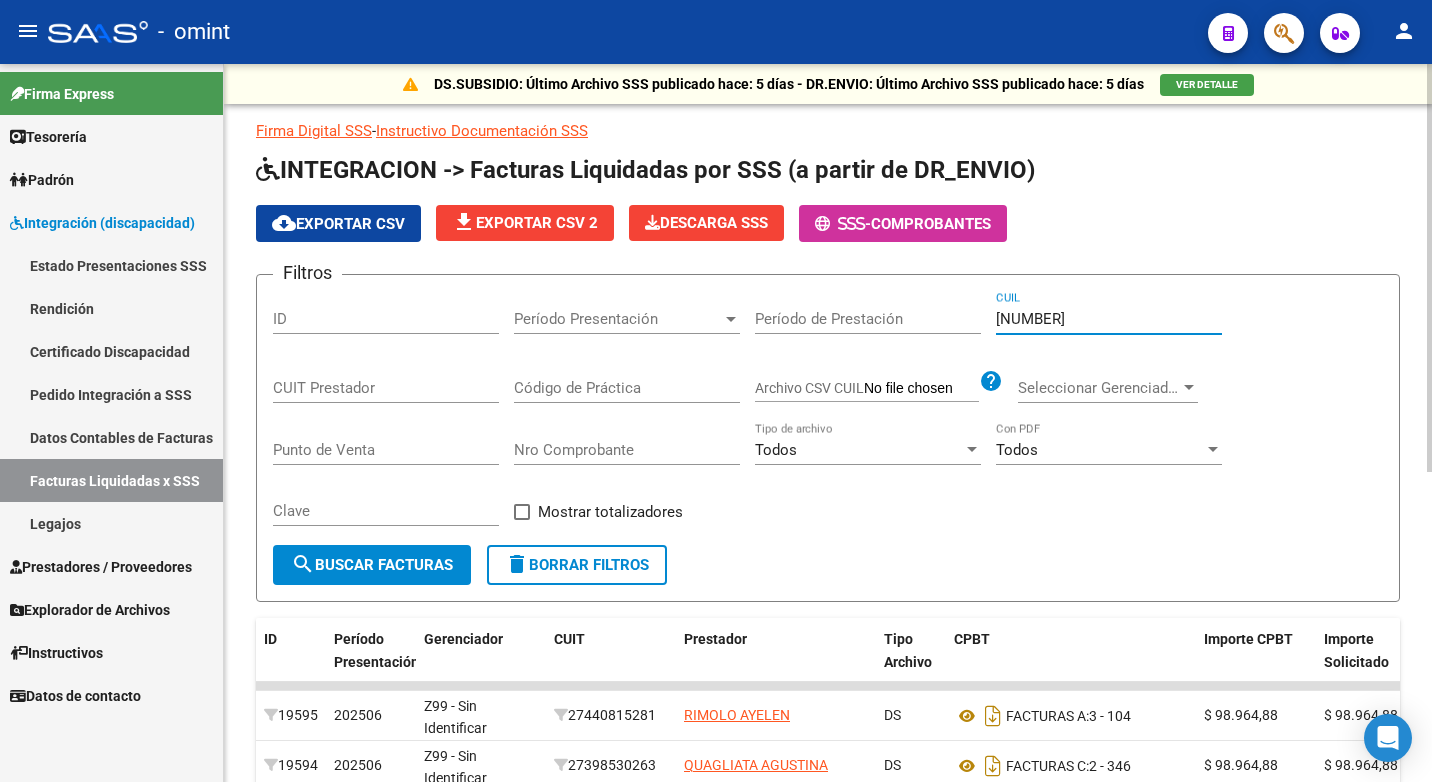 type on "20-57742107-3" 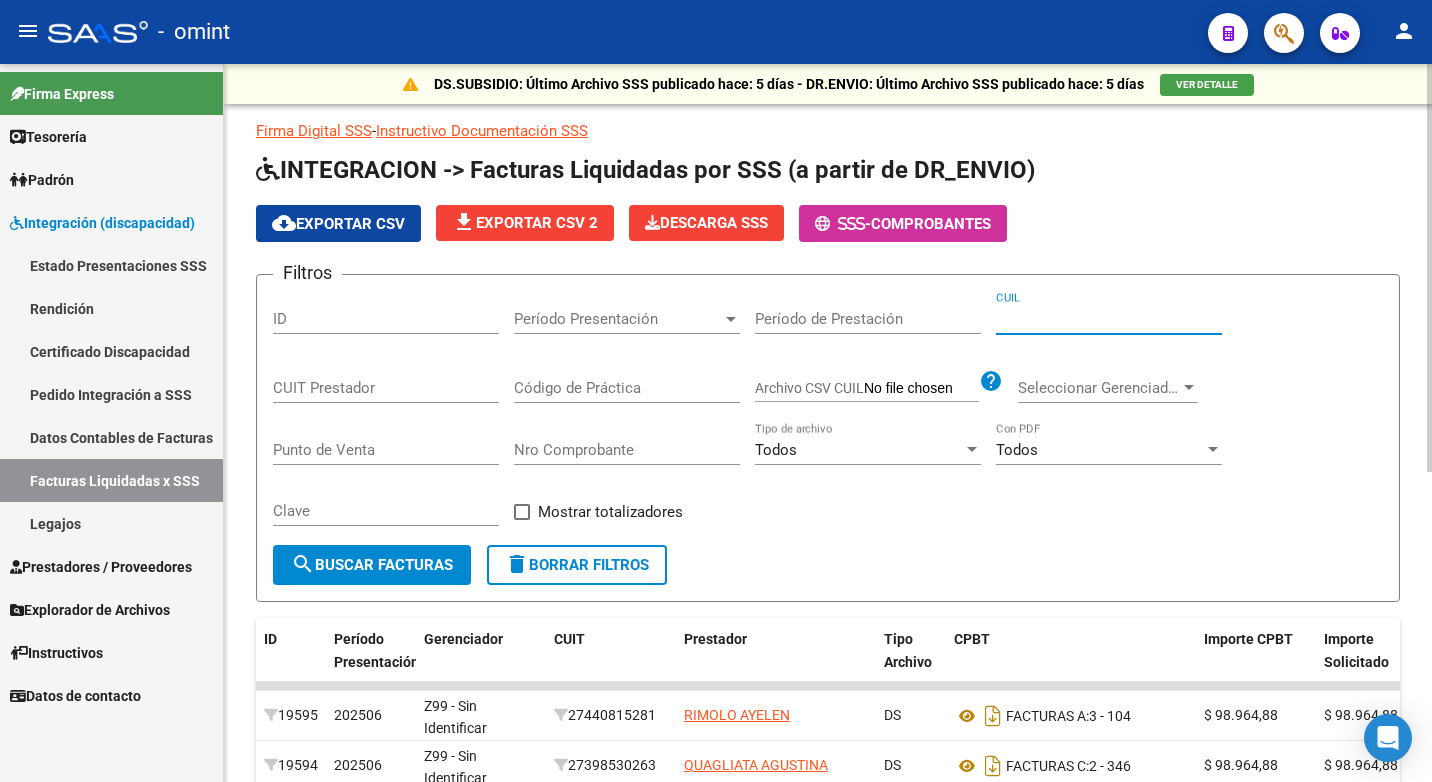 paste on "20-58978123-7" 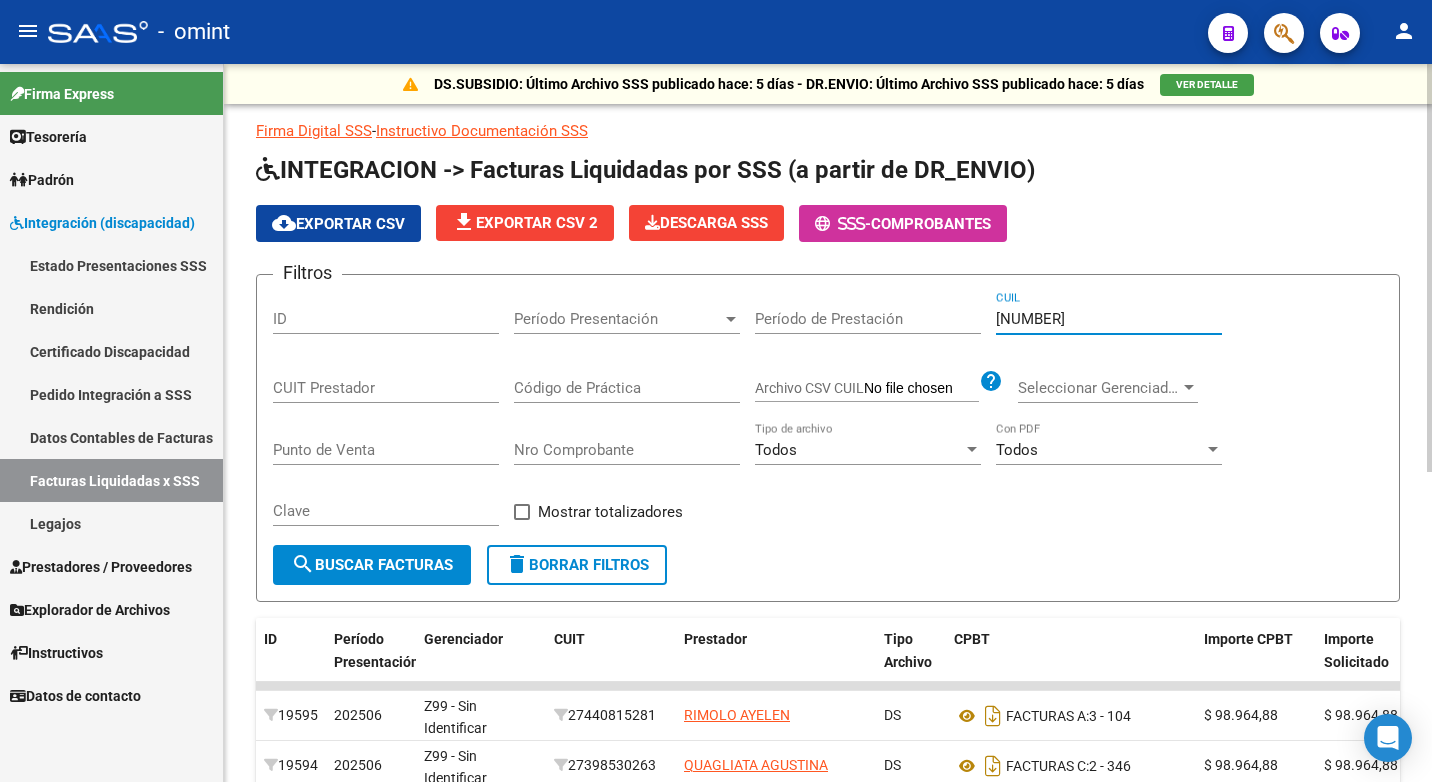 type on "20-58978123-7" 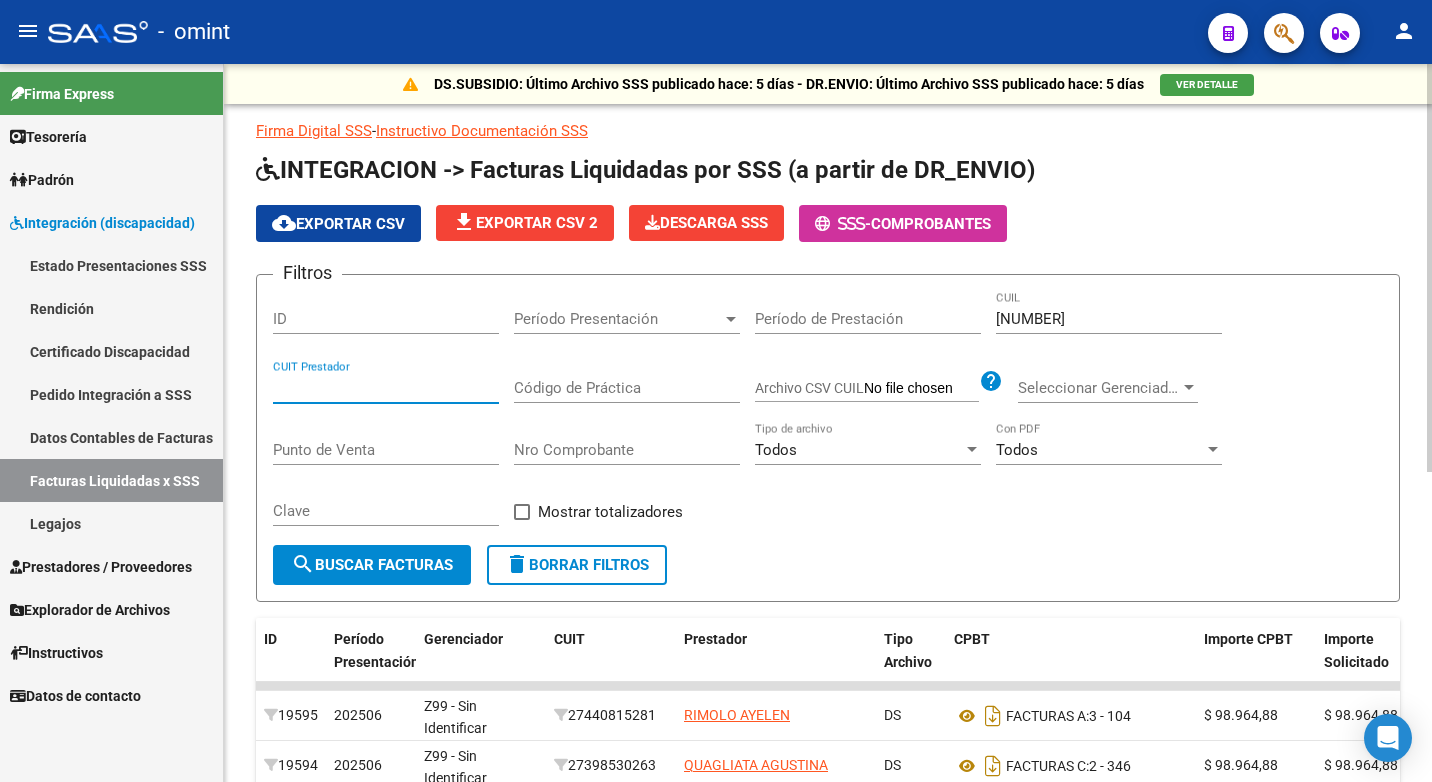 drag, startPoint x: 281, startPoint y: 382, endPoint x: 290, endPoint y: 393, distance: 14.21267 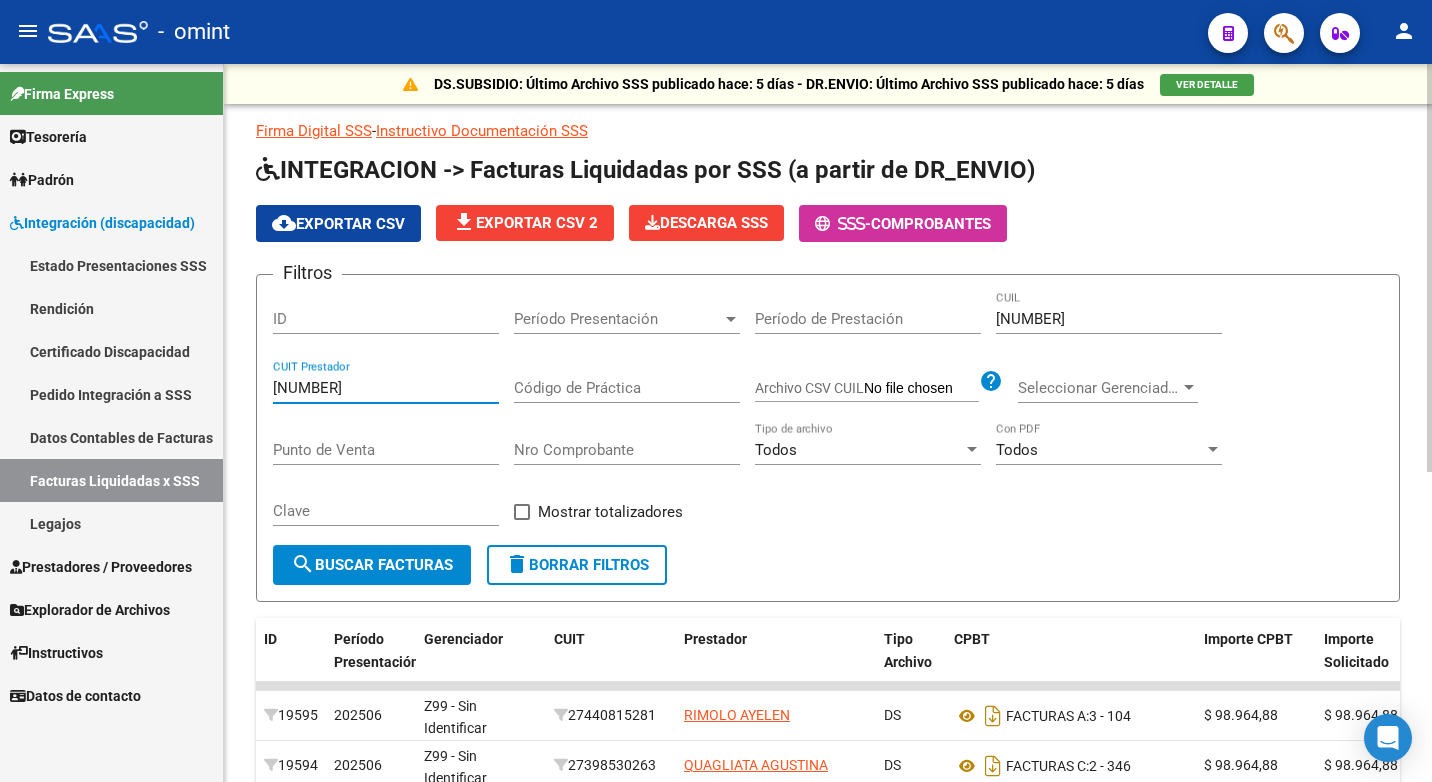 type on "23-16191072-4" 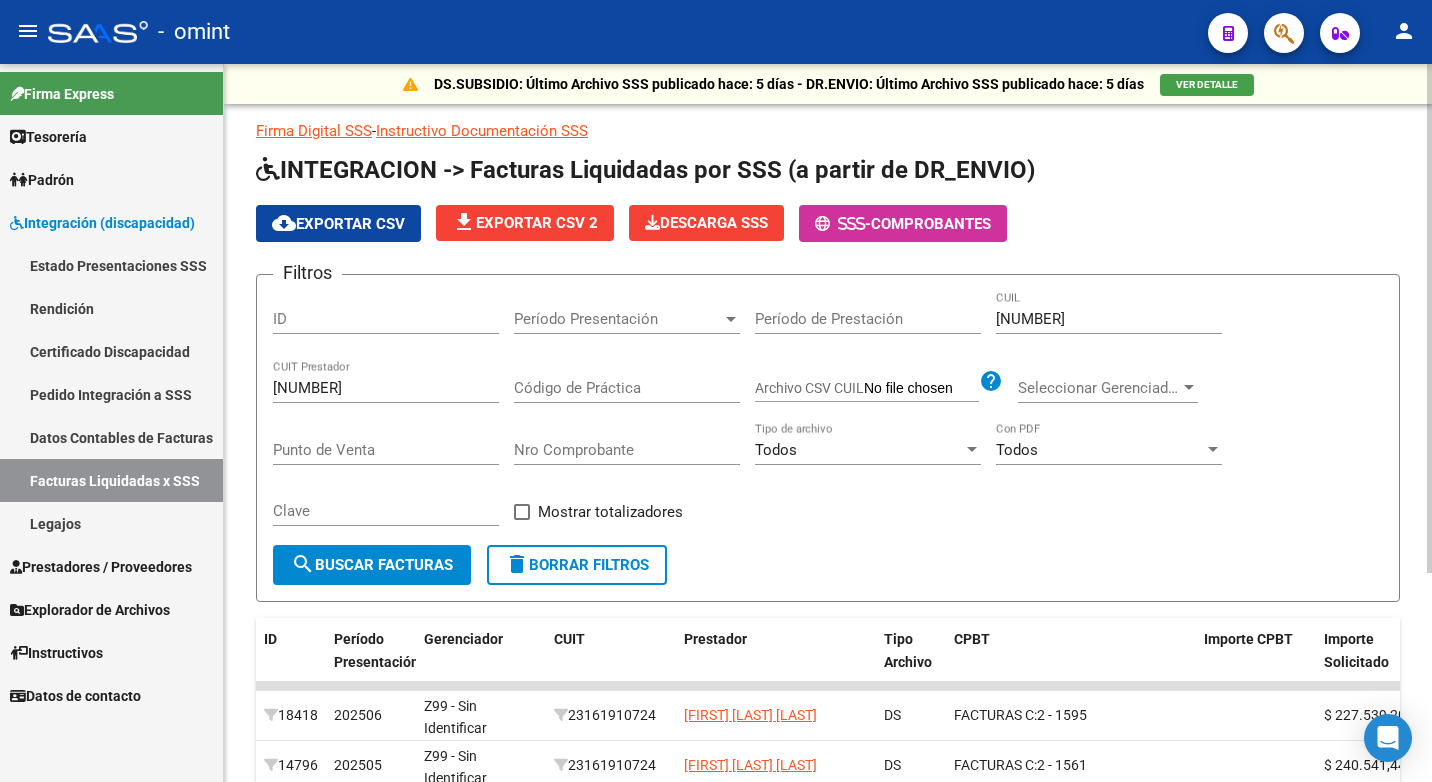scroll, scrollTop: 200, scrollLeft: 0, axis: vertical 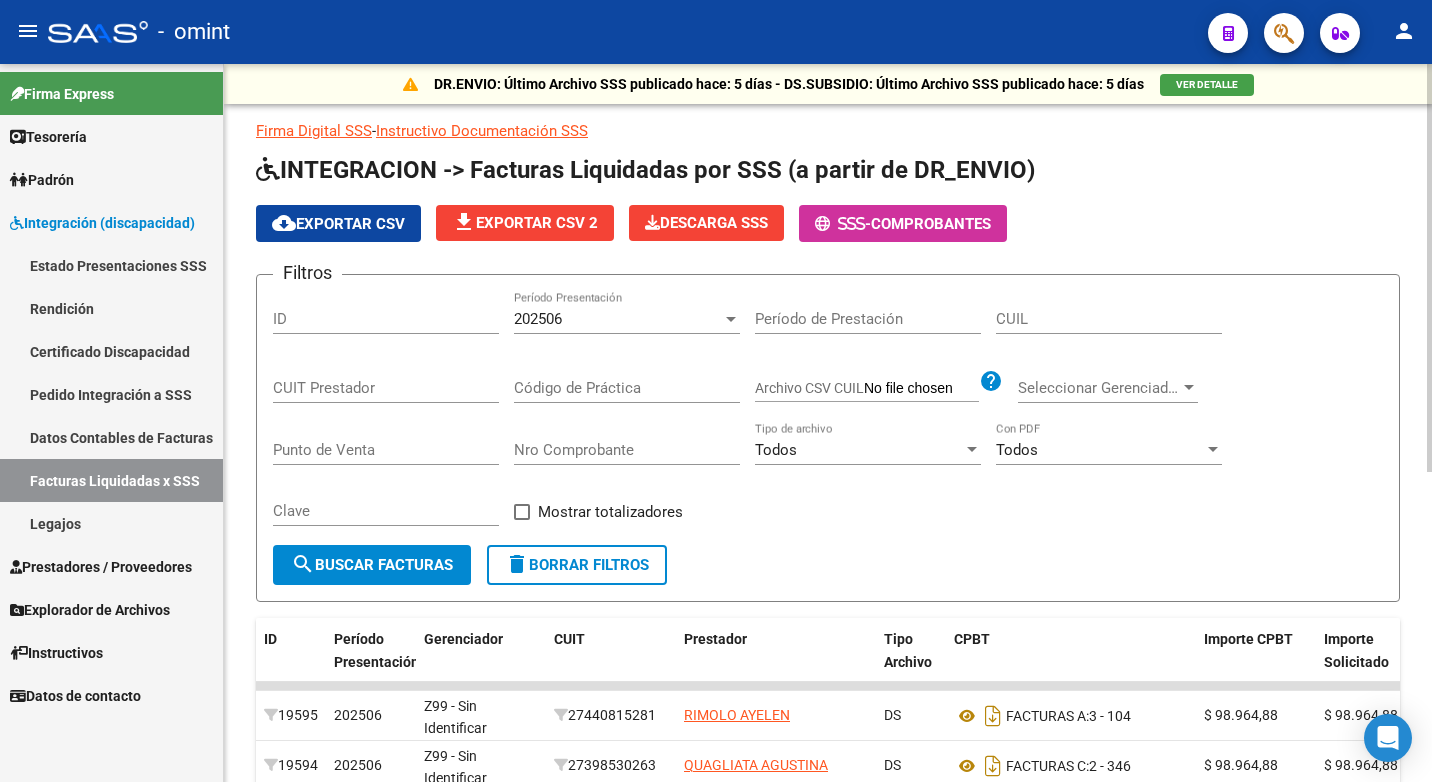 click on "202506" at bounding box center [618, 319] 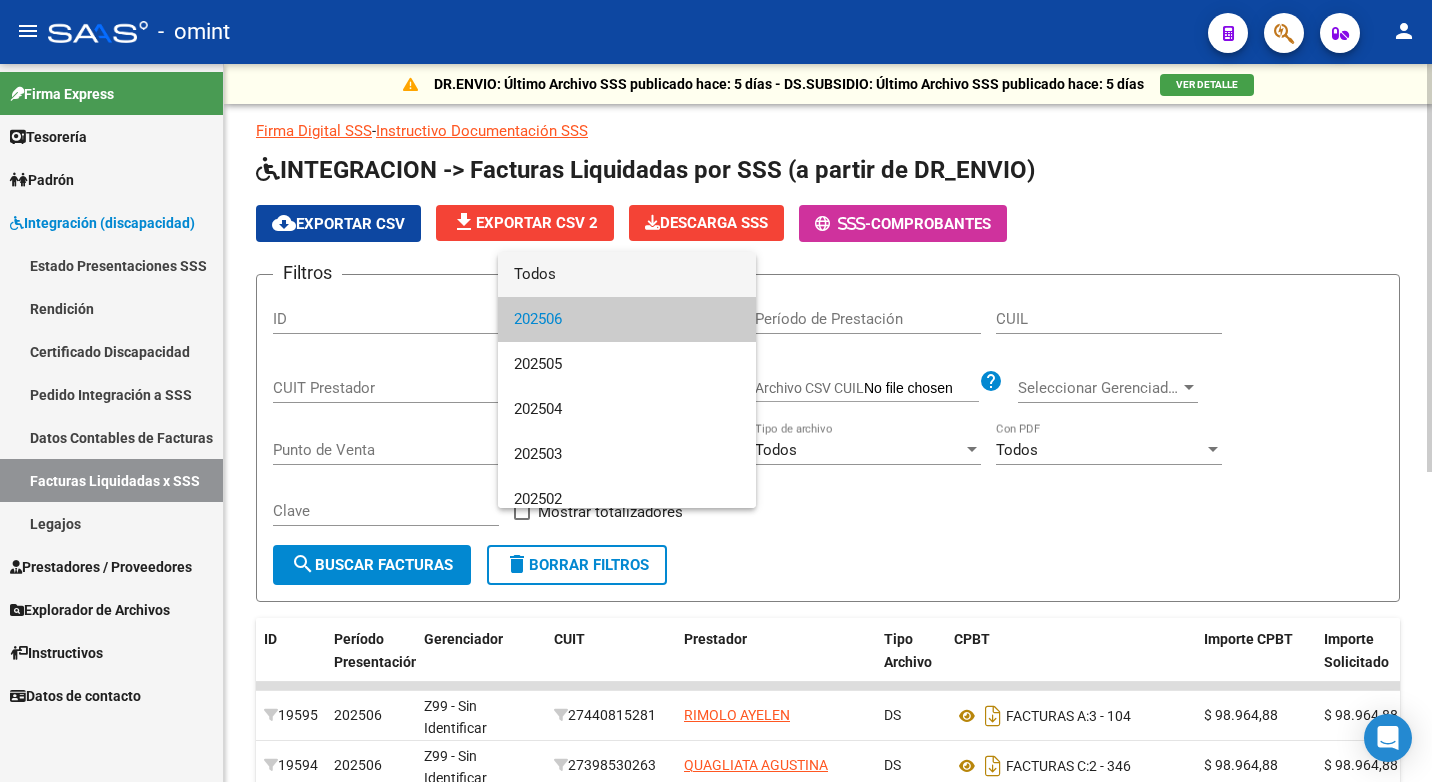 click on "Todos" at bounding box center (627, 274) 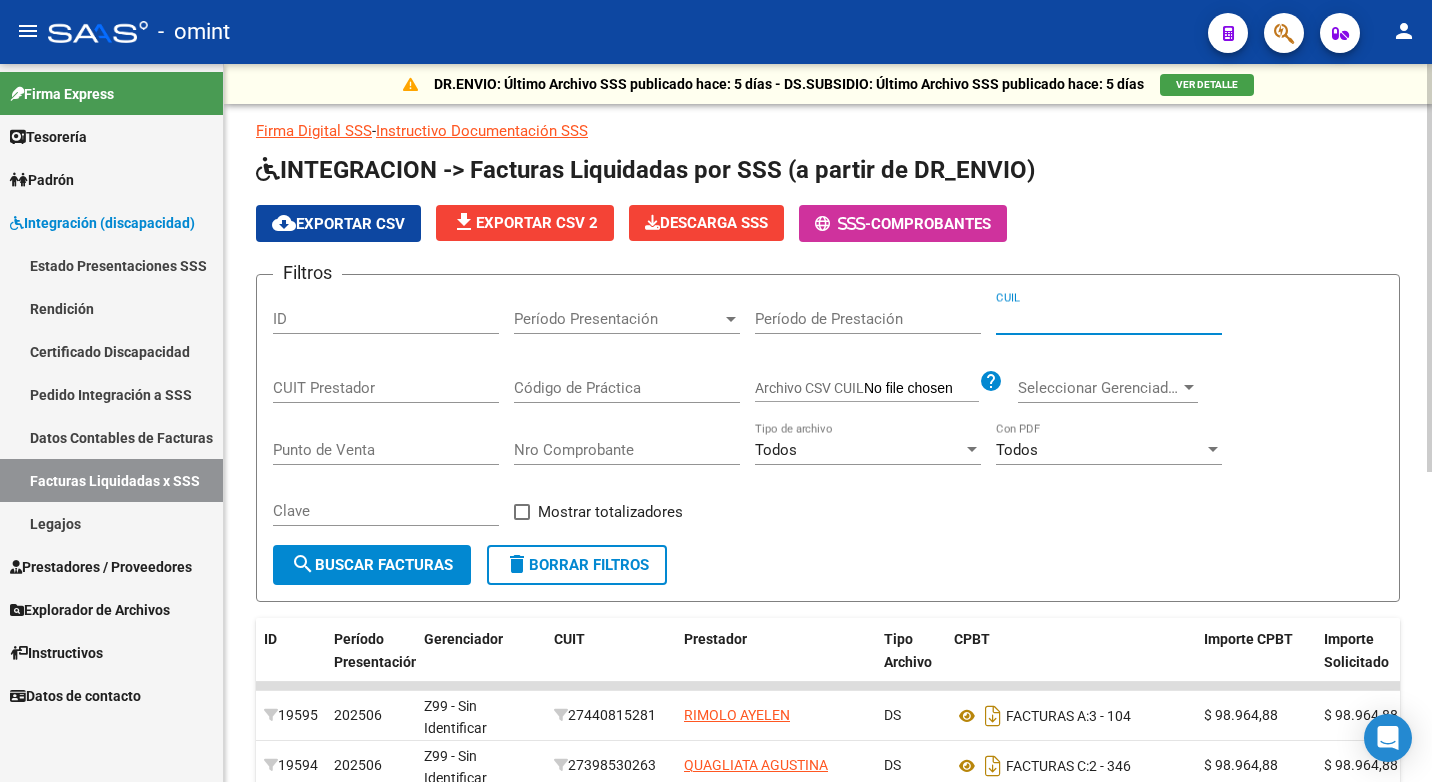 click on "CUIL" at bounding box center (1109, 319) 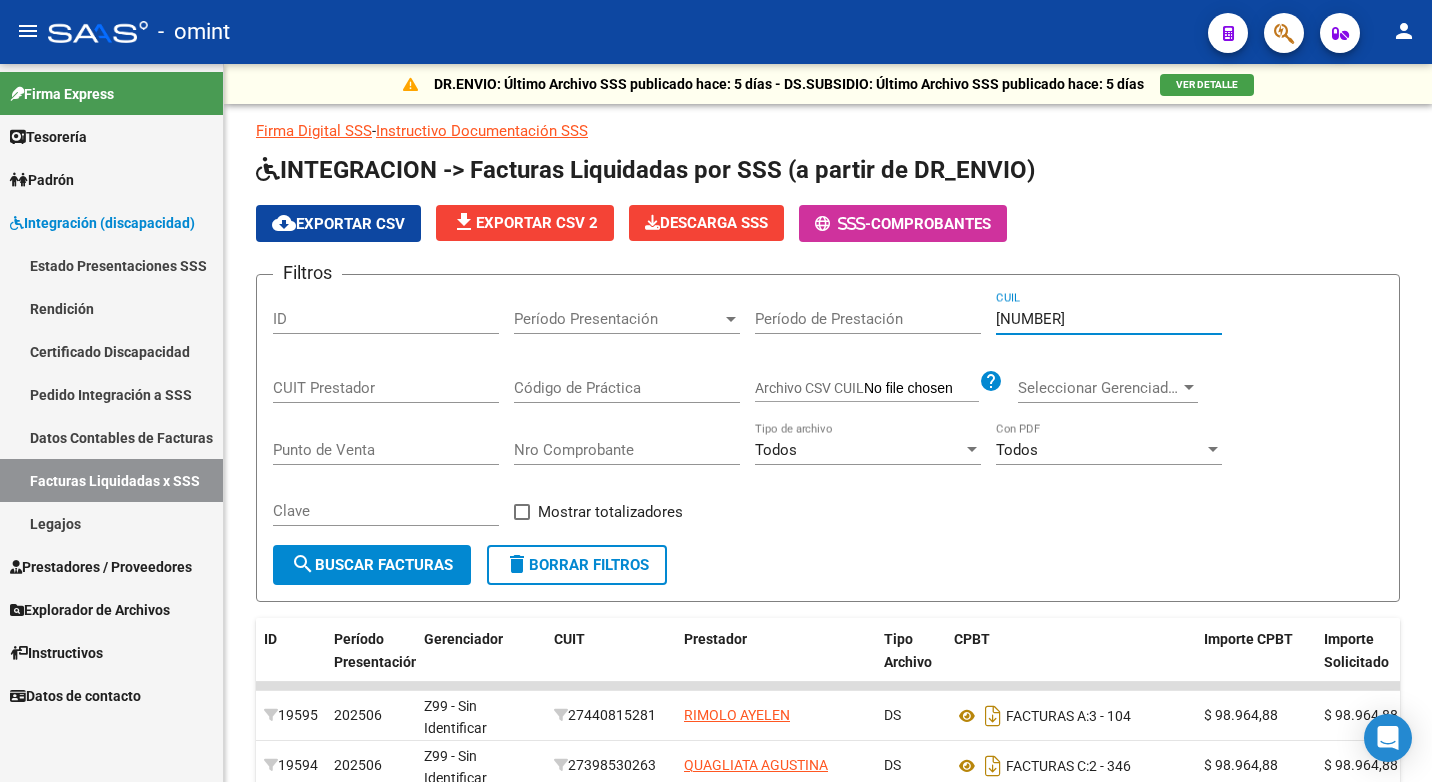type on "20-58978123-7" 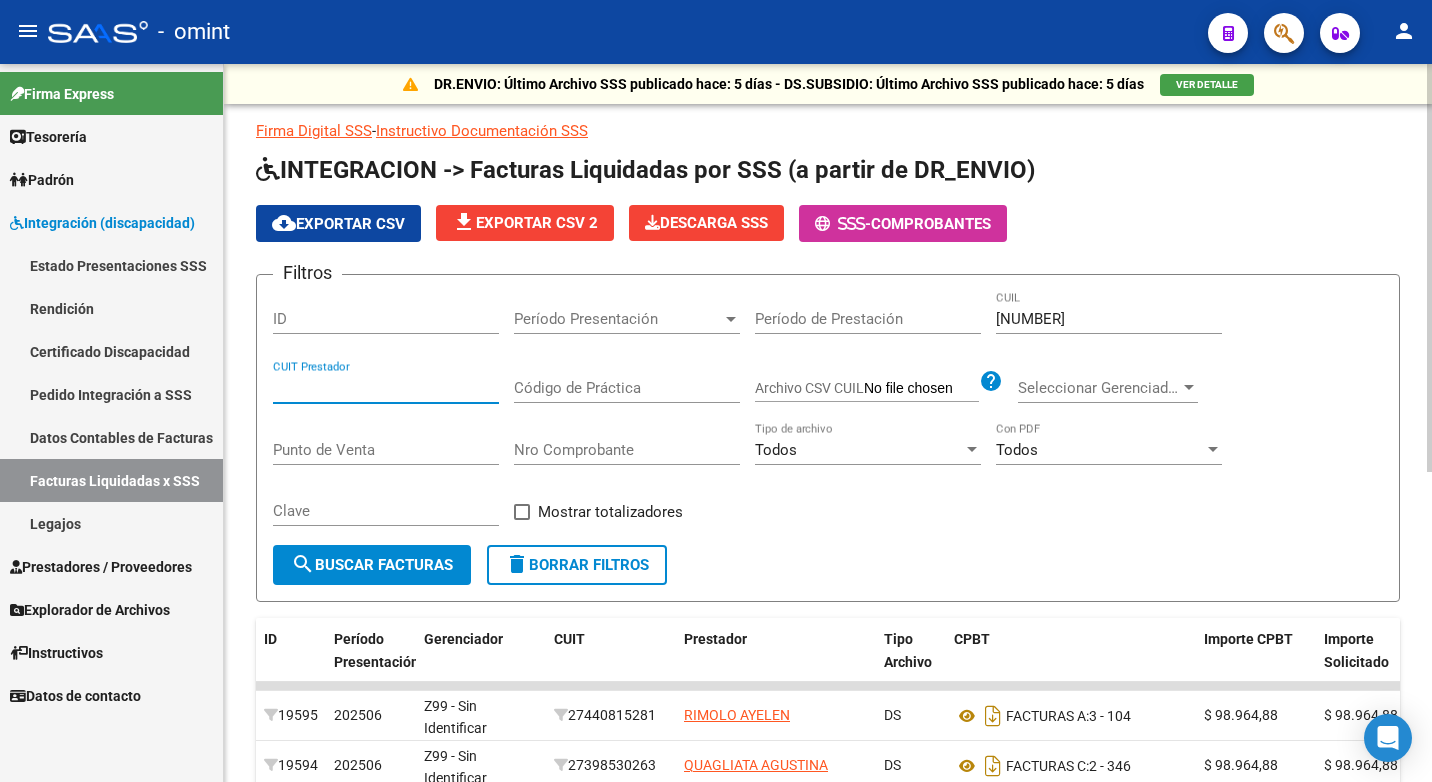 click on "CUIT Prestador" at bounding box center [386, 388] 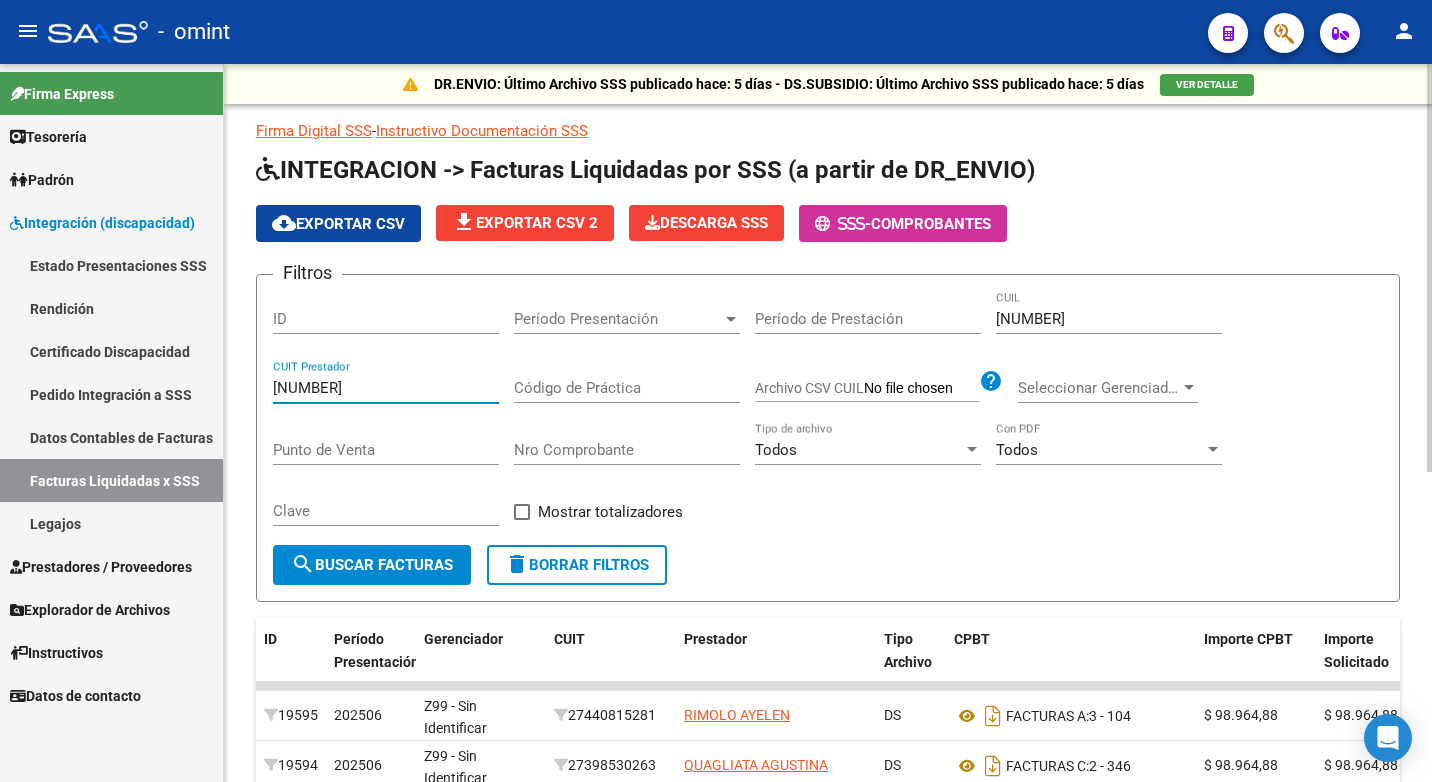 scroll, scrollTop: 100, scrollLeft: 0, axis: vertical 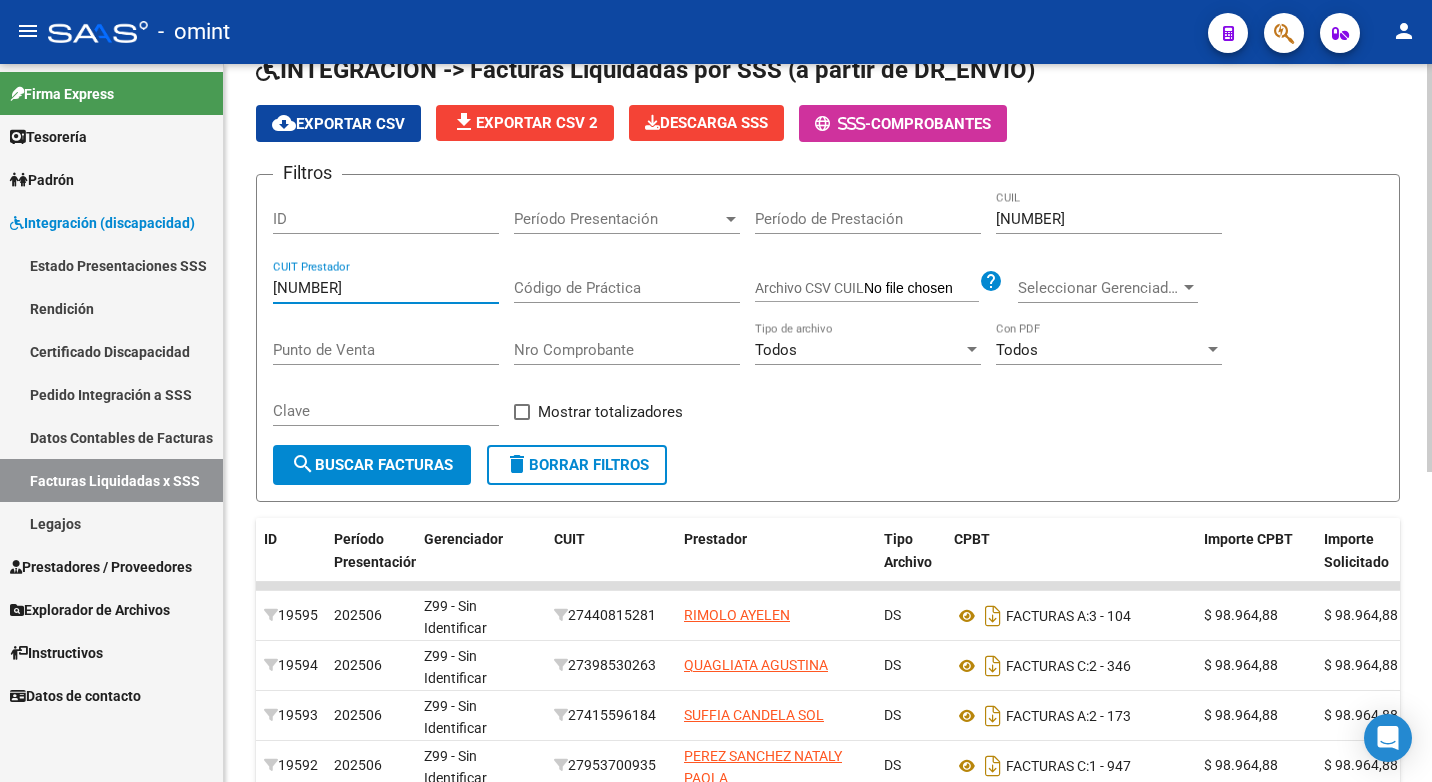 type on "27-22053848-1" 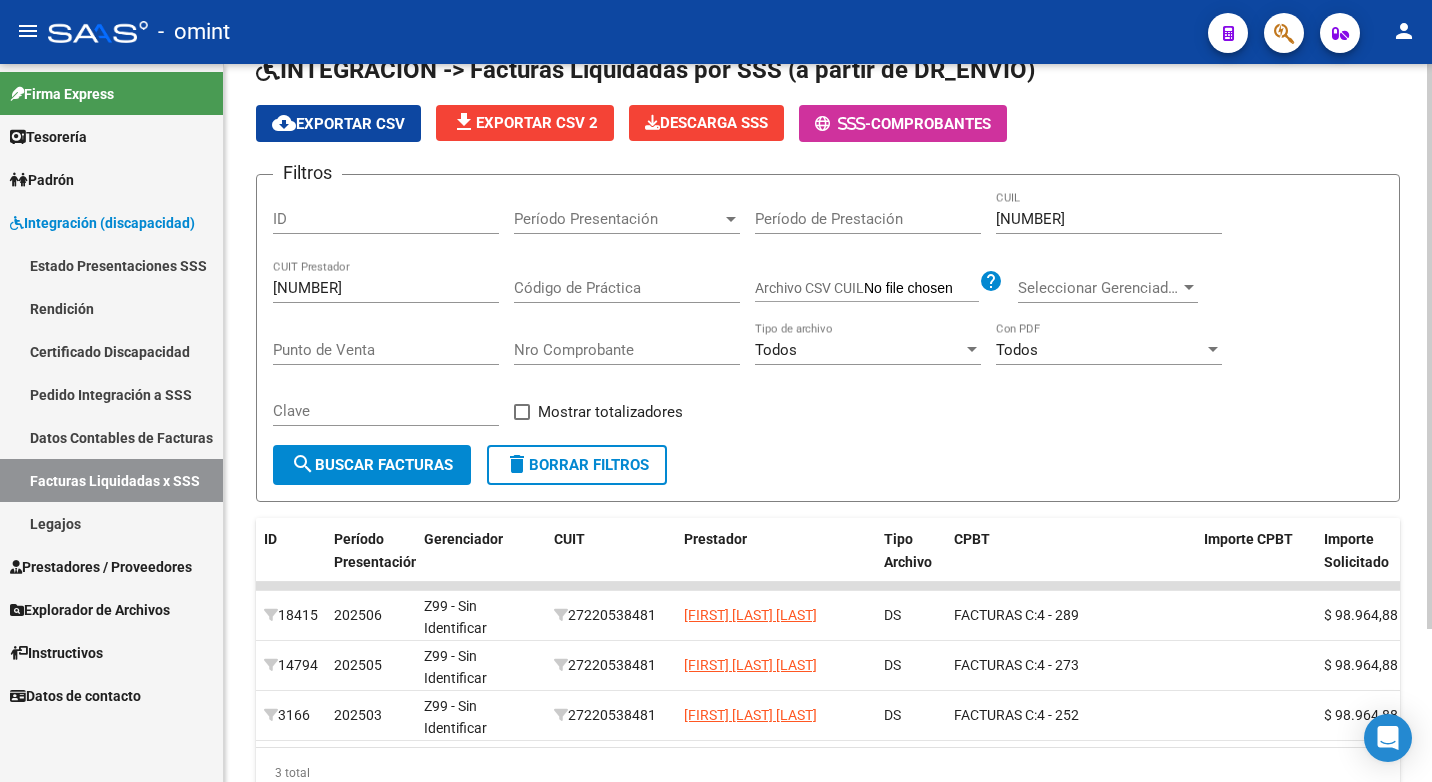 scroll, scrollTop: 195, scrollLeft: 0, axis: vertical 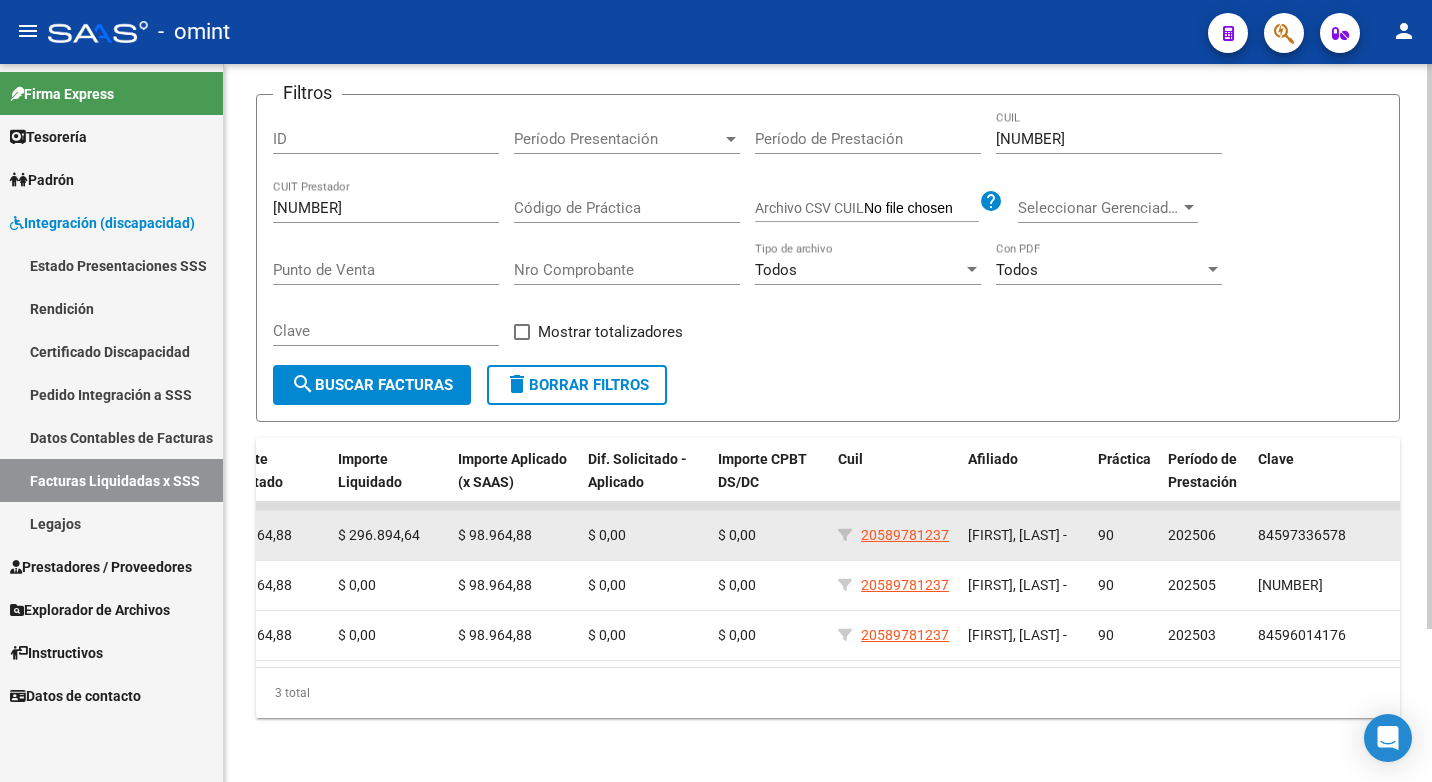 click on "202506" 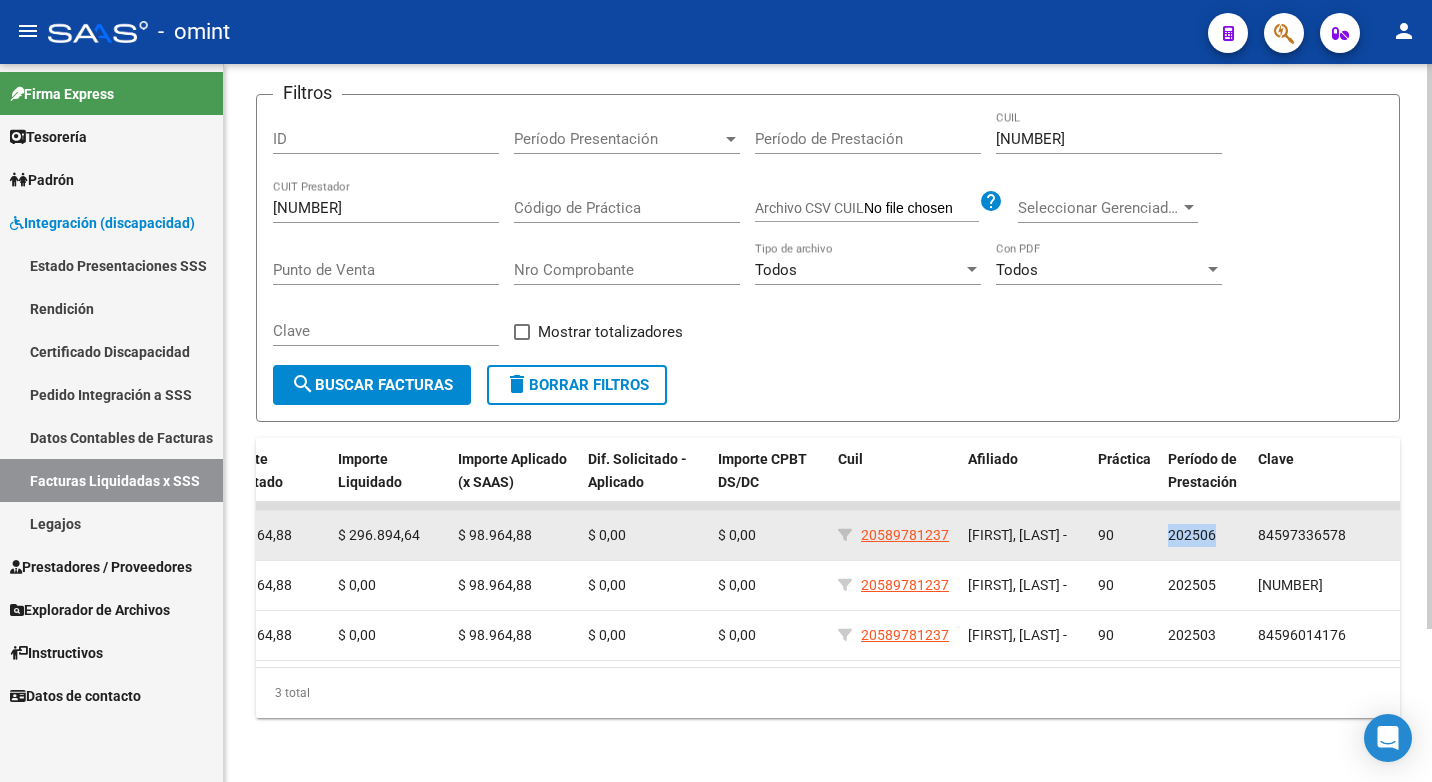 click on "202506" 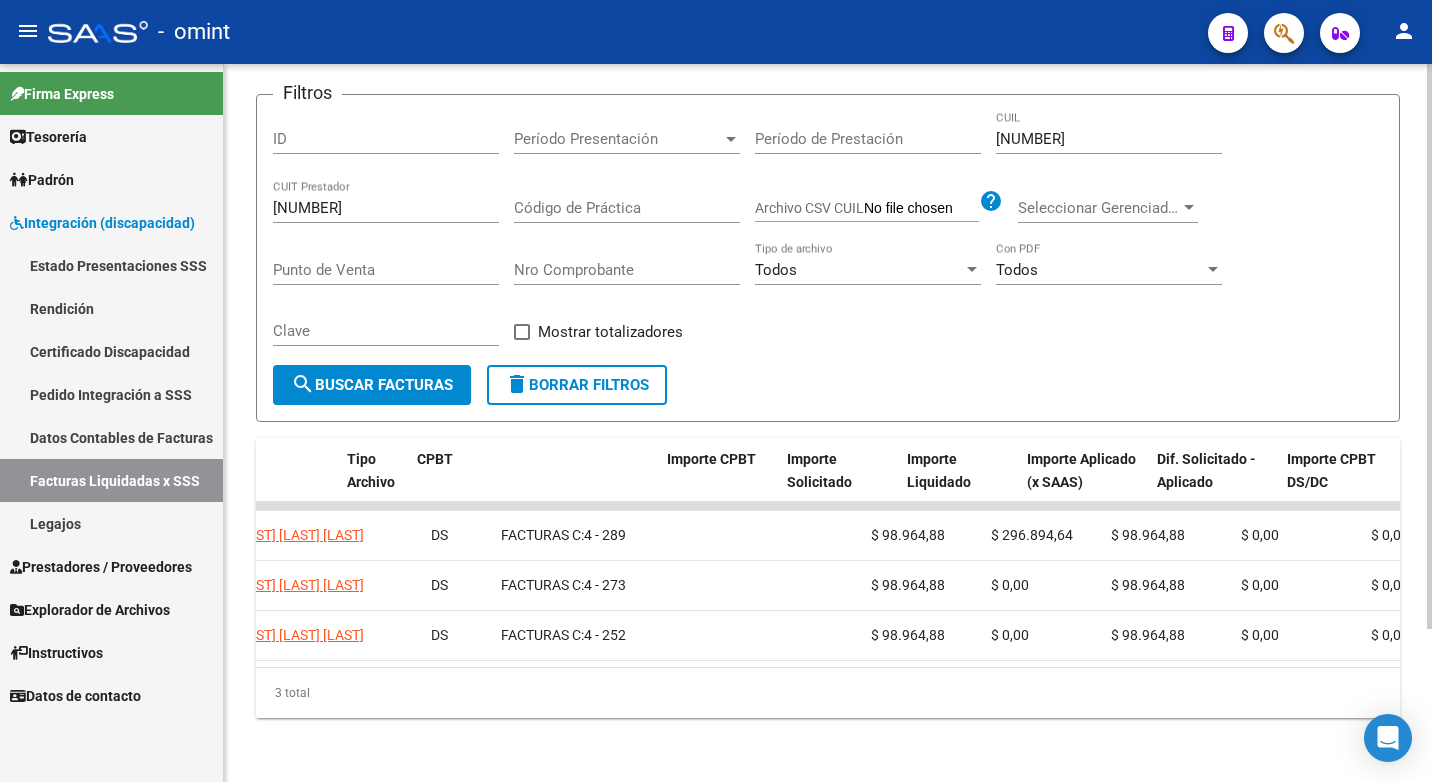 scroll, scrollTop: 0, scrollLeft: 0, axis: both 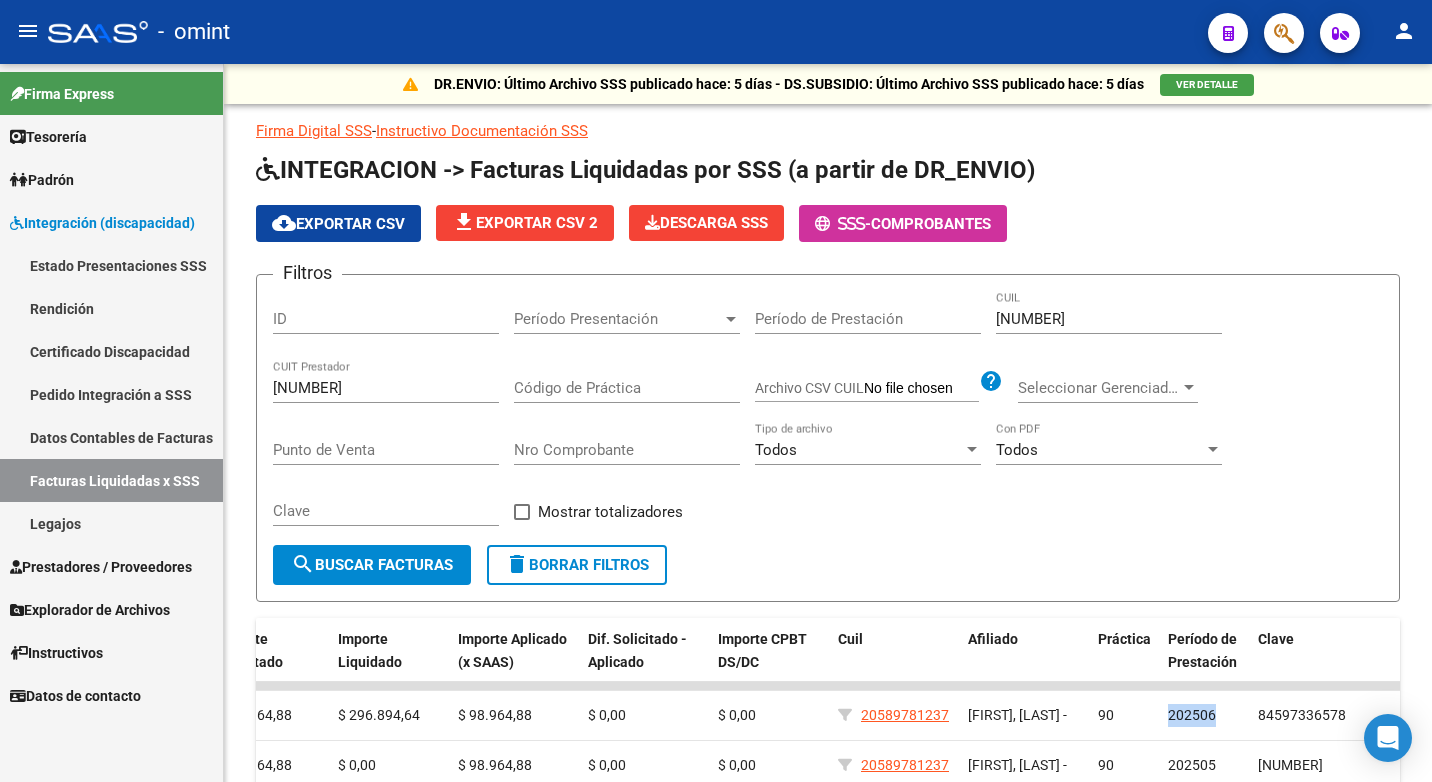 click on "Legajos" at bounding box center [111, 523] 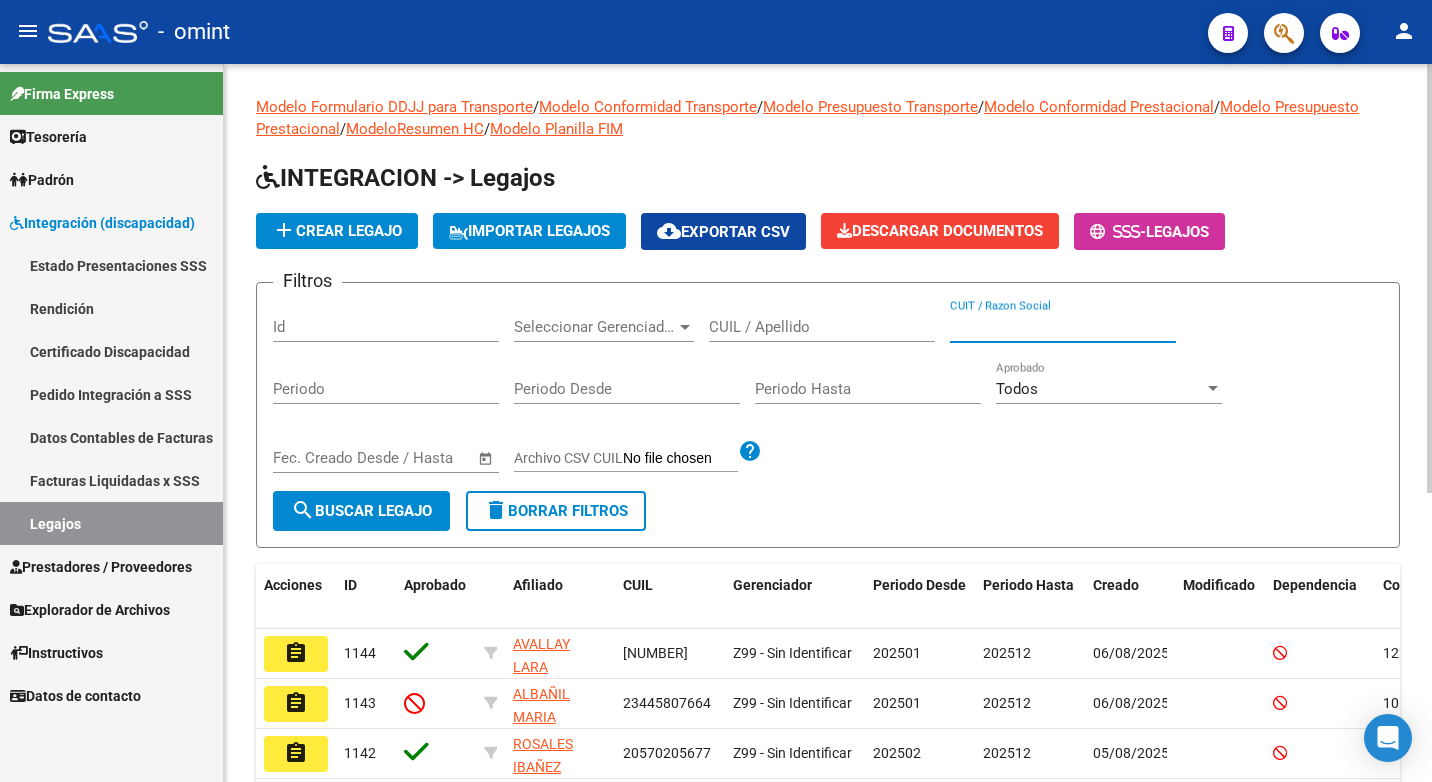 drag, startPoint x: 988, startPoint y: 328, endPoint x: 789, endPoint y: 313, distance: 199.56453 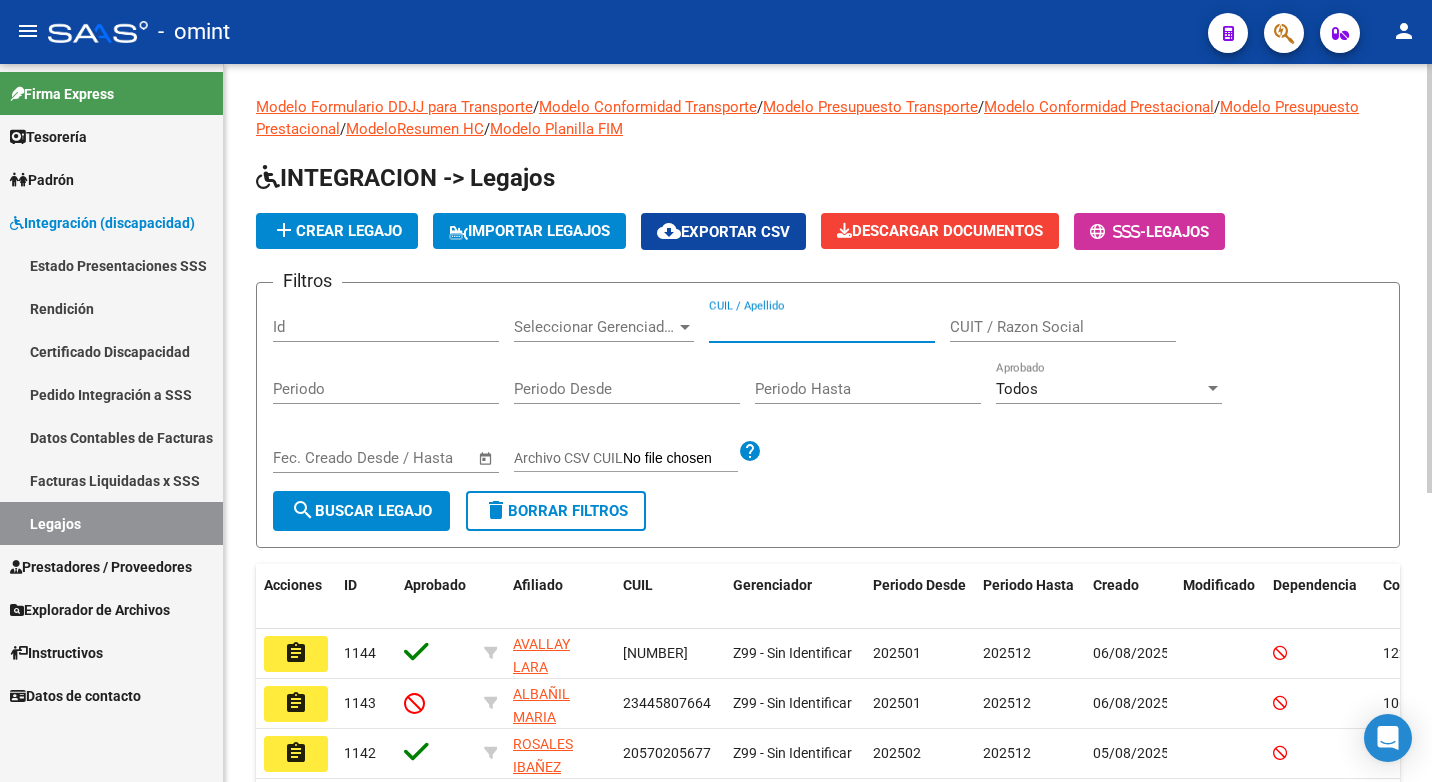 drag, startPoint x: 787, startPoint y: 316, endPoint x: 740, endPoint y: 328, distance: 48.507732 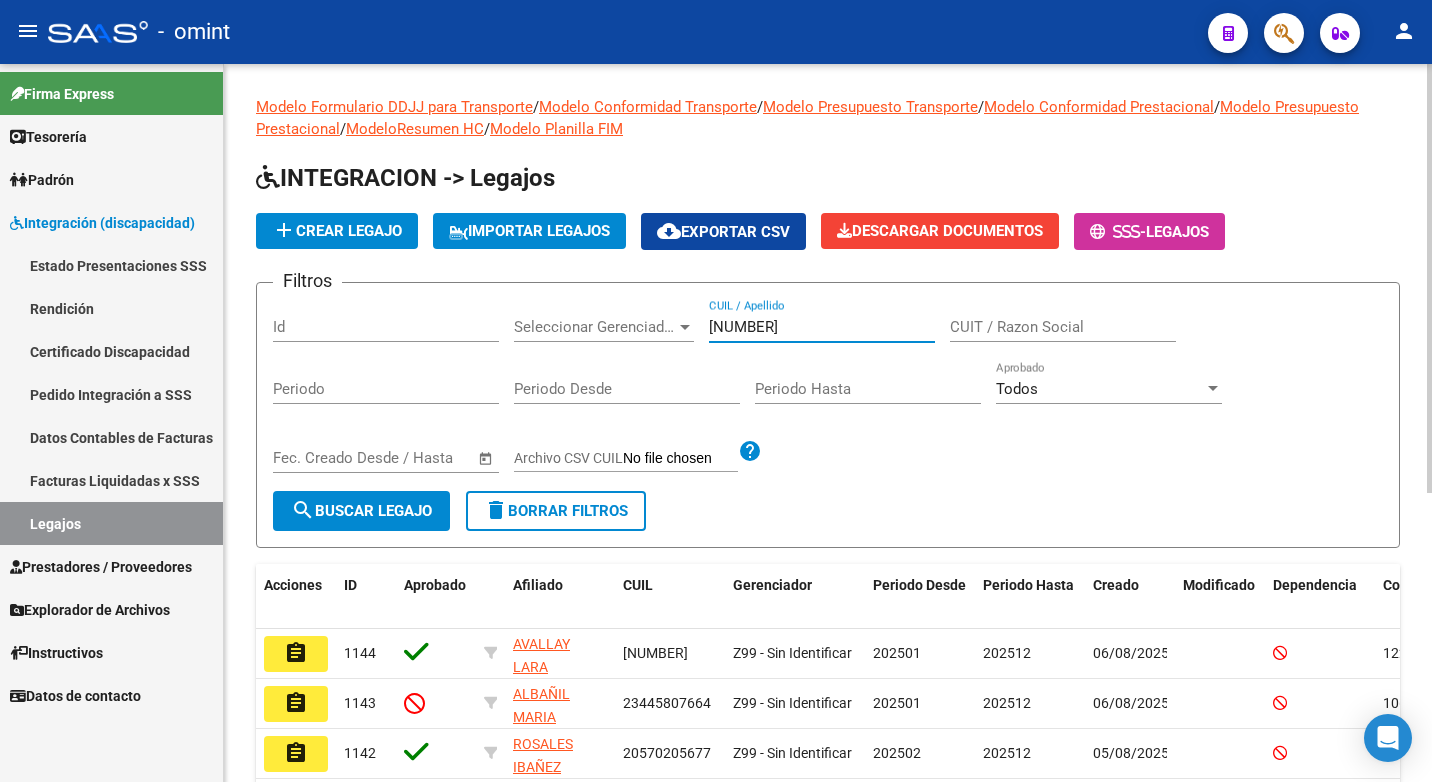 type on "[NUMBER]" 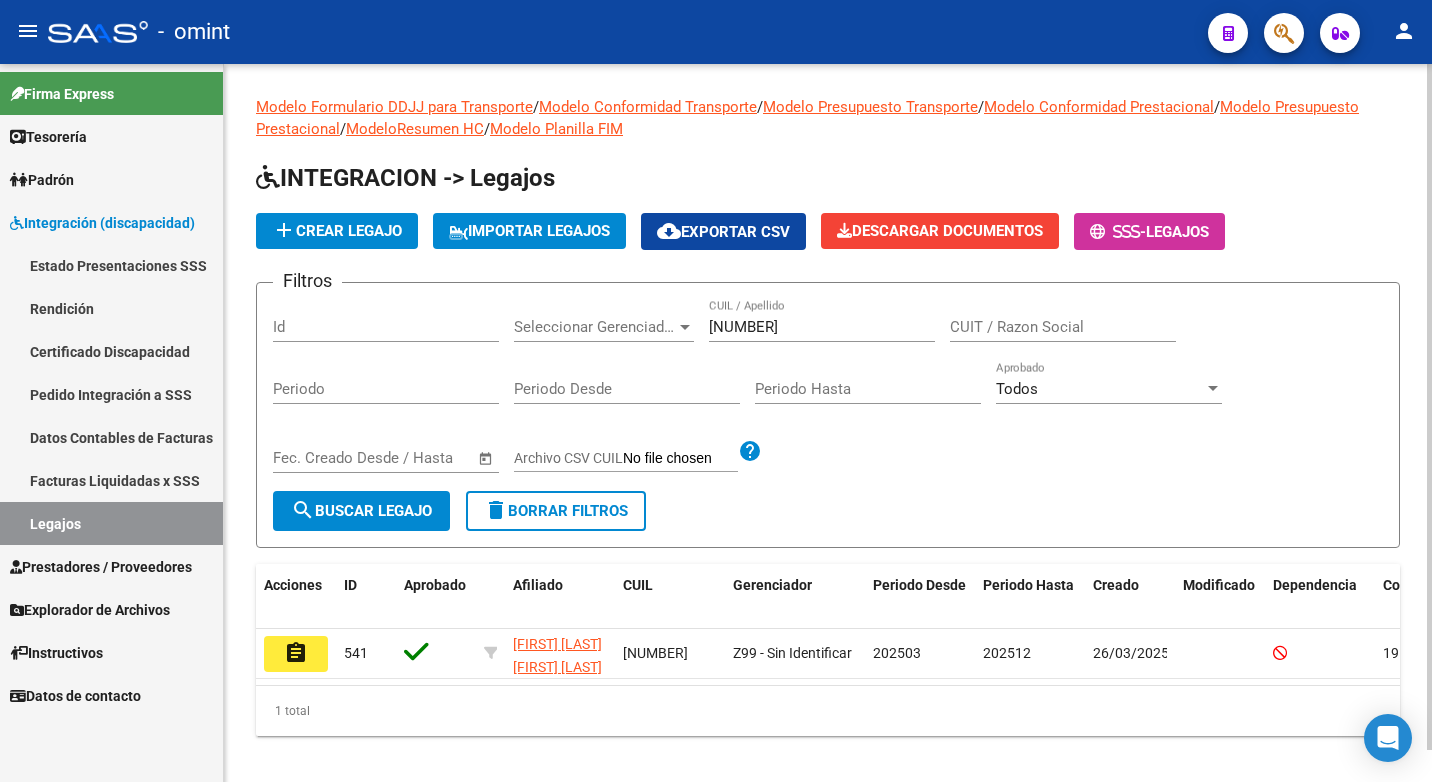 scroll, scrollTop: 33, scrollLeft: 0, axis: vertical 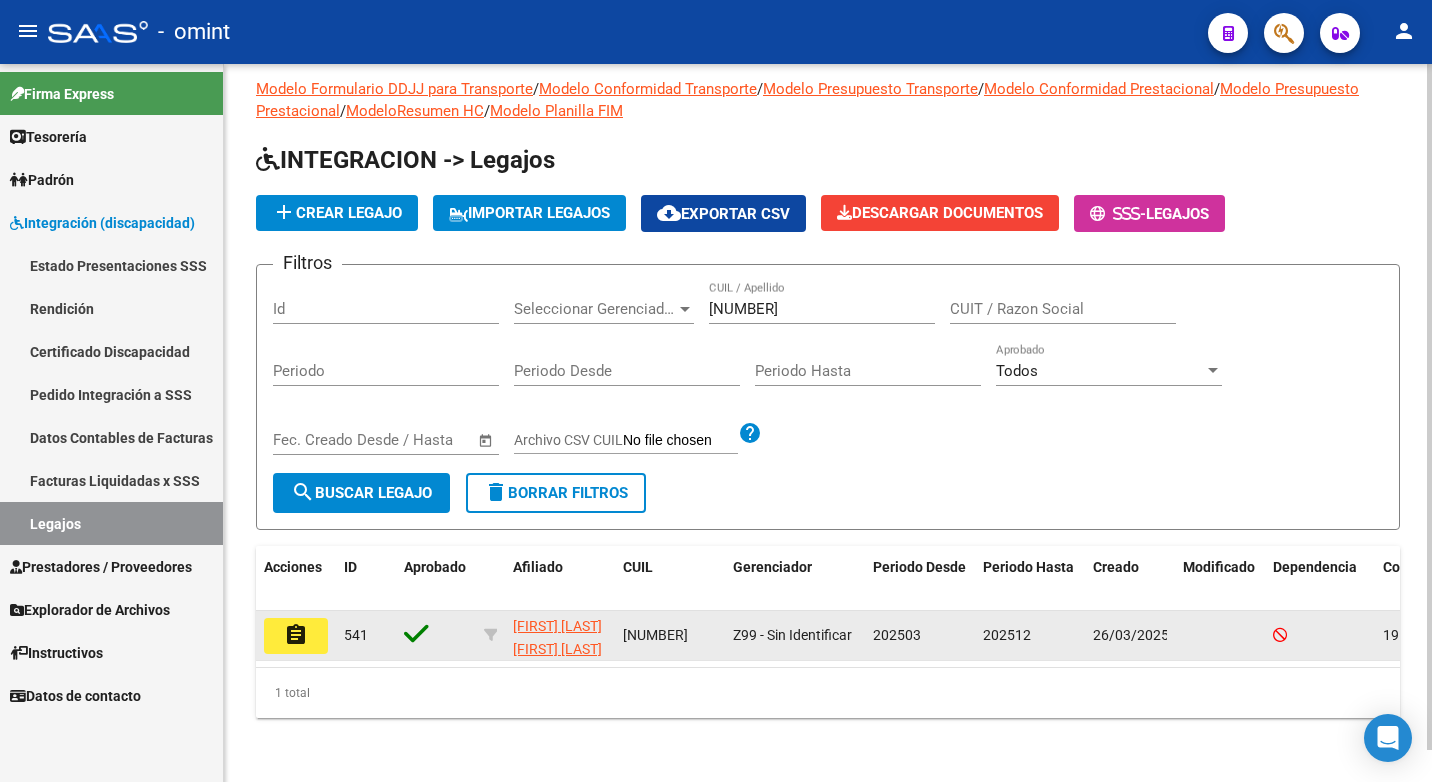 click on "assignment" 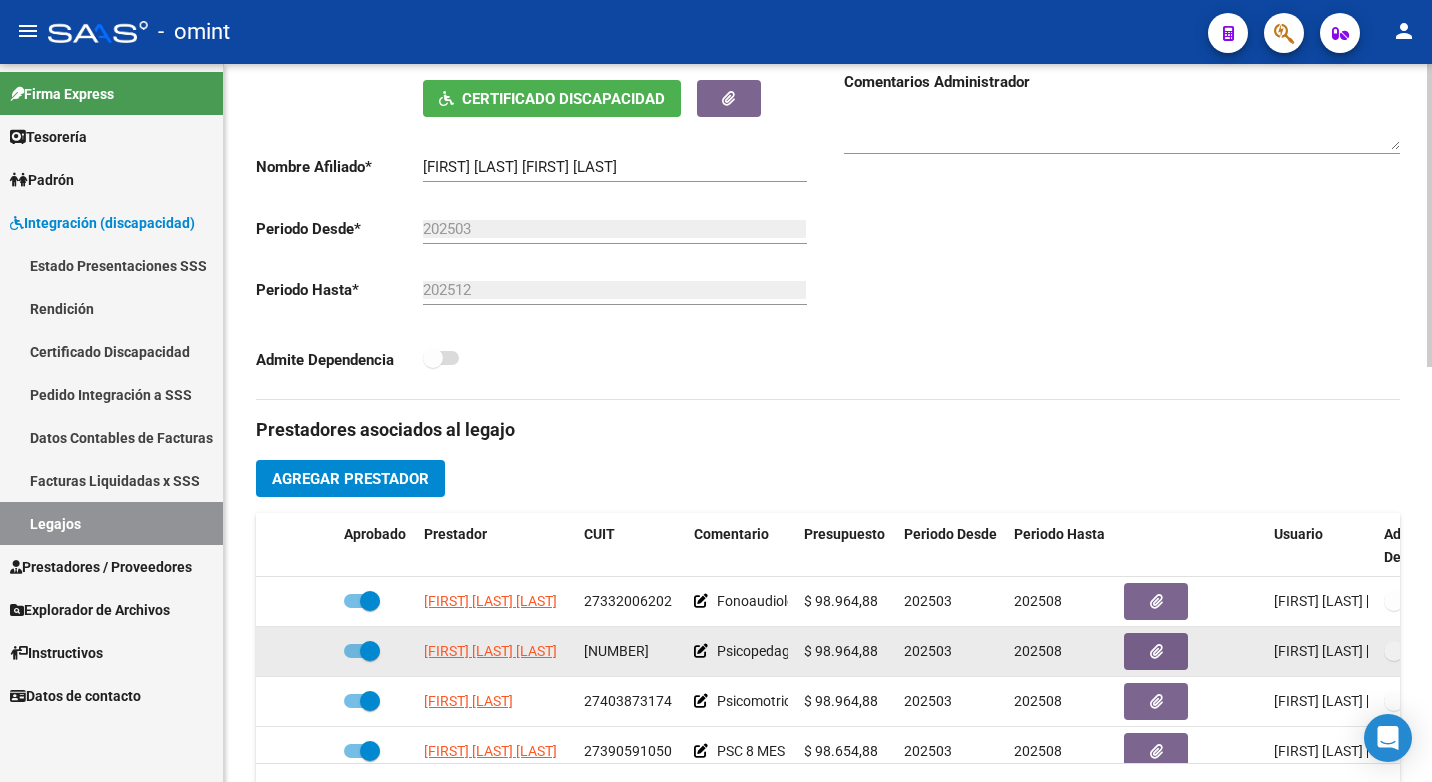 scroll, scrollTop: 500, scrollLeft: 0, axis: vertical 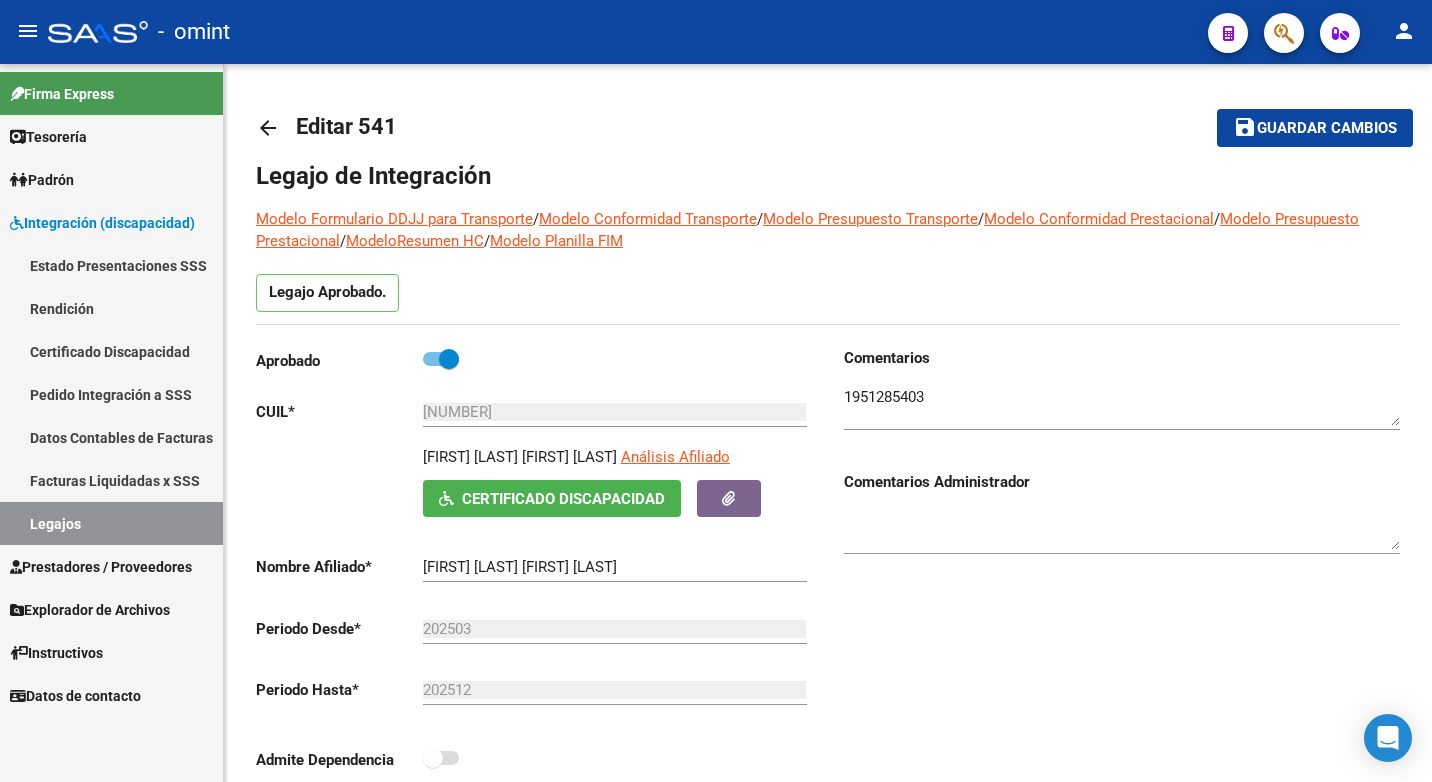 click on "Legajos" at bounding box center (111, 523) 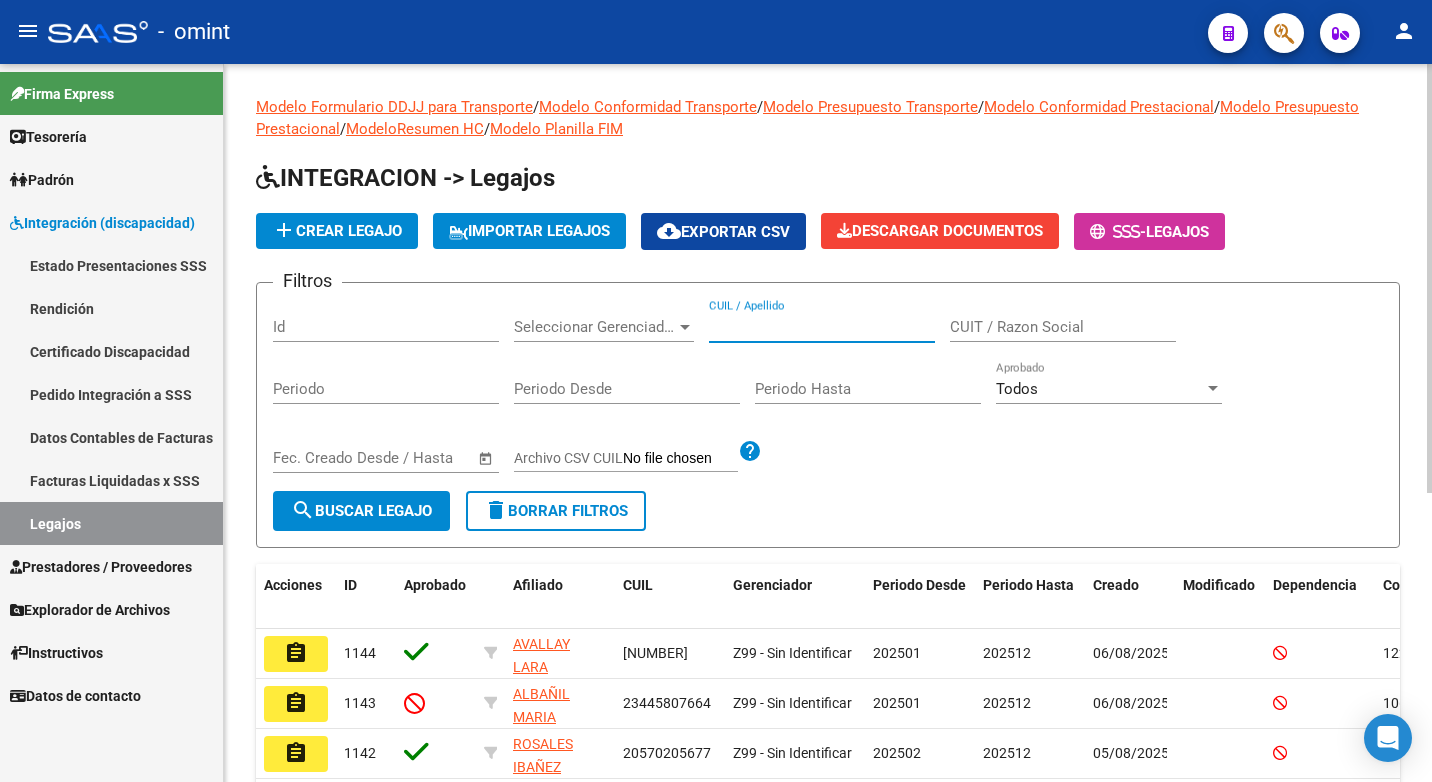 paste on "20589781237" 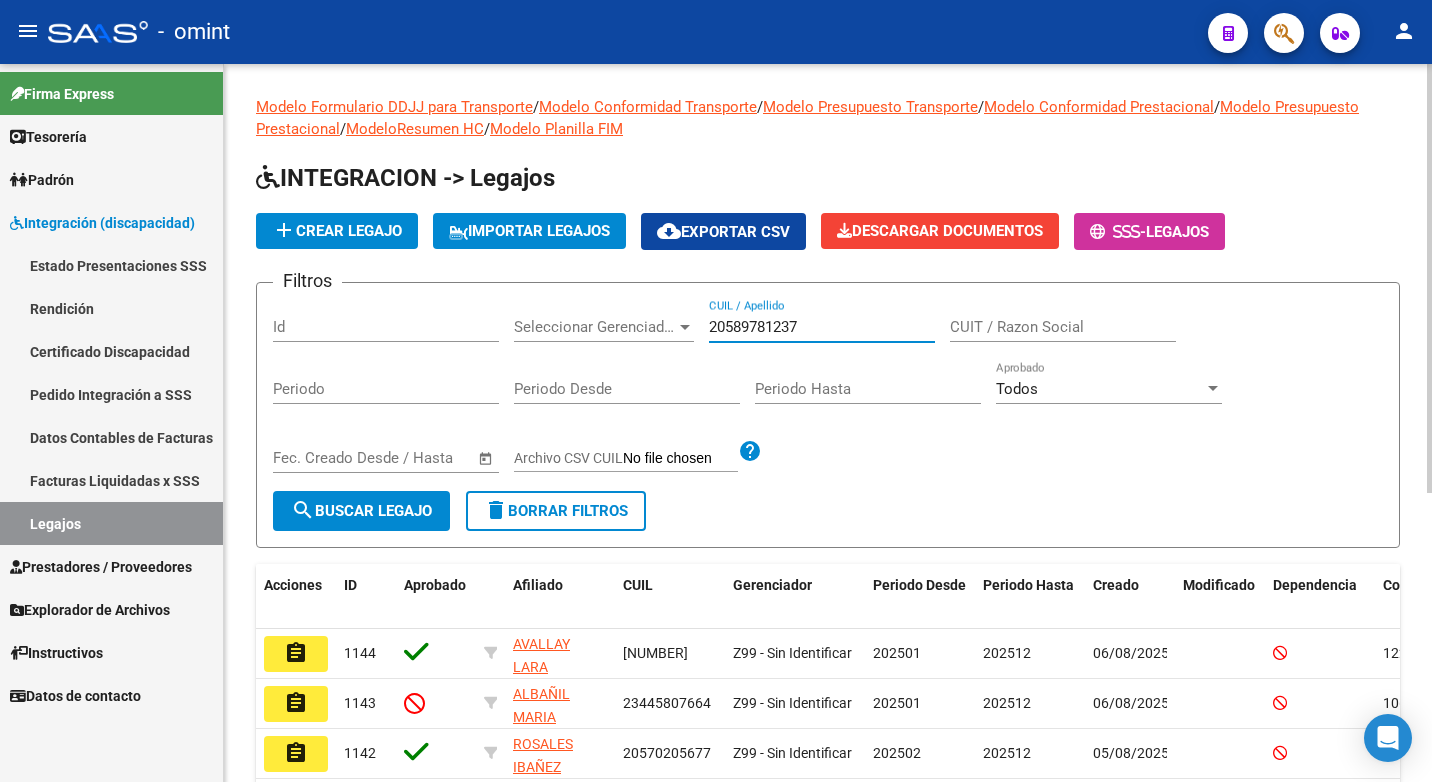 type on "20589781237" 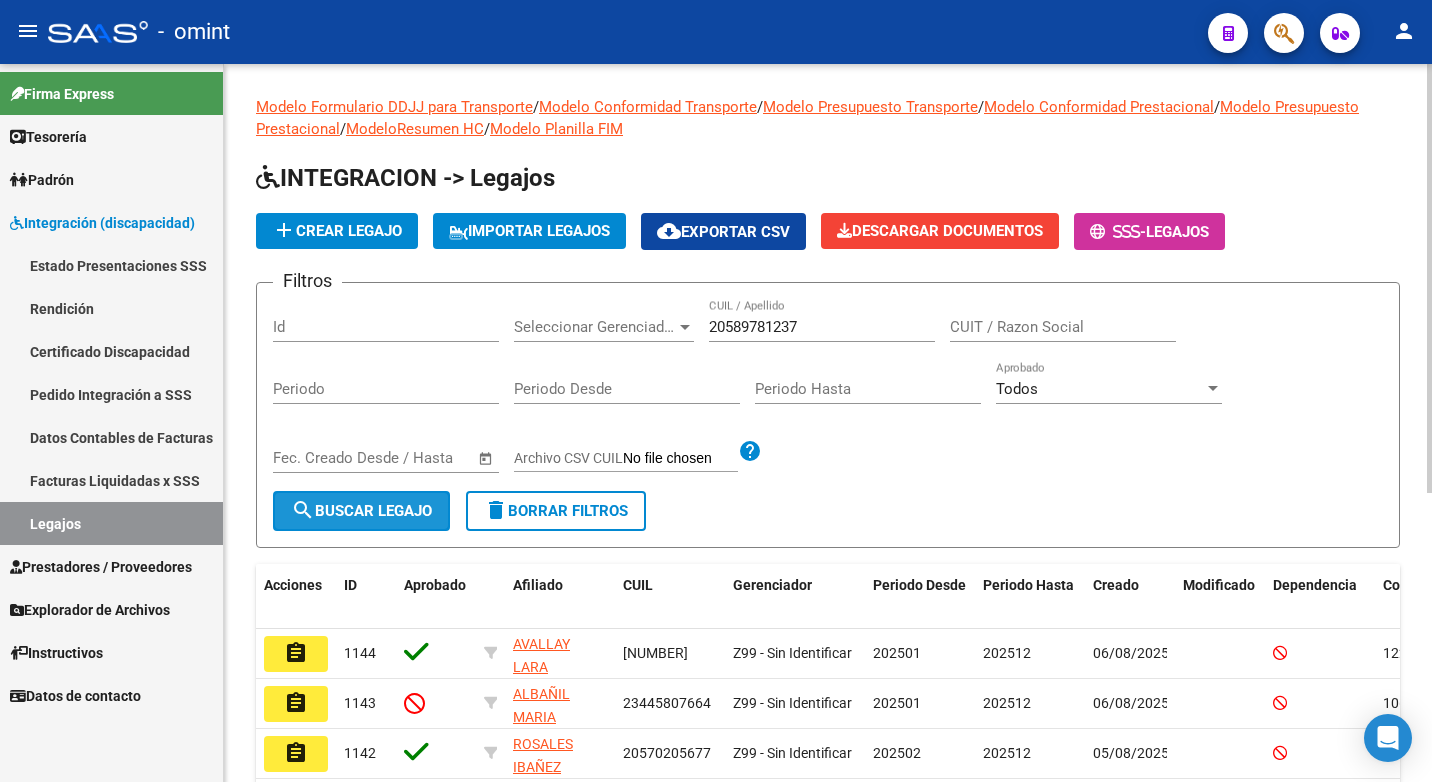 click on "search  Buscar Legajo" 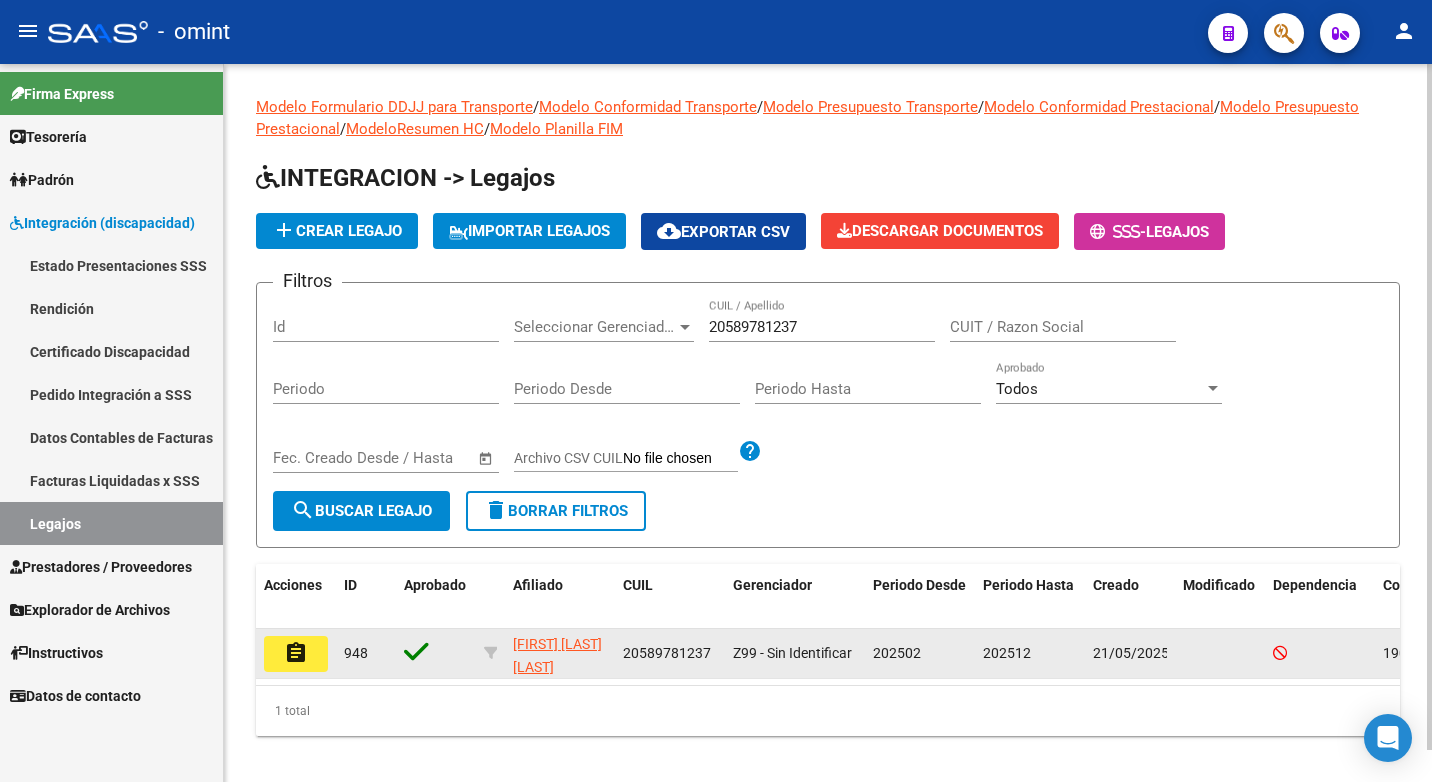 click on "assignment" 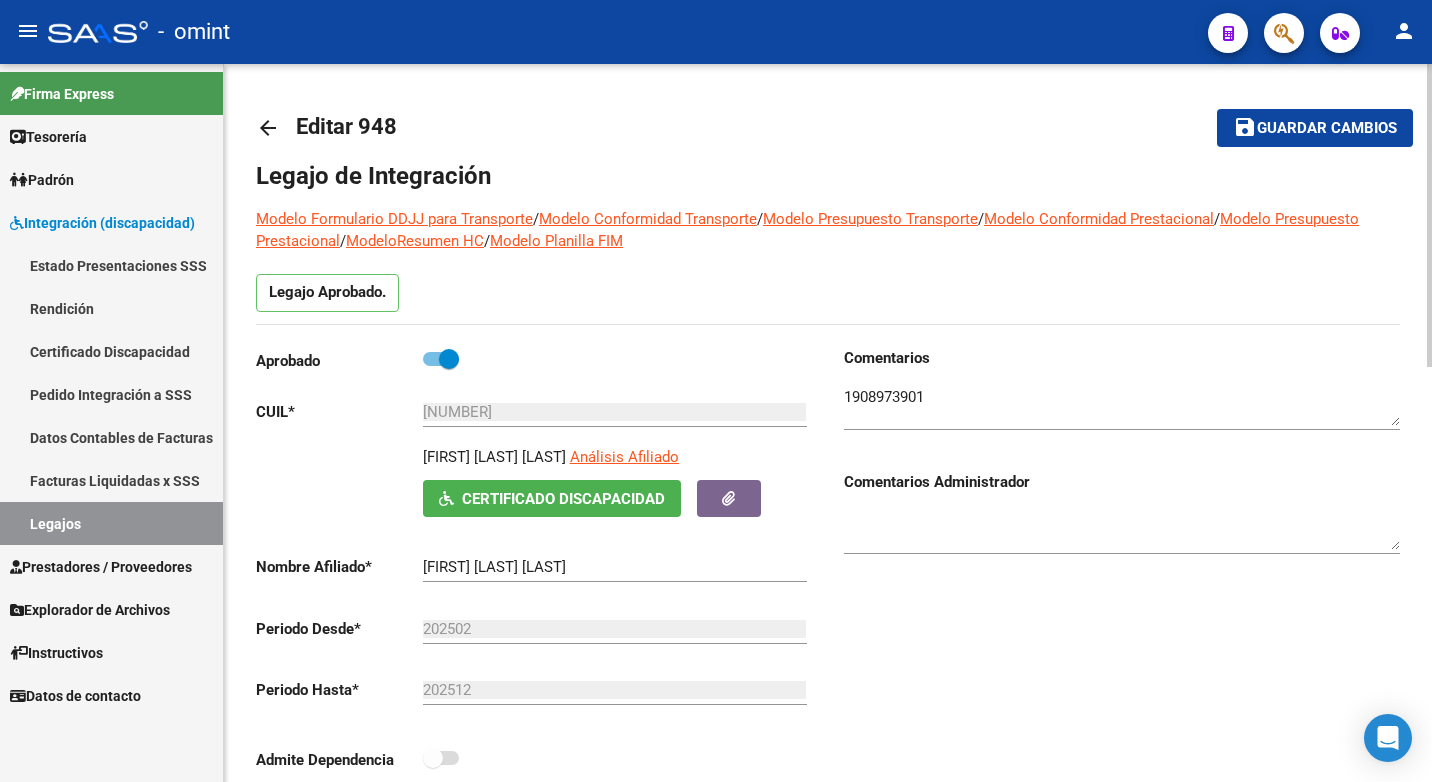 scroll, scrollTop: 500, scrollLeft: 0, axis: vertical 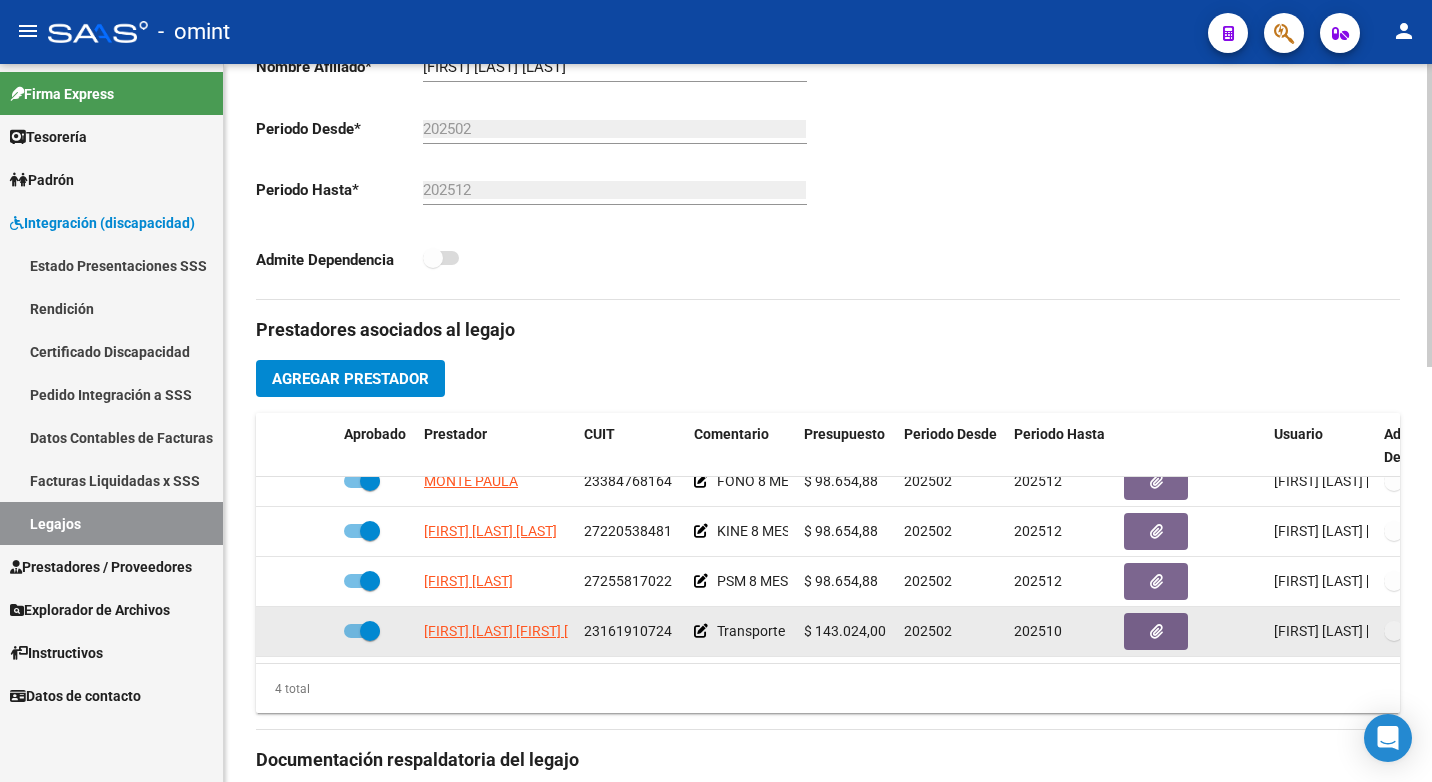 click on "23161910724" 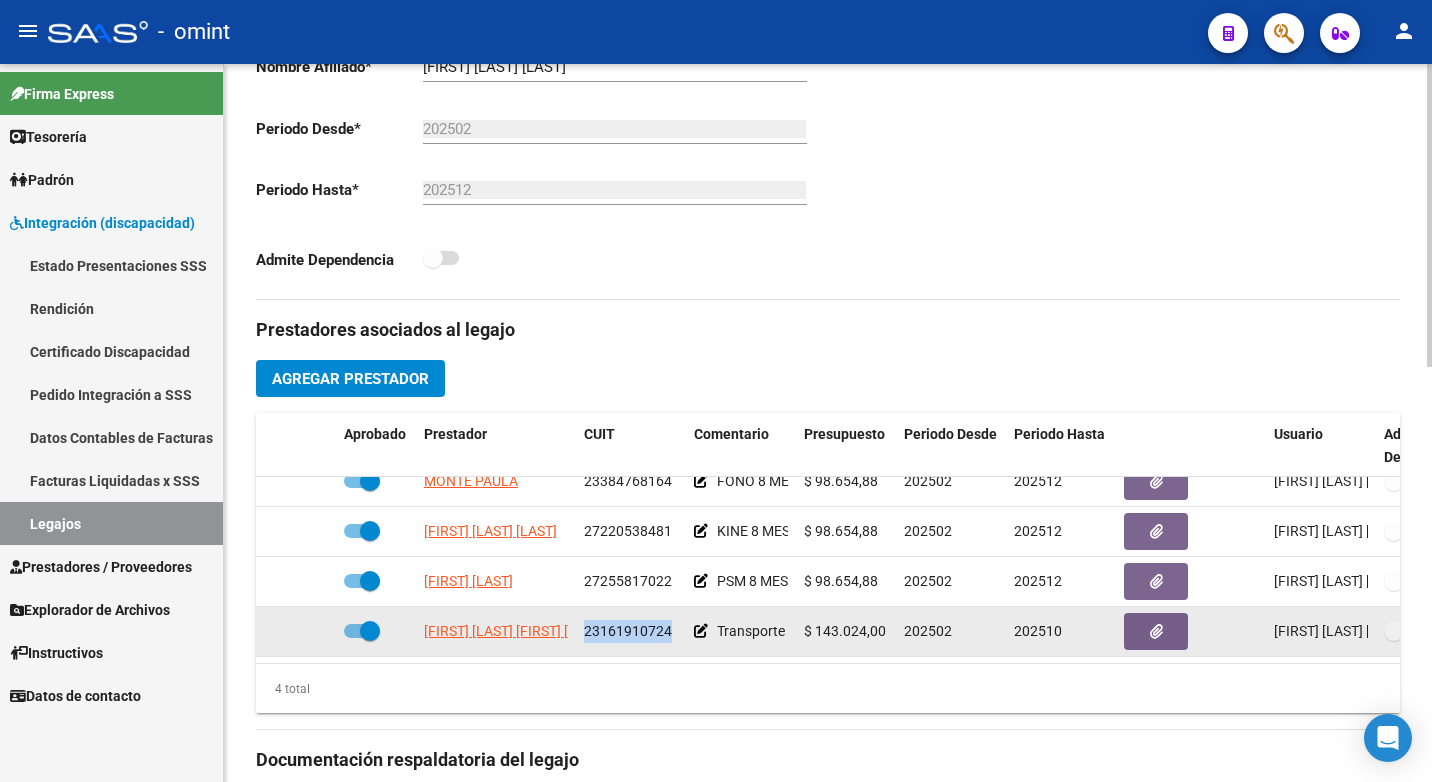 copy on "23161910724" 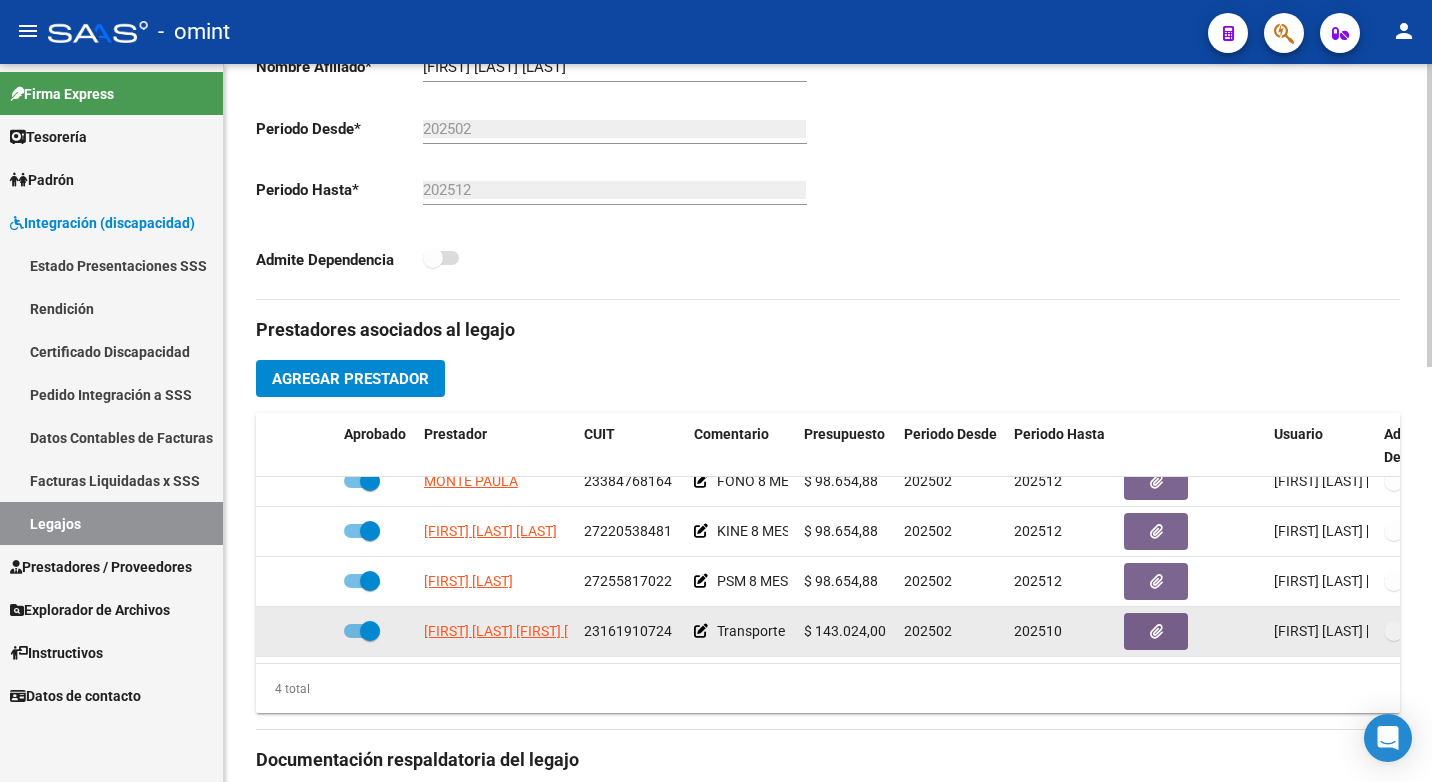 click on "Transporte especial 252 kms
Transporte Educativo 264 kms
Total kms autorizados 516 kms" 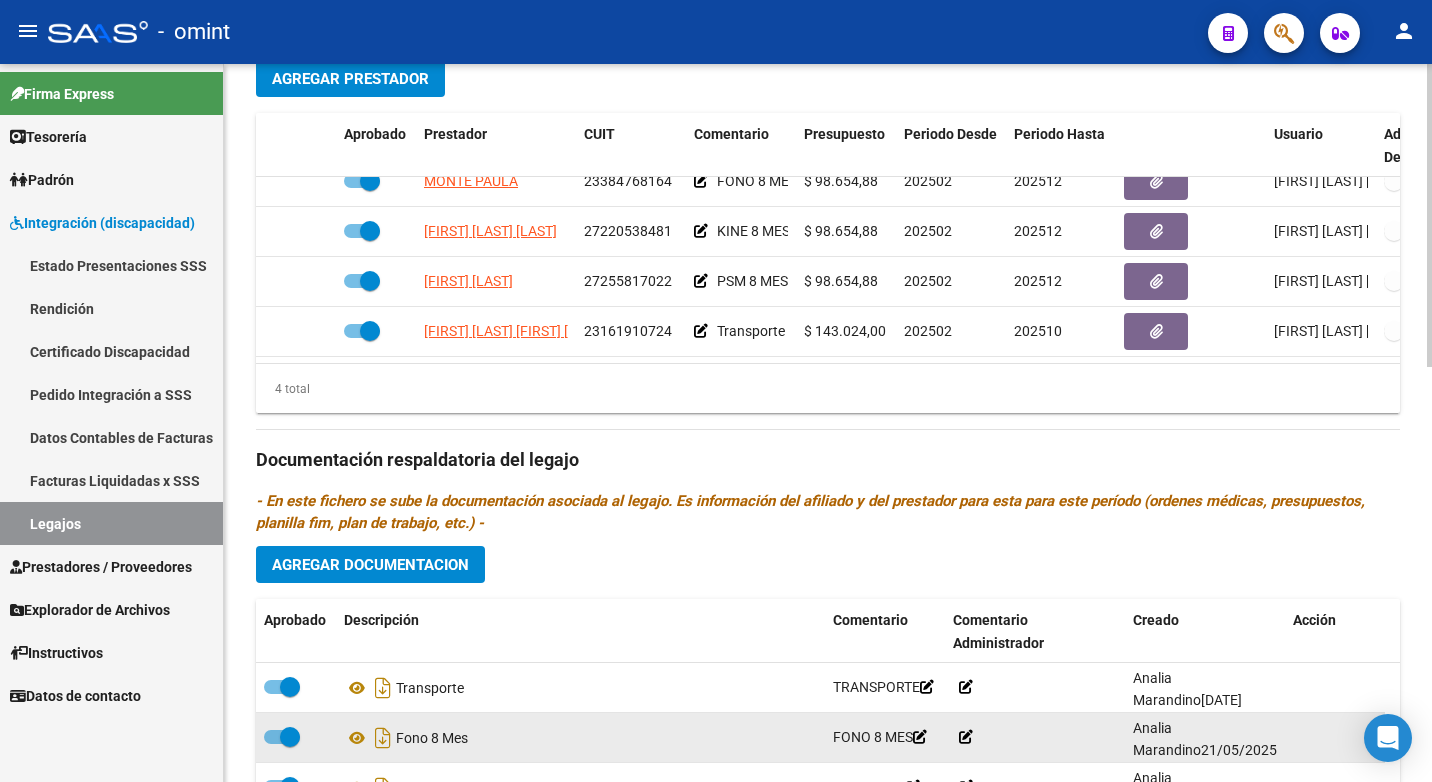 scroll, scrollTop: 900, scrollLeft: 0, axis: vertical 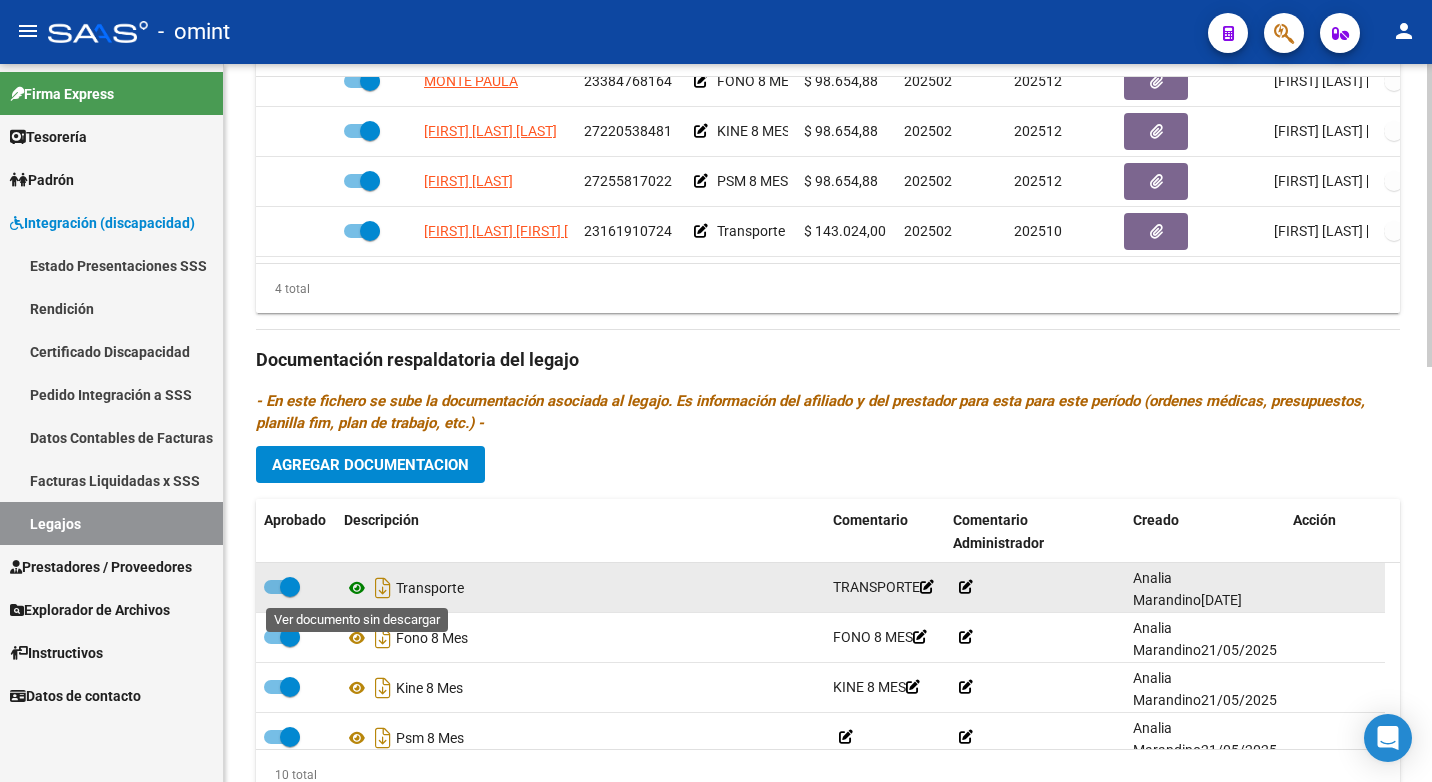 click 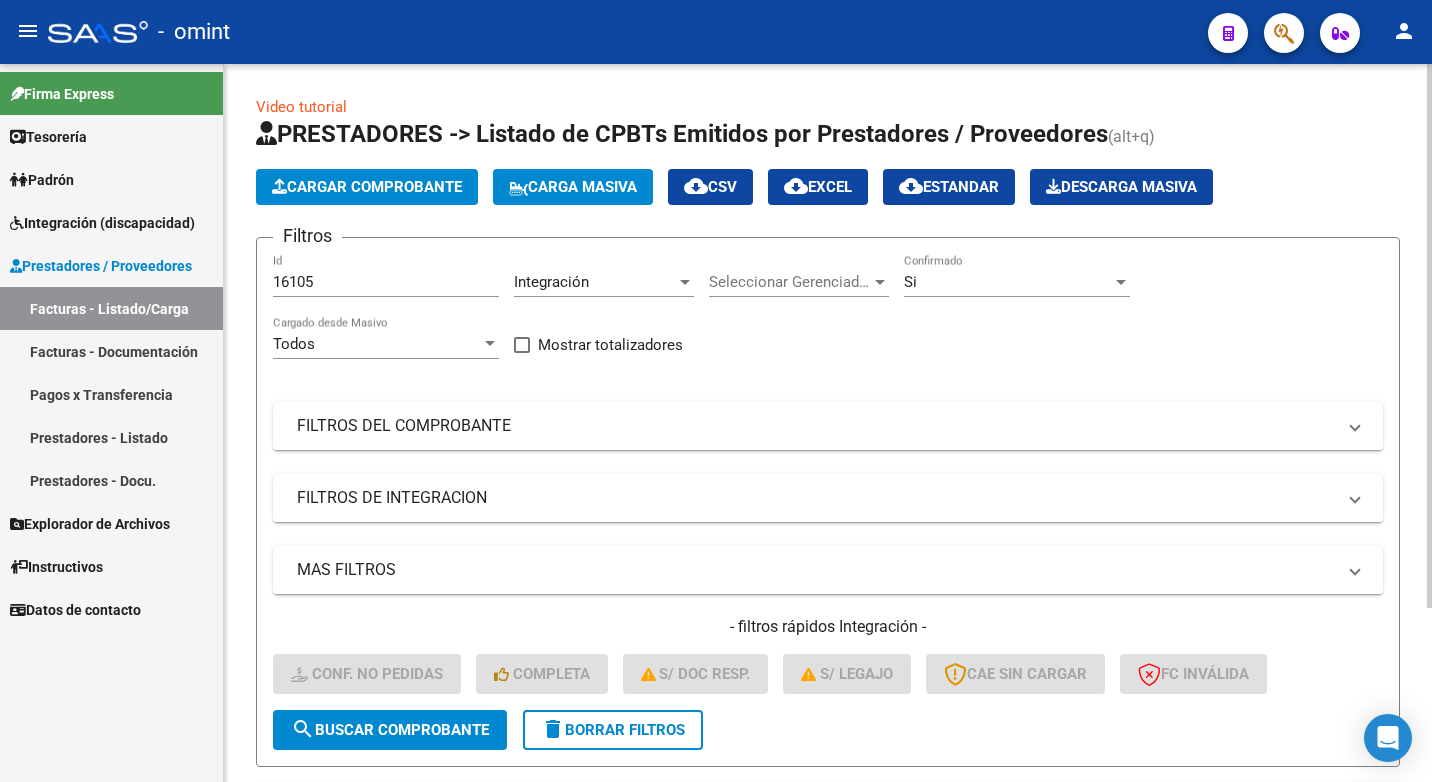 scroll, scrollTop: 0, scrollLeft: 0, axis: both 